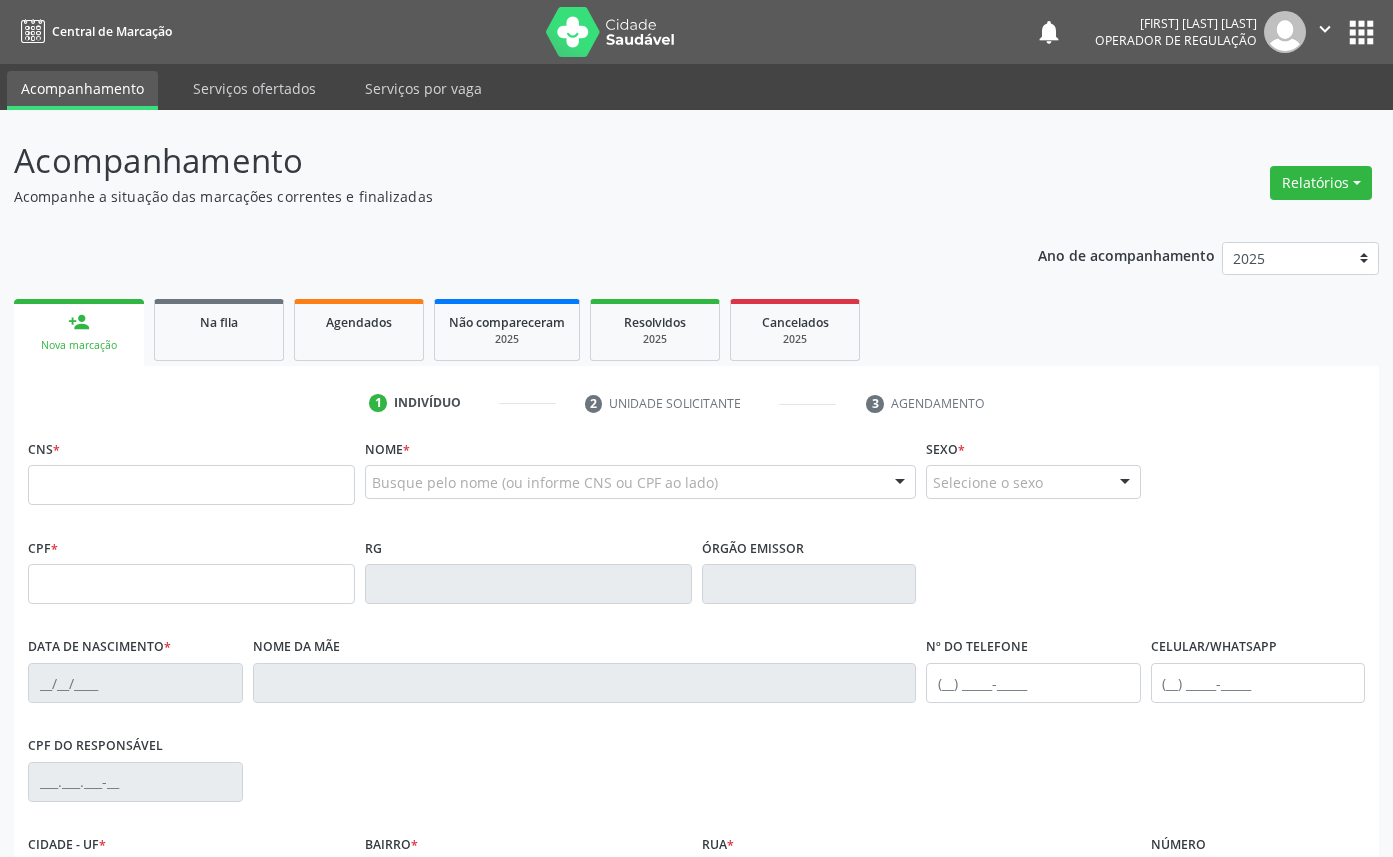scroll, scrollTop: 0, scrollLeft: 0, axis: both 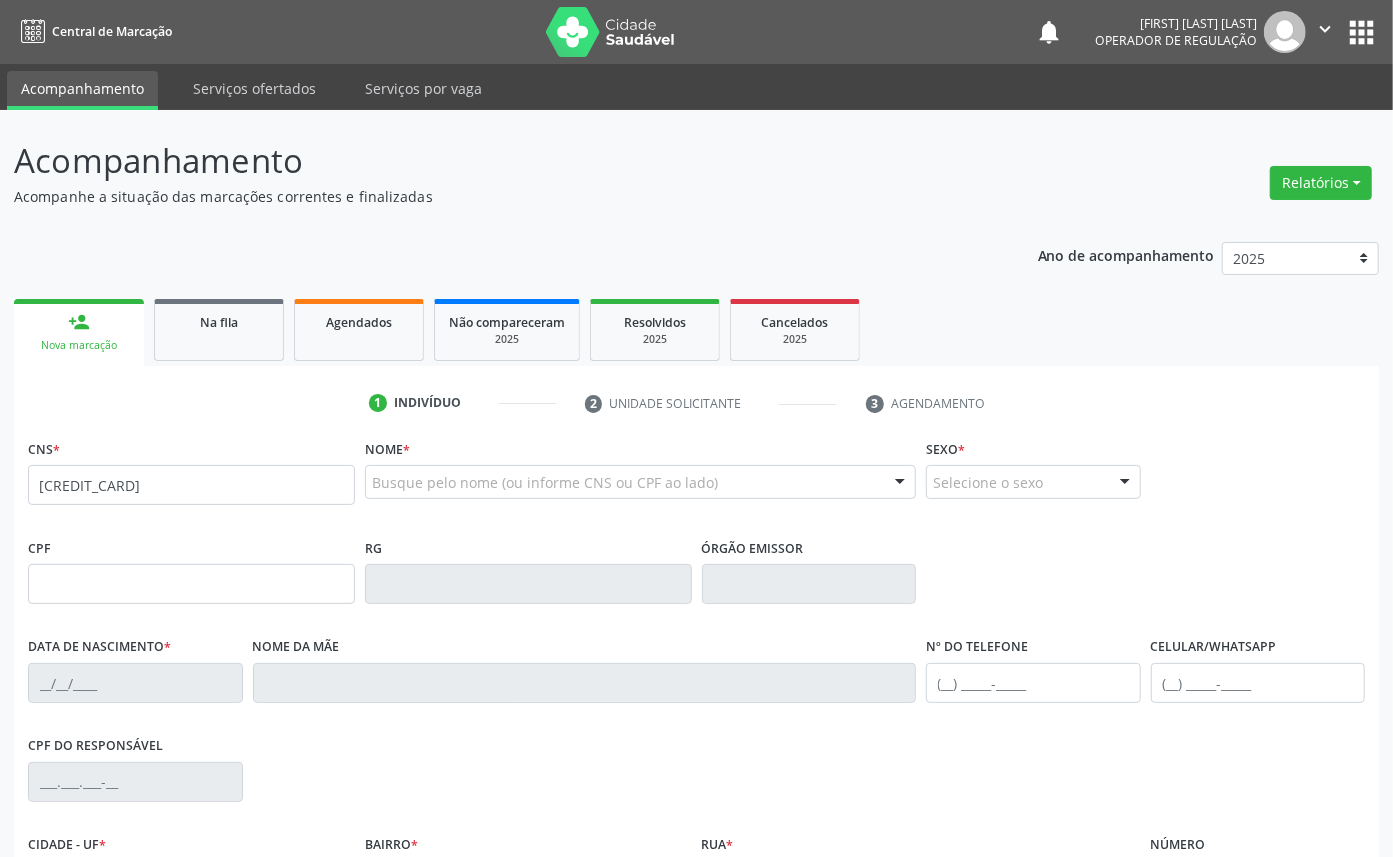 type on "[CREDIT_CARD]" 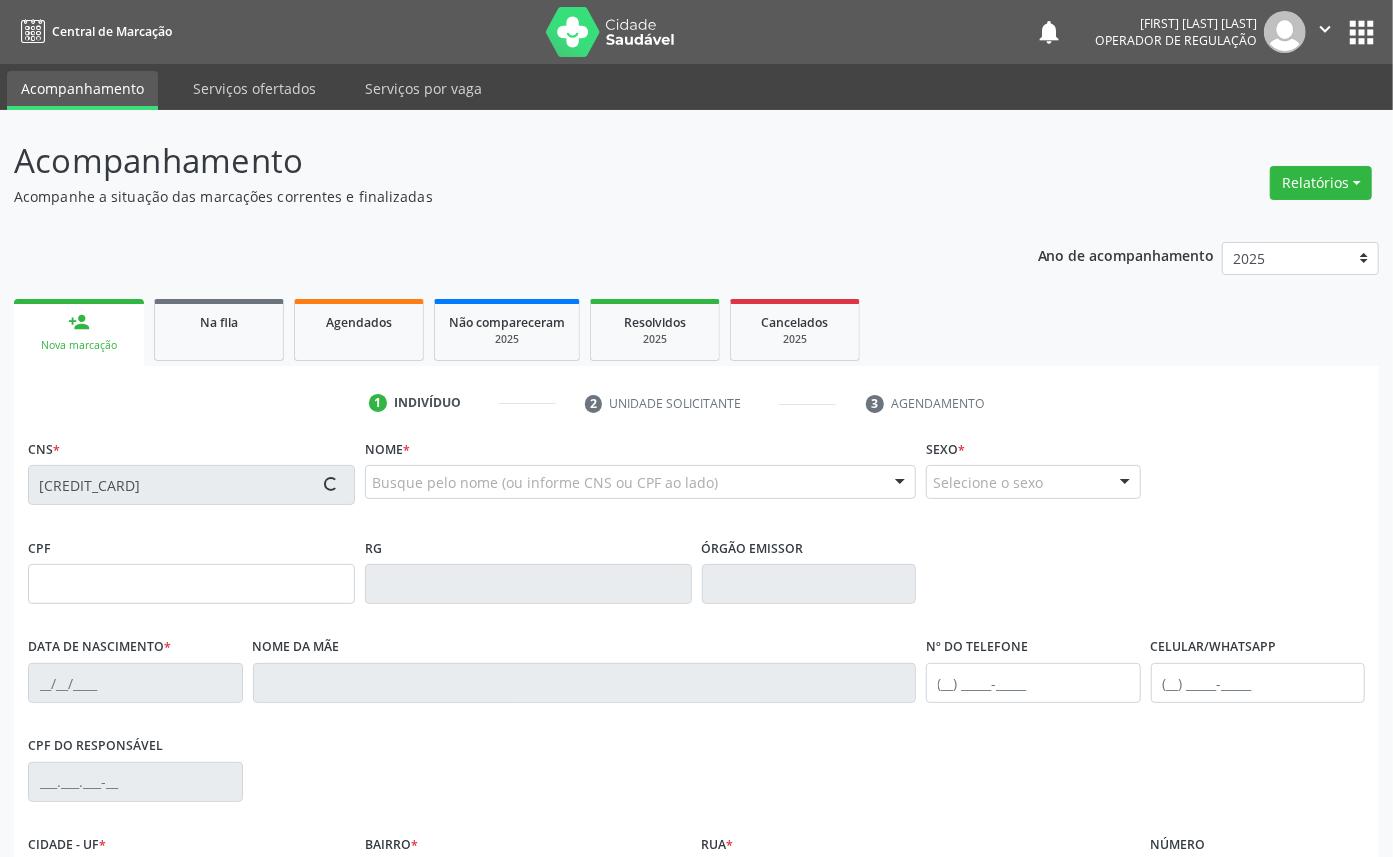 type on "[CPF]" 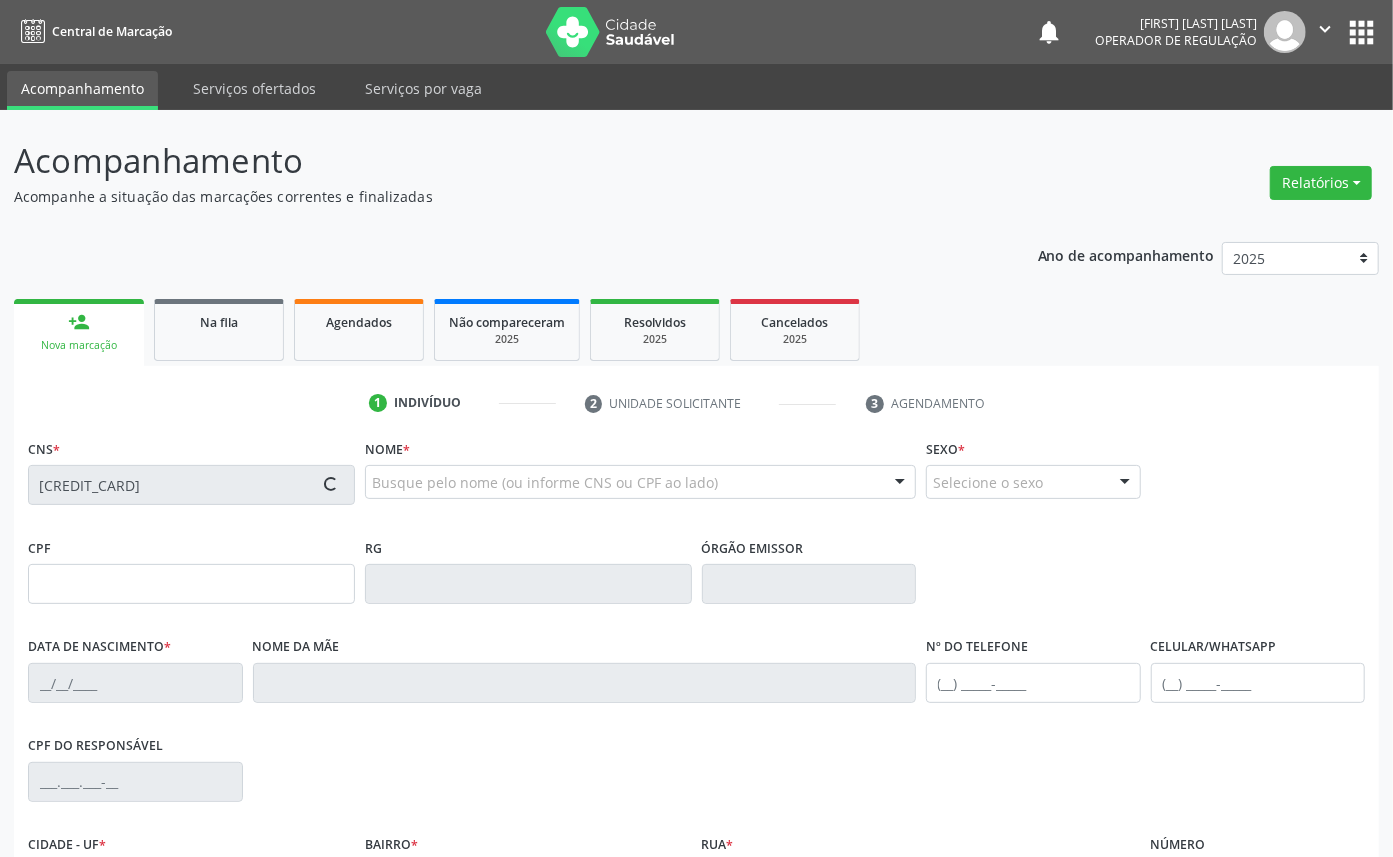 type on "[DATE]" 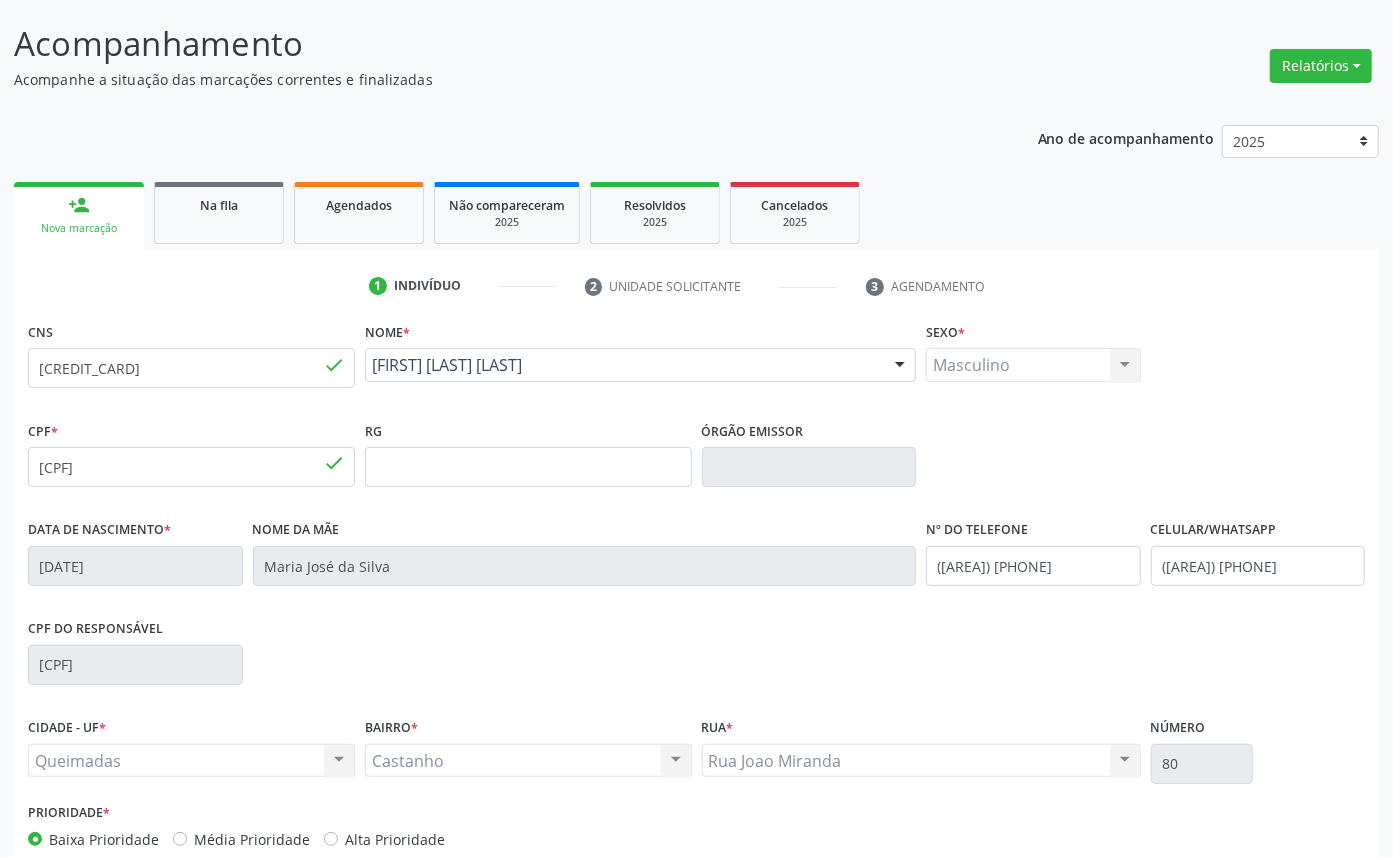 scroll, scrollTop: 225, scrollLeft: 0, axis: vertical 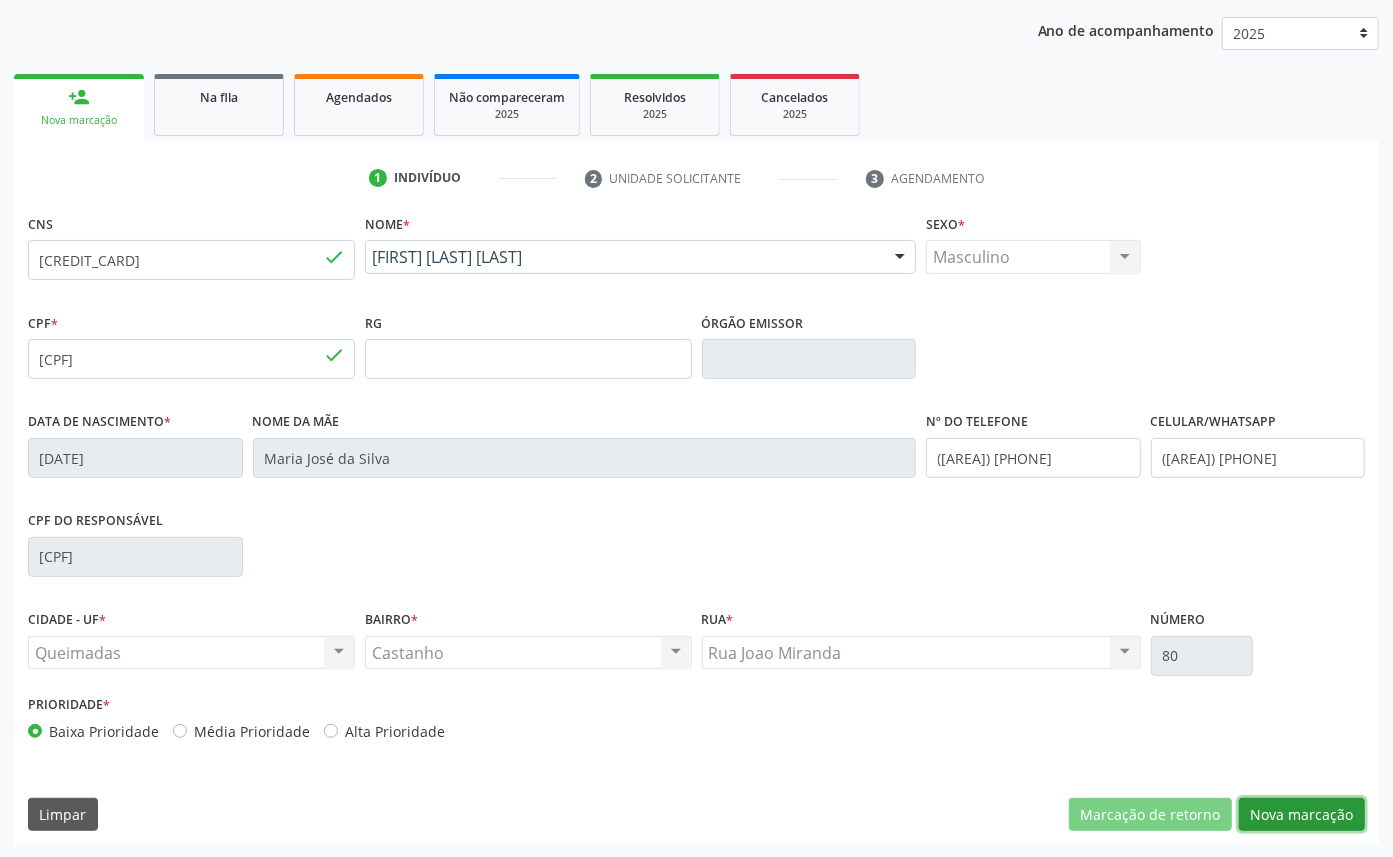 click on "Nova marcação" at bounding box center (1302, 815) 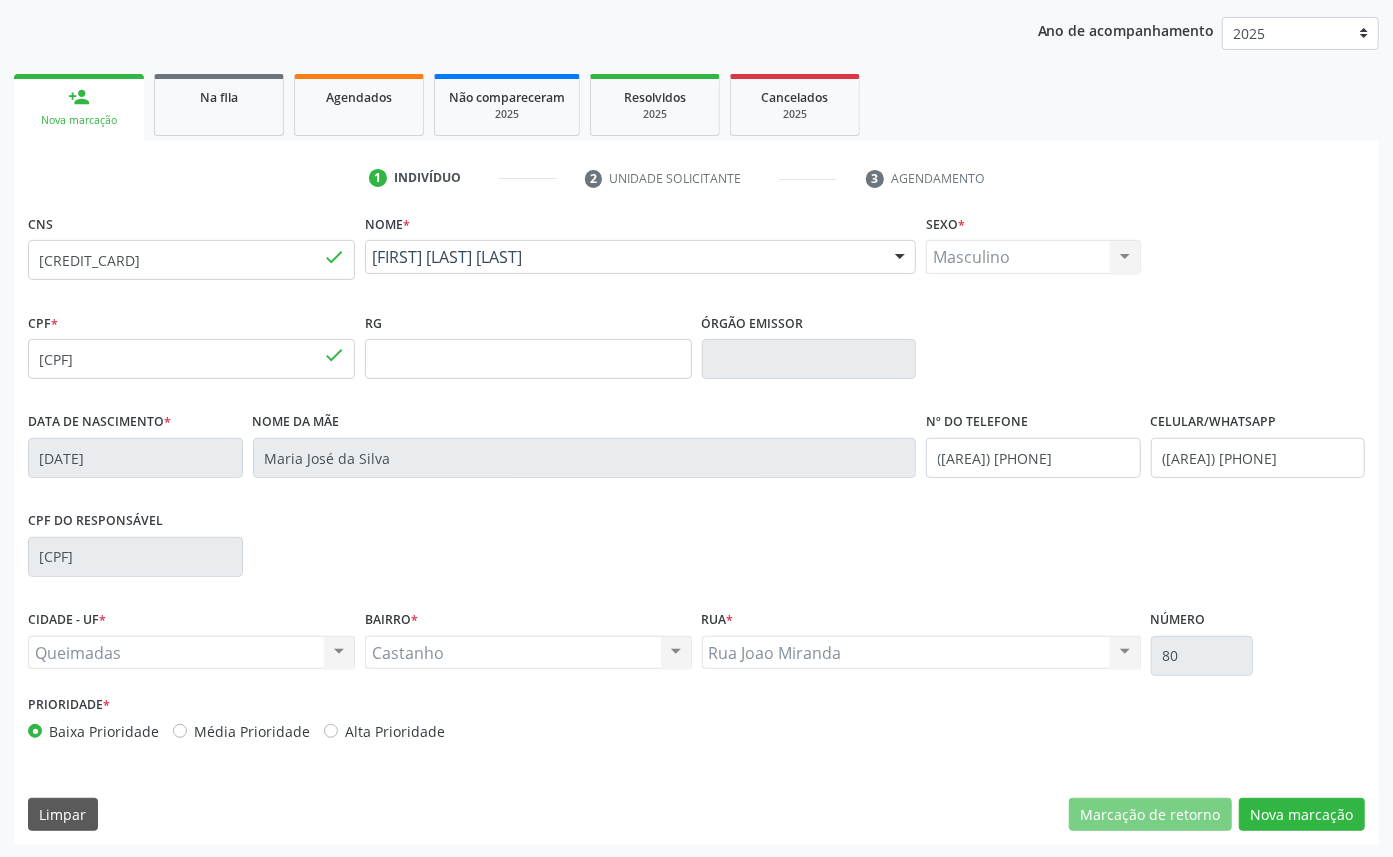 scroll, scrollTop: 47, scrollLeft: 0, axis: vertical 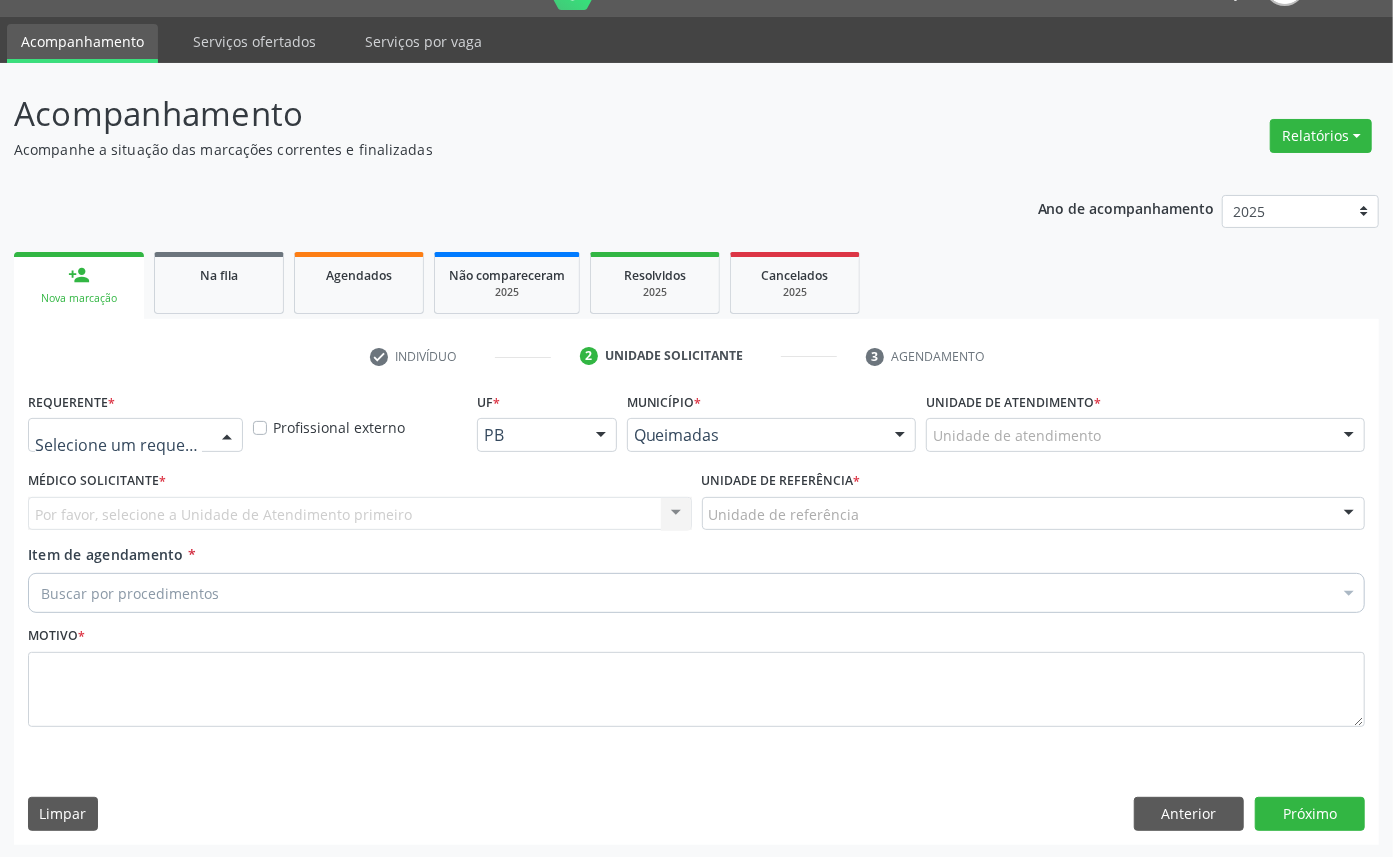 click on "Médico(a)   Enfermeiro(a)   Paciente
Nenhum resultado encontrado para: "   "
Não há nenhuma opção para ser exibida." at bounding box center (135, 435) 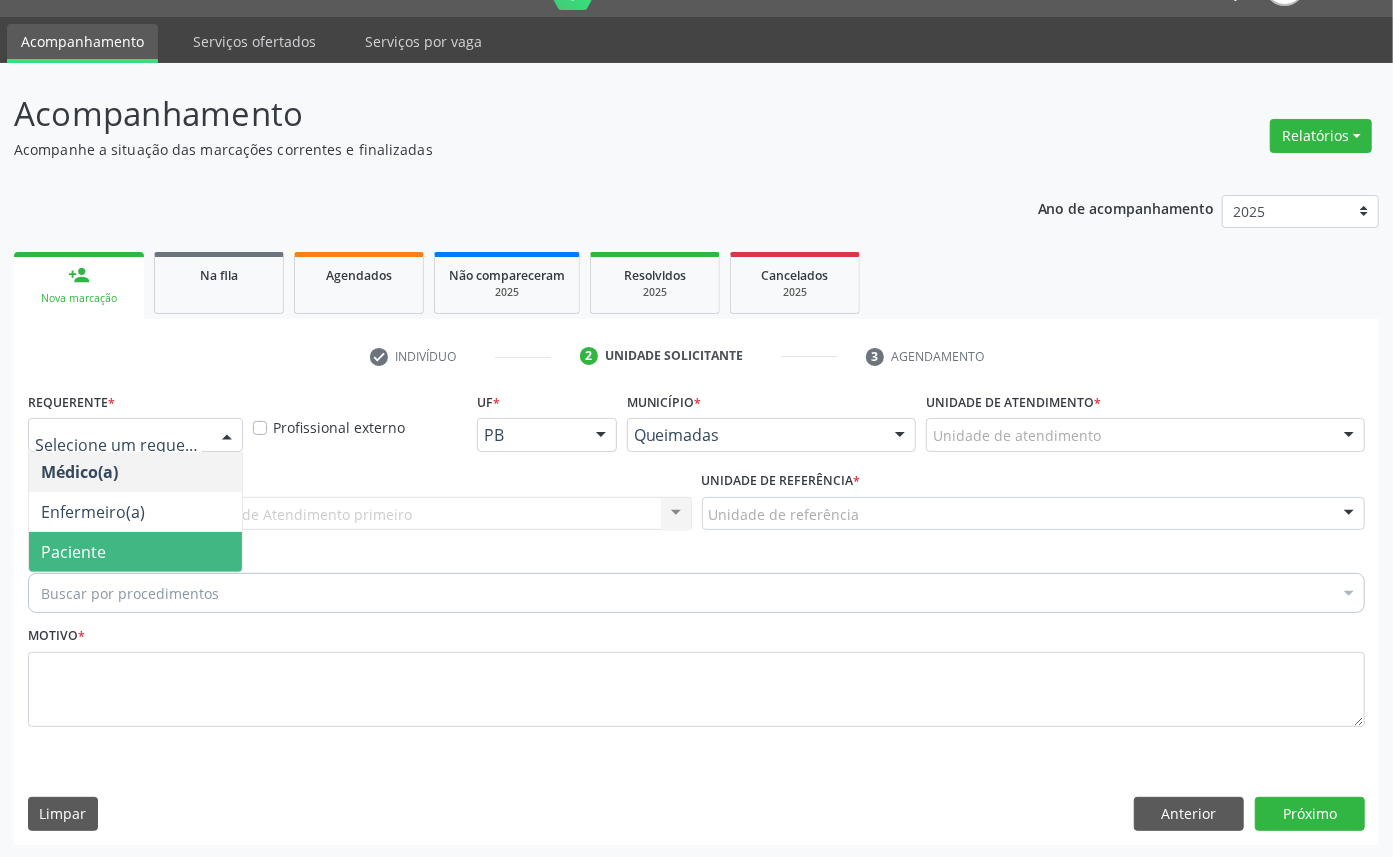 click on "Paciente" at bounding box center [135, 552] 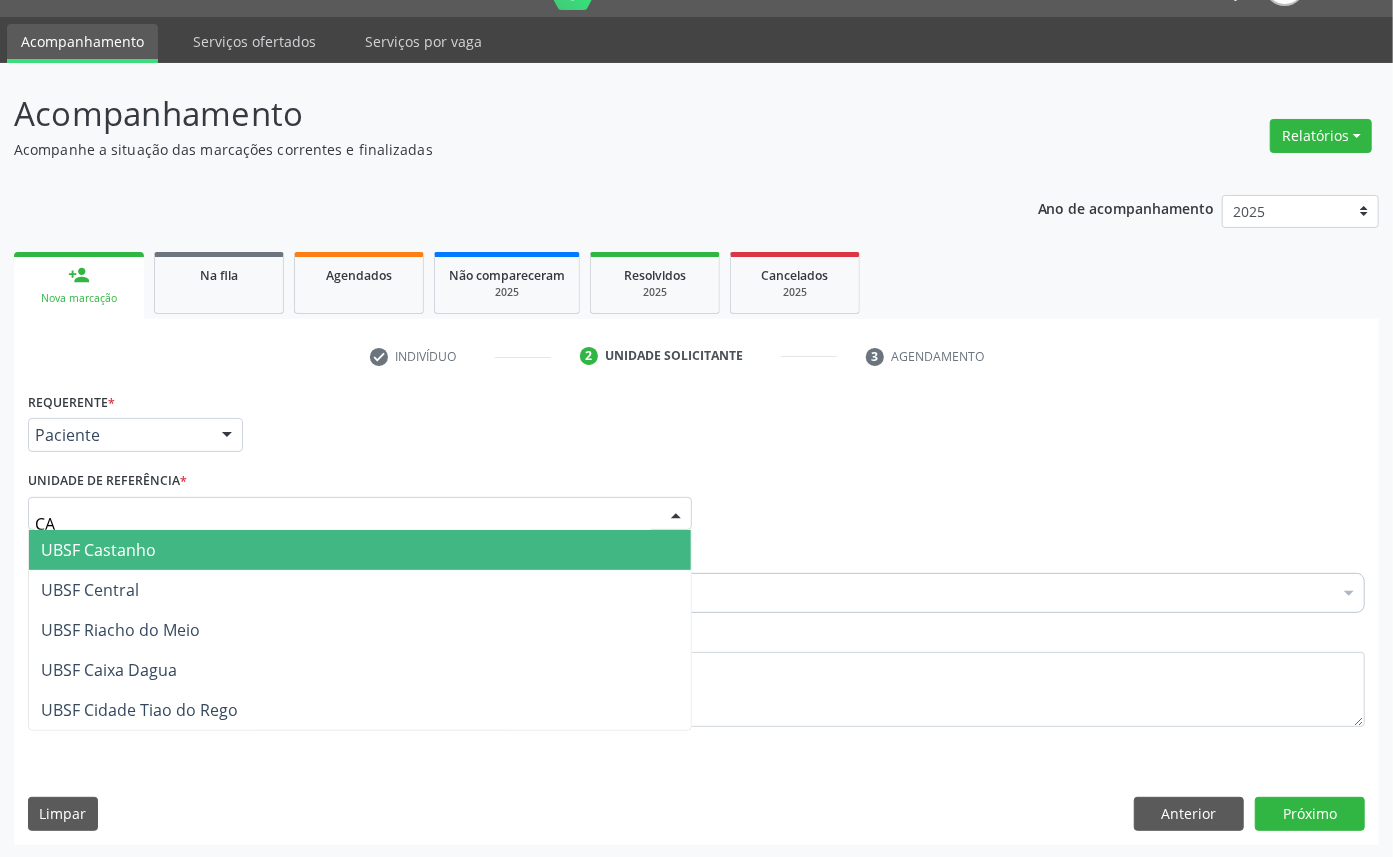 type on "CAS" 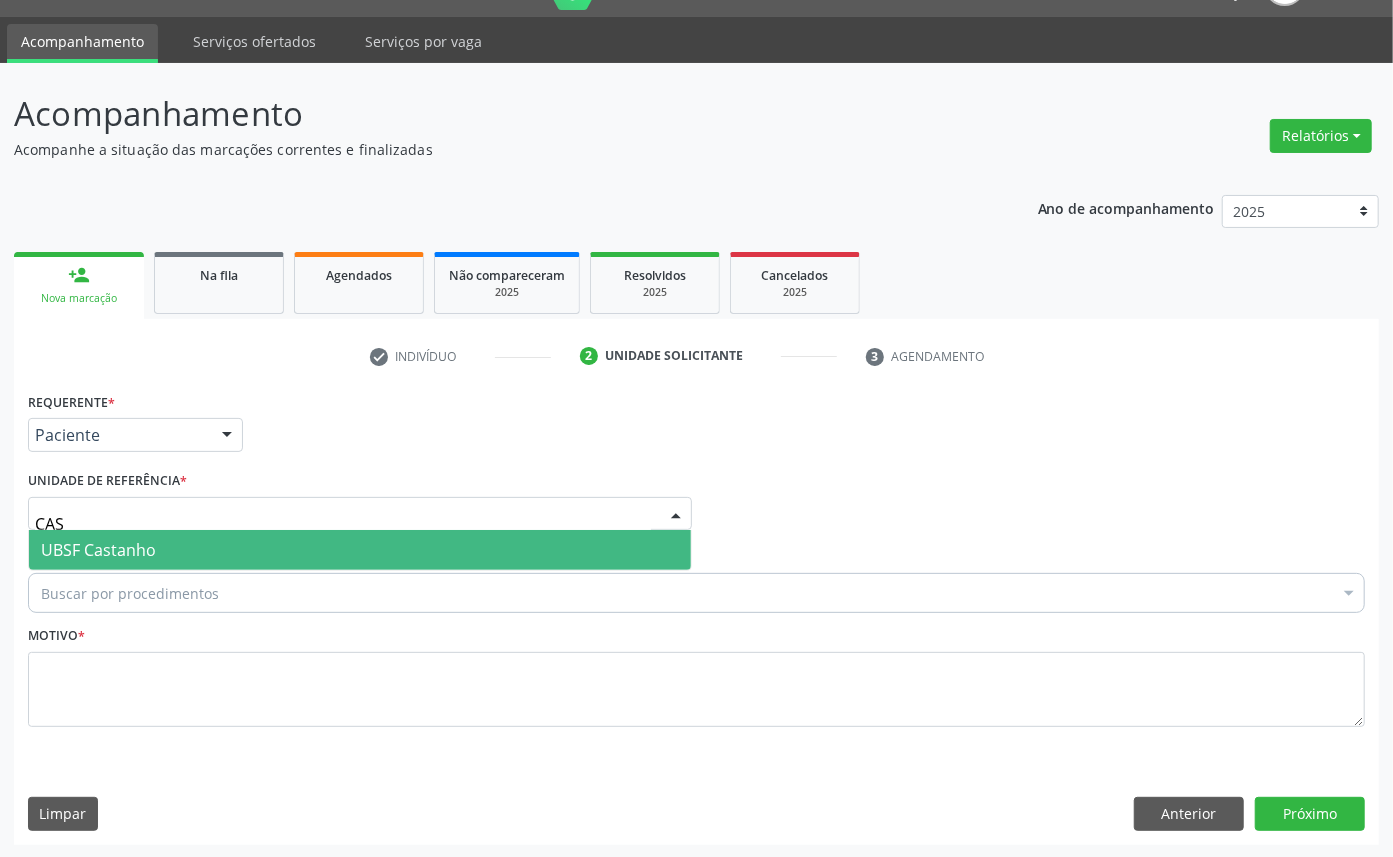 click on "UBSF Castanho" at bounding box center (360, 550) 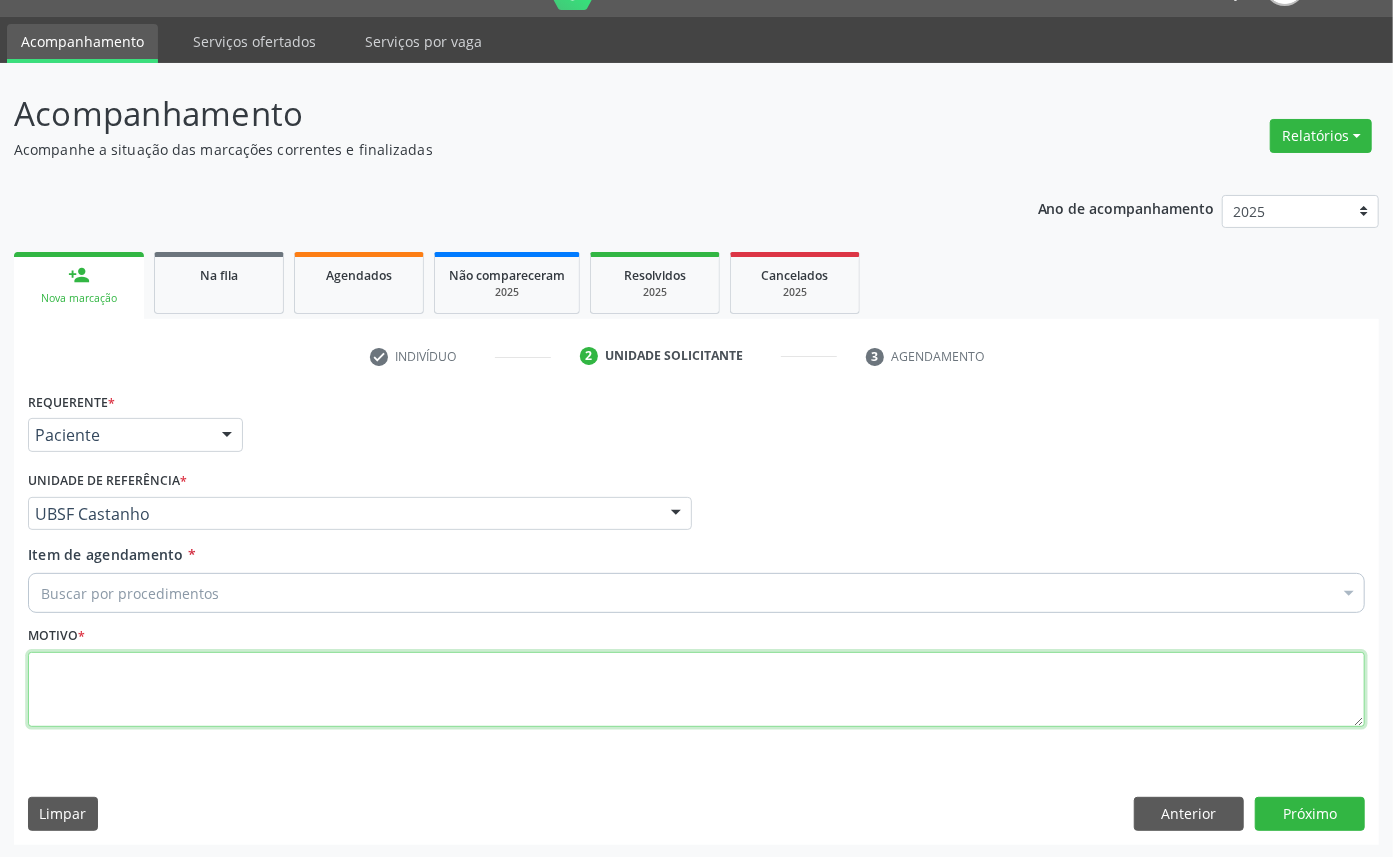 click at bounding box center [696, 690] 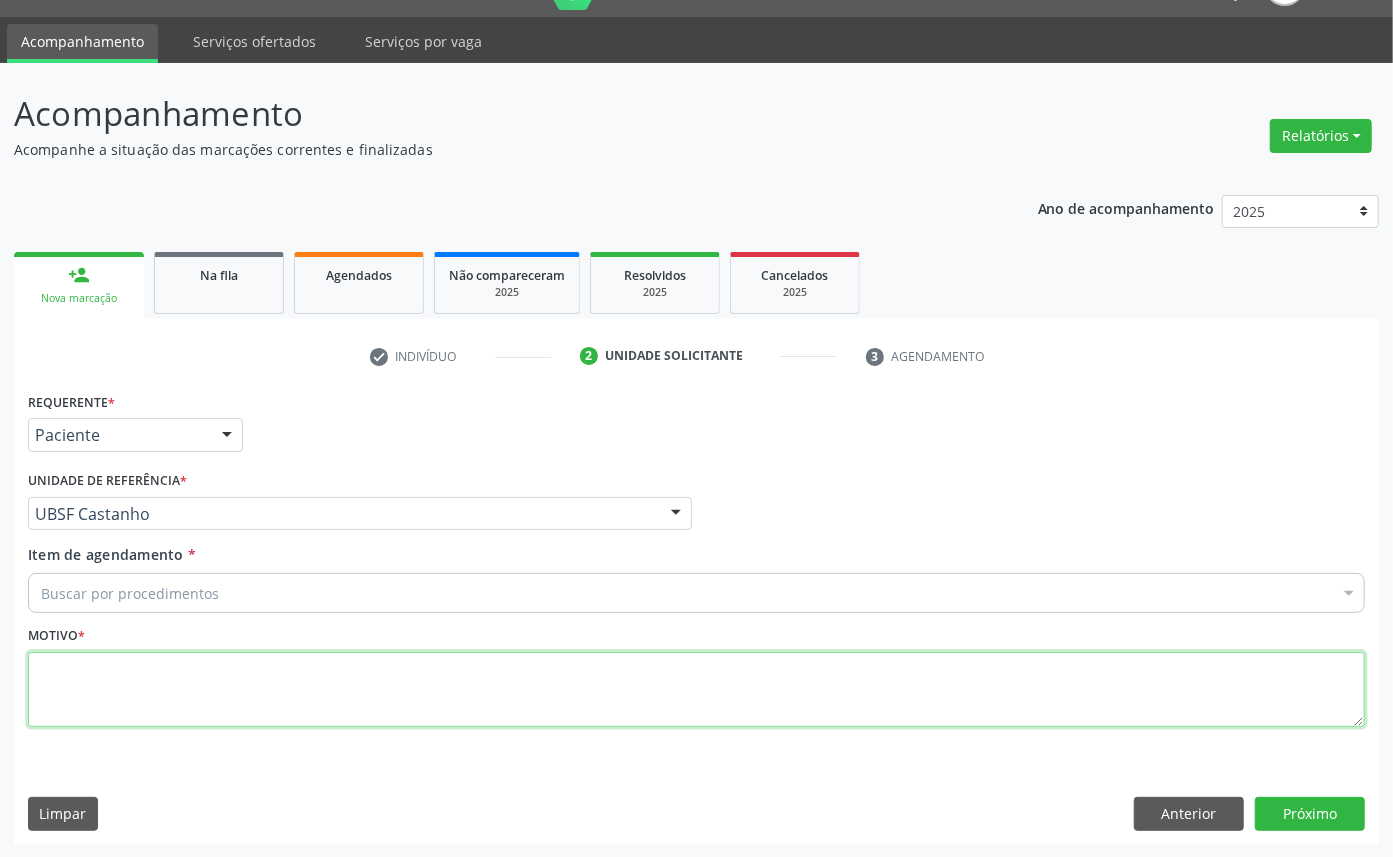 click at bounding box center (696, 690) 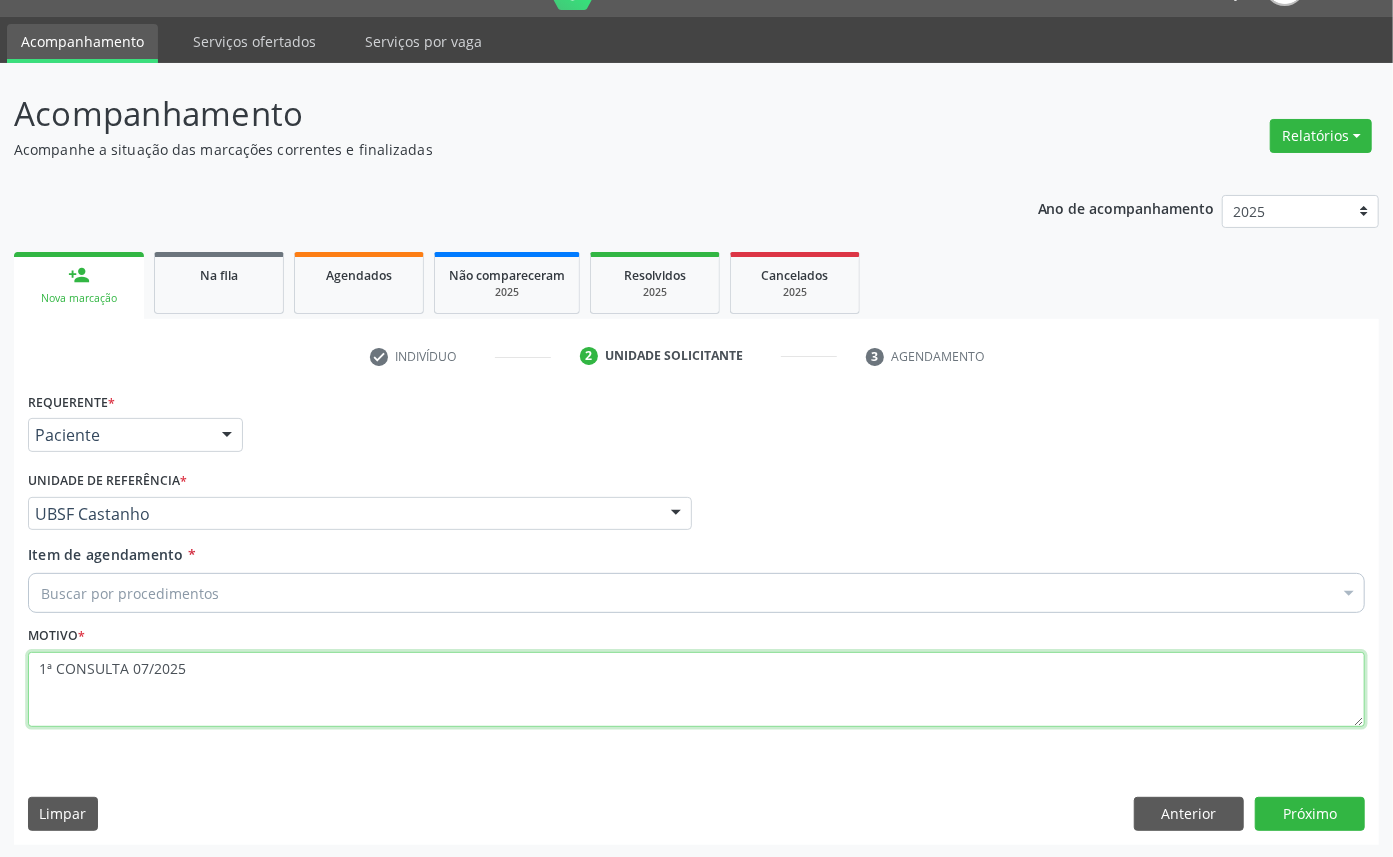 type on "1ª CONSULTA 07/2025" 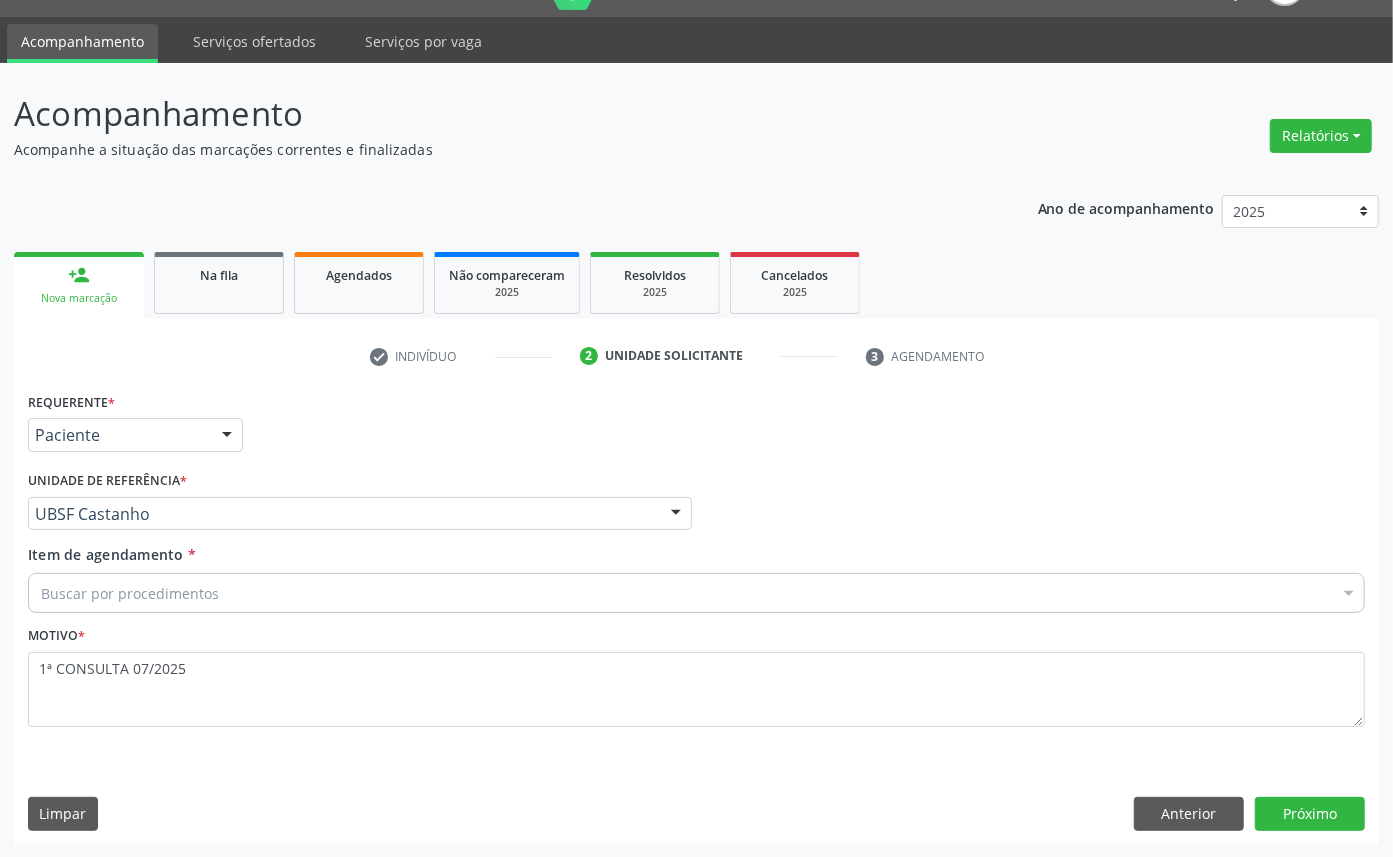 click on "Buscar por procedimentos" at bounding box center (696, 593) 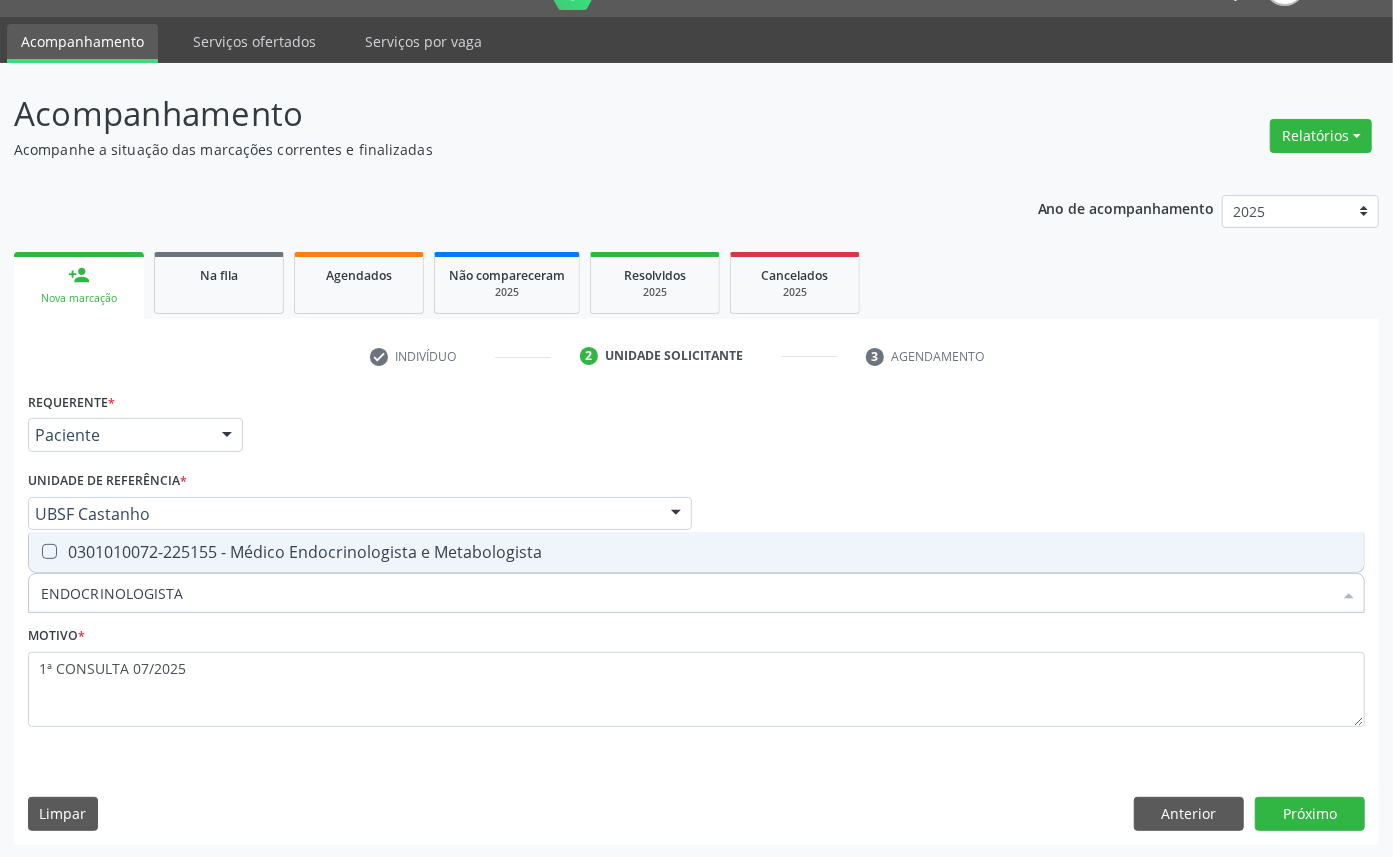 click on "0301010072-225155 - Médico Endocrinologista e Metabologista" at bounding box center [696, 552] 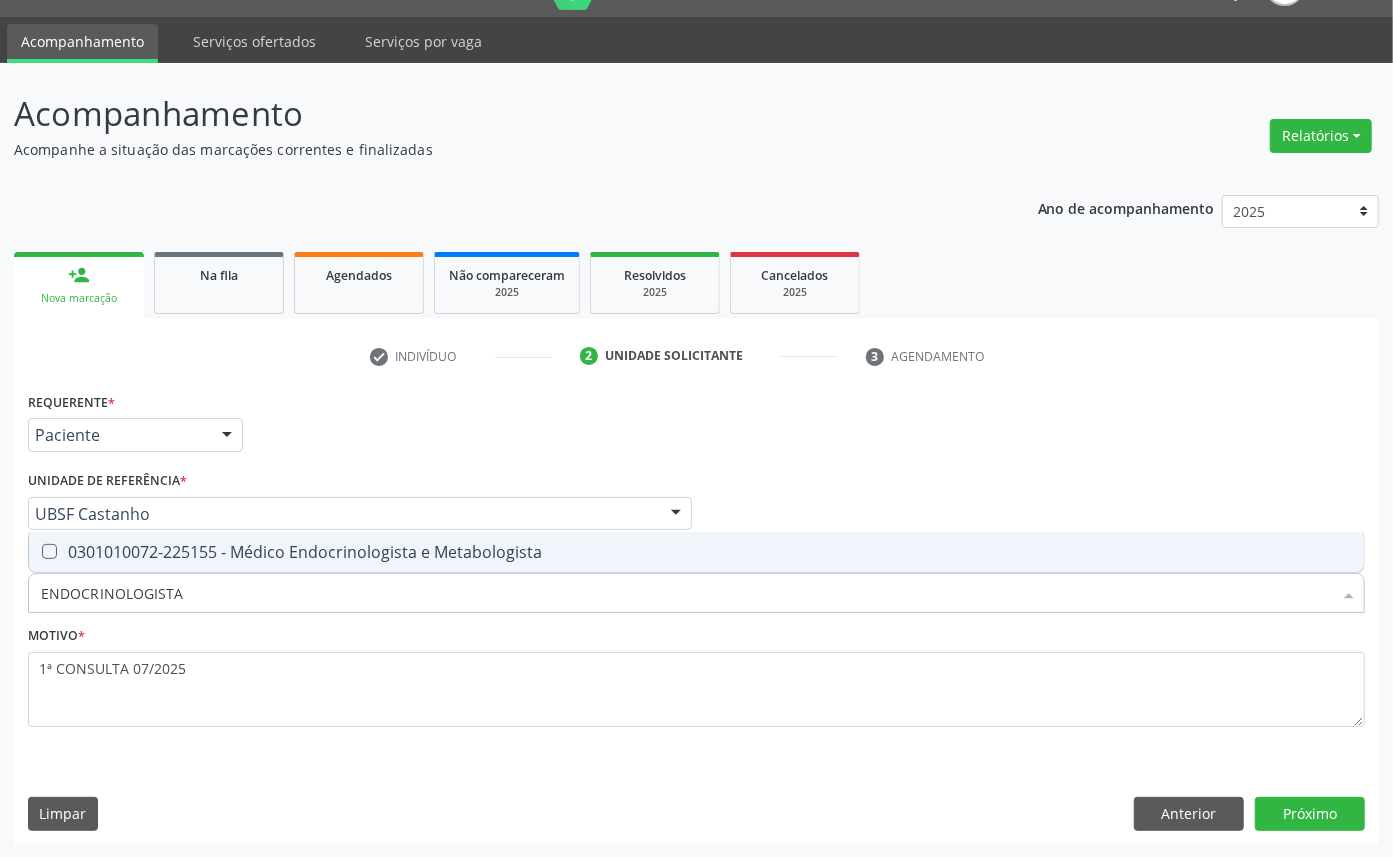 checkbox on "true" 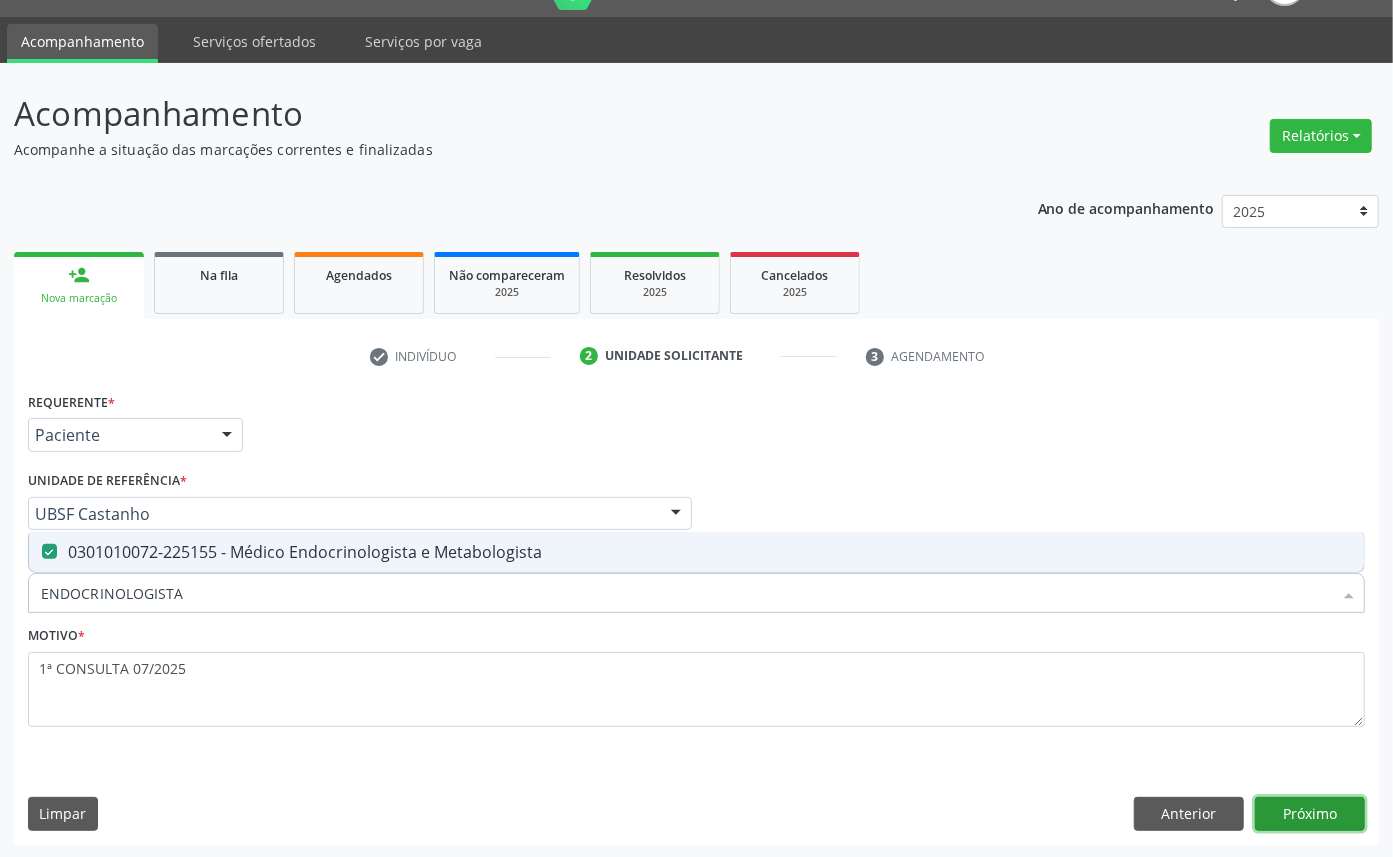 click on "Próximo" at bounding box center (1310, 814) 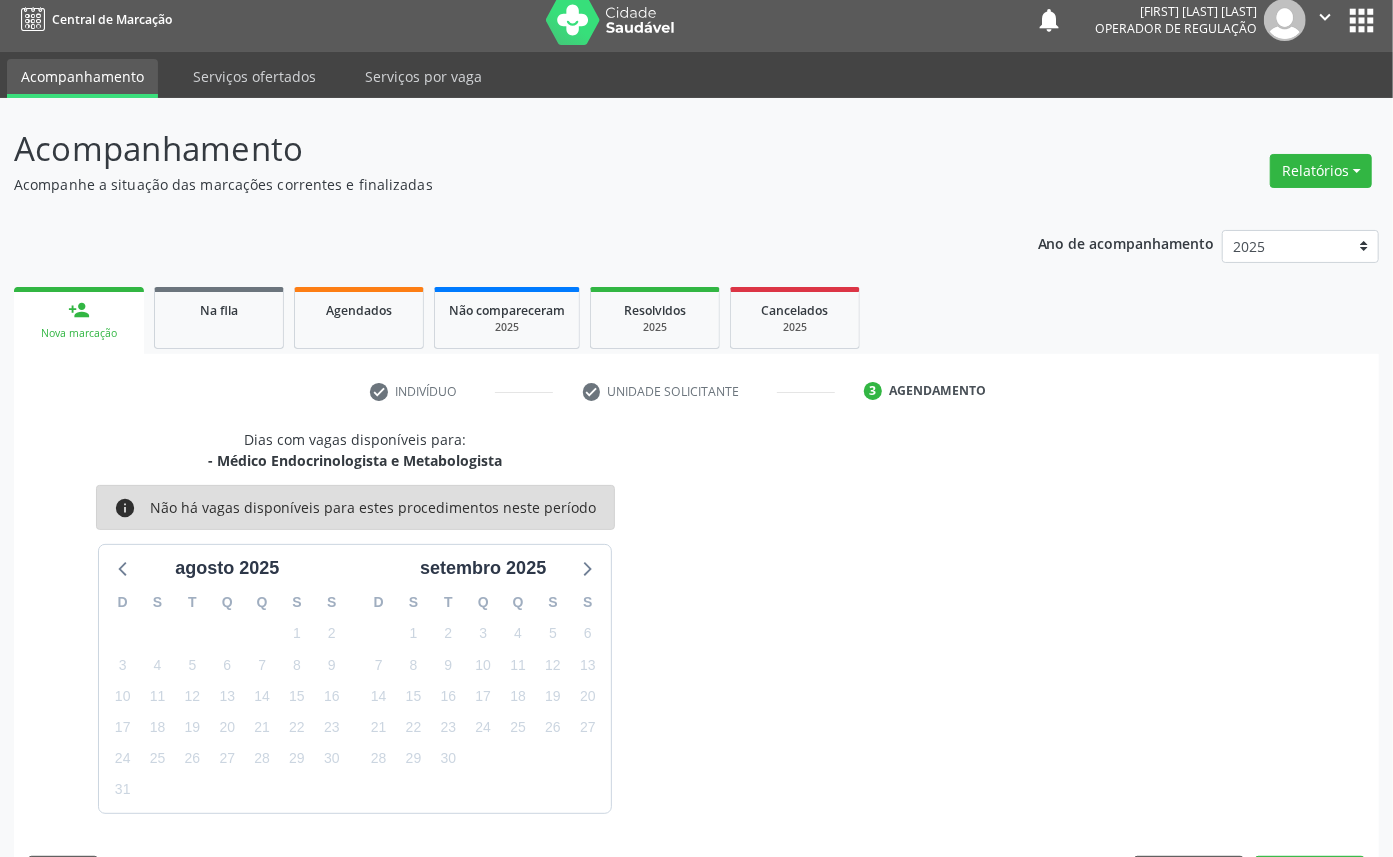 scroll, scrollTop: 47, scrollLeft: 0, axis: vertical 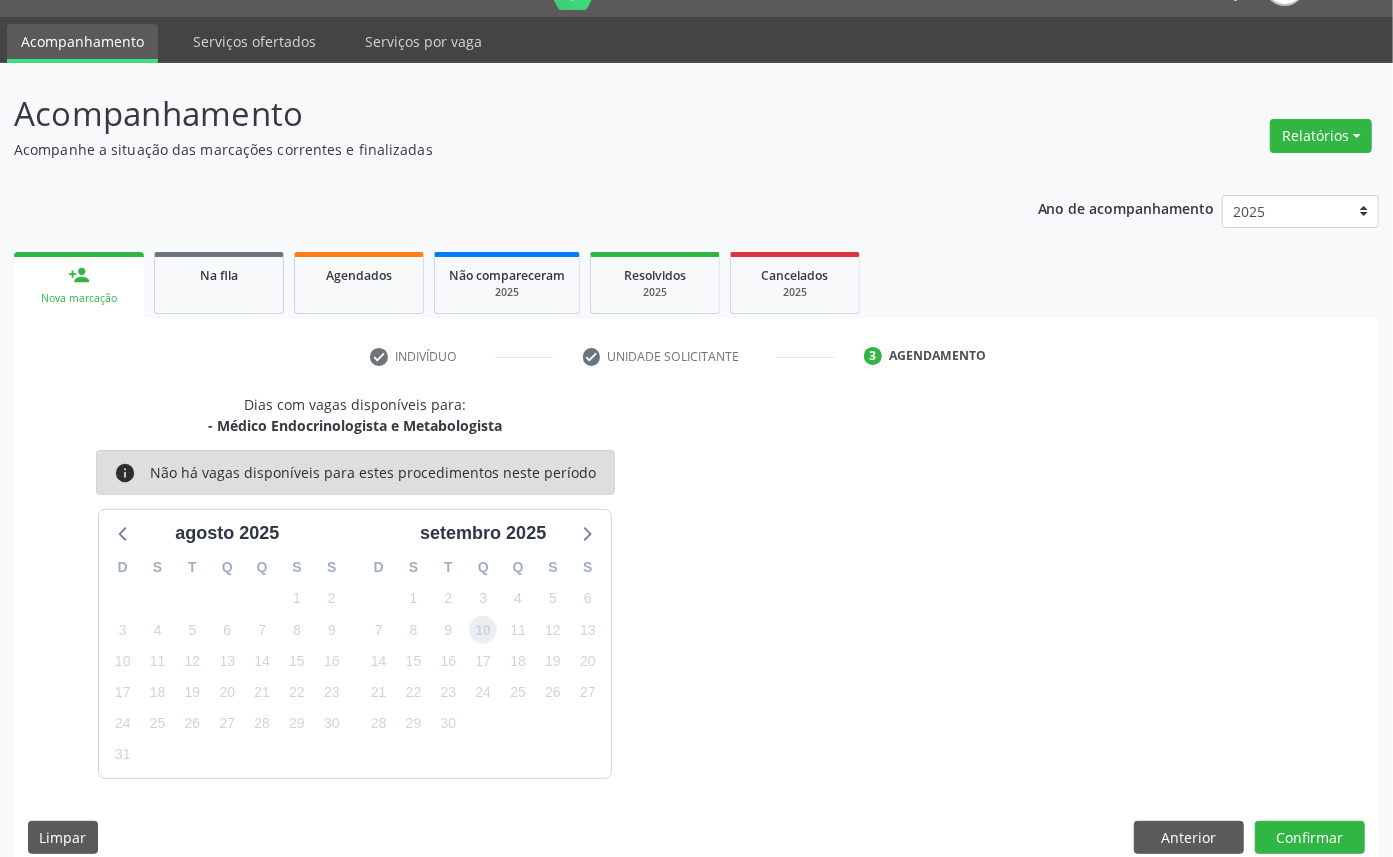 click on "10" at bounding box center (483, 630) 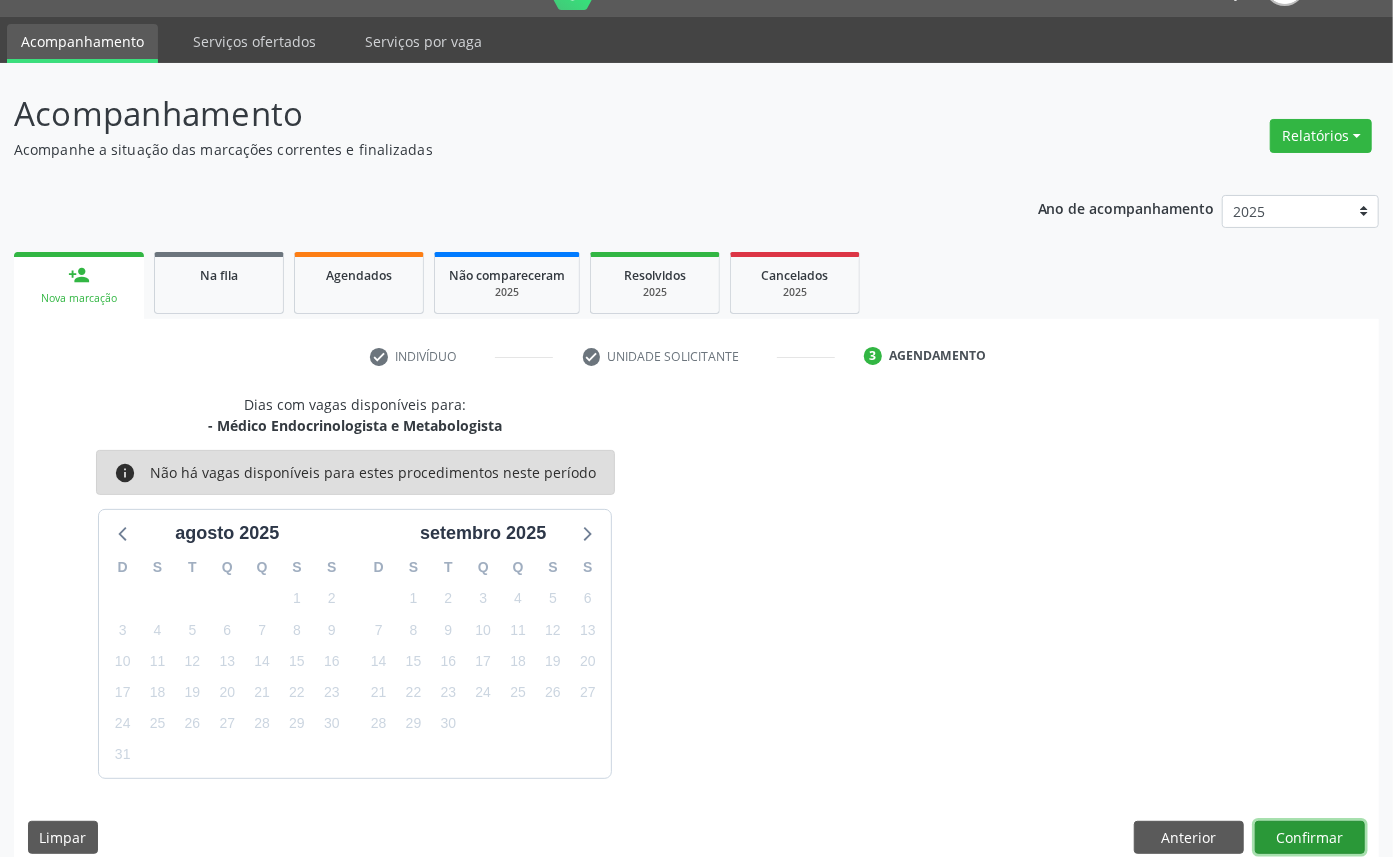 click on "Confirmar" at bounding box center (1310, 838) 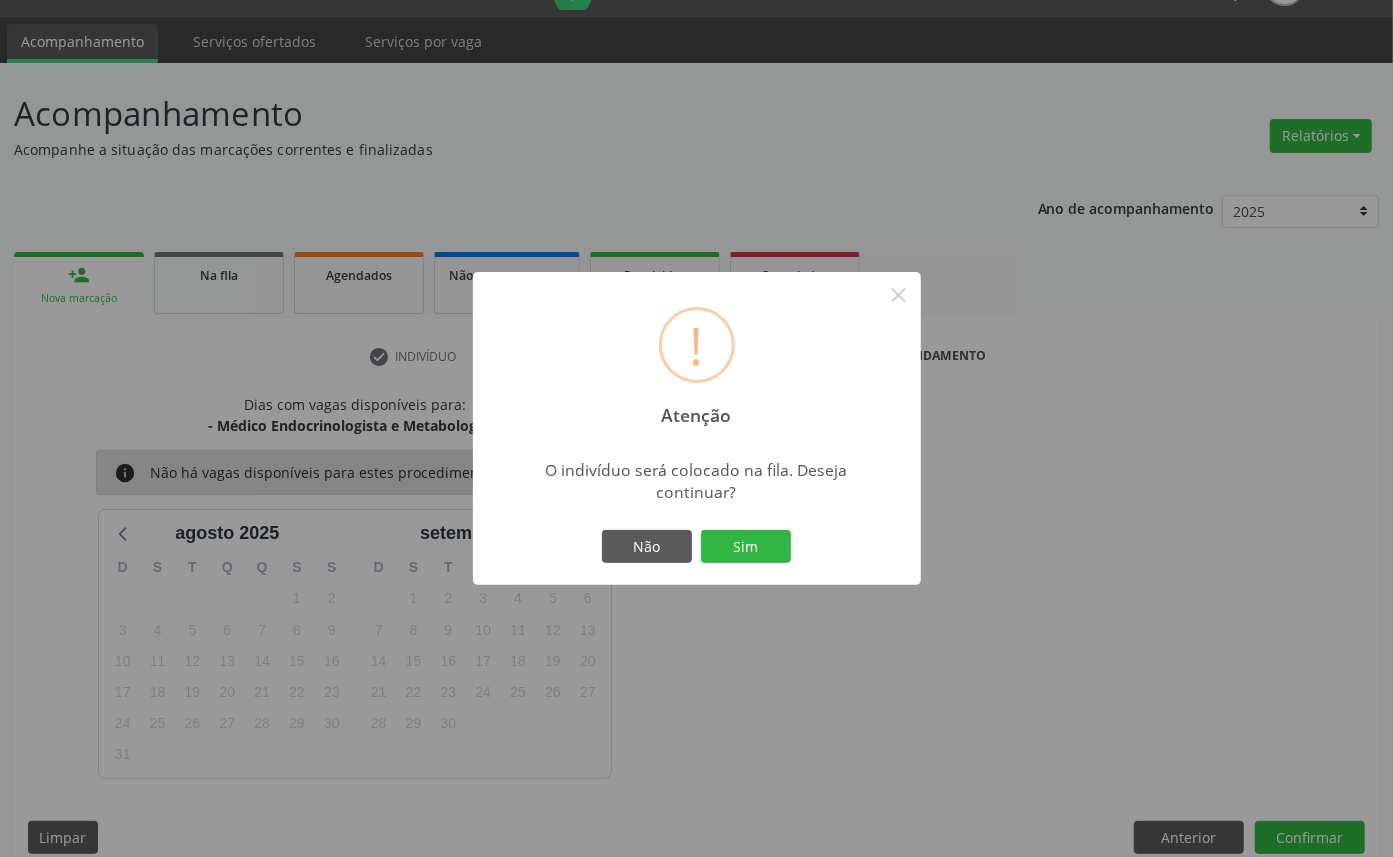 type 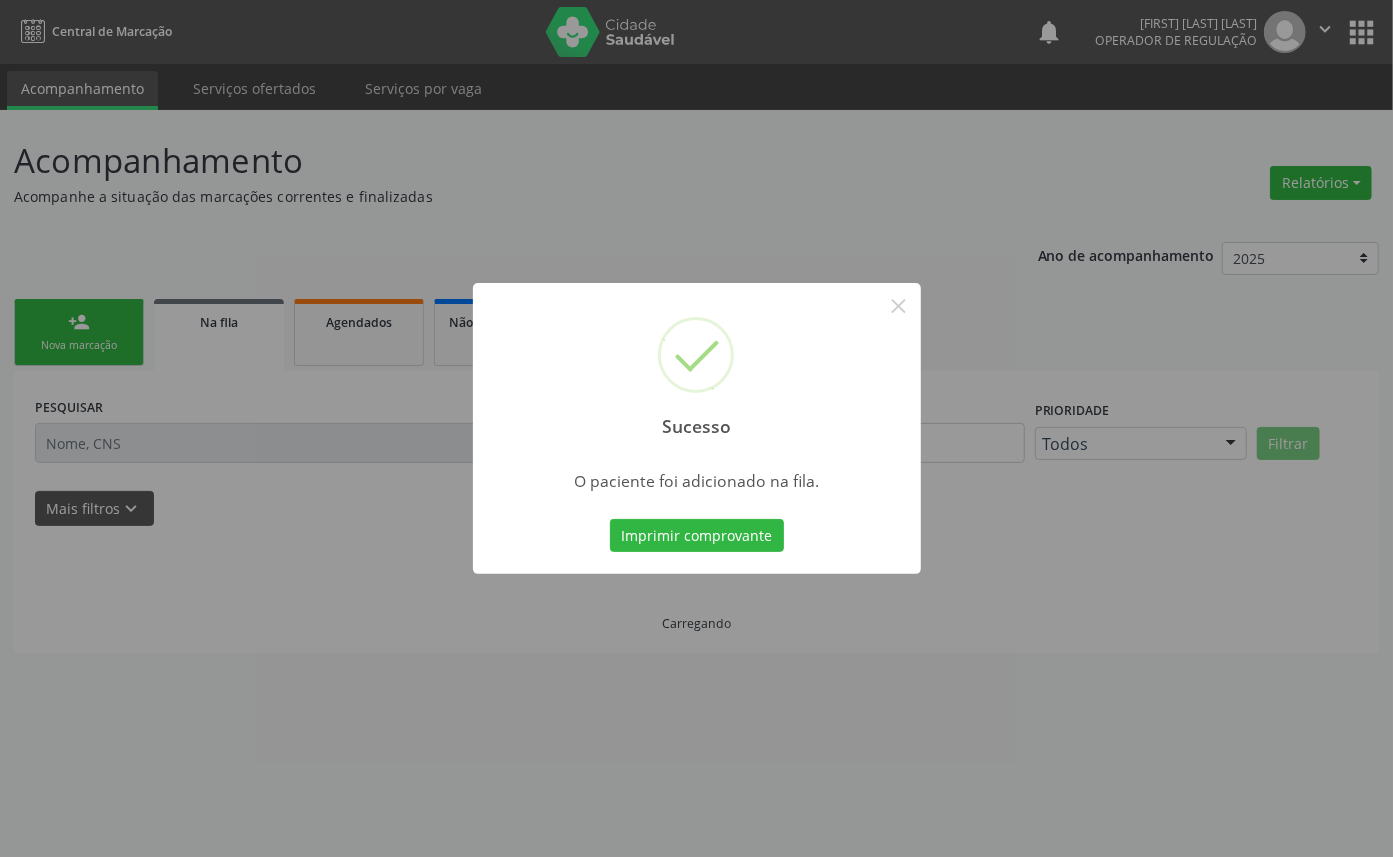 scroll, scrollTop: 0, scrollLeft: 0, axis: both 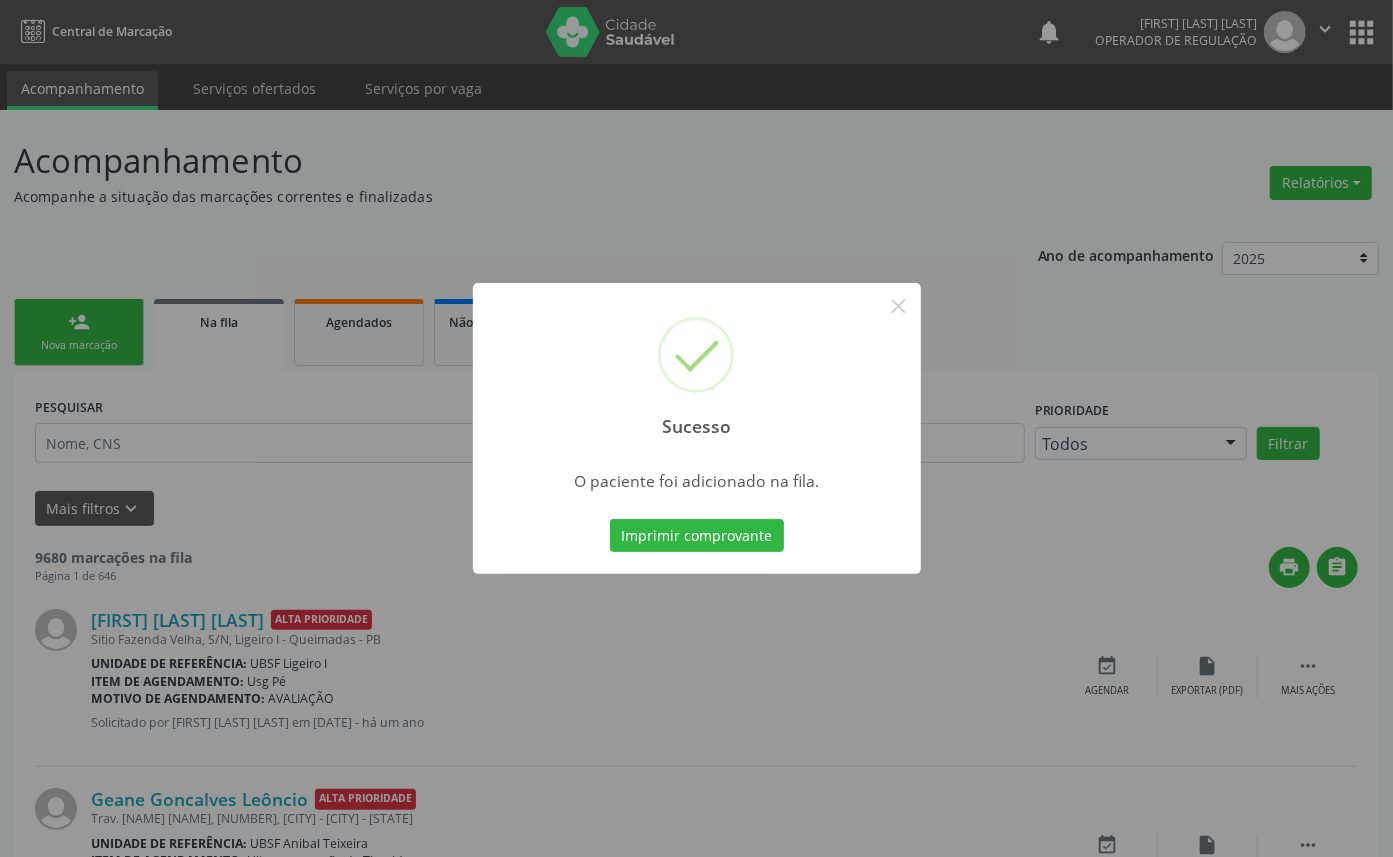 type 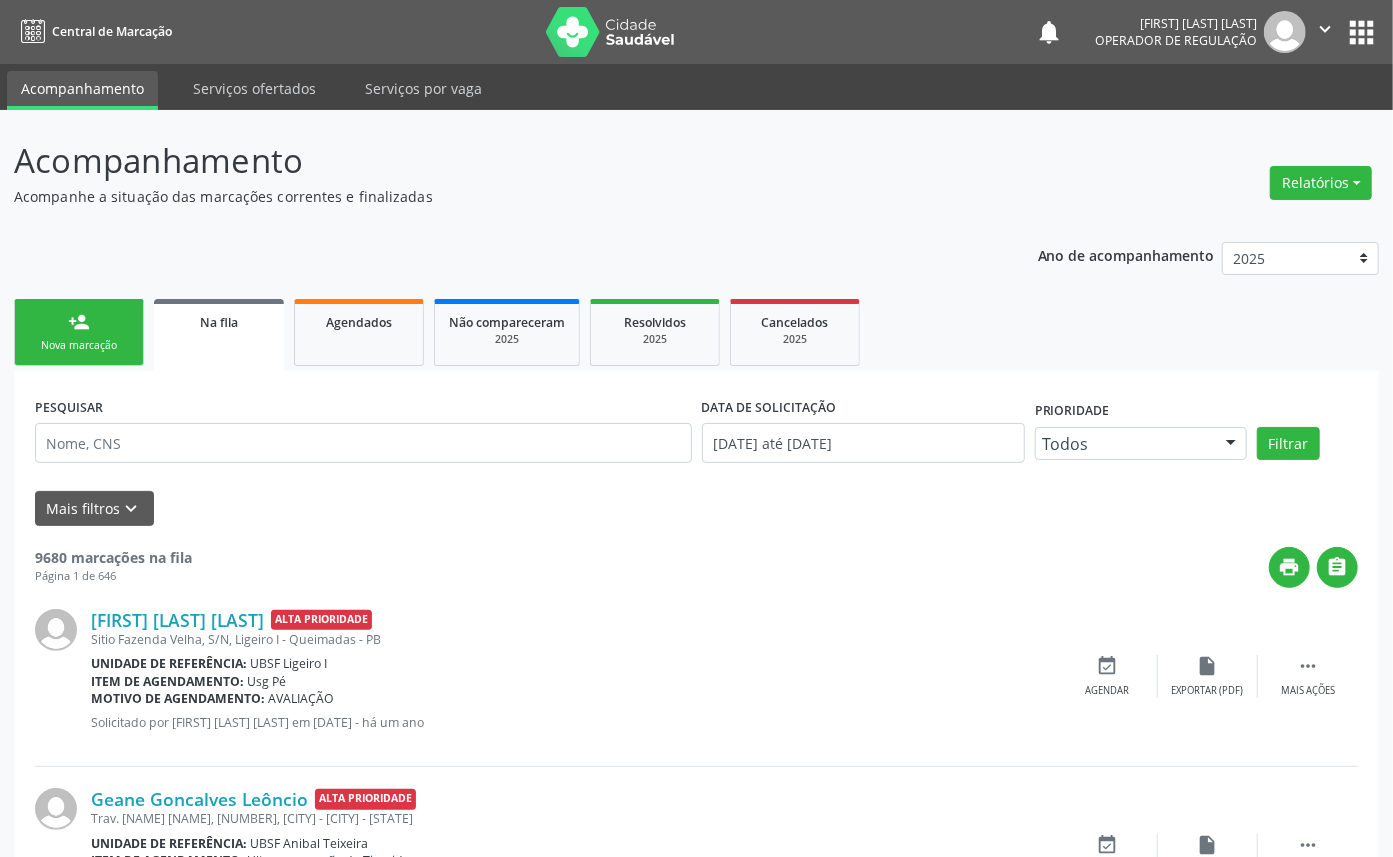 click on "Acompanhamento
Acompanhe a situação das marcações correntes e finalizadas
Relatórios
Acompanhamento
Consolidado
Procedimentos realizados
Ano de acompanhamento
2025 2024 2023 2022 2021
person_add
Nova marcação
Na fila   Agendados   Não compareceram
2025
Resolvidos
2025
Cancelados
2025
PESQUISAR
DATA DE SOLICITAÇÃO
01/01/2021 até 08/08/2025
Prioridade
Todos         Todos   Baixa Prioridade   Média Prioridade   Alta Prioridade
Nenhum resultado encontrado para: "   "
Não há nenhuma opção para ser exibida.
Filtrar
UNIDADE DE REFERÊNCIA
Selecione uma UBS
Todas as UBS   UBSF Ligeiro II   UBSF Saulo Leal Ernesto de Melo   UBSF Castanho   UBSF Baixa Verde   UBSF Ze Velho   UBSF Boa Vista" at bounding box center (696, 1738) 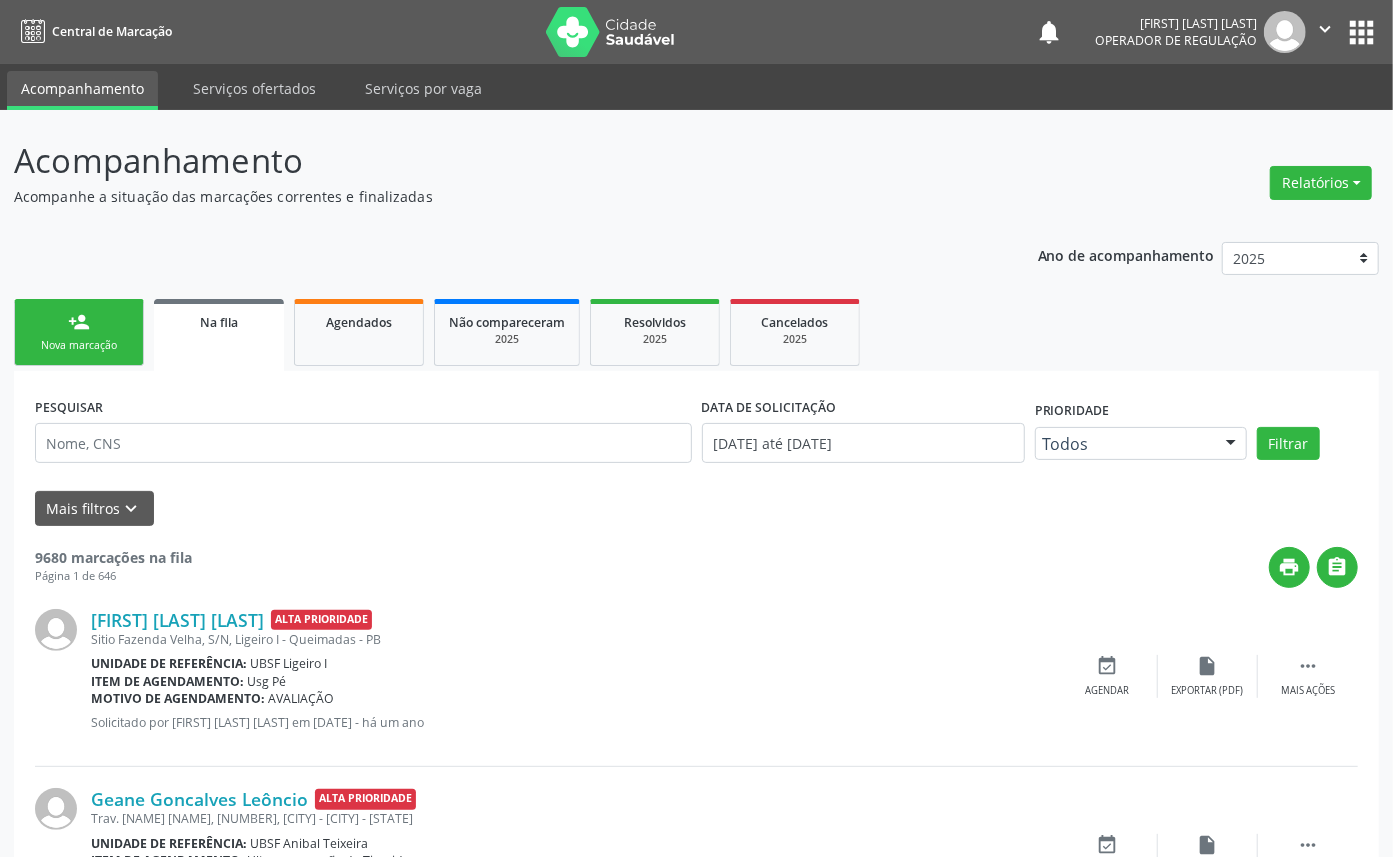 click on "person_add
Nova marcação" at bounding box center [79, 332] 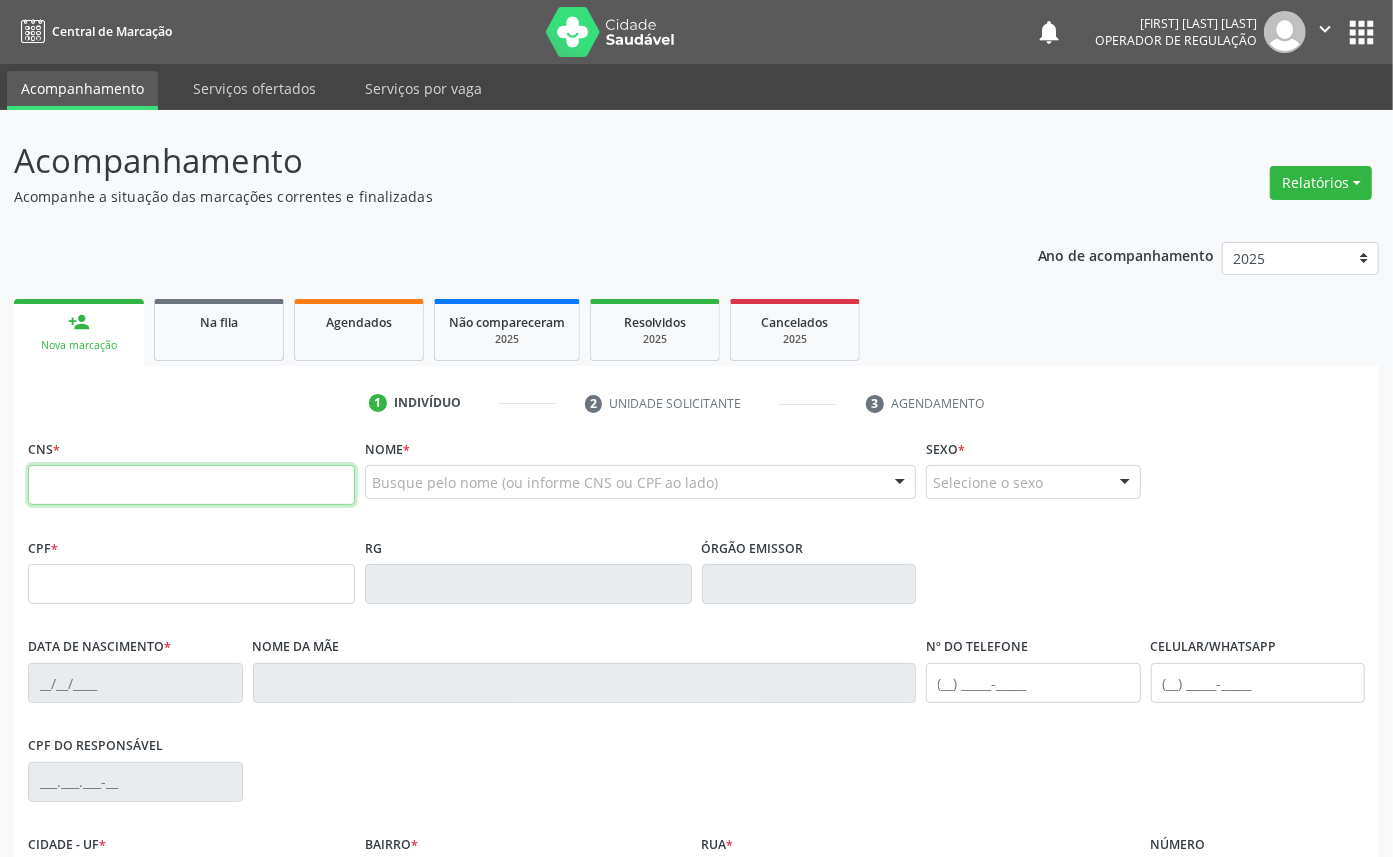 click at bounding box center (191, 485) 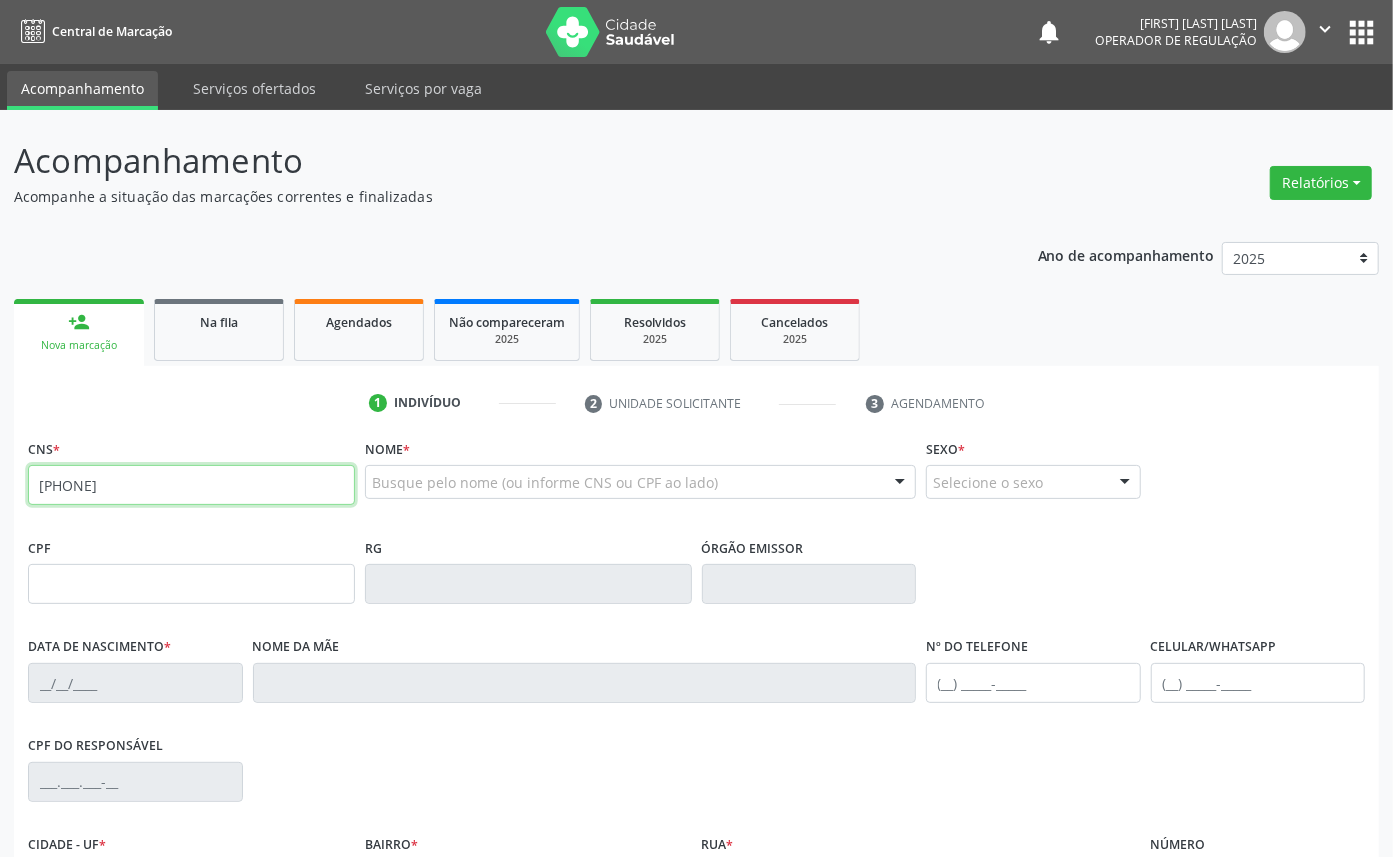 type on "706 7065 9736 0610" 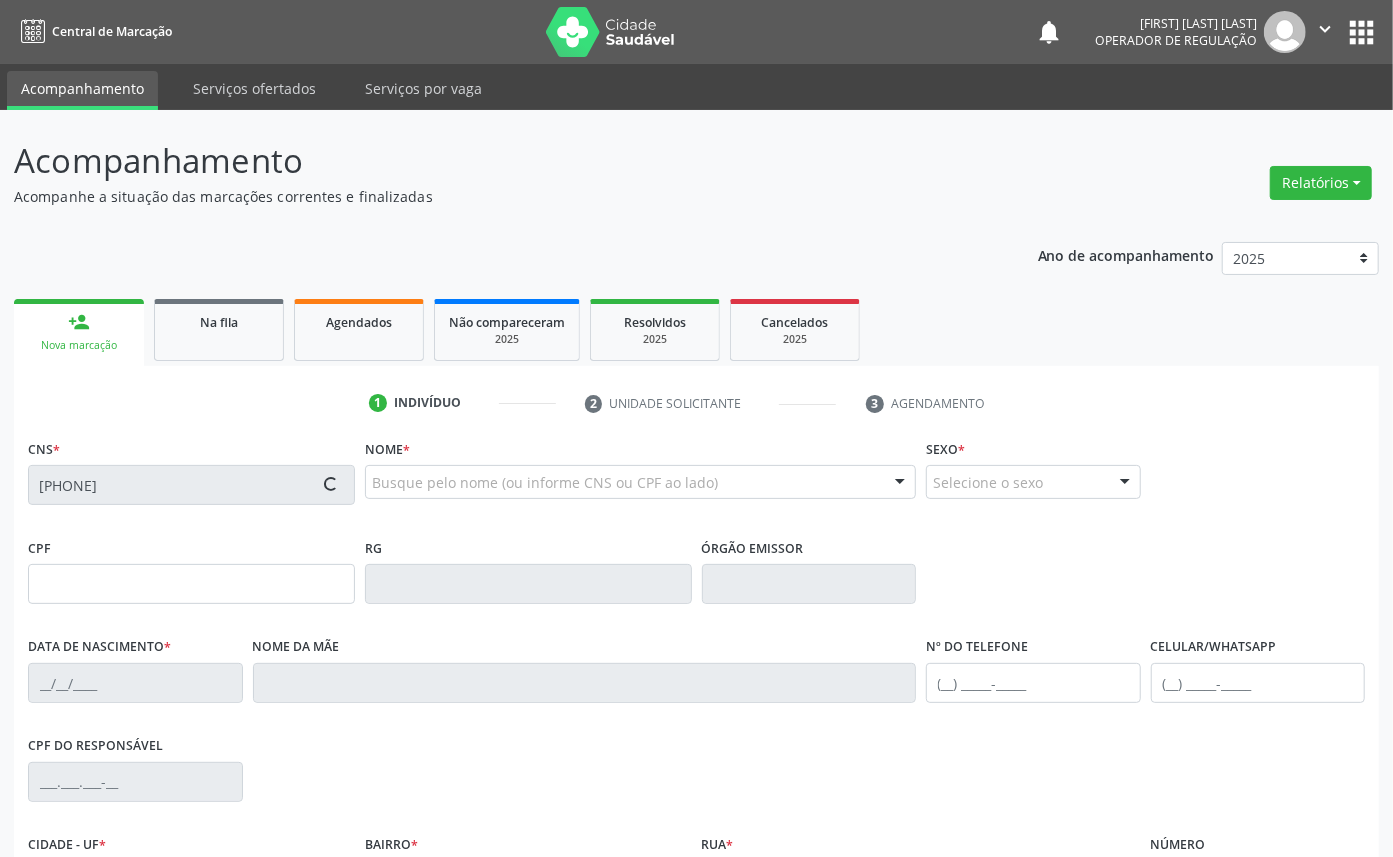type on "059.316.504-74" 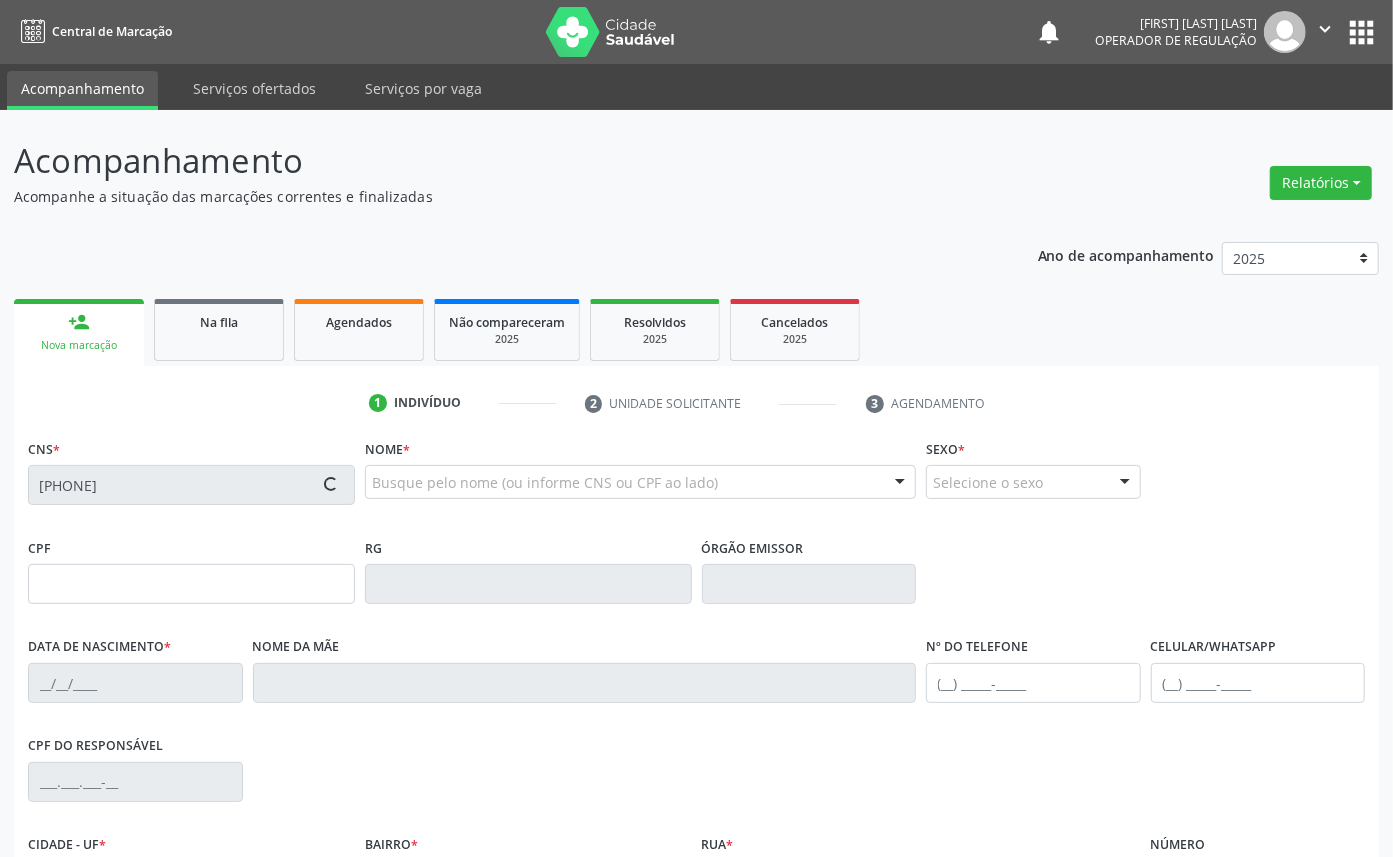 type on "11/06/1960" 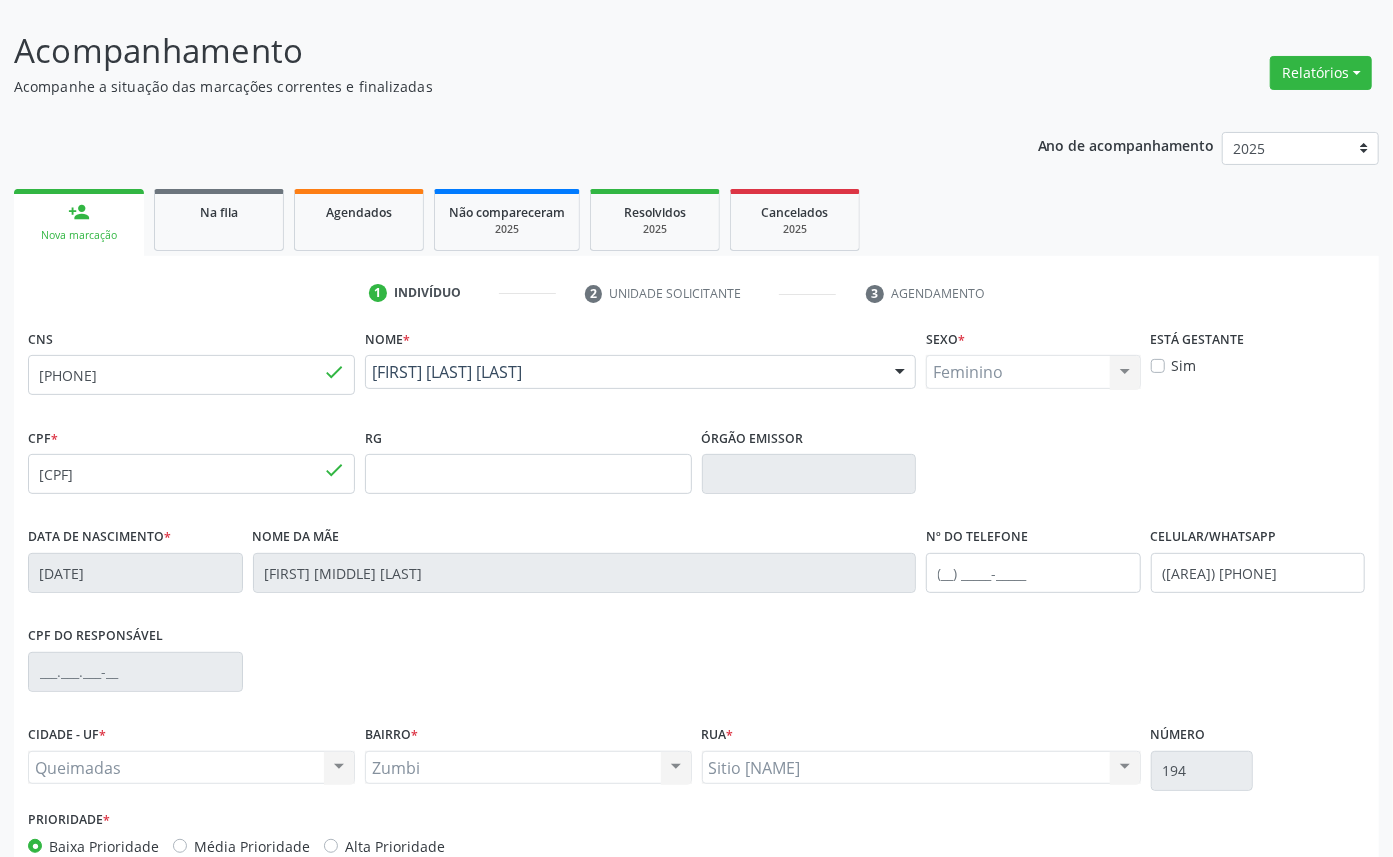 scroll, scrollTop: 225, scrollLeft: 0, axis: vertical 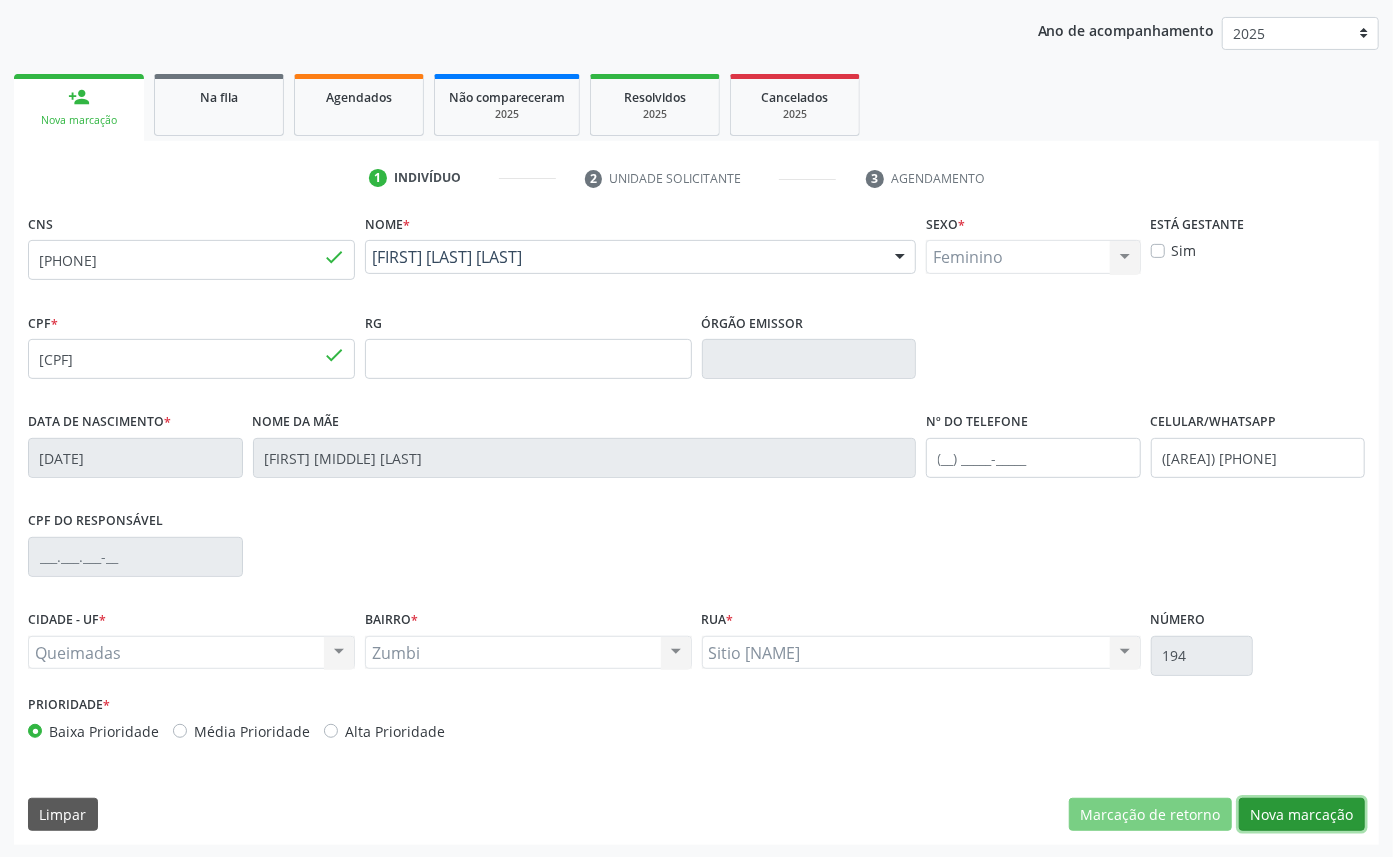 click on "Nova marcação" at bounding box center (1302, 815) 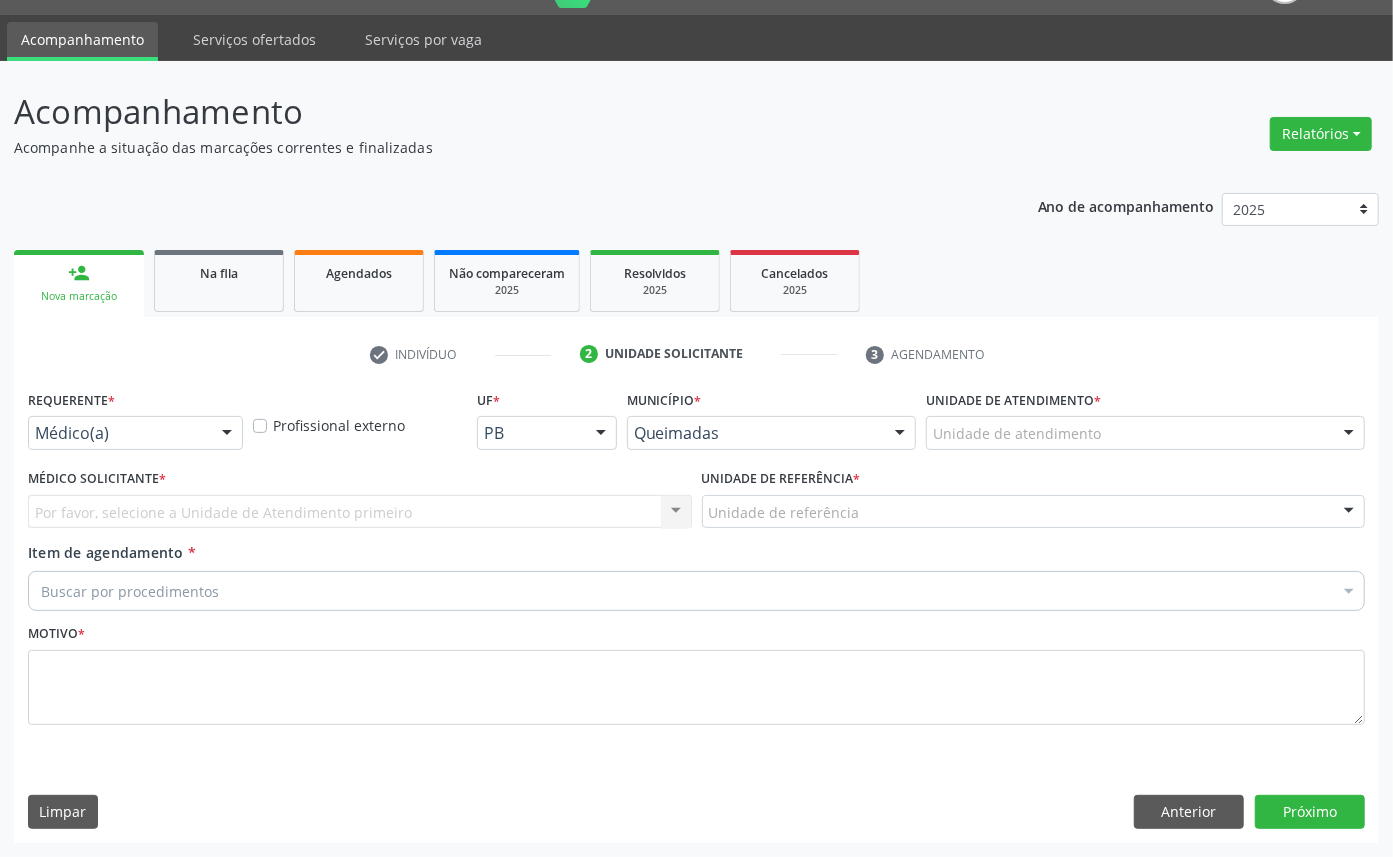 scroll, scrollTop: 47, scrollLeft: 0, axis: vertical 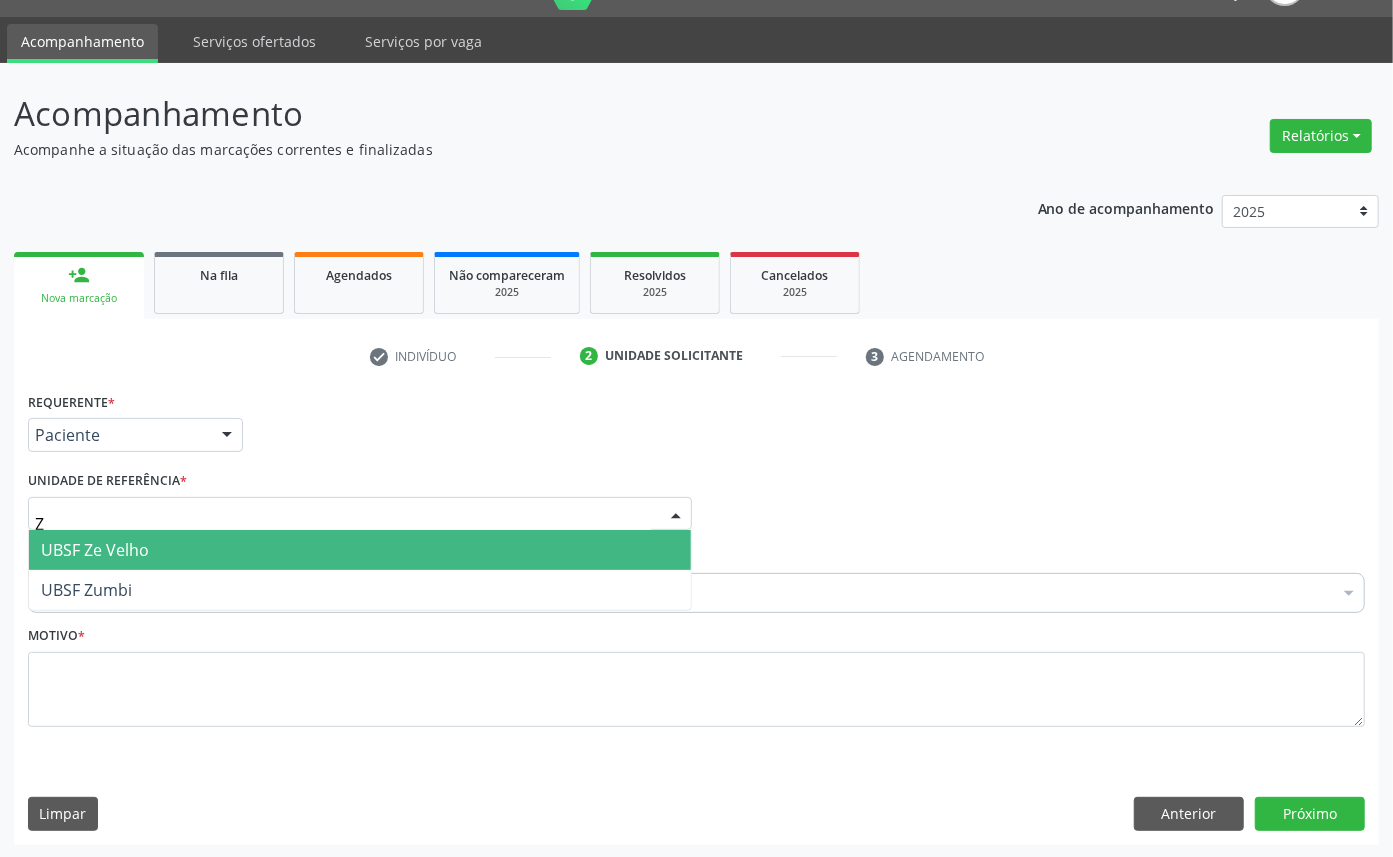 type on "ZU" 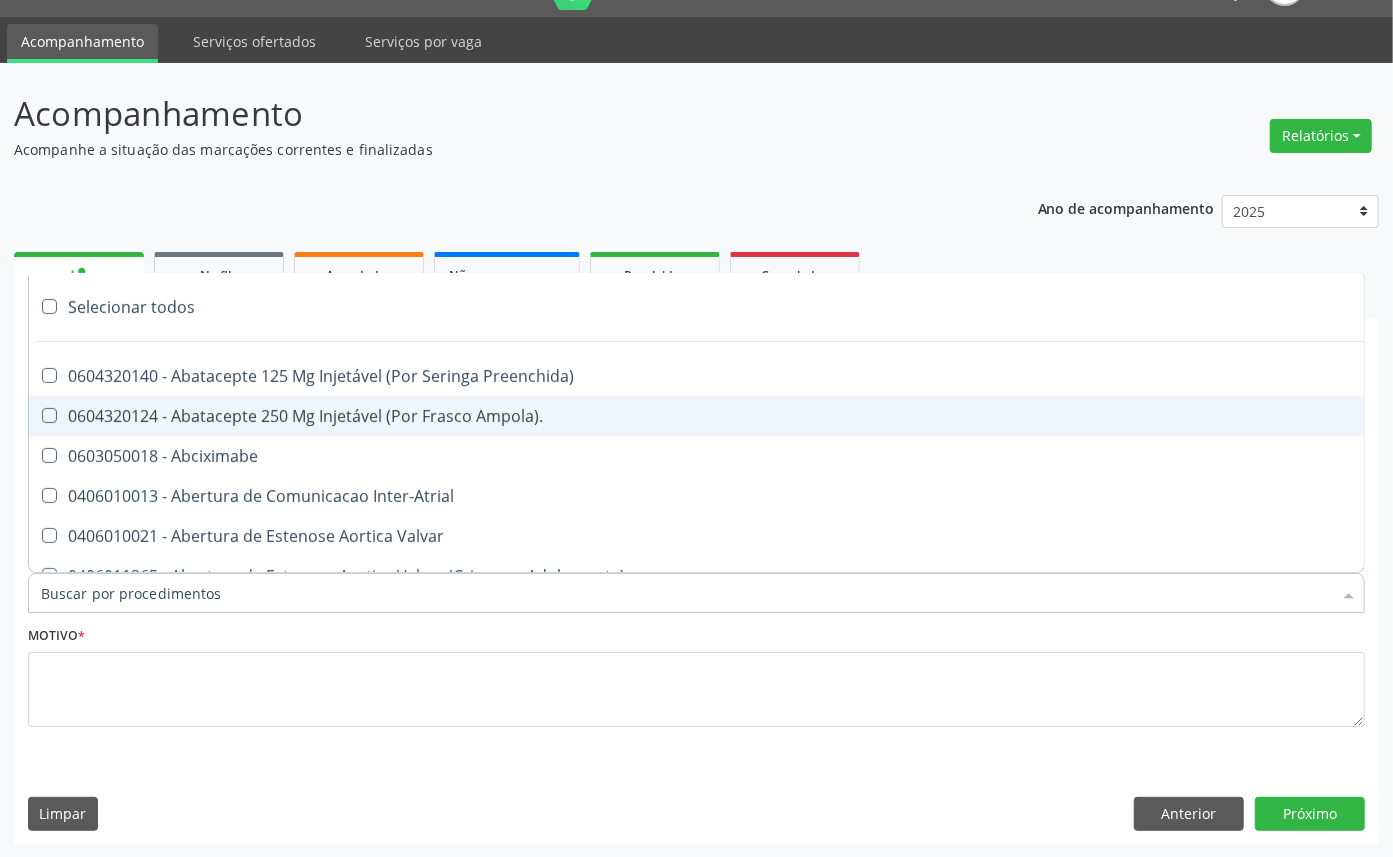 paste on "ENDOCRINOLOGISTA" 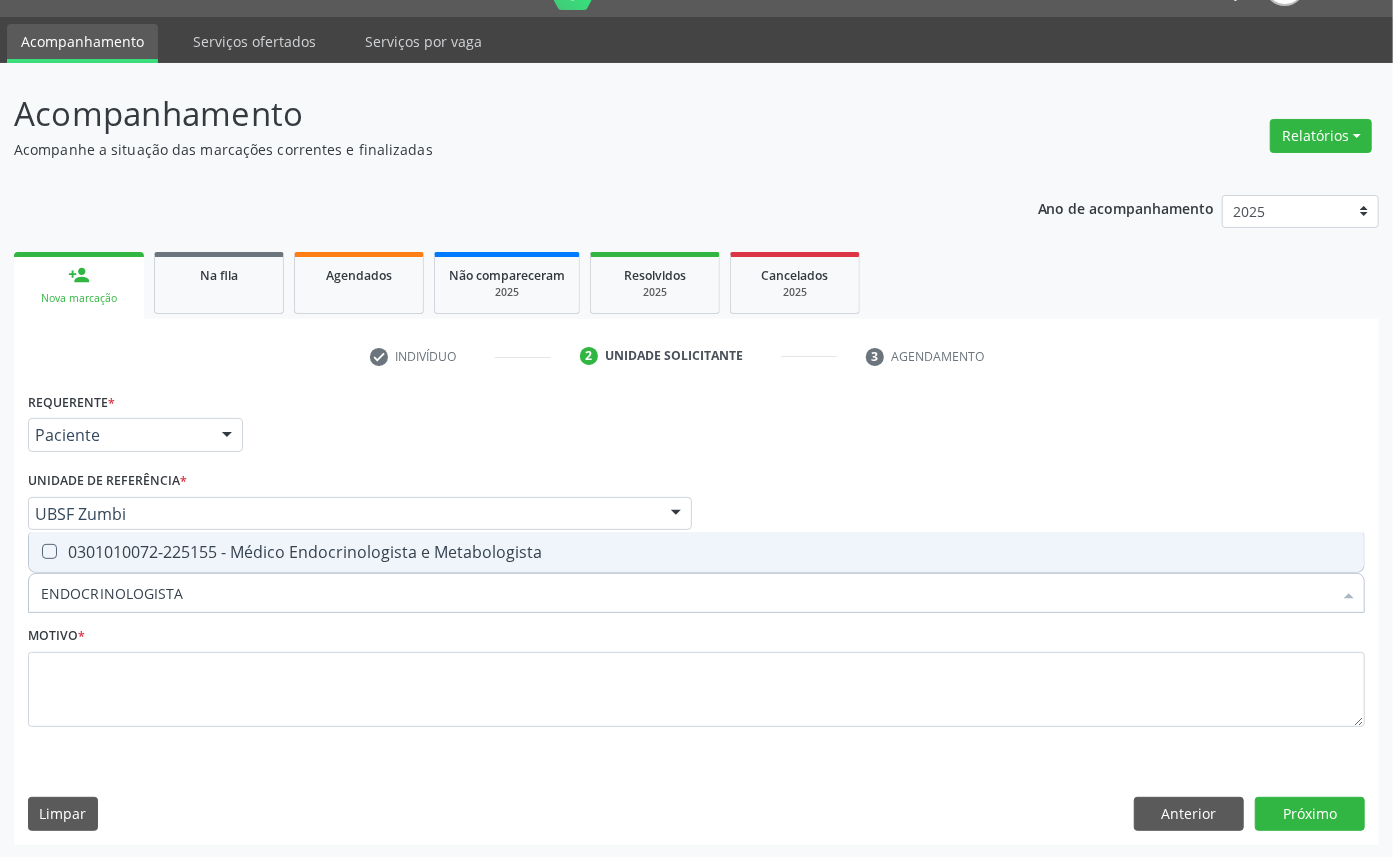 click on "0301010072-225155 - Médico Endocrinologista e Metabologista" at bounding box center [696, 552] 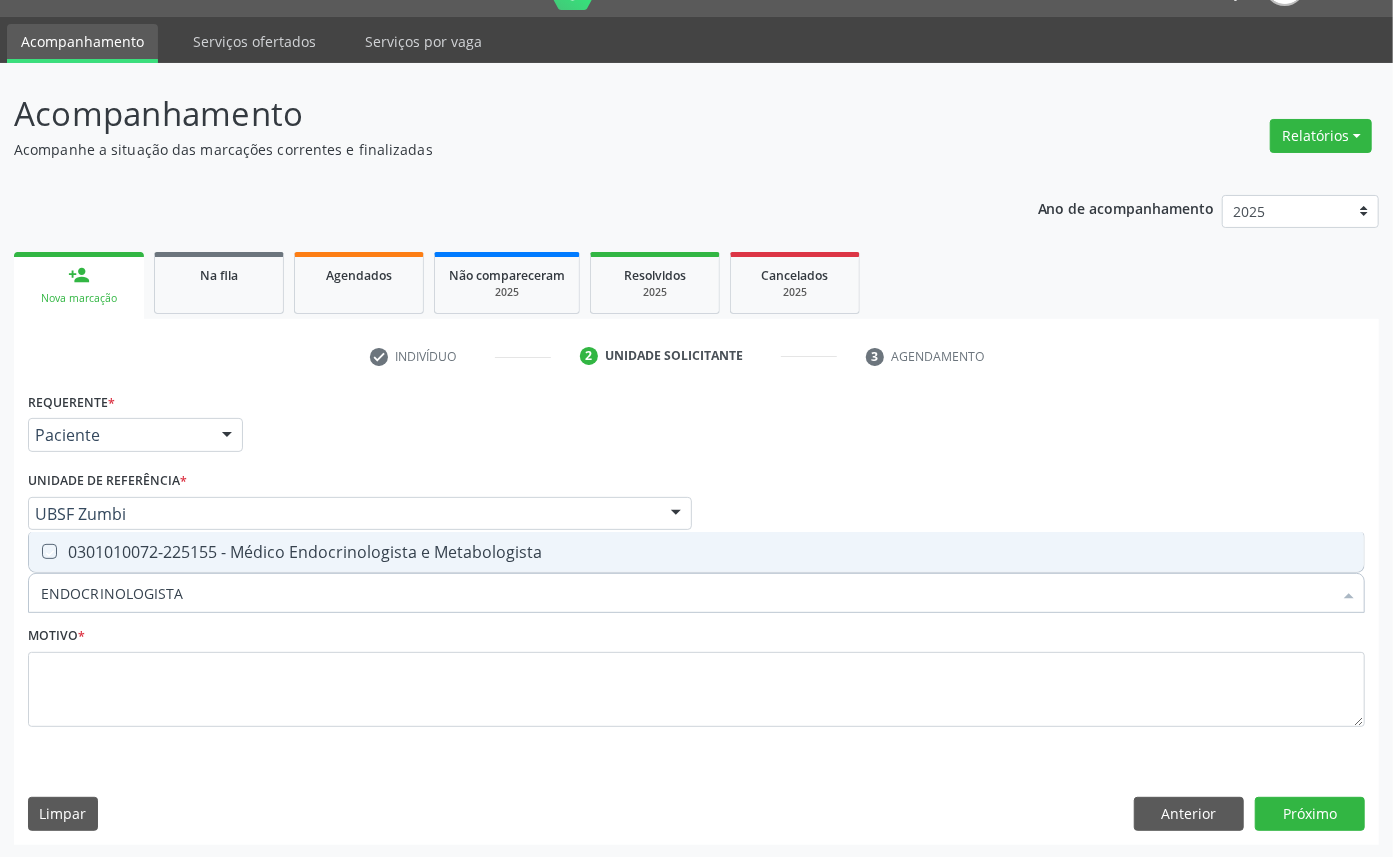 checkbox on "true" 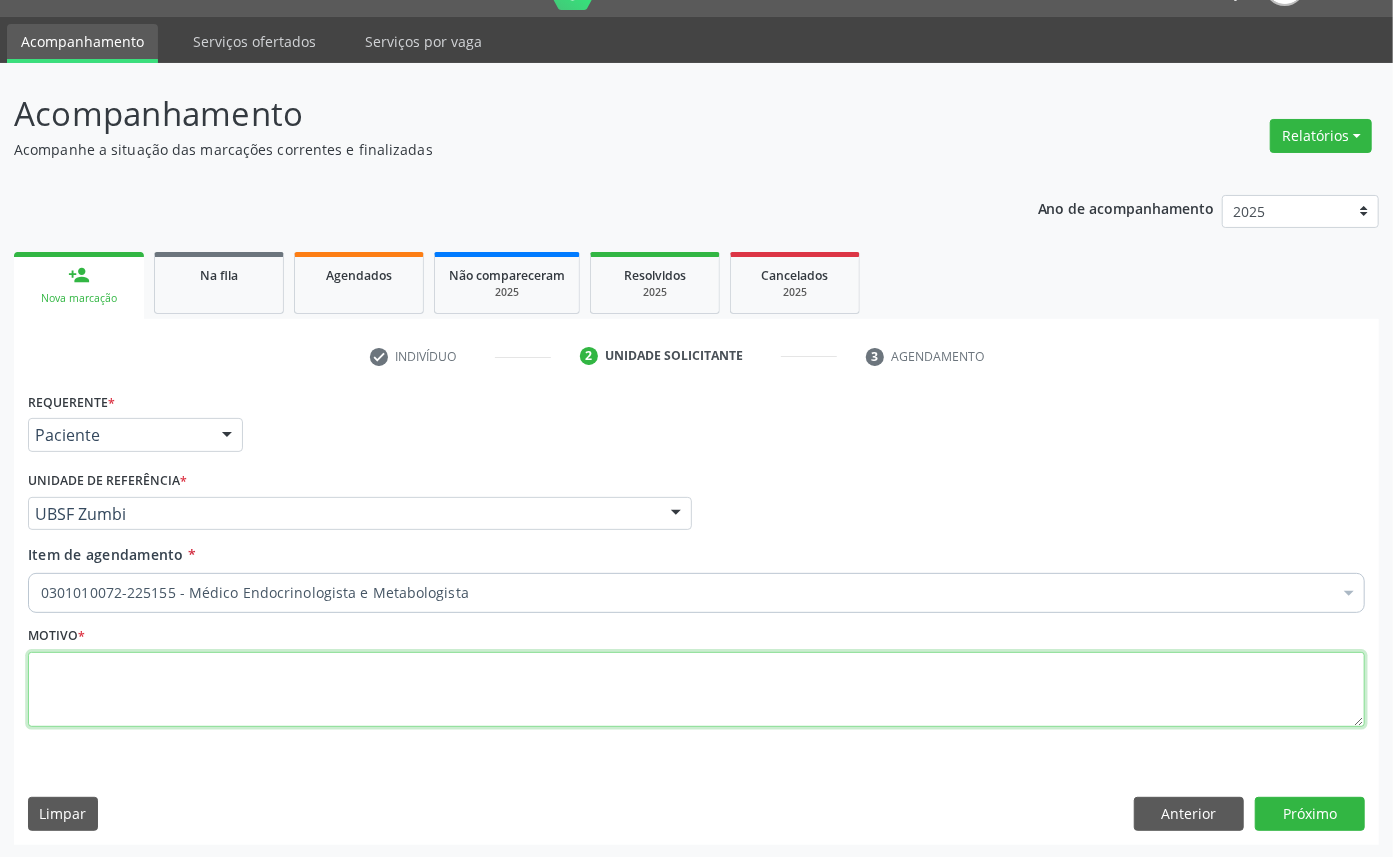 click at bounding box center (696, 690) 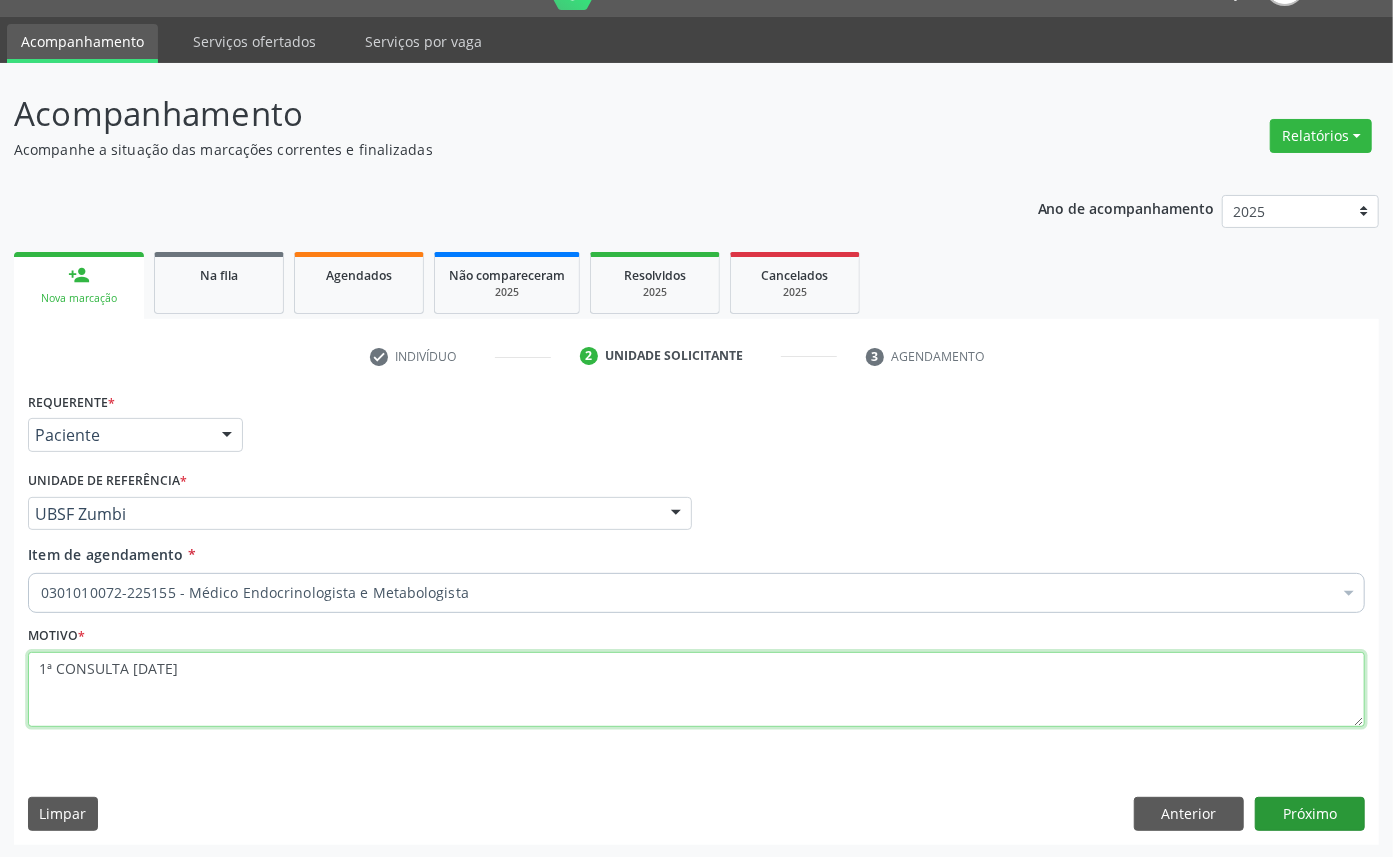 type on "1ª CONSULTA [DATE]" 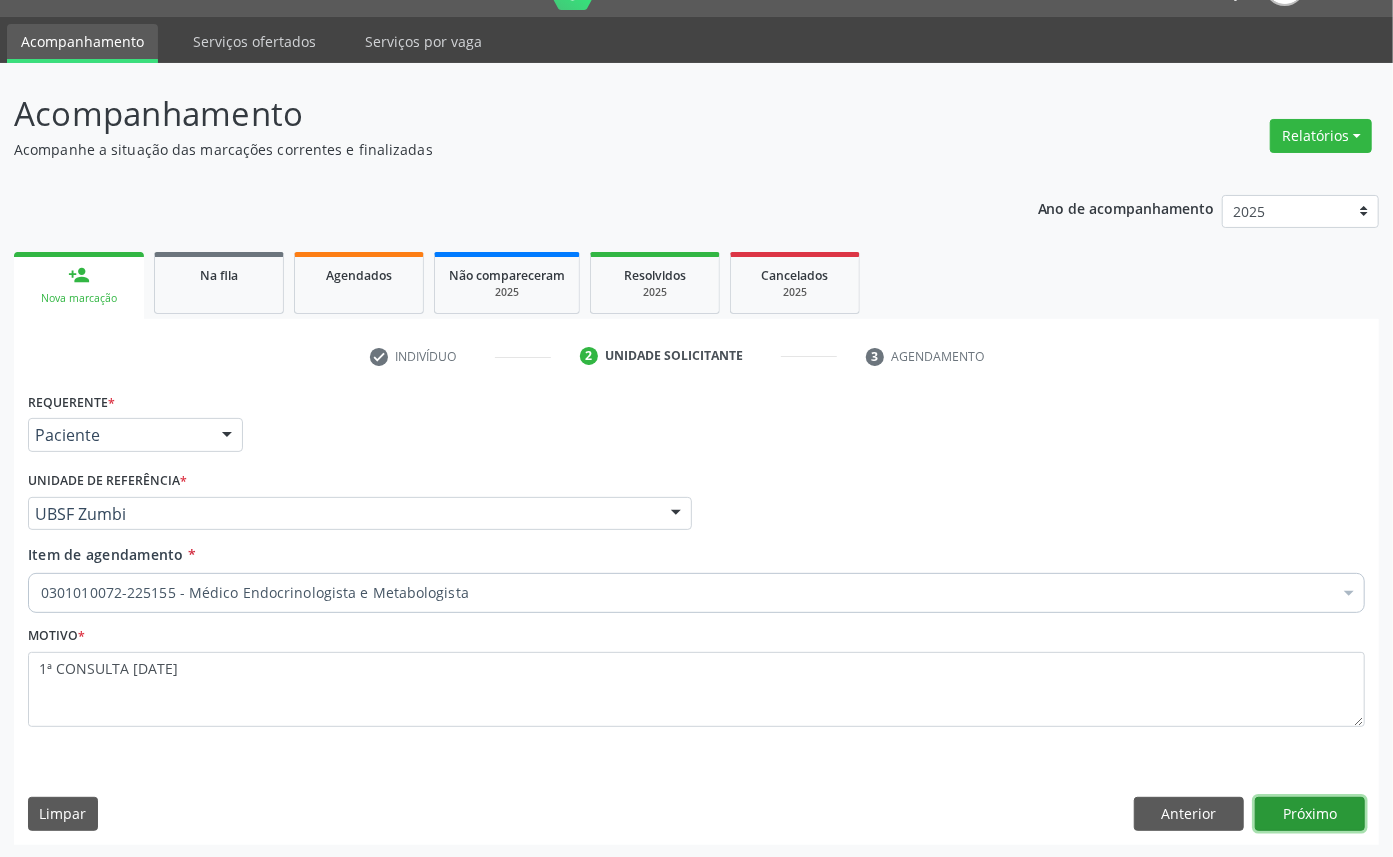 click on "Próximo" at bounding box center (1310, 814) 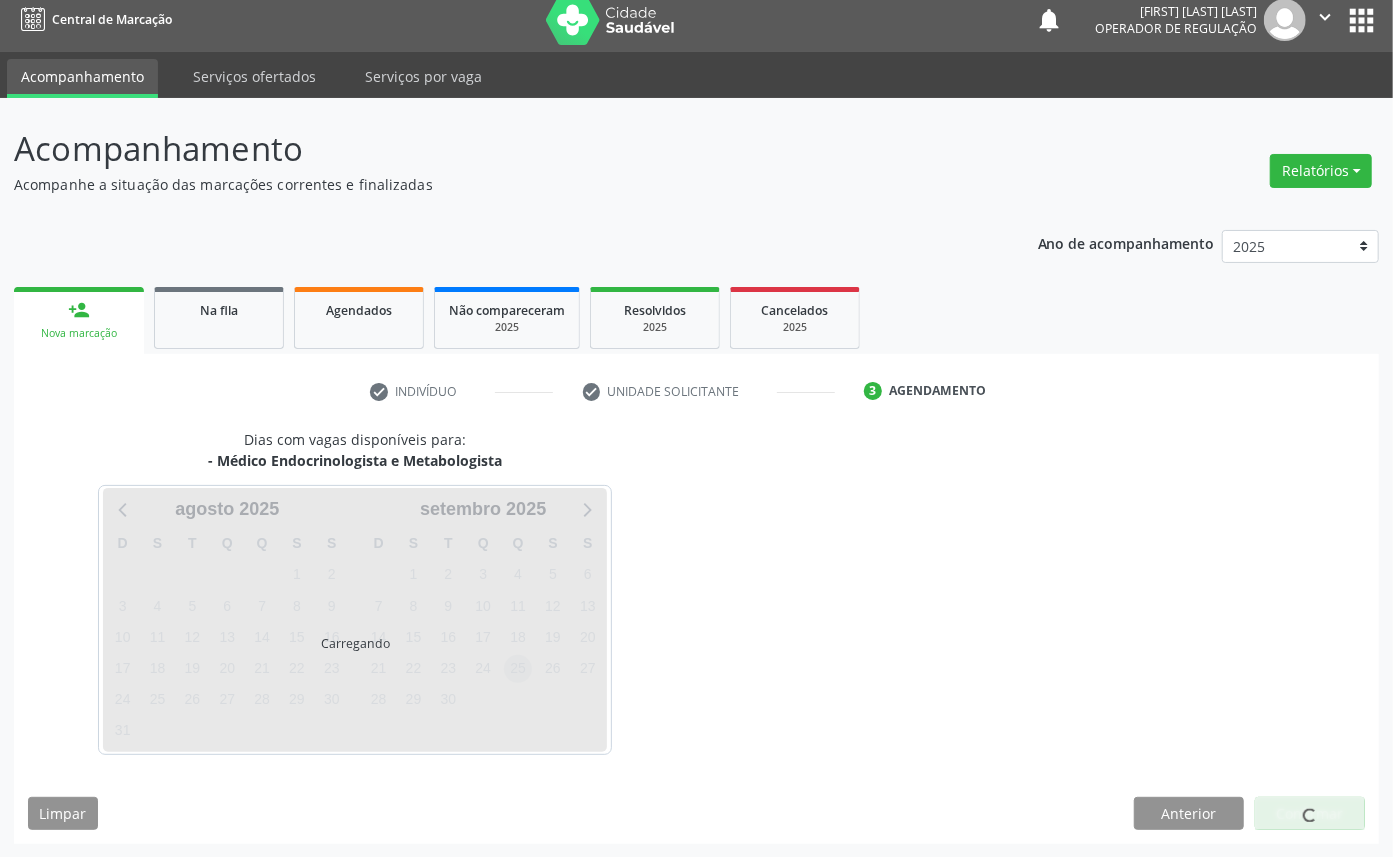 scroll, scrollTop: 47, scrollLeft: 0, axis: vertical 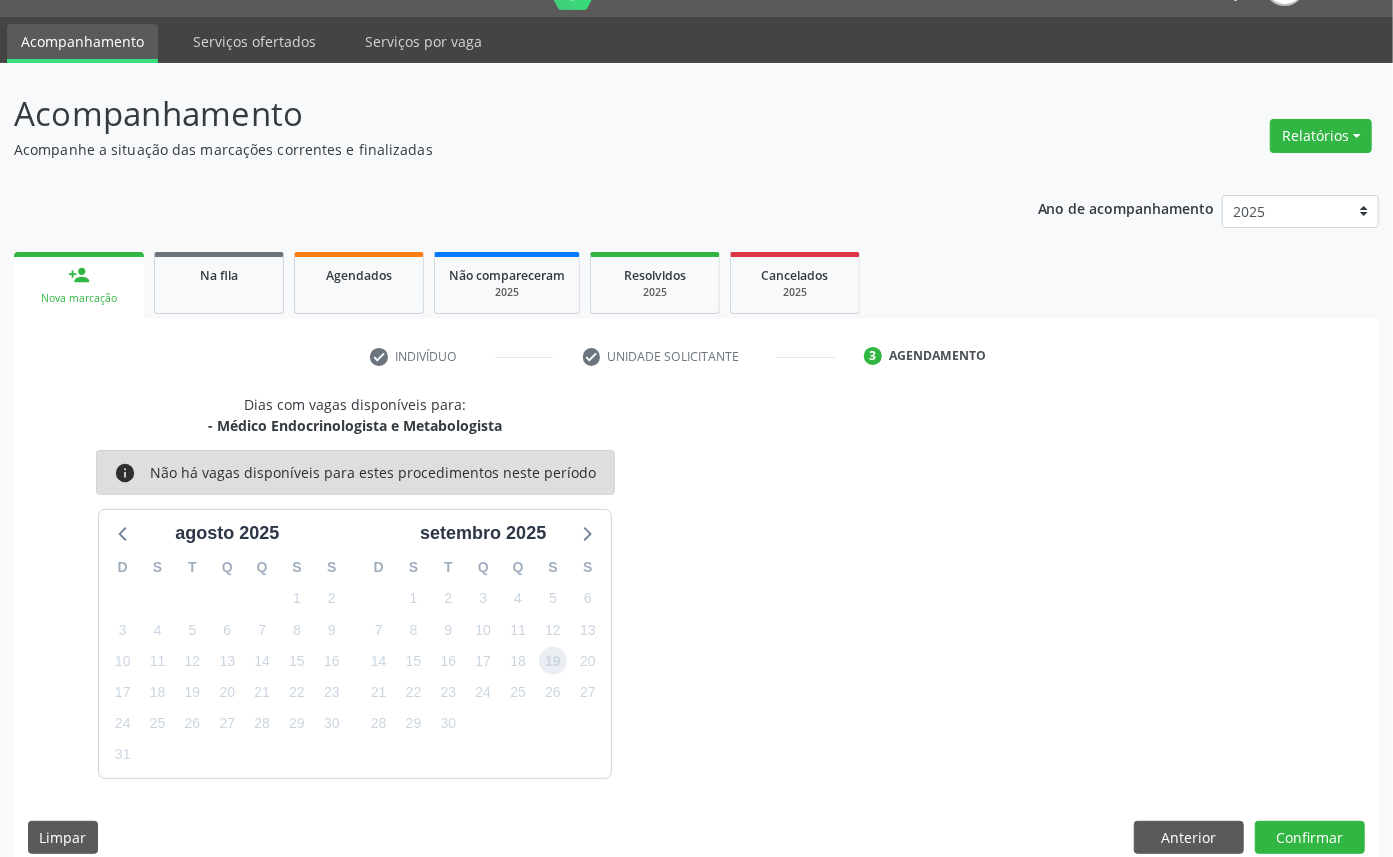 drag, startPoint x: 556, startPoint y: 655, endPoint x: 996, endPoint y: 782, distance: 457.9618 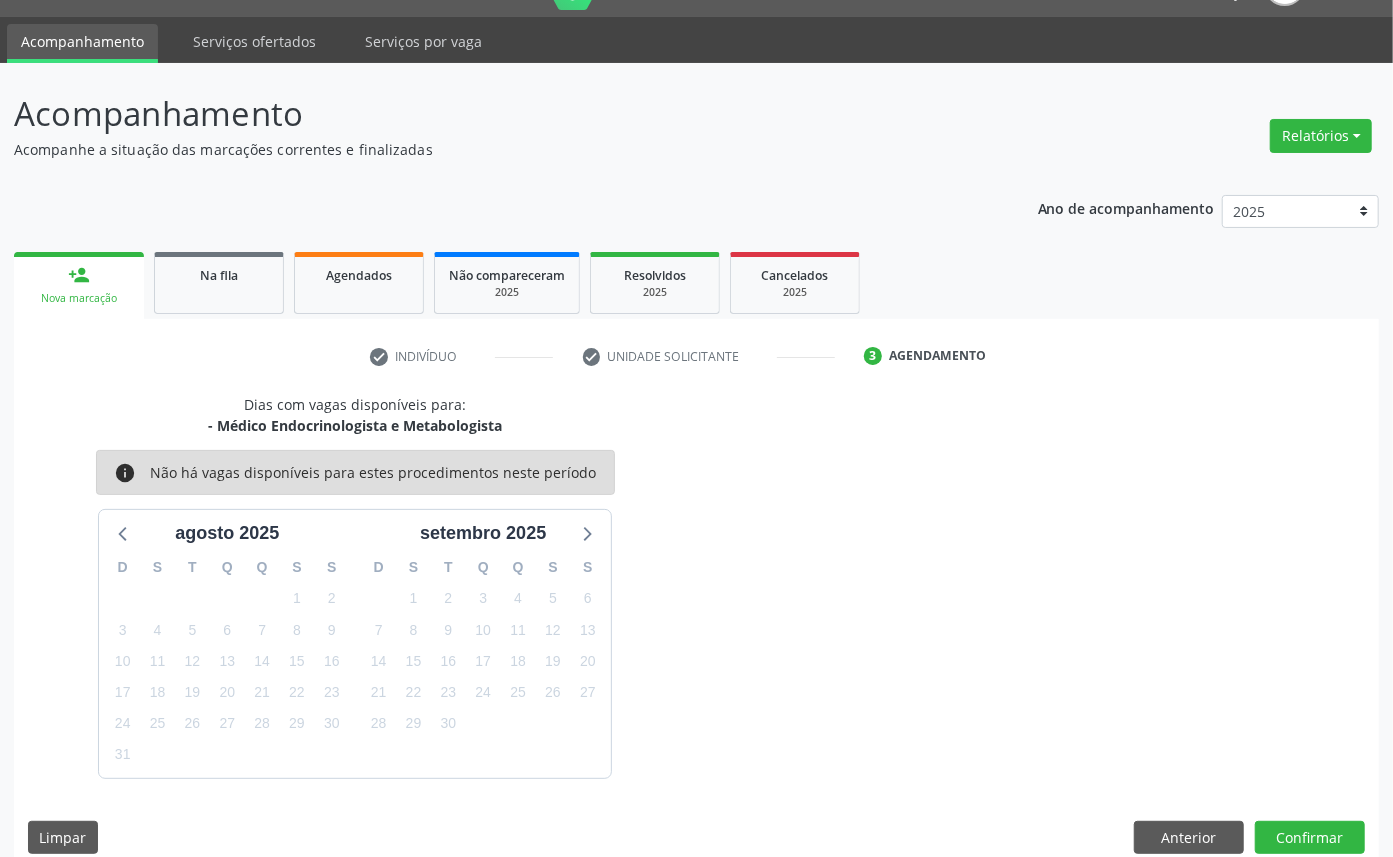 click on "Dias com vagas disponíveis para:
- Médico Endocrinologista e Metabologista
info
Não há vagas disponíveis para estes procedimentos neste período
agosto 2025 D S T Q Q S S 27 28 29 30 31 1 2 3 4 5 6 7 8 9 10 11 12 13 14 15 16 17 18 19 20 21 22 23 24 25 26 27 28 29 30 31 1 2 3 4 5 6 setembro 2025 D S T Q Q S S 31 1 2 3 4 5 6 7 8 9 10 11 12 13 14 15 16 17 18 19 20 21 22 23 24 25 26 27 28 29 30 1 2 3 4 5 6 7 8 9 10 11
Limpar
Anterior
Confirmar" at bounding box center (696, 631) 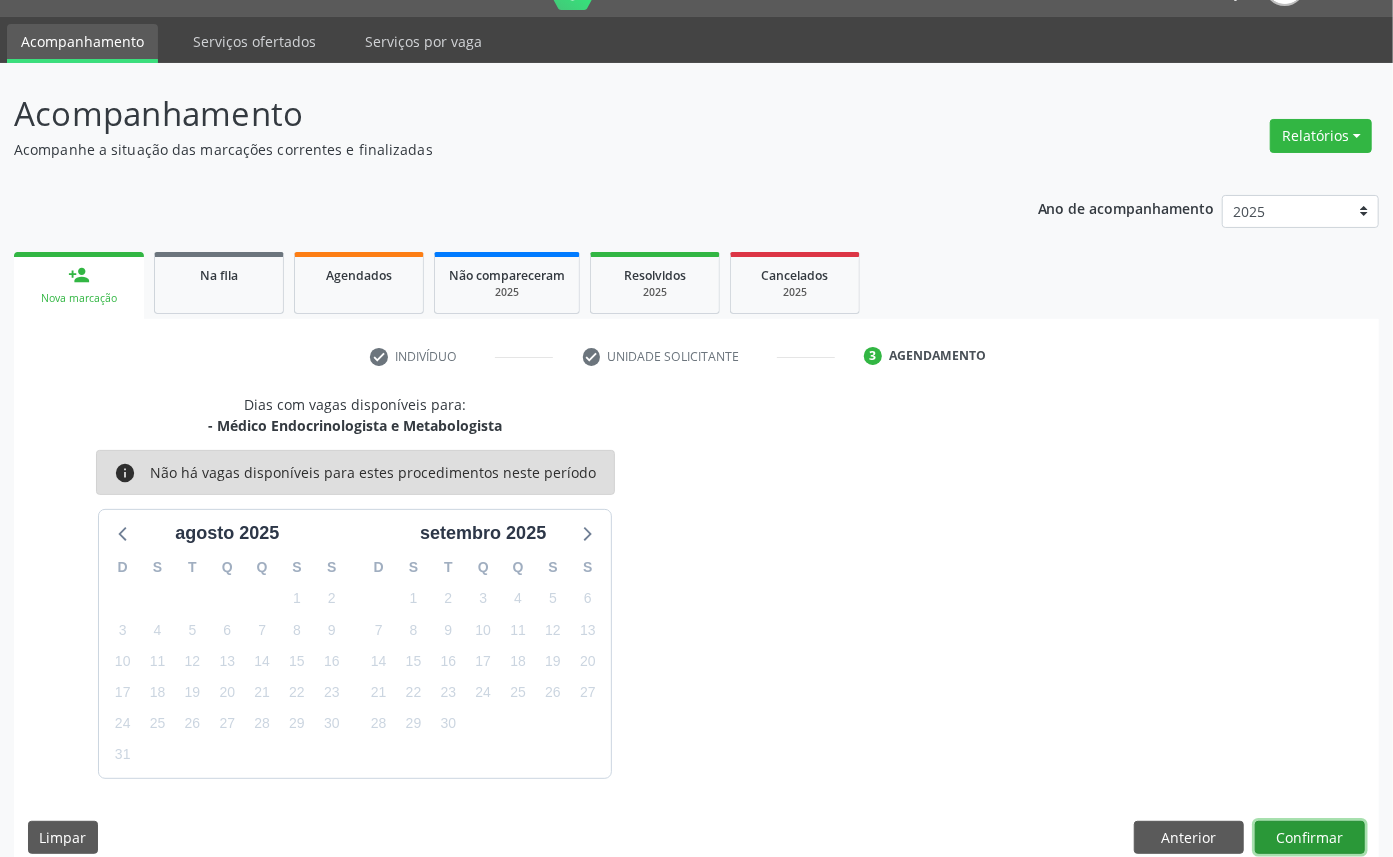 click on "Confirmar" at bounding box center [1310, 838] 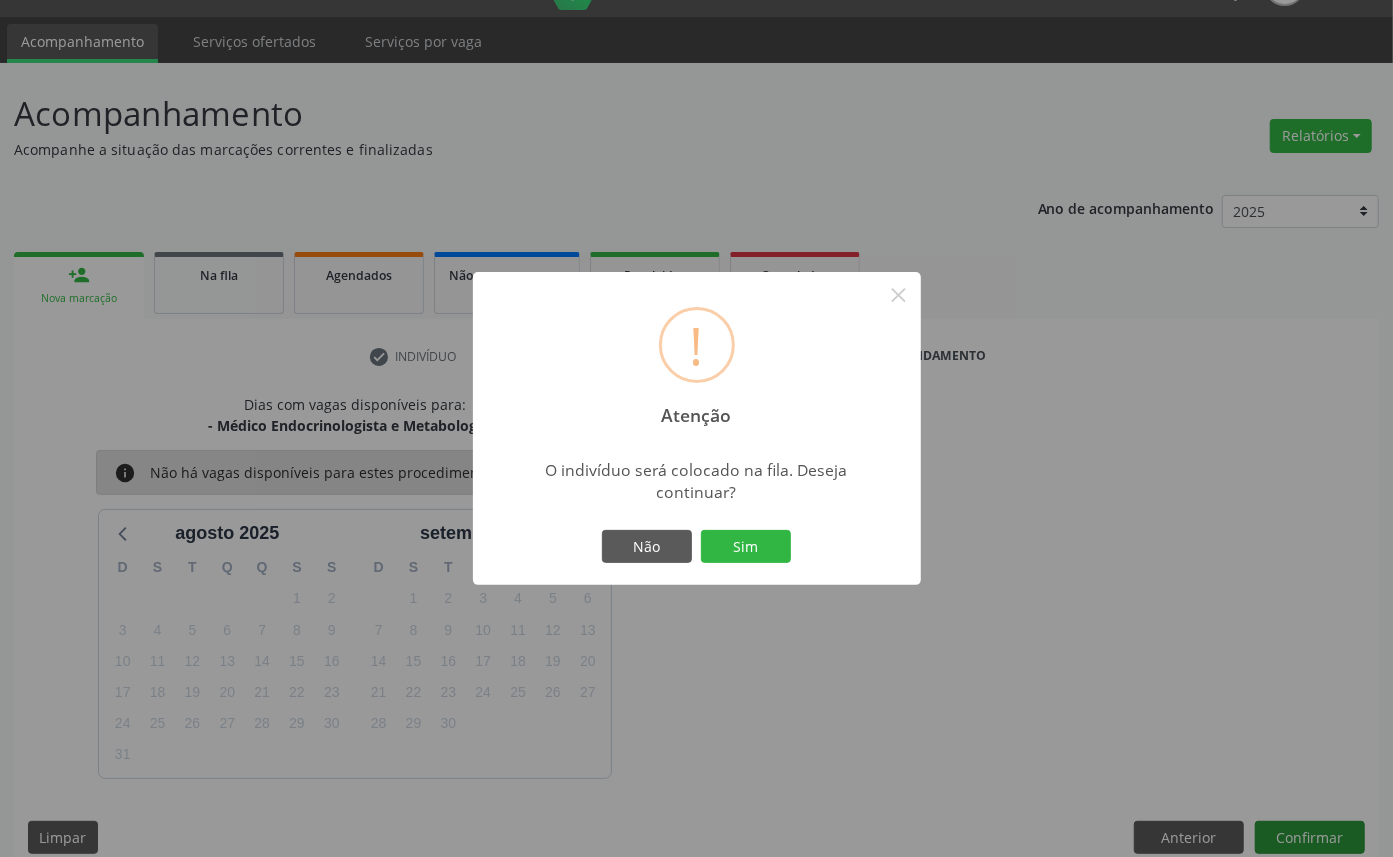 type 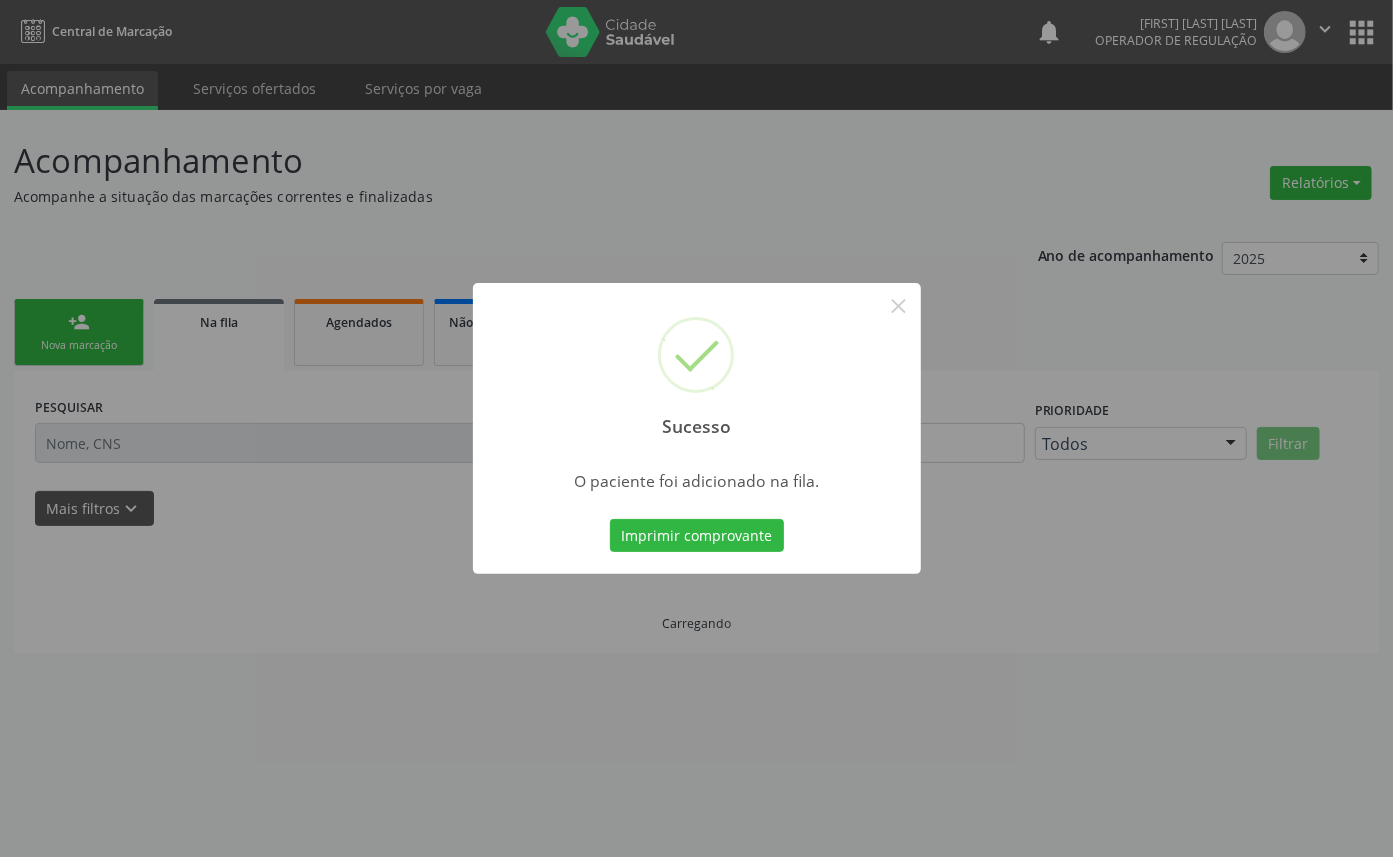 scroll, scrollTop: 0, scrollLeft: 0, axis: both 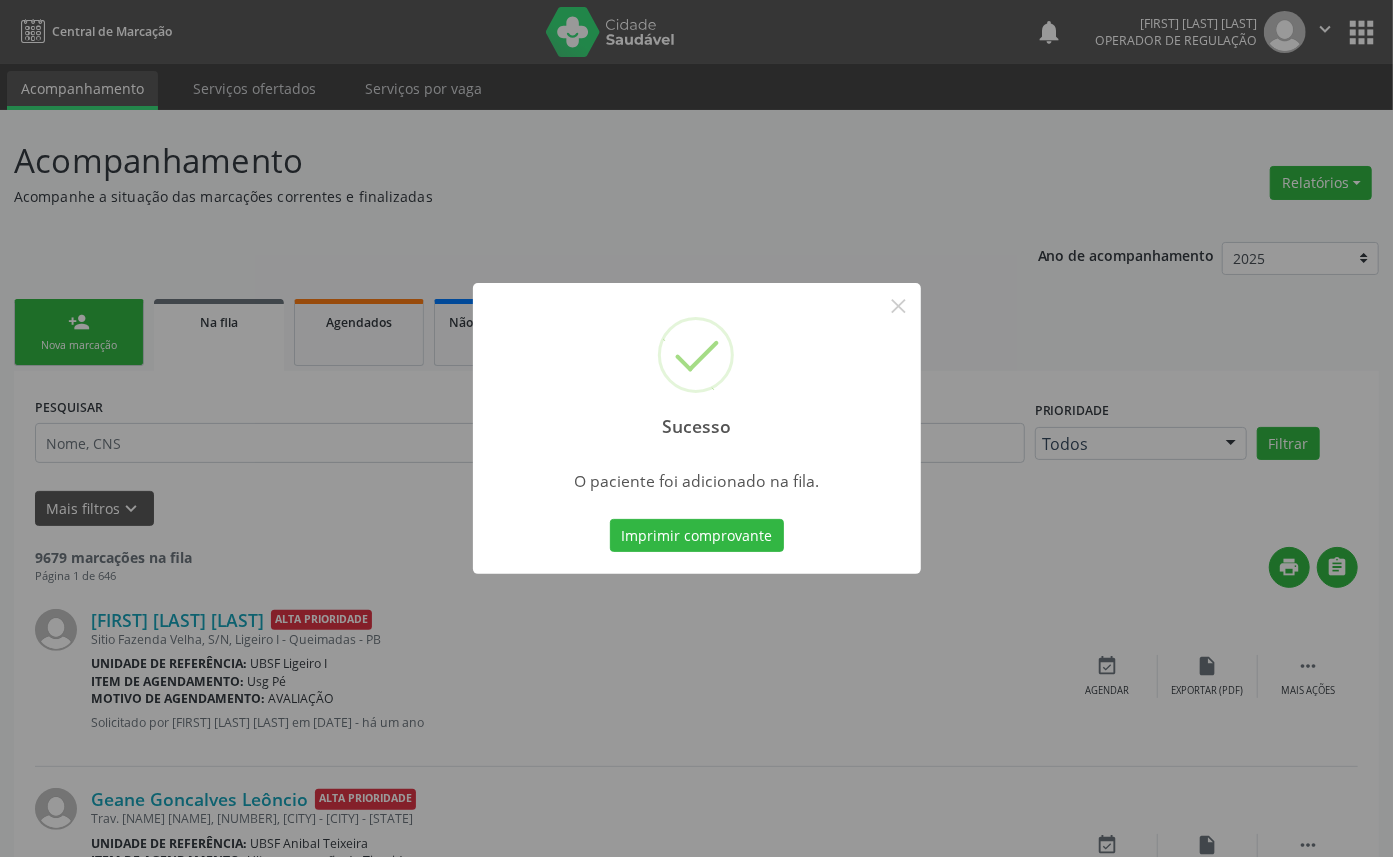 type 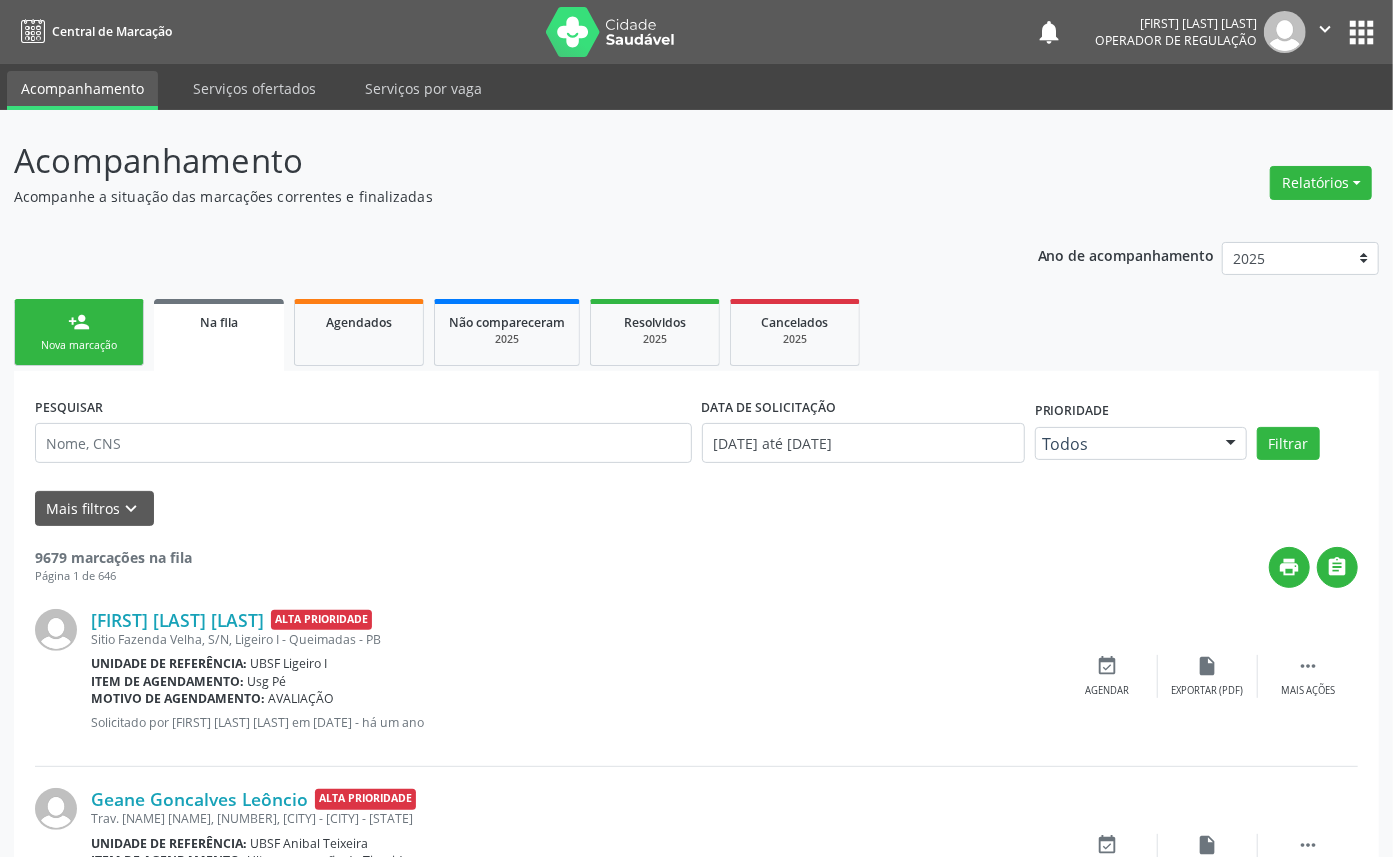 click on "Nova marcação" at bounding box center [79, 345] 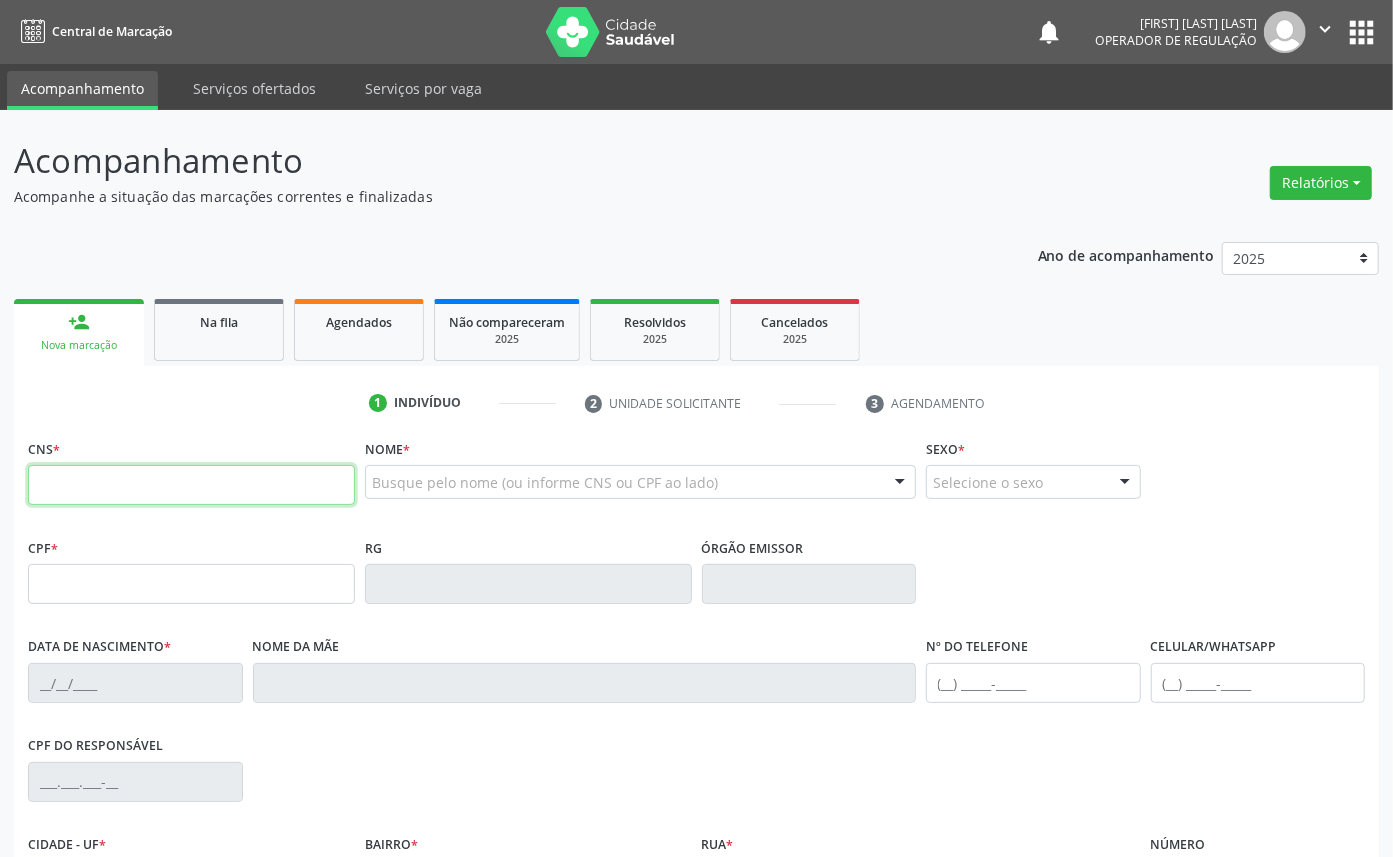 click at bounding box center (191, 485) 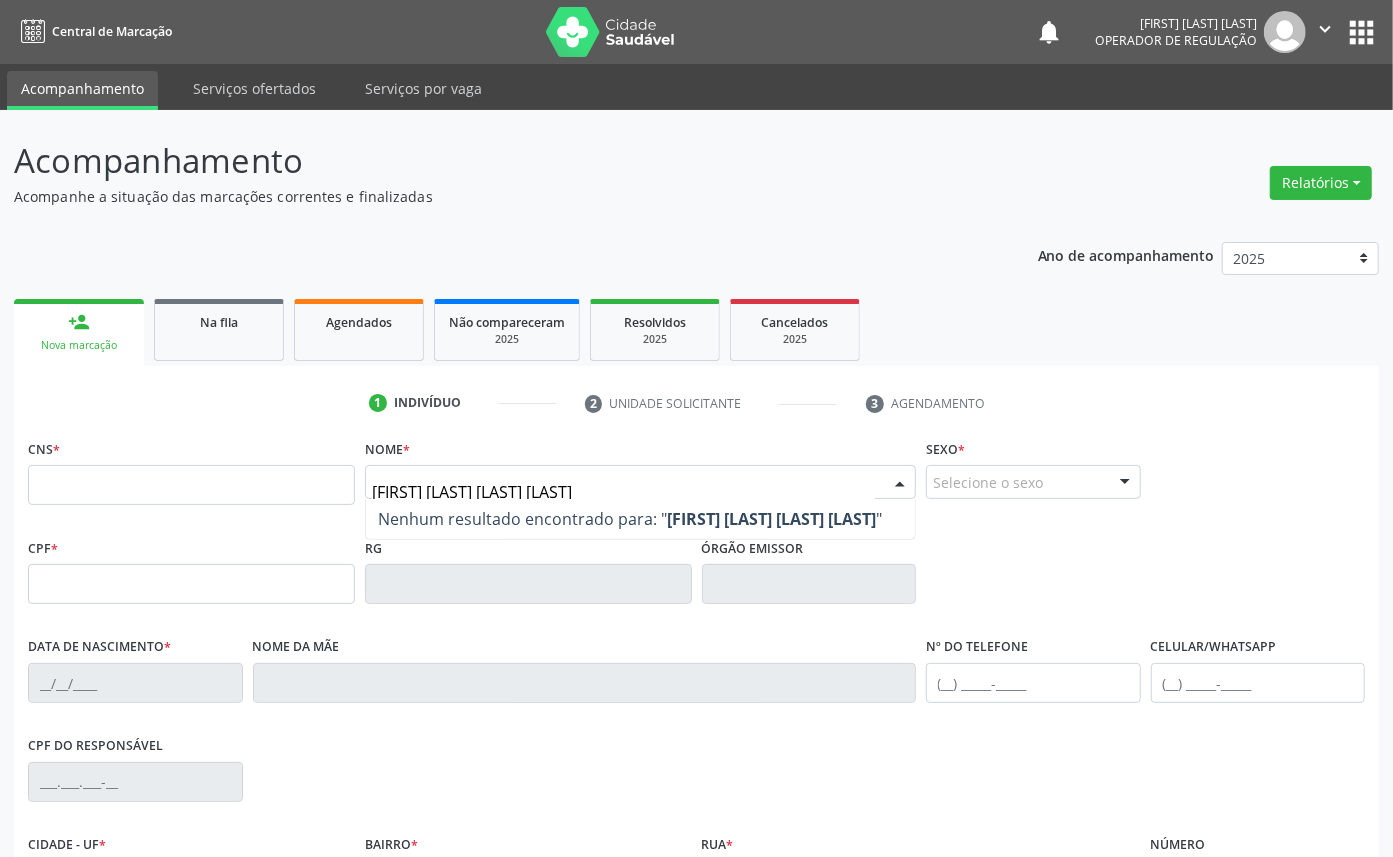 type on "MARIA DO SOCORRO MONTEIRO" 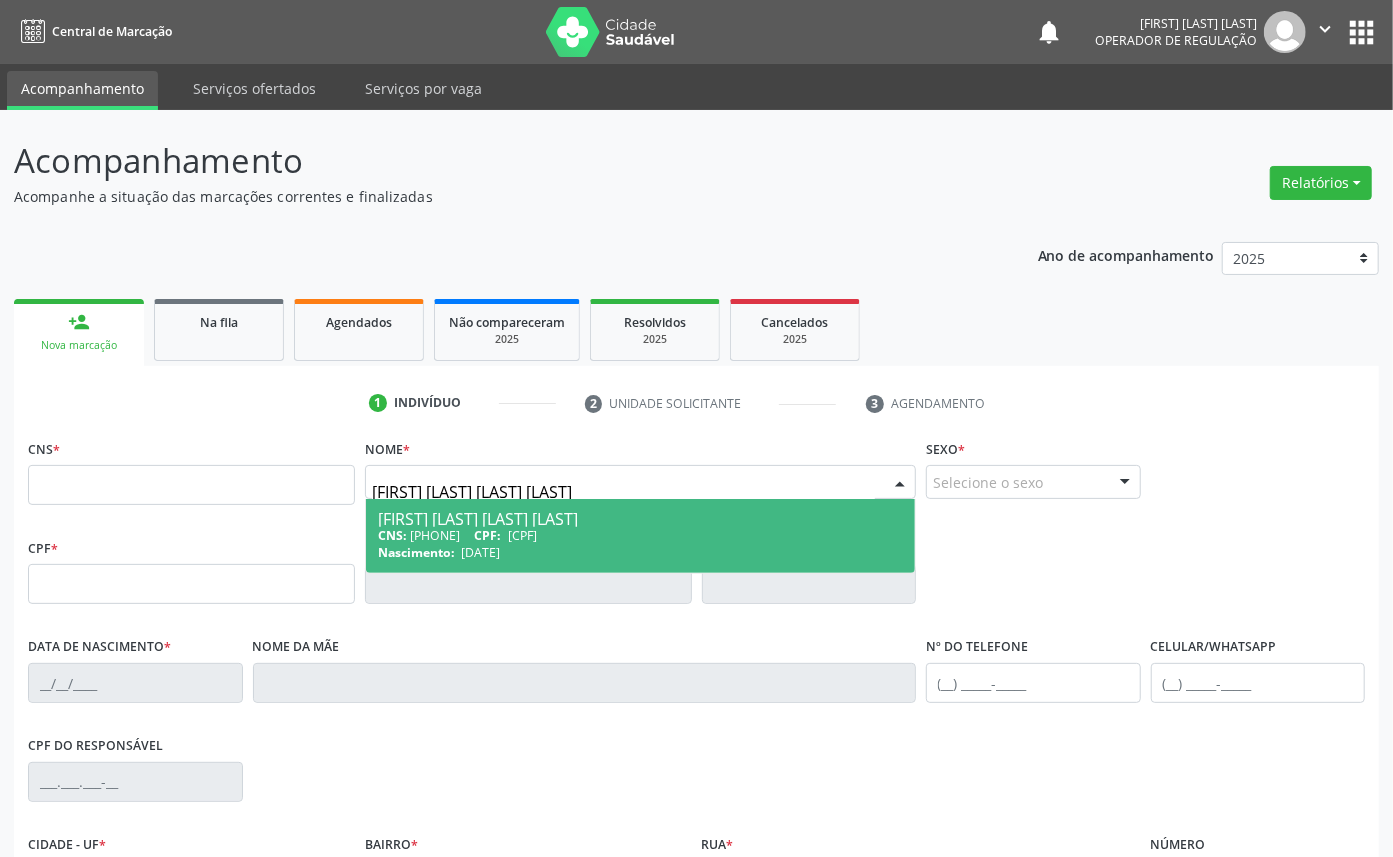 click on "Nascimento:
04/01/1961" at bounding box center (640, 552) 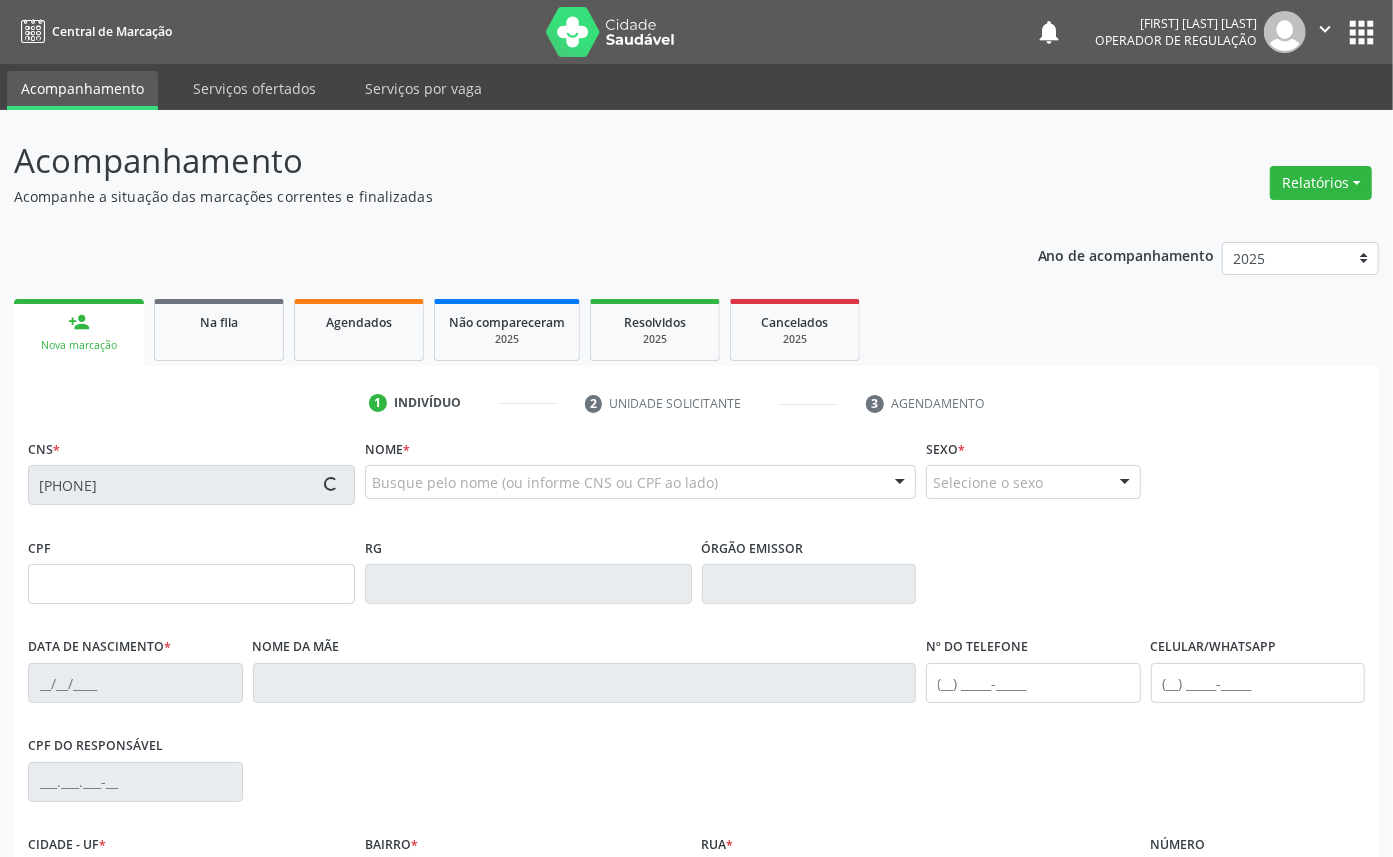 type on "759.738.474-20" 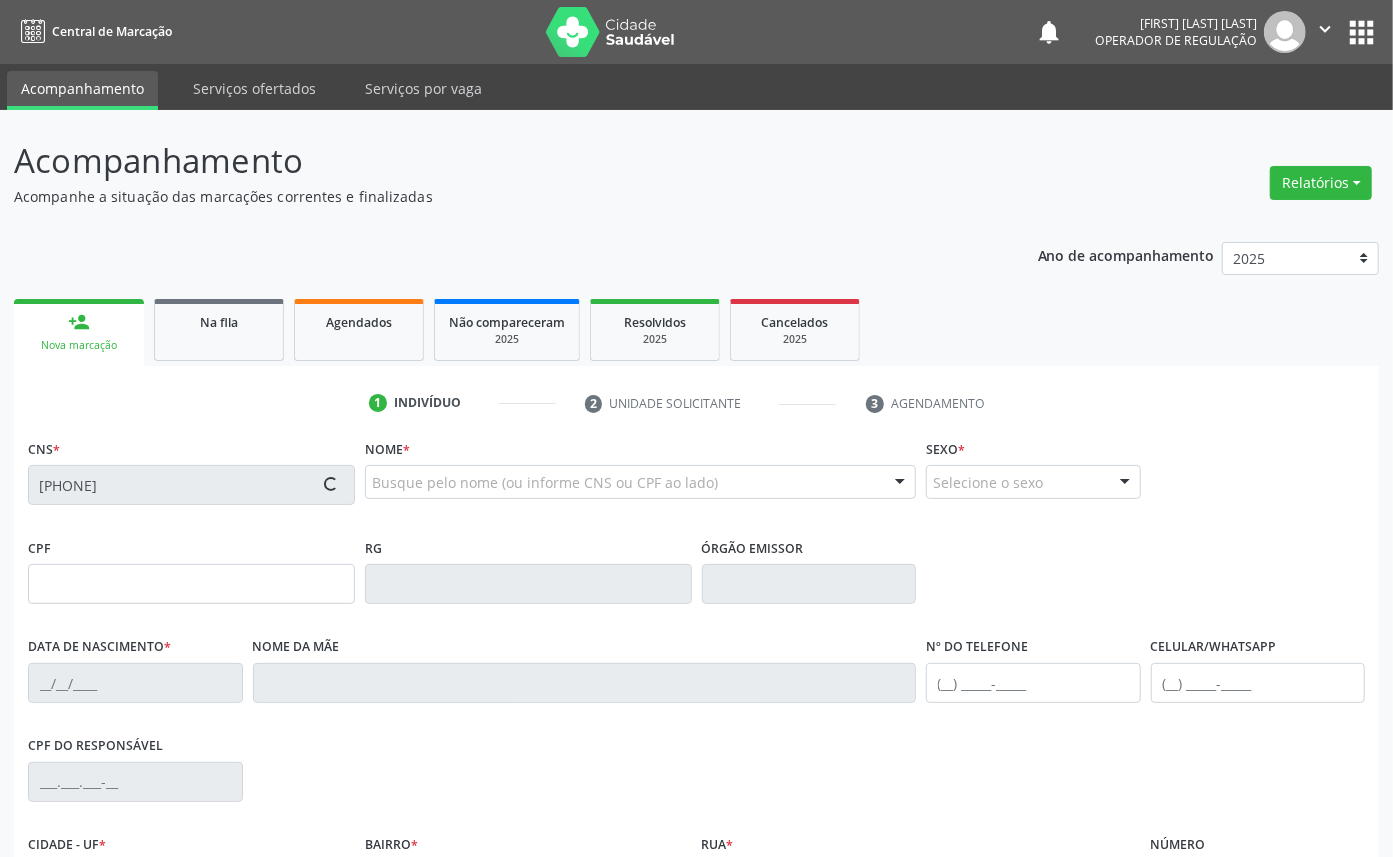 type on "04/01/1961" 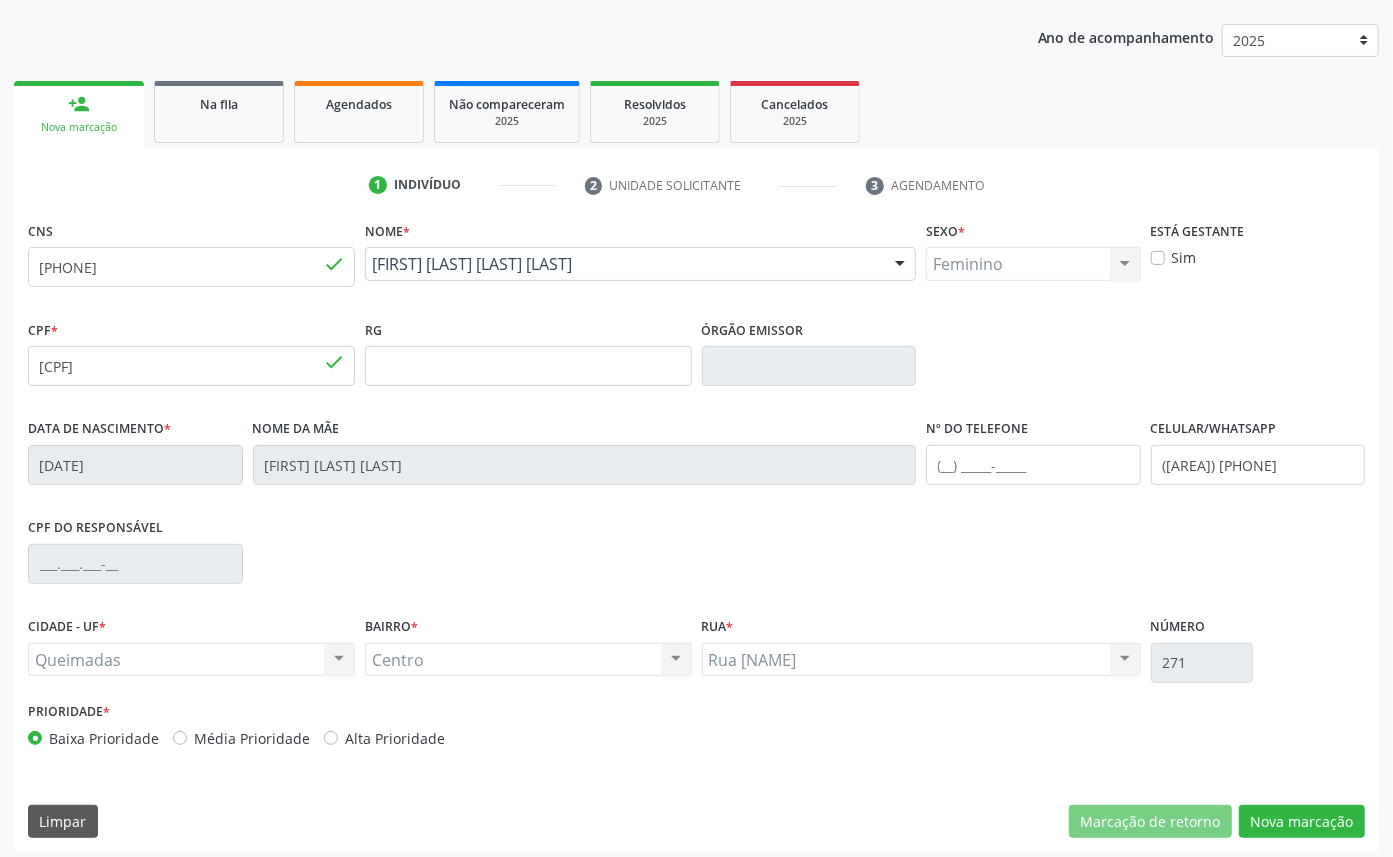 scroll, scrollTop: 225, scrollLeft: 0, axis: vertical 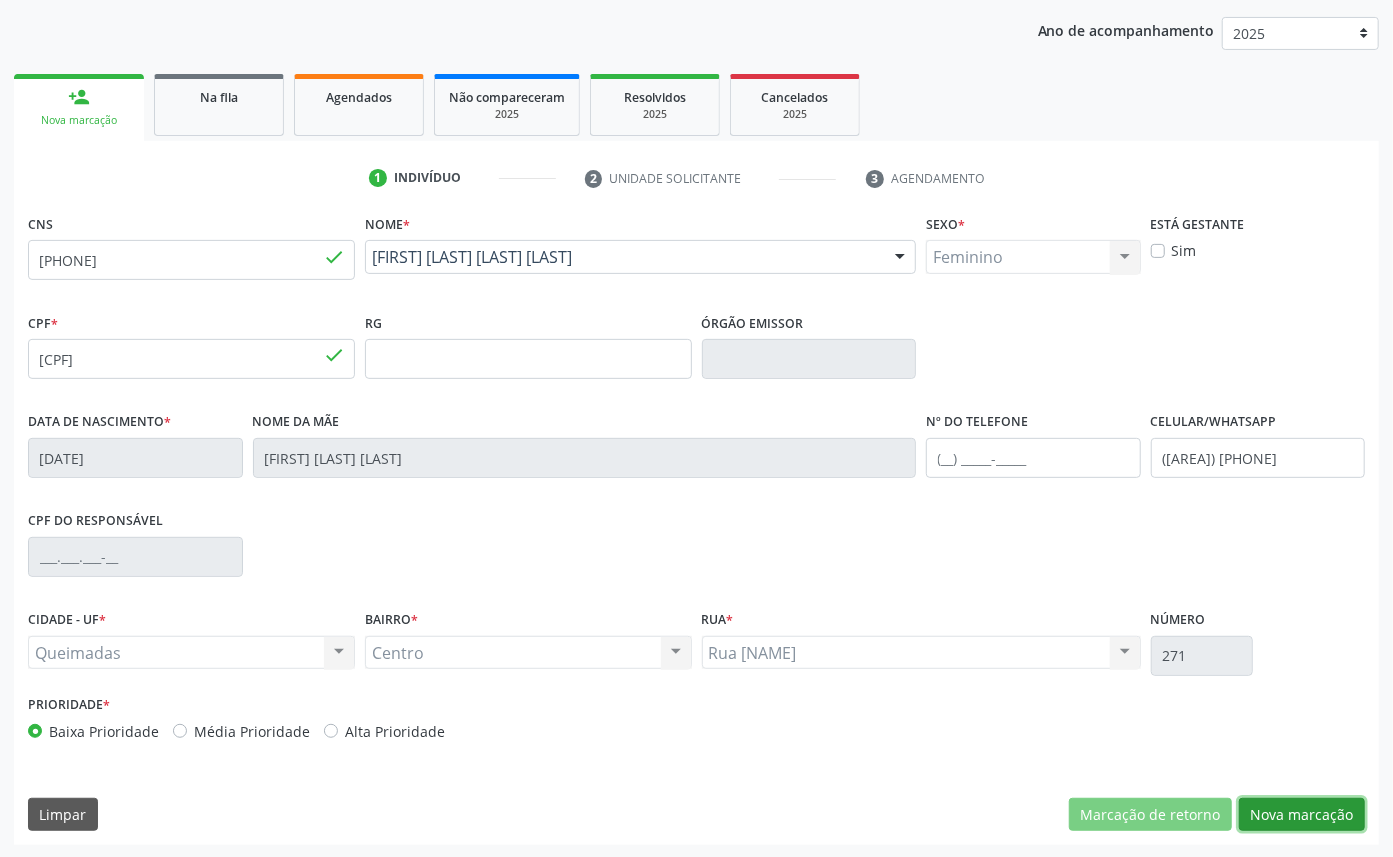 click on "Nova marcação" at bounding box center (1302, 815) 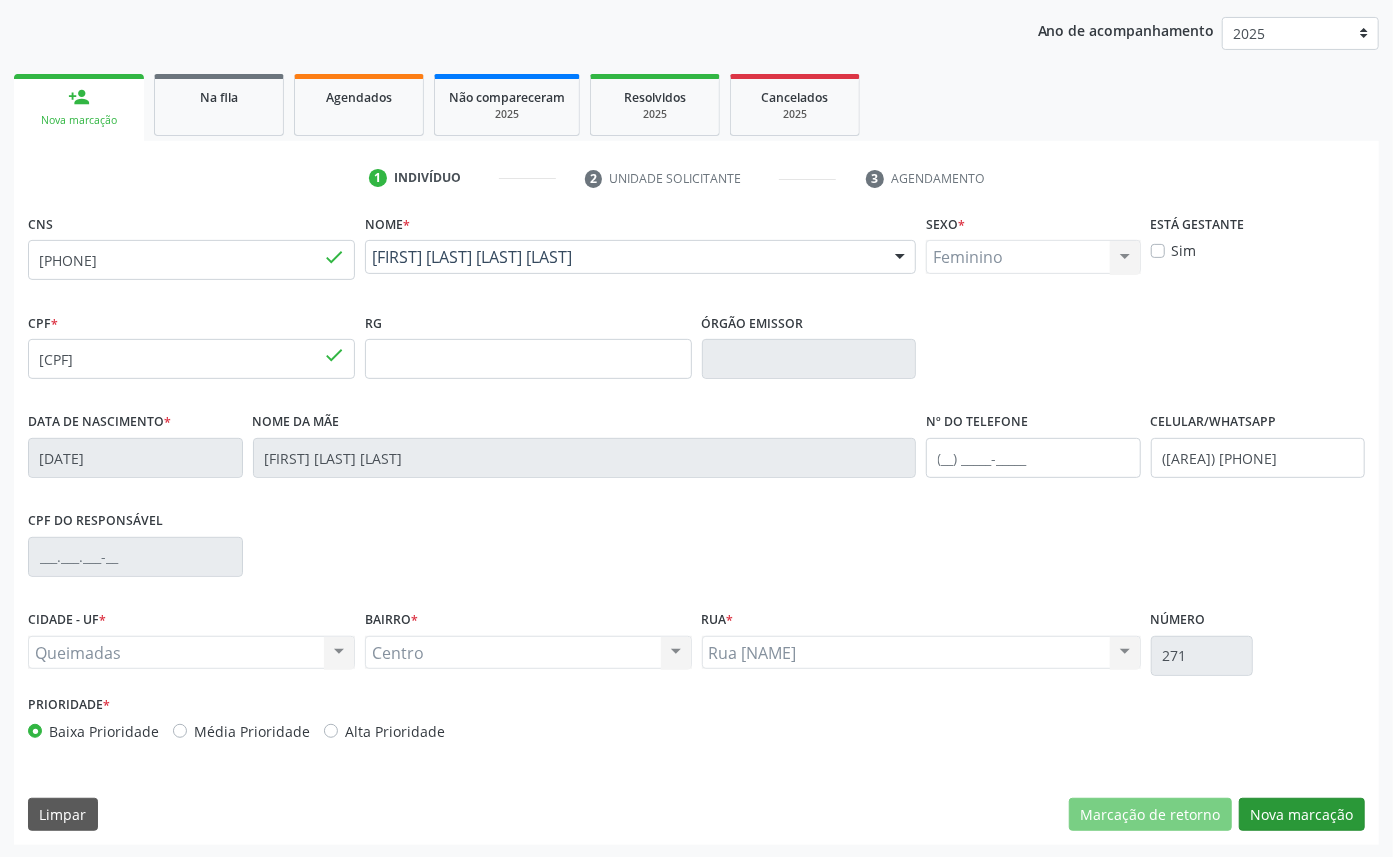 scroll, scrollTop: 47, scrollLeft: 0, axis: vertical 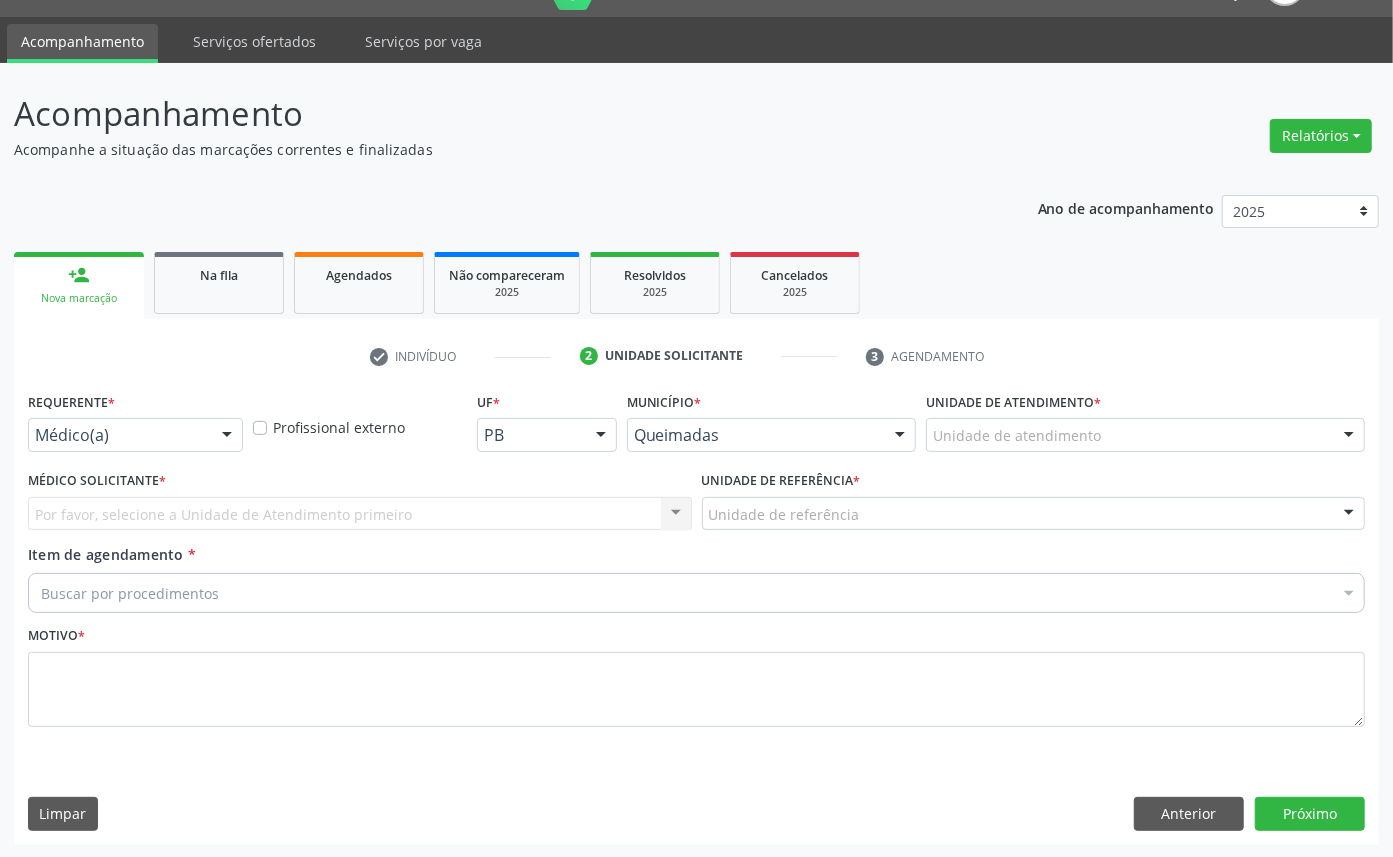 drag, startPoint x: 232, startPoint y: 433, endPoint x: 207, endPoint y: 504, distance: 75.272835 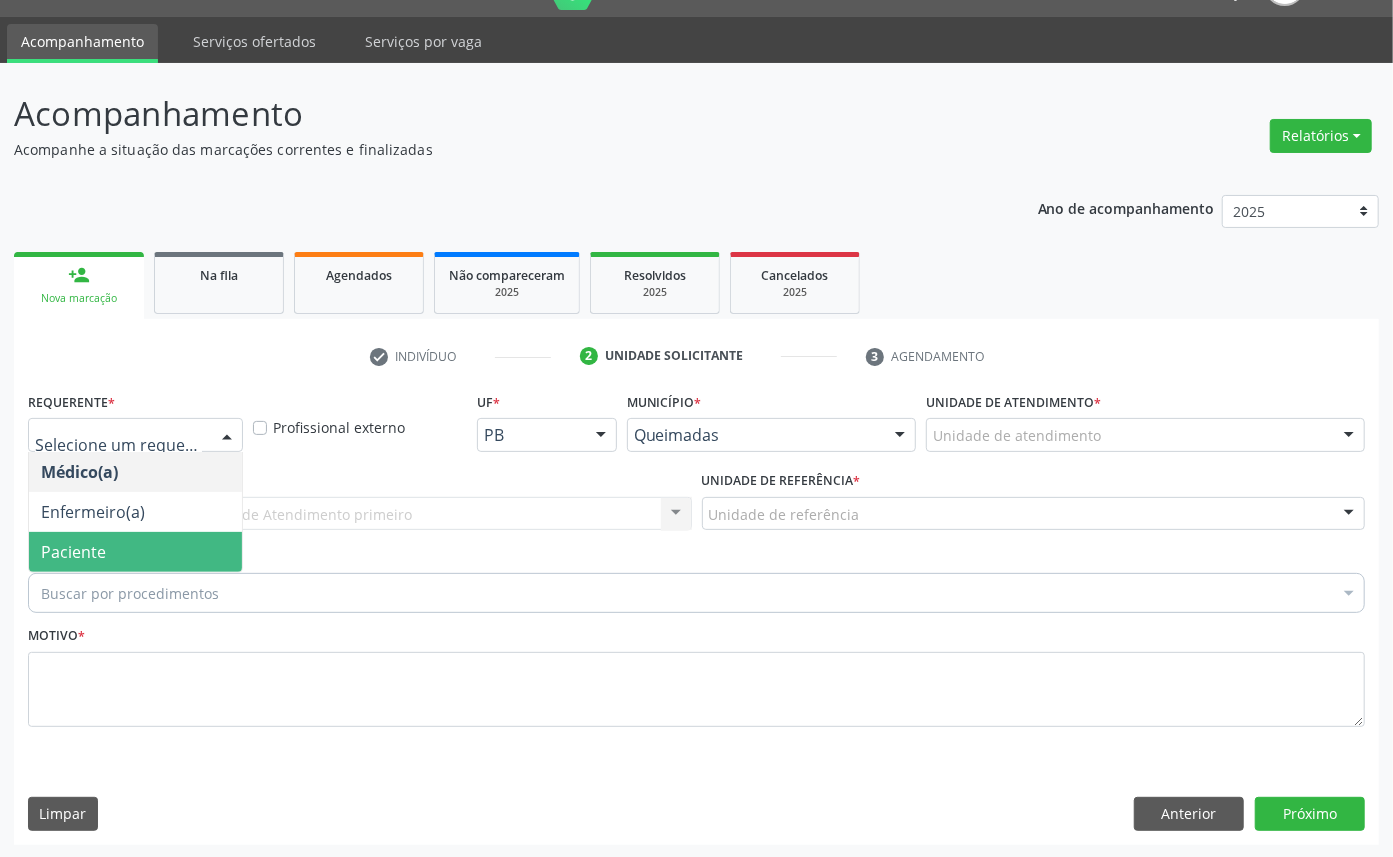 click on "Paciente" at bounding box center [135, 552] 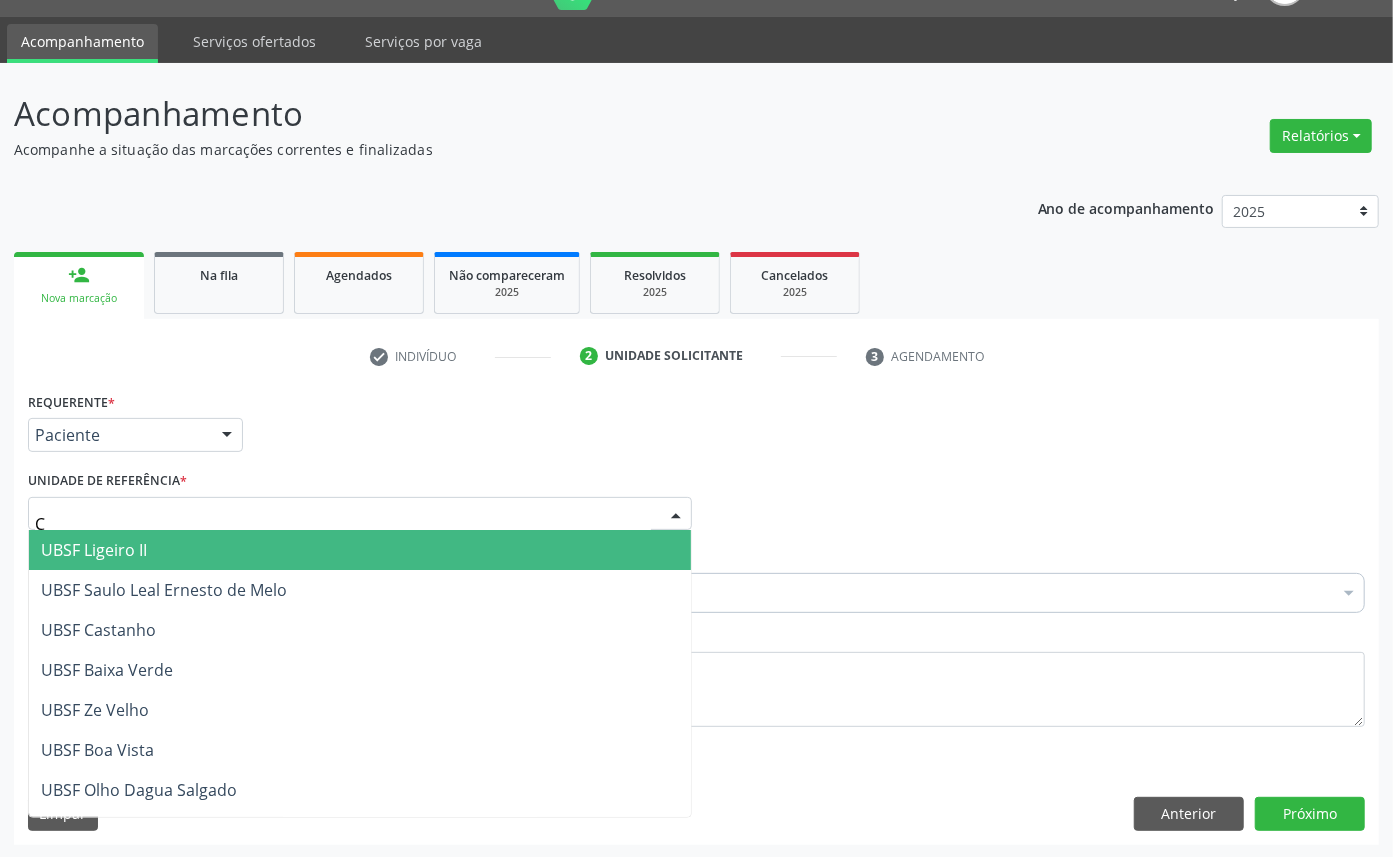 click on "C" at bounding box center (360, 514) 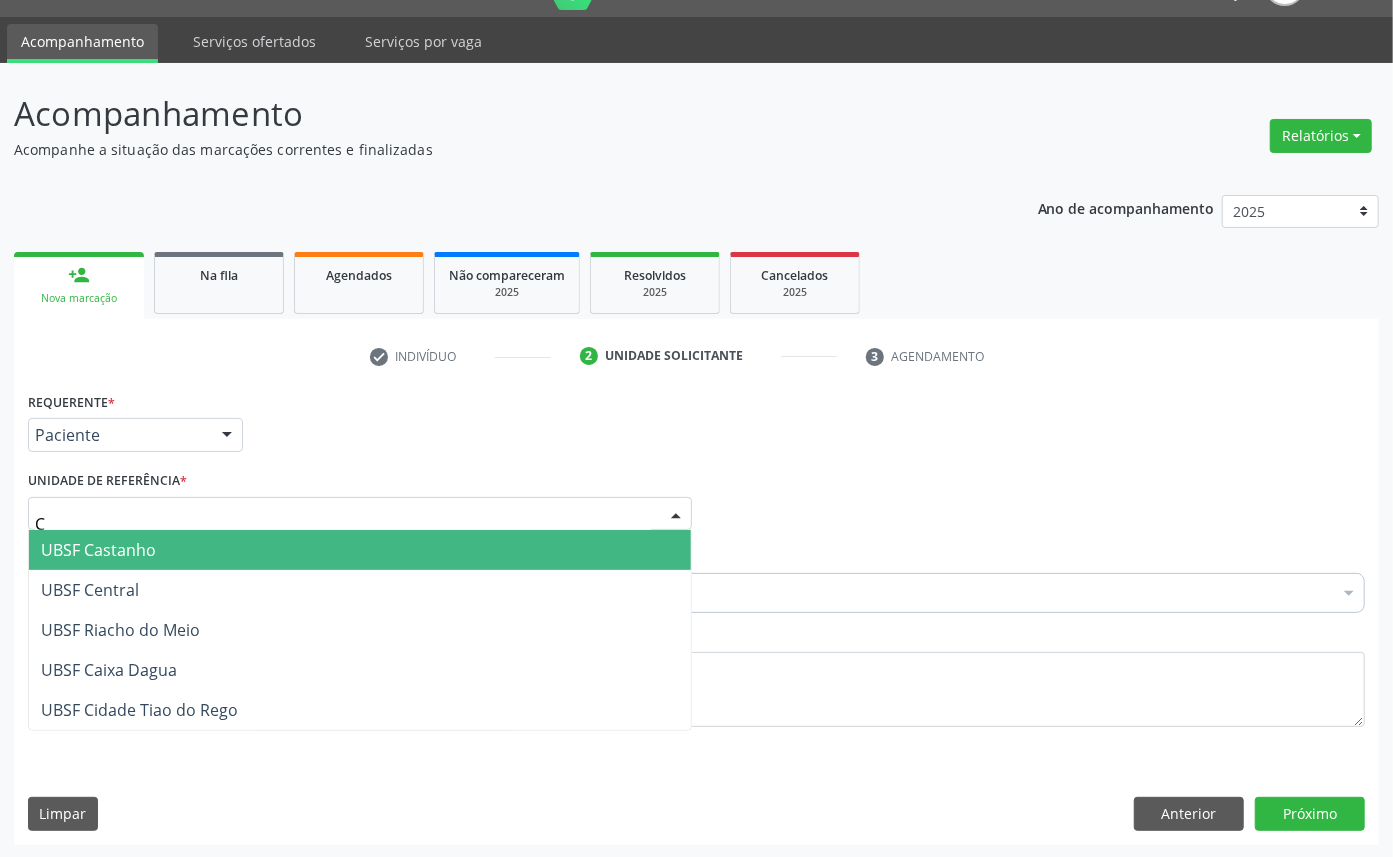 type on "CE" 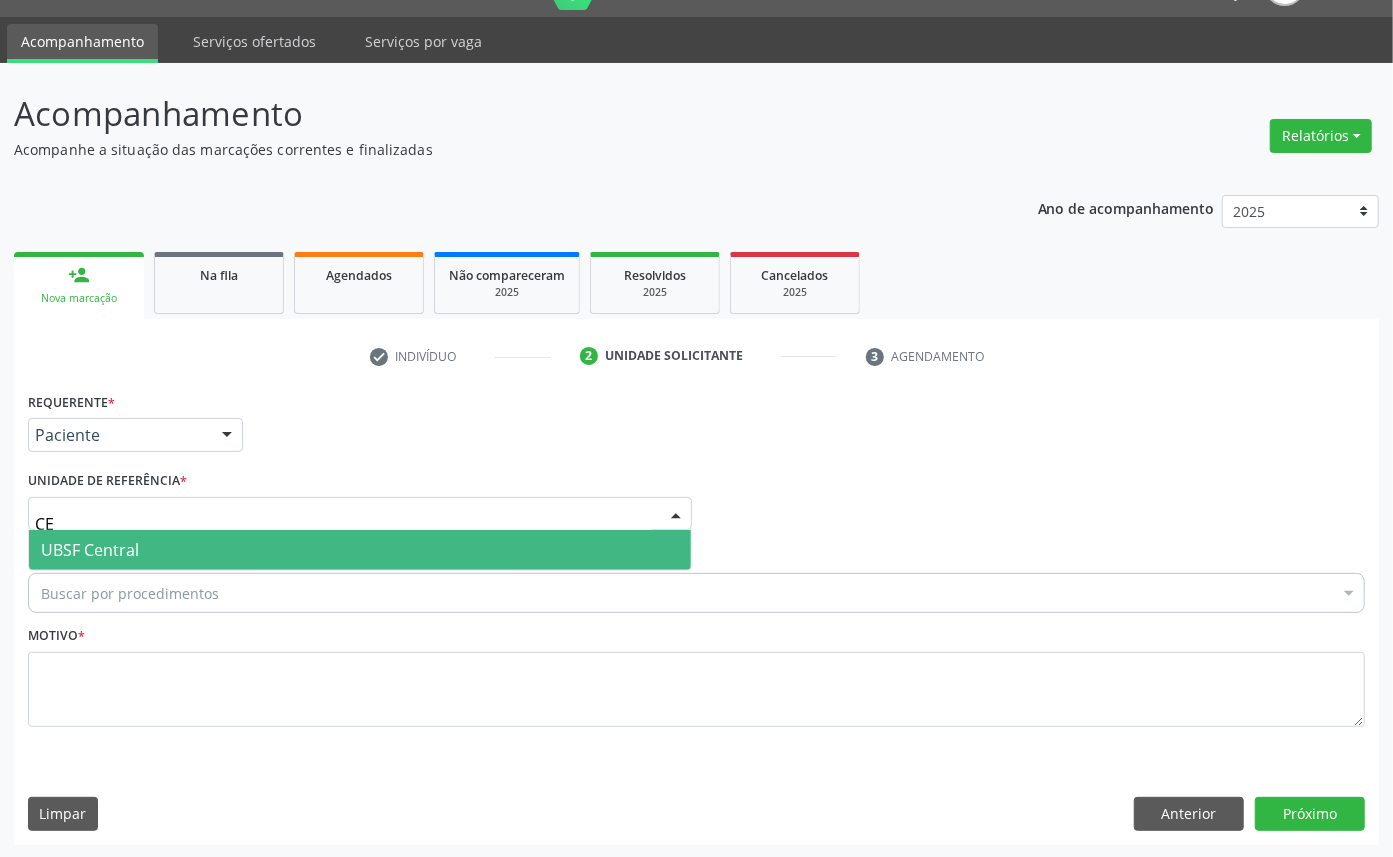 click on "UBSF Central" at bounding box center (360, 550) 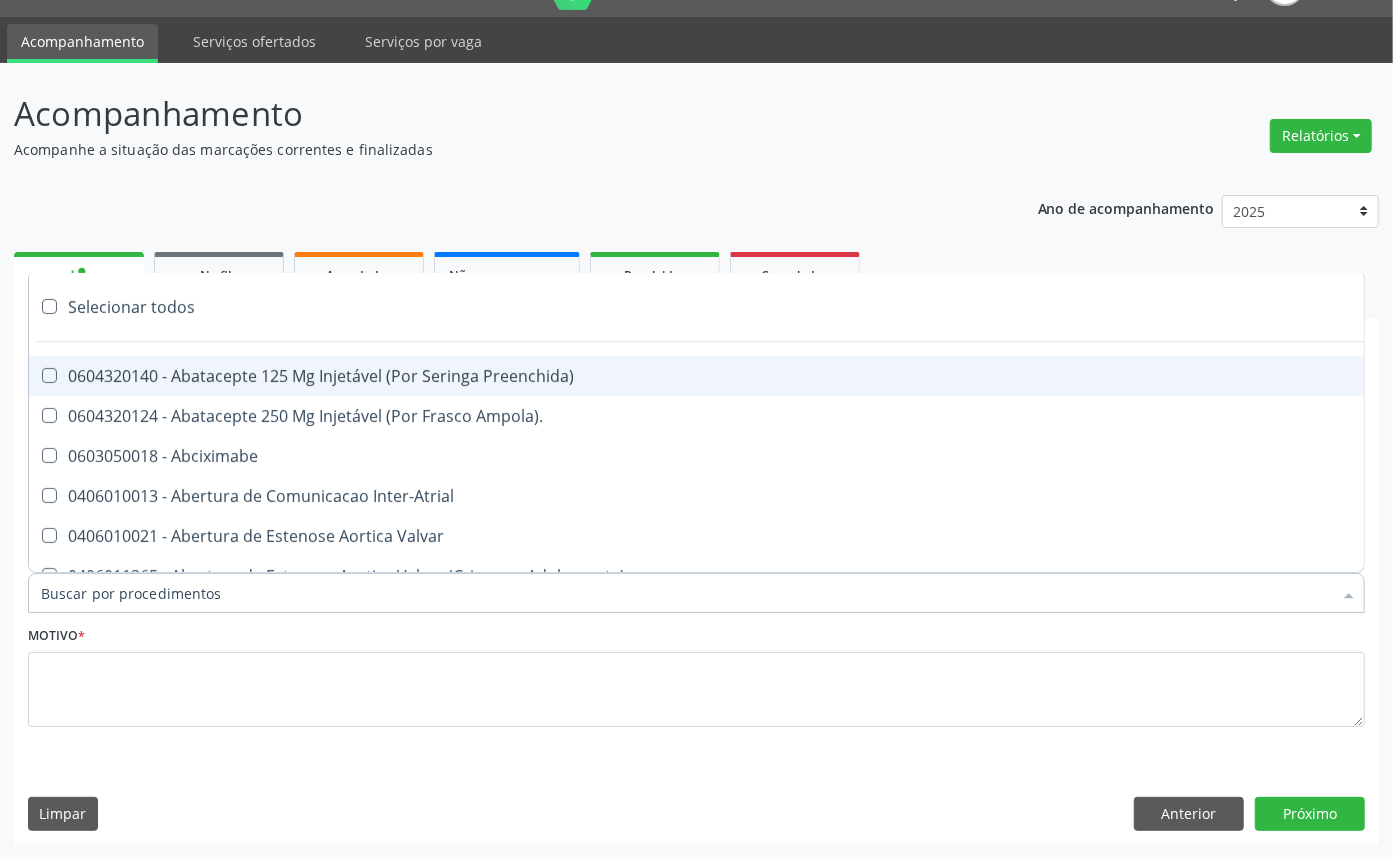 click on "Motivo
*" at bounding box center (696, 674) 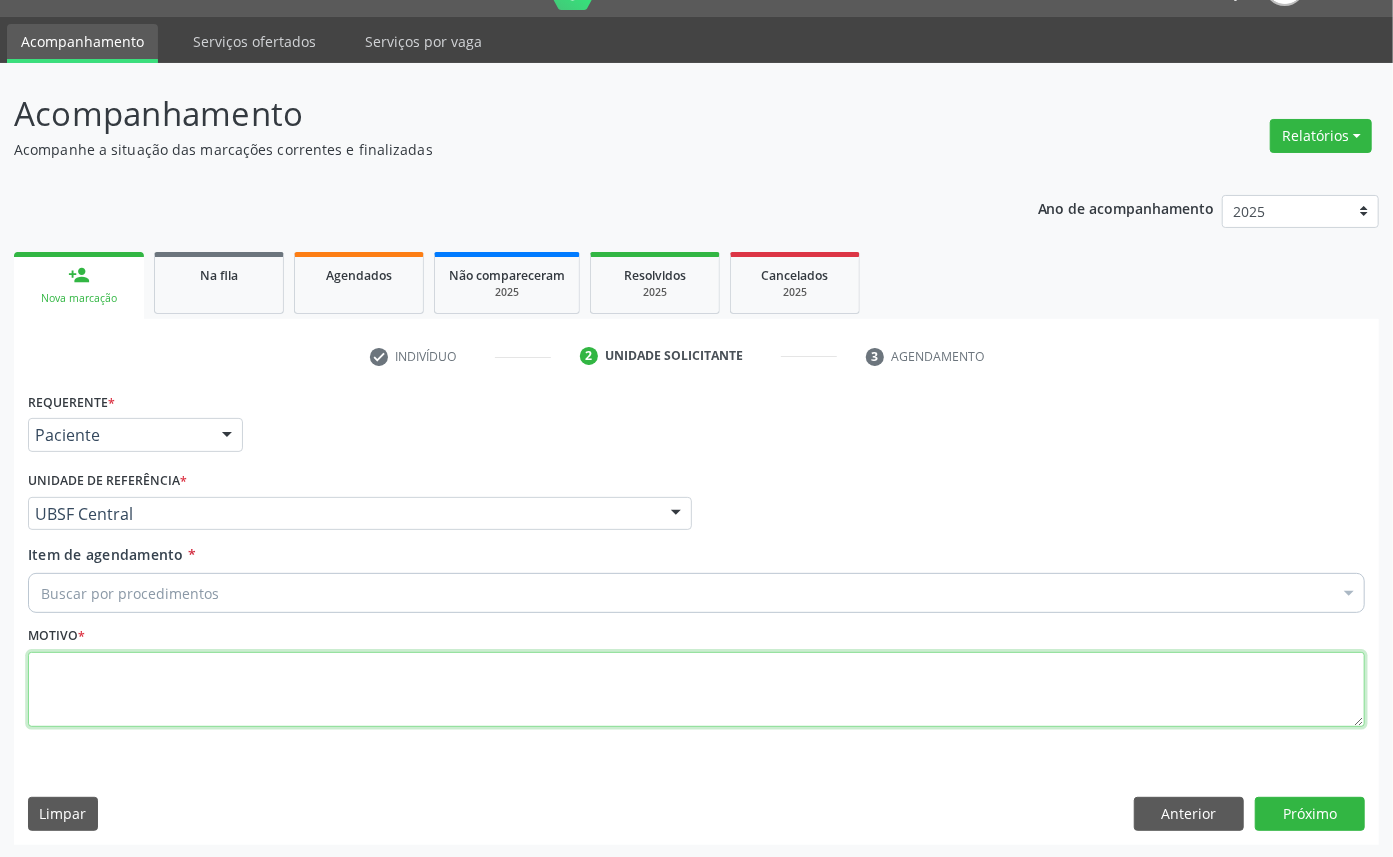 click at bounding box center (696, 690) 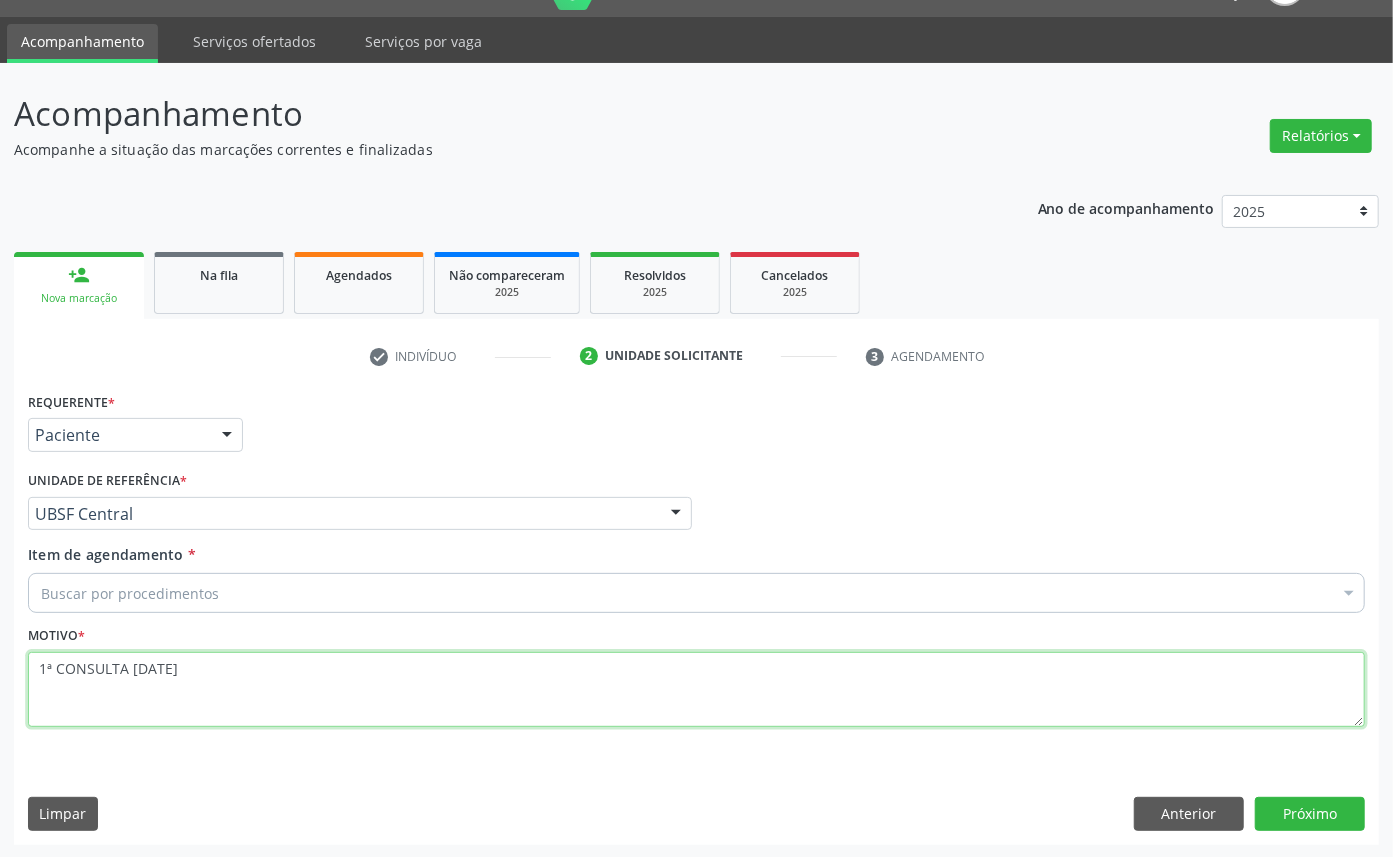type on "1ª CONSULTA [DATE]" 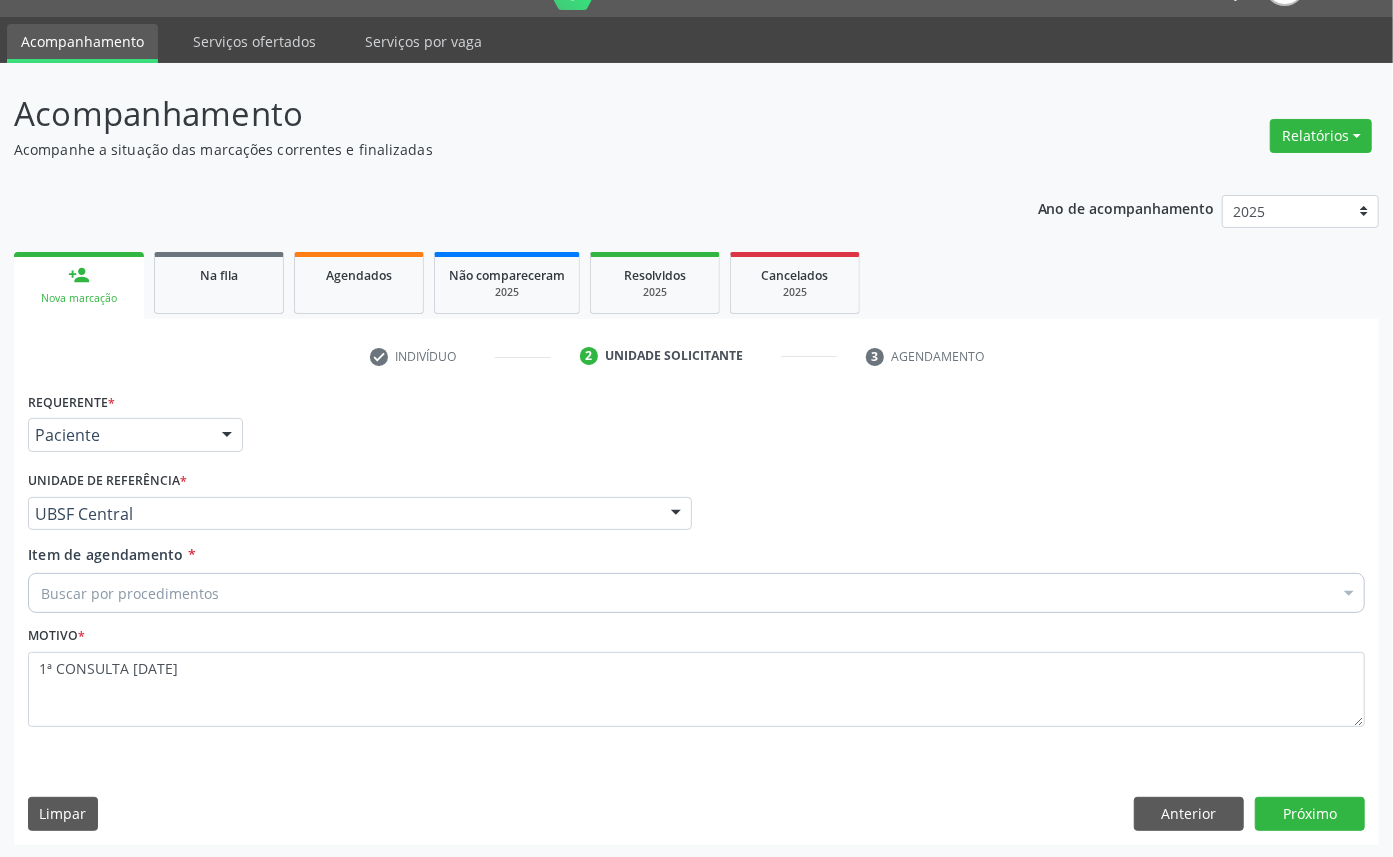 click on "Buscar por procedimentos" at bounding box center (696, 593) 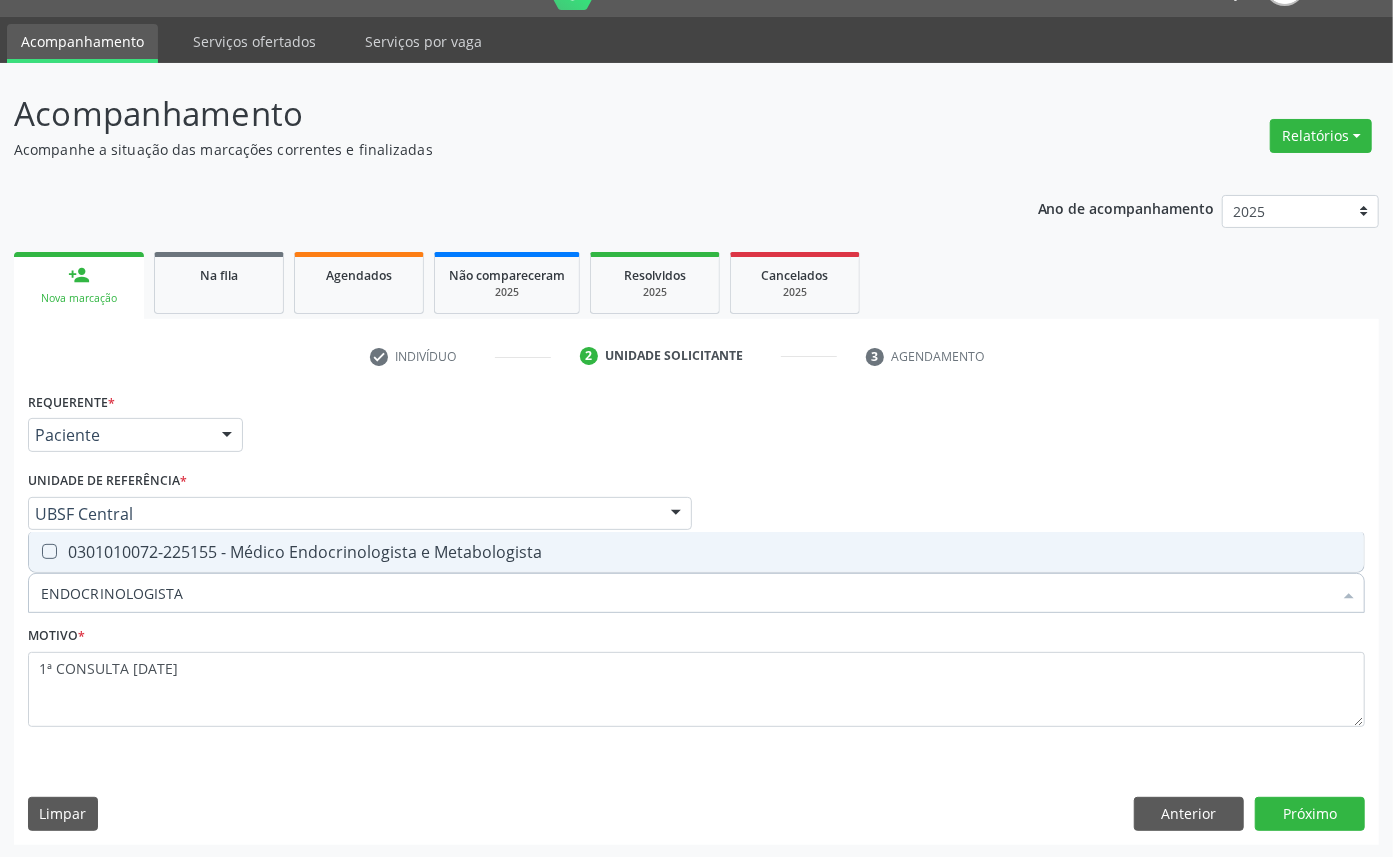 drag, startPoint x: 663, startPoint y: 554, endPoint x: 1094, endPoint y: 731, distance: 465.92917 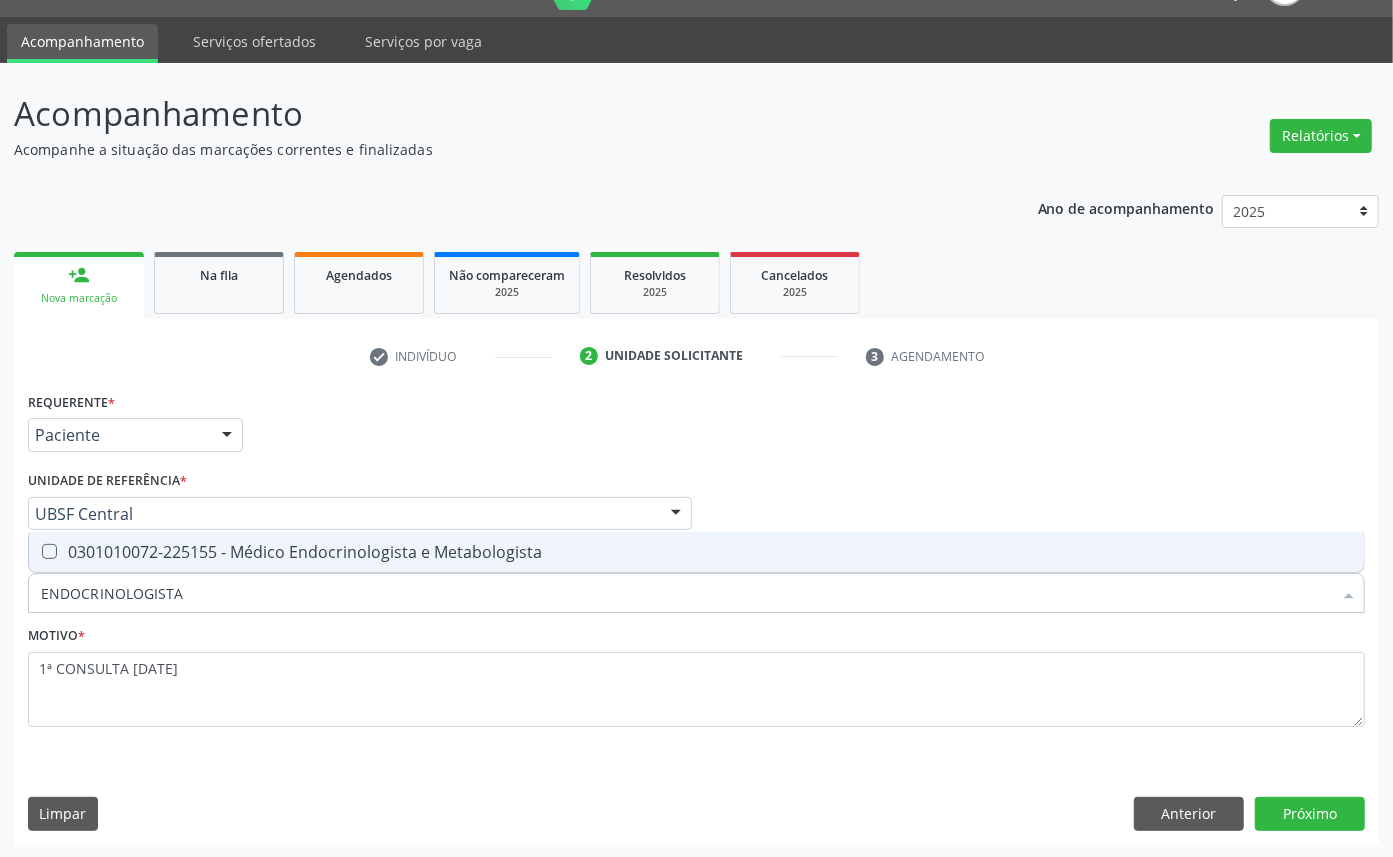 checkbox on "true" 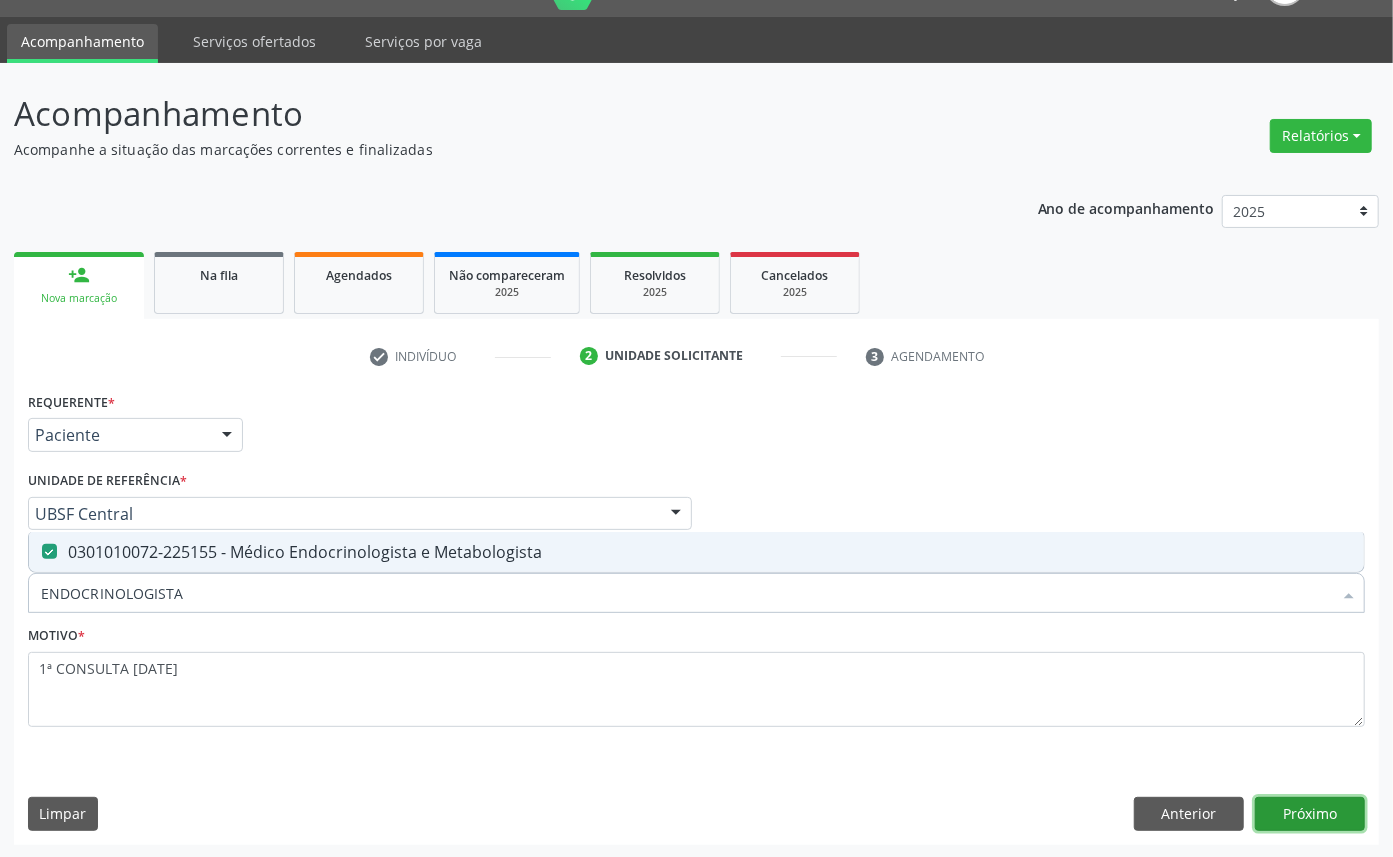 click on "Próximo" at bounding box center (1310, 814) 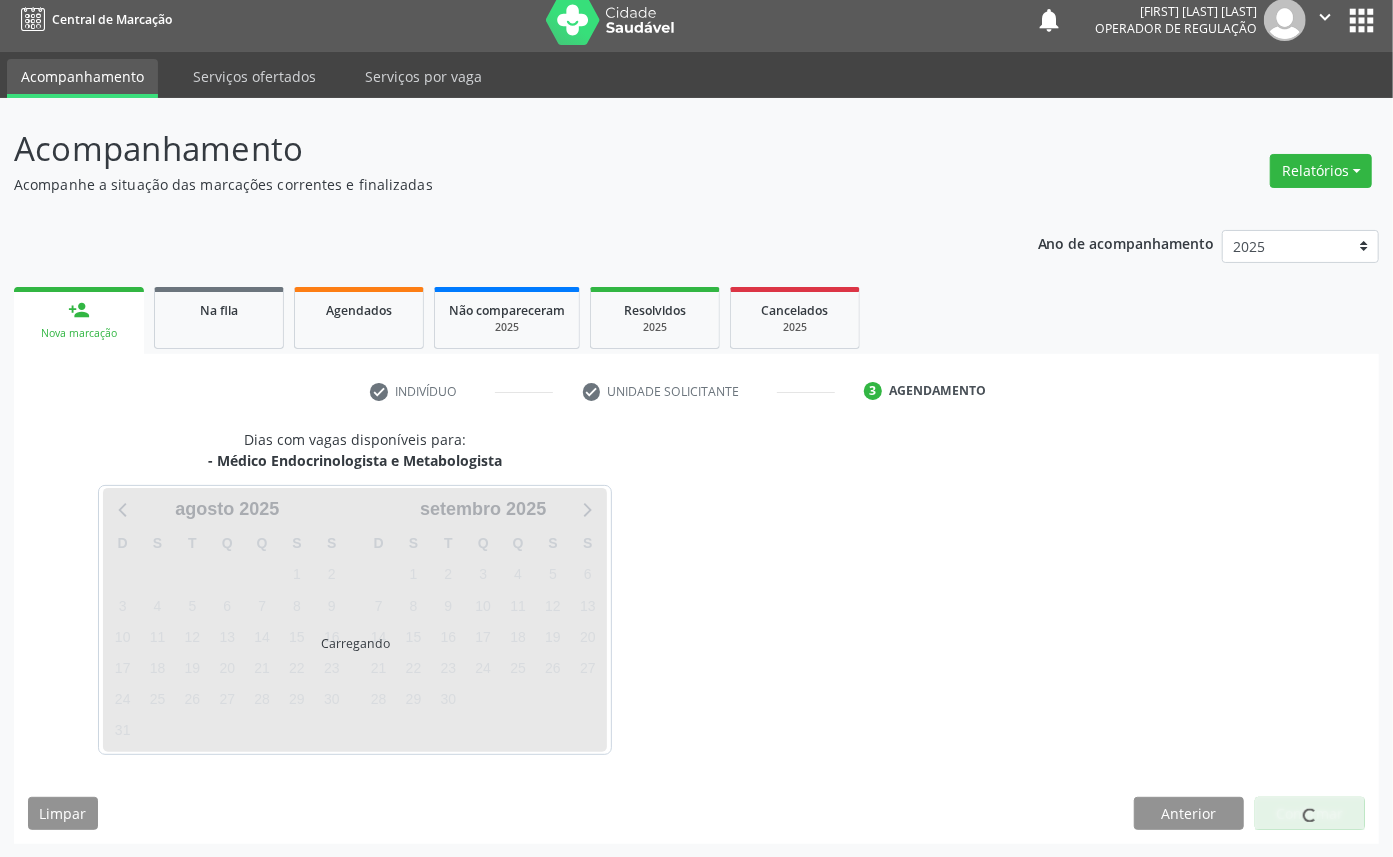 scroll, scrollTop: 47, scrollLeft: 0, axis: vertical 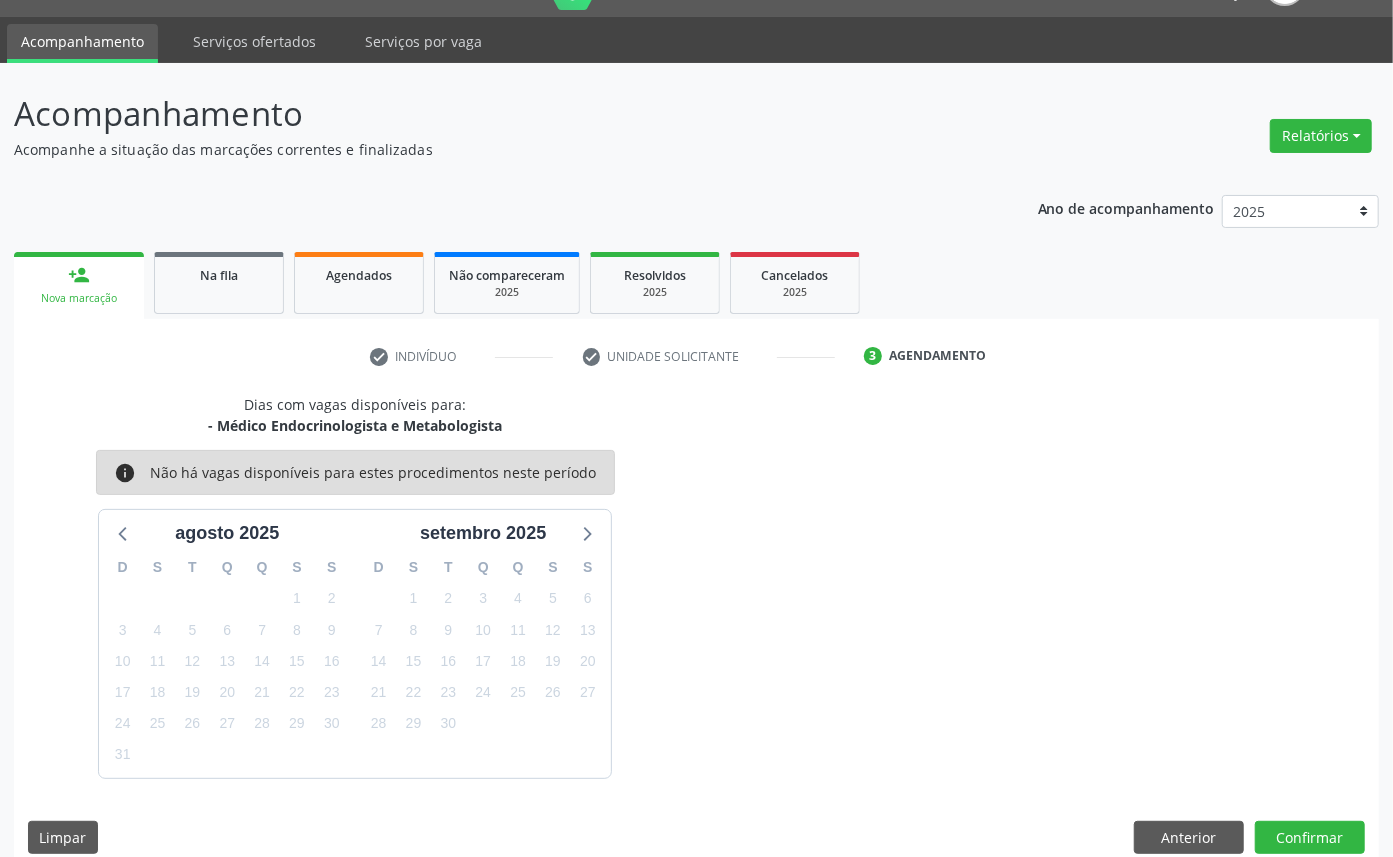 click on "14" at bounding box center [378, 661] 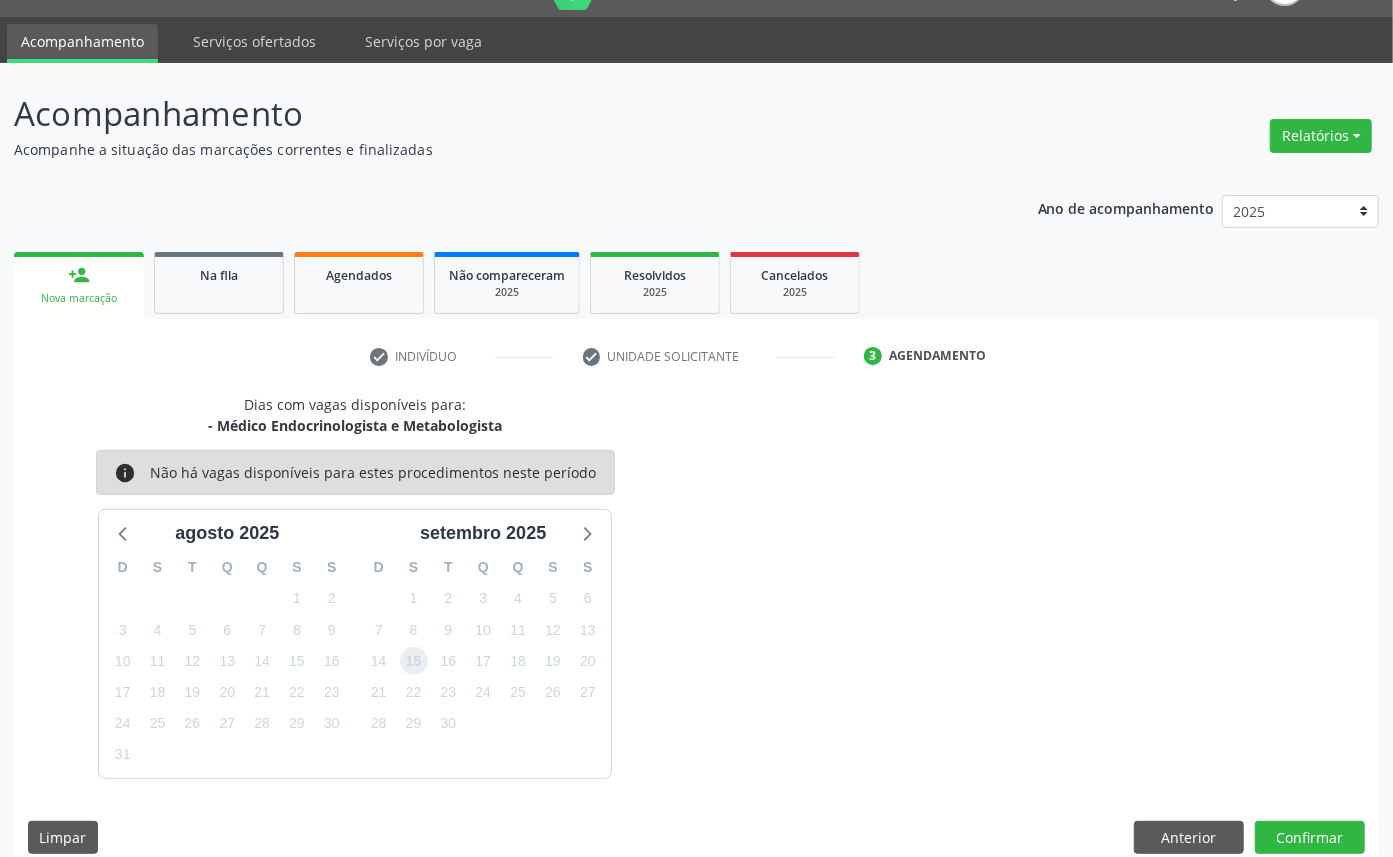 drag, startPoint x: 406, startPoint y: 667, endPoint x: 770, endPoint y: 743, distance: 371.84943 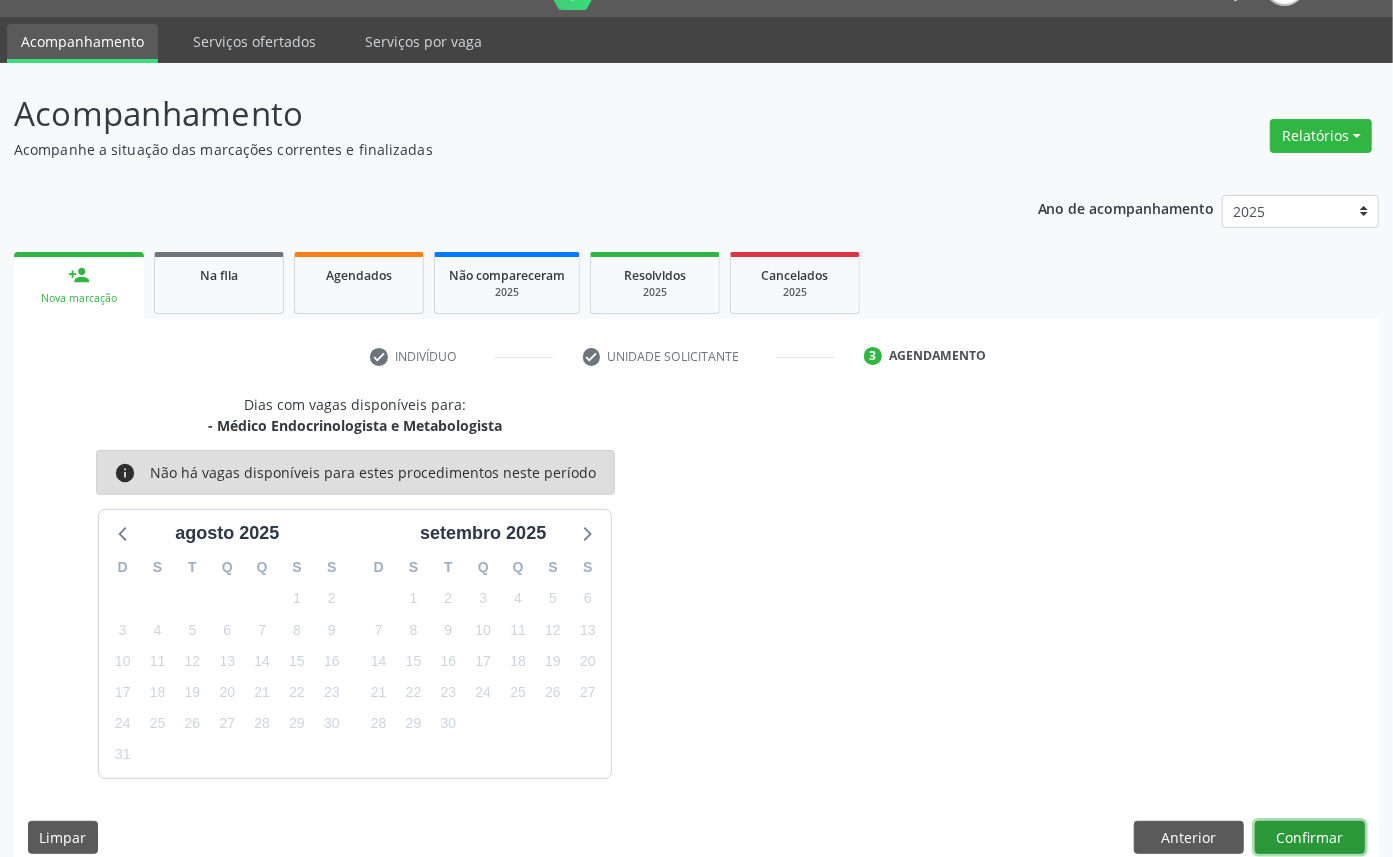 click on "Confirmar" at bounding box center (1310, 838) 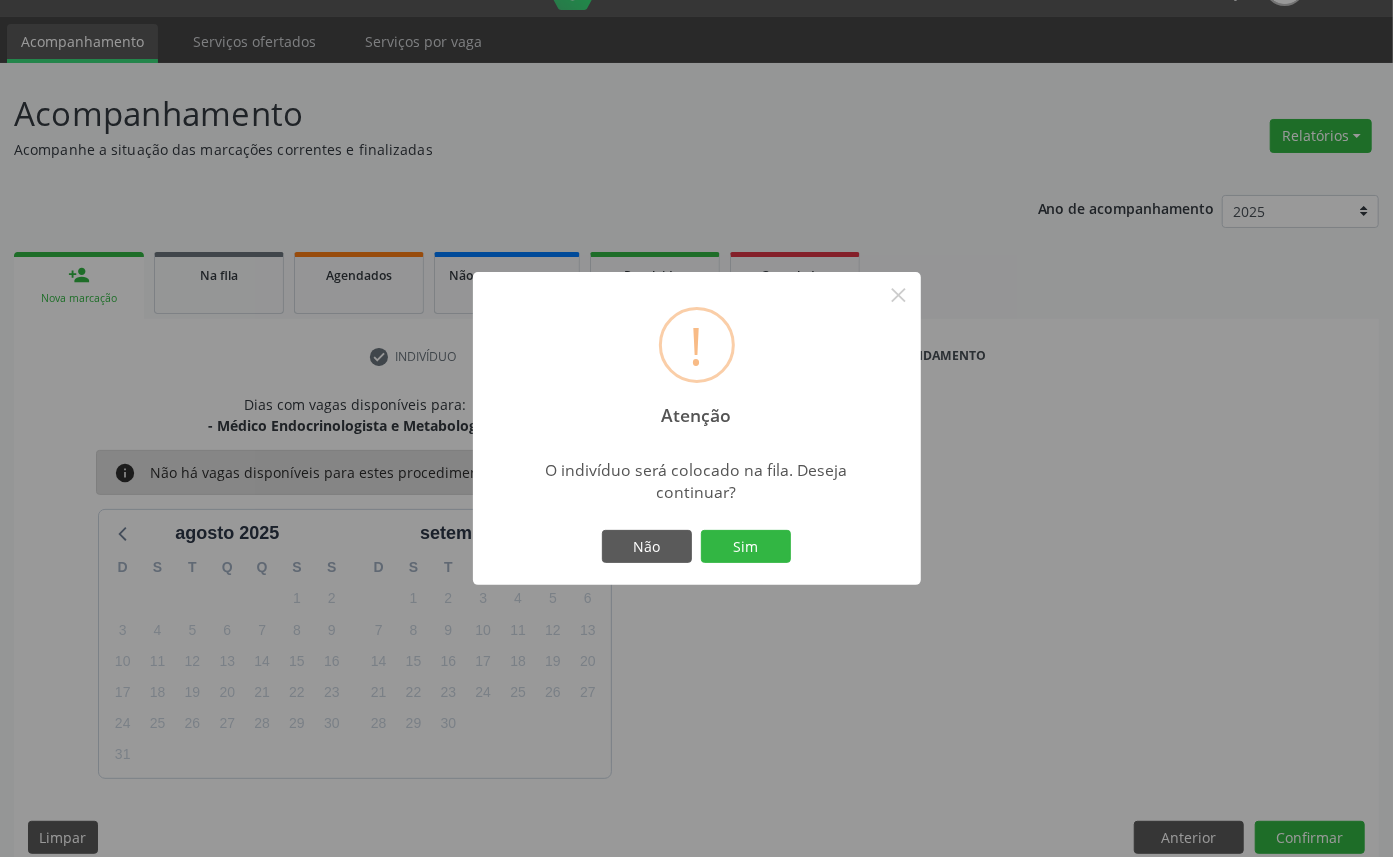 type 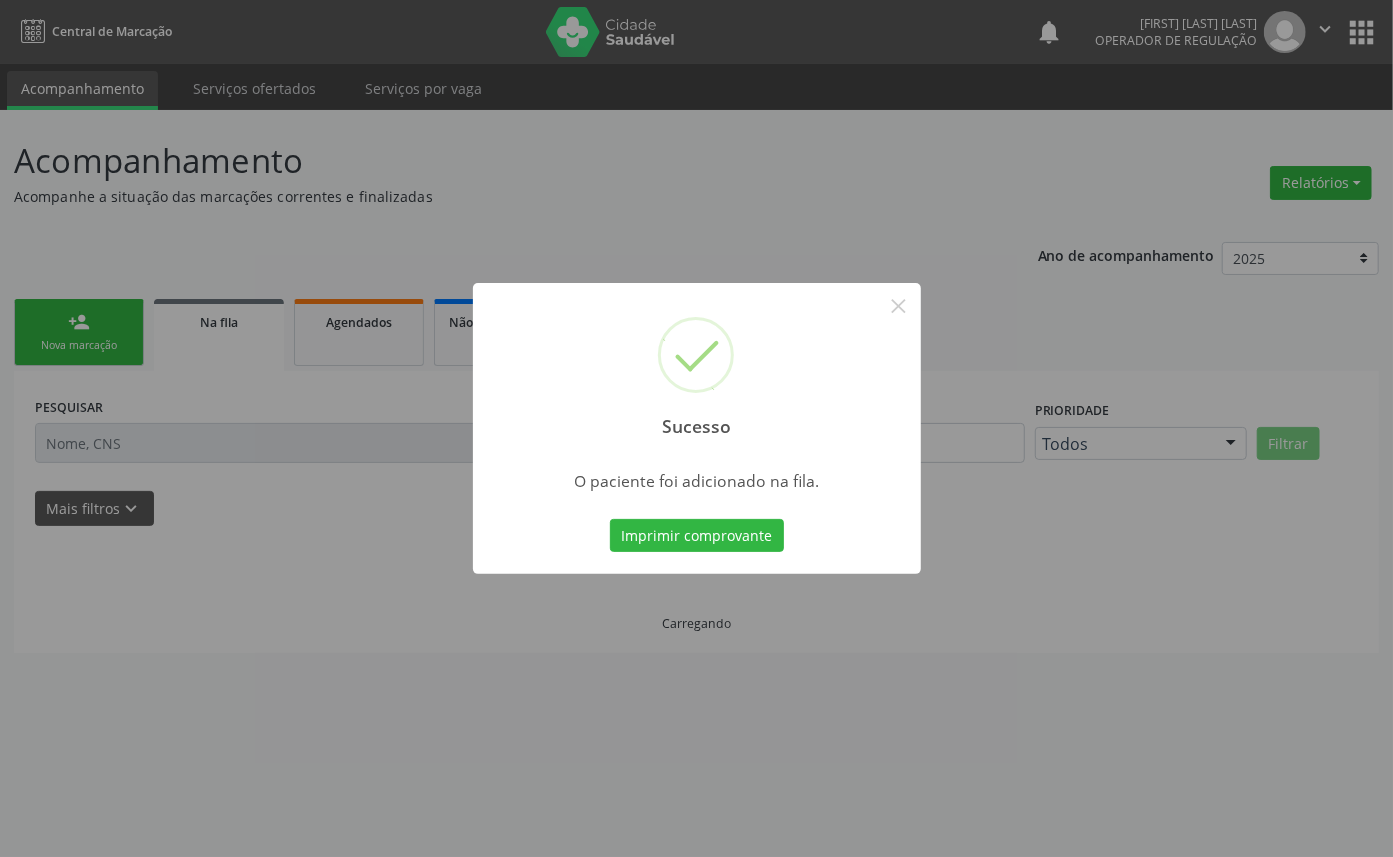 scroll, scrollTop: 0, scrollLeft: 0, axis: both 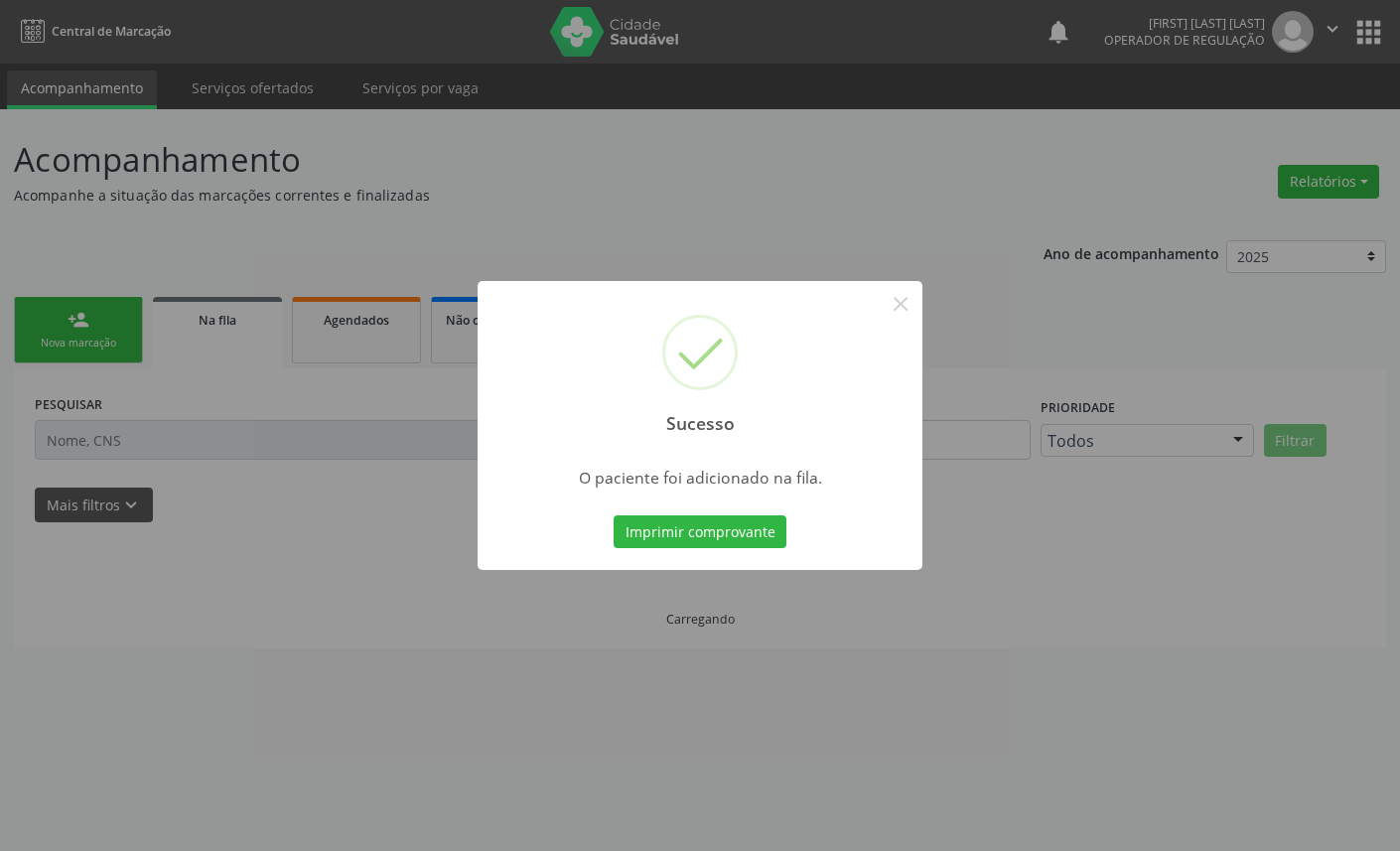 type 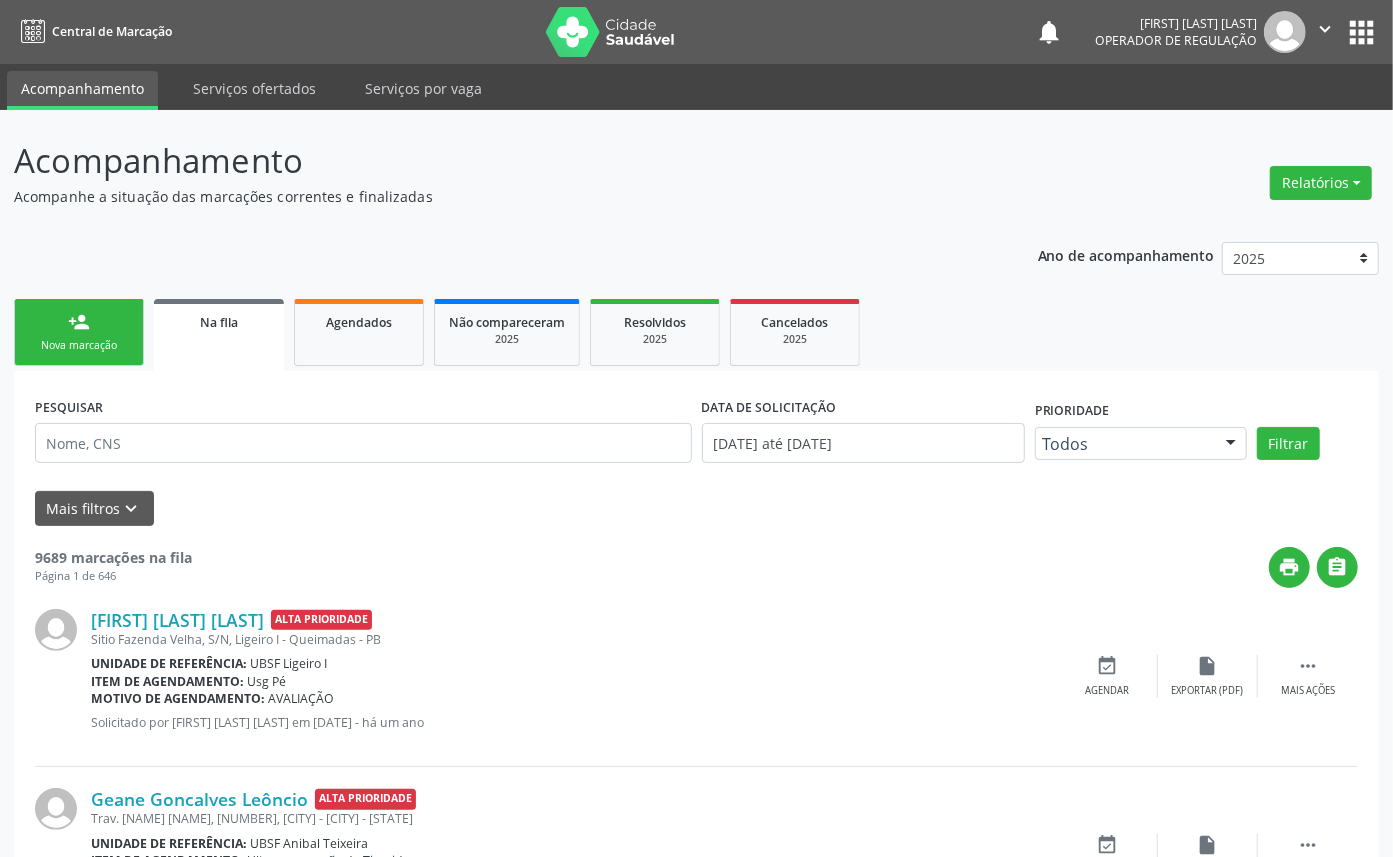 click on "person_add
Nova marcação" at bounding box center [79, 332] 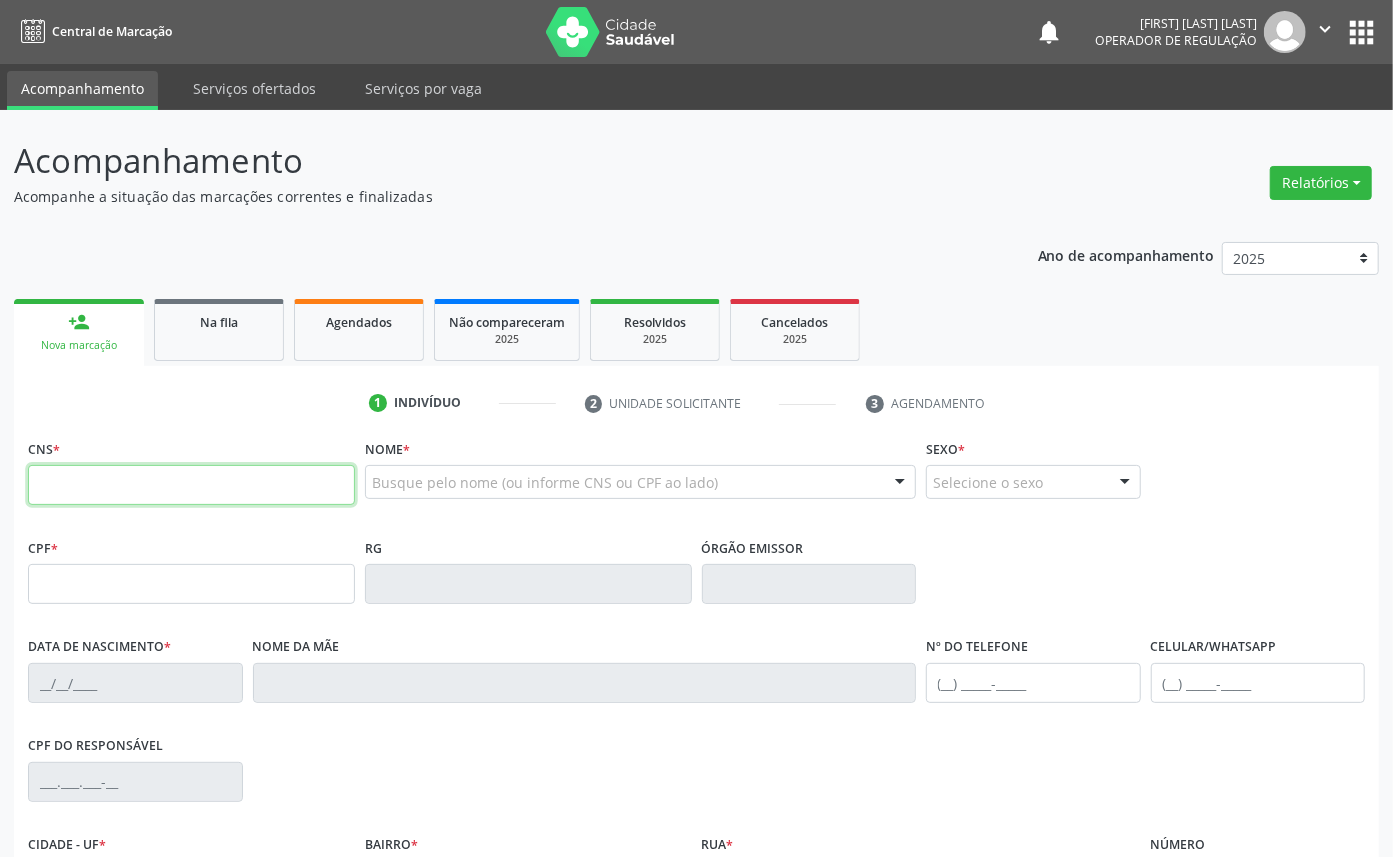 click at bounding box center (191, 485) 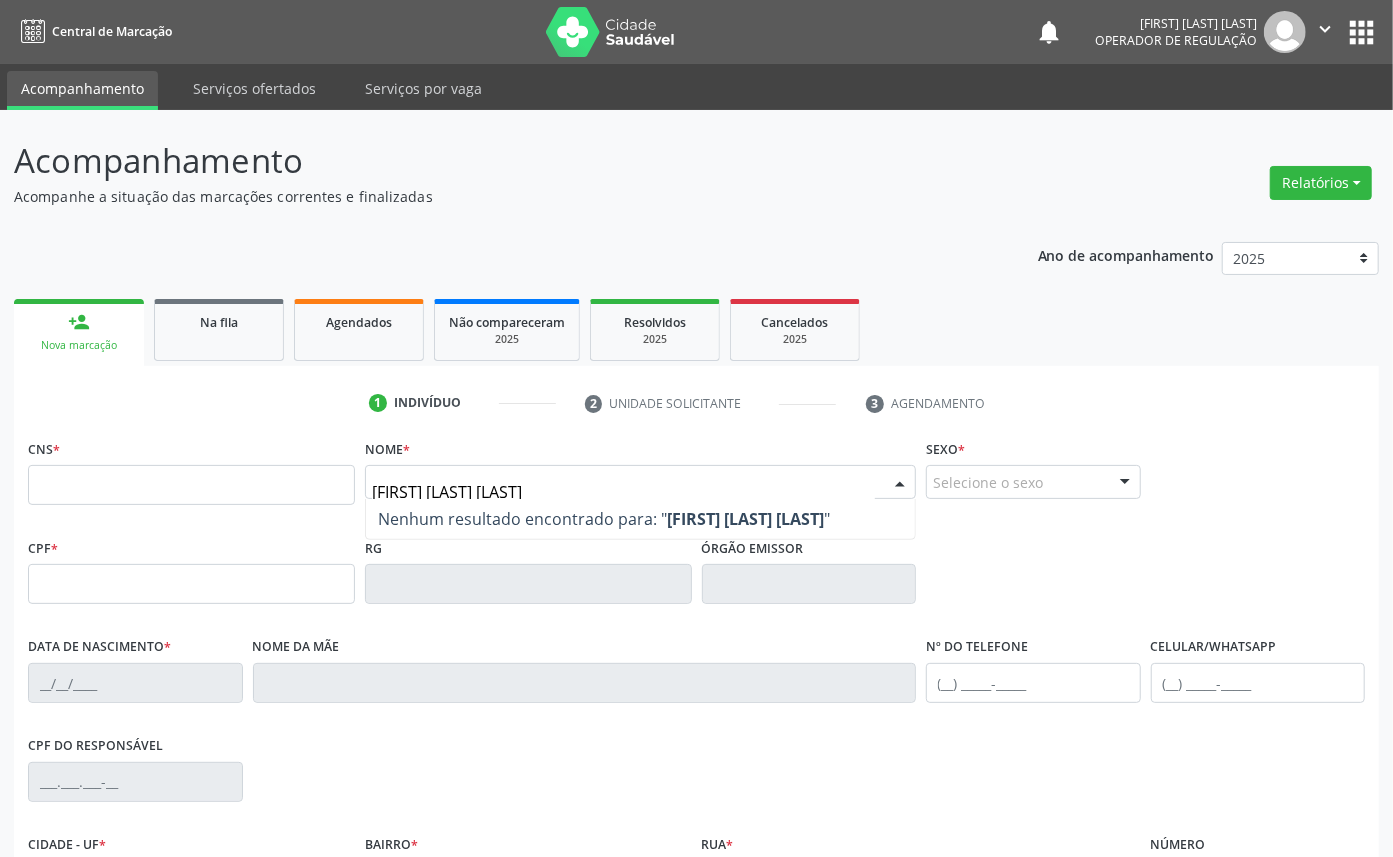 type on "SIMONE SILVA" 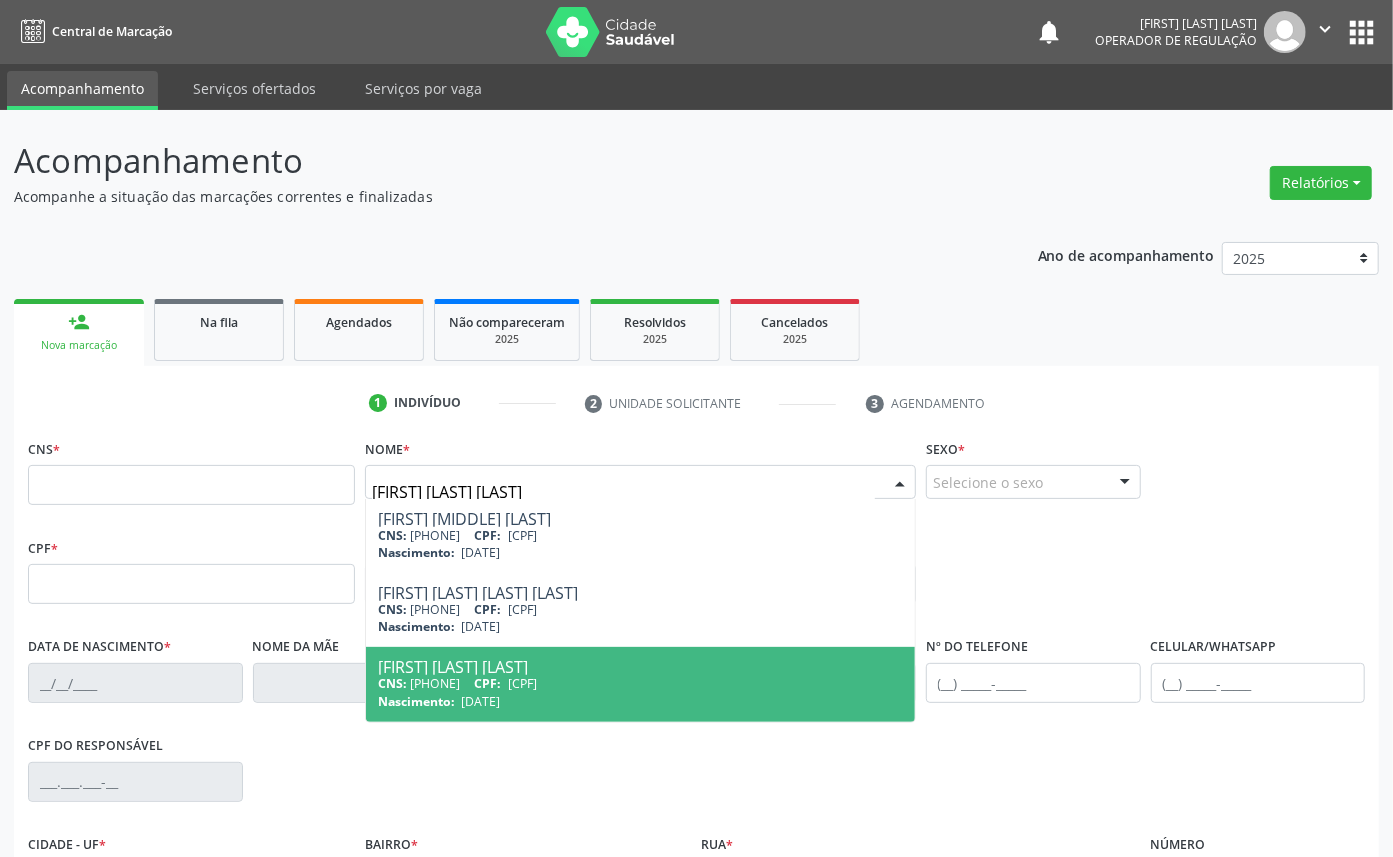click on "CNS:
703 2056 6862 0694
CPF:
068.690.444-30" at bounding box center [640, 683] 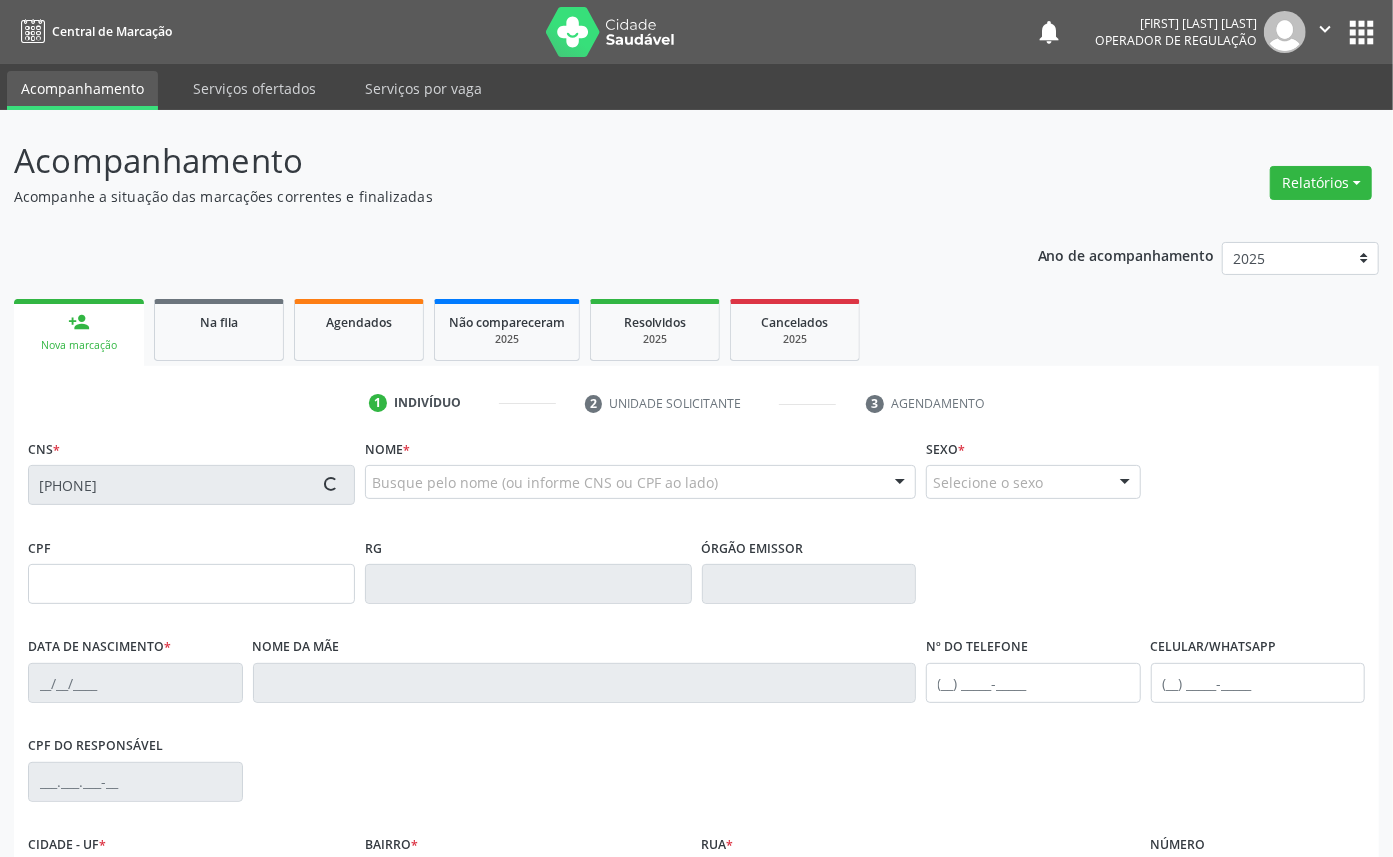 type on "068.690.444-30" 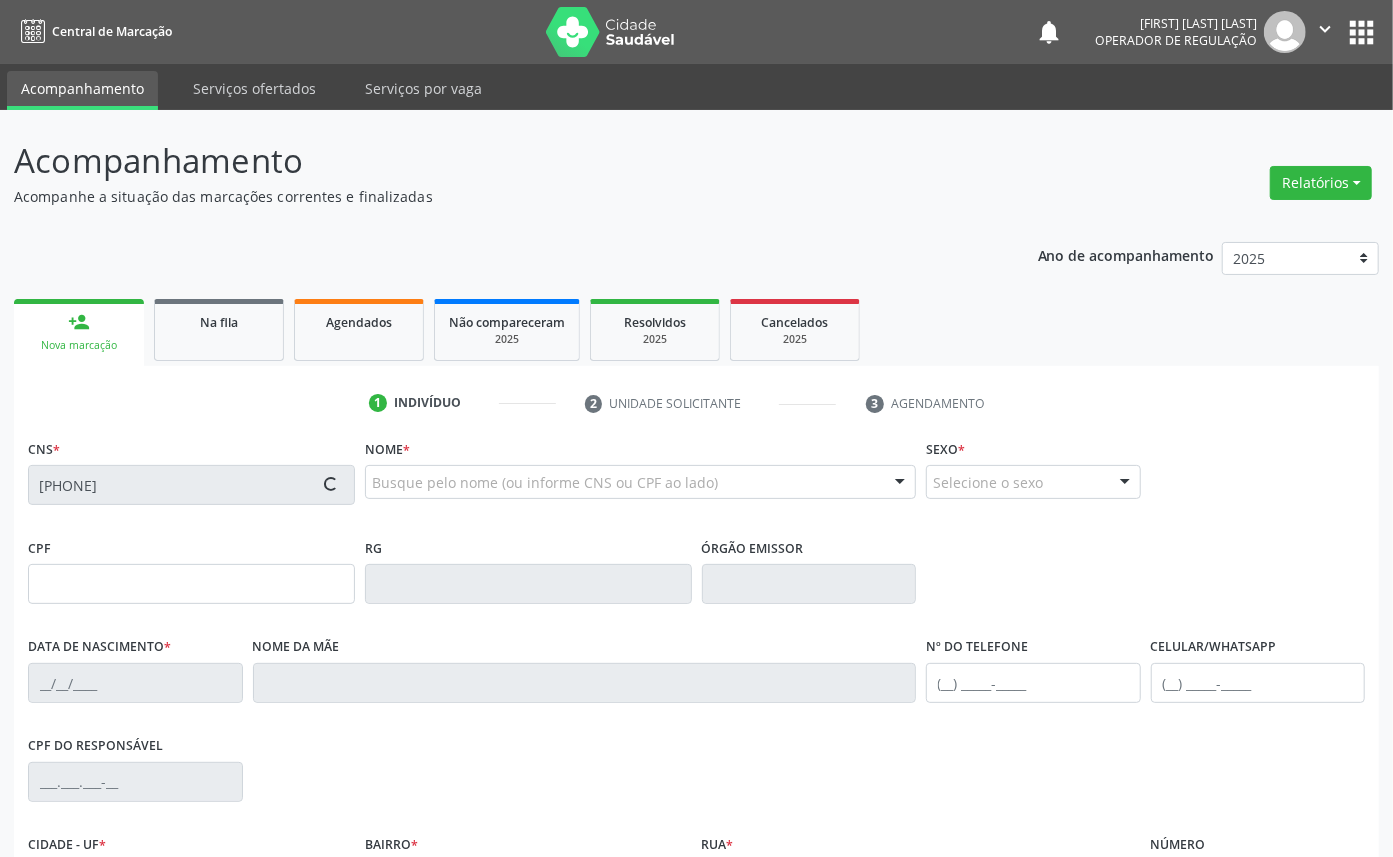 type on "16/02/1985" 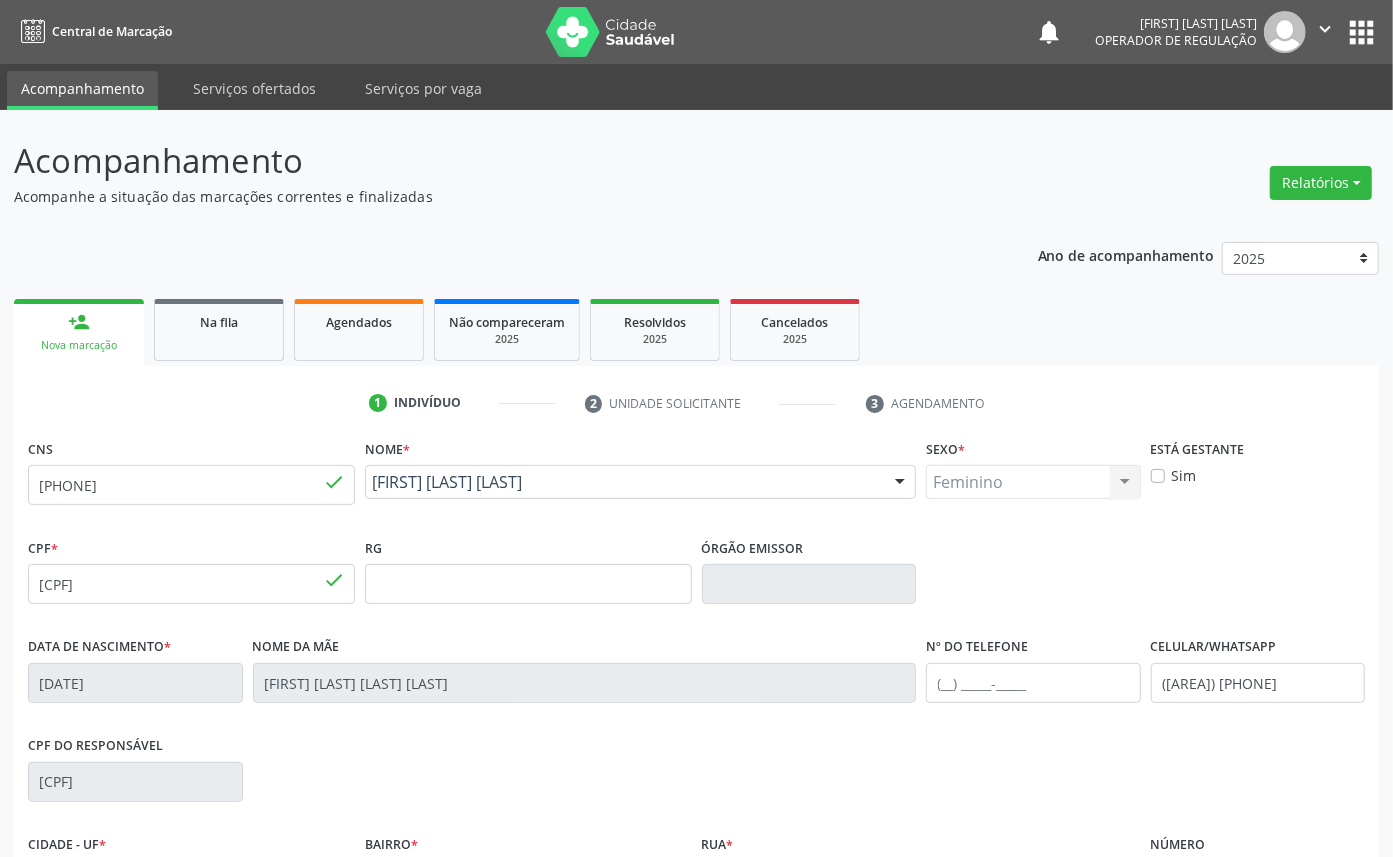 scroll, scrollTop: 225, scrollLeft: 0, axis: vertical 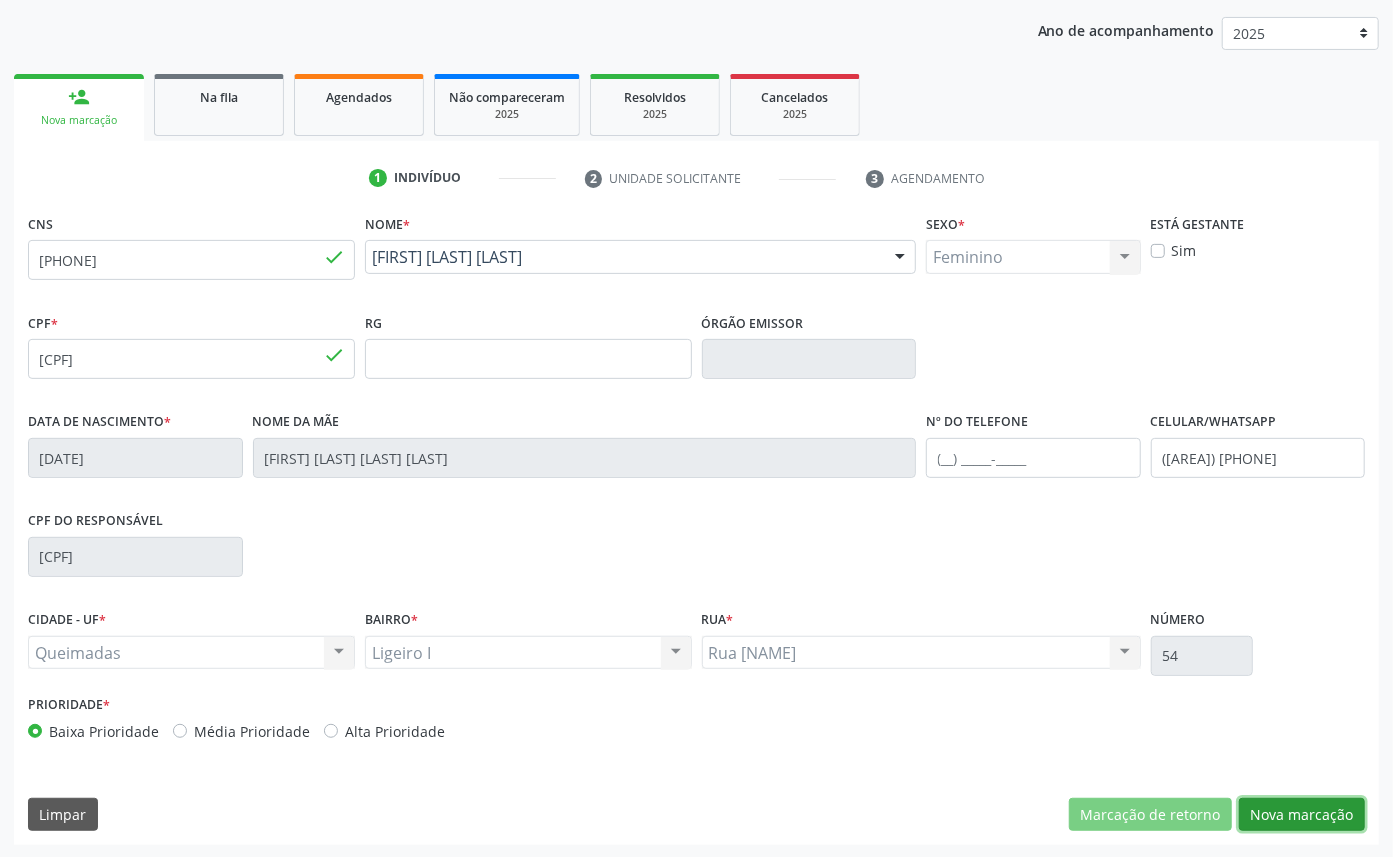 click on "Nova marcação" at bounding box center (1302, 815) 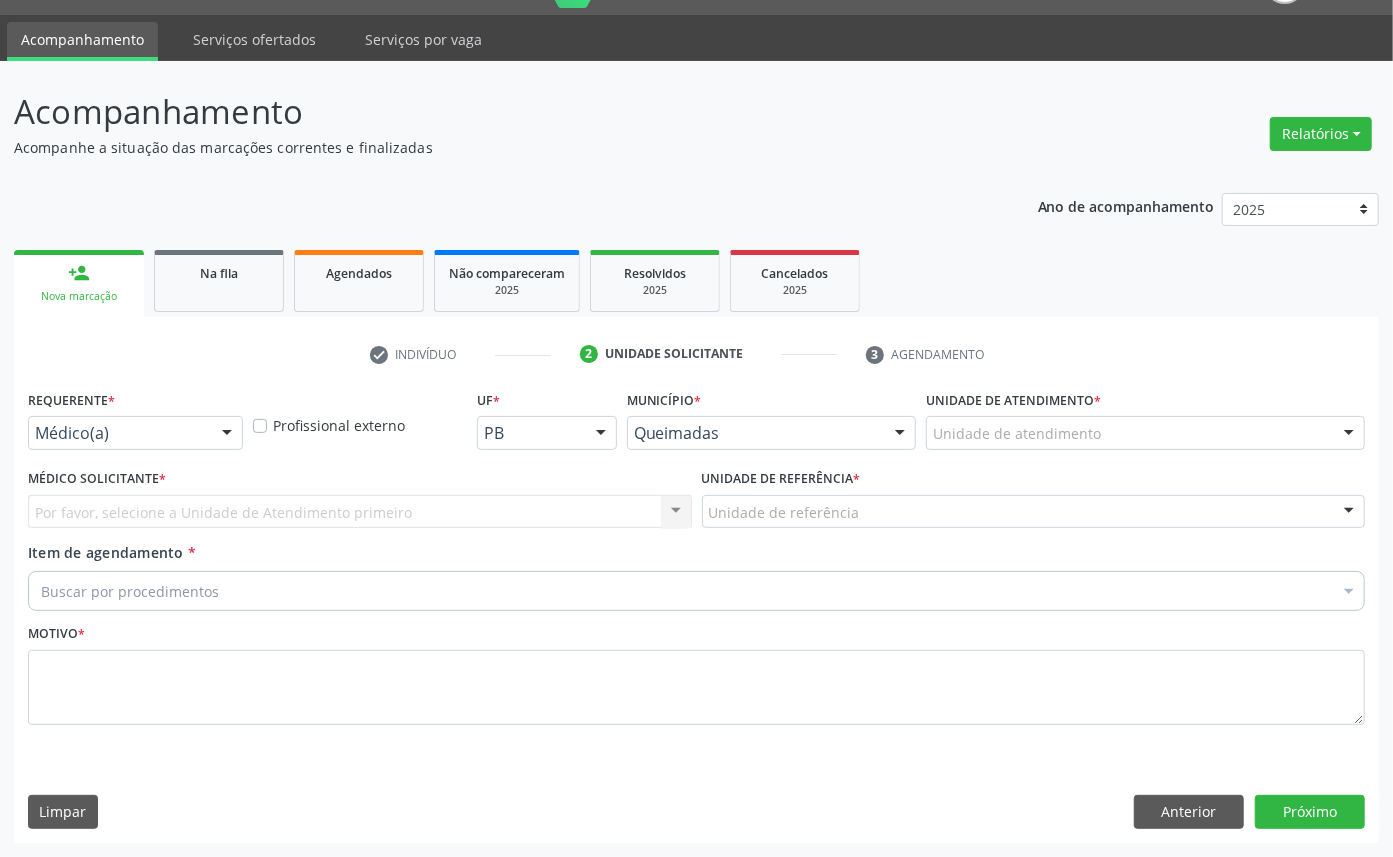 scroll, scrollTop: 47, scrollLeft: 0, axis: vertical 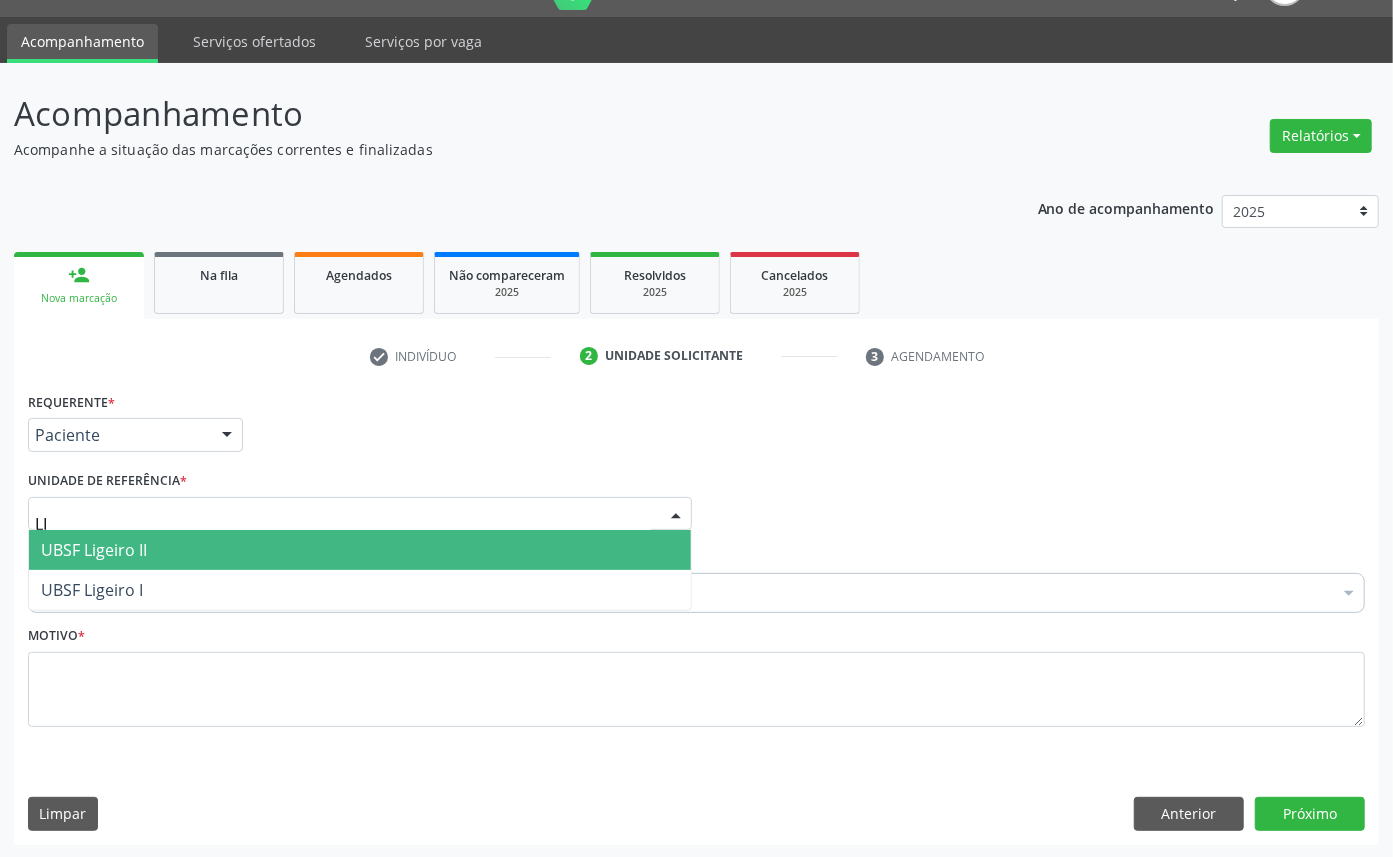type on "LIG" 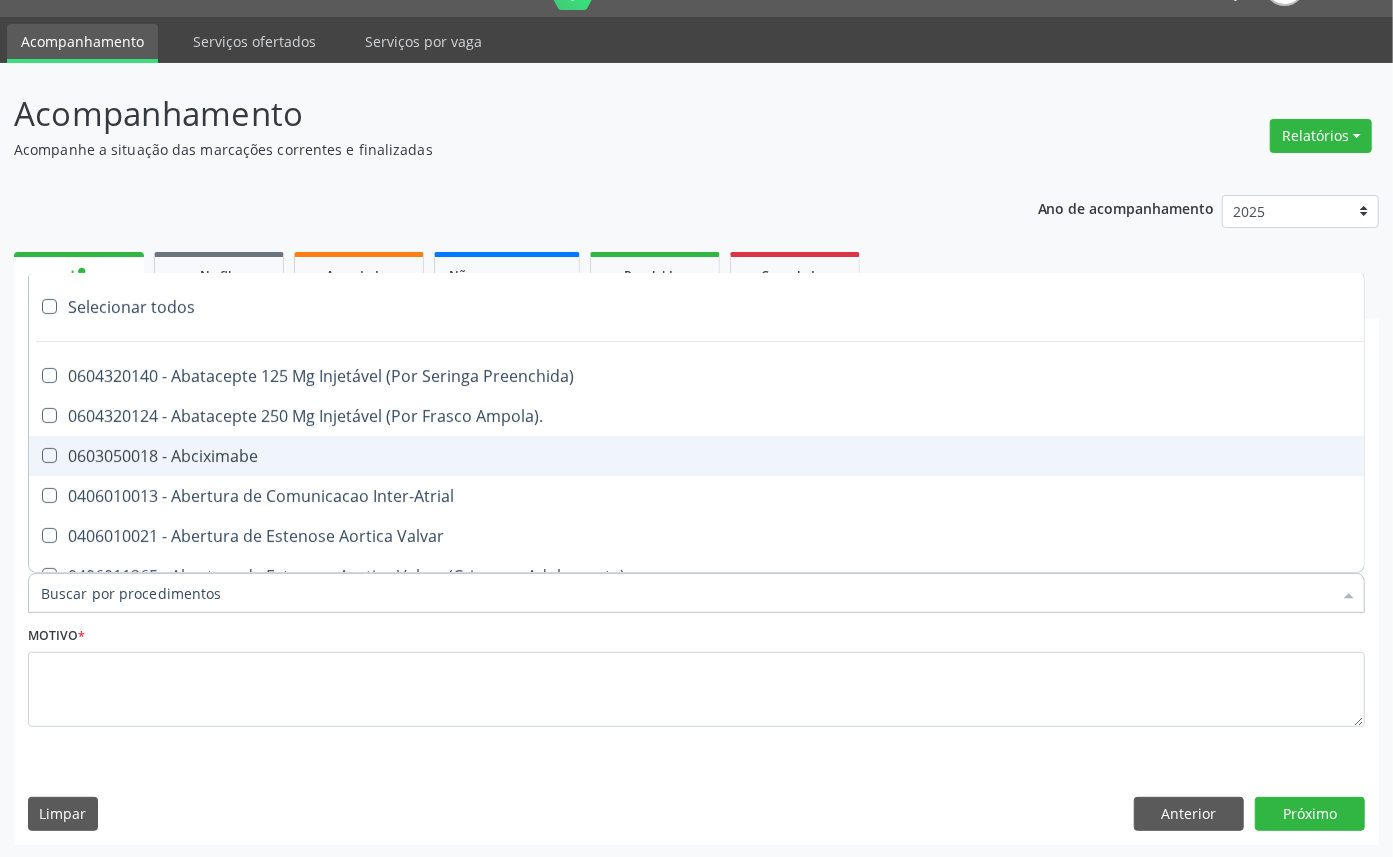 paste on "ENDOCRINOLOGISTA" 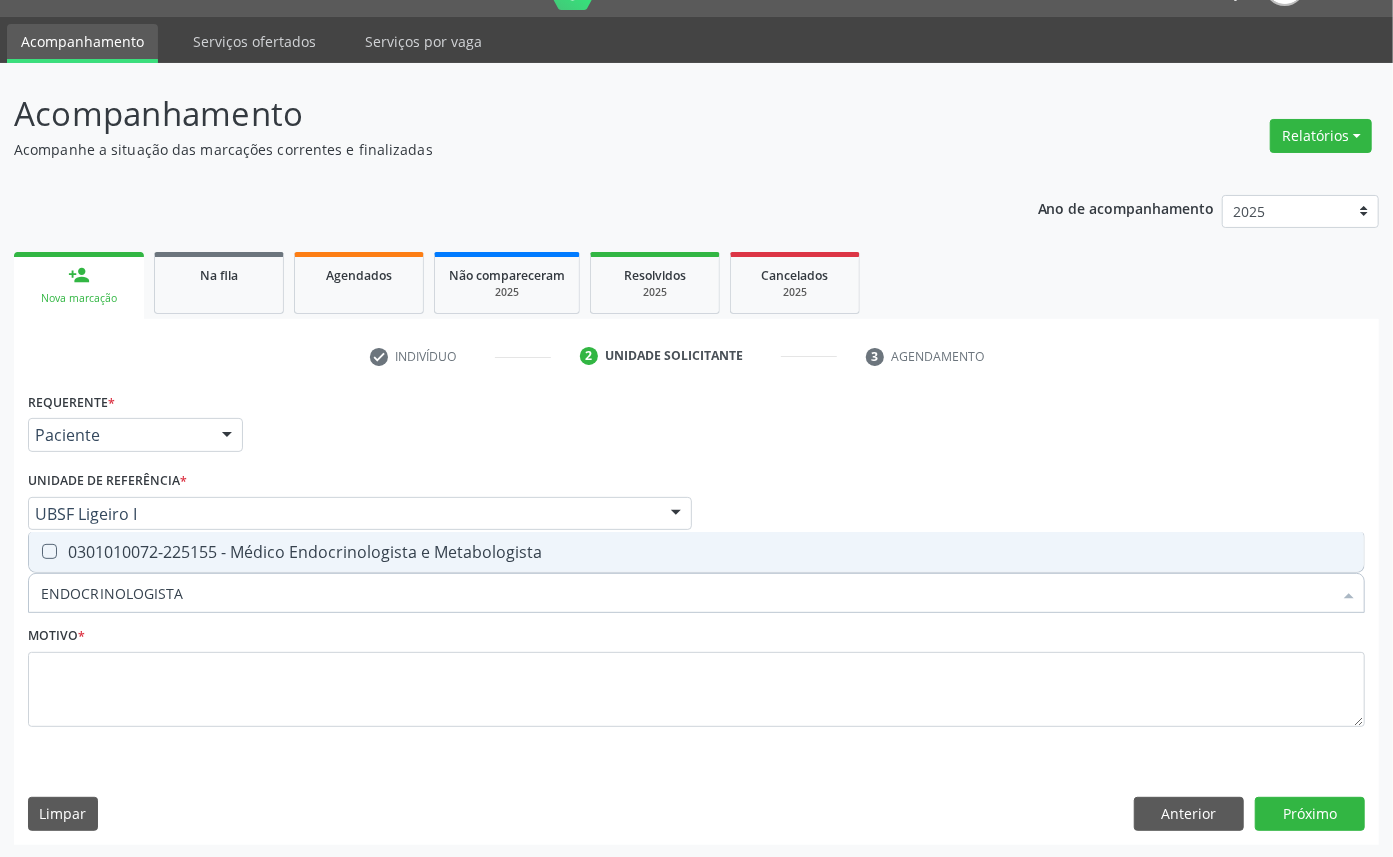 click on "0301010072-225155 - Médico Endocrinologista e Metabologista" at bounding box center (696, 552) 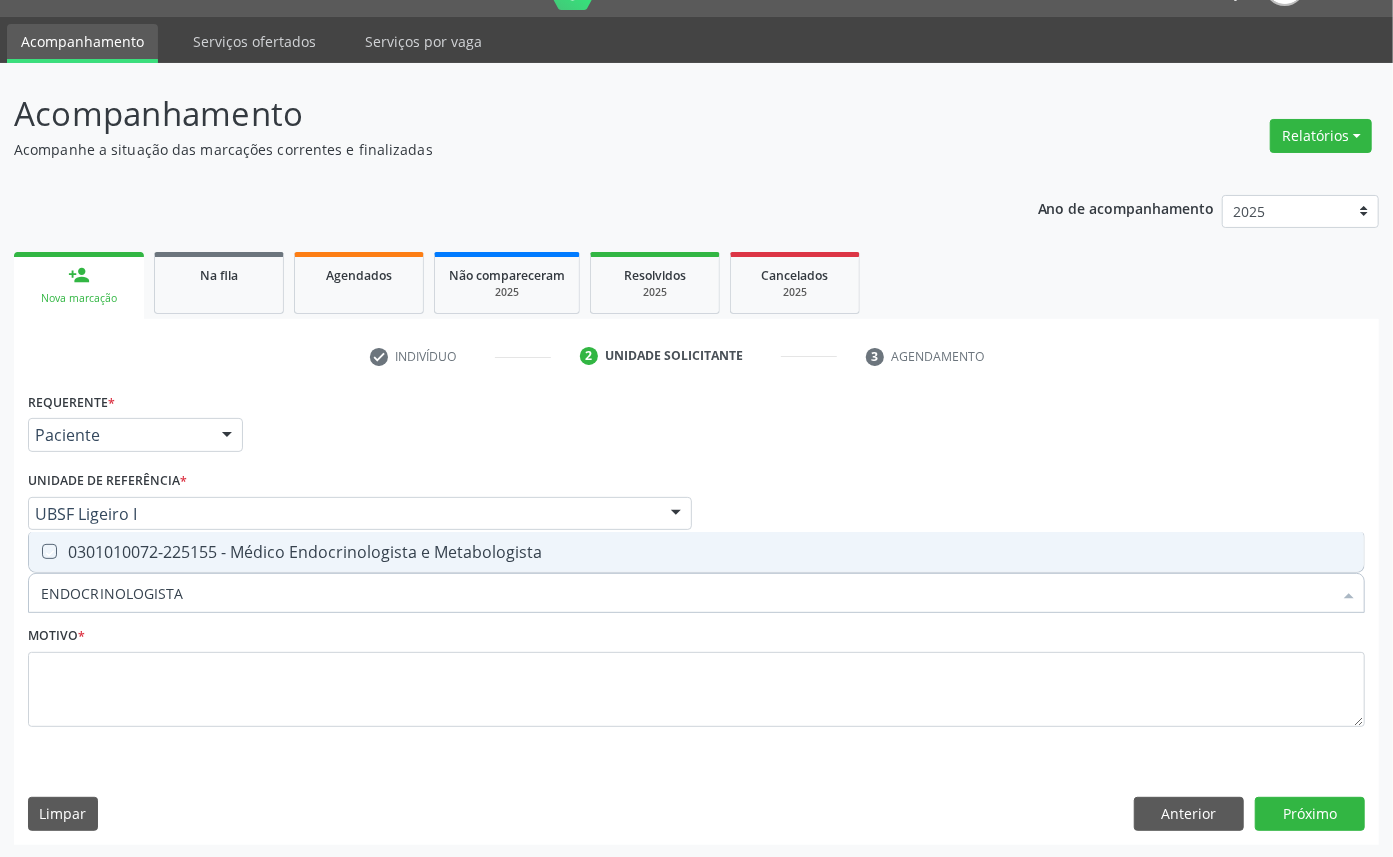 checkbox on "true" 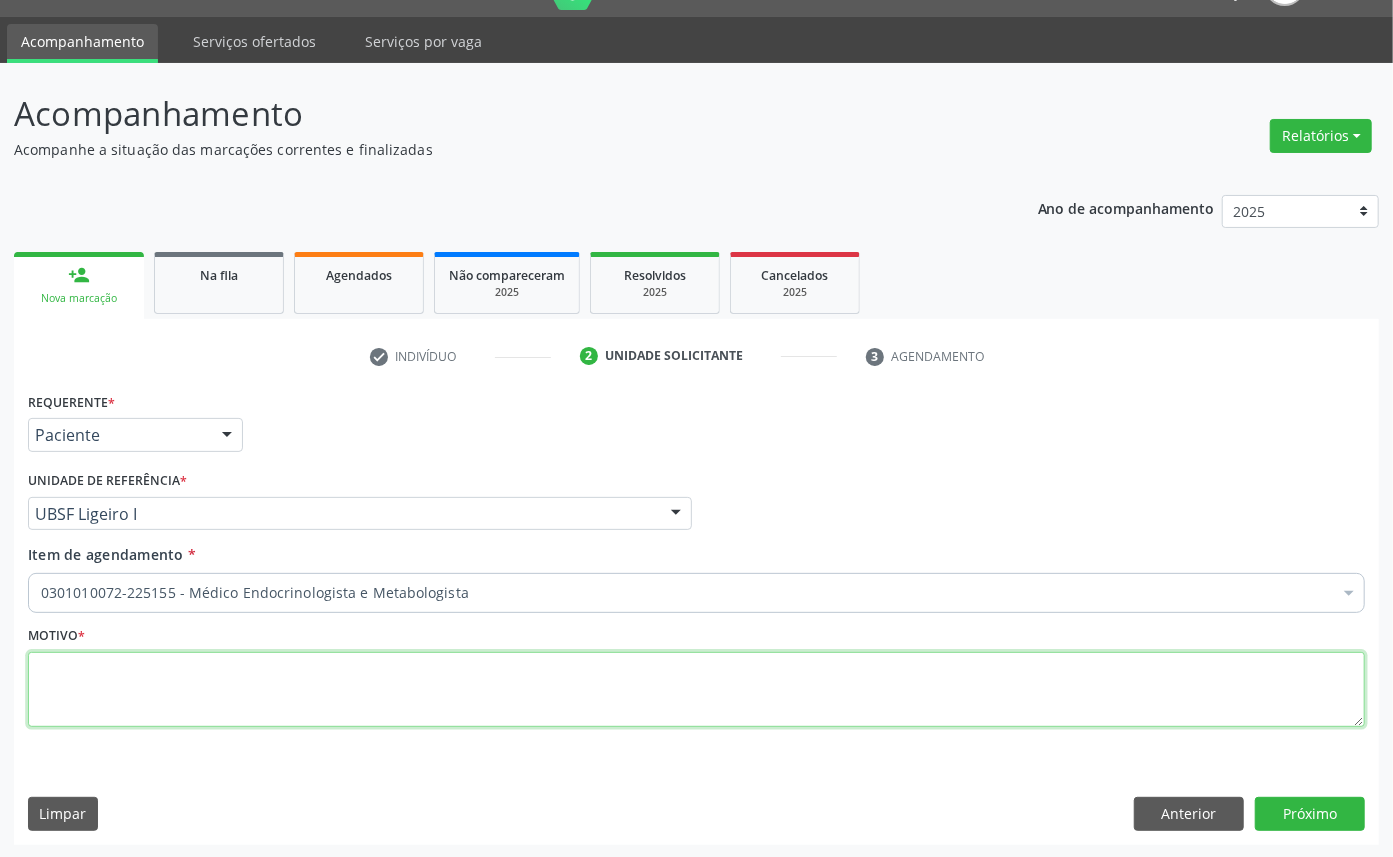 click at bounding box center (696, 690) 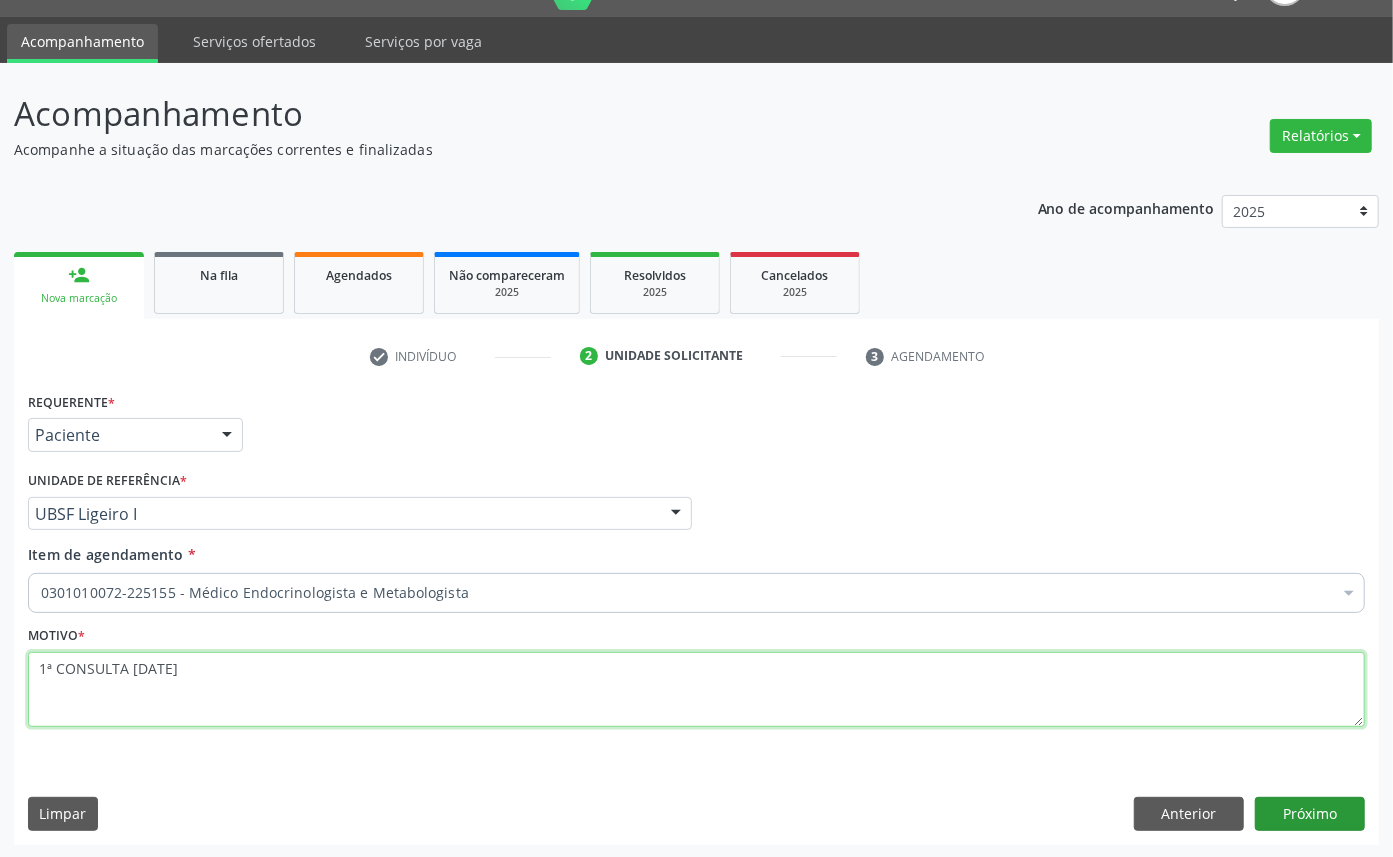 type on "1ª CONSULTA [DATE]" 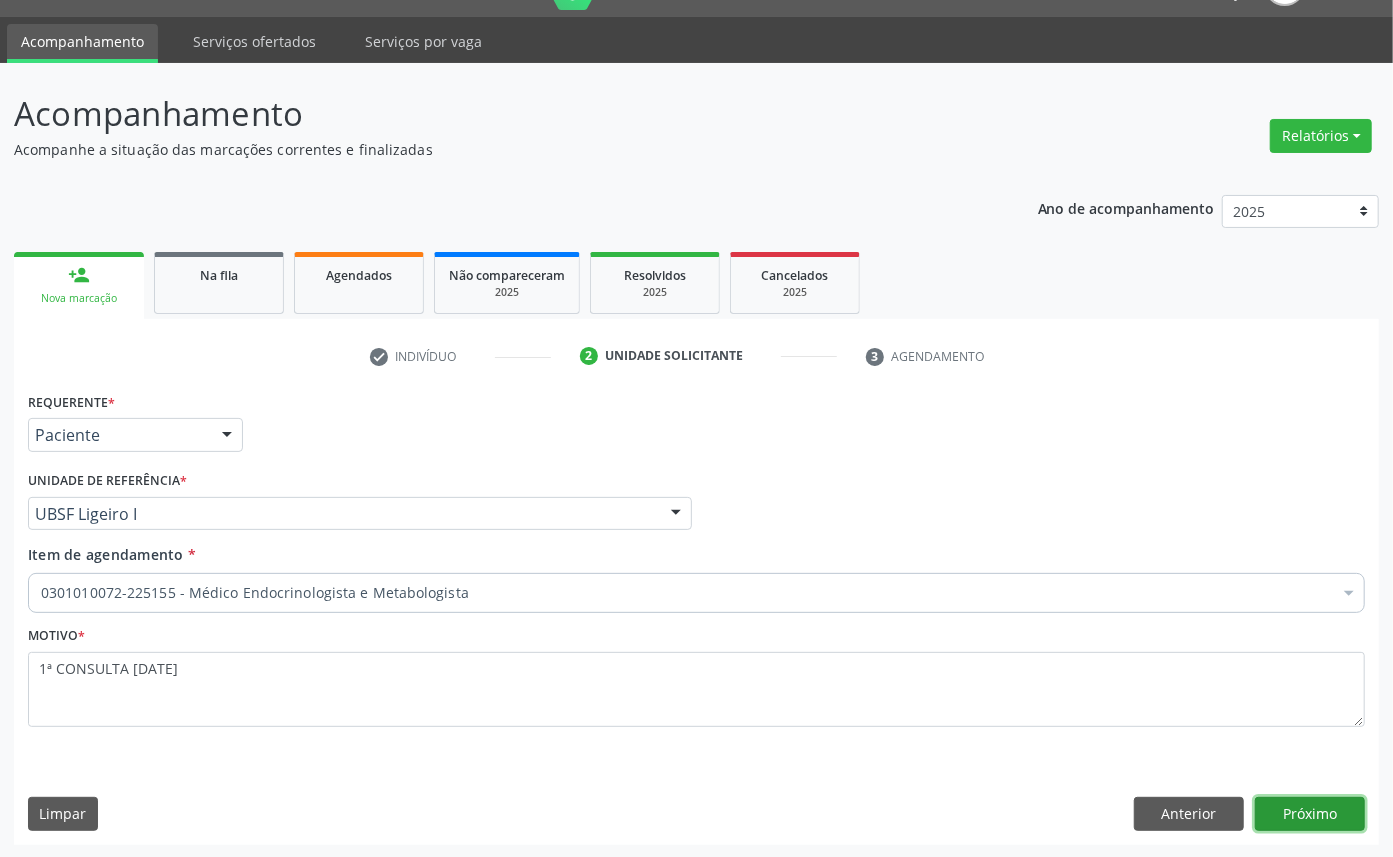 click on "Próximo" at bounding box center [1310, 814] 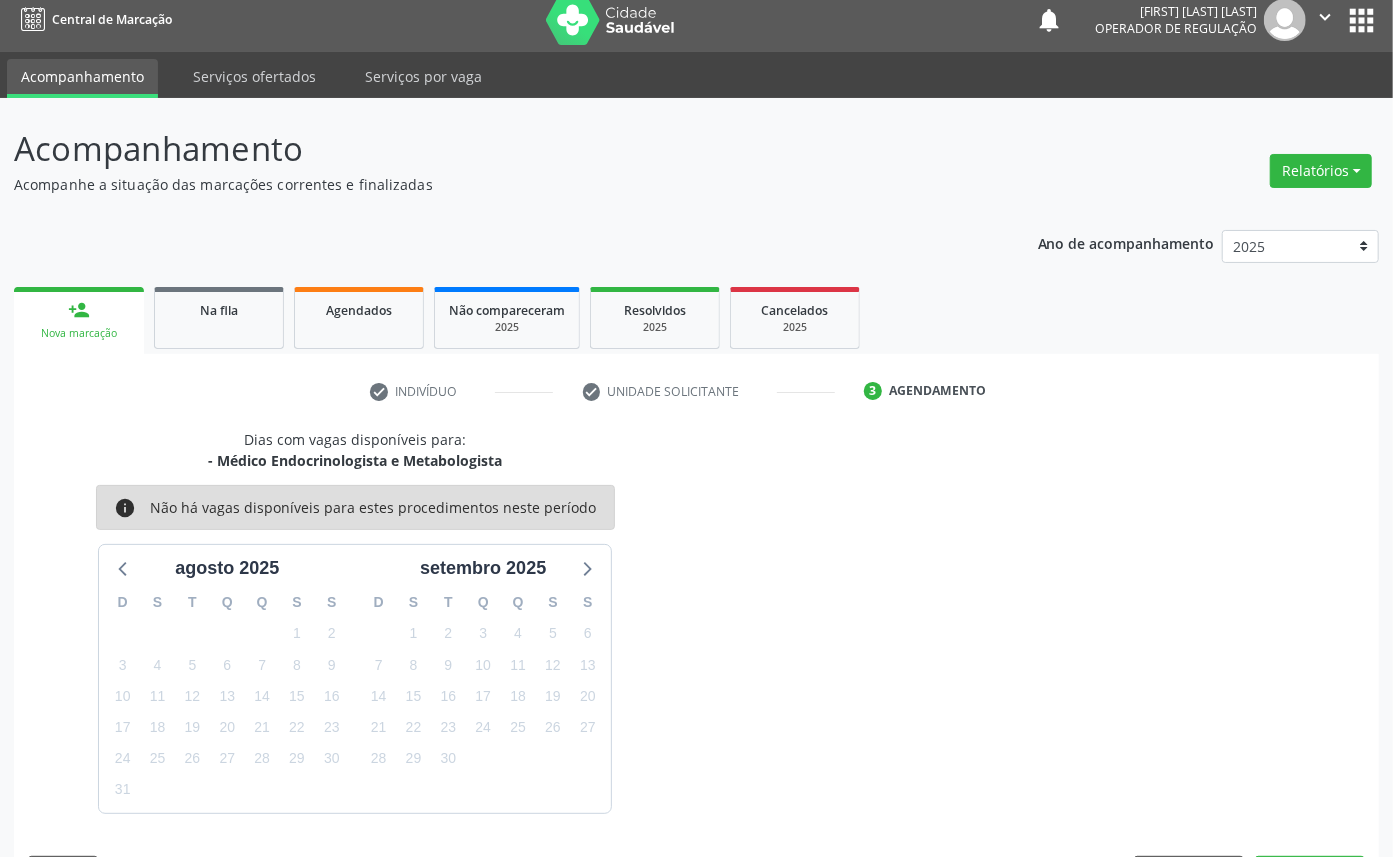 scroll, scrollTop: 47, scrollLeft: 0, axis: vertical 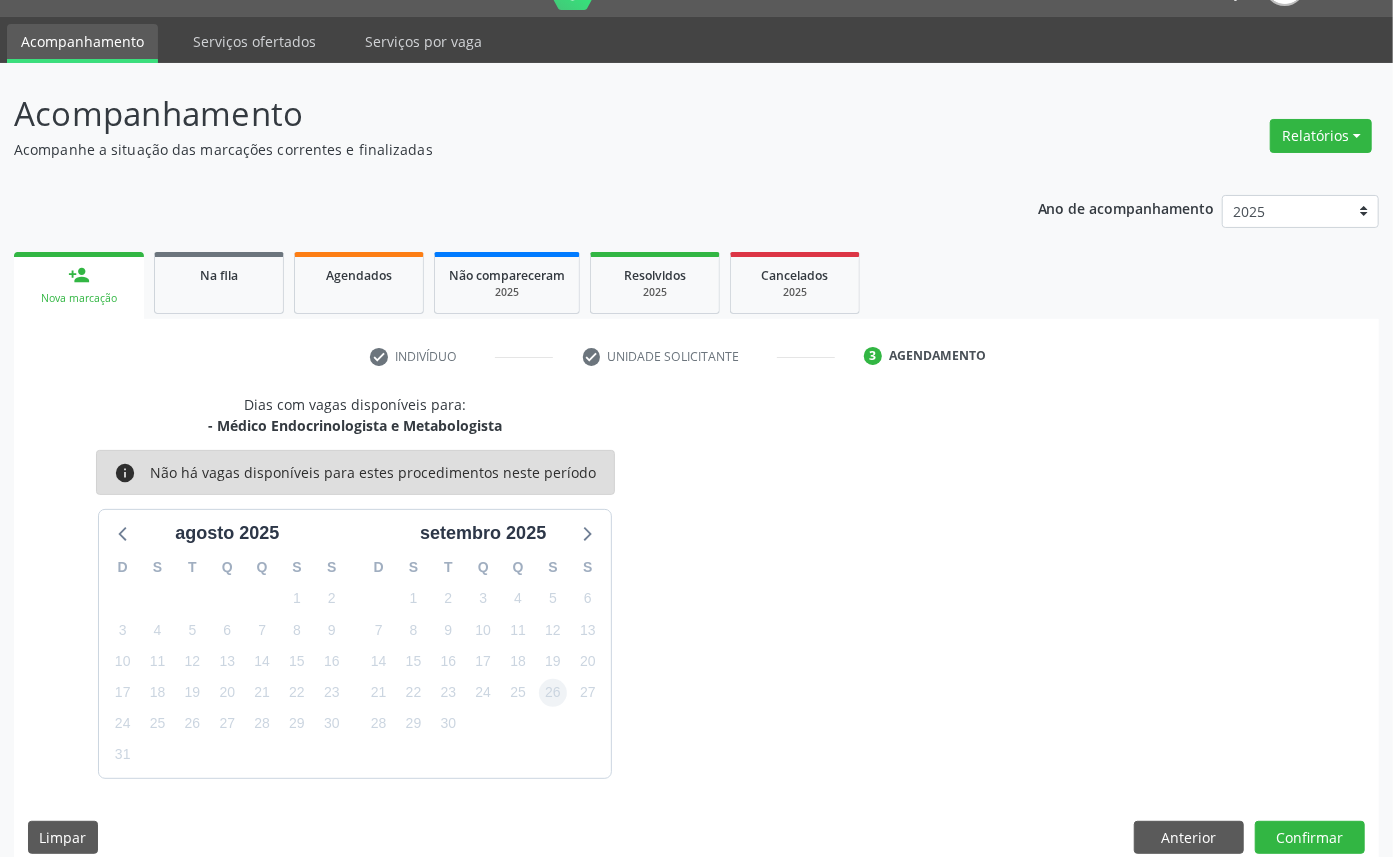 drag, startPoint x: 537, startPoint y: 697, endPoint x: 547, endPoint y: 701, distance: 10.770329 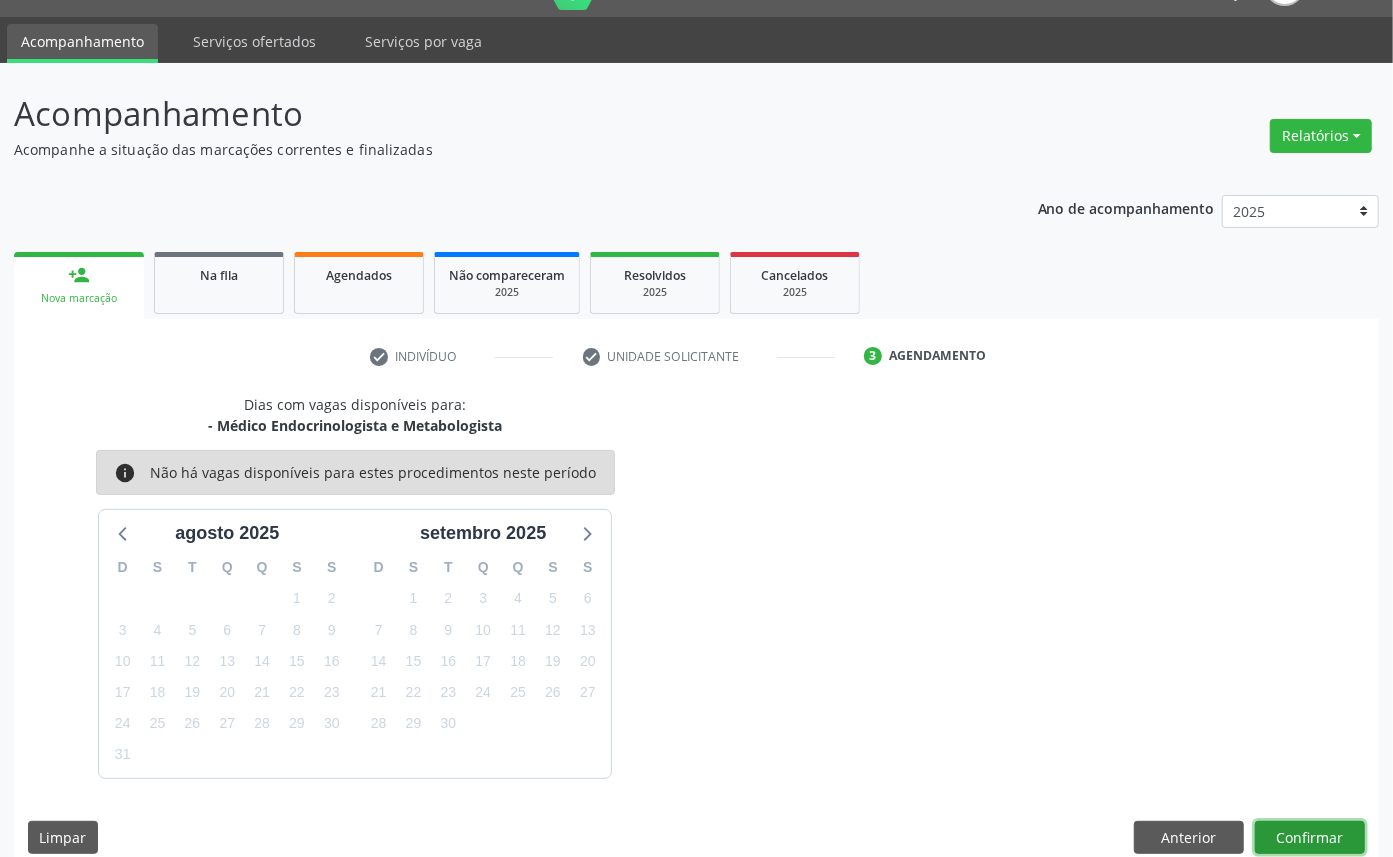 click on "Confirmar" at bounding box center [1310, 838] 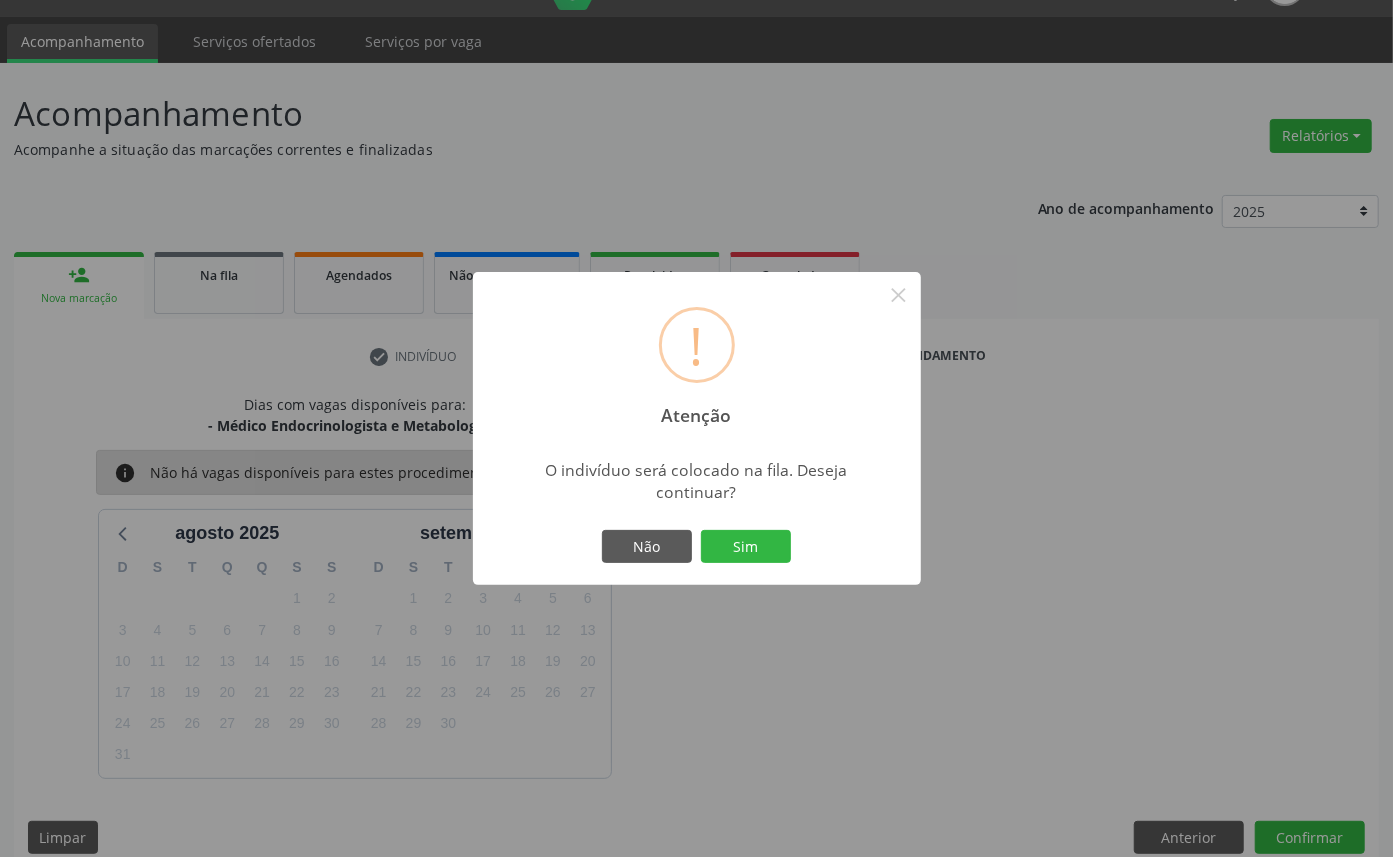 type 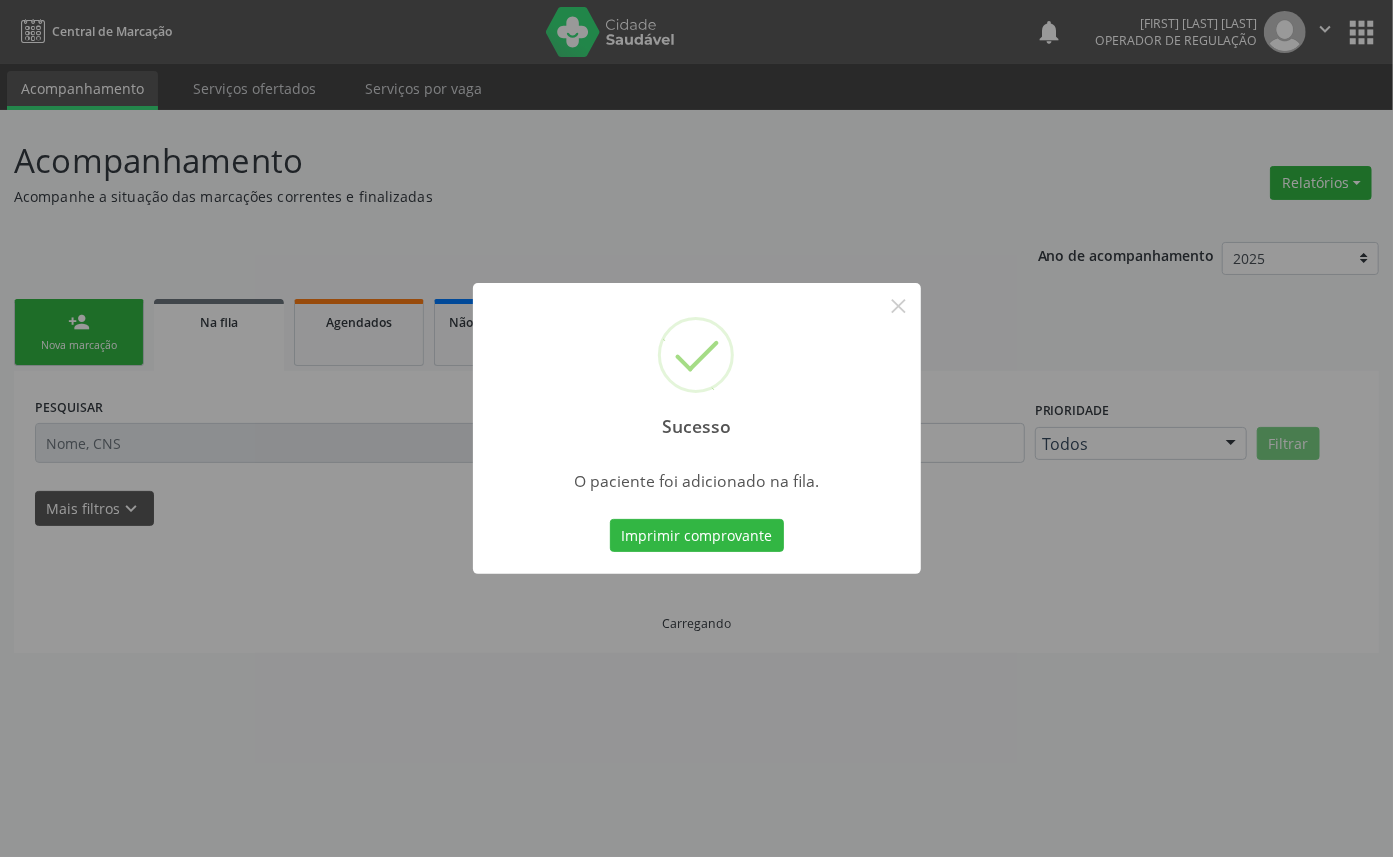 scroll, scrollTop: 0, scrollLeft: 0, axis: both 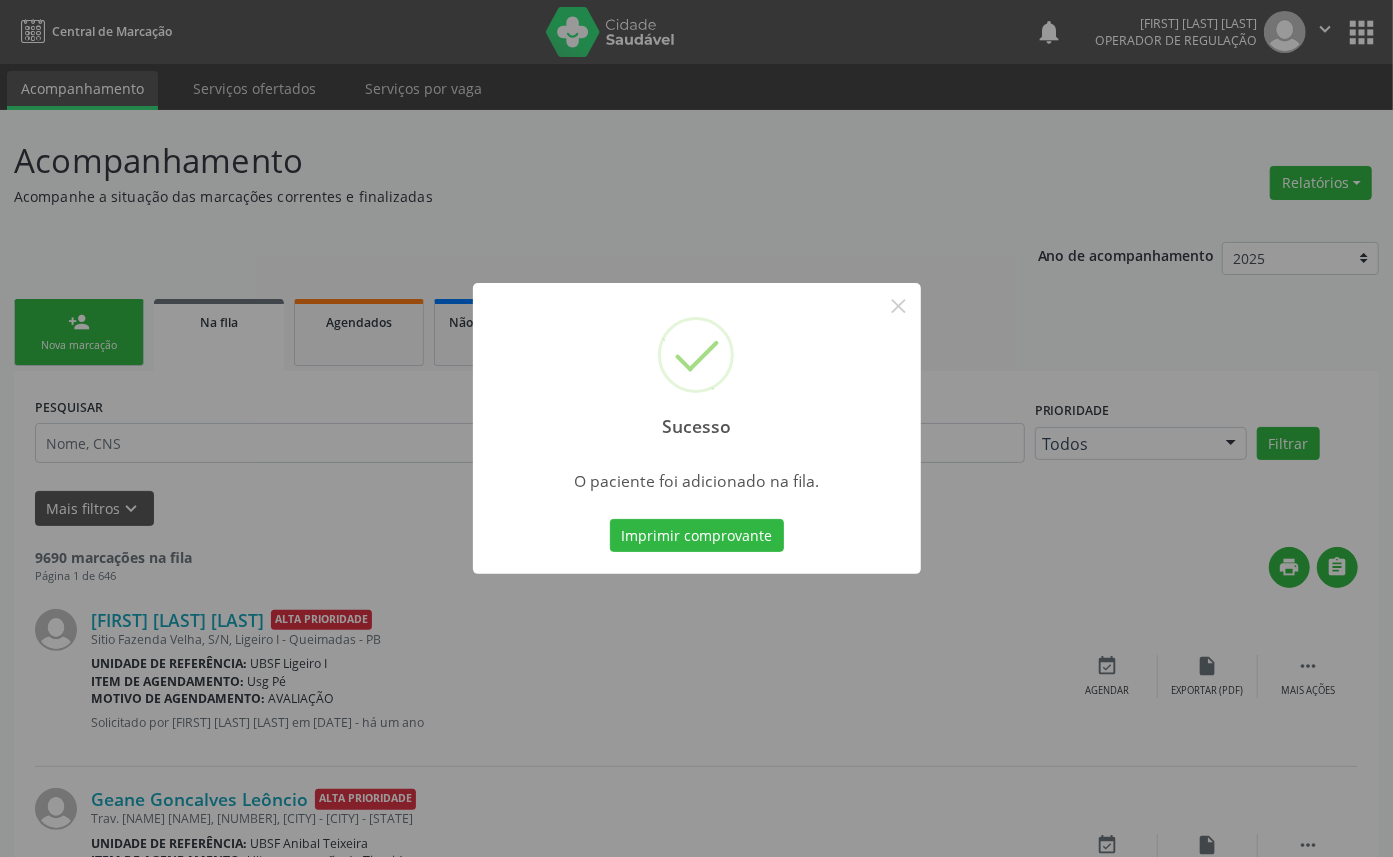 type 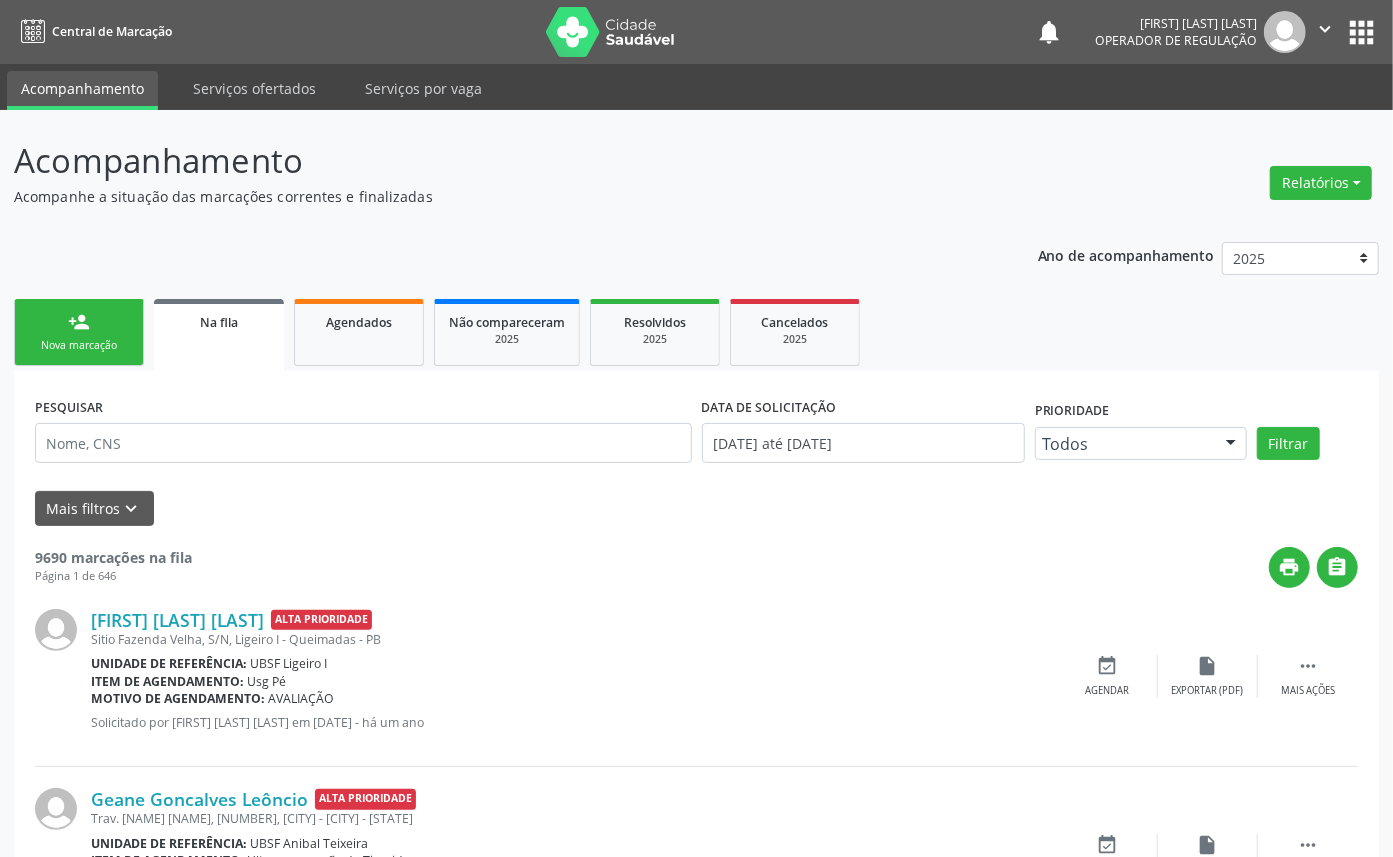 click on "person_add
Nova marcação" at bounding box center [79, 332] 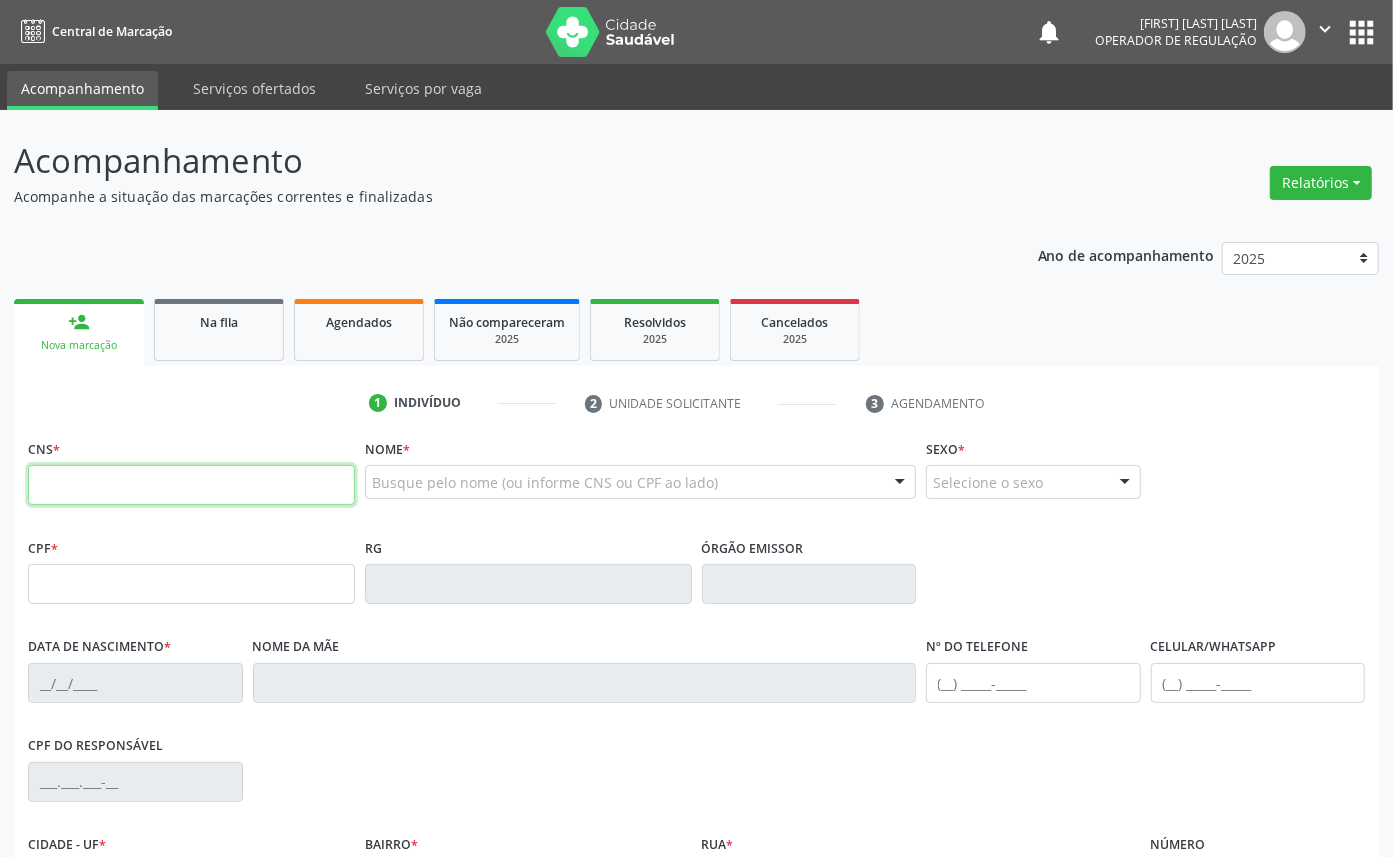 click at bounding box center [191, 485] 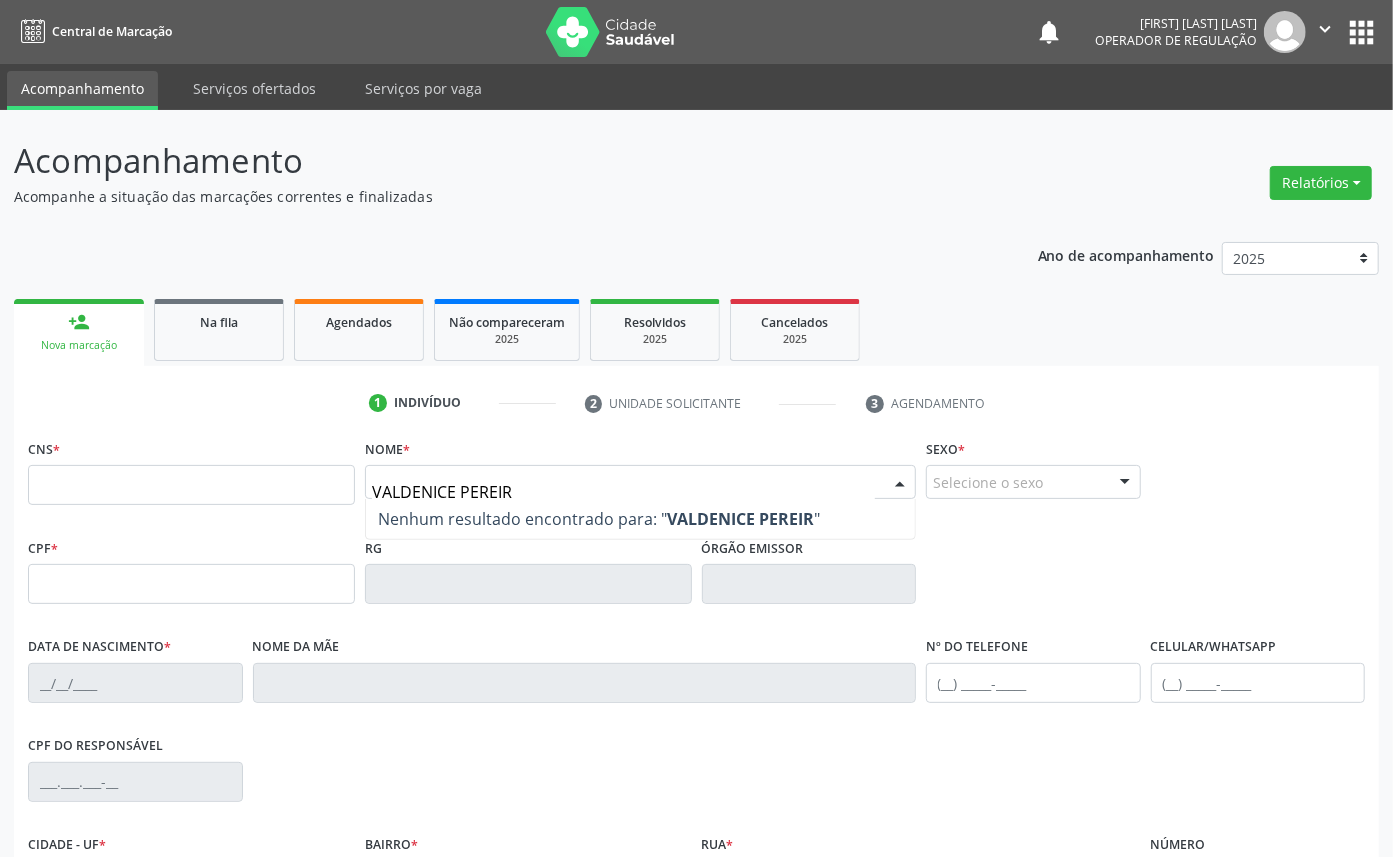 type on "VALDENICE PEREIRA" 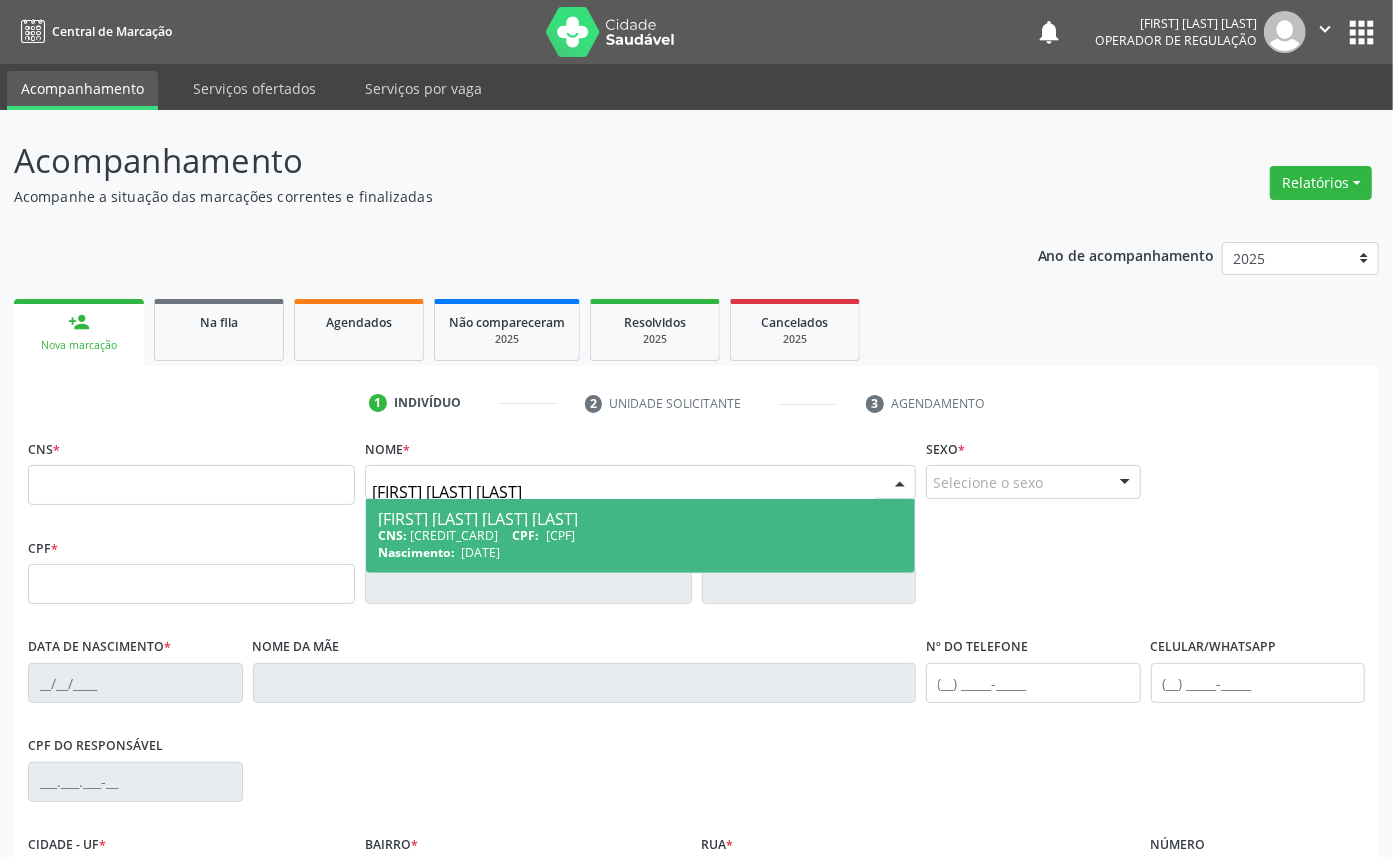 click on "040.620.344-09" at bounding box center (560, 535) 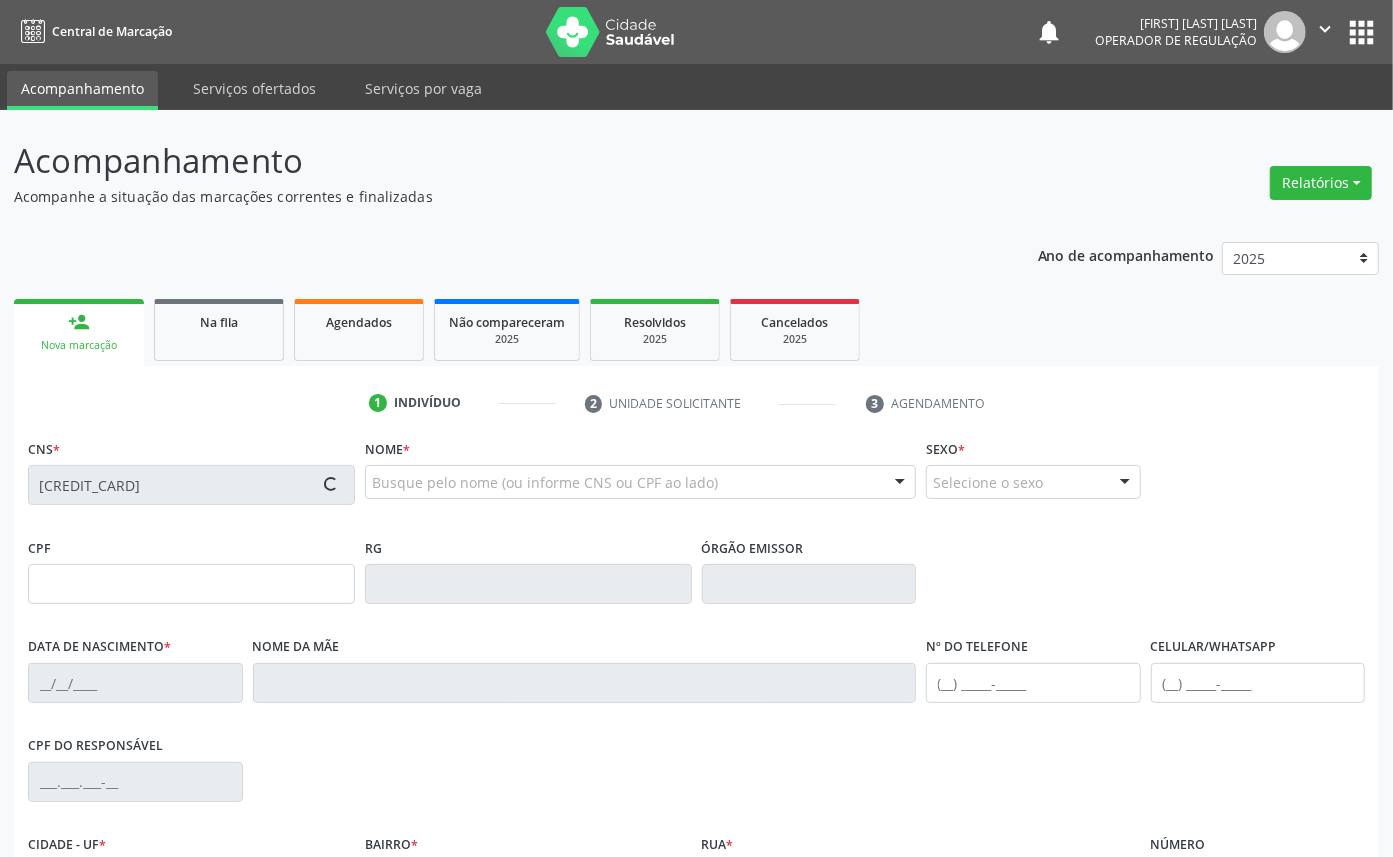type on "040.620.344-09" 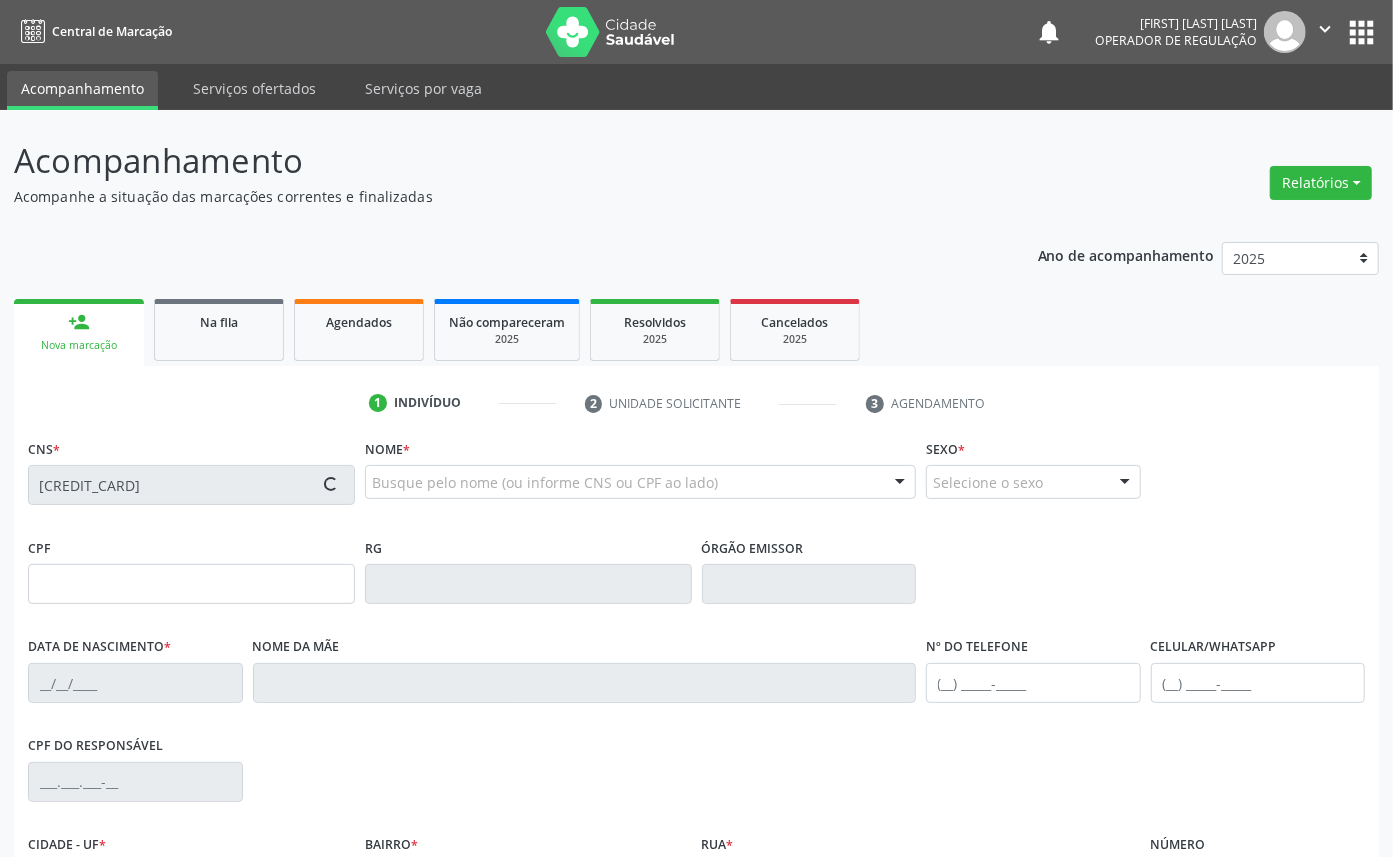 type on "27/12/1975" 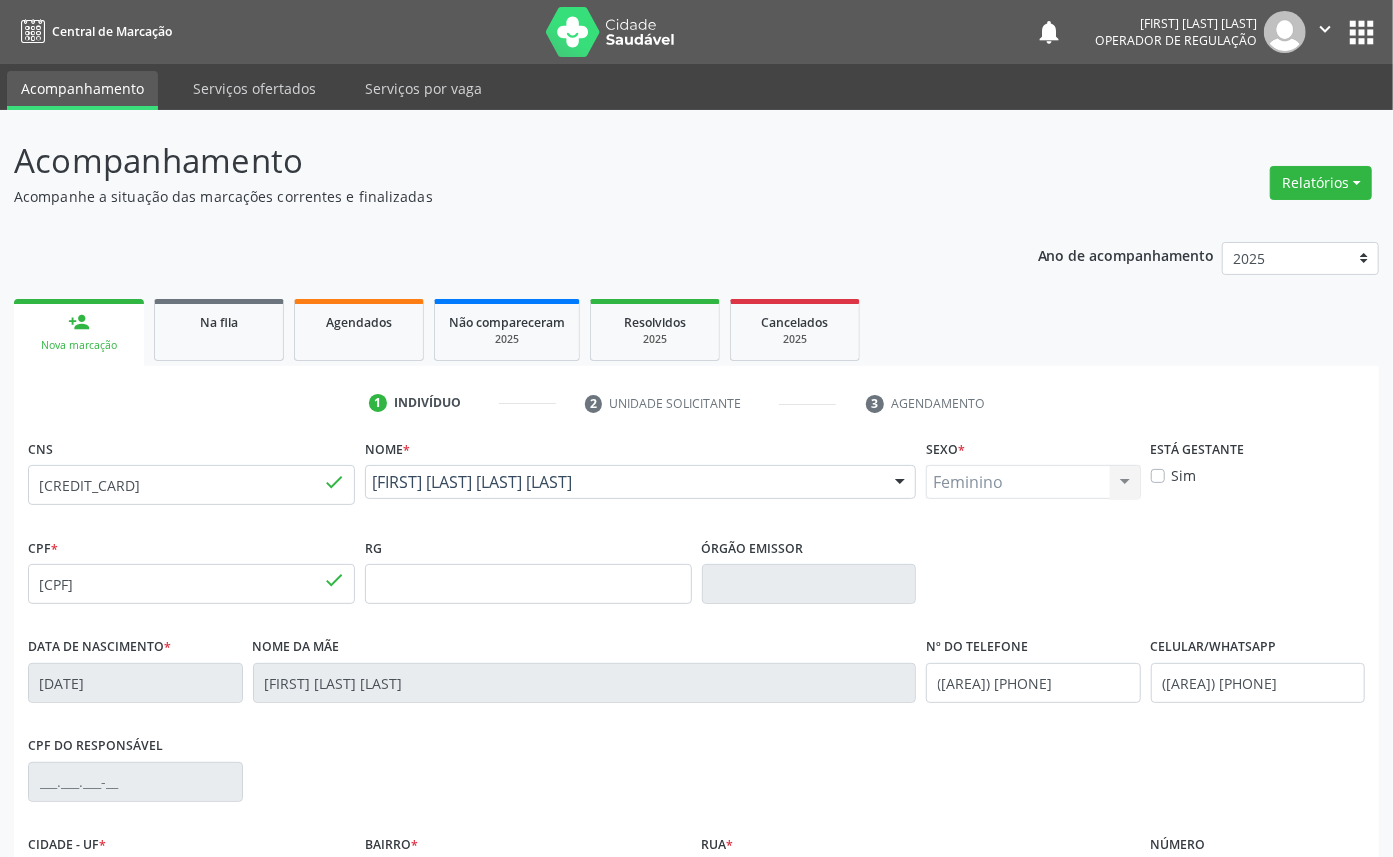 scroll, scrollTop: 225, scrollLeft: 0, axis: vertical 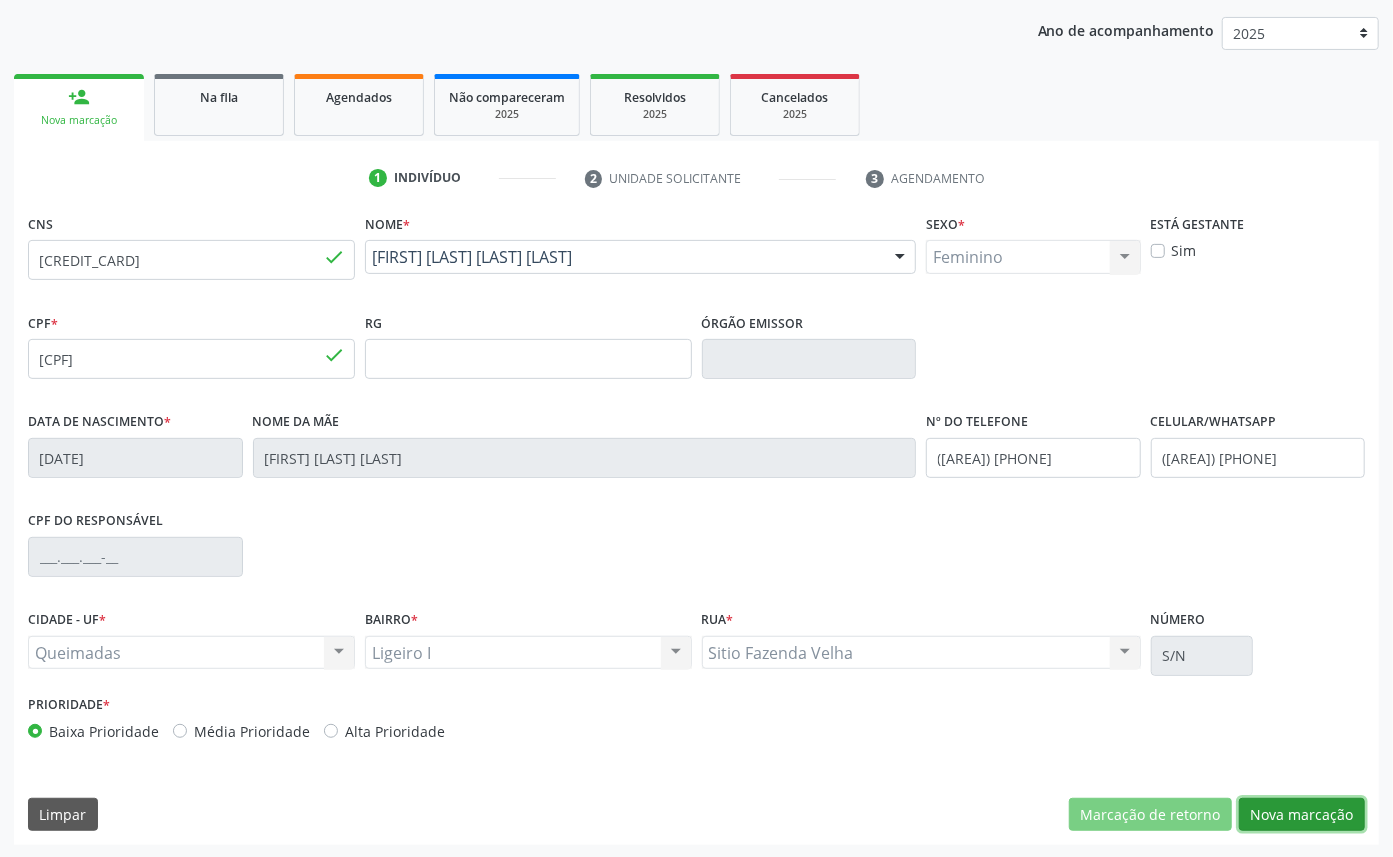click on "Nova marcação" at bounding box center [1302, 815] 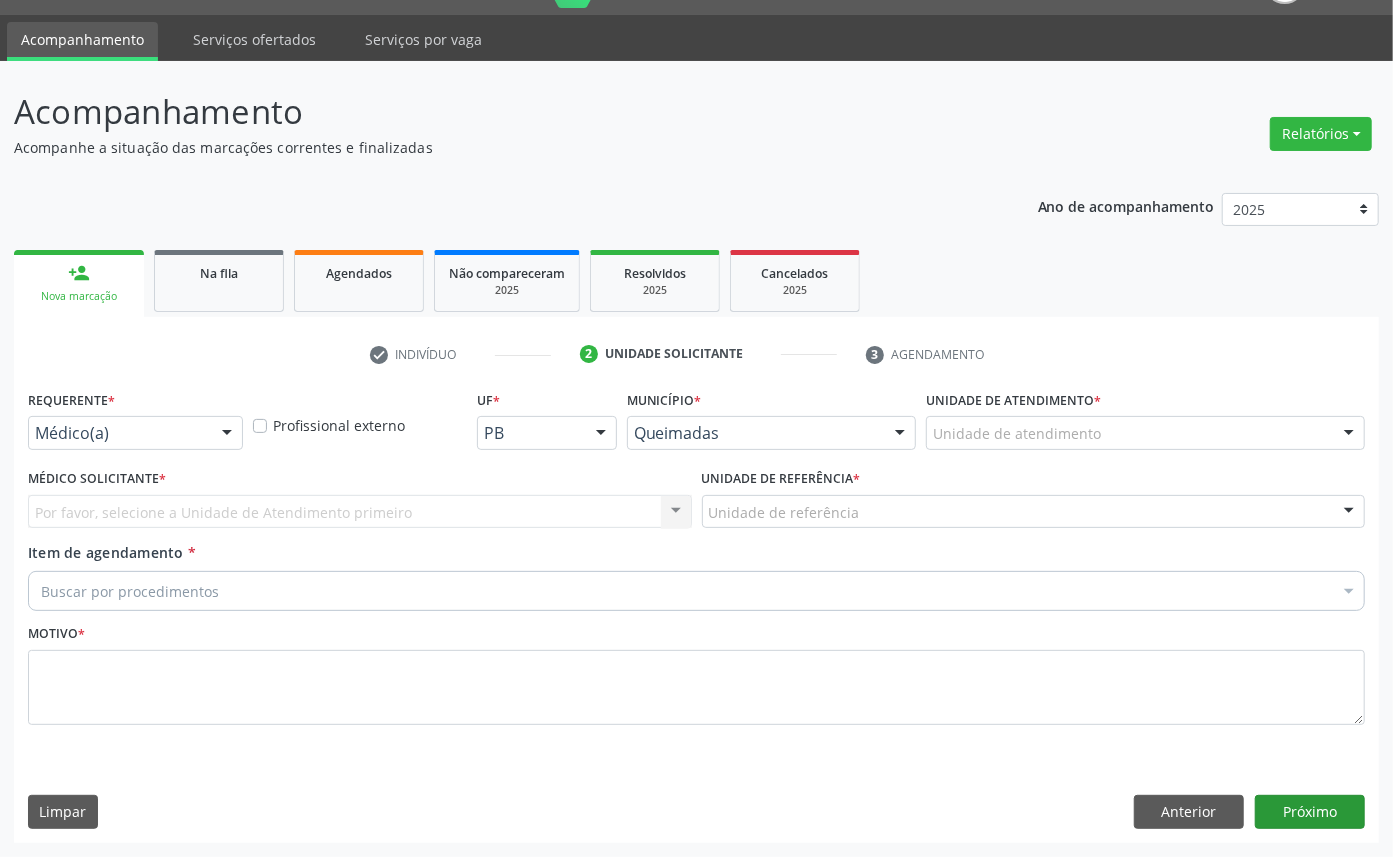 scroll, scrollTop: 47, scrollLeft: 0, axis: vertical 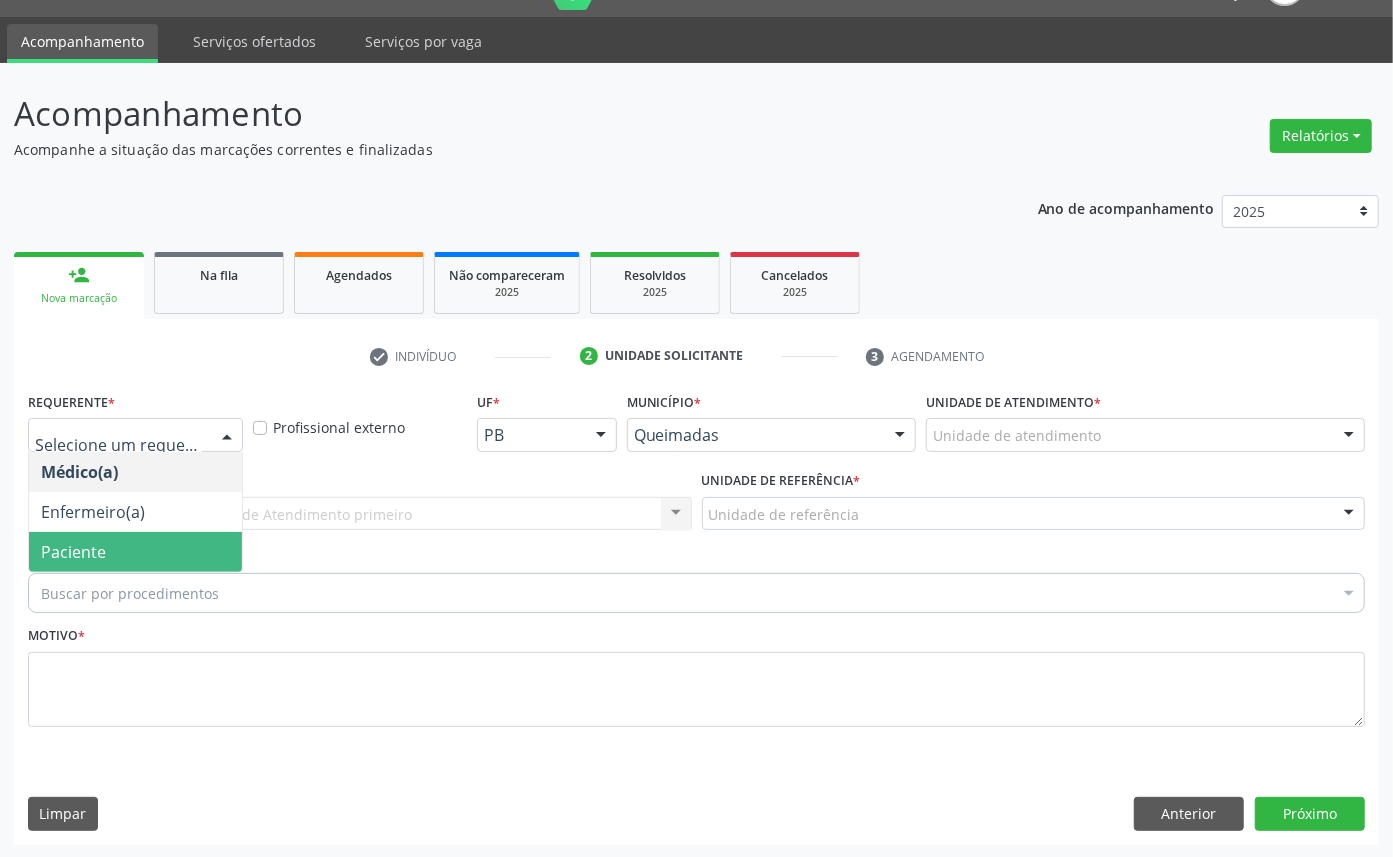 drag, startPoint x: 128, startPoint y: 550, endPoint x: 166, endPoint y: 514, distance: 52.34501 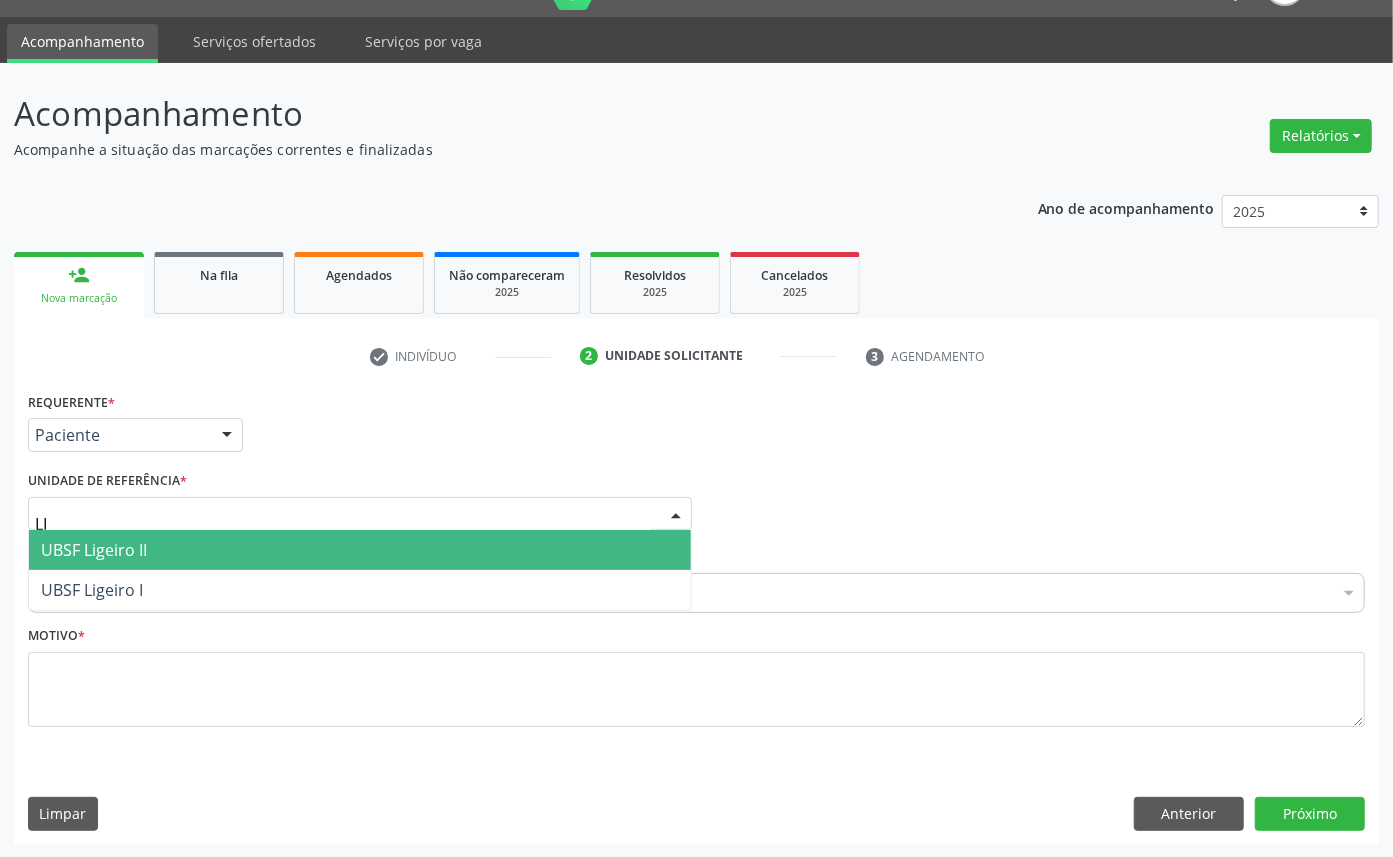 type on "LIG" 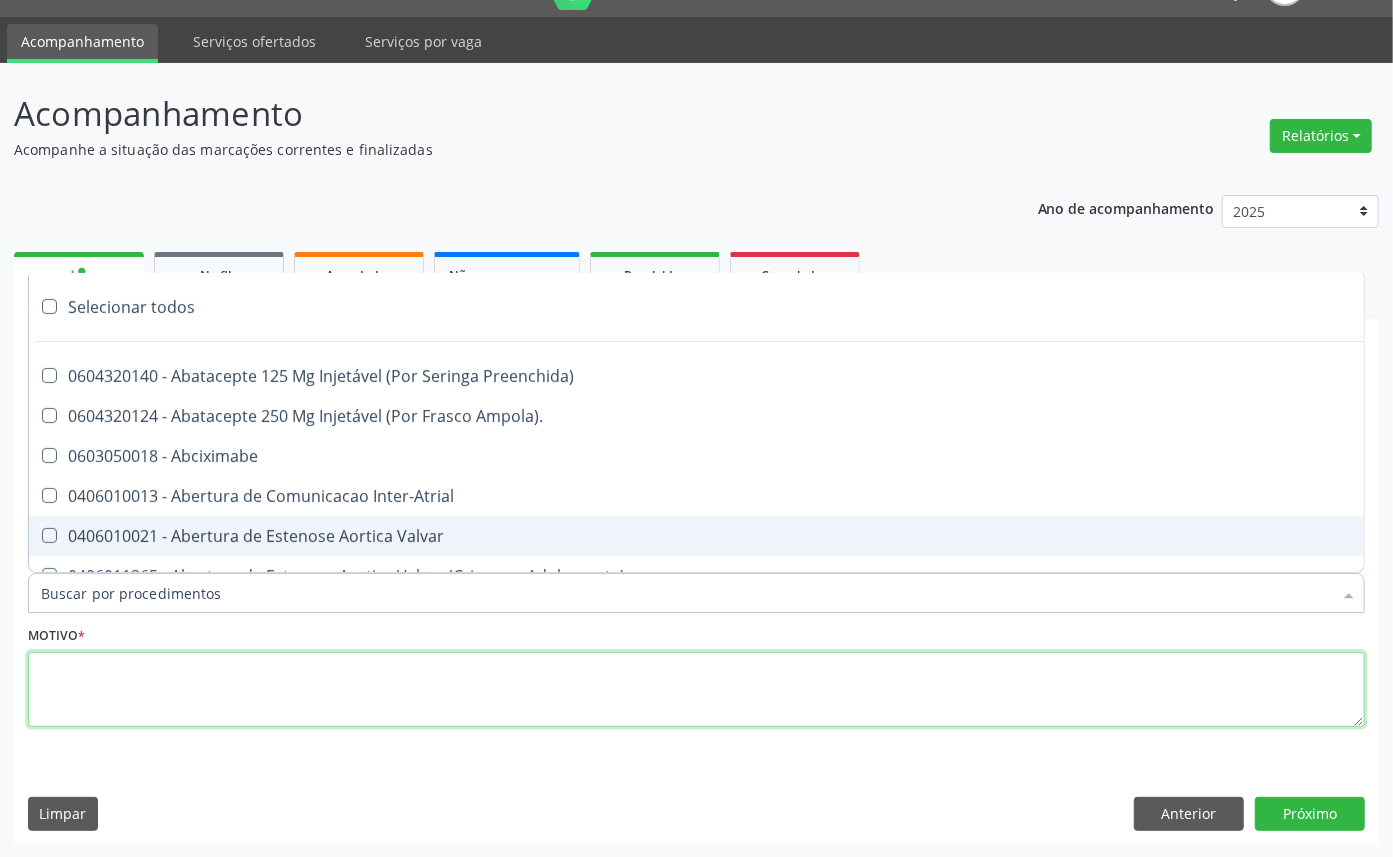 click at bounding box center (696, 690) 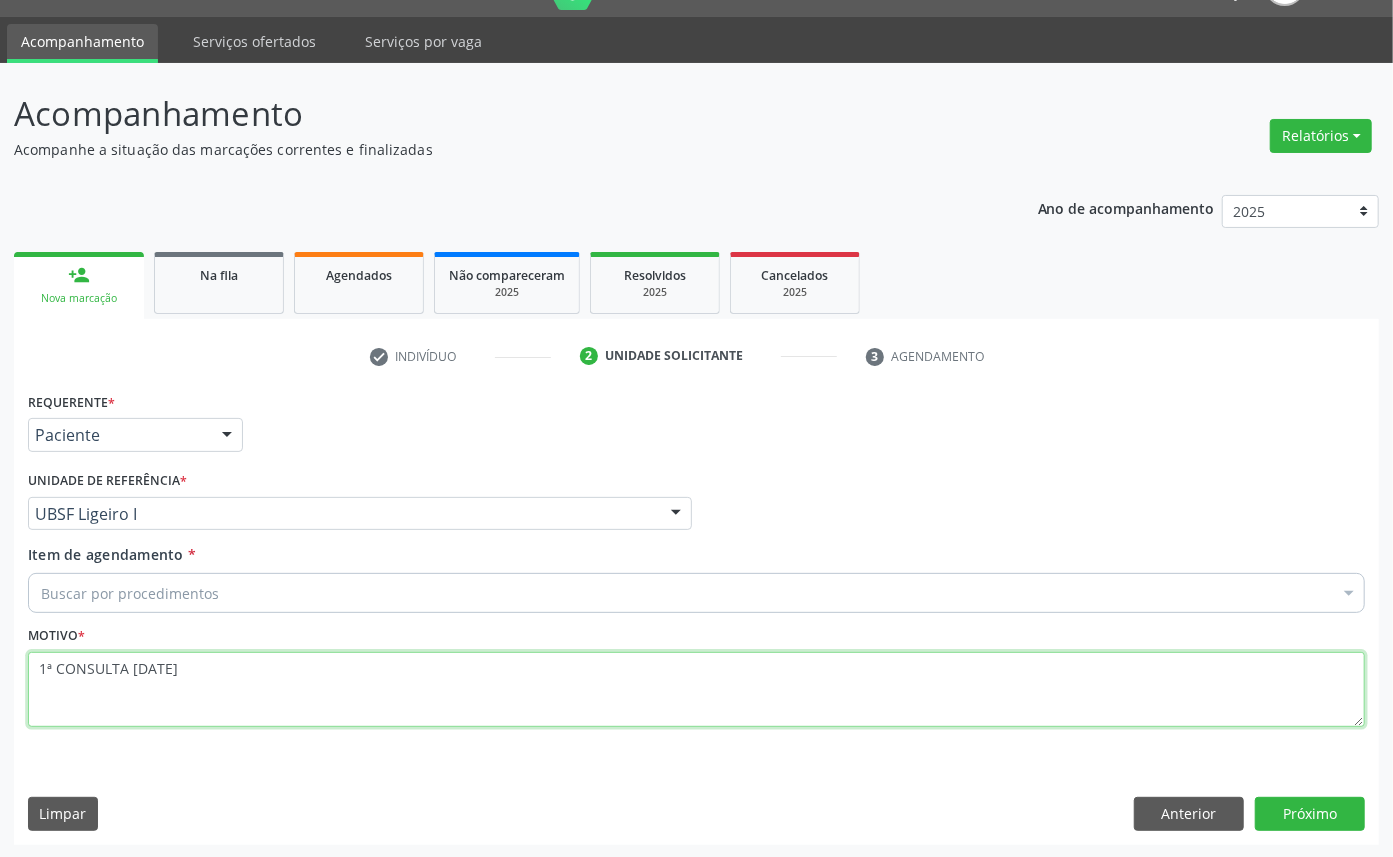 type on "1ª CONSULTA [DATE]" 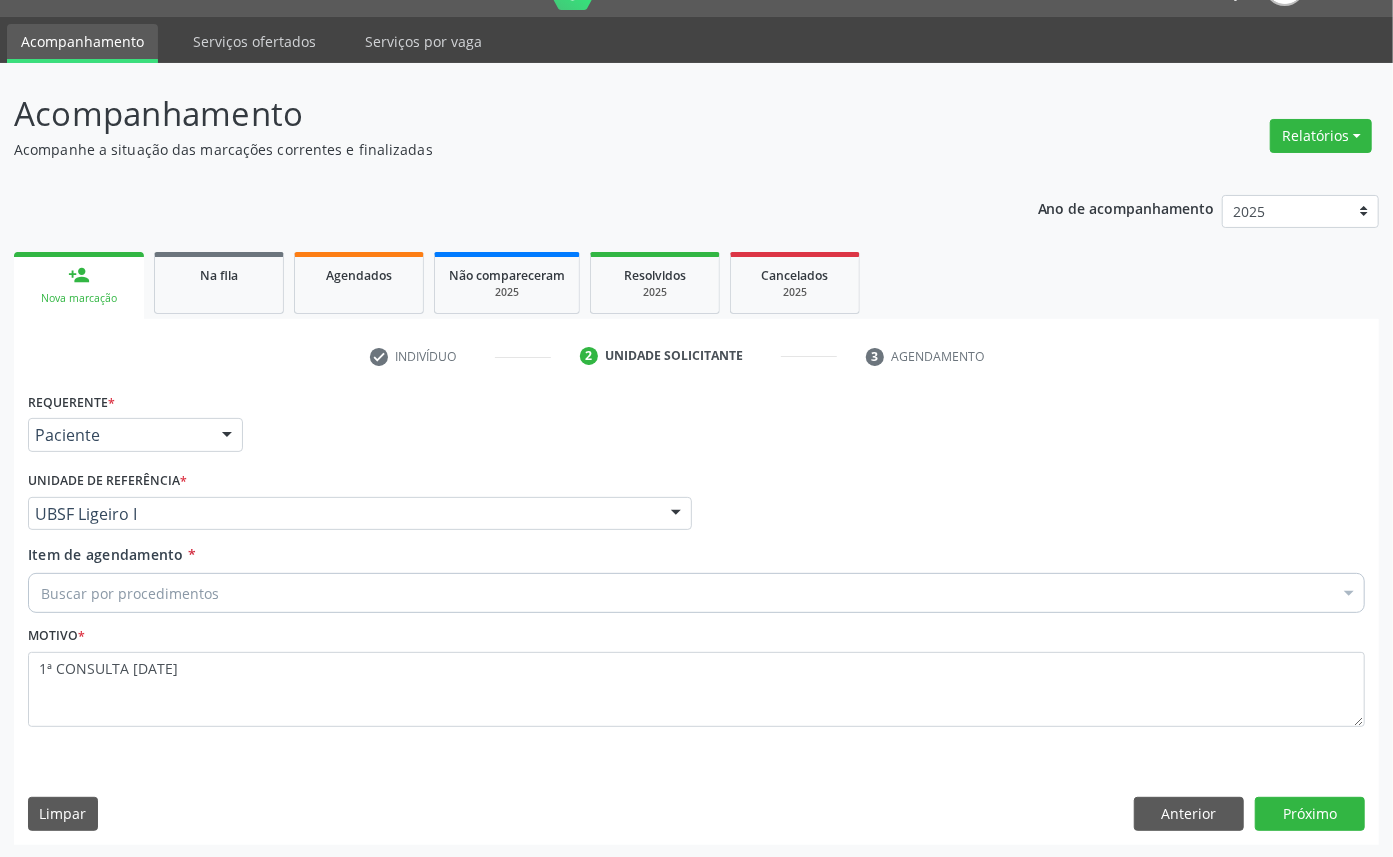 click on "Buscar por procedimentos" at bounding box center [696, 593] 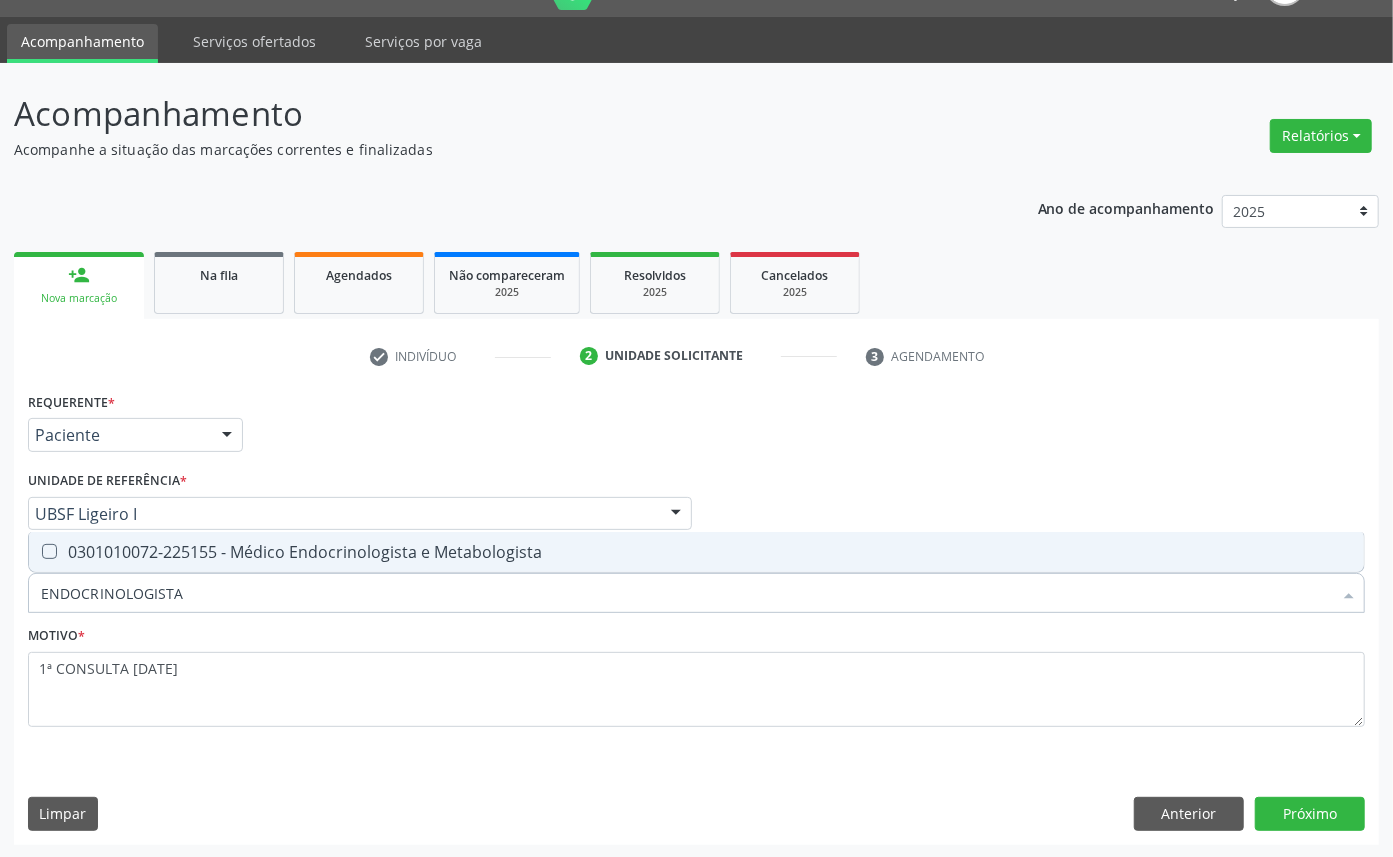 click on "0301010072-225155 - Médico Endocrinologista e Metabologista" at bounding box center [696, 552] 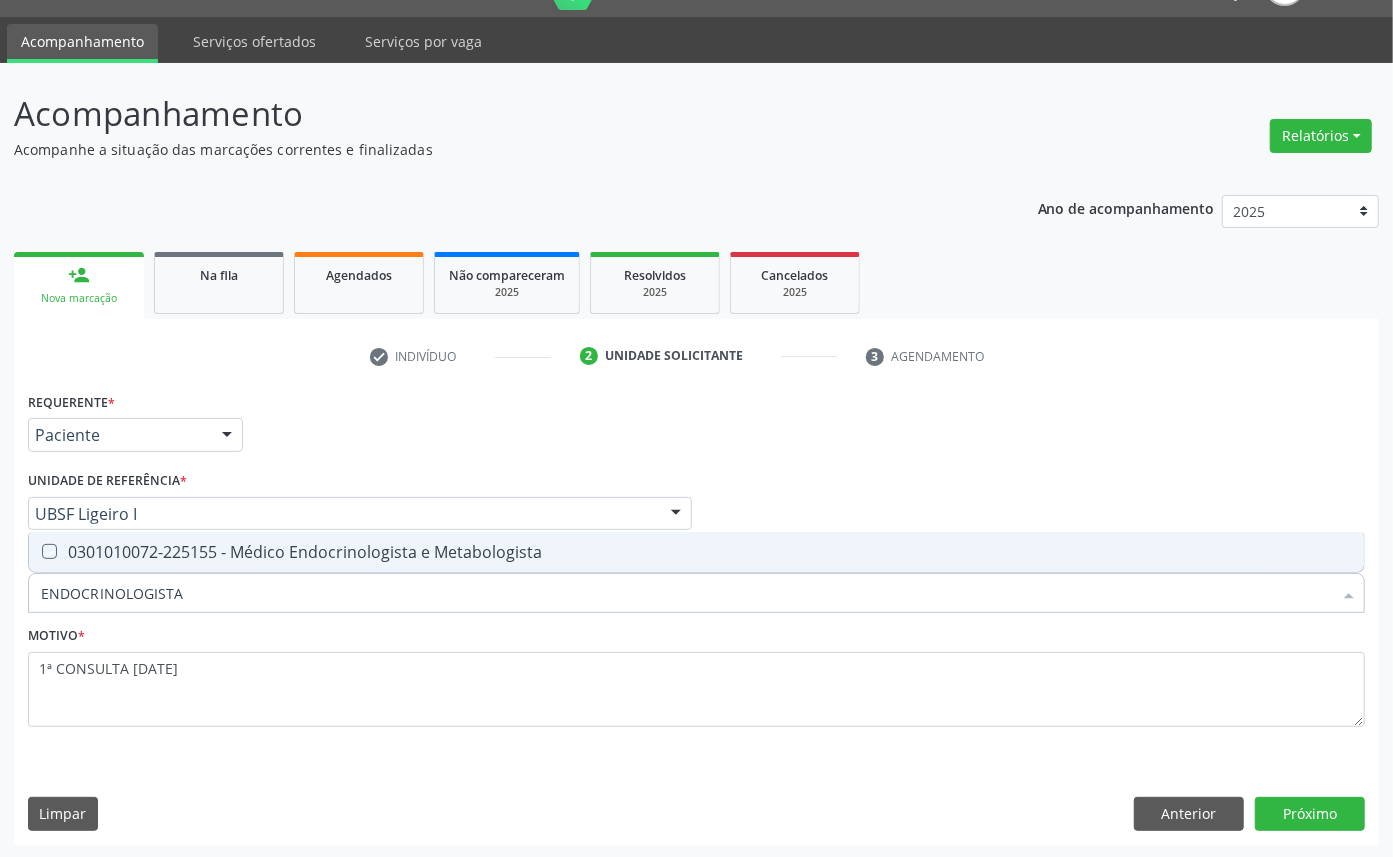 checkbox on "true" 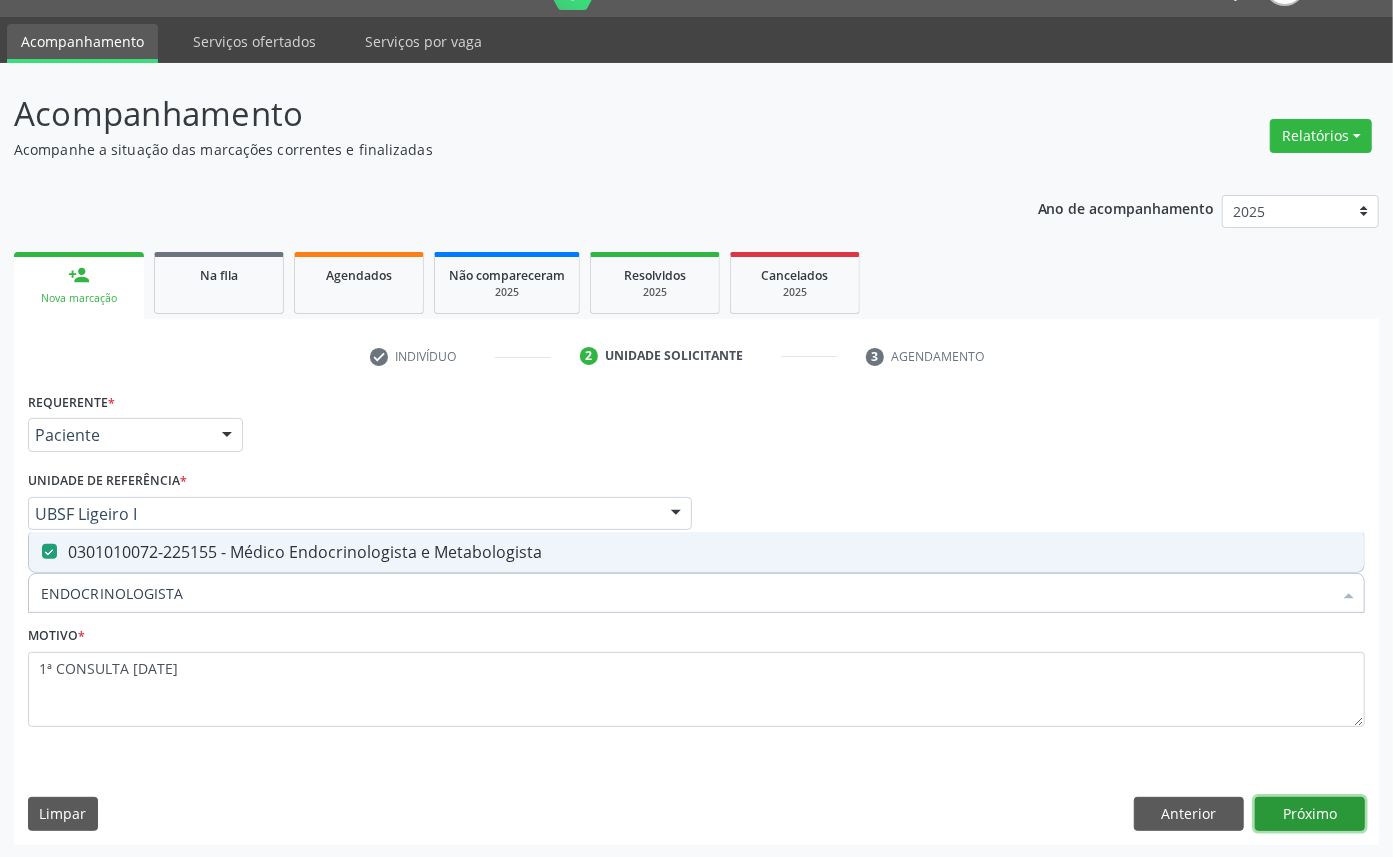 click on "Próximo" at bounding box center [1310, 814] 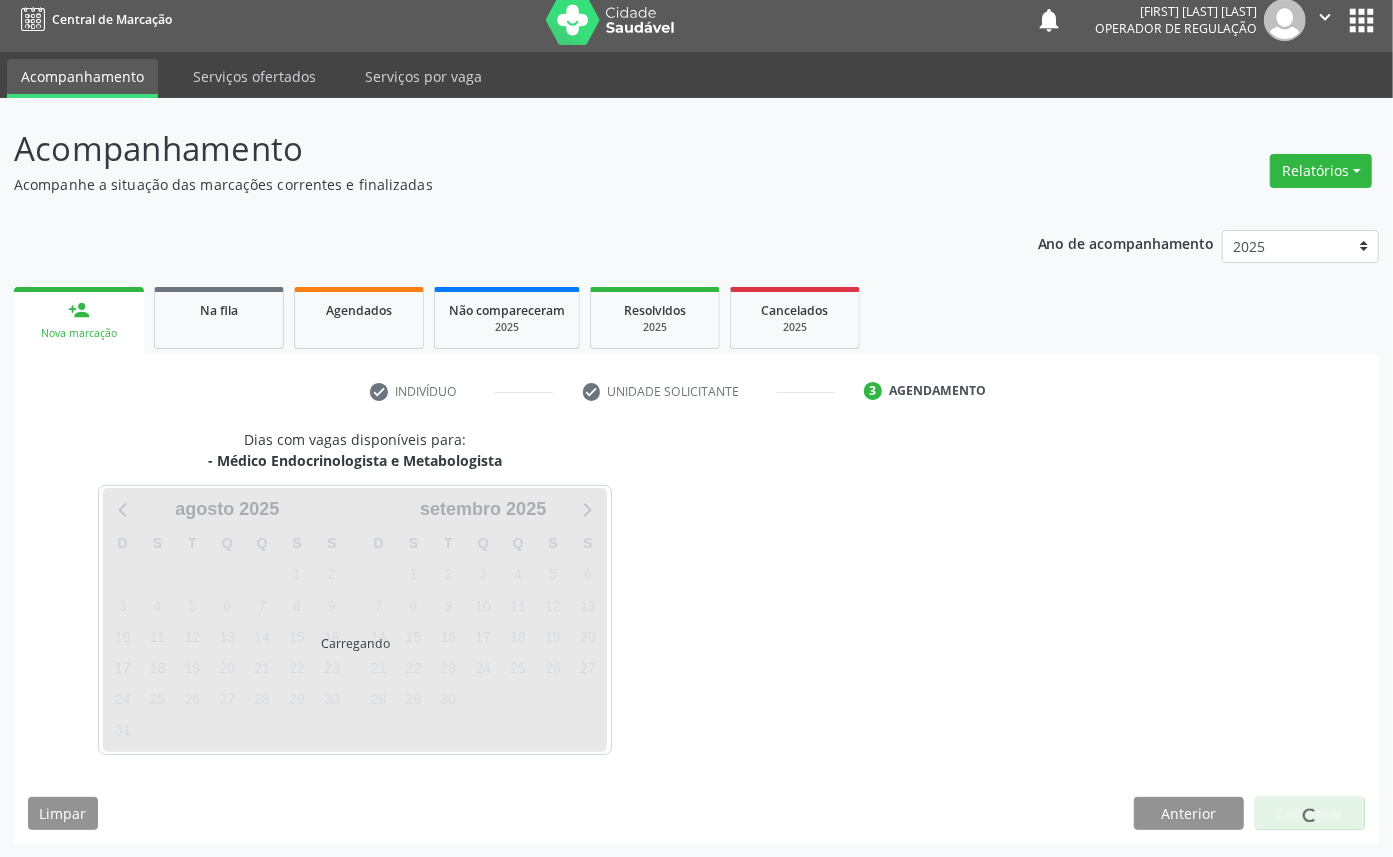 scroll, scrollTop: 47, scrollLeft: 0, axis: vertical 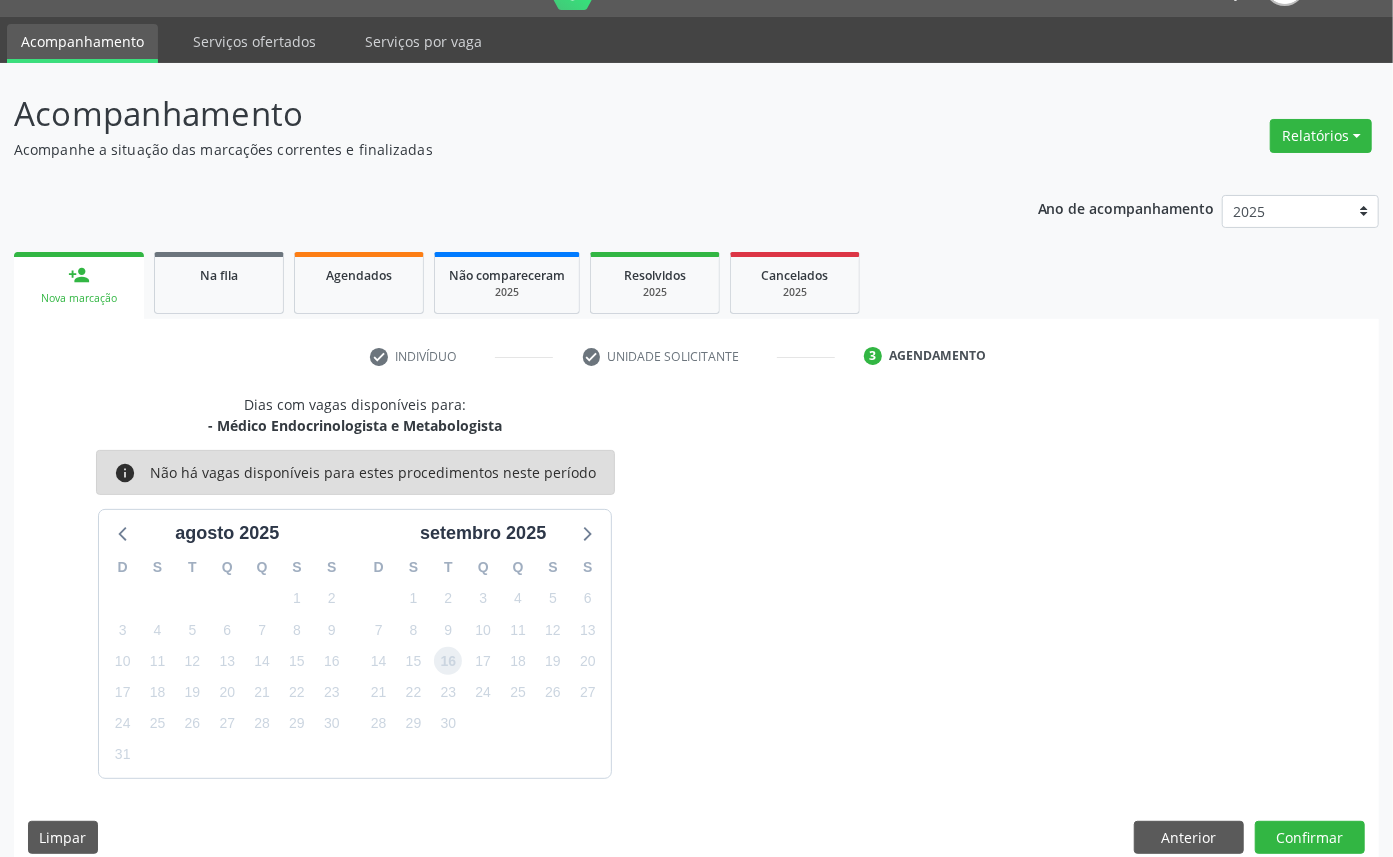 click on "16" at bounding box center [448, 661] 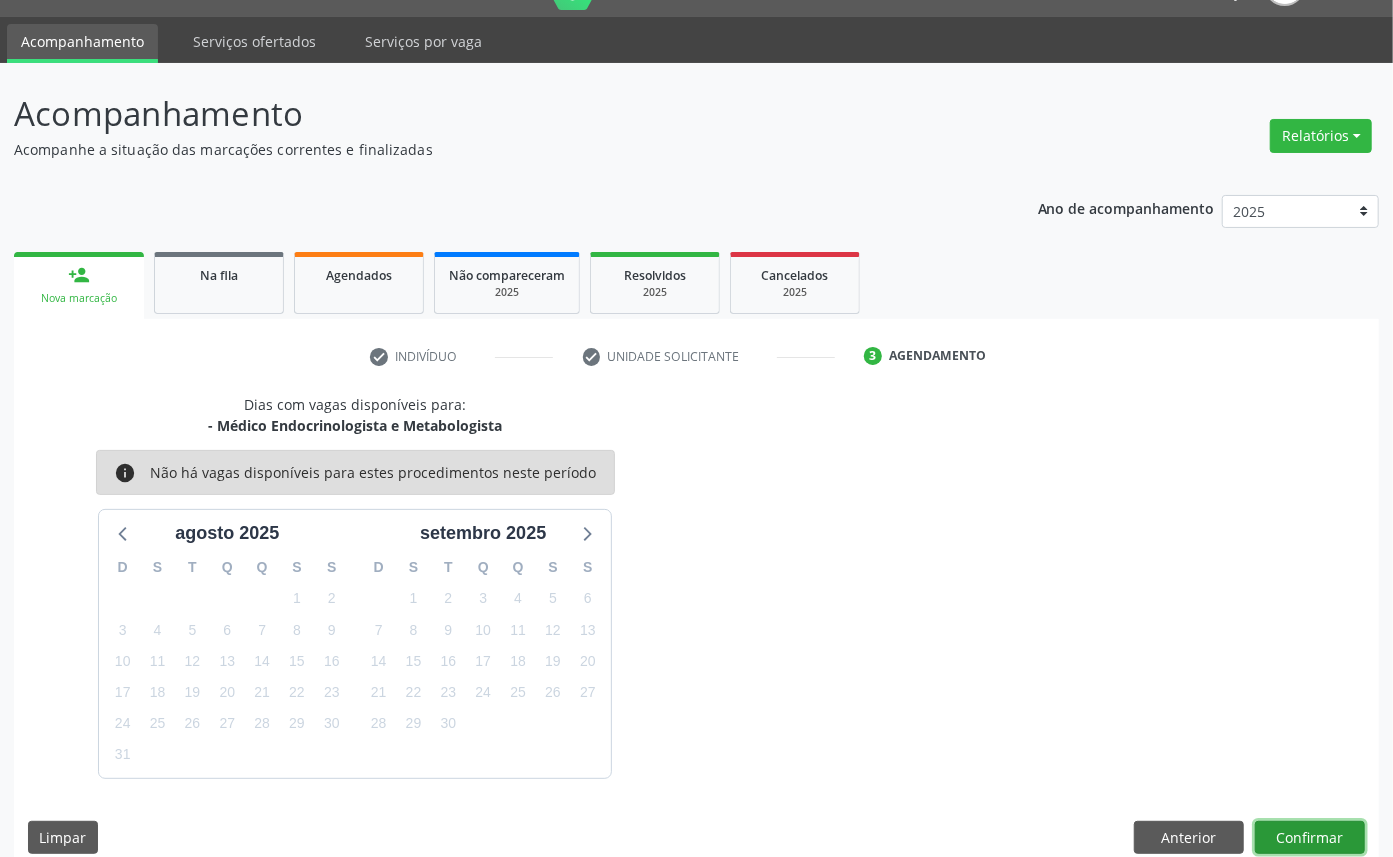click on "Confirmar" at bounding box center (1310, 838) 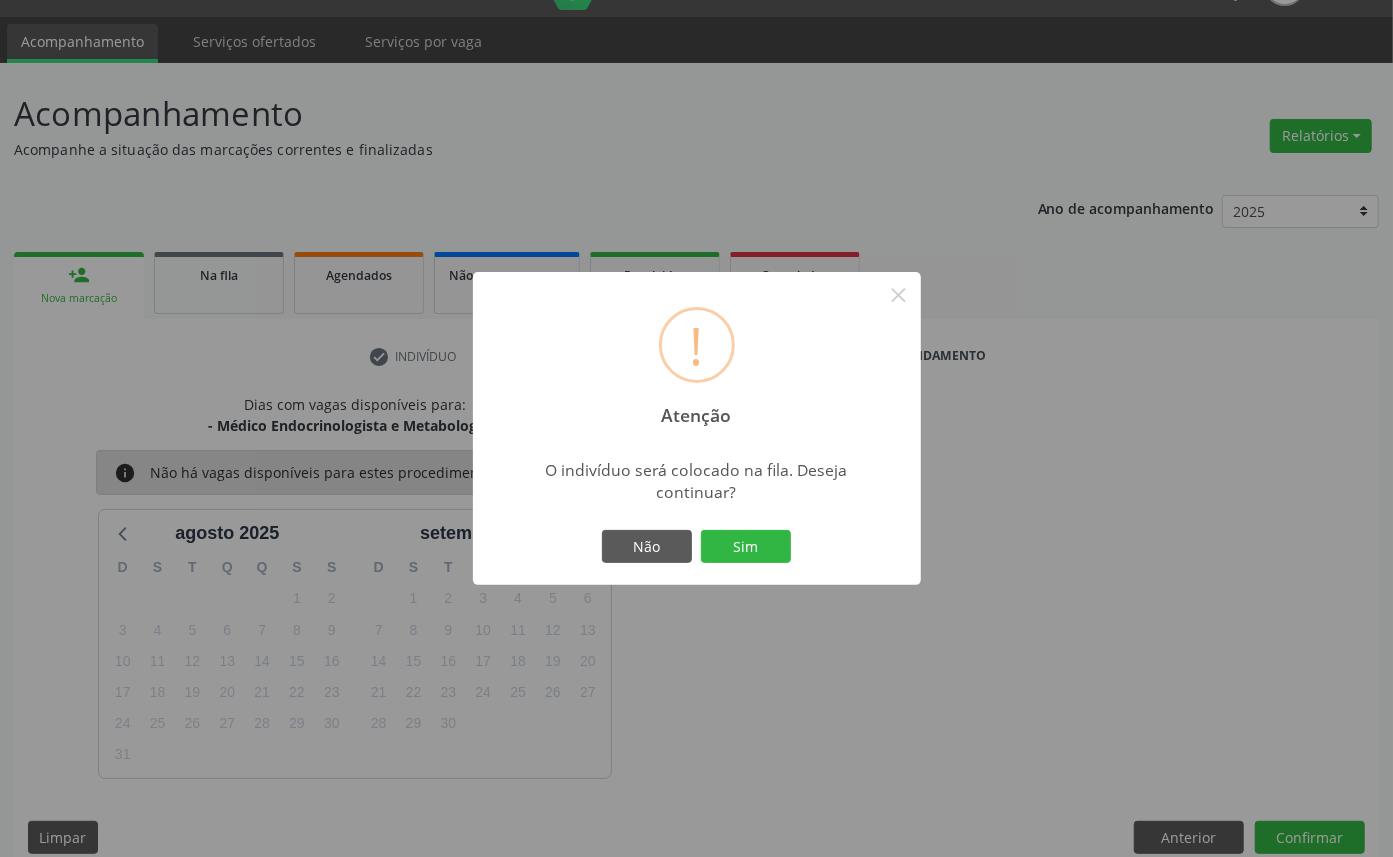 type 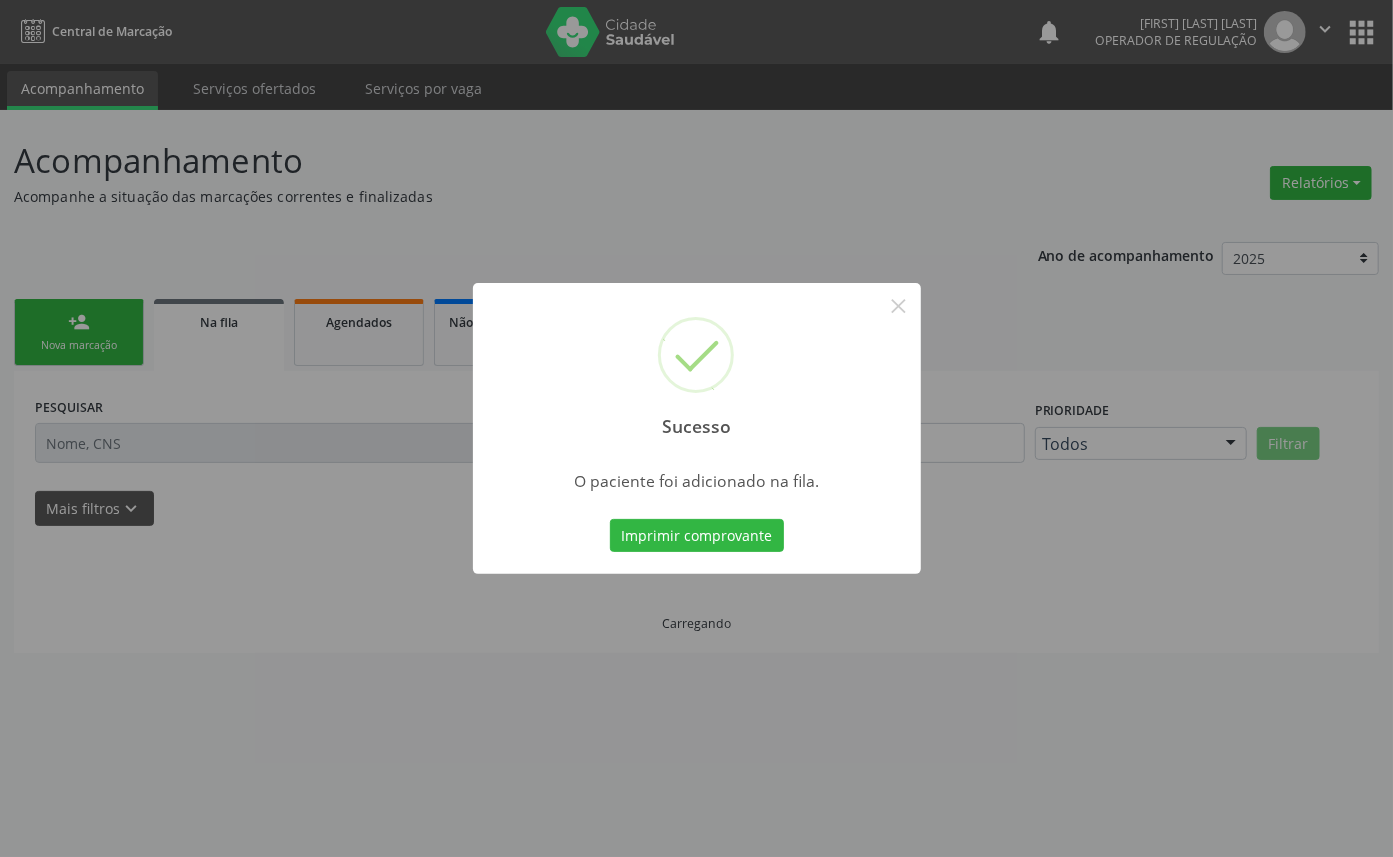scroll, scrollTop: 0, scrollLeft: 0, axis: both 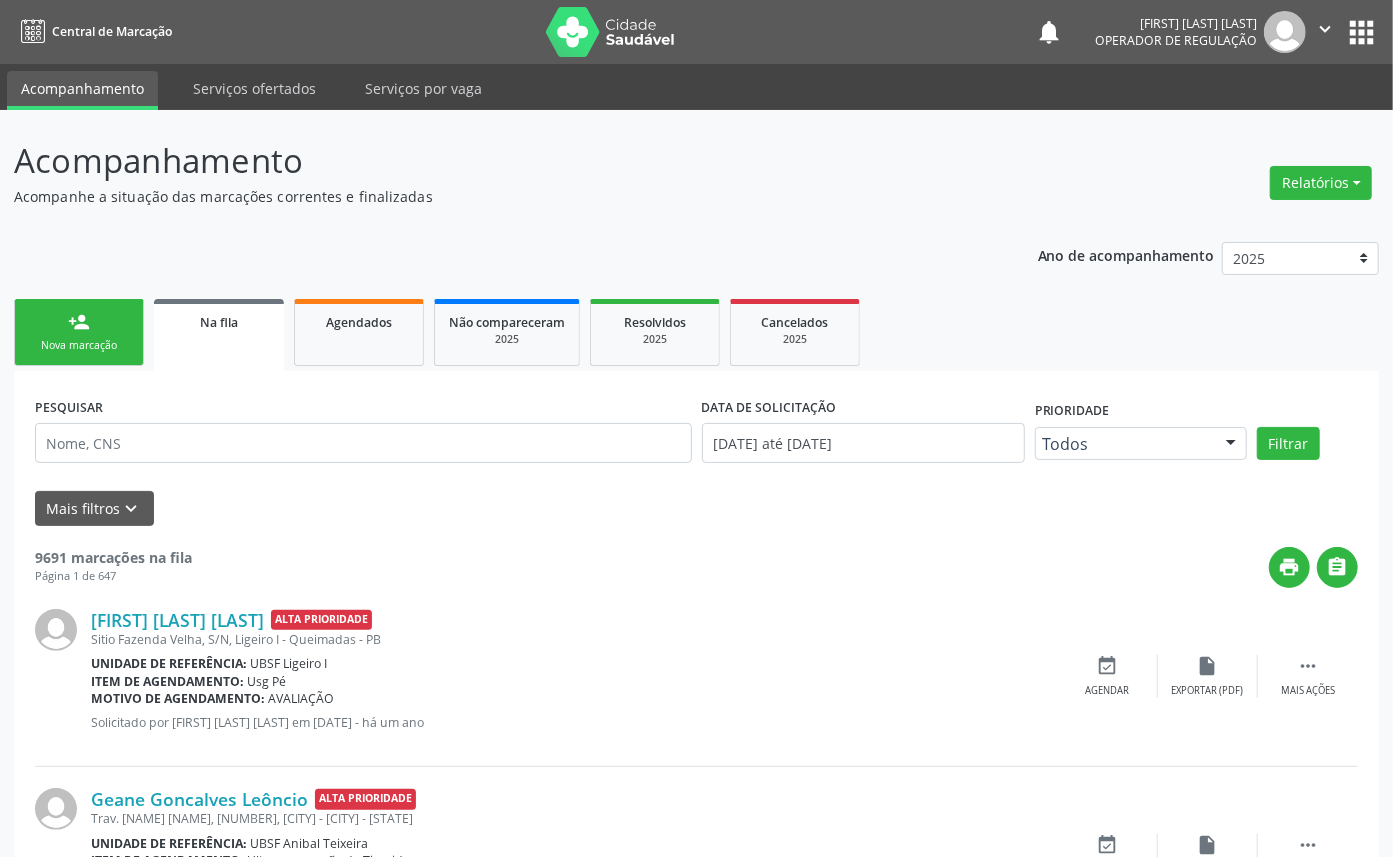 click on "person_add
Nova marcação" at bounding box center [79, 332] 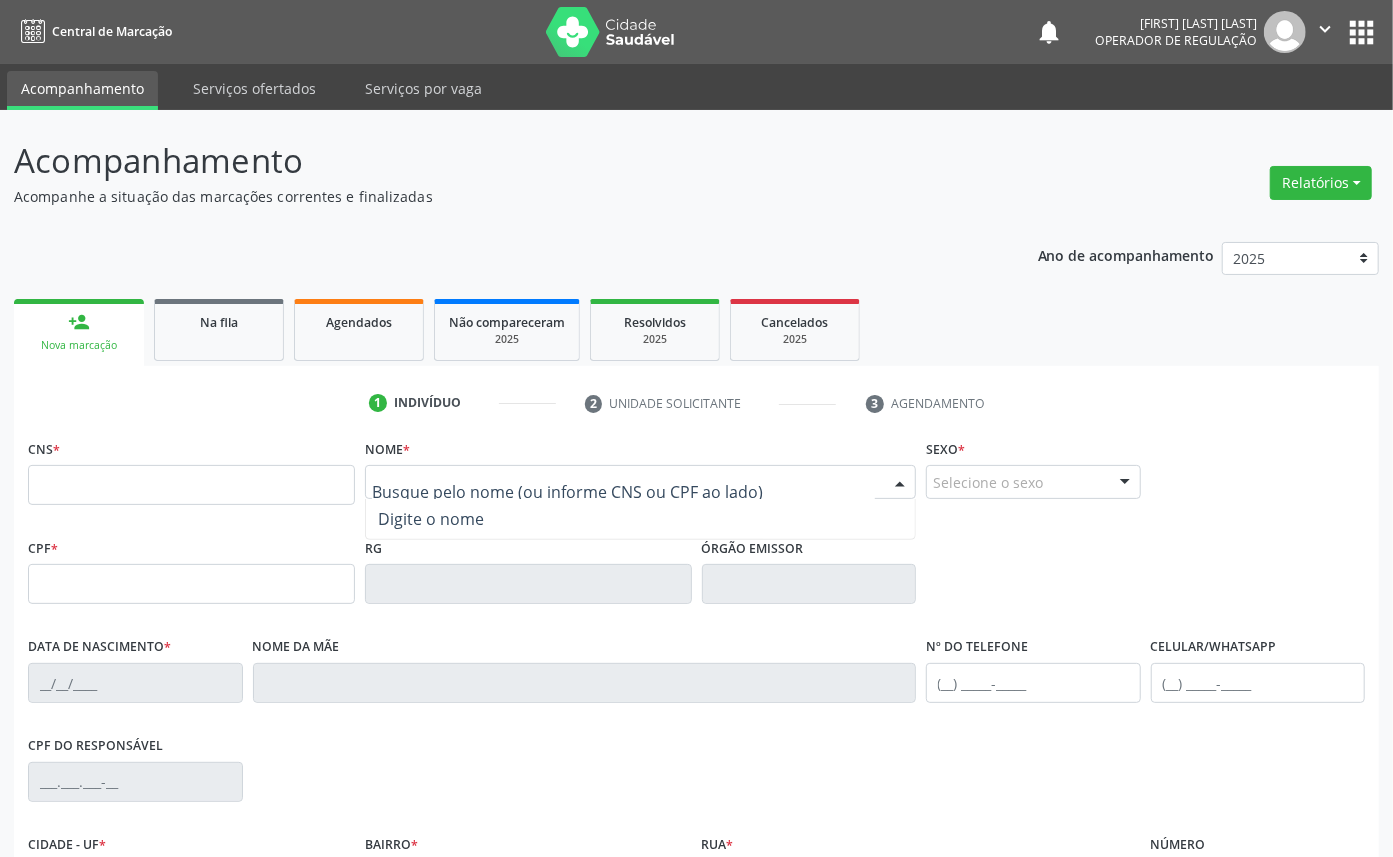 click at bounding box center [640, 482] 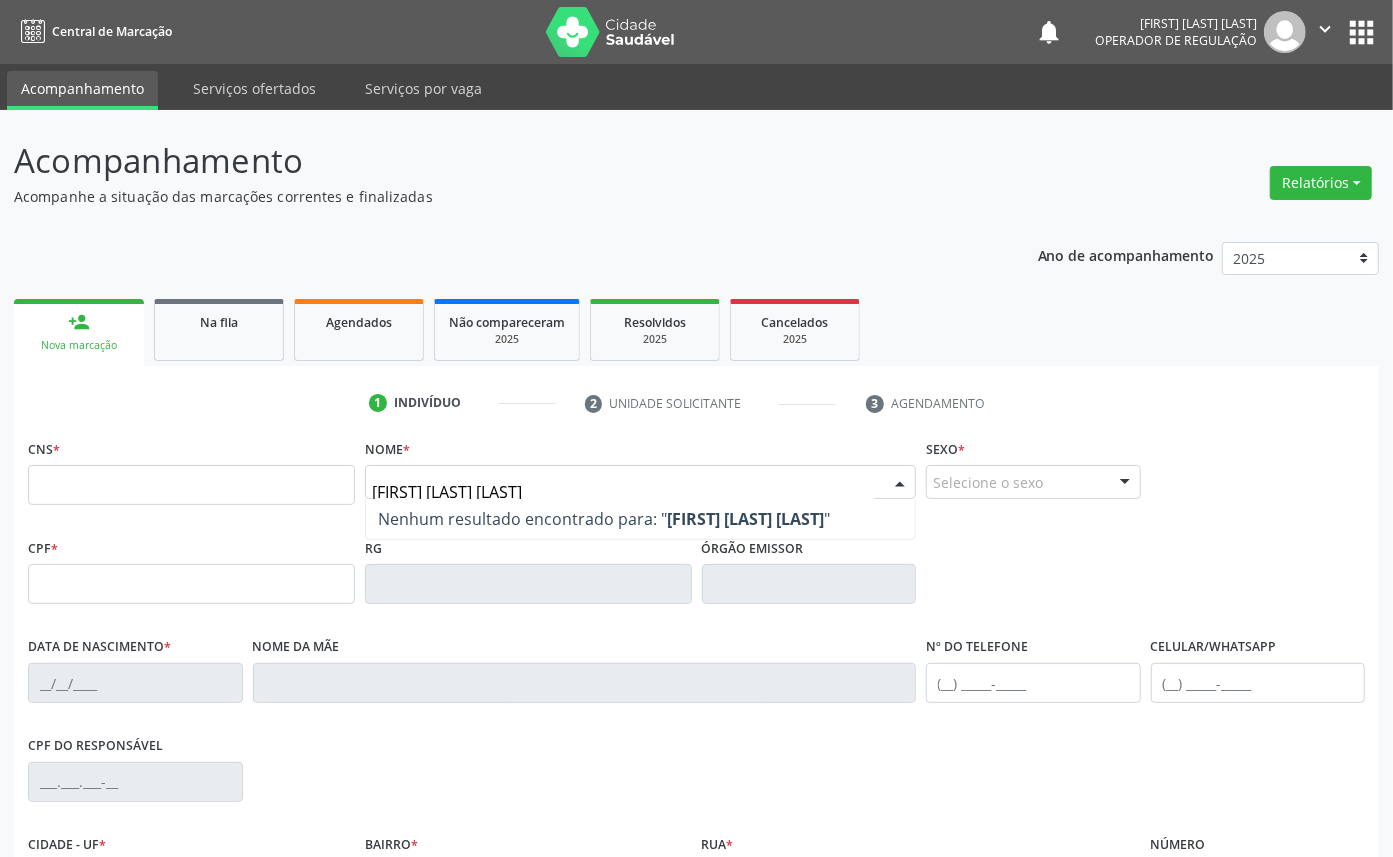 type on "NIVALDO DA SILVA" 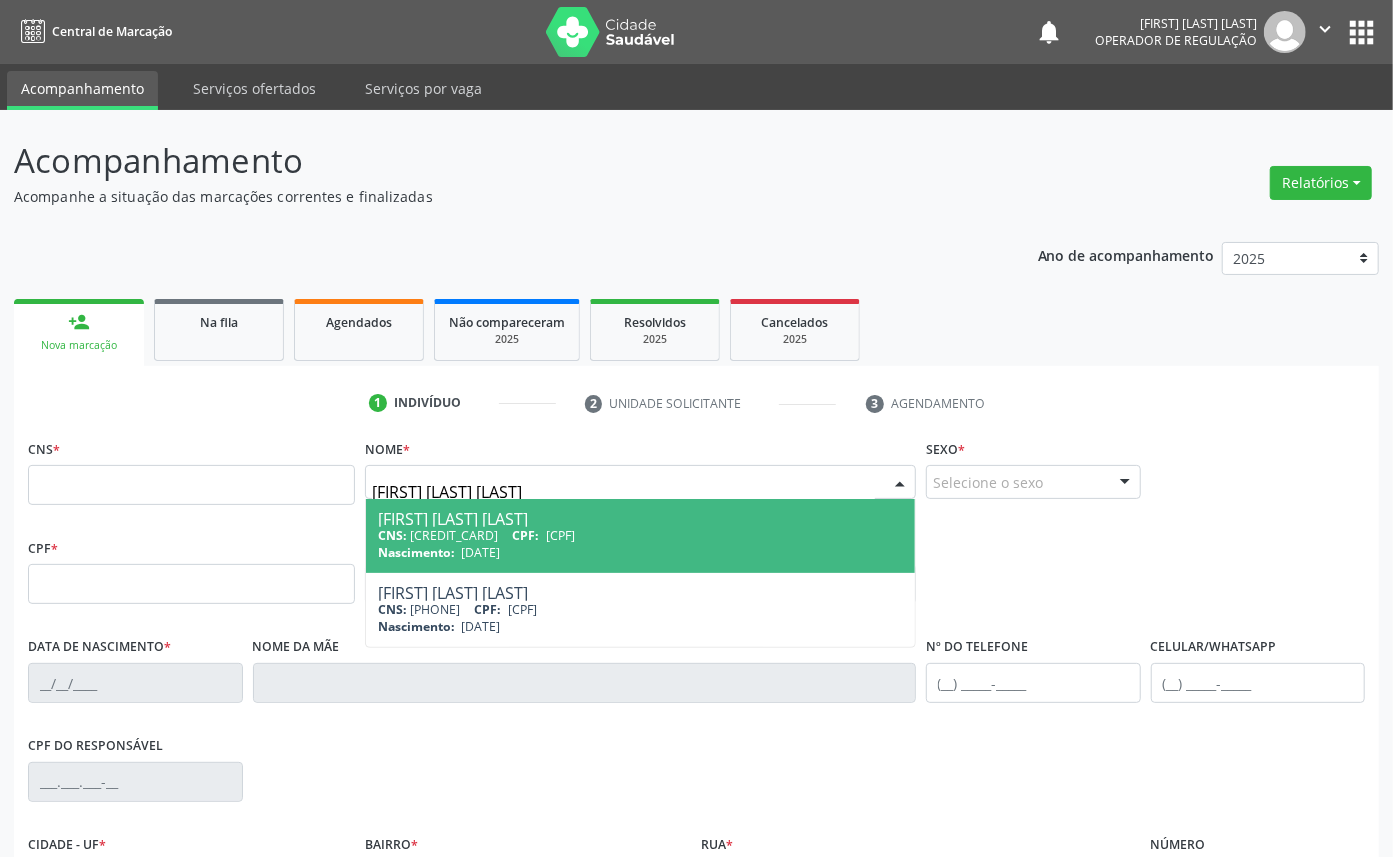 click on "CNS:
700 4059 0325 7349
CPF:
109.257.024-12" at bounding box center [640, 535] 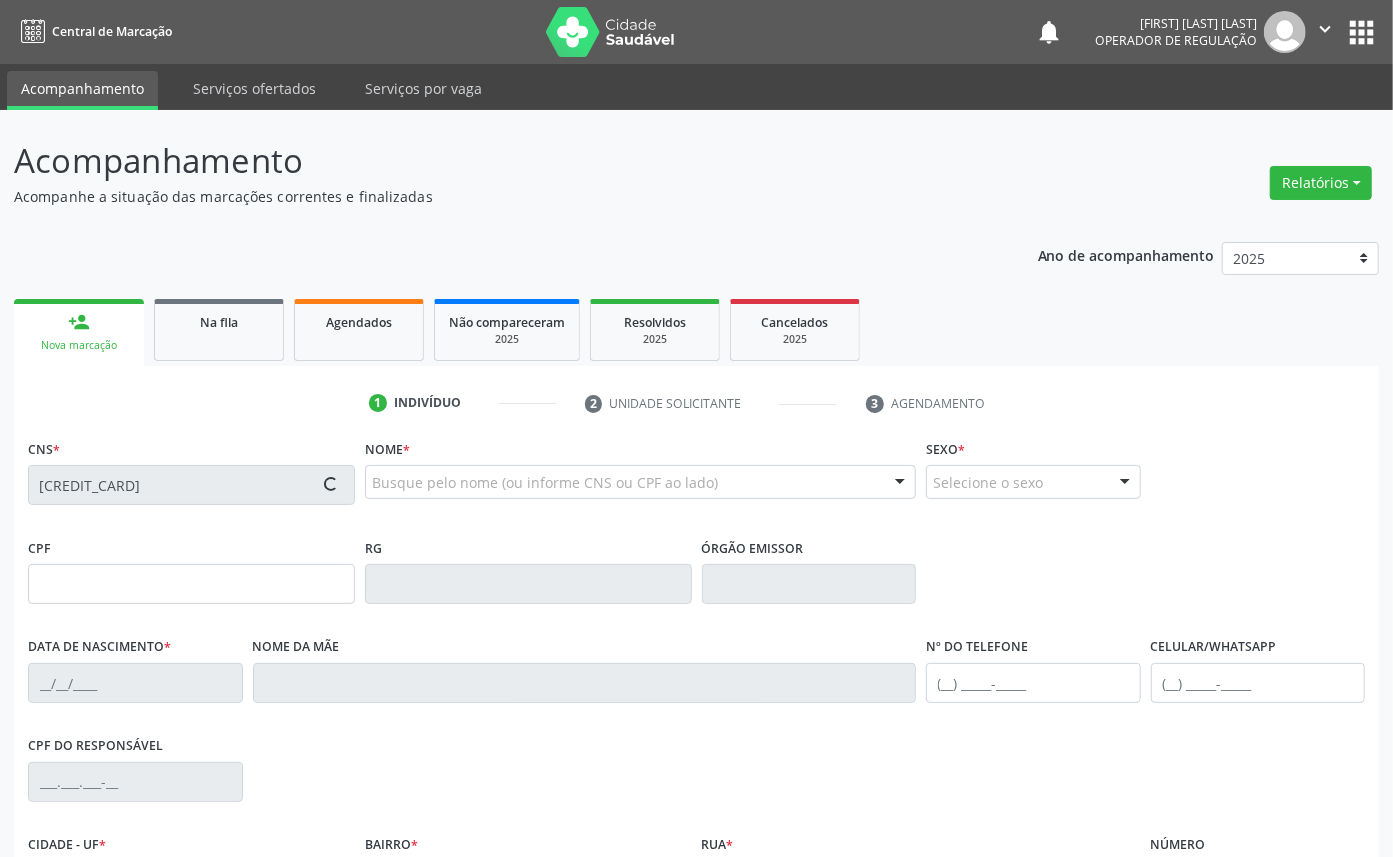 type on "109.257.024-12" 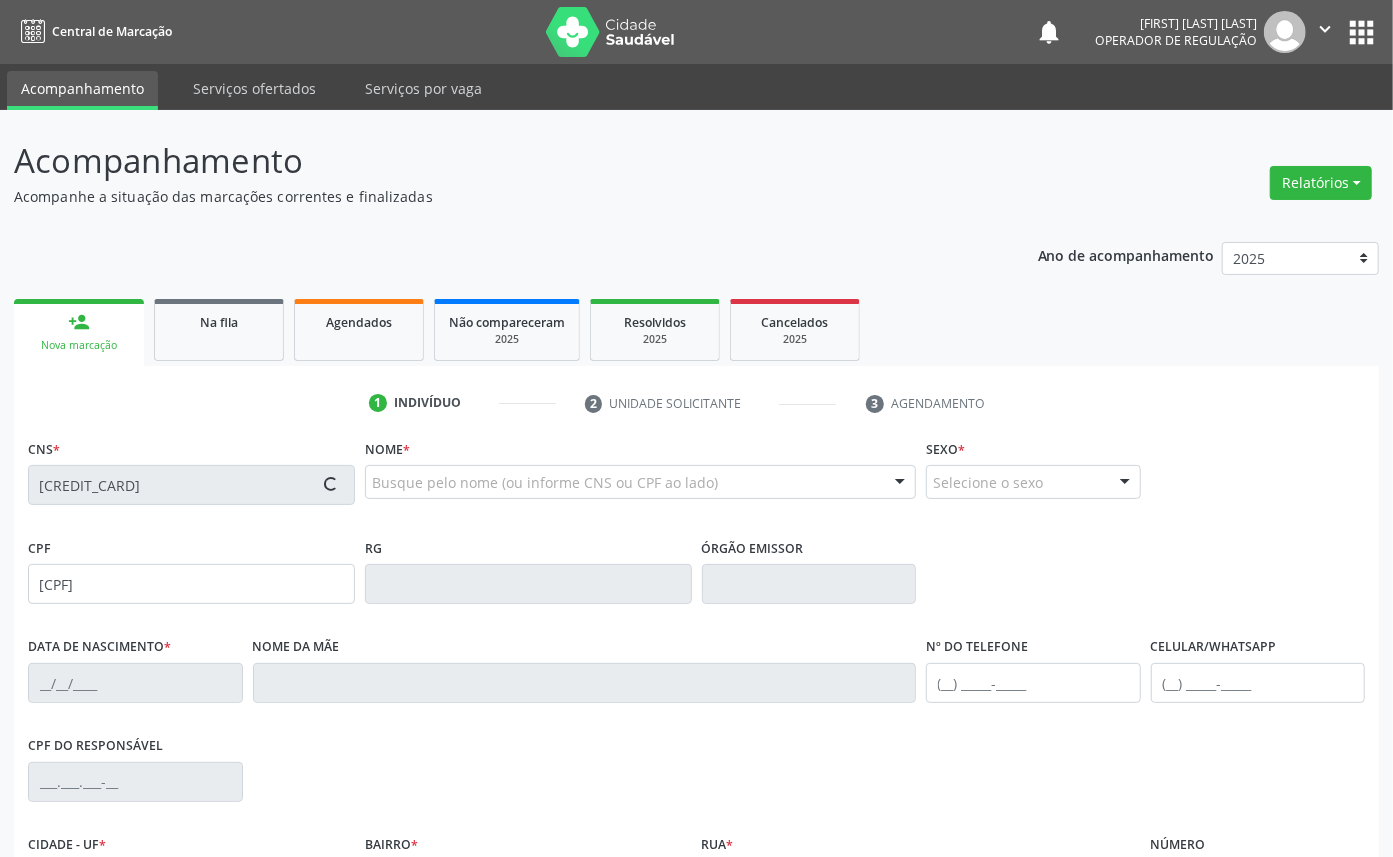 type on "03/11/1992" 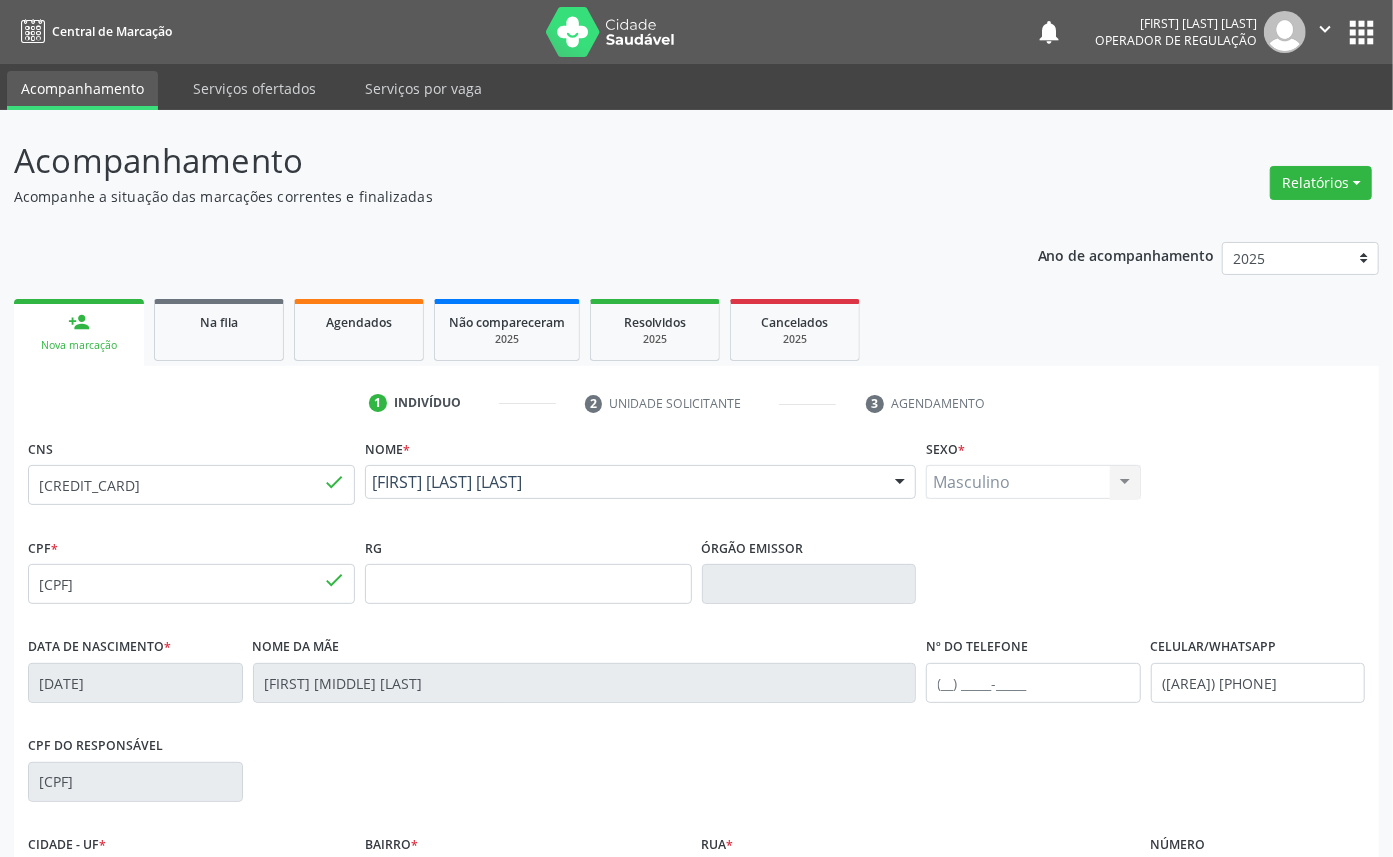 click on "Nome
*
Enivaldo da Silva
Enivaldo da Silva
CNS:
700 4059 0325 7349
CPF:
109.257.024-12
Nascimento:
03/11/1992
Nenhum resultado encontrado para: "   "
Digite o nome" at bounding box center [640, 473] 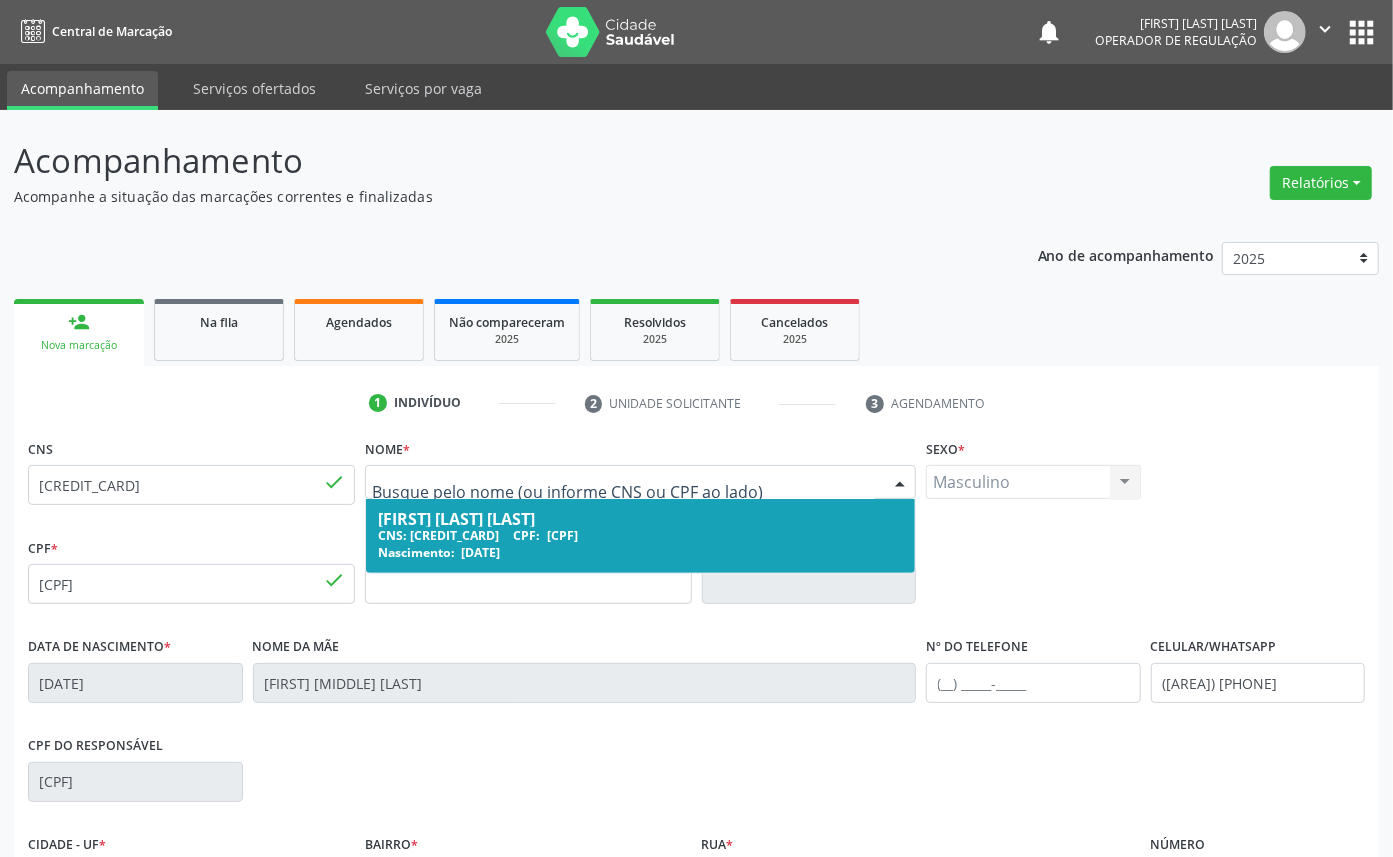 click at bounding box center (623, 492) 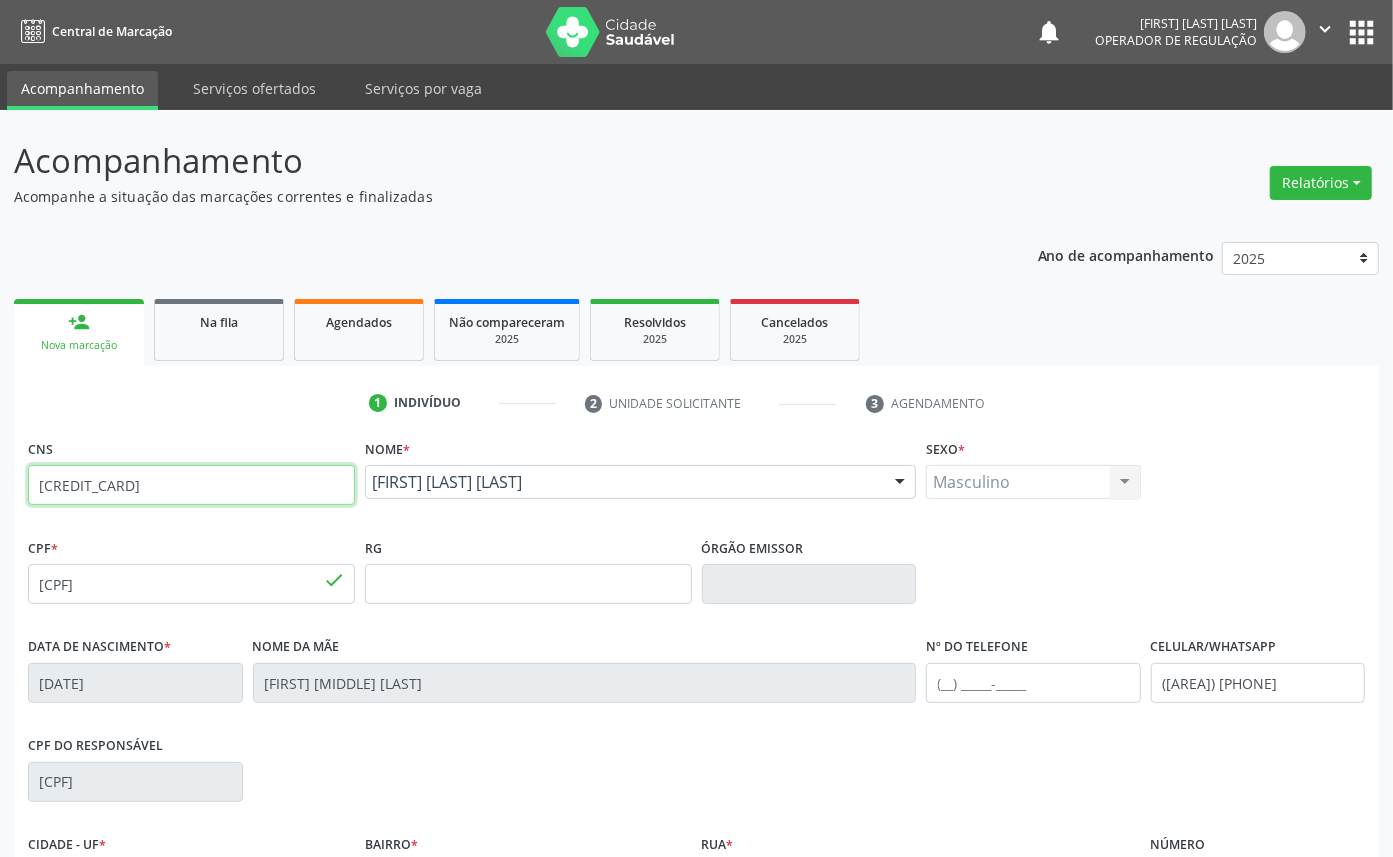 click on "700 4059 0325 7349" at bounding box center [191, 485] 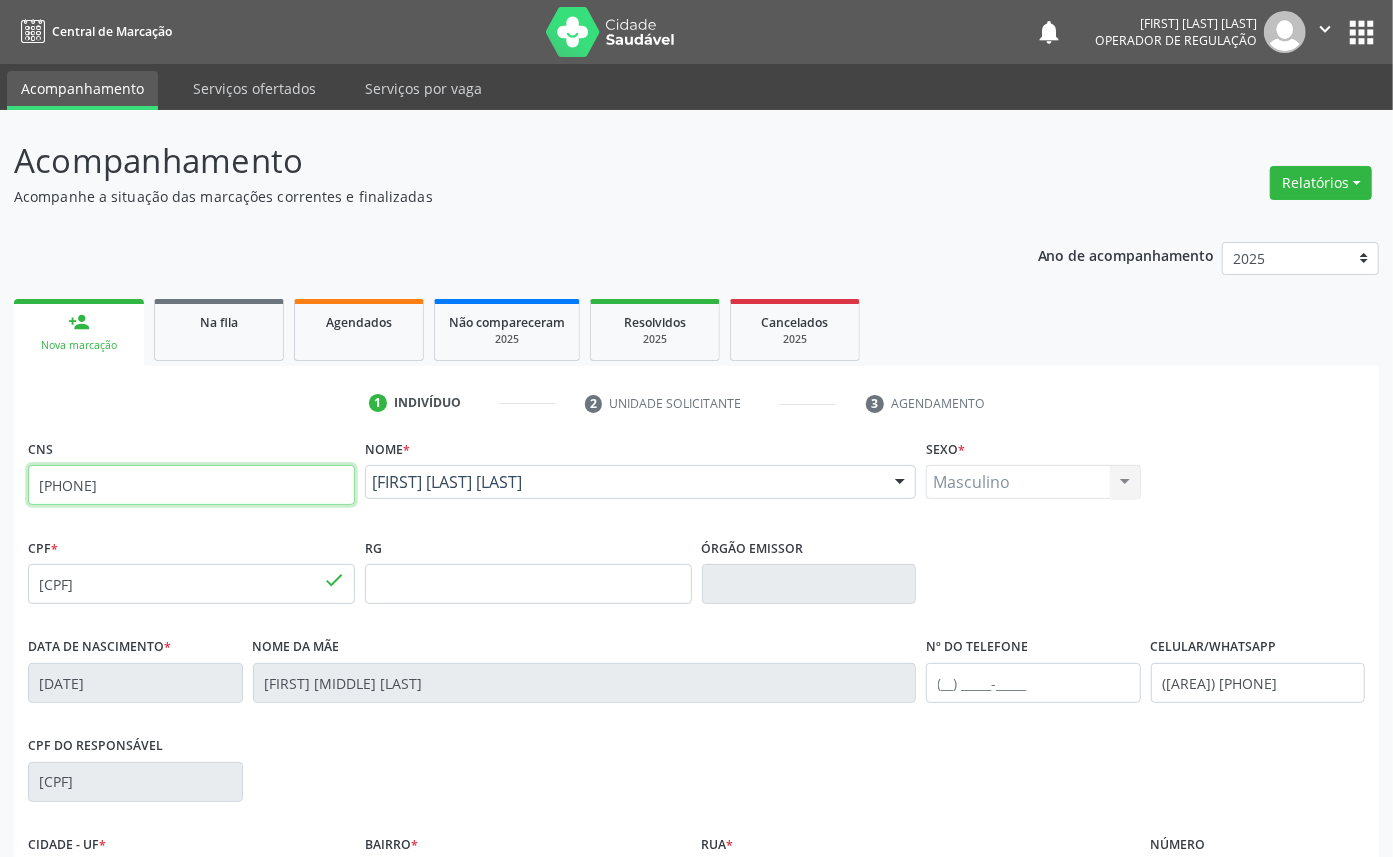 type on "[PHONE]" 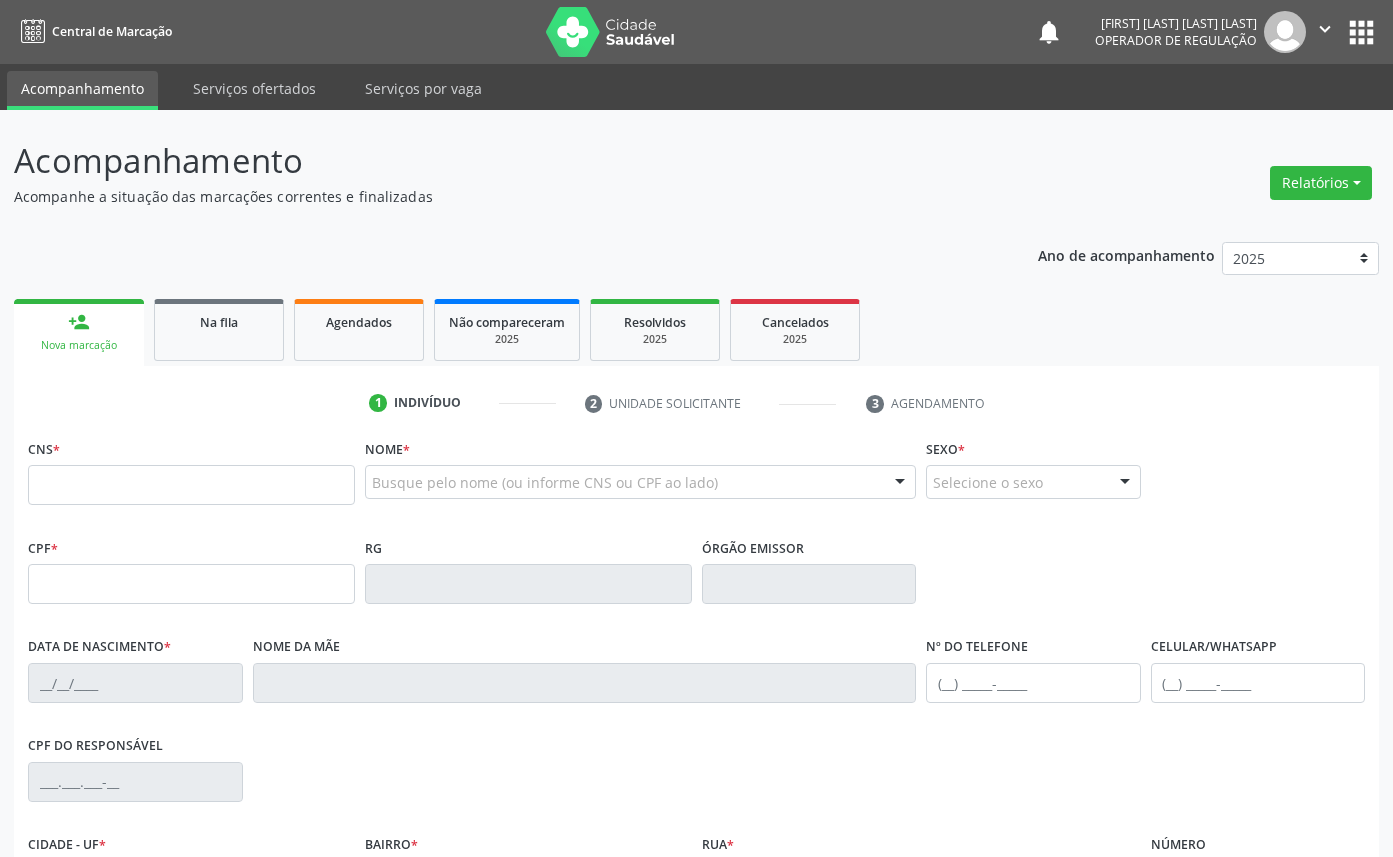 click at bounding box center (191, 485) 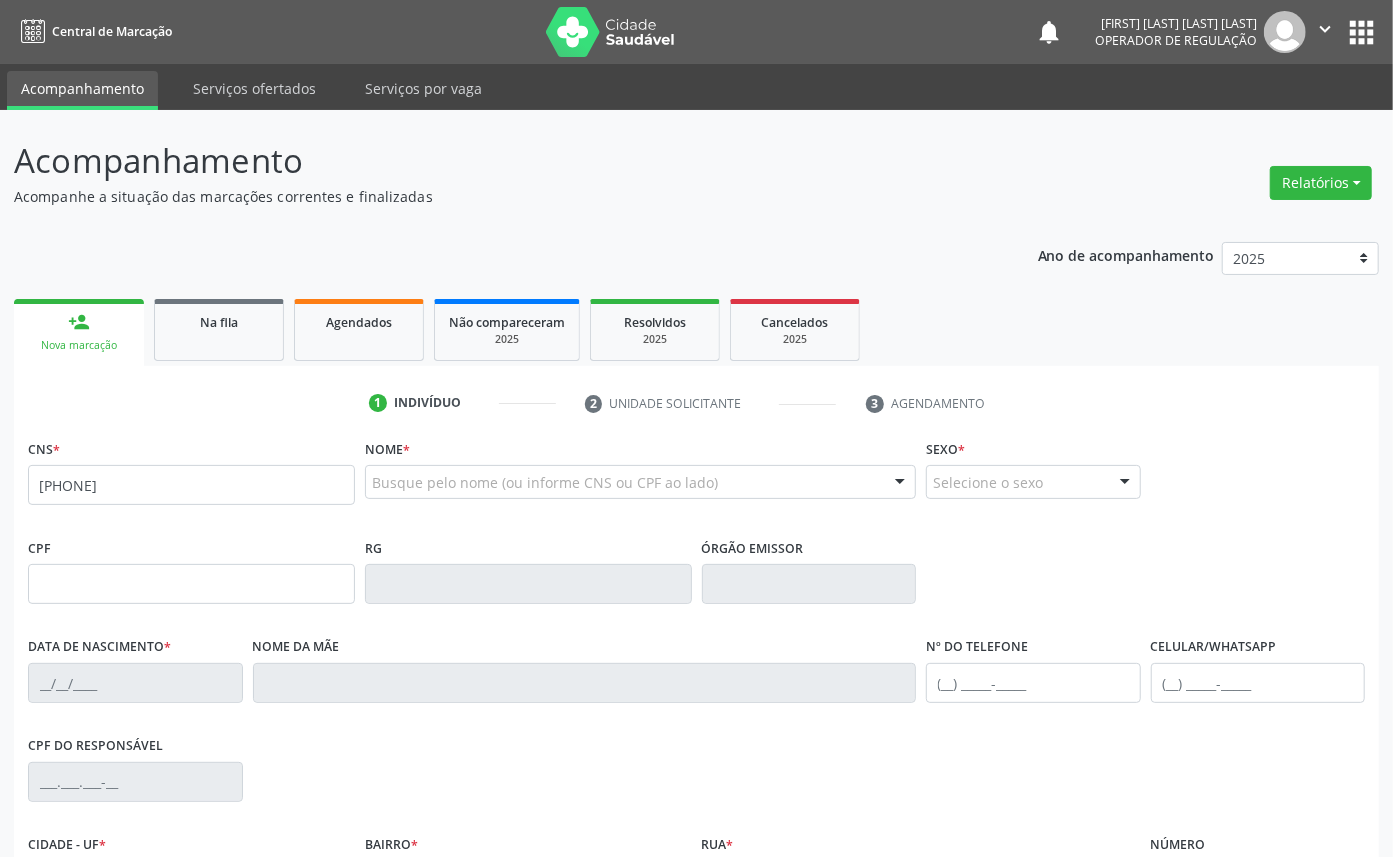 type on "[PHONE]" 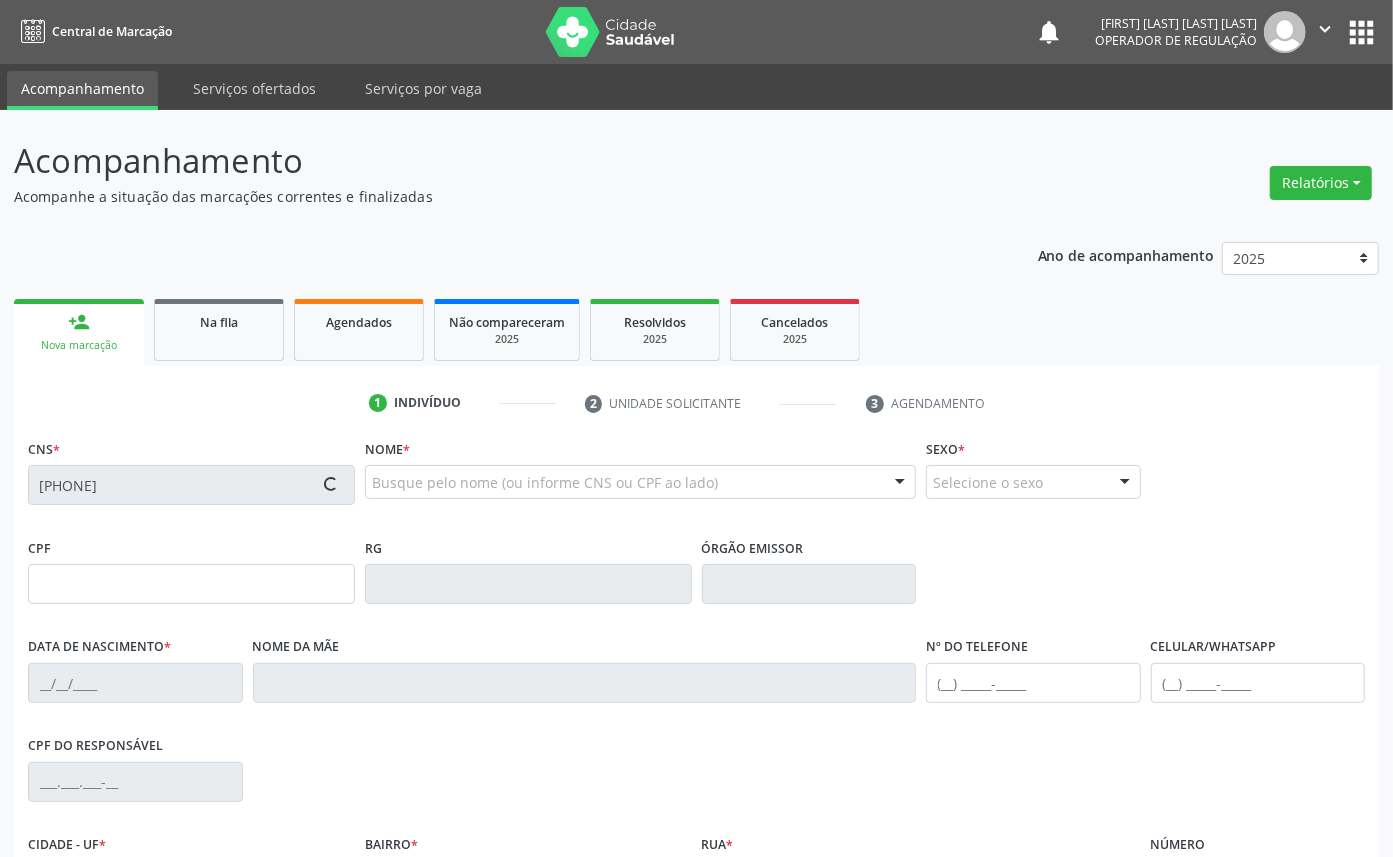 type on "[SSN]" 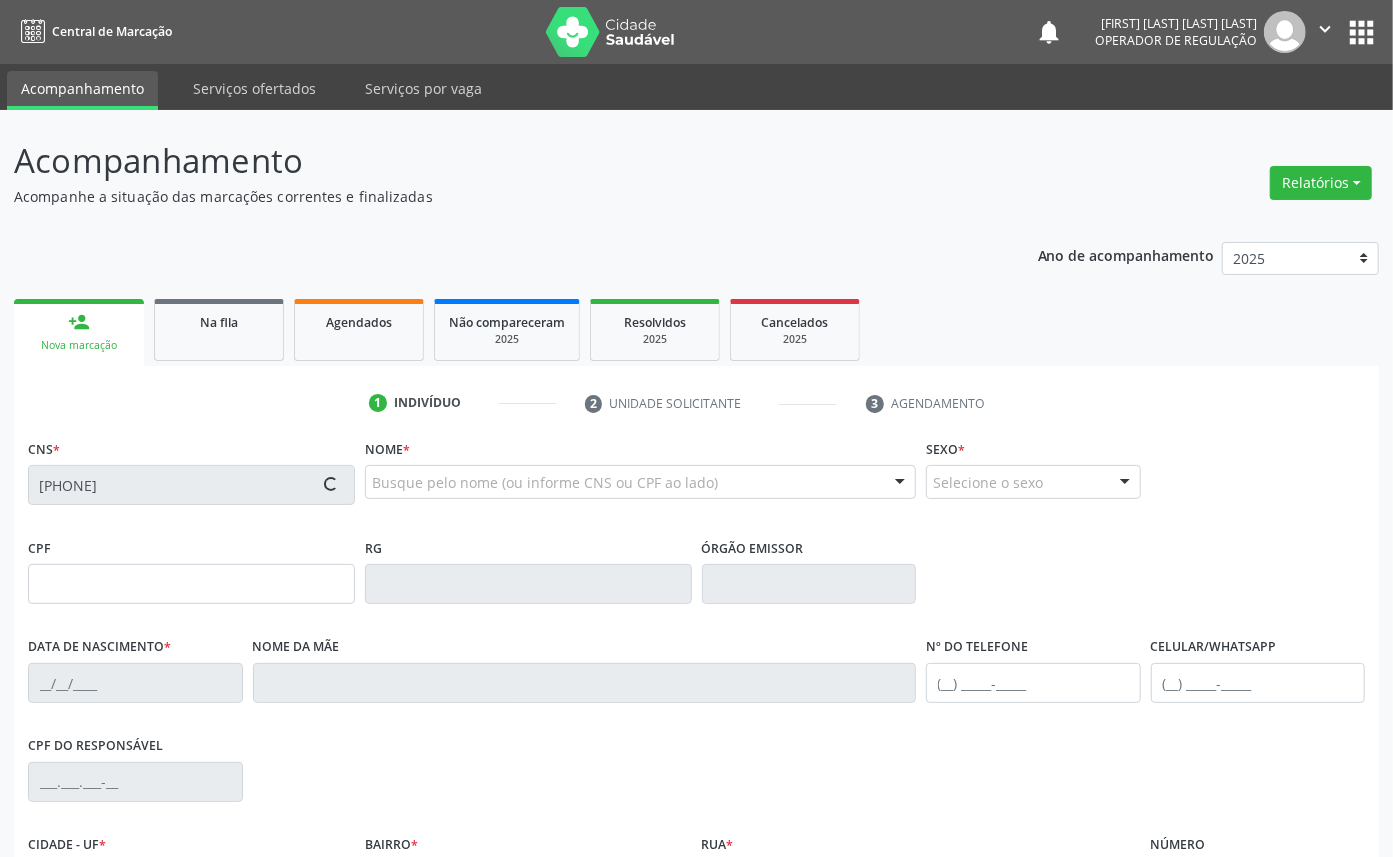 type on "[DATE]" 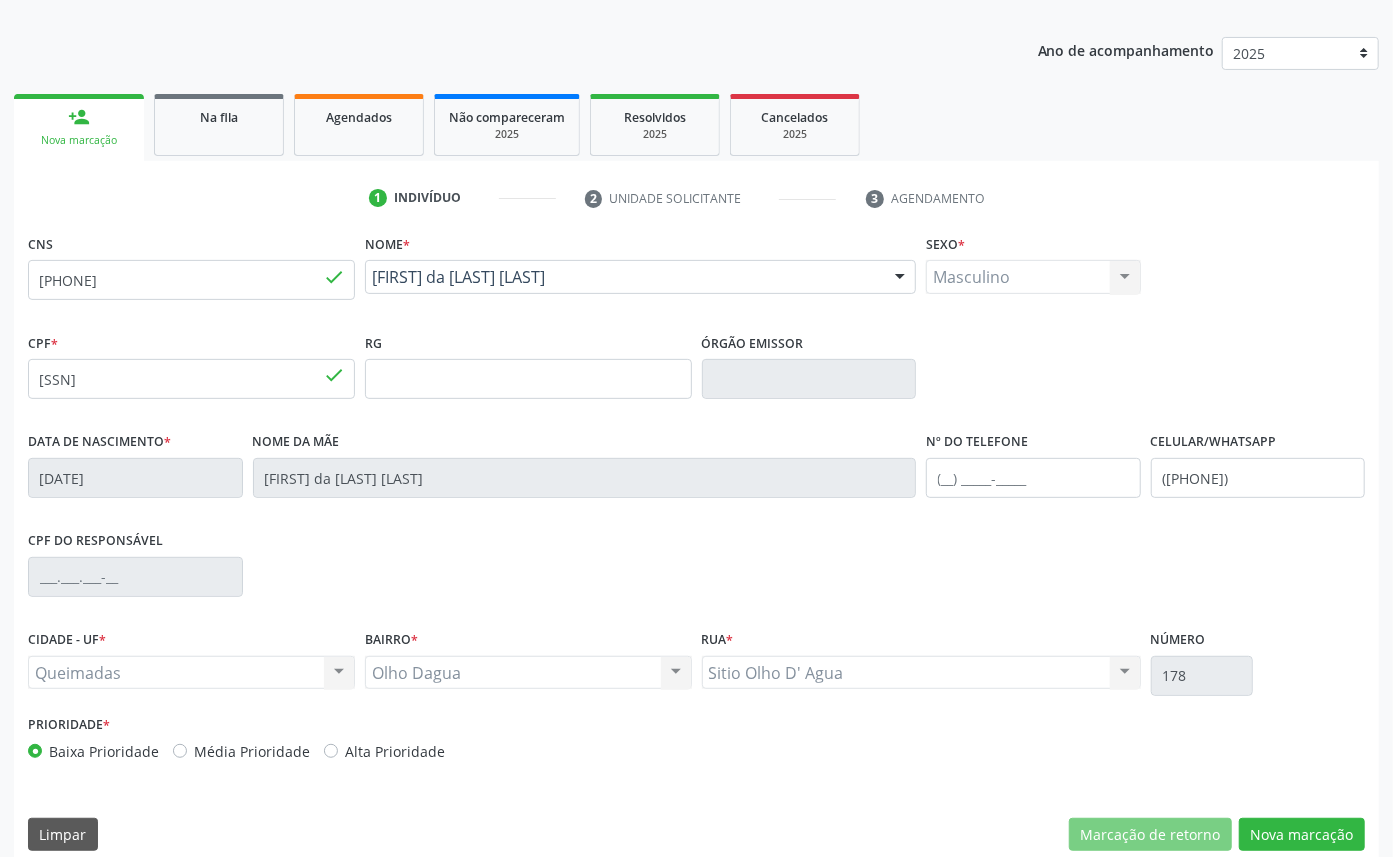scroll, scrollTop: 225, scrollLeft: 0, axis: vertical 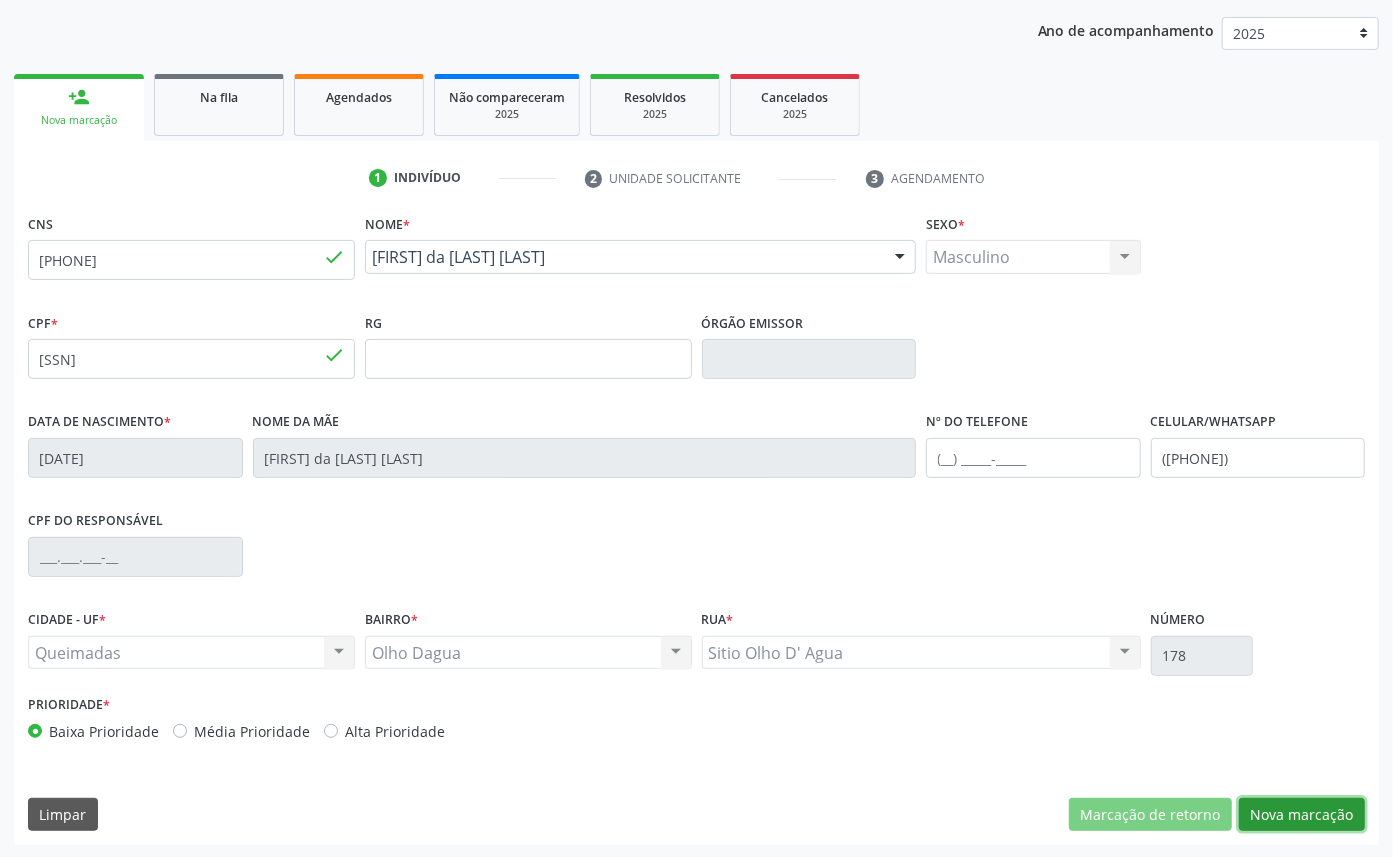 click on "Nova marcação" at bounding box center (1302, 815) 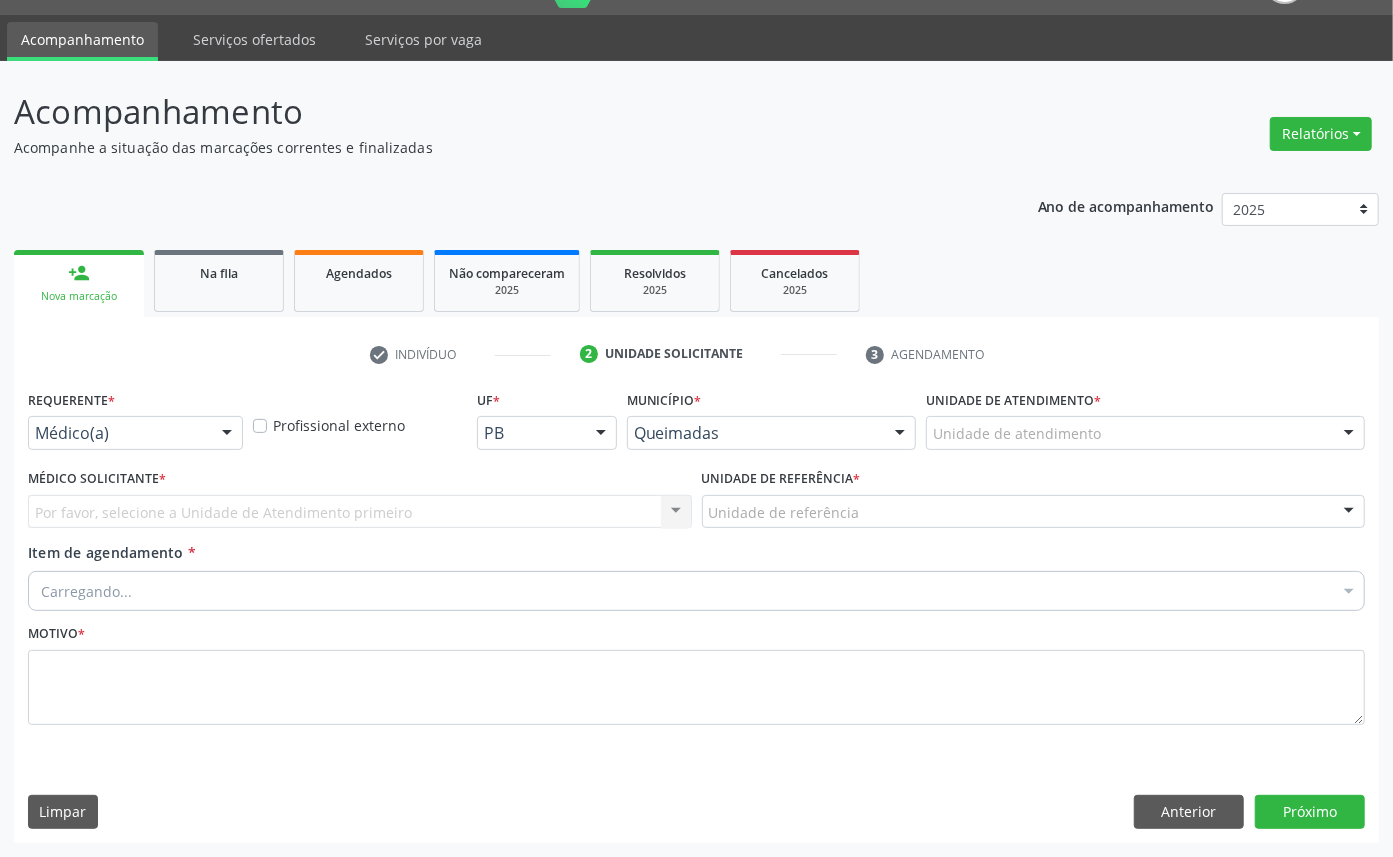 scroll, scrollTop: 47, scrollLeft: 0, axis: vertical 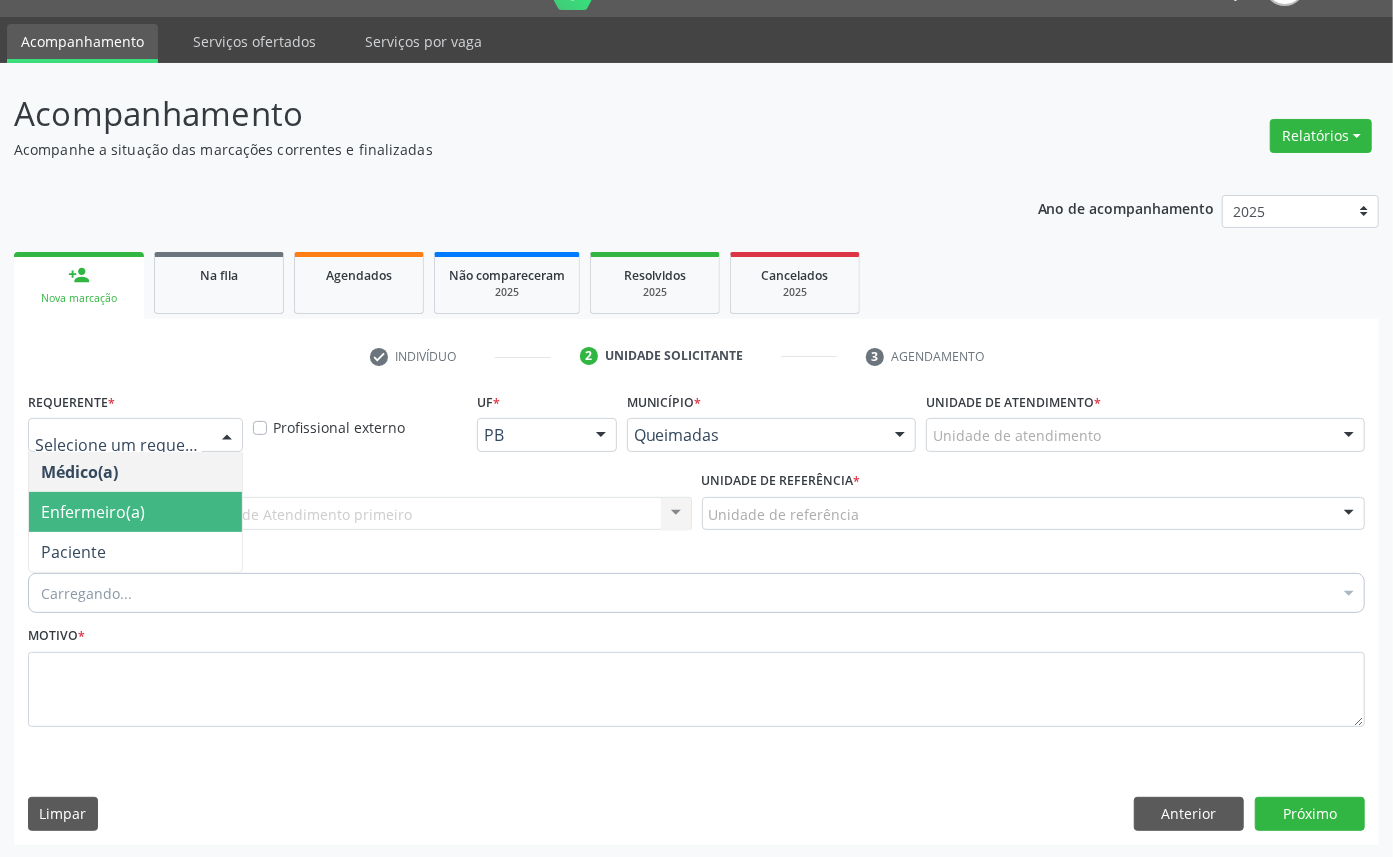 click on "Enfermeiro(a)" at bounding box center (135, 512) 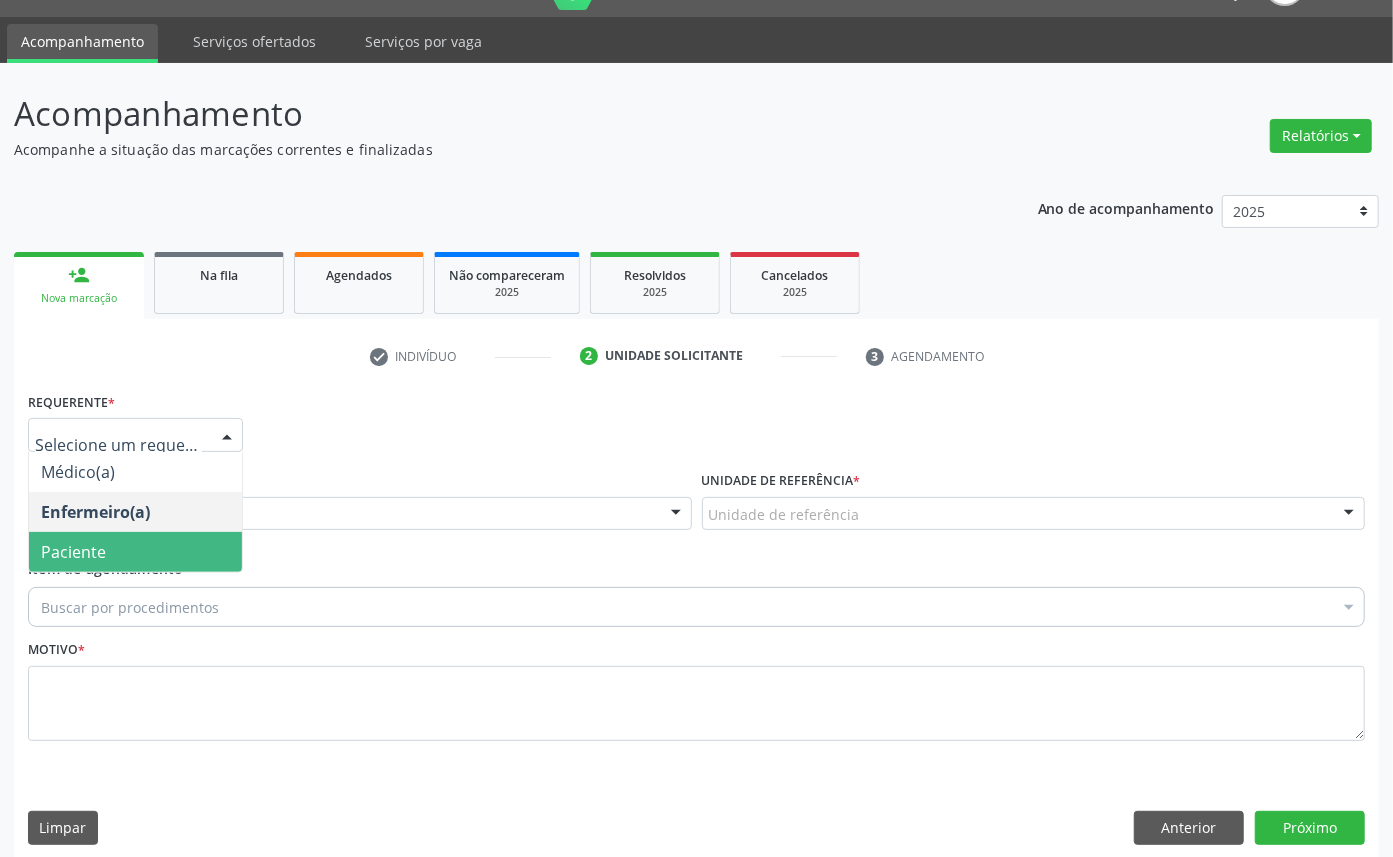click on "Paciente" at bounding box center (135, 552) 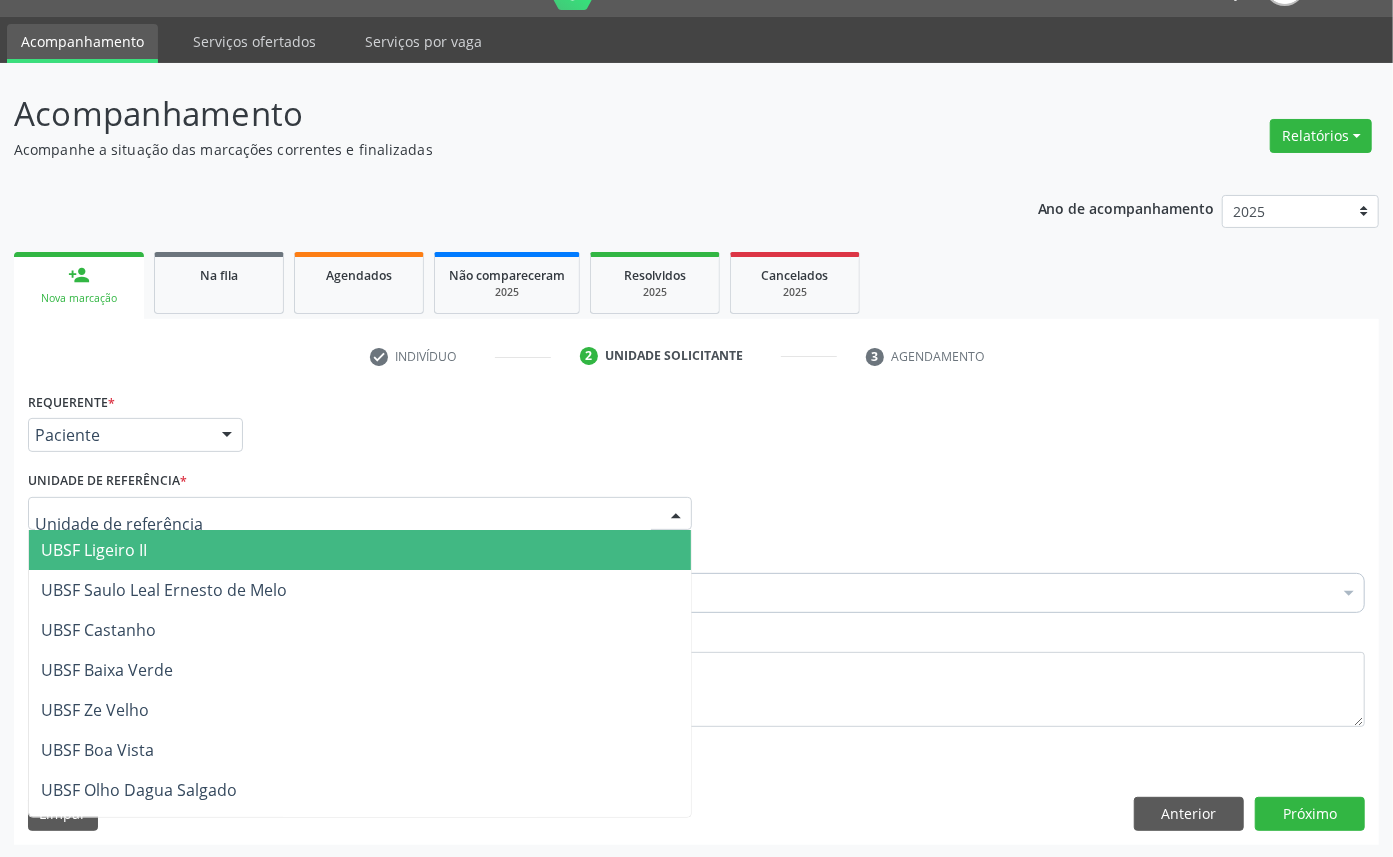 click at bounding box center (360, 514) 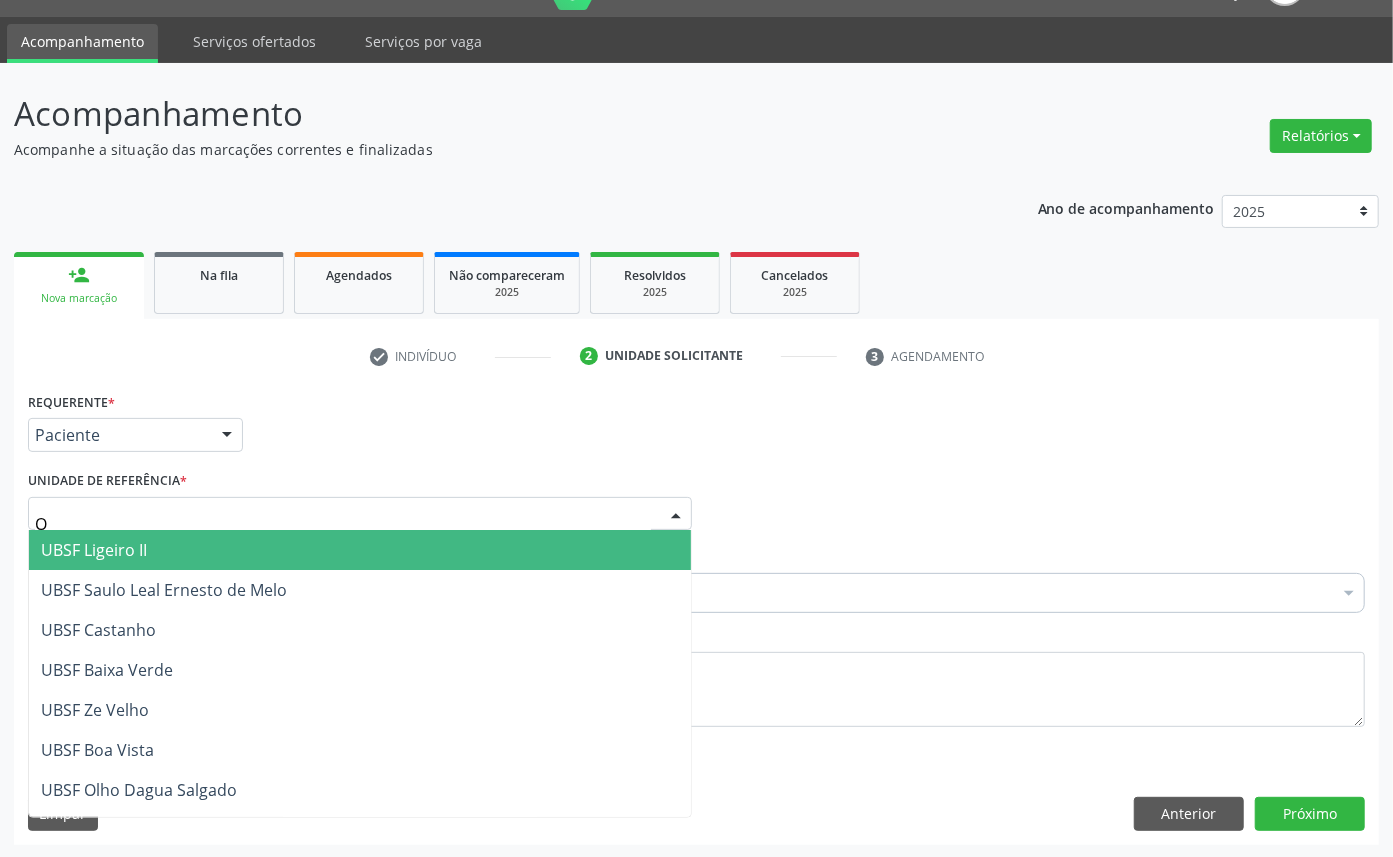 type on "OL" 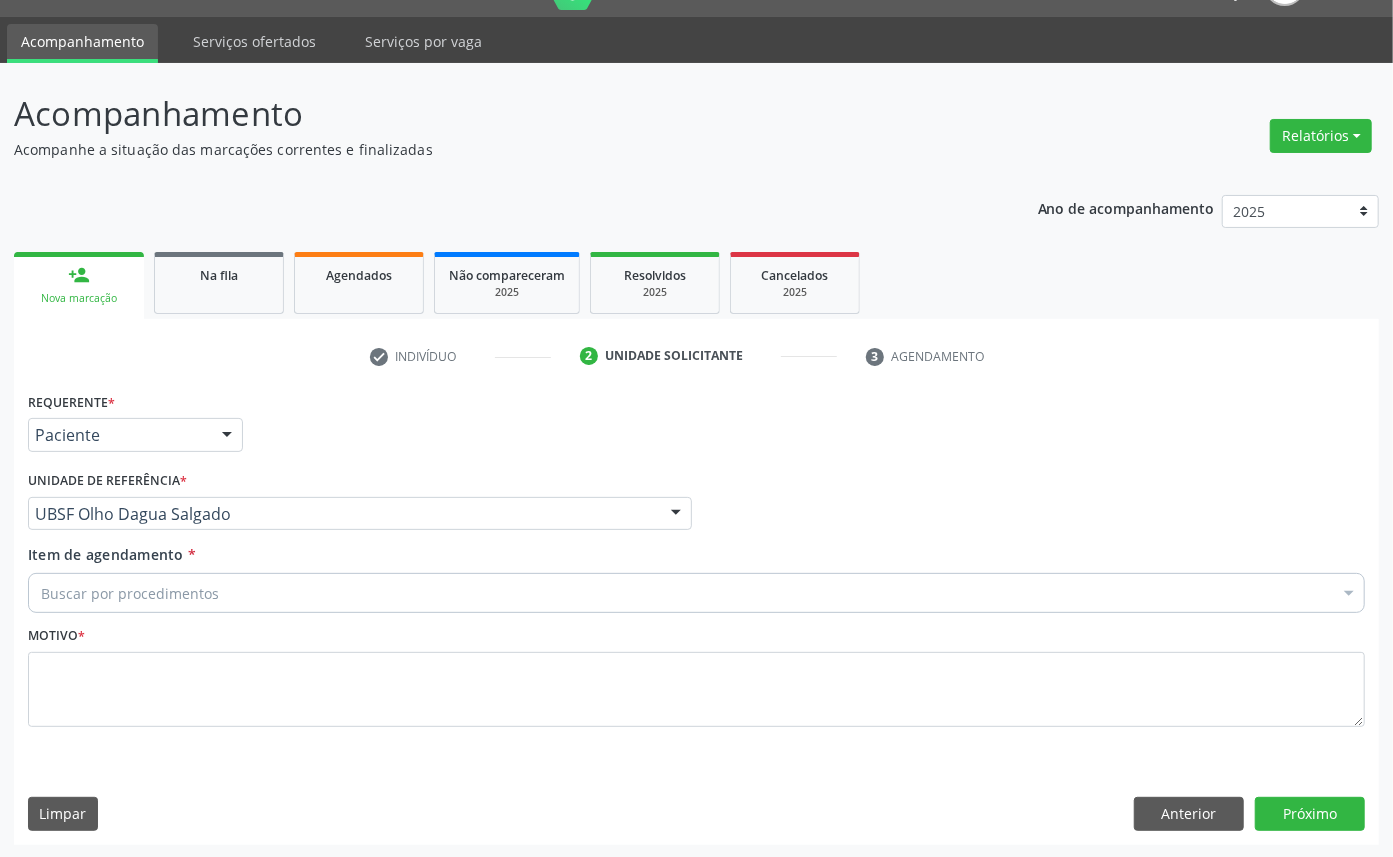 paste on "ENDOCRINOLOGISTA" 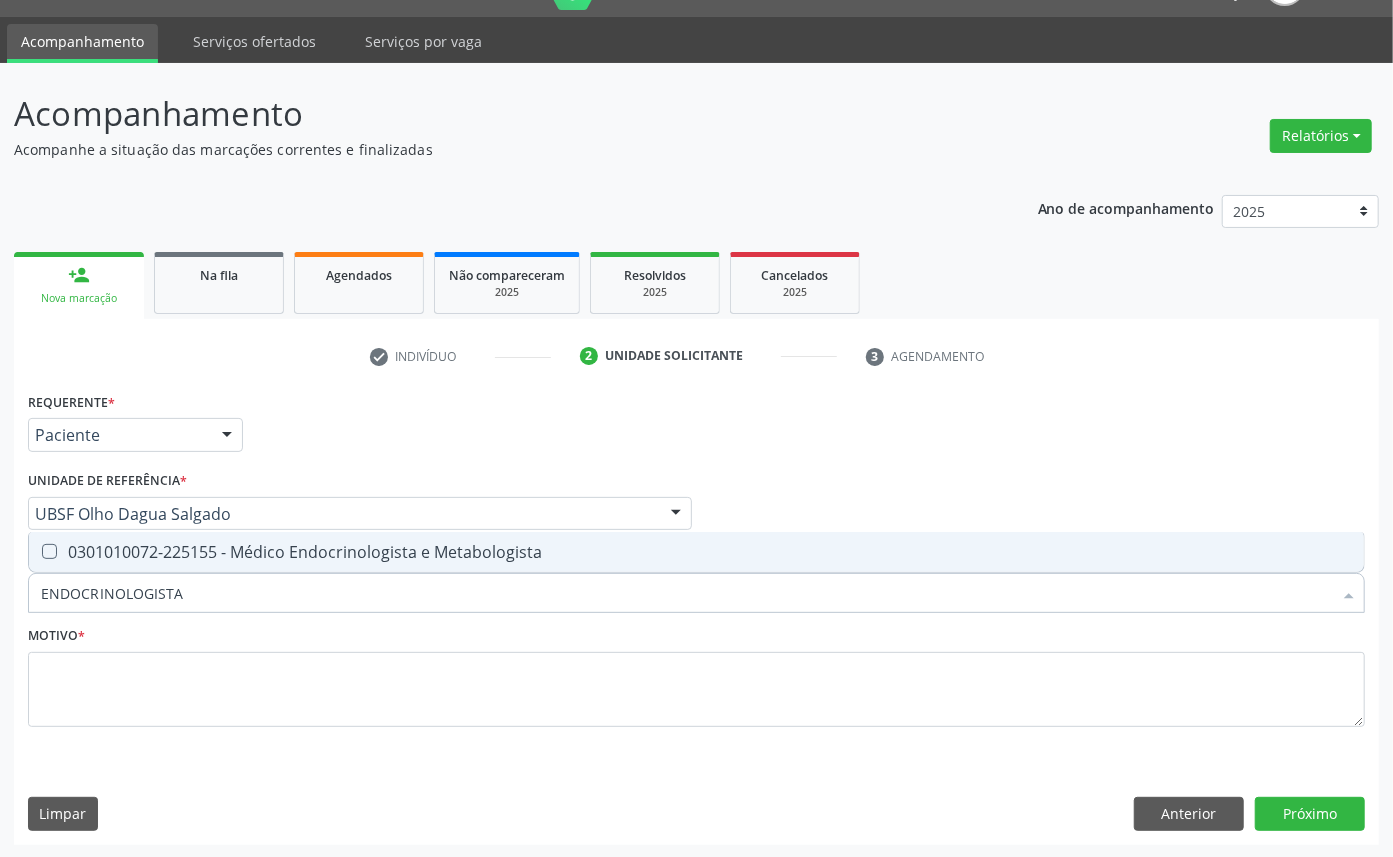 click on "0301010072-225155 - Médico Endocrinologista e Metabologista" at bounding box center (696, 552) 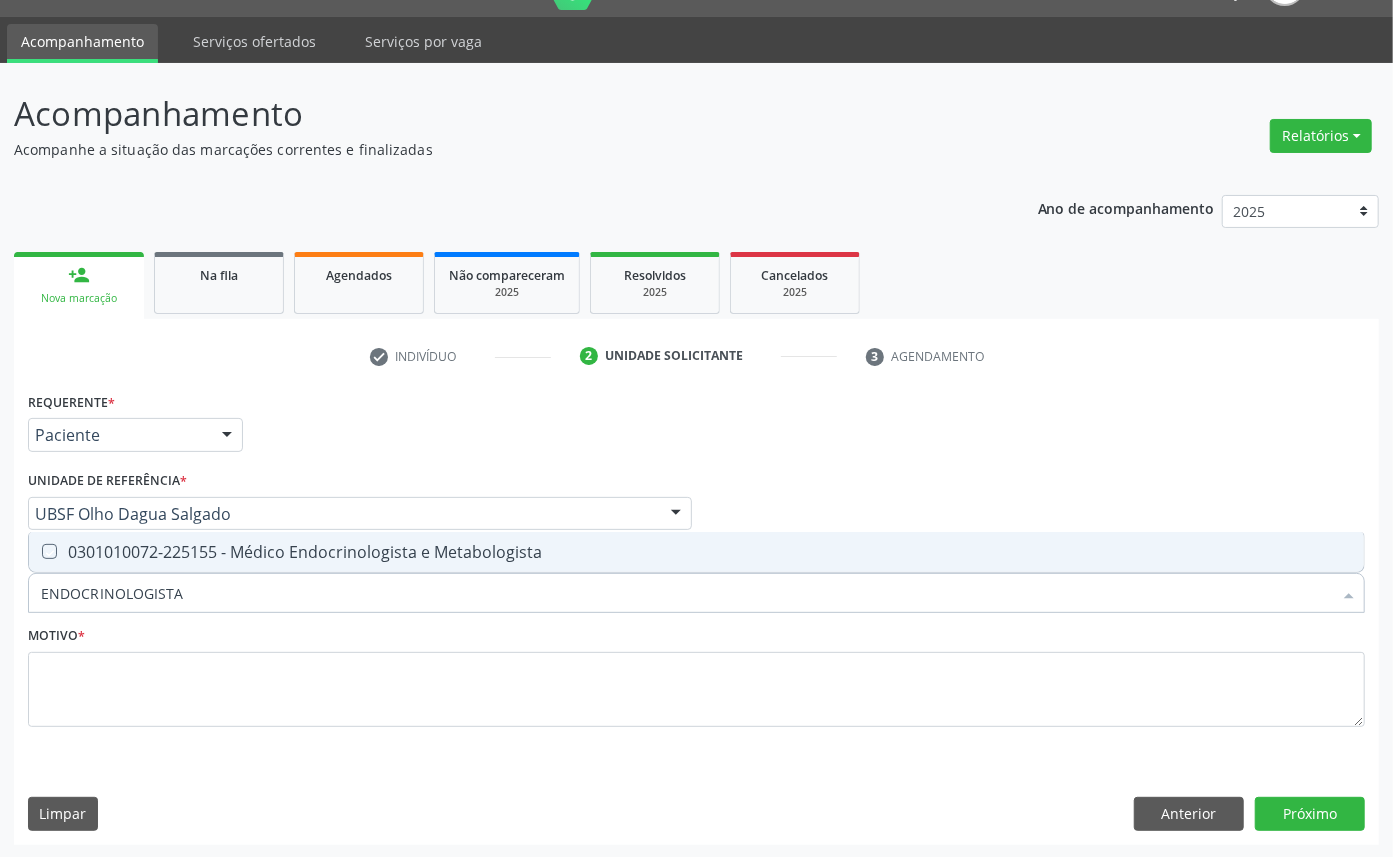 checkbox on "true" 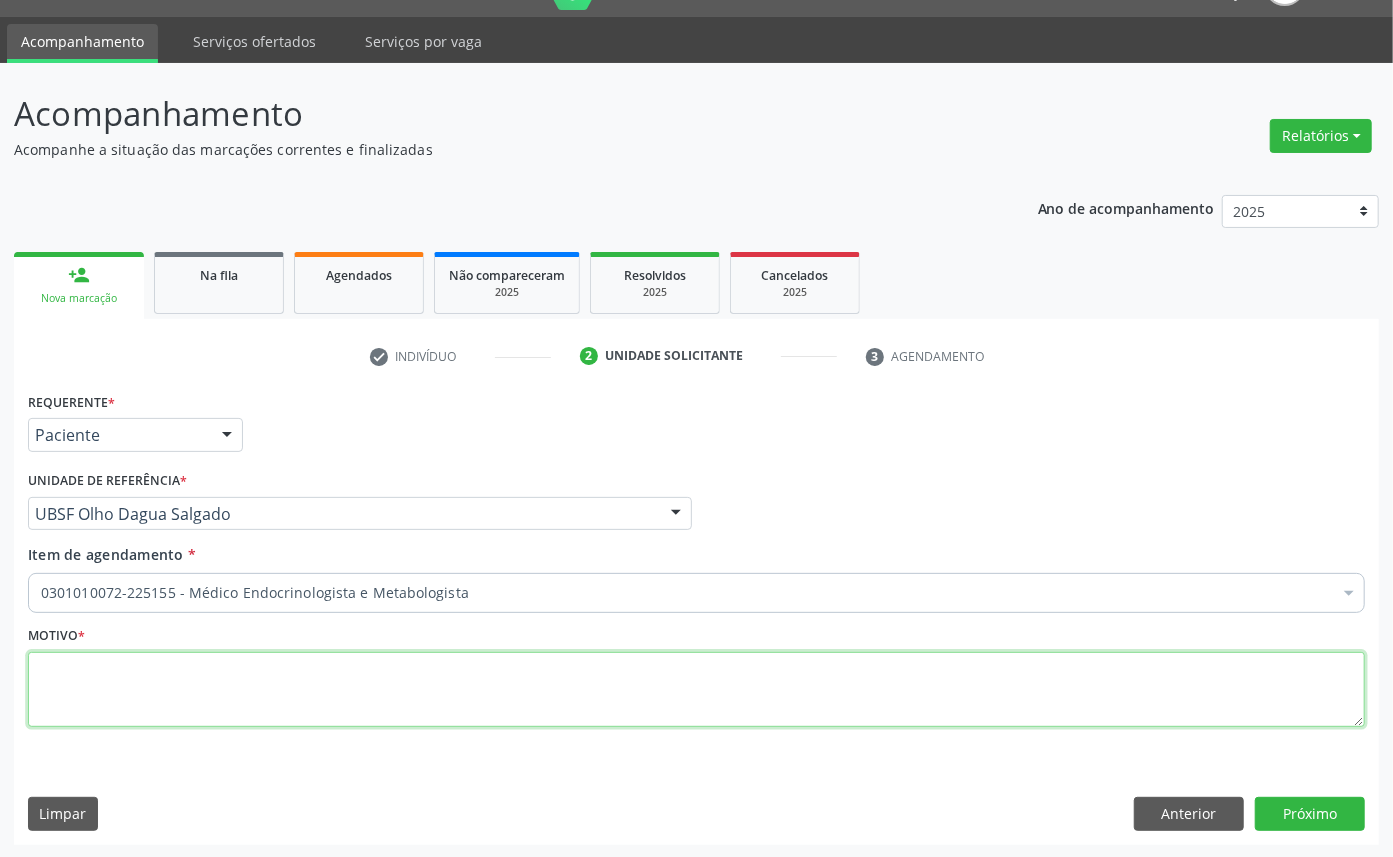 paste on "1ª CONSULTA [DATE]" 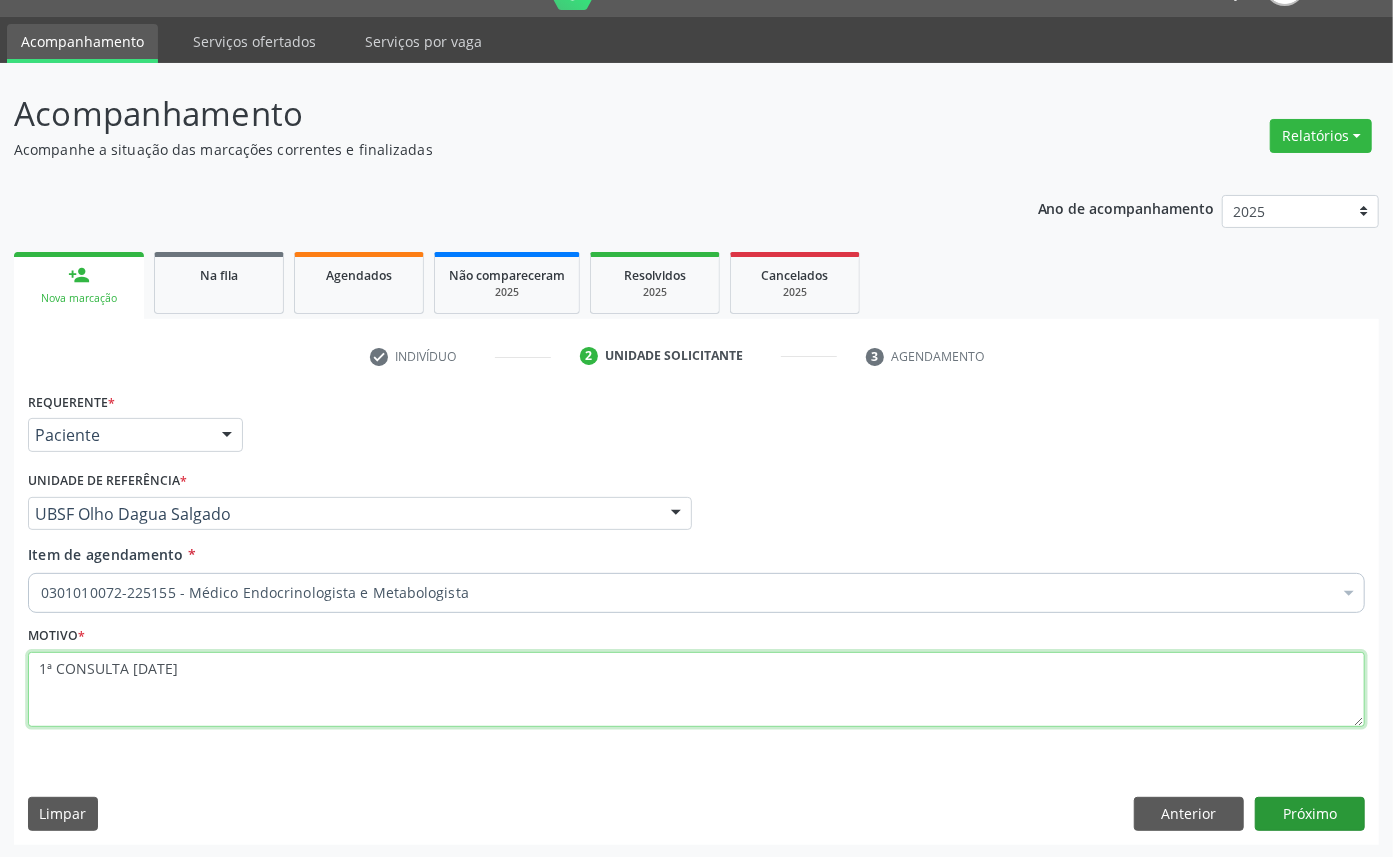 type on "1ª CONSULTA [DATE]" 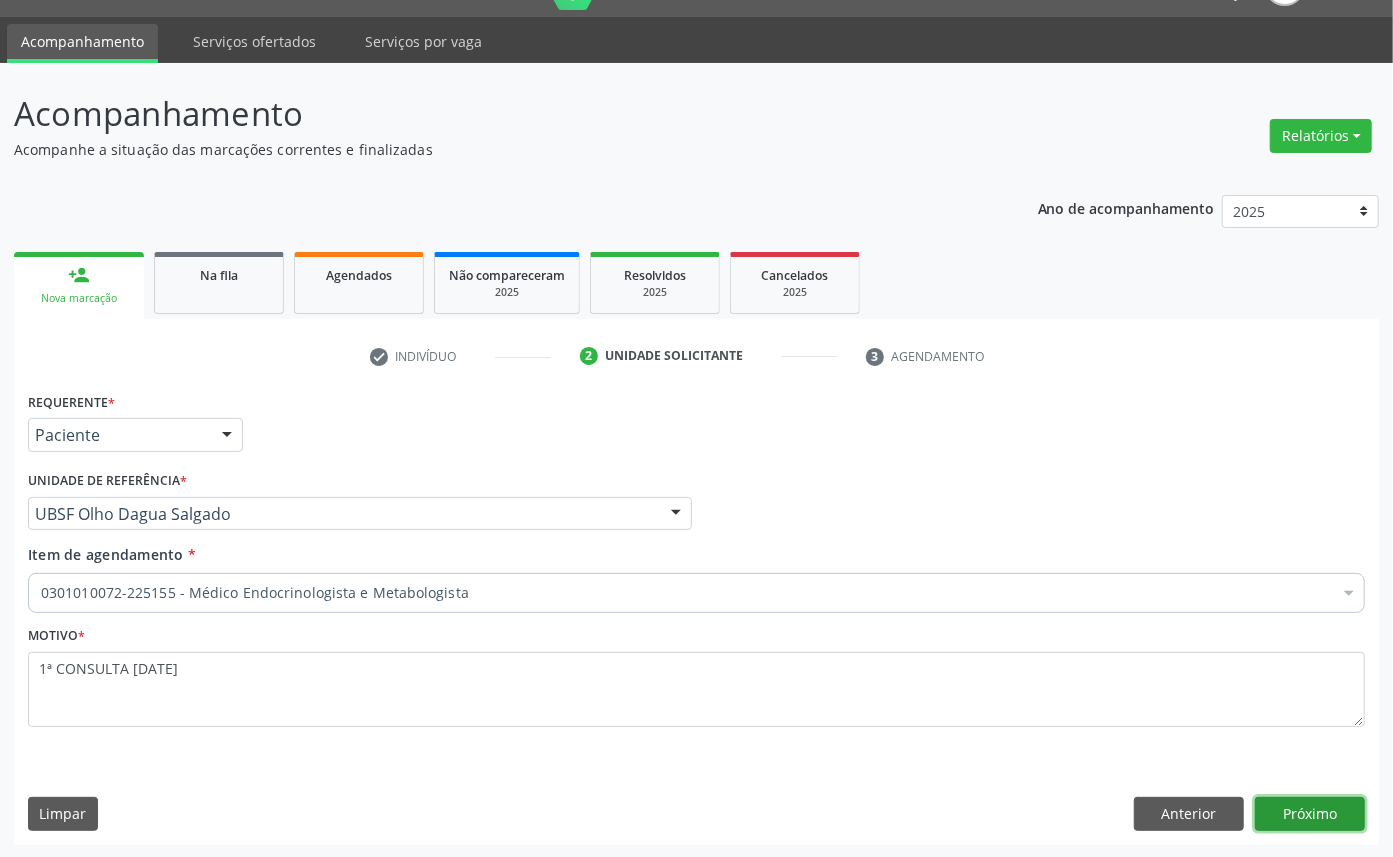 click on "Próximo" at bounding box center (1310, 814) 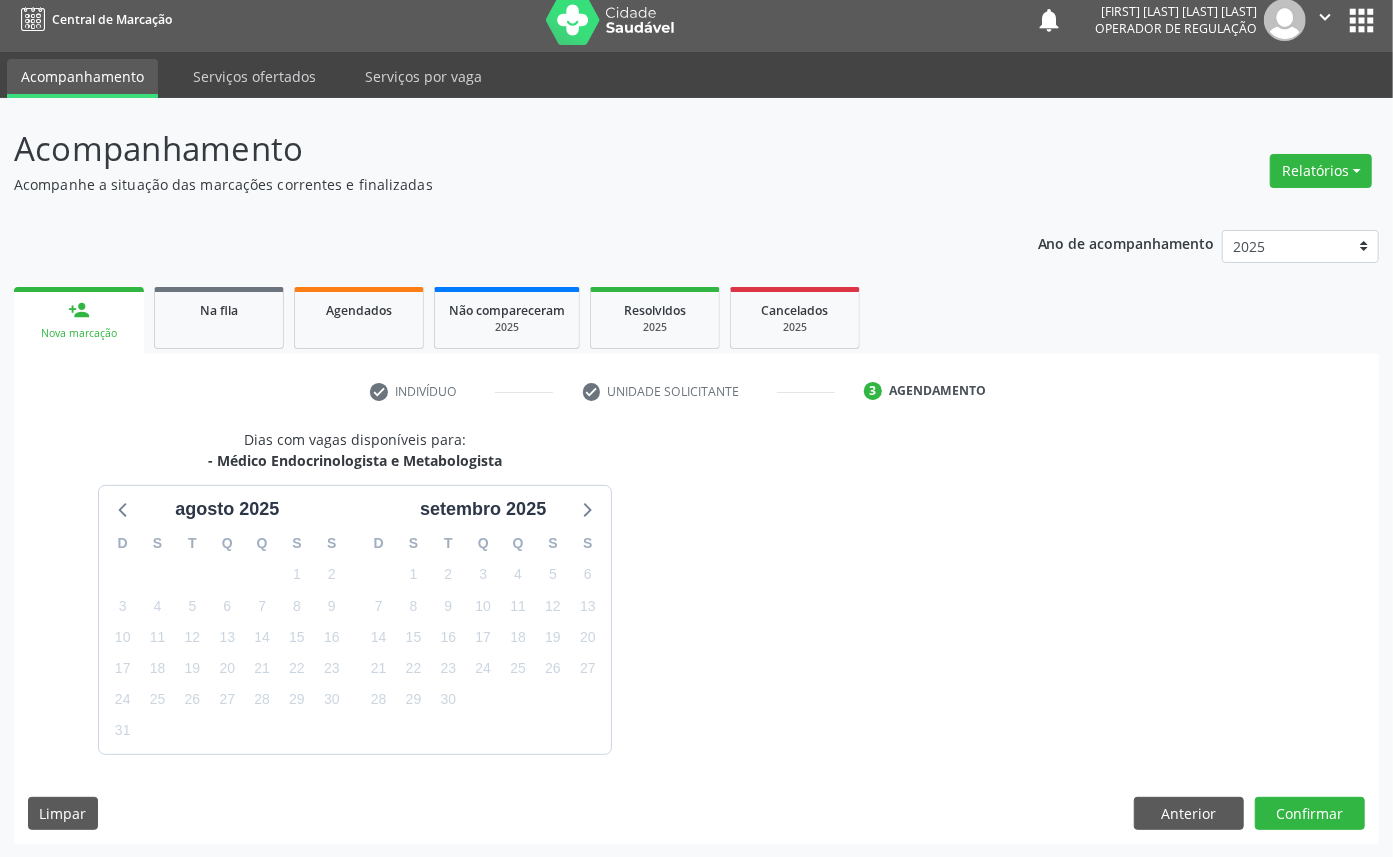 scroll, scrollTop: 47, scrollLeft: 0, axis: vertical 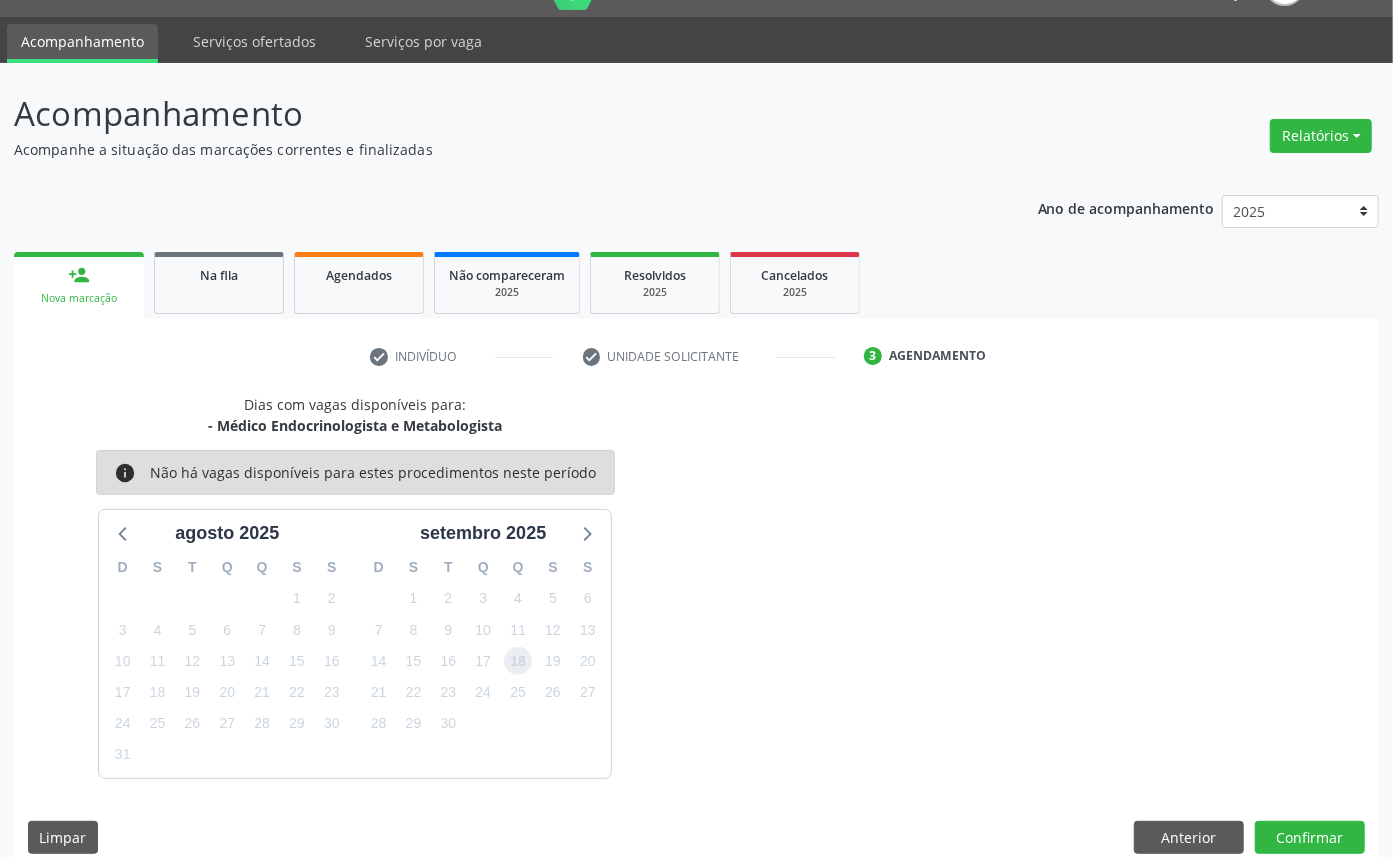 click on "18" at bounding box center [518, 661] 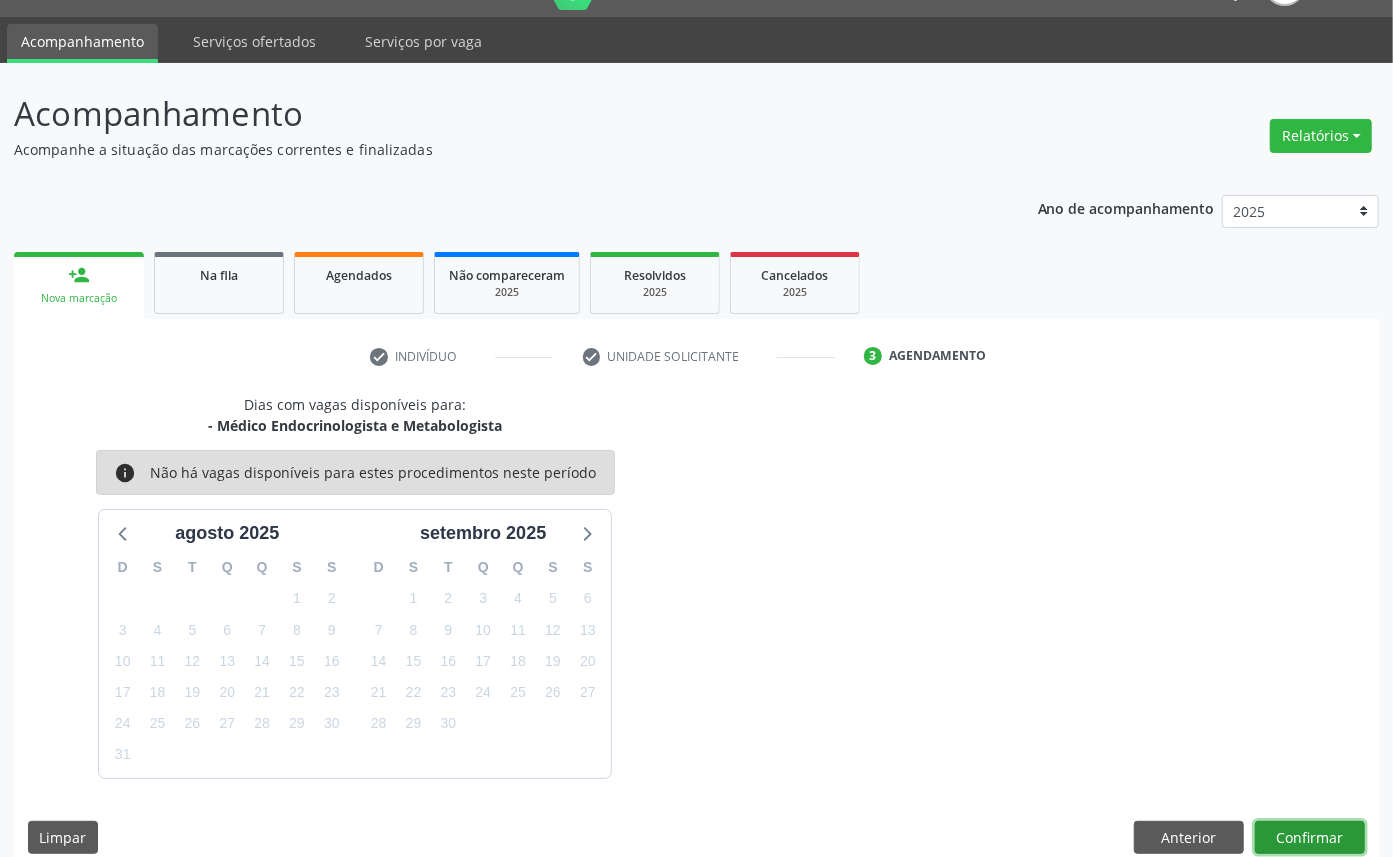 click on "Confirmar" at bounding box center [1310, 838] 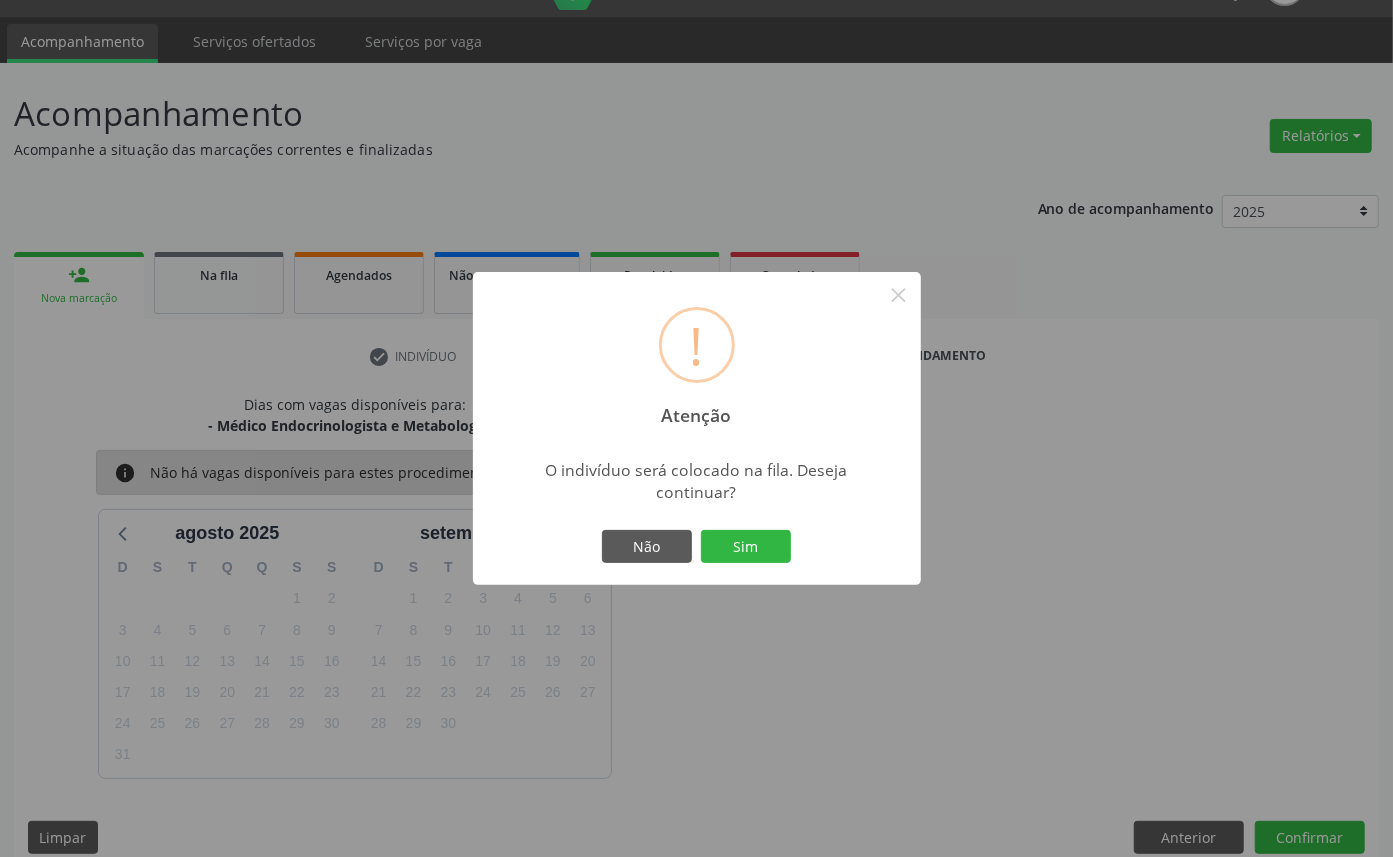 type 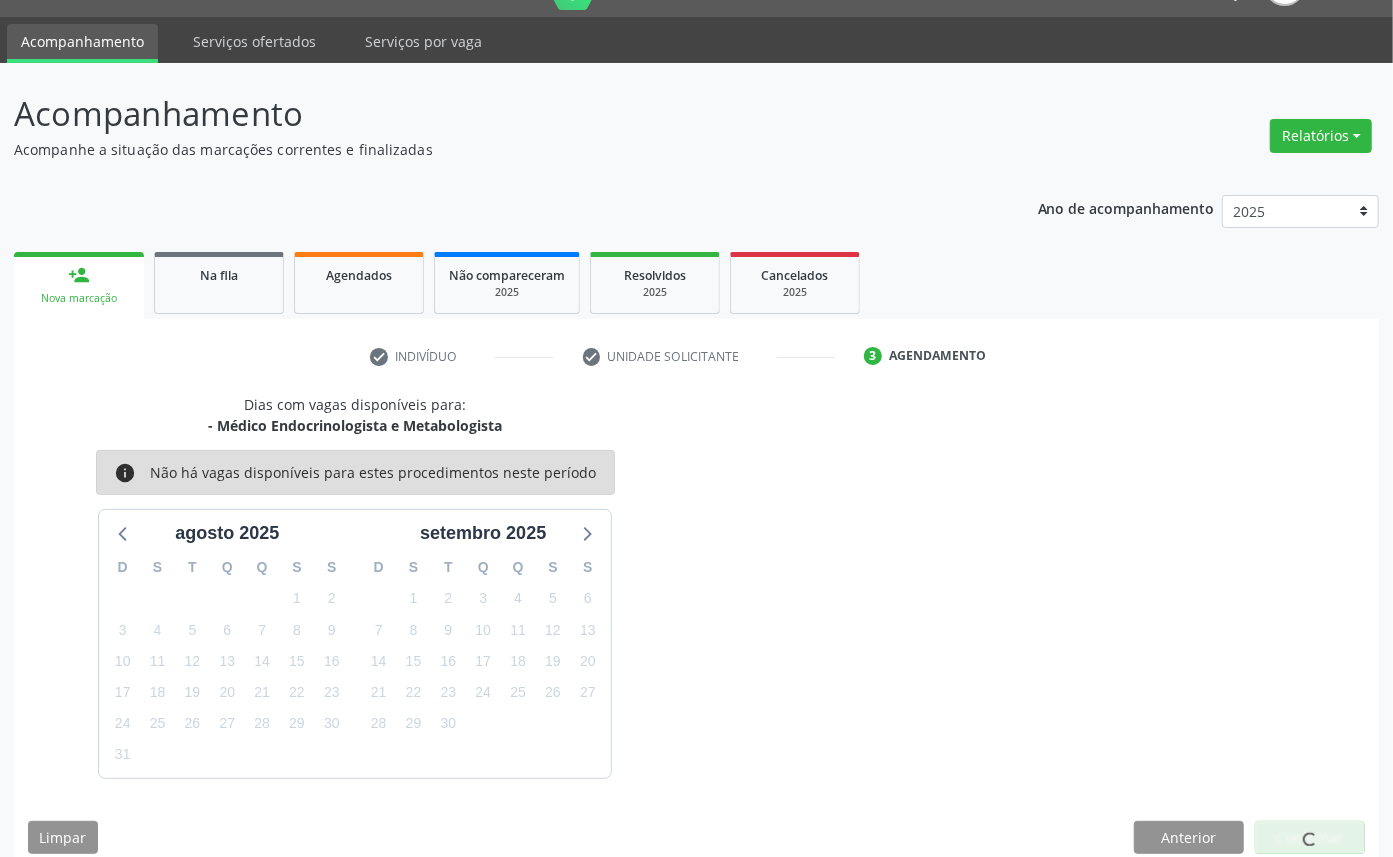 scroll, scrollTop: 0, scrollLeft: 0, axis: both 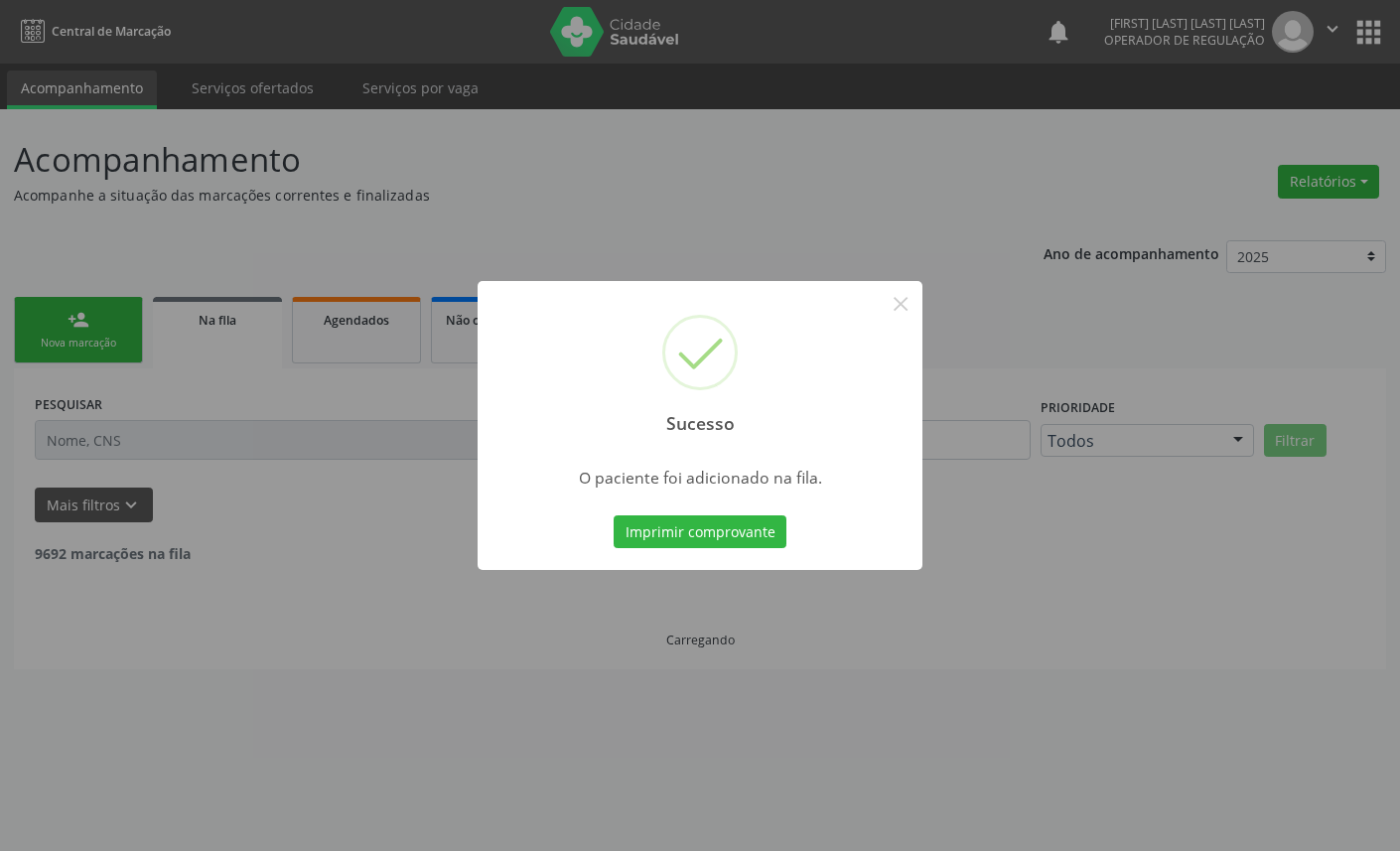 type 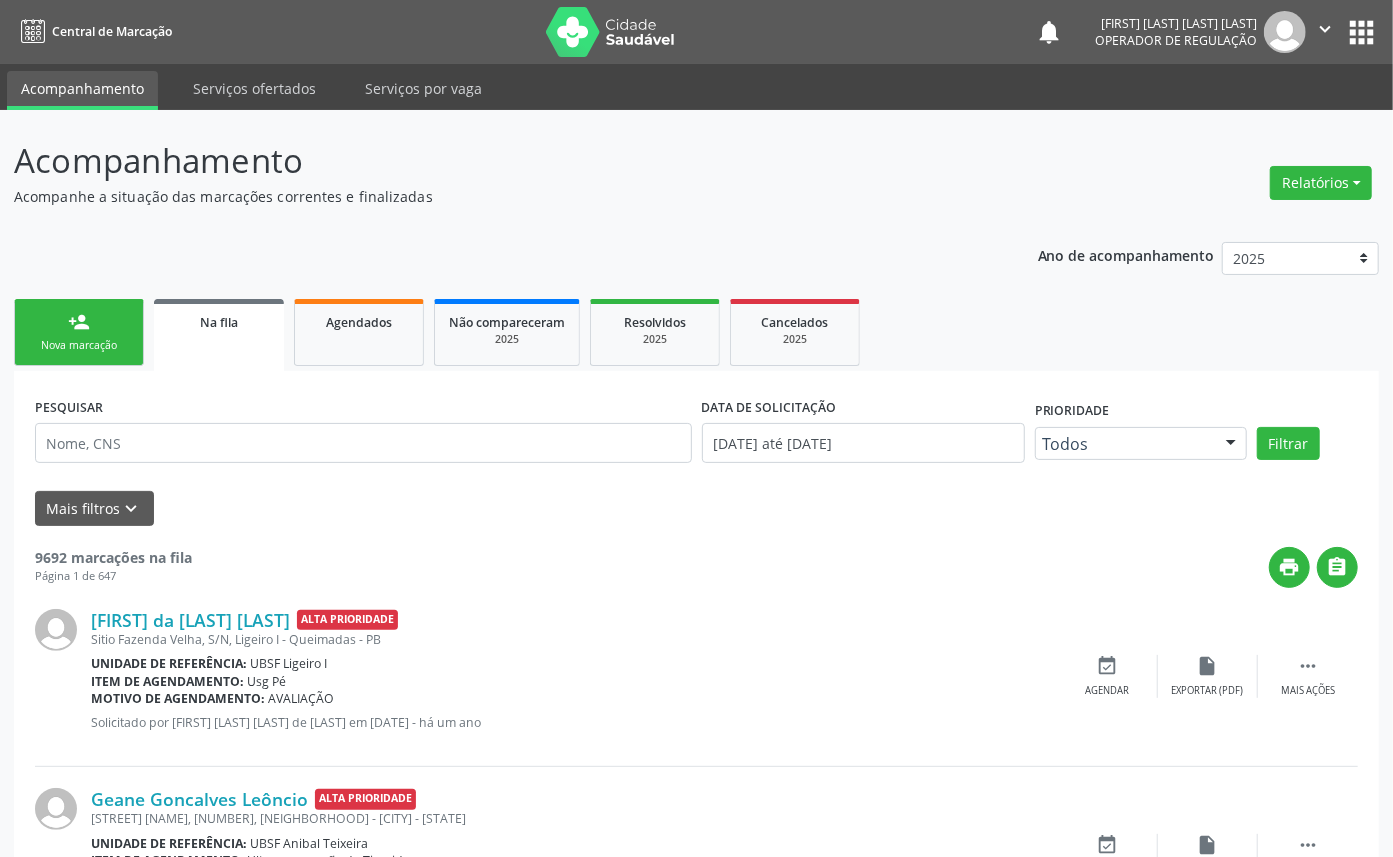 drag, startPoint x: 116, startPoint y: 388, endPoint x: 101, endPoint y: 358, distance: 33.54102 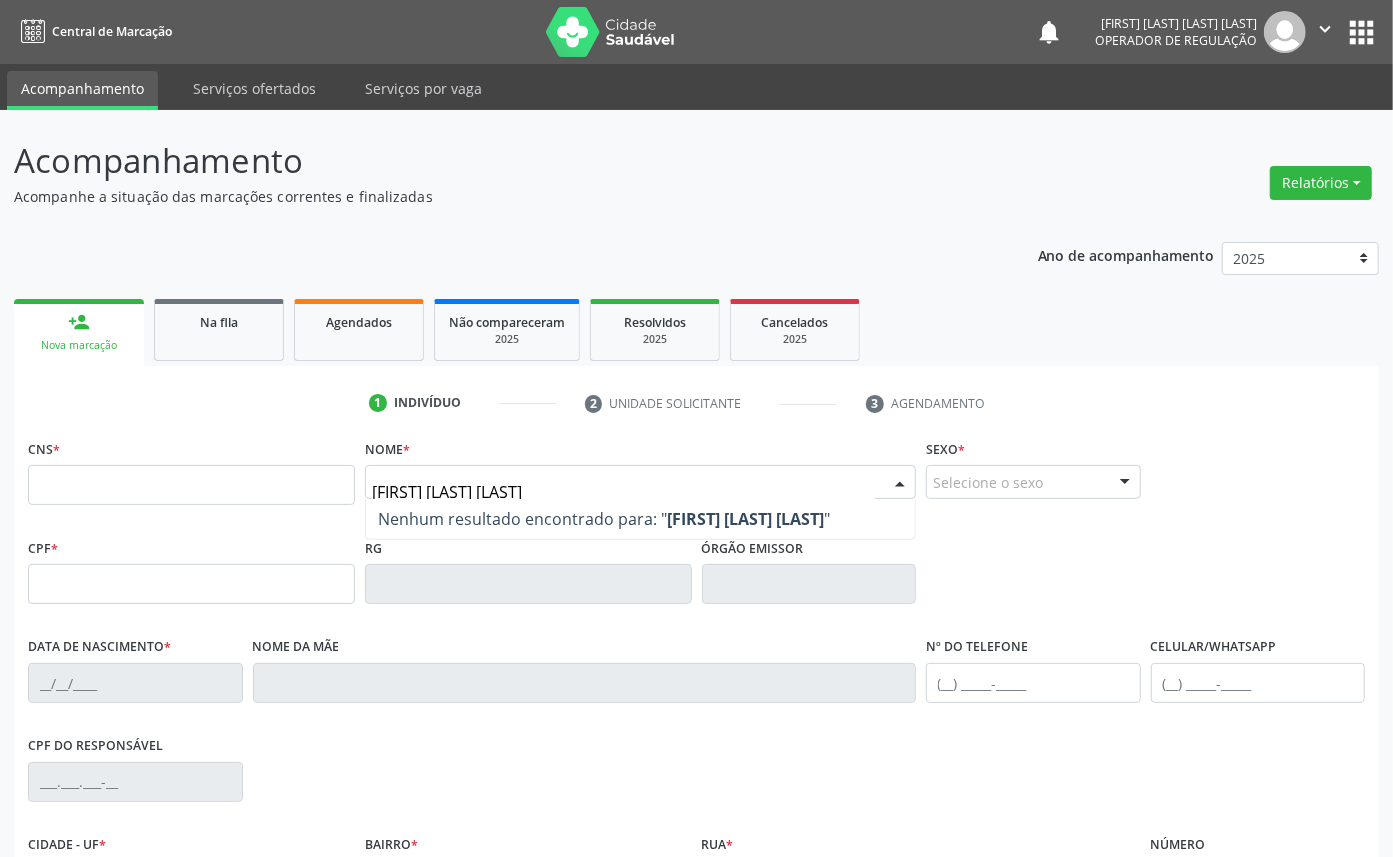 type on "[FIRST] [LAST] [LAST] [LAST]" 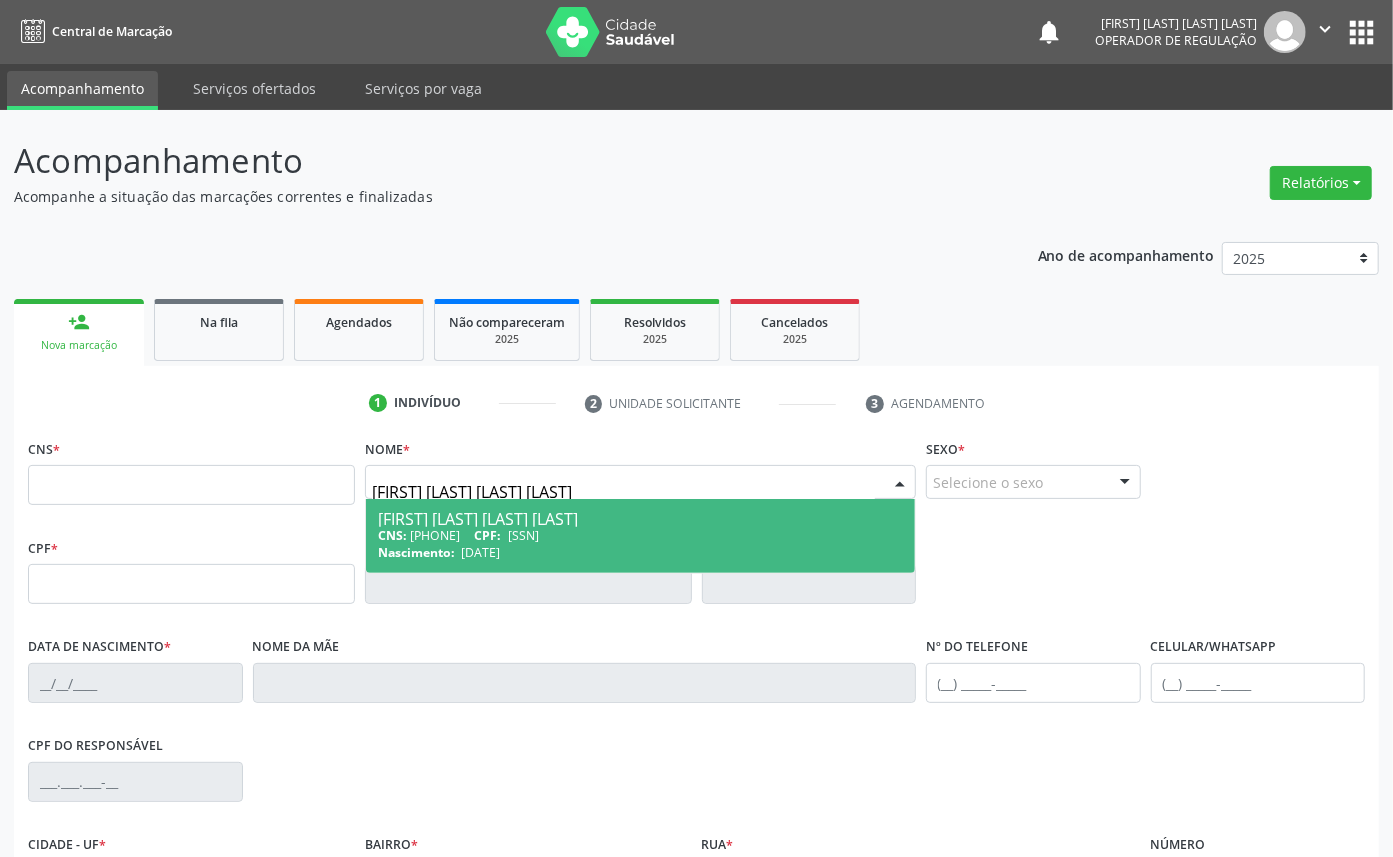 click on "CNS:
[NUMBER]
CPF:
[CPF]" at bounding box center [640, 535] 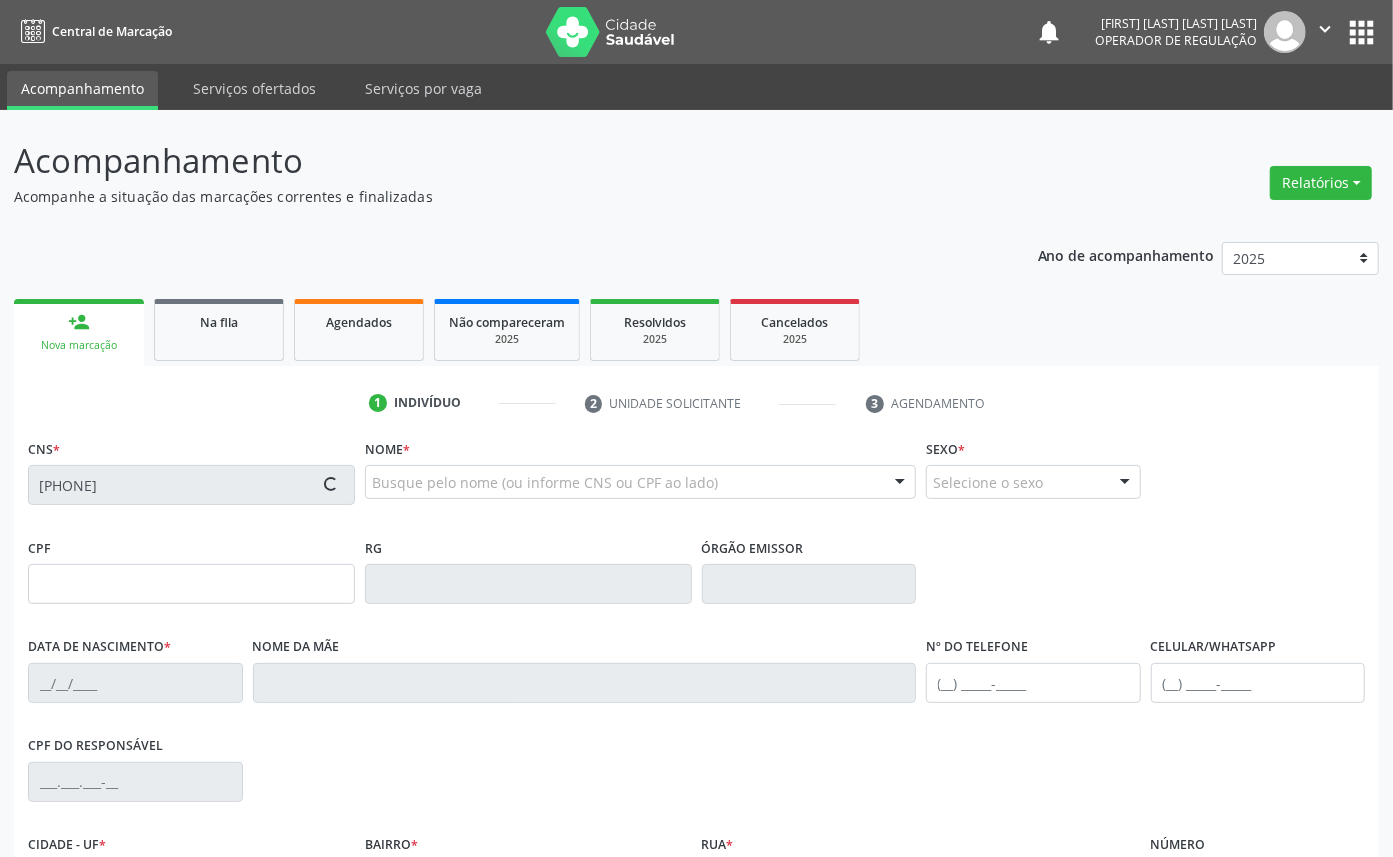 type on "[SSN]" 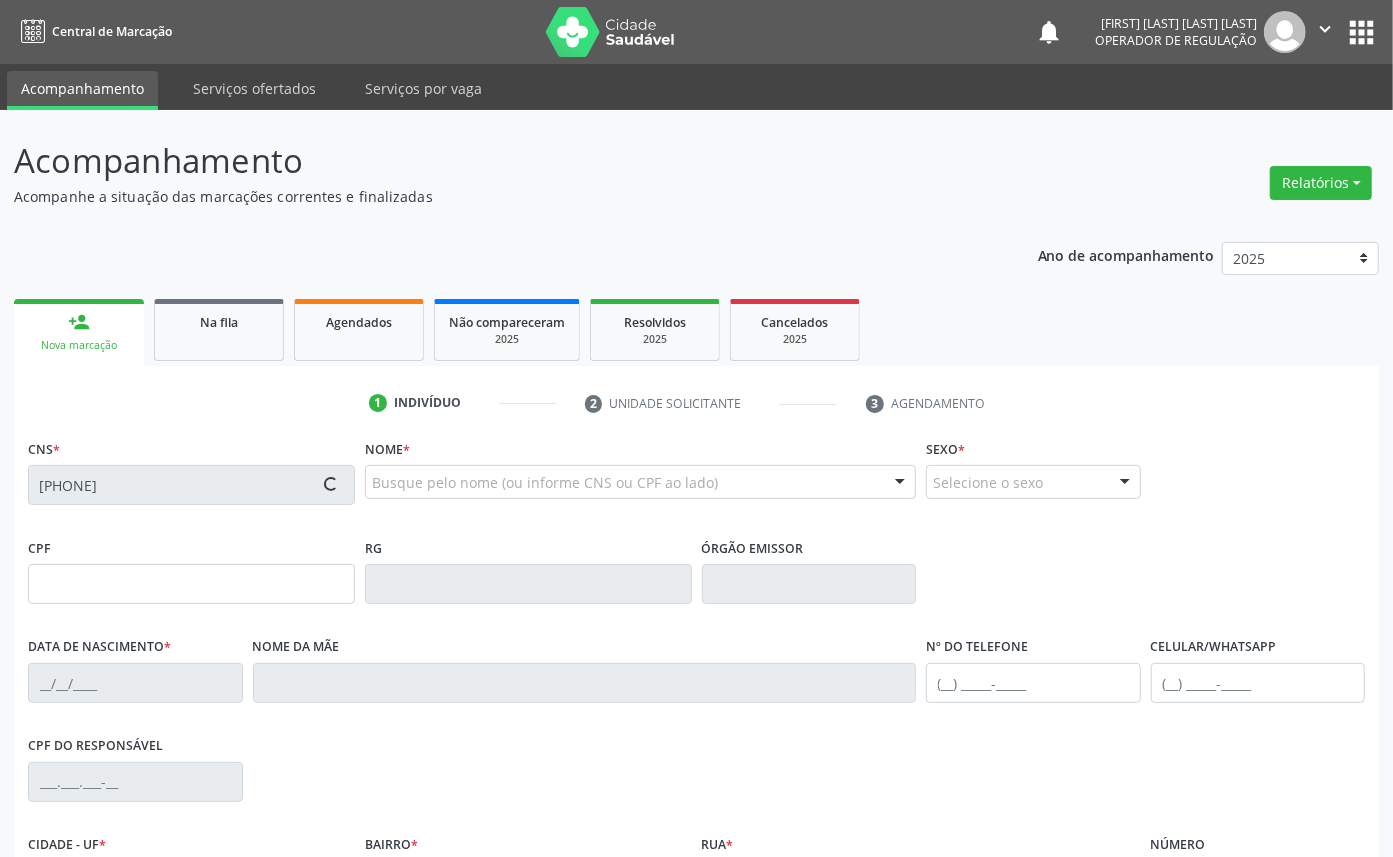 type on "[DATE]" 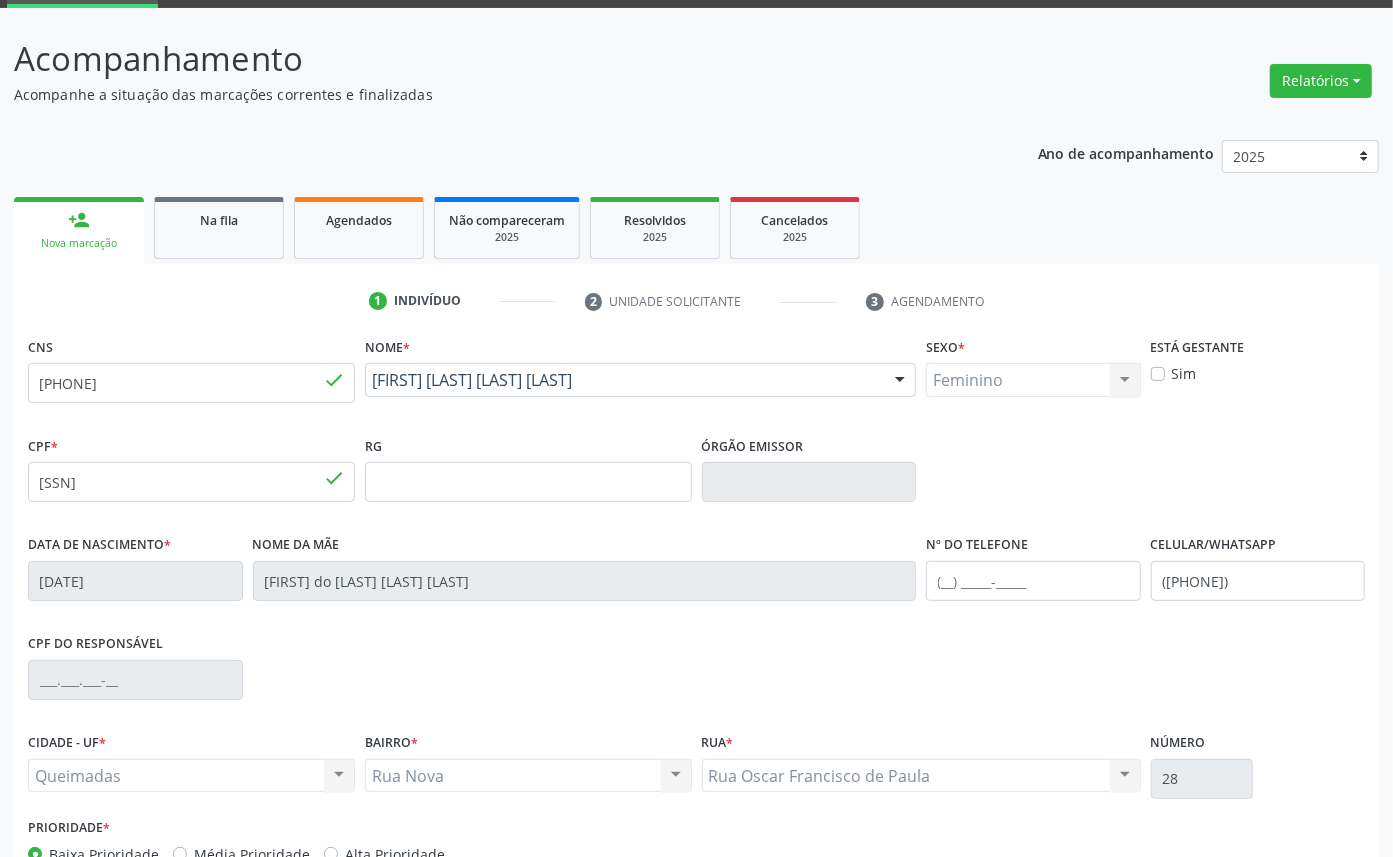 scroll, scrollTop: 225, scrollLeft: 0, axis: vertical 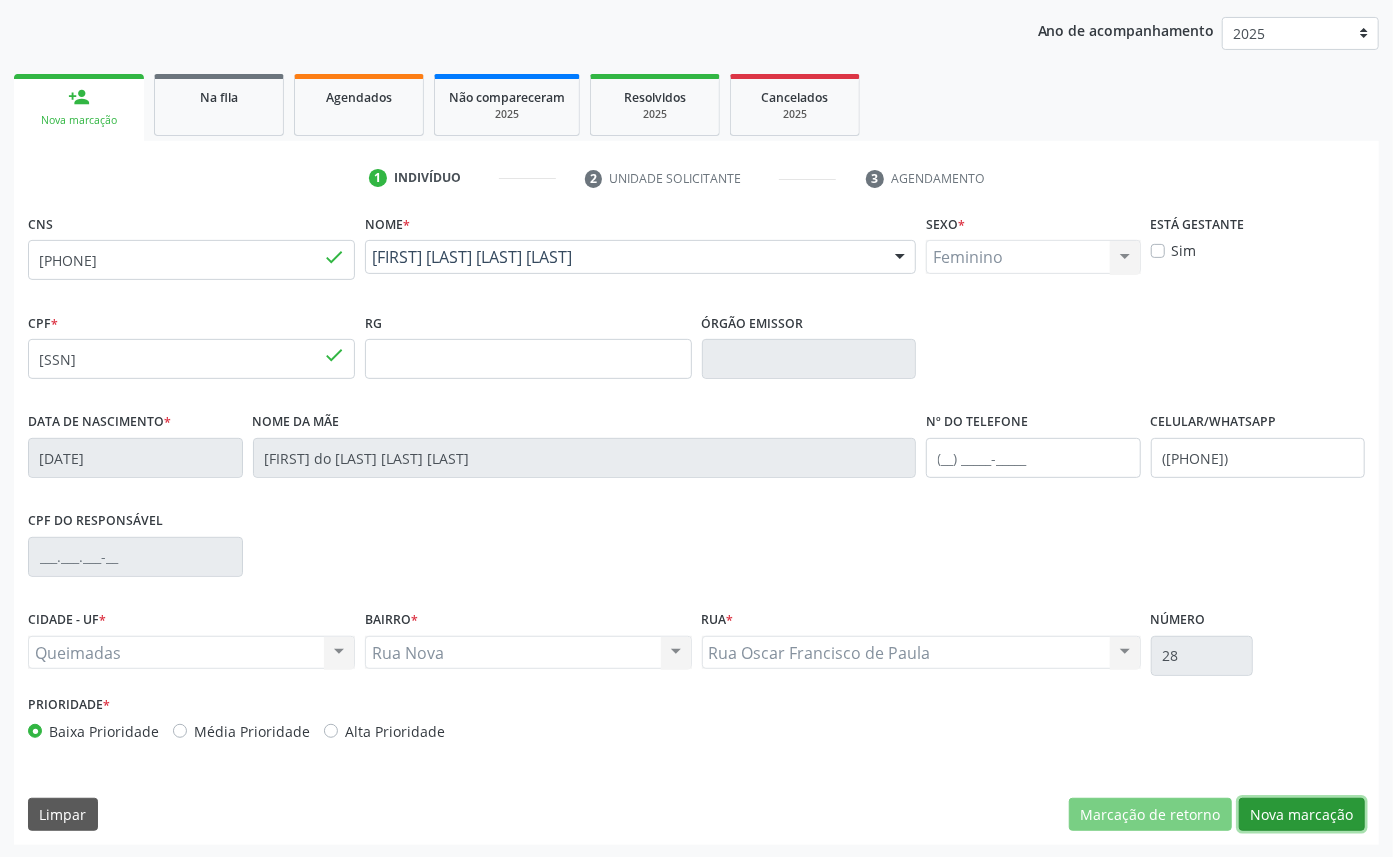 click on "Nova marcação" at bounding box center (1302, 815) 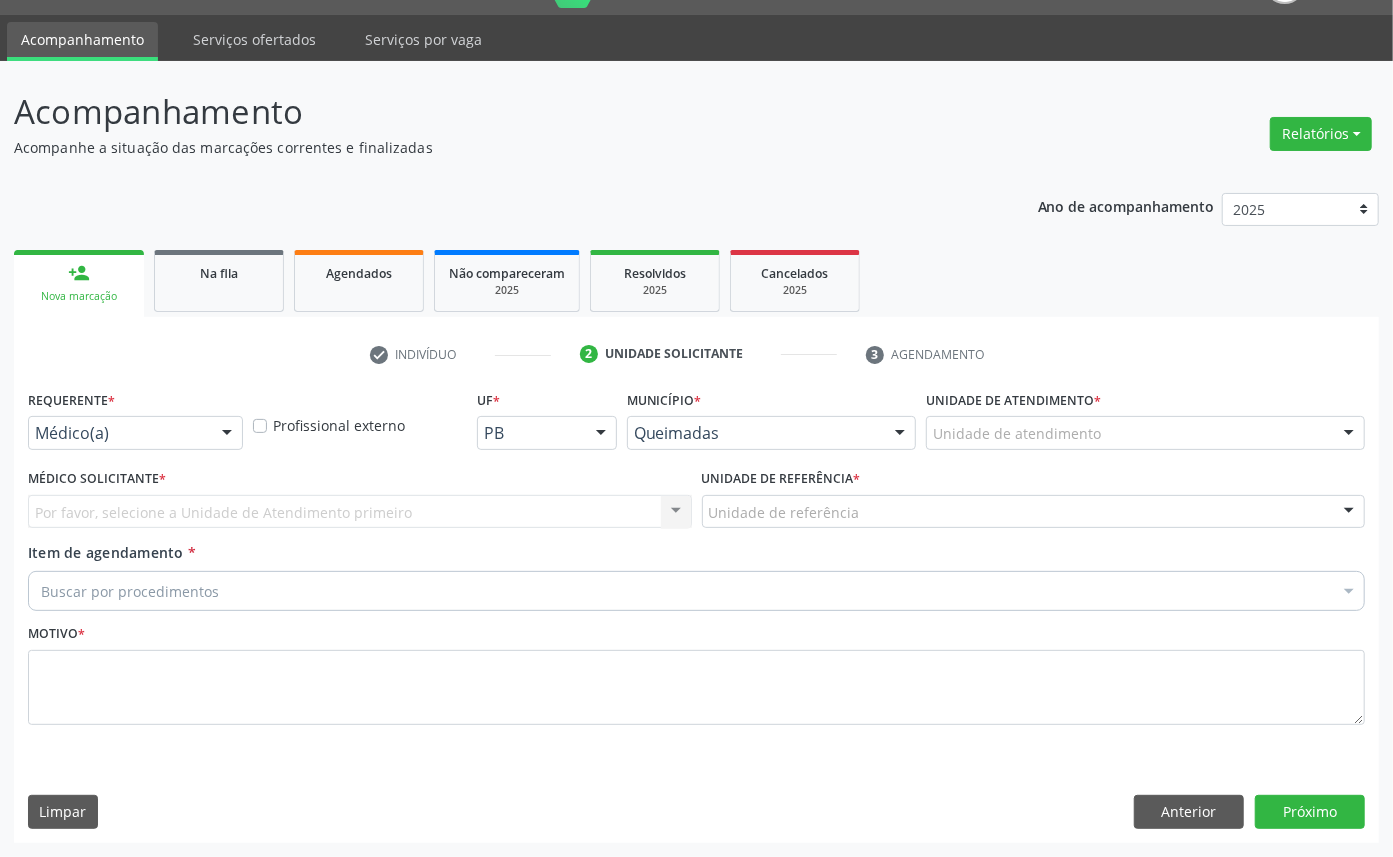 scroll, scrollTop: 47, scrollLeft: 0, axis: vertical 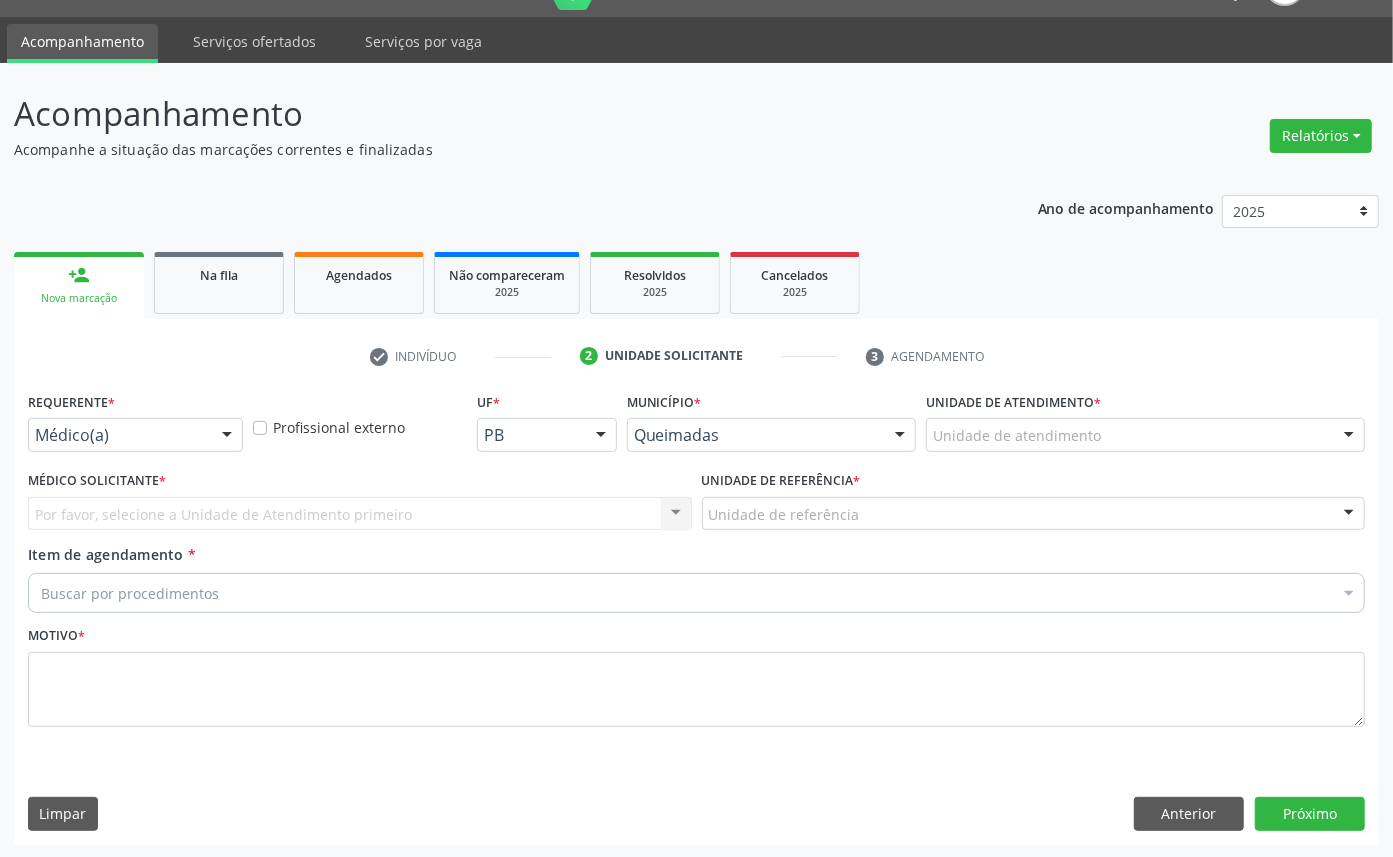 click on "Médico(a)" at bounding box center [135, 435] 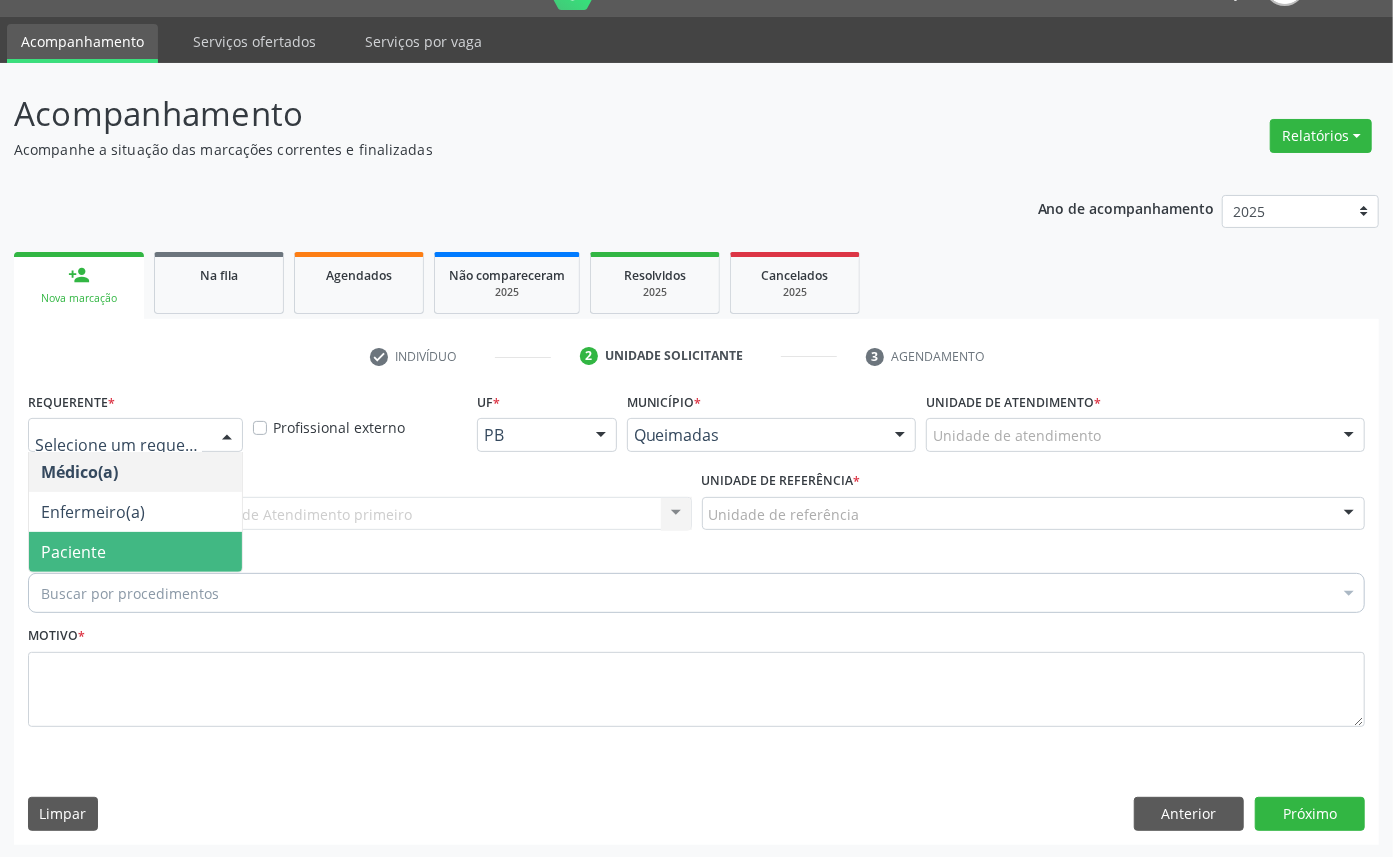 click on "Paciente" at bounding box center (135, 552) 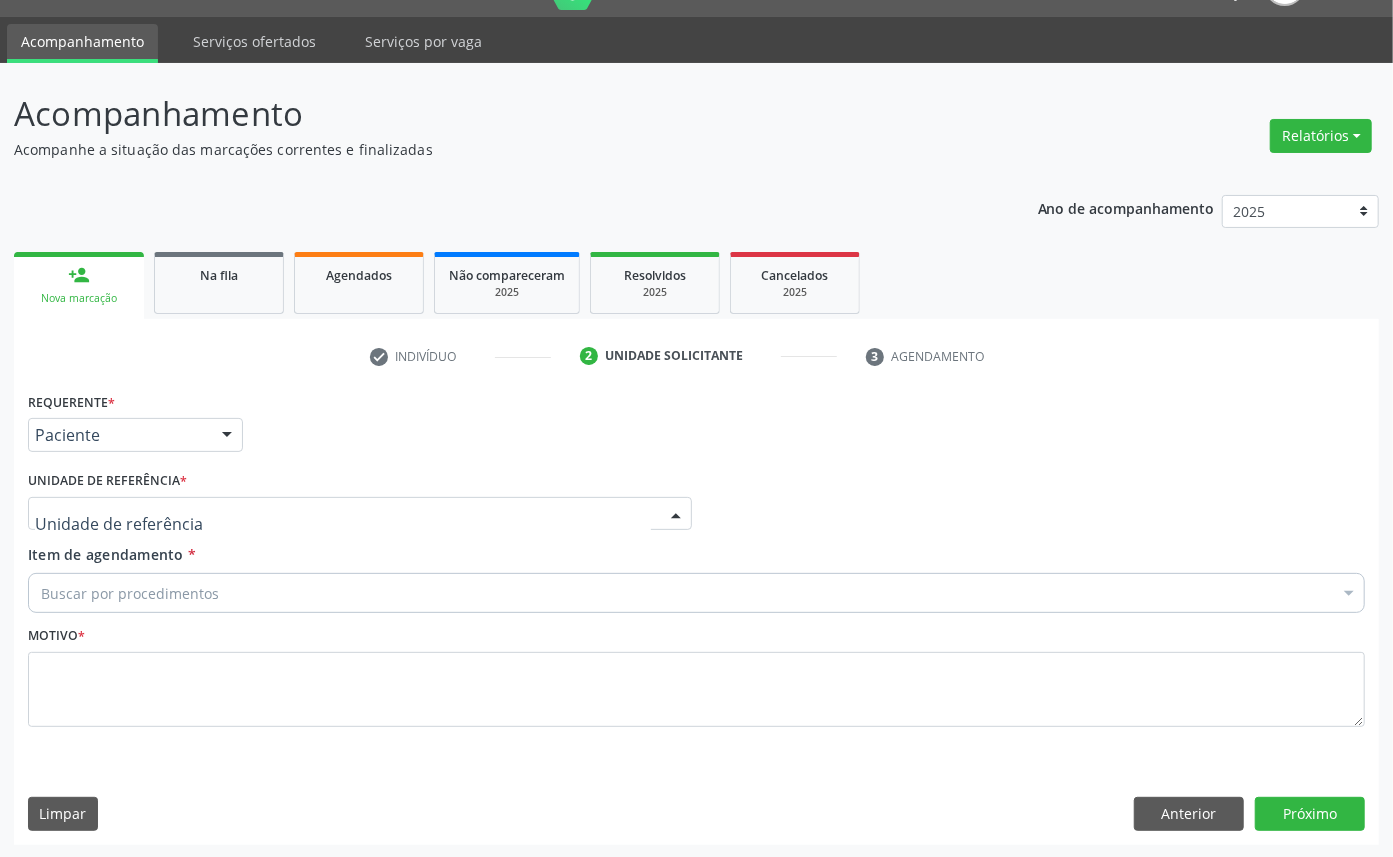click at bounding box center [360, 514] 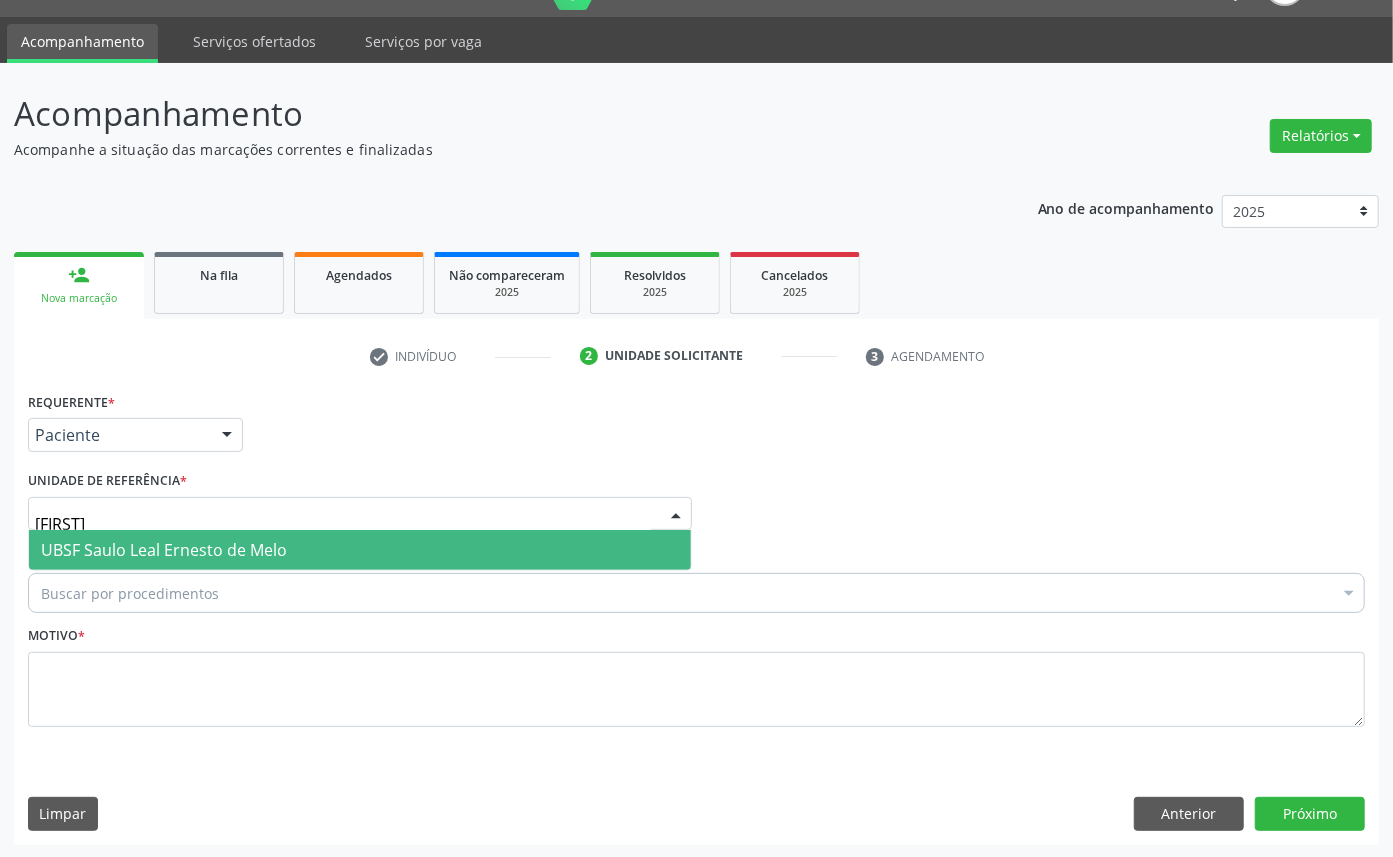 type on "SAUL" 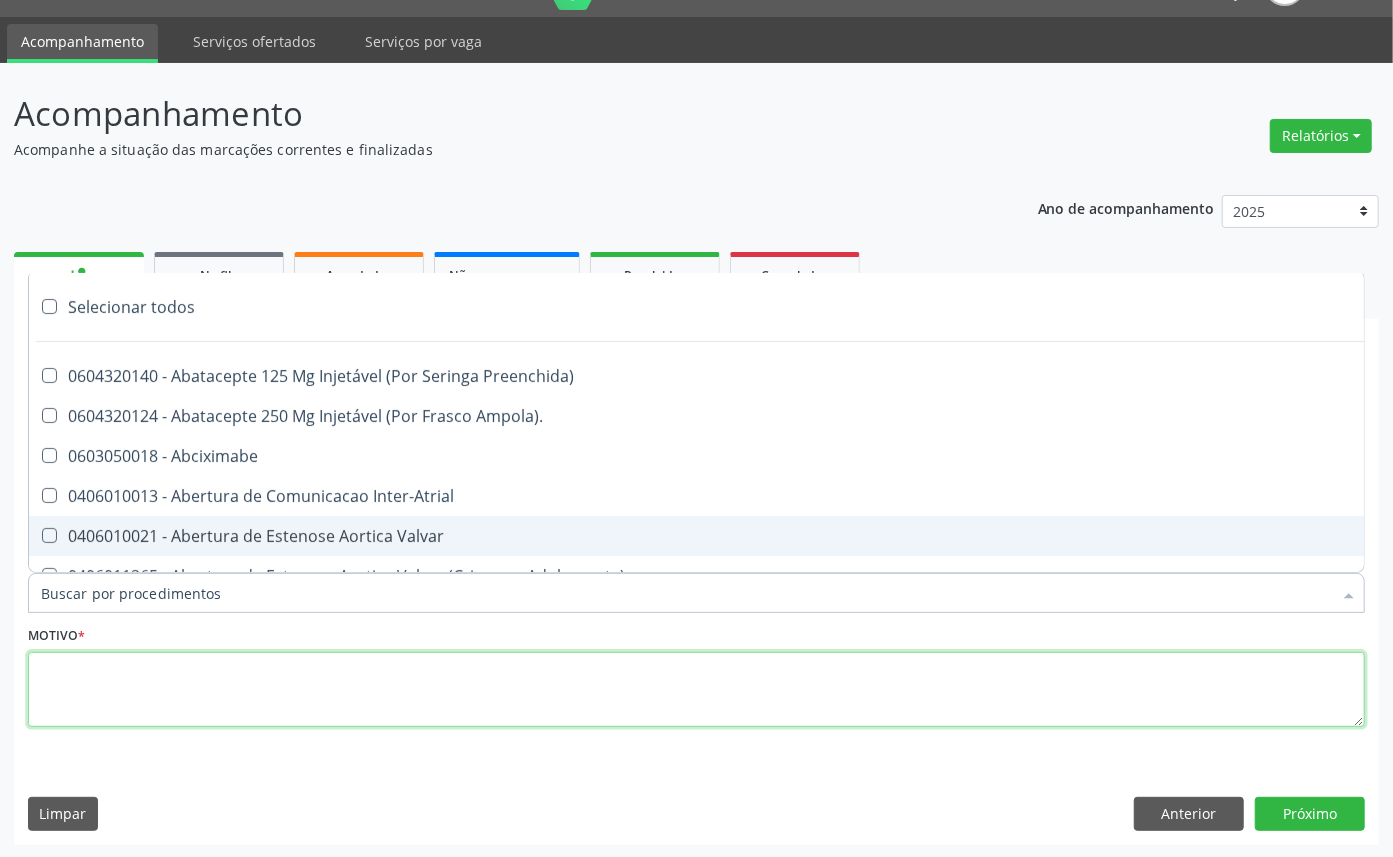 click at bounding box center (696, 690) 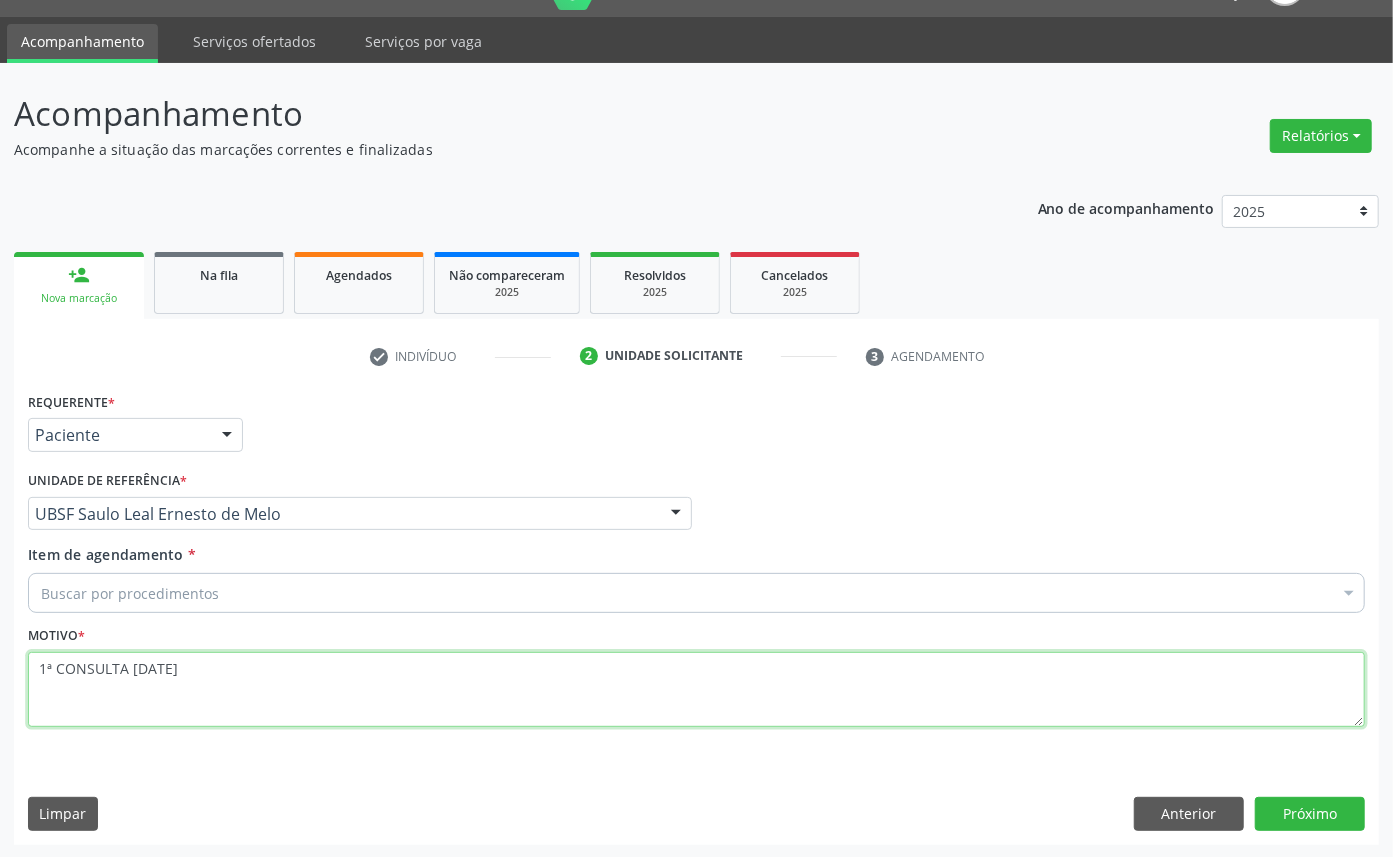 type on "1ª CONSULTA [DATE]" 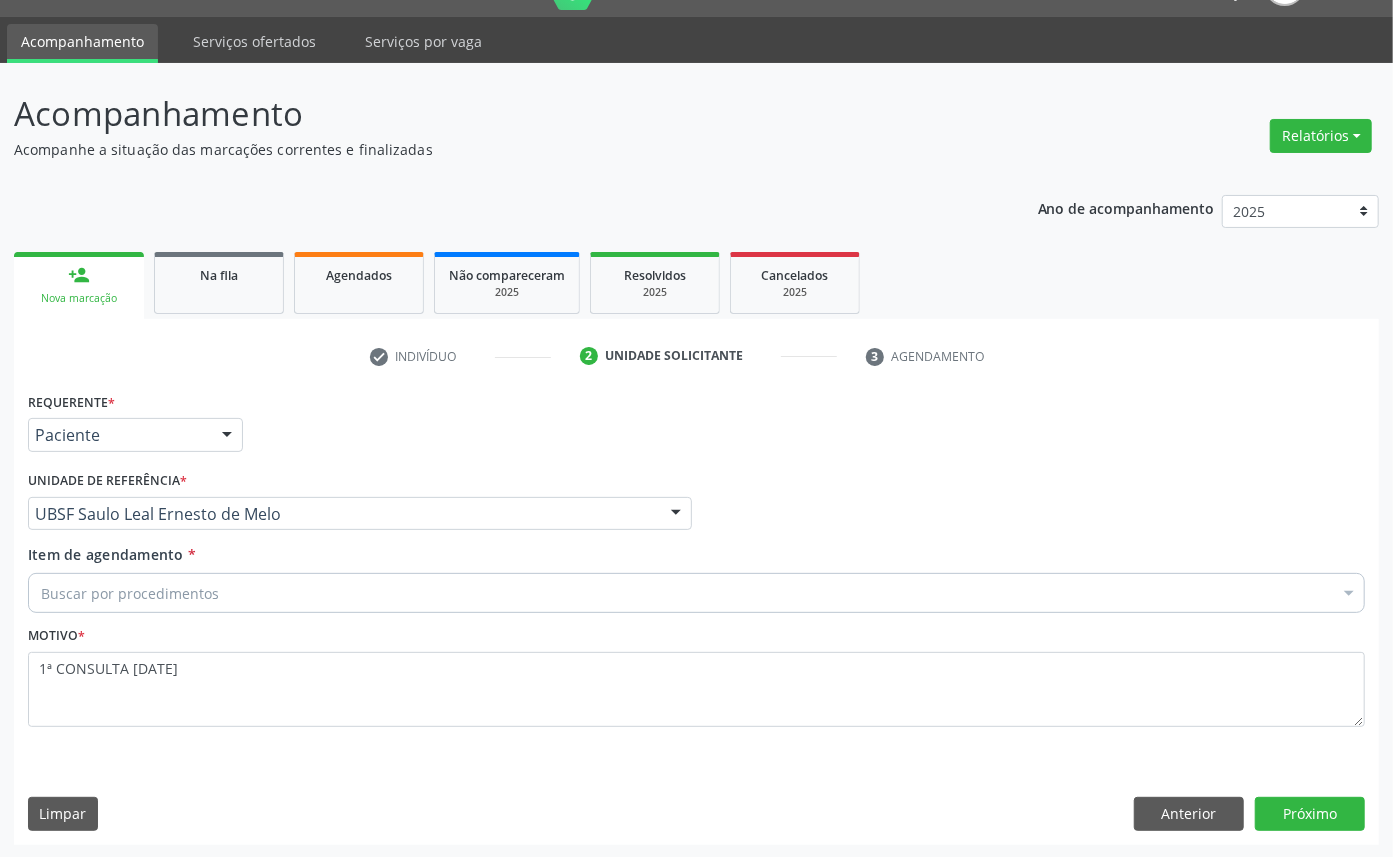 paste on "ENDOCRINOLOGISTA" 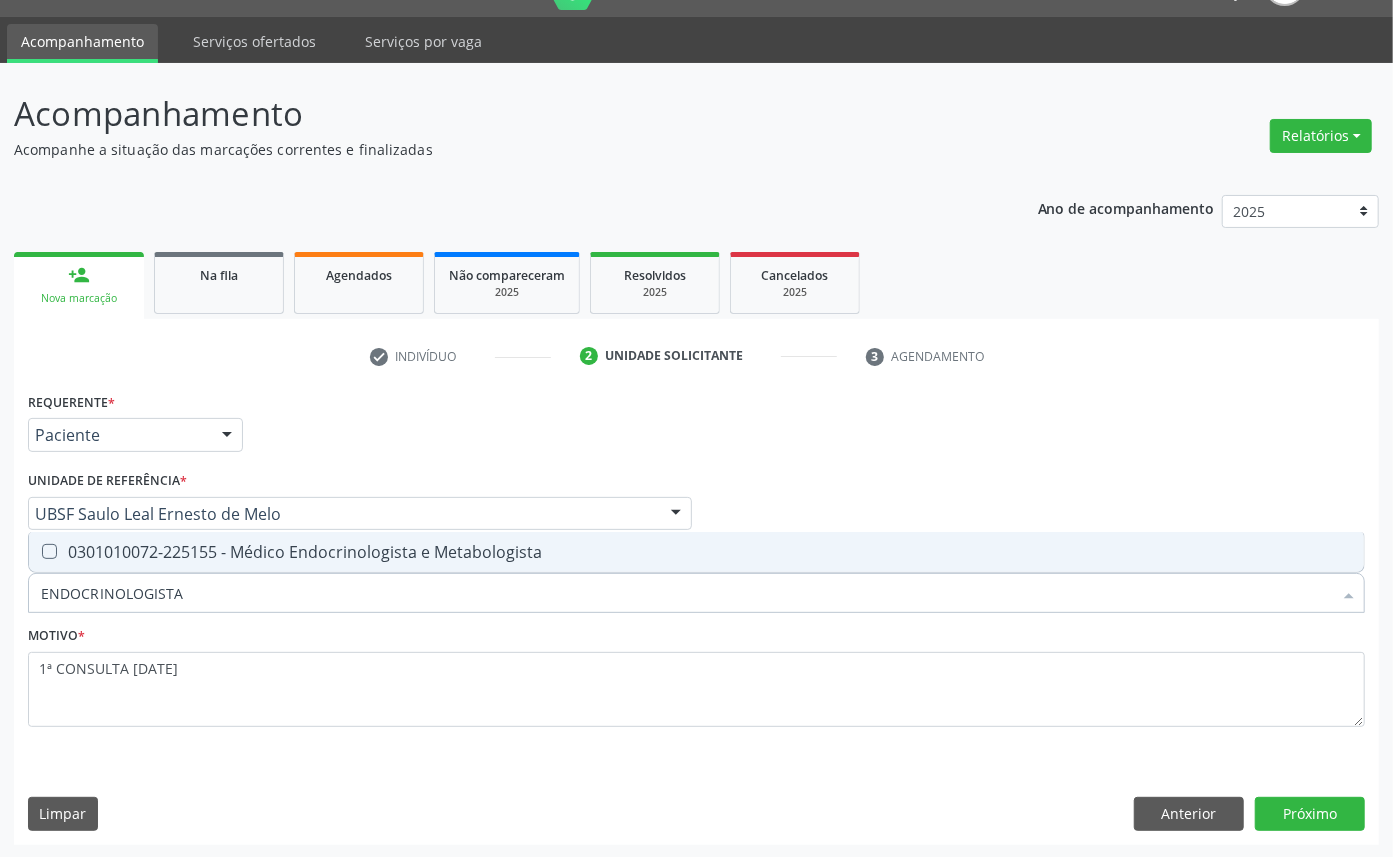 drag, startPoint x: 332, startPoint y: 541, endPoint x: 425, endPoint y: 557, distance: 94.36631 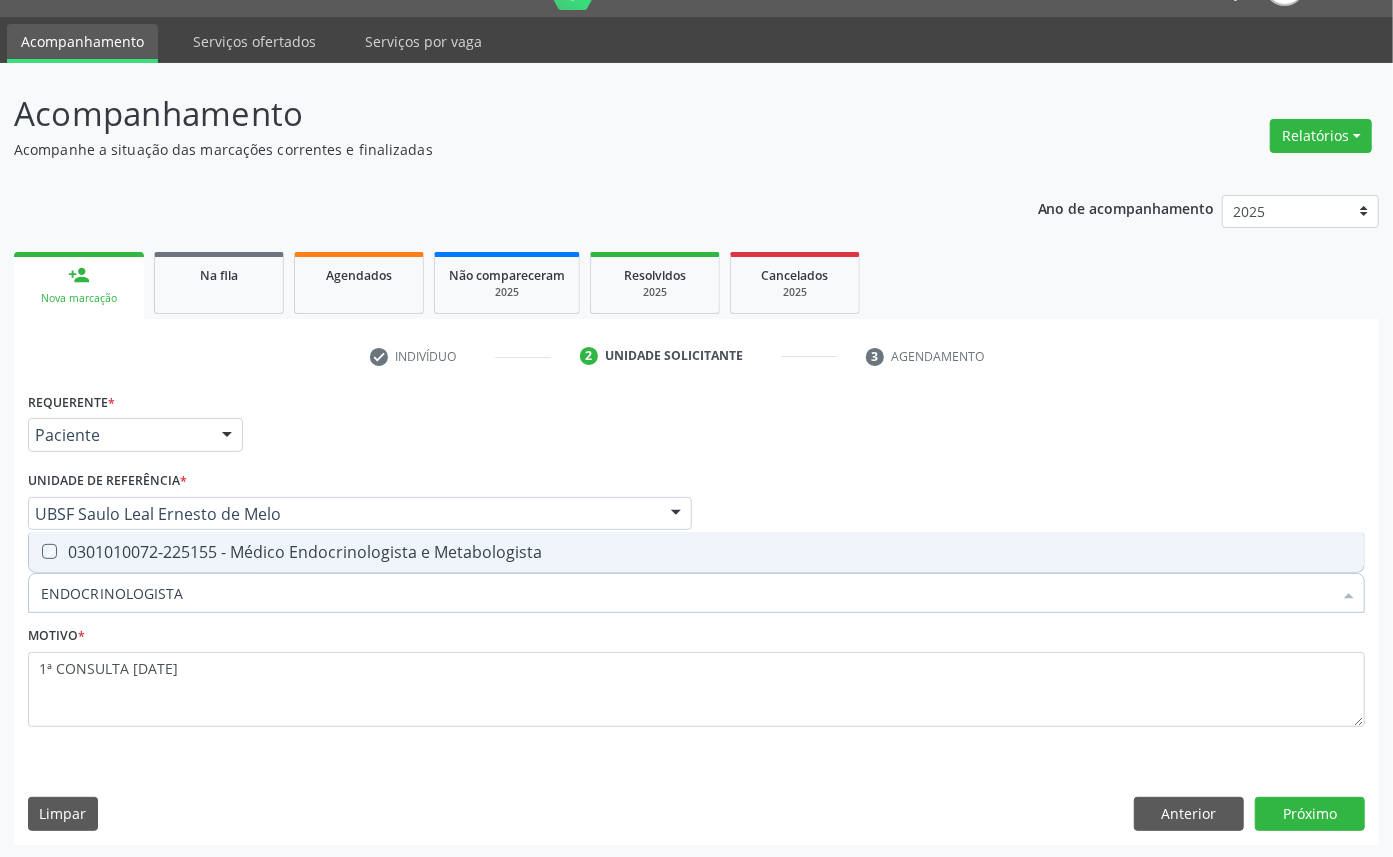checkbox on "true" 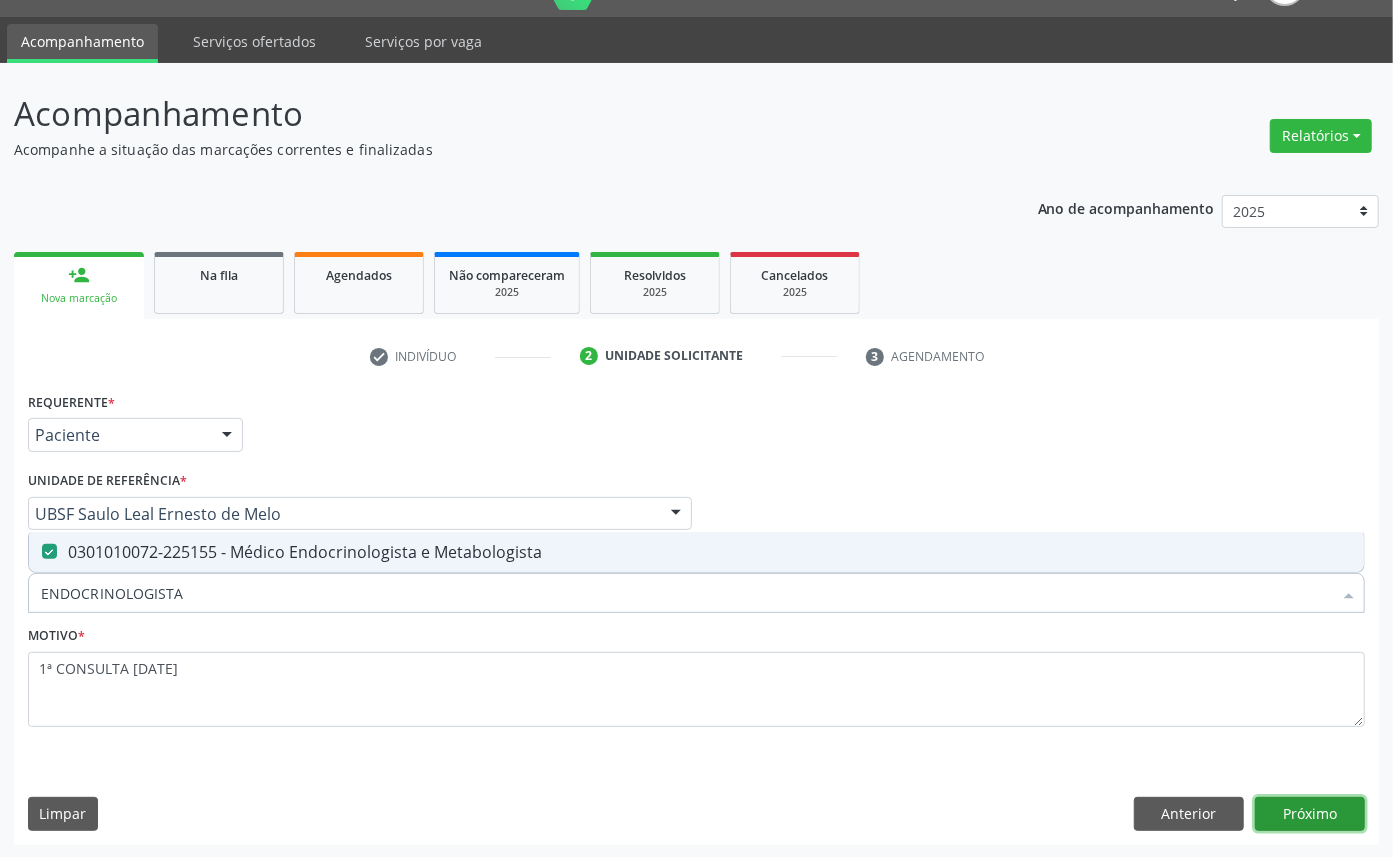 click on "Próximo" at bounding box center [1310, 814] 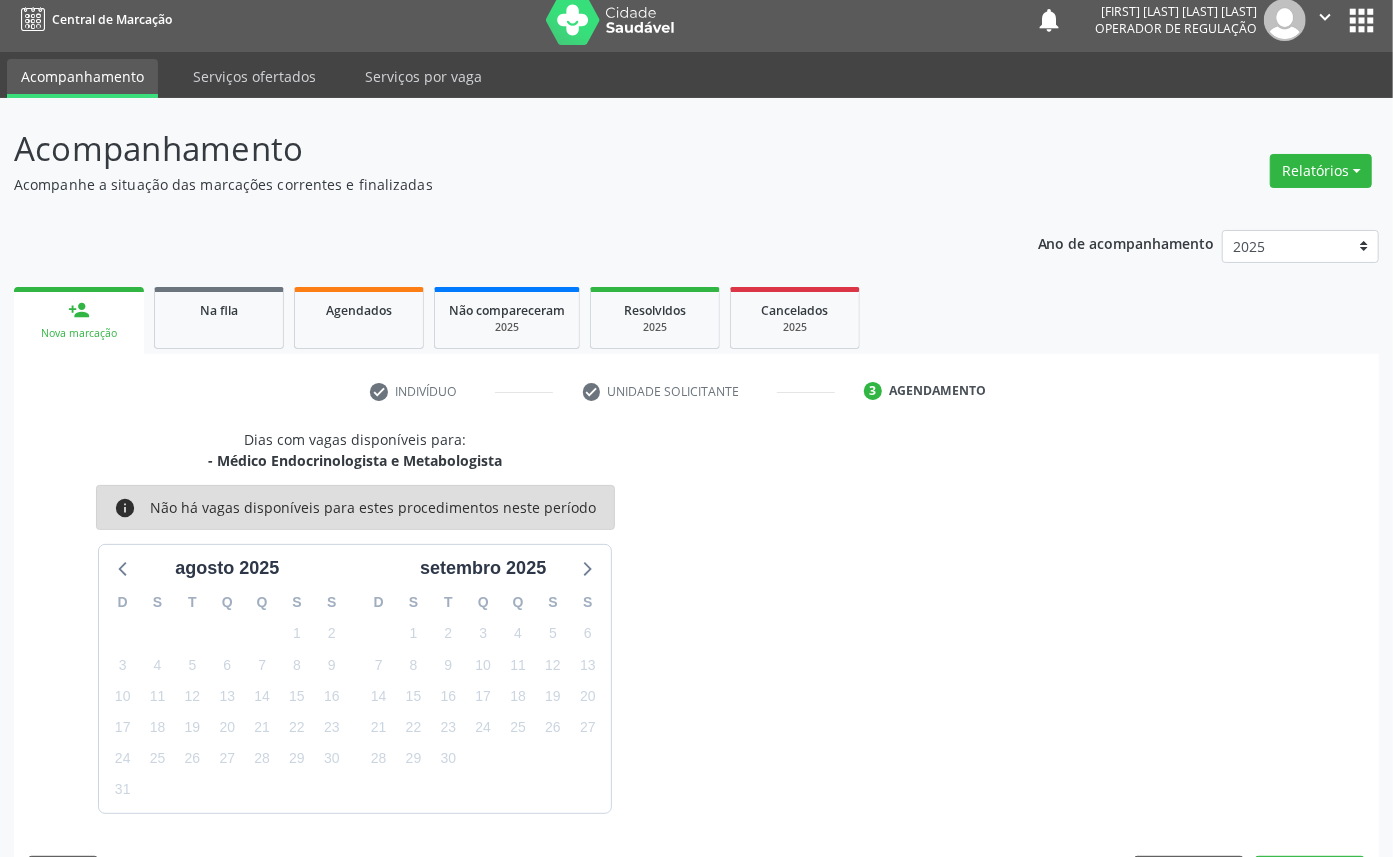 scroll, scrollTop: 47, scrollLeft: 0, axis: vertical 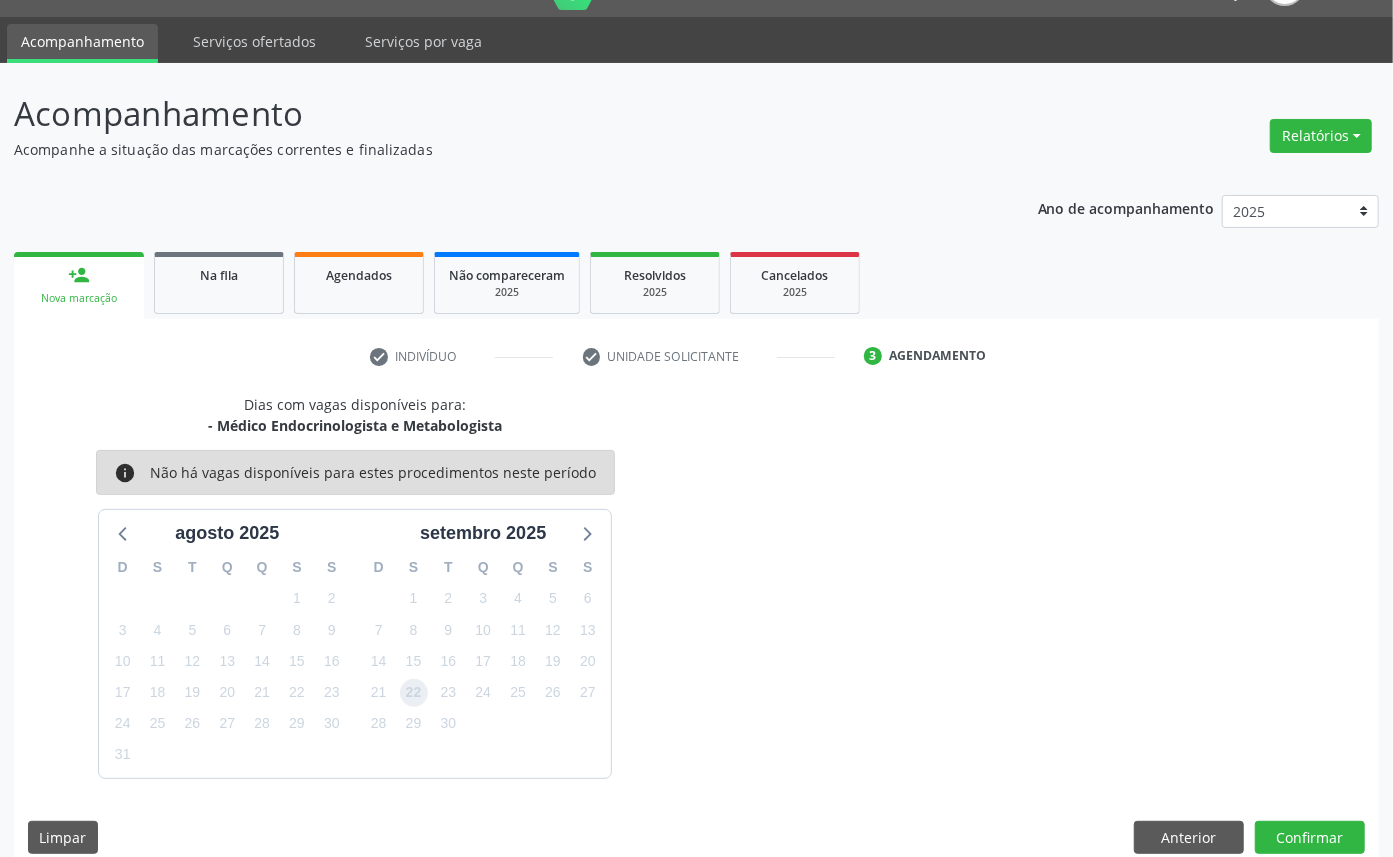 click on "22" at bounding box center [414, 693] 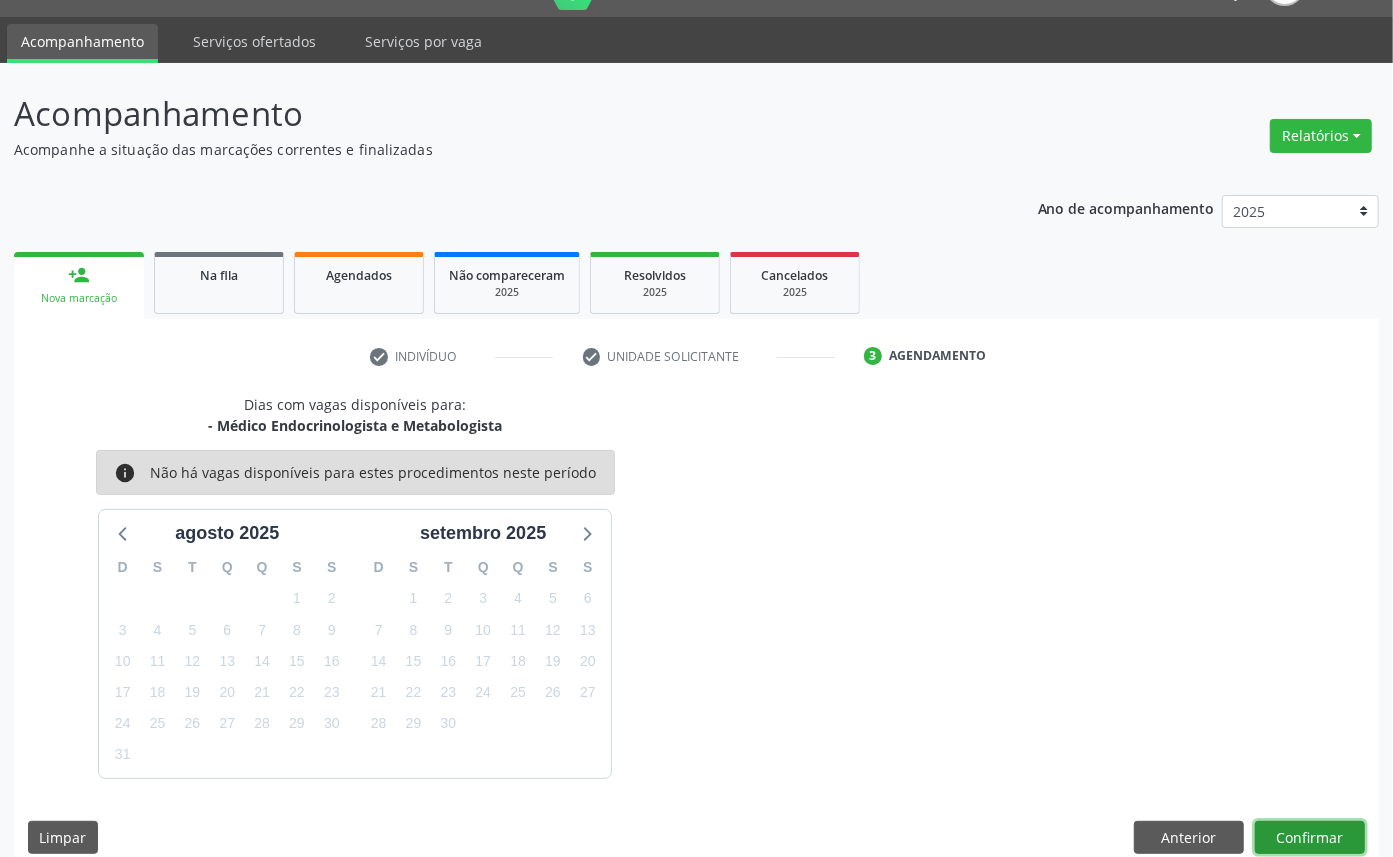 click on "Confirmar" at bounding box center [1310, 838] 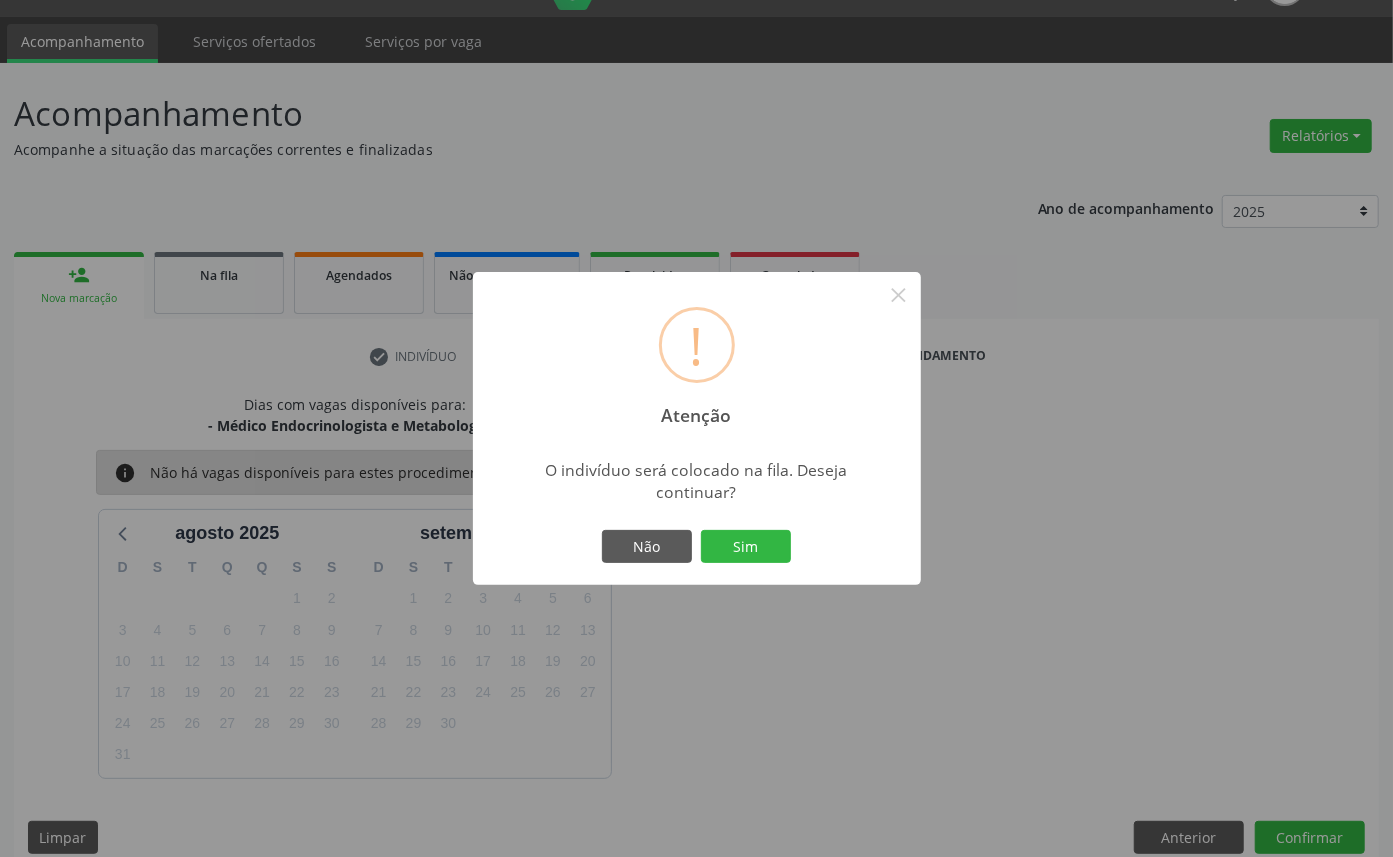 type 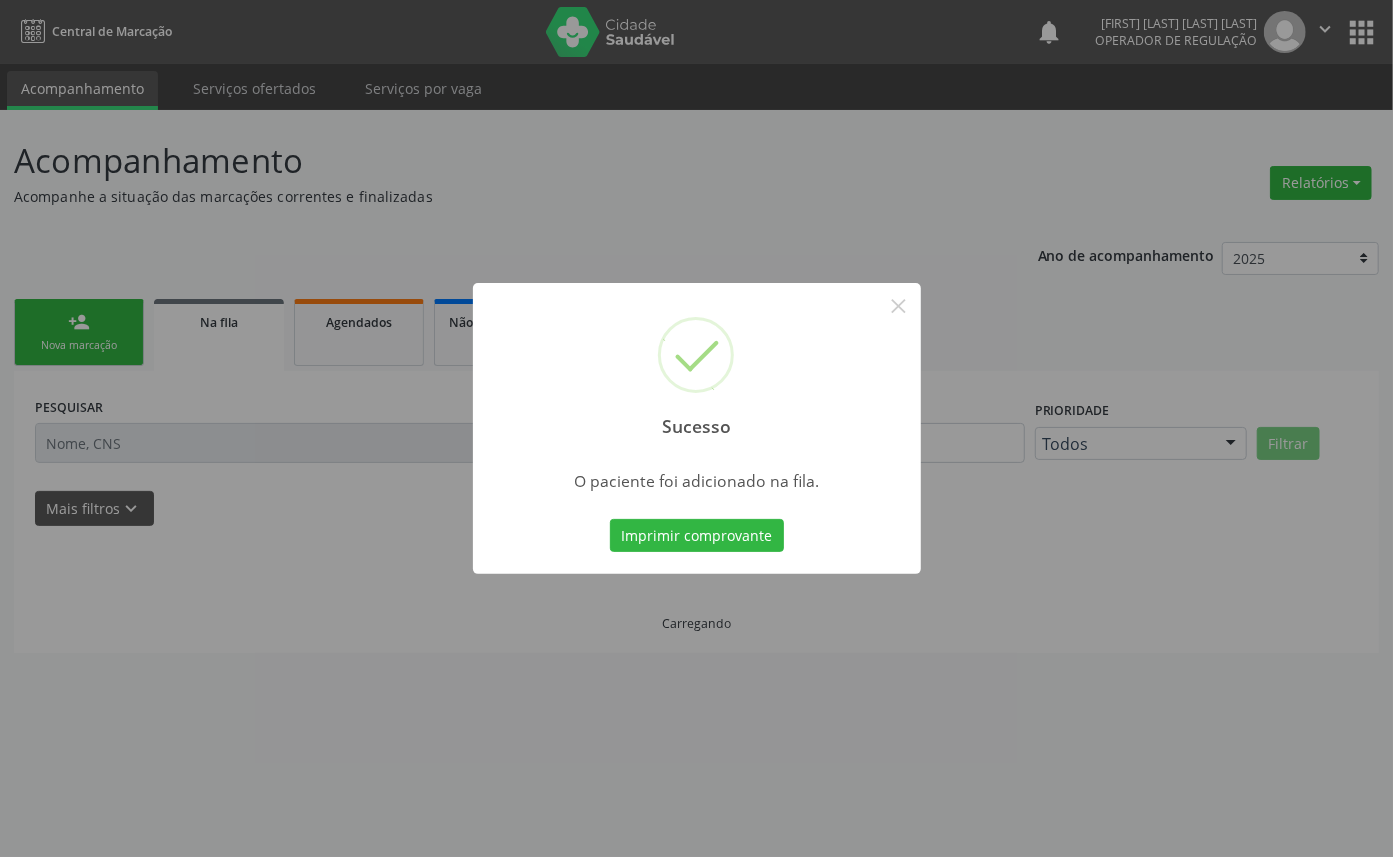 scroll, scrollTop: 0, scrollLeft: 0, axis: both 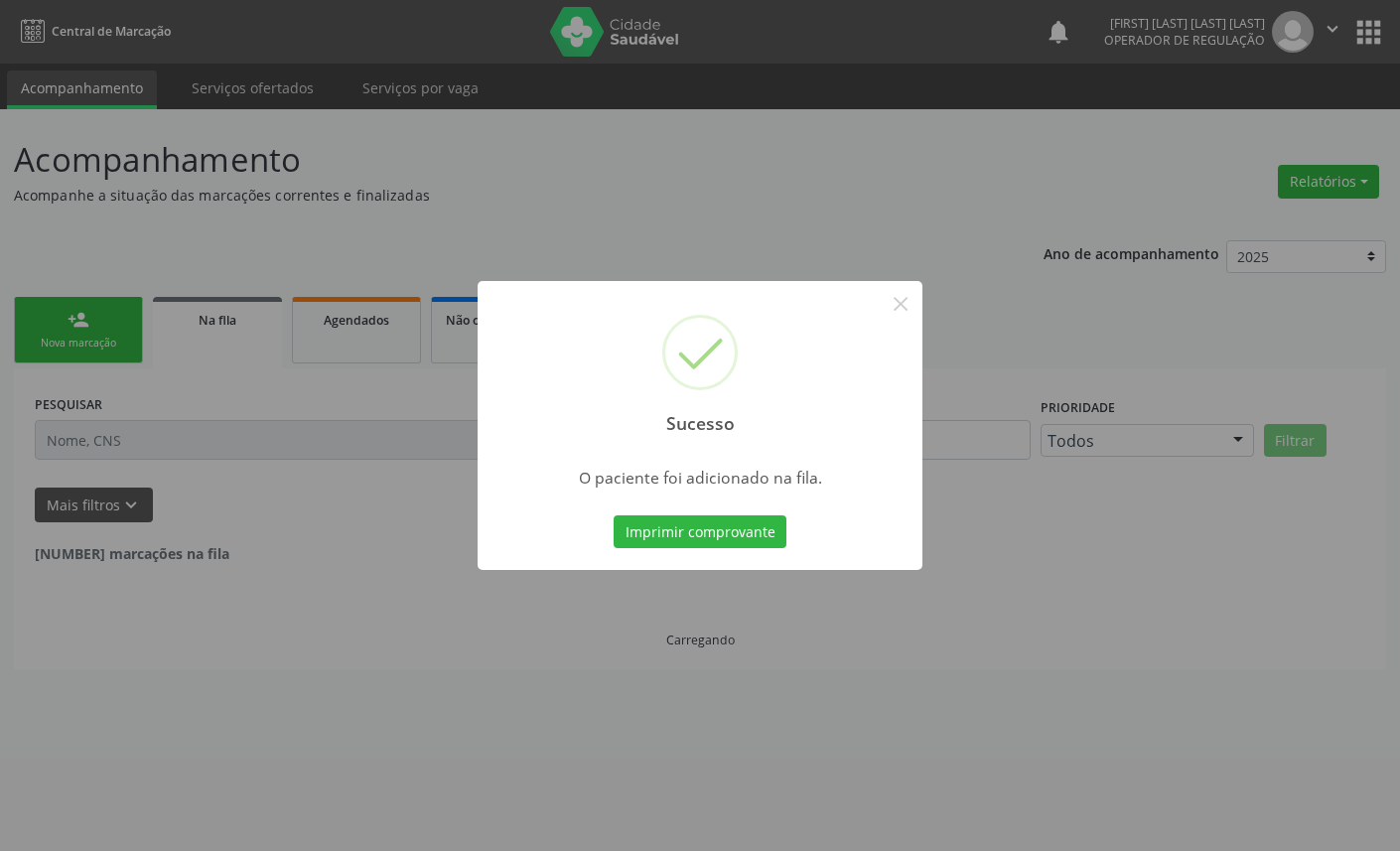 type 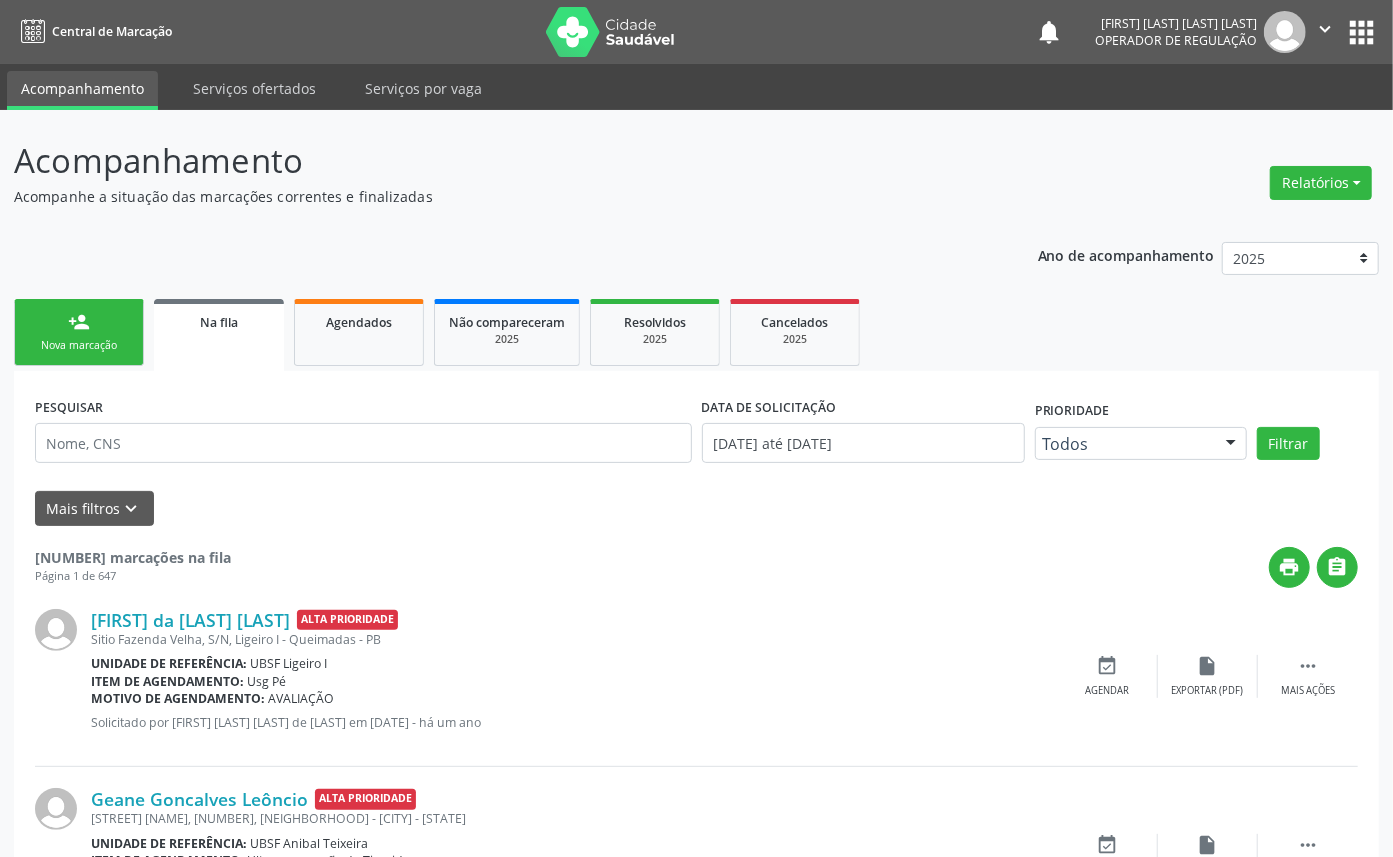 click on "person_add
Nova marcação" at bounding box center (79, 332) 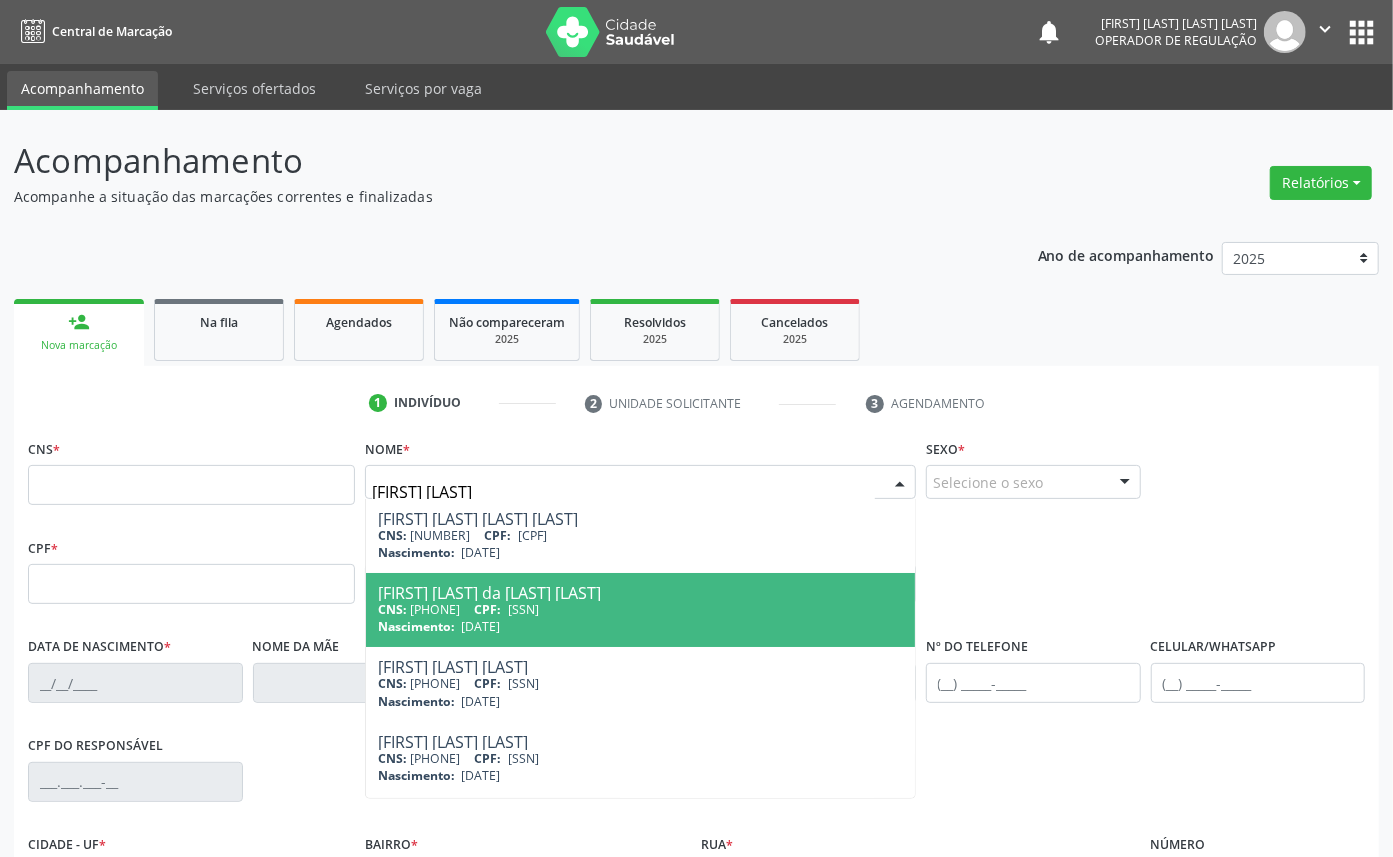 type on "[FIRST] [LAST]" 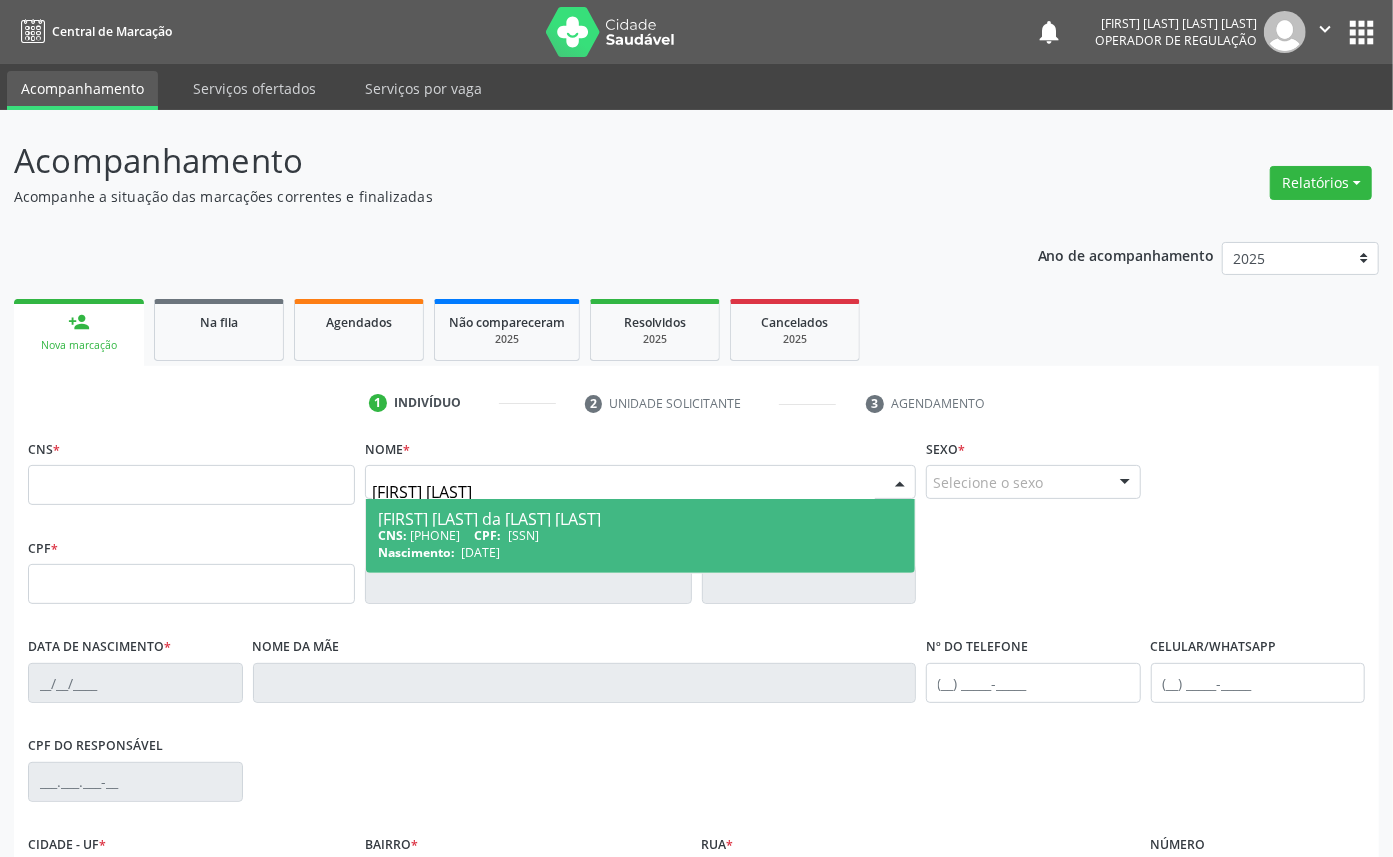 click on "CNS:
[PHONE]
CPF:
[SSN]" at bounding box center [640, 535] 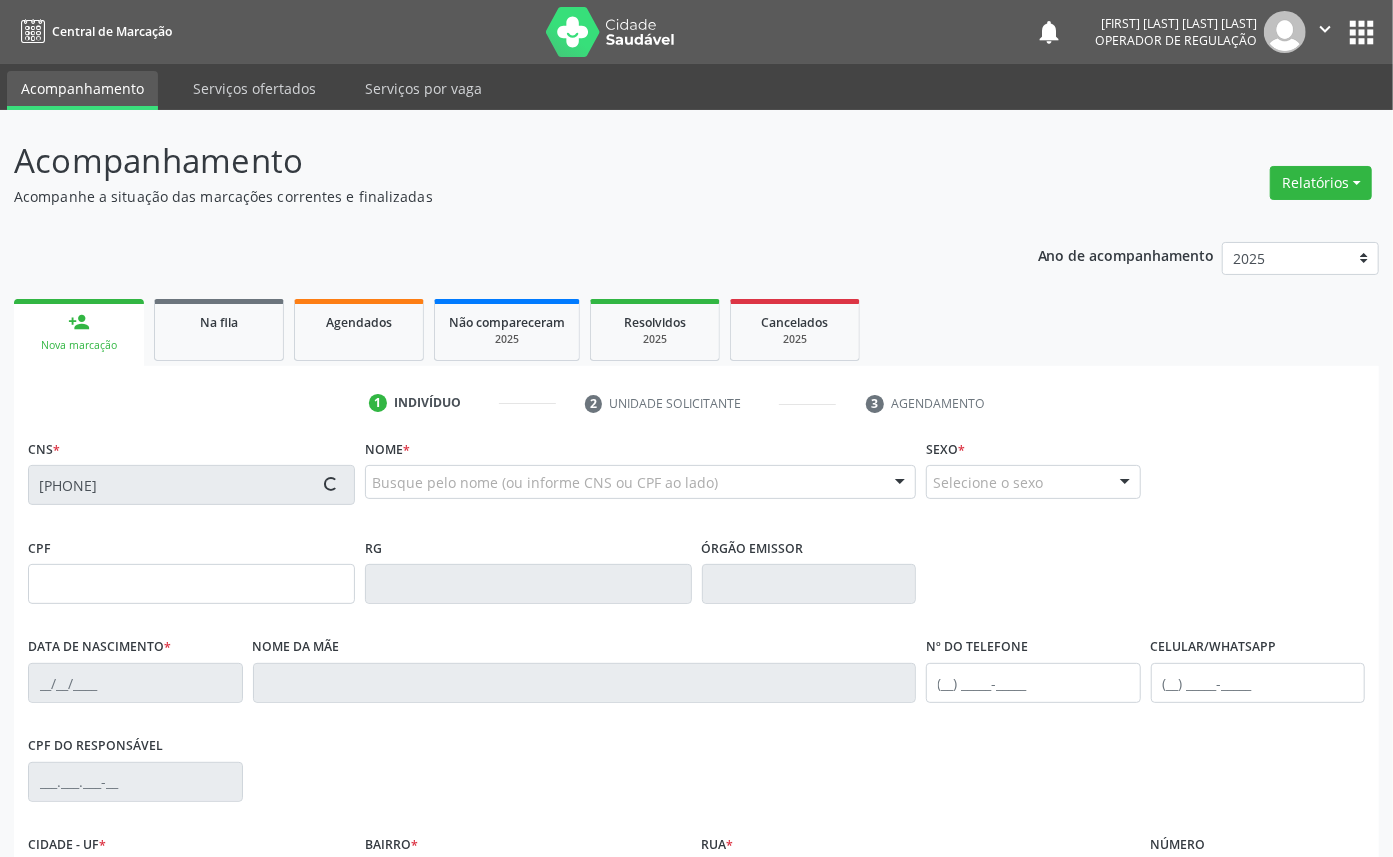 type on "[SSN]" 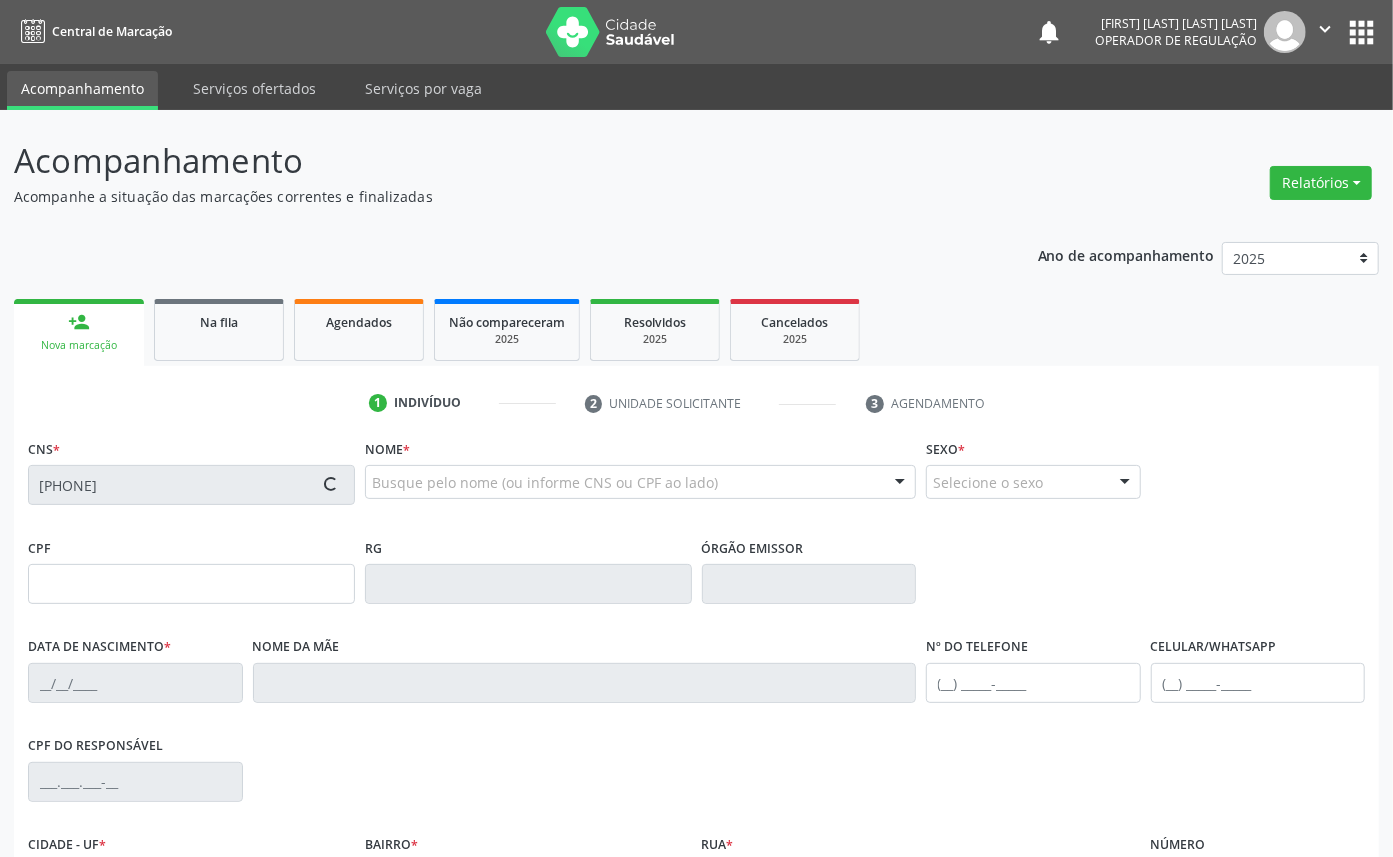 type on "[DATE]" 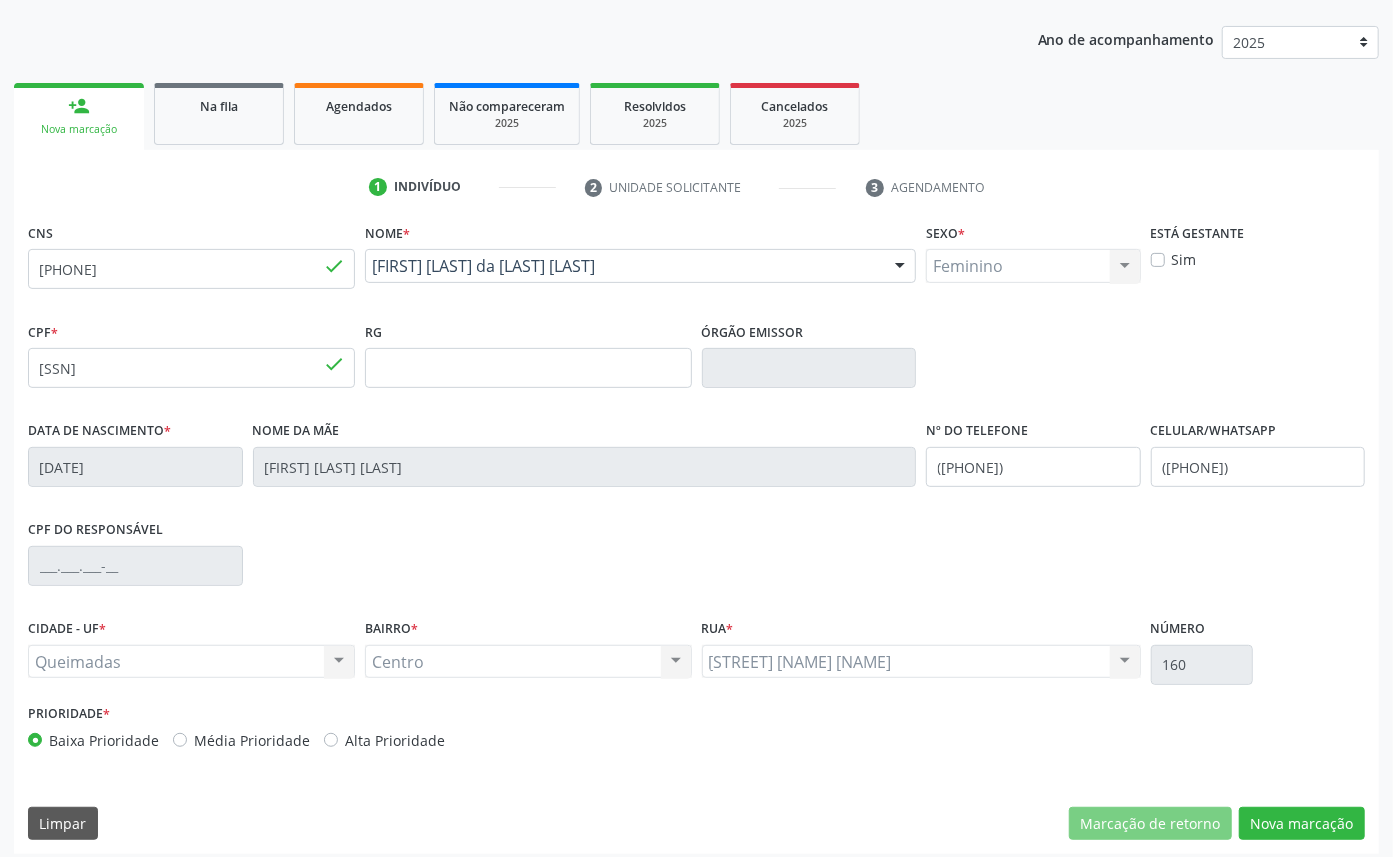 scroll, scrollTop: 225, scrollLeft: 0, axis: vertical 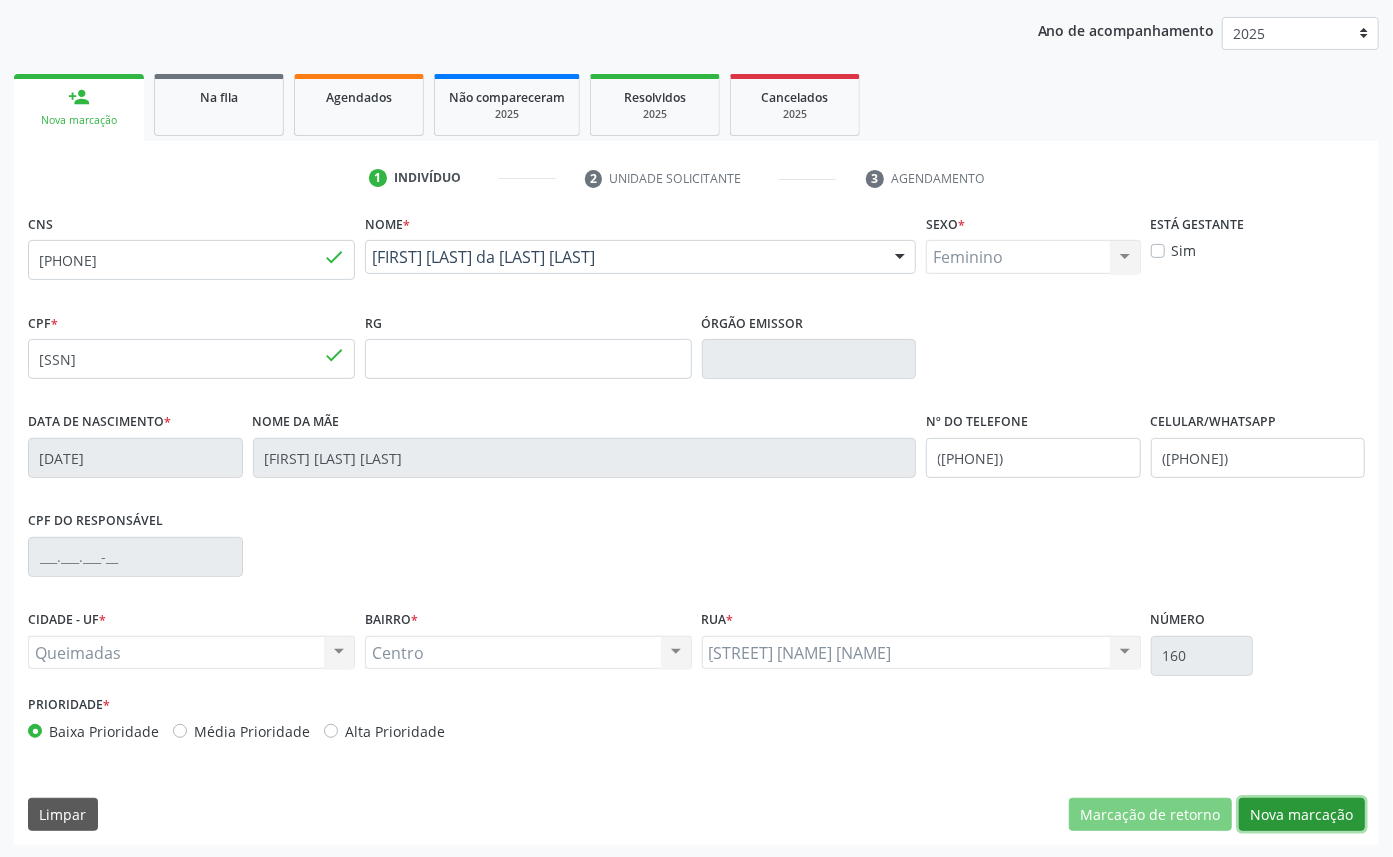 drag, startPoint x: 1343, startPoint y: 808, endPoint x: 1063, endPoint y: 685, distance: 305.8251 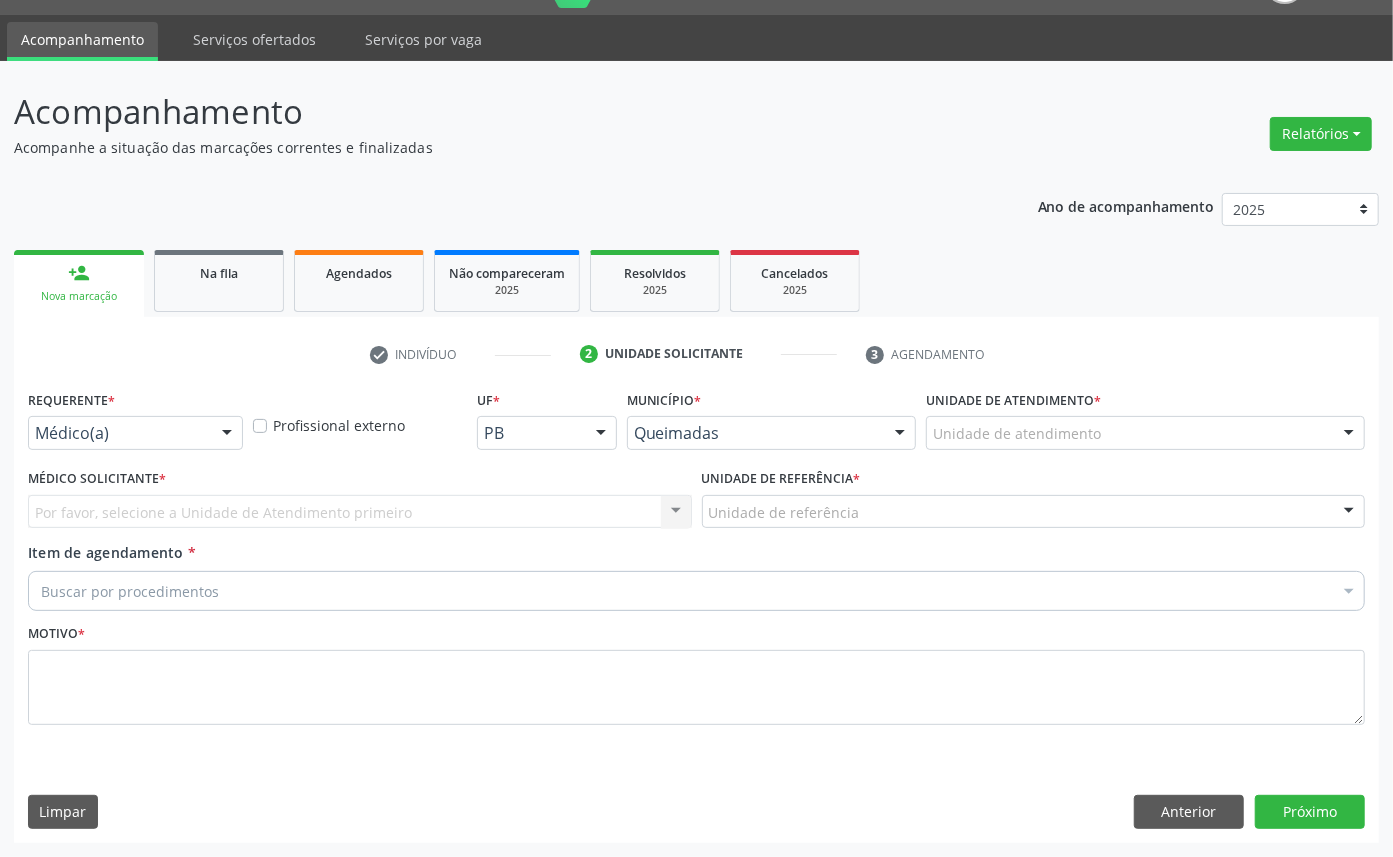 scroll, scrollTop: 47, scrollLeft: 0, axis: vertical 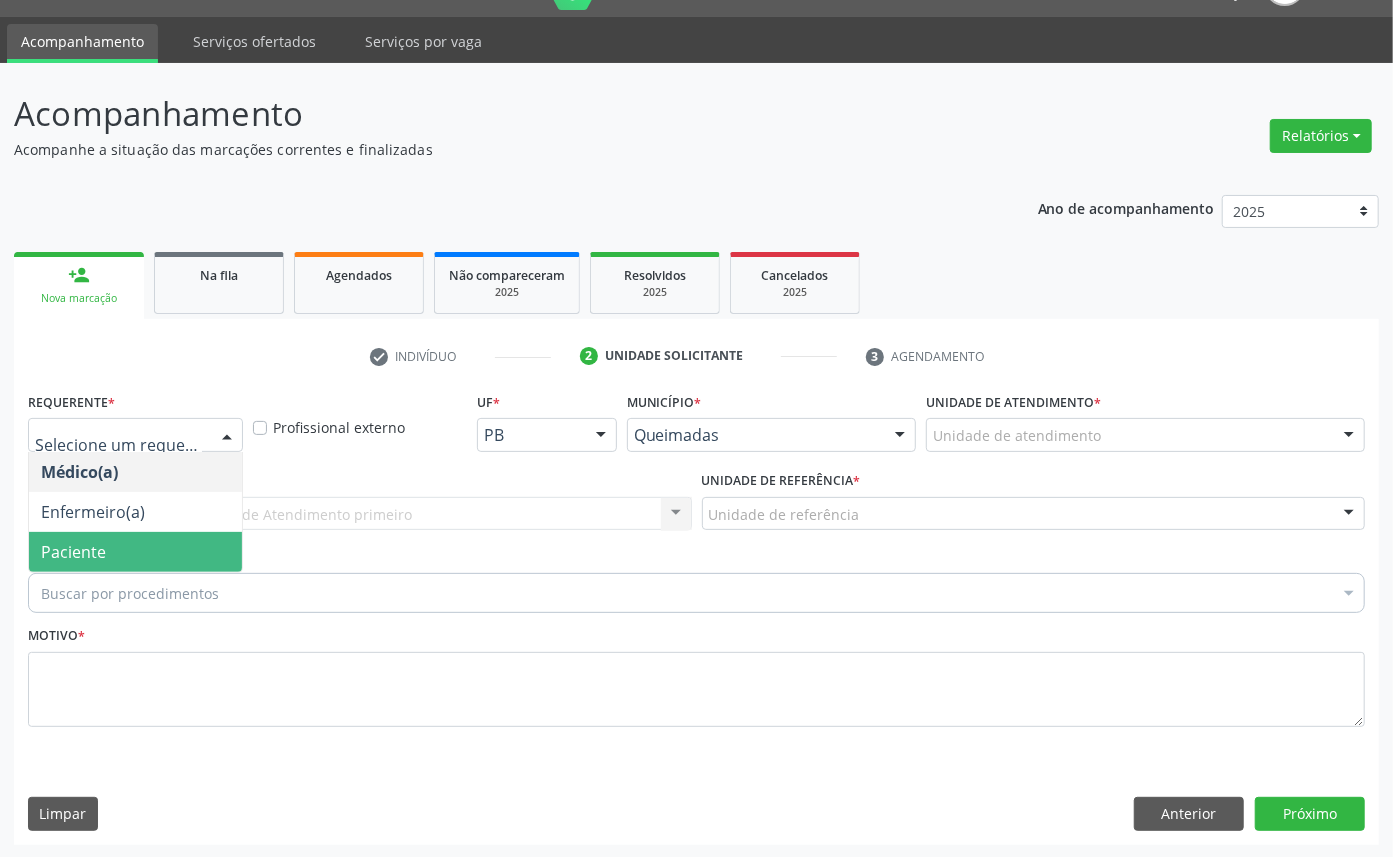 click on "Paciente" at bounding box center [135, 552] 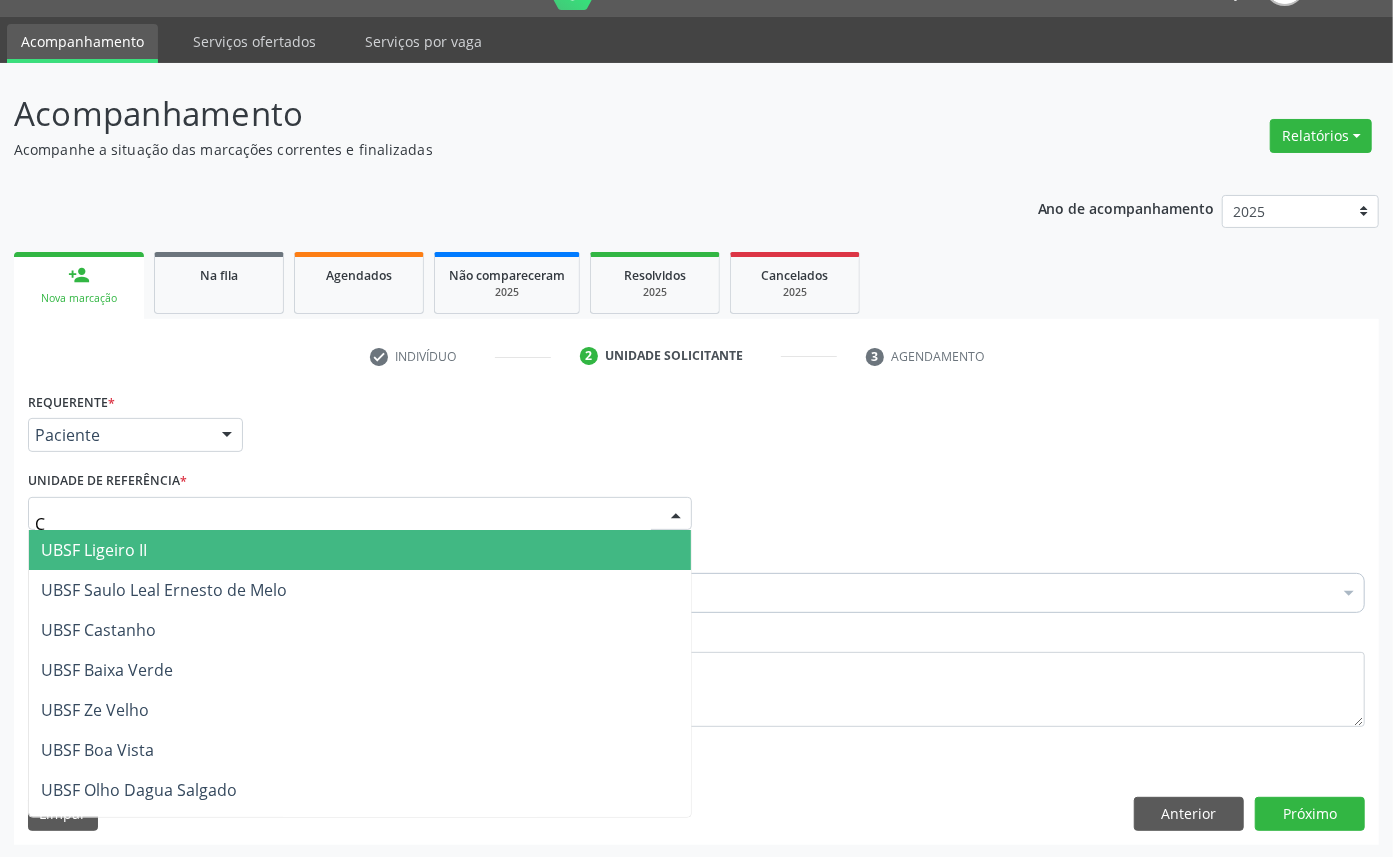 type on "CE" 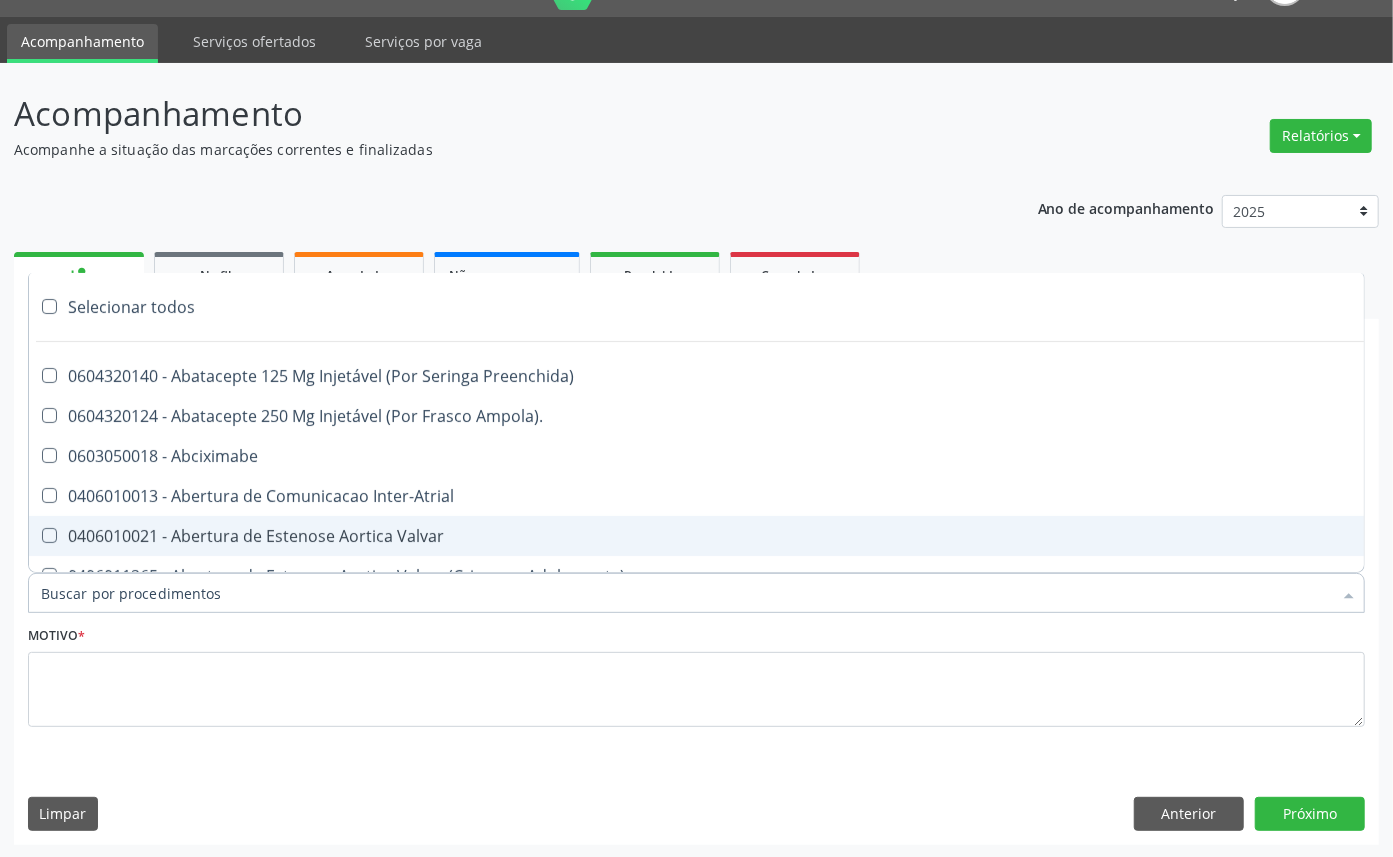 paste on "ENDOCRINOLOGISTA" 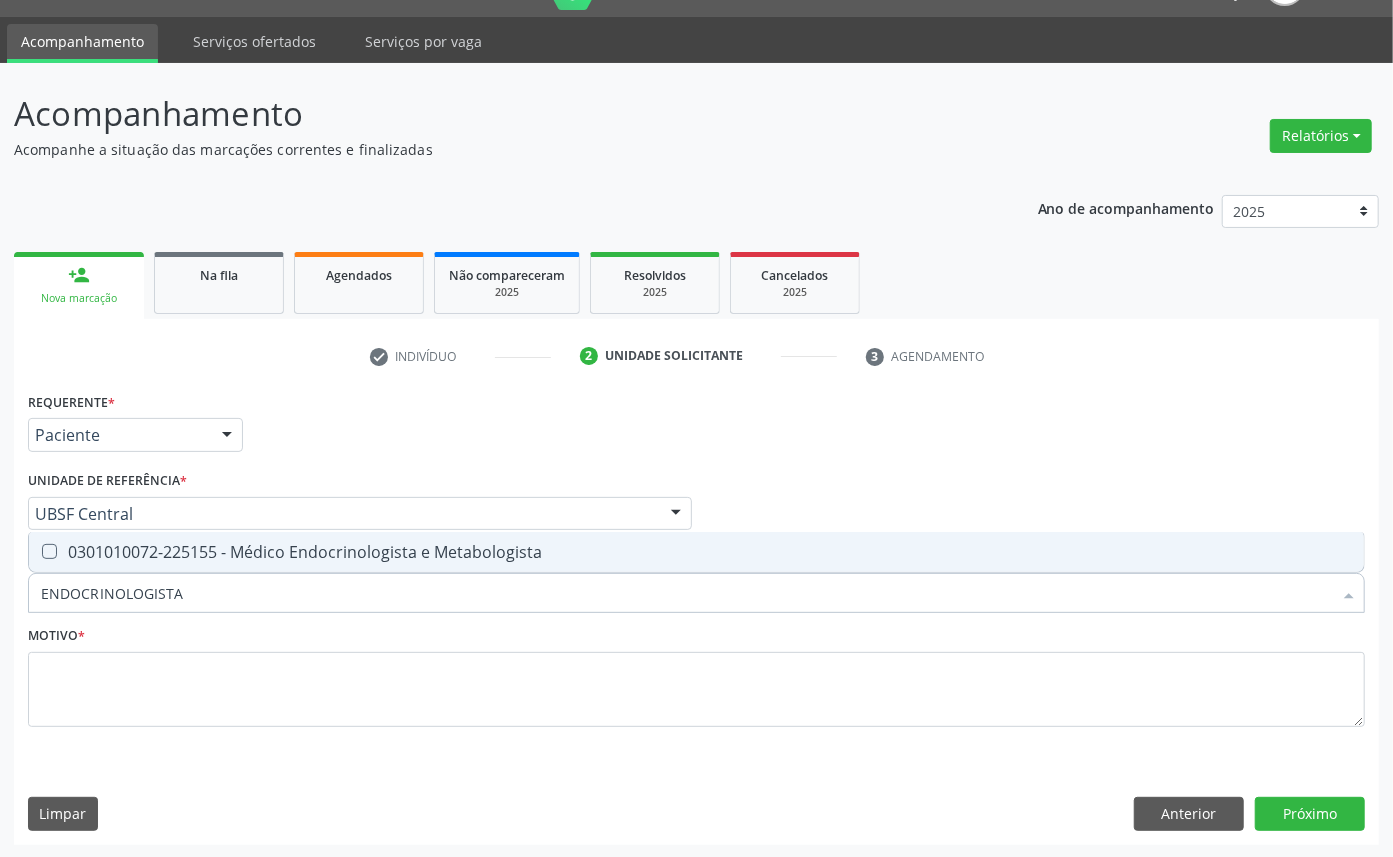 click on "0301010072-225155 - Médico Endocrinologista e Metabologista" at bounding box center (696, 552) 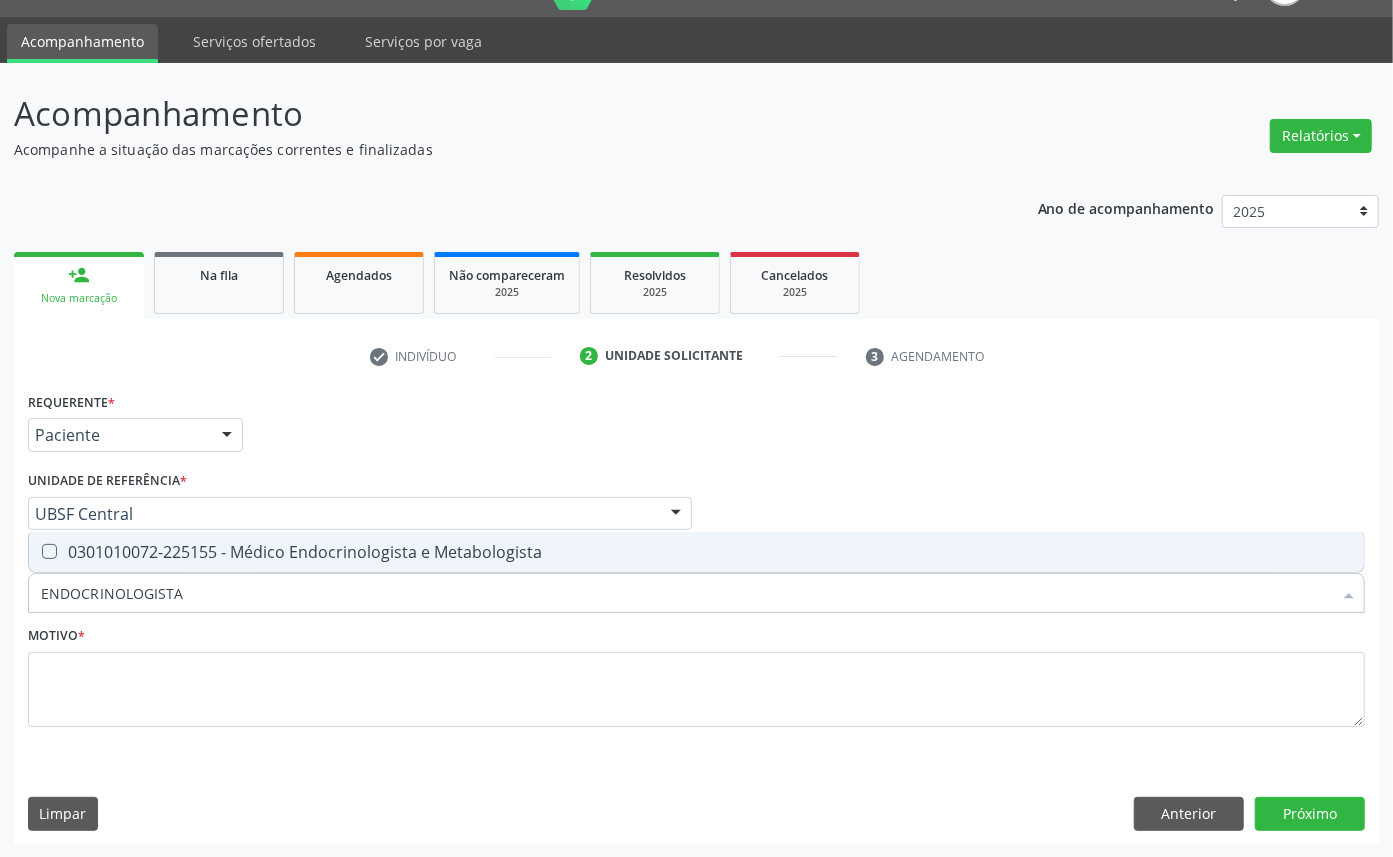 checkbox on "true" 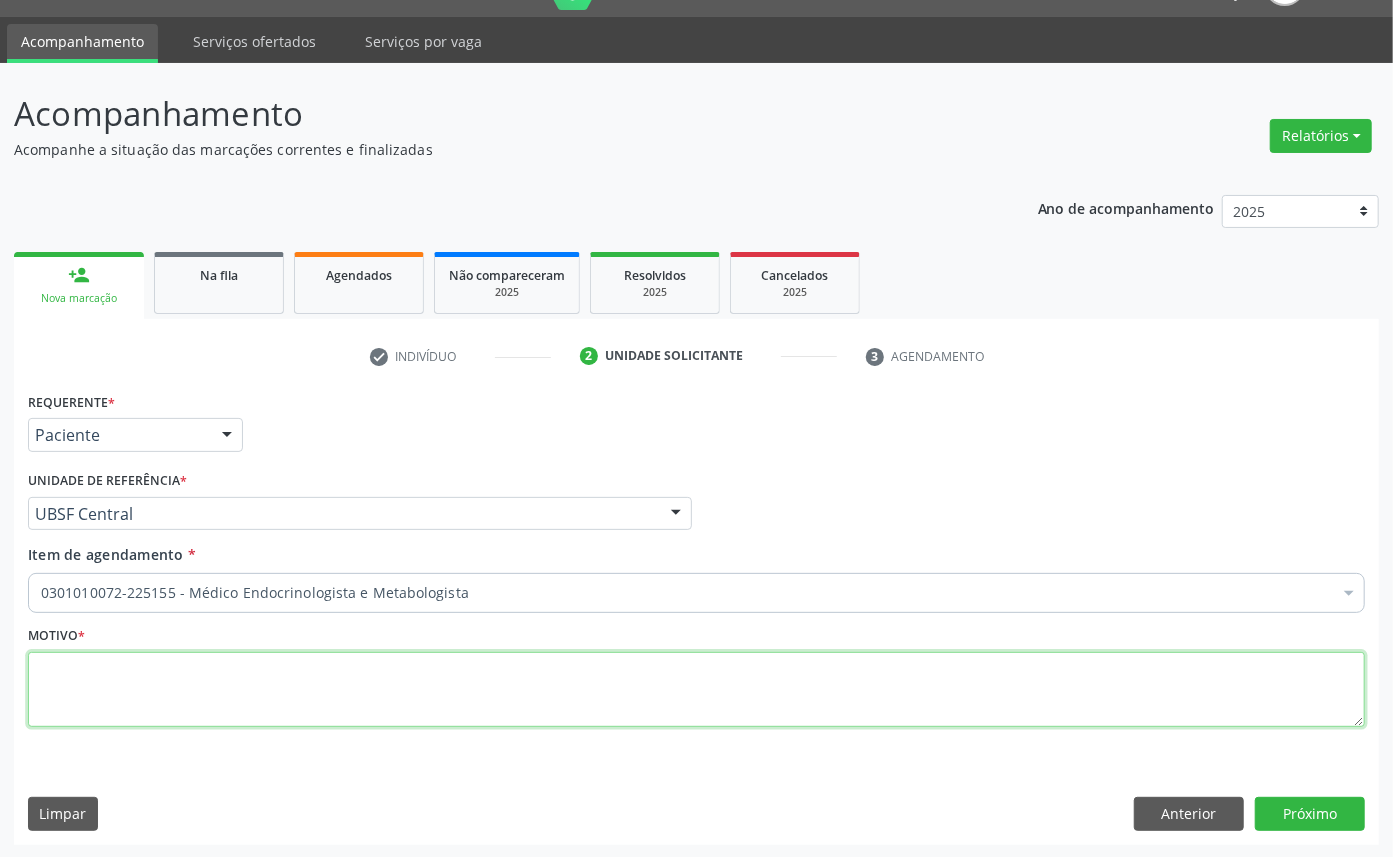 click at bounding box center (696, 690) 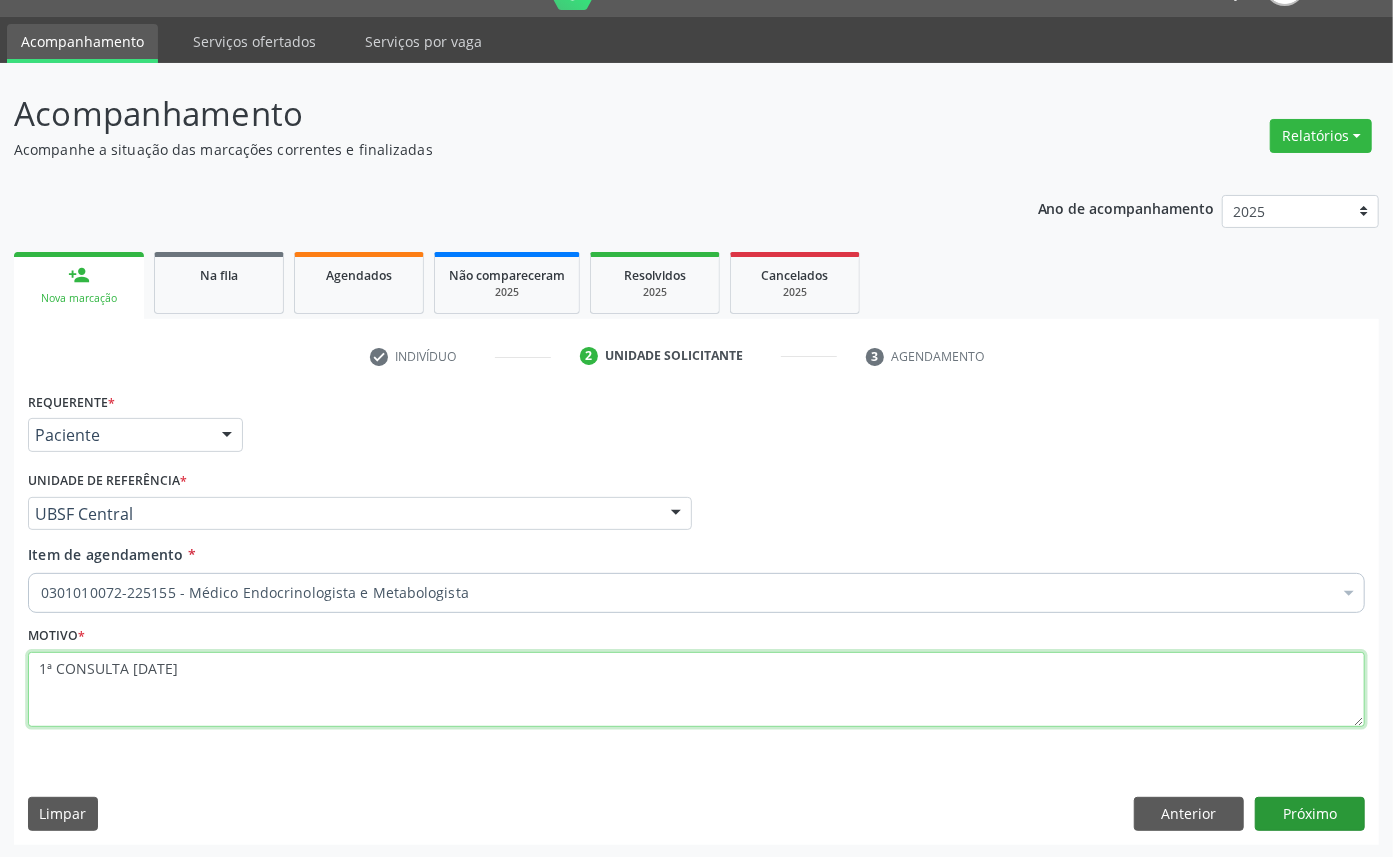 type on "1ª CONSULTA [DATE]" 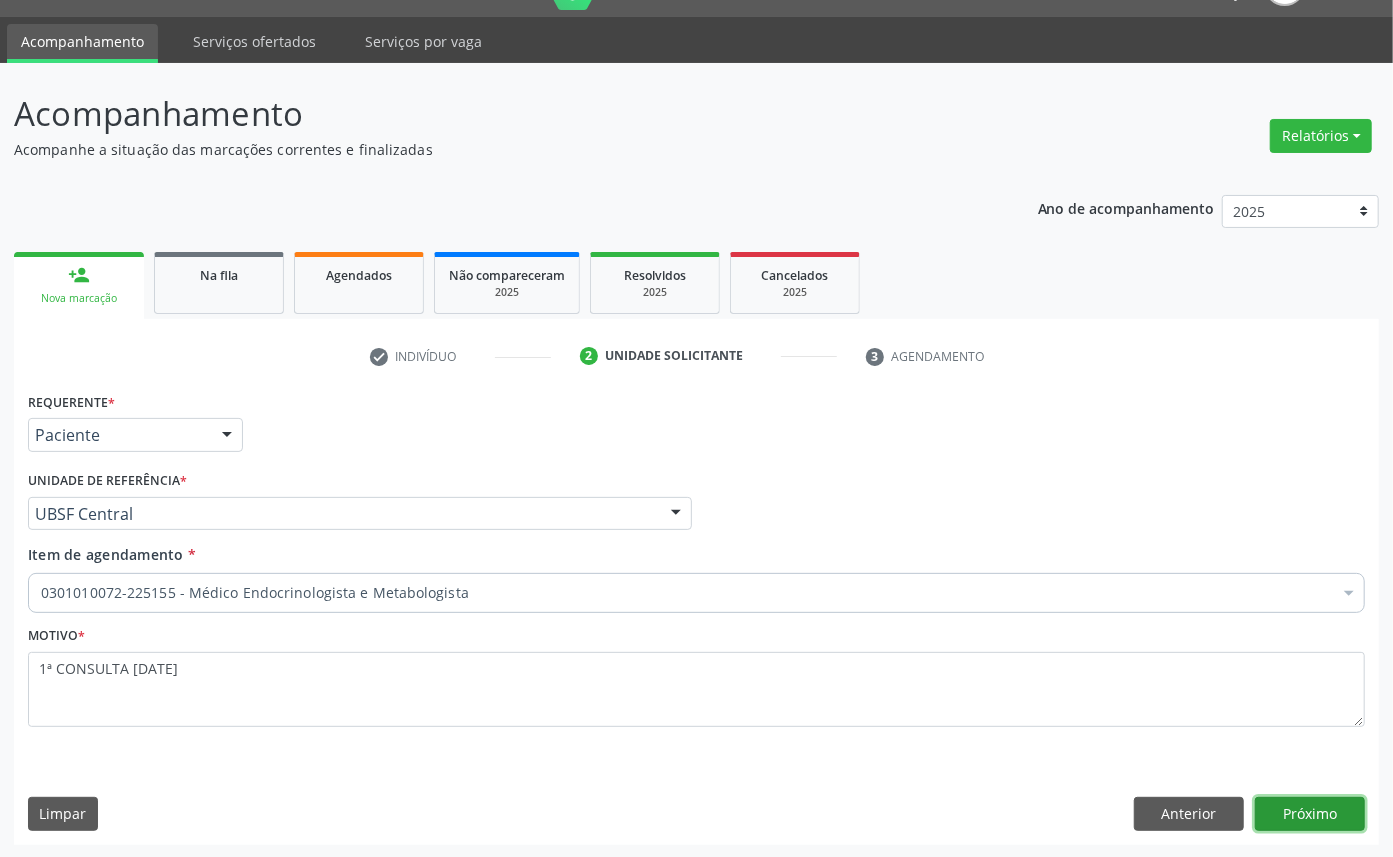 click on "Próximo" at bounding box center [1310, 814] 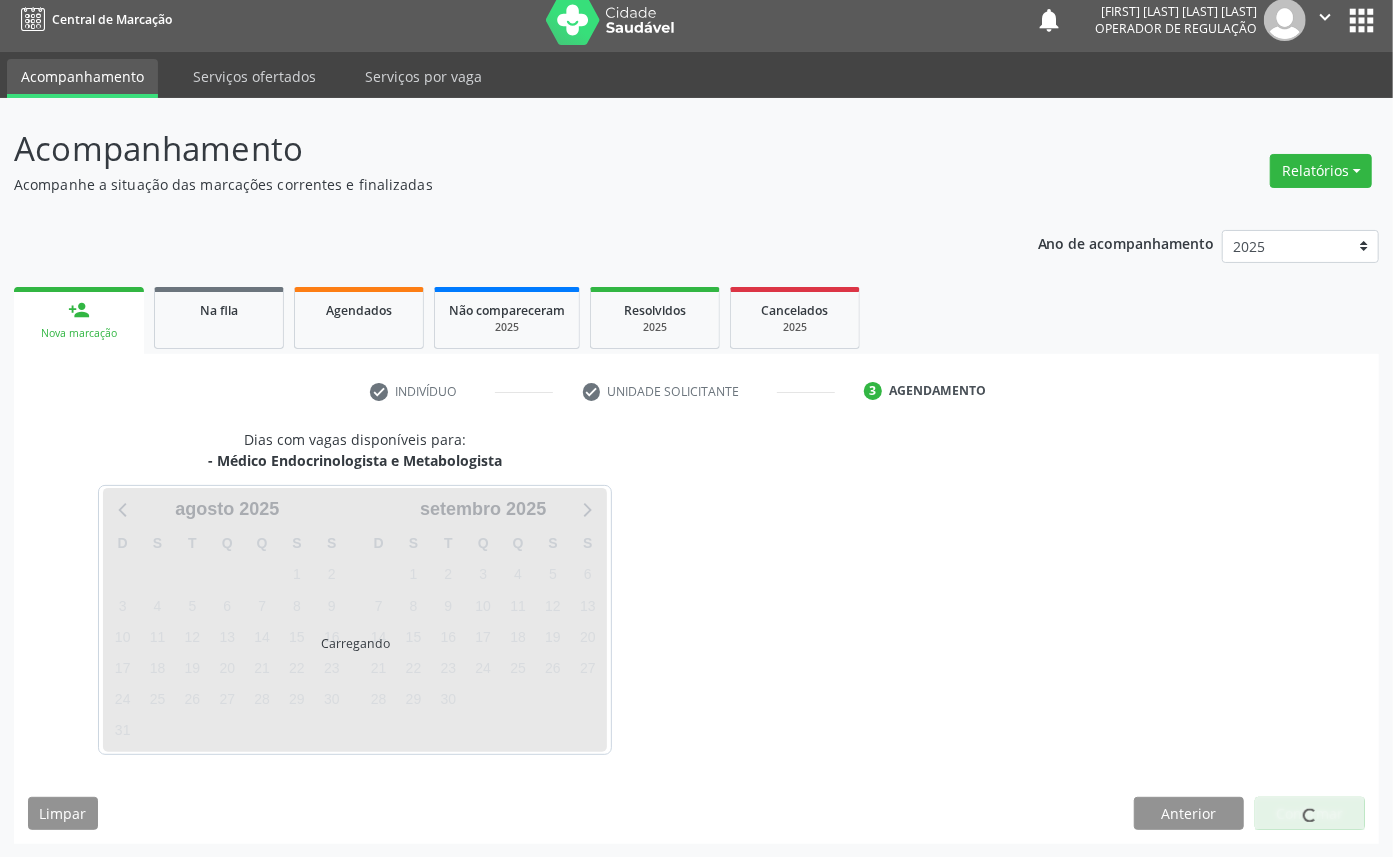scroll, scrollTop: 47, scrollLeft: 0, axis: vertical 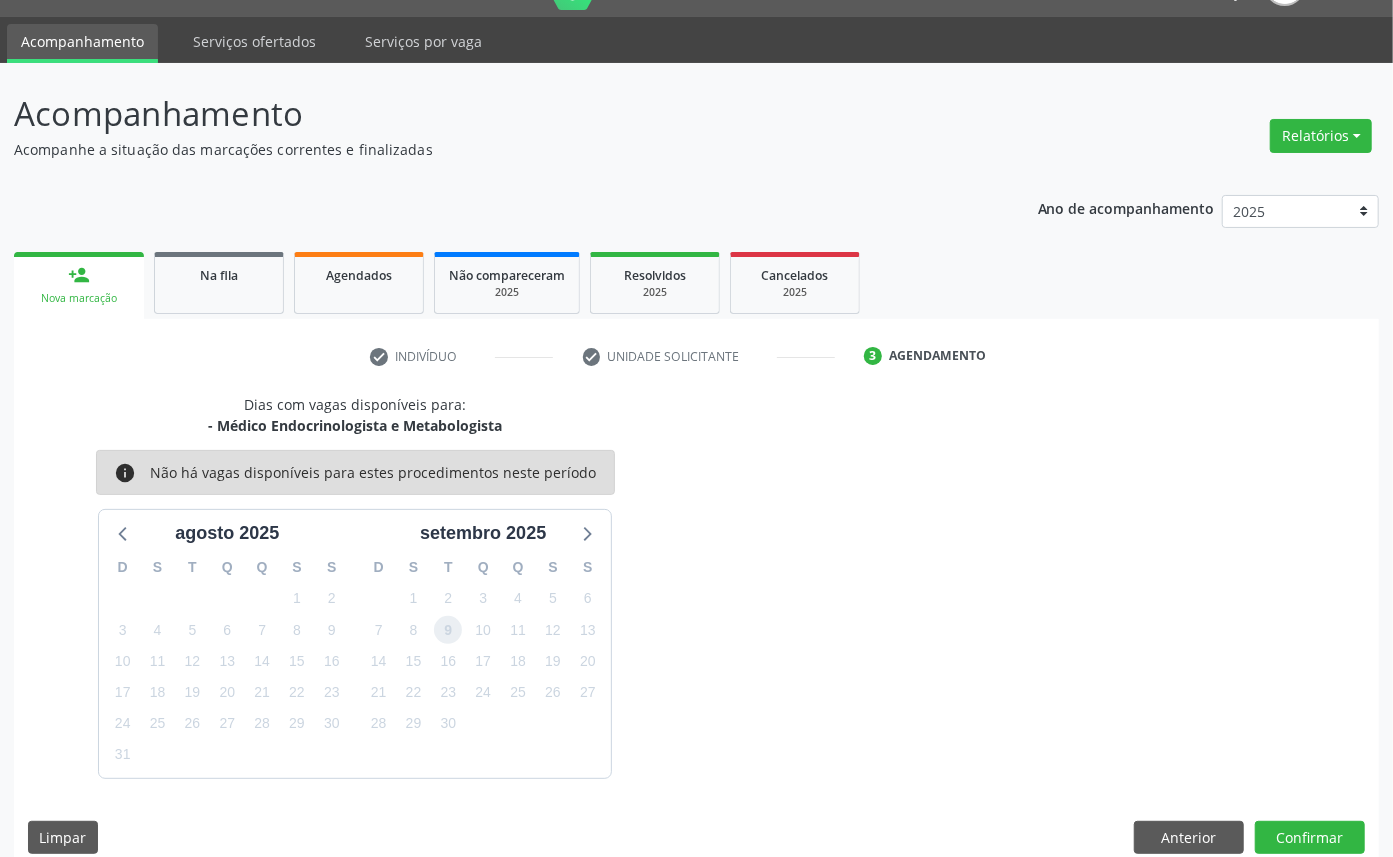 click on "9" at bounding box center [448, 630] 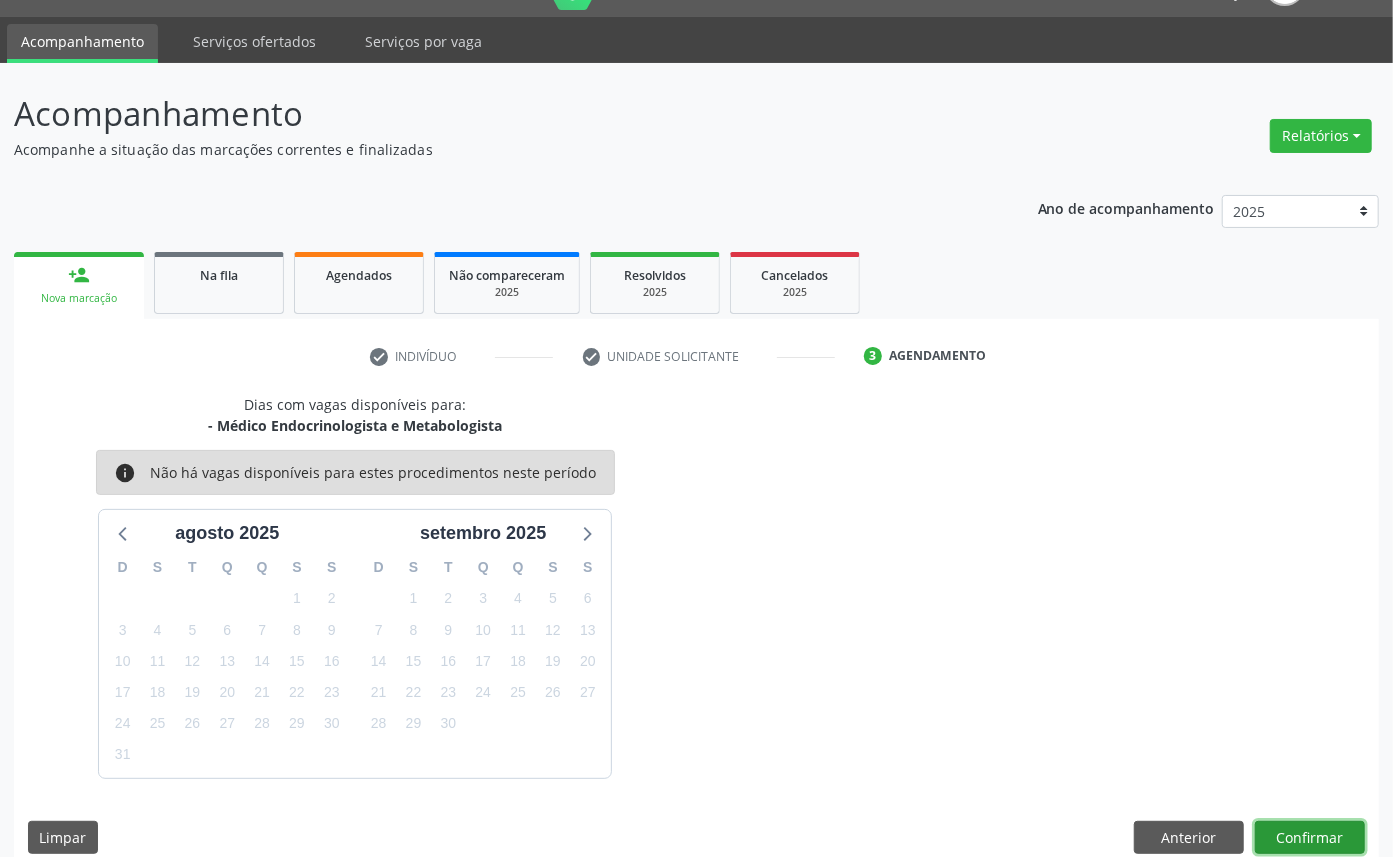 click on "Confirmar" at bounding box center [1310, 838] 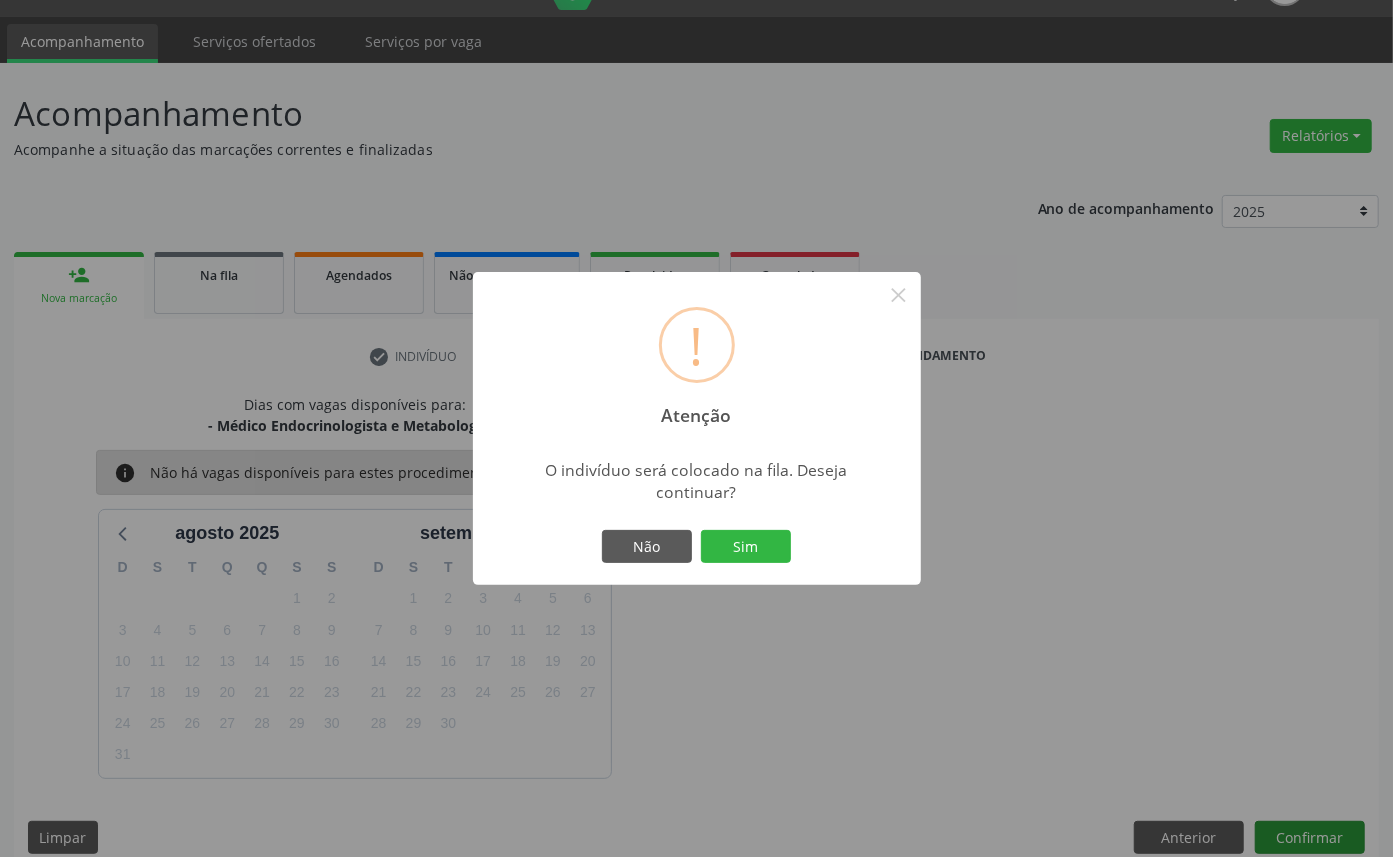 type 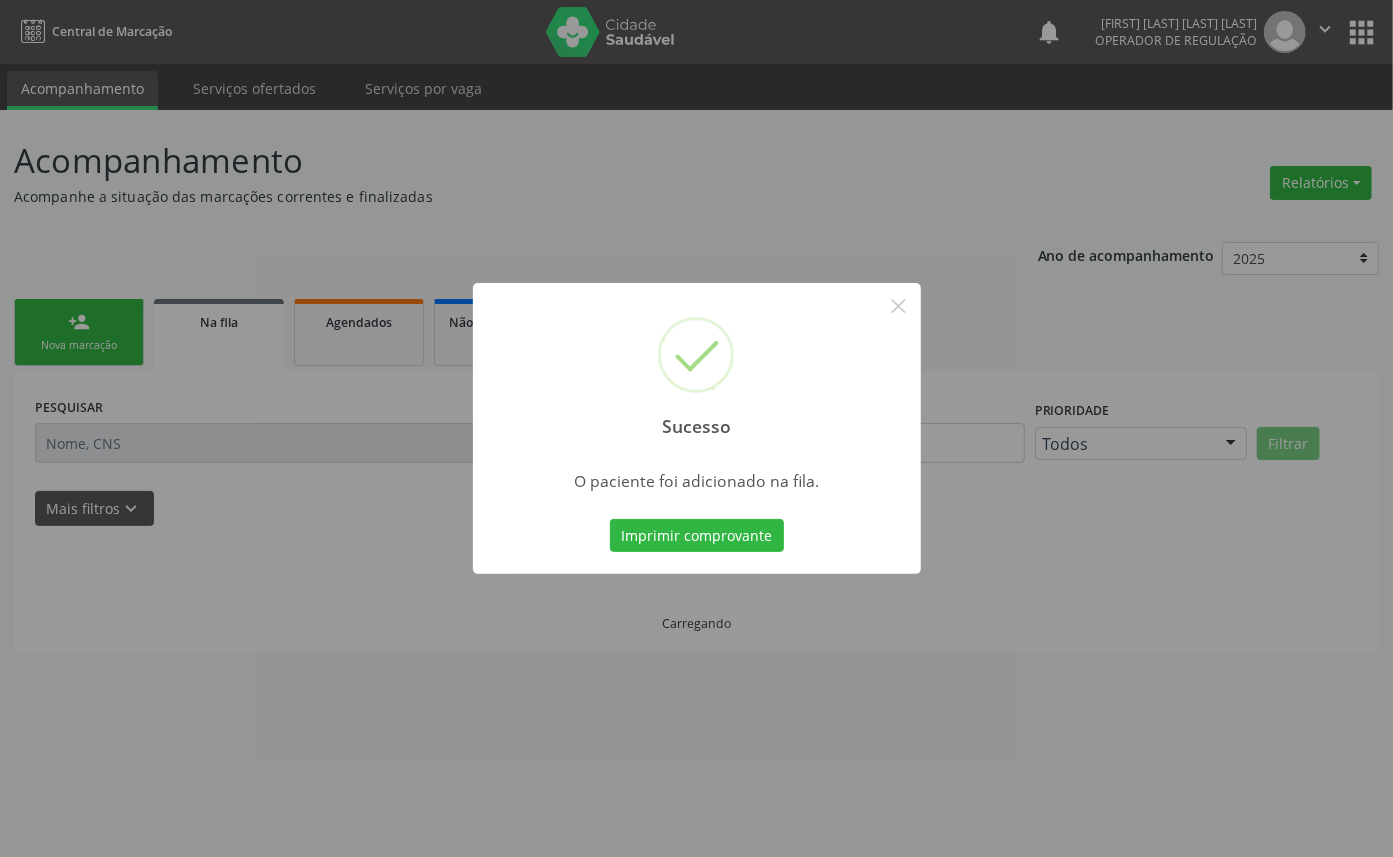 scroll, scrollTop: 0, scrollLeft: 0, axis: both 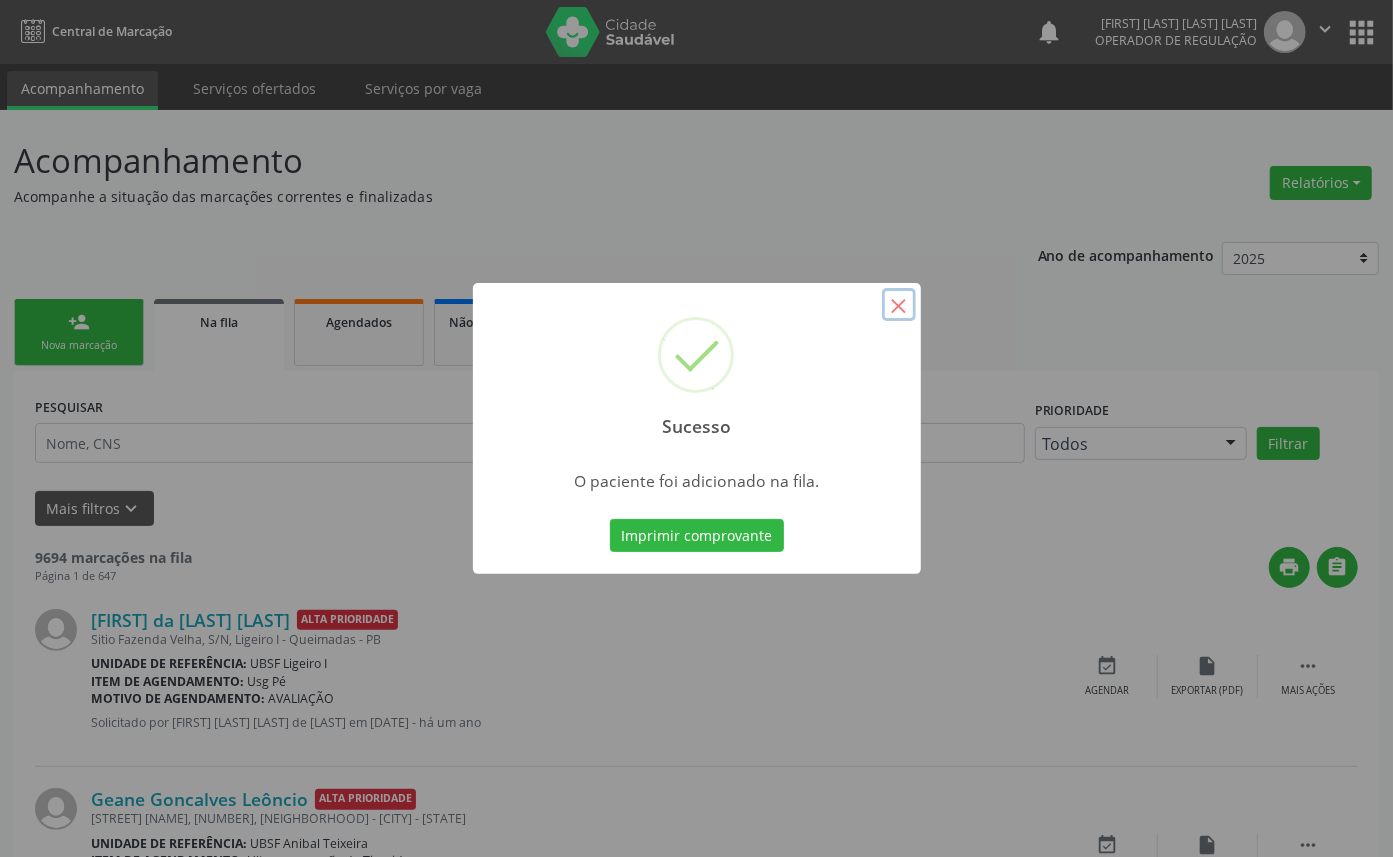 click on "×" at bounding box center [899, 305] 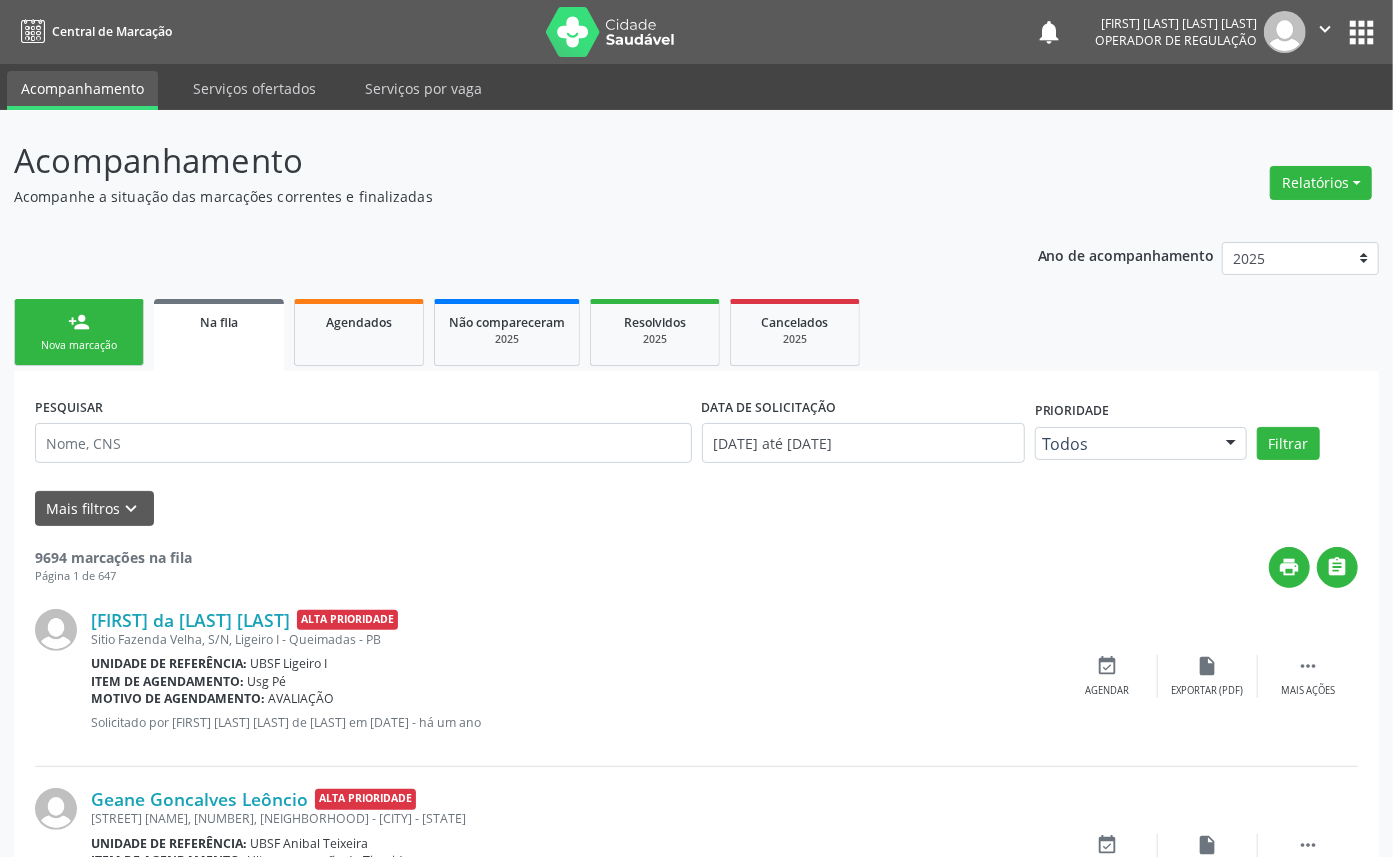 click on "person_add
Nova marcação" at bounding box center [79, 332] 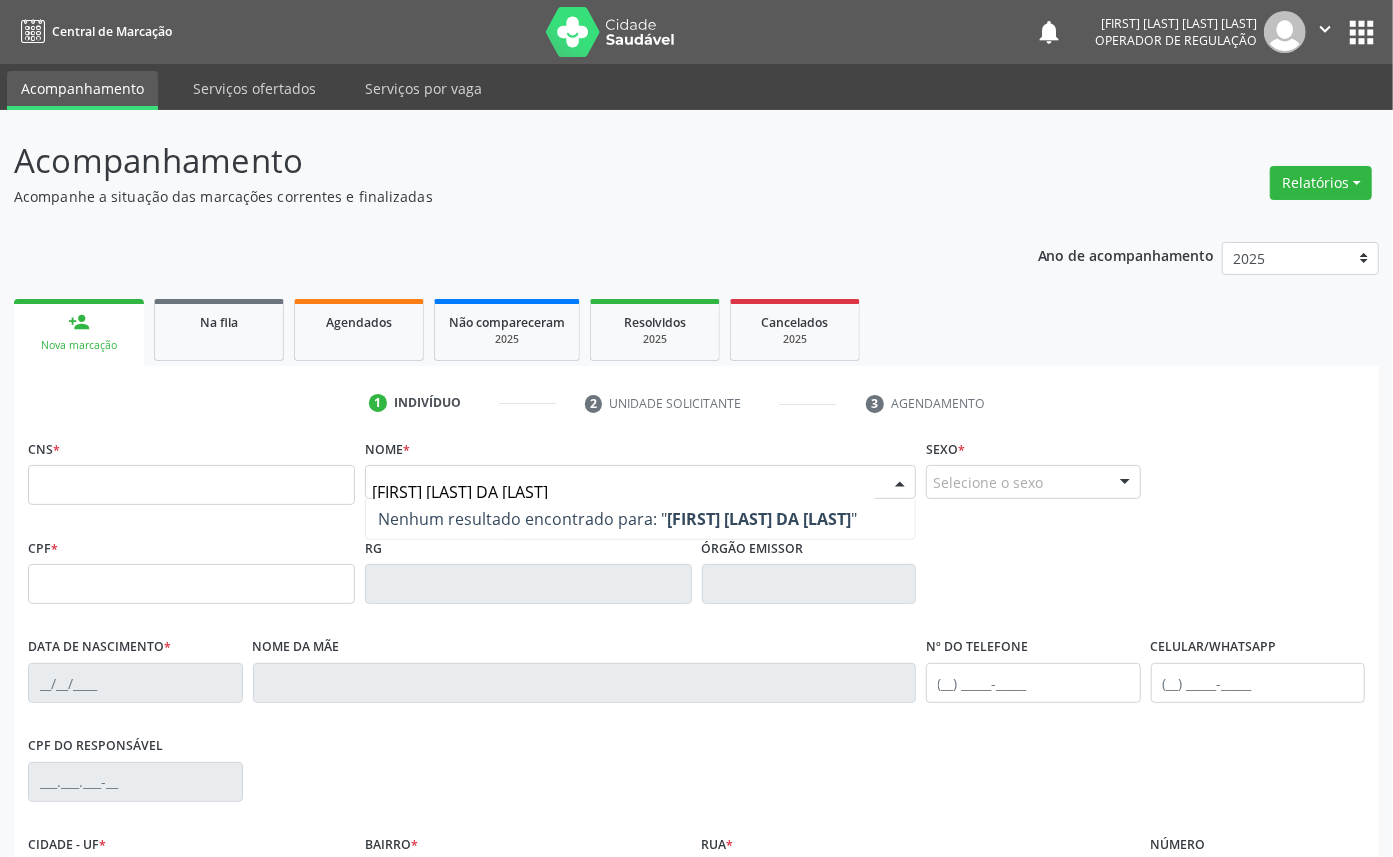 type on "[FIRST] [LAST] [LAST] [LAST]" 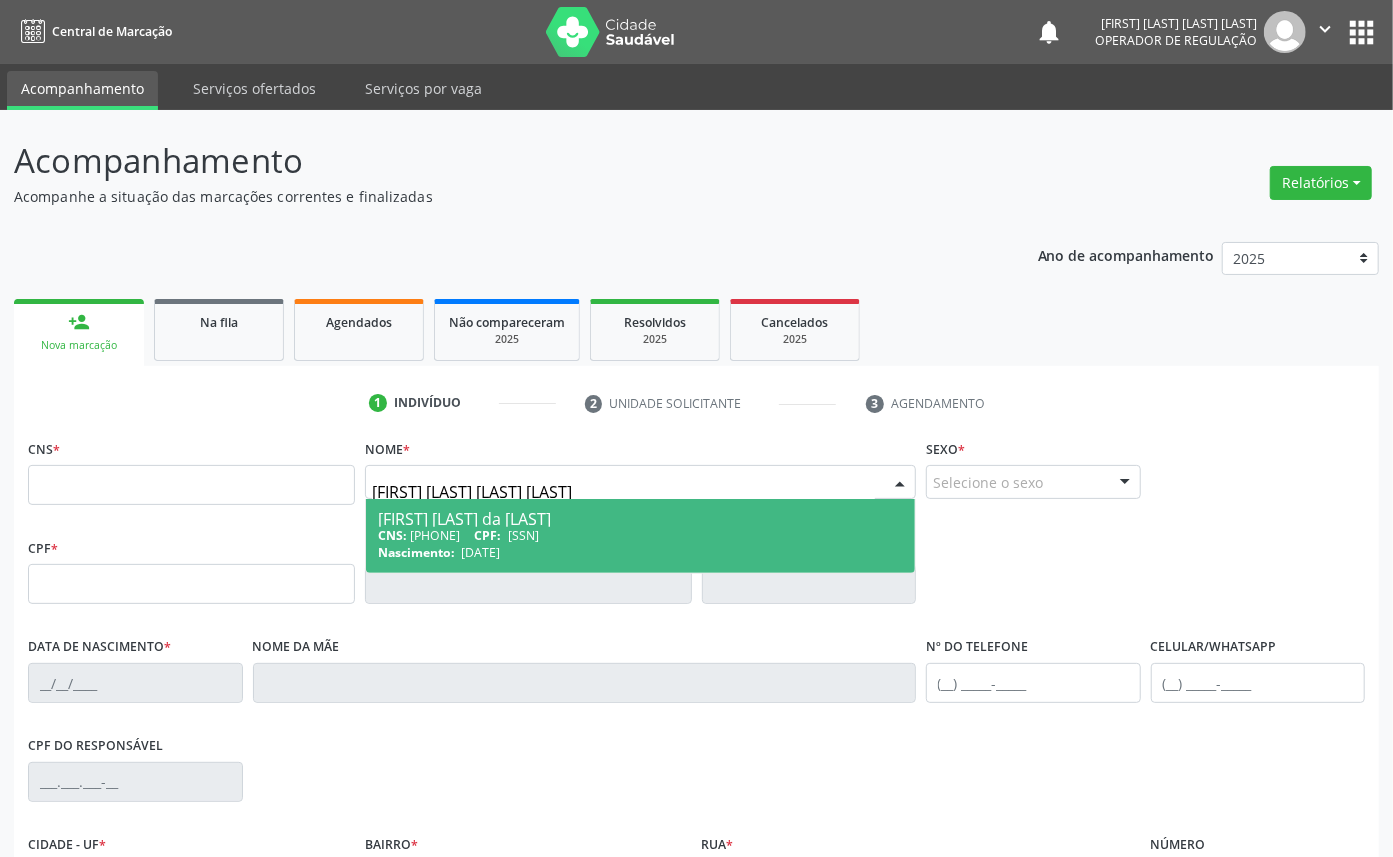 click on "CNS:
[PHONE]
CPF:
[SSN]" at bounding box center (640, 535) 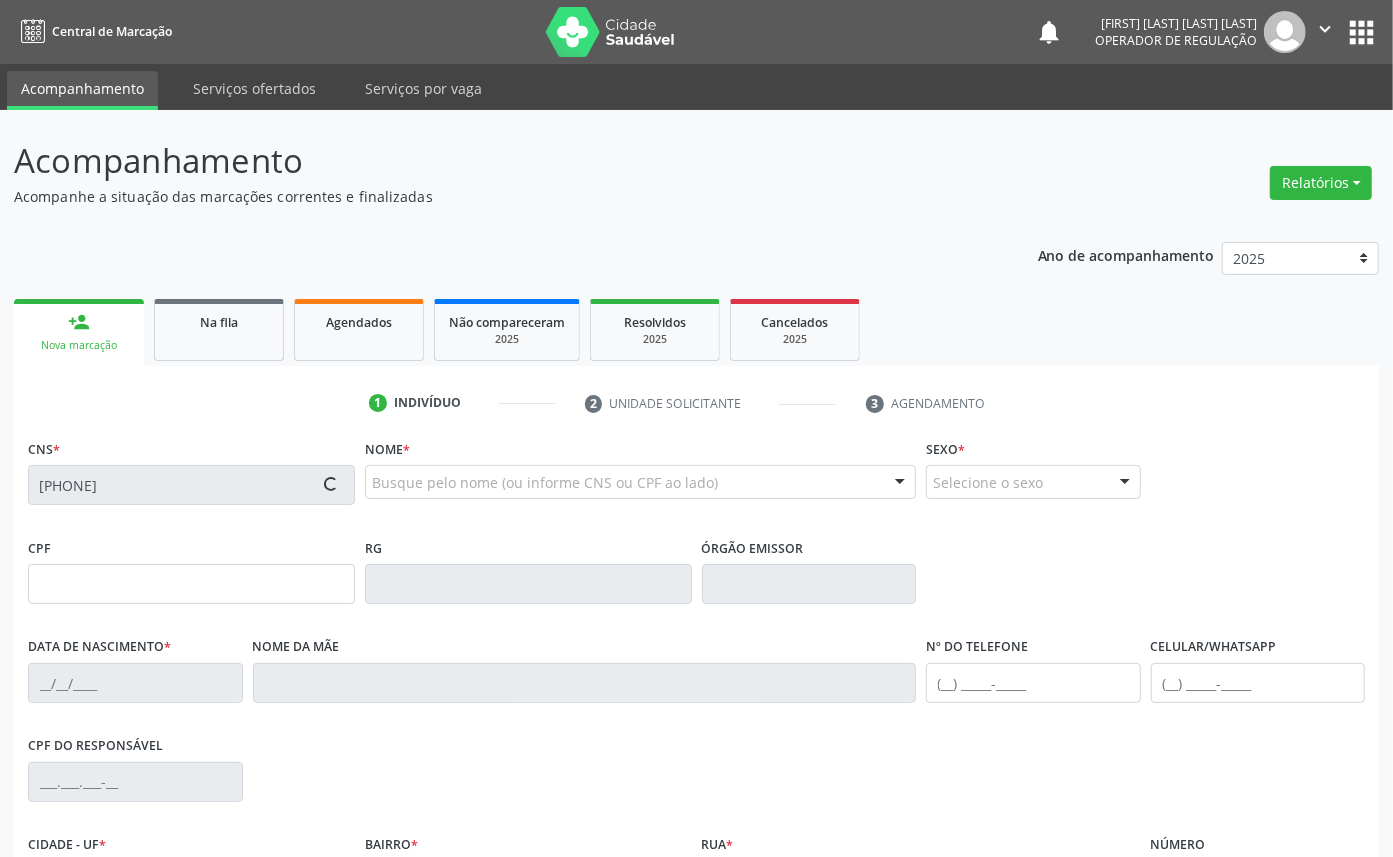 type on "[SSN]" 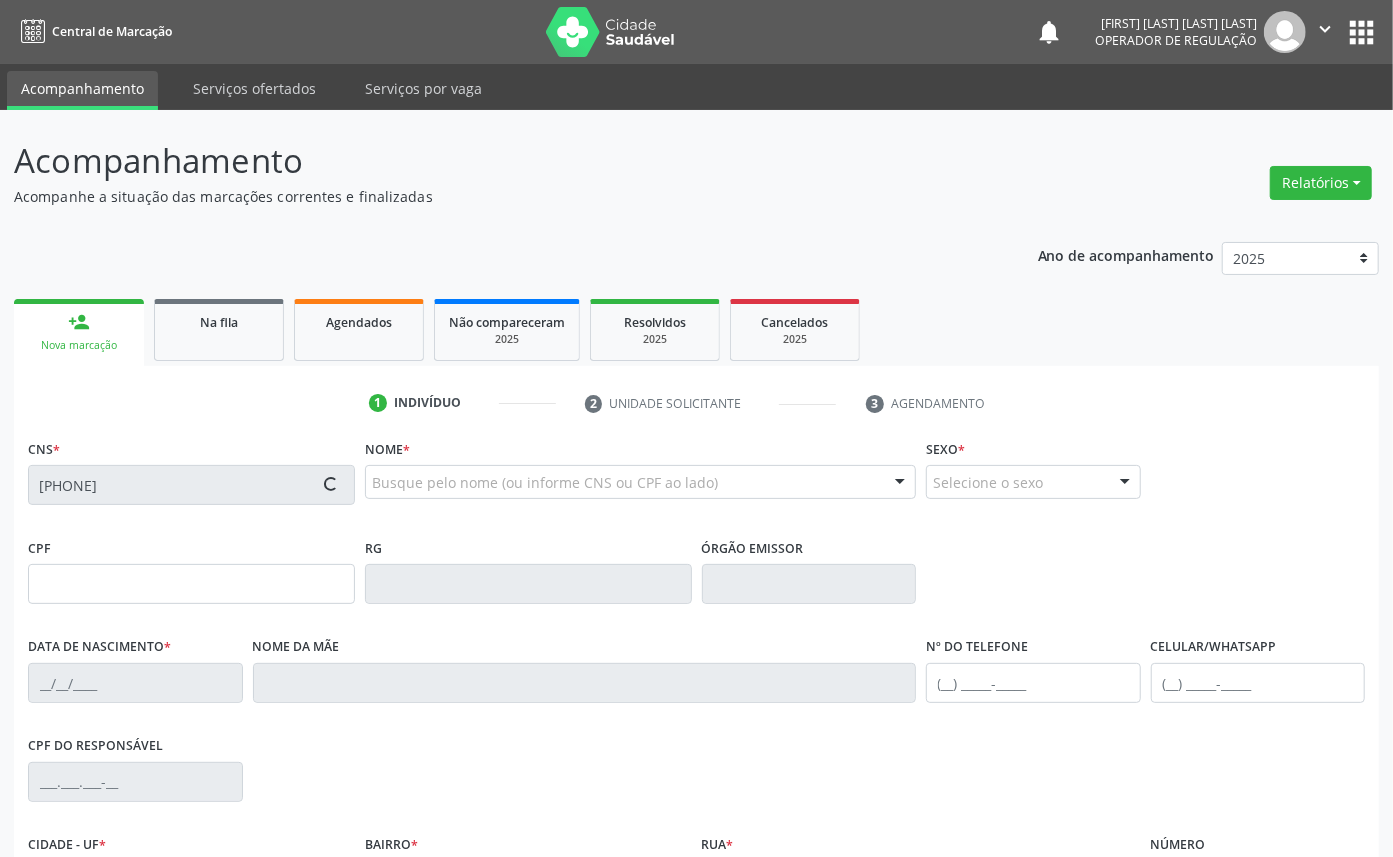 type on "[DATE]" 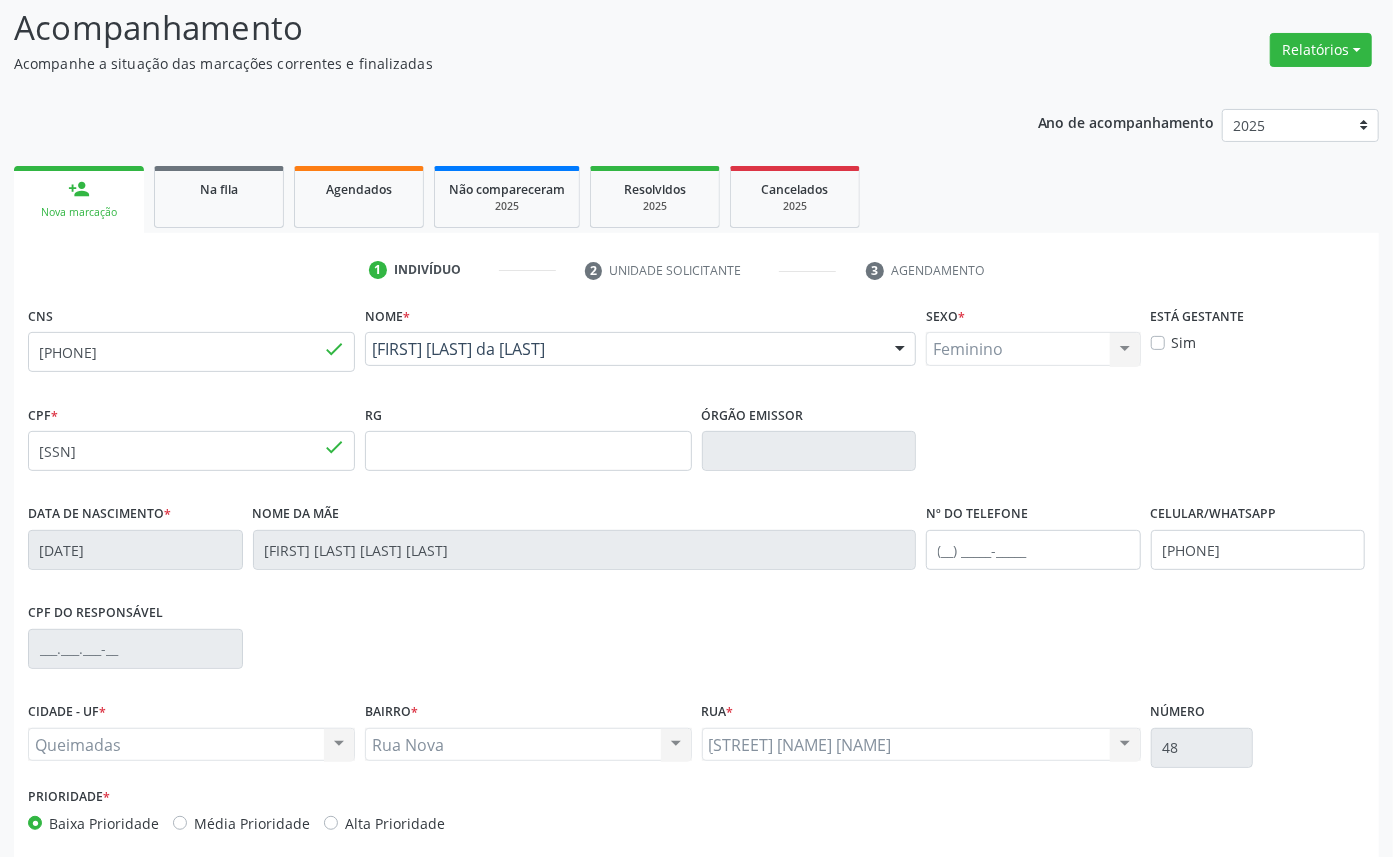 scroll, scrollTop: 225, scrollLeft: 0, axis: vertical 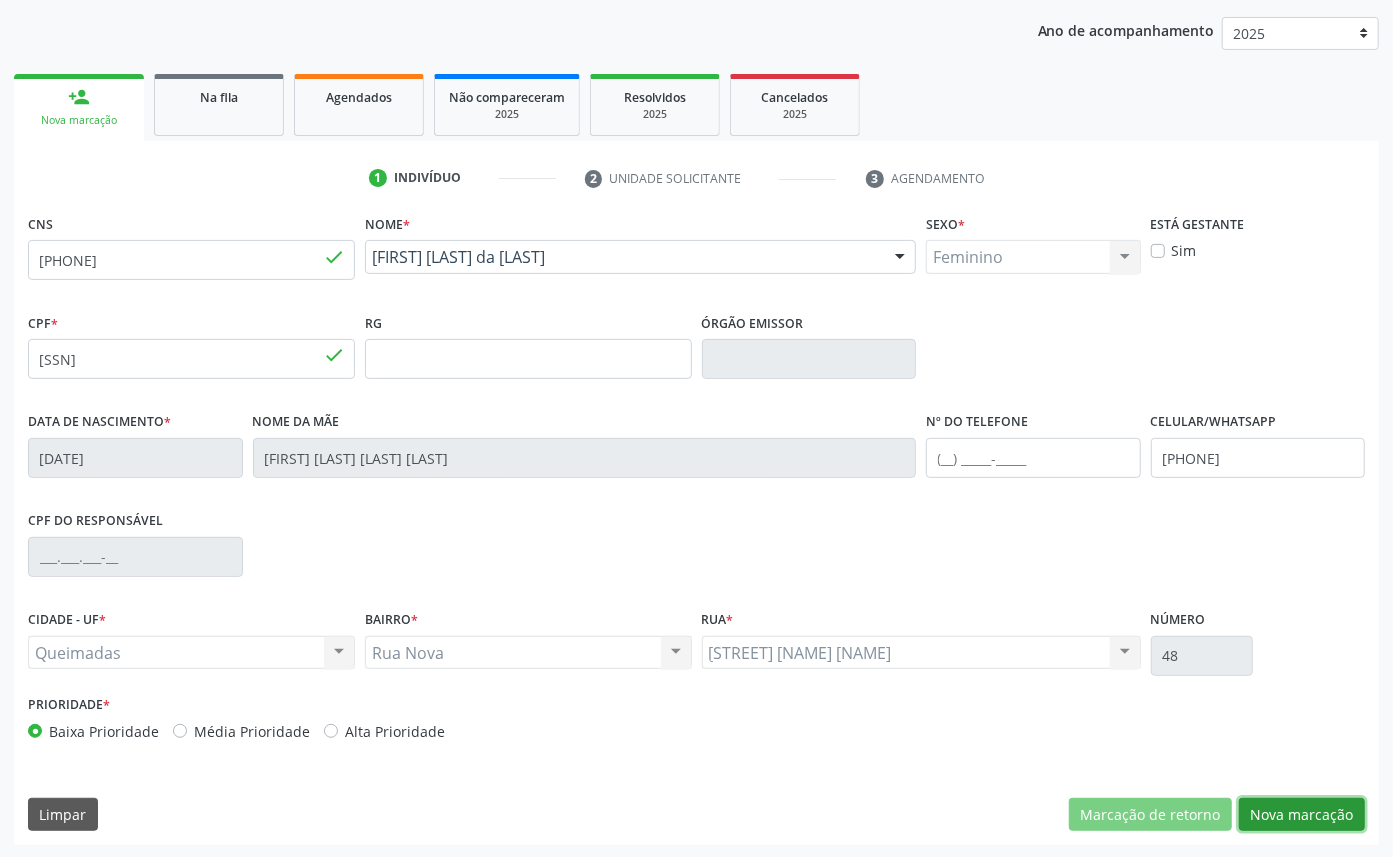 click on "Nova marcação" at bounding box center [1302, 815] 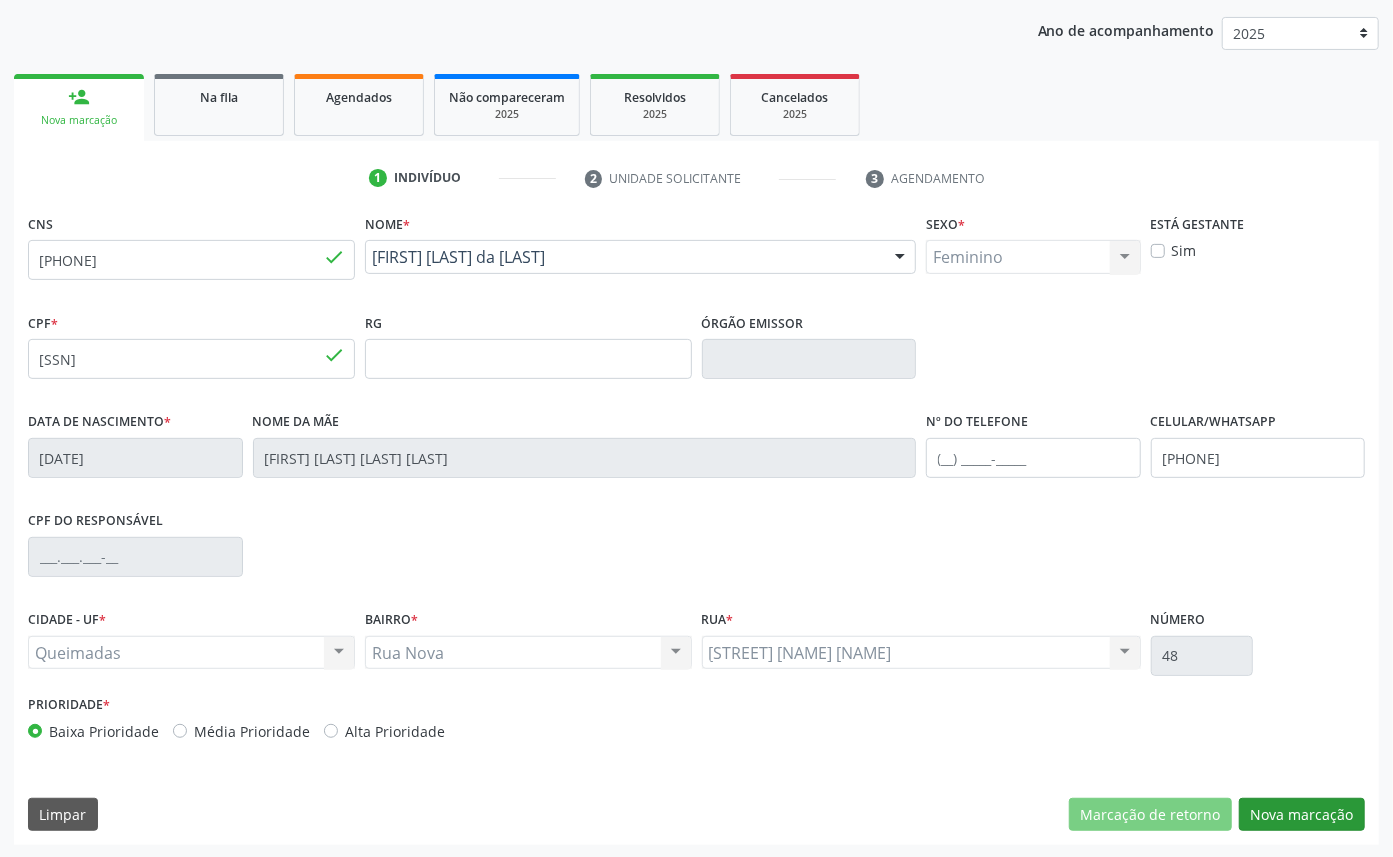 scroll, scrollTop: 47, scrollLeft: 0, axis: vertical 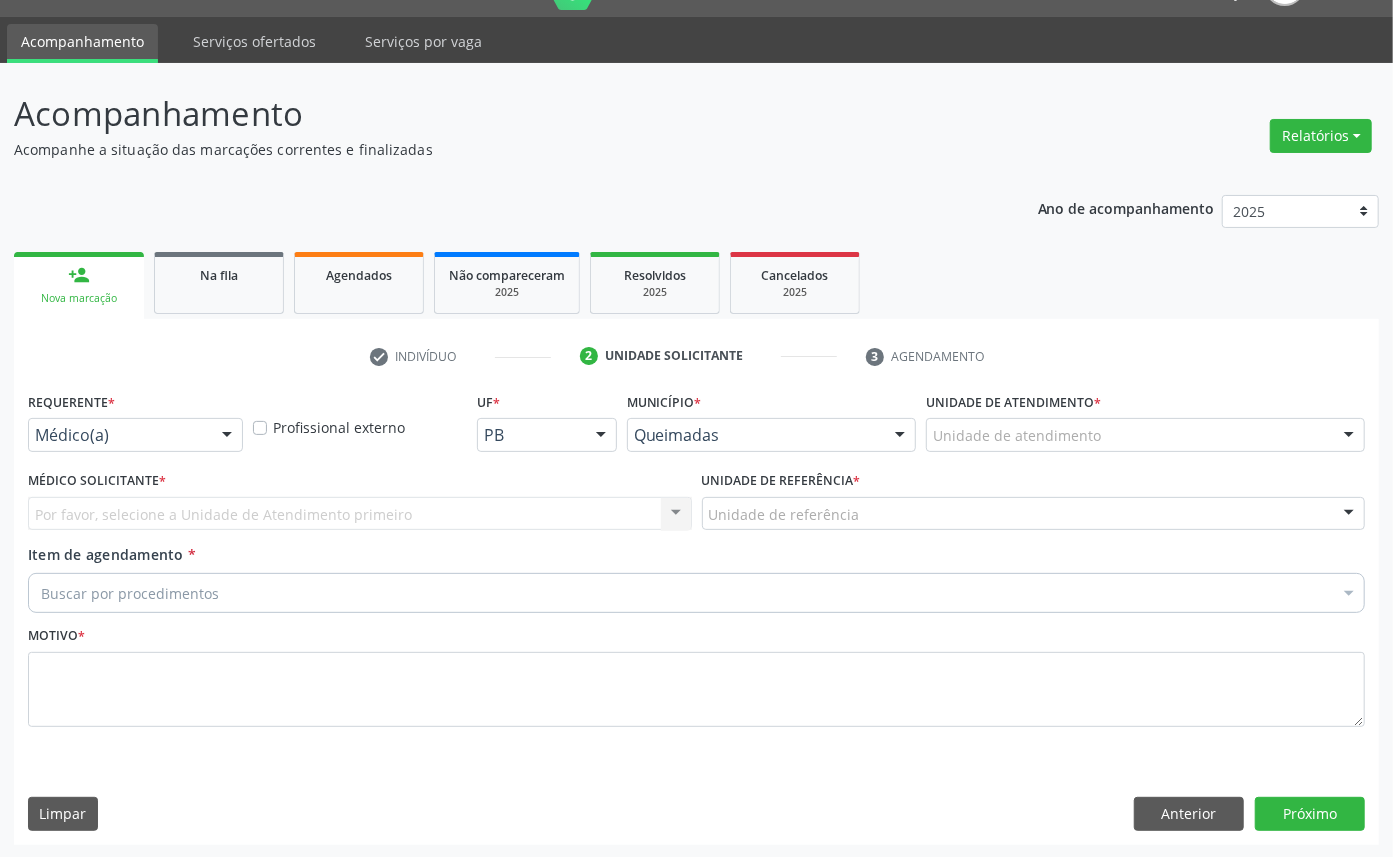 drag, startPoint x: 83, startPoint y: 452, endPoint x: 82, endPoint y: 495, distance: 43.011627 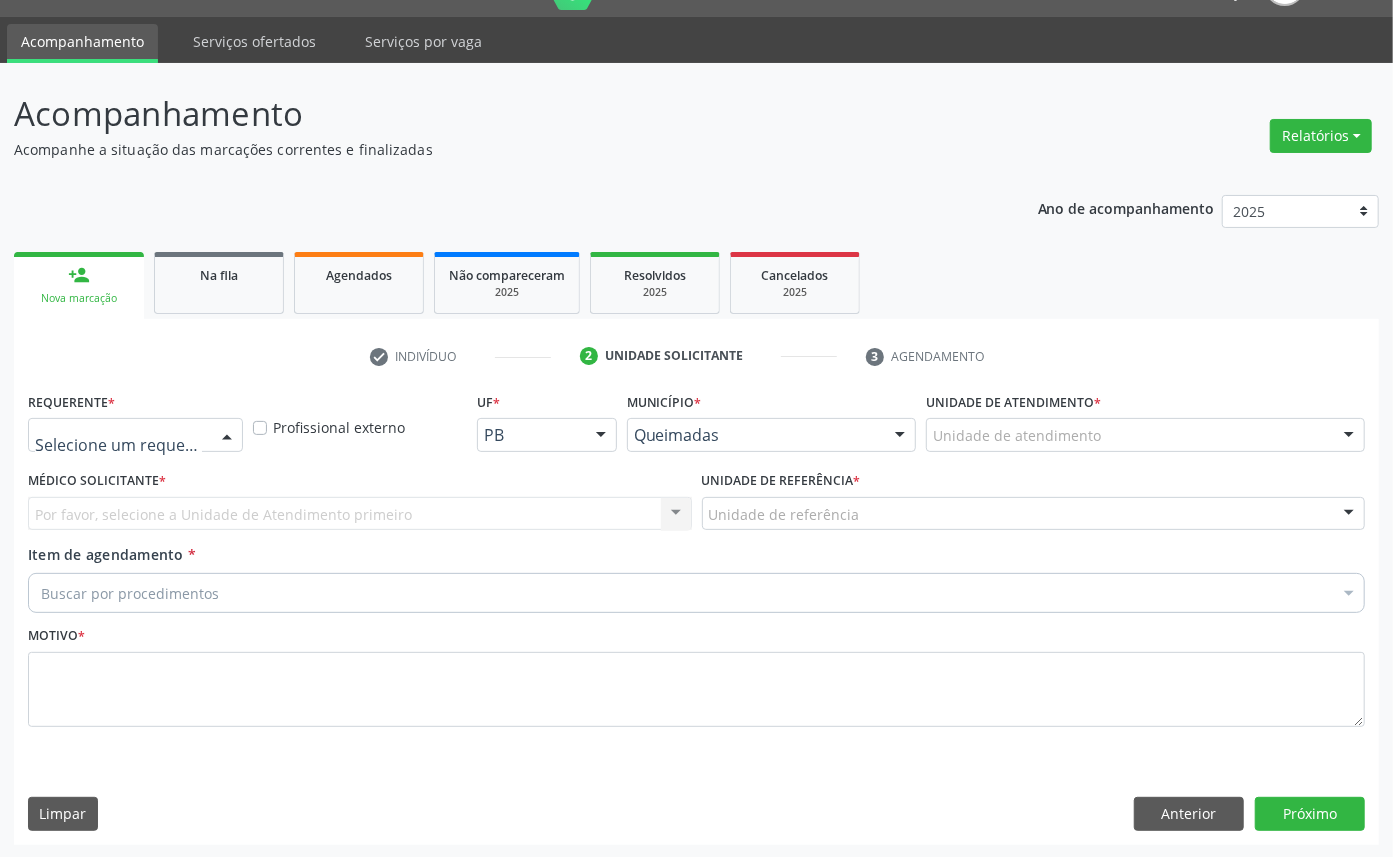 drag, startPoint x: 98, startPoint y: 434, endPoint x: 97, endPoint y: 510, distance: 76.00658 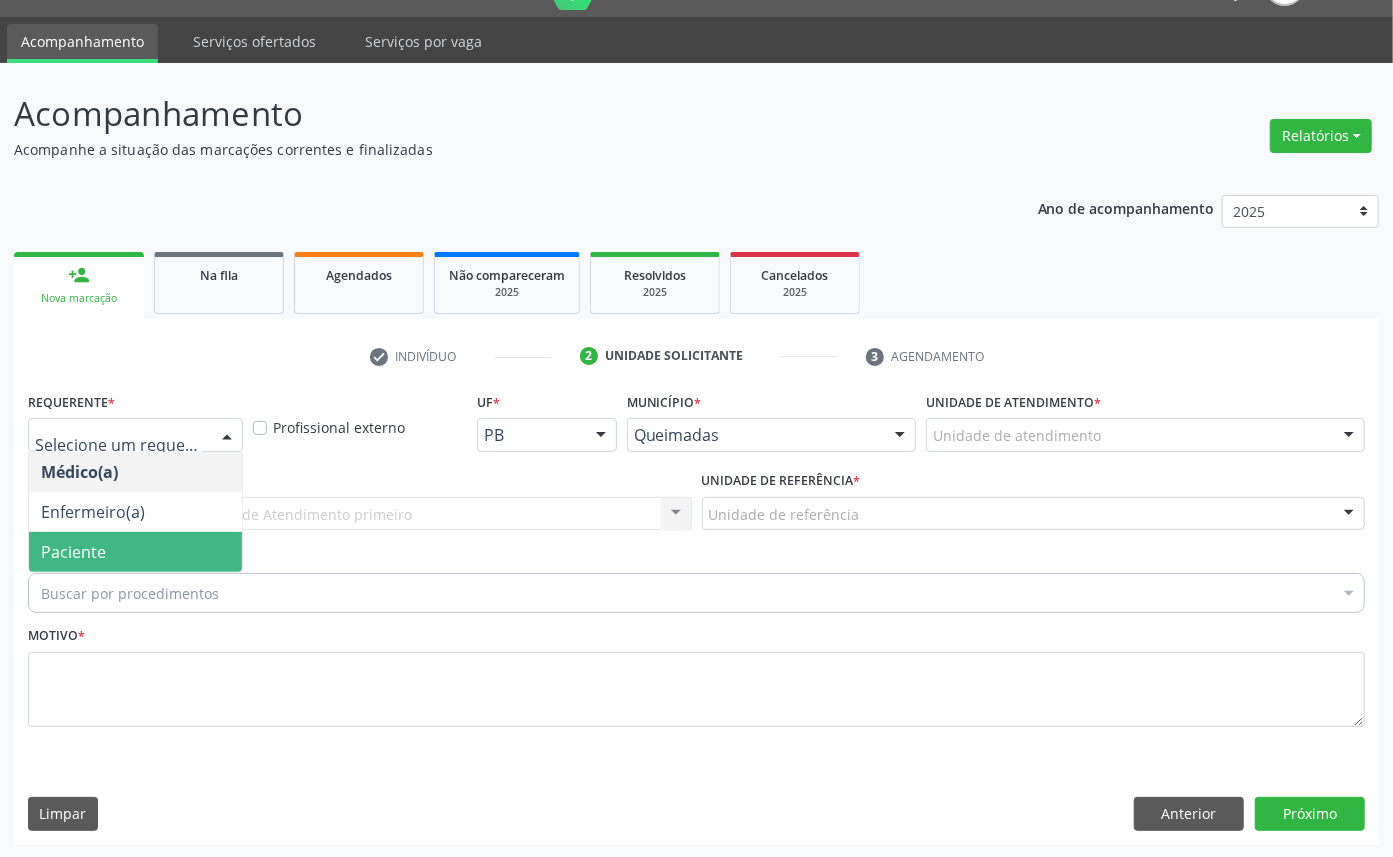 click on "Buscar por procedimentos
Selecionar todos
0604320140 - Abatacepte 125 Mg Injetável (Por Seringa Preenchida)
0604320124 - Abatacepte 250 Mg Injetável (Por Frasco Ampola).
0603050018 - Abciximabe
0406010013 - Abertura de Comunicacao Inter-Atrial
0406010021 - Abertura de Estenose Aortica Valvar
0406011265 - Abertura de Estenose Aortica Valvar (Criança e Adolescente)
0406010030 - Abertura de Estenose Pulmonar Valvar
0406011273 - Abertura de Estenose Pulmonar Valvar (Criança e Adolescente)
0301080011 - Abordagem Cognitiva Comportamental do Fumante (Por Atendimento / Paciente)
0307020010 - Acesso A Polpa Dentaria e Medicacao (Por Dente)
0604660030 - Acetazolamida 250 Mg (Por Comprimido)
0202010783 - Acidez Titulável no Leite Humano (Dornic)
0202090019 - Acido Urico Liquido no Sinovial e Derrames" at bounding box center (696, 590) 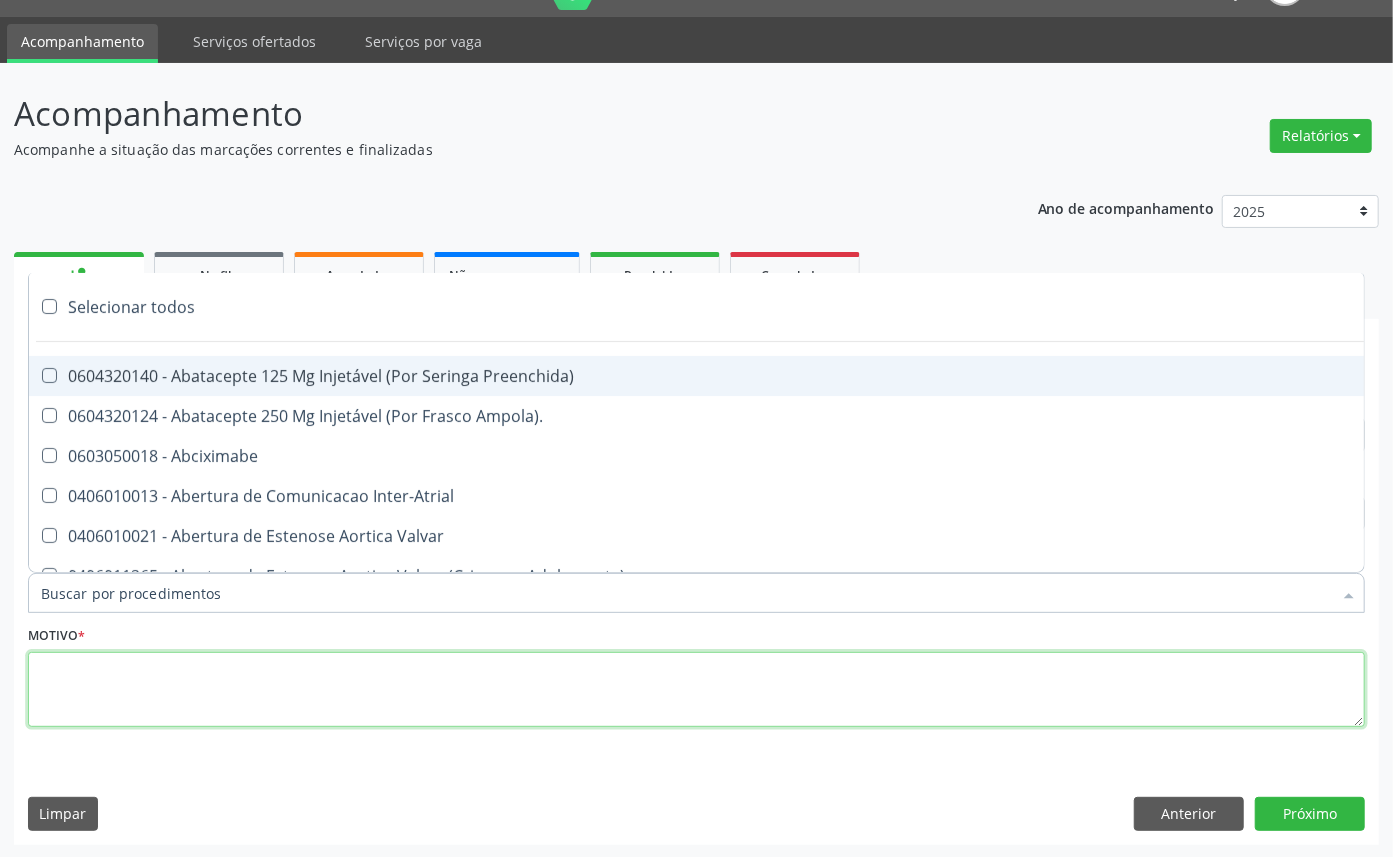 click at bounding box center [696, 690] 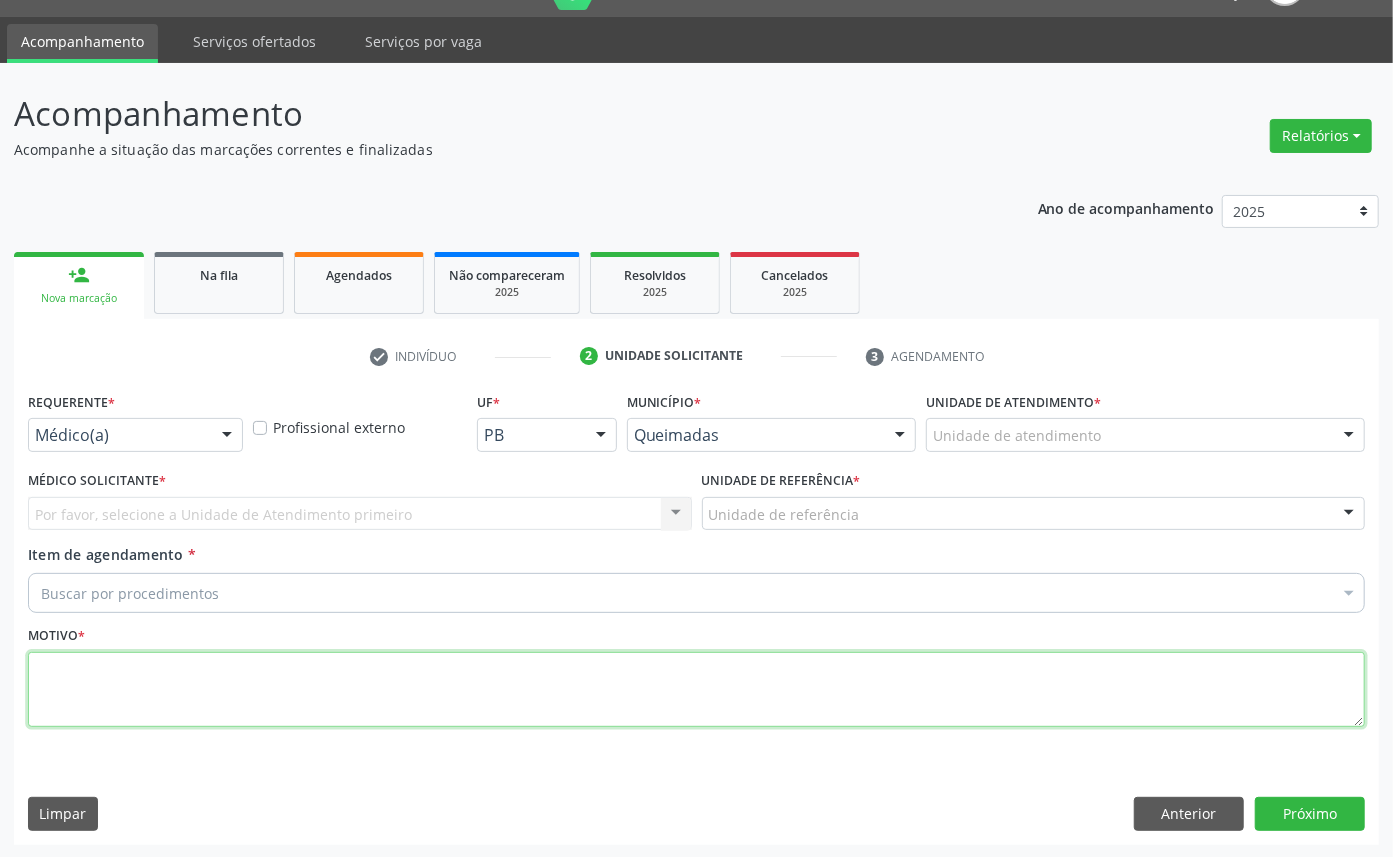 paste on "1ª CONSULTA [DATE]" 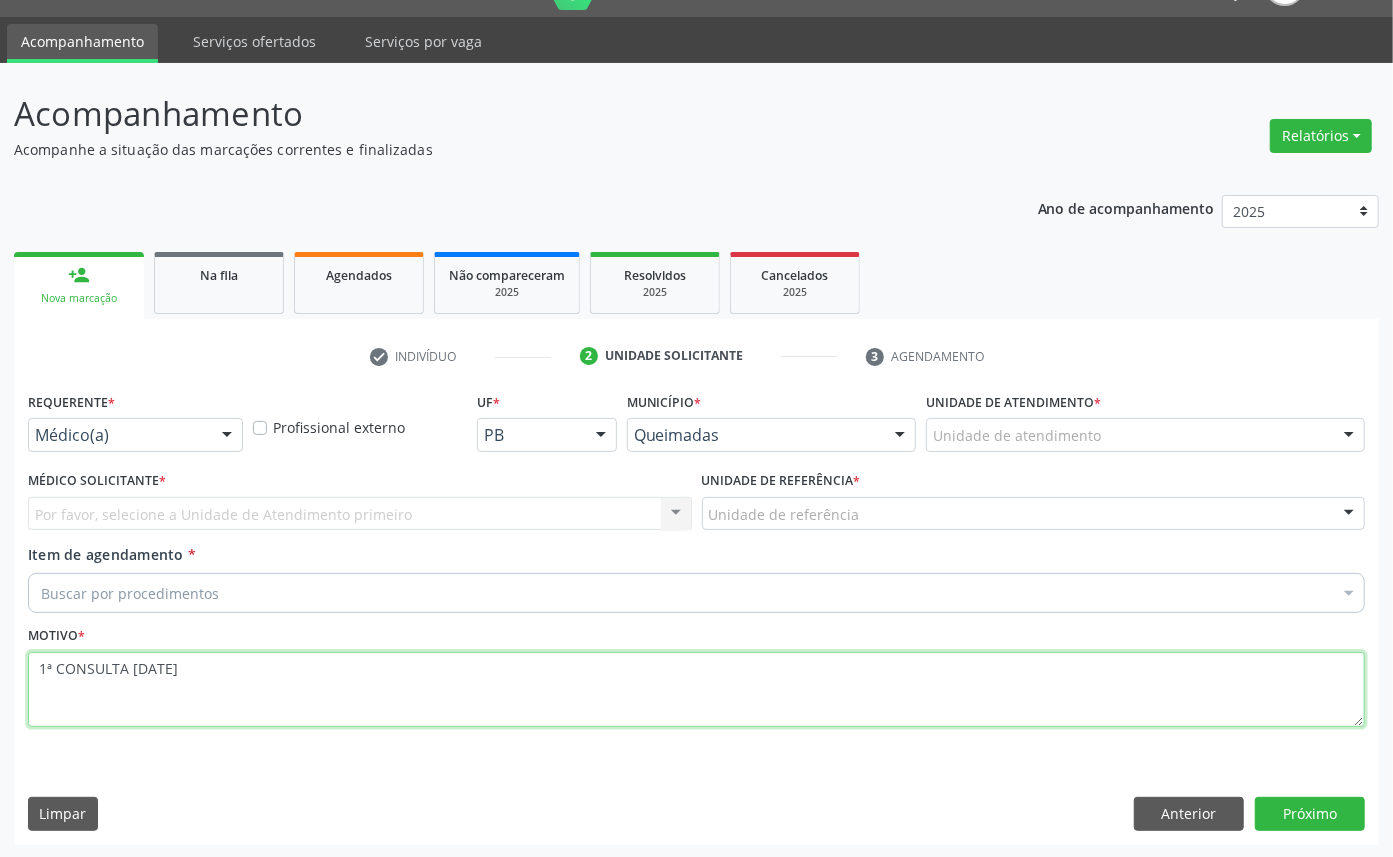 type on "1ª CONSULTA [DATE]" 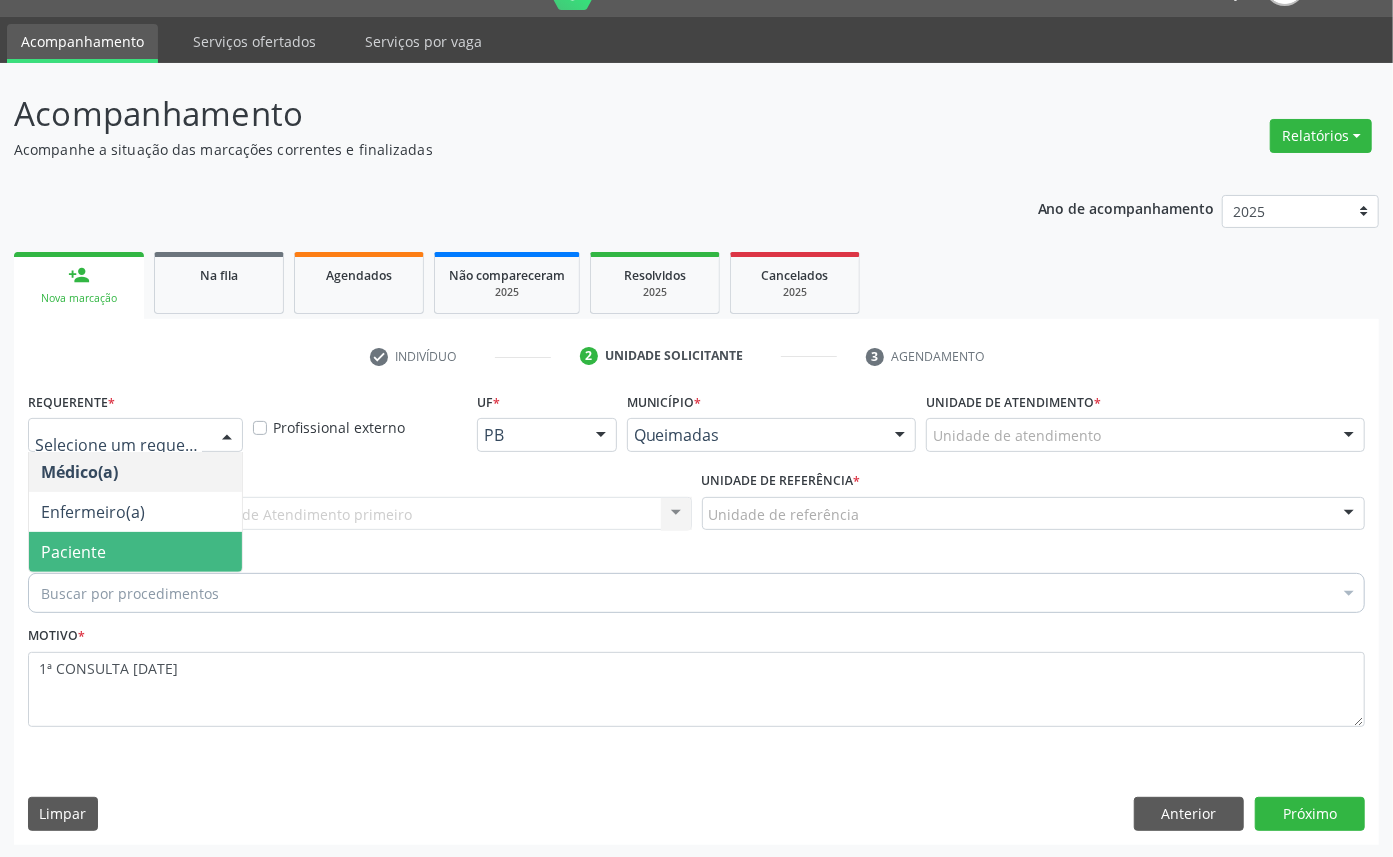 drag, startPoint x: 201, startPoint y: 441, endPoint x: 190, endPoint y: 485, distance: 45.35416 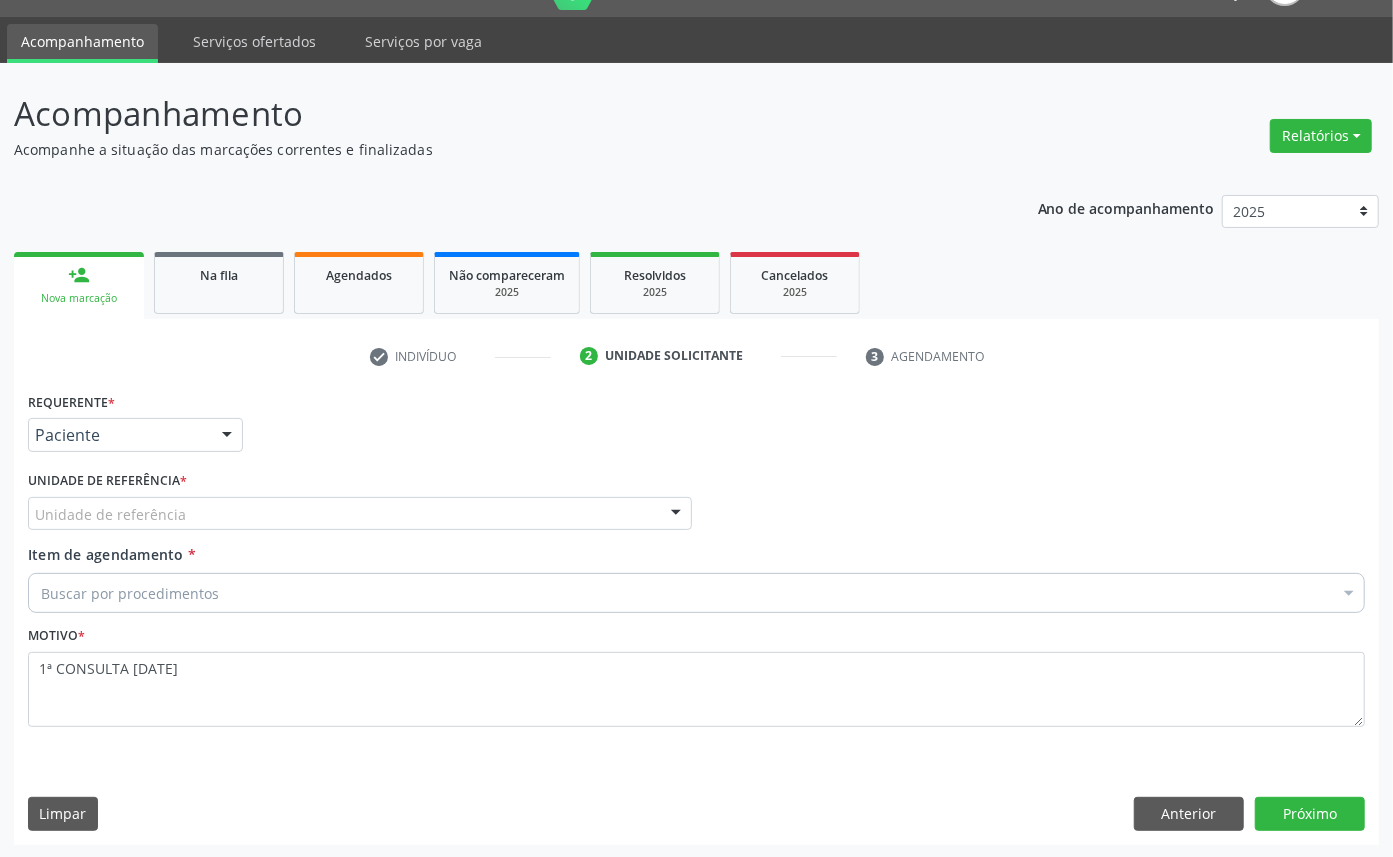 click on "Buscar por procedimentos" at bounding box center [696, 593] 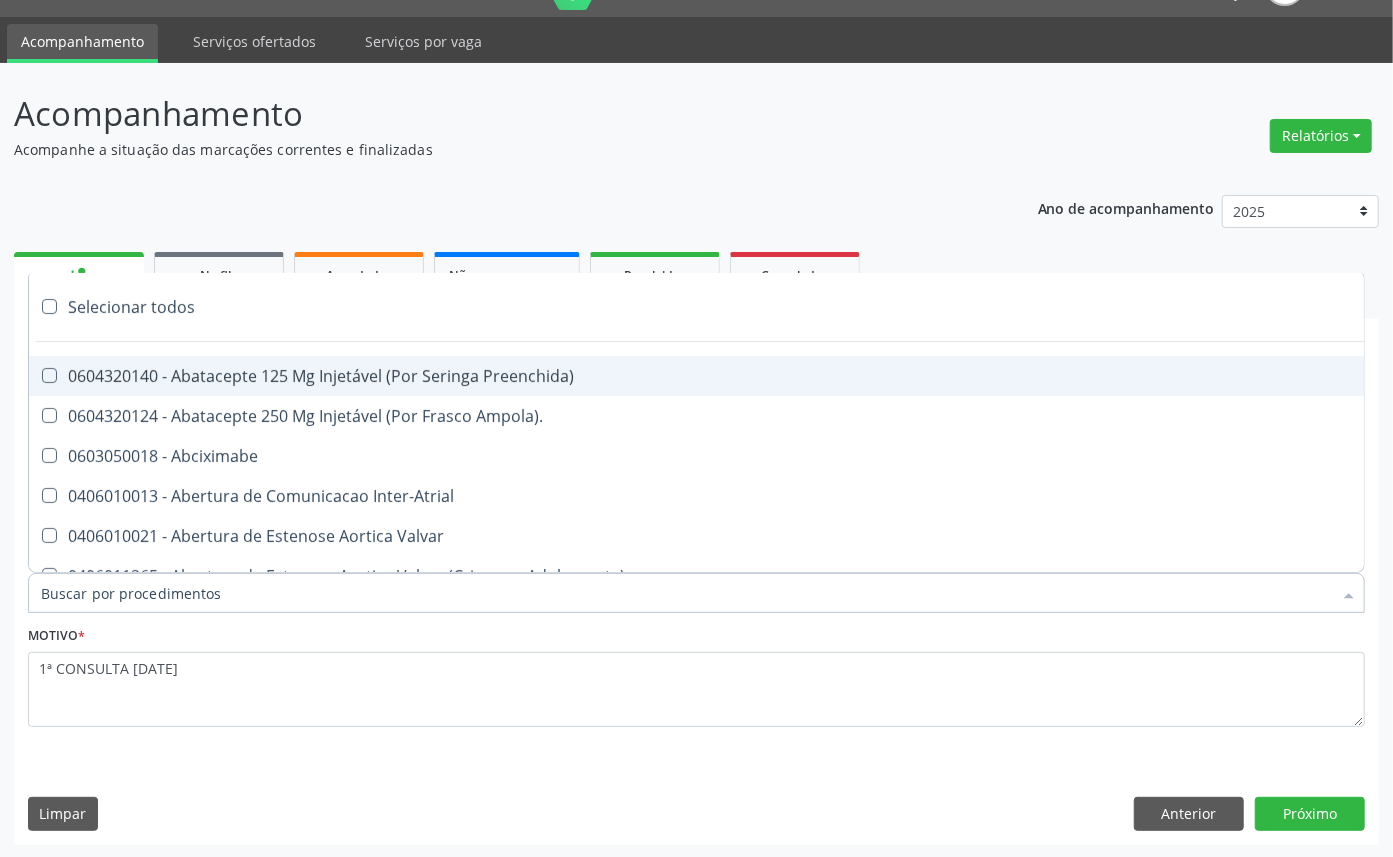 paste on "ENDOCRINOLOGISTA" 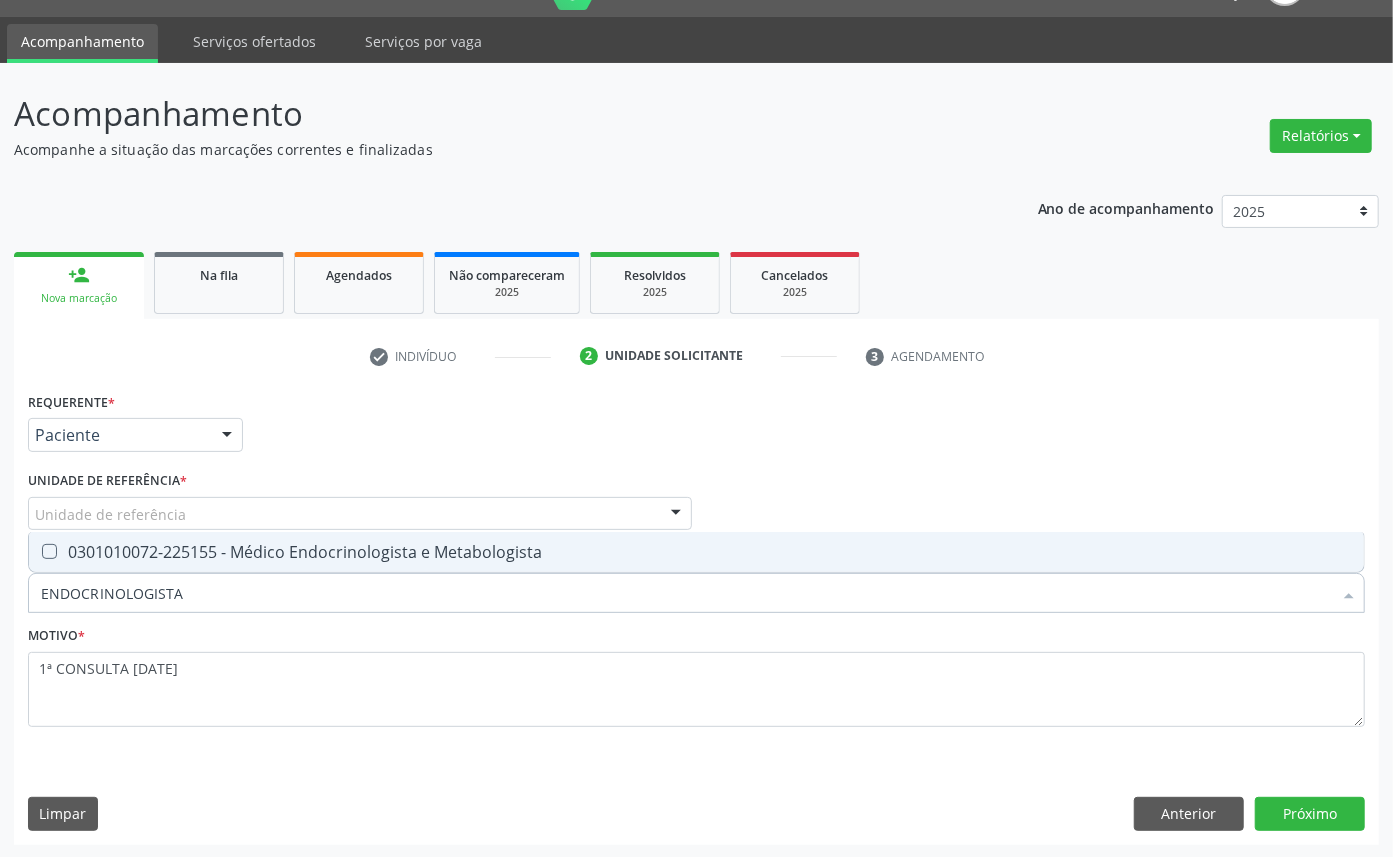 click on "0301010072-225155 - Médico Endocrinologista e Metabologista" at bounding box center (696, 552) 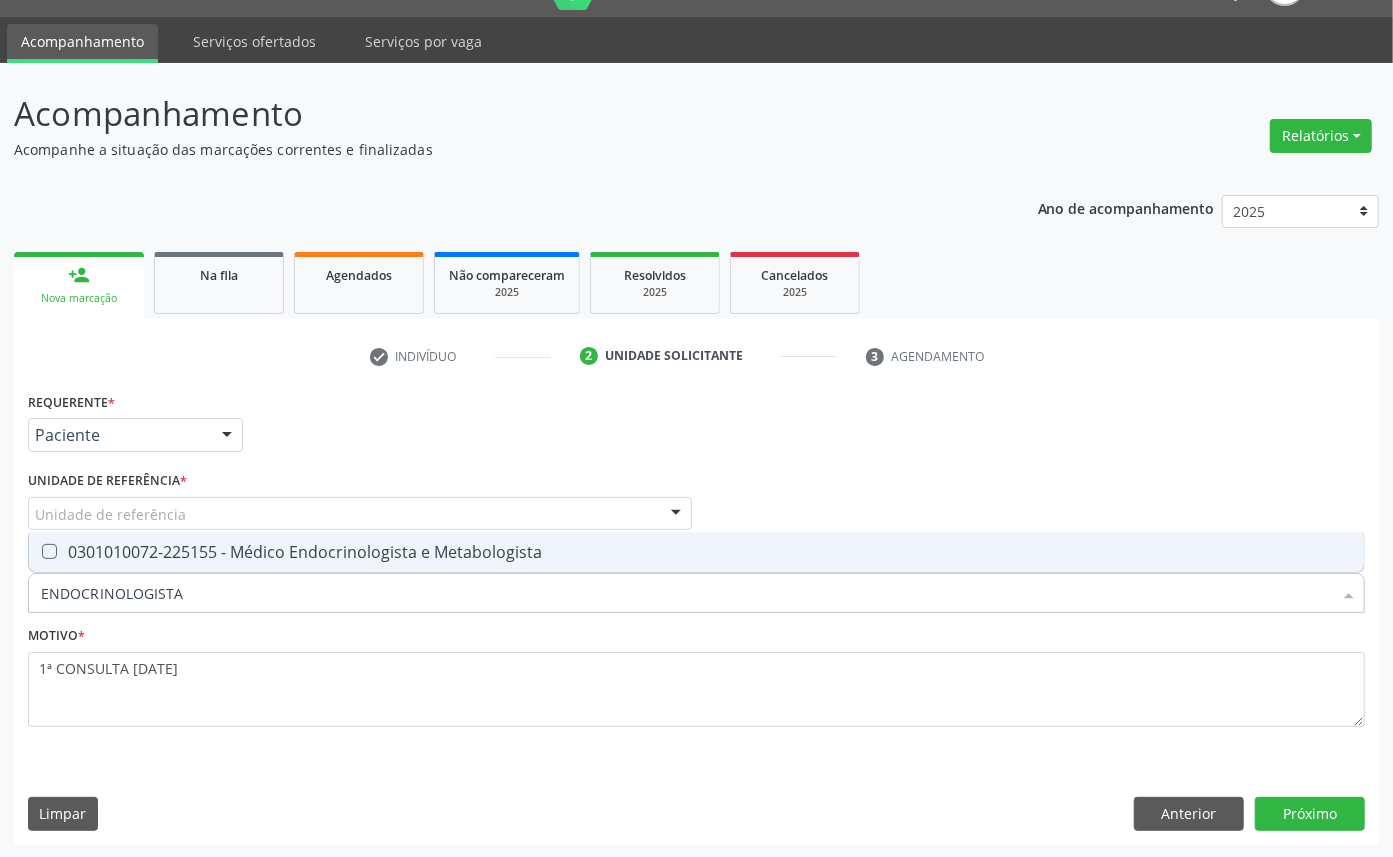 checkbox on "true" 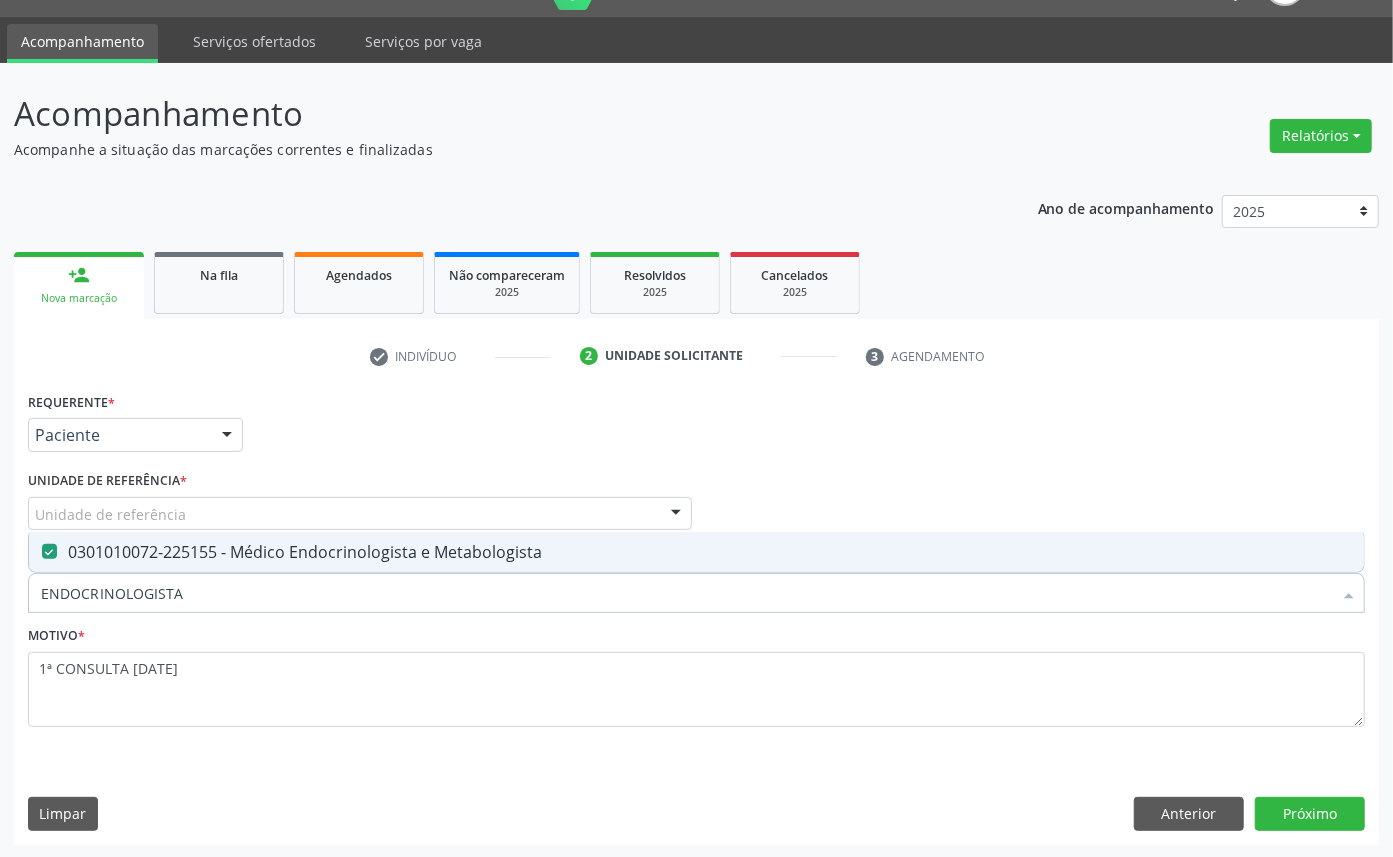 click on "Requerente
*
Paciente         Médico(a)   Enfermeiro(a)   Paciente
Nenhum resultado encontrado para: "   "
Não há nenhuma opção para ser exibida.
UF
PB         PB
Nenhum resultado encontrado para: "   "
Não há nenhuma opção para ser exibida.
Município
Queimadas         Campina Grande   Queimadas
Nenhum resultado encontrado para: "   "
Não há nenhuma opção para ser exibida.
Médico Solicitante
Por favor, selecione a Unidade de Atendimento primeiro
Nenhum resultado encontrado para: "   "
Não há nenhuma opção para ser exibida.
Unidade de referência
*
Unidade de referência
UBSF Ligeiro II   UBSF Saulo Leal Ernesto de Melo   UBSF Castanho   UBSF Baixa Verde   UBSF Ze Velho   UBSF Boa Vista     UBSF Zumbi" at bounding box center [696, 571] 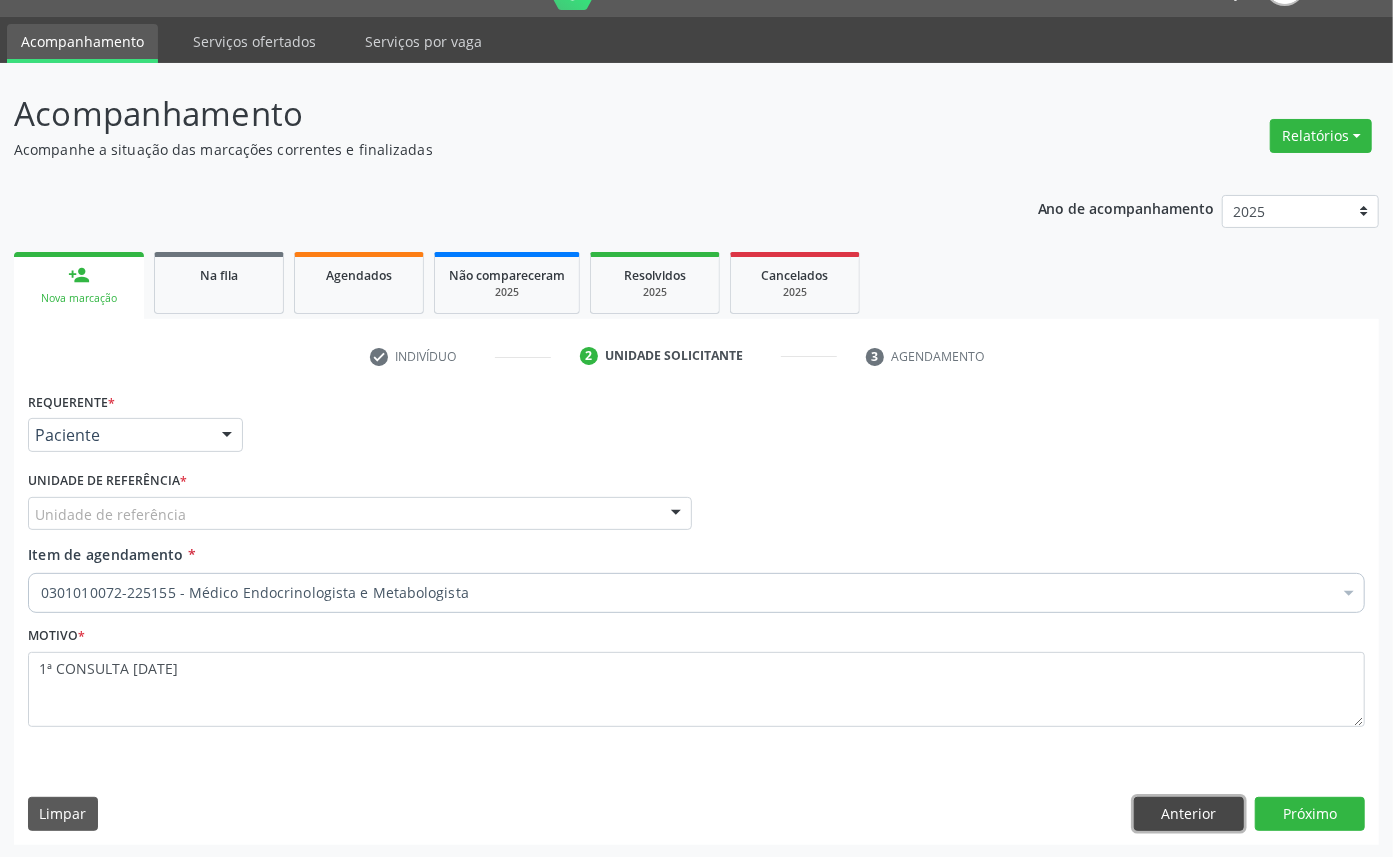 click on "Anterior" at bounding box center [1189, 814] 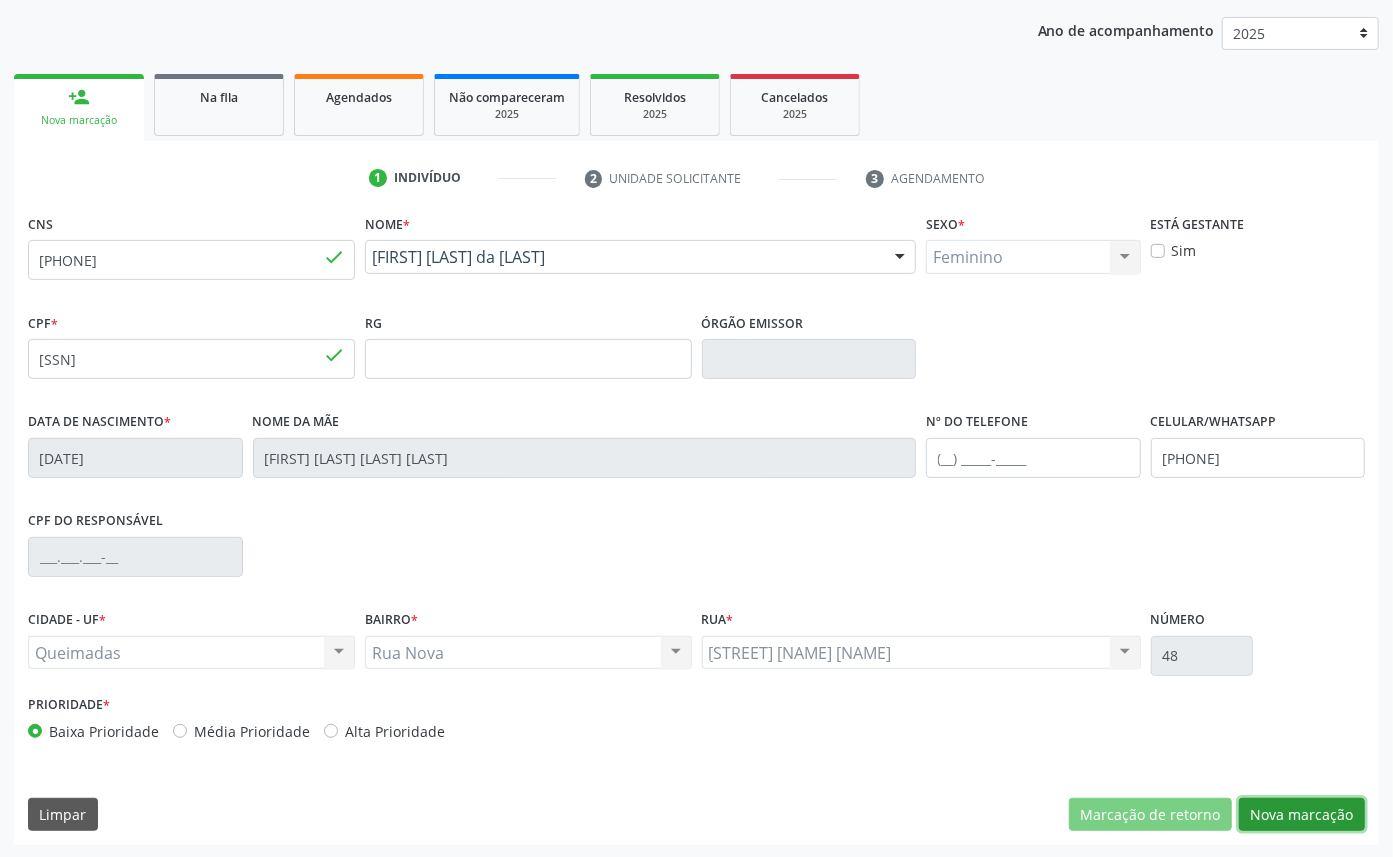 drag, startPoint x: 1348, startPoint y: 804, endPoint x: 293, endPoint y: 426, distance: 1120.6735 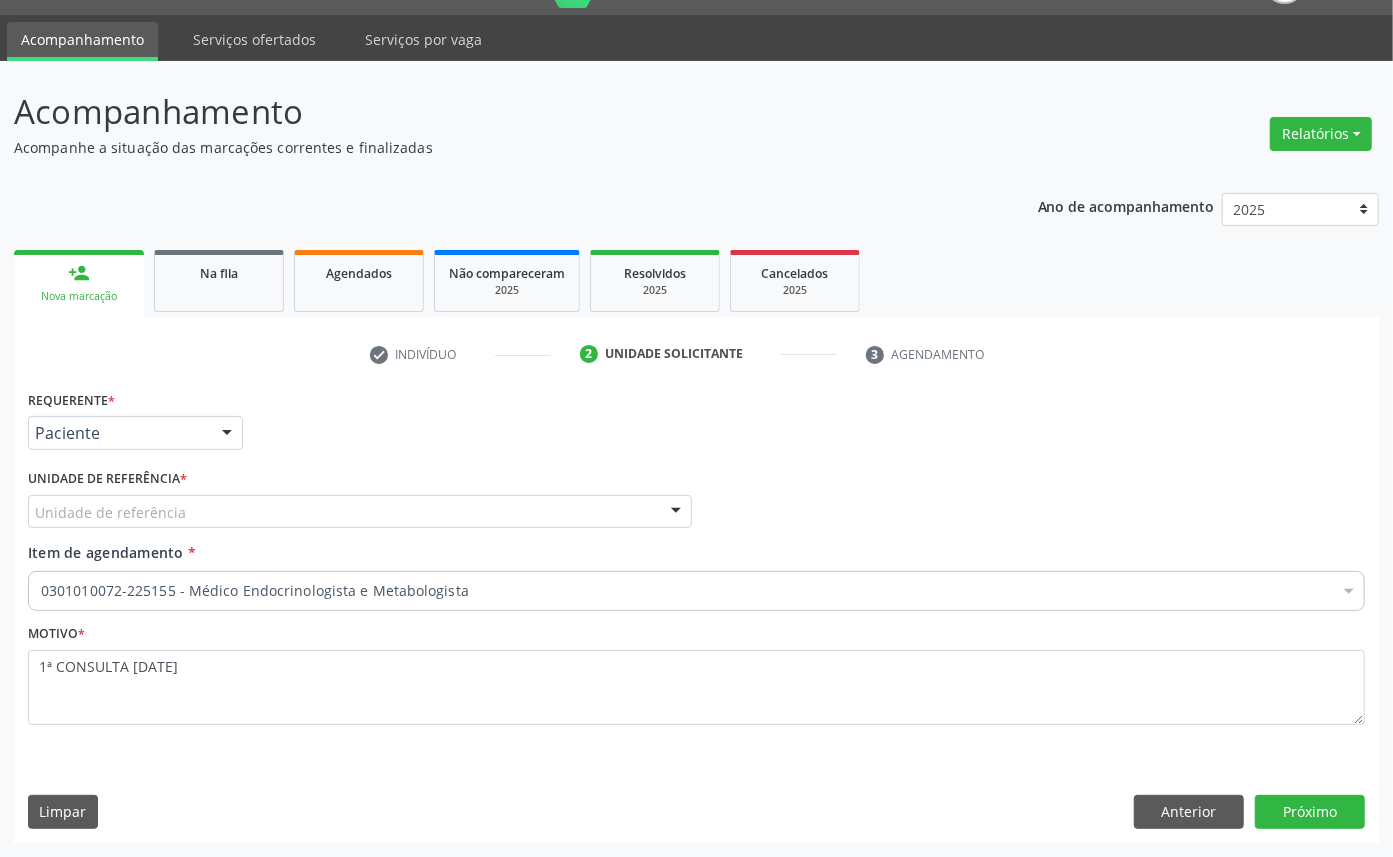 scroll, scrollTop: 47, scrollLeft: 0, axis: vertical 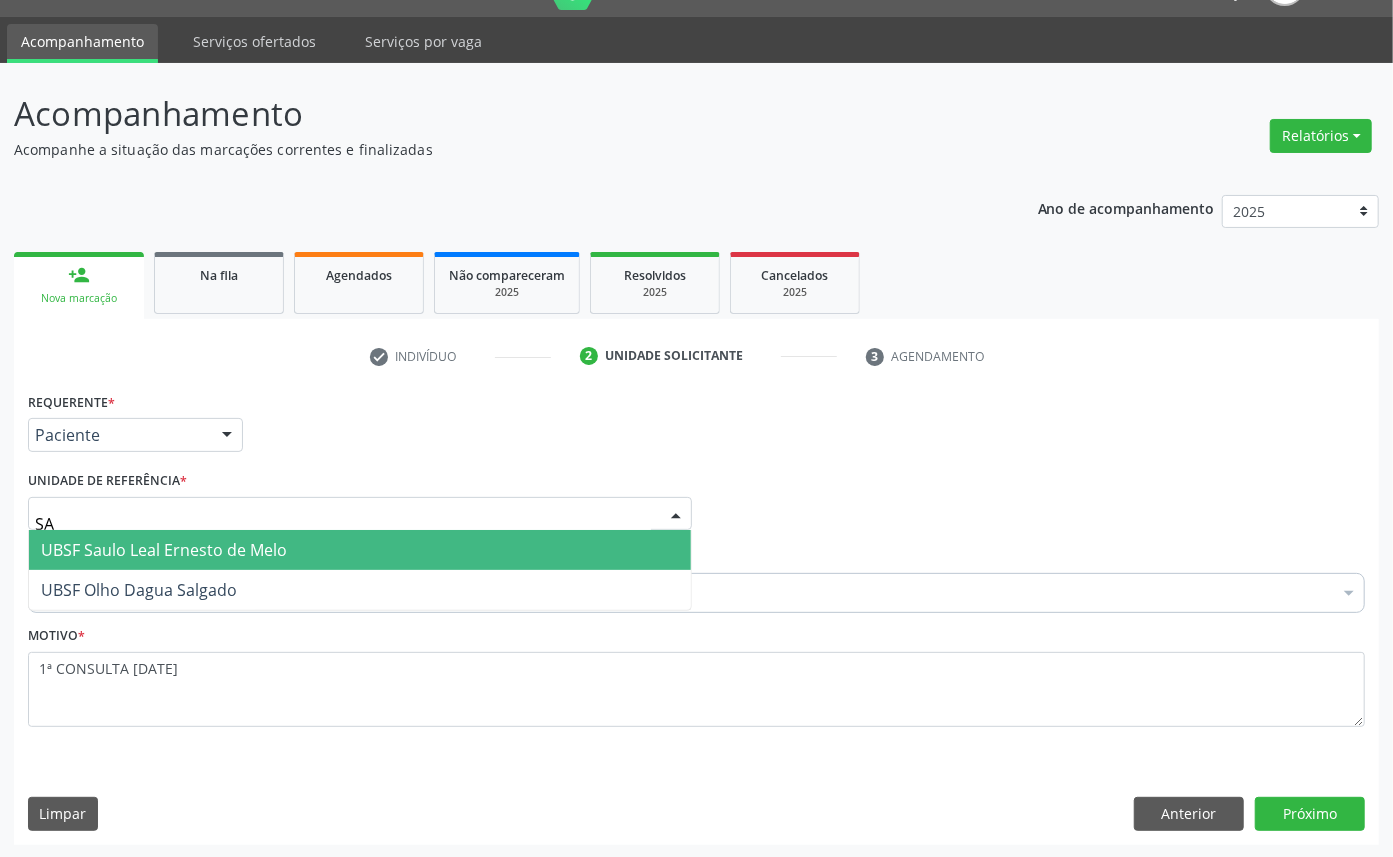 type on "[FIRST]" 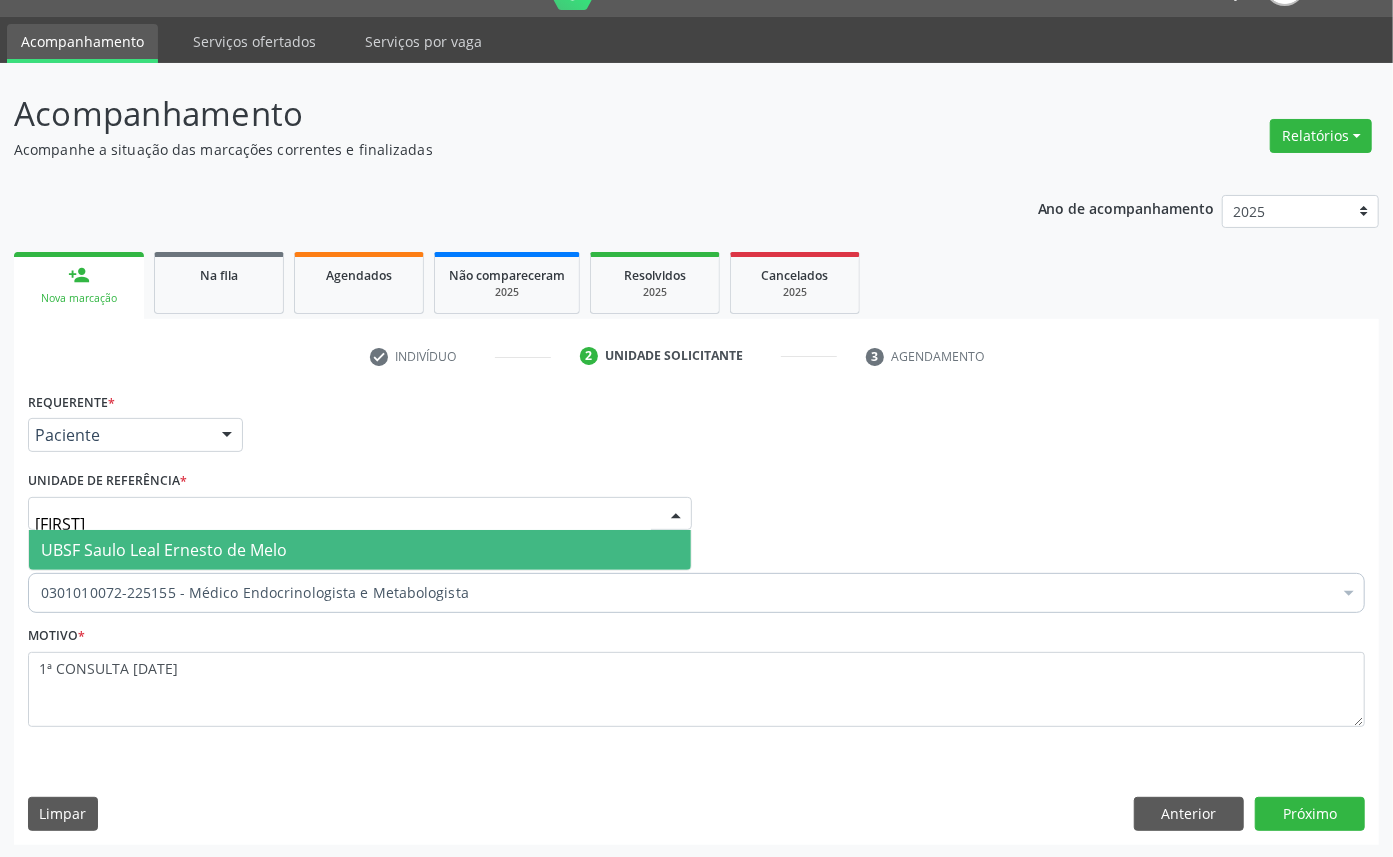 click on "UBSF Saulo Leal Ernesto de Melo" at bounding box center [164, 550] 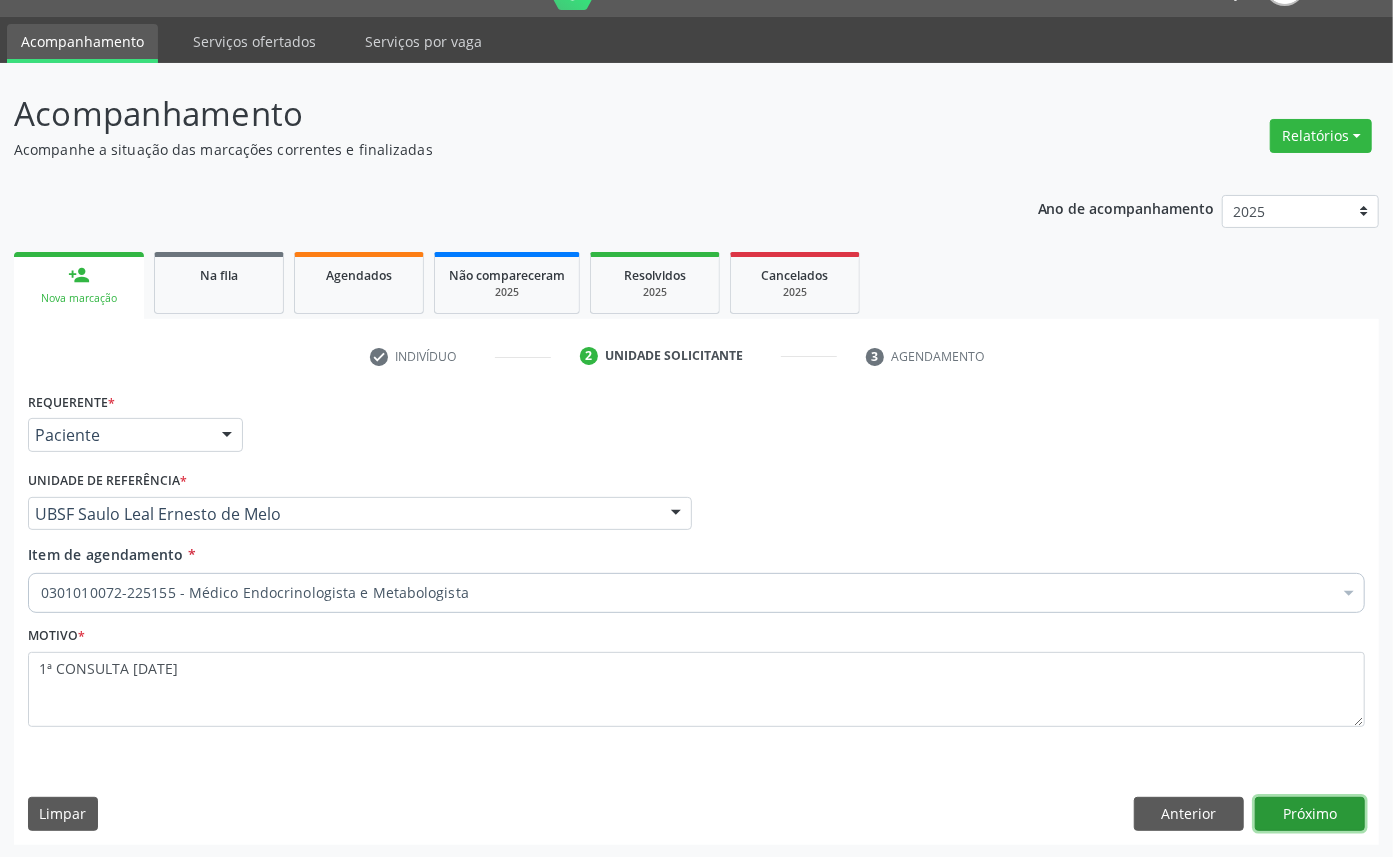 click on "Próximo" at bounding box center (1310, 814) 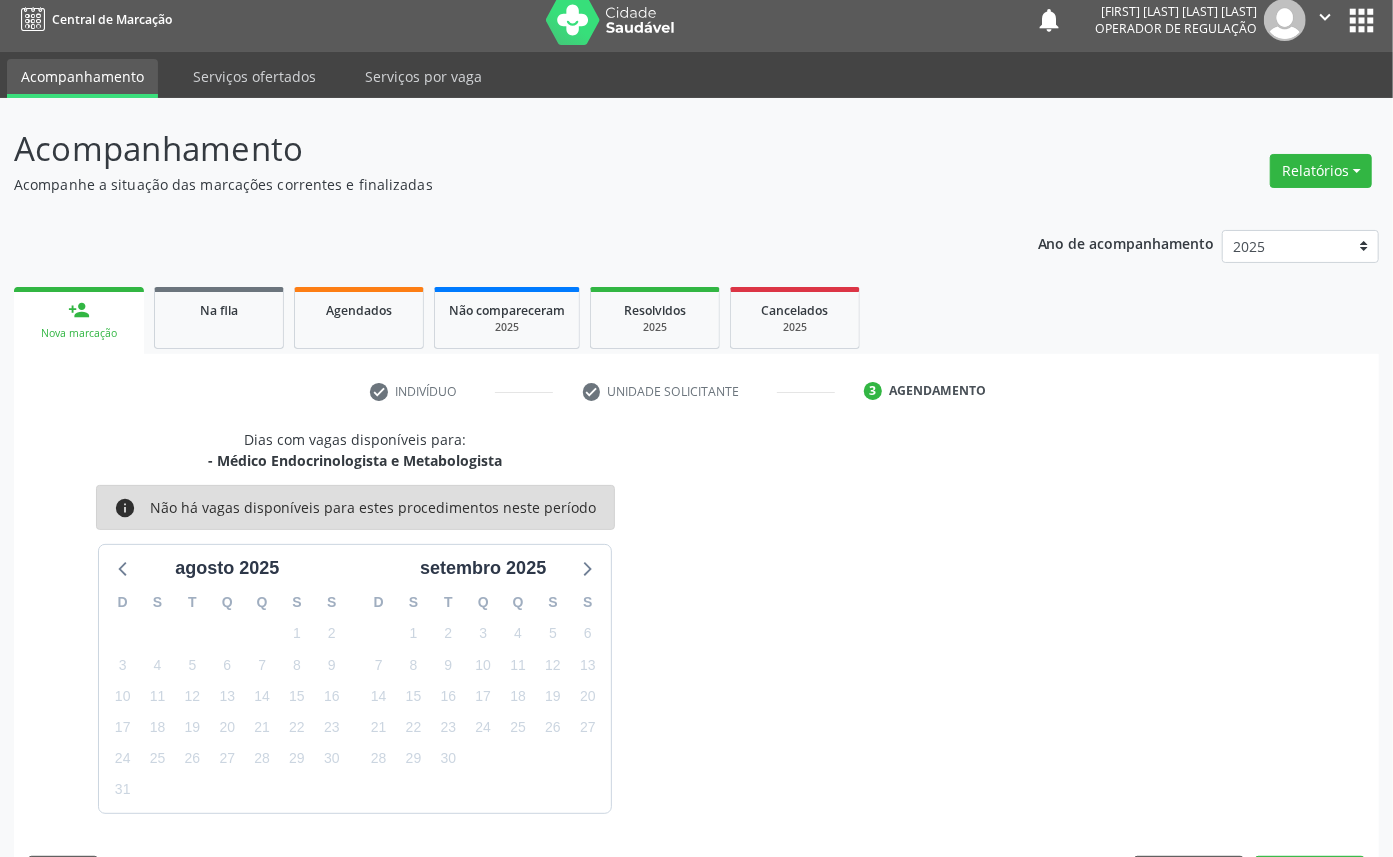 scroll, scrollTop: 47, scrollLeft: 0, axis: vertical 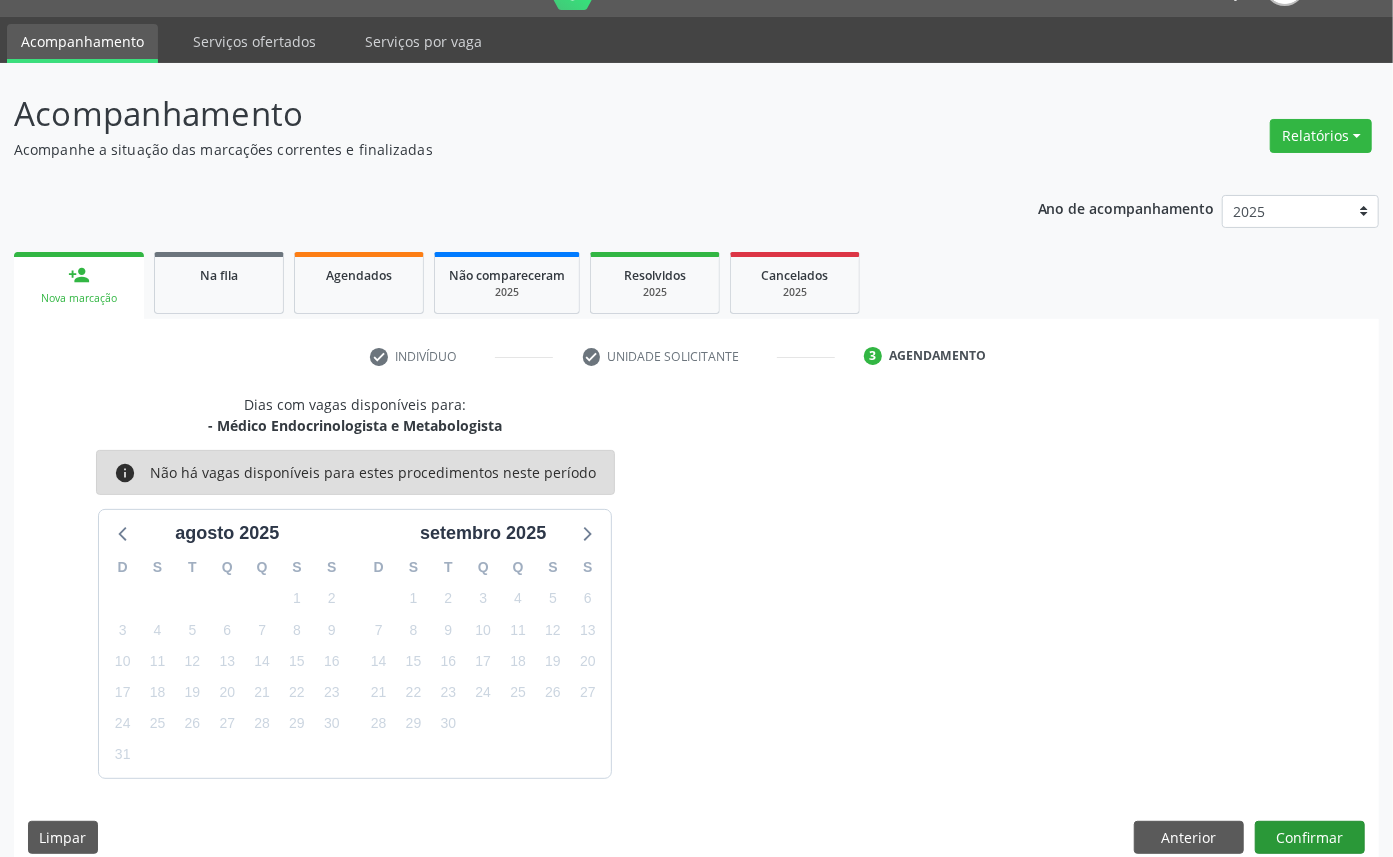 click on "Dias com vagas disponíveis para:
- Médico Endocrinologista e Metabologista
info
Não há vagas disponíveis para estes procedimentos neste período
agosto 2025 D S T Q Q S S 27 28 29 30 31 1 2 3 4 5 6 7 8 9 10 11 12 13 14 15 16 17 18 19 20 21 22 23 24 25 26 27 28 29 30 31 1 2 3 4 5 6 setembro 2025 D S T Q Q S S 31 1 2 3 4 5 6 7 8 9 10 11 12 13 14 15 16 17 18 19 20 21 22 23 24 25 26 27 28 29 30 1 2 3 4 5 6 7 8 9 10 11
Limpar
Anterior
Confirmar" at bounding box center (696, 631) 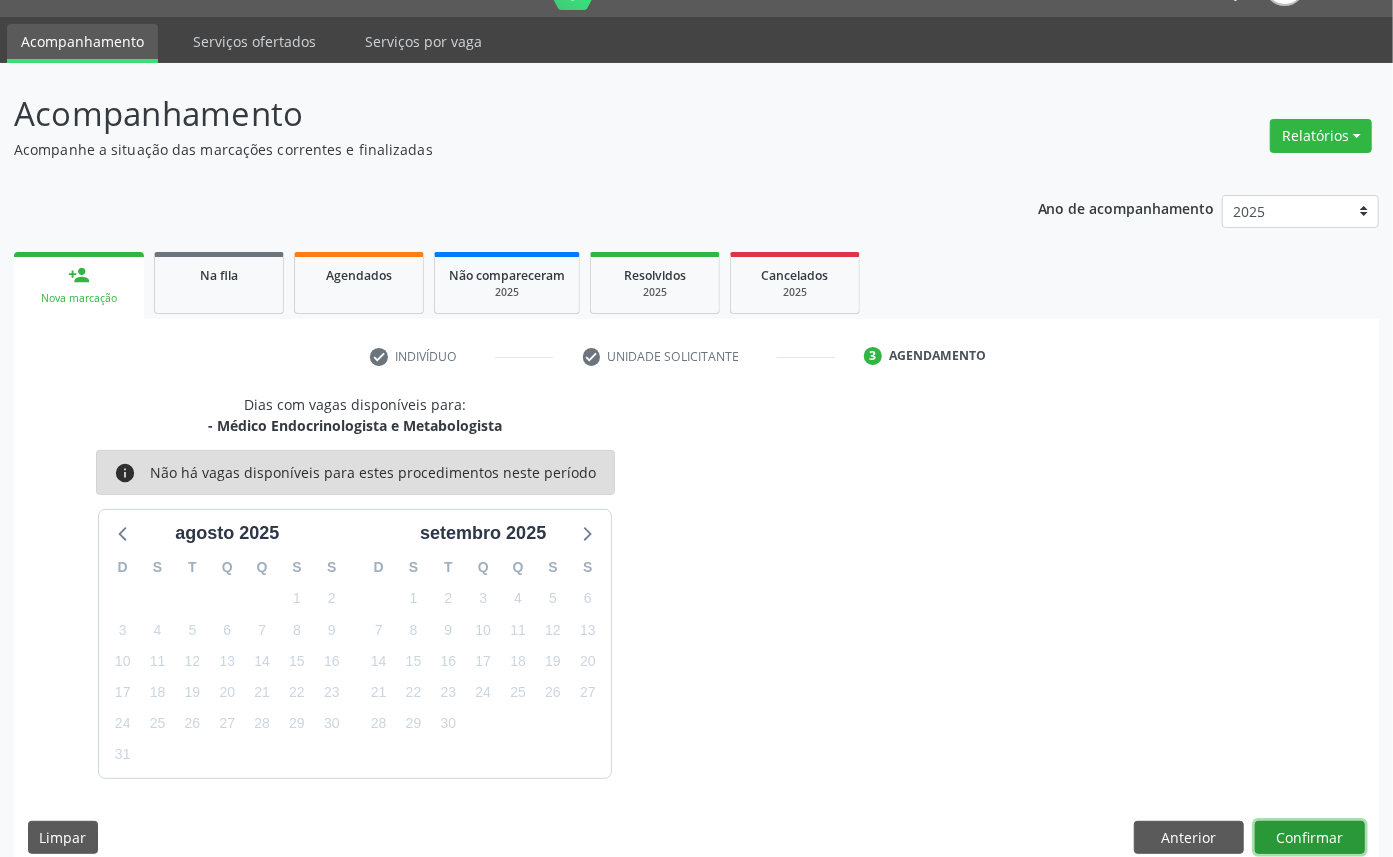 click on "Confirmar" at bounding box center [1310, 838] 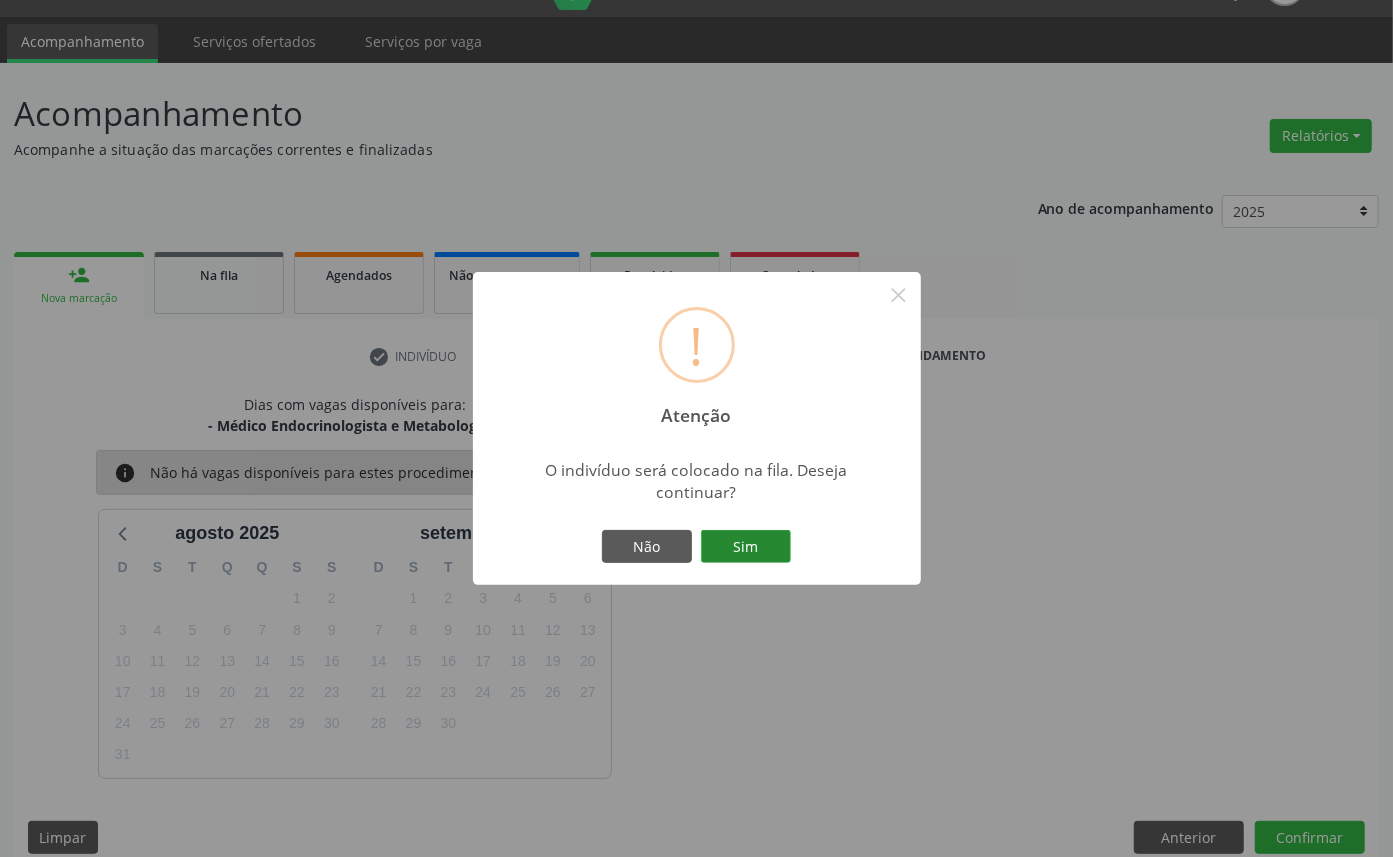 click on "Sim" at bounding box center (746, 547) 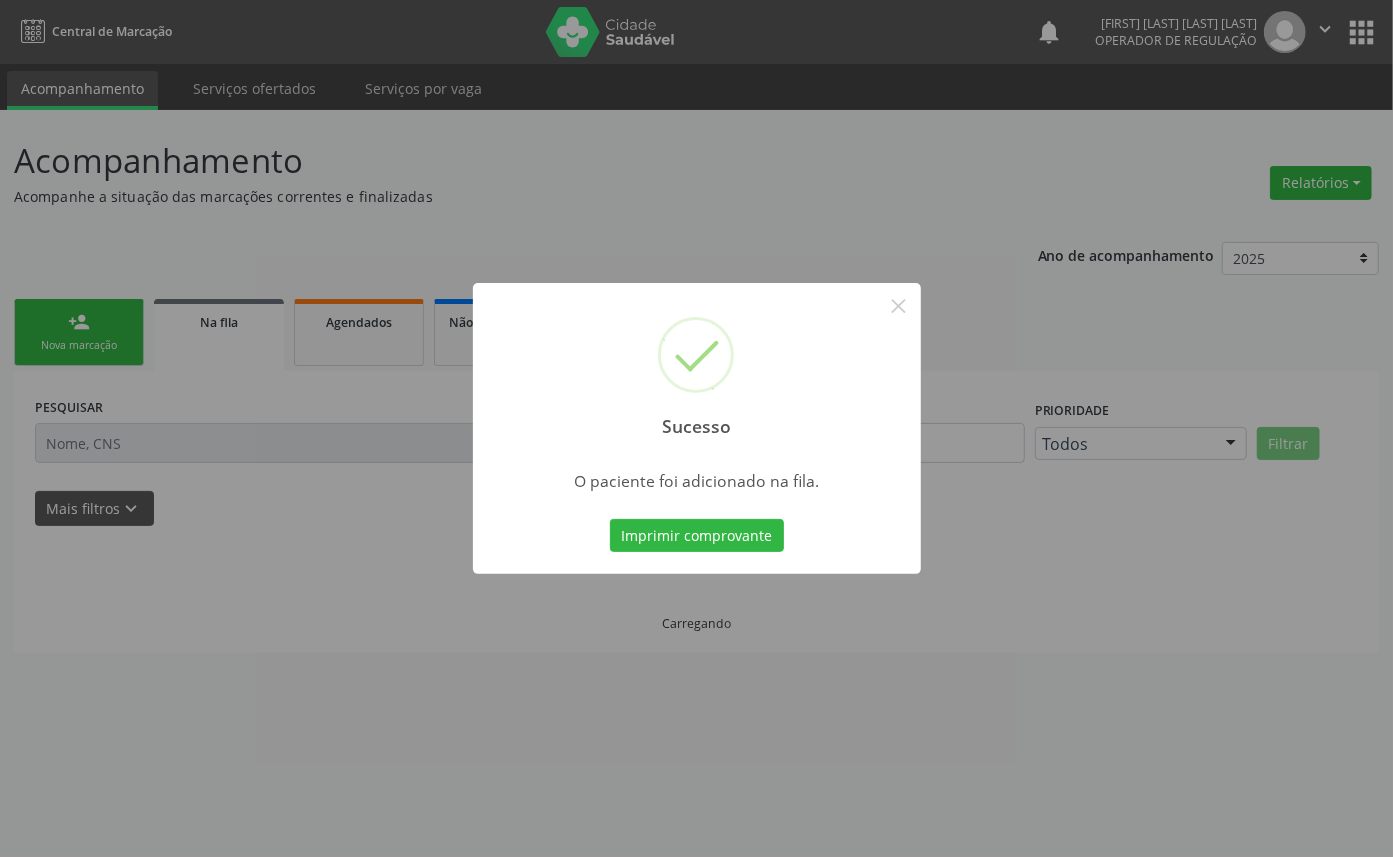 scroll, scrollTop: 0, scrollLeft: 0, axis: both 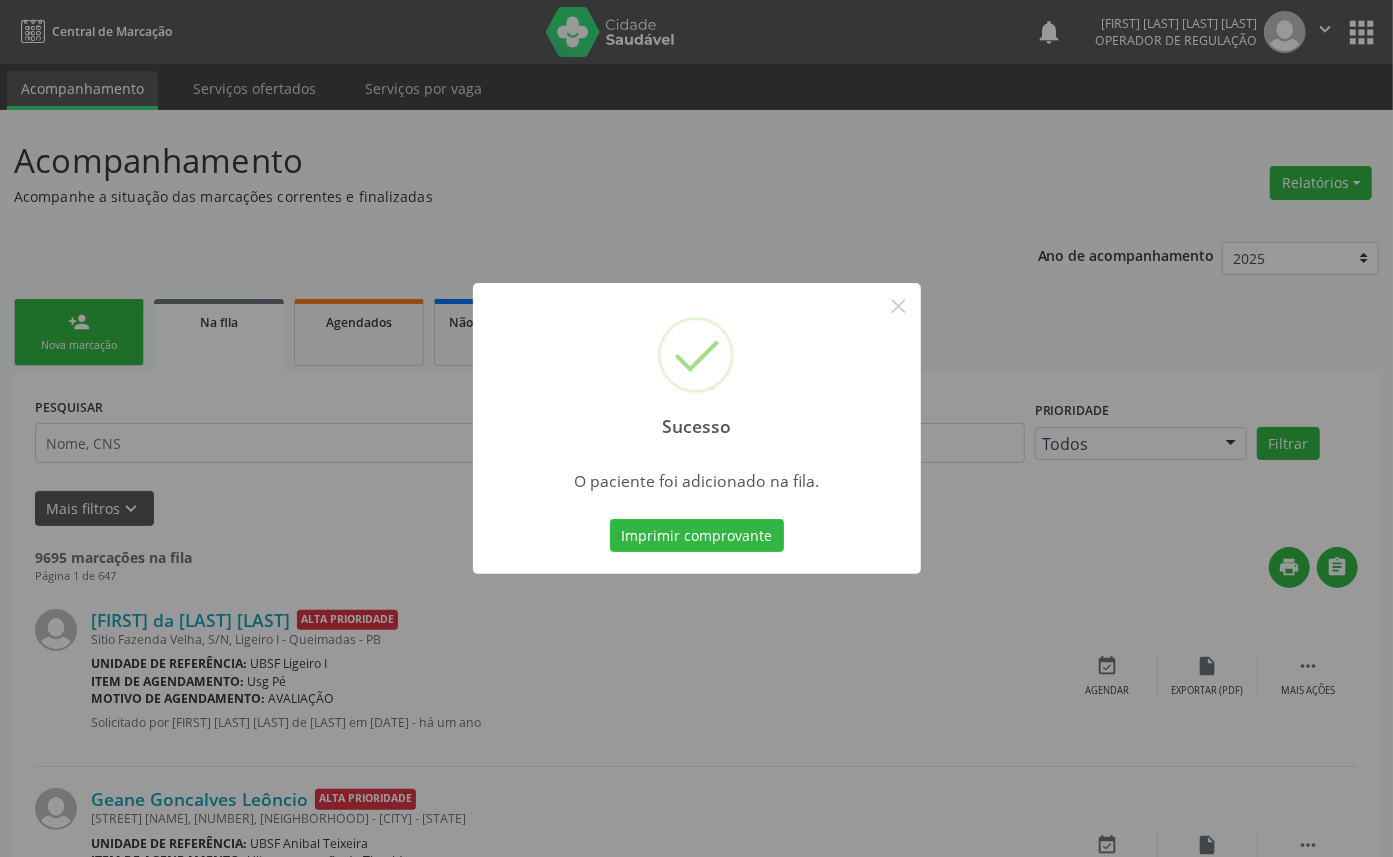 type 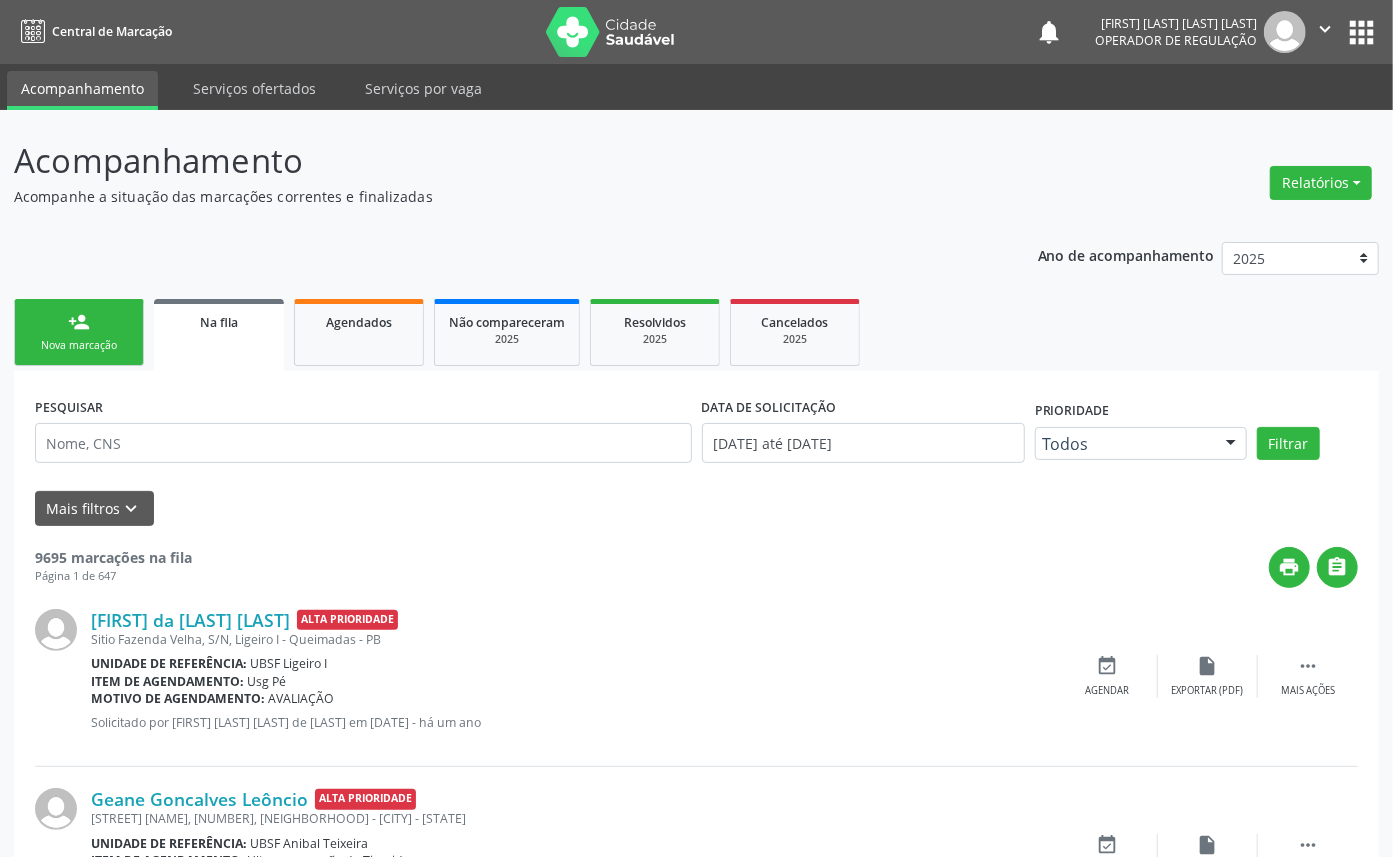 click on "Nova marcação" at bounding box center [79, 345] 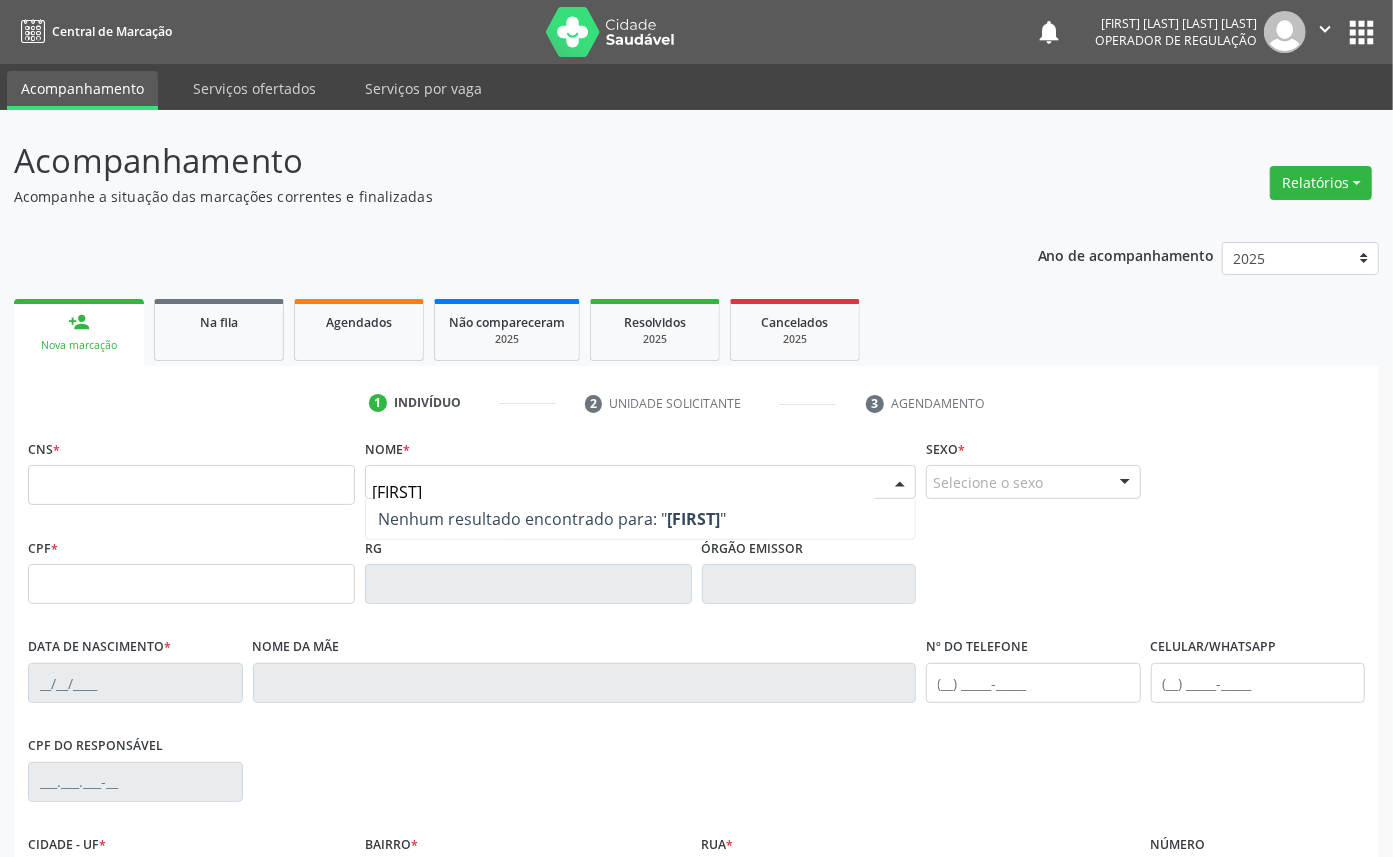 type on "[FIRST] [LAST] [LAST]" 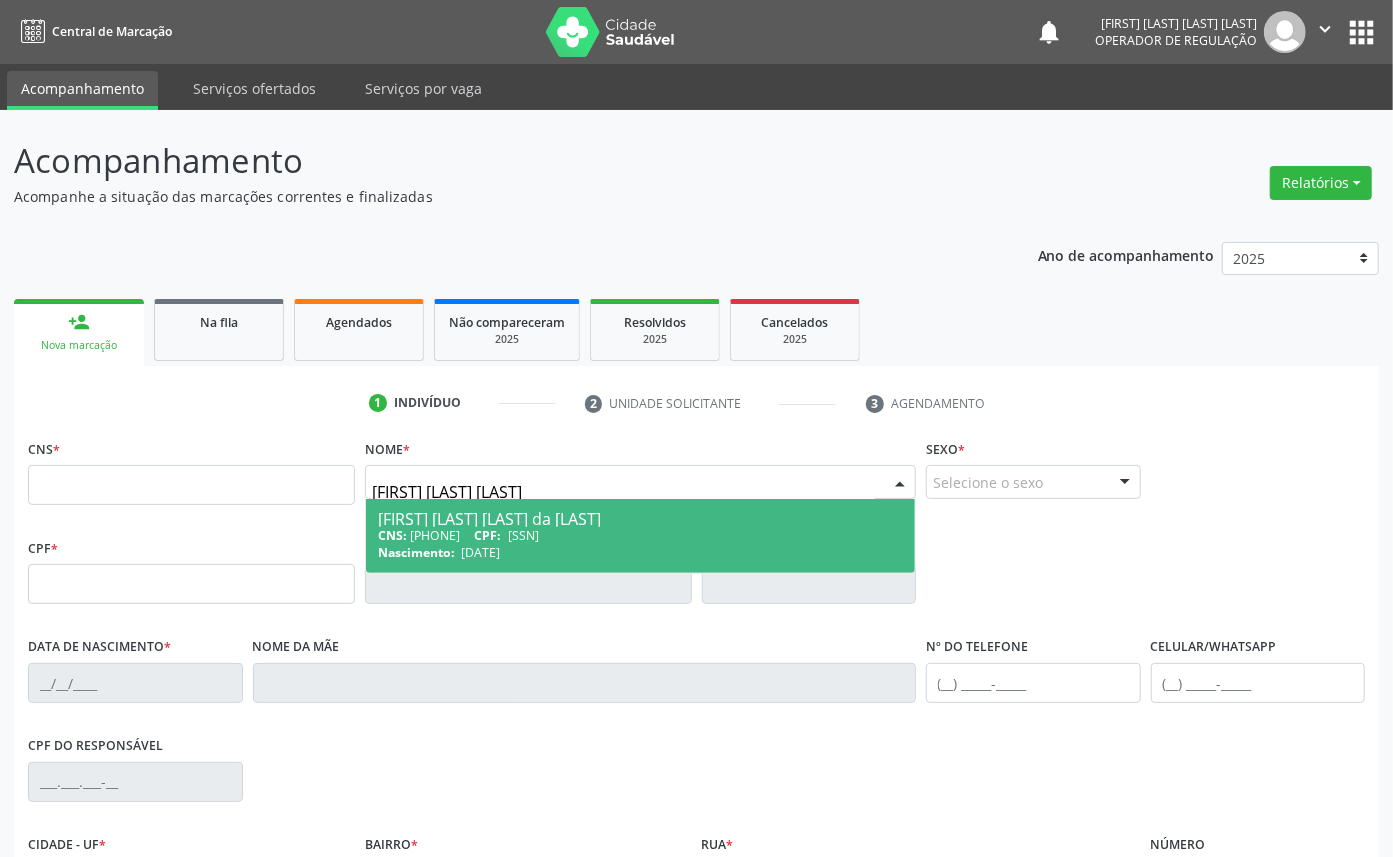 click on "[FIRST] [LAST] [LAST] da [LAST]" at bounding box center [640, 519] 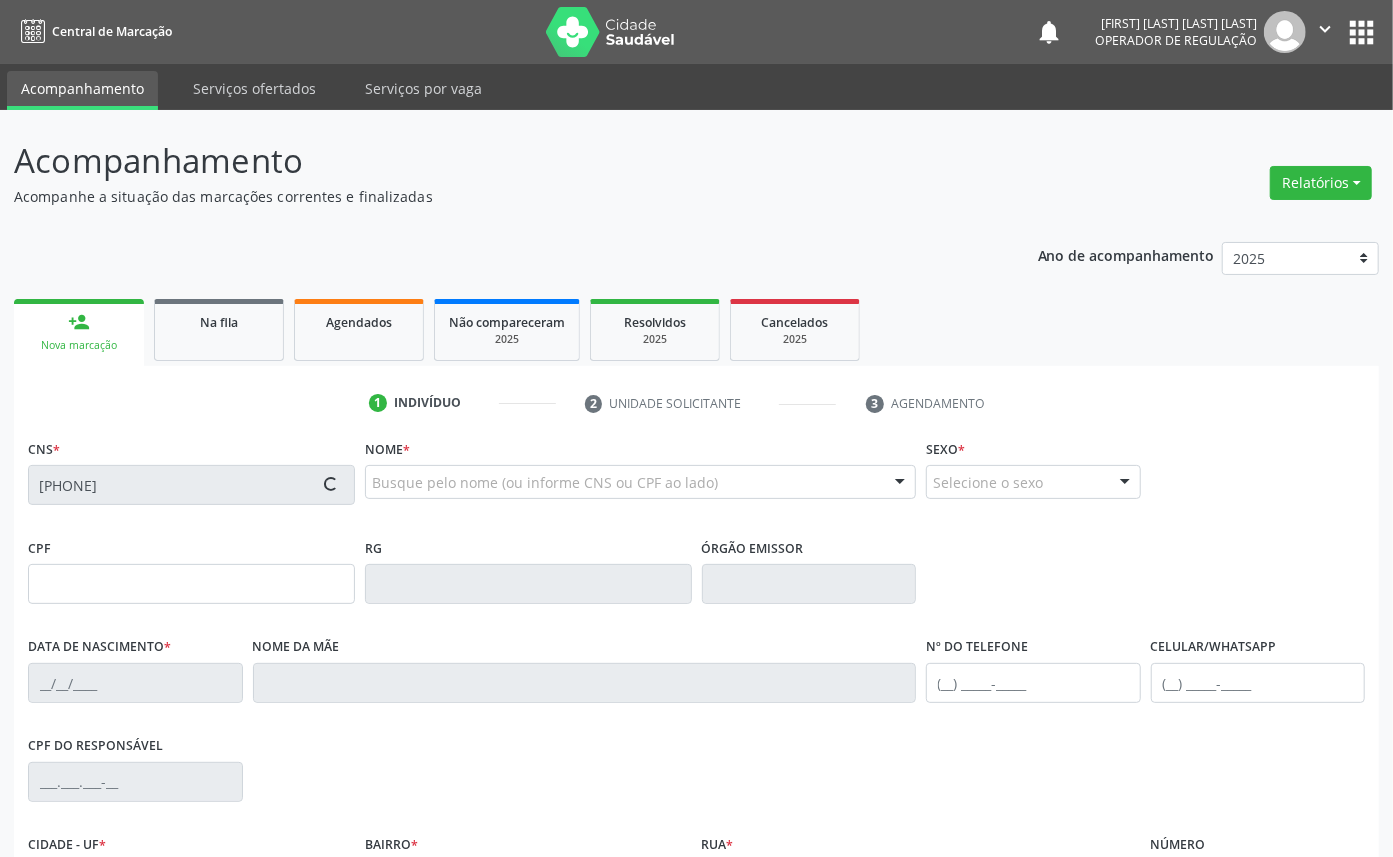 type on "[SSN]" 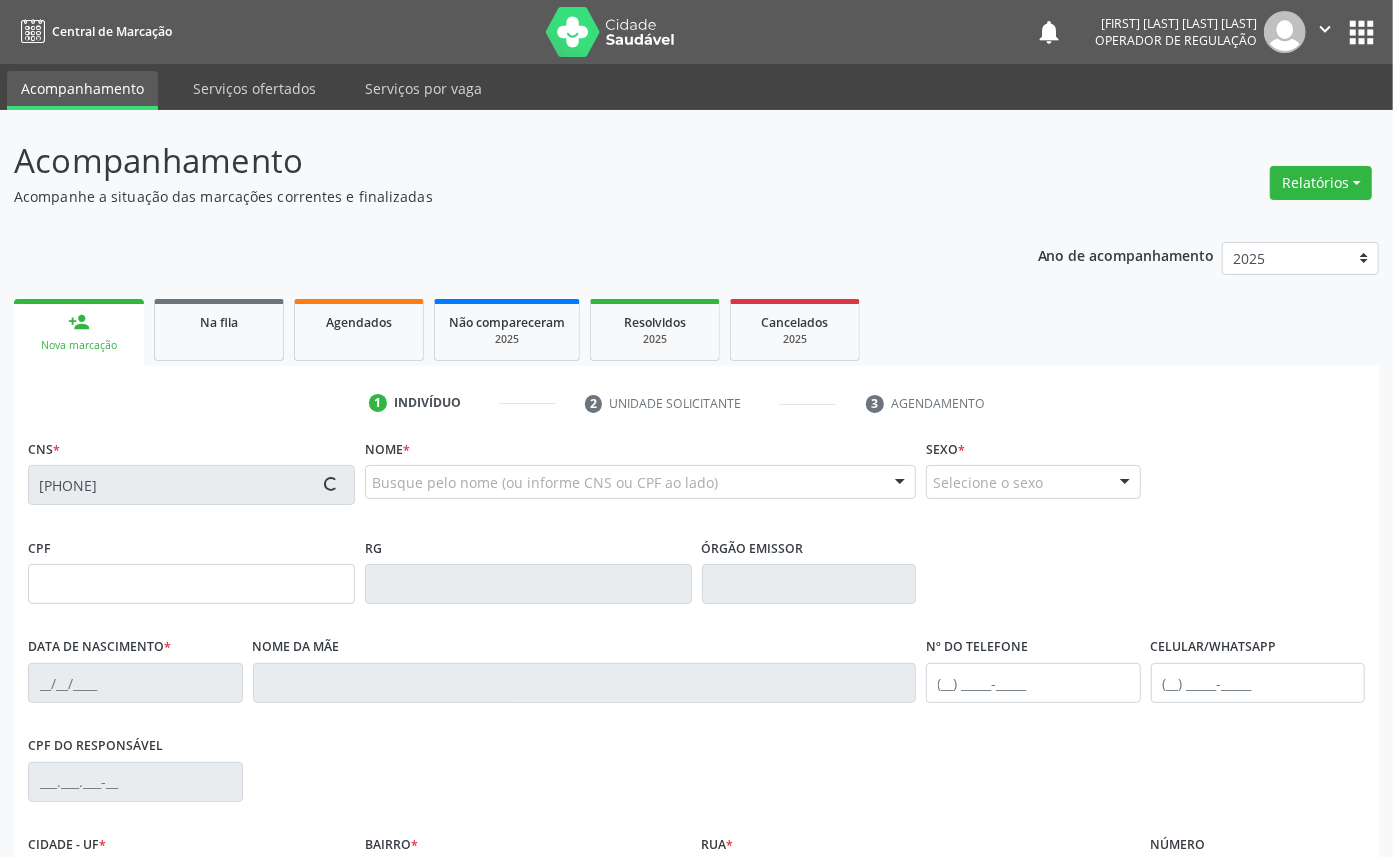 type on "[DATE]" 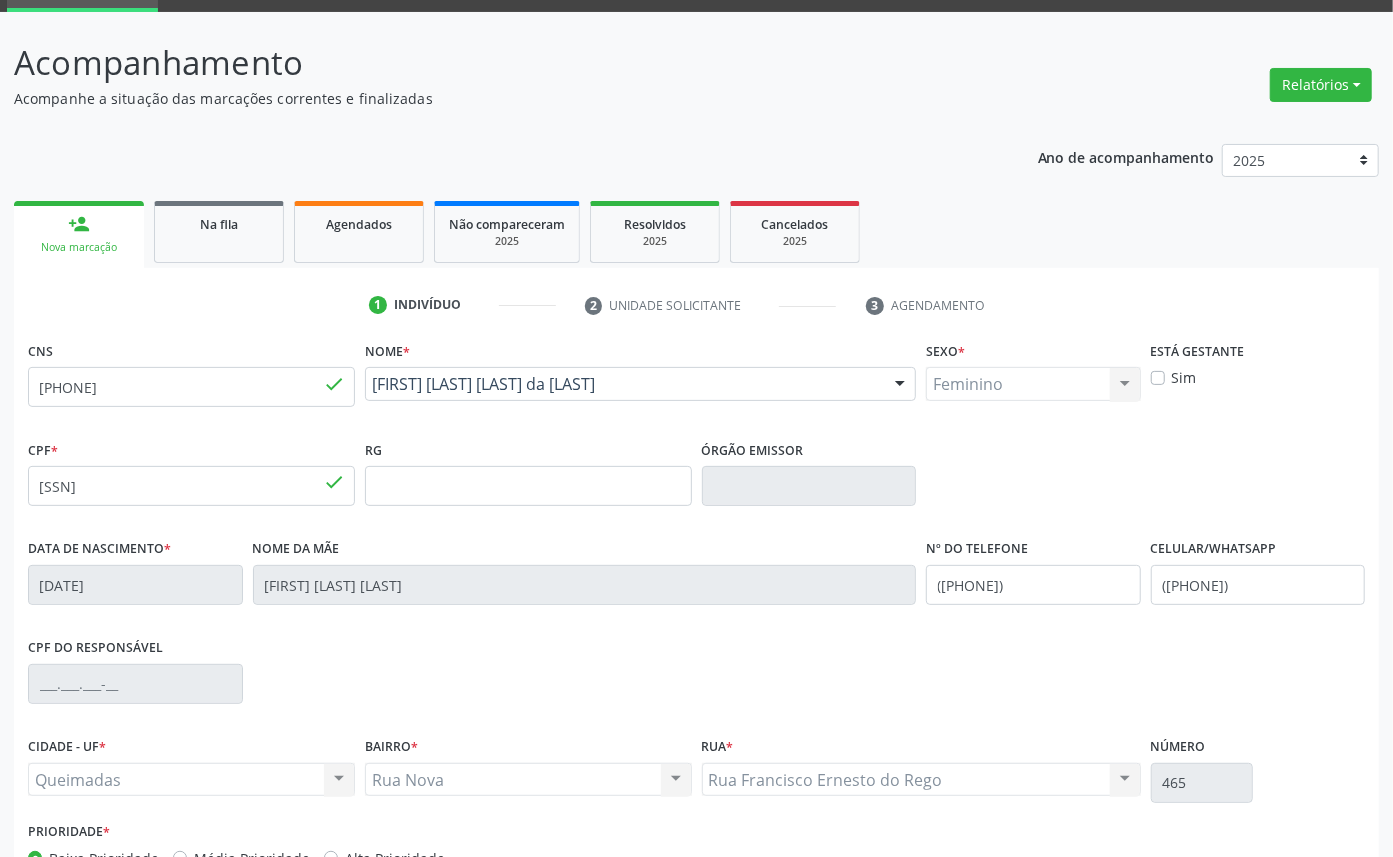 scroll, scrollTop: 225, scrollLeft: 0, axis: vertical 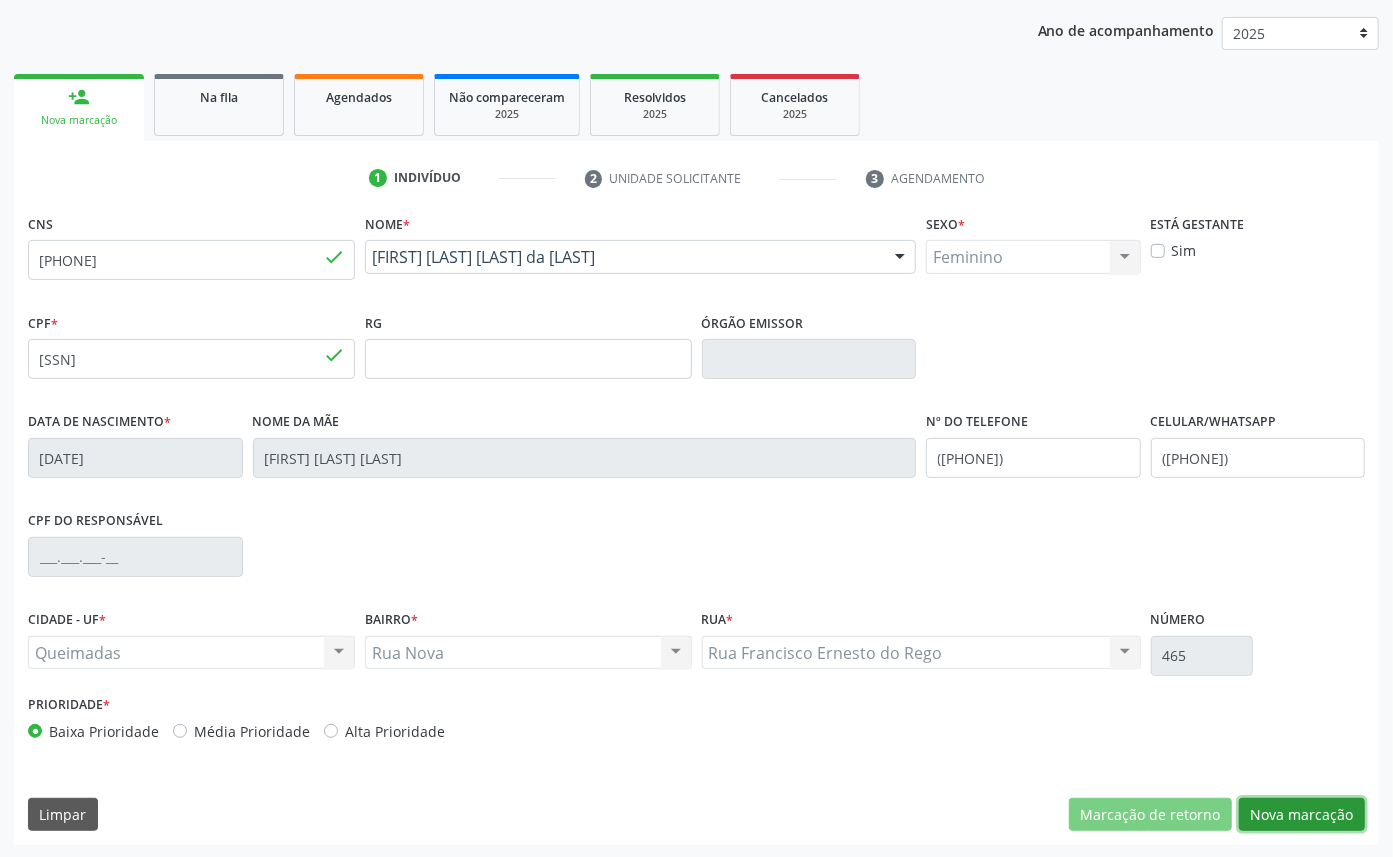 click on "Nova marcação" at bounding box center (1302, 815) 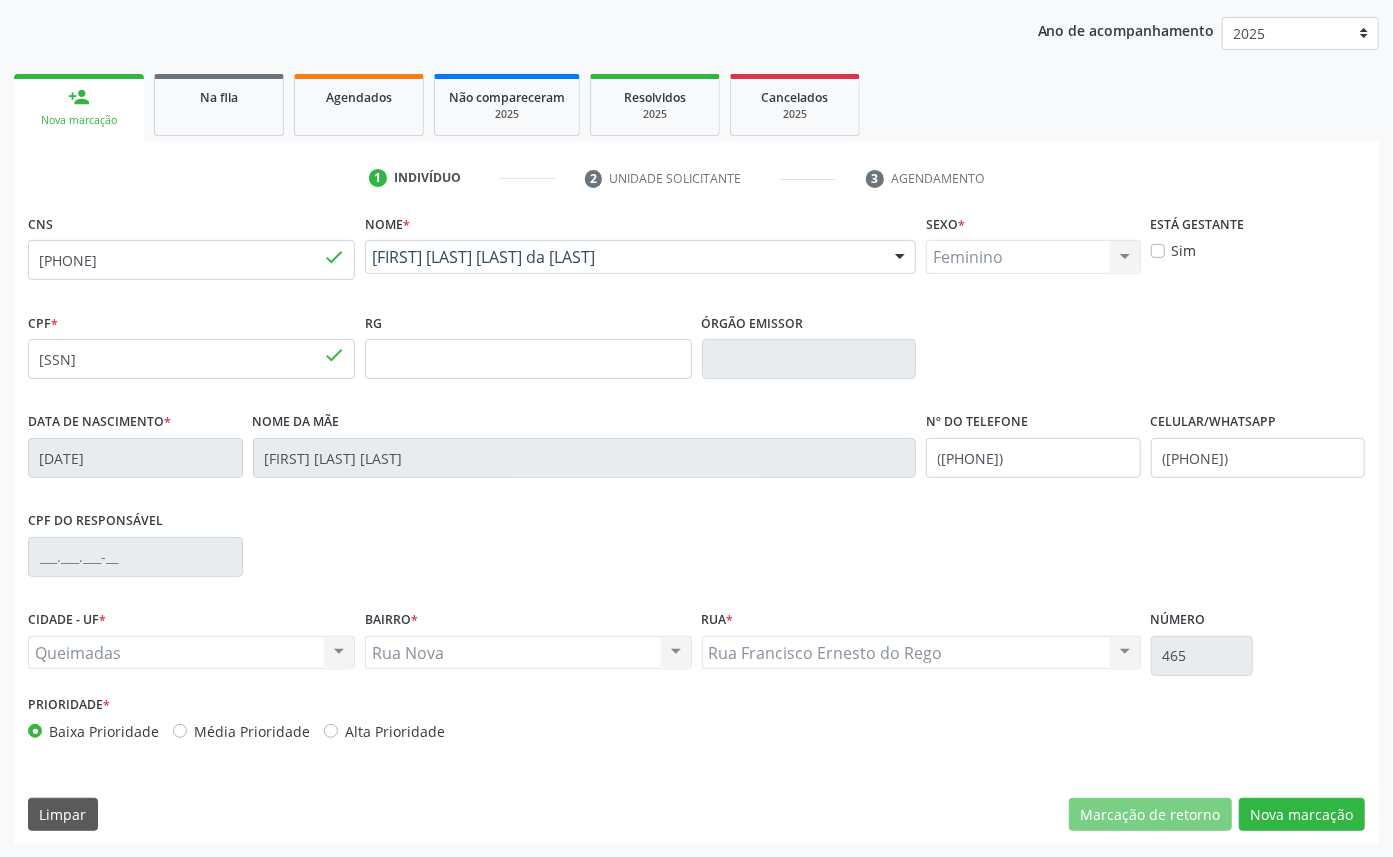 scroll, scrollTop: 47, scrollLeft: 0, axis: vertical 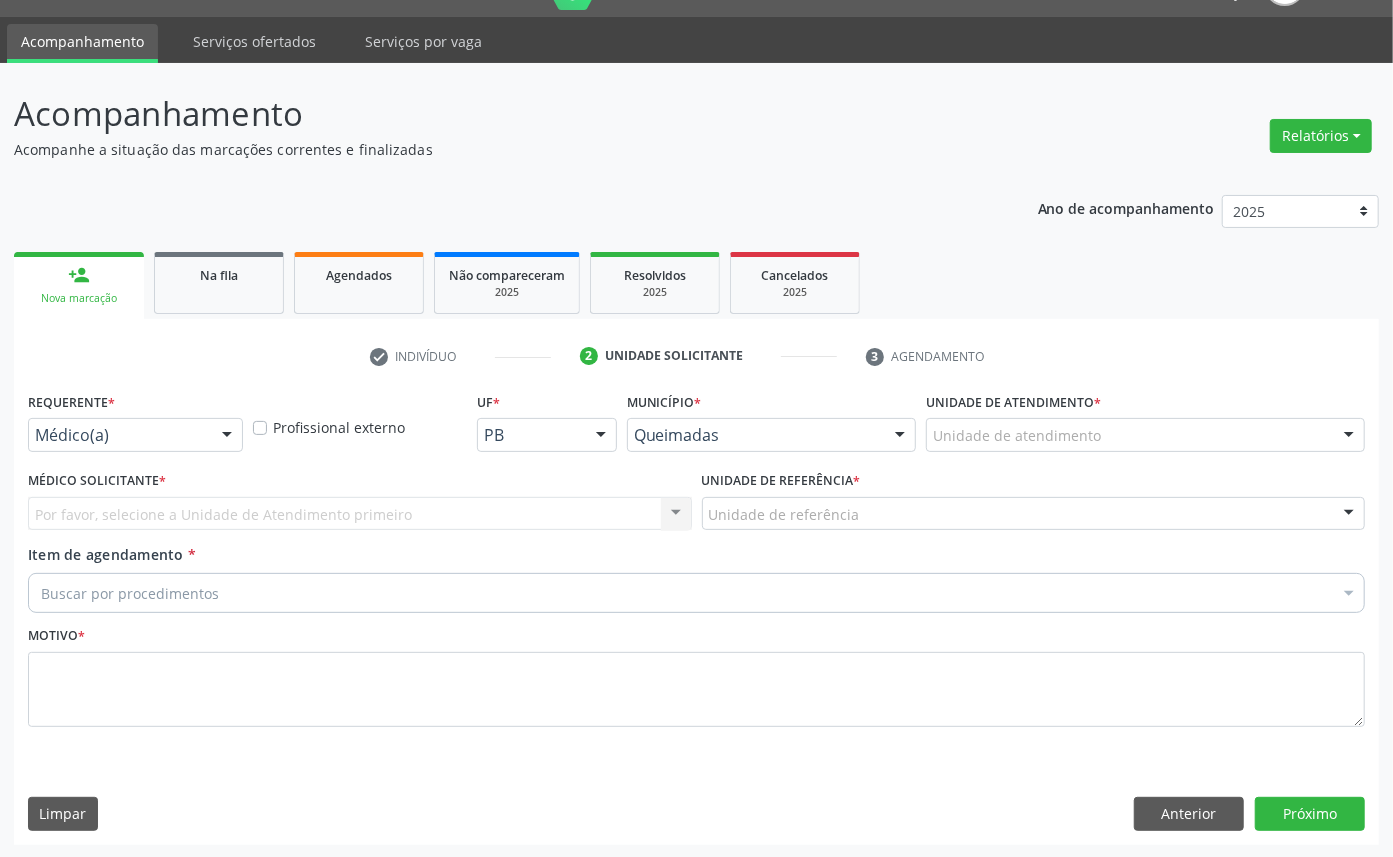 click on "Médico(a)" at bounding box center [135, 435] 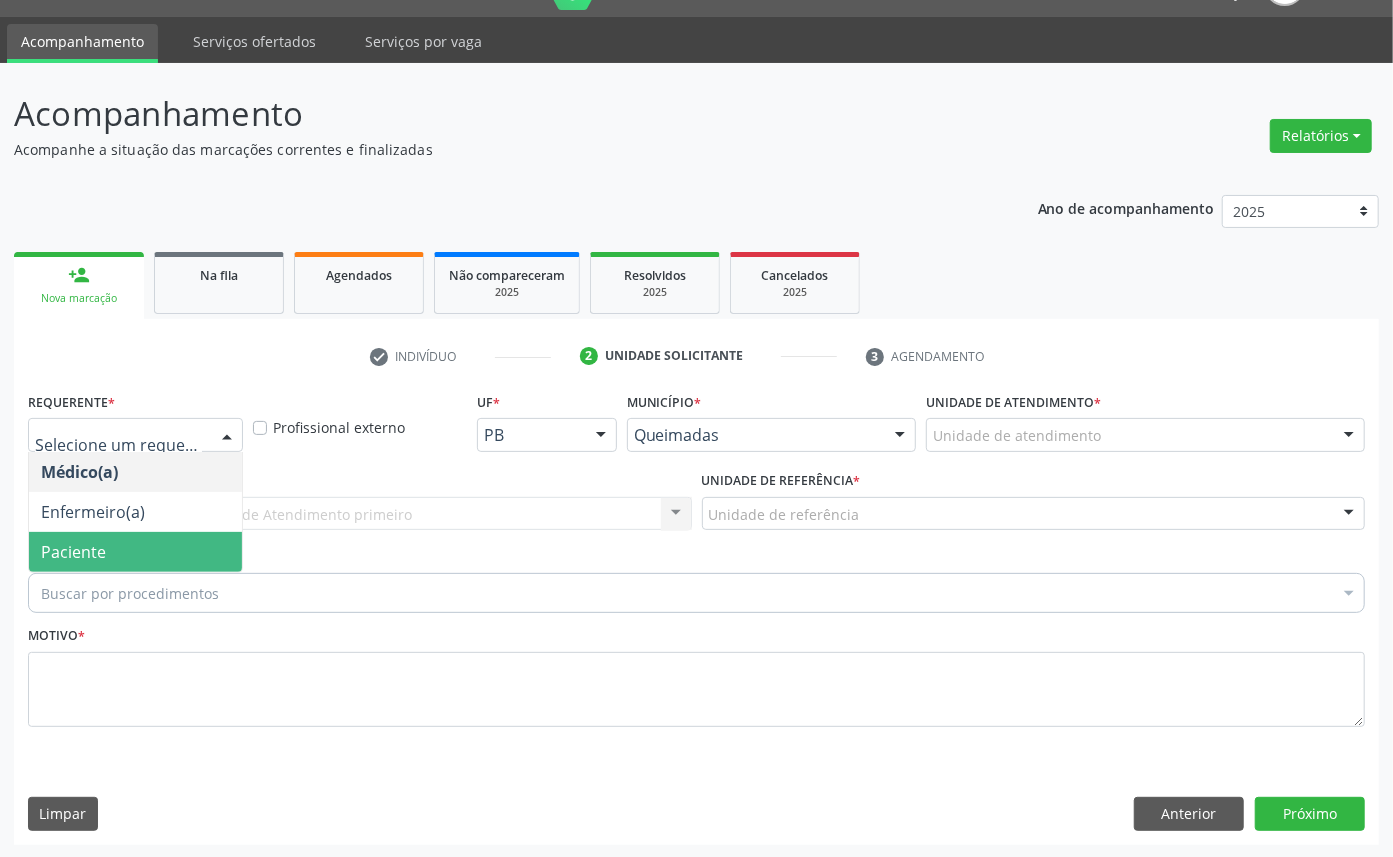 click on "Paciente" at bounding box center [135, 552] 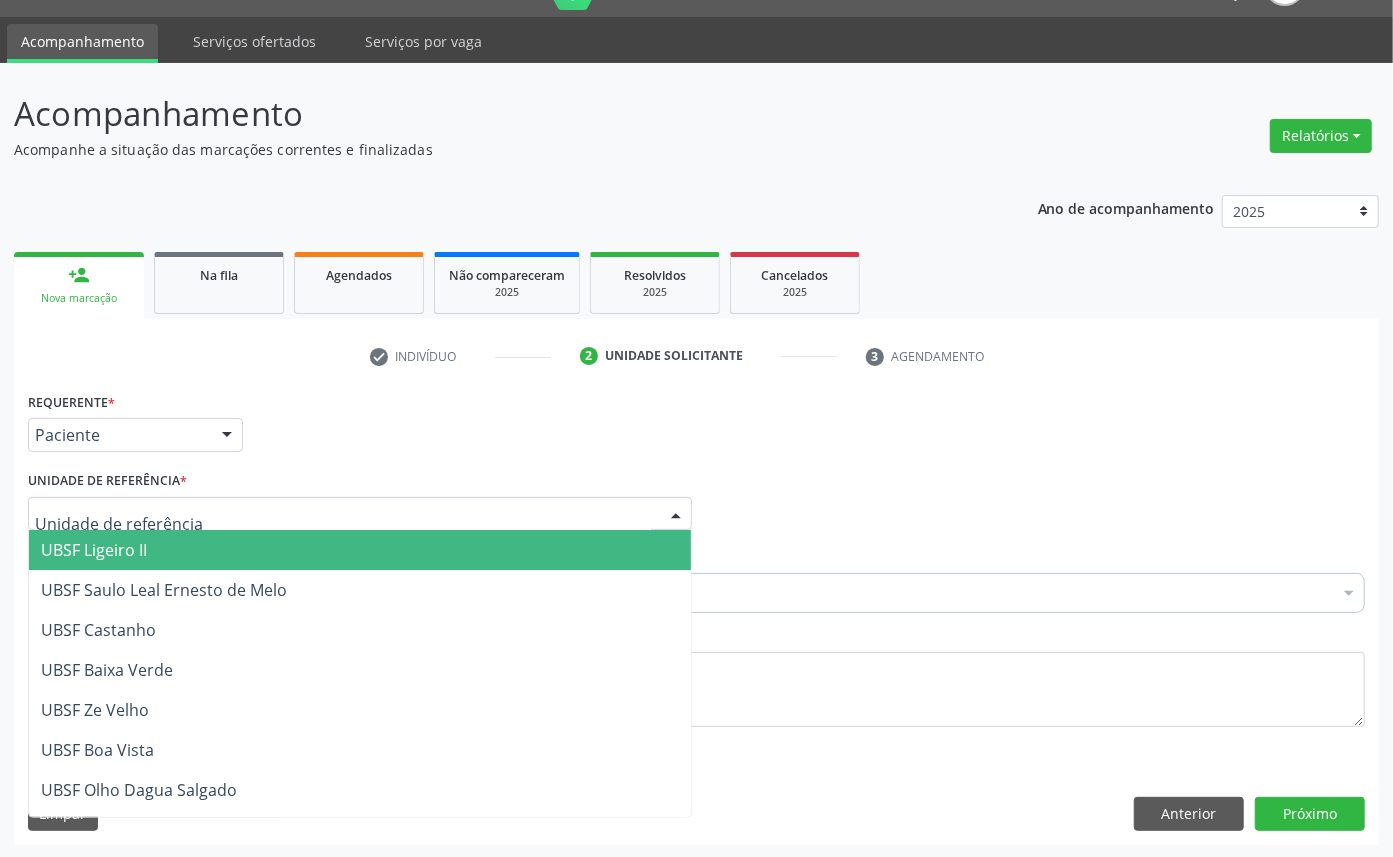 click at bounding box center (360, 514) 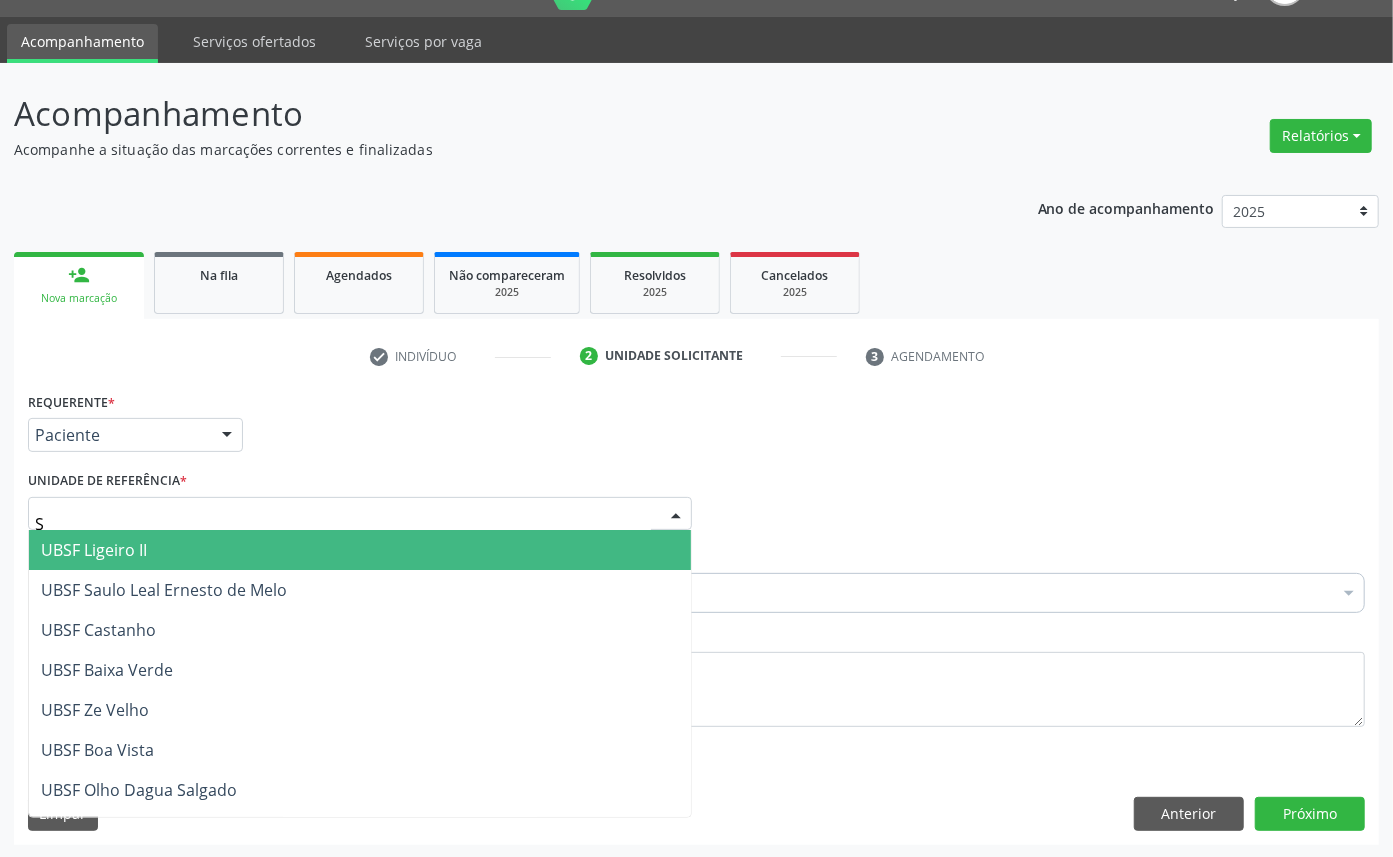 type on "SA" 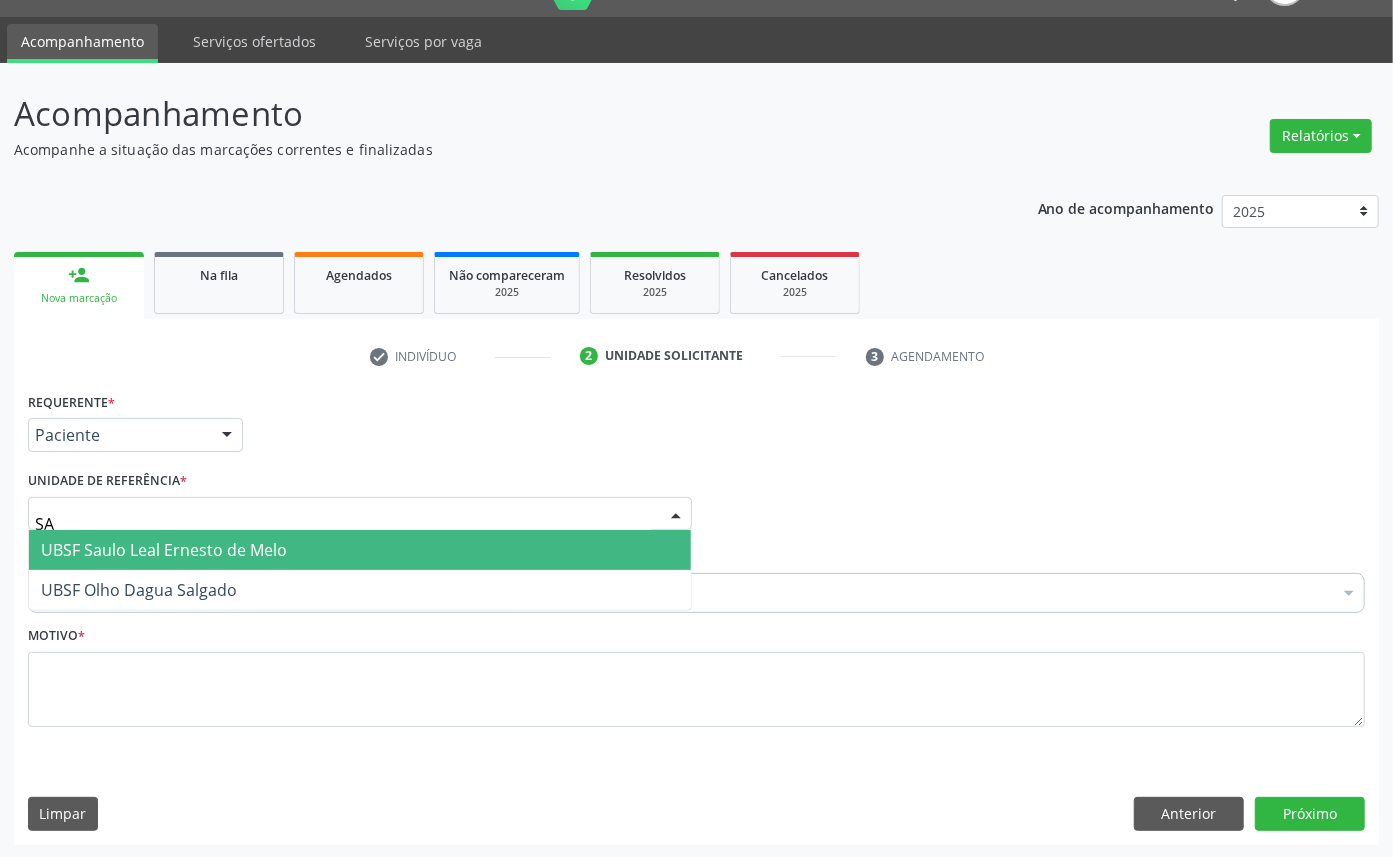 click on "UBSF Saulo Leal Ernesto de Melo" at bounding box center (164, 550) 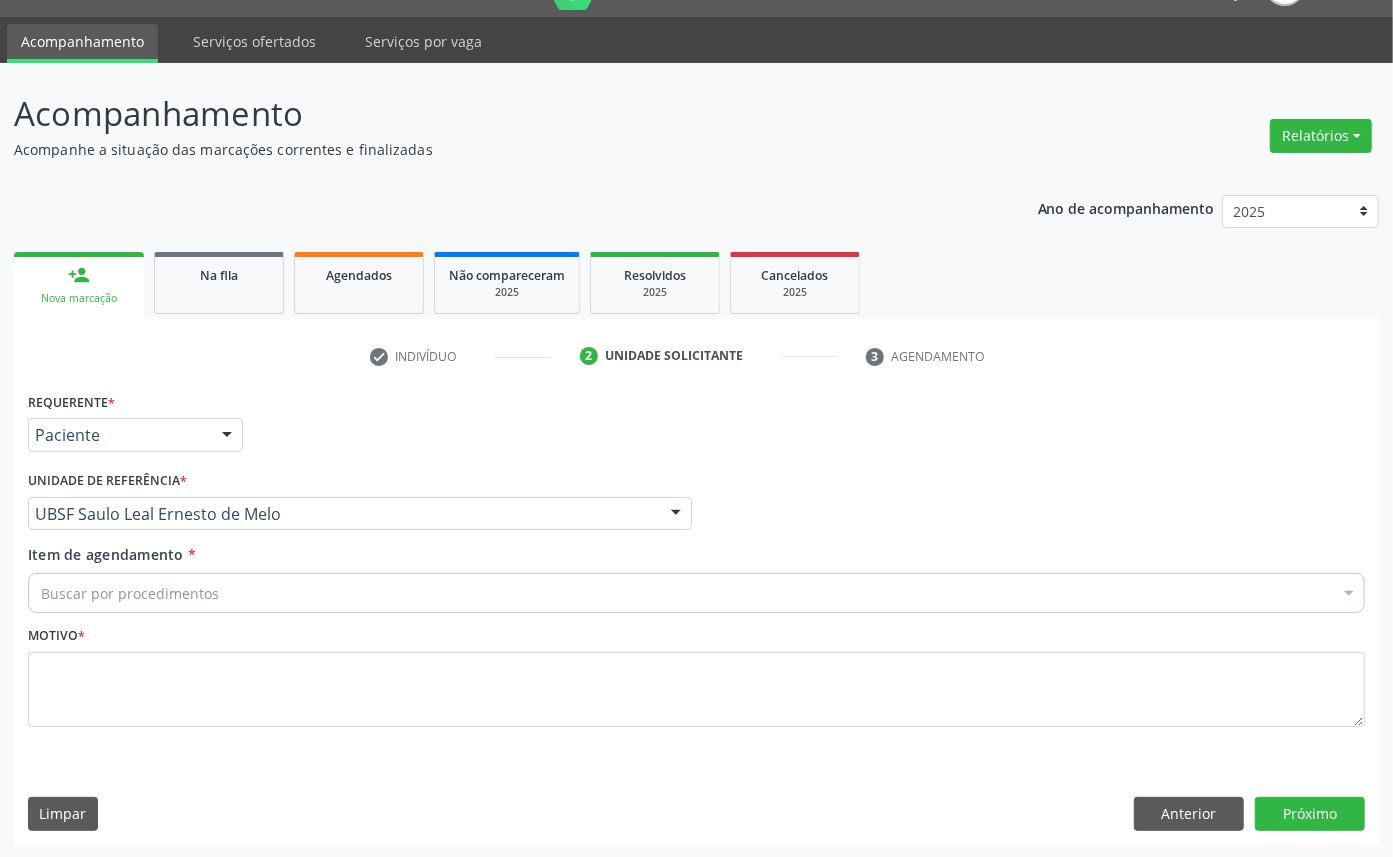 paste on "ENDOCRINOLOGISTA" 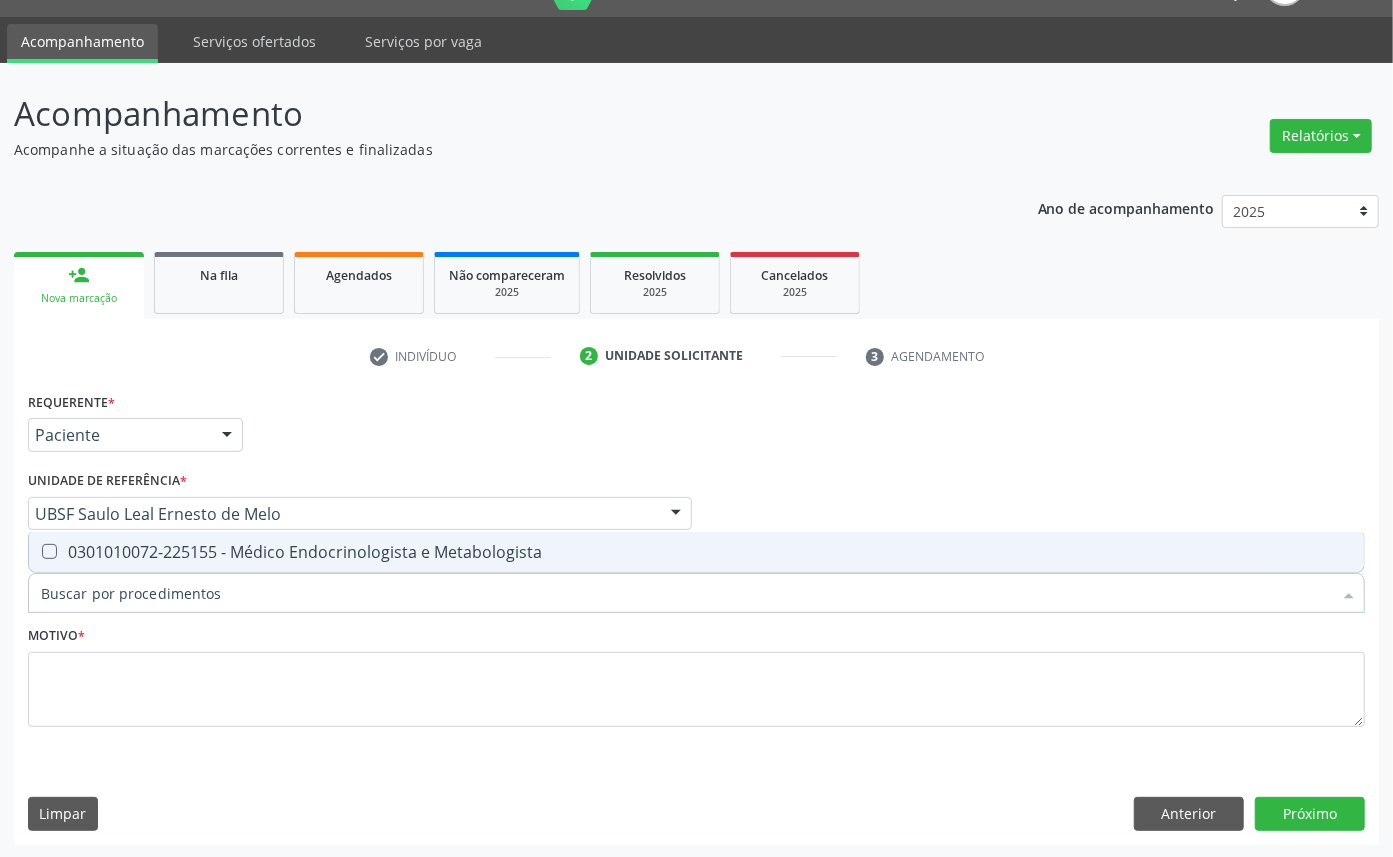 type on "ENDOCRINOLOGISTA" 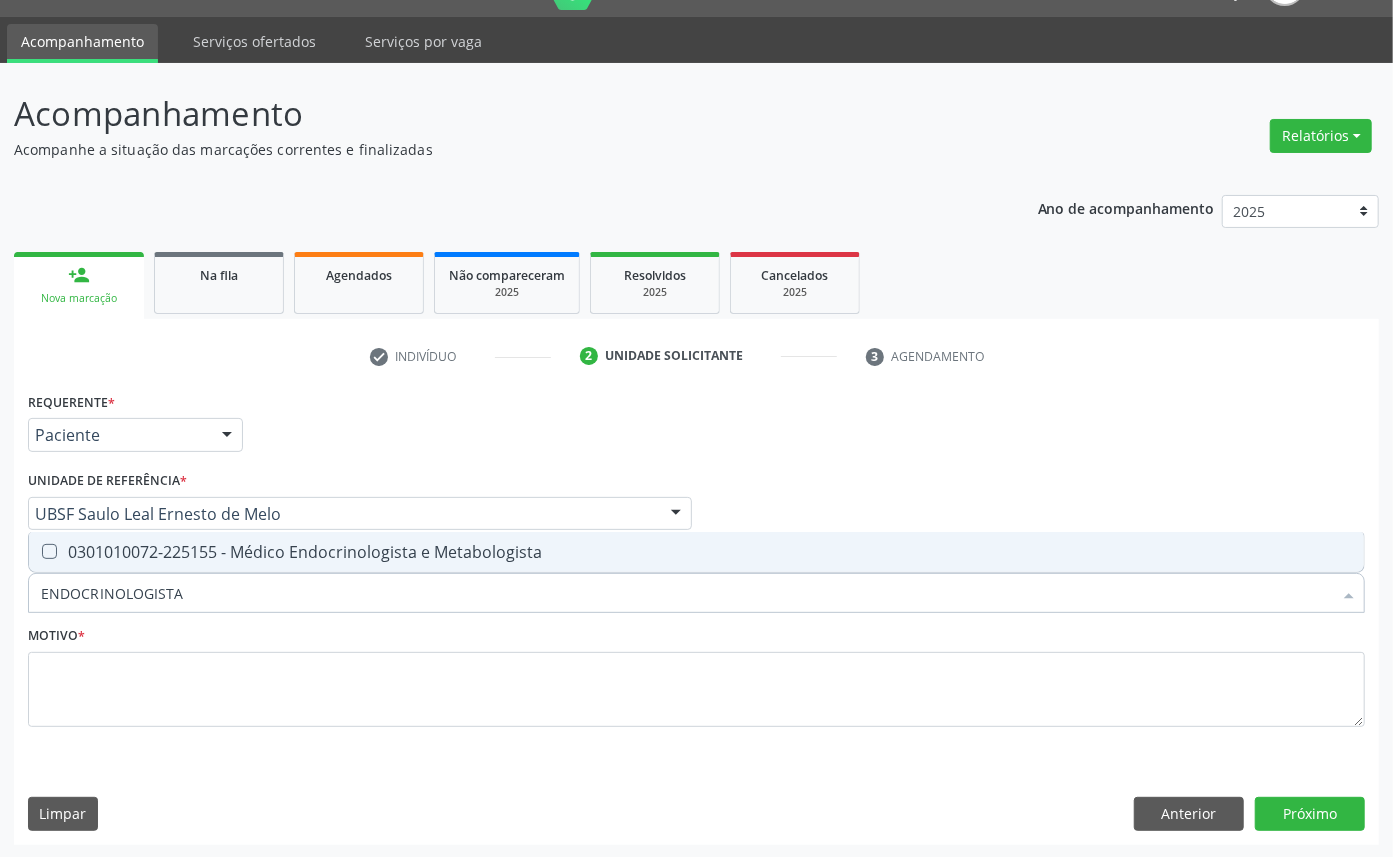 click on "0301010072-225155 - Médico Endocrinologista e Metabologista" at bounding box center (696, 552) 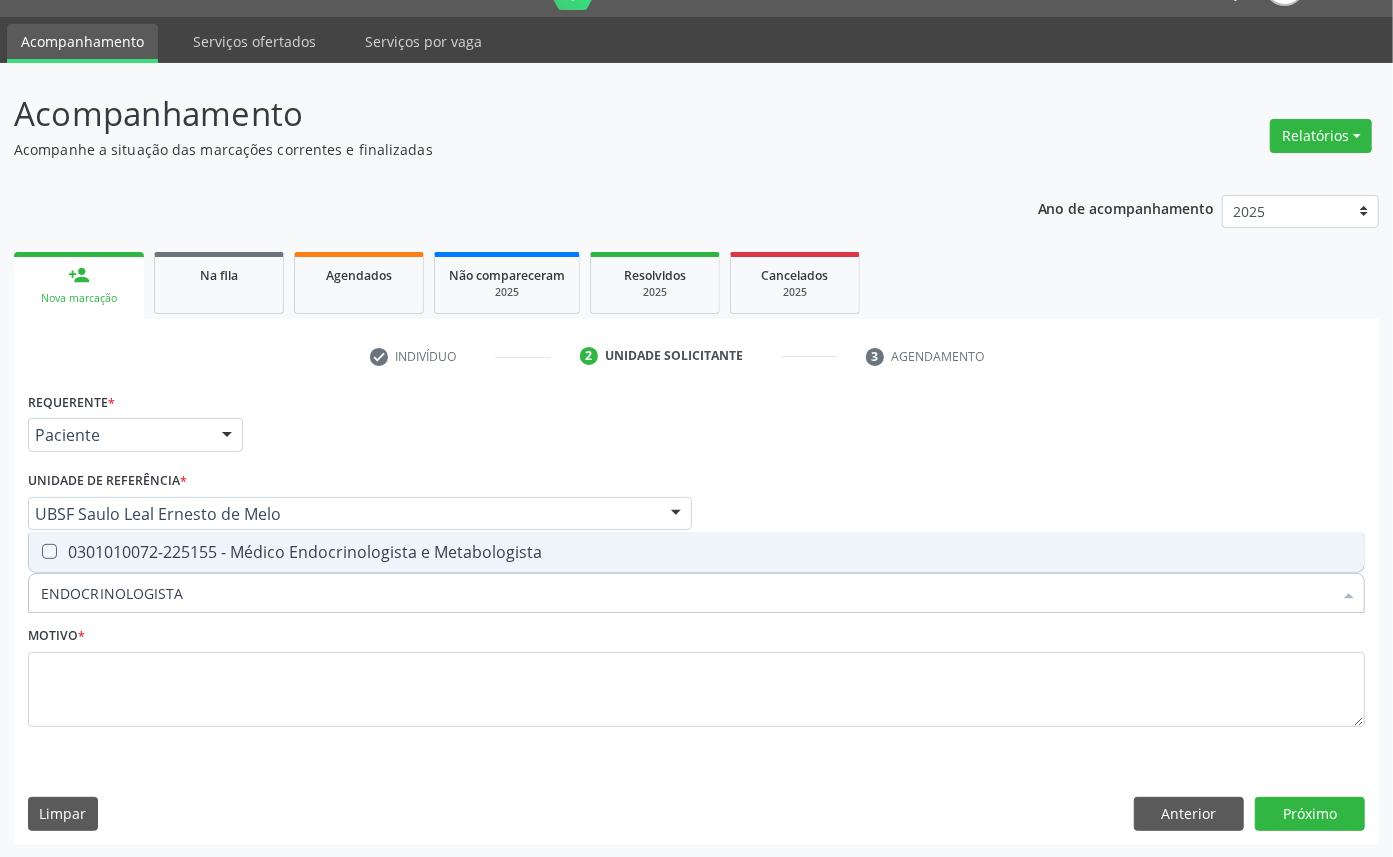 checkbox on "true" 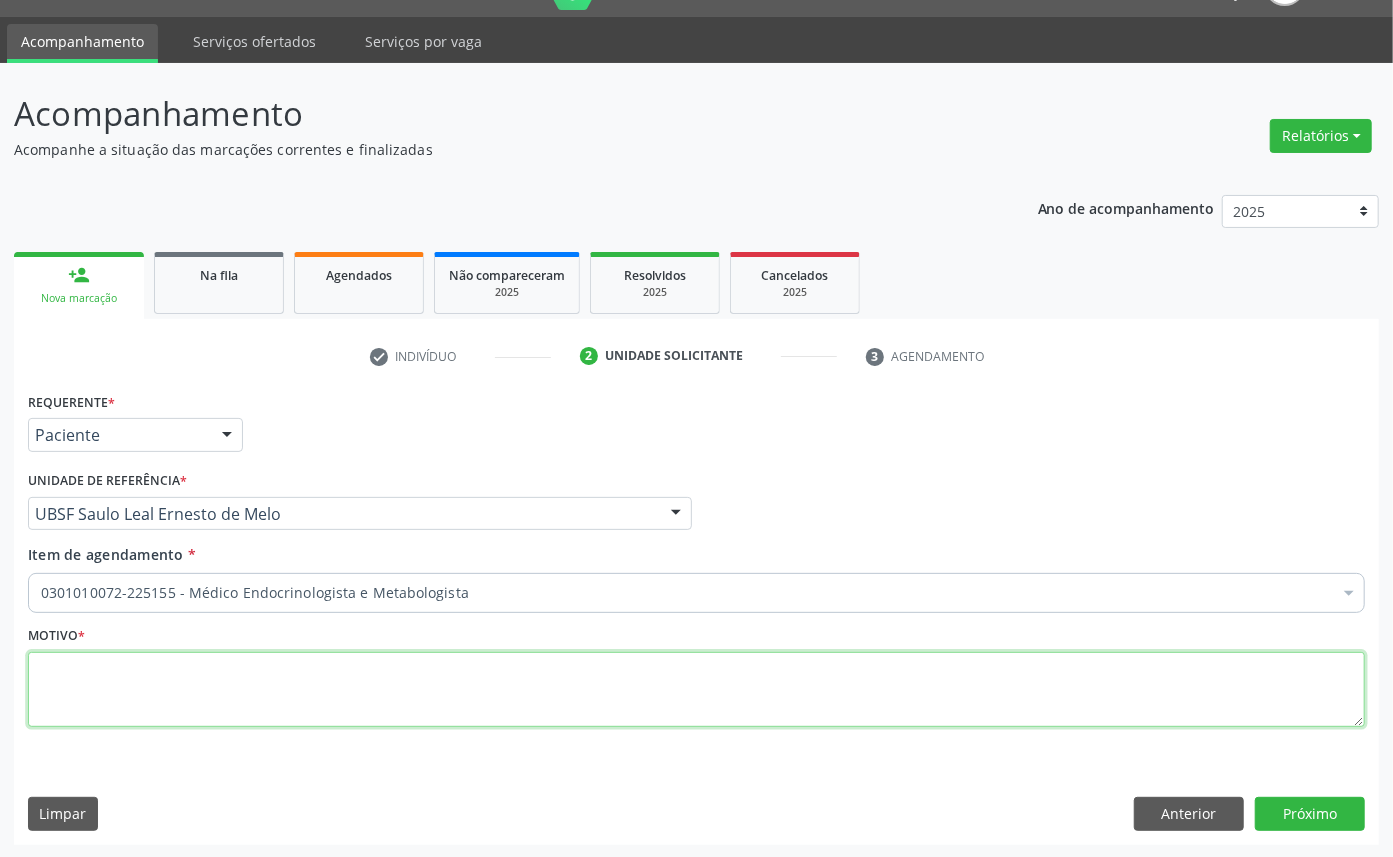 drag, startPoint x: 713, startPoint y: 677, endPoint x: 700, endPoint y: 665, distance: 17.691807 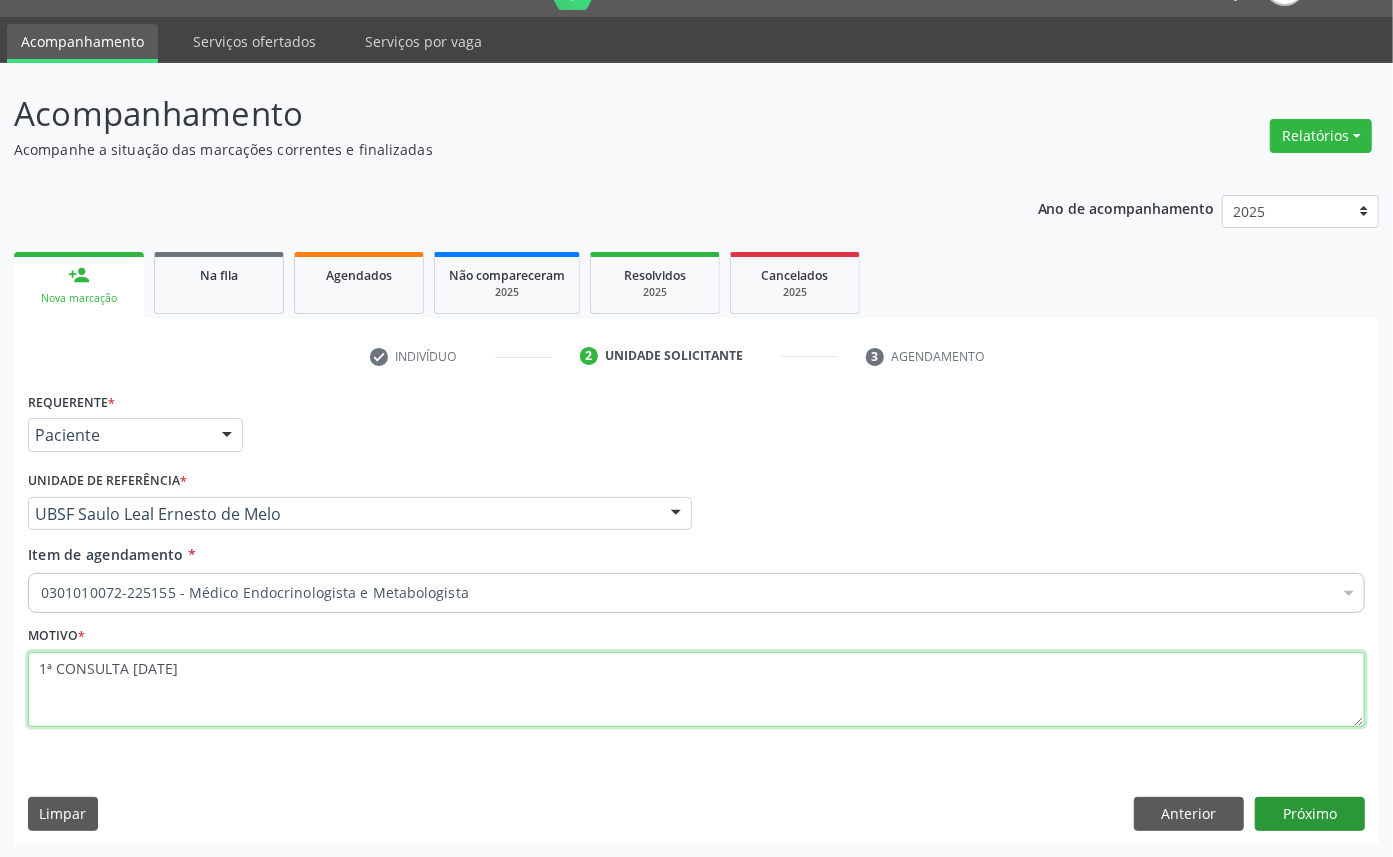 type on "1ª CONSULTA [DATE]" 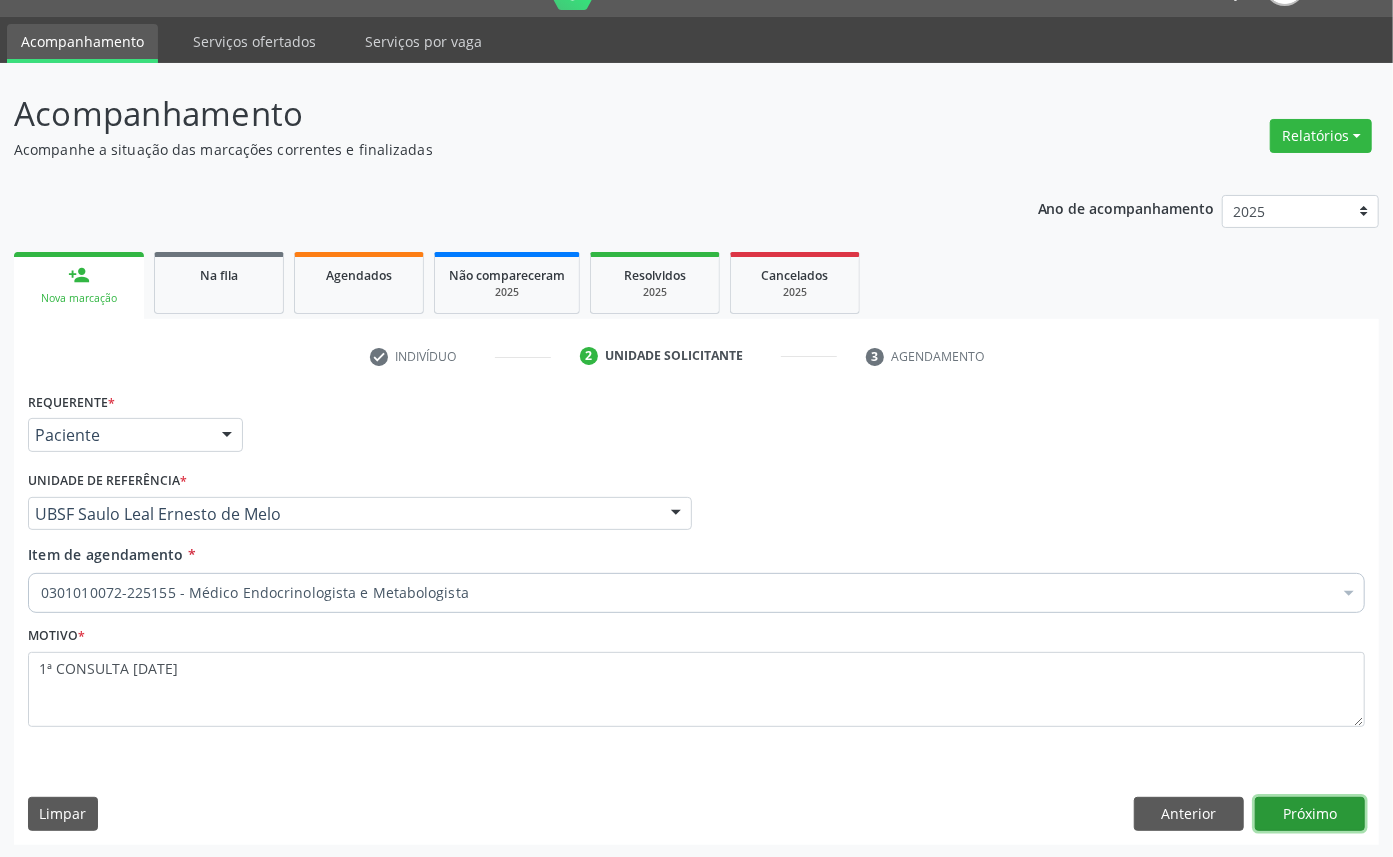 click on "Próximo" at bounding box center [1310, 814] 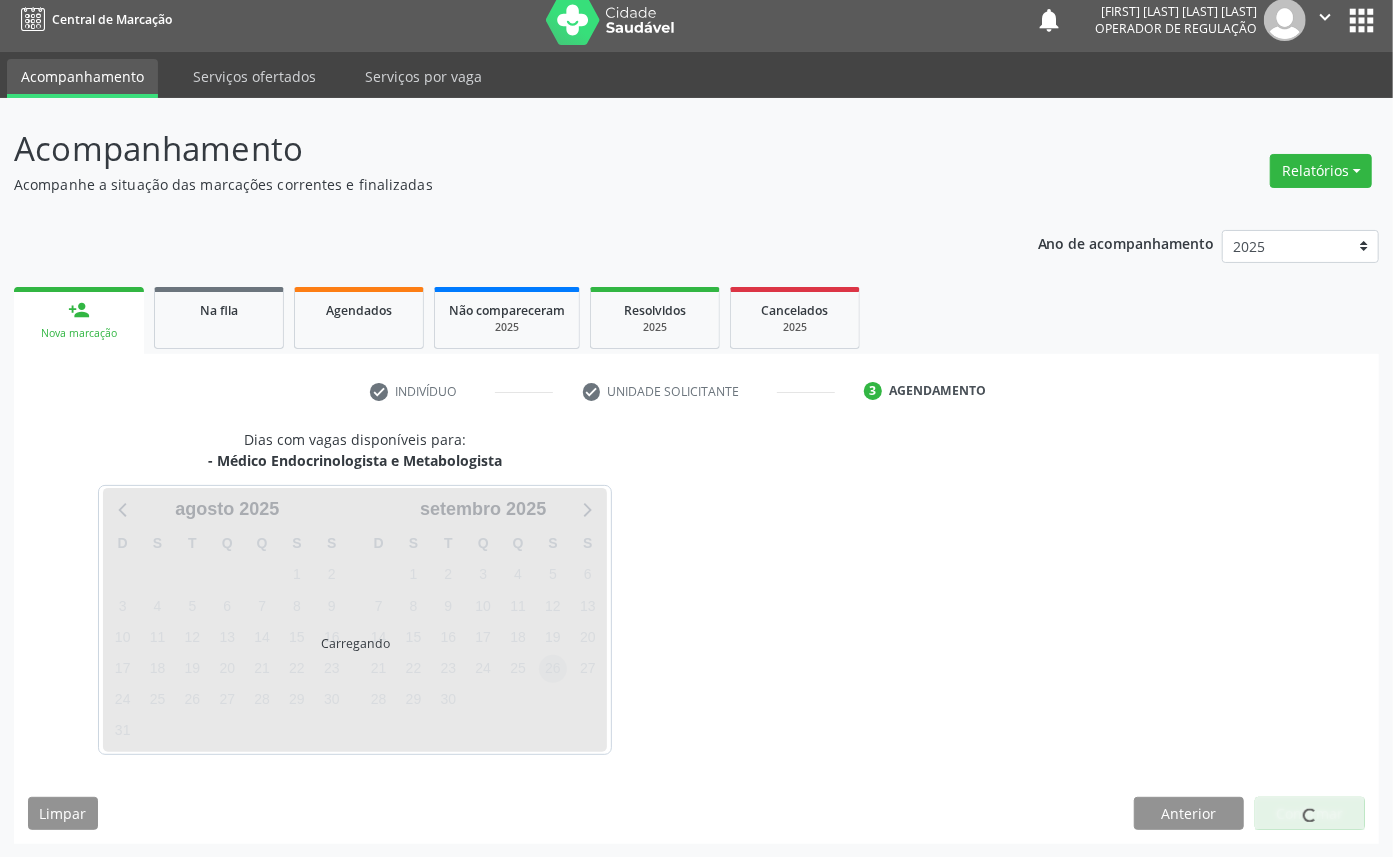 scroll, scrollTop: 47, scrollLeft: 0, axis: vertical 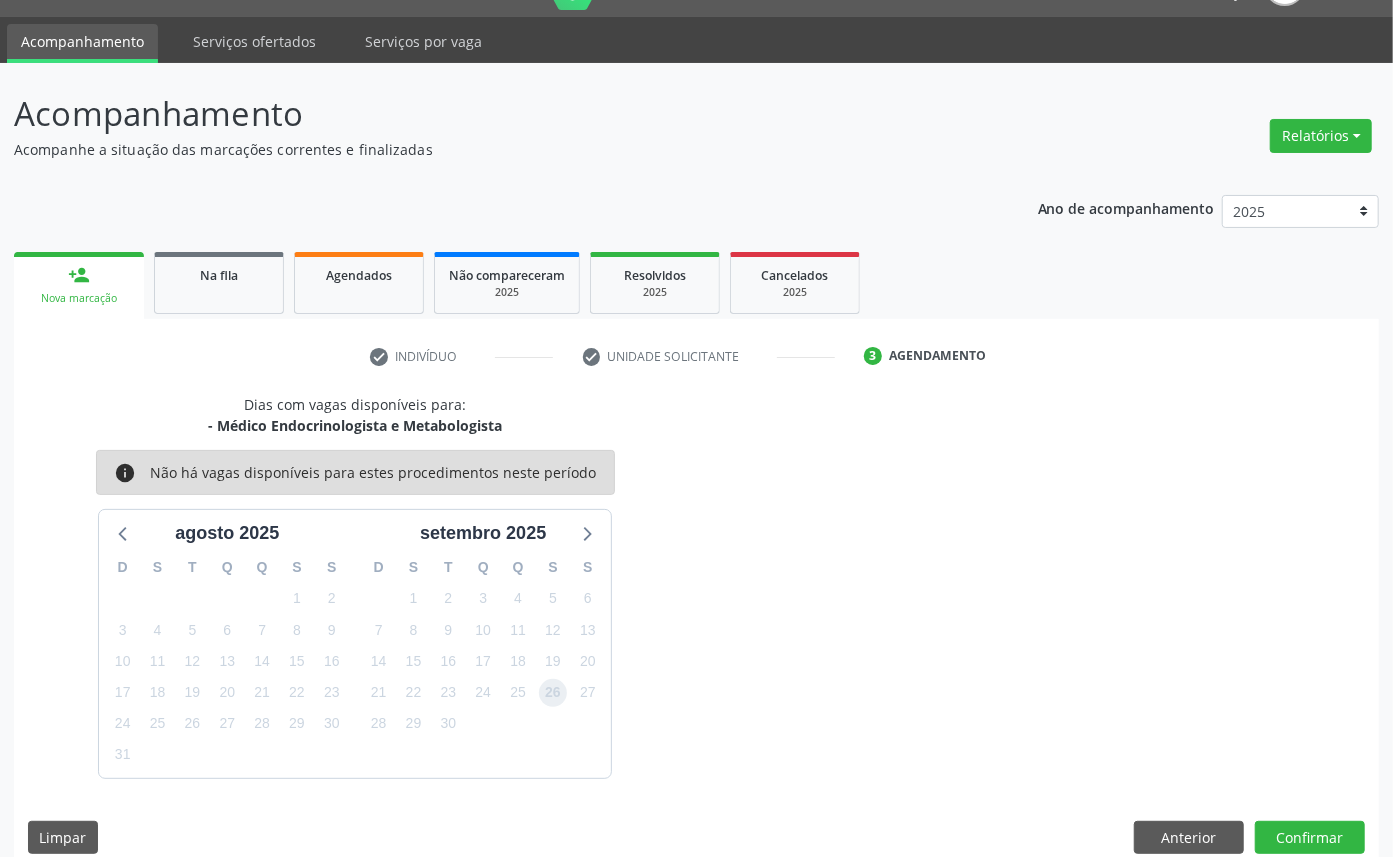 click on "26" at bounding box center [553, 693] 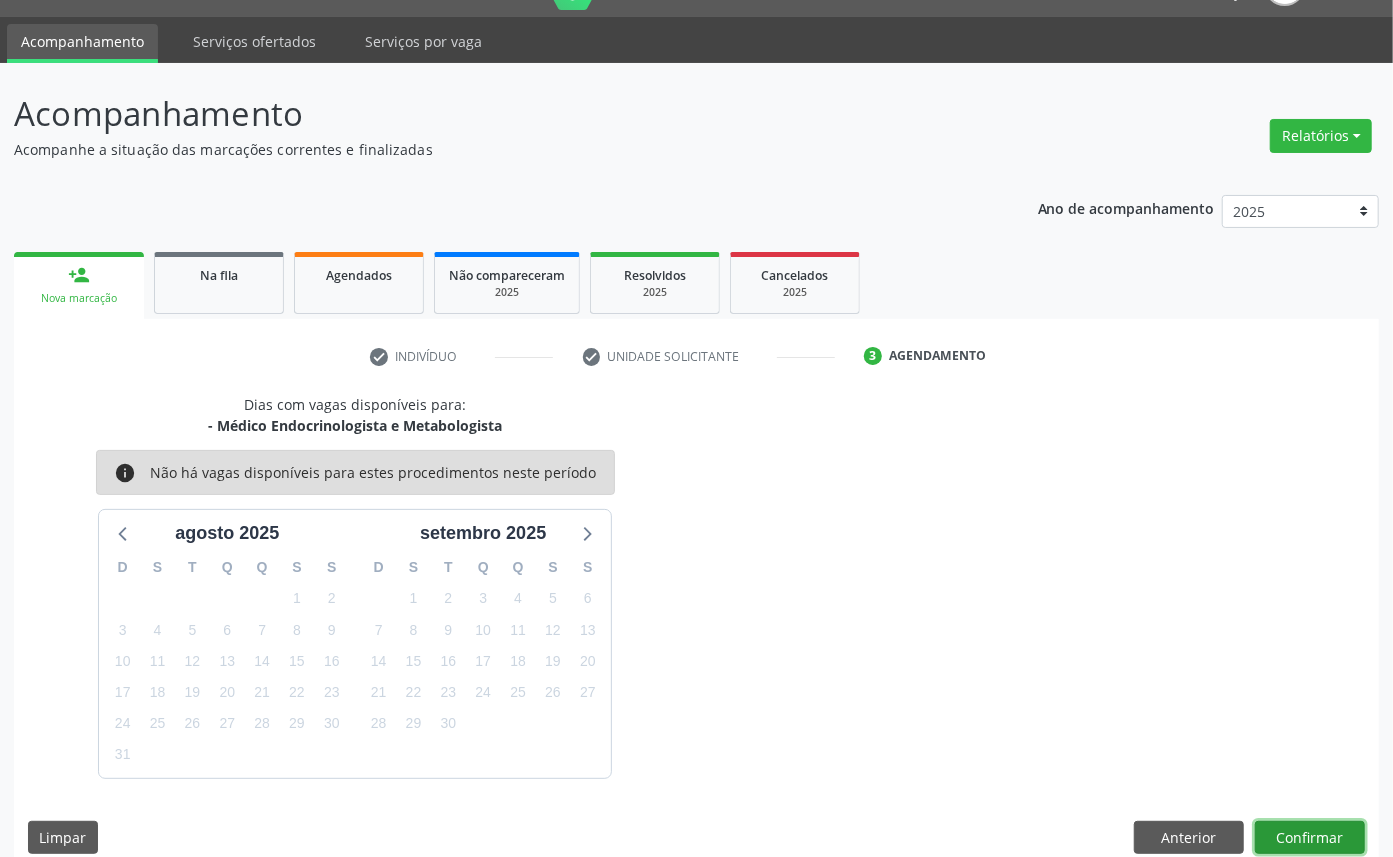 click on "Confirmar" at bounding box center (1310, 838) 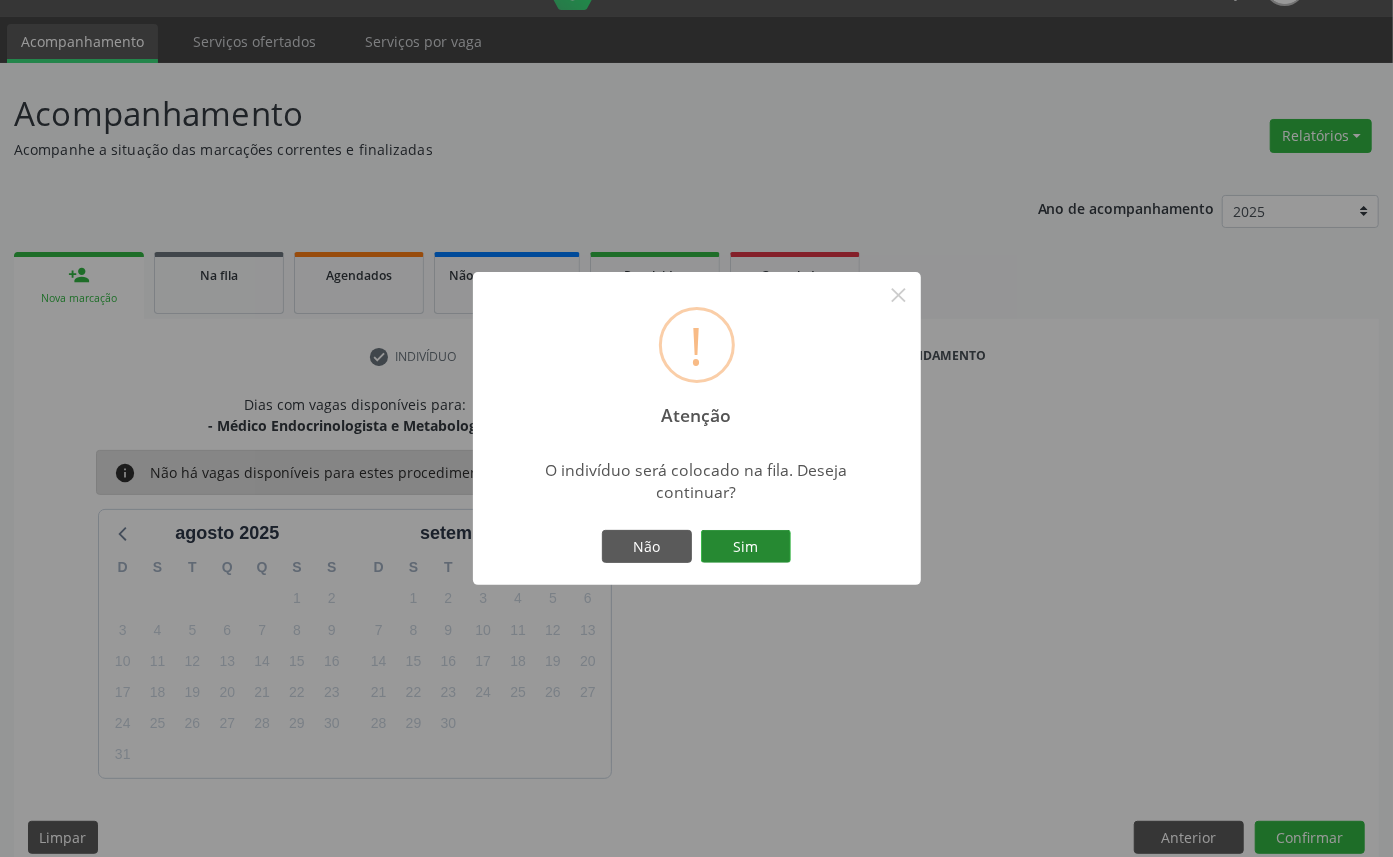click on "Sim" at bounding box center (746, 547) 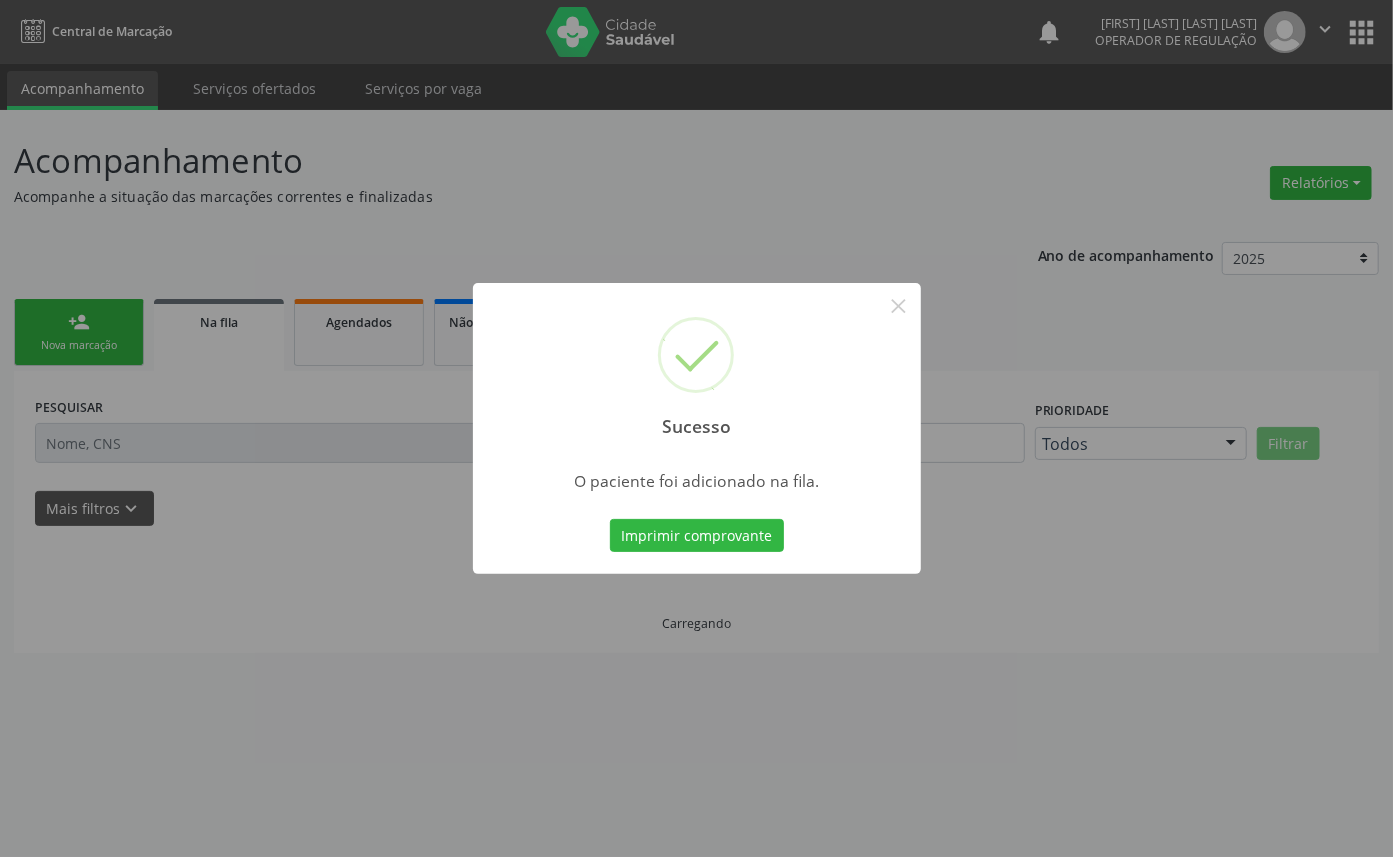 scroll, scrollTop: 0, scrollLeft: 0, axis: both 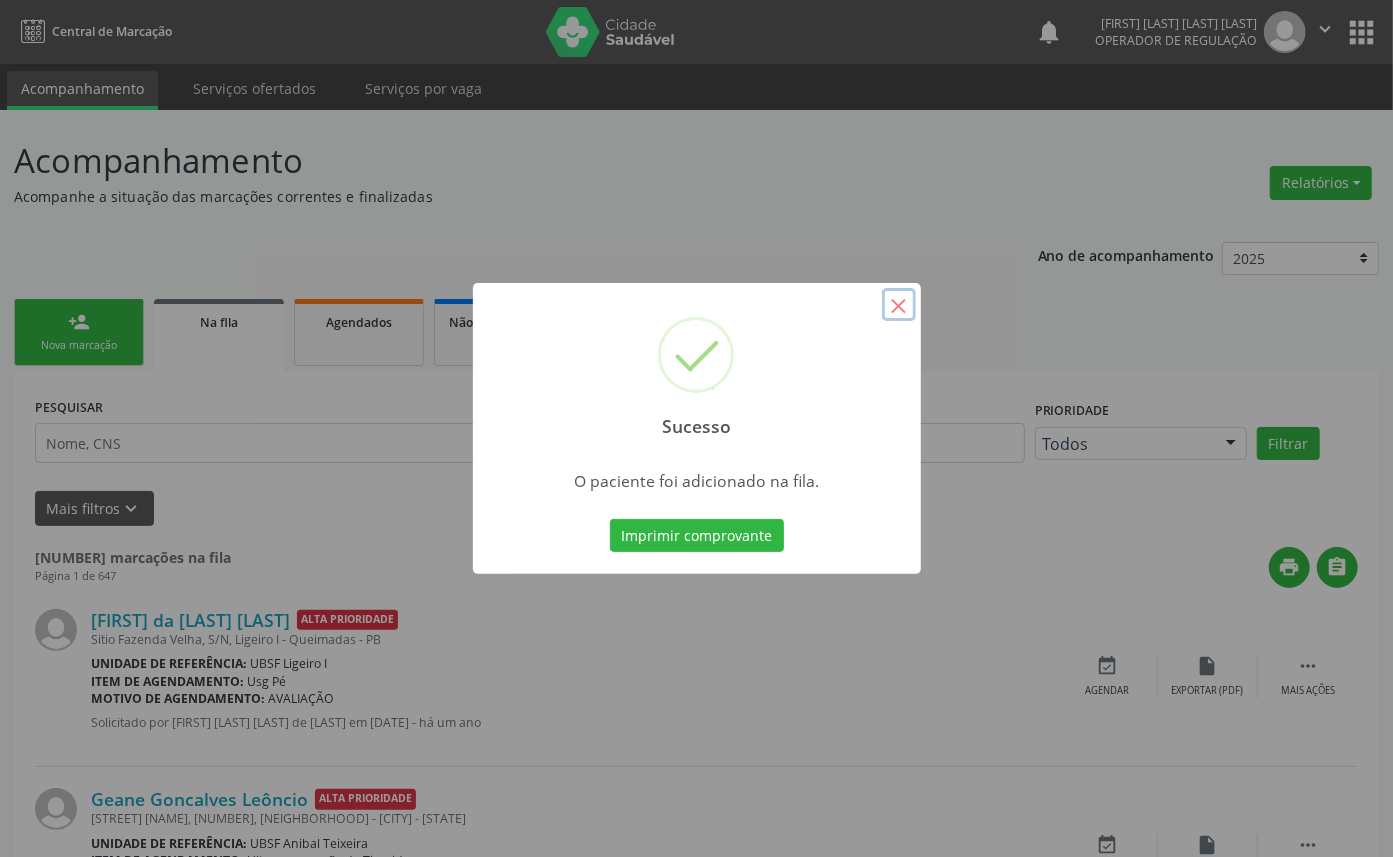 click on "×" at bounding box center [899, 305] 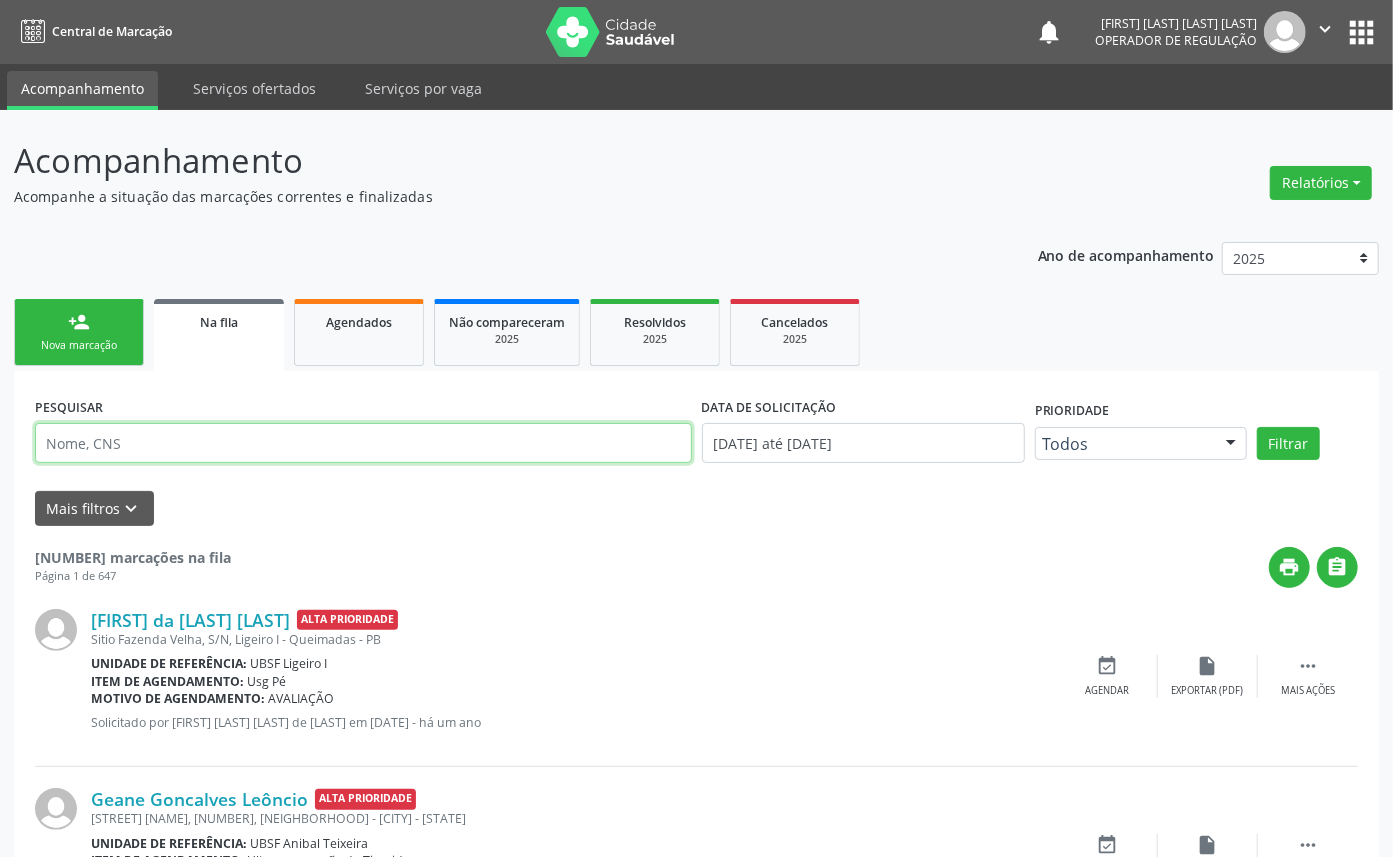 click at bounding box center (363, 443) 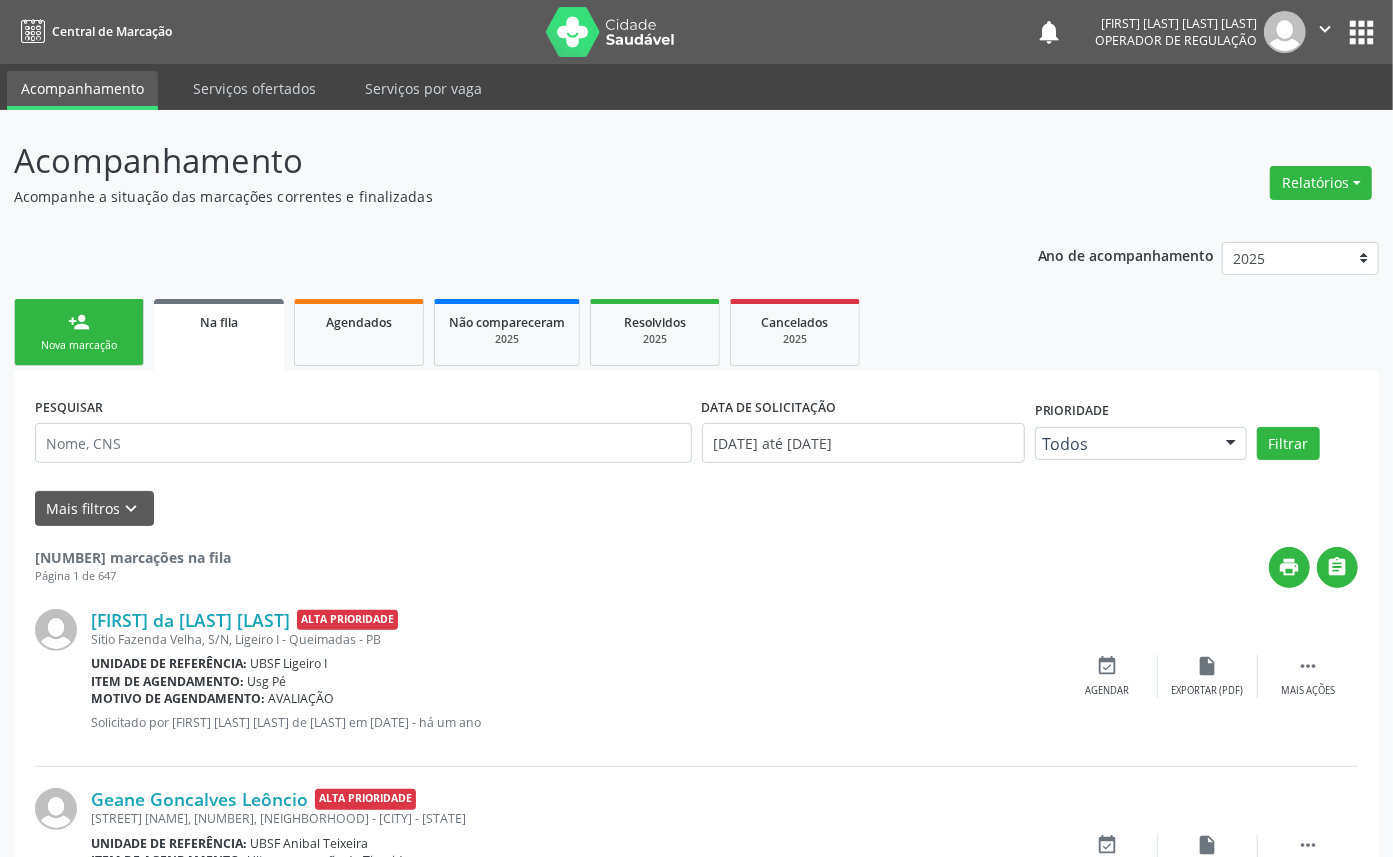 click on "Nova marcação" at bounding box center (79, 345) 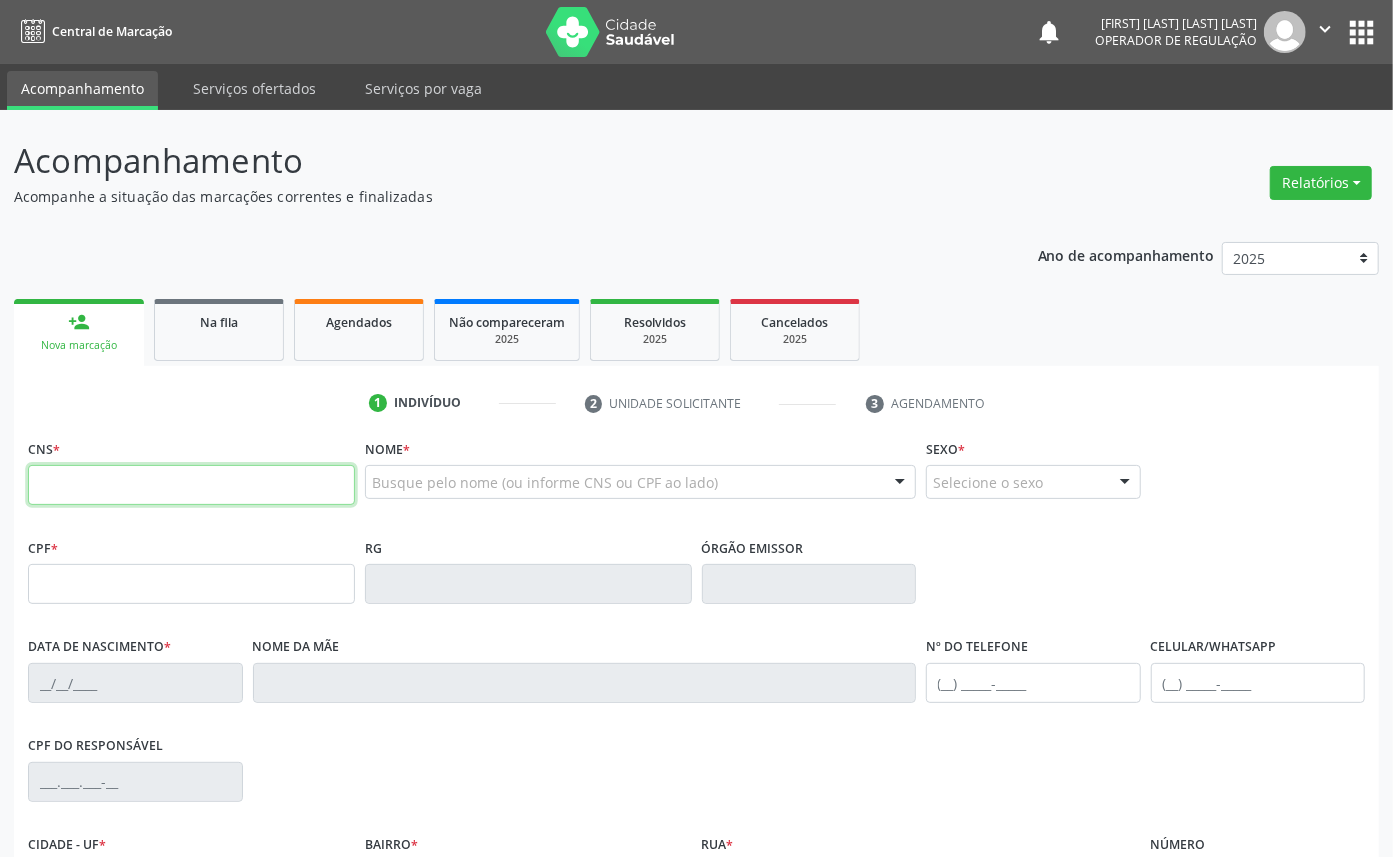 click at bounding box center [191, 485] 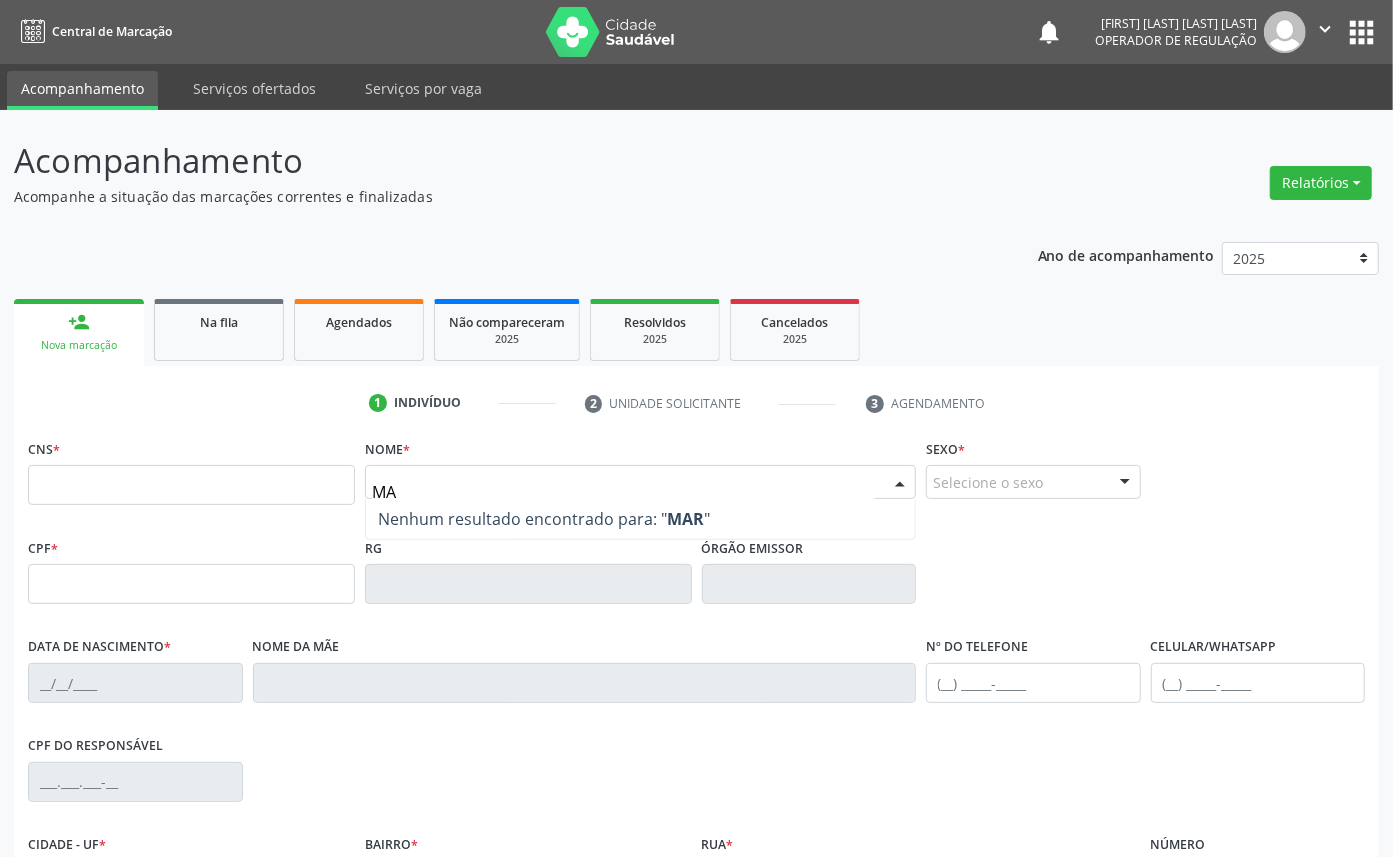 type on "M" 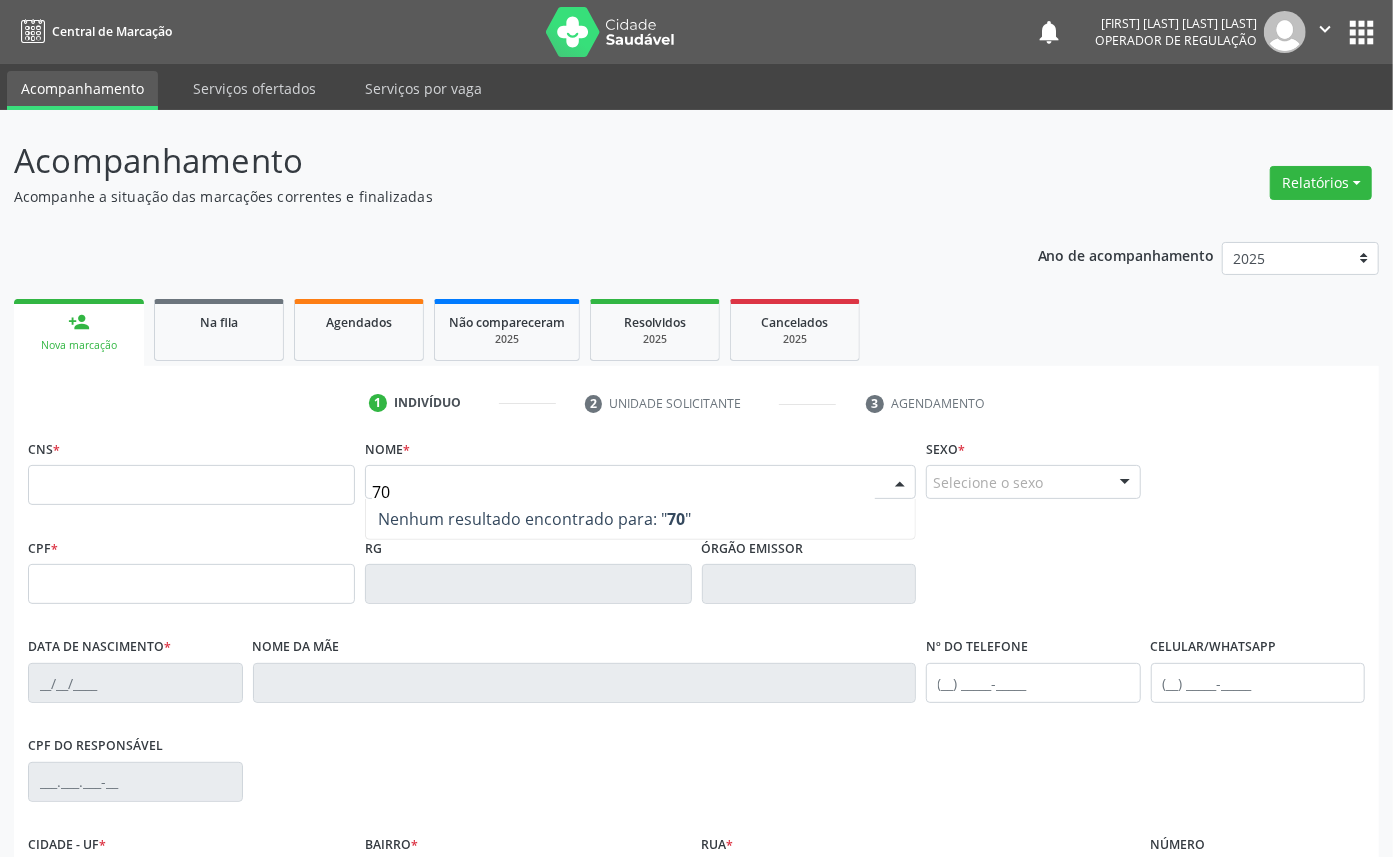 type on "709" 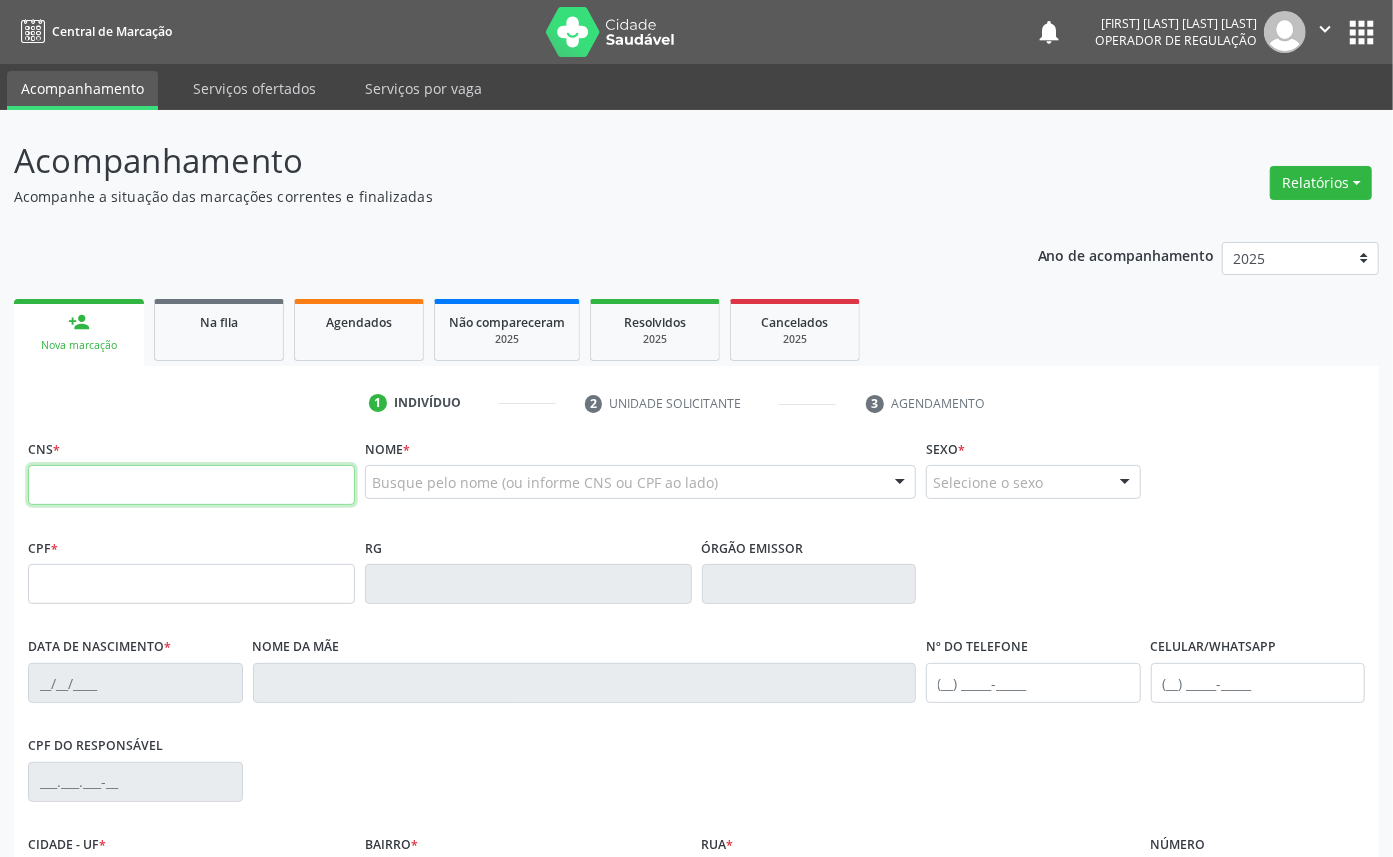 click at bounding box center [191, 485] 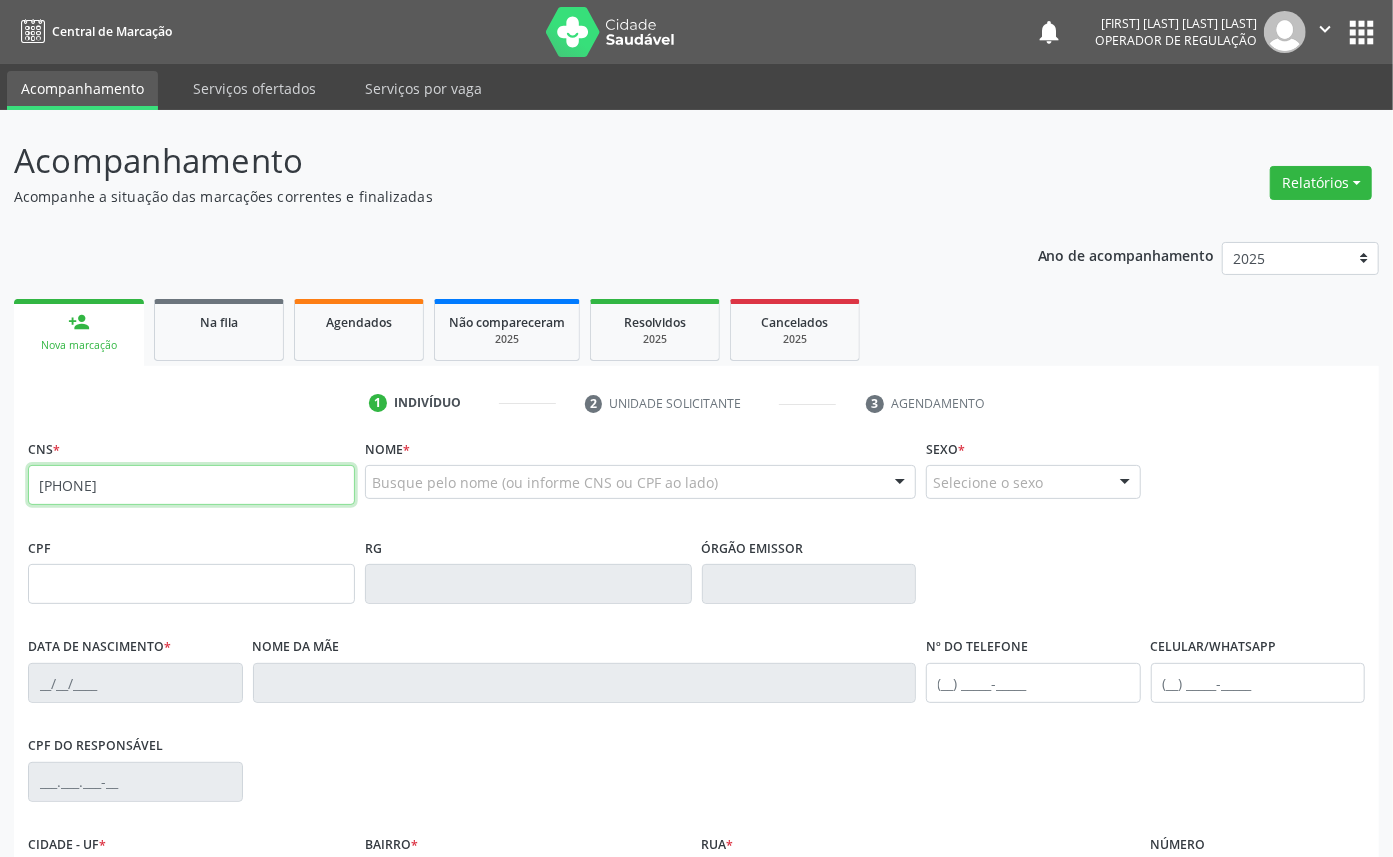 type on "[PHONE]" 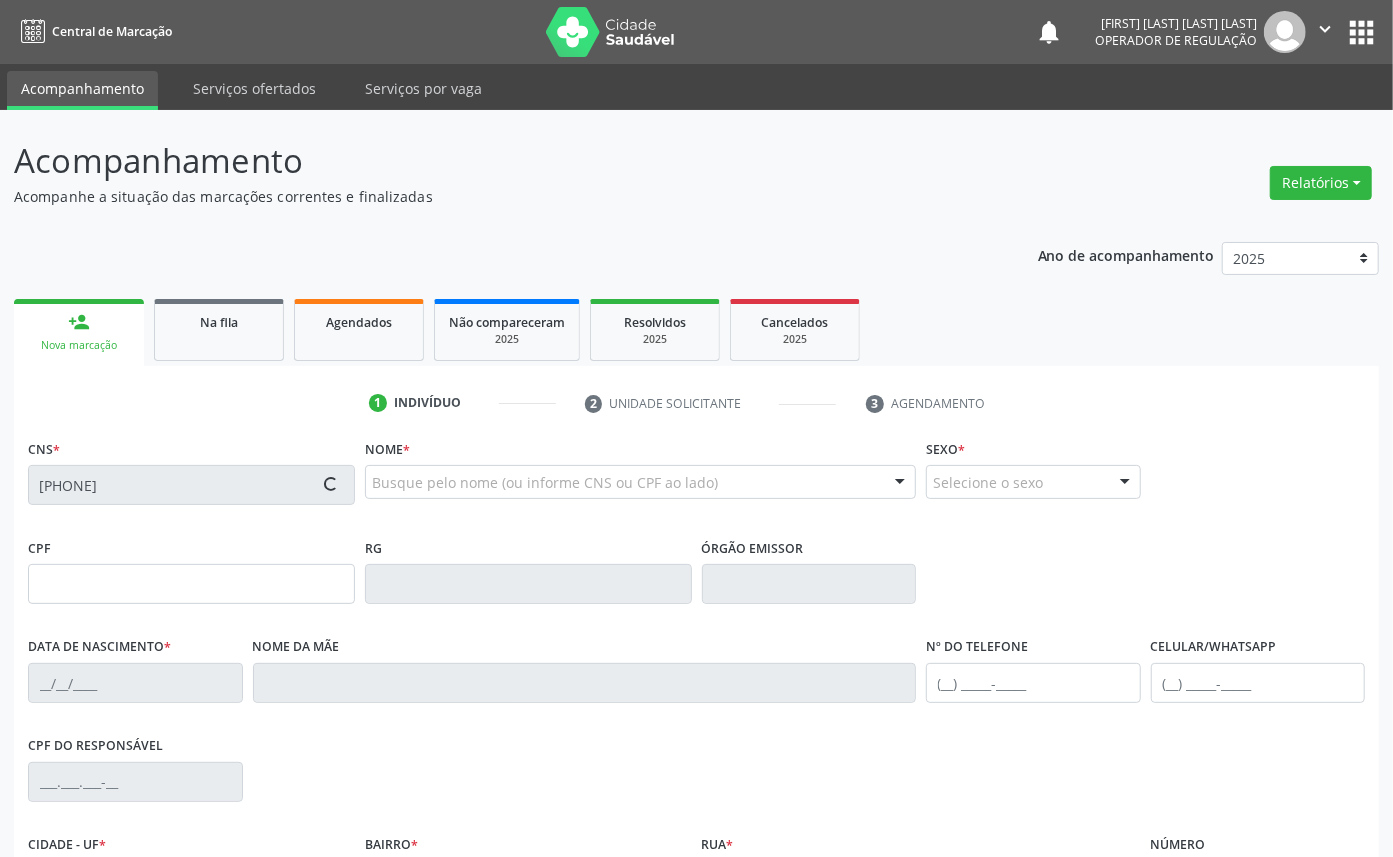 type on "[SSN]" 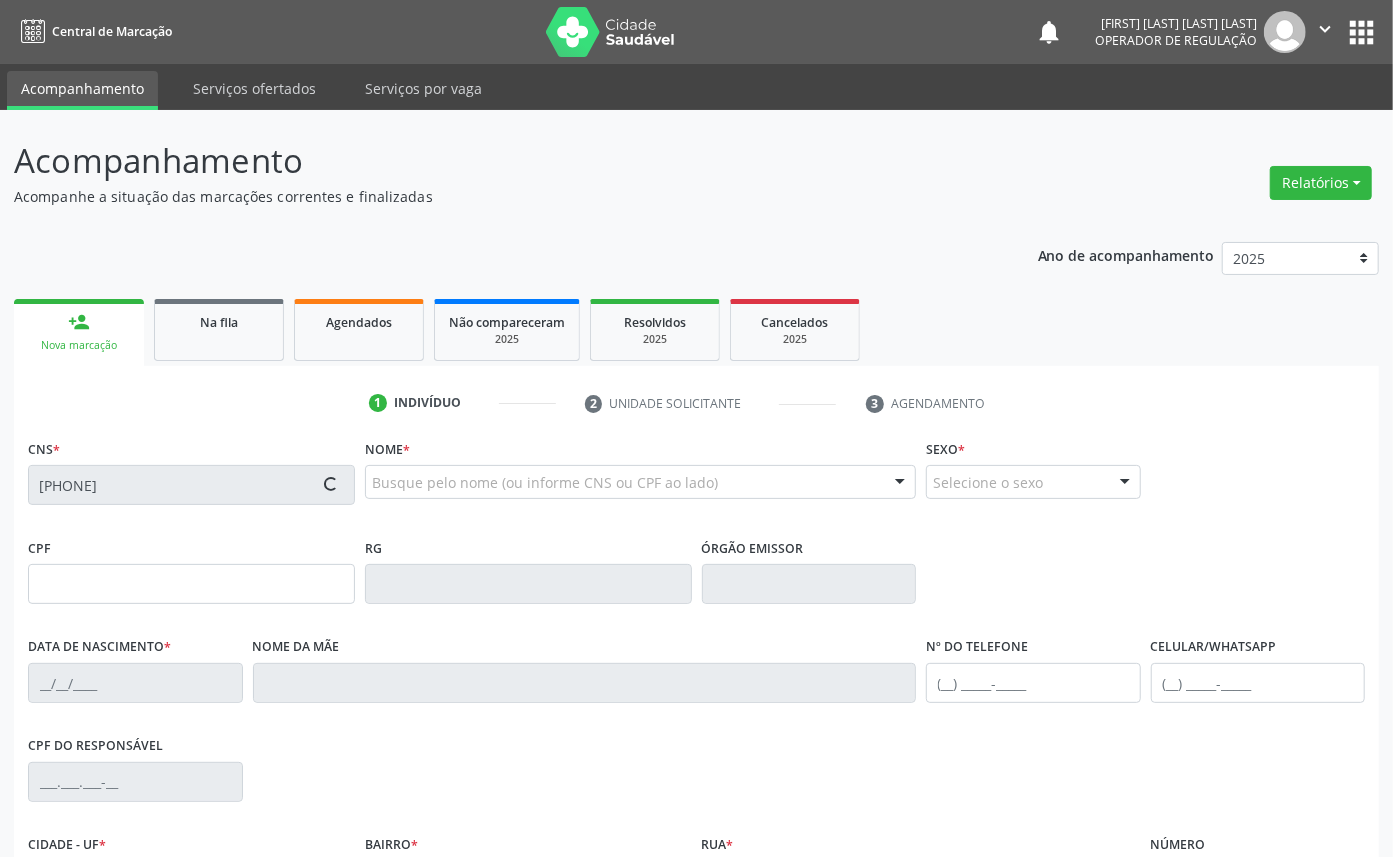 type on "[DATE]" 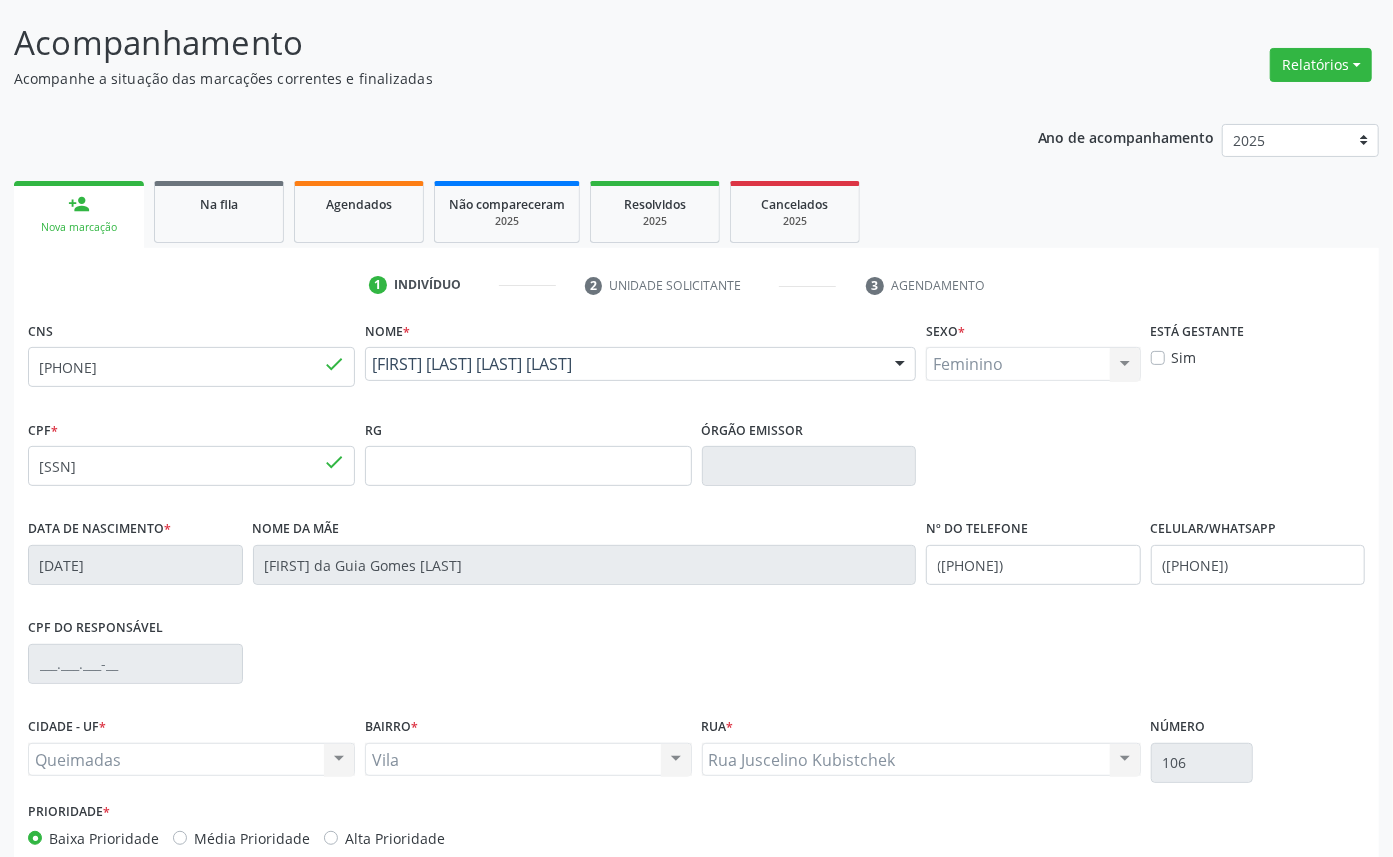 scroll, scrollTop: 225, scrollLeft: 0, axis: vertical 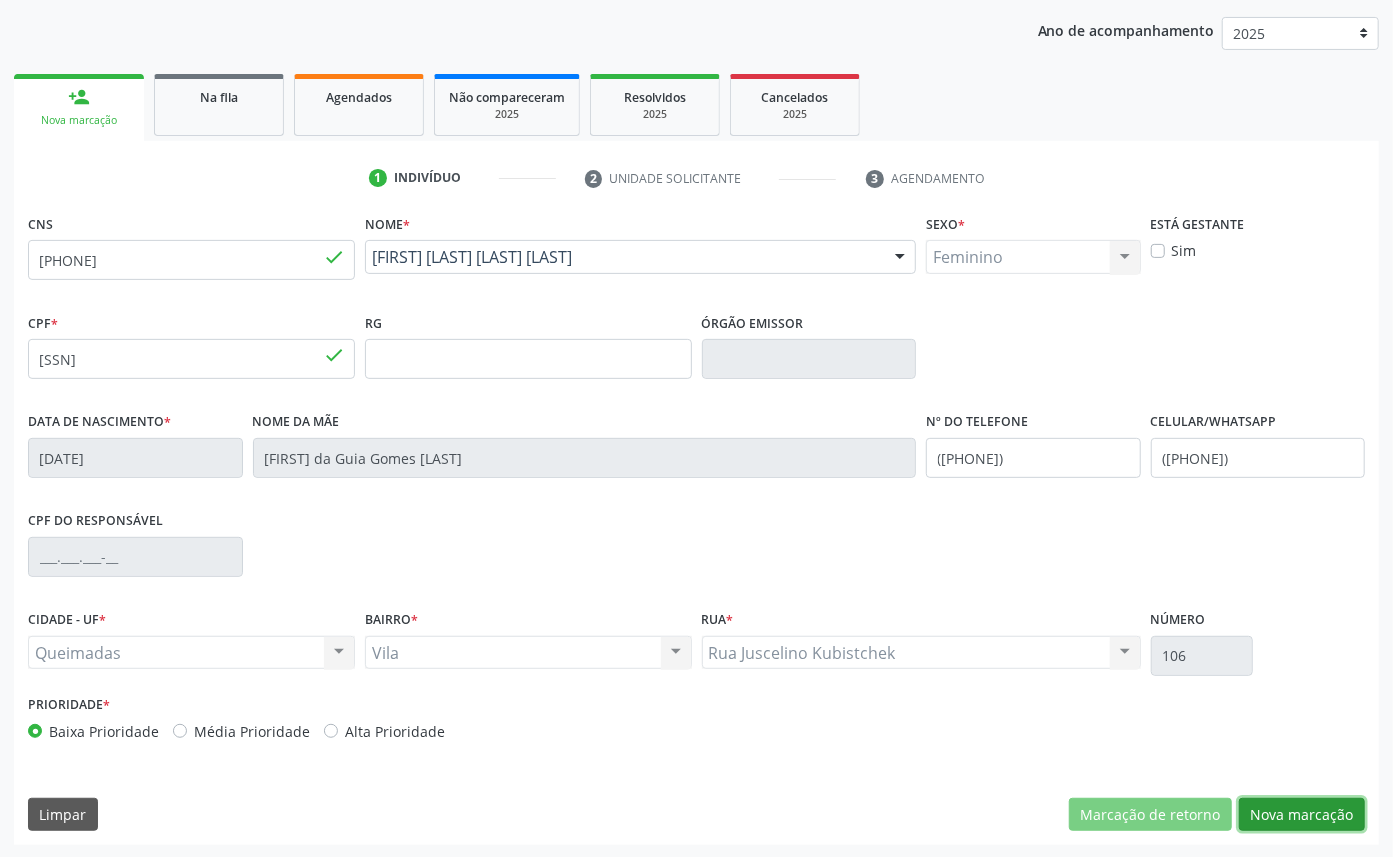 click on "Nova marcação" at bounding box center [1302, 815] 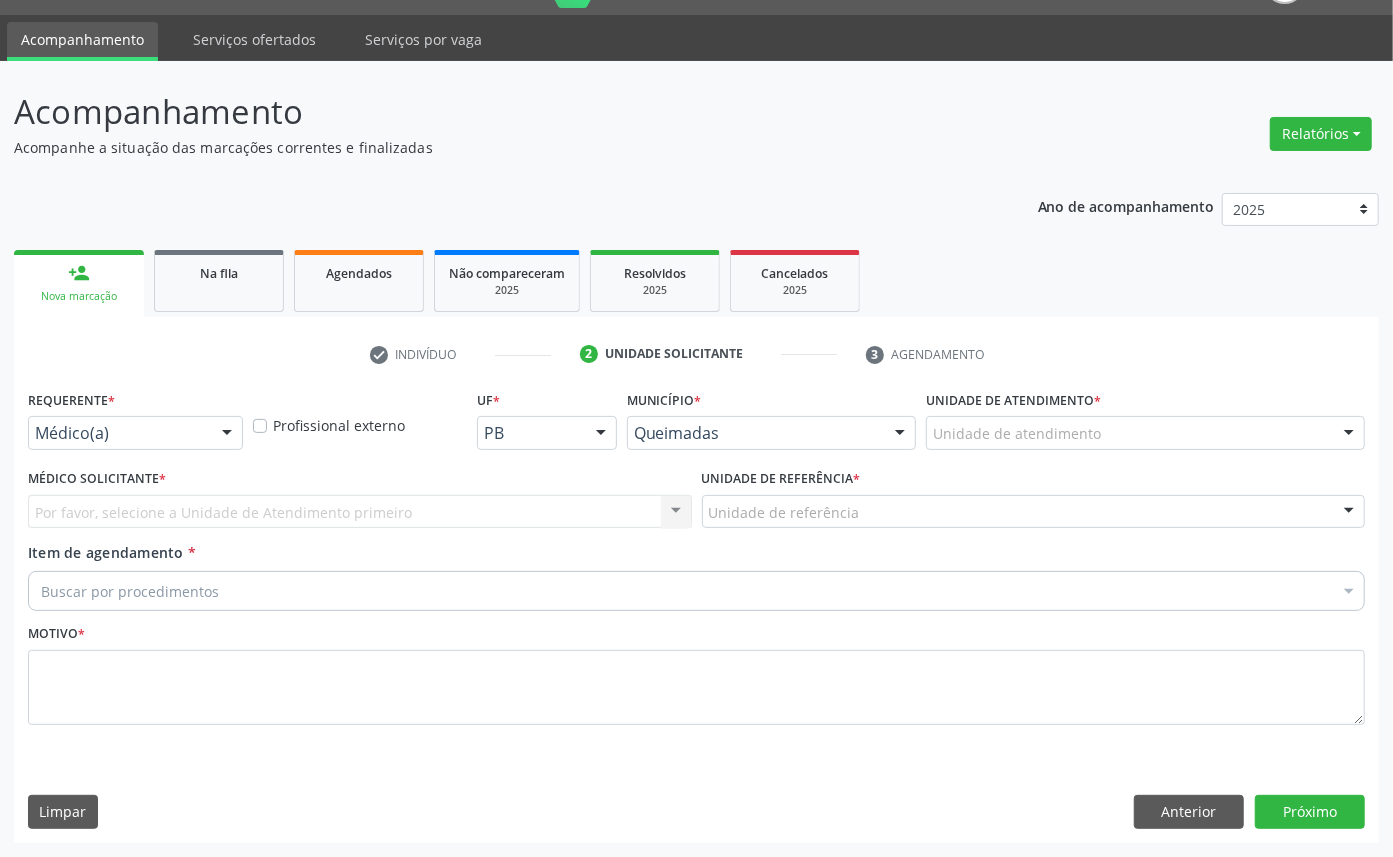 scroll, scrollTop: 47, scrollLeft: 0, axis: vertical 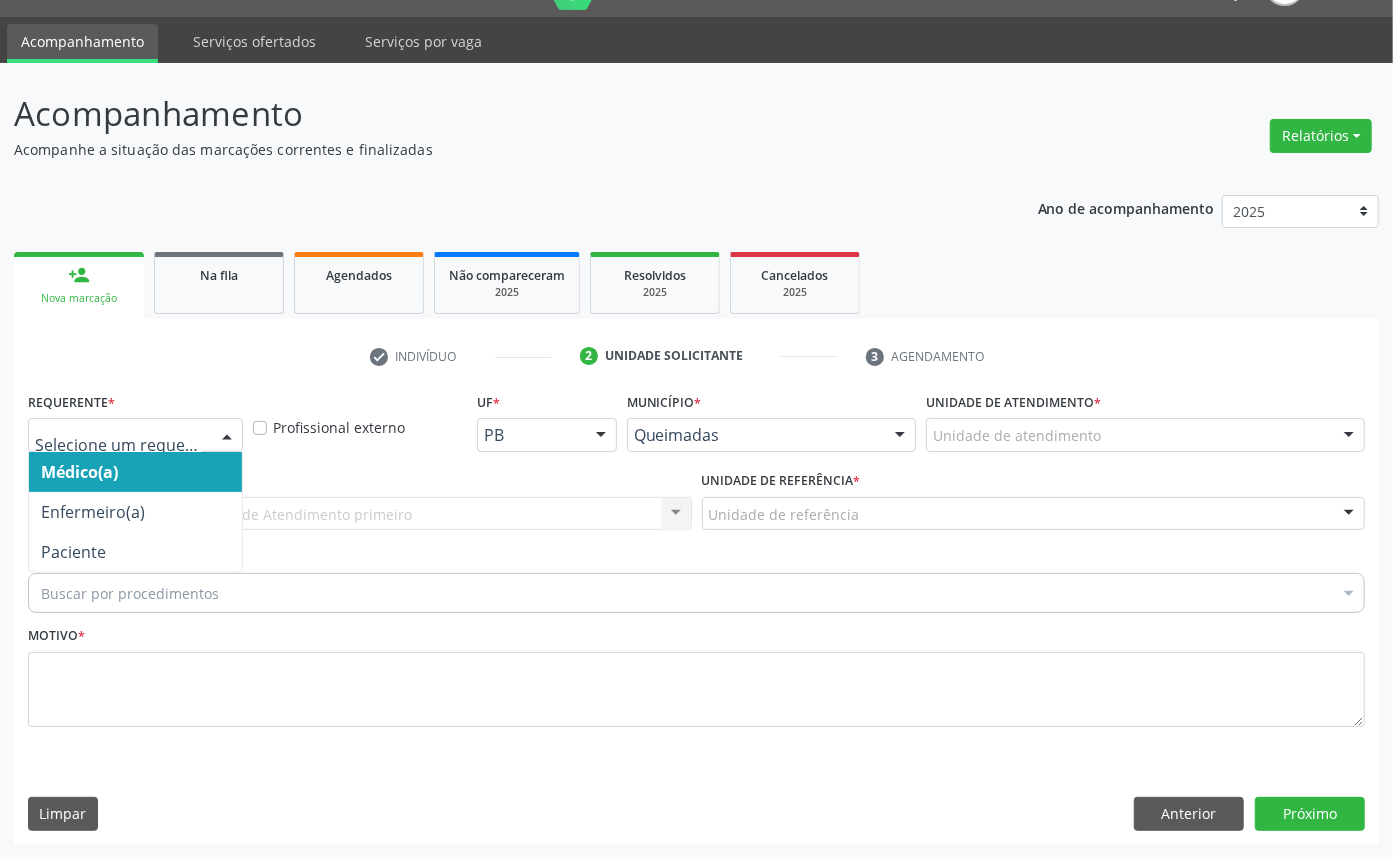 drag, startPoint x: 110, startPoint y: 416, endPoint x: 121, endPoint y: 482, distance: 66.910385 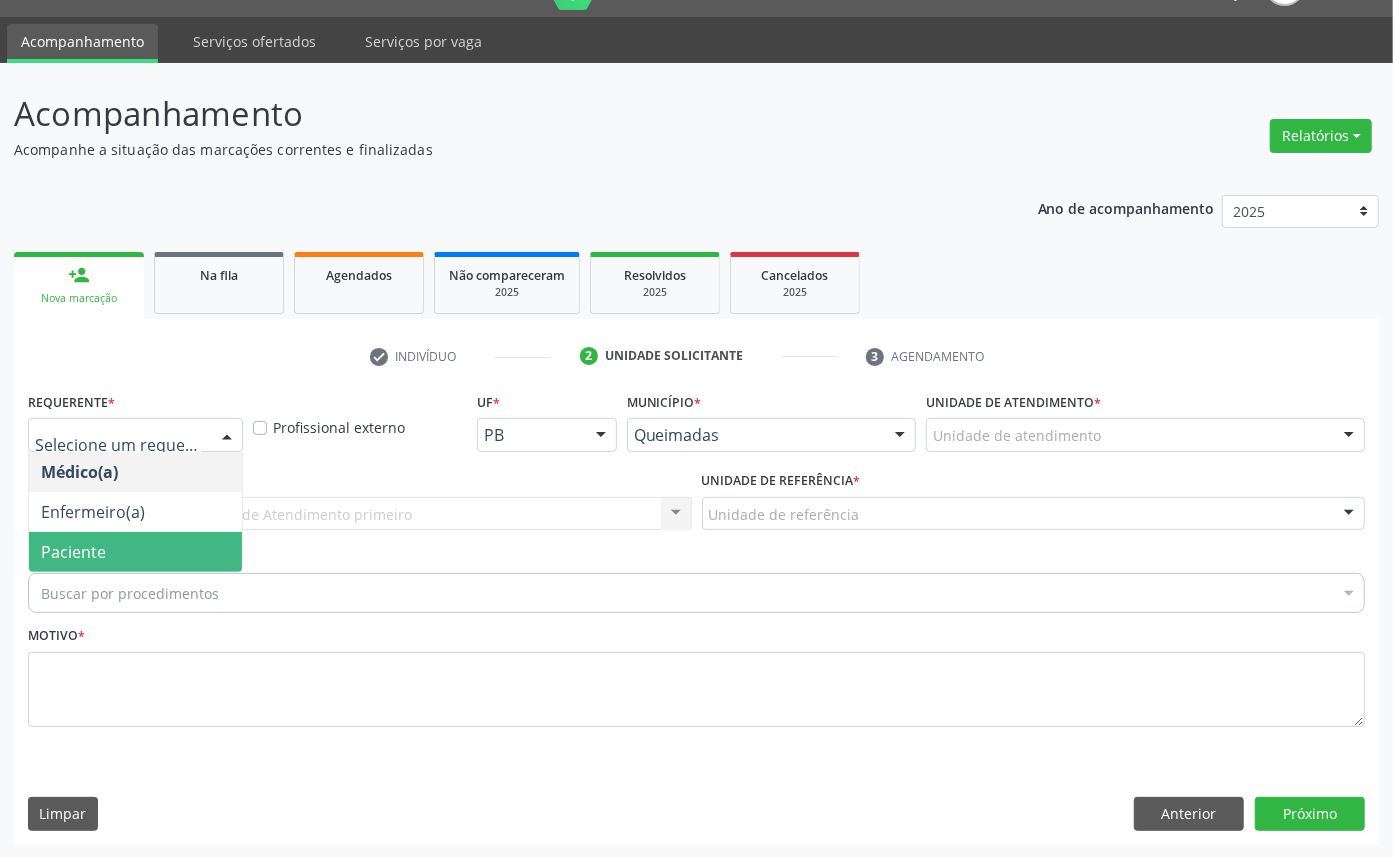 click on "Paciente" at bounding box center [135, 552] 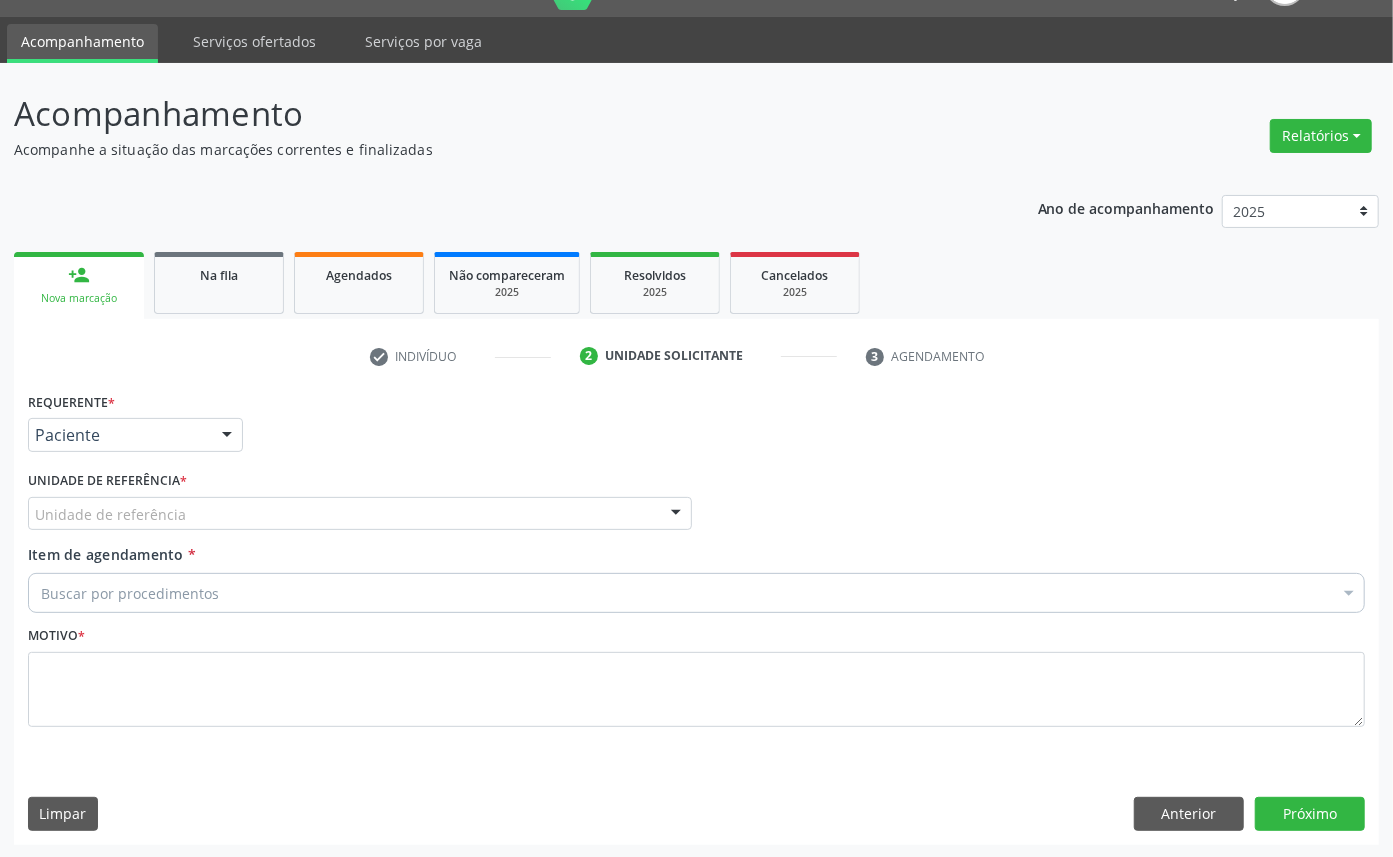 click on "Unidade de referência" at bounding box center (360, 514) 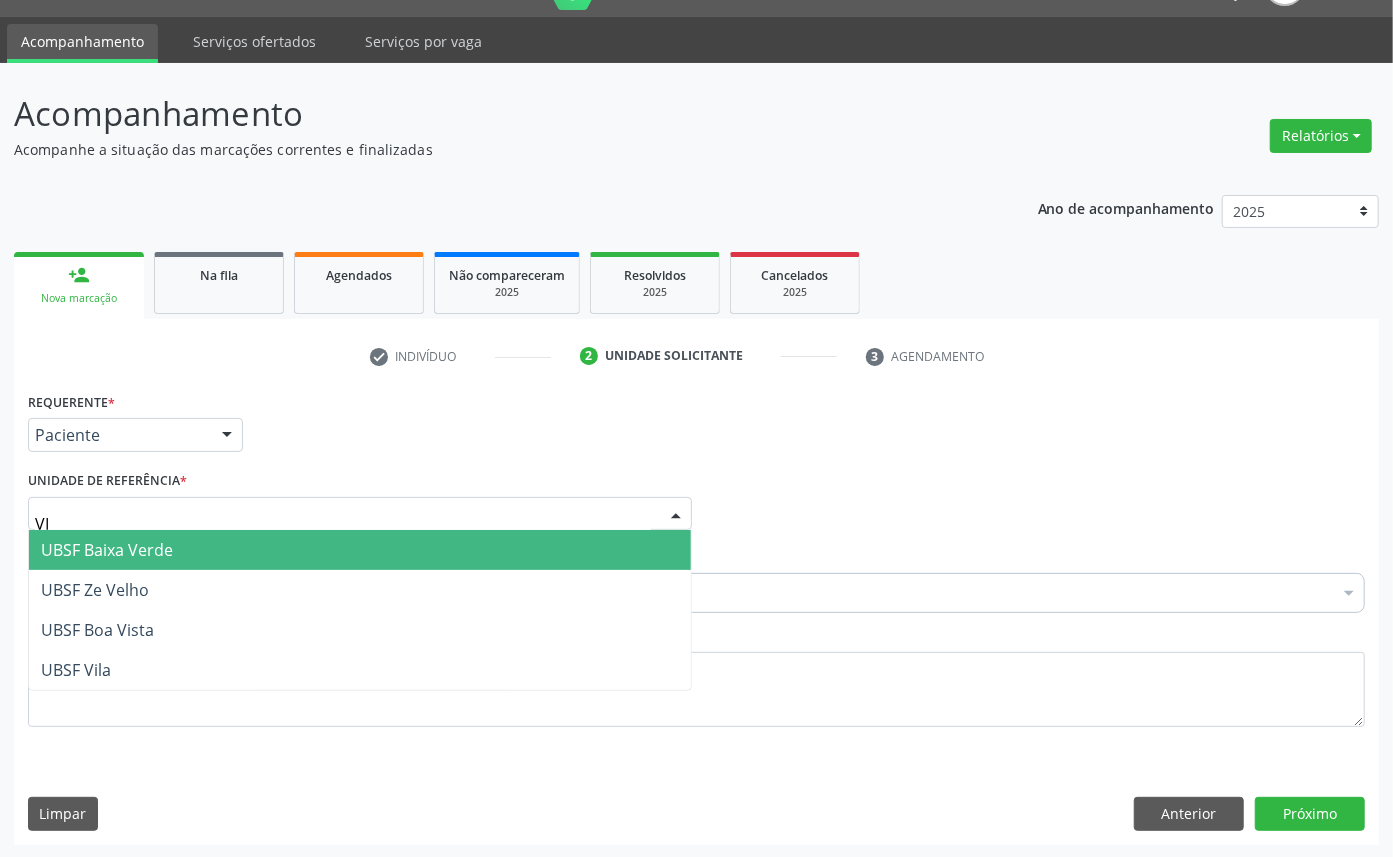type on "VIL" 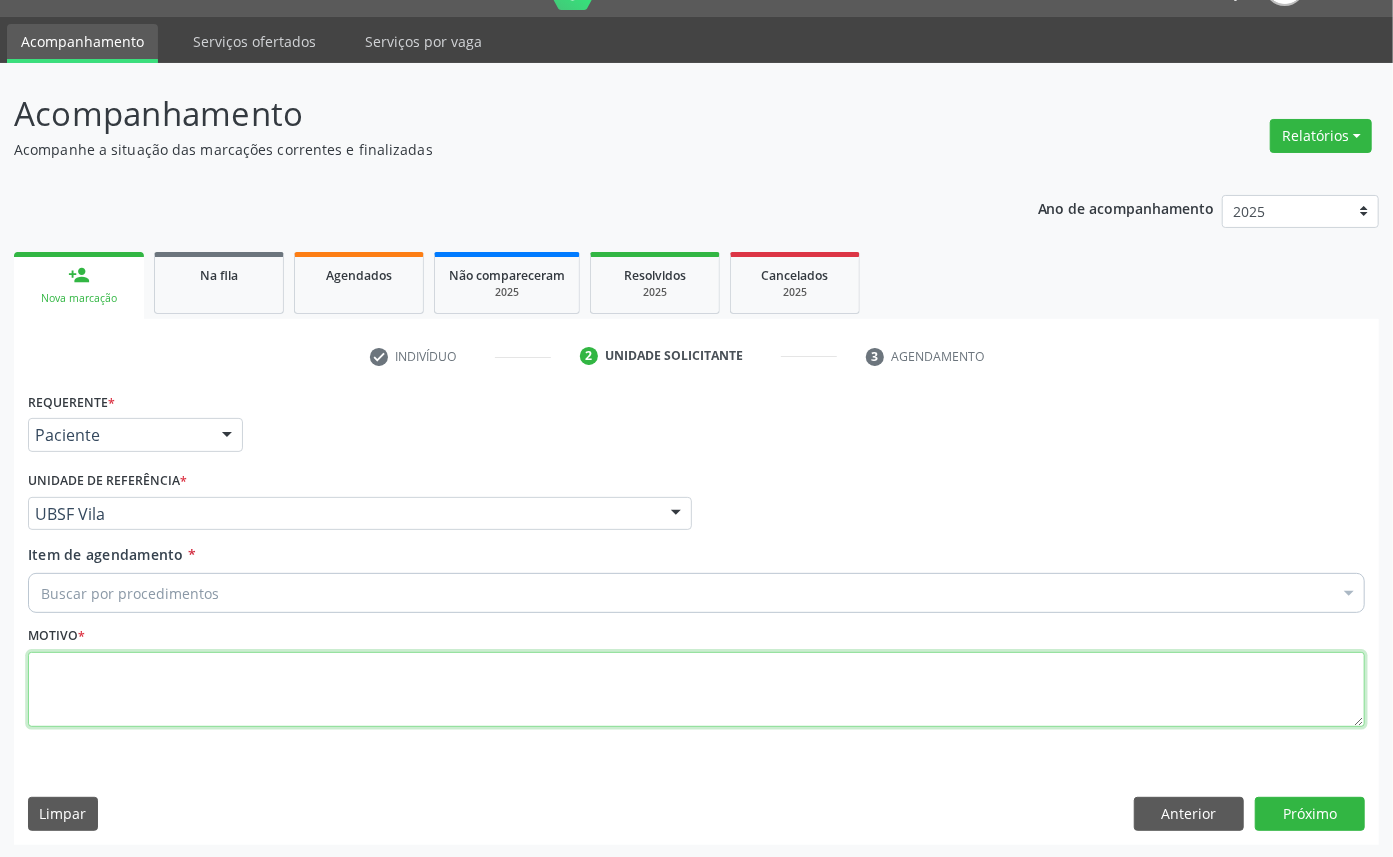 click at bounding box center [696, 690] 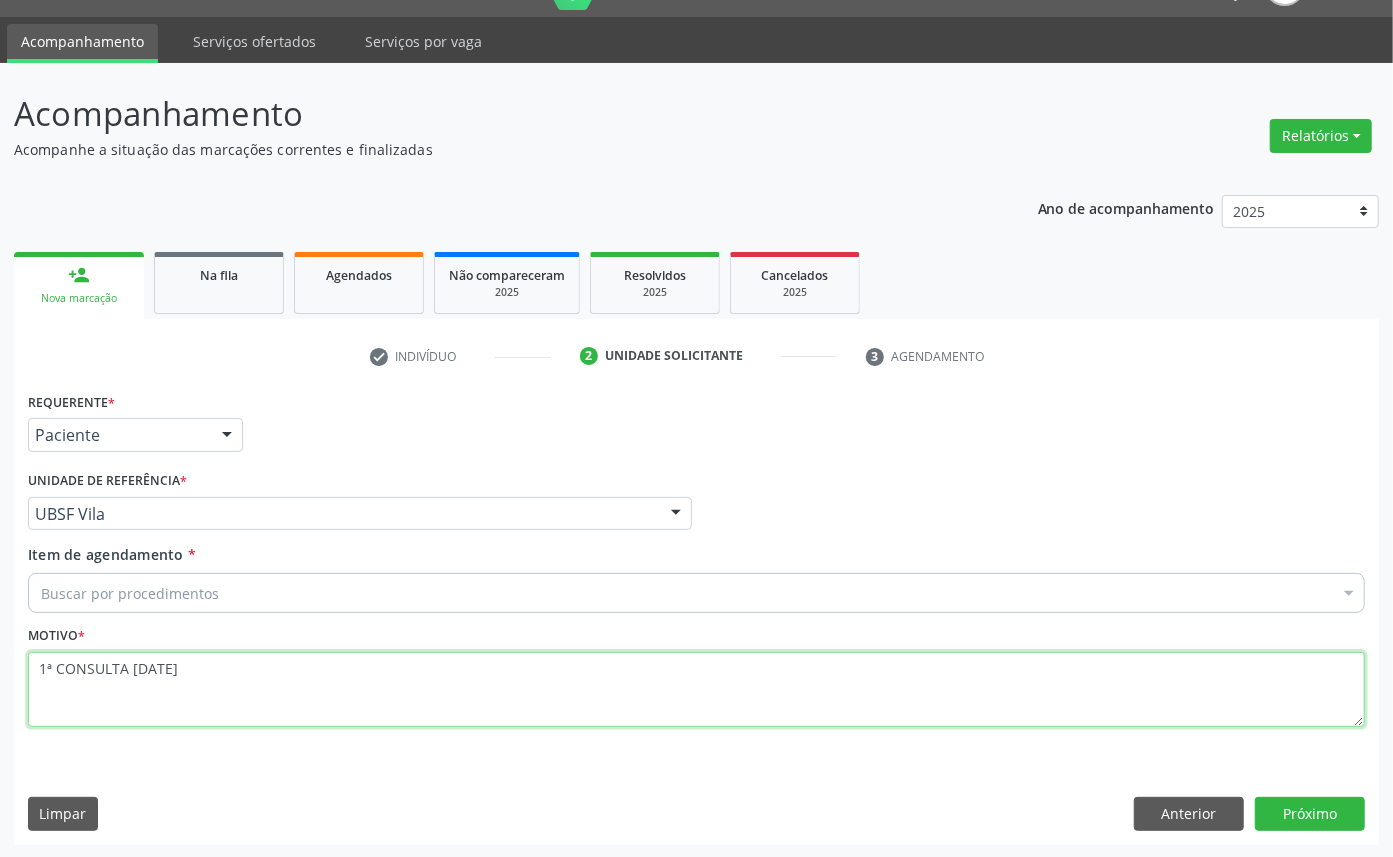 drag, startPoint x: 210, startPoint y: 673, endPoint x: -2, endPoint y: 685, distance: 212.33936 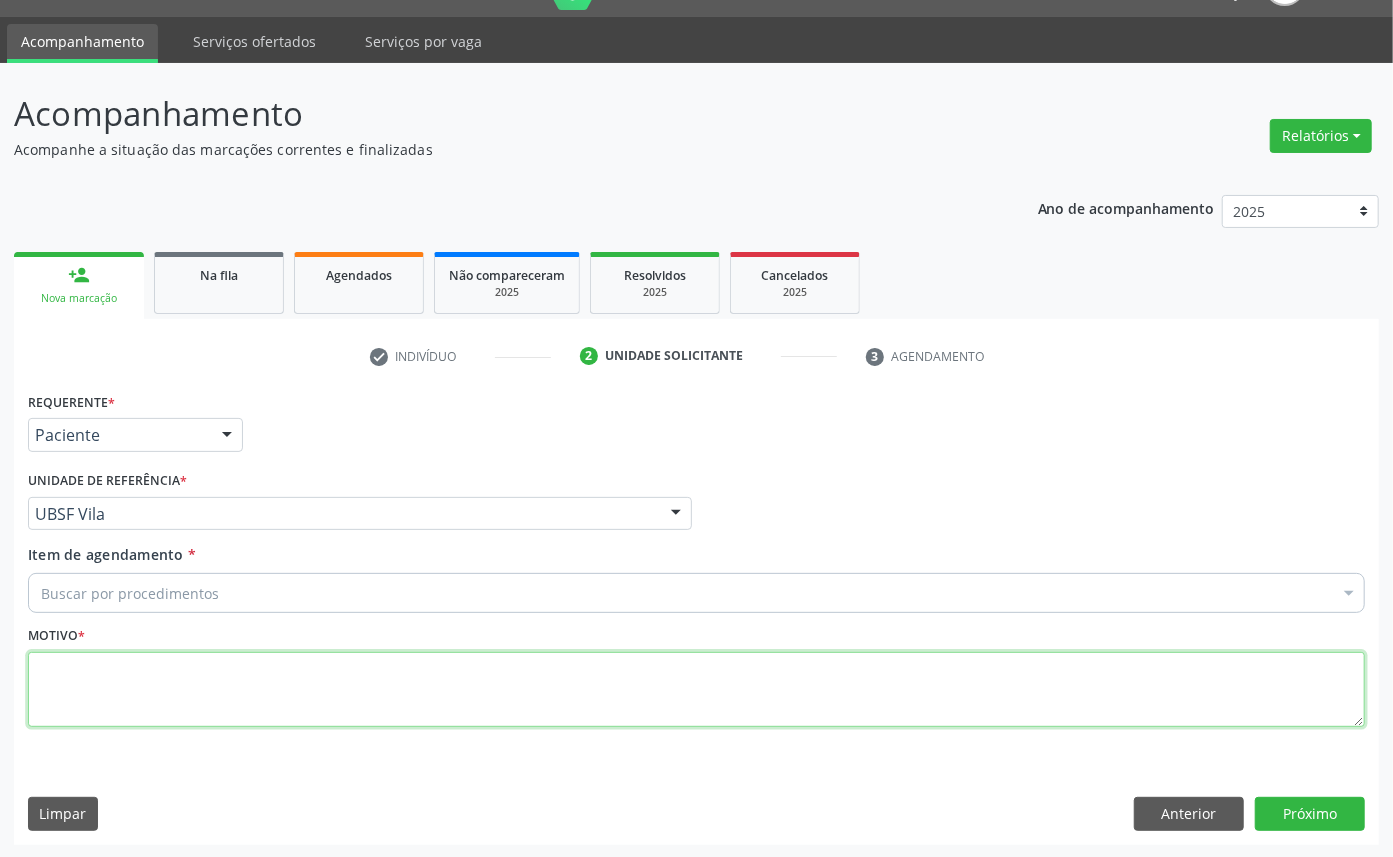 click at bounding box center (696, 690) 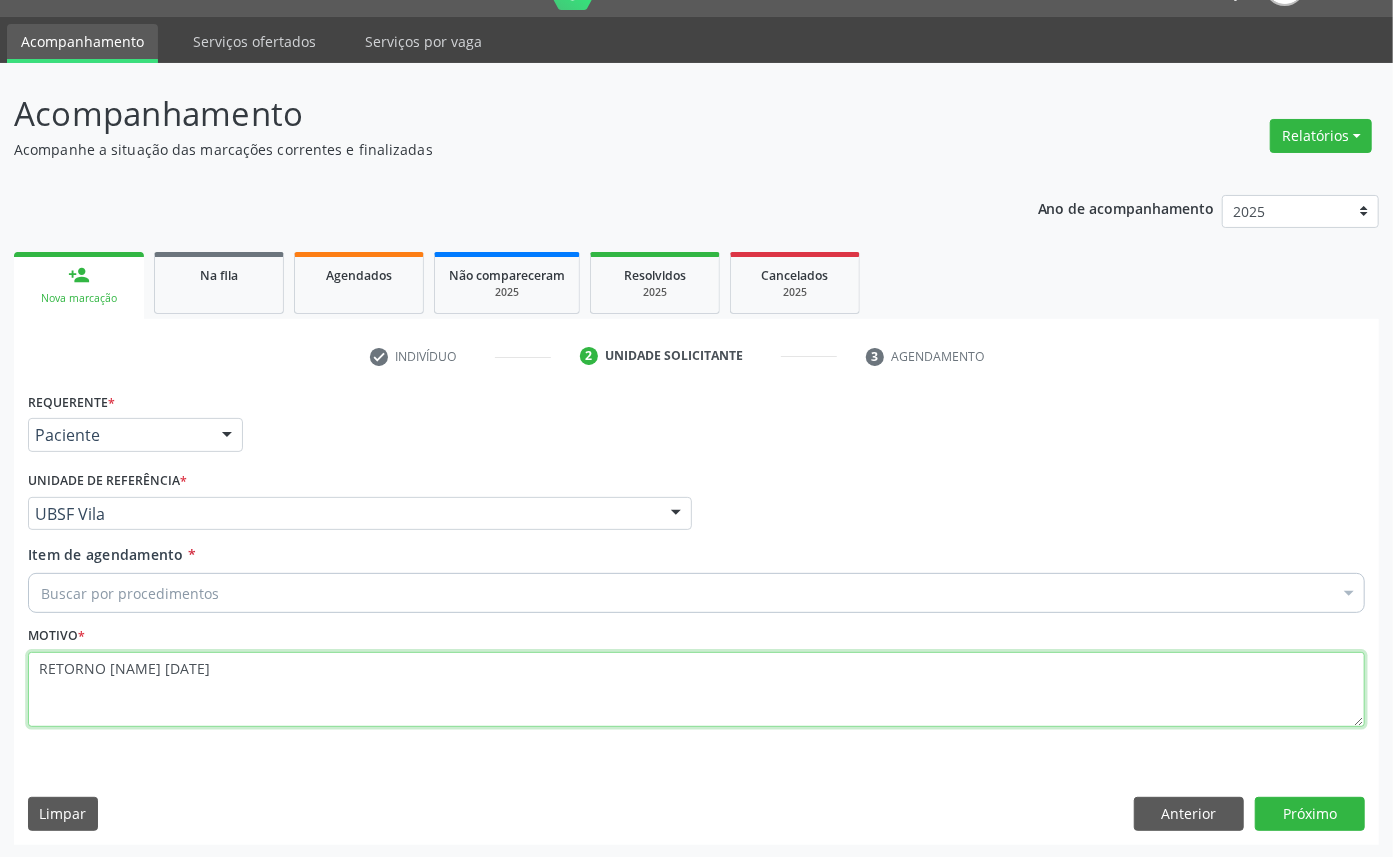 type on "RETORNO [NAME] [DATE]" 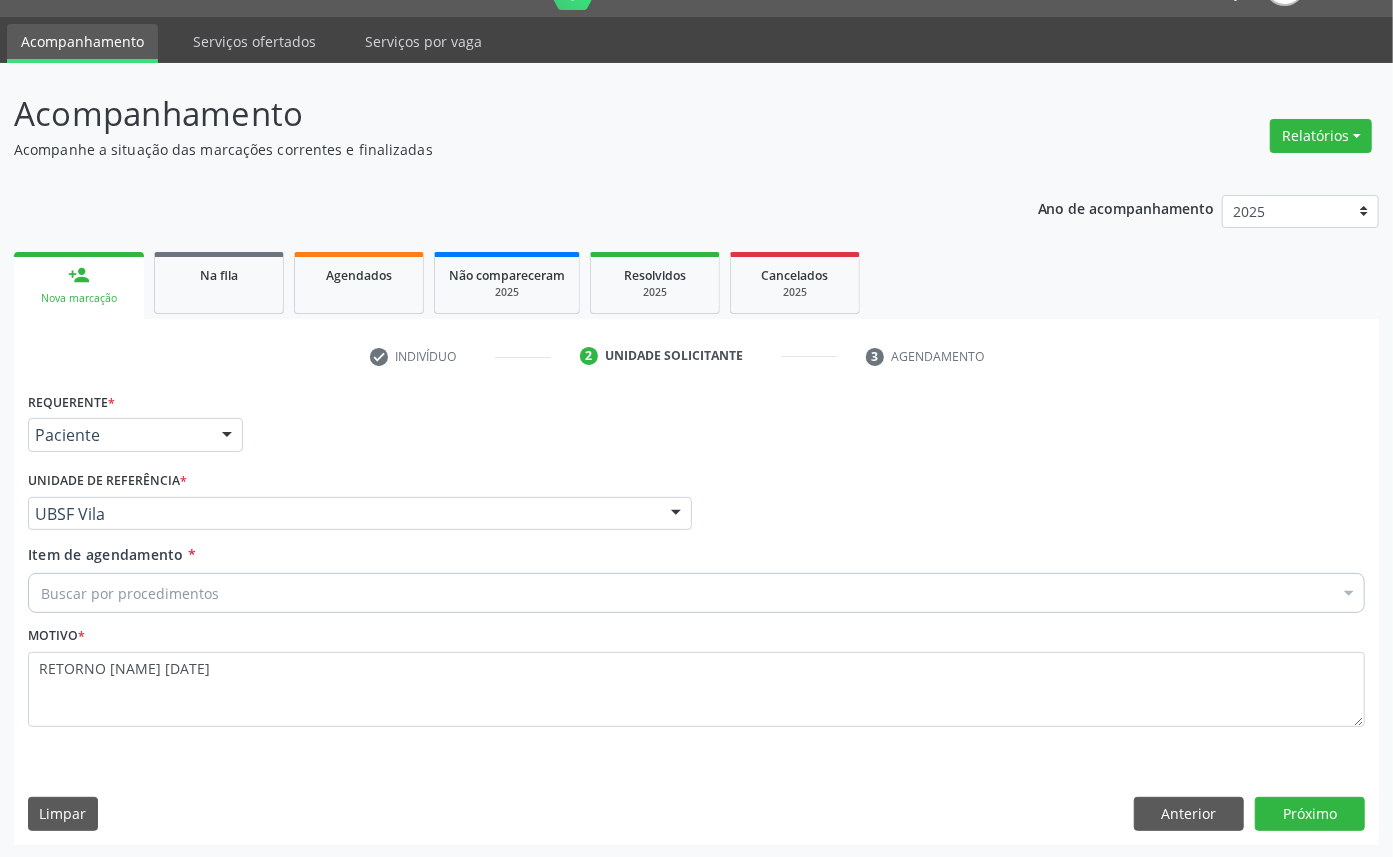 click on "Buscar por procedimentos" at bounding box center (696, 593) 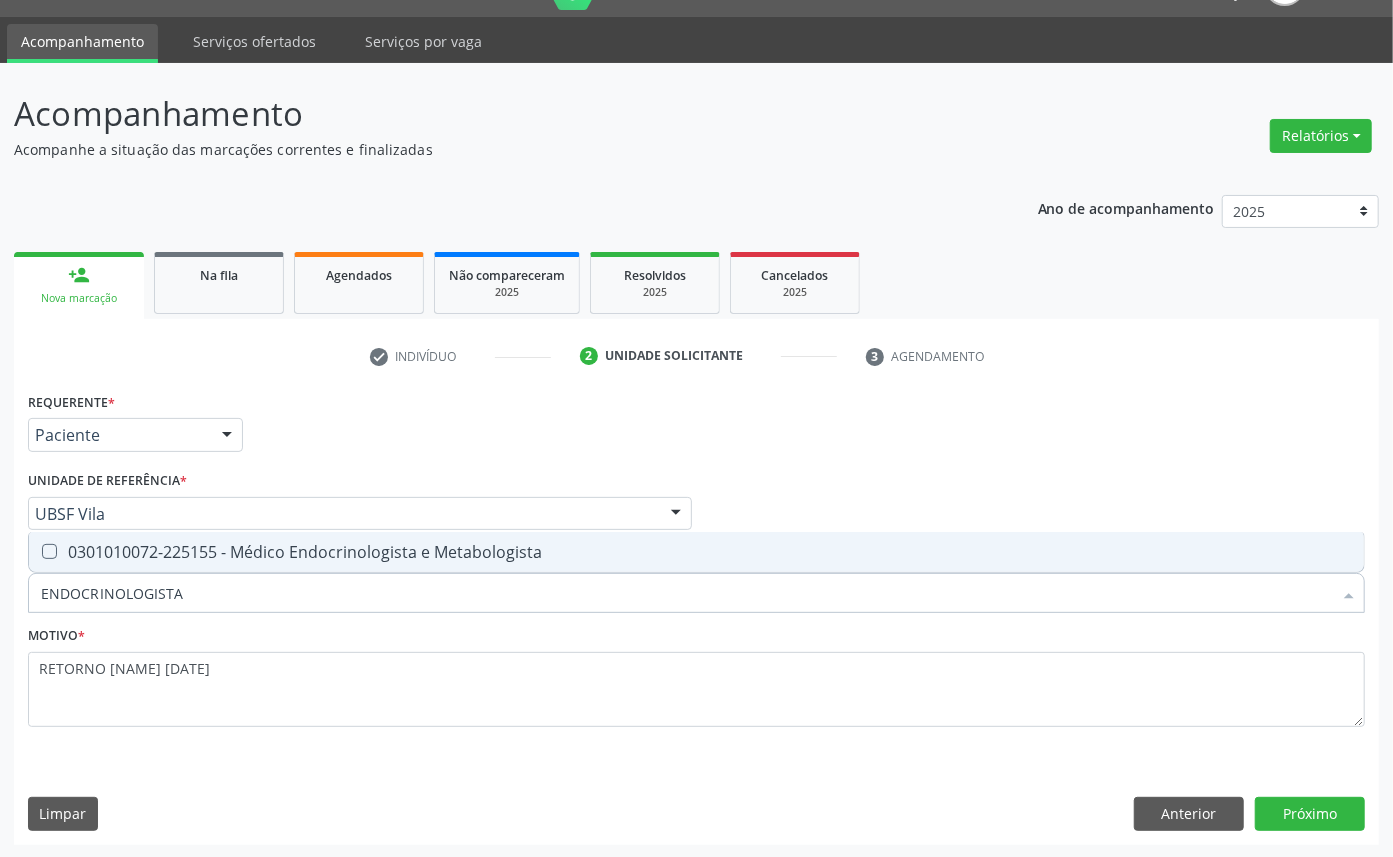 click on "Selecionar todos
0301010072-225155 - Médico Endocrinologista e Metabologista
Nenhum resultado encontrado para: " ENDOCRINOLOGISTA  "
Não há nenhuma opção para ser exibida." at bounding box center [696, 552] 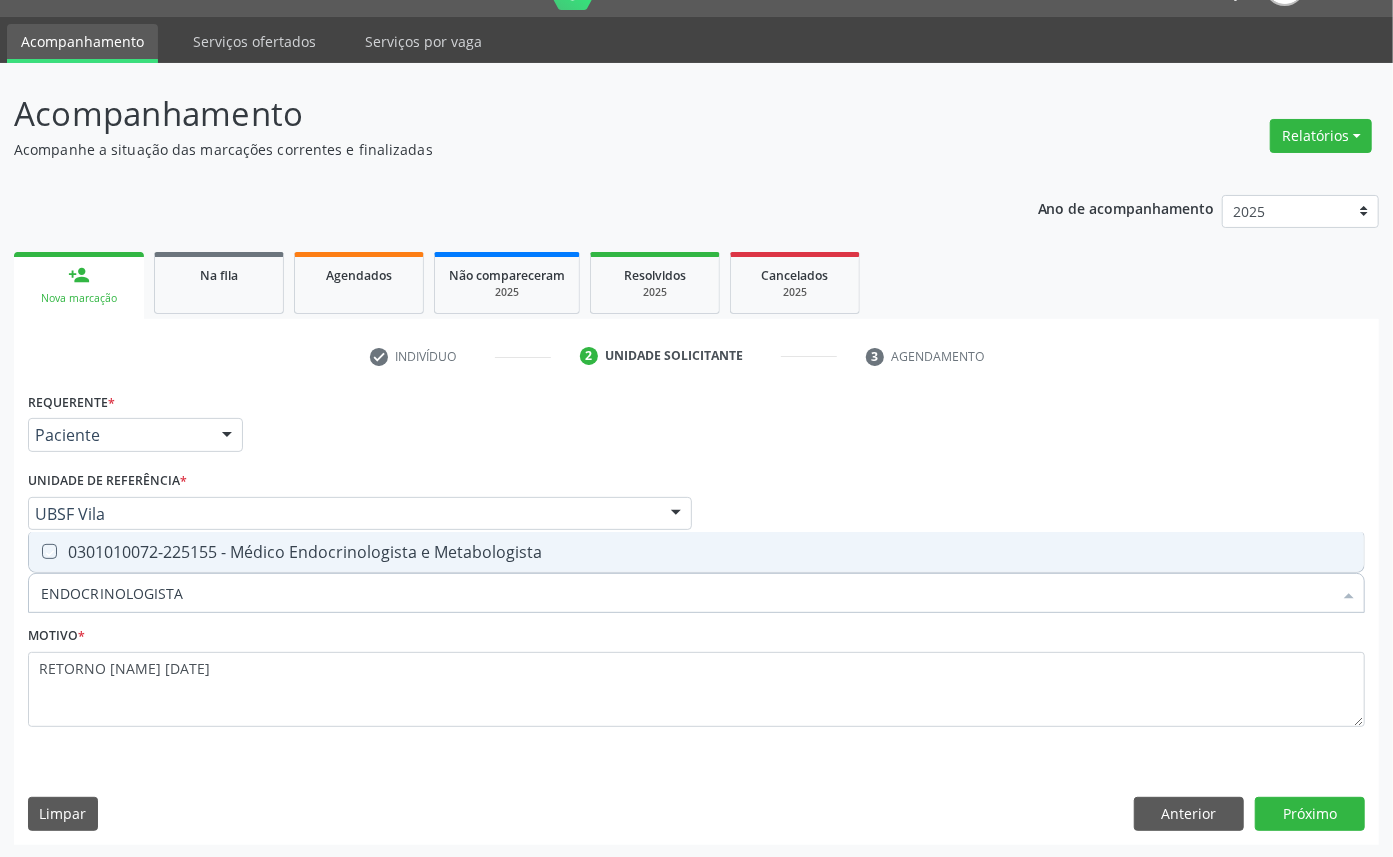 checkbox on "true" 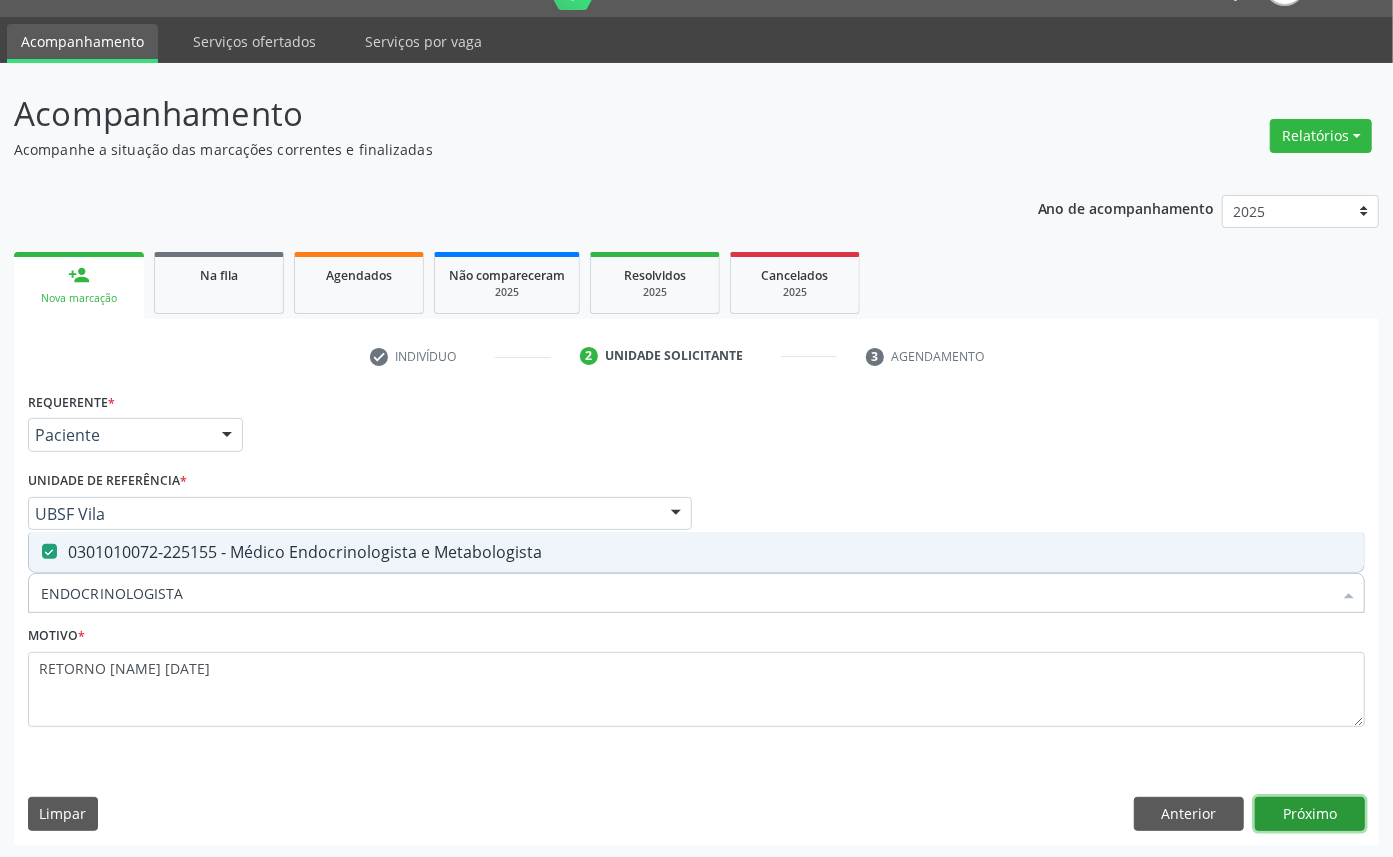 click on "Próximo" at bounding box center [1310, 814] 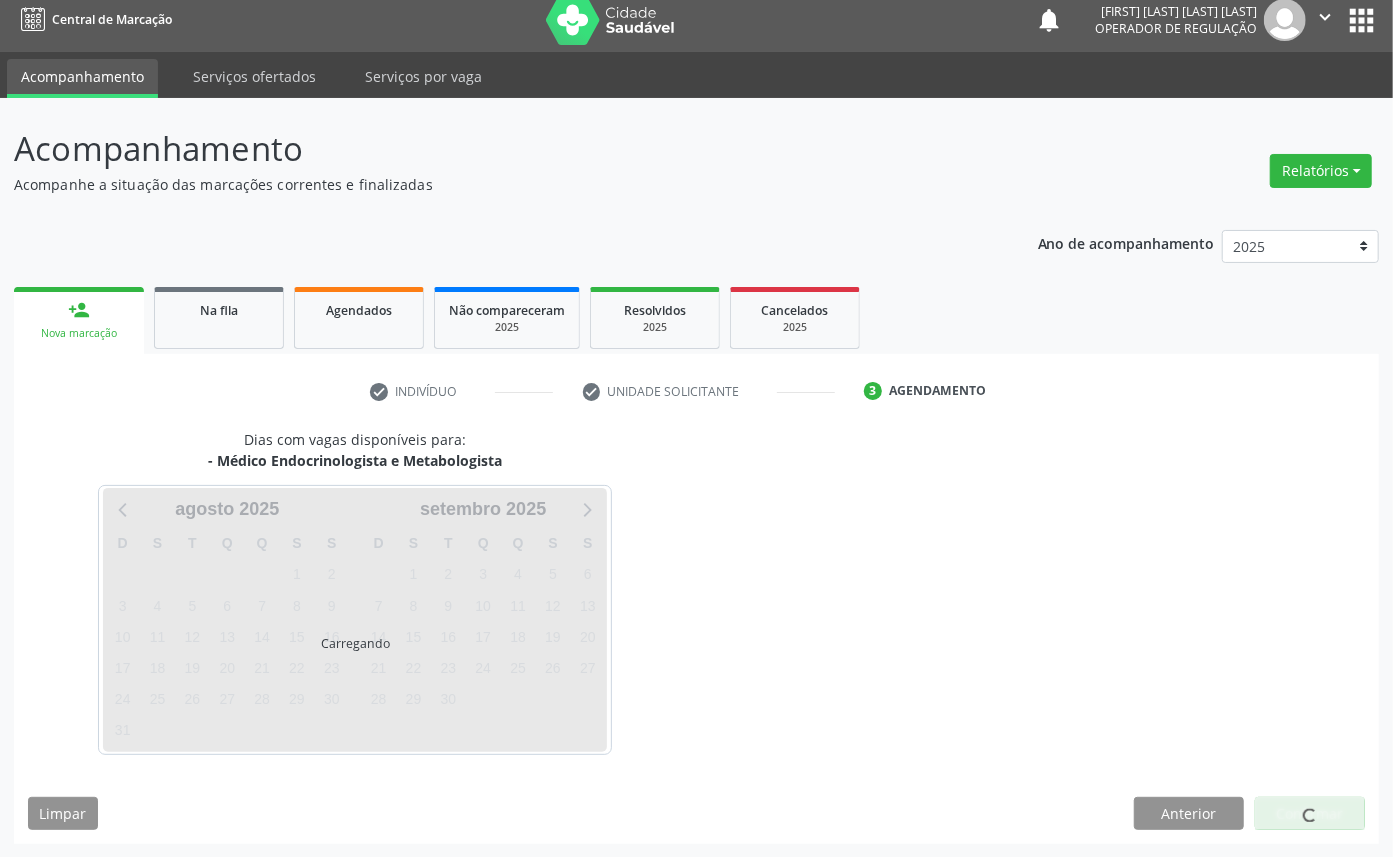 scroll, scrollTop: 47, scrollLeft: 0, axis: vertical 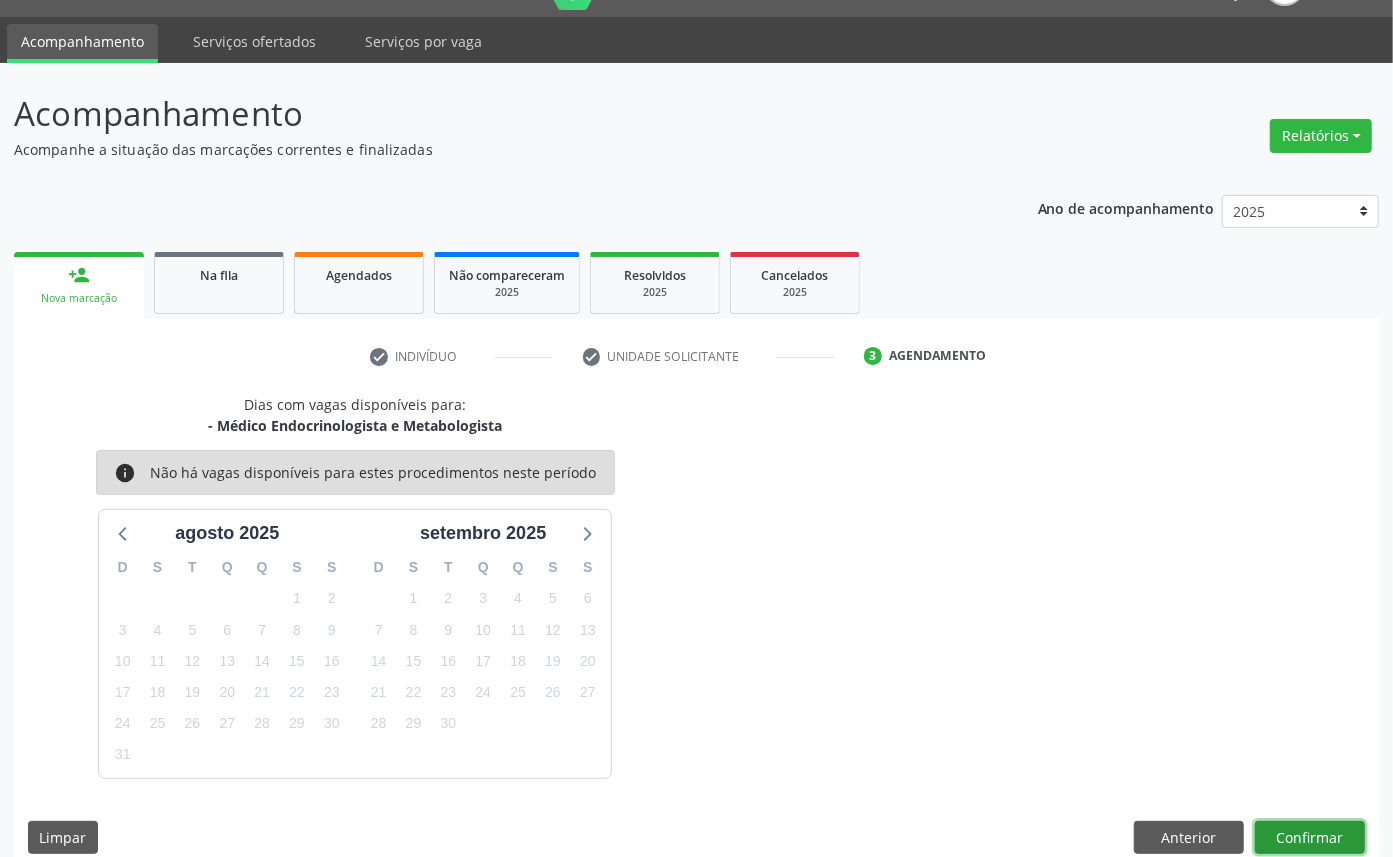 click on "Confirmar" at bounding box center (1310, 838) 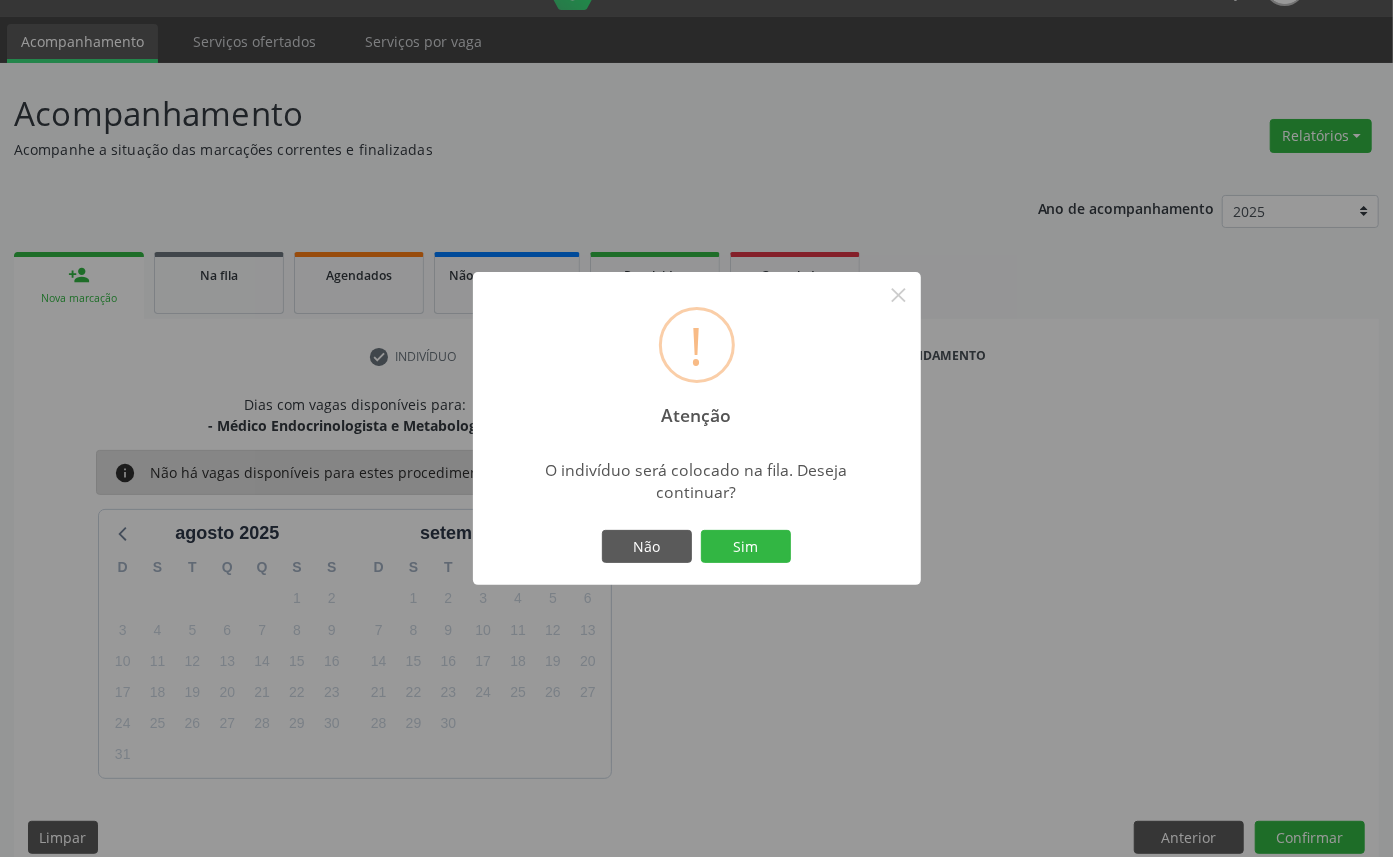 type 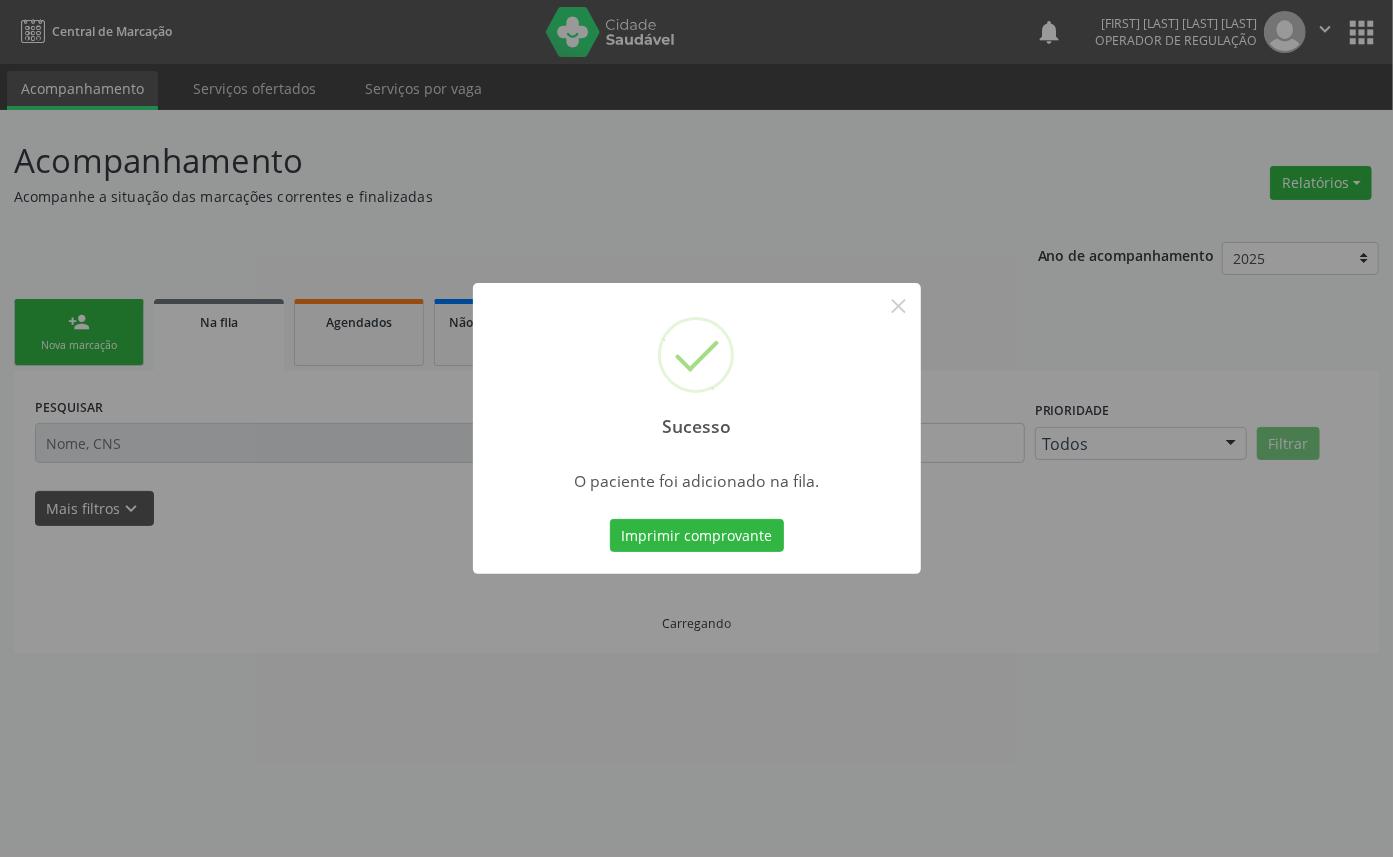 scroll, scrollTop: 0, scrollLeft: 0, axis: both 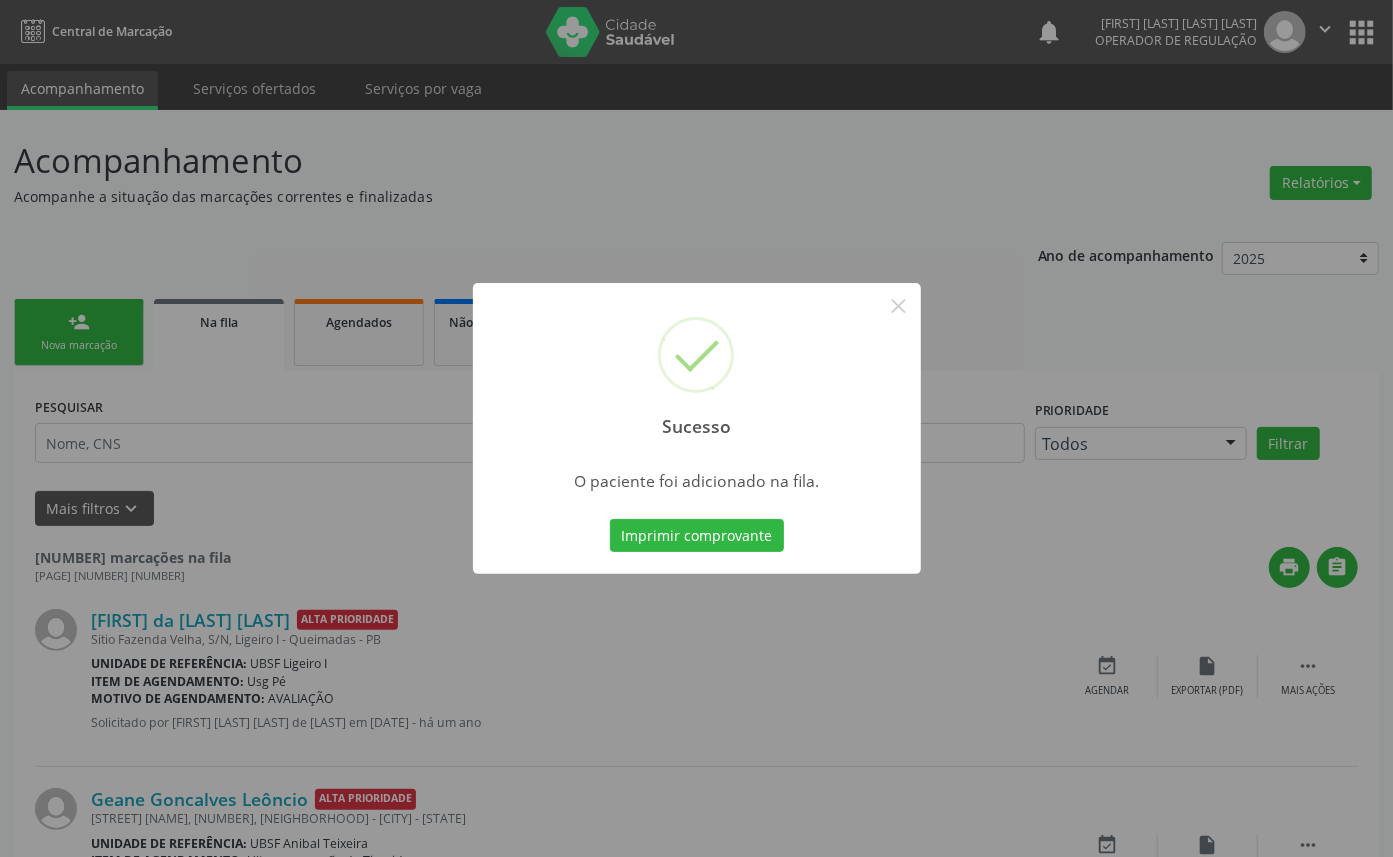type 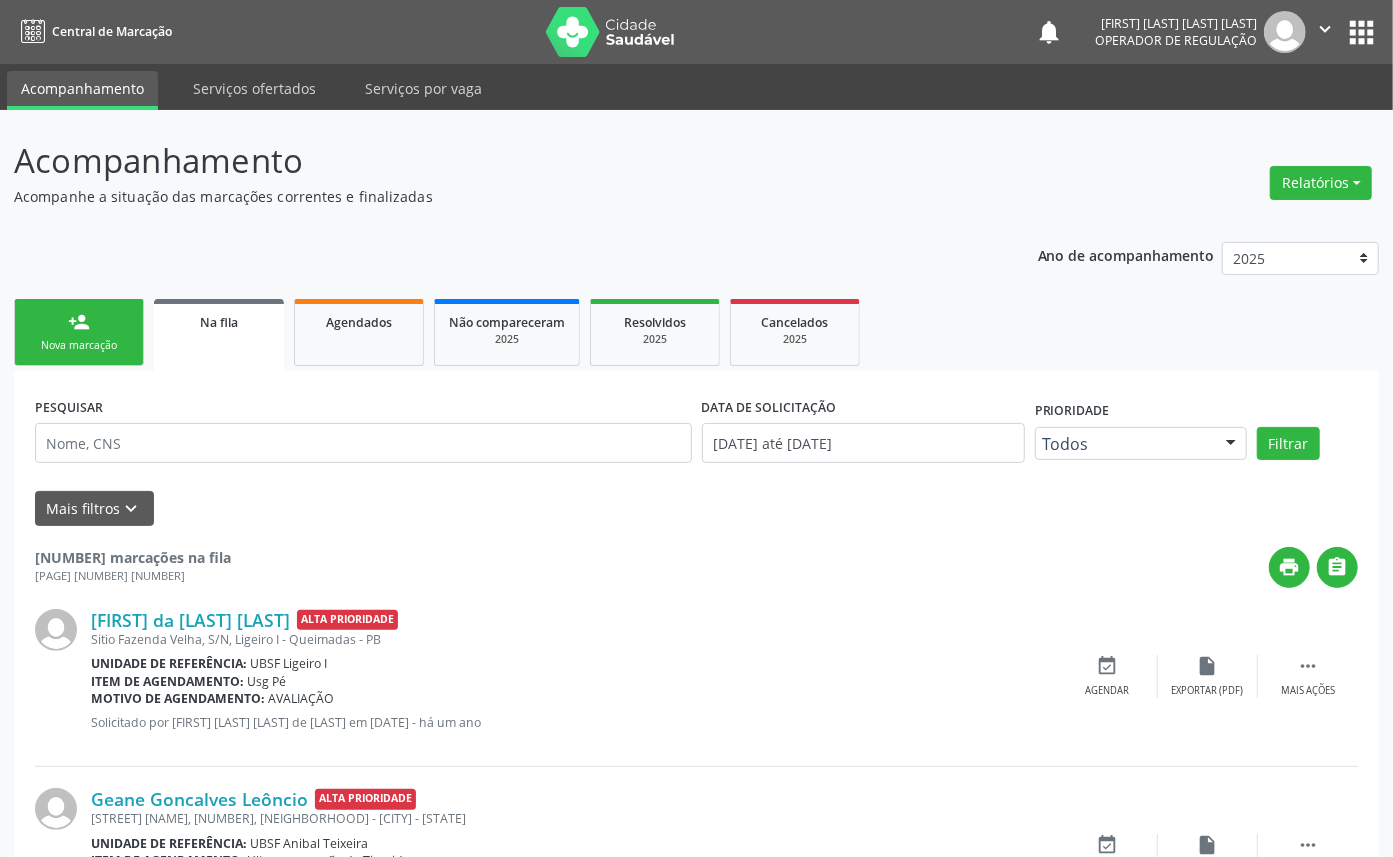 click on "Nova marcação" at bounding box center [79, 345] 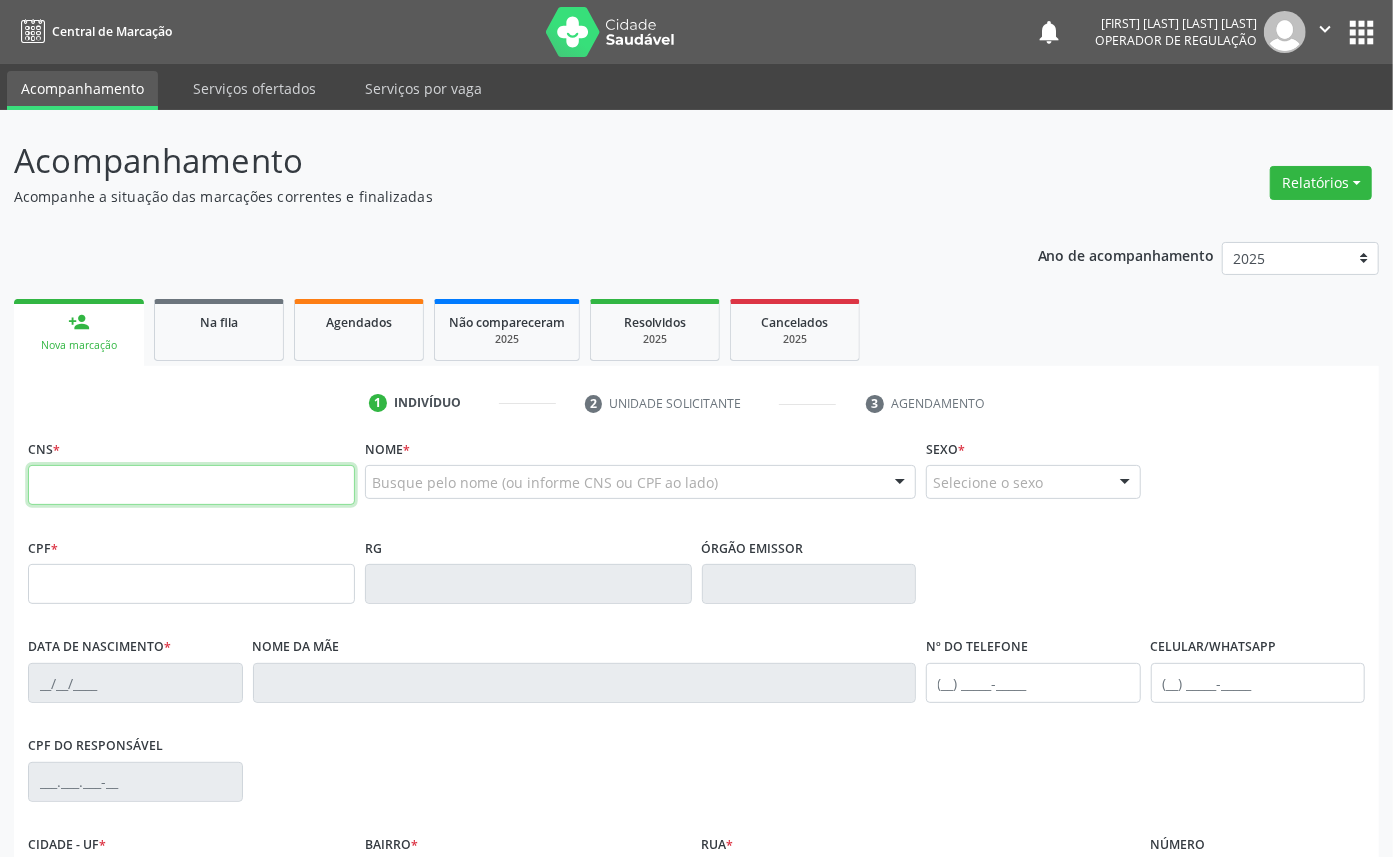 click at bounding box center [191, 485] 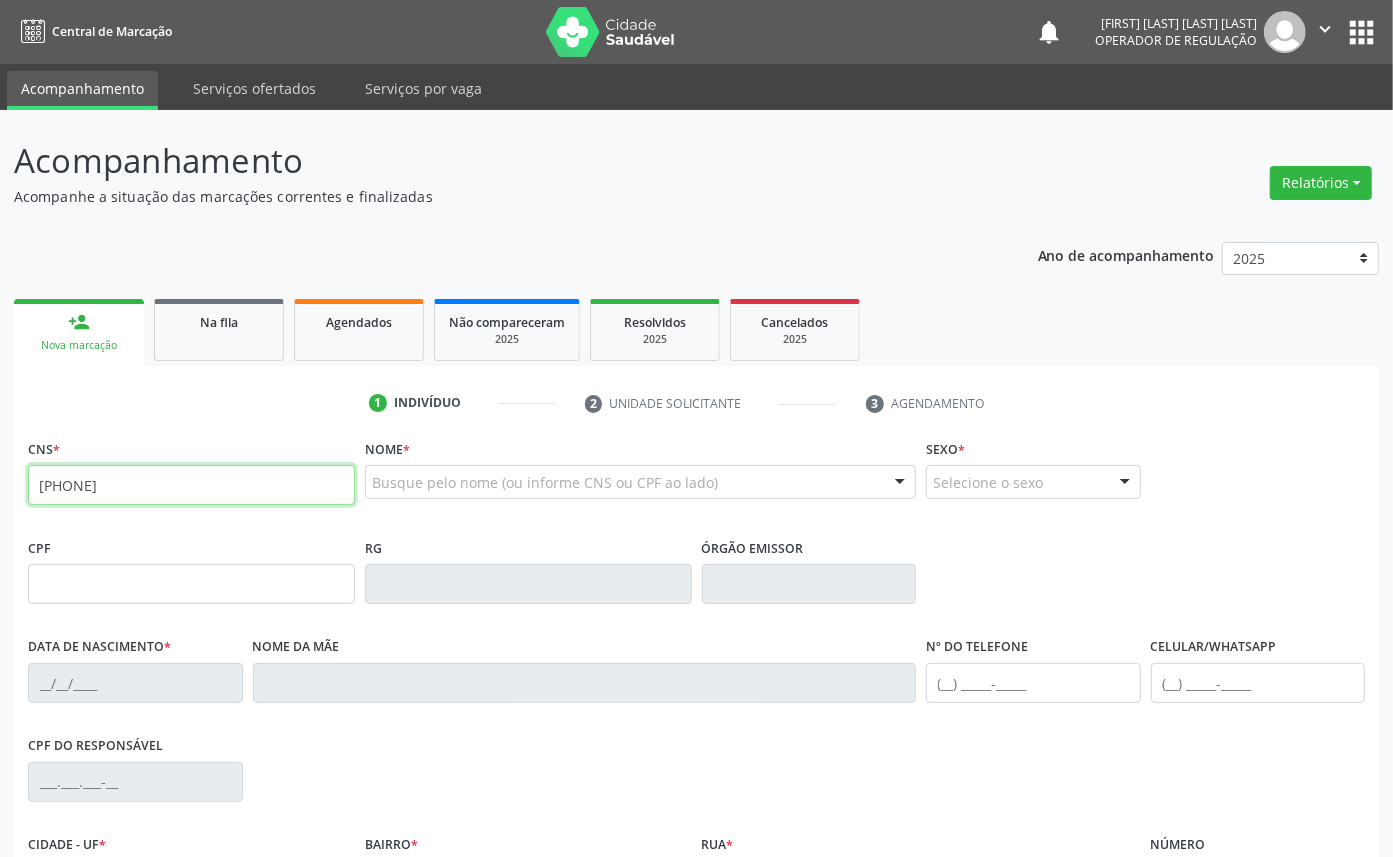 type on "[PHONE]" 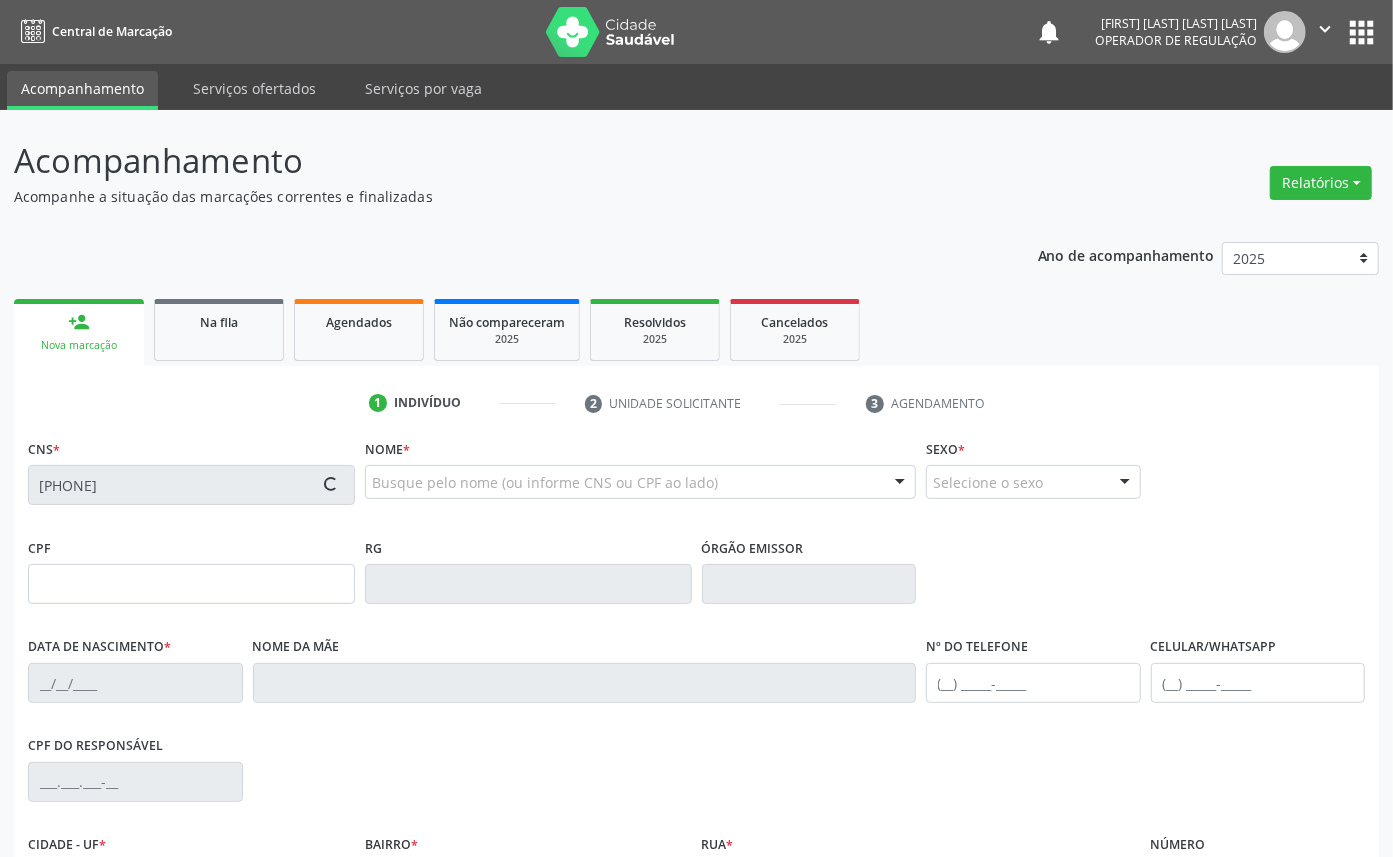 type on "[SSN]" 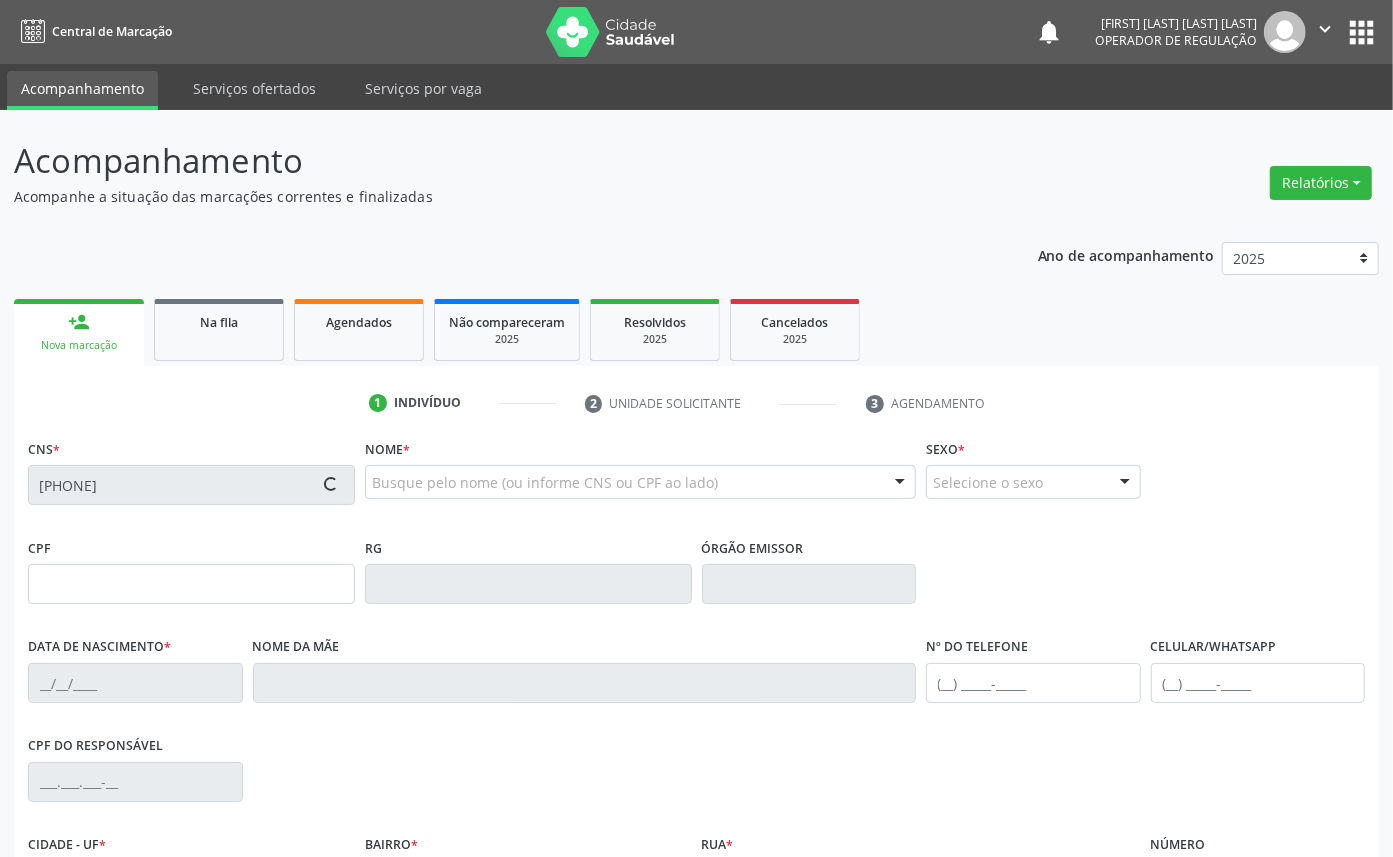 type on "[DATE]" 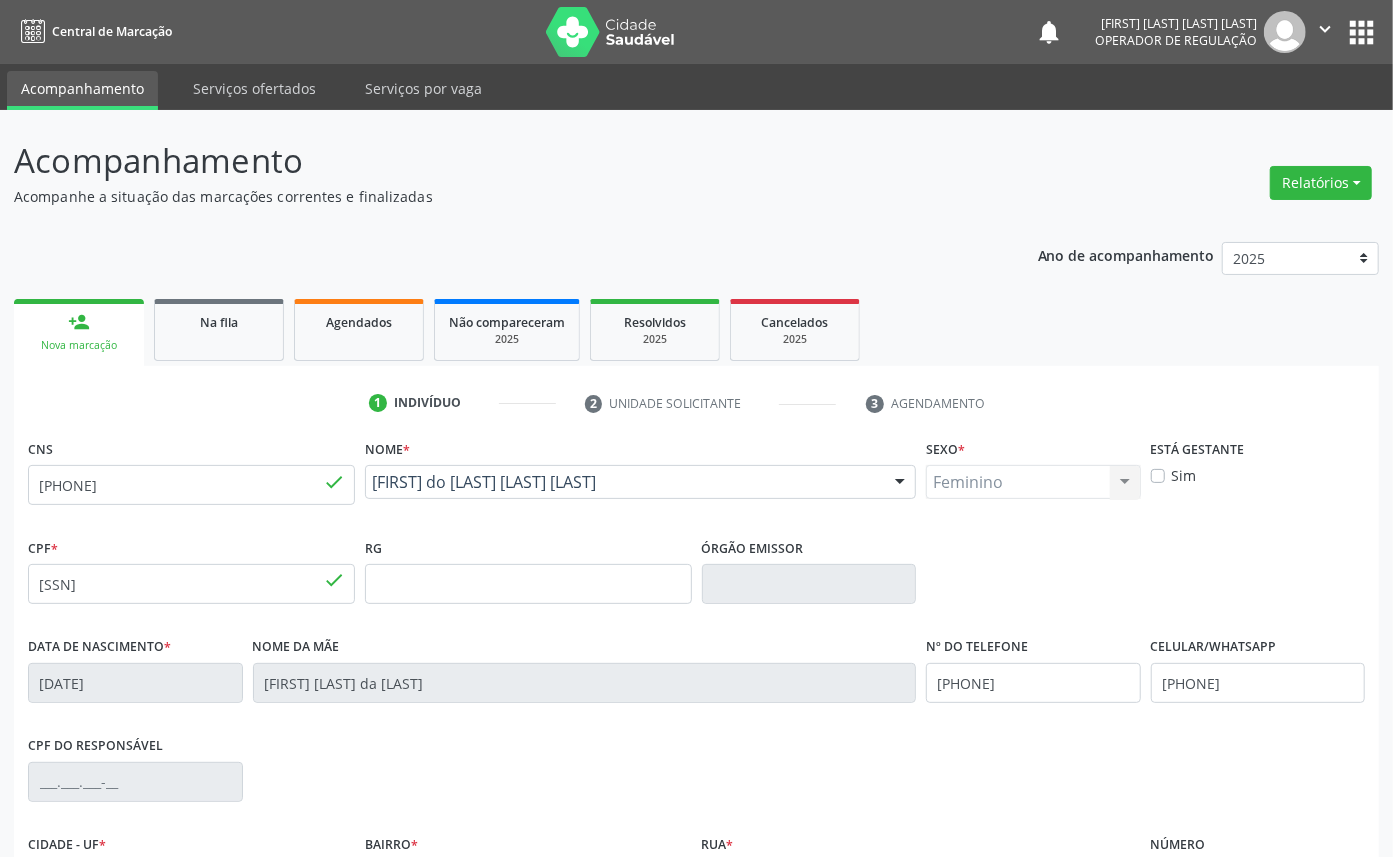 scroll, scrollTop: 225, scrollLeft: 0, axis: vertical 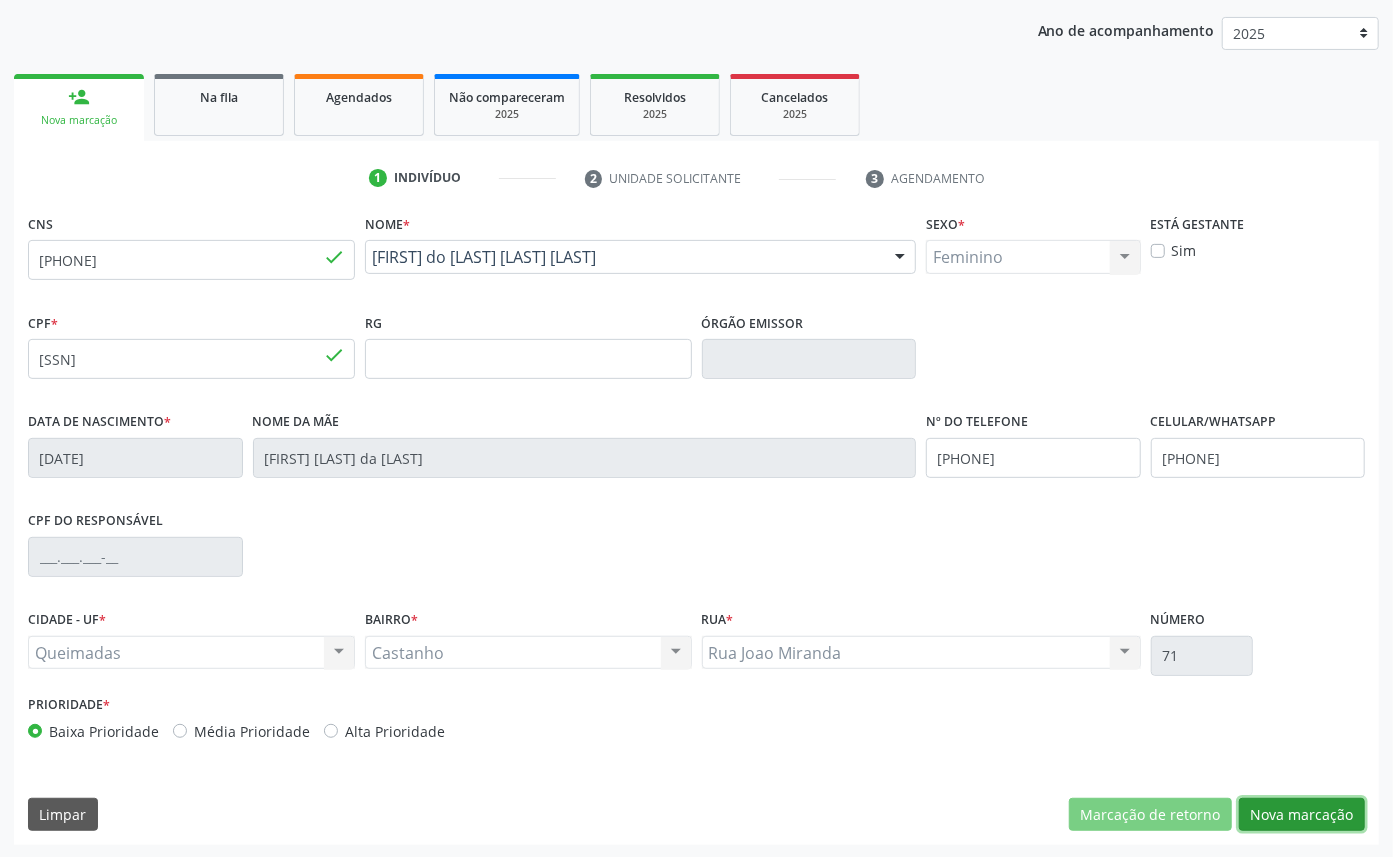 click on "Nova marcação" at bounding box center [1302, 815] 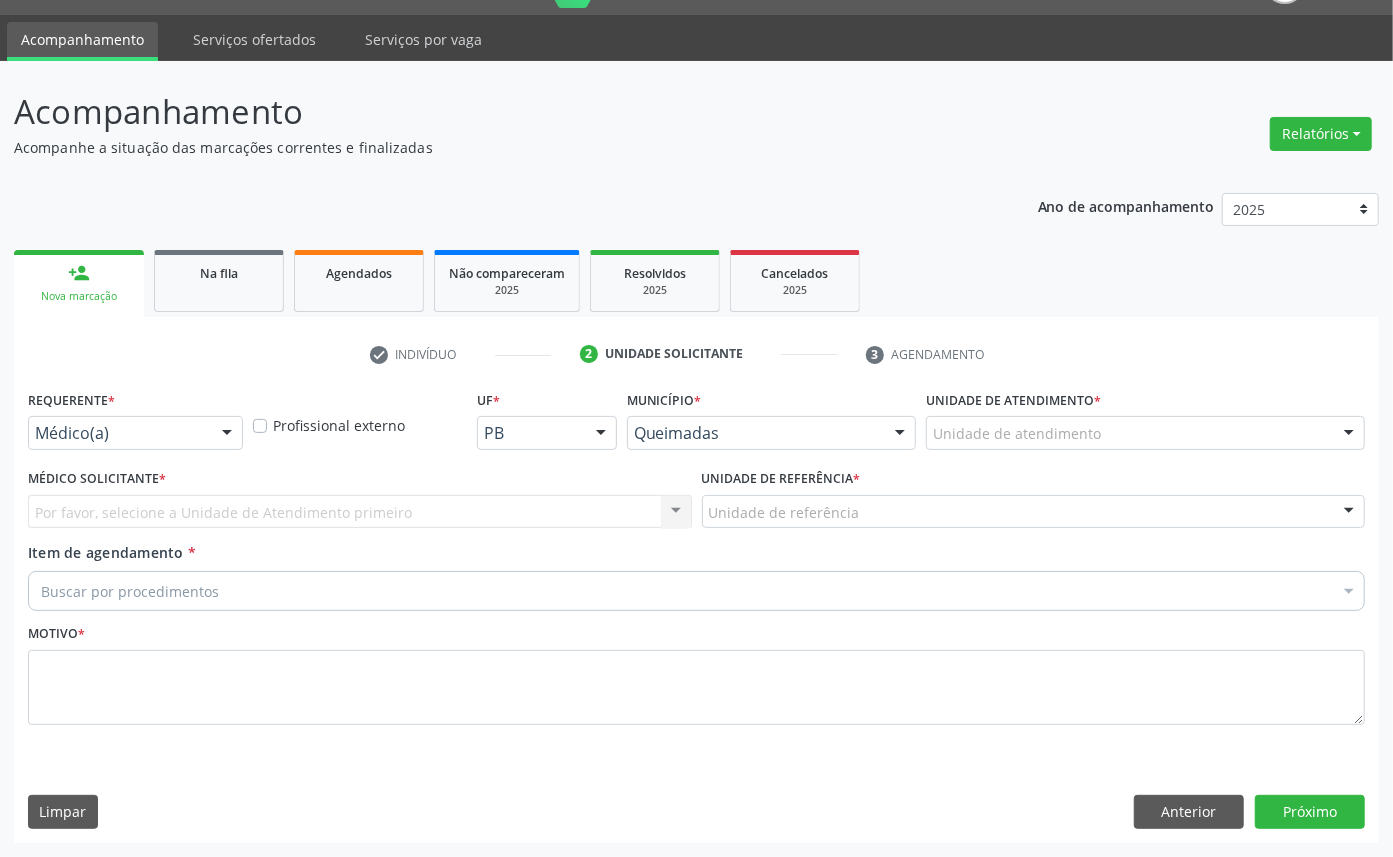 scroll, scrollTop: 47, scrollLeft: 0, axis: vertical 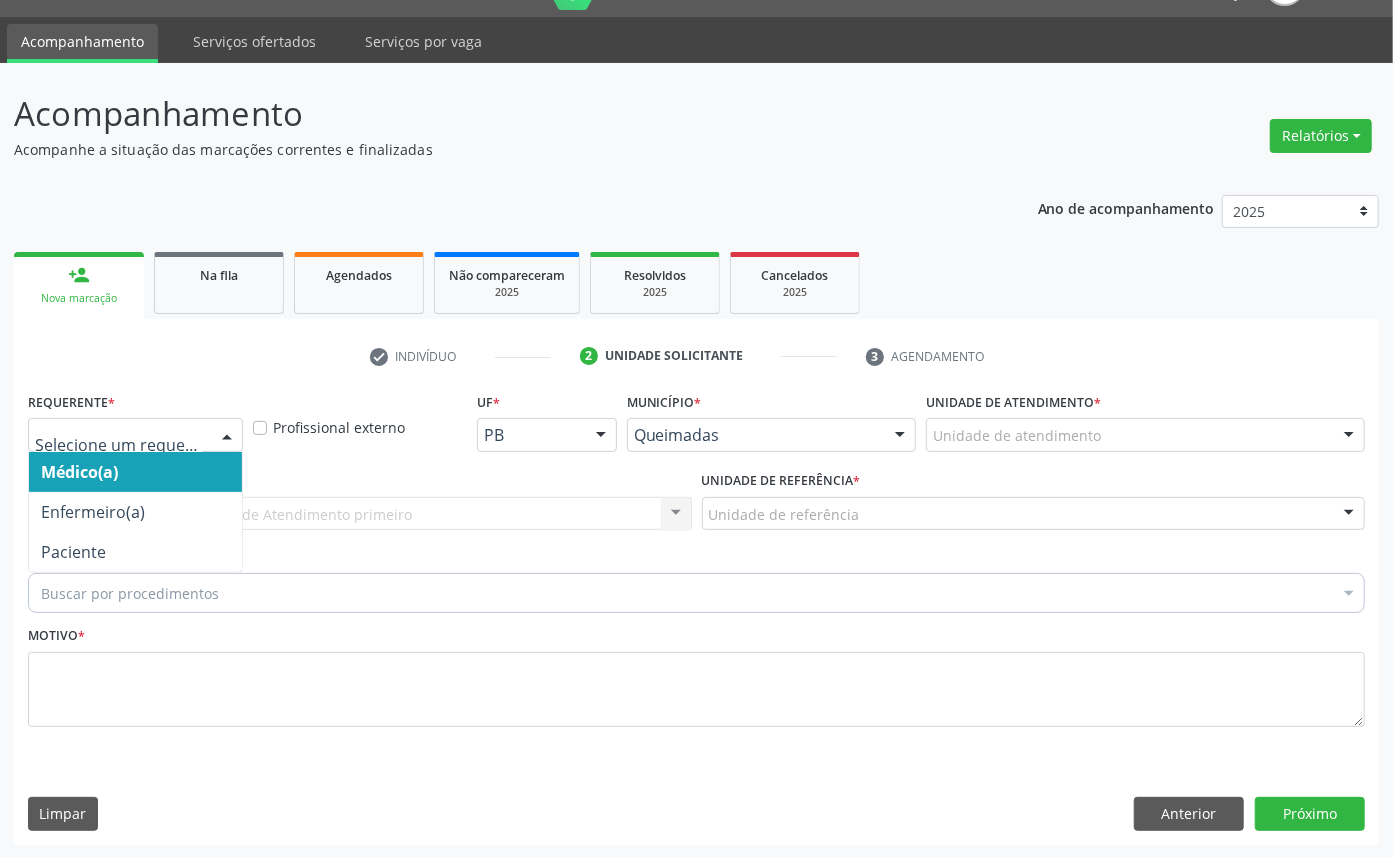 drag, startPoint x: 215, startPoint y: 441, endPoint x: 197, endPoint y: 518, distance: 79.07591 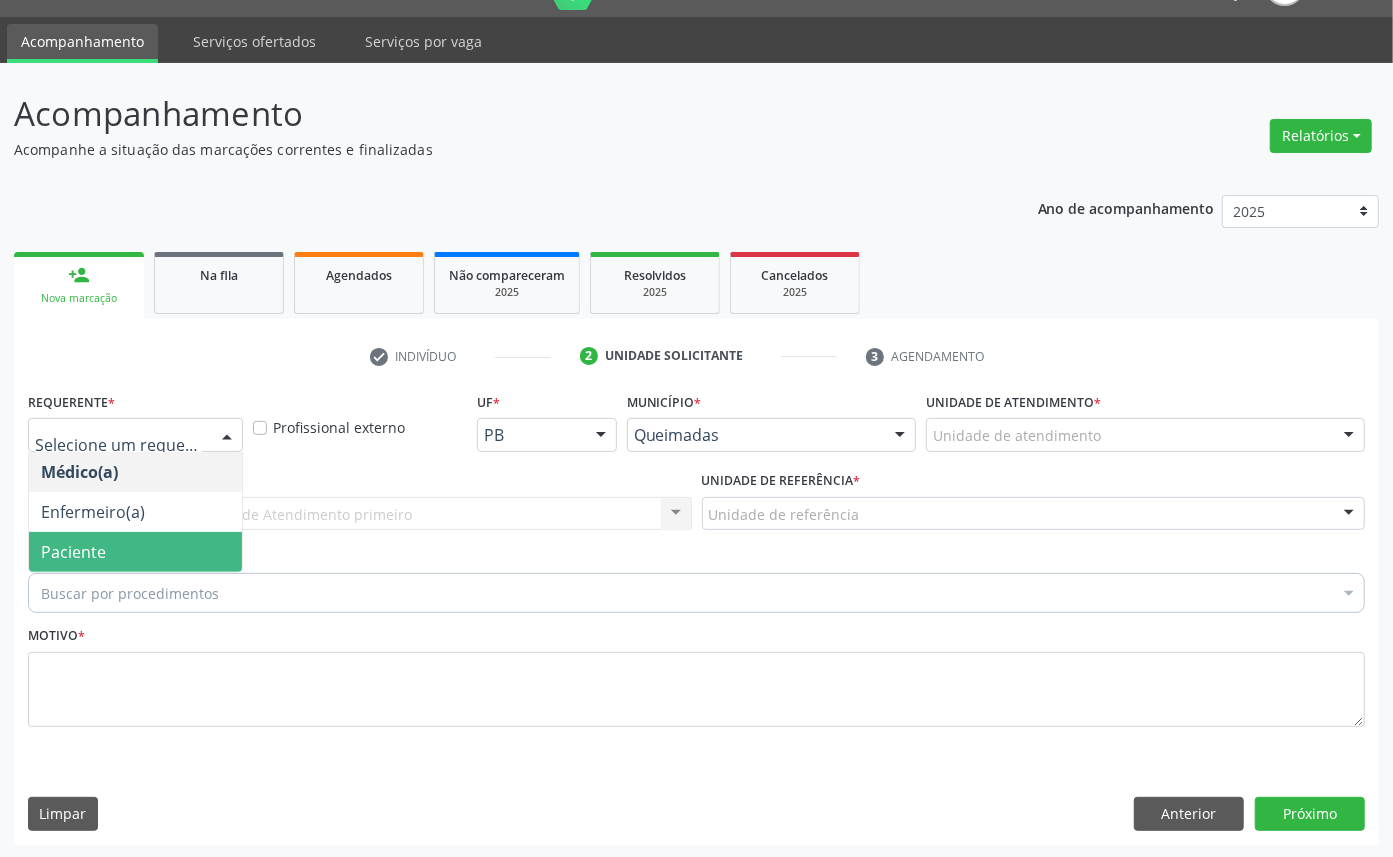 click on "Paciente" at bounding box center (135, 552) 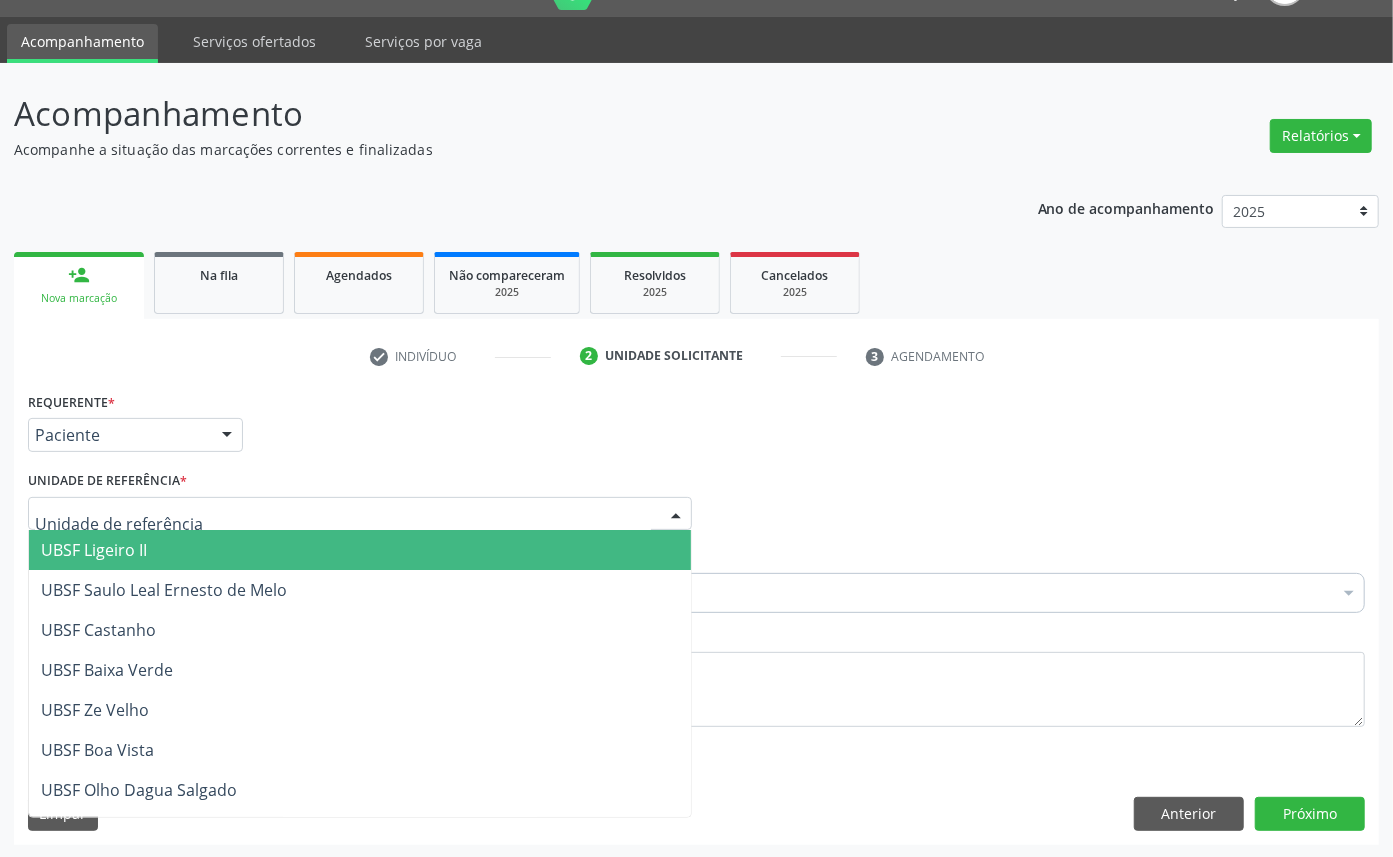 click at bounding box center (360, 514) 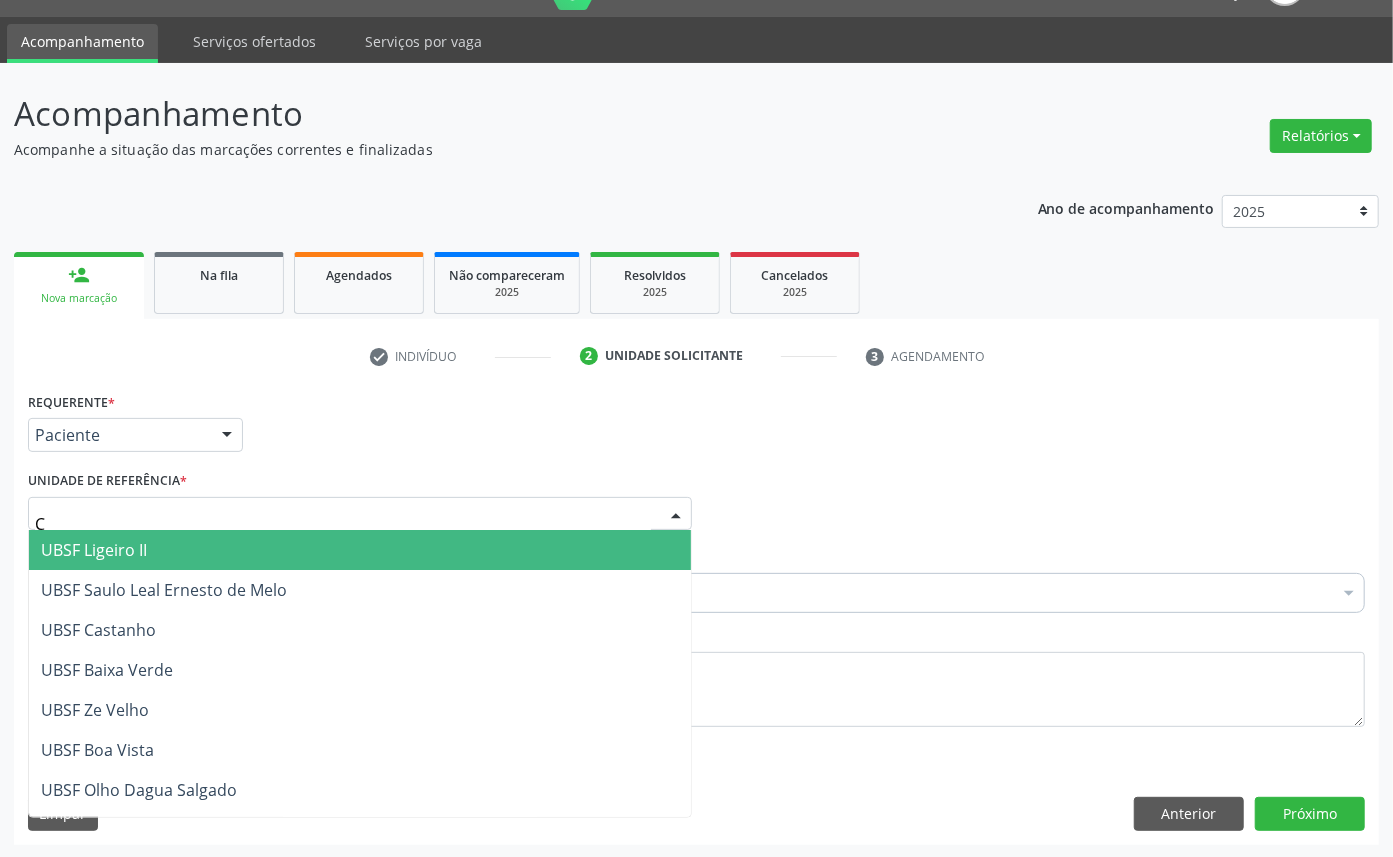 type on "CA" 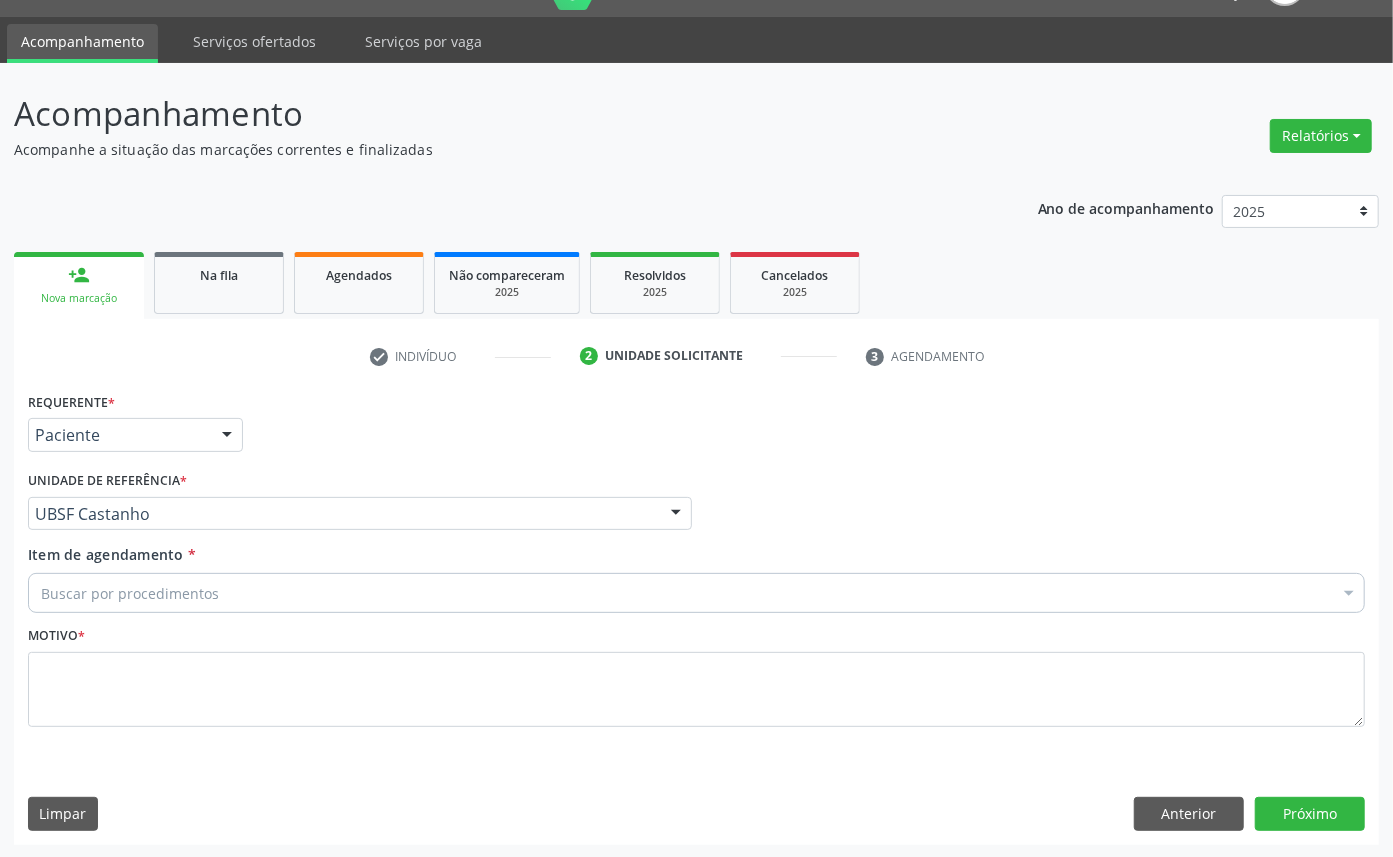 paste on "ENDOCRINOLOGISTA" 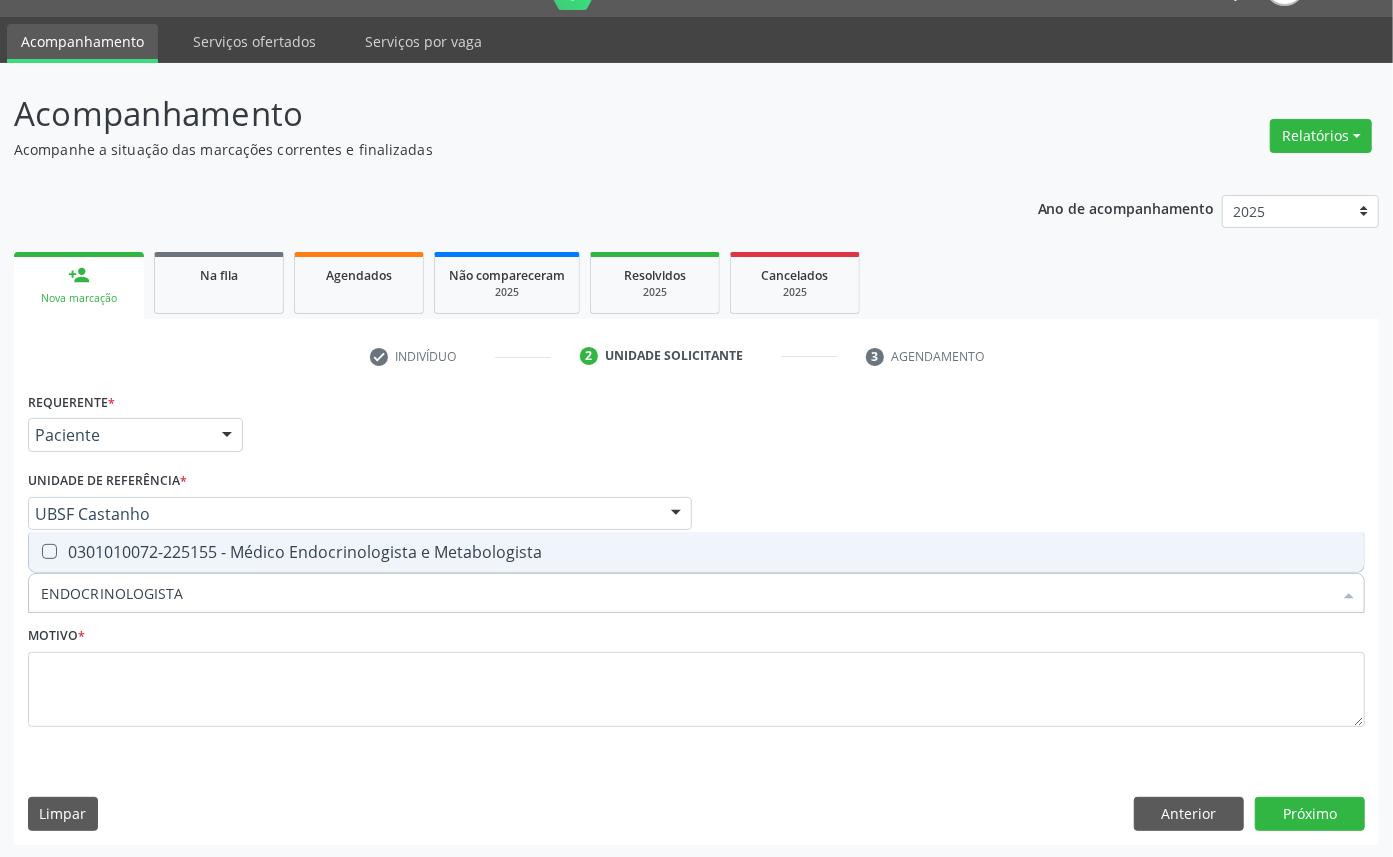 click on "0301010072-225155 - Médico Endocrinologista e Metabologista" at bounding box center [696, 552] 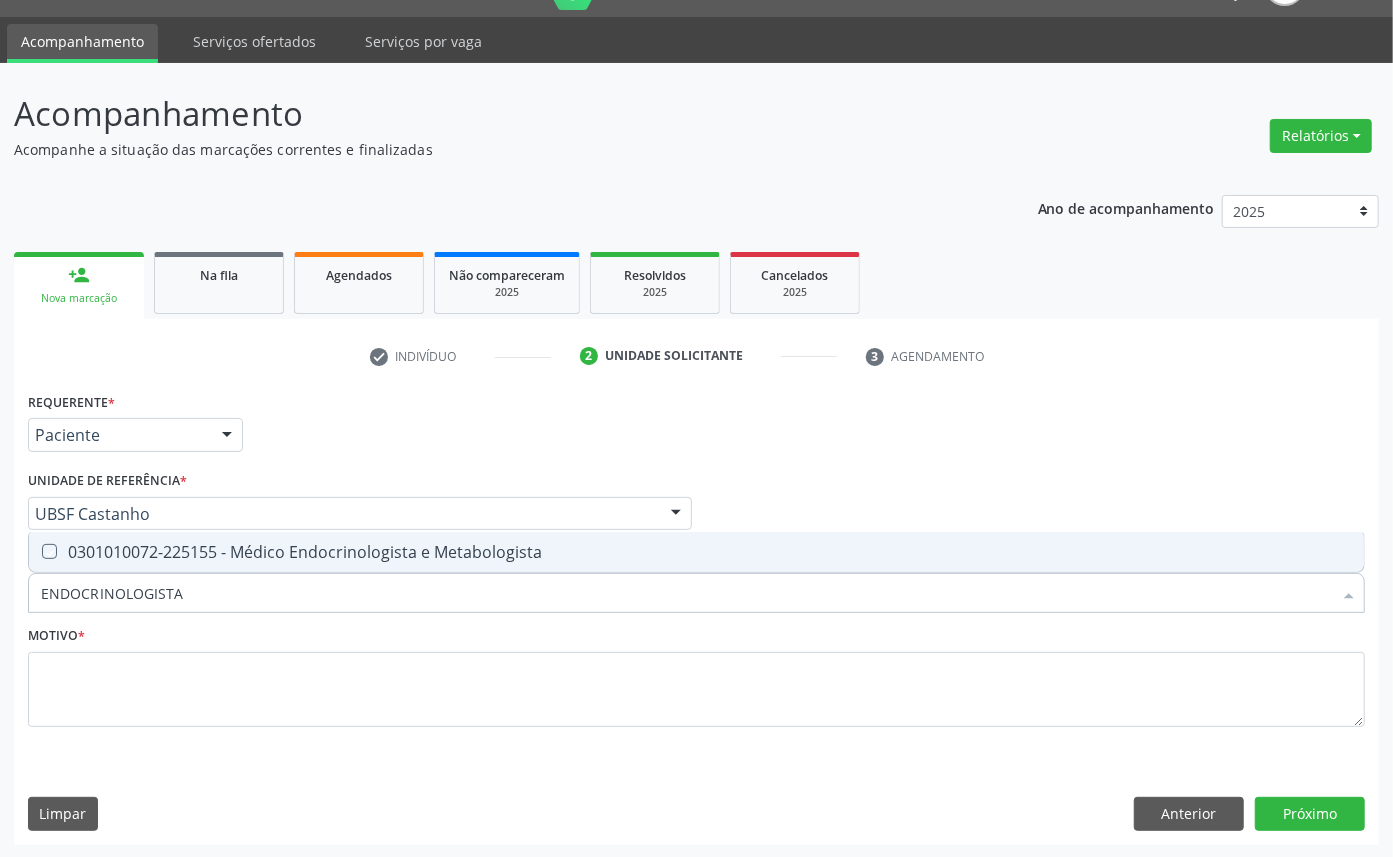 checkbox on "true" 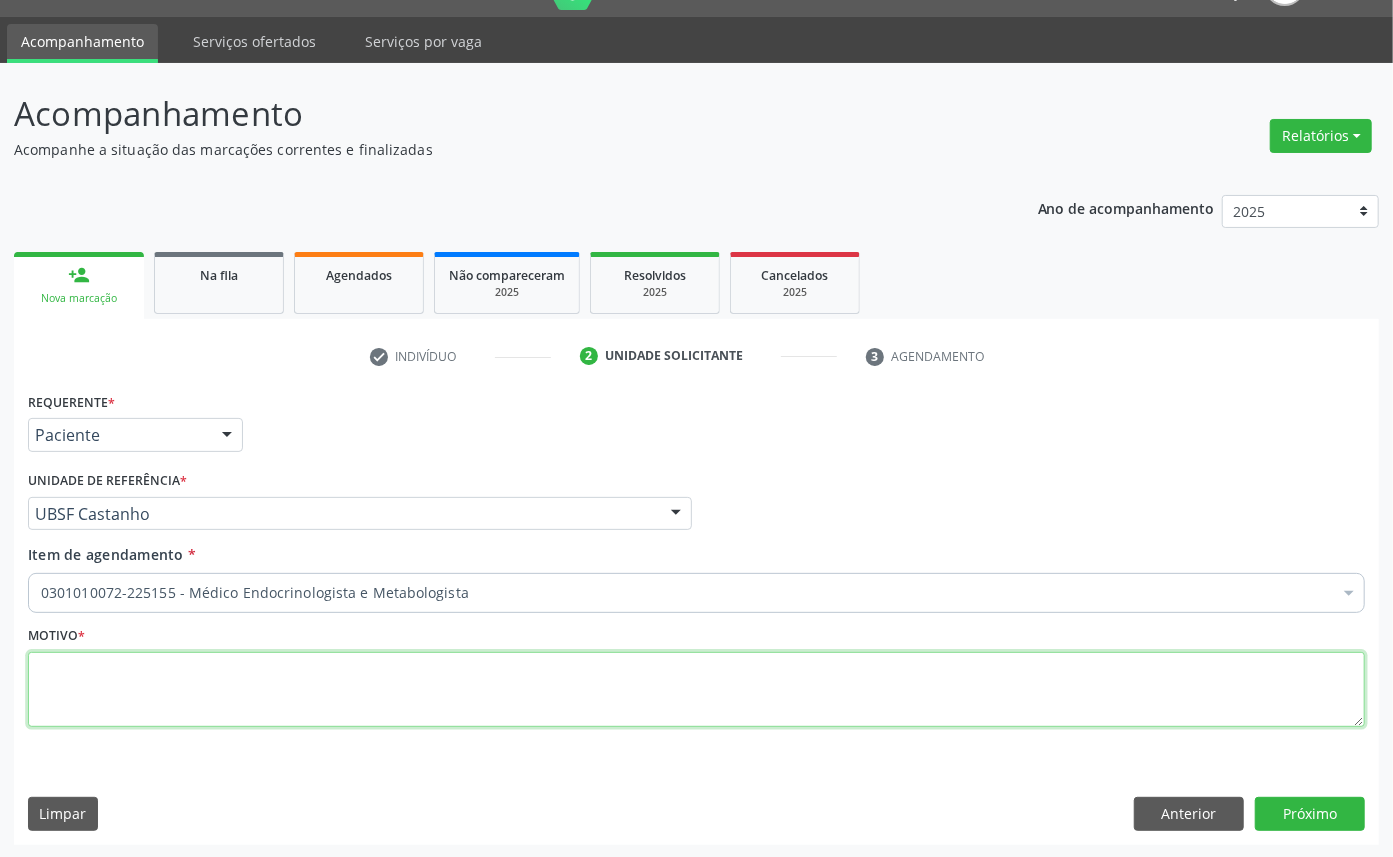 paste on "RETORNO [NAME] [DATE]" 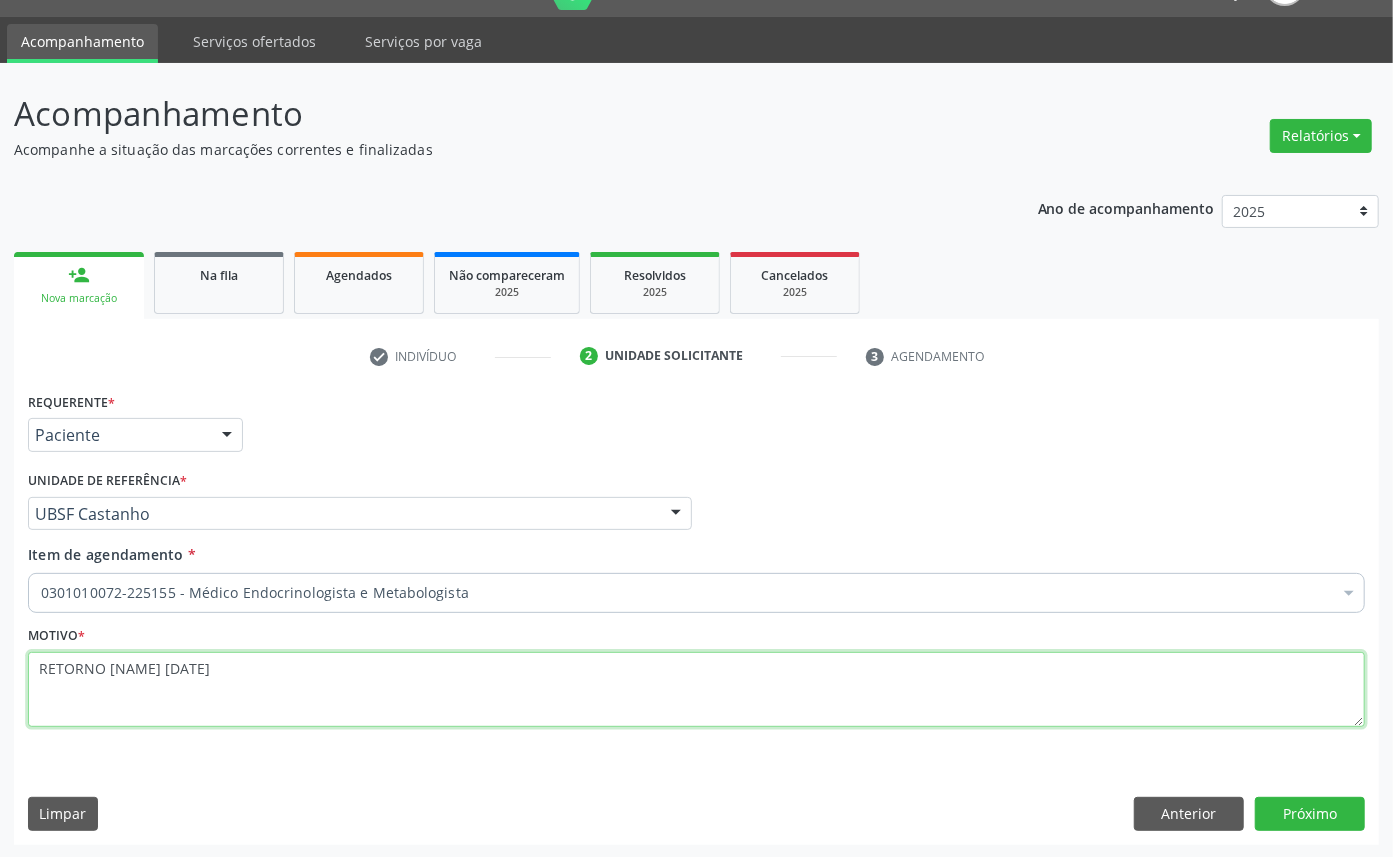 click on "RETORNO [NAME] [DATE]" at bounding box center (696, 690) 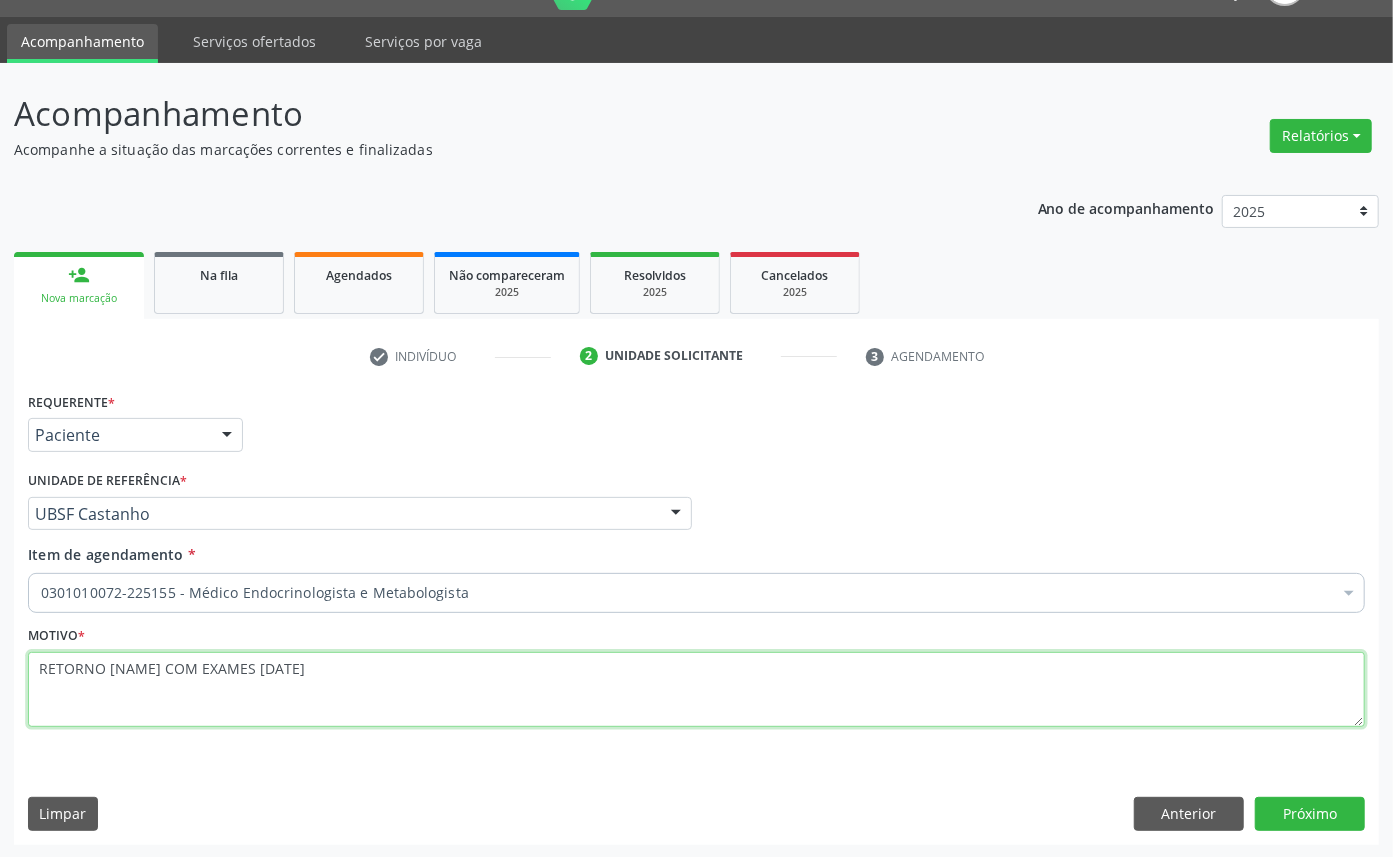 type on "RETORNO [NAME] COM EXAMES [DATE]" 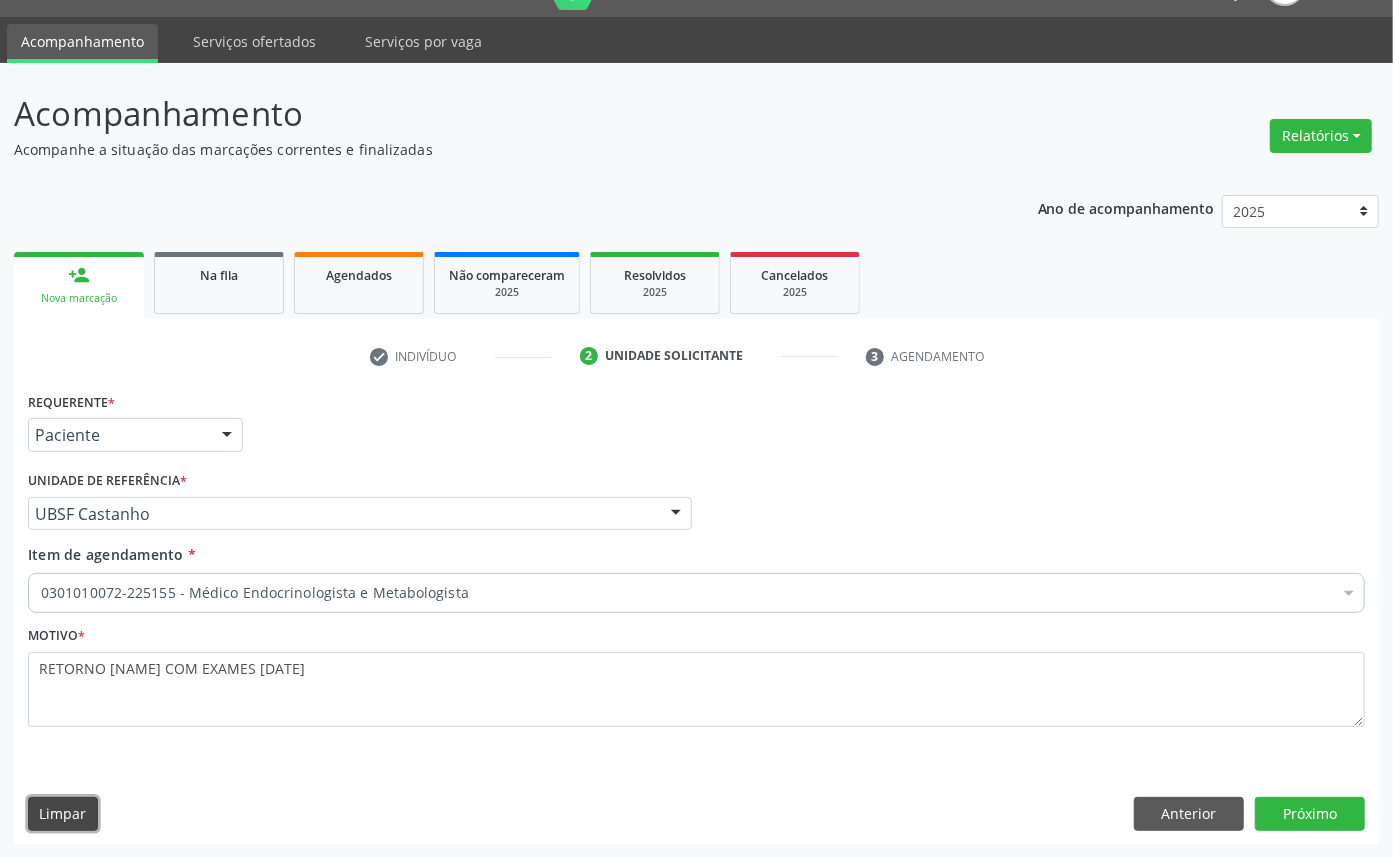 type 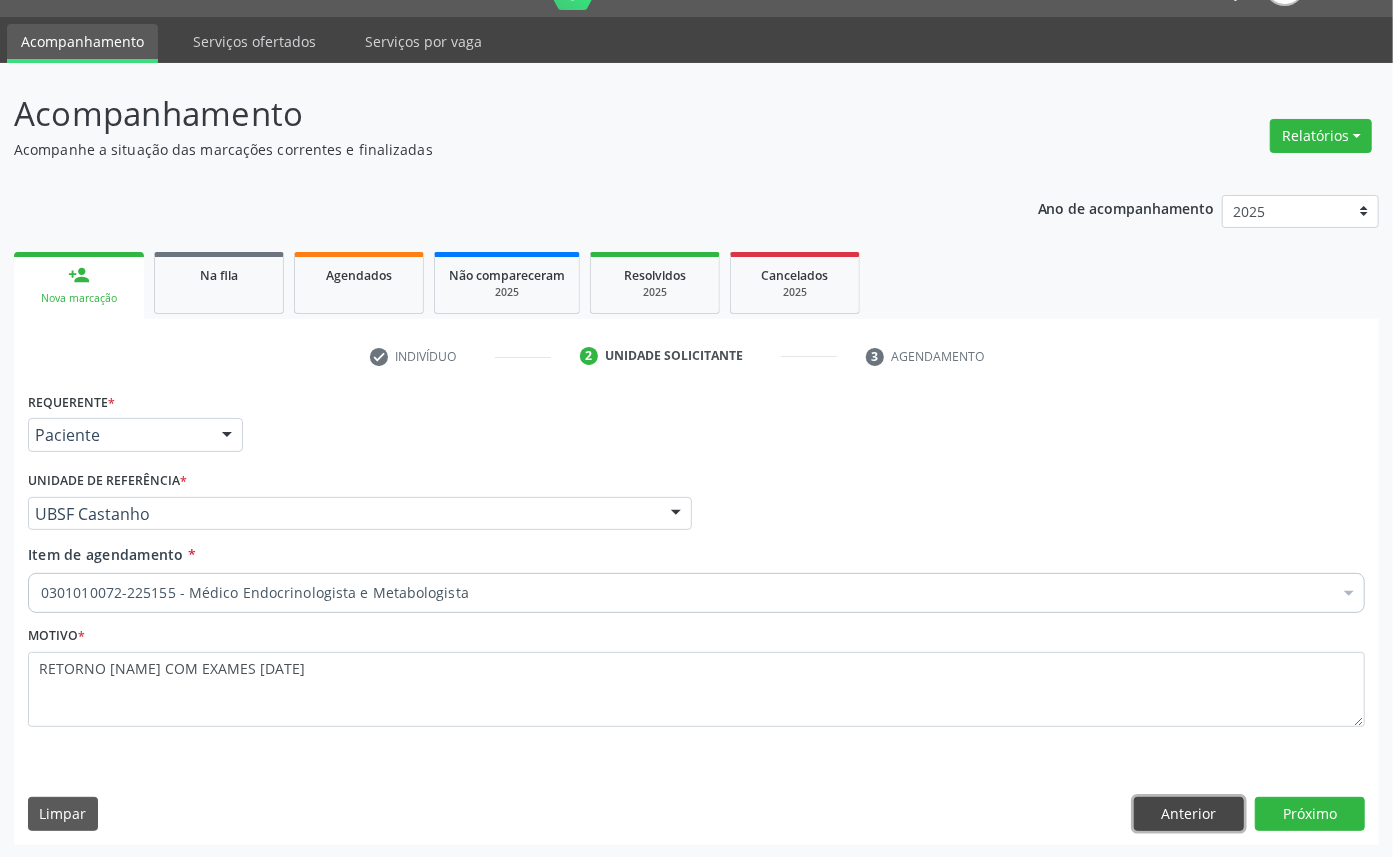 type 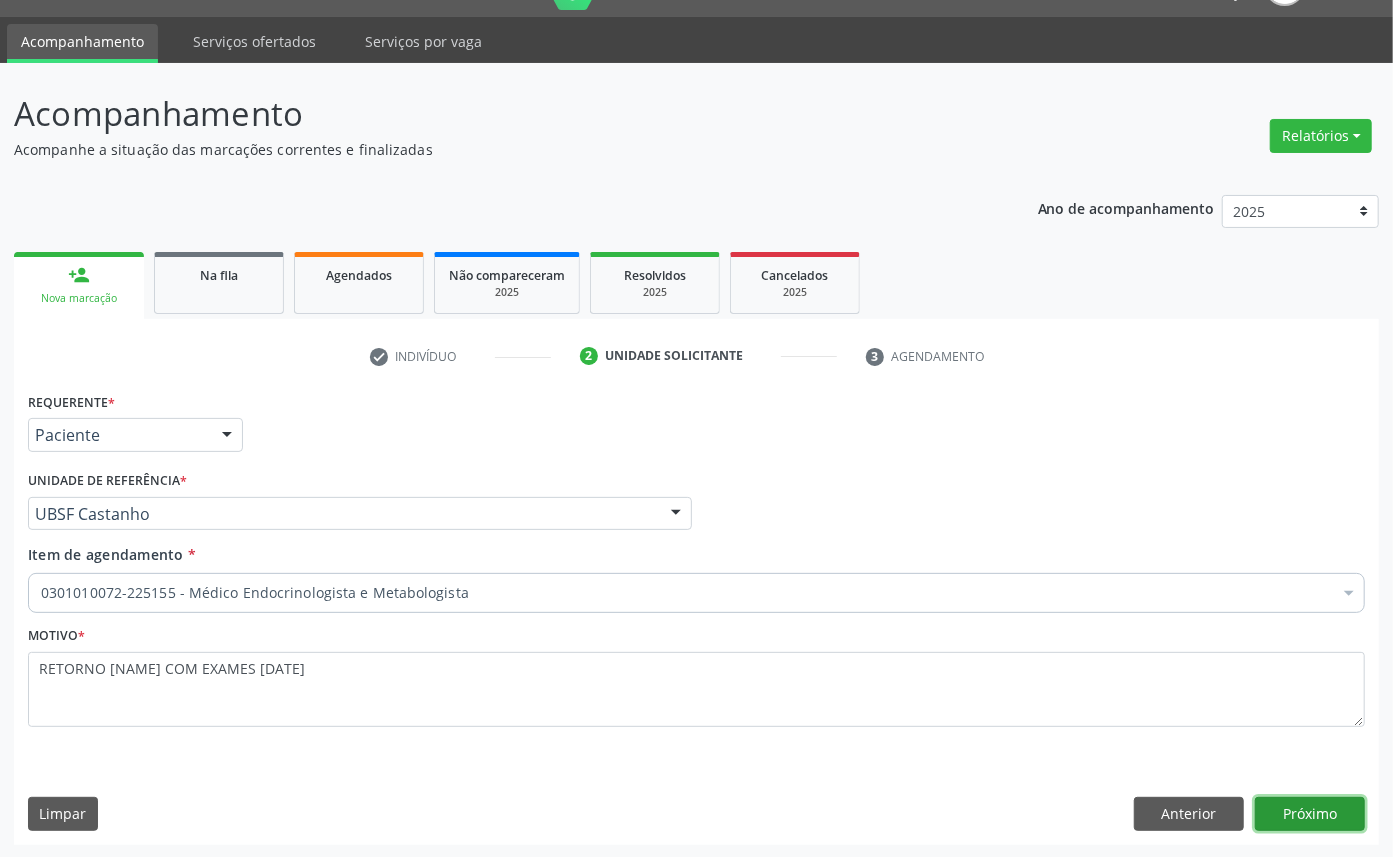 type 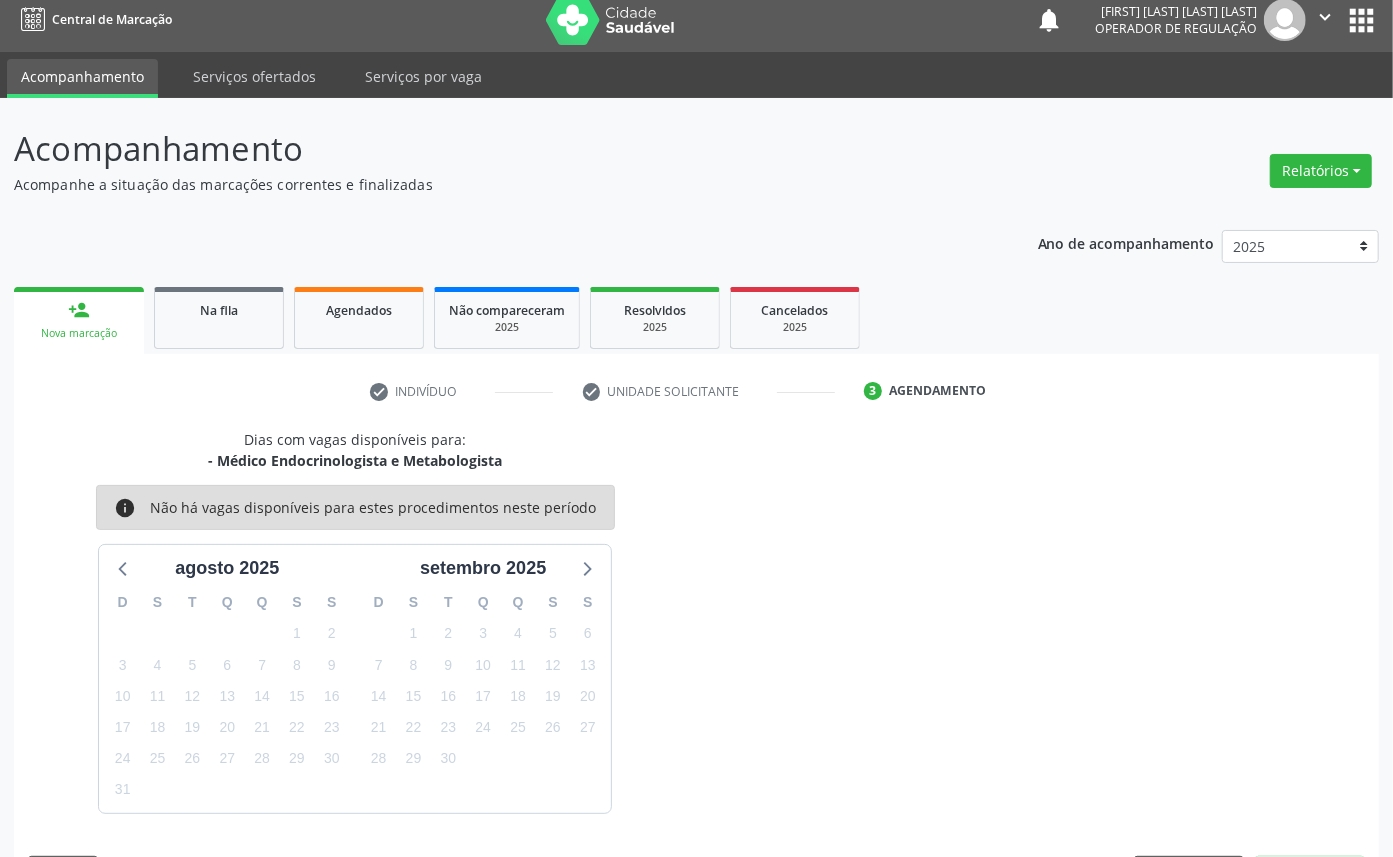 scroll, scrollTop: 47, scrollLeft: 0, axis: vertical 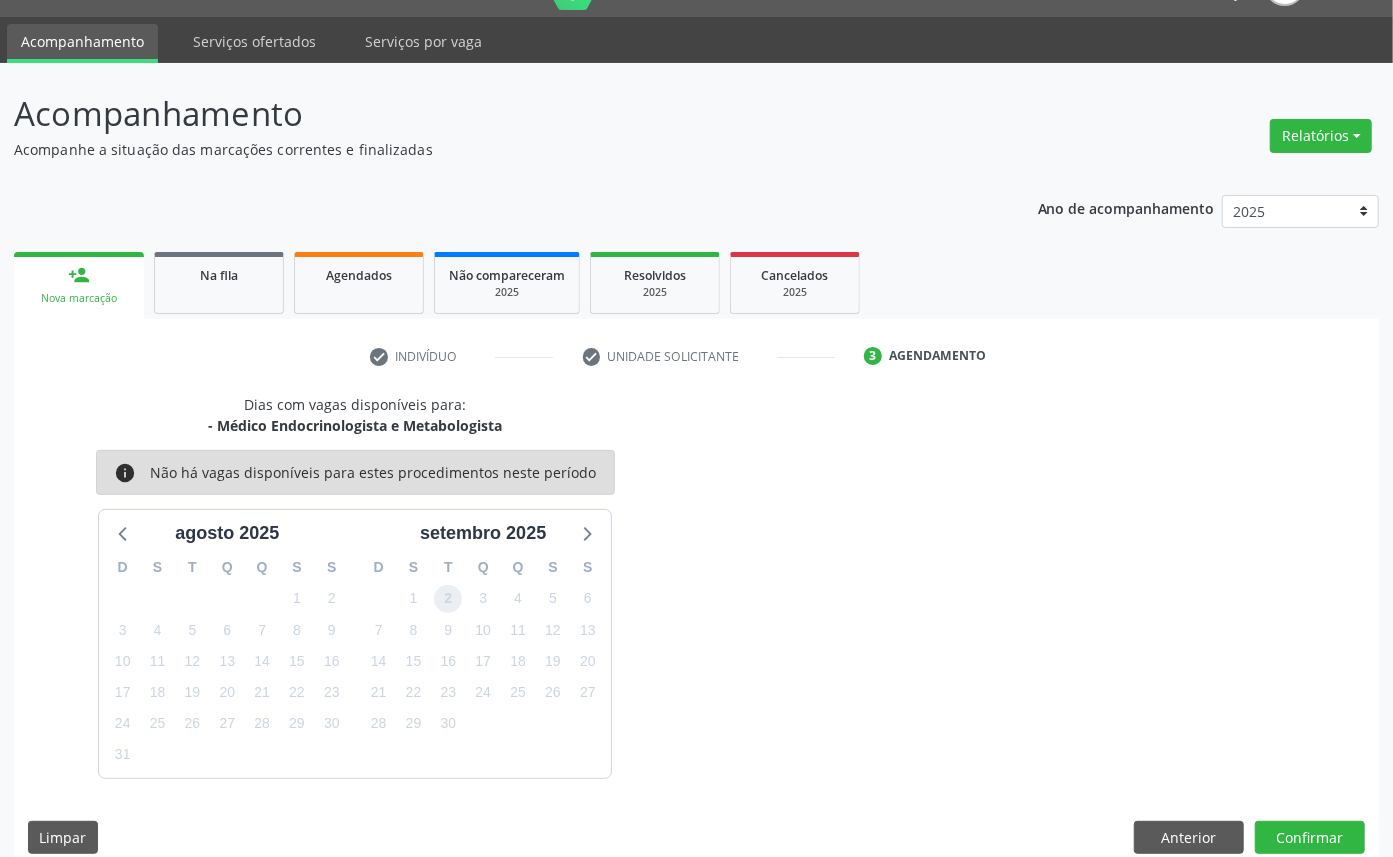 click on "2" at bounding box center (448, 598) 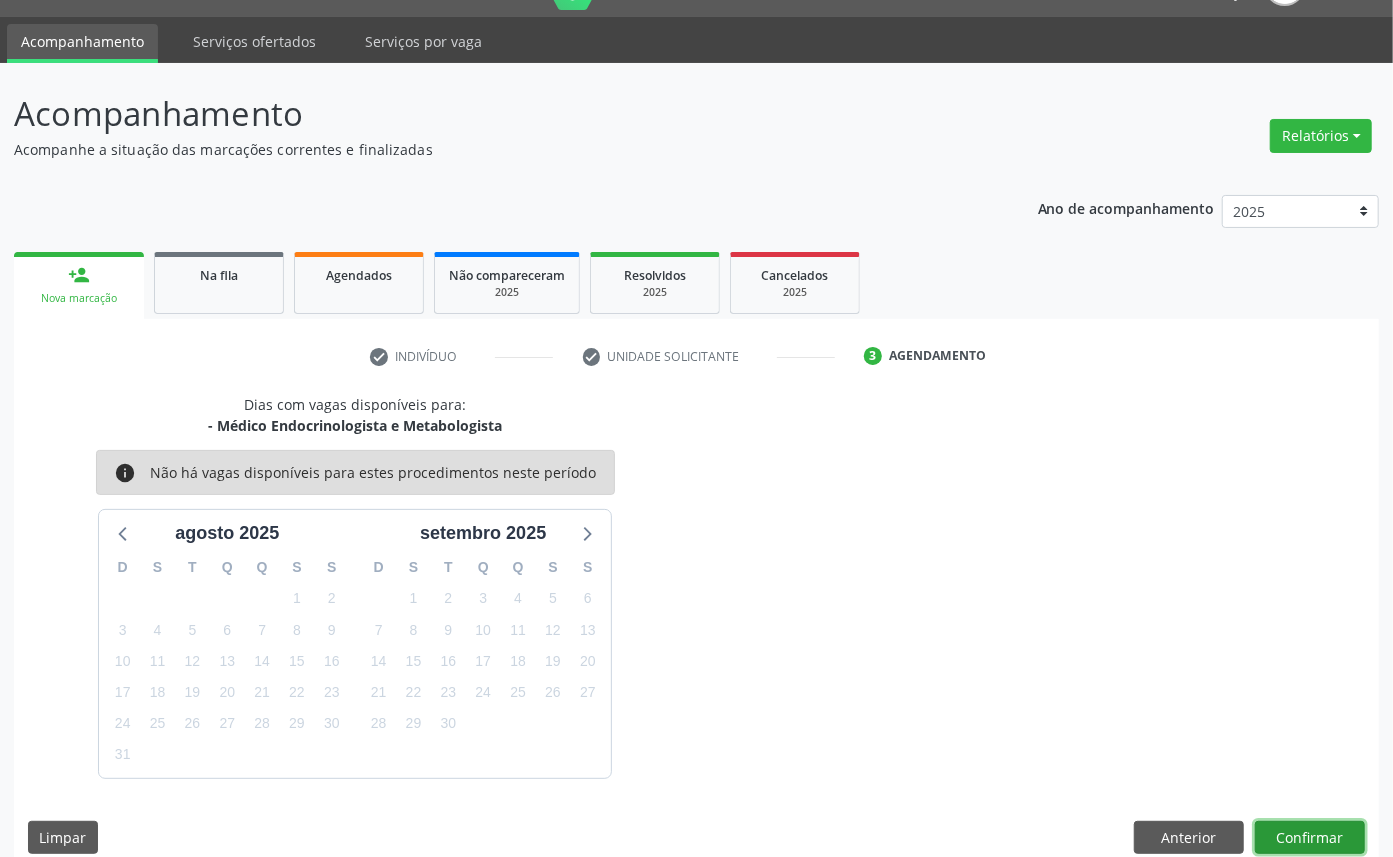 click on "Confirmar" at bounding box center [1310, 838] 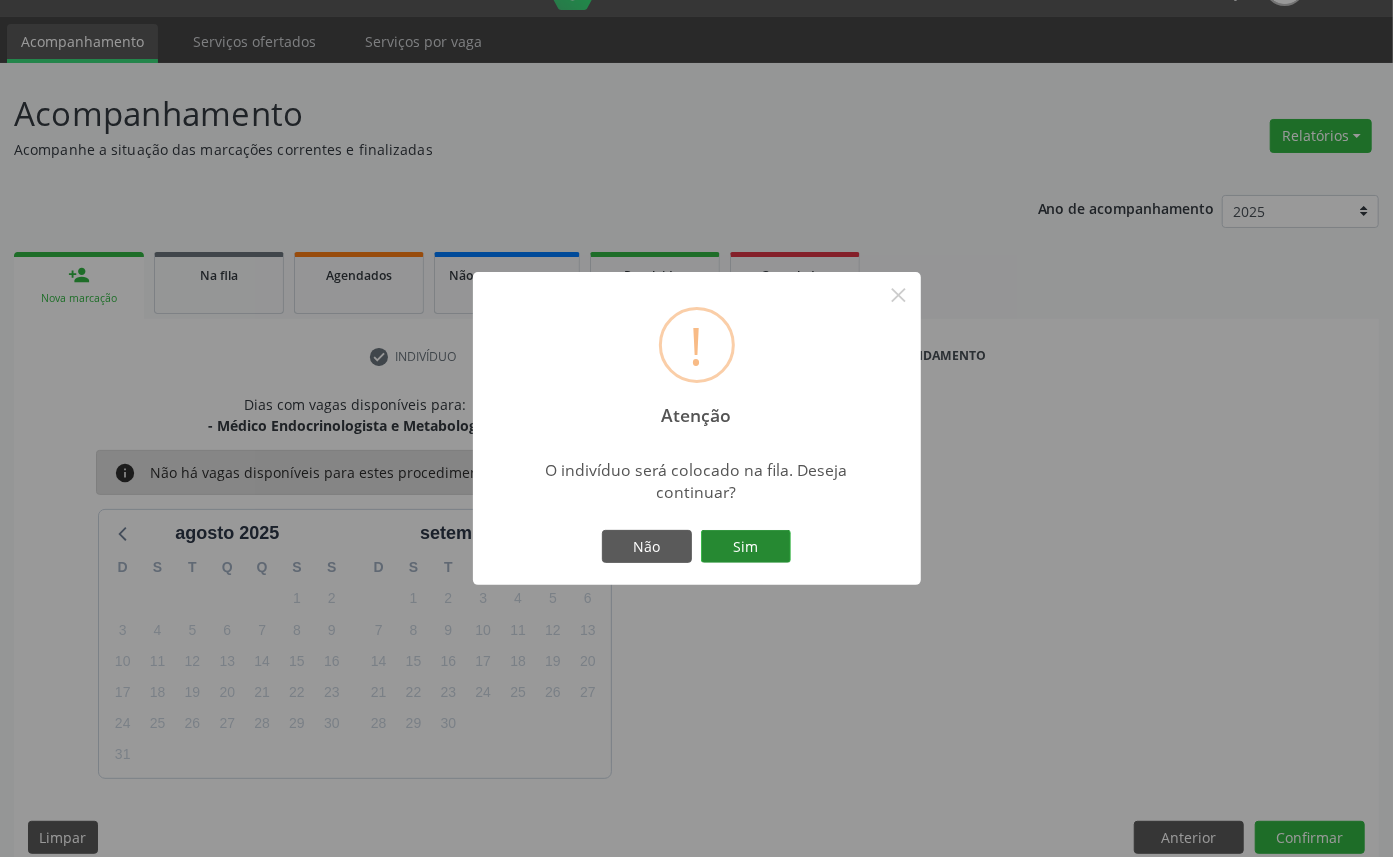 click on "Sim" at bounding box center [746, 547] 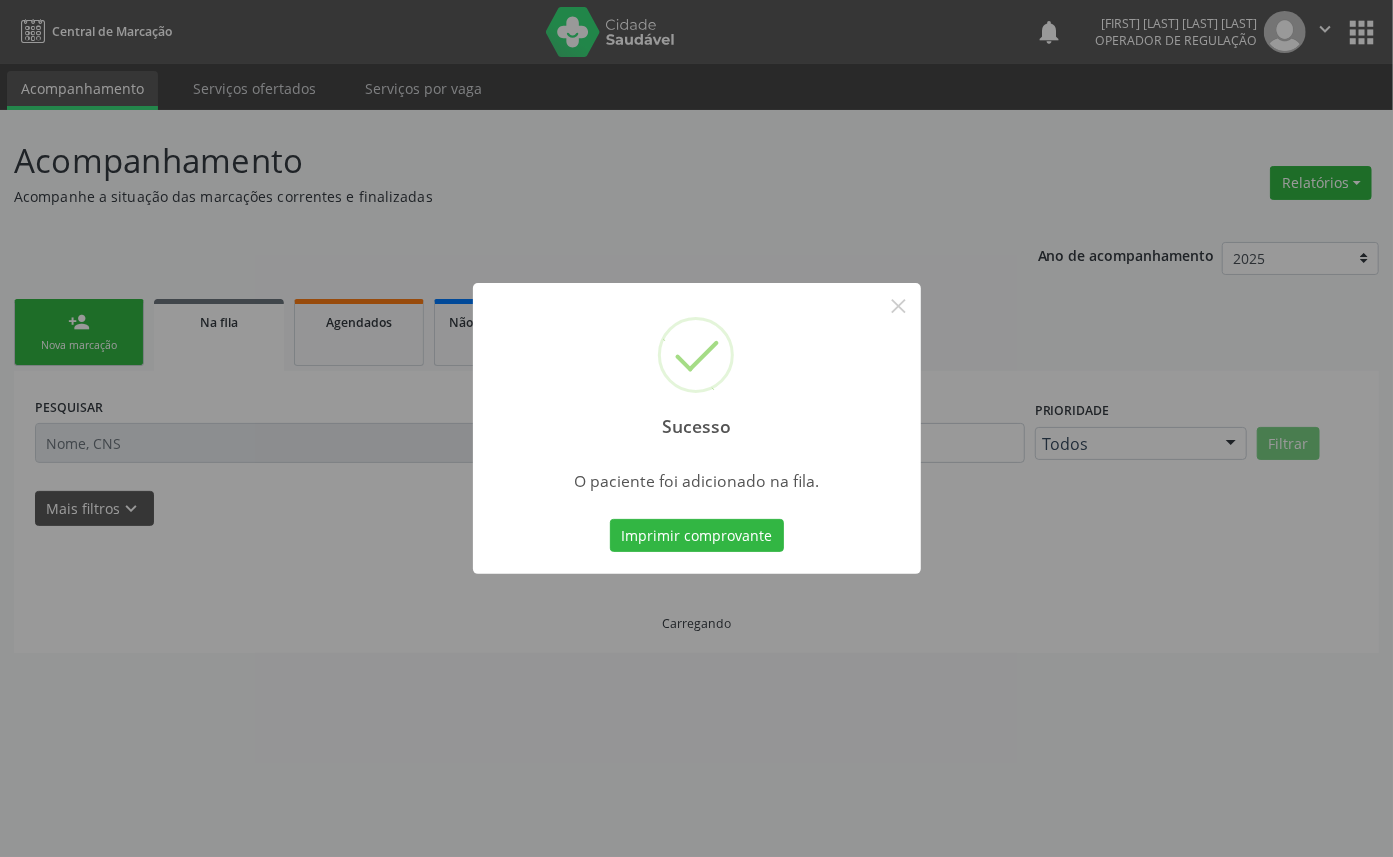 scroll, scrollTop: 0, scrollLeft: 0, axis: both 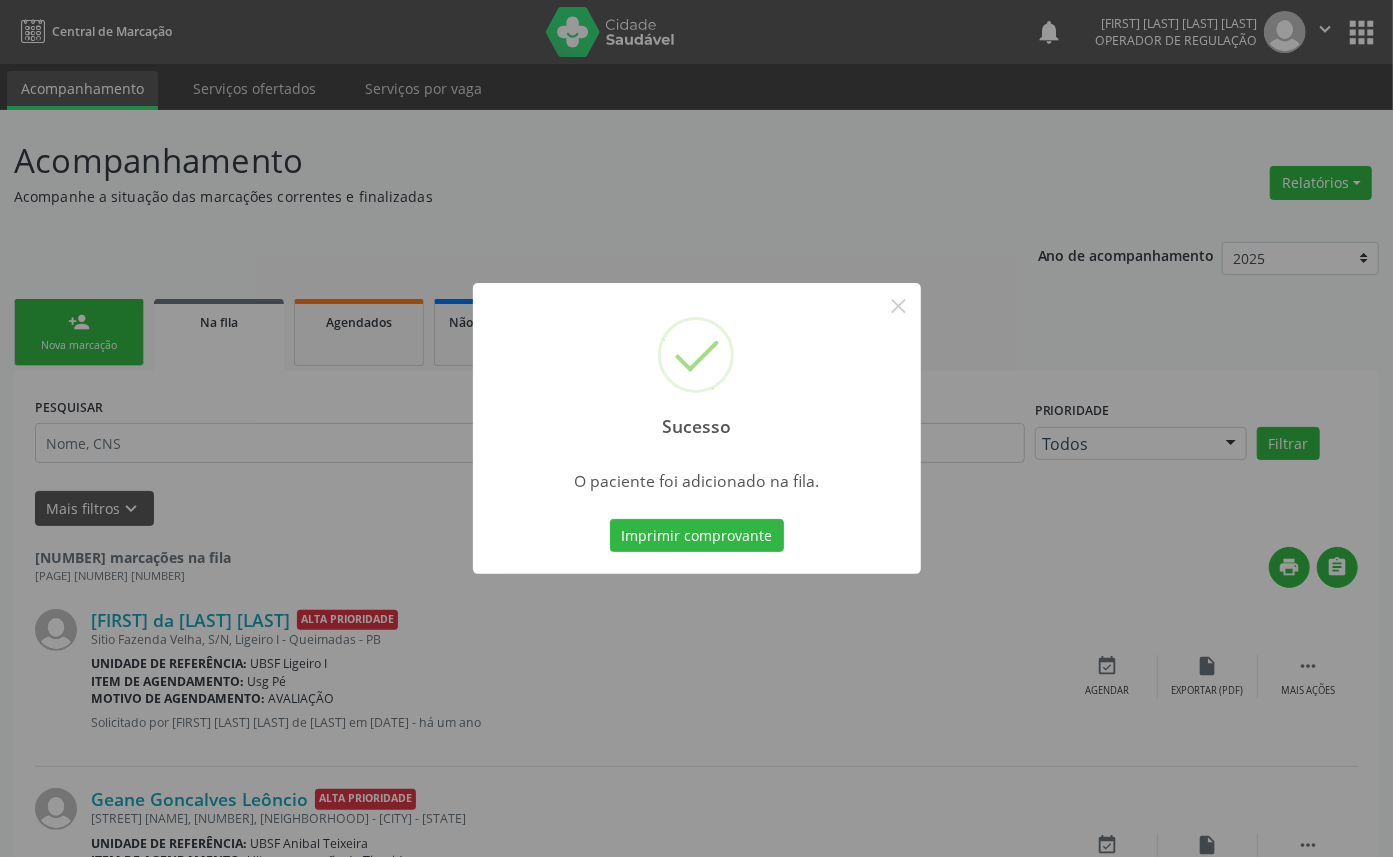 type 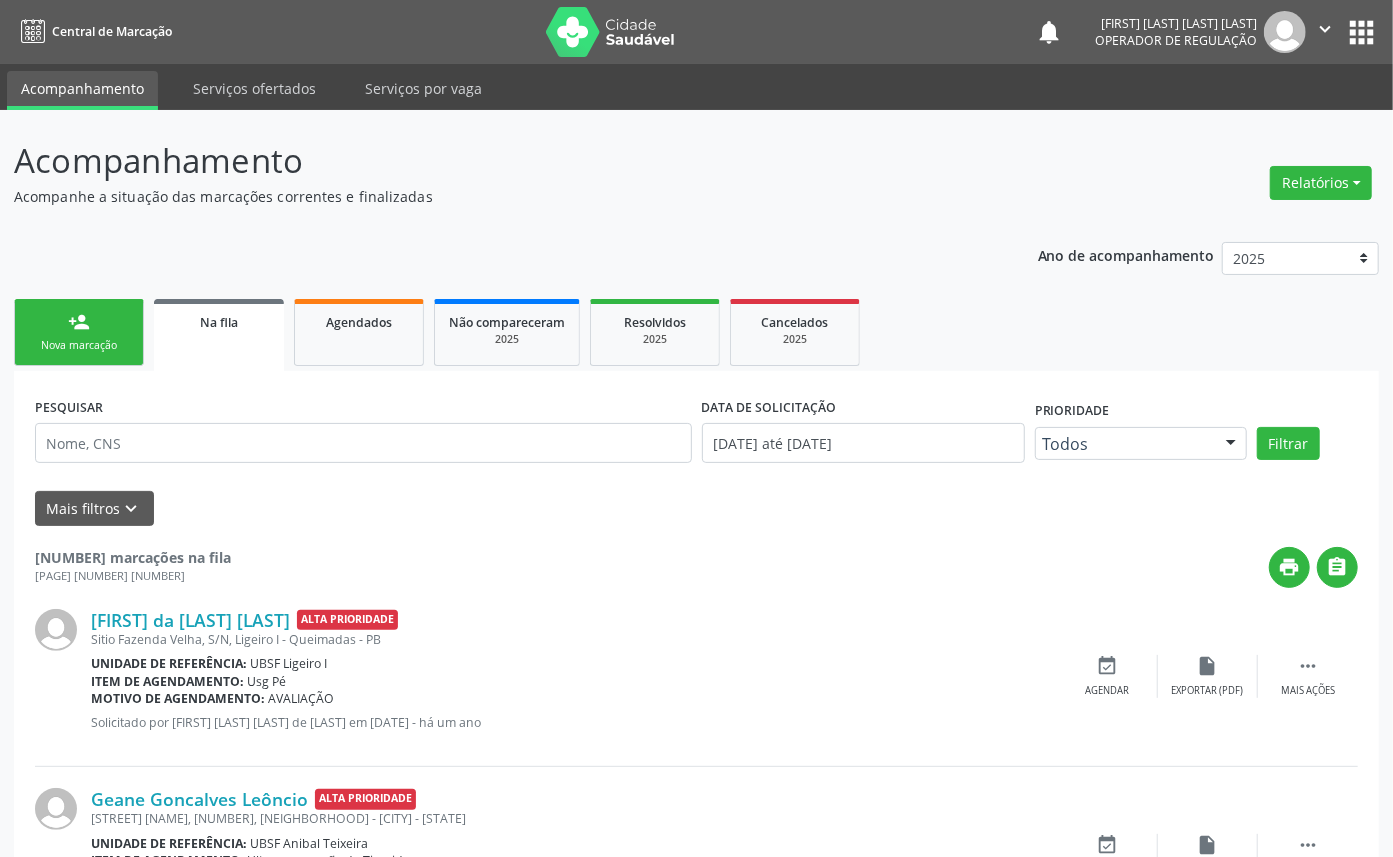 click on "person_add
Nova marcação" at bounding box center (79, 332) 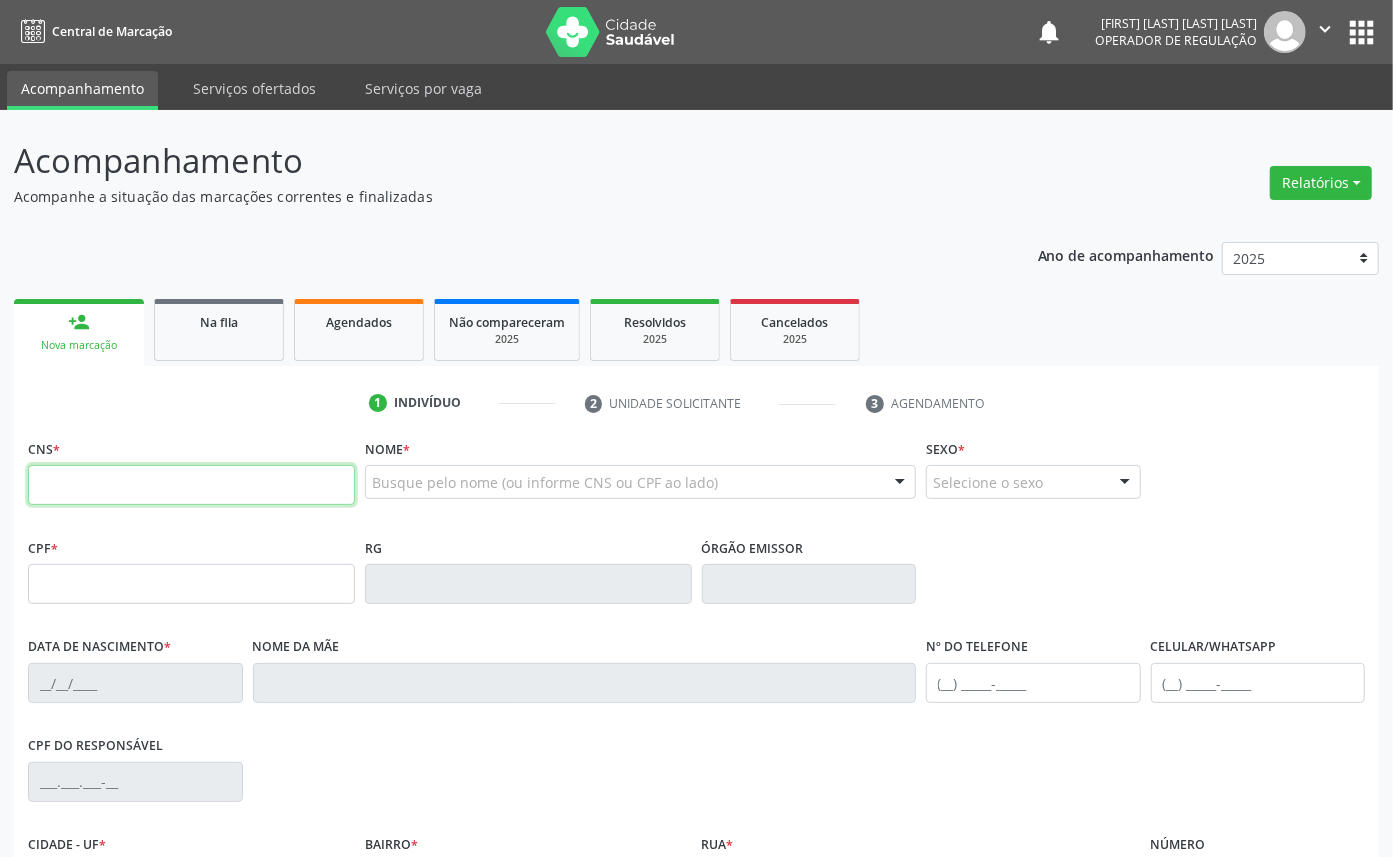 click at bounding box center (191, 485) 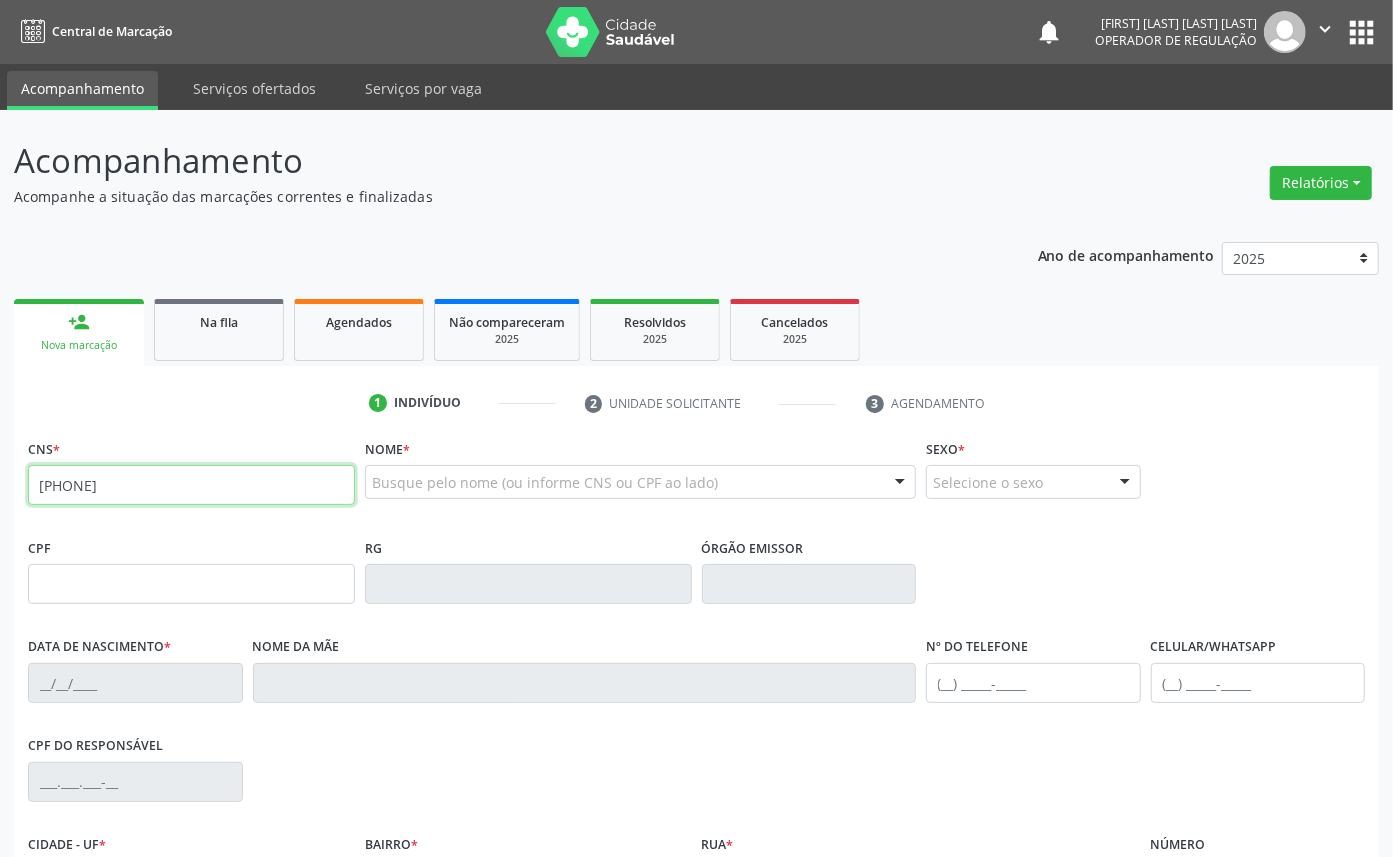 type on "[PHONE]" 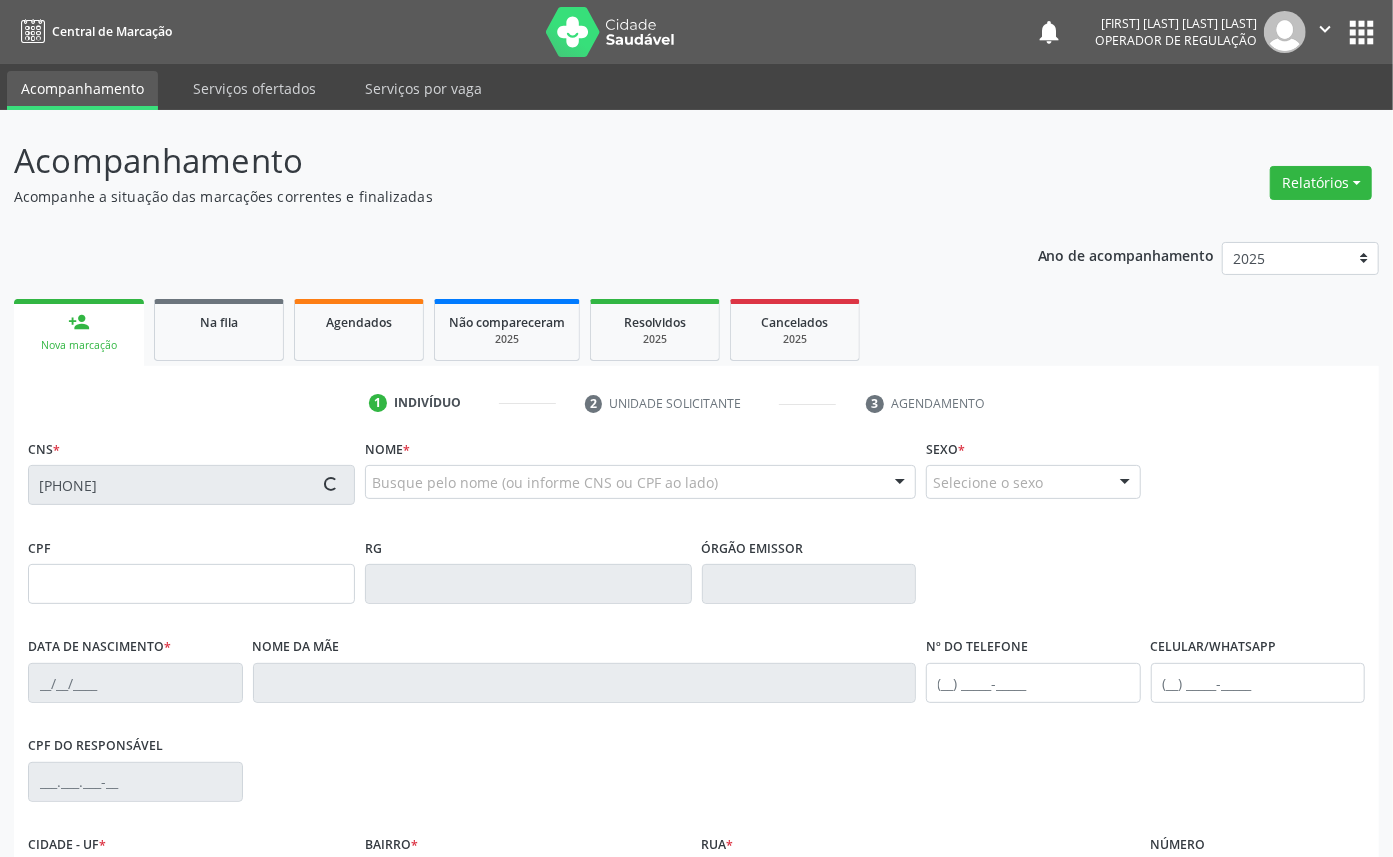 type on "[CPF]" 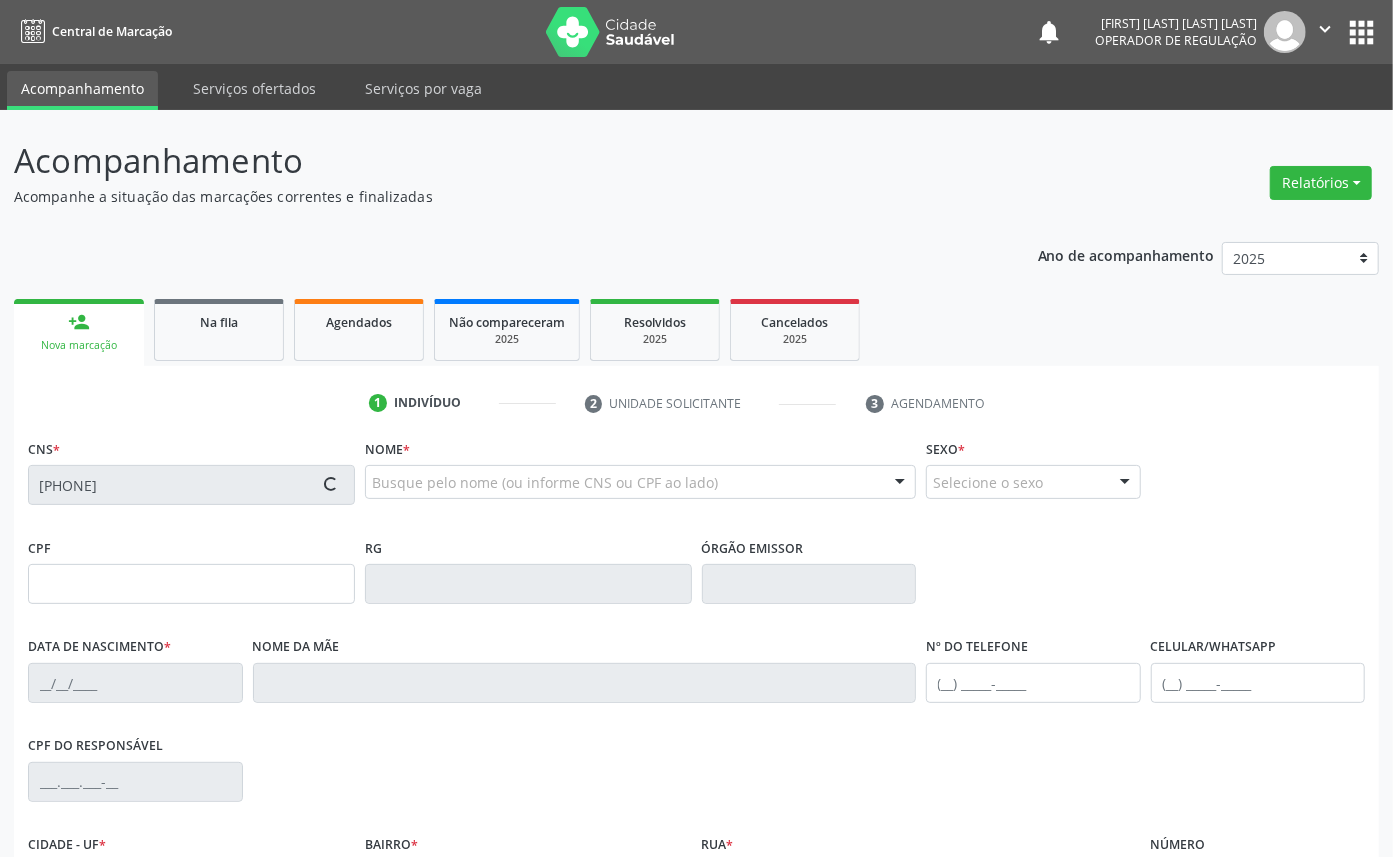 type on "[DATE]" 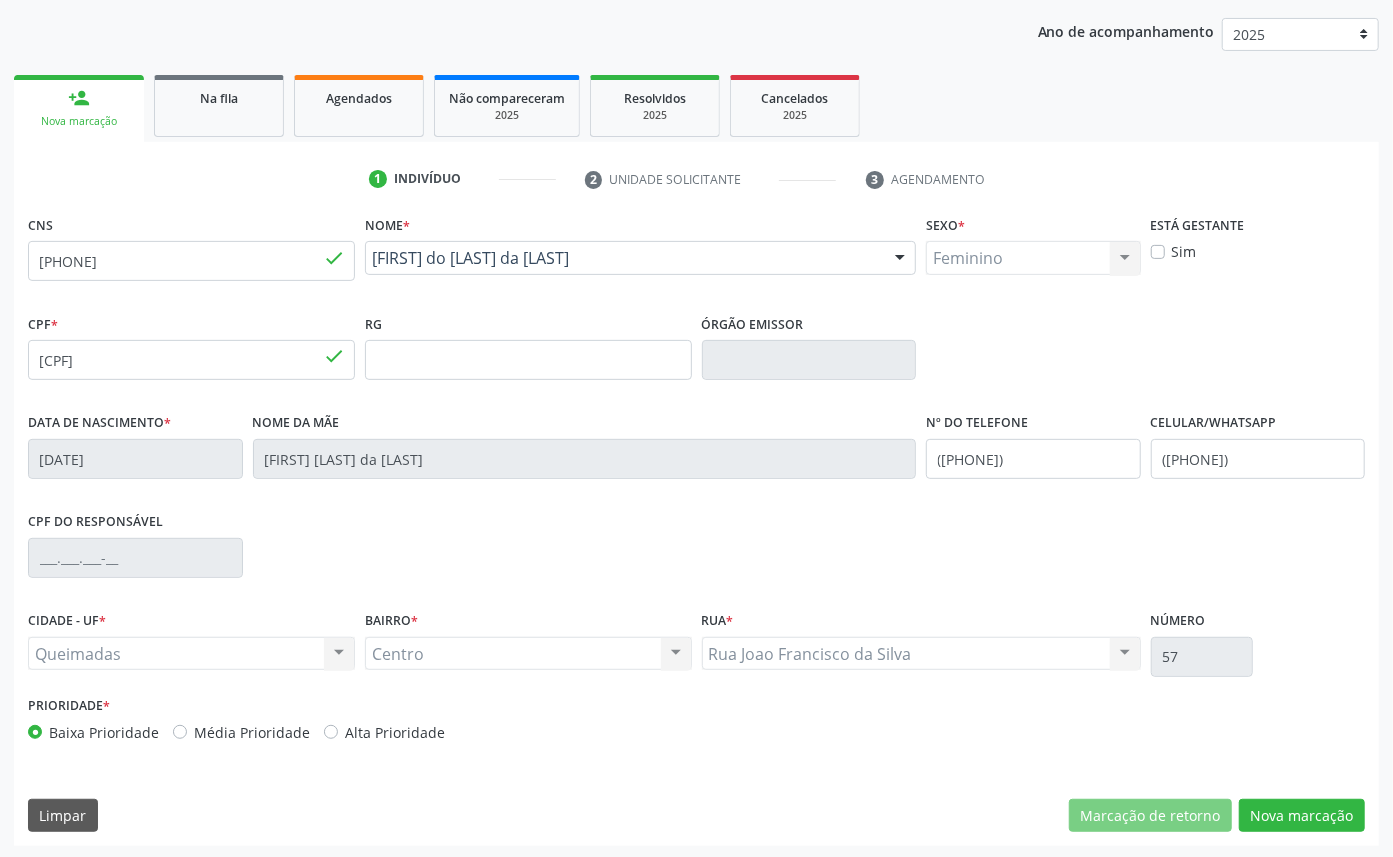 scroll, scrollTop: 225, scrollLeft: 0, axis: vertical 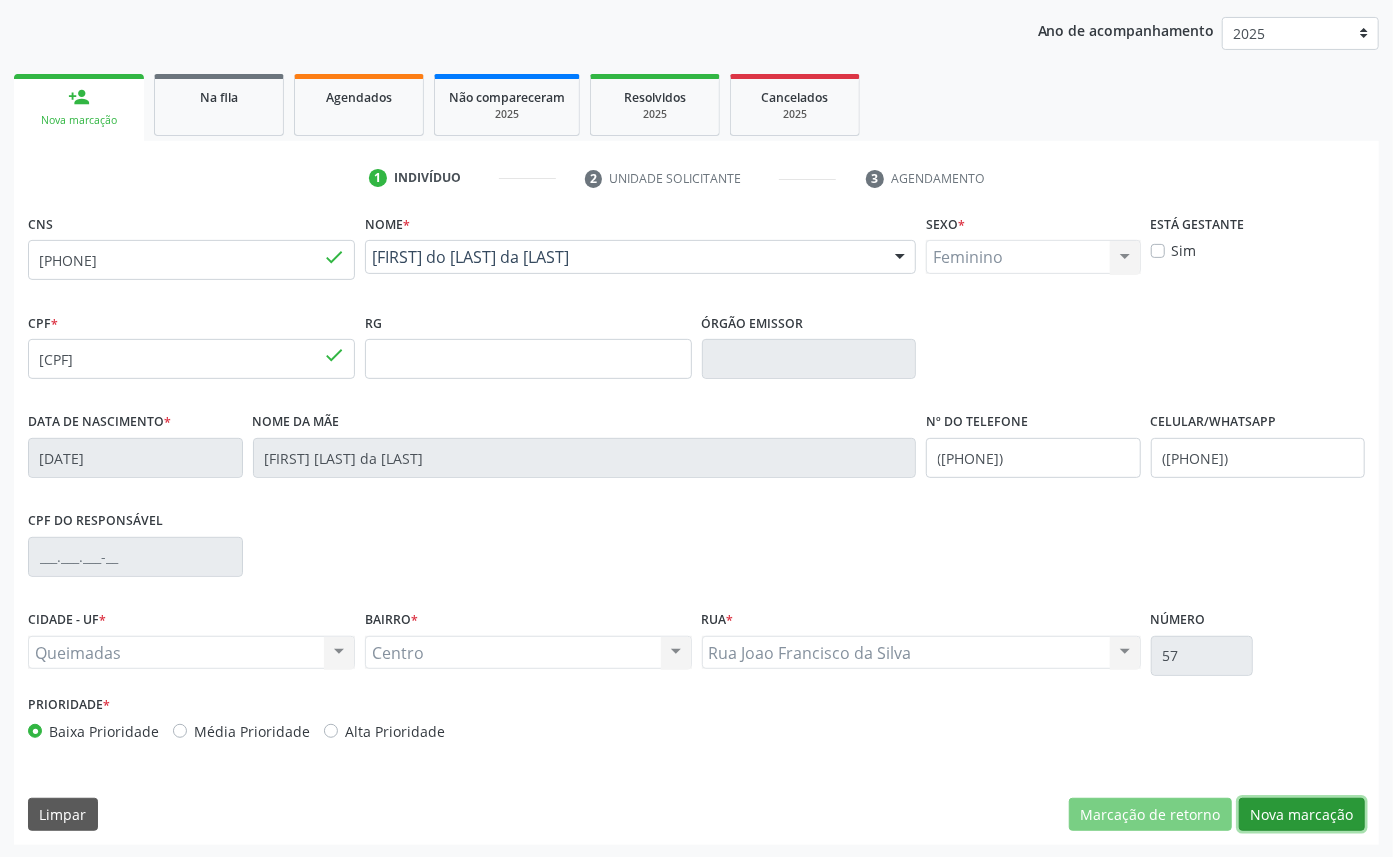 click on "Nova marcação" at bounding box center (1302, 815) 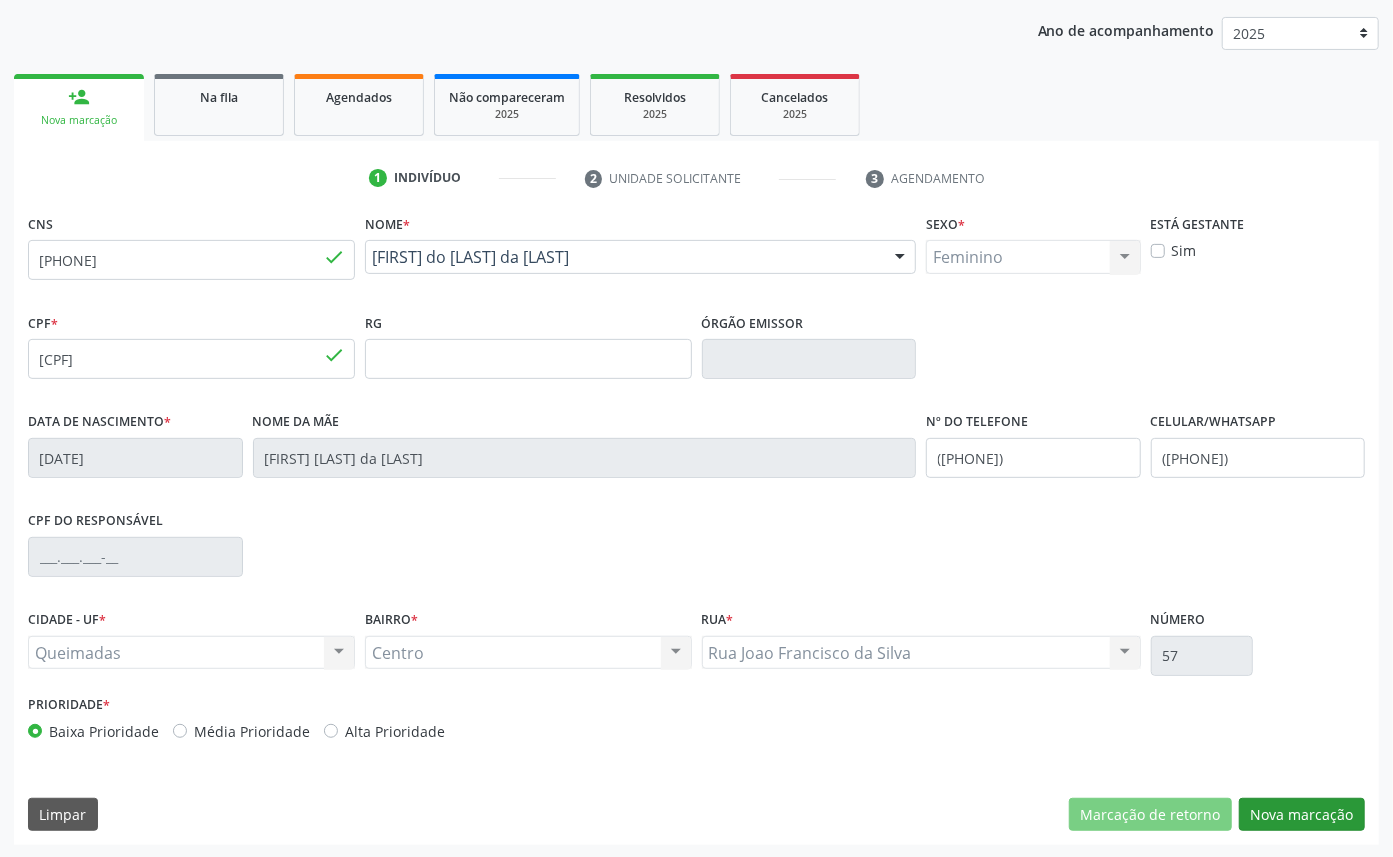 scroll, scrollTop: 47, scrollLeft: 0, axis: vertical 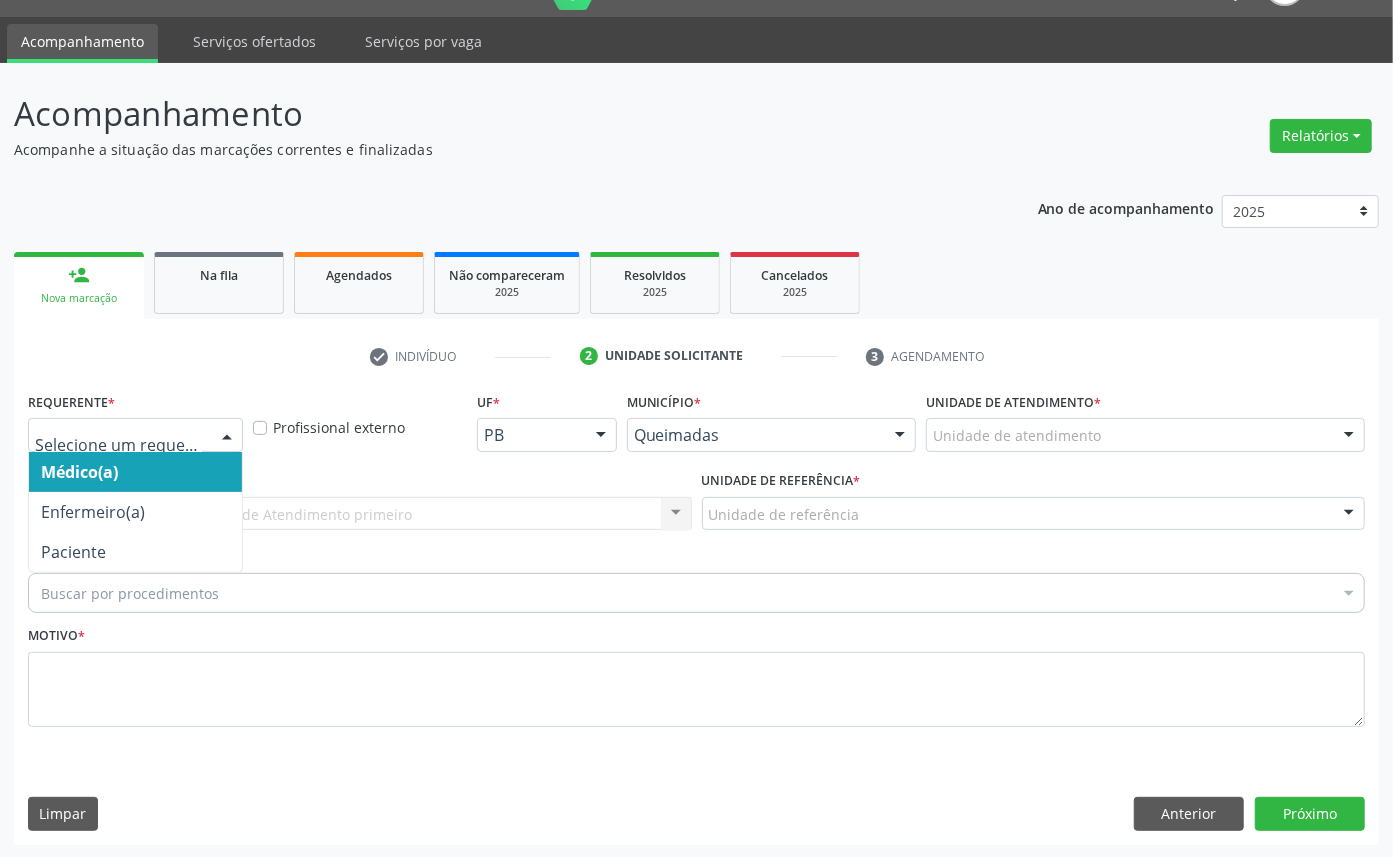 drag, startPoint x: 238, startPoint y: 440, endPoint x: 232, endPoint y: 468, distance: 28.635643 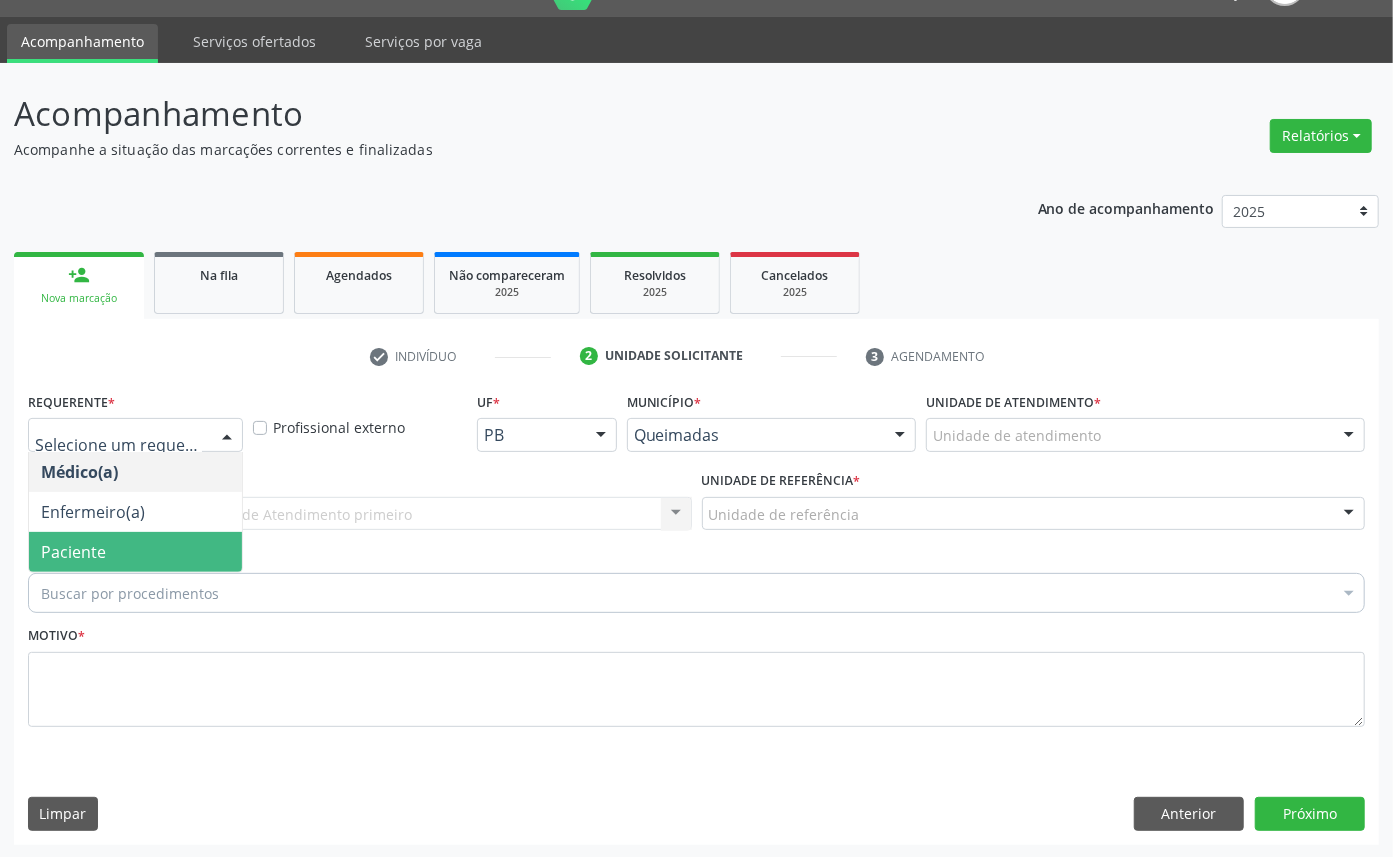 click on "Paciente" at bounding box center (135, 552) 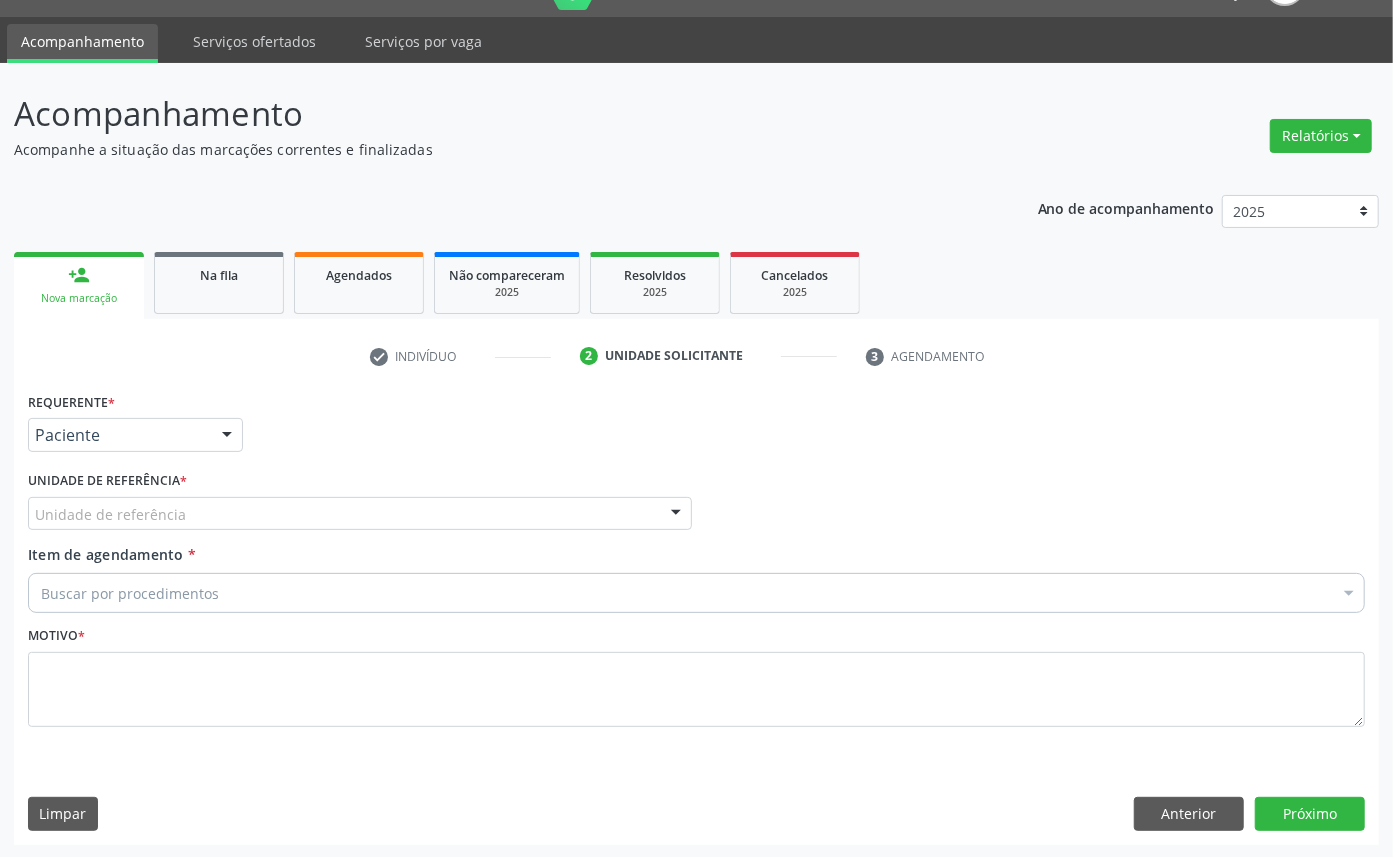 click on "C
Unidade de referência" at bounding box center [360, 514] 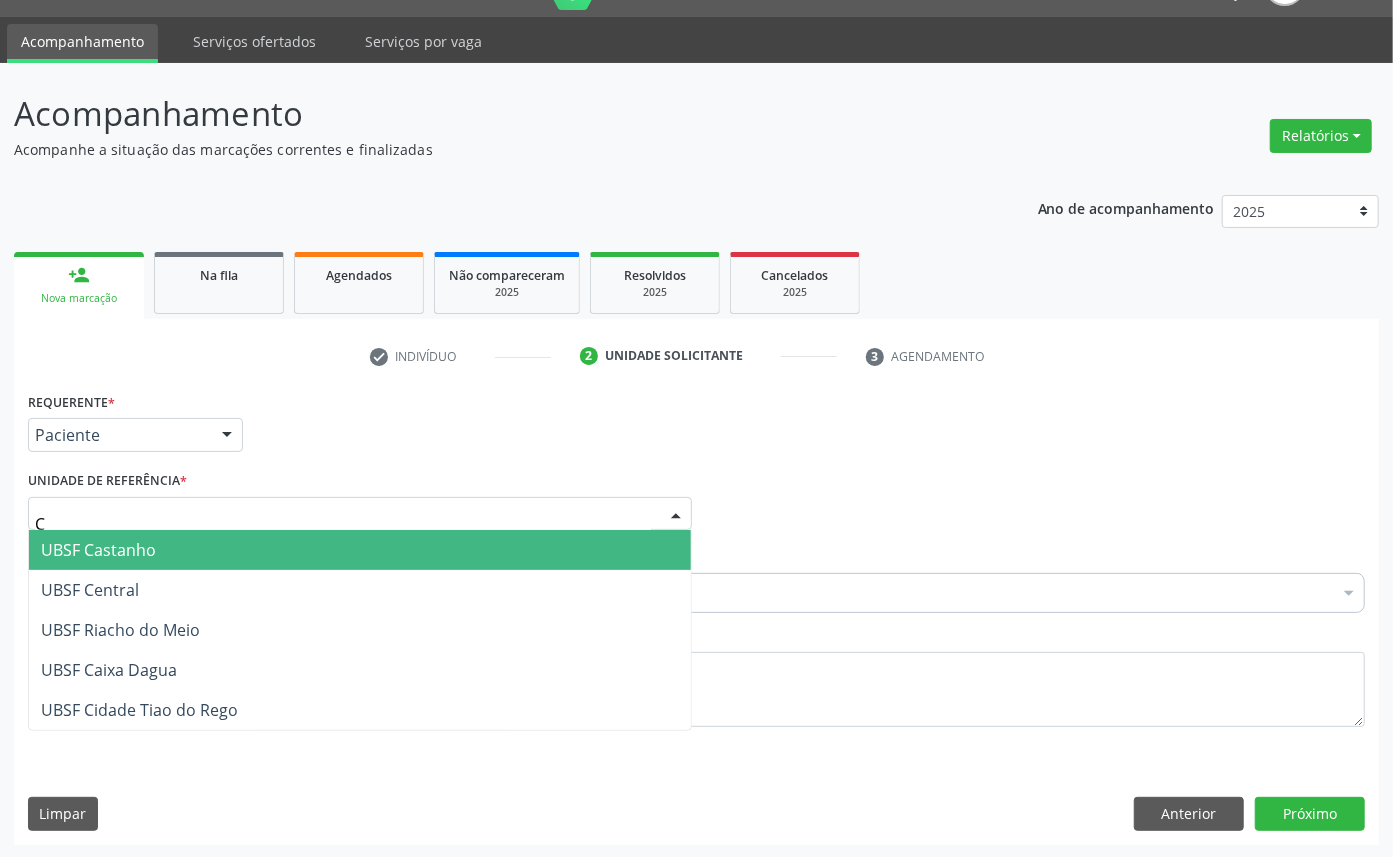 type on "CE" 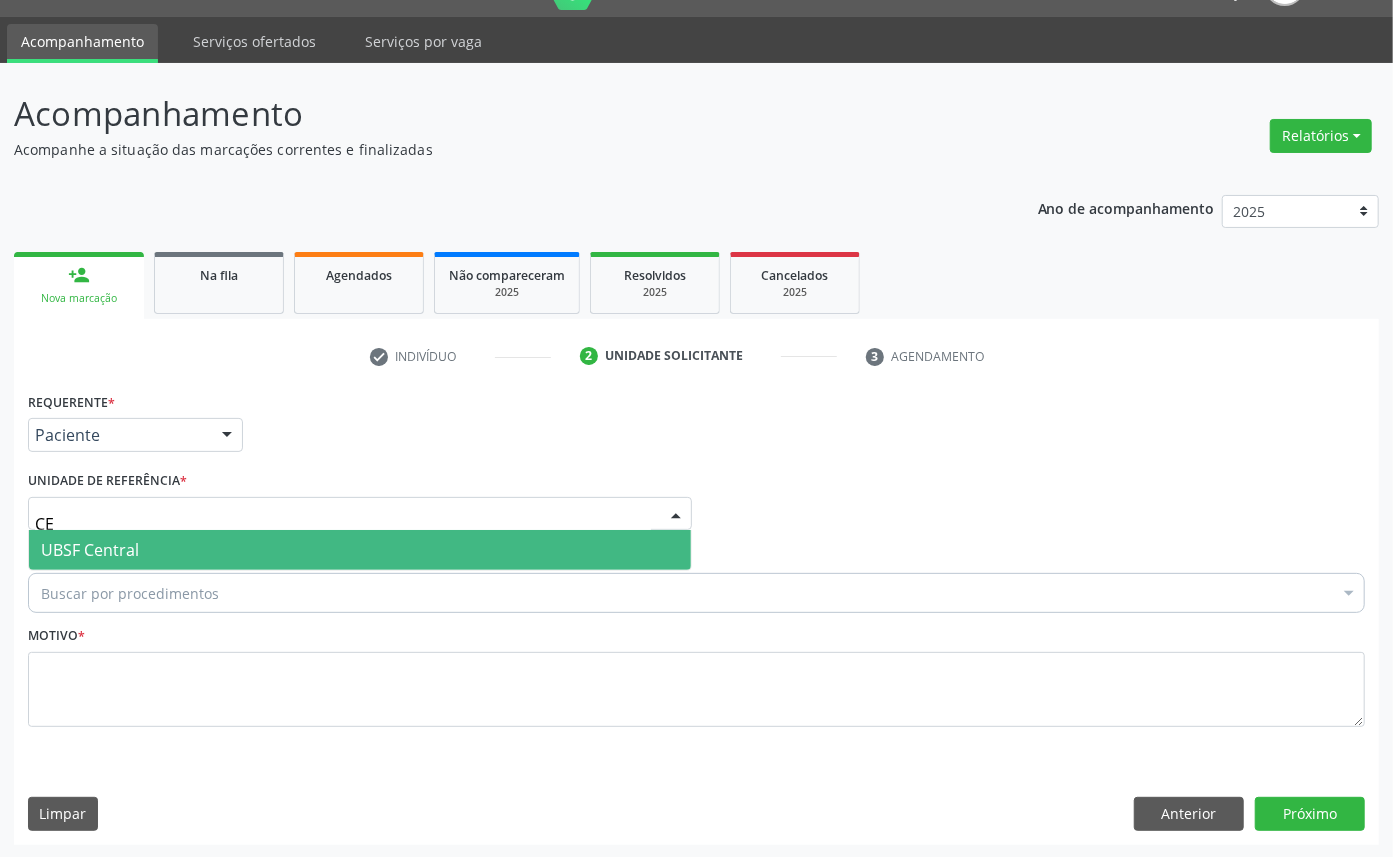 click on "UBSF Central" at bounding box center [360, 550] 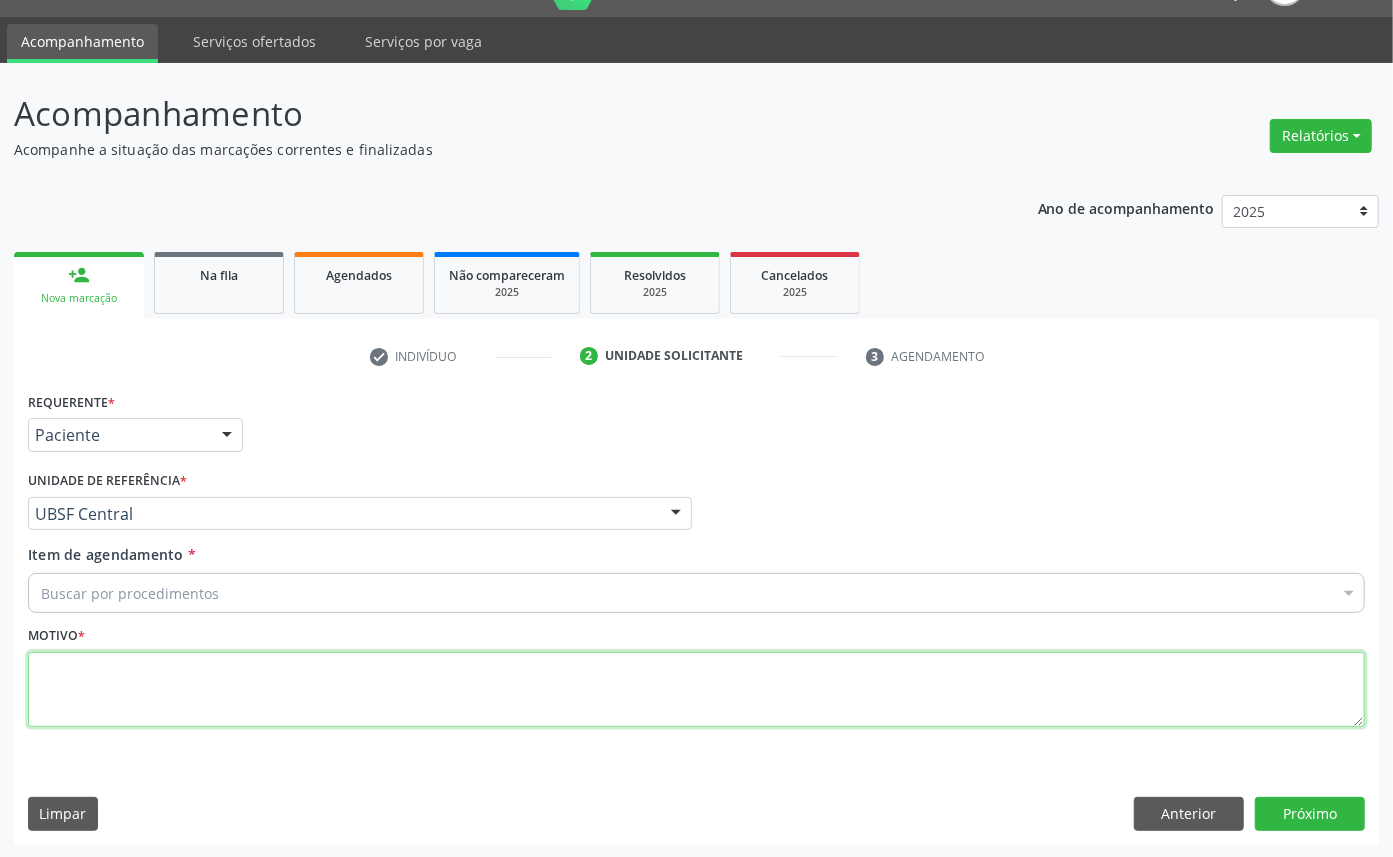 click at bounding box center [696, 690] 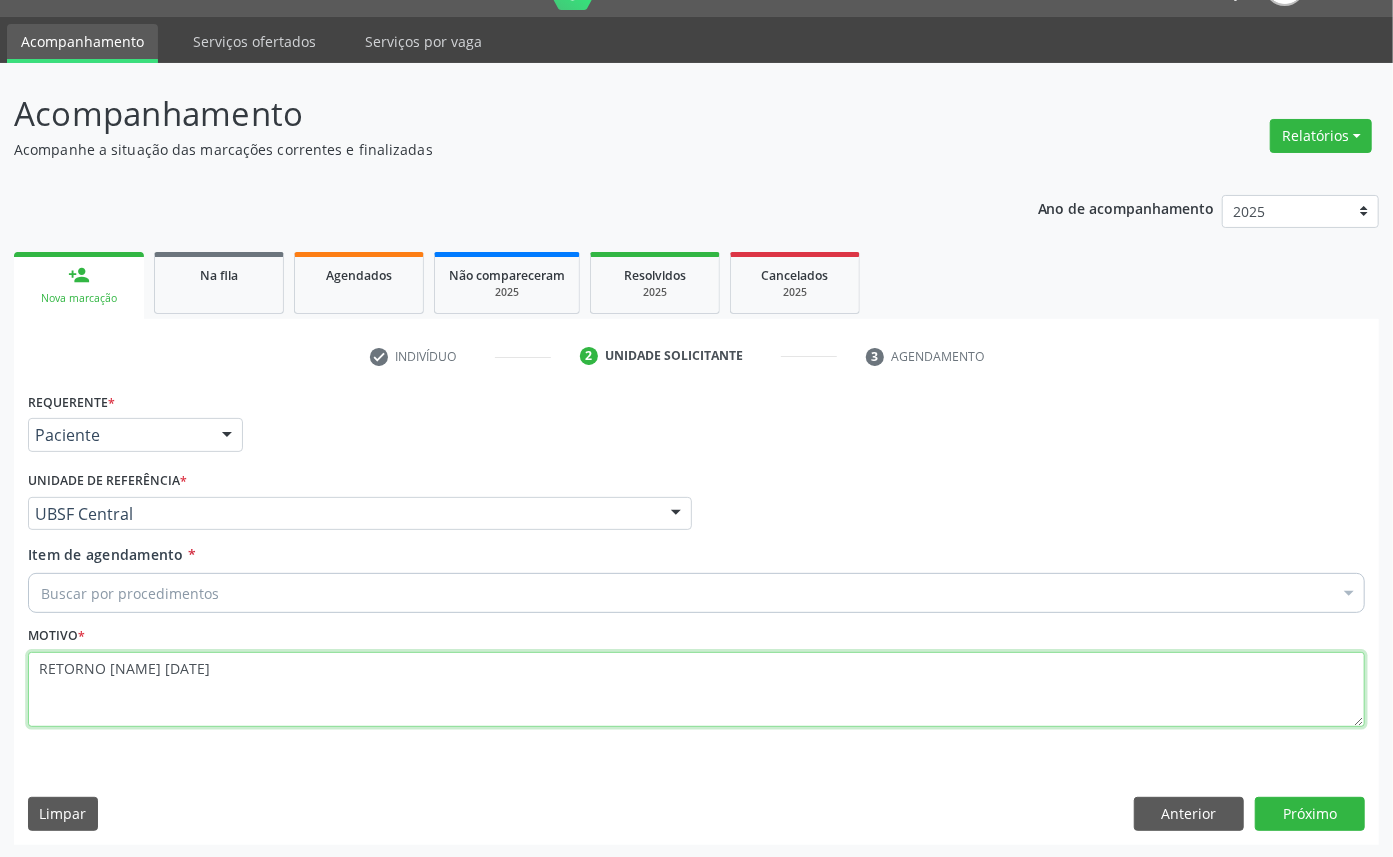 click on "RETORNO [NAME] [DATE]" at bounding box center [696, 690] 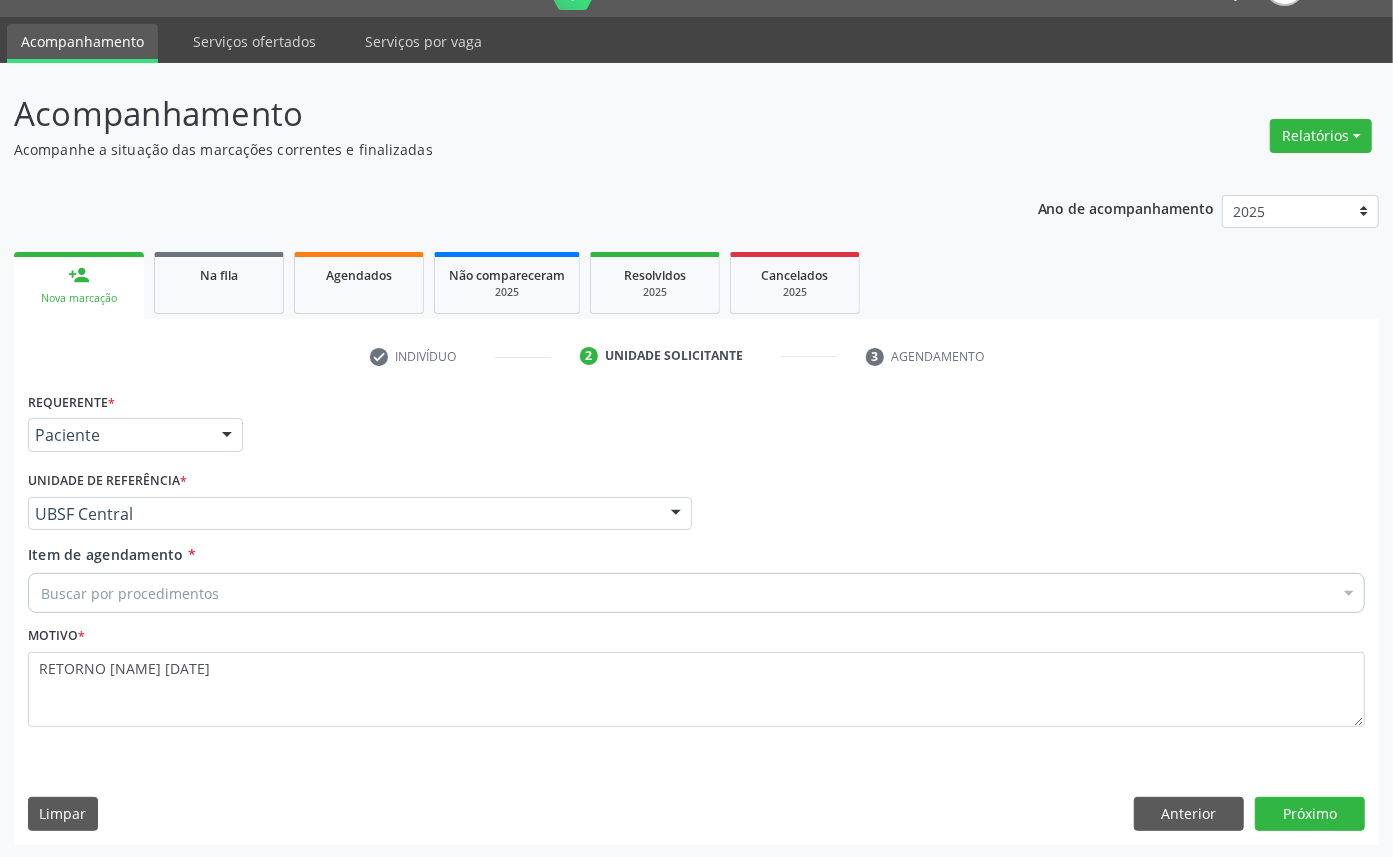 click on "Buscar por procedimentos" at bounding box center (696, 593) 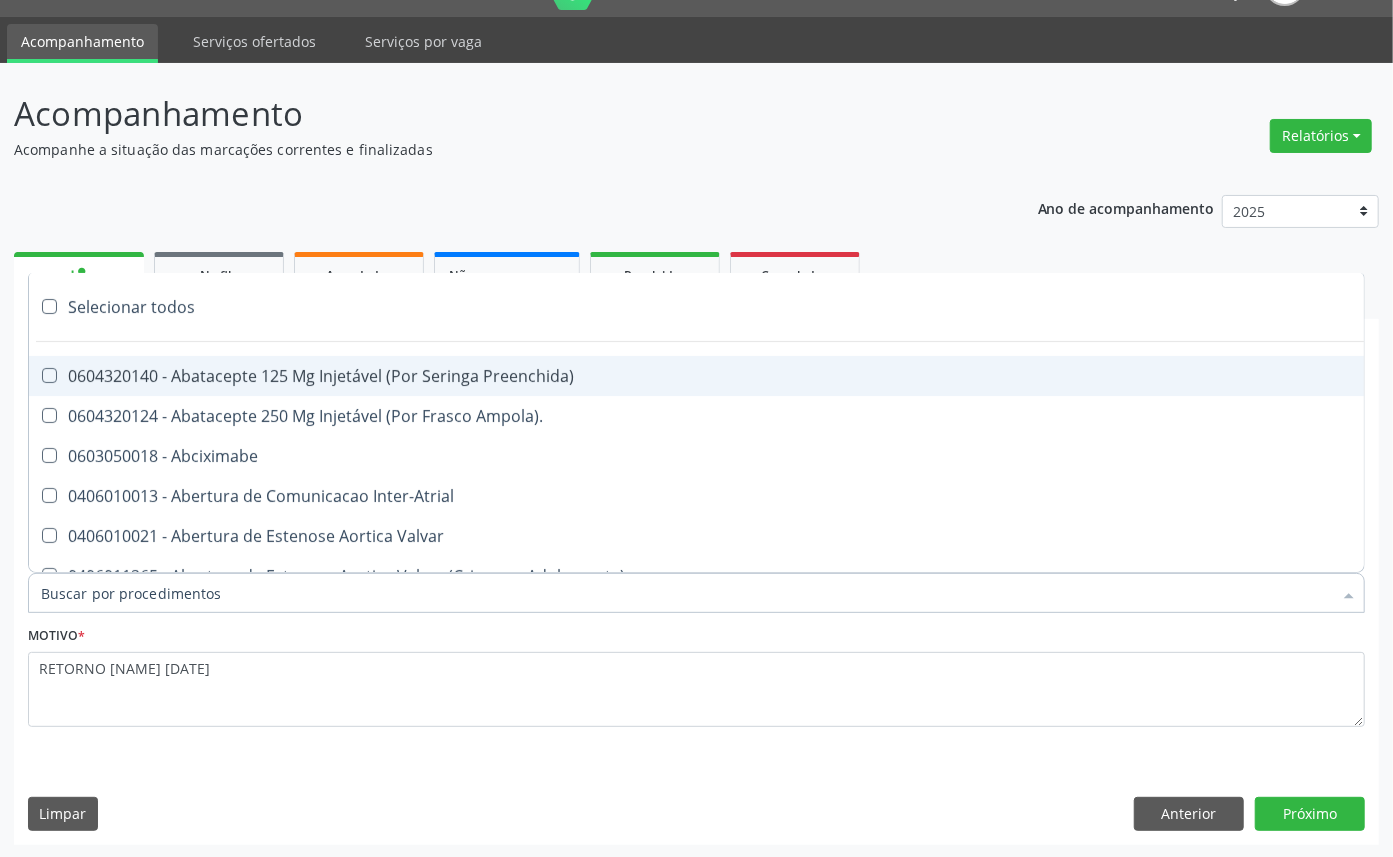 paste on "ENDOCRINOLOGISTA" 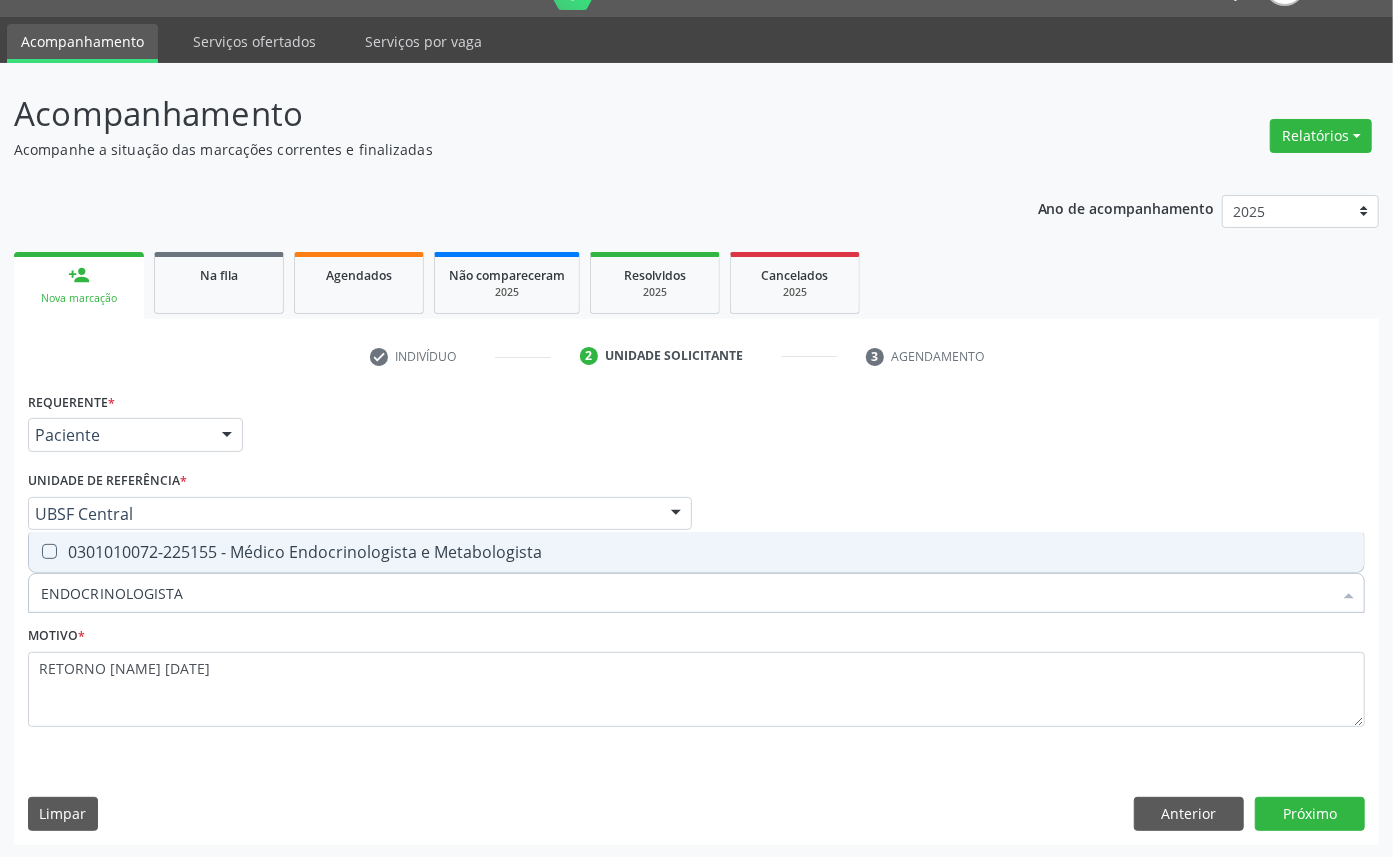 click on "Selecionar todos
0301010072-225155 - Médico Endocrinologista e Metabologista
Nenhum resultado encontrado para: " ENDOCRINOLOGISTA  "
Não há nenhuma opção para ser exibida." at bounding box center [696, 552] 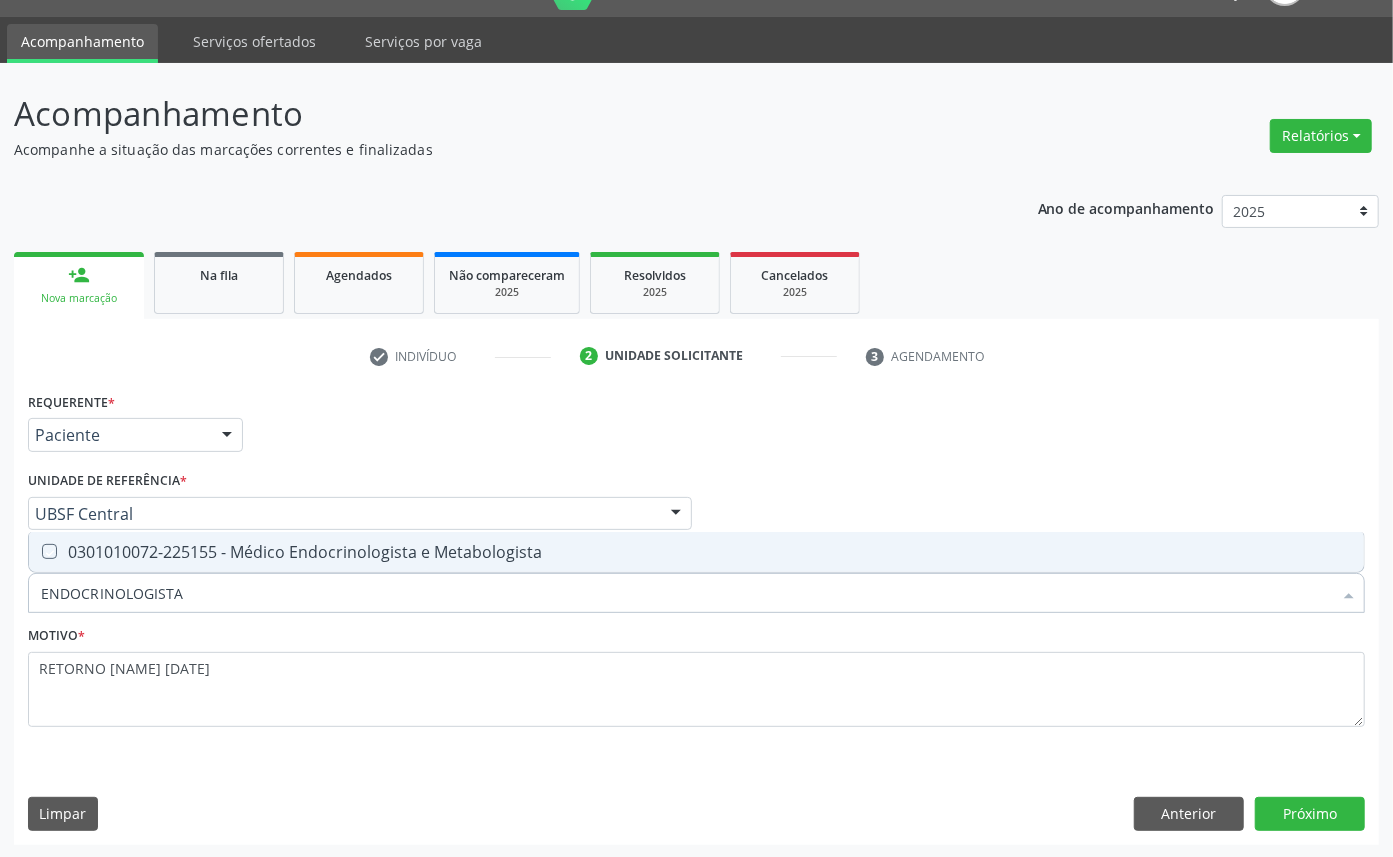 checkbox on "true" 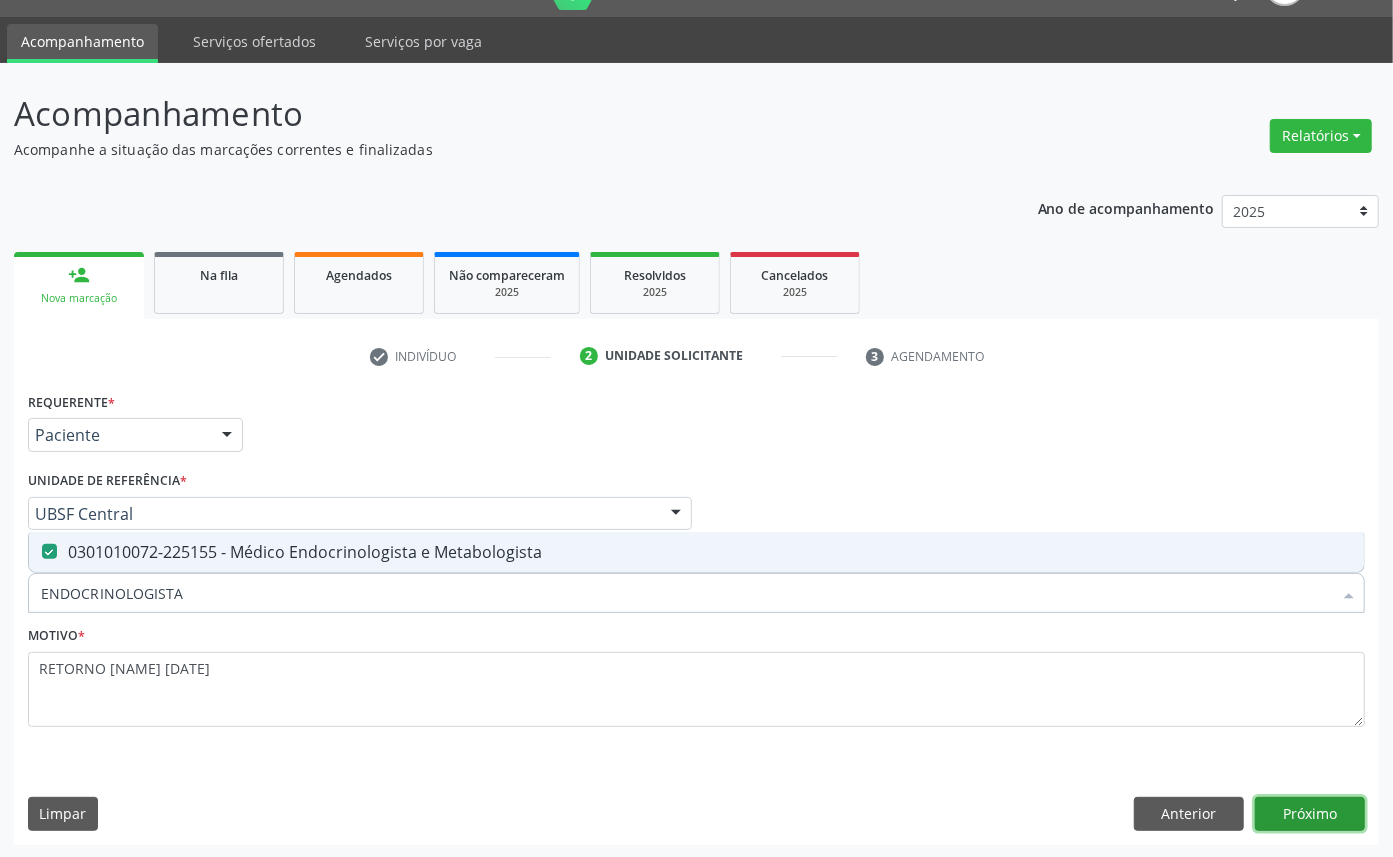 click on "Próximo" at bounding box center [1310, 814] 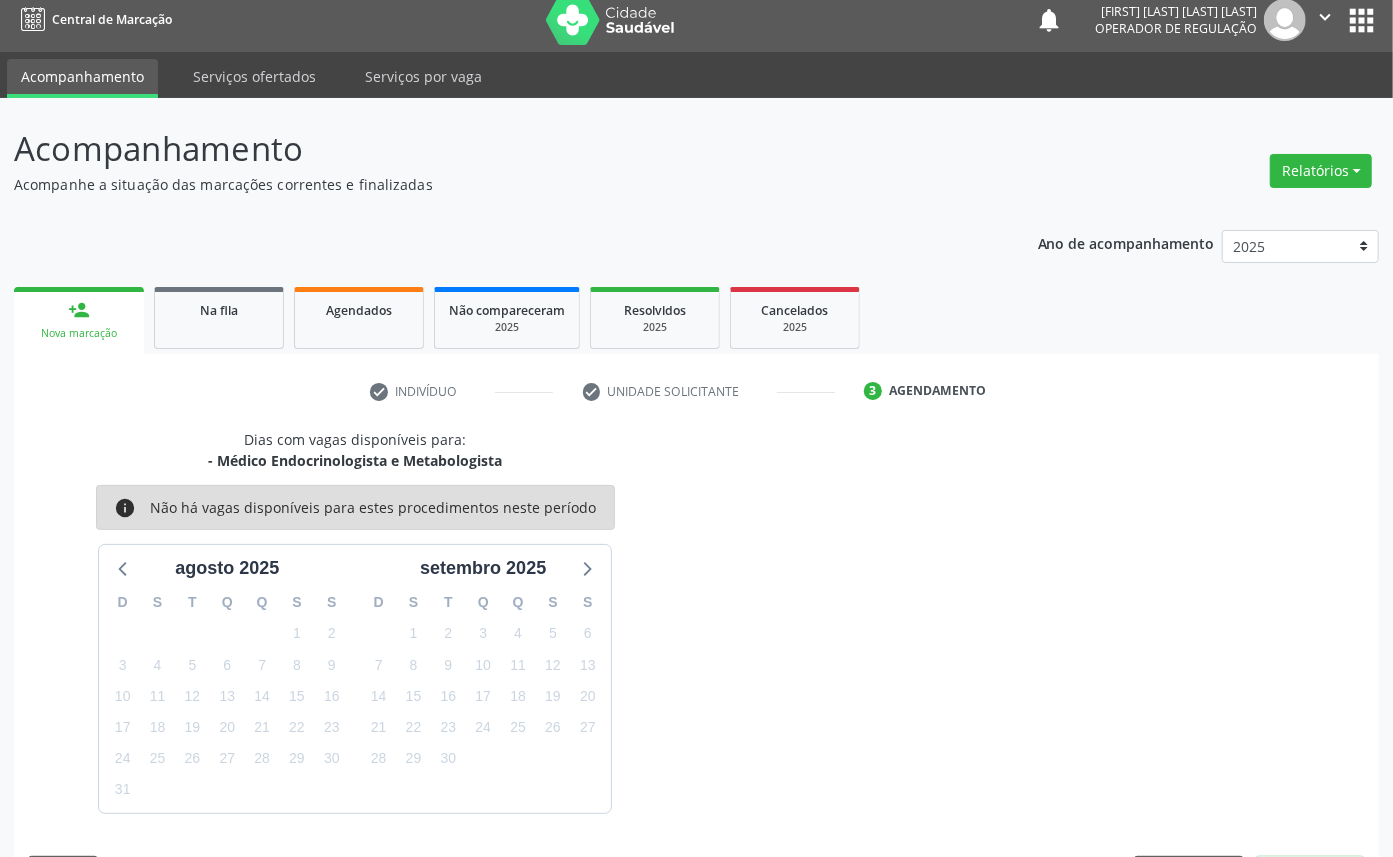 scroll, scrollTop: 47, scrollLeft: 0, axis: vertical 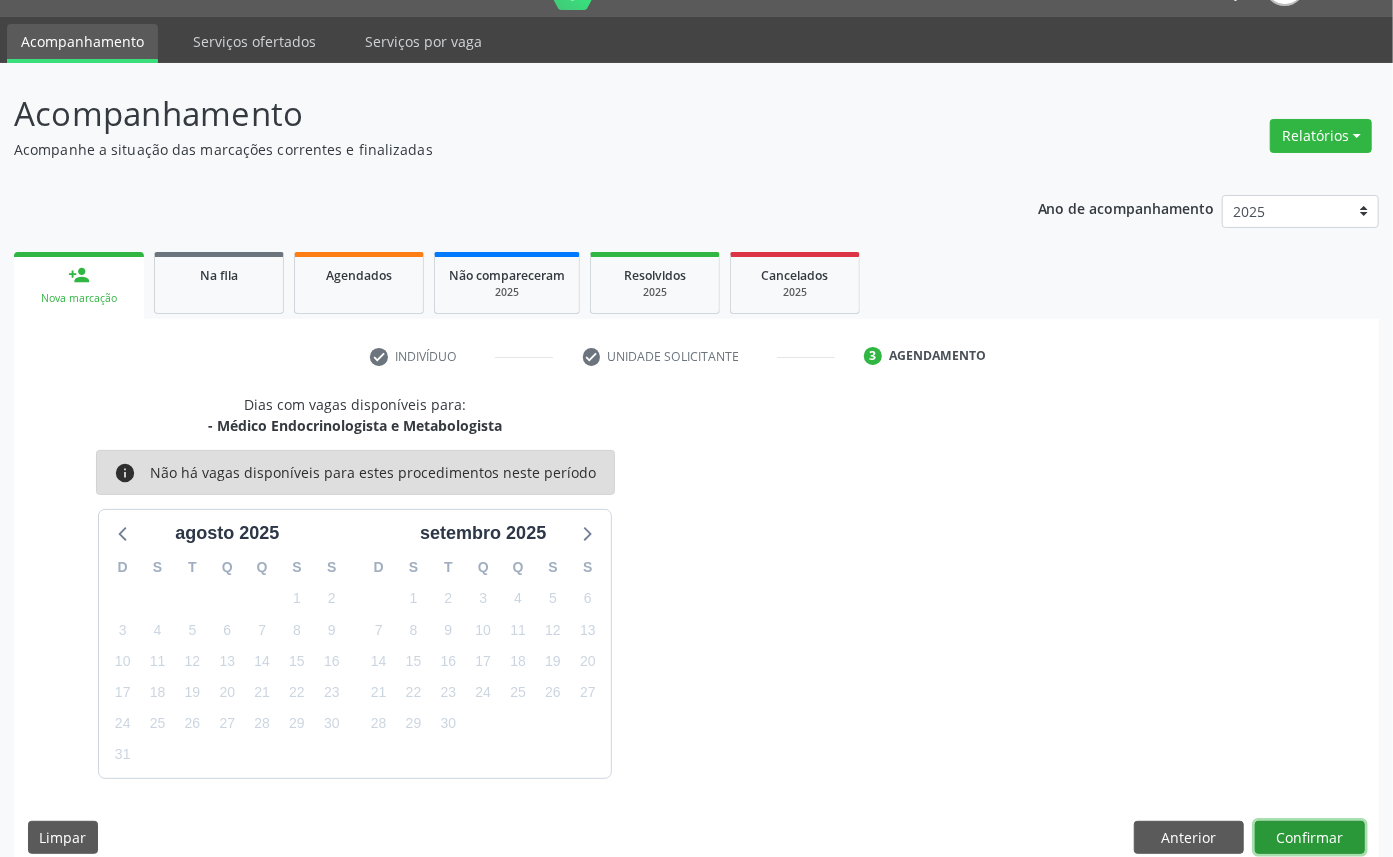 click on "Confirmar" at bounding box center [1310, 838] 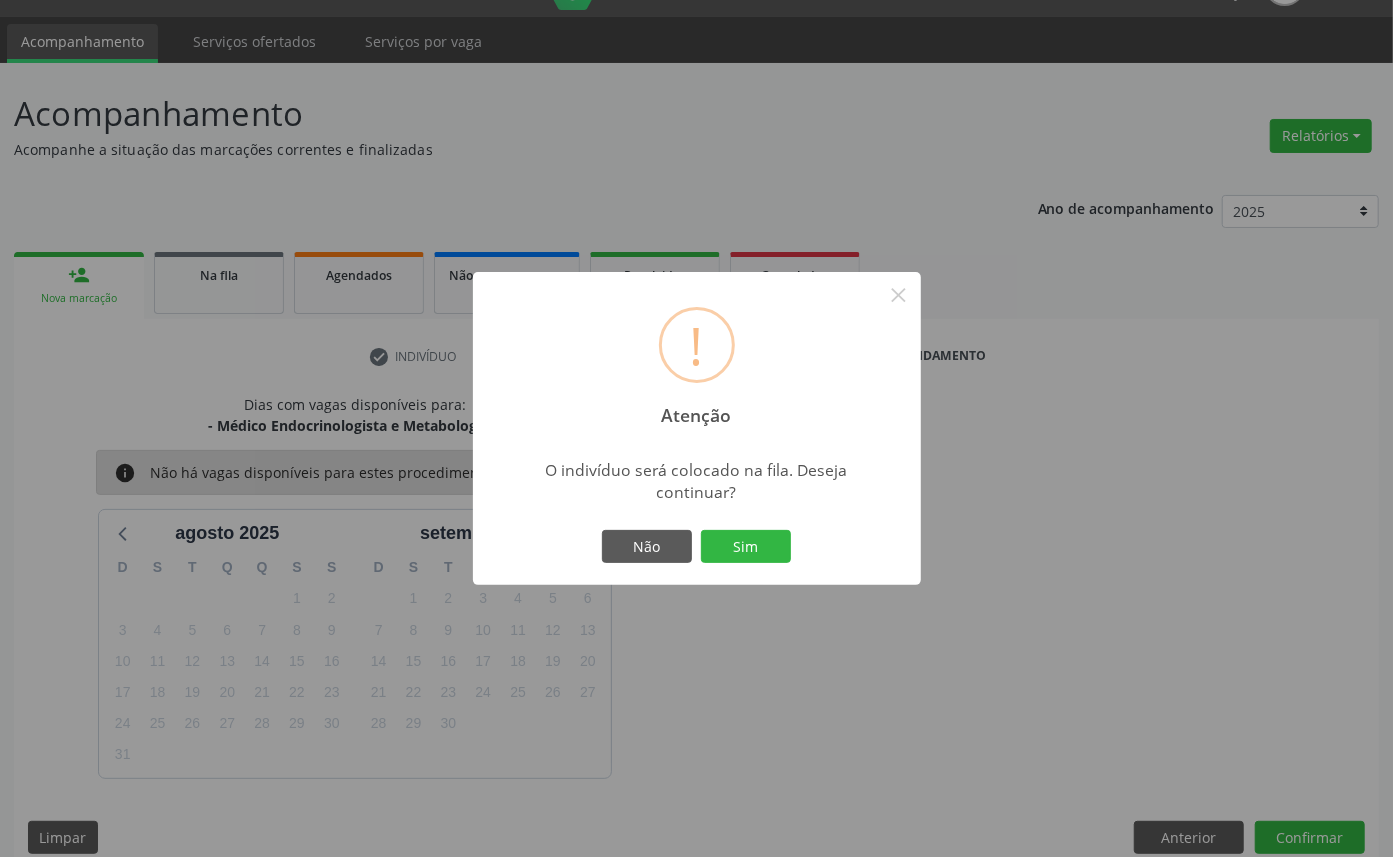 type 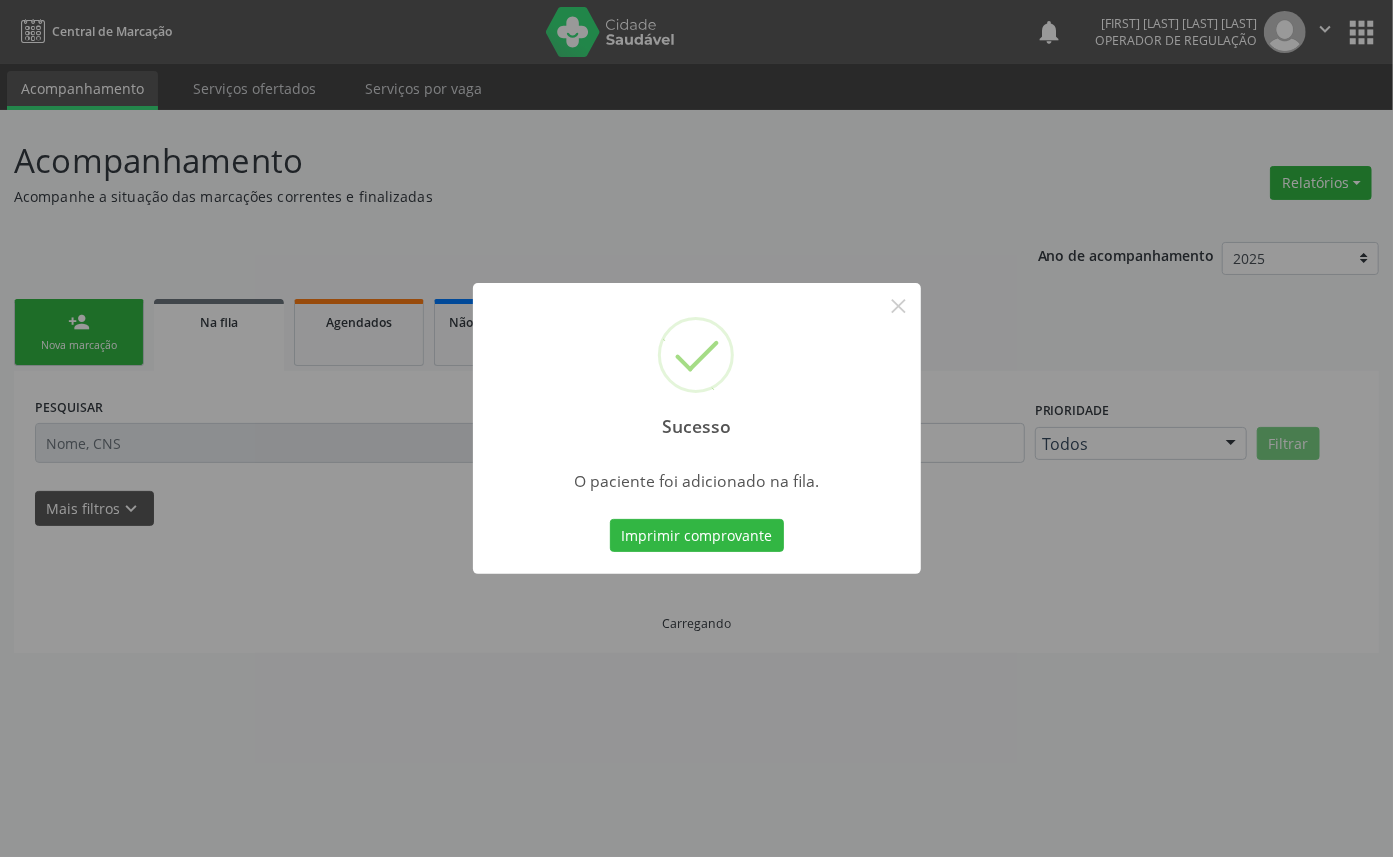 scroll, scrollTop: 0, scrollLeft: 0, axis: both 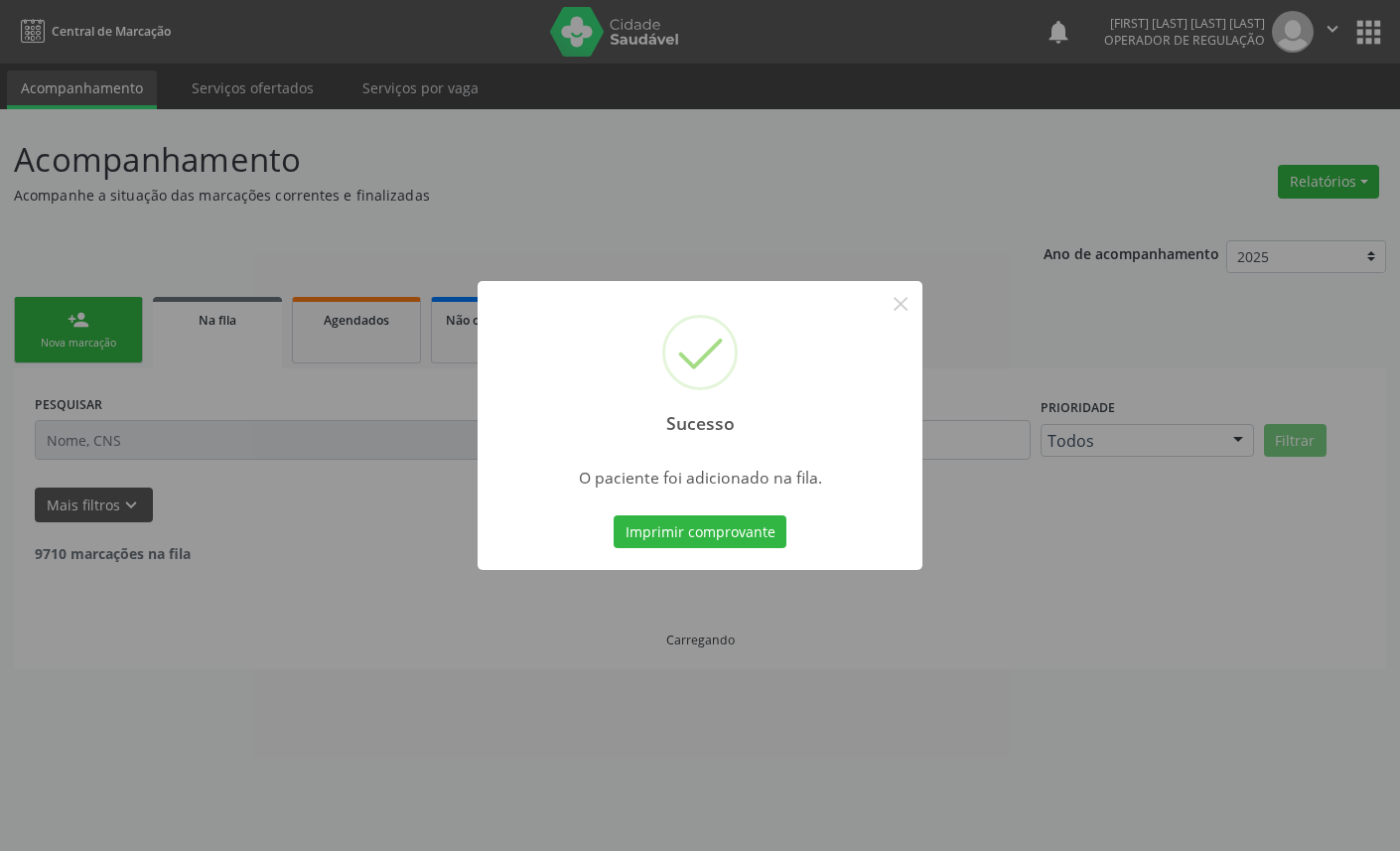 type 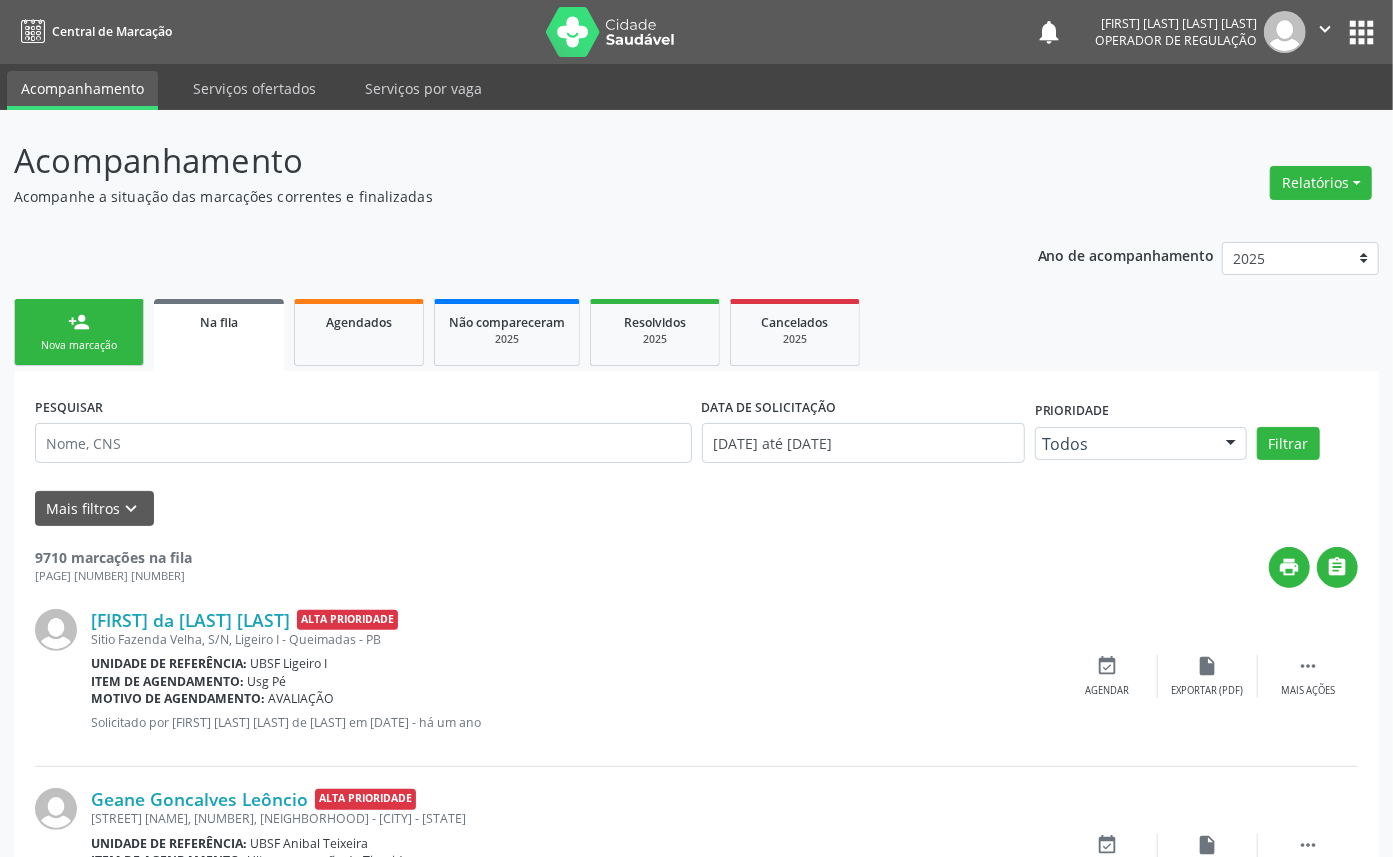 click on "person_add
Nova marcação" at bounding box center (79, 332) 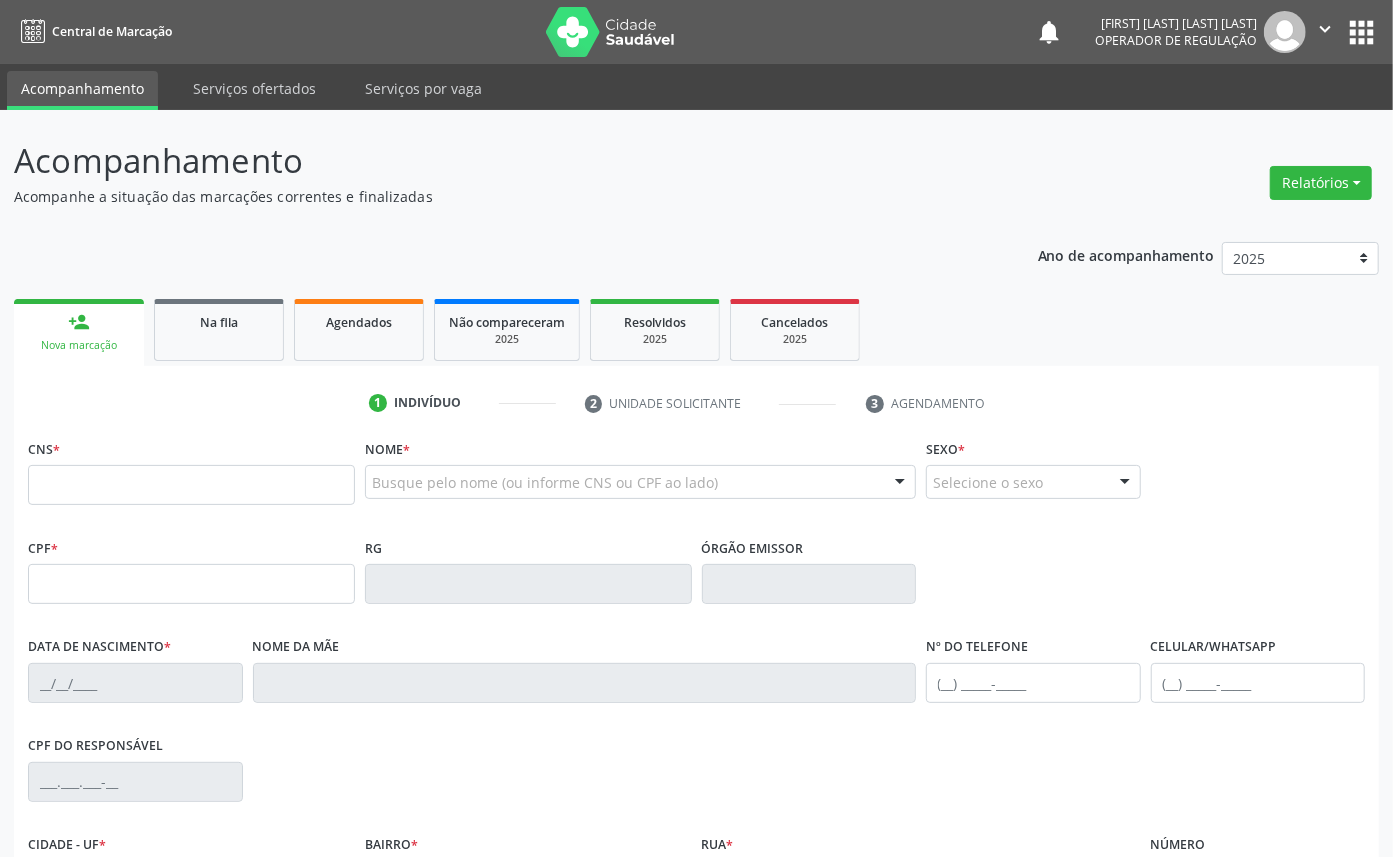 click on "CNS
*" at bounding box center [191, 476] 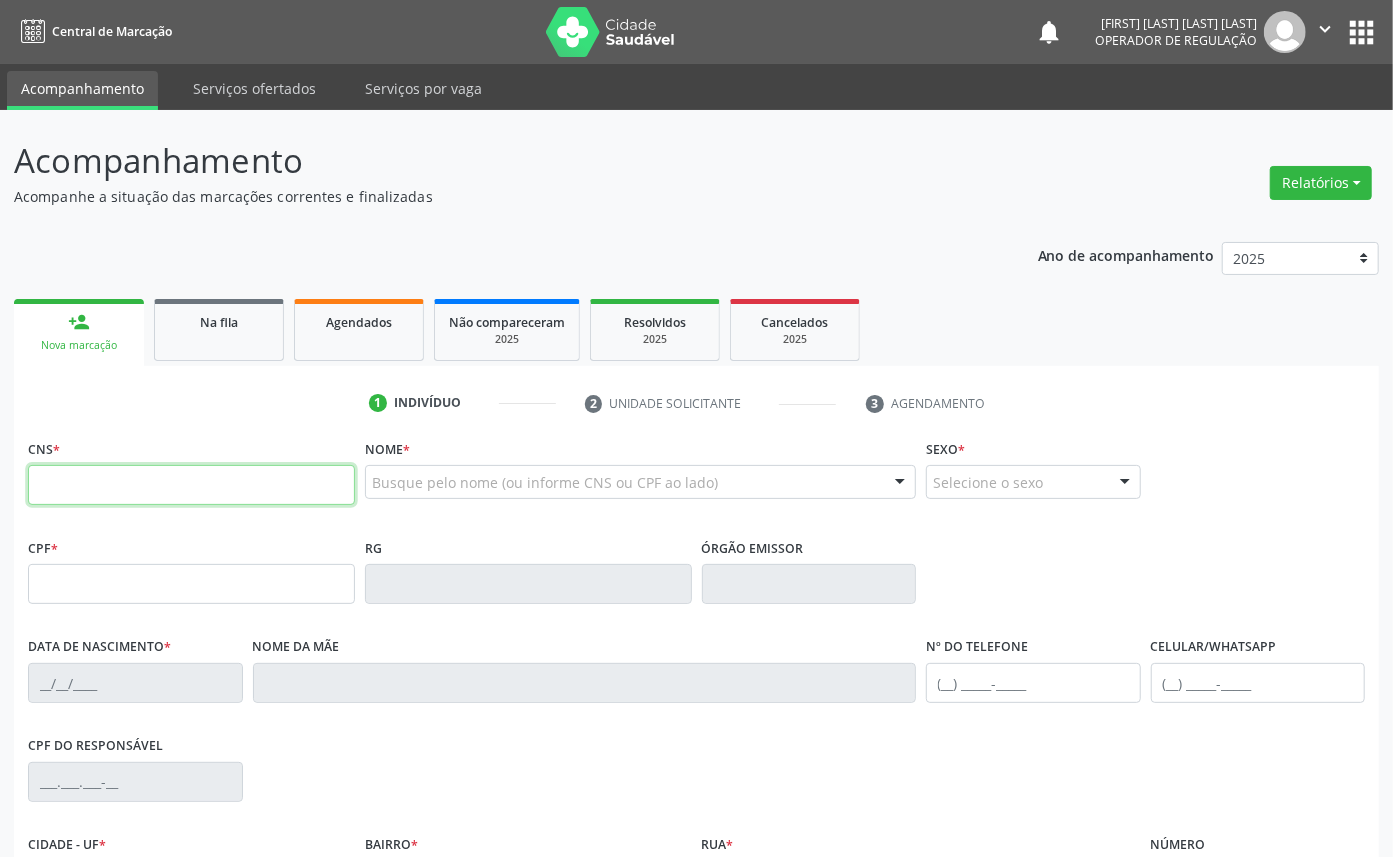click at bounding box center (191, 485) 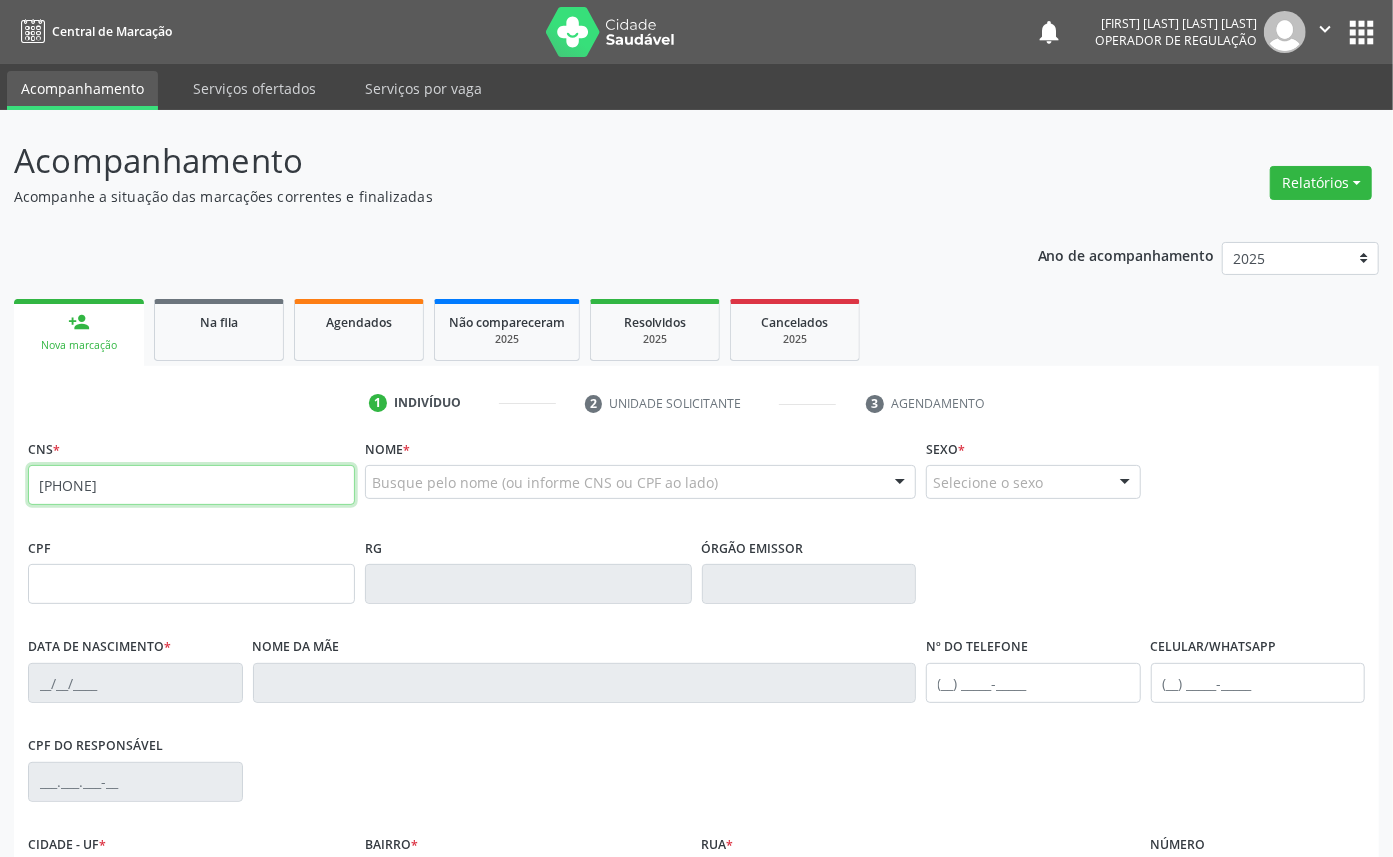 type on "[PHONE]" 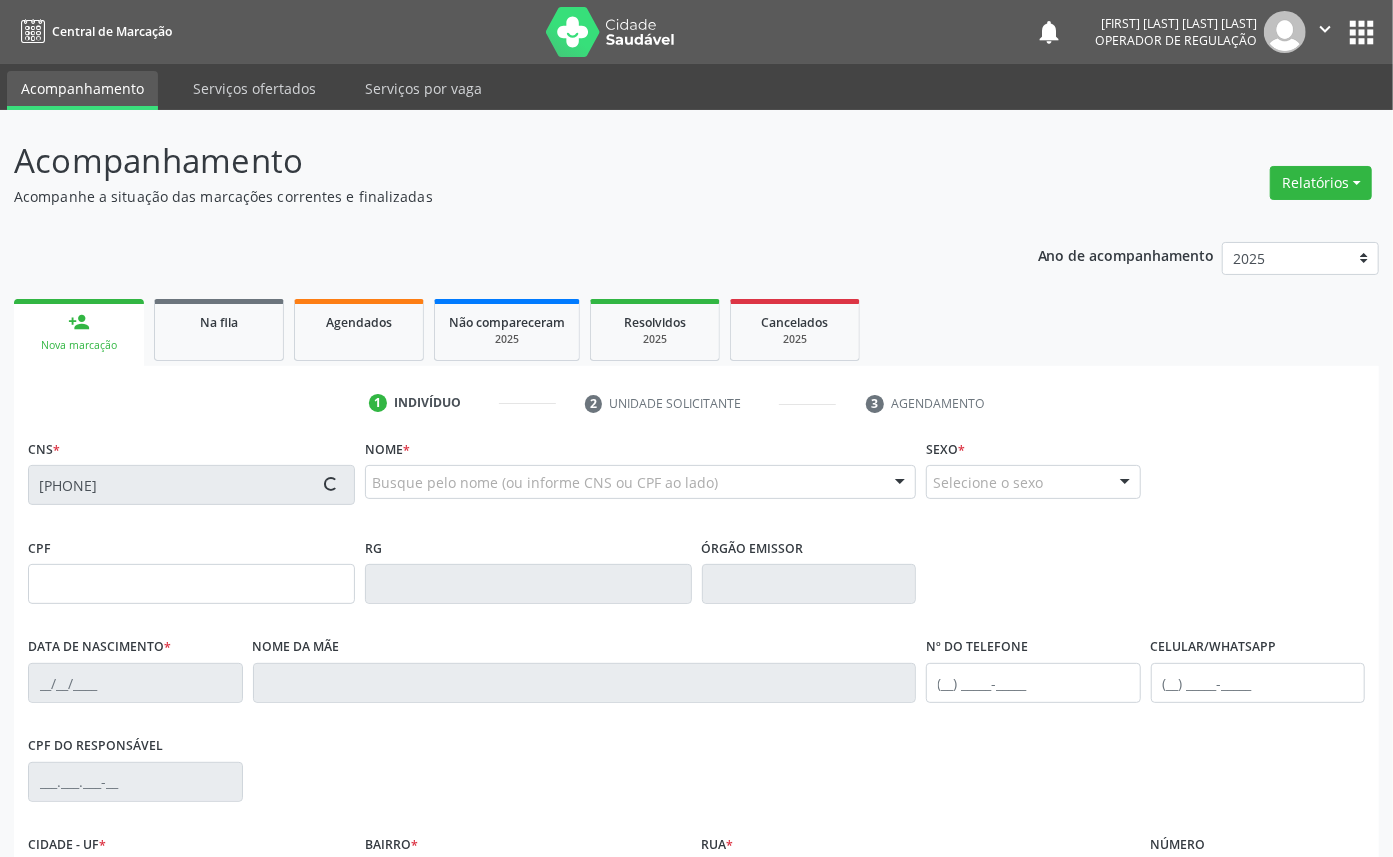 type on "[CPF]" 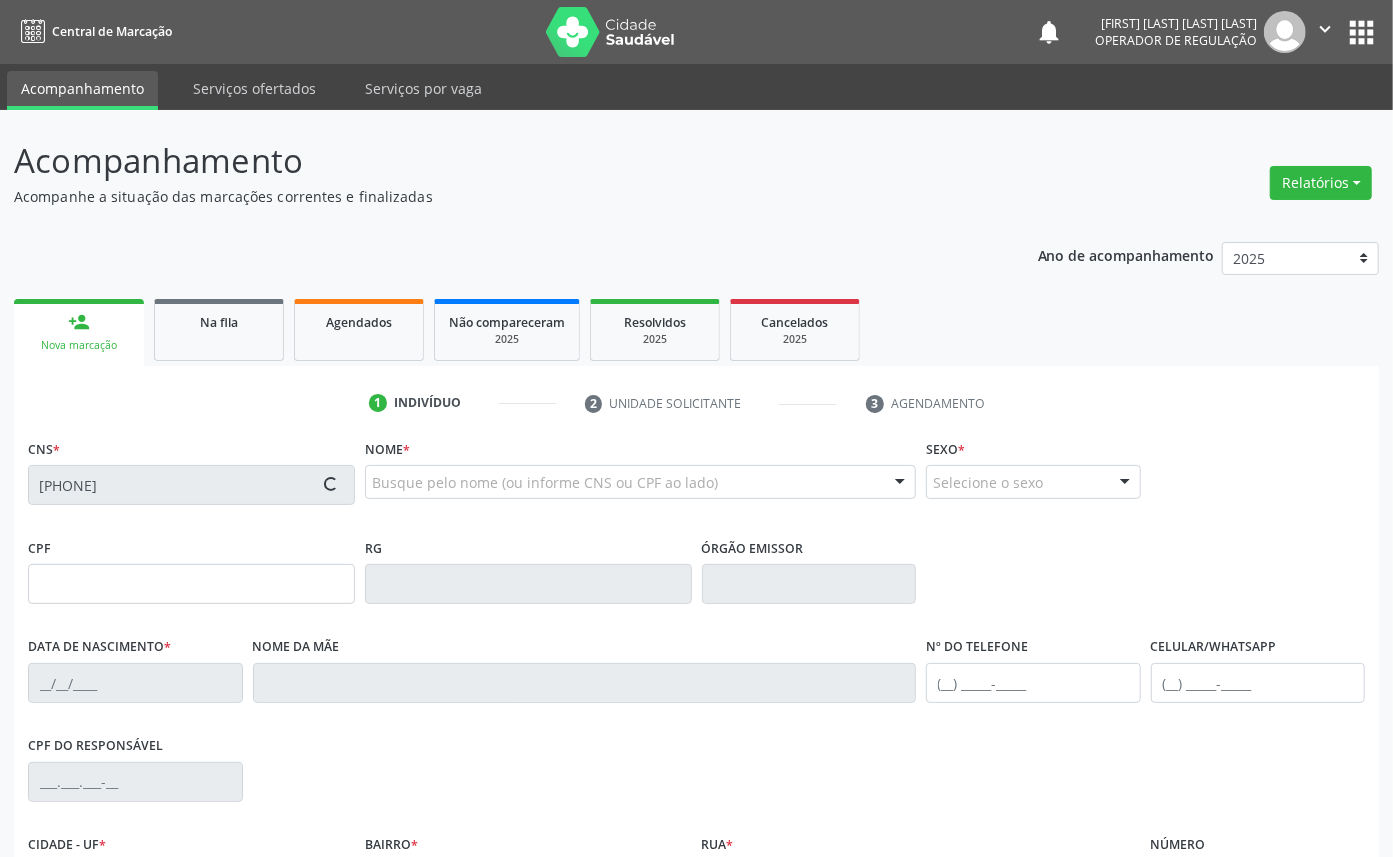 type on "[DATE]" 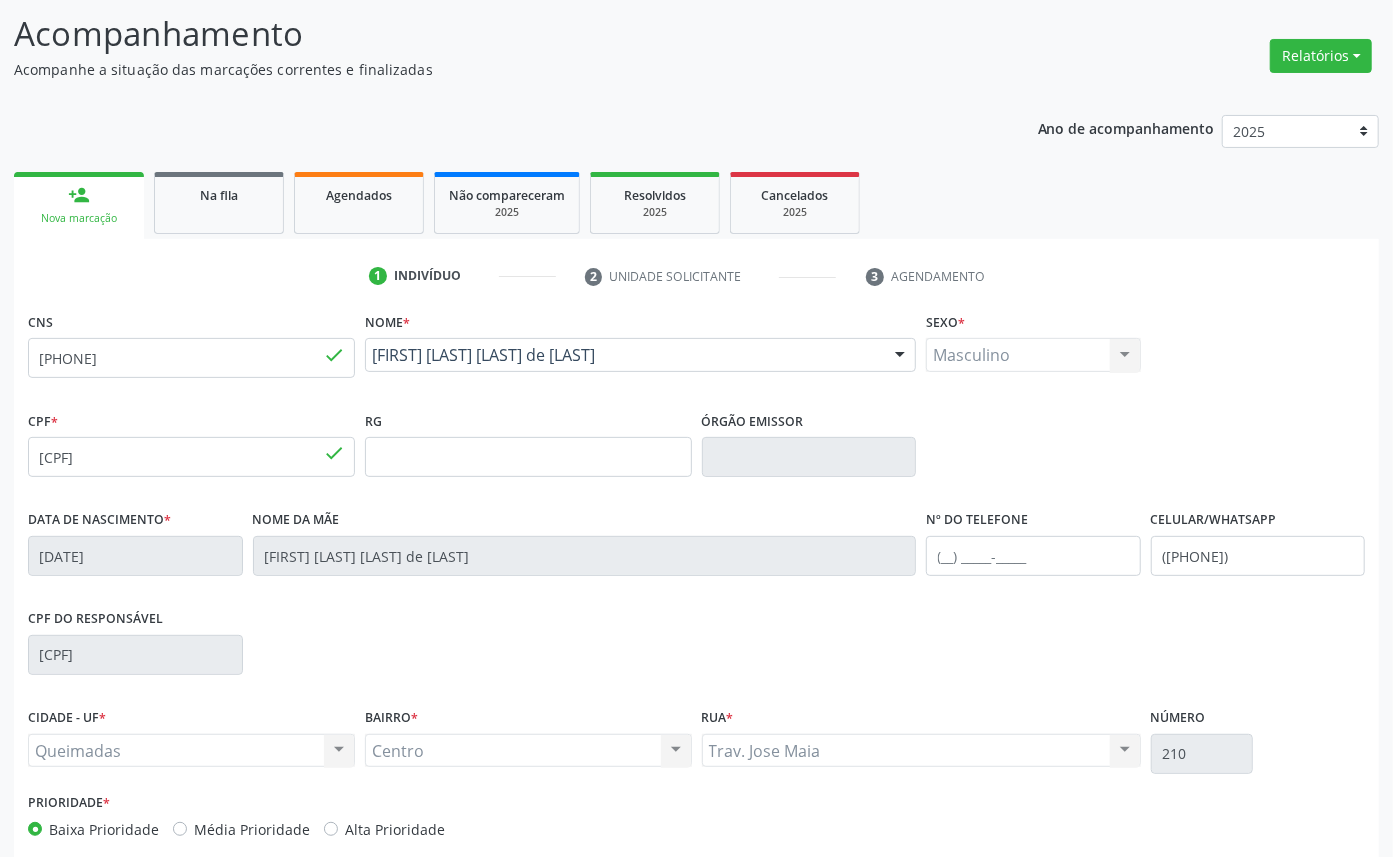 scroll, scrollTop: 225, scrollLeft: 0, axis: vertical 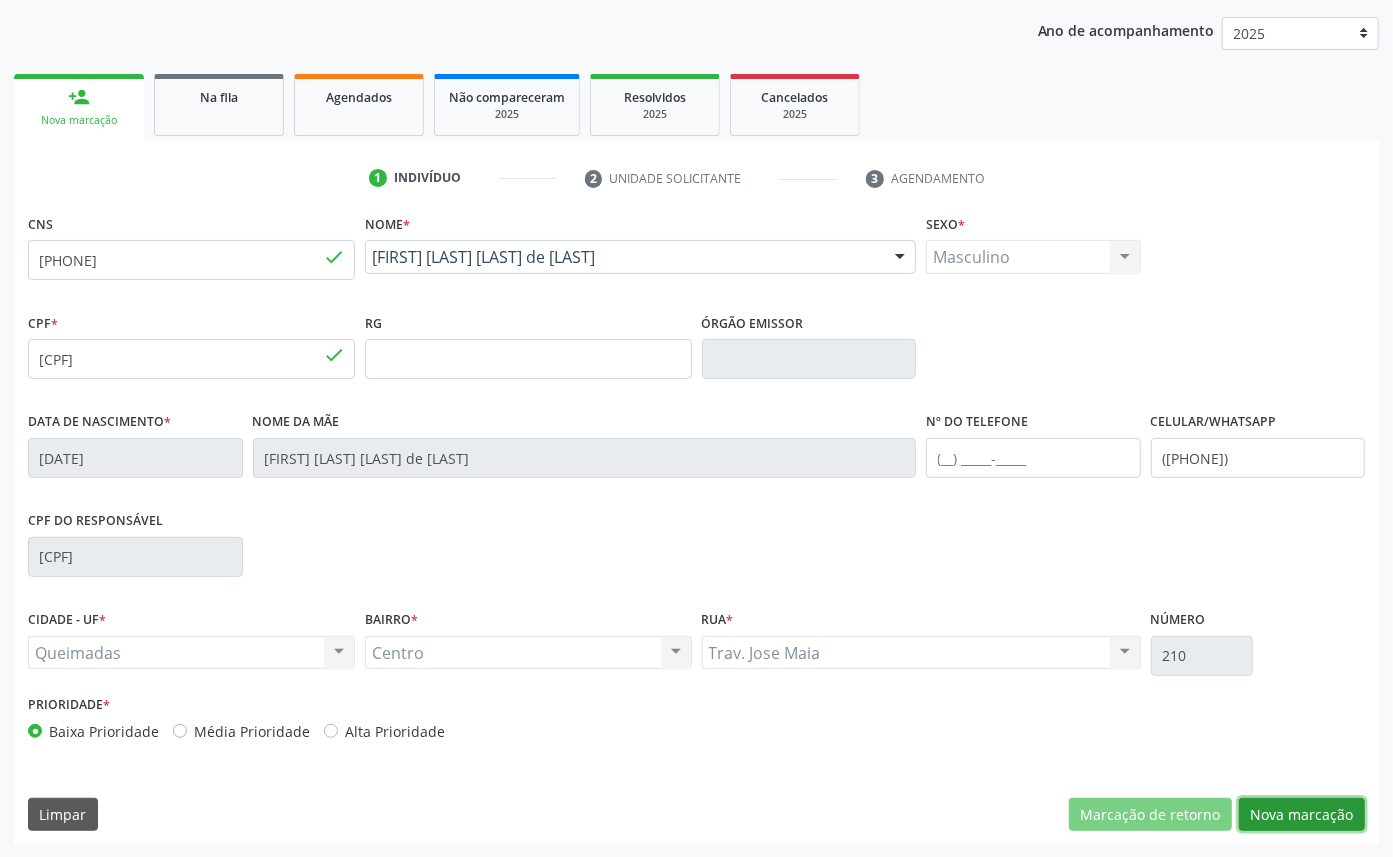 click on "Nova marcação" at bounding box center [1302, 815] 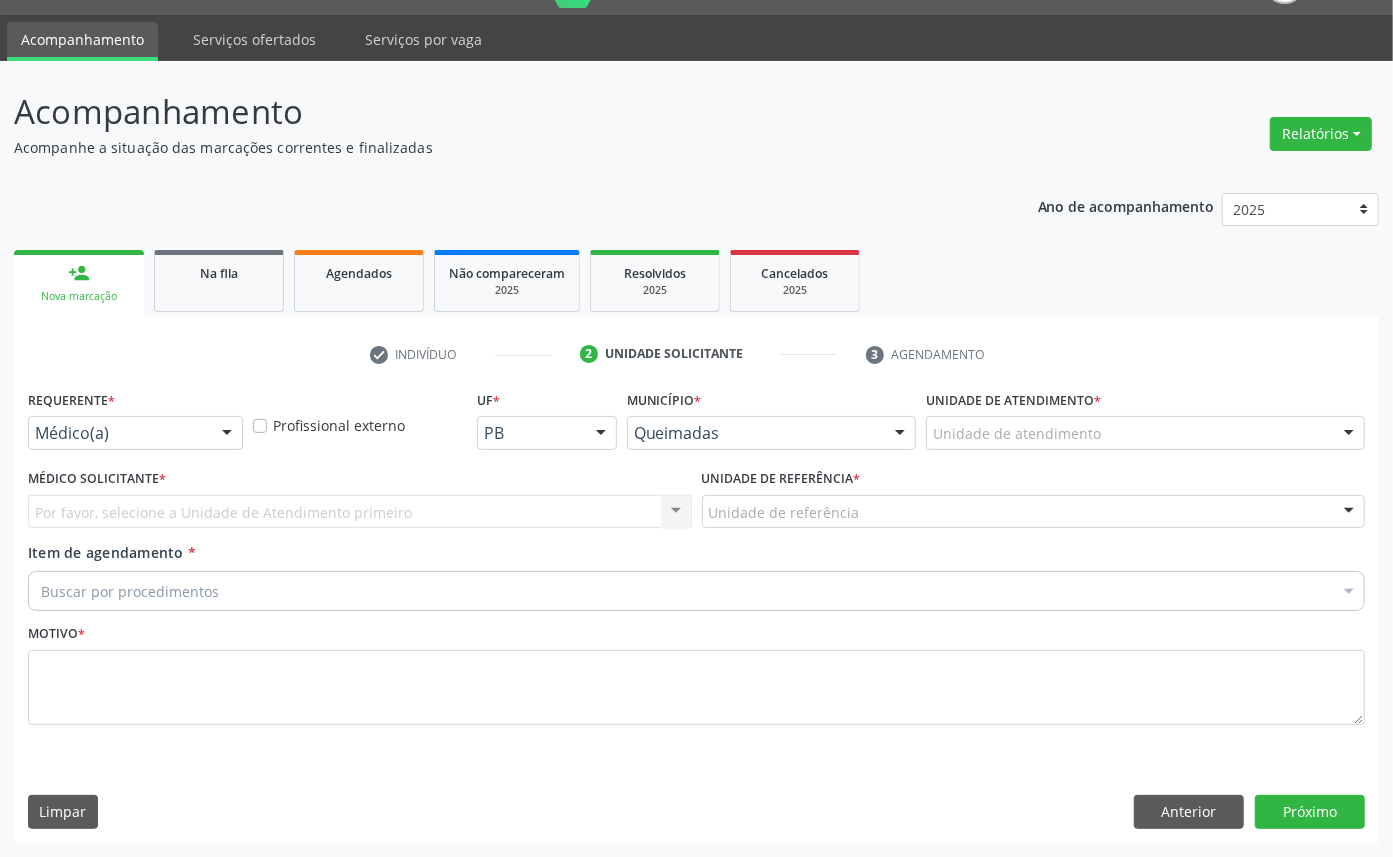 scroll, scrollTop: 47, scrollLeft: 0, axis: vertical 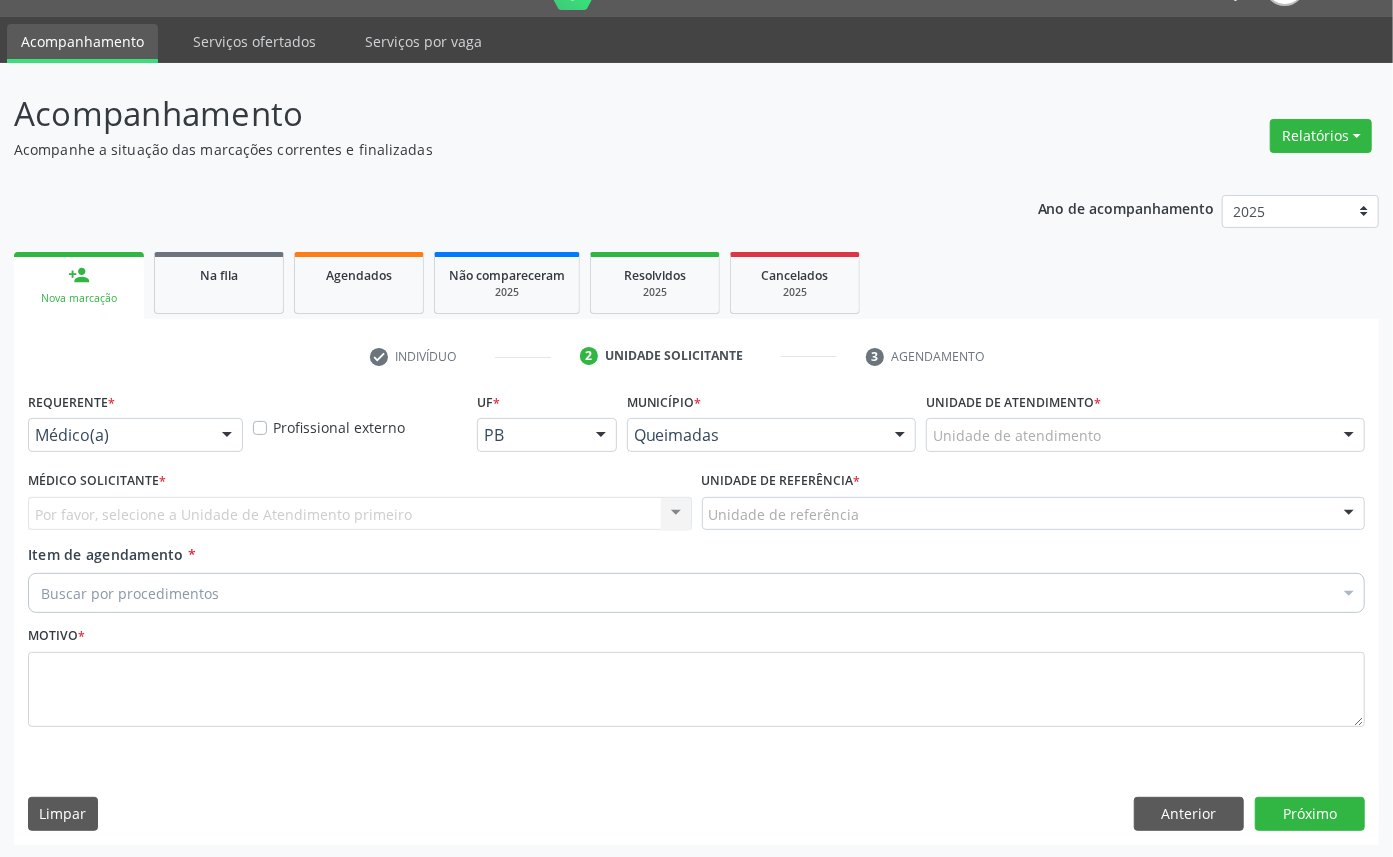 drag, startPoint x: 176, startPoint y: 438, endPoint x: 168, endPoint y: 548, distance: 110.29053 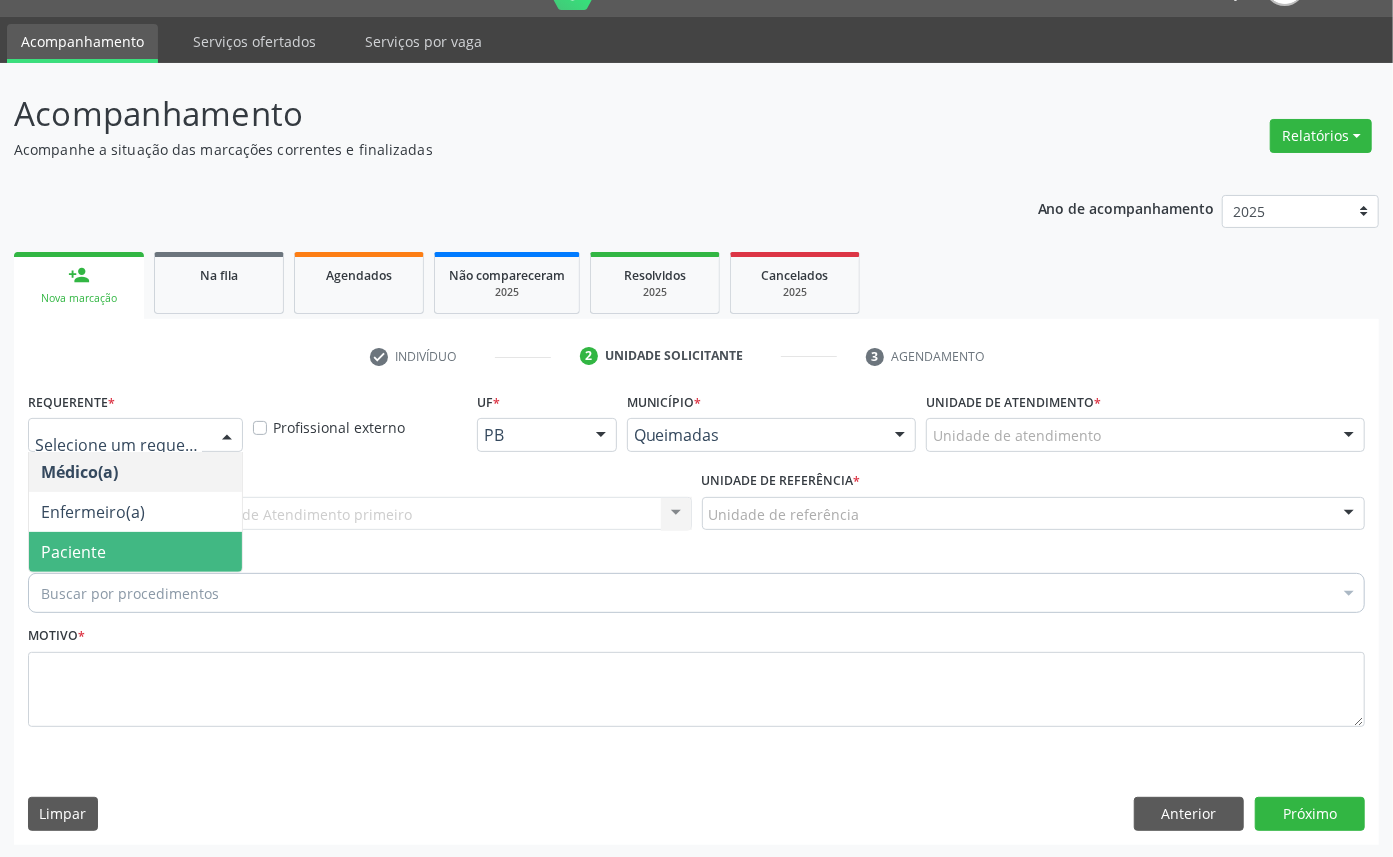 click on "Paciente" at bounding box center [135, 552] 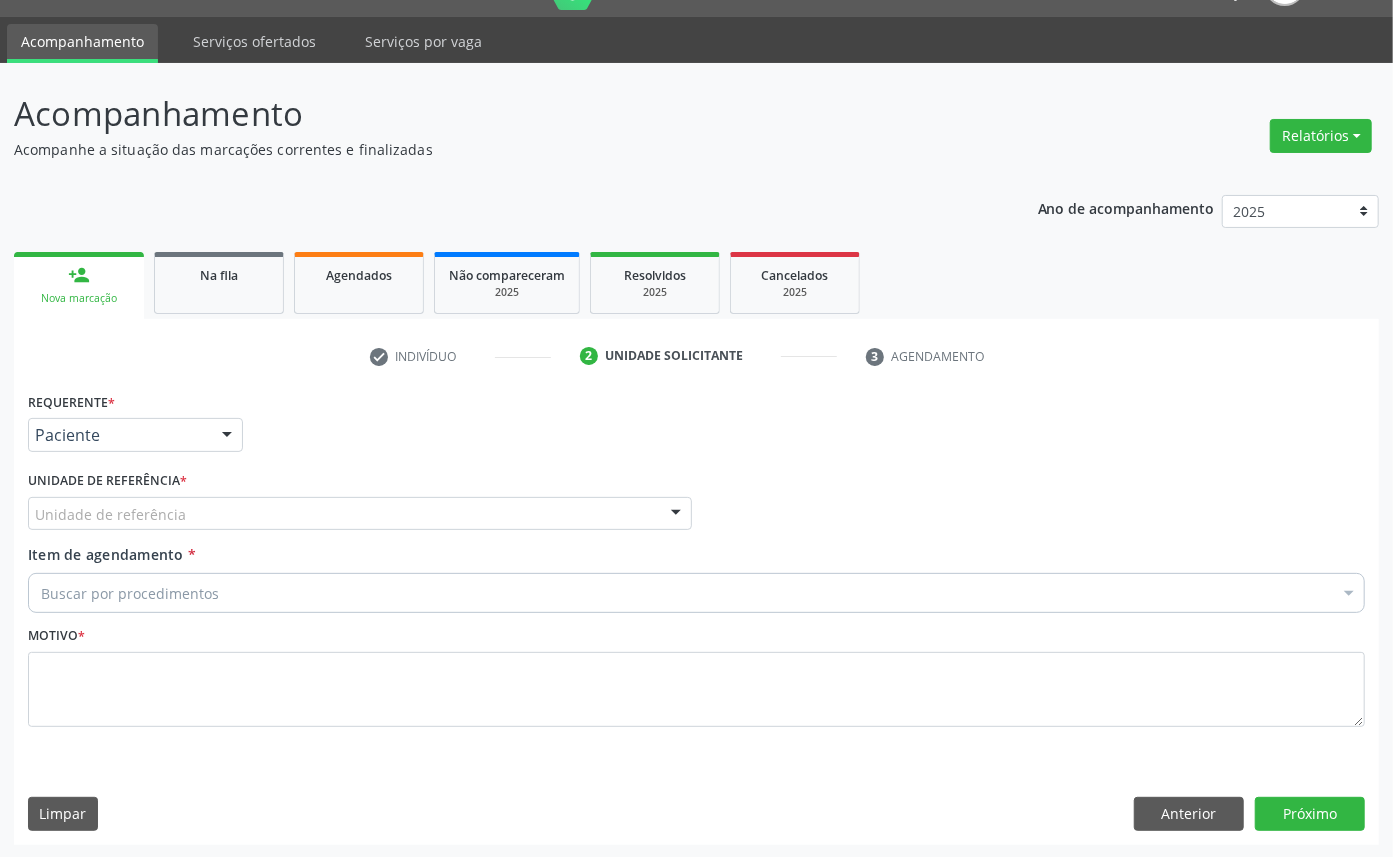 click on "Unidade de referência" at bounding box center (360, 514) 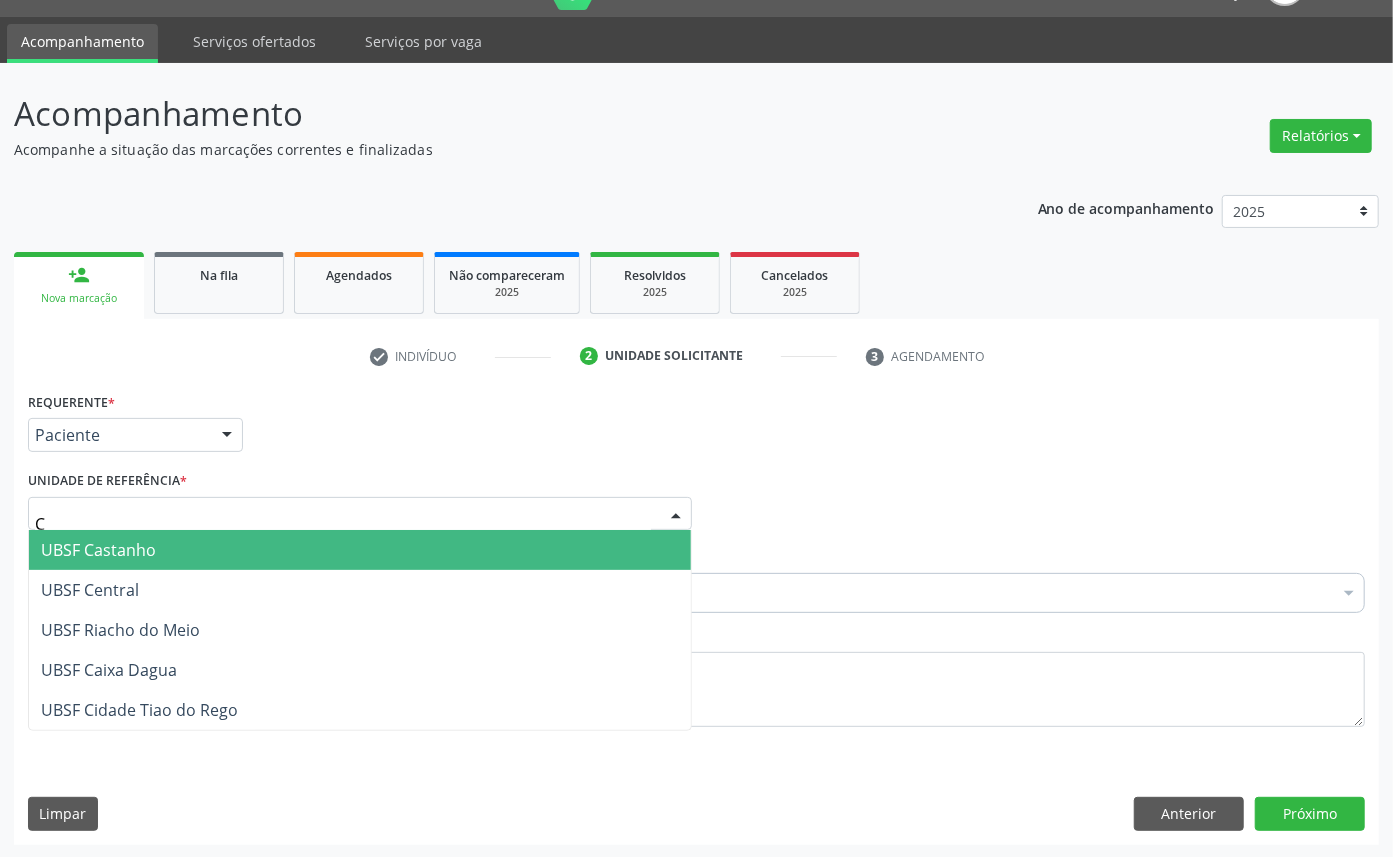 type on "CE" 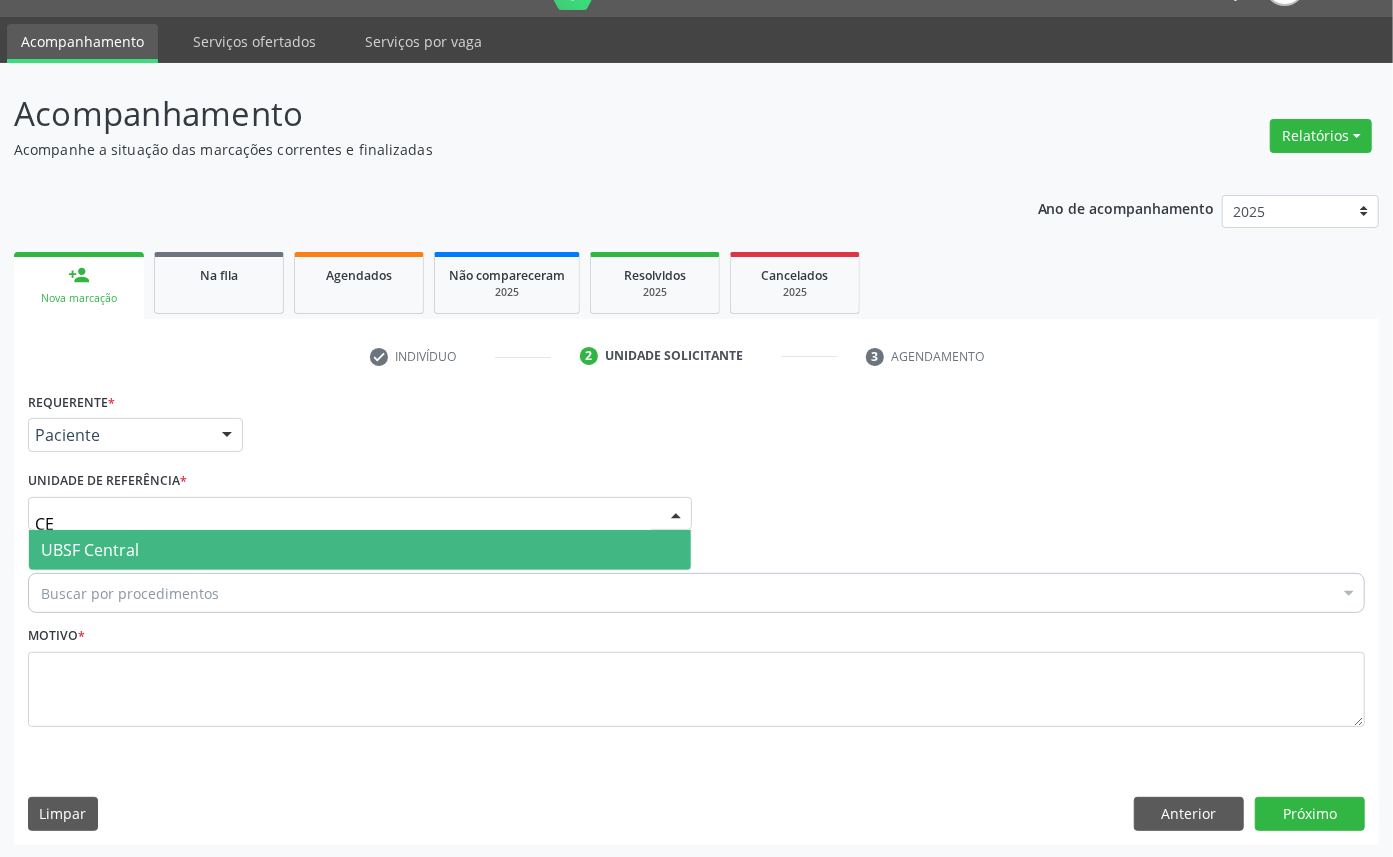 click on "UBSF Central" at bounding box center (360, 550) 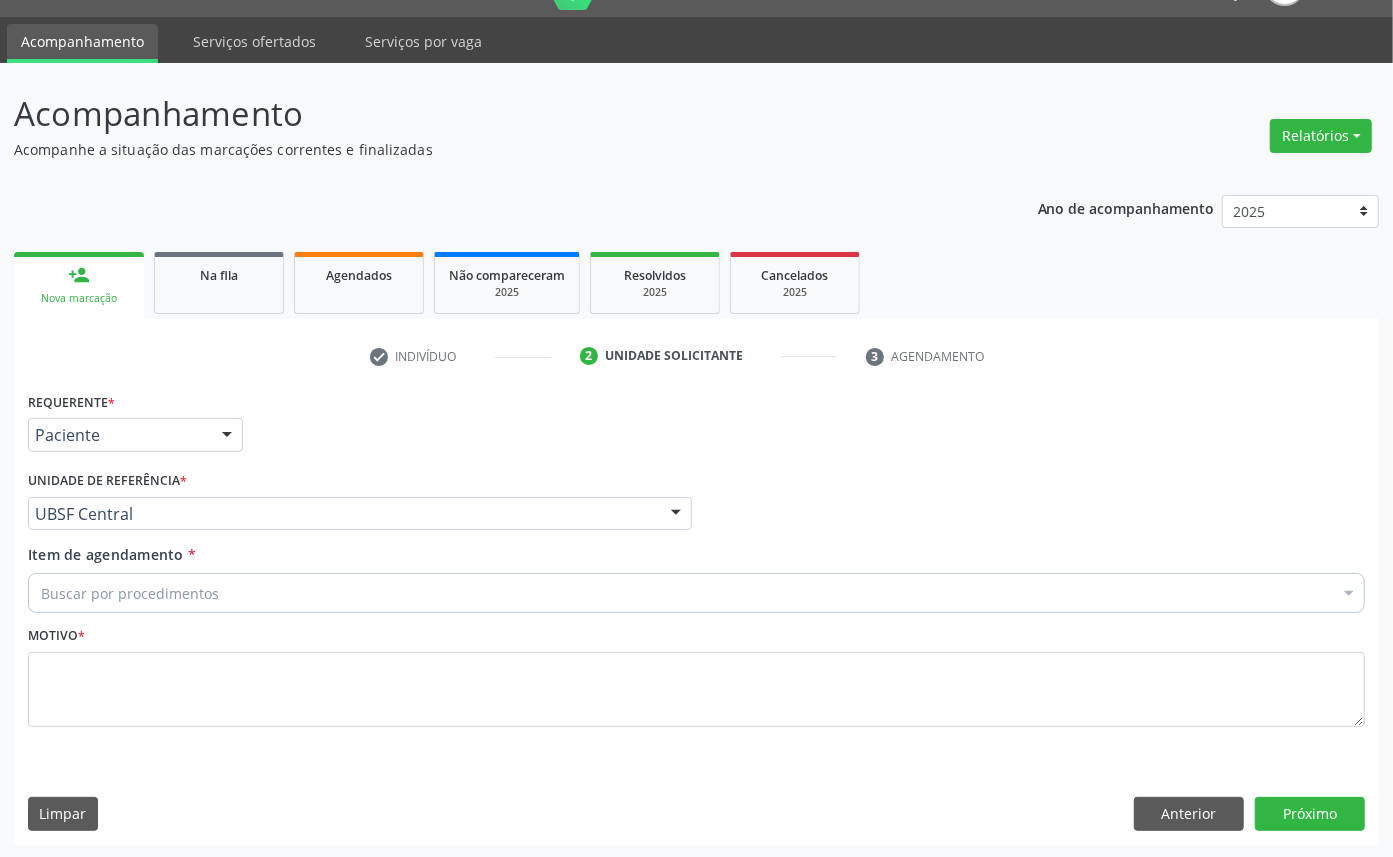 click on "Buscar por procedimentos" at bounding box center [696, 593] 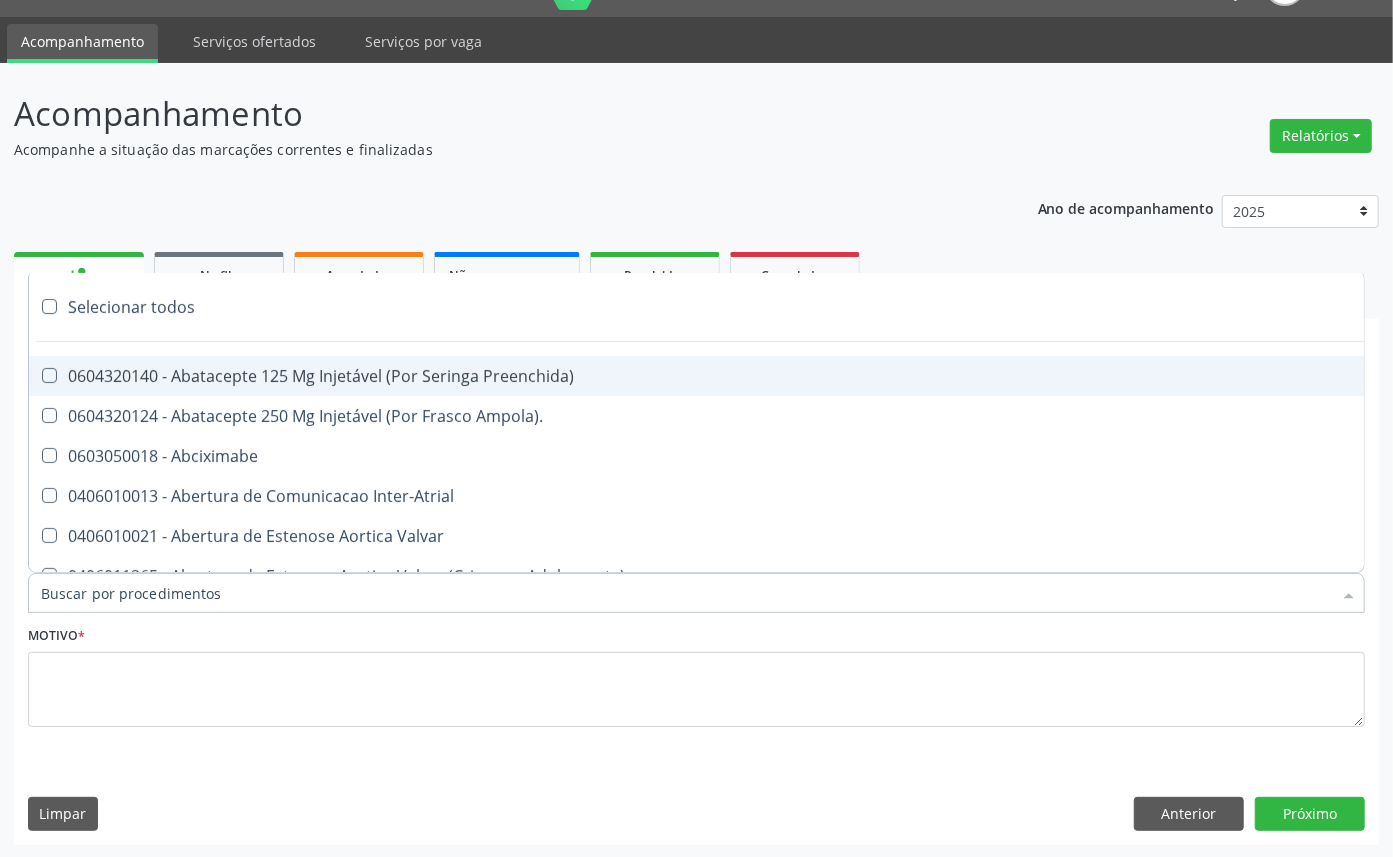 paste on "ENDOCRINOLOGISTA" 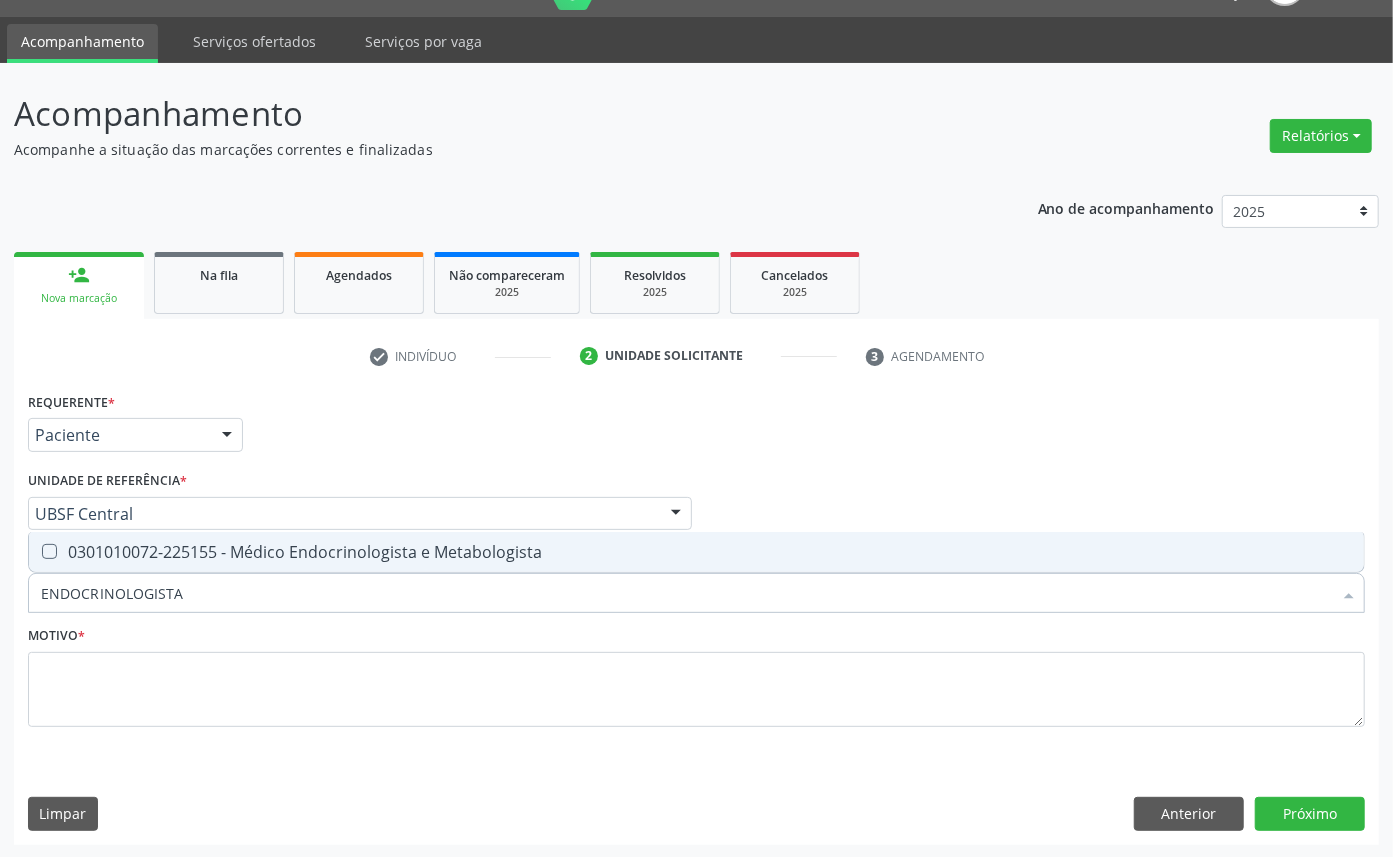 click on "0301010072-225155 - Médico Endocrinologista e Metabologista" at bounding box center [696, 552] 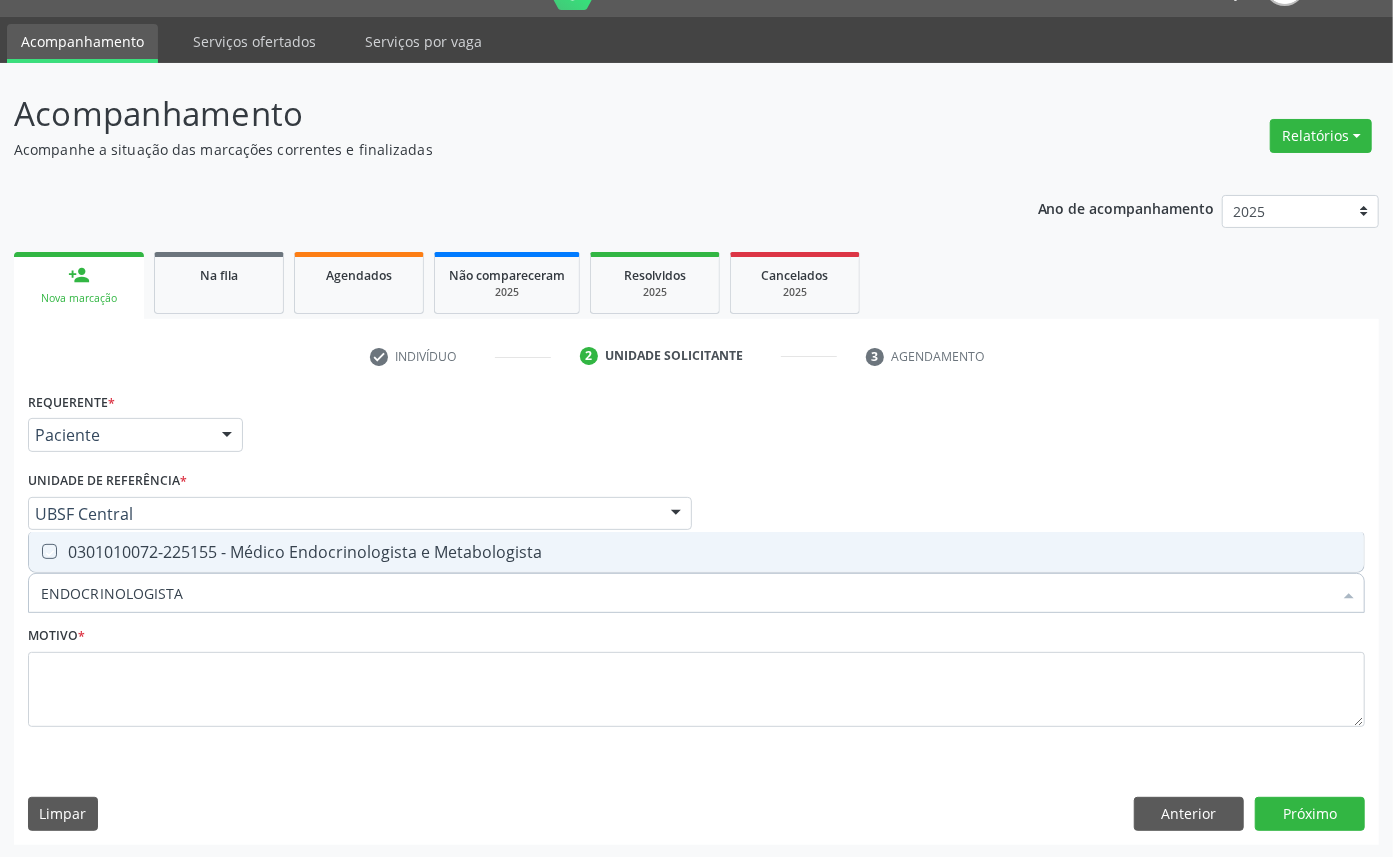 checkbox on "true" 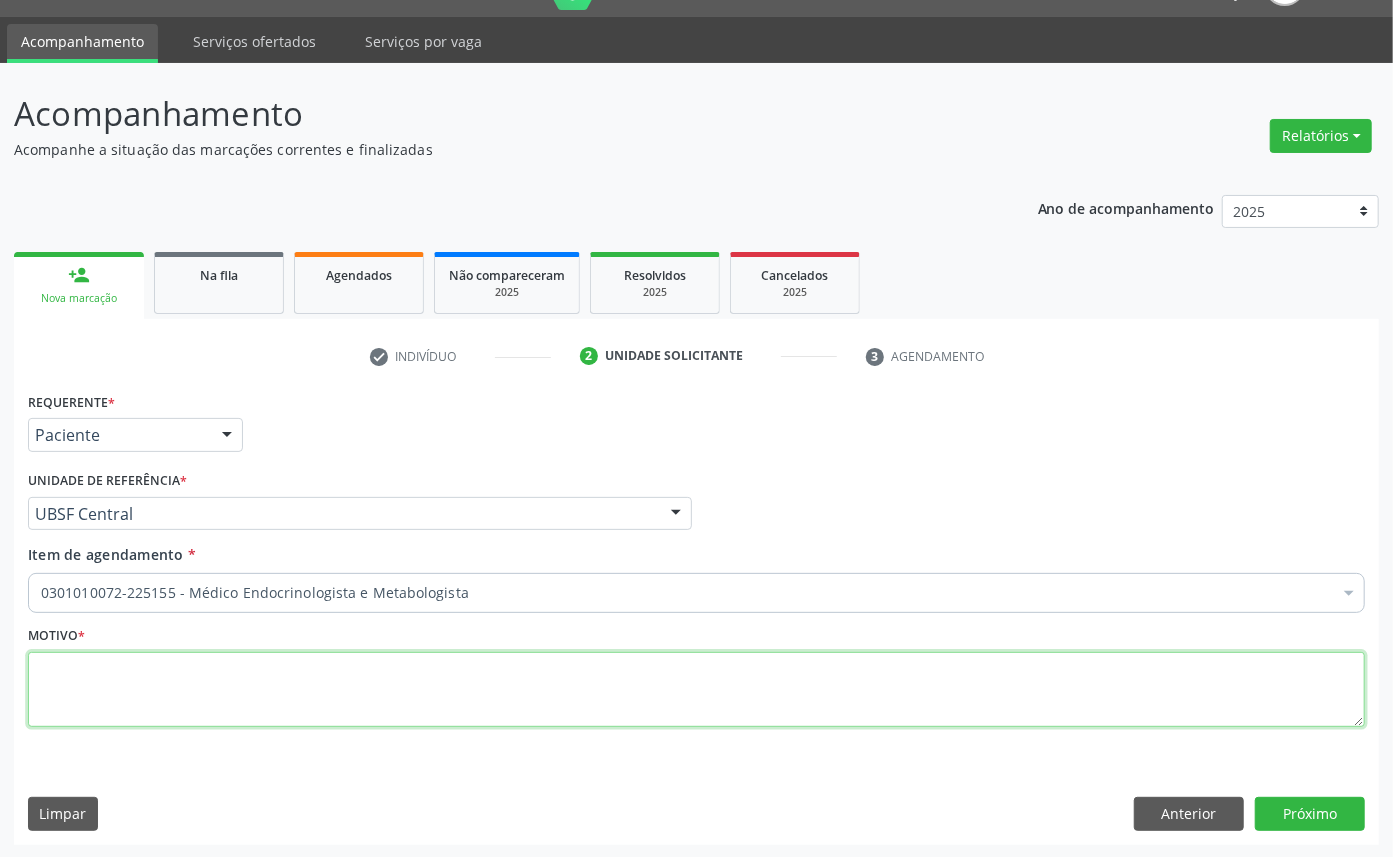 click at bounding box center (696, 690) 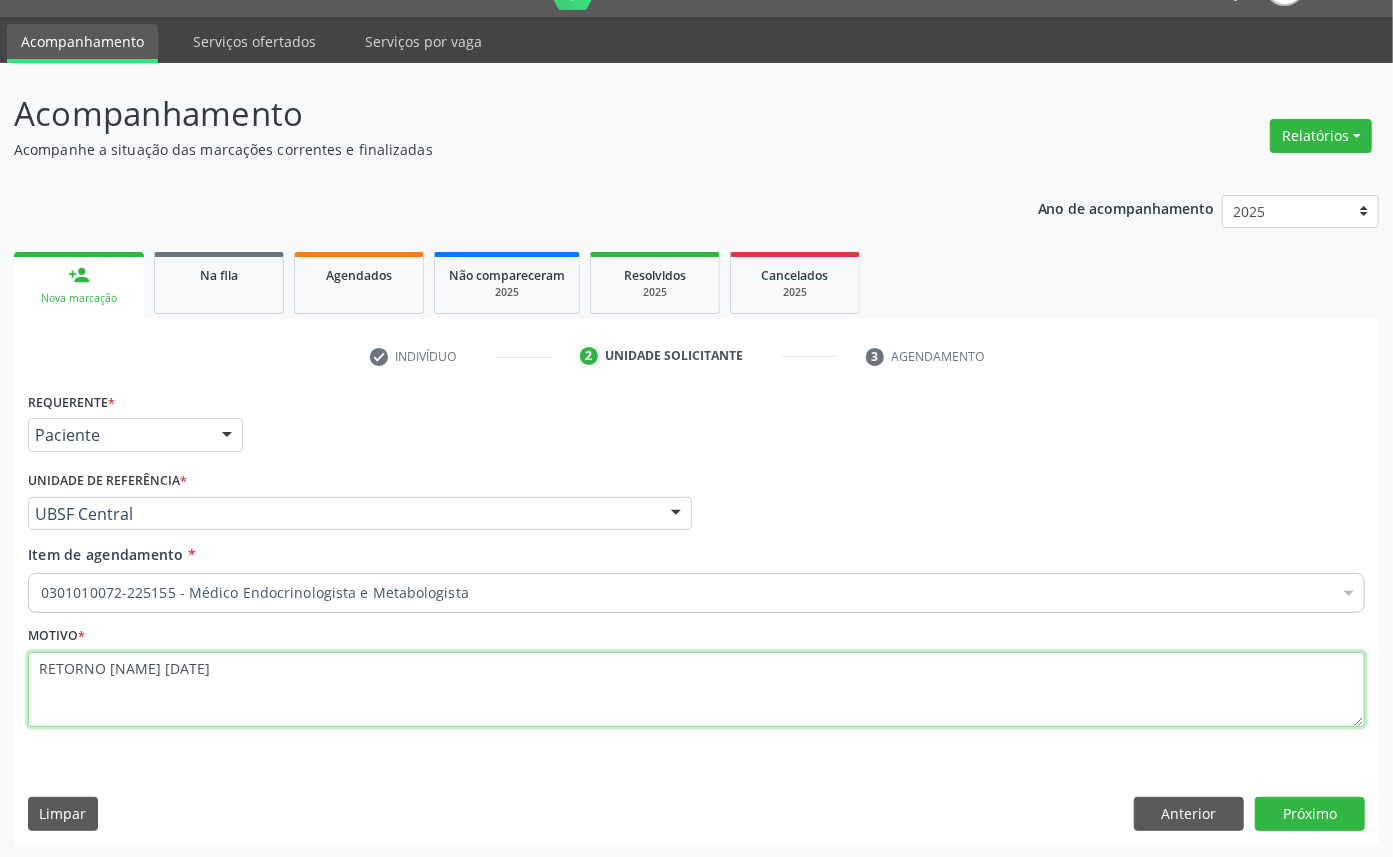 click on "RETORNO [NAME] [DATE]" at bounding box center (696, 690) 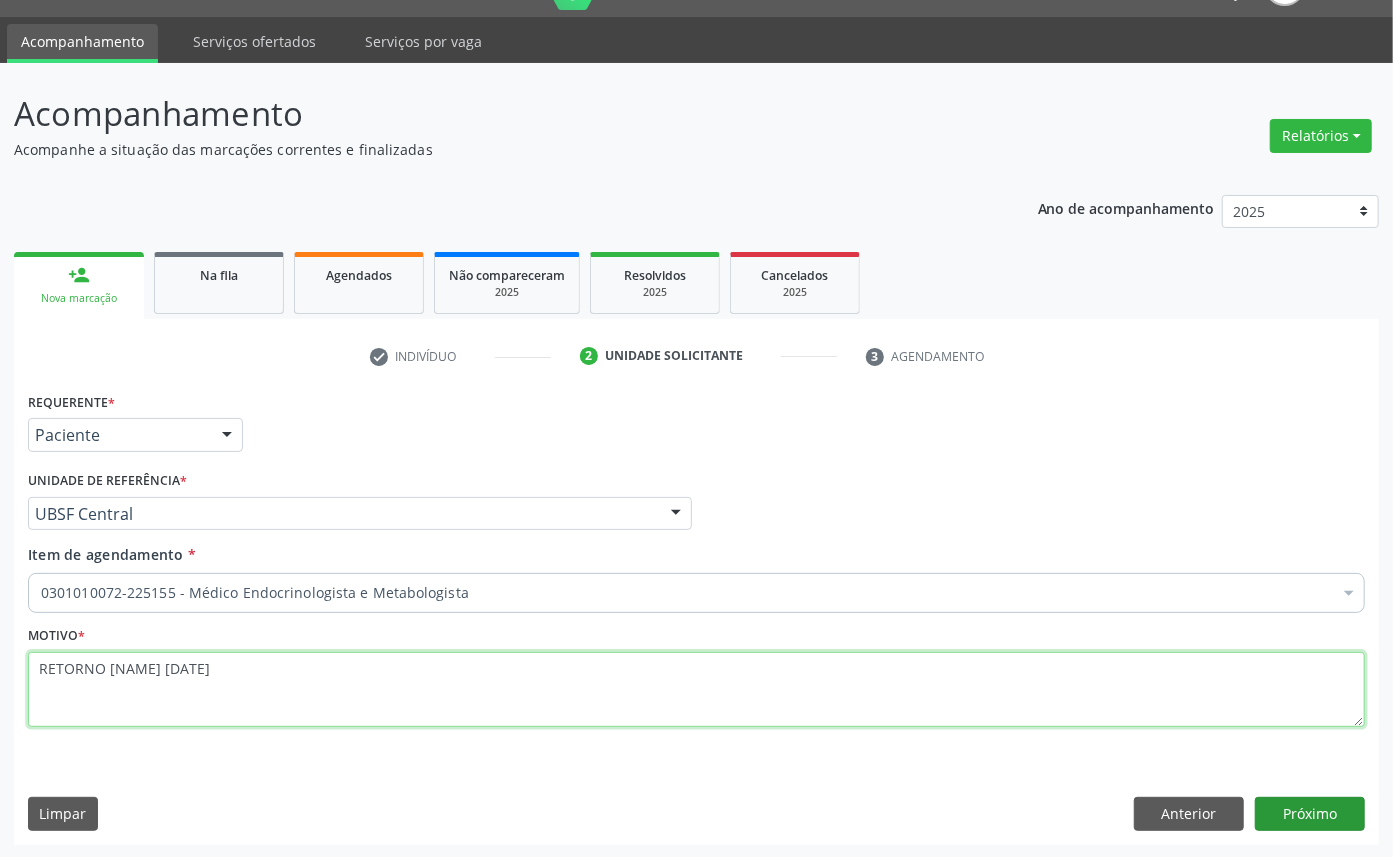 type on "RETORNO [NAME] [DATE]" 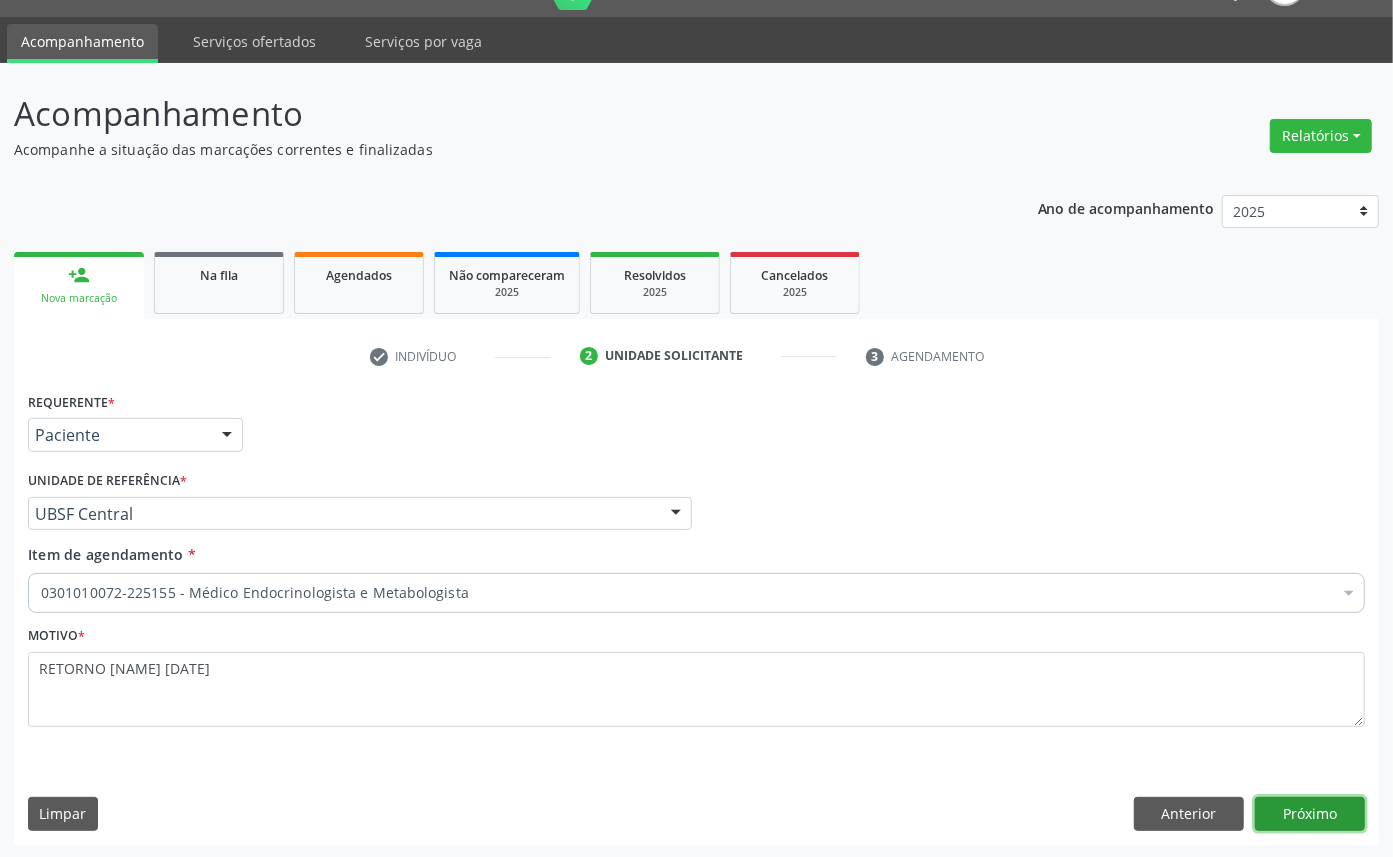 click on "Próximo" at bounding box center (1310, 814) 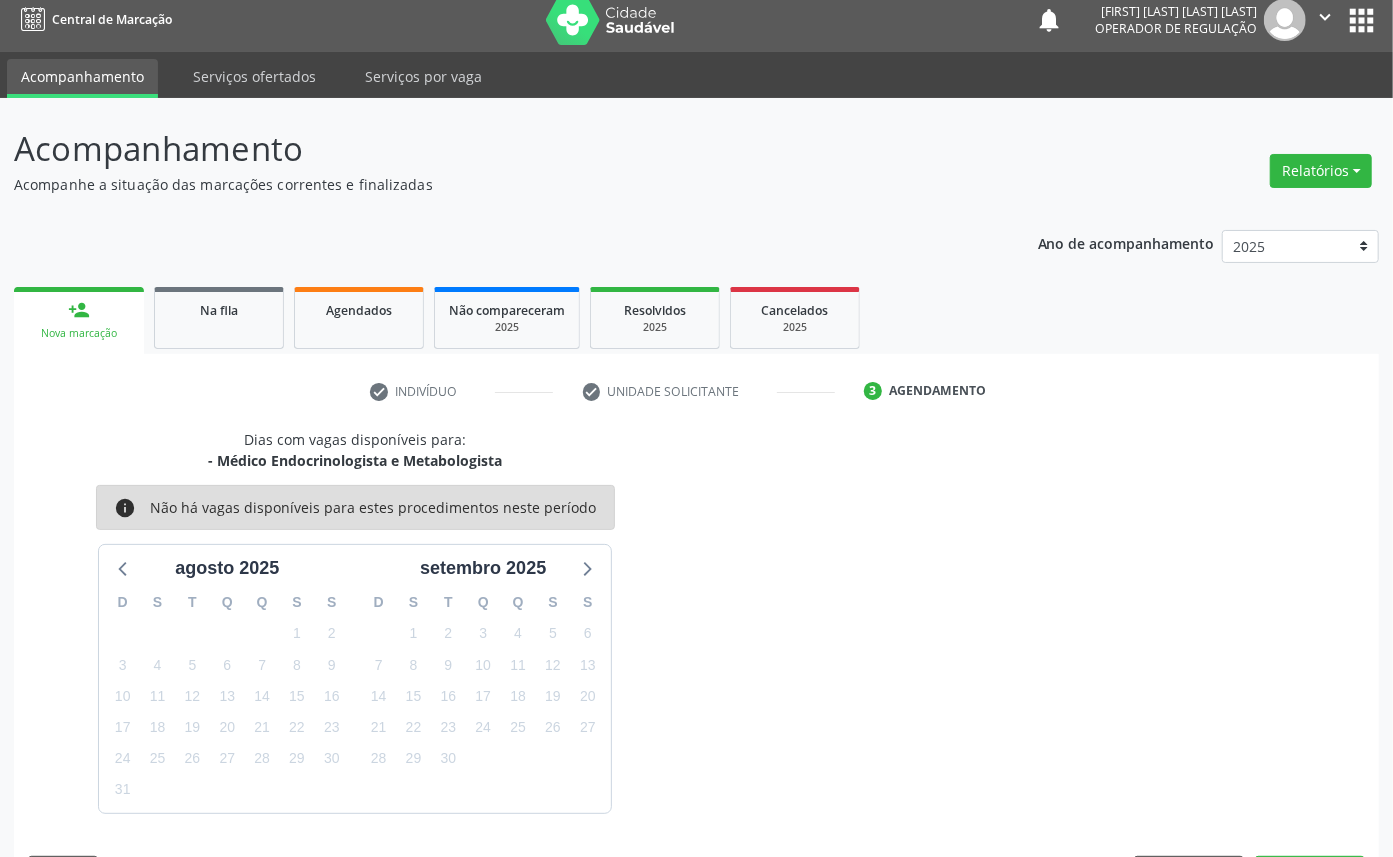 scroll, scrollTop: 47, scrollLeft: 0, axis: vertical 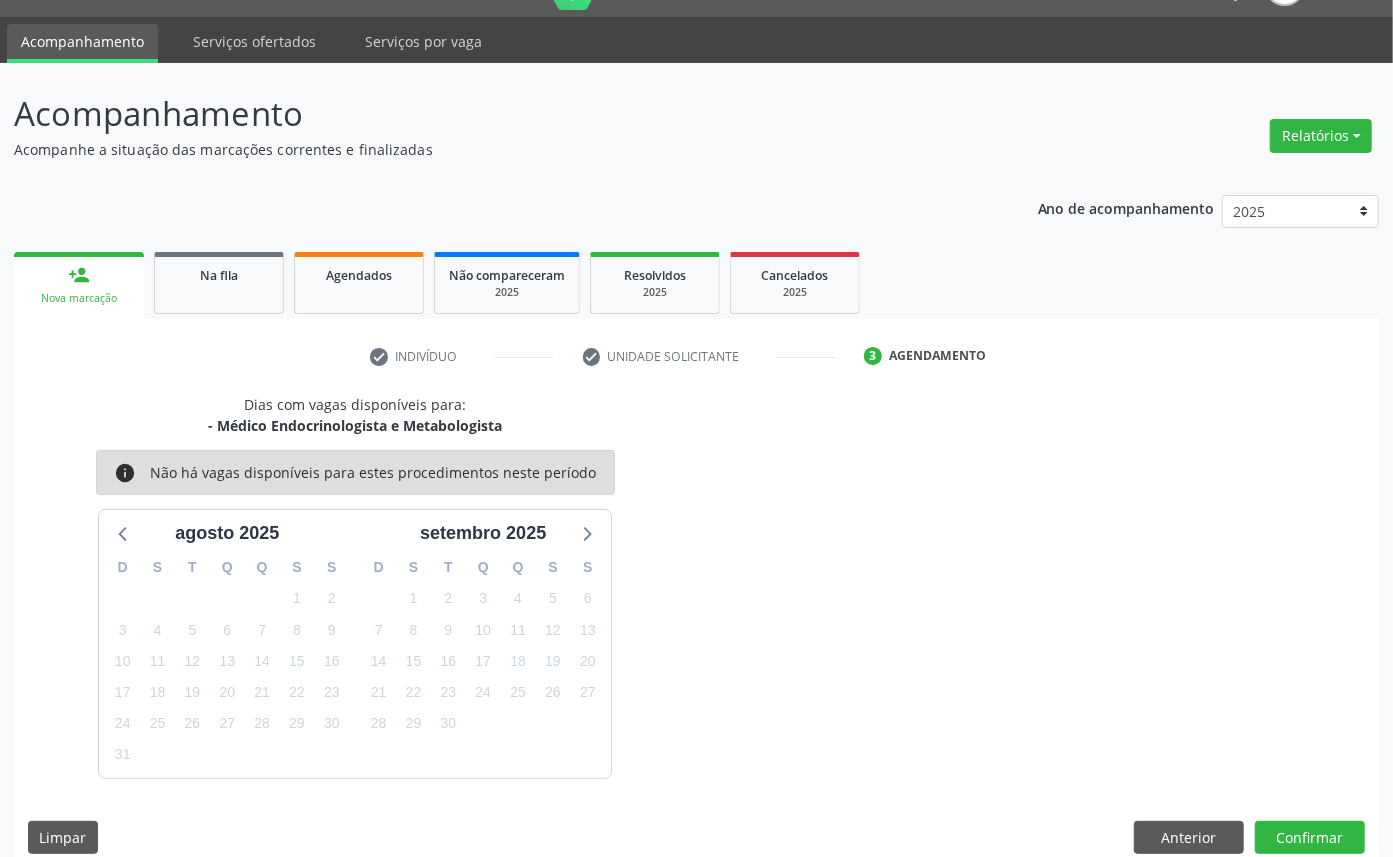 click on "26" at bounding box center [553, 692] 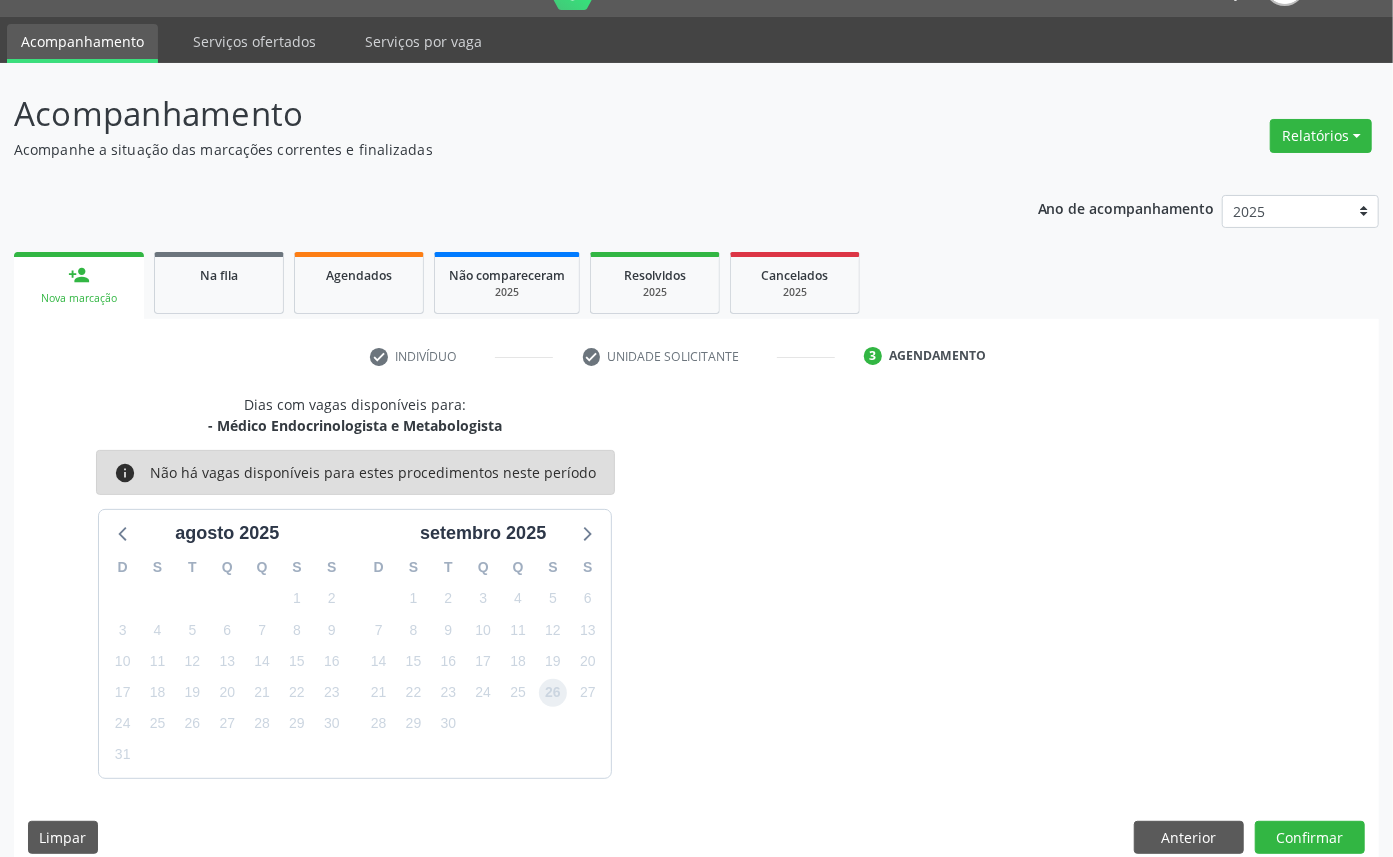 click on "26" at bounding box center [553, 693] 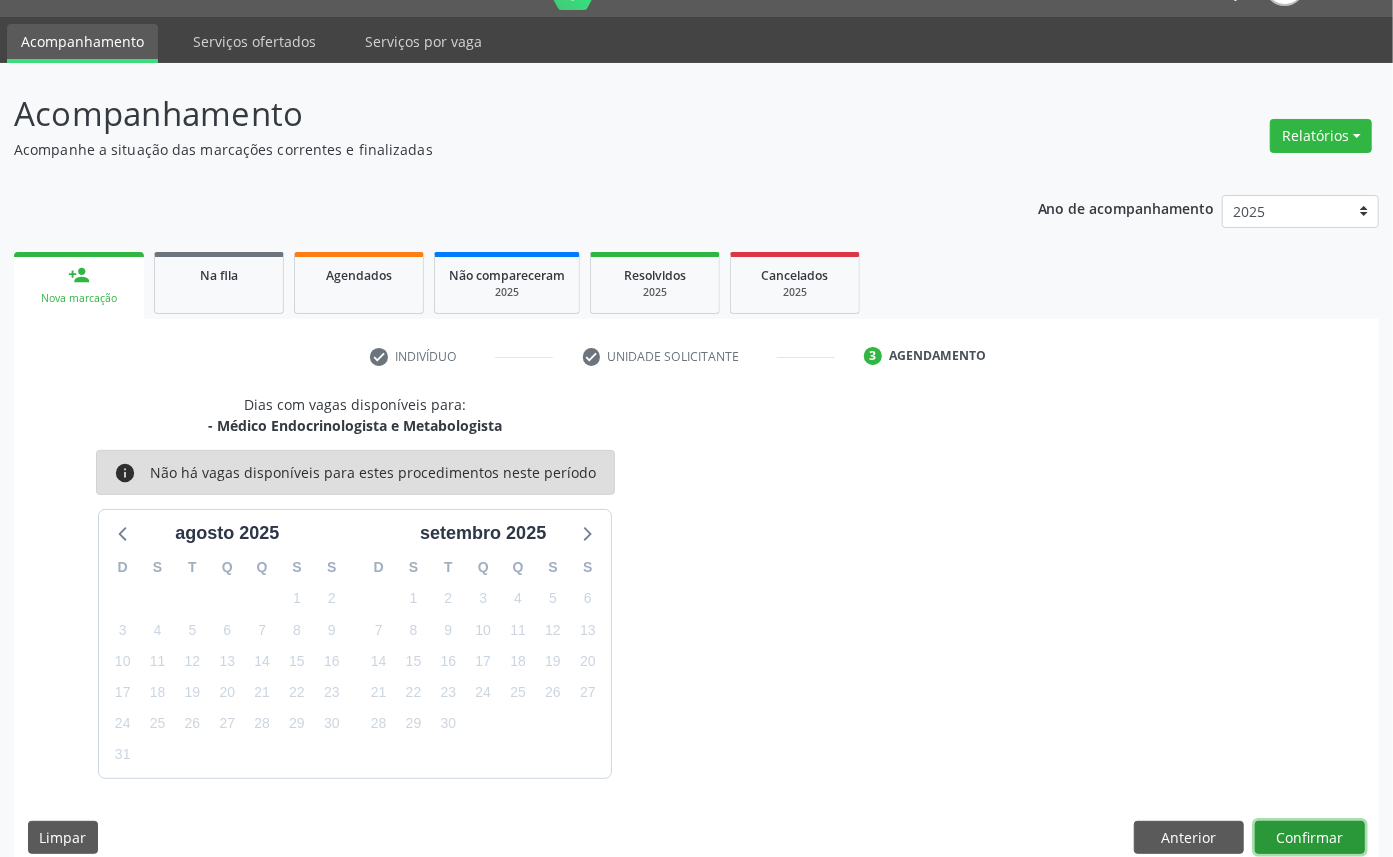 click on "Confirmar" at bounding box center [1310, 838] 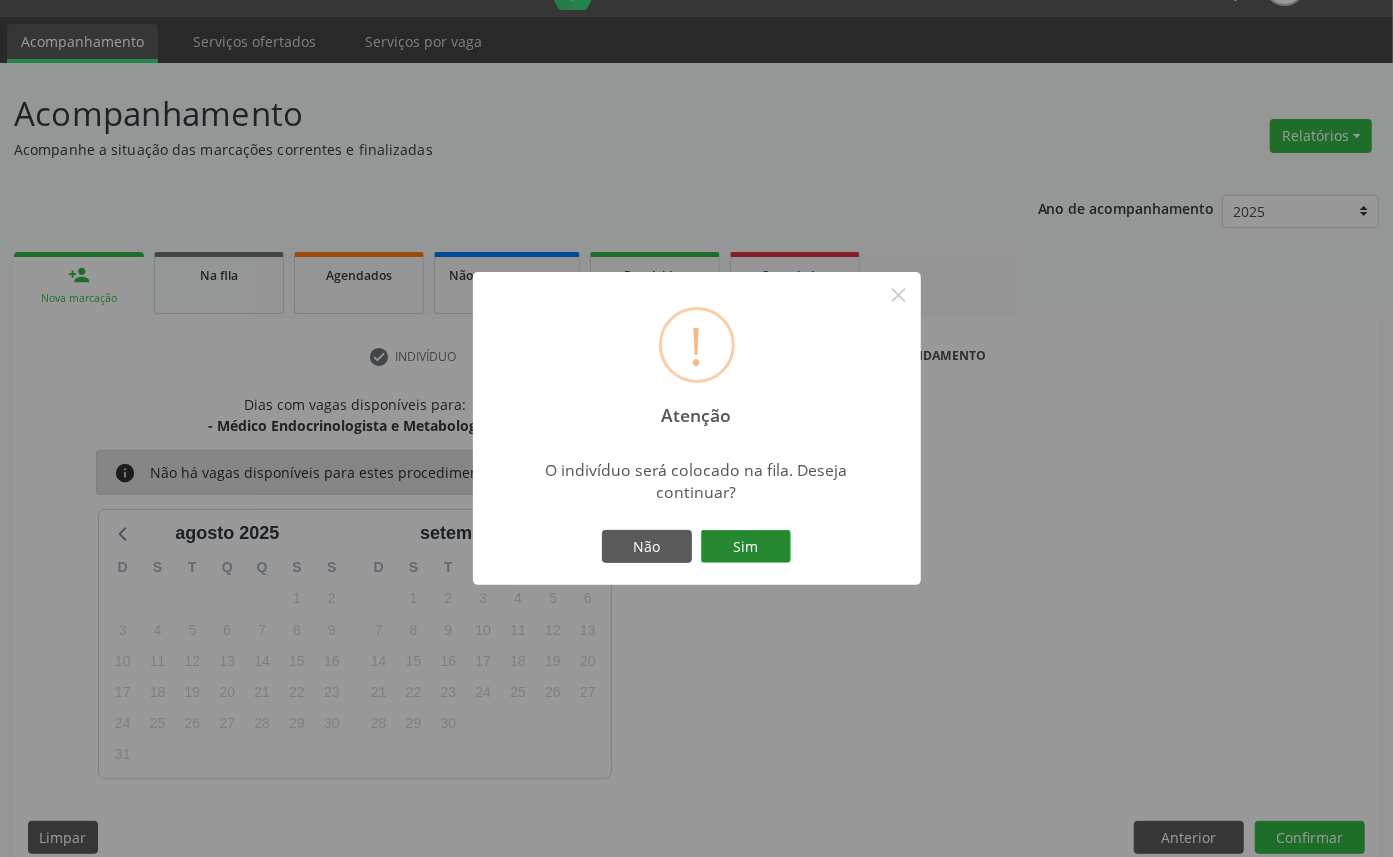 click on "Sim" at bounding box center (746, 547) 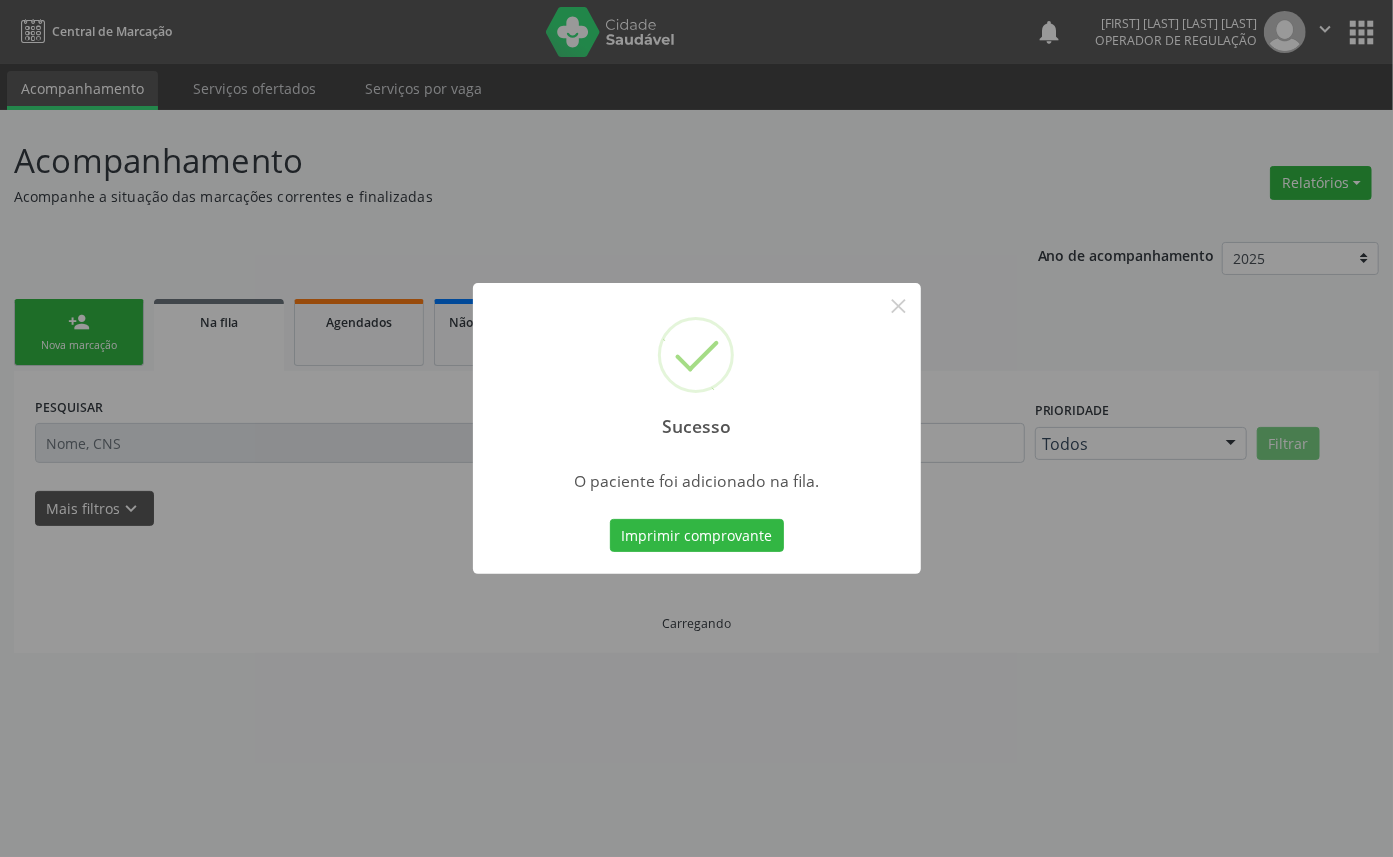 scroll, scrollTop: 0, scrollLeft: 0, axis: both 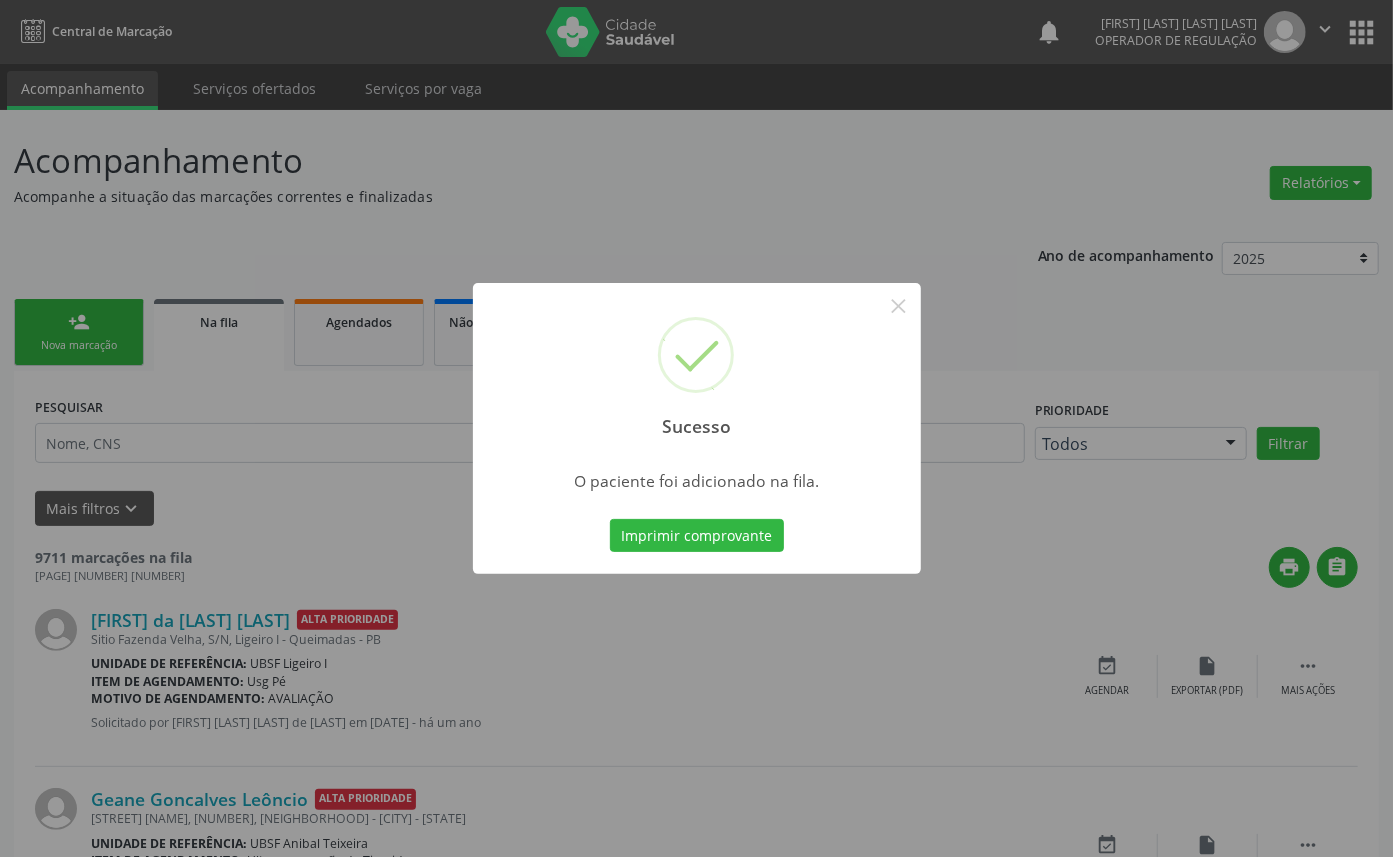 type 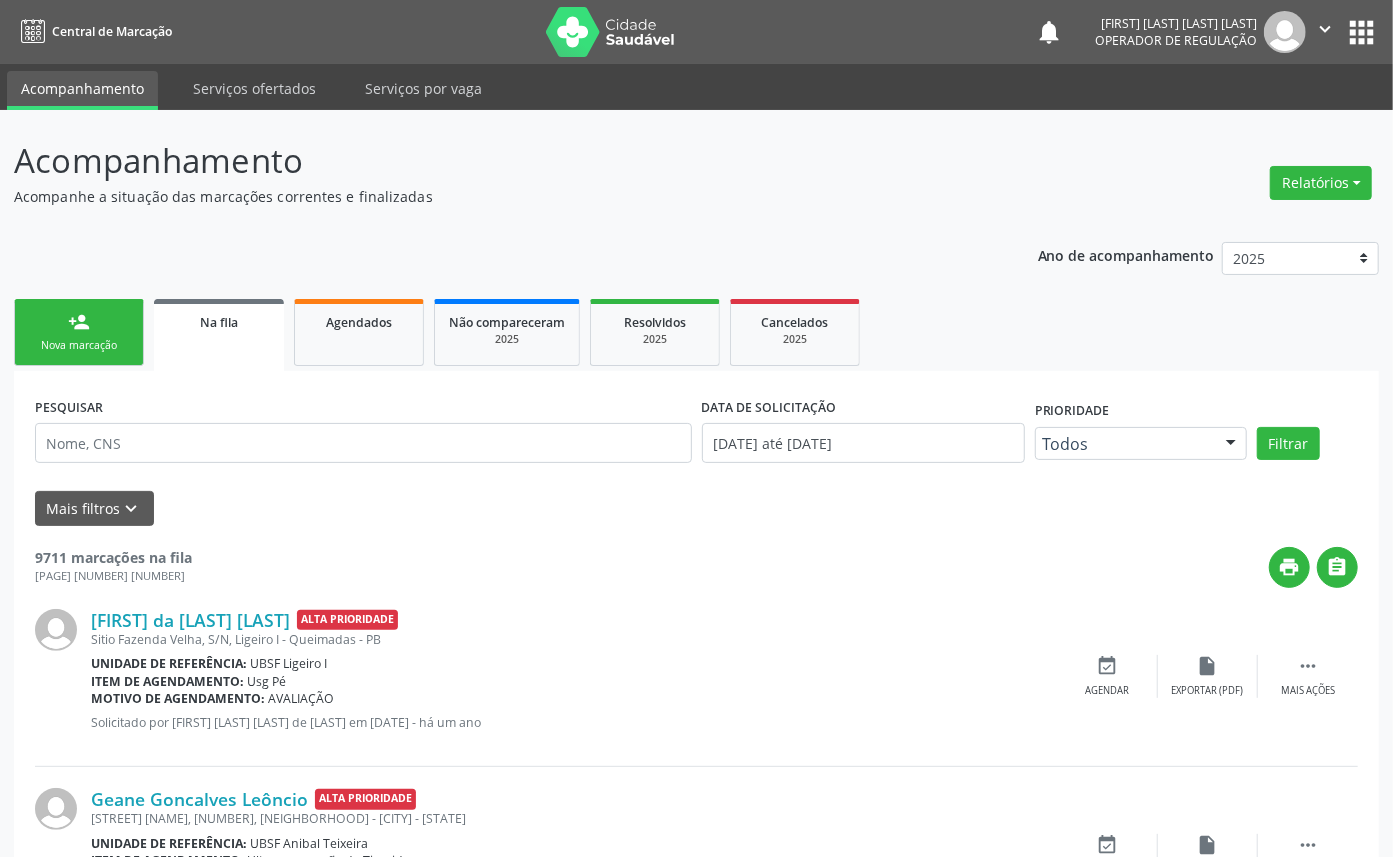 click on "Nova marcação" at bounding box center [79, 345] 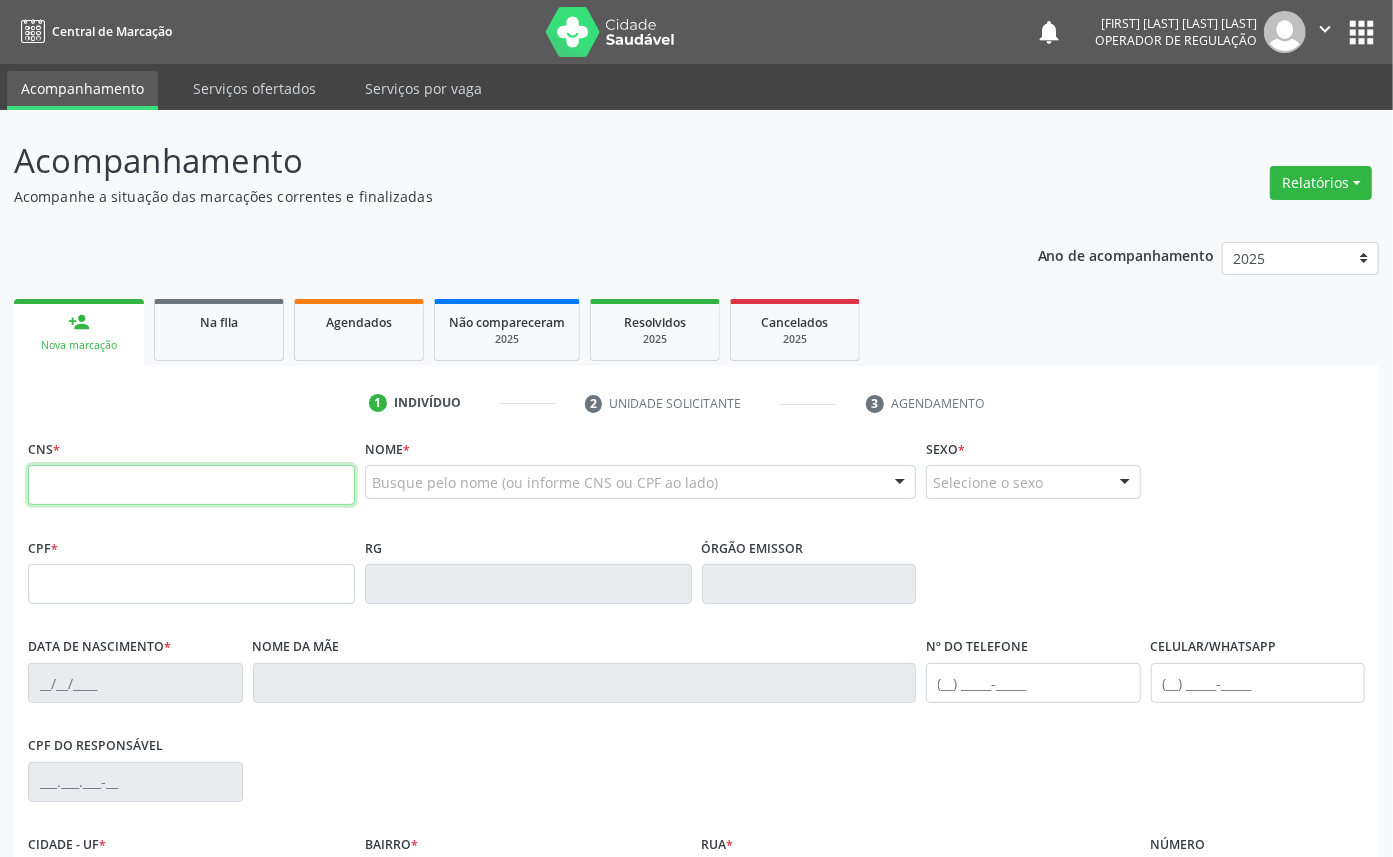 click at bounding box center [191, 485] 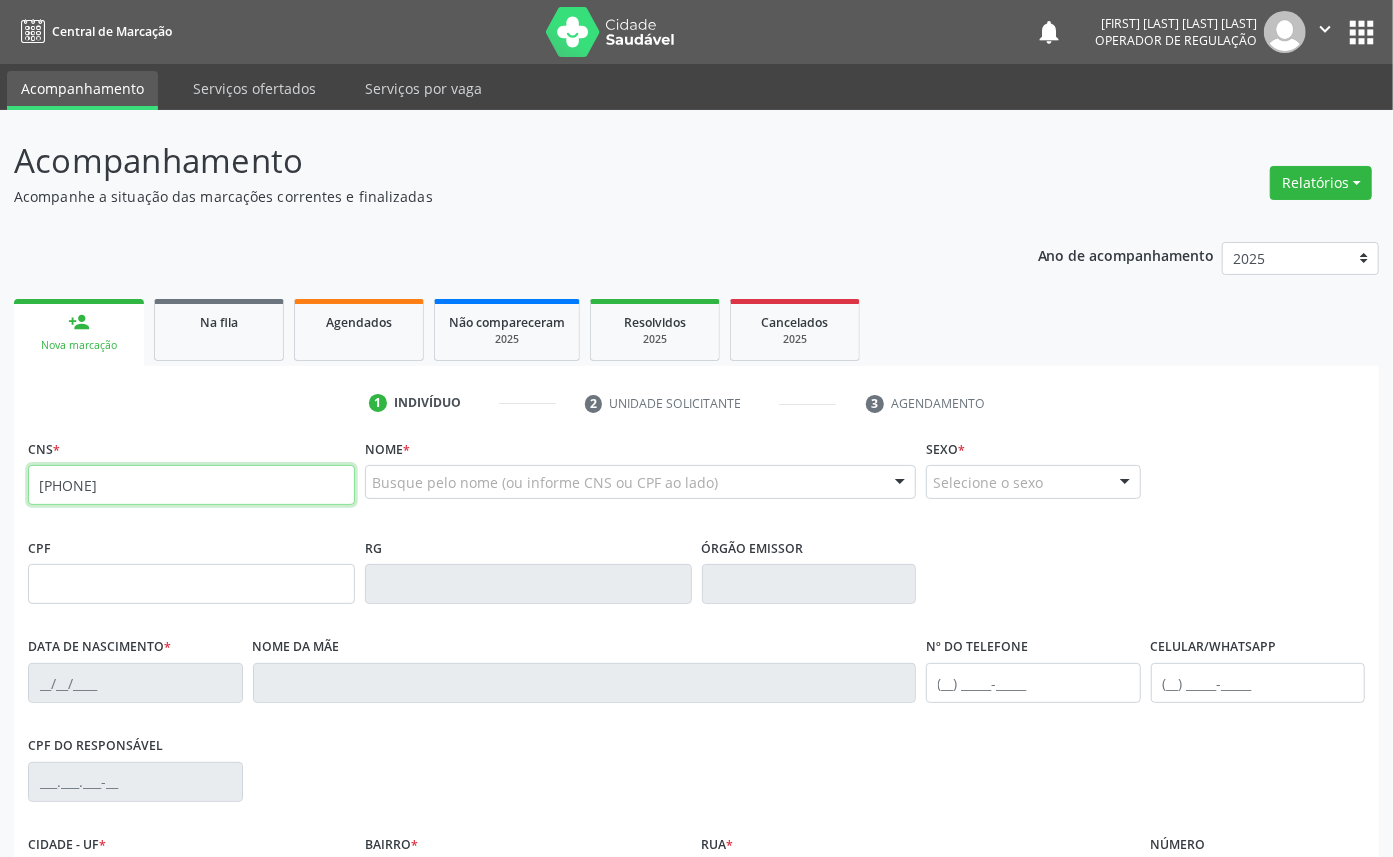 type on "[PHONE]" 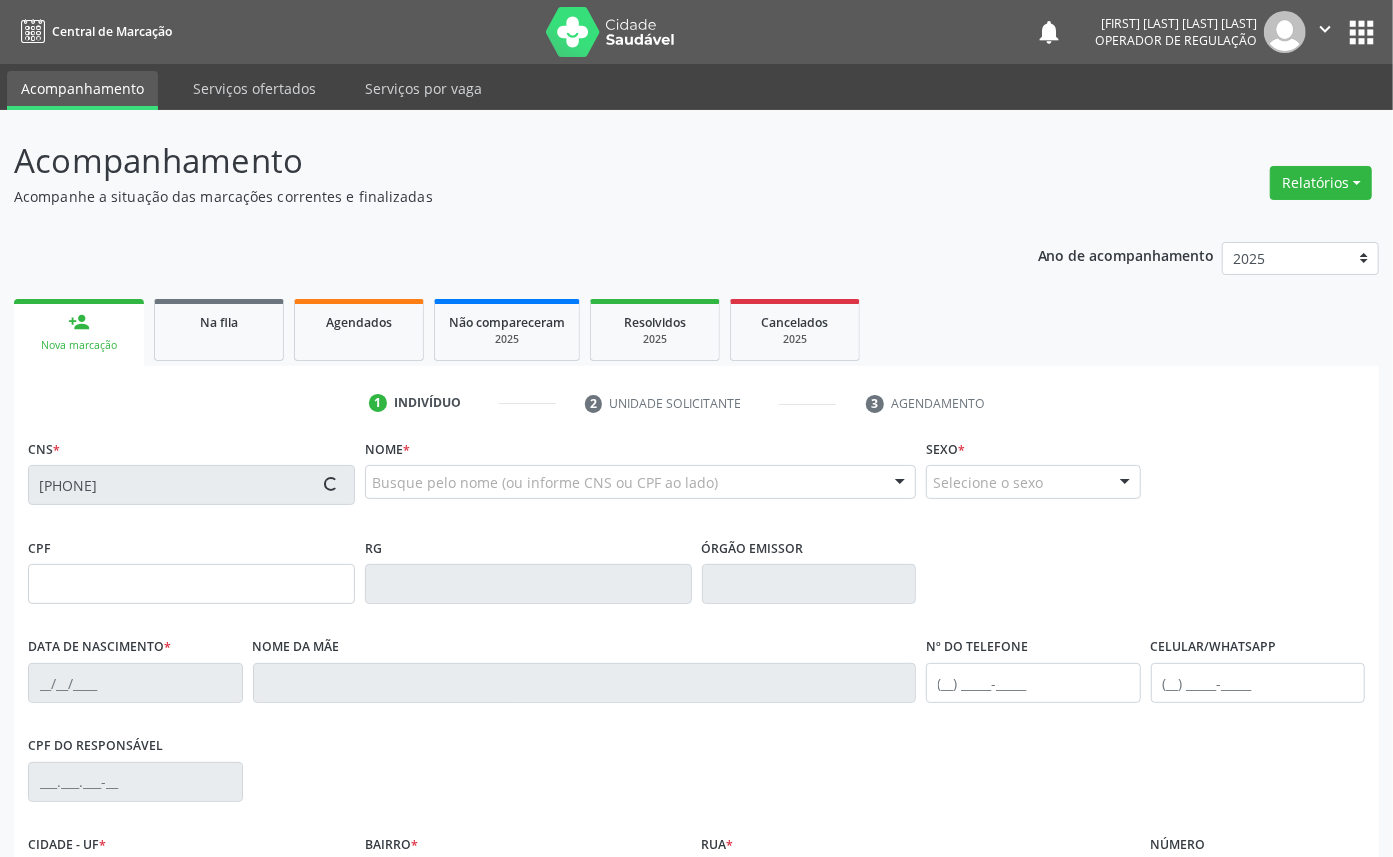 type on "[SSN]" 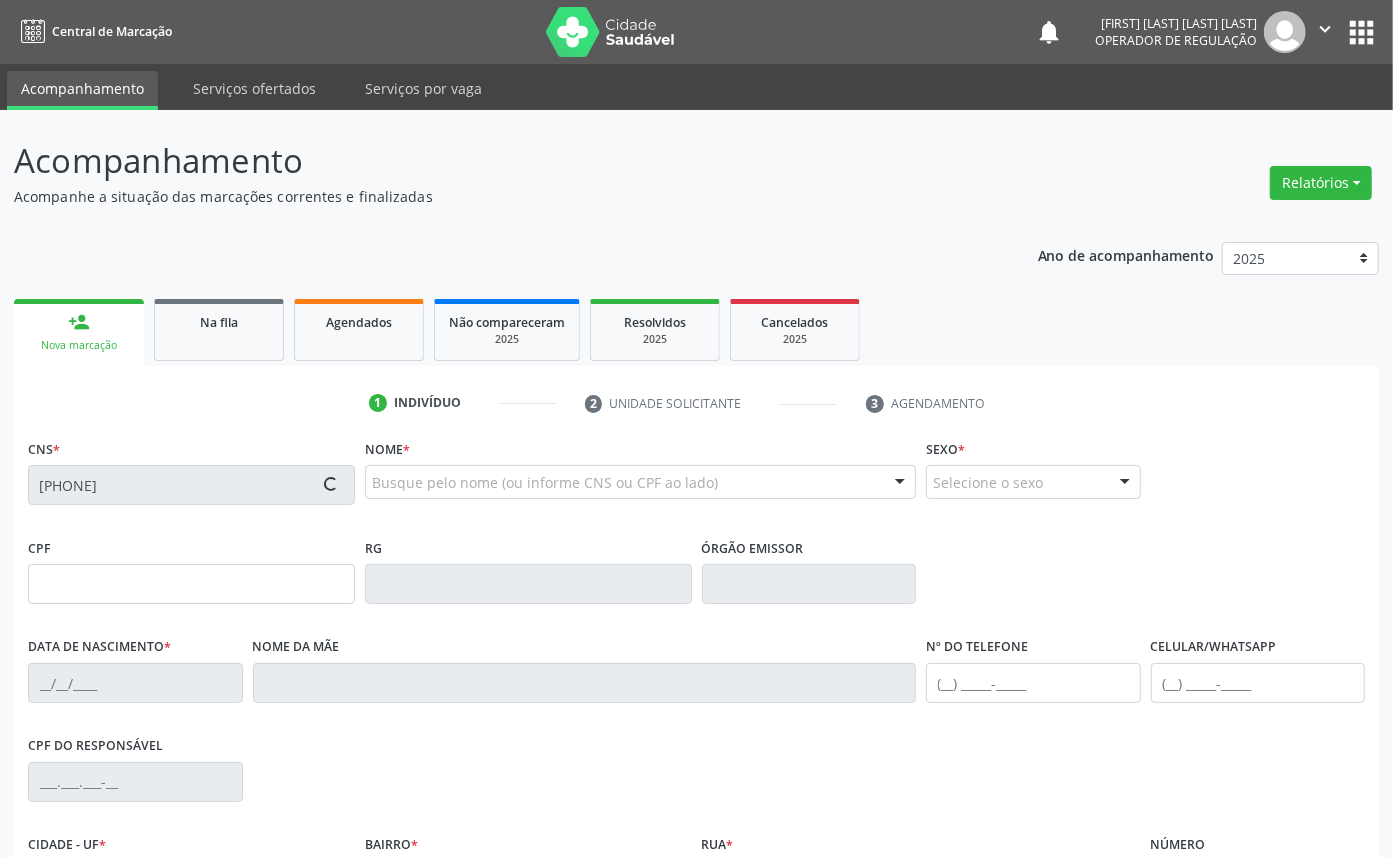 type on "[DATE]" 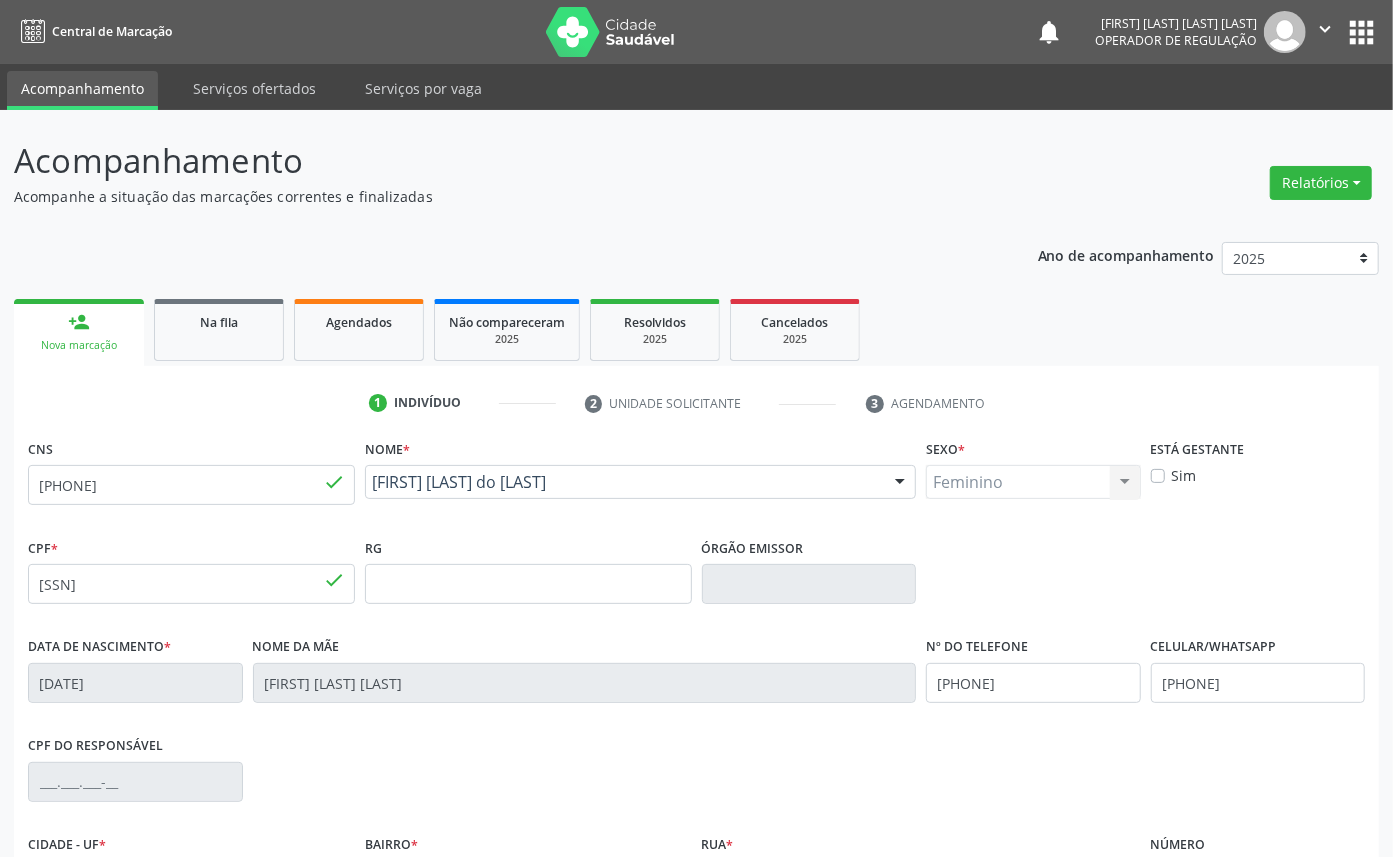 scroll, scrollTop: 225, scrollLeft: 0, axis: vertical 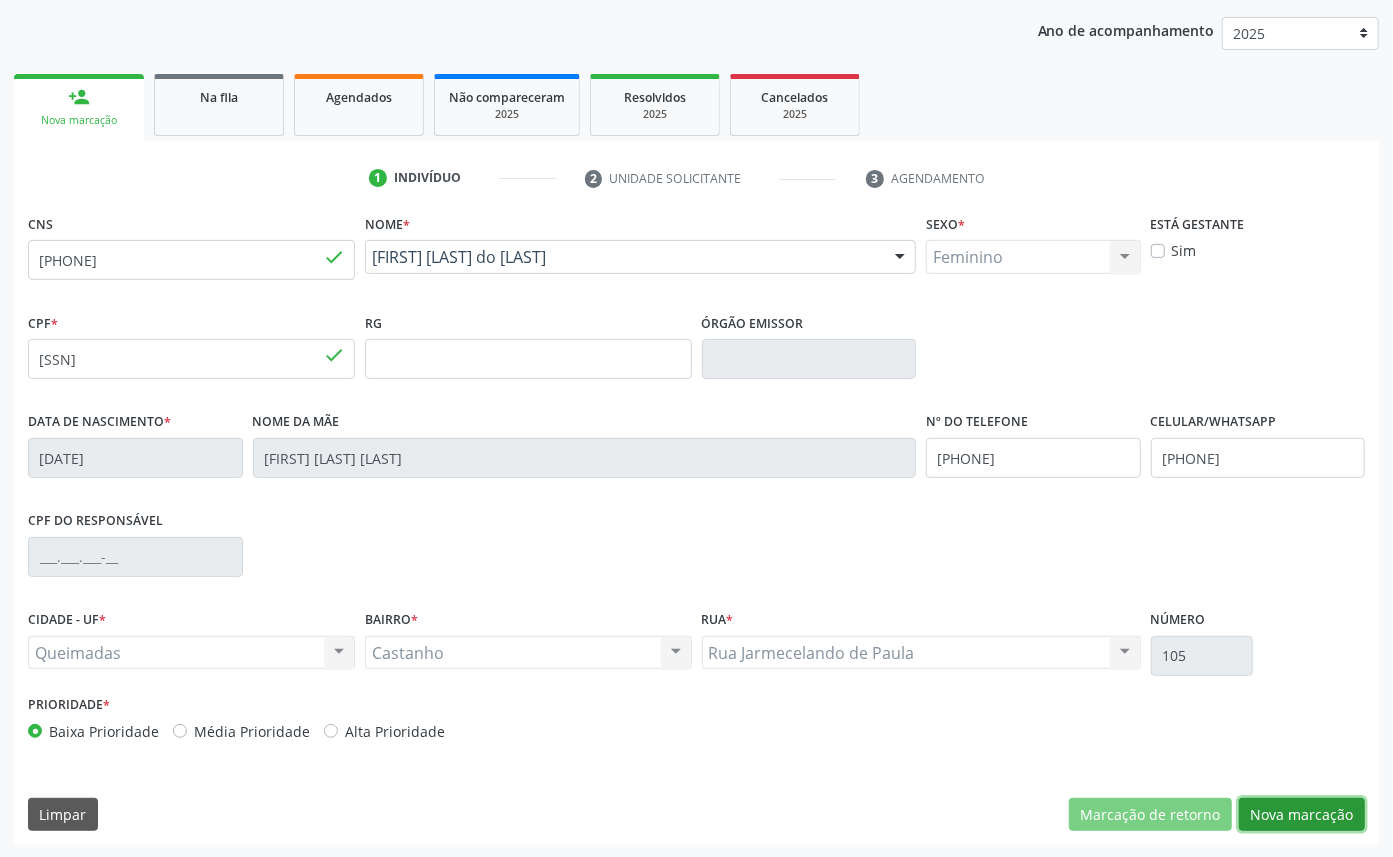 click on "Nova marcação" at bounding box center (1302, 815) 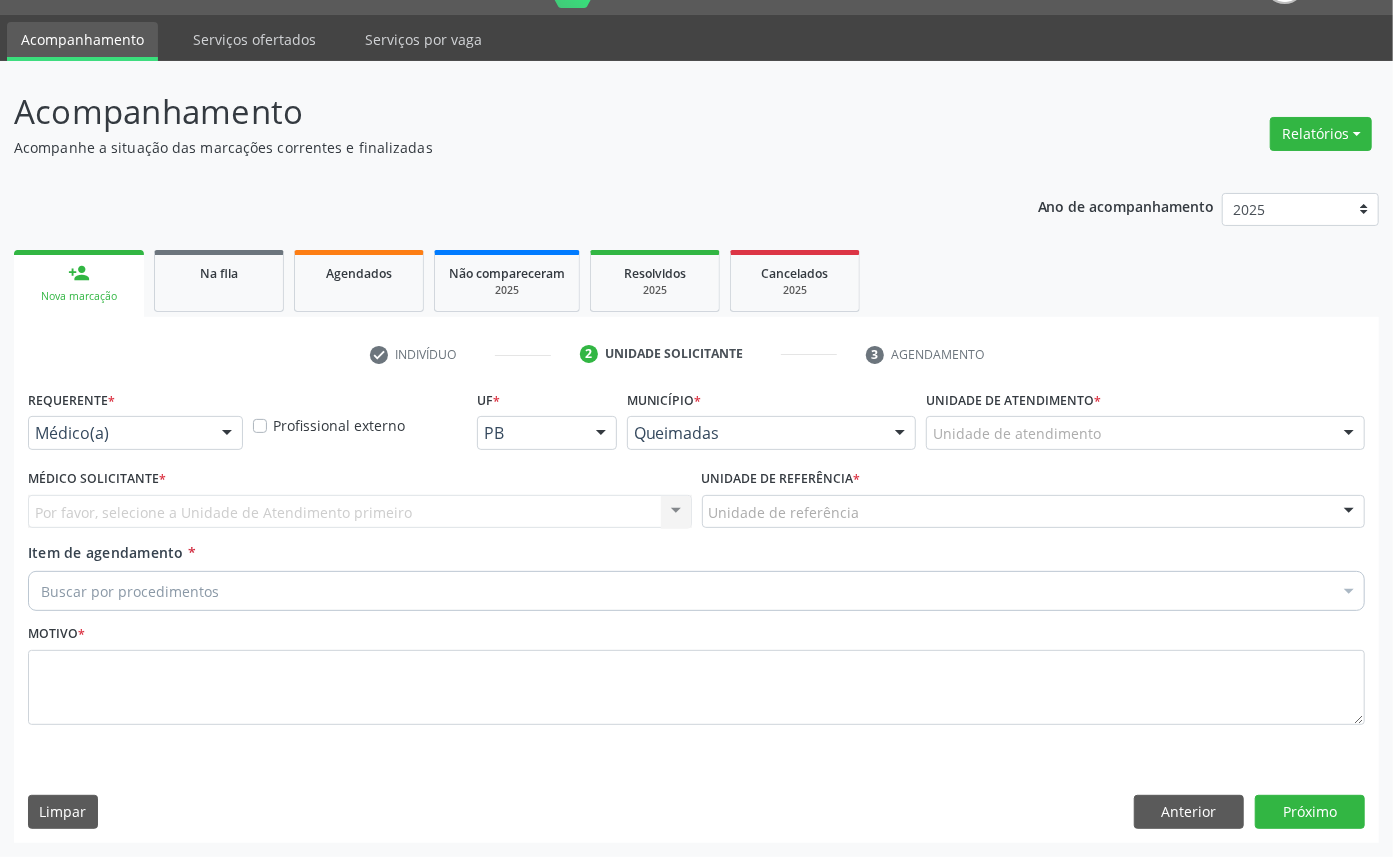 scroll, scrollTop: 47, scrollLeft: 0, axis: vertical 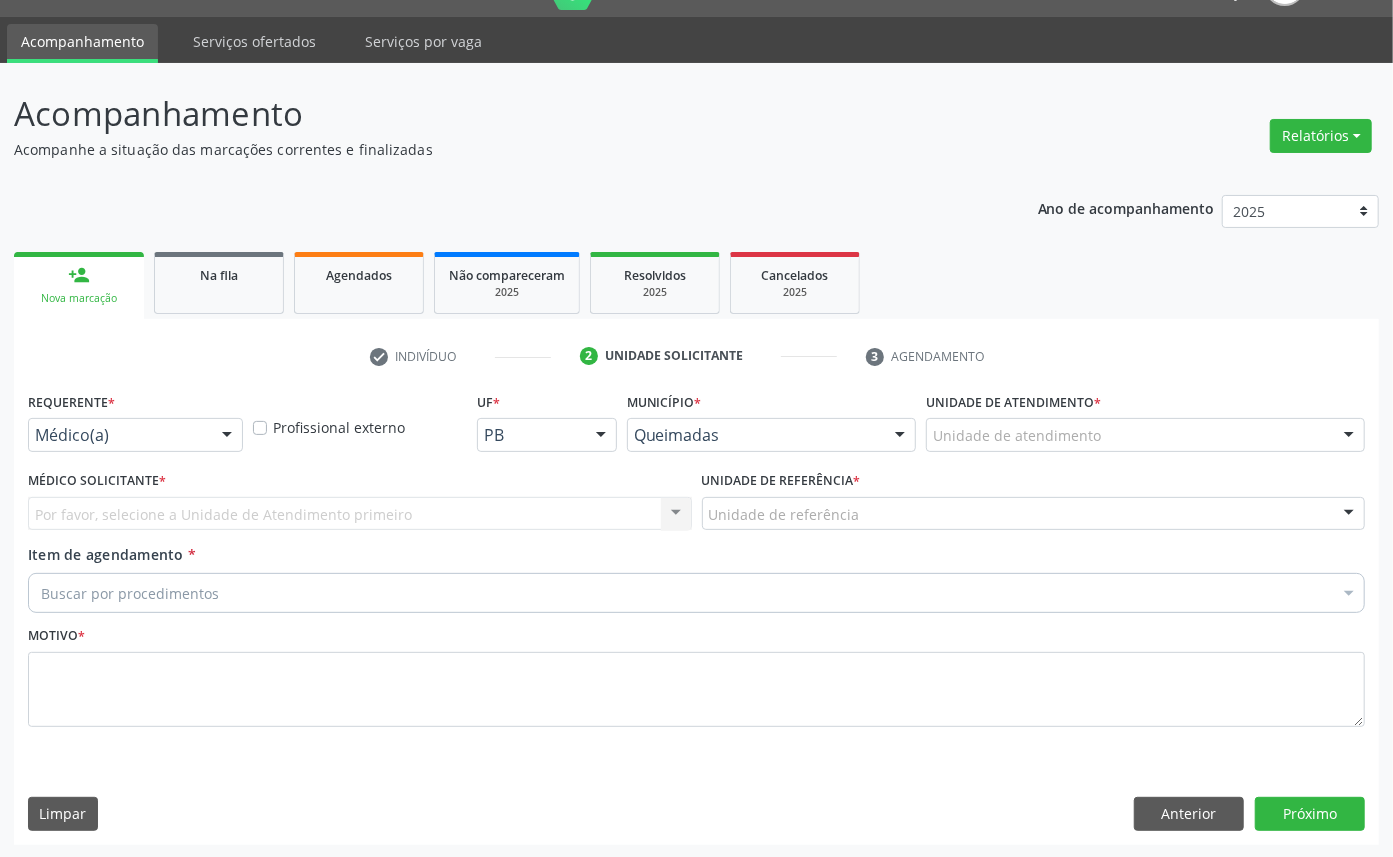 drag, startPoint x: 127, startPoint y: 454, endPoint x: 125, endPoint y: 440, distance: 14.142136 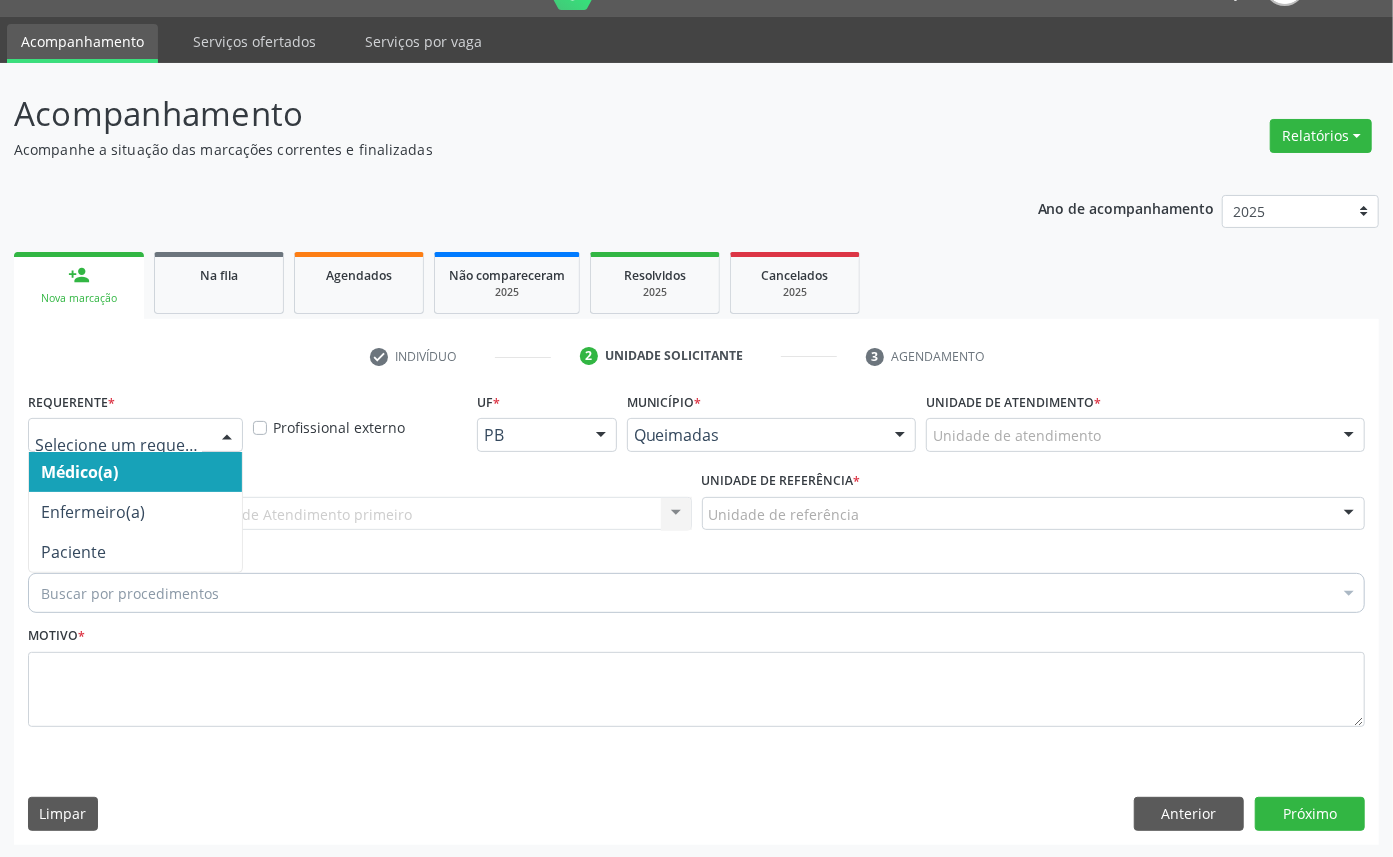 drag, startPoint x: 125, startPoint y: 437, endPoint x: 111, endPoint y: 512, distance: 76.29548 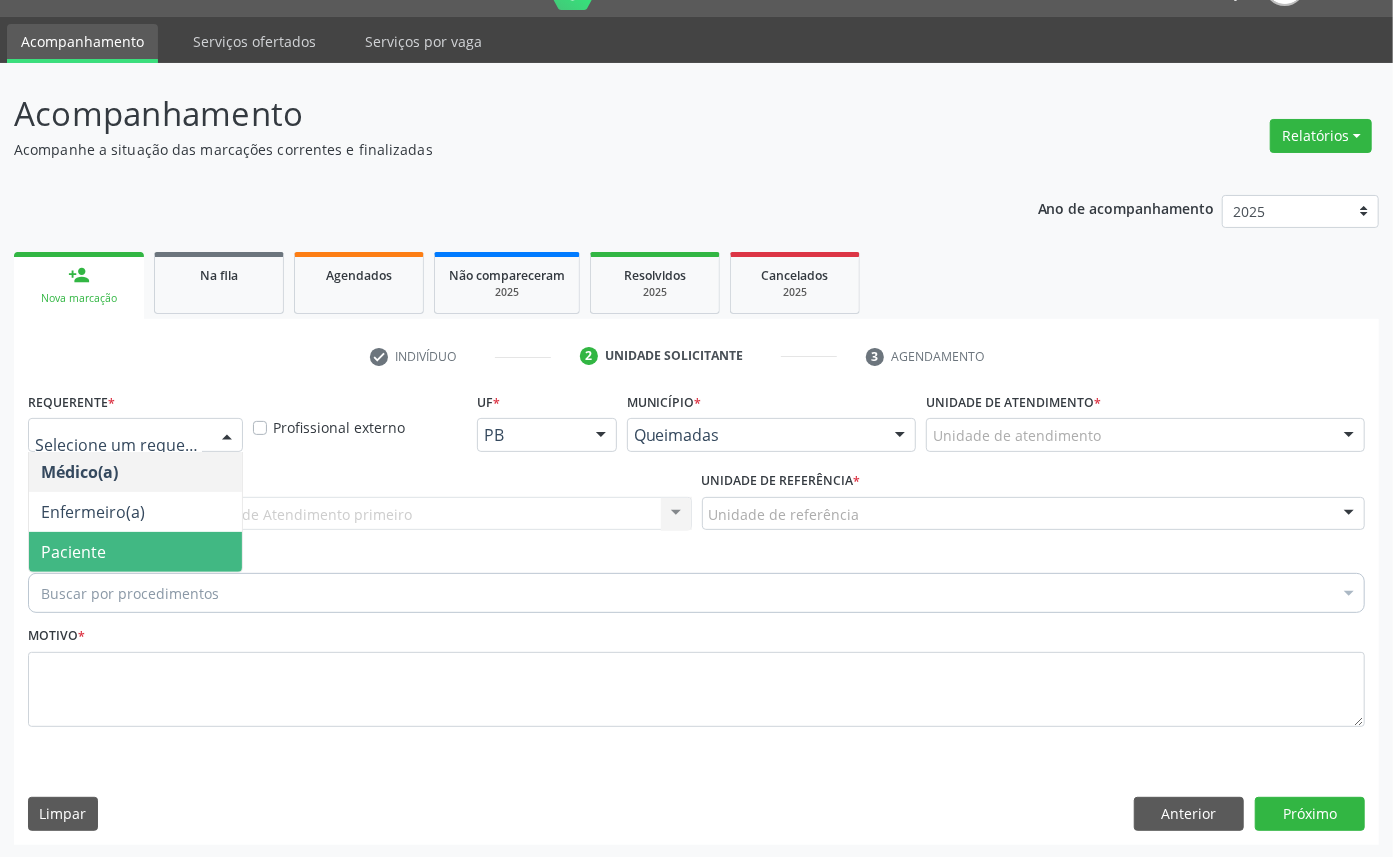 click on "Paciente" at bounding box center (135, 552) 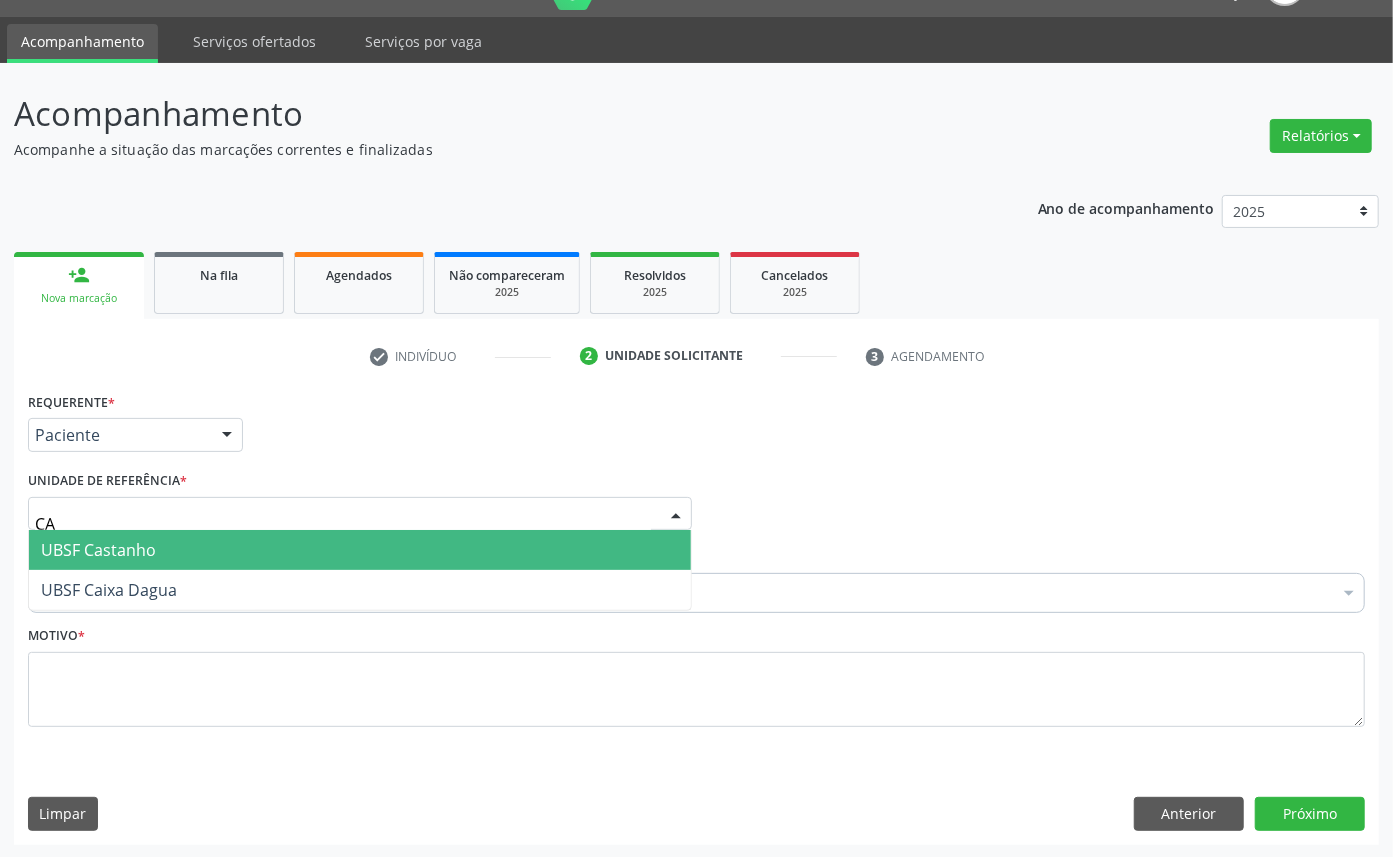 type on "CAS" 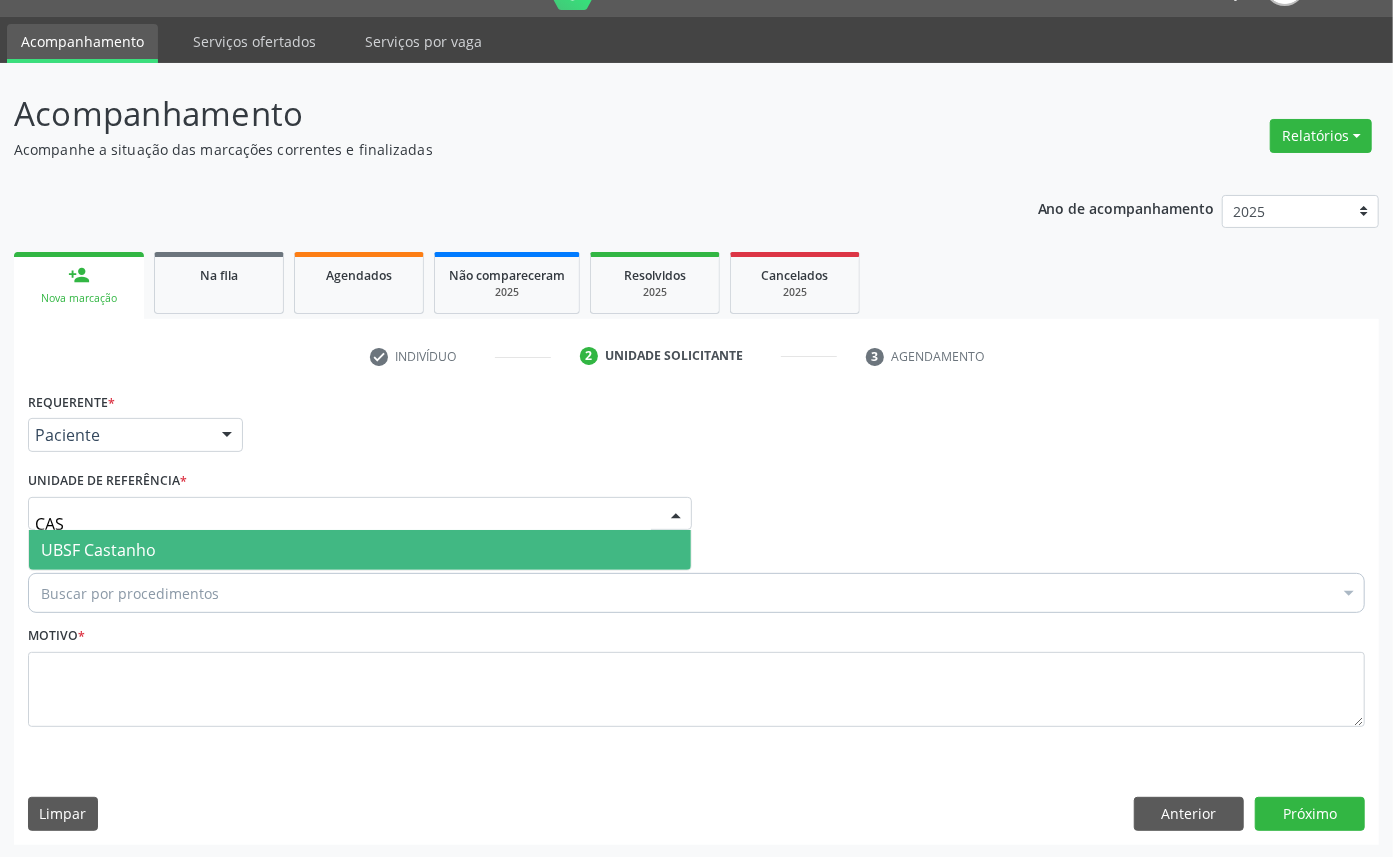 click on "UBSF Castanho" at bounding box center (98, 550) 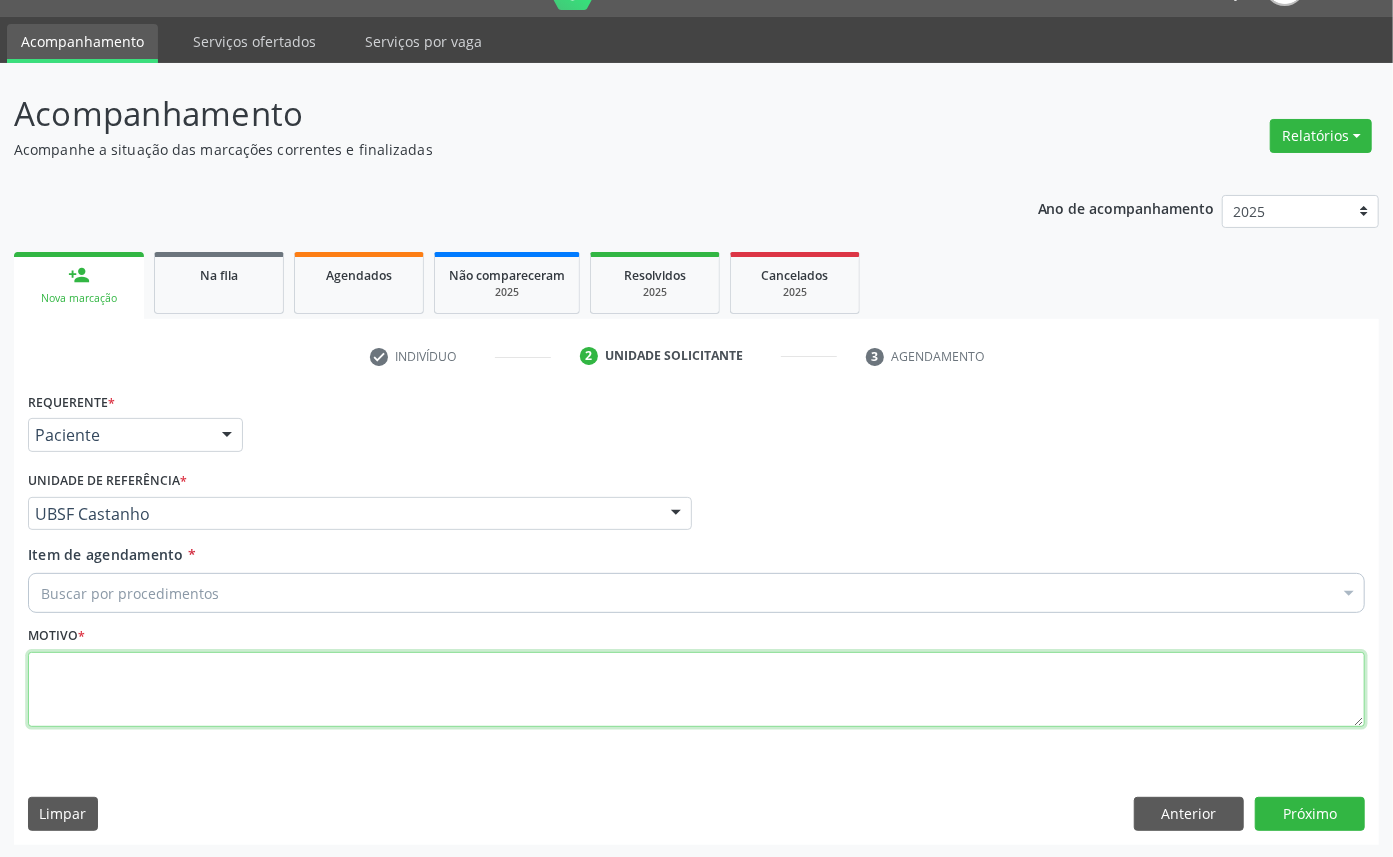 click at bounding box center [696, 690] 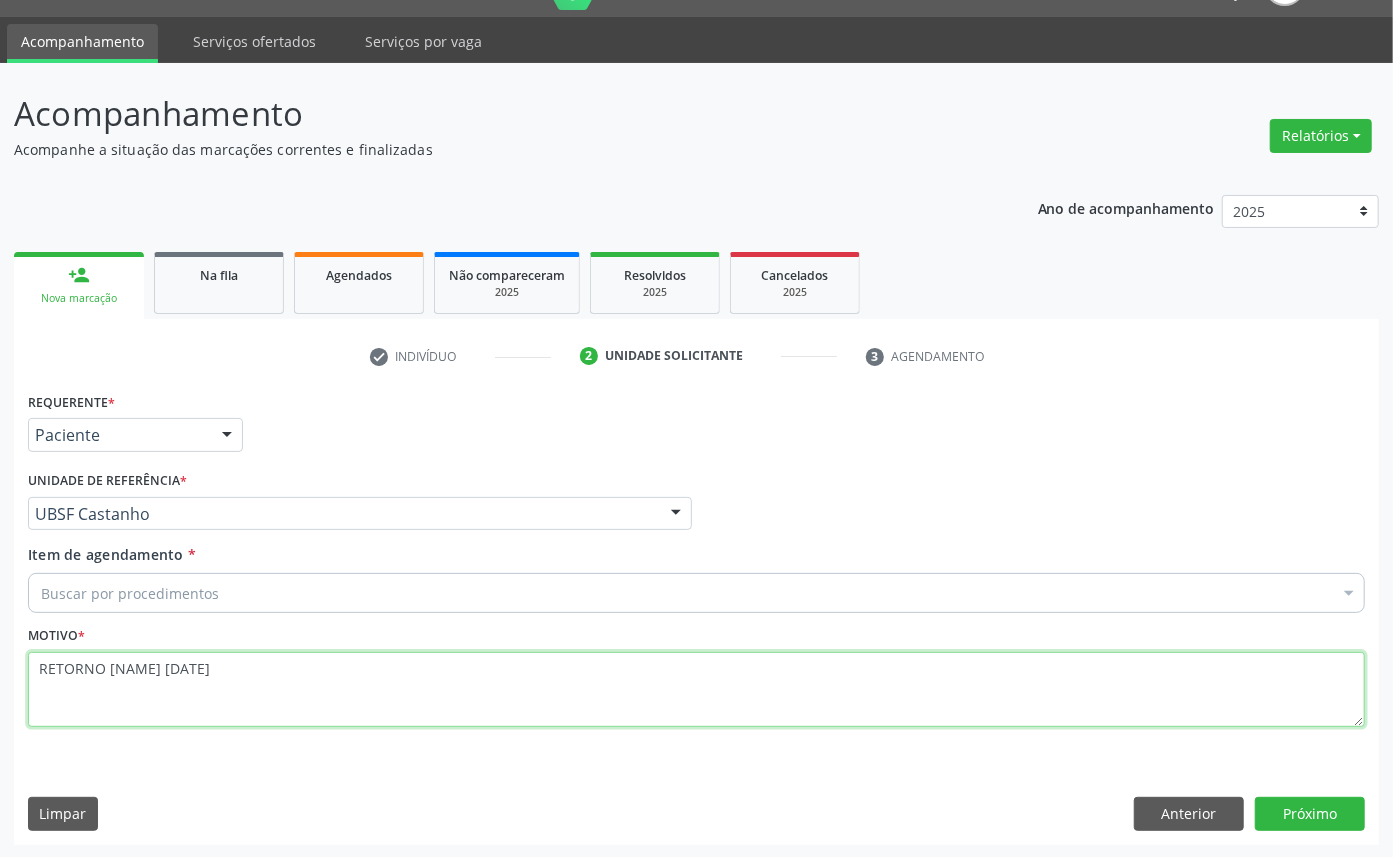 click on "RETORNO [NAME] [DATE]" at bounding box center [696, 690] 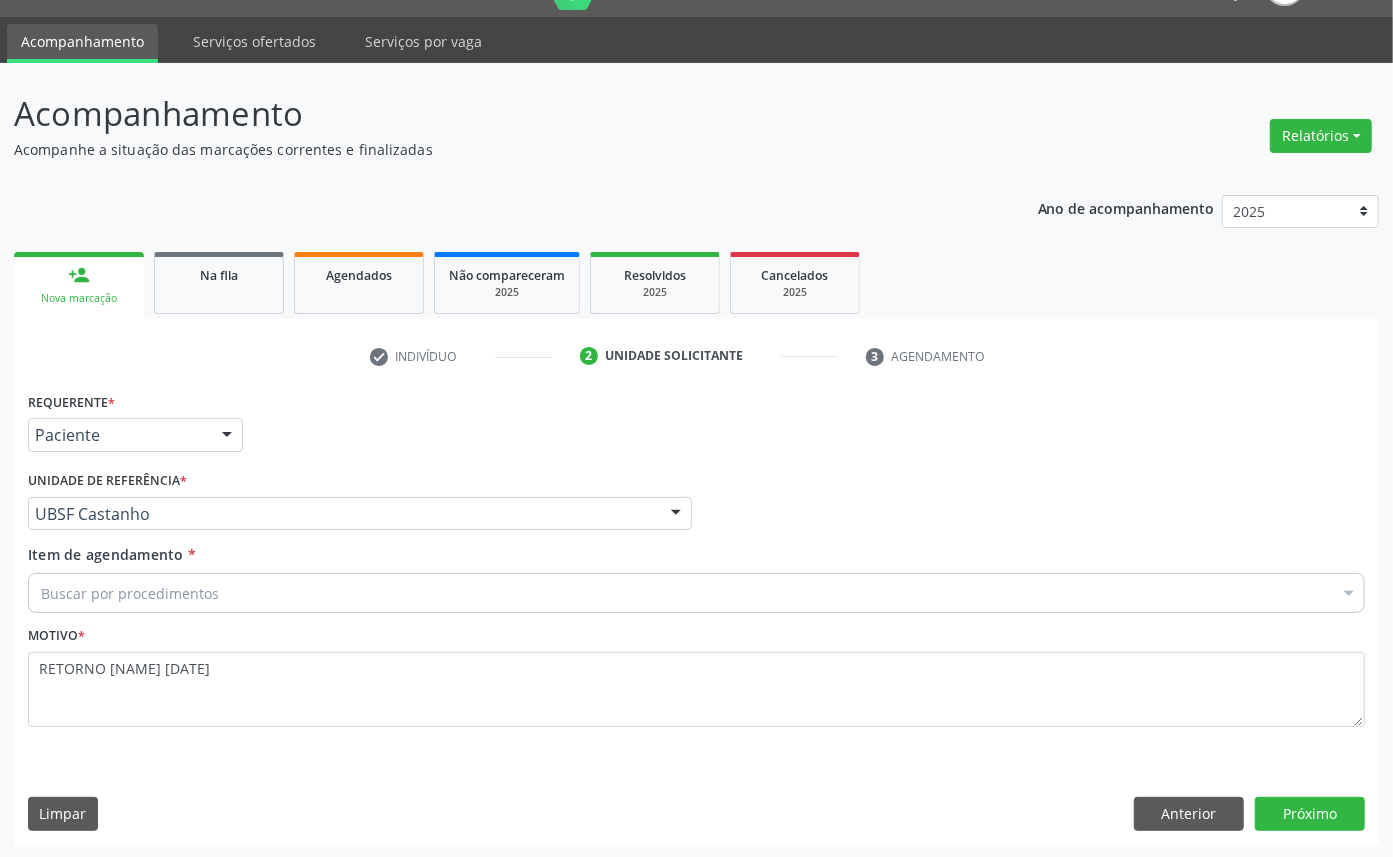click on "Requerente
*
Paciente         Médico(a)   Enfermeiro(a)   Paciente
Nenhum resultado encontrado para: "   "
Não há nenhuma opção para ser exibida.
UF
PB         PB
Nenhum resultado encontrado para: "   "
Não há nenhuma opção para ser exibida.
Município
Queimadas         Campina Grande   Queimadas
Nenhum resultado encontrado para: "   "
Não há nenhuma opção para ser exibida.
Médico Solicitante
Por favor, selecione a Unidade de Atendimento primeiro
Nenhum resultado encontrado para: "   "
Não há nenhuma opção para ser exibida.
Unidade de referência
*
UBSF Castanho         UBSF Ligeiro II   UBSF Saulo Leal Ernesto de Melo   UBSF Castanho   UBSF Baixa Verde   UBSF Ze Velho   UBSF Boa Vista   UBSF Olho Dagua Salgado   UBSF Zumbi" at bounding box center [696, 615] 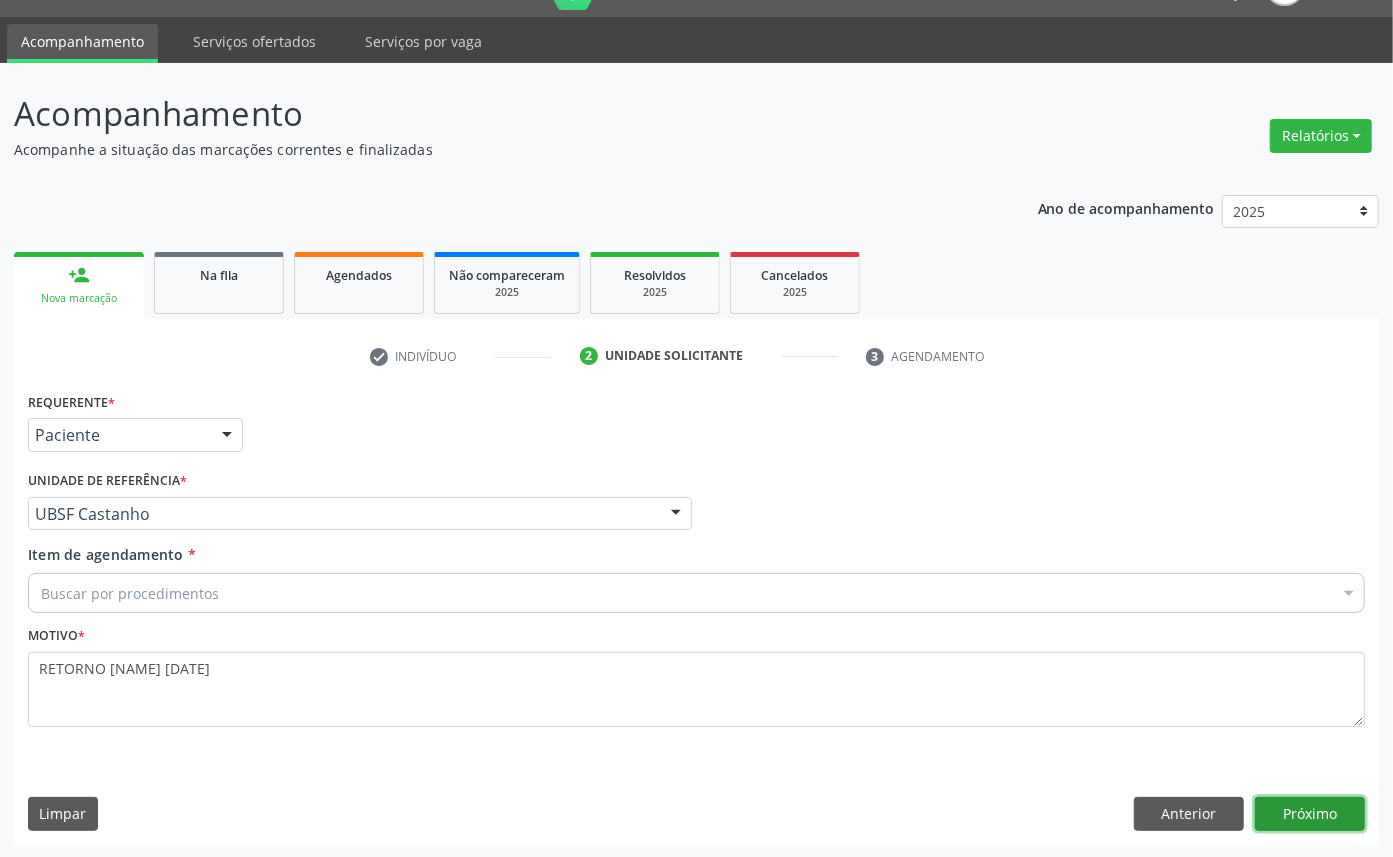 click on "Próximo" at bounding box center (1310, 814) 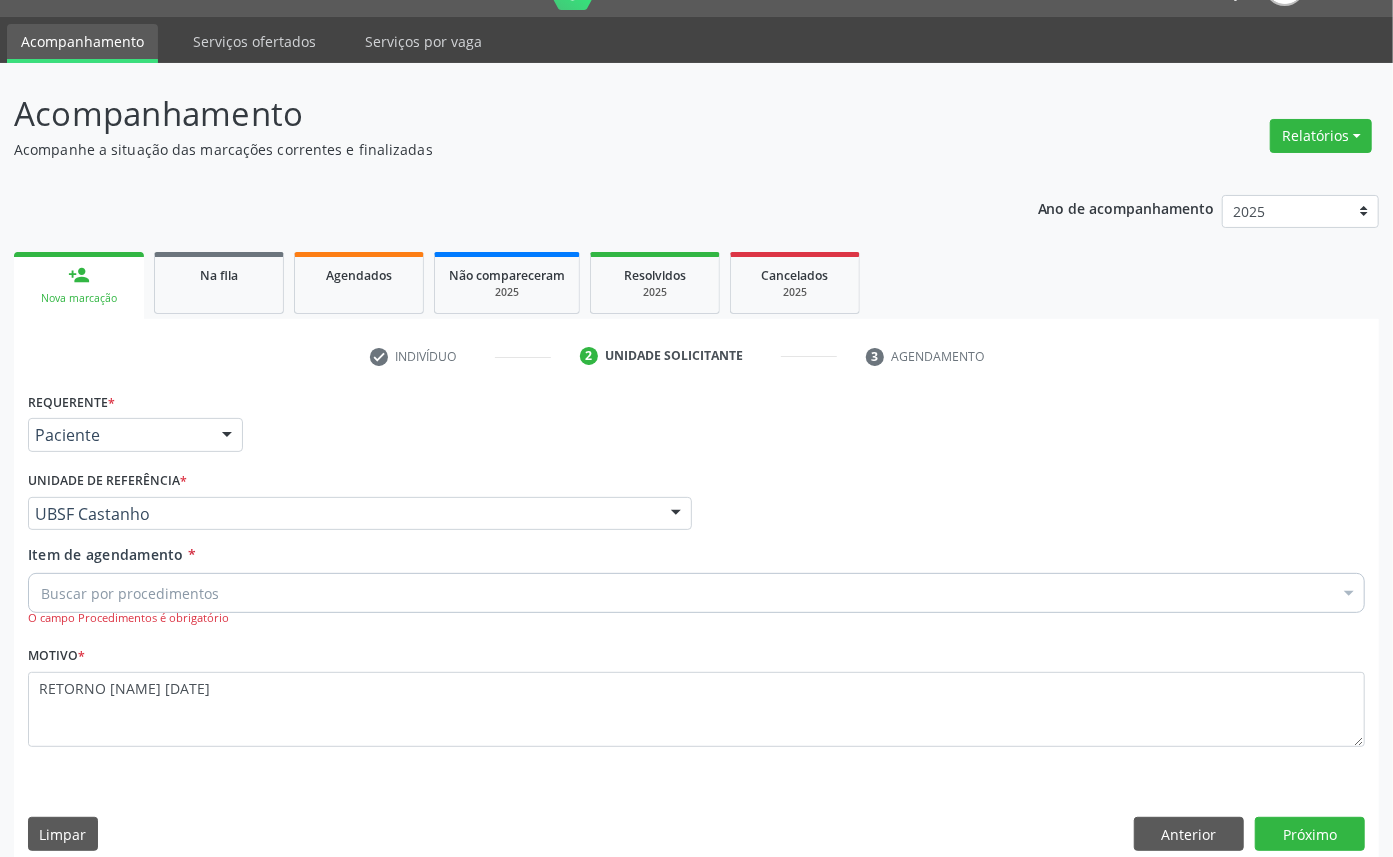 click on "Buscar por procedimentos" at bounding box center [696, 593] 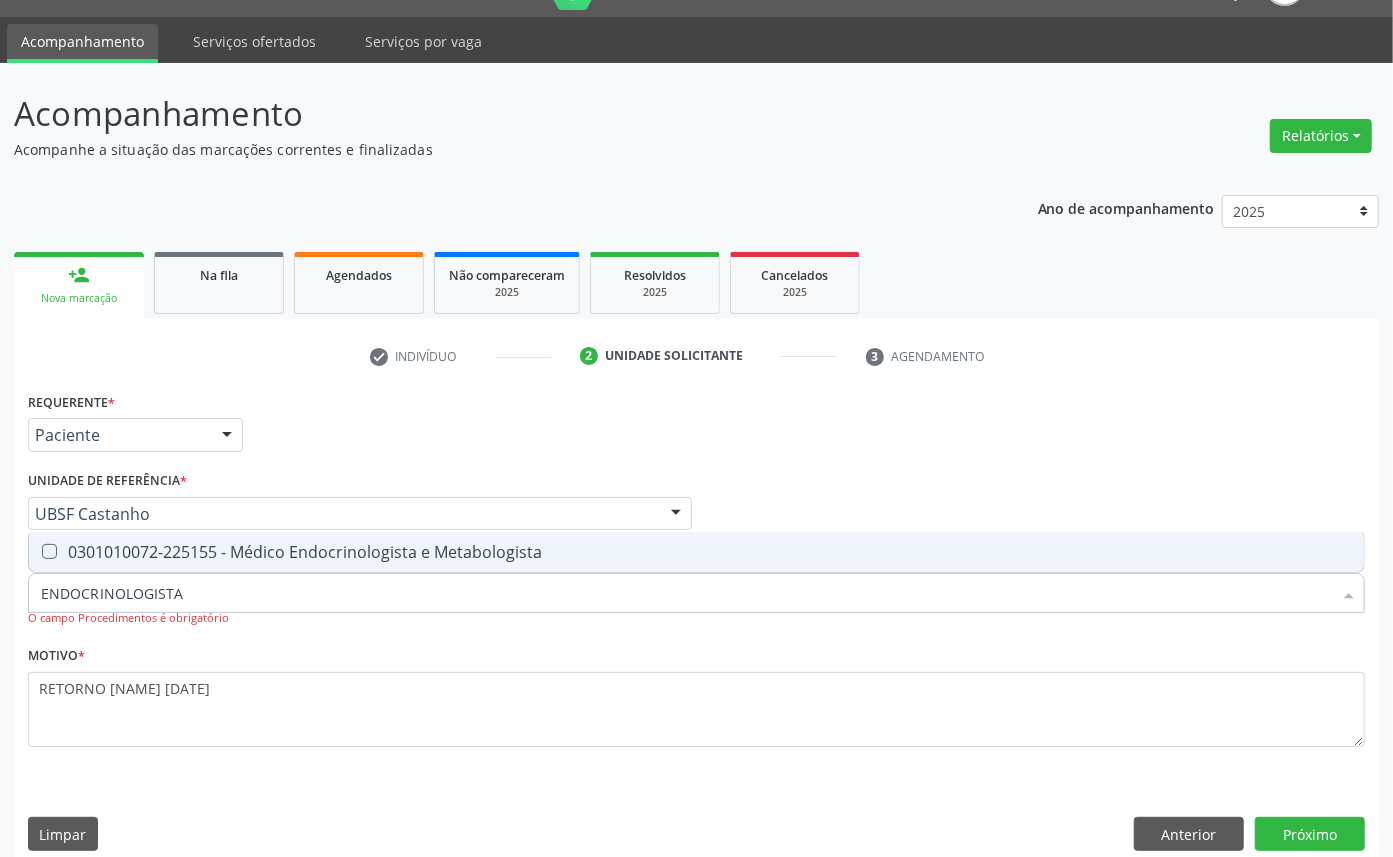 click on "0301010072-225155 - Médico Endocrinologista e Metabologista" at bounding box center [696, 552] 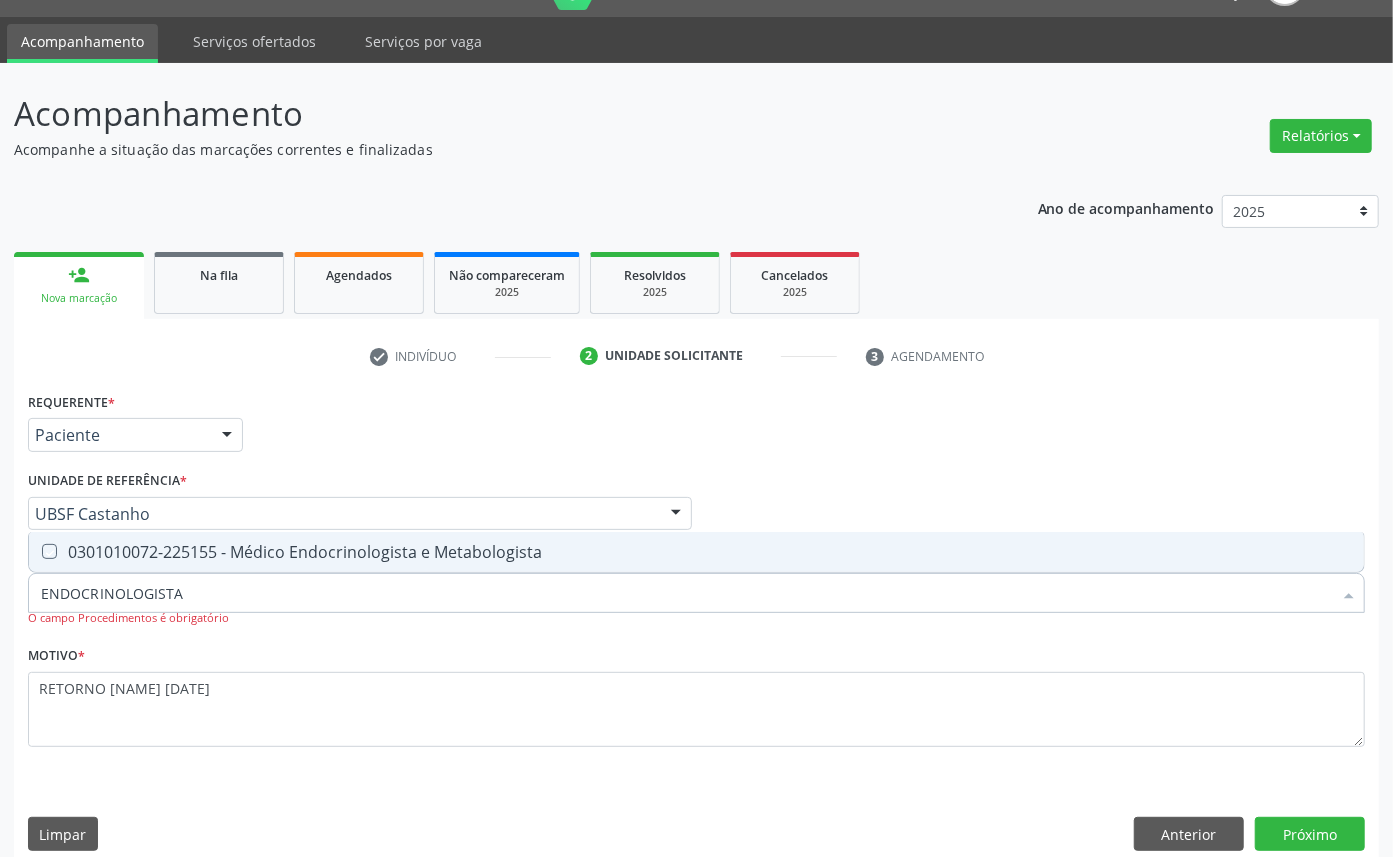 checkbox on "true" 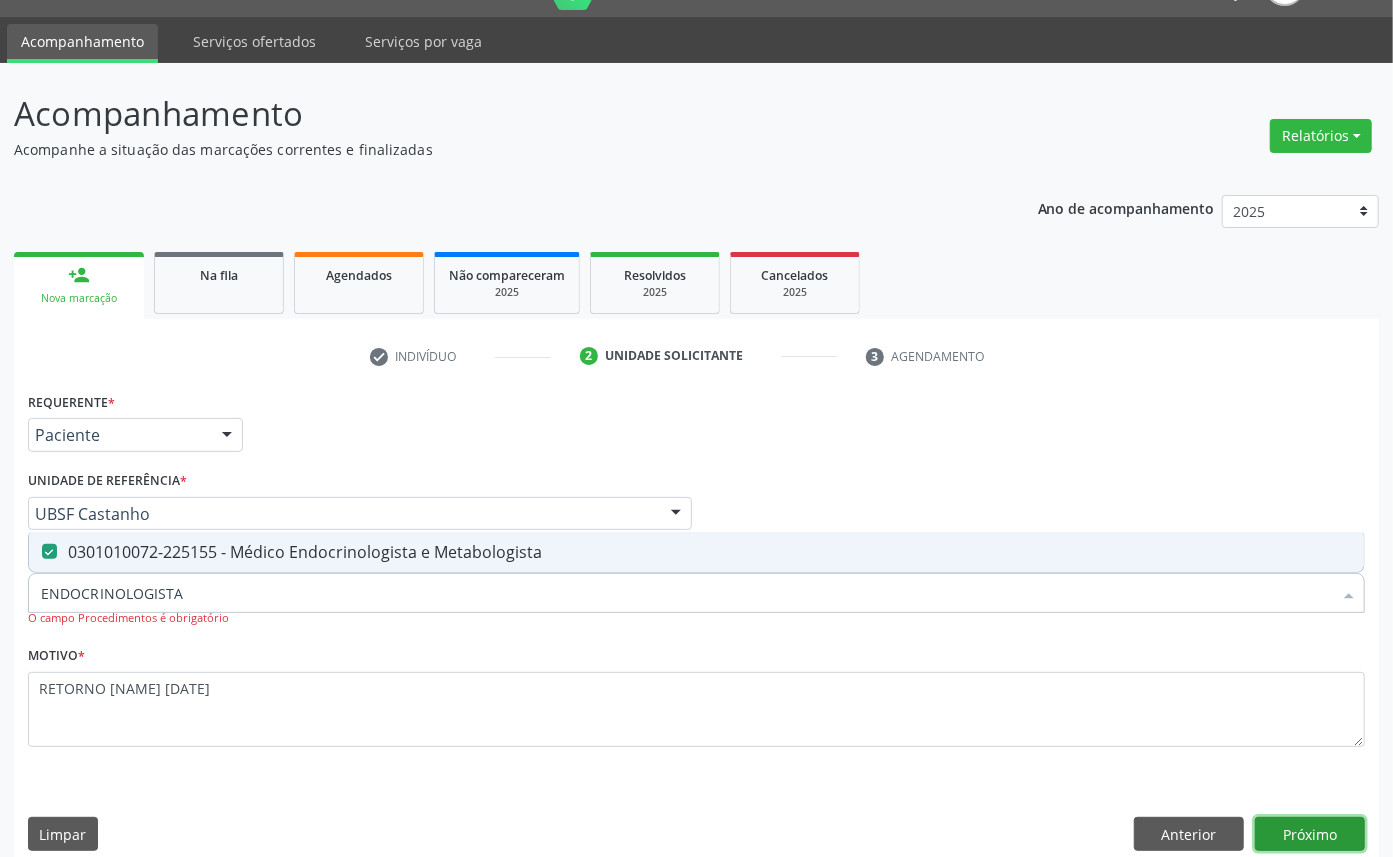 click on "Próximo" at bounding box center (1310, 834) 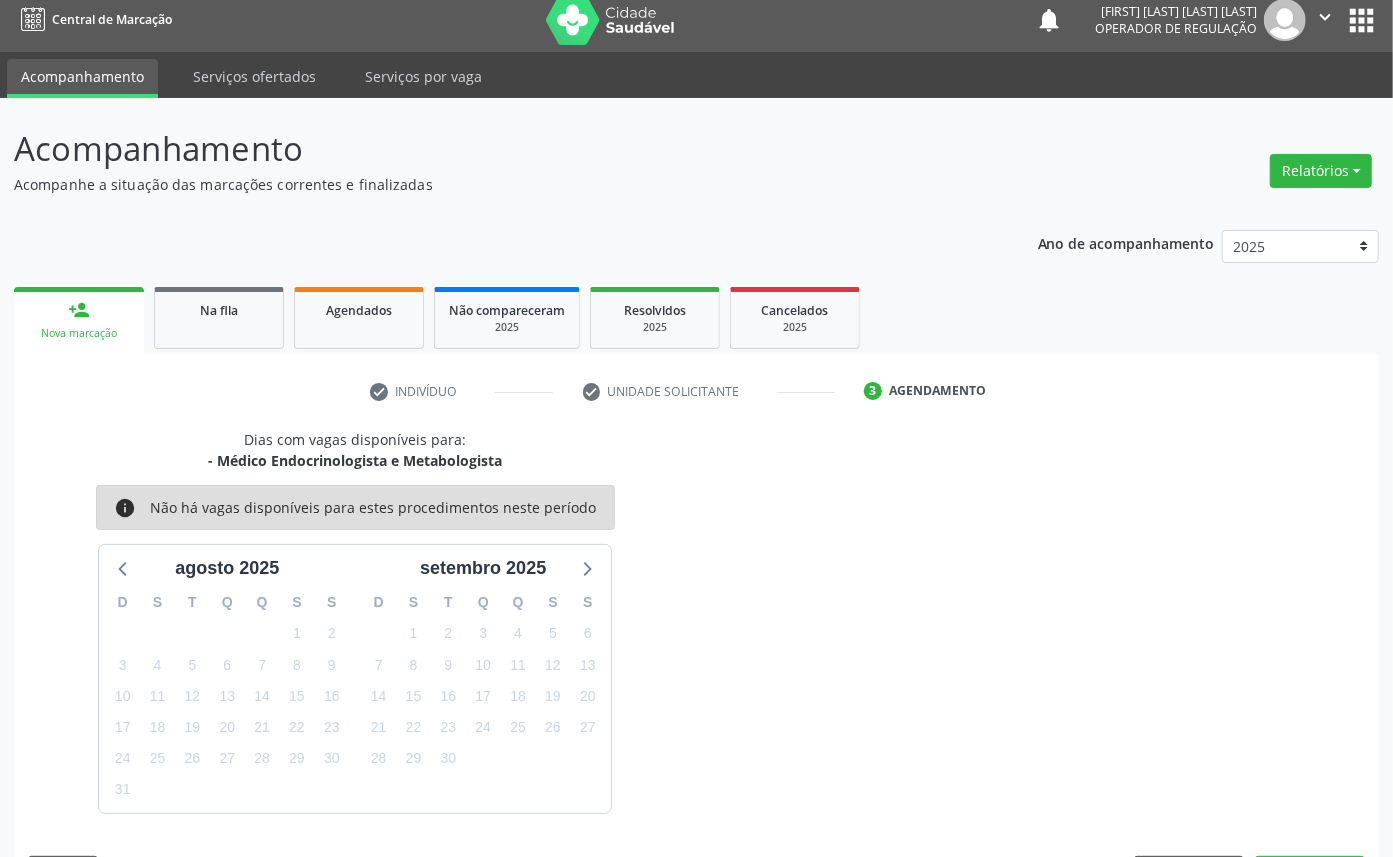 scroll, scrollTop: 47, scrollLeft: 0, axis: vertical 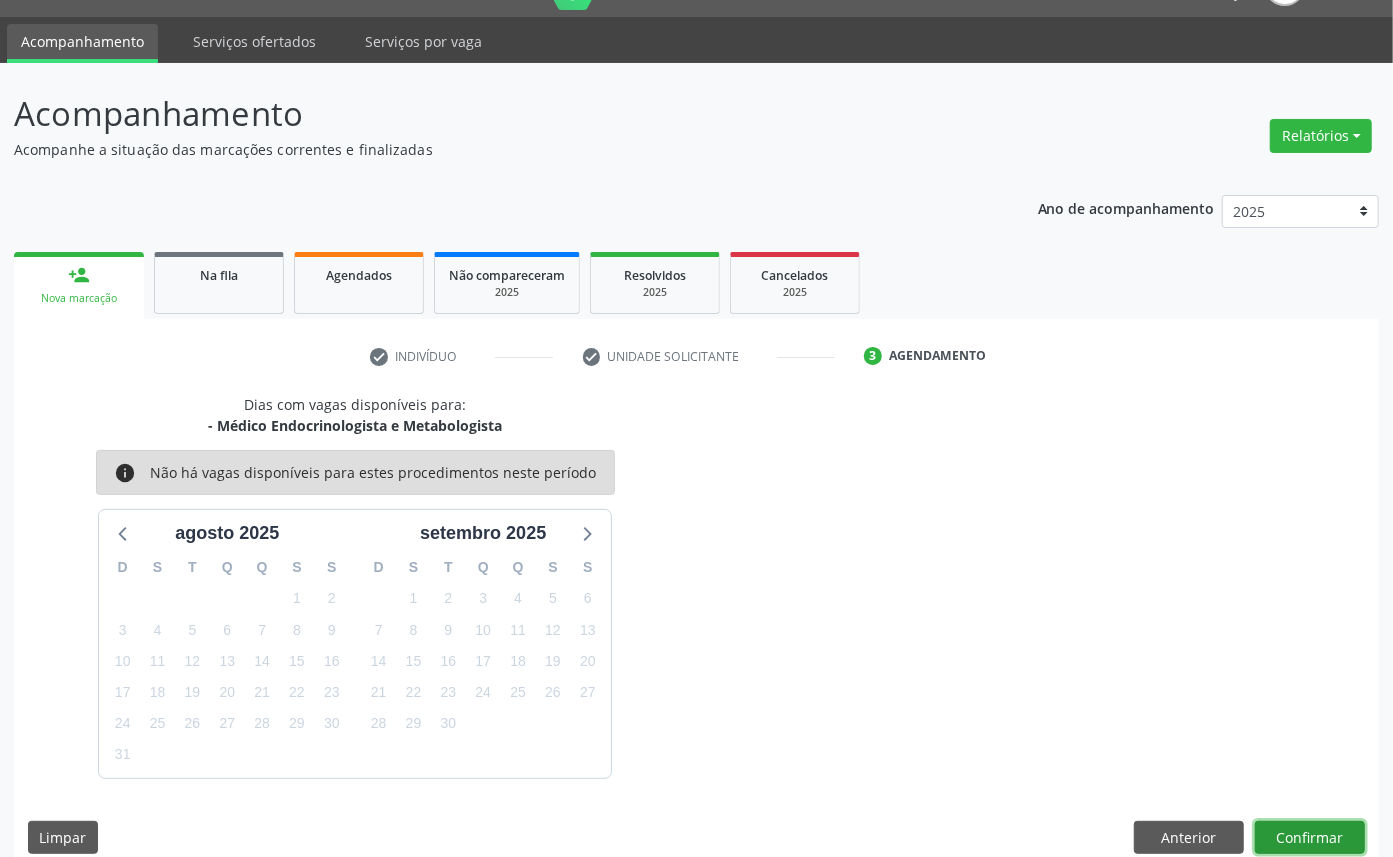 click on "Confirmar" at bounding box center [1310, 838] 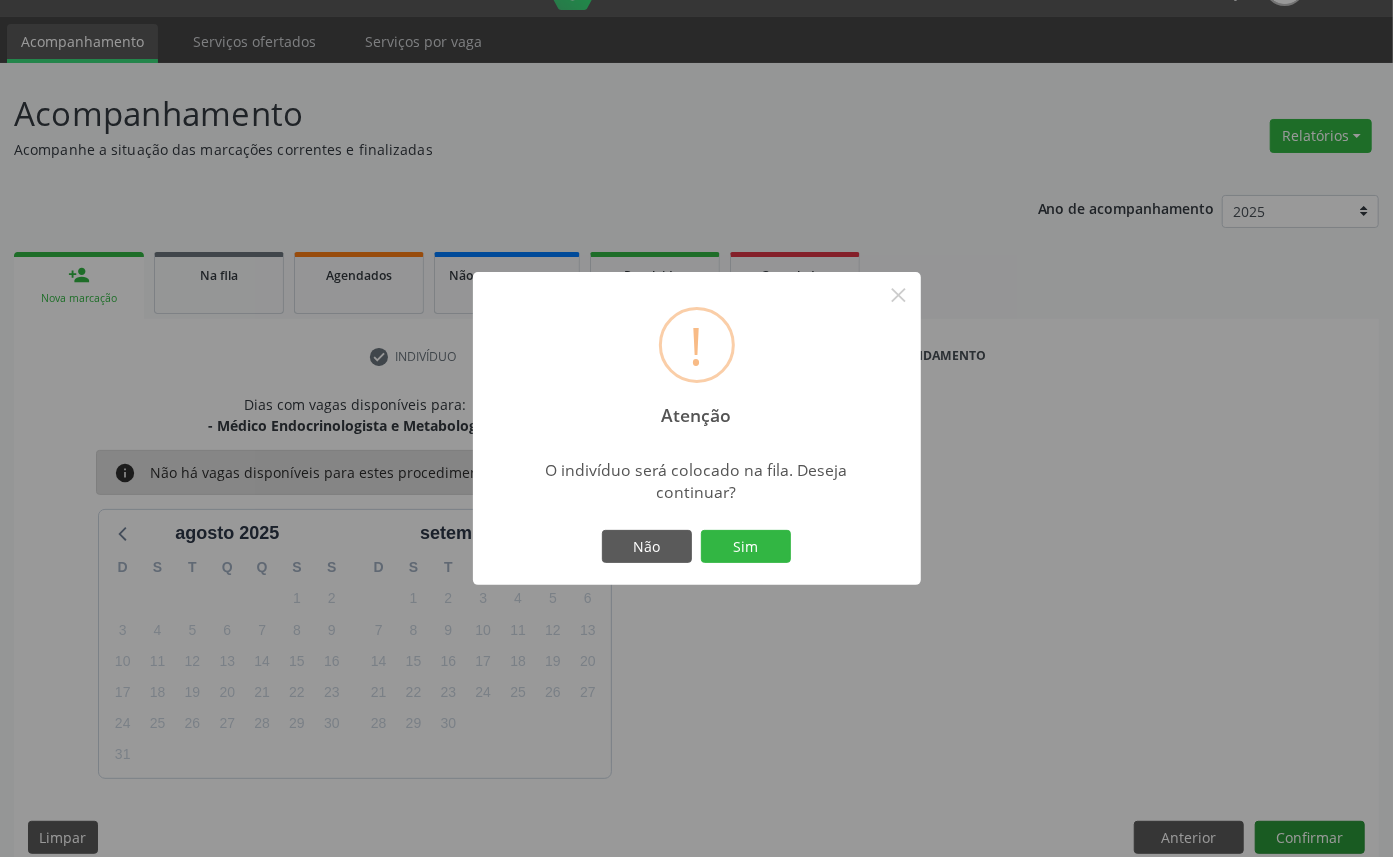 type 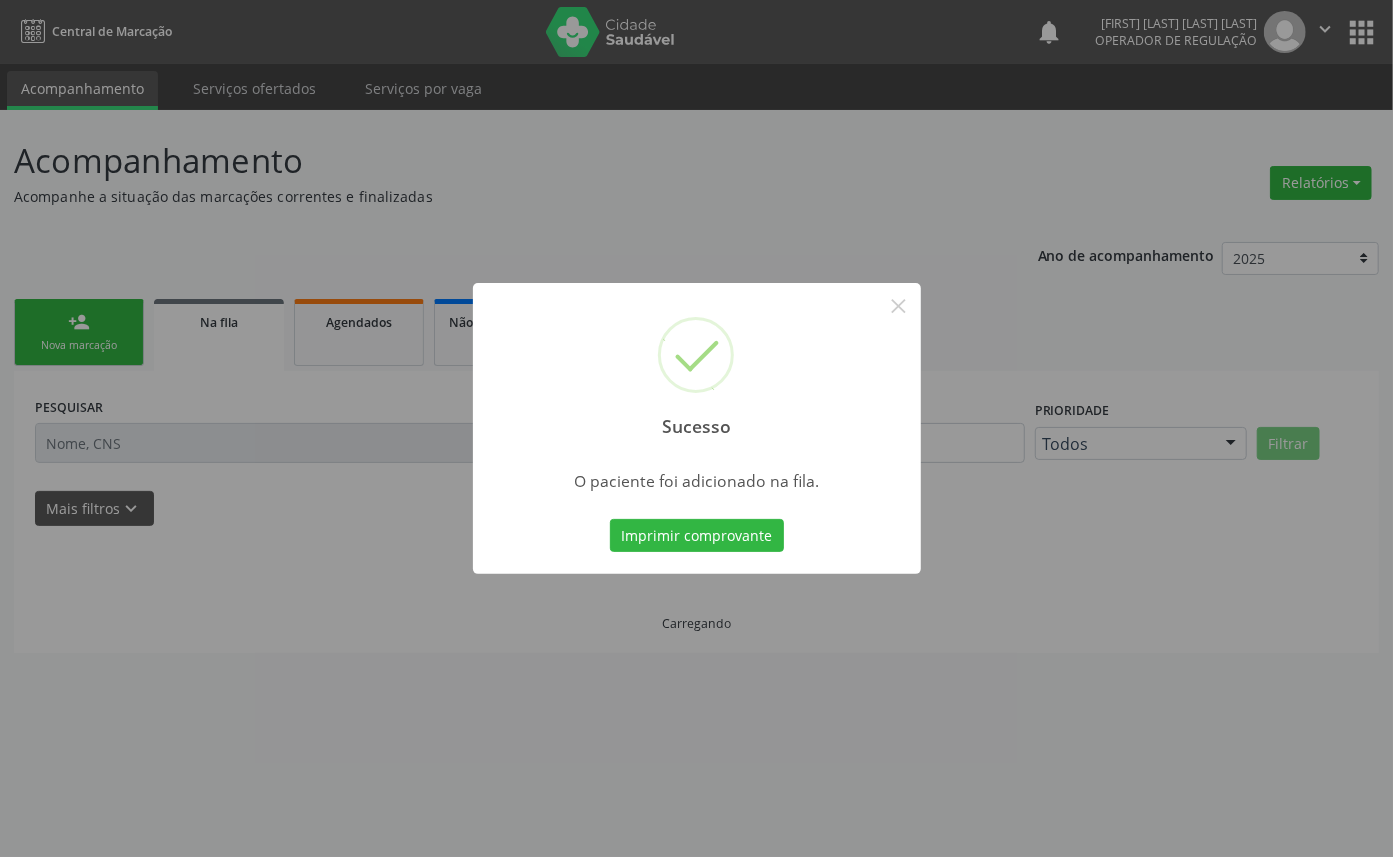 scroll, scrollTop: 0, scrollLeft: 0, axis: both 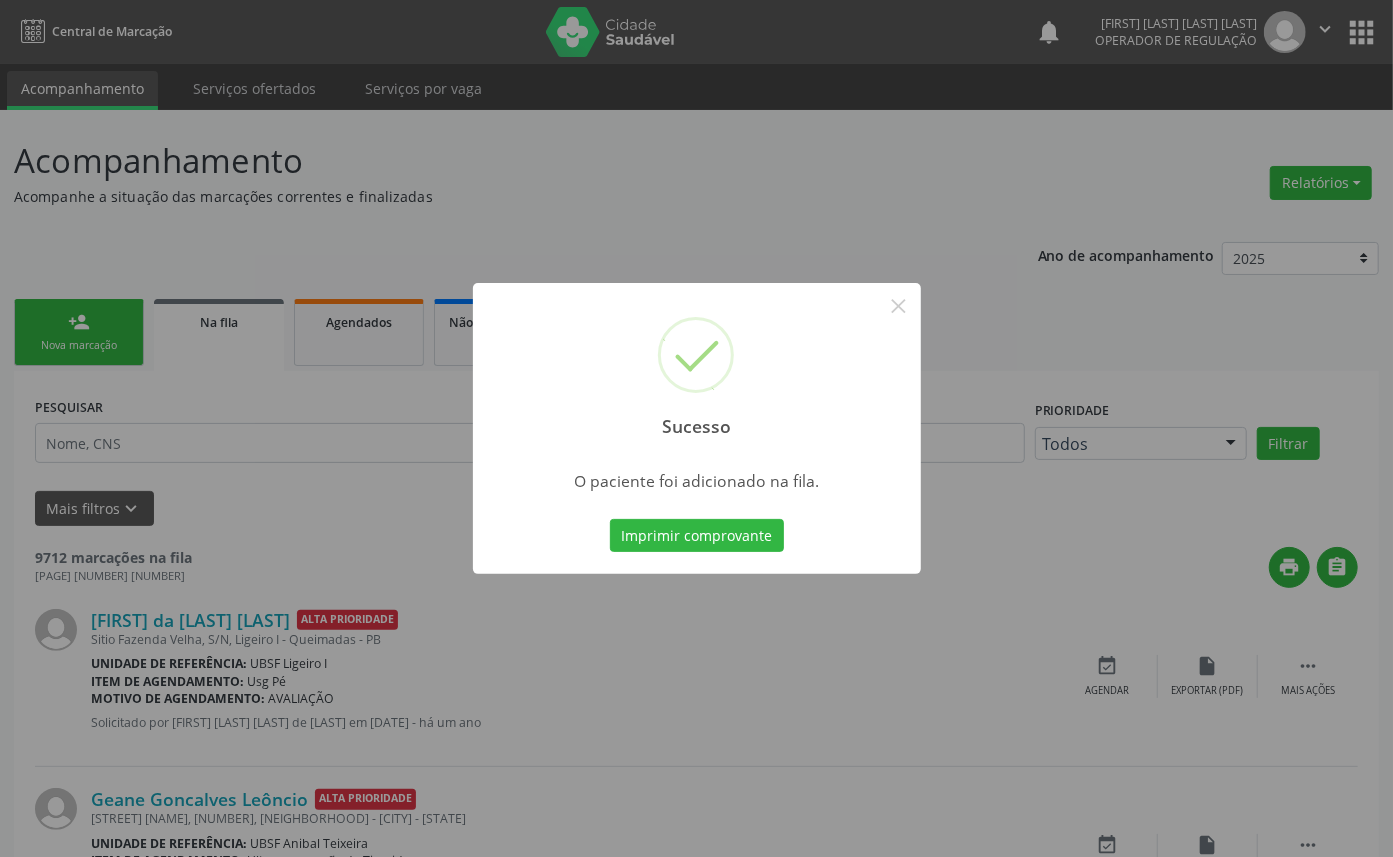 type 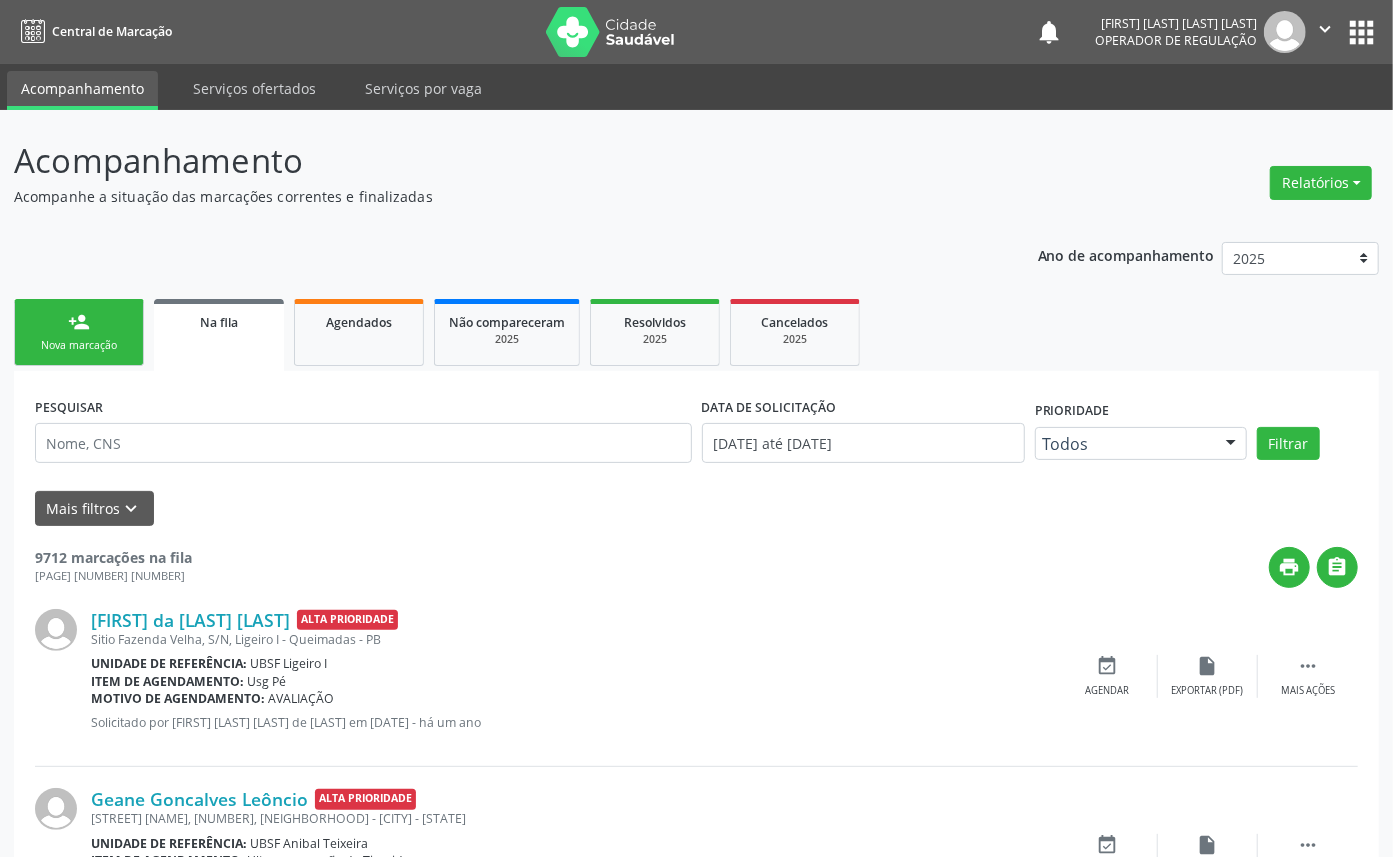 click on "person_add
Nova marcação" at bounding box center [79, 332] 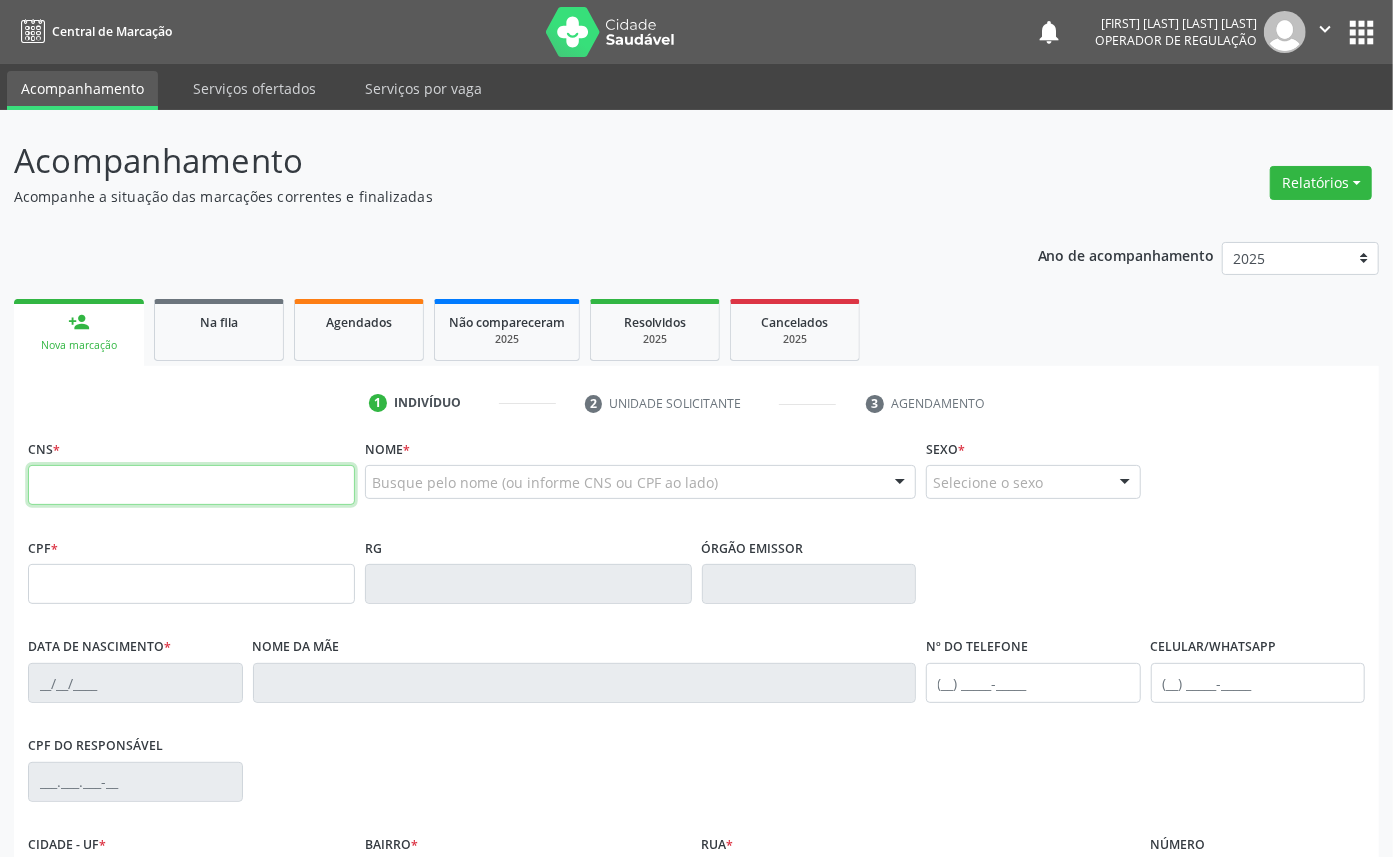 click at bounding box center (191, 485) 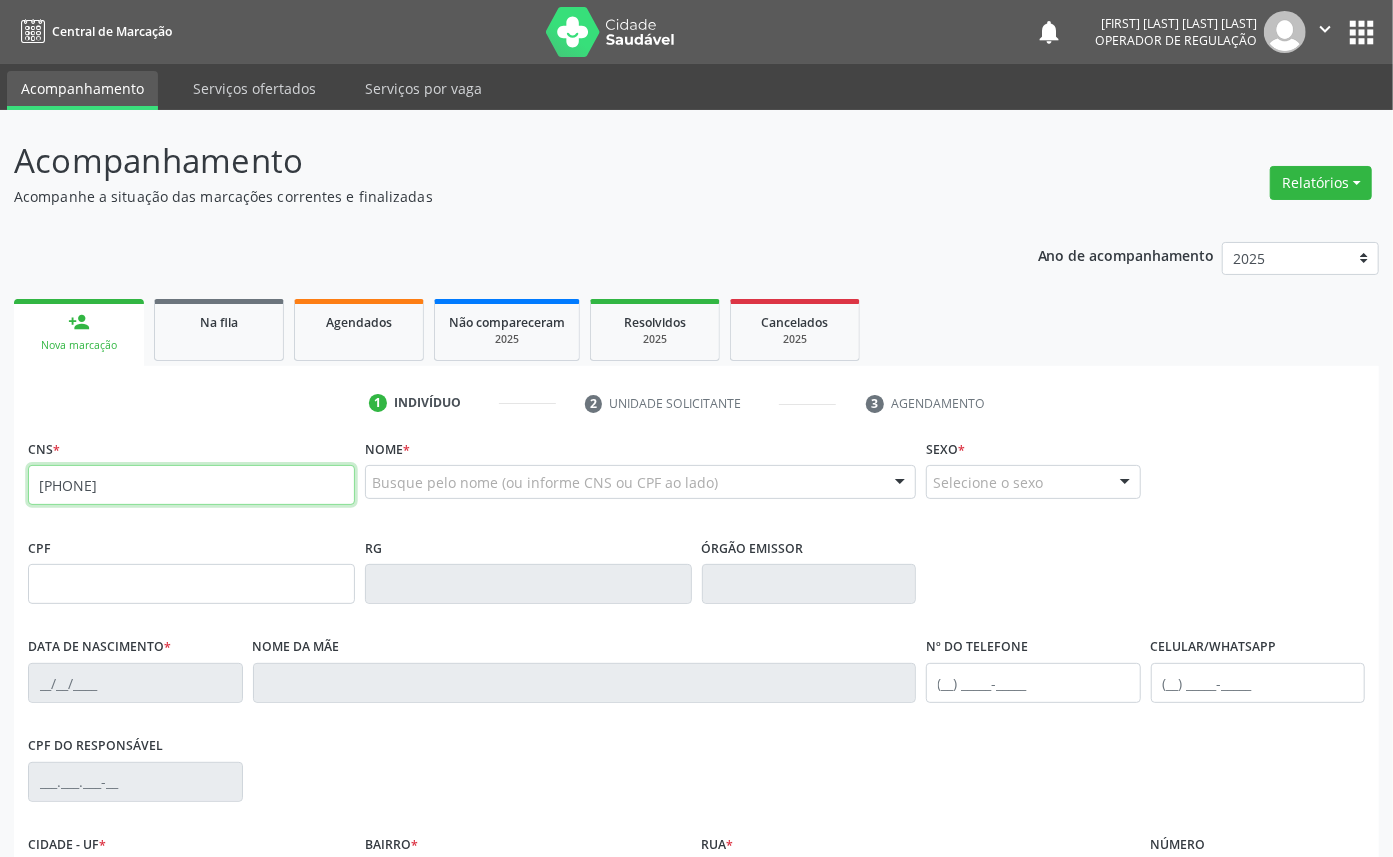 type on "[PHONE]" 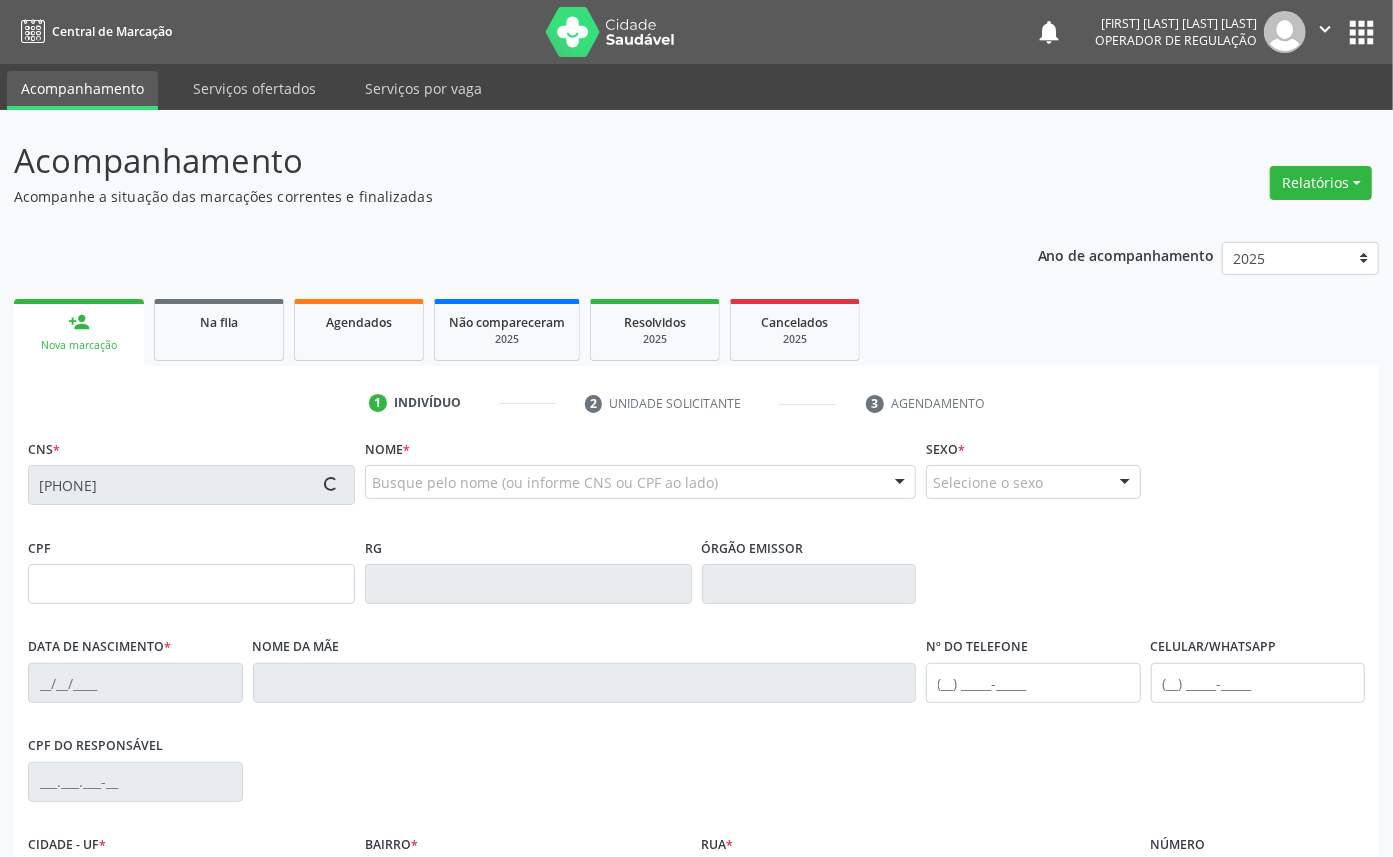 type on "[SSN]" 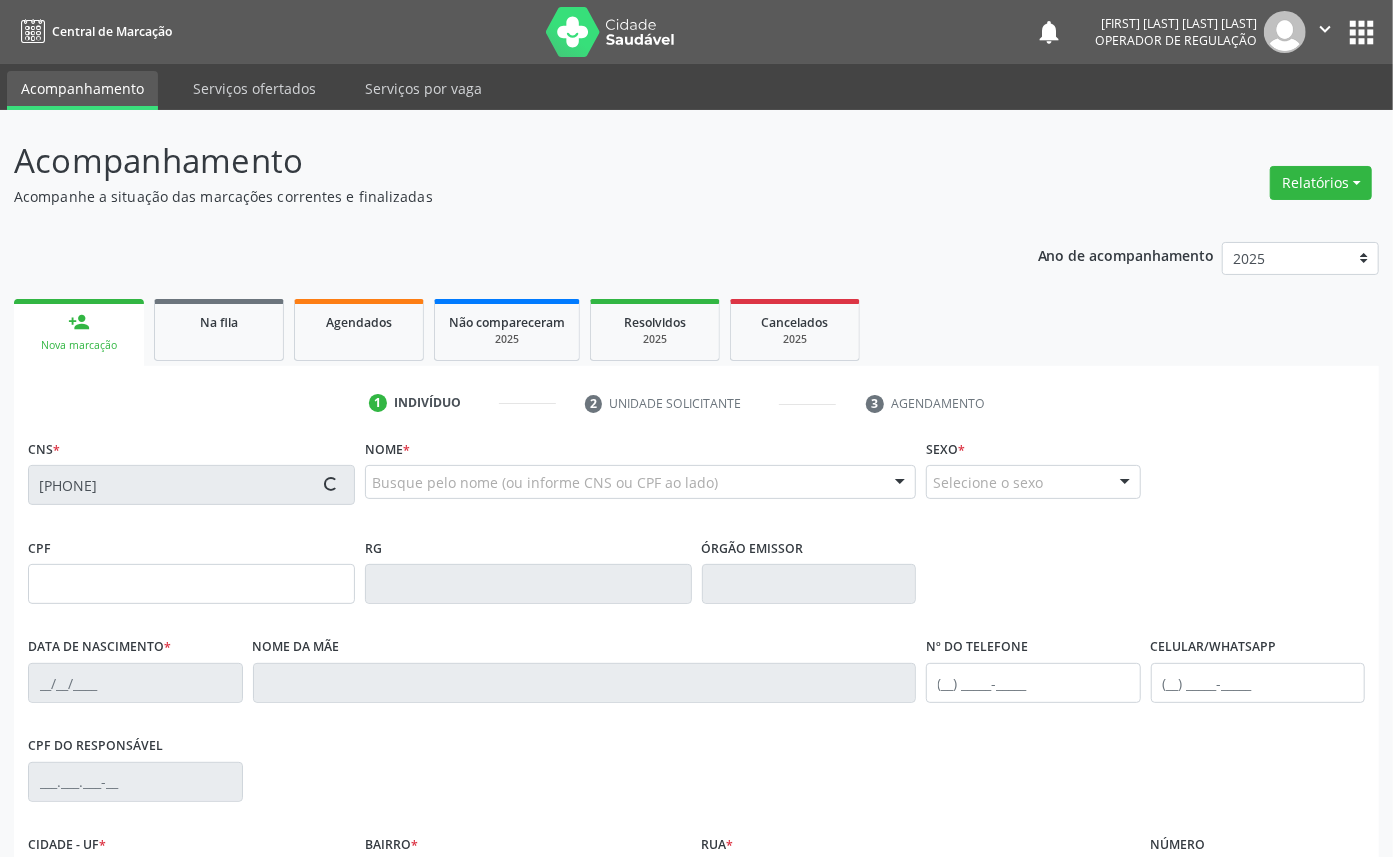 type on "[DATE]" 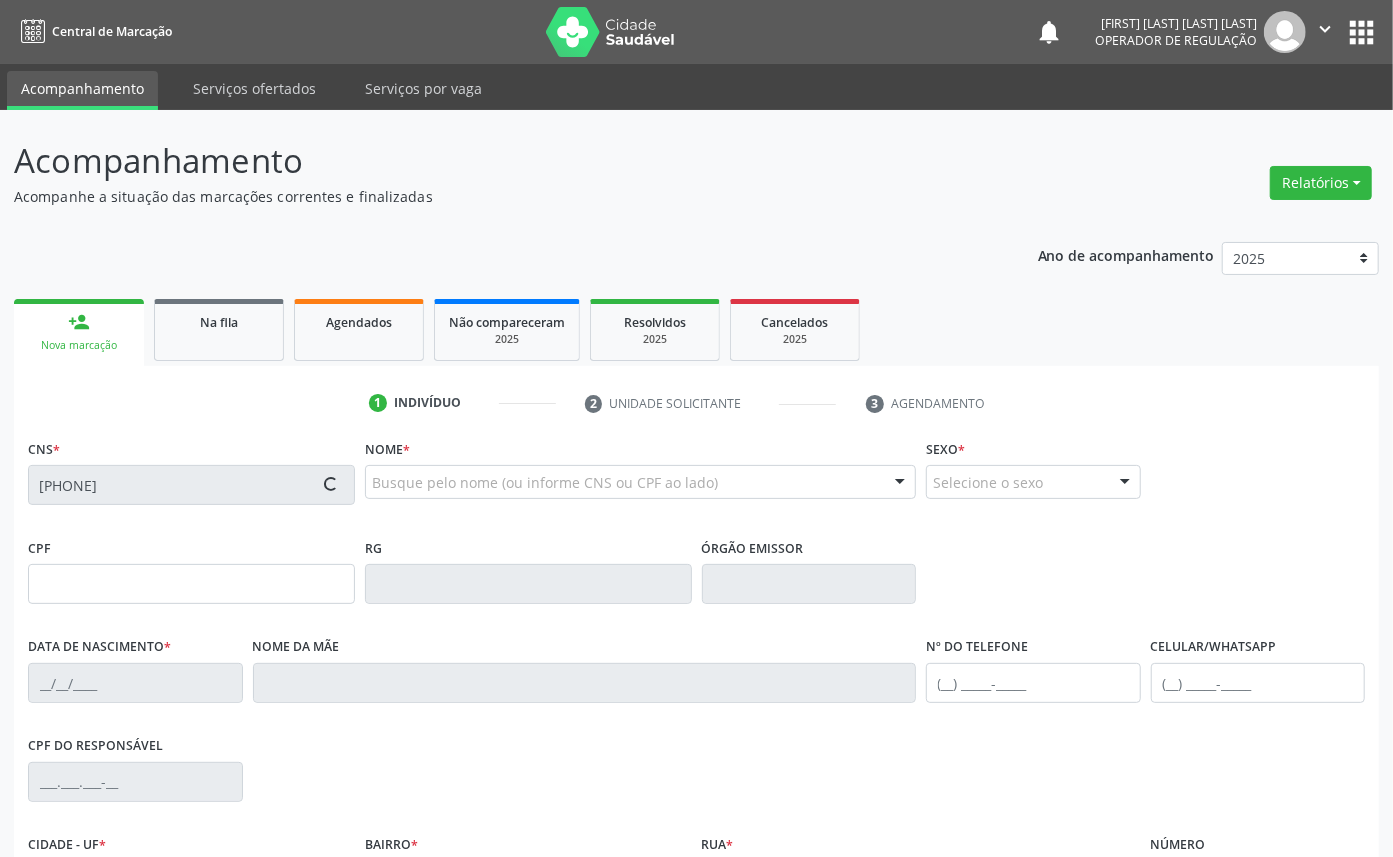 type on "[FIRST] de [LAST]" 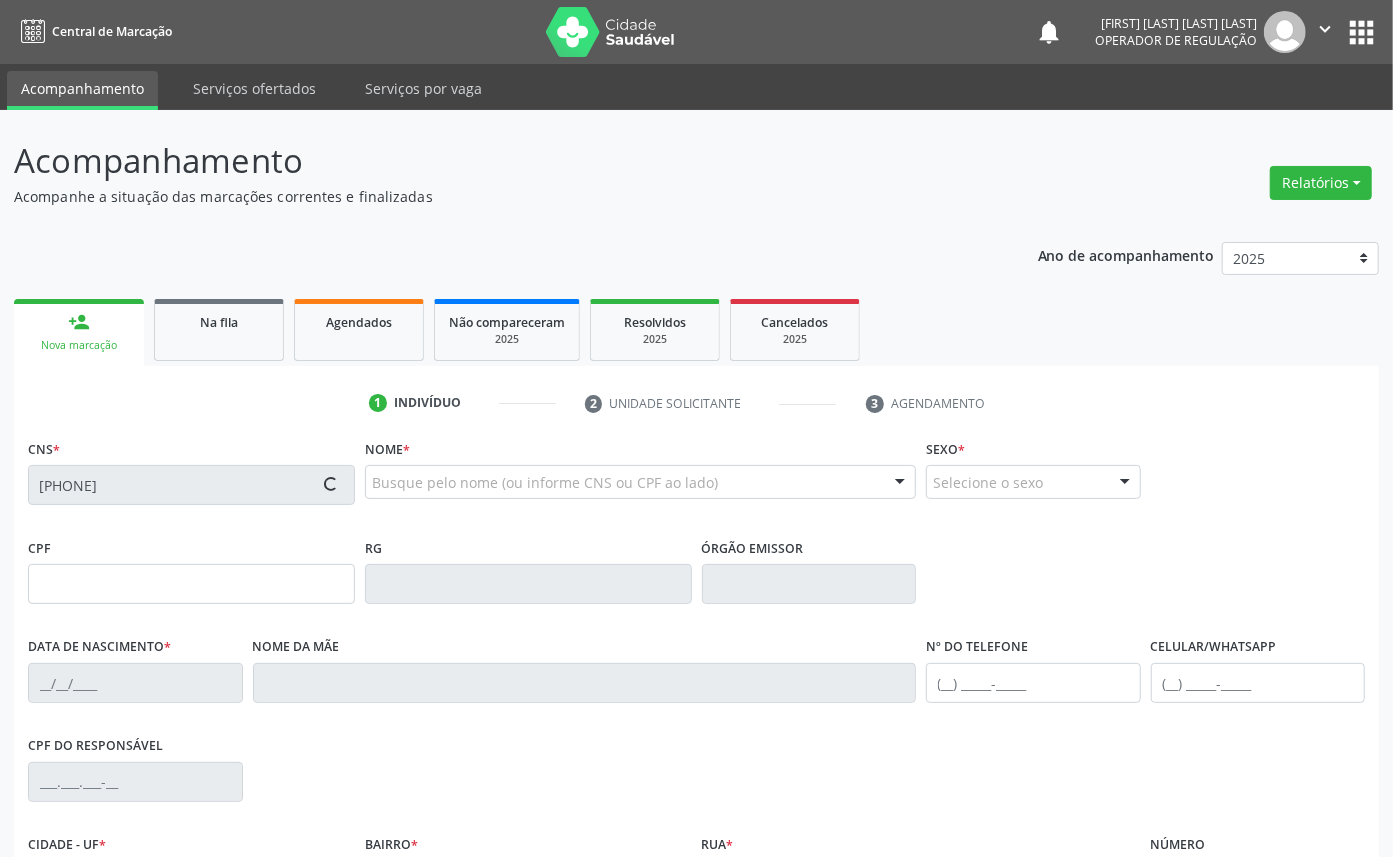type on "56" 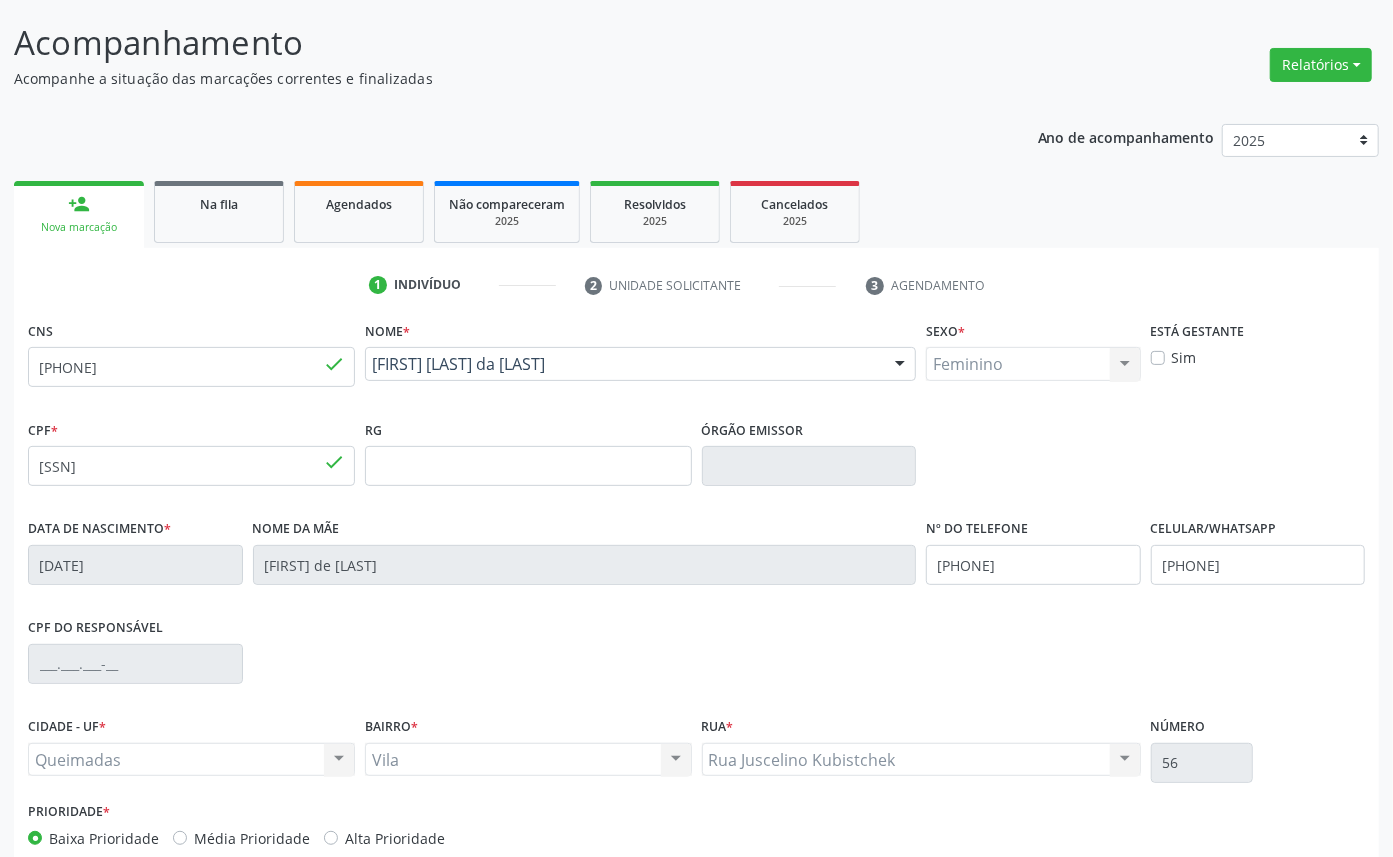 scroll, scrollTop: 225, scrollLeft: 0, axis: vertical 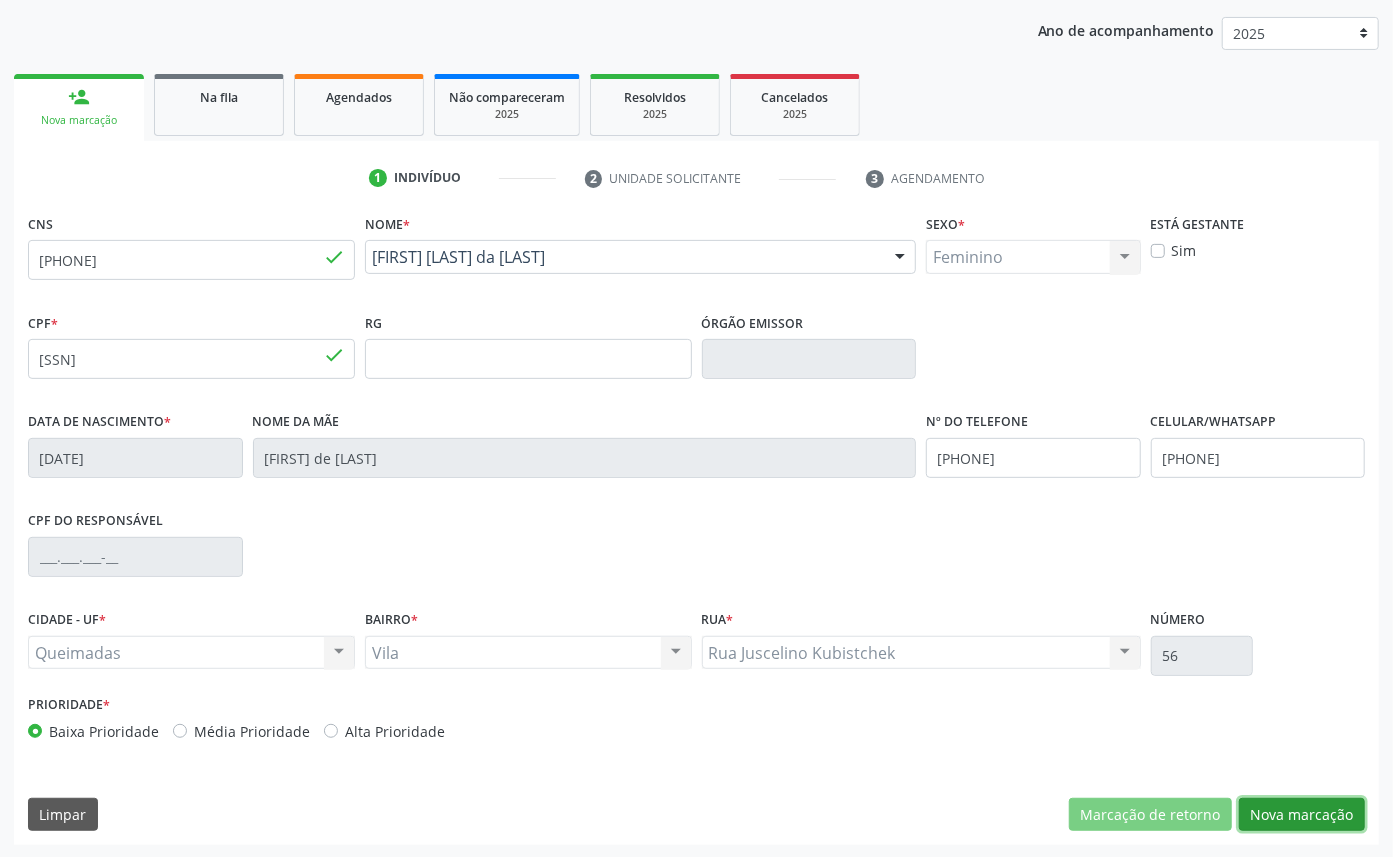 click on "Nova marcação" at bounding box center [1302, 815] 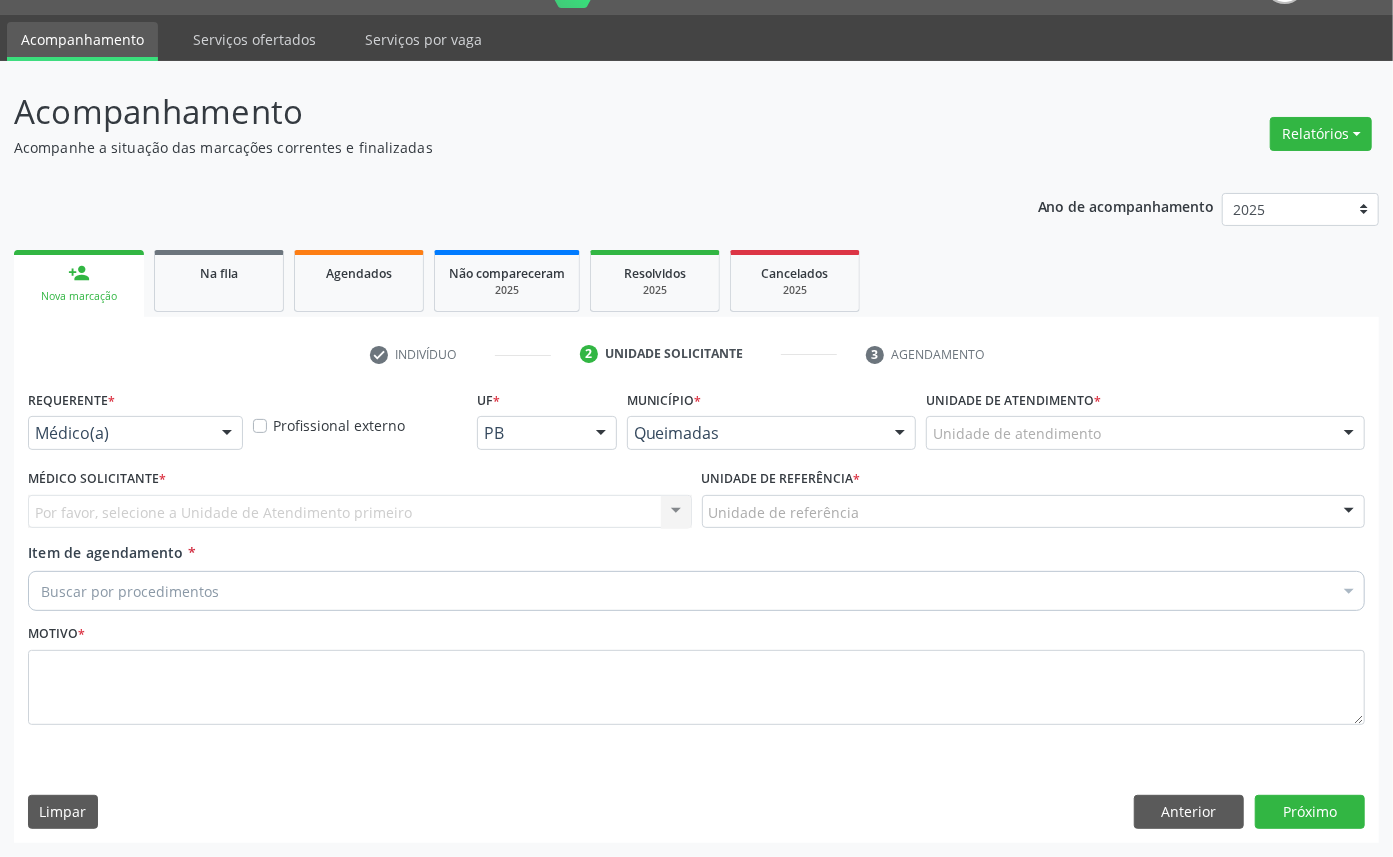 scroll, scrollTop: 47, scrollLeft: 0, axis: vertical 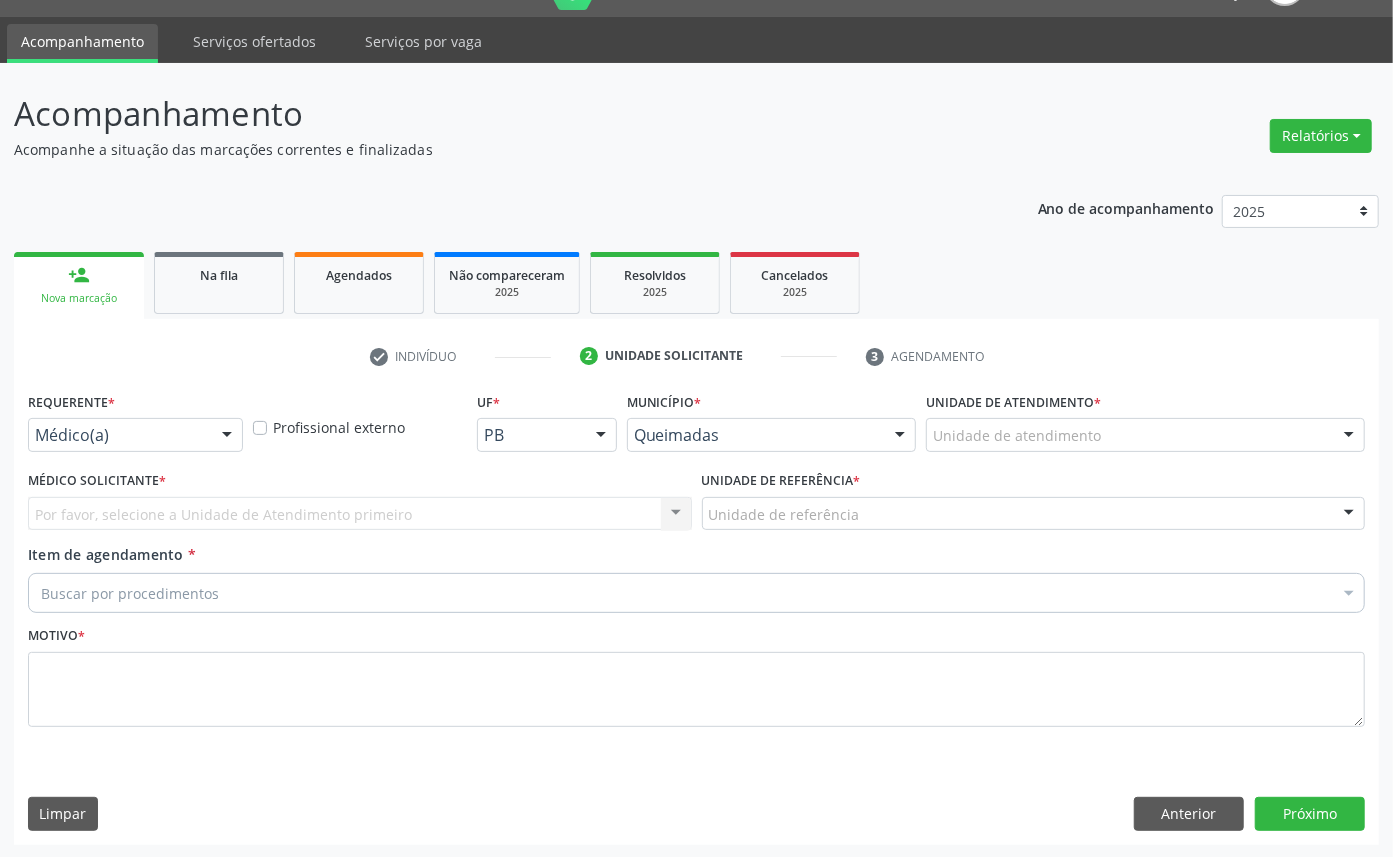 click on "Médico(a)" at bounding box center (135, 435) 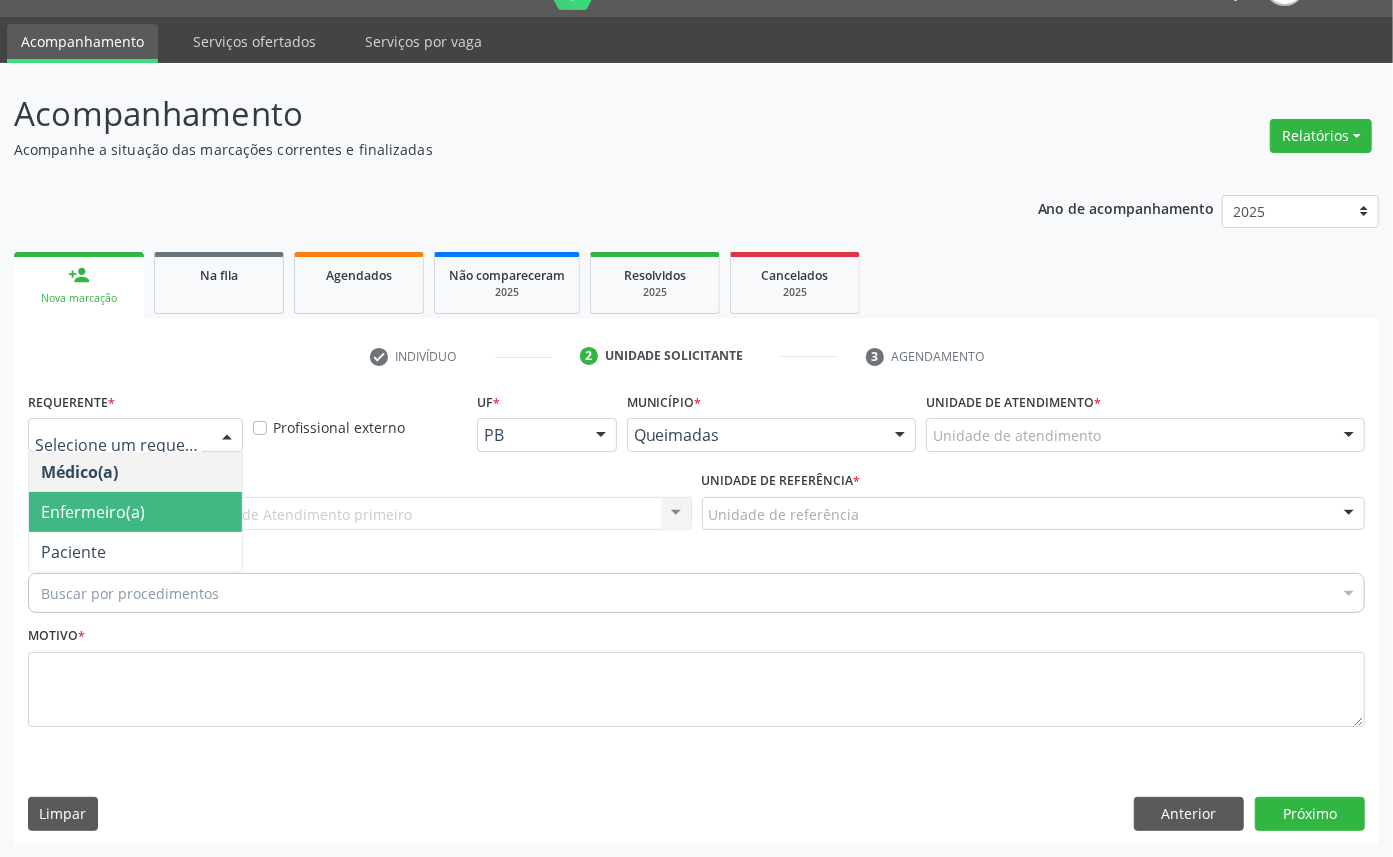 click on "Enfermeiro(a)" at bounding box center (135, 512) 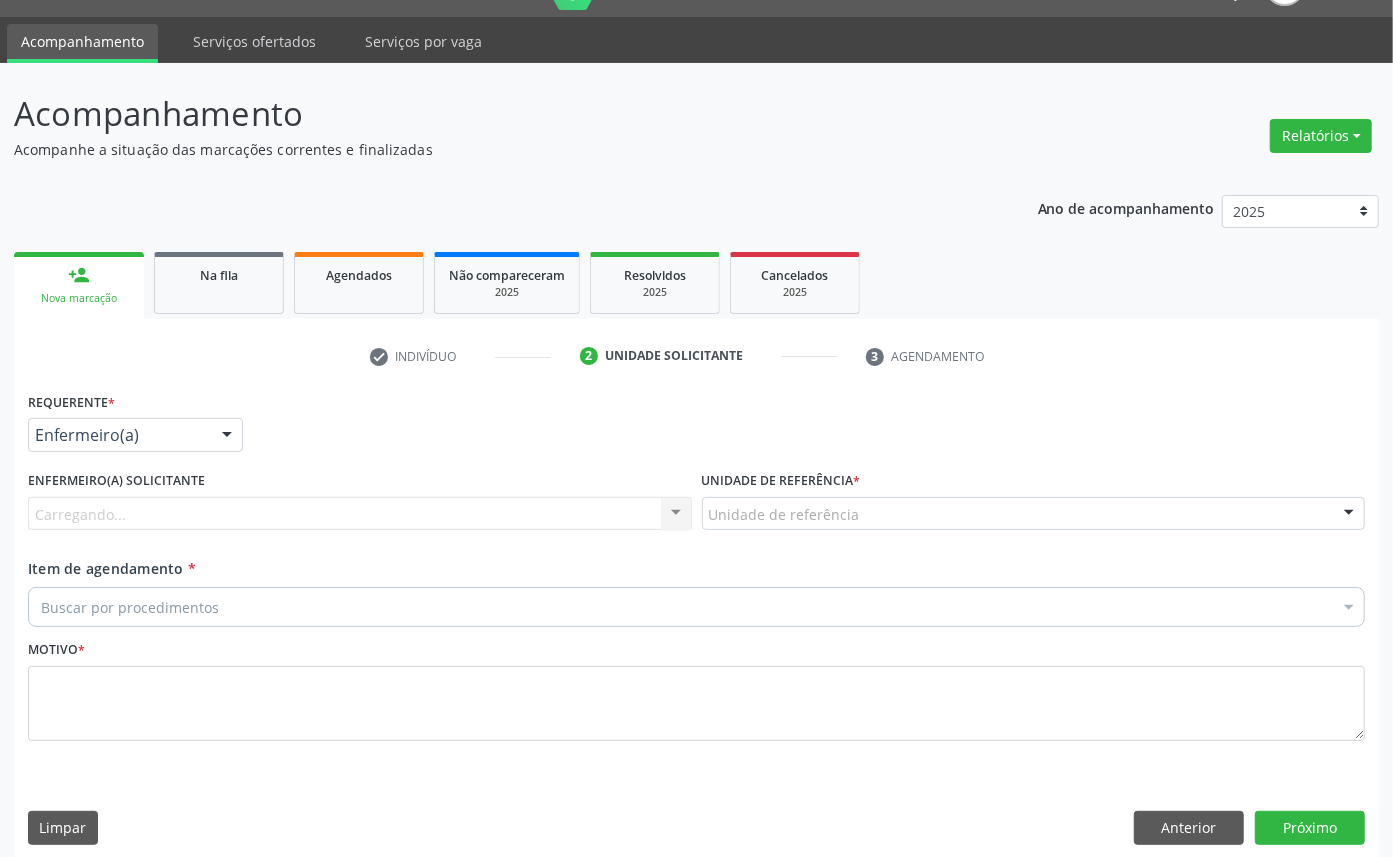 click on "Enfermeiro(a)" at bounding box center (135, 435) 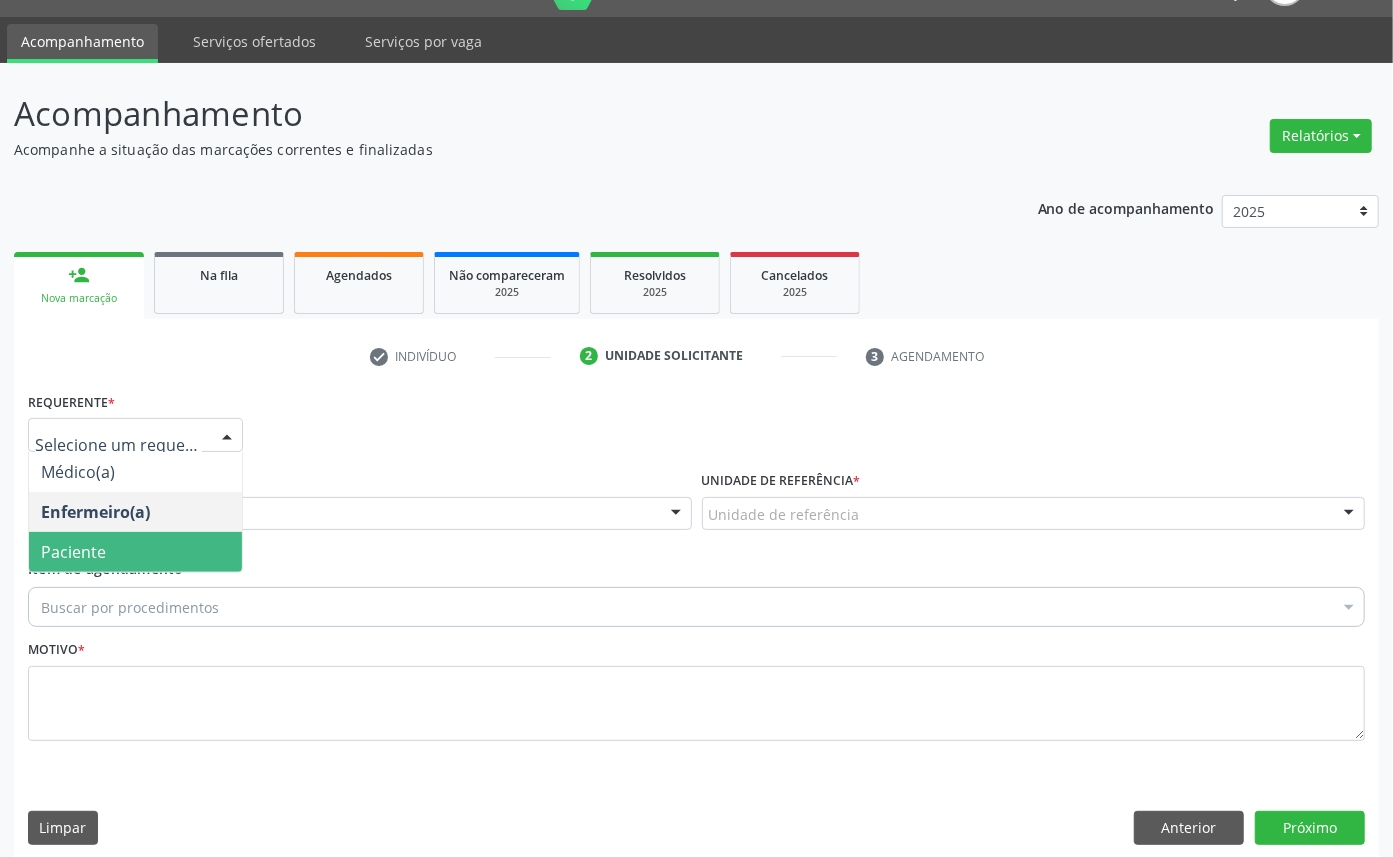 click on "Paciente" at bounding box center [135, 552] 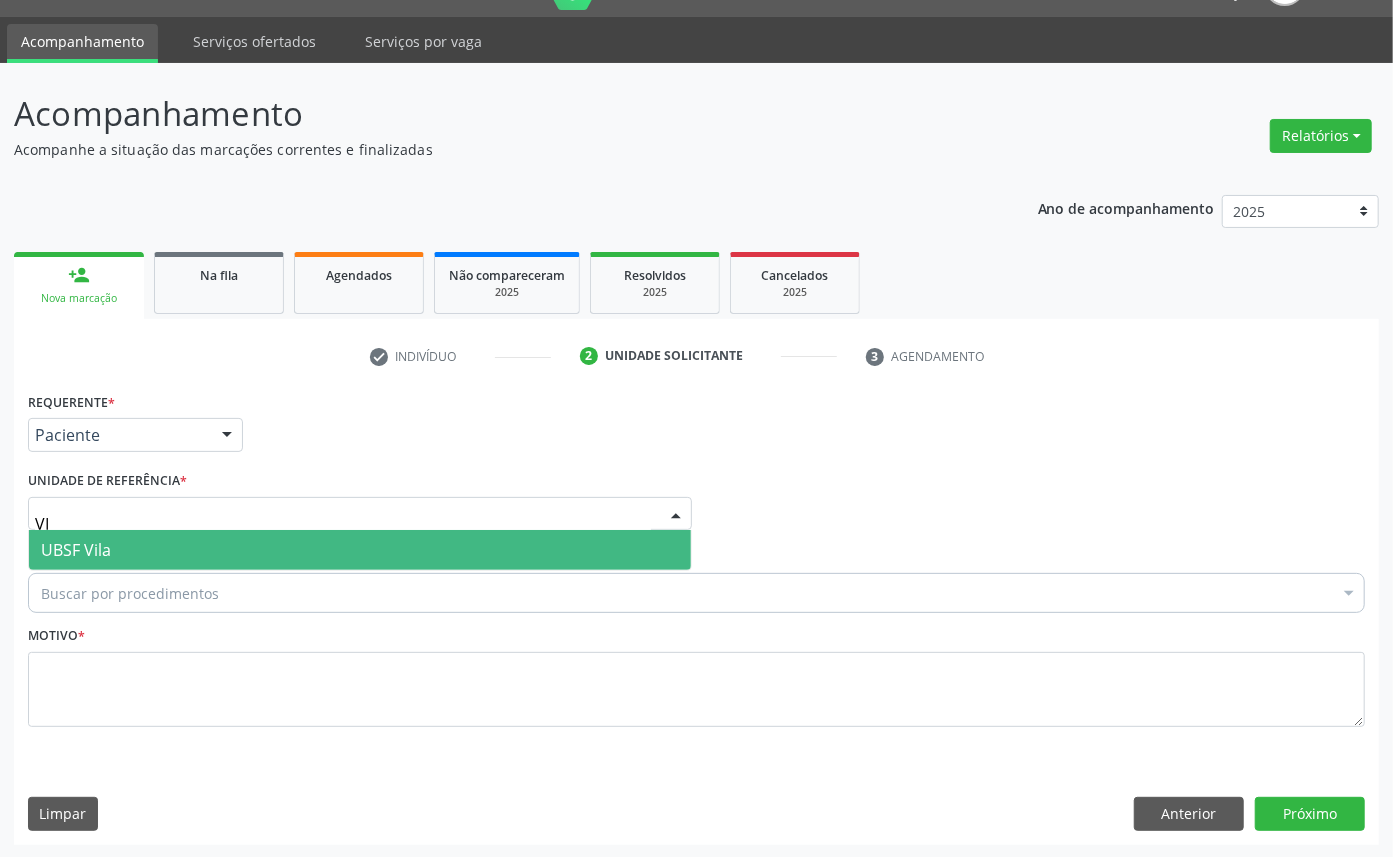 type on "VIL" 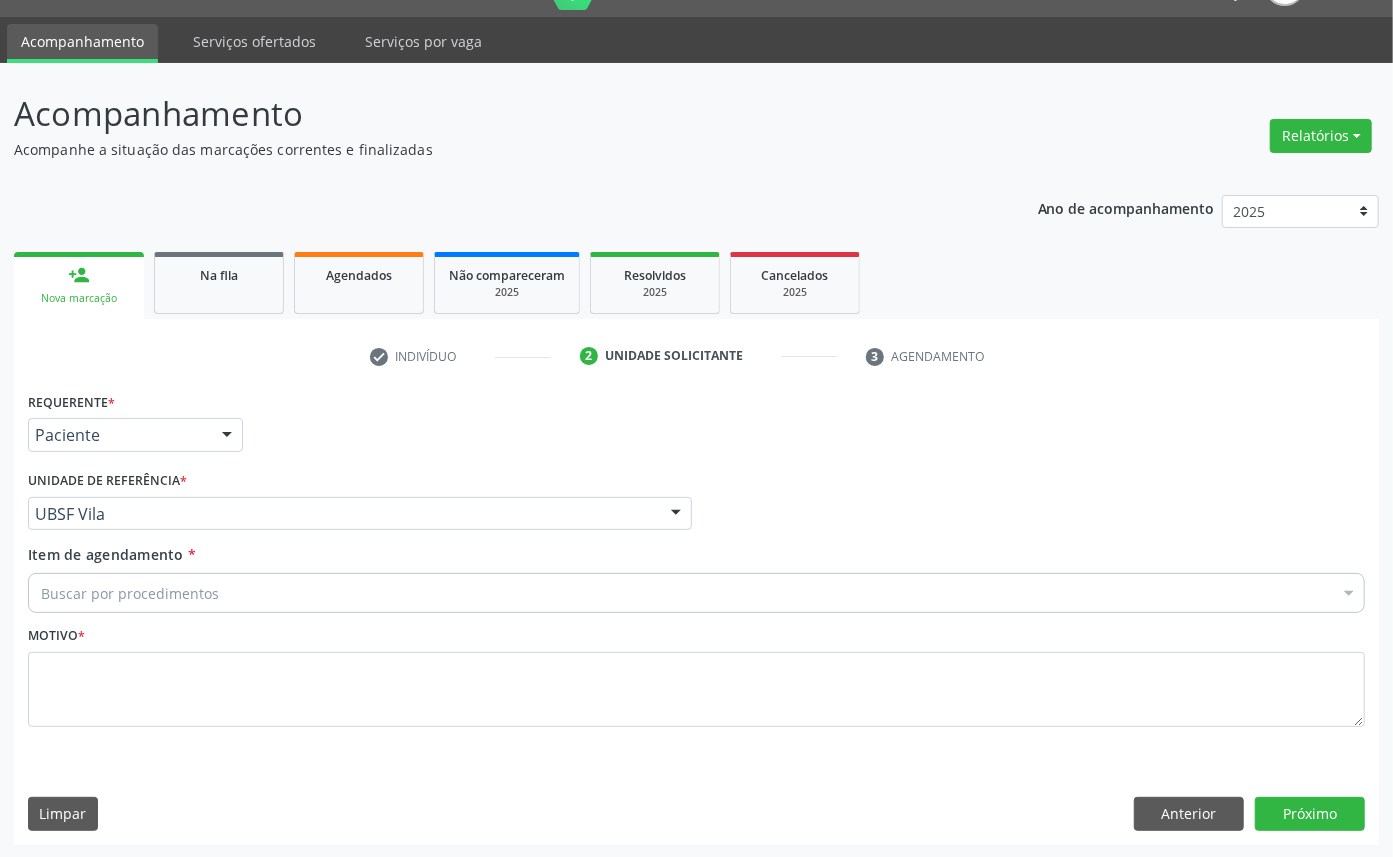 click on "Buscar por procedimentos" at bounding box center [696, 593] 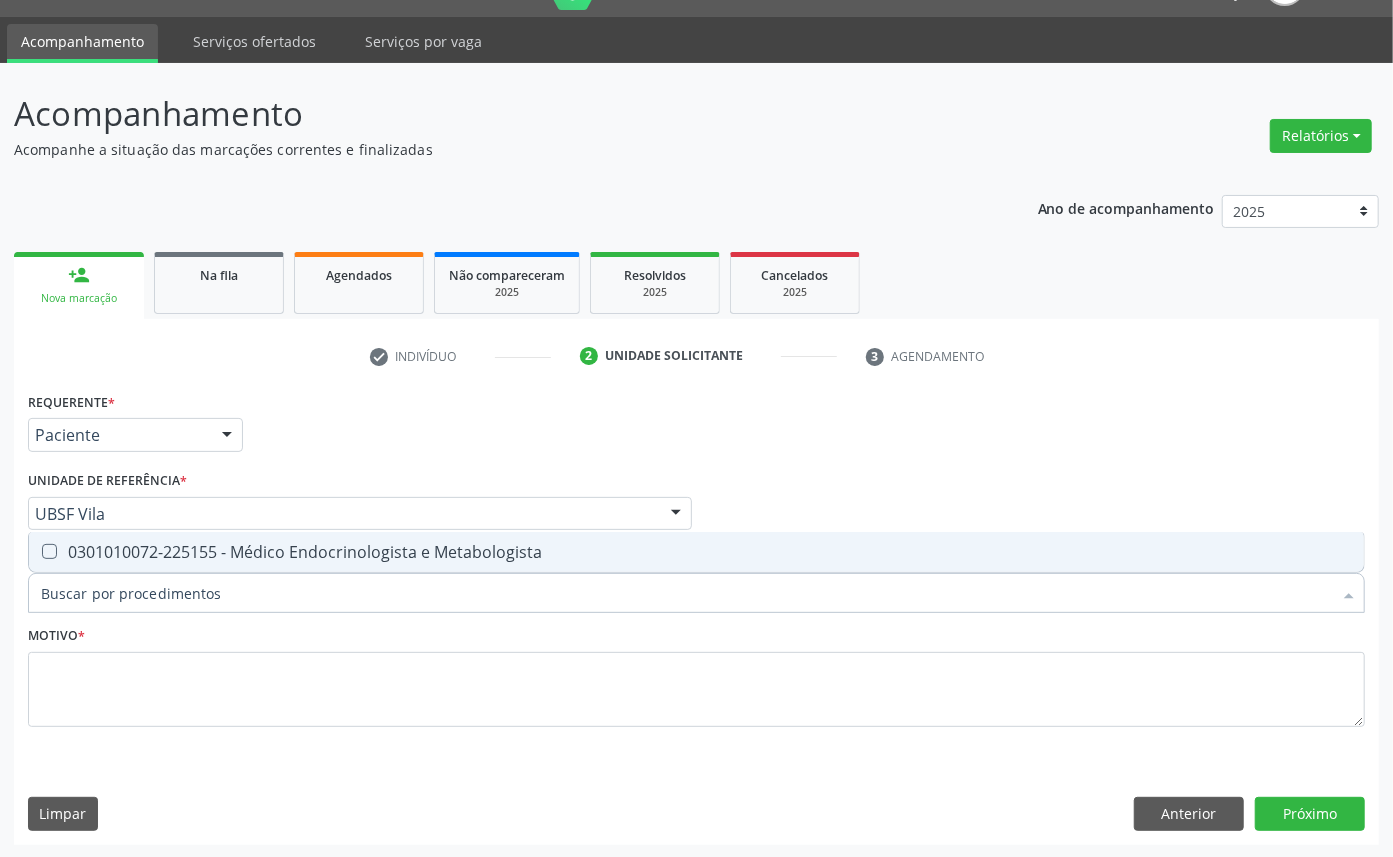 type on "ENDOCRINOLOGISTA" 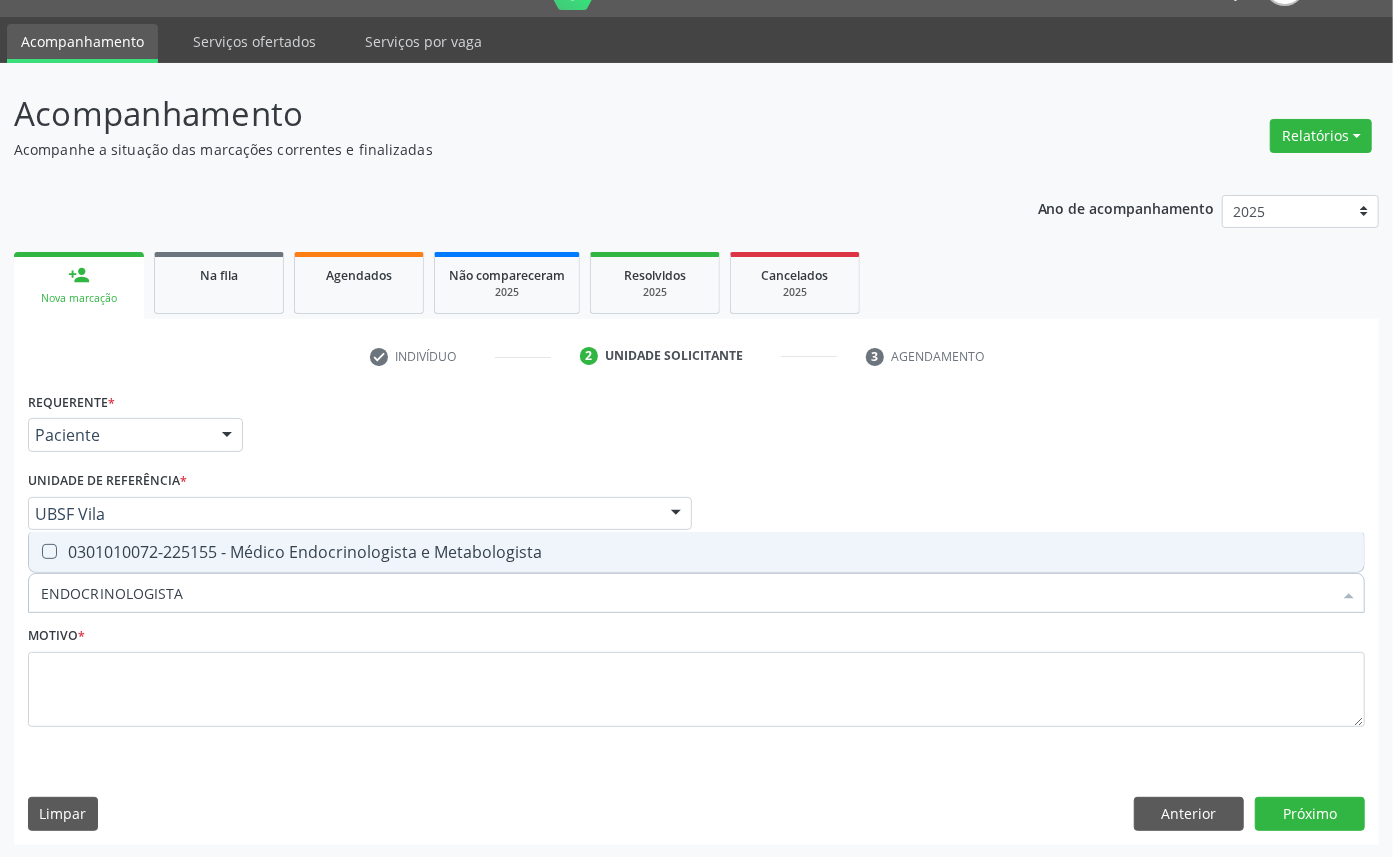 click on "0301010072-225155 - Médico Endocrinologista e Metabologista" at bounding box center (696, 552) 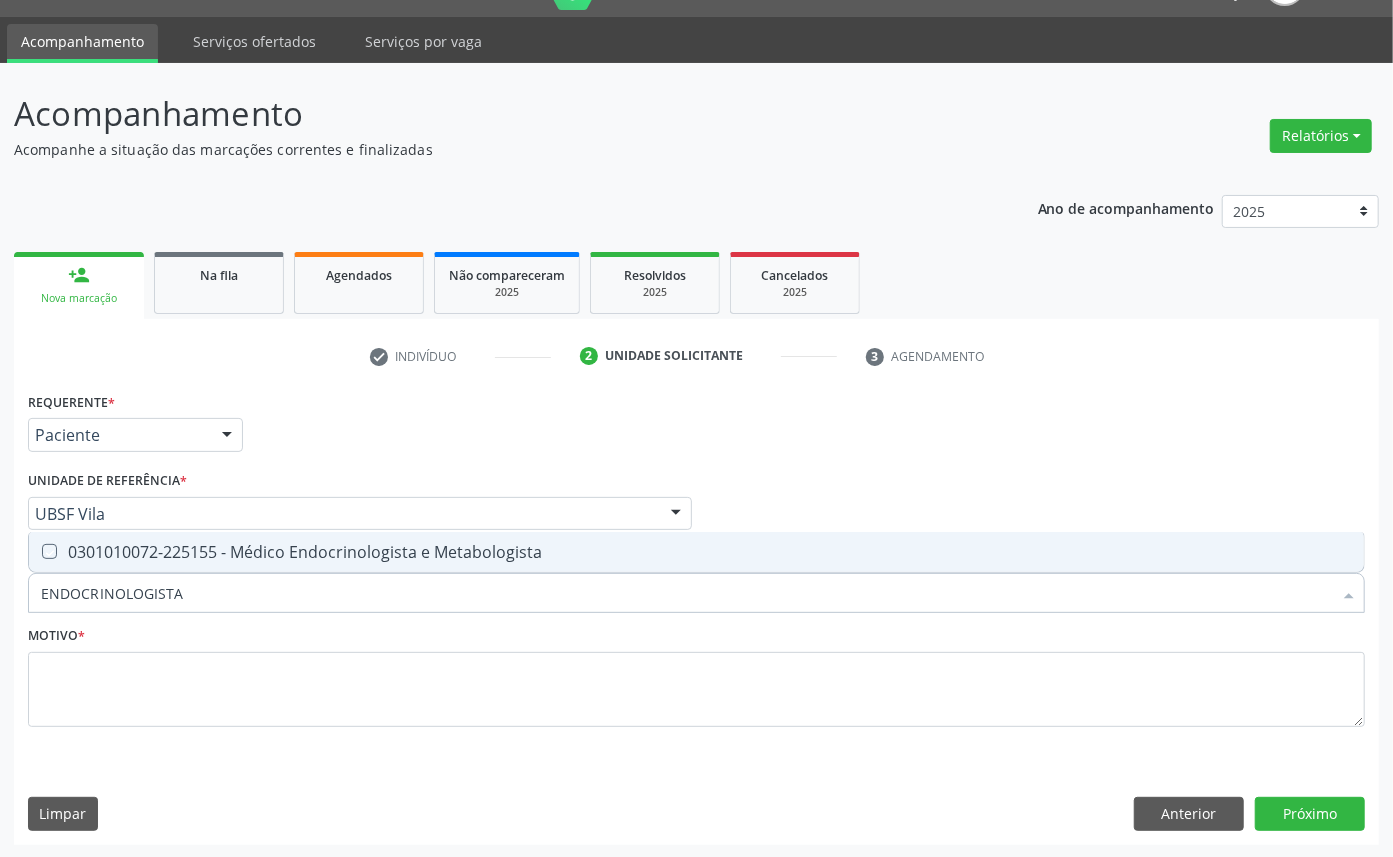checkbox on "true" 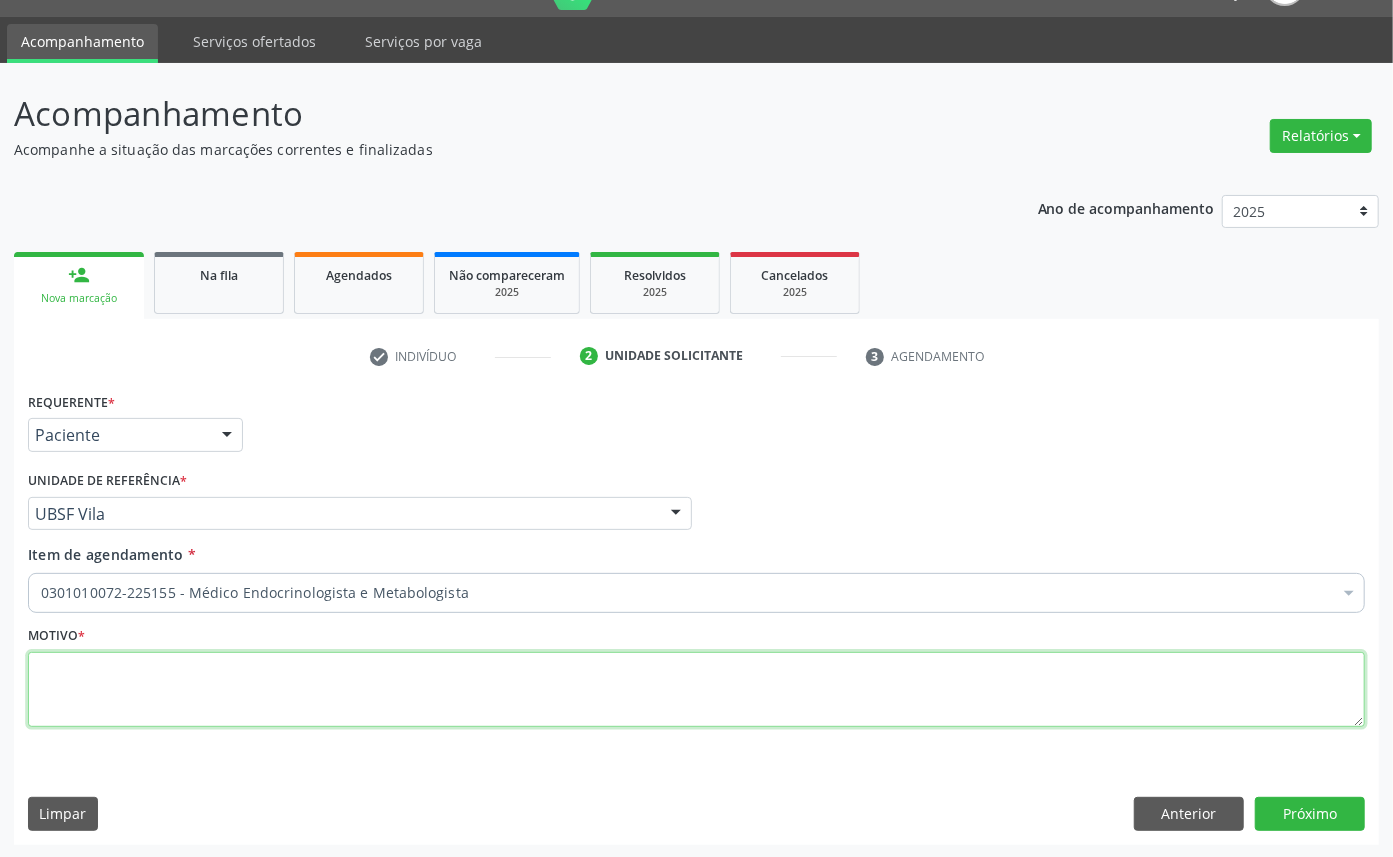 paste on "RETORNO [NAME] [DATE]" 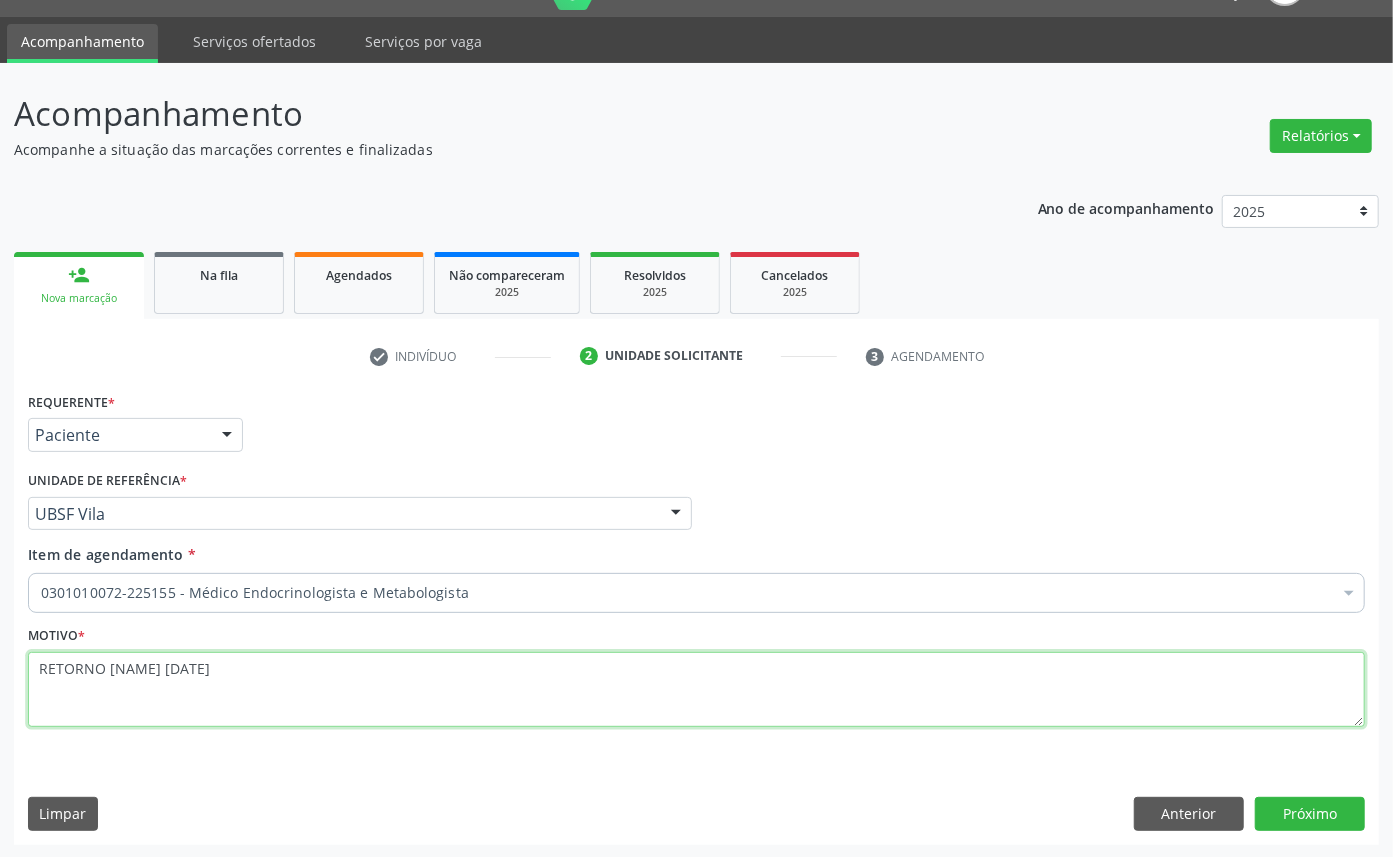 click on "RETORNO [NAME] [DATE]" at bounding box center (696, 690) 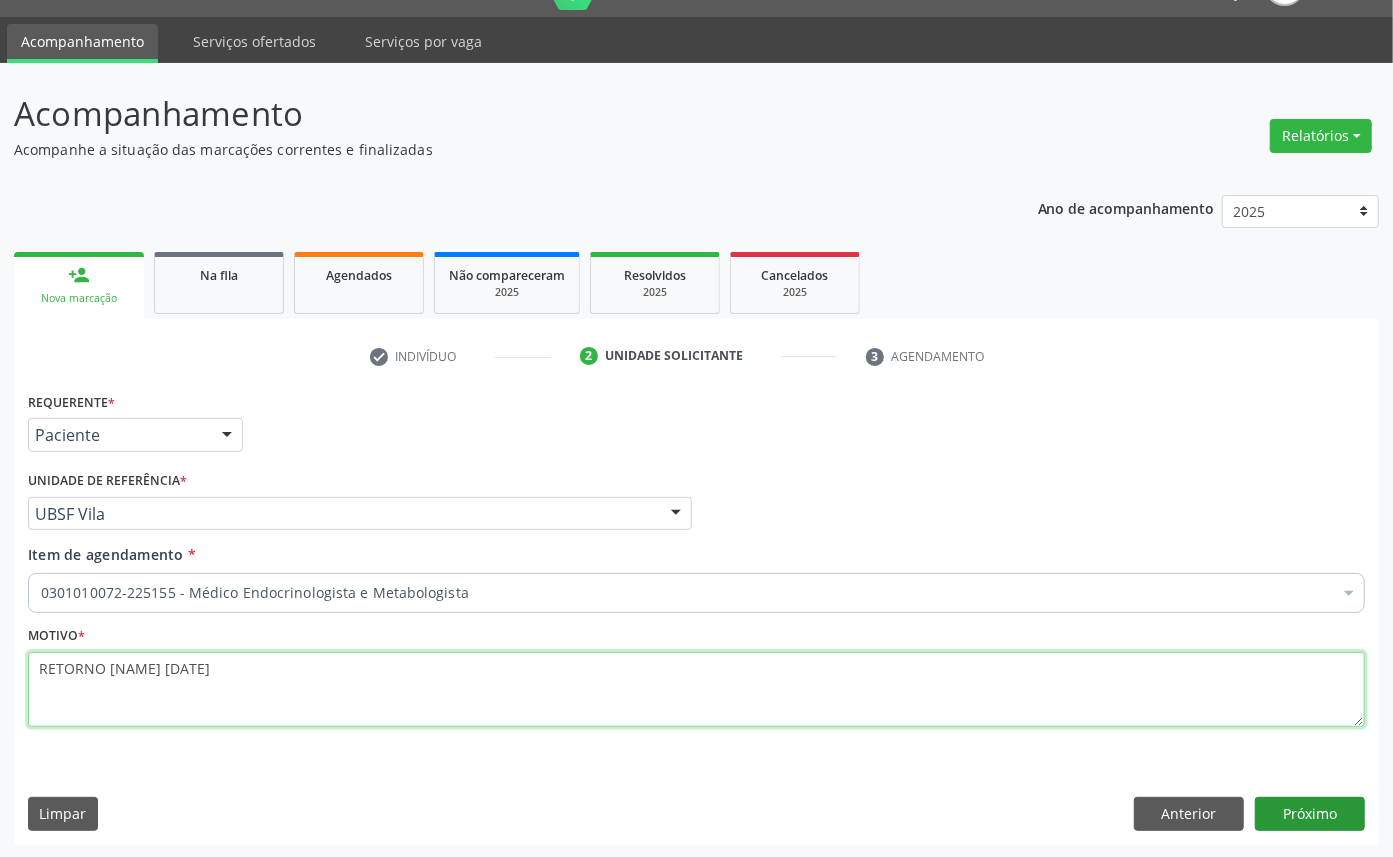 type on "RETORNO [NAME] [DATE]" 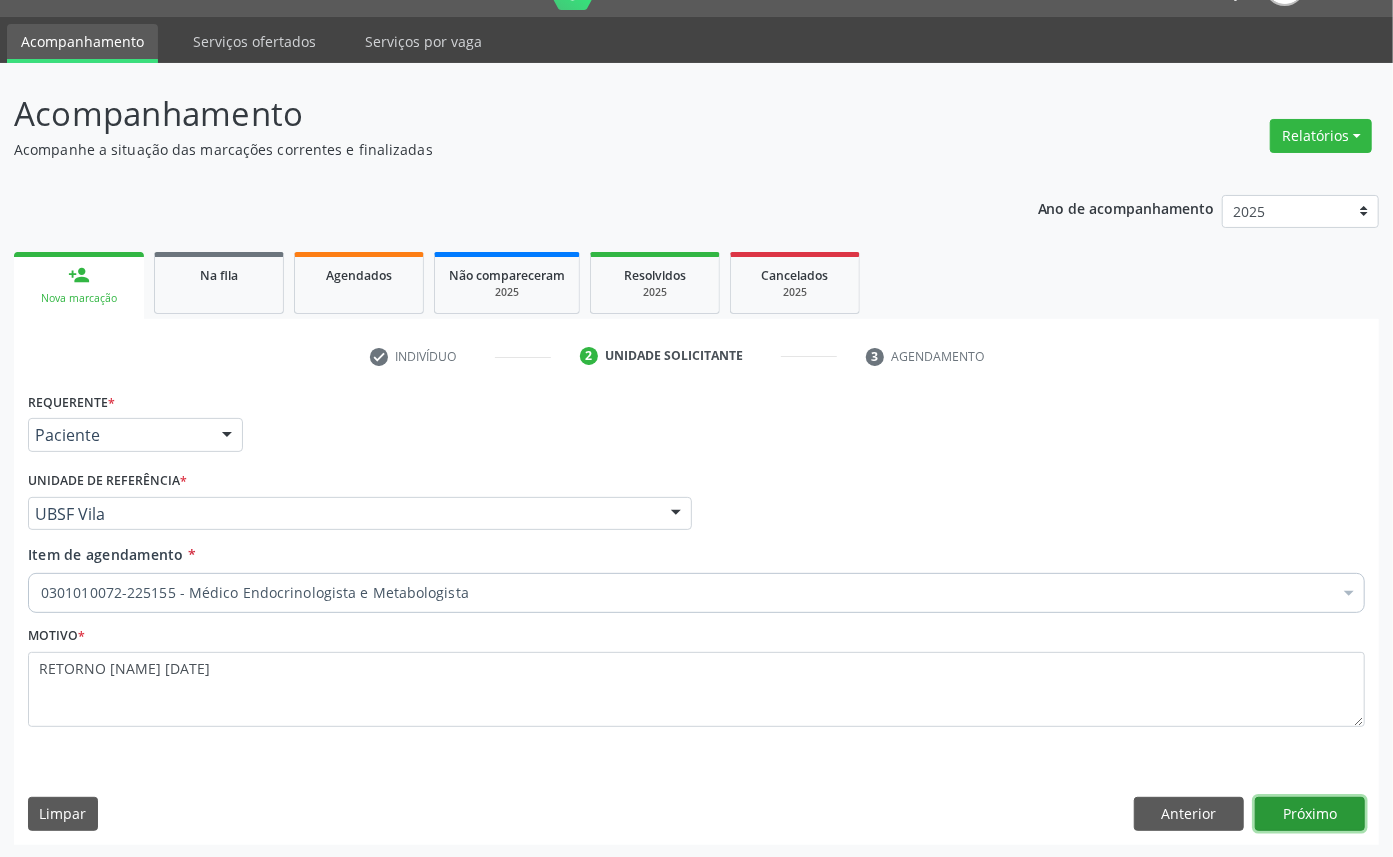 click on "Próximo" at bounding box center [1310, 814] 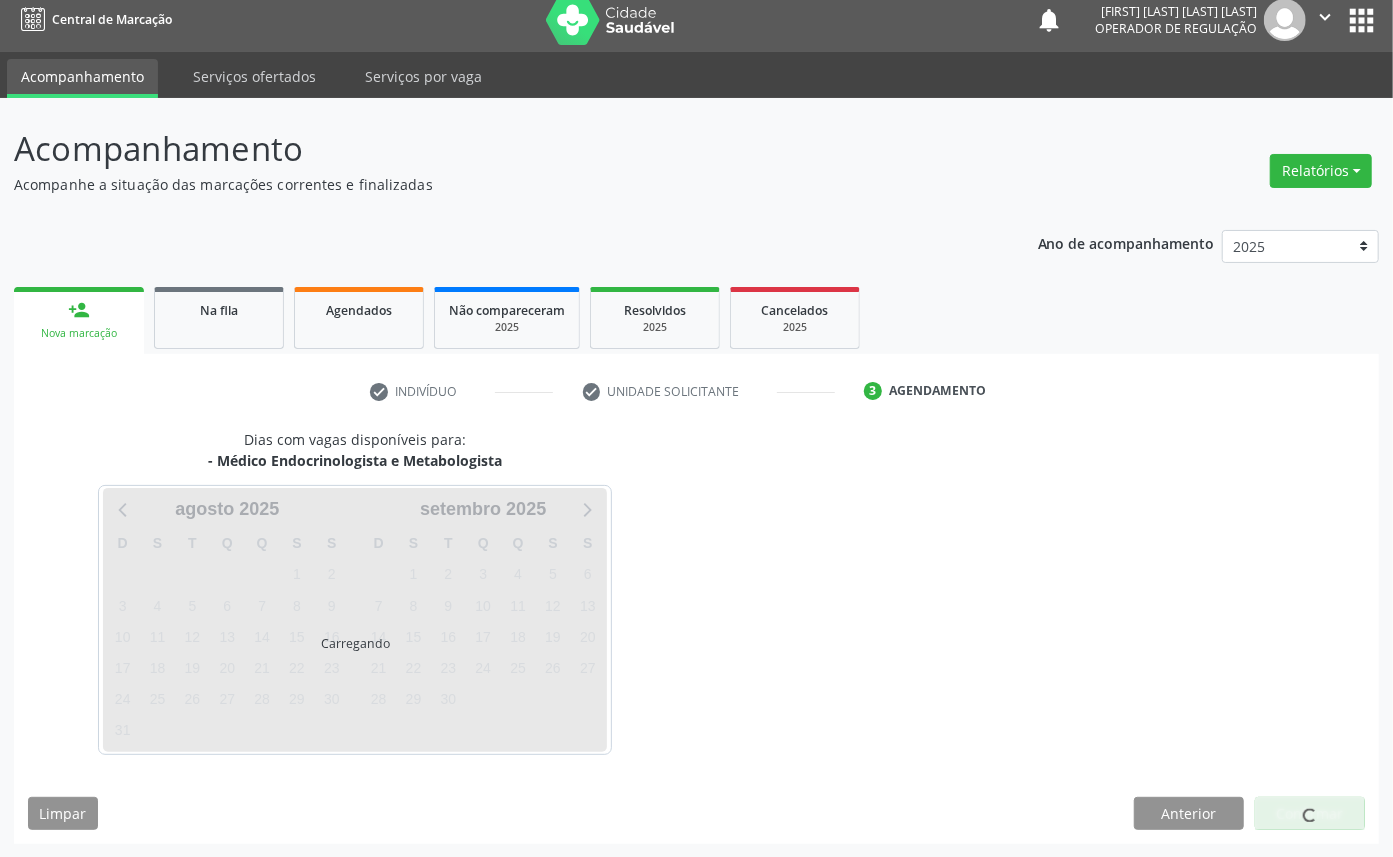 scroll, scrollTop: 47, scrollLeft: 0, axis: vertical 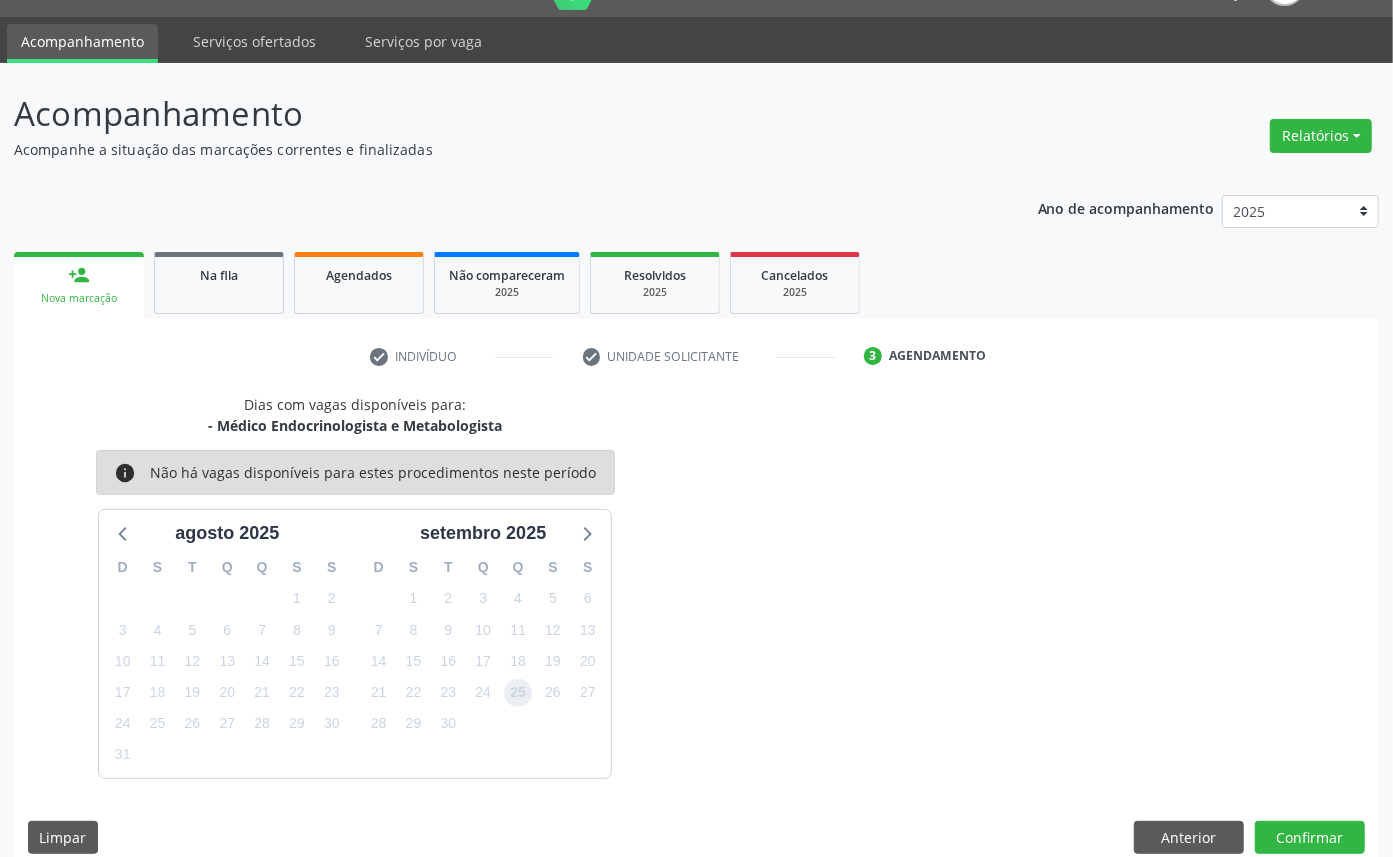 click on "25" at bounding box center (518, 693) 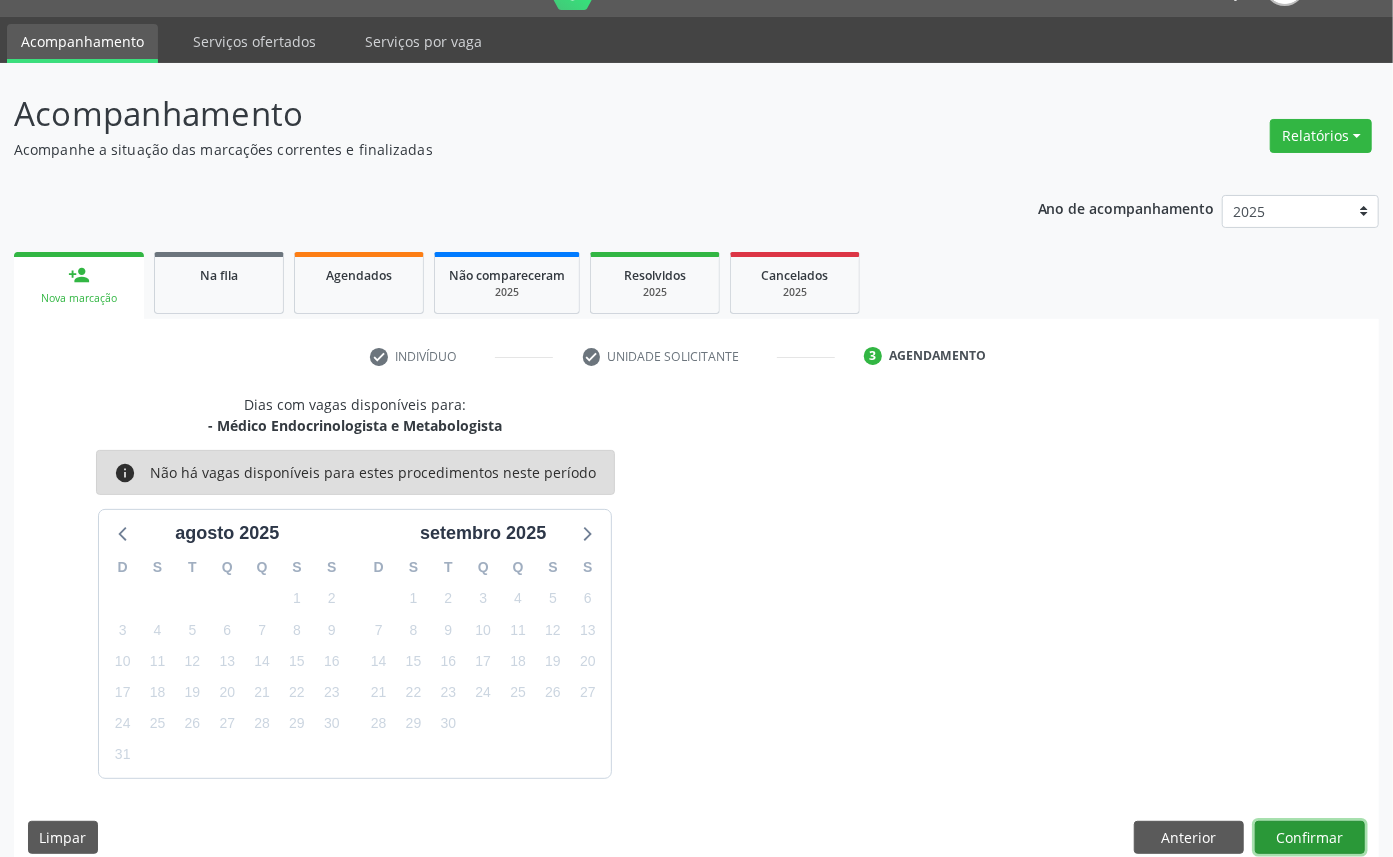 click on "Confirmar" at bounding box center [1310, 838] 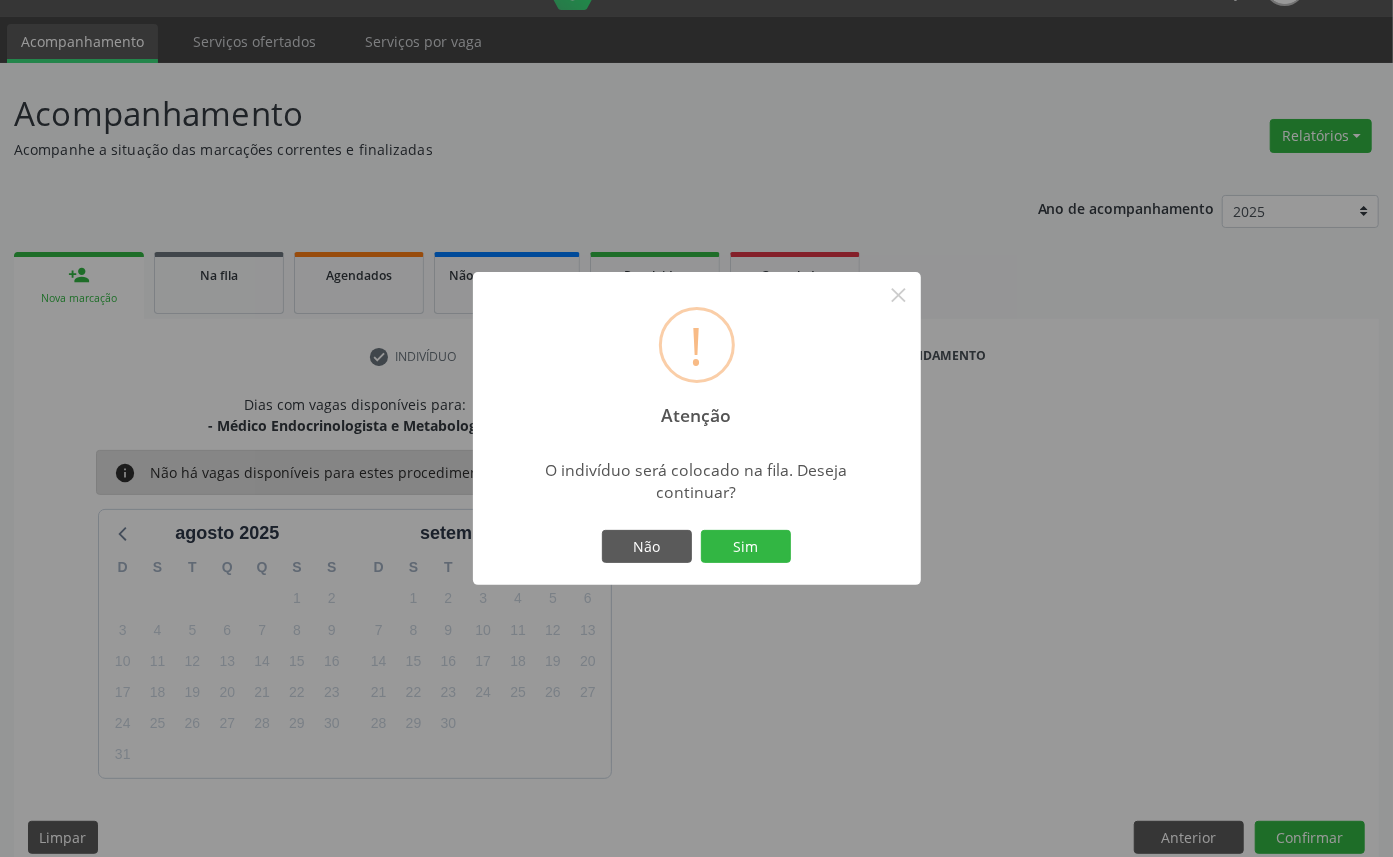 type 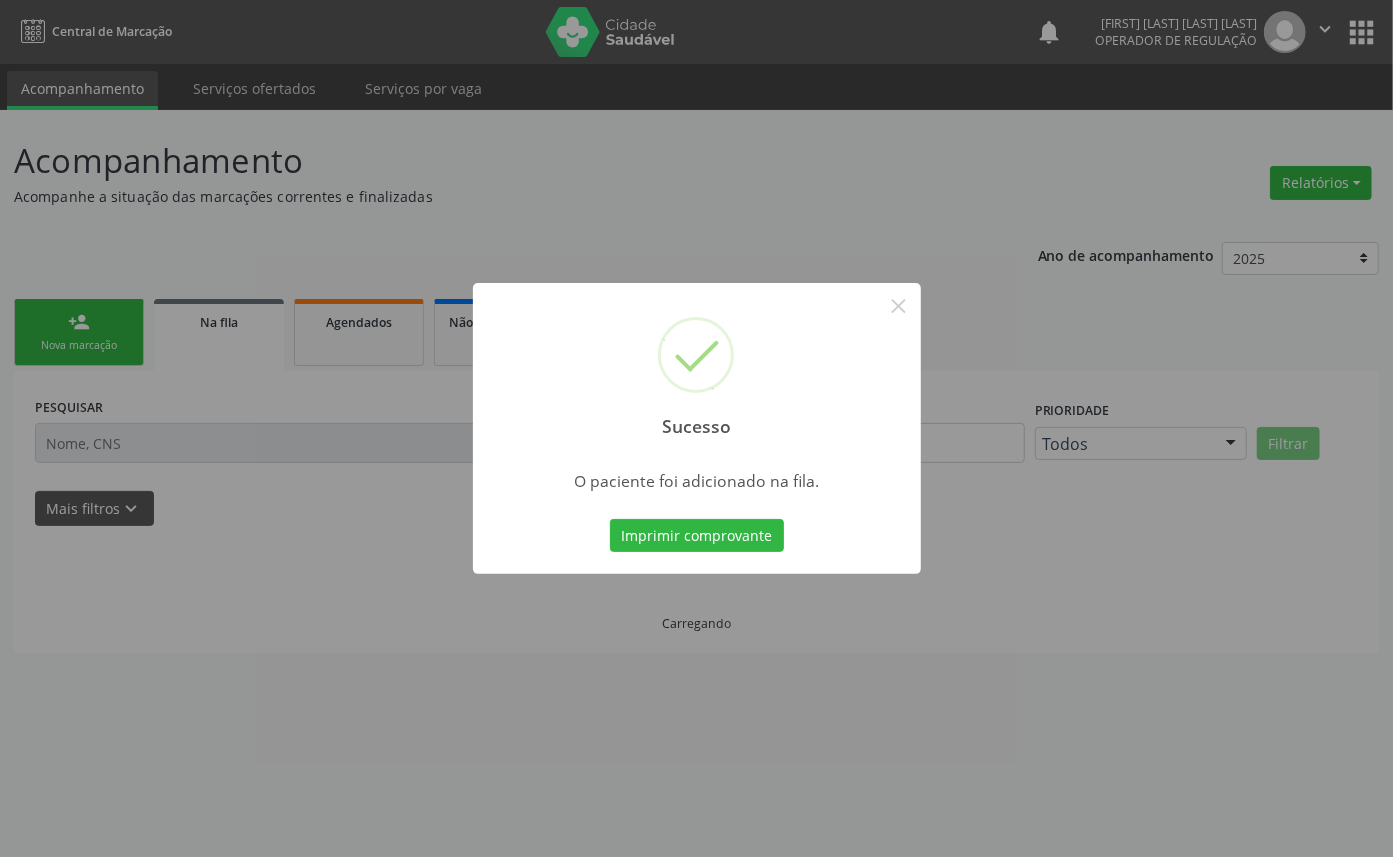 scroll, scrollTop: 0, scrollLeft: 0, axis: both 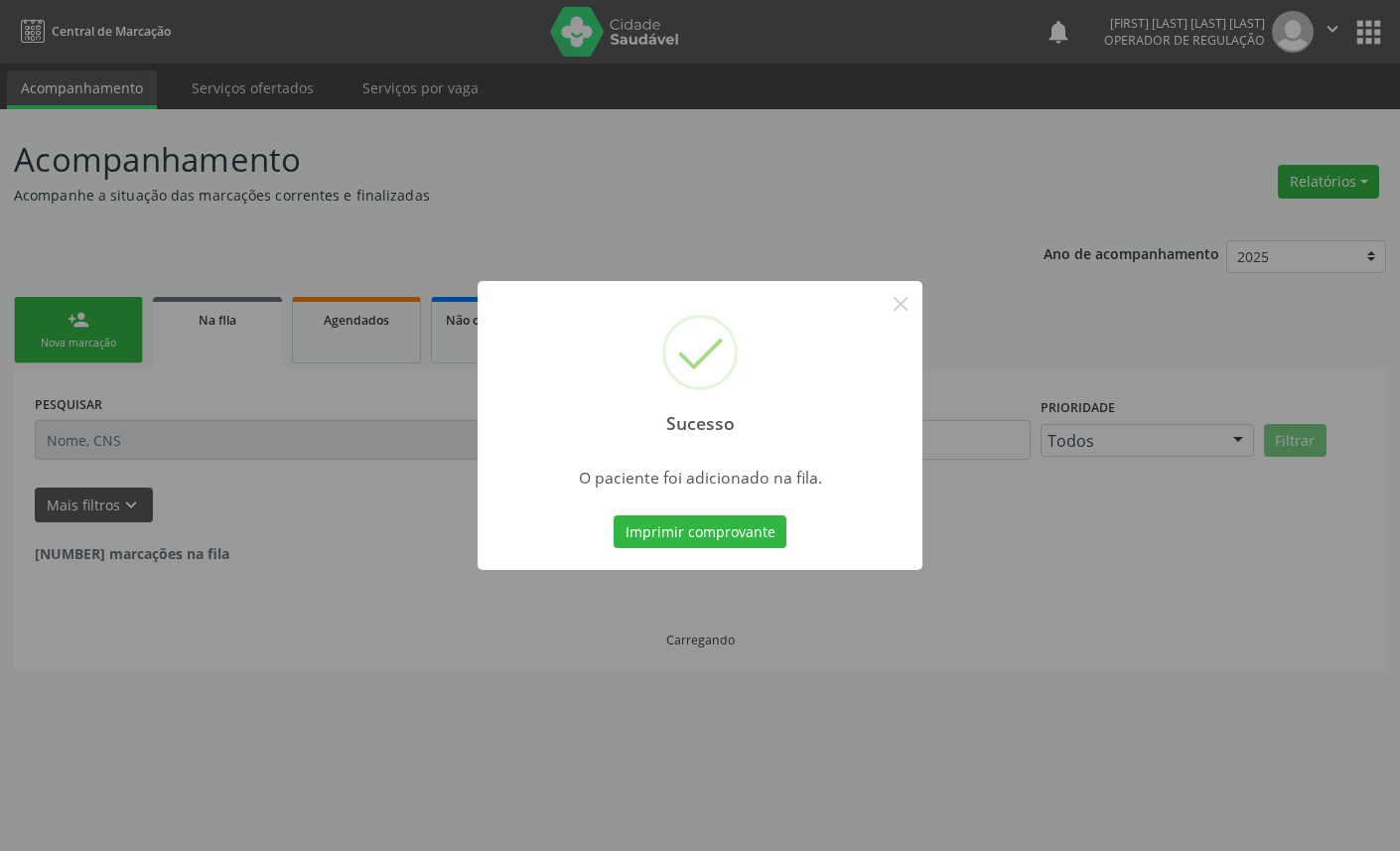 type 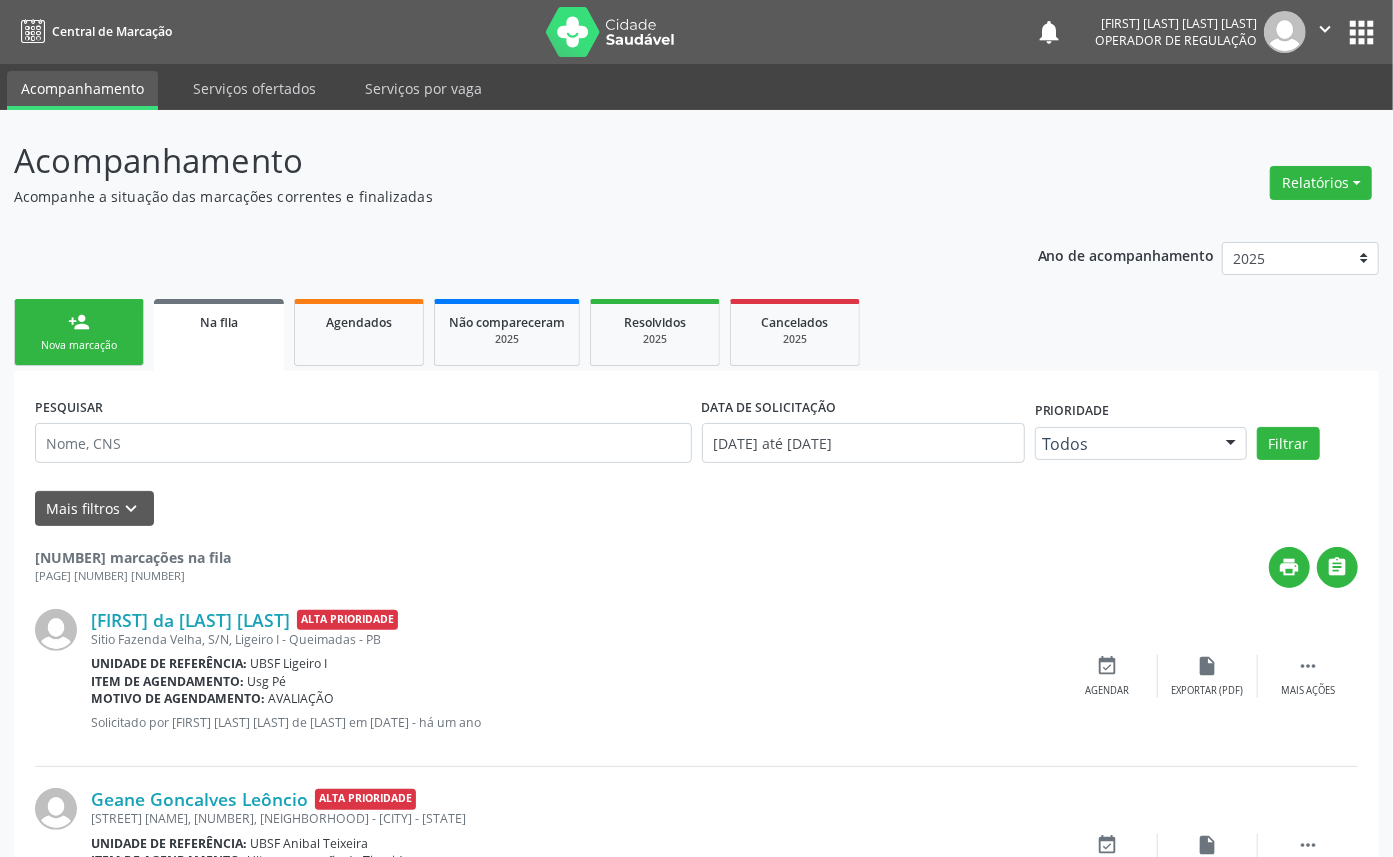 click on "person_add" at bounding box center [79, 322] 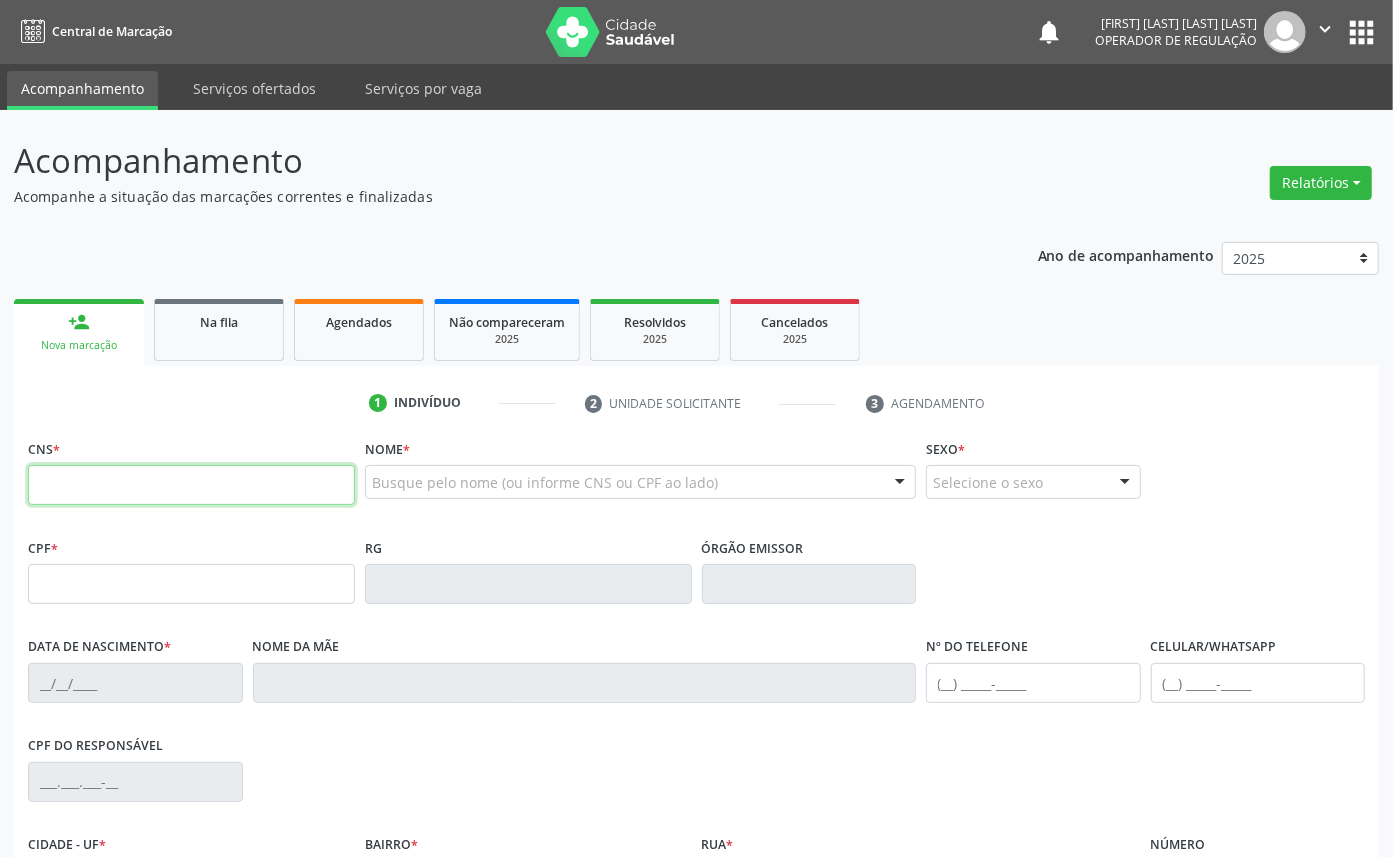 click at bounding box center (191, 485) 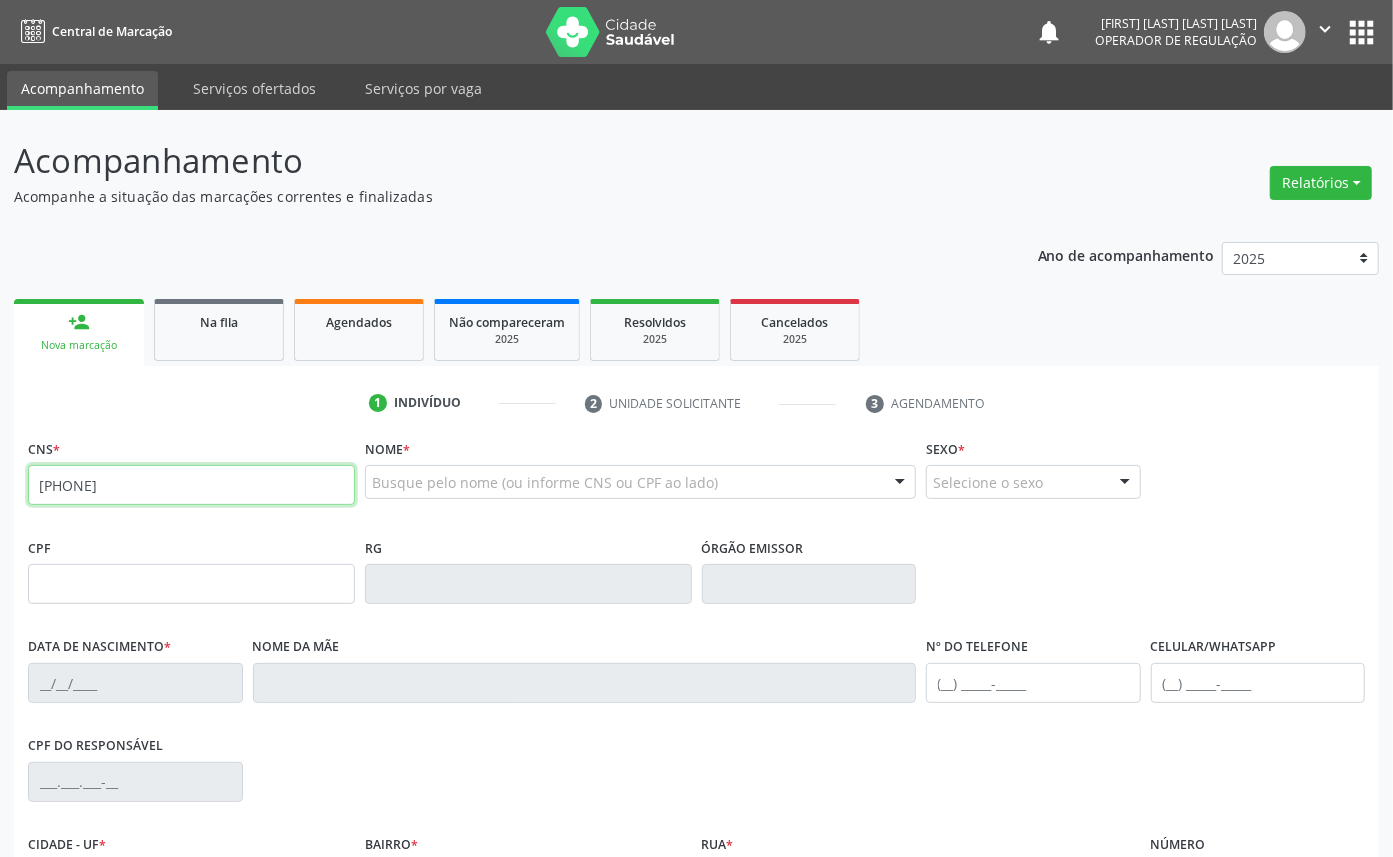 type on "[PHONE]" 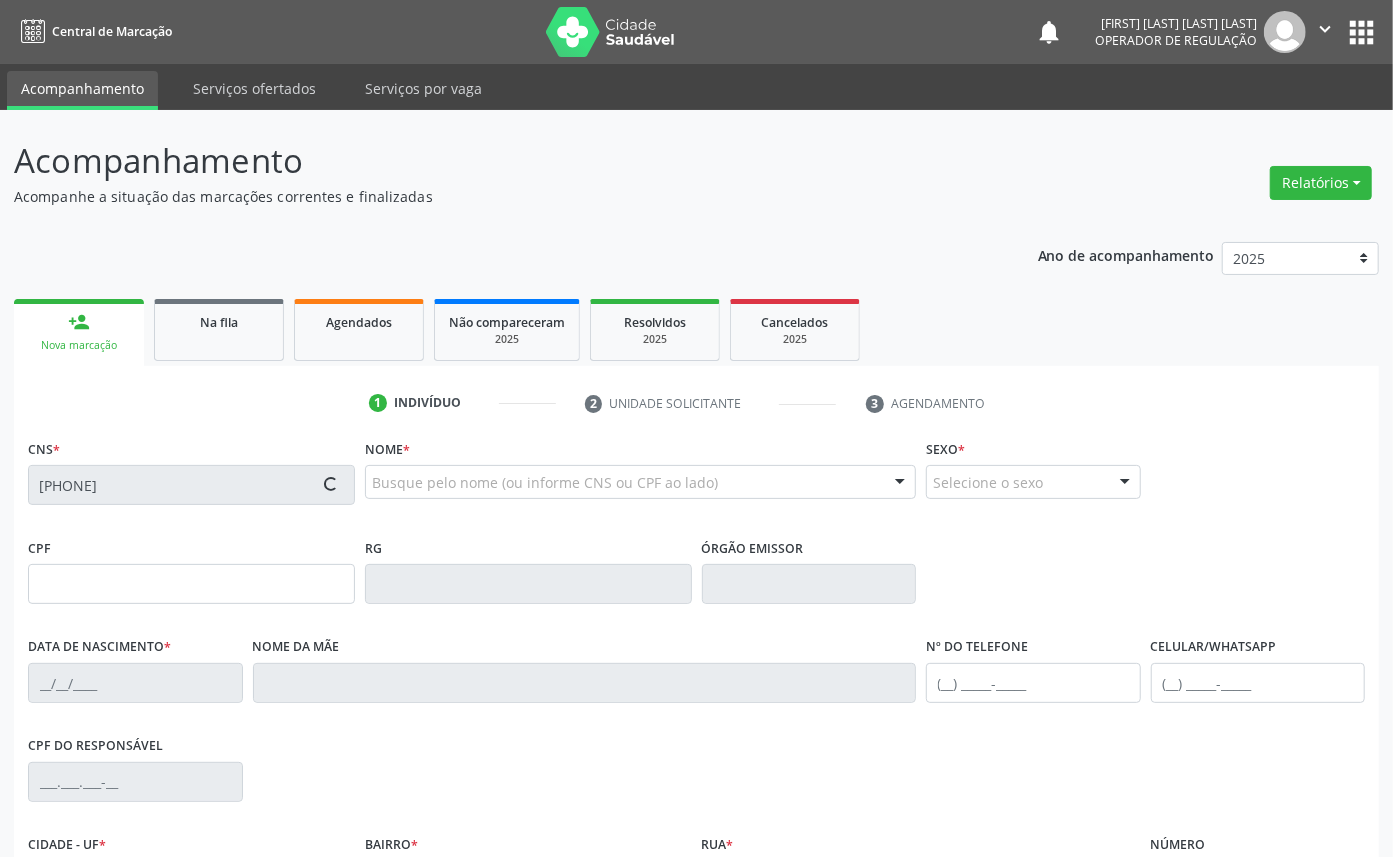 type on "[CPF]" 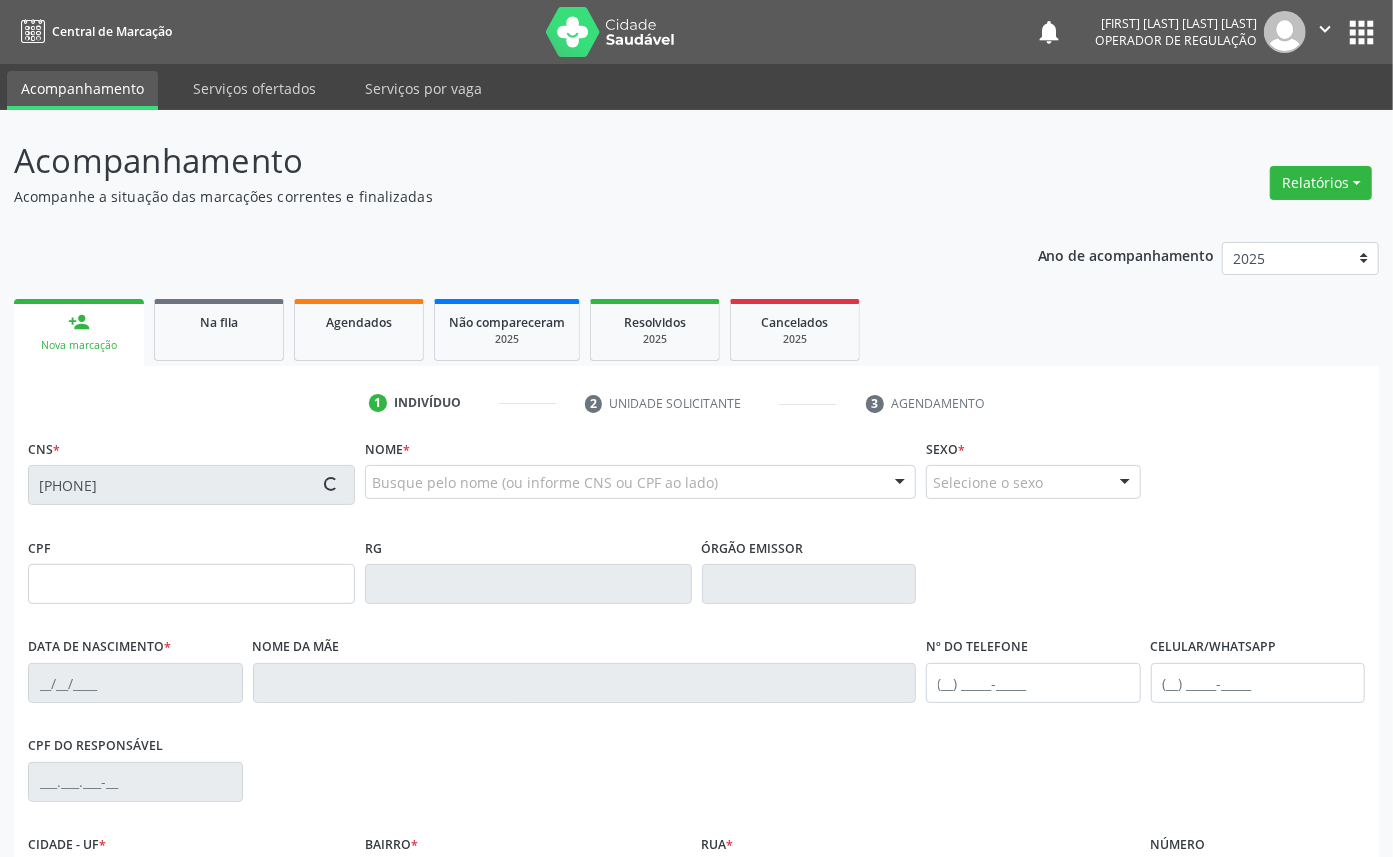 type on "[DATE]" 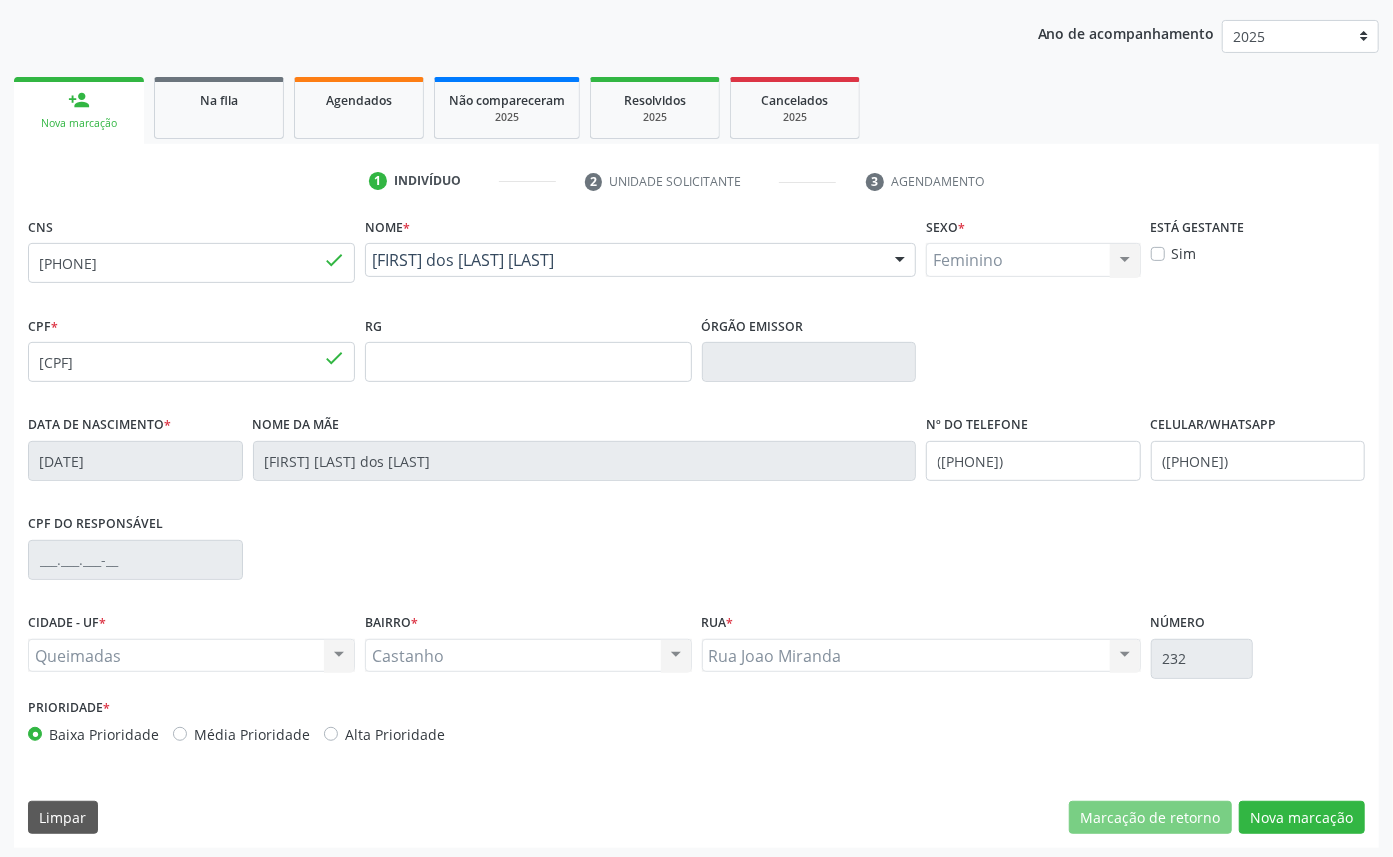 scroll, scrollTop: 225, scrollLeft: 0, axis: vertical 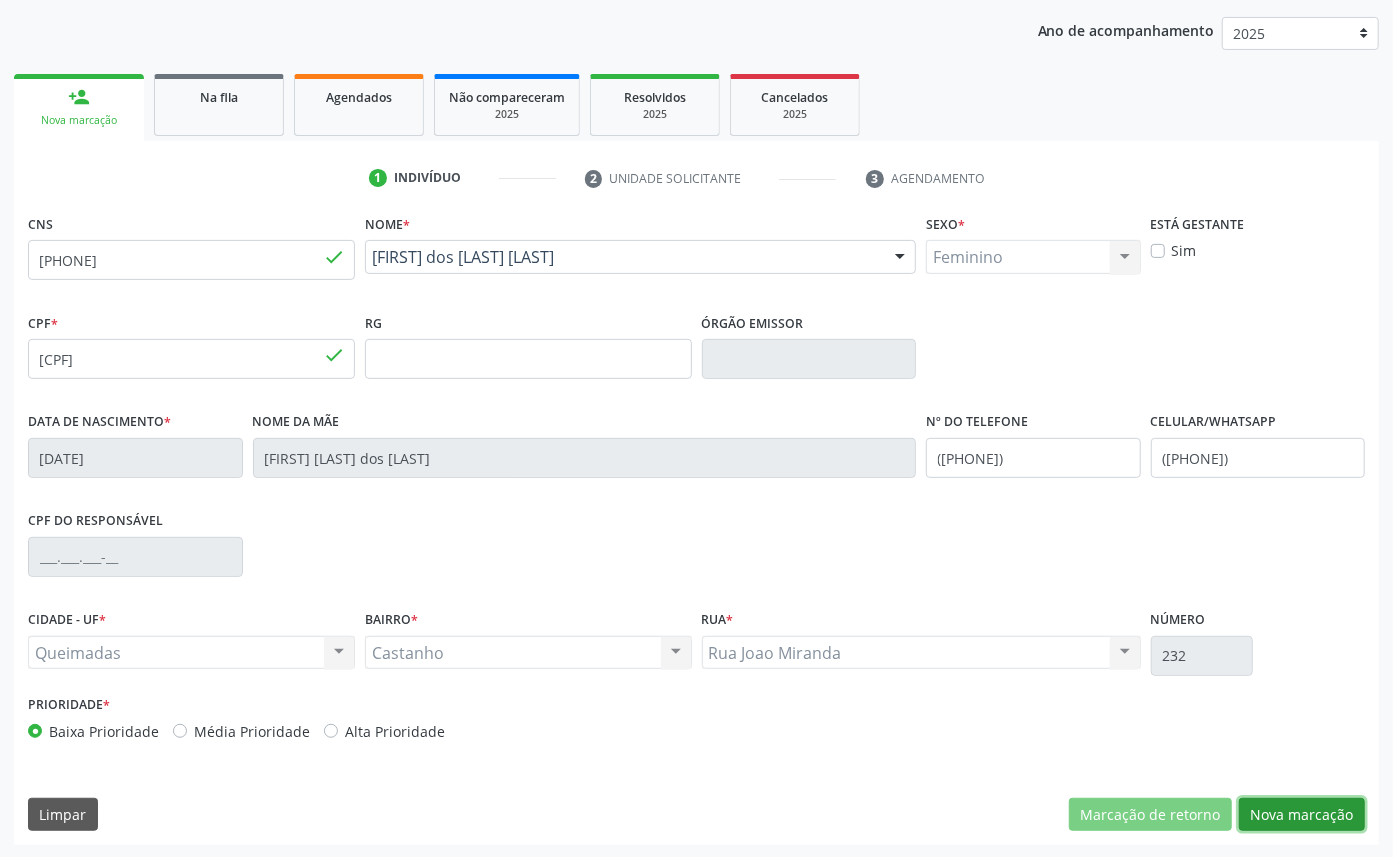 click on "Nova marcação" at bounding box center [1302, 815] 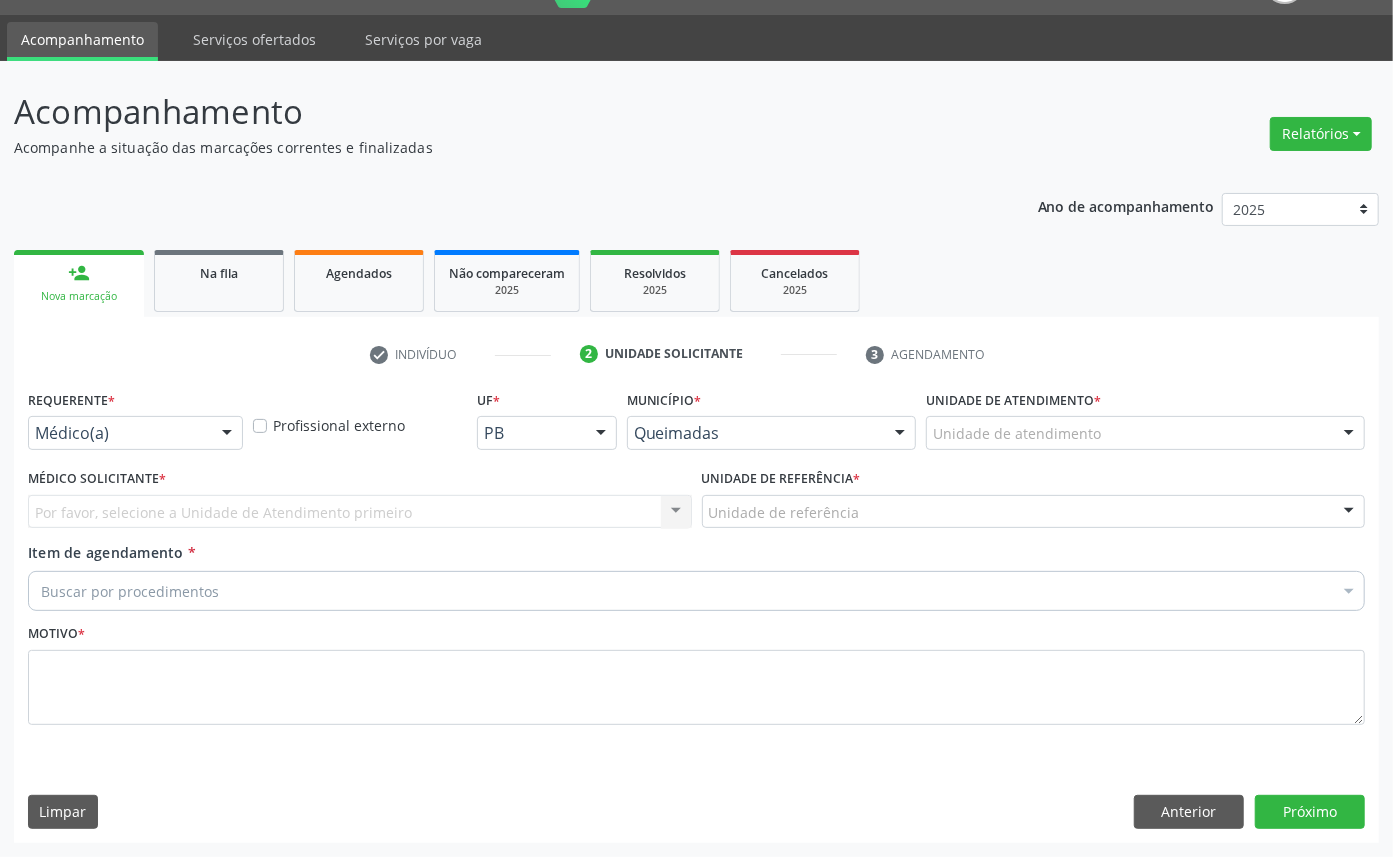 scroll, scrollTop: 47, scrollLeft: 0, axis: vertical 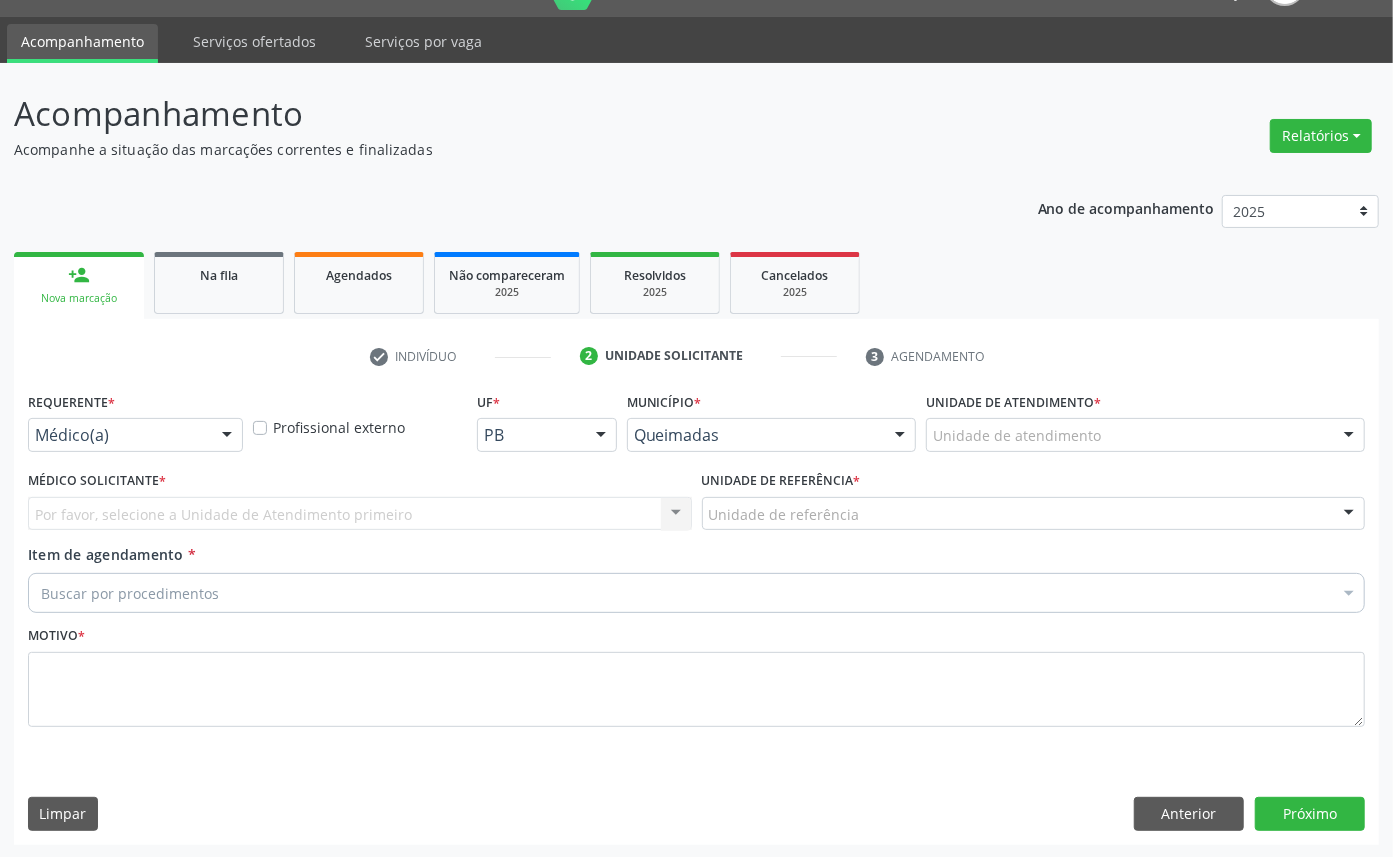 drag, startPoint x: 210, startPoint y: 440, endPoint x: 201, endPoint y: 484, distance: 44.911022 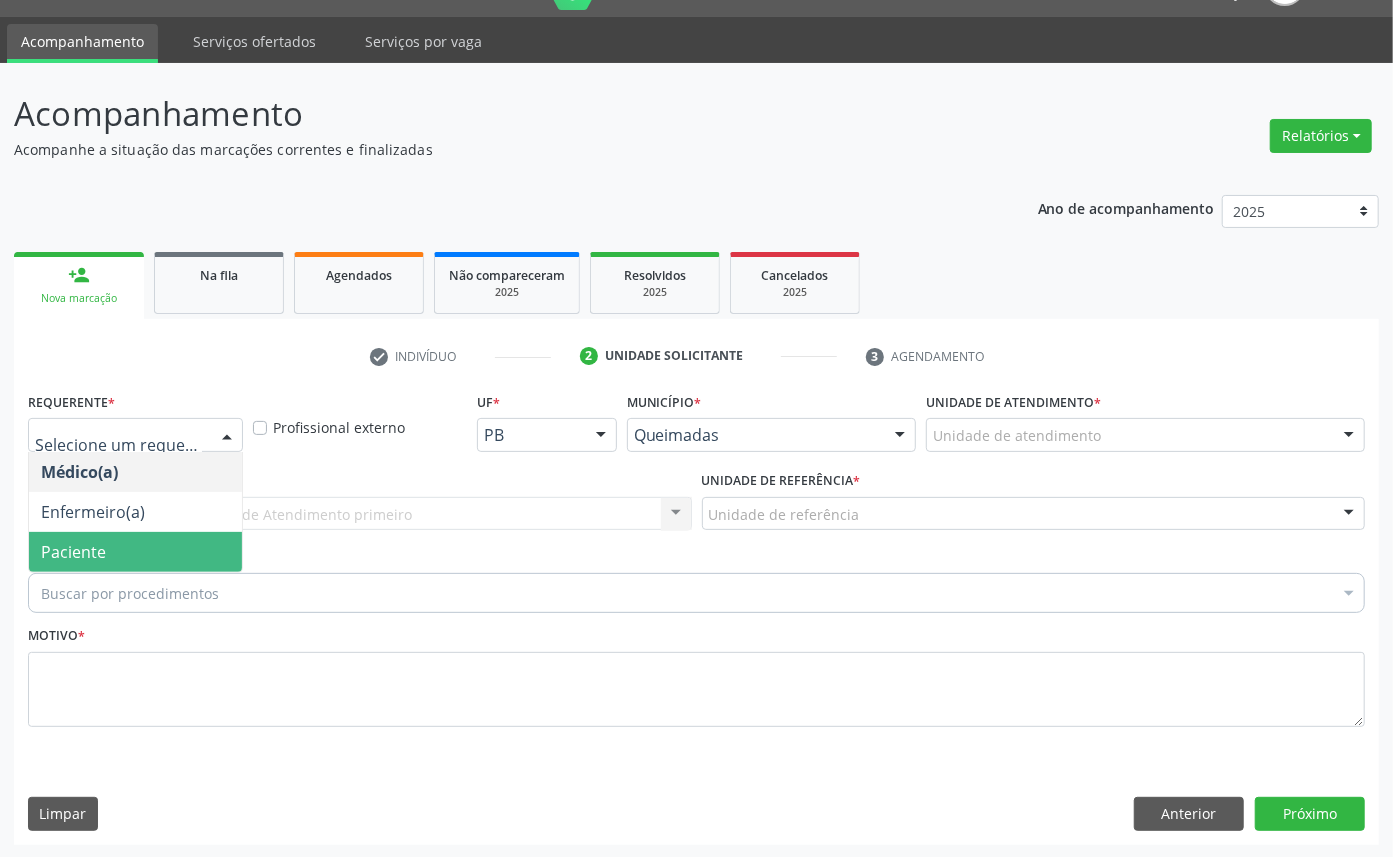 click on "Paciente" at bounding box center [135, 552] 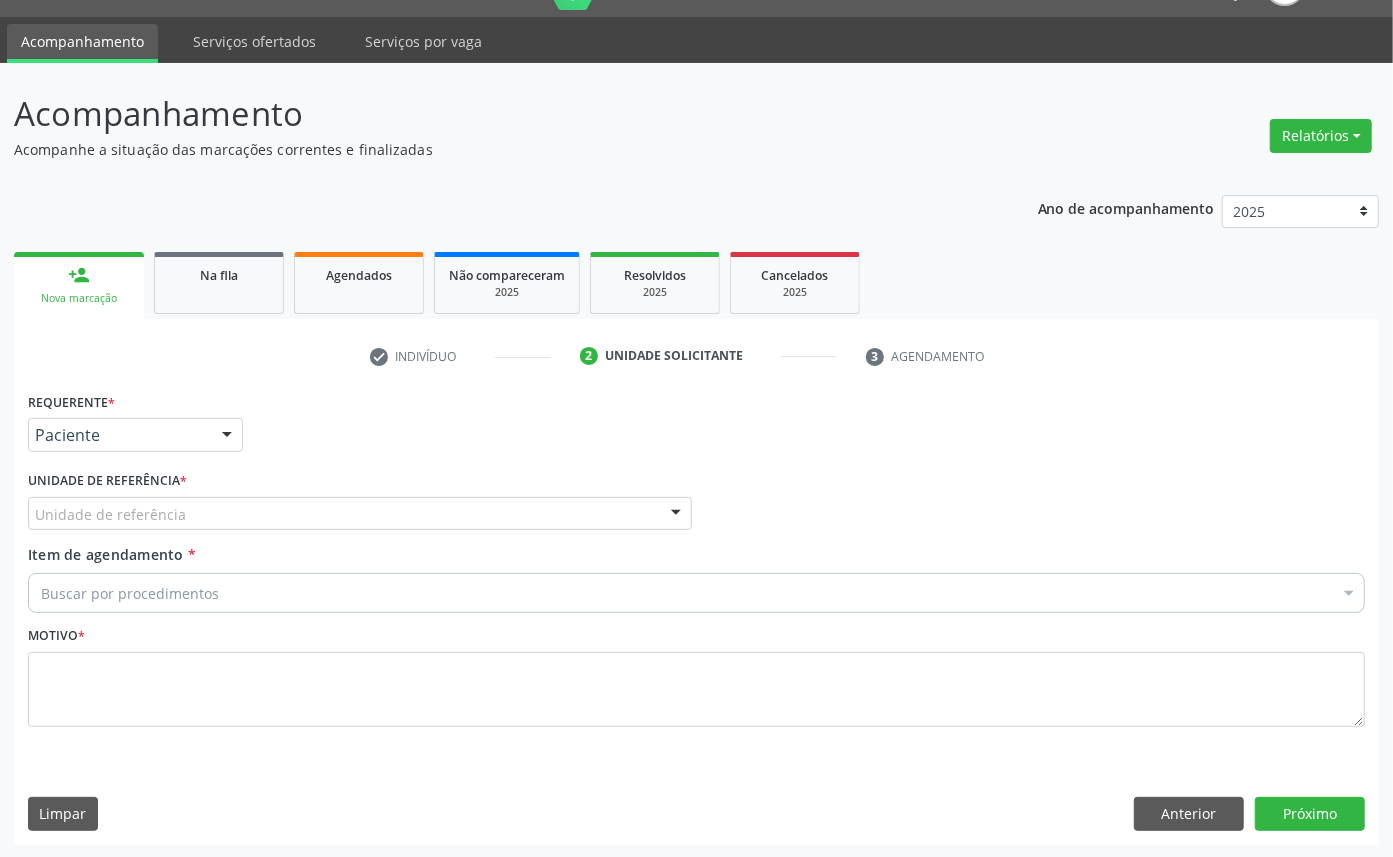 click on "Unidade de referência" at bounding box center [360, 514] 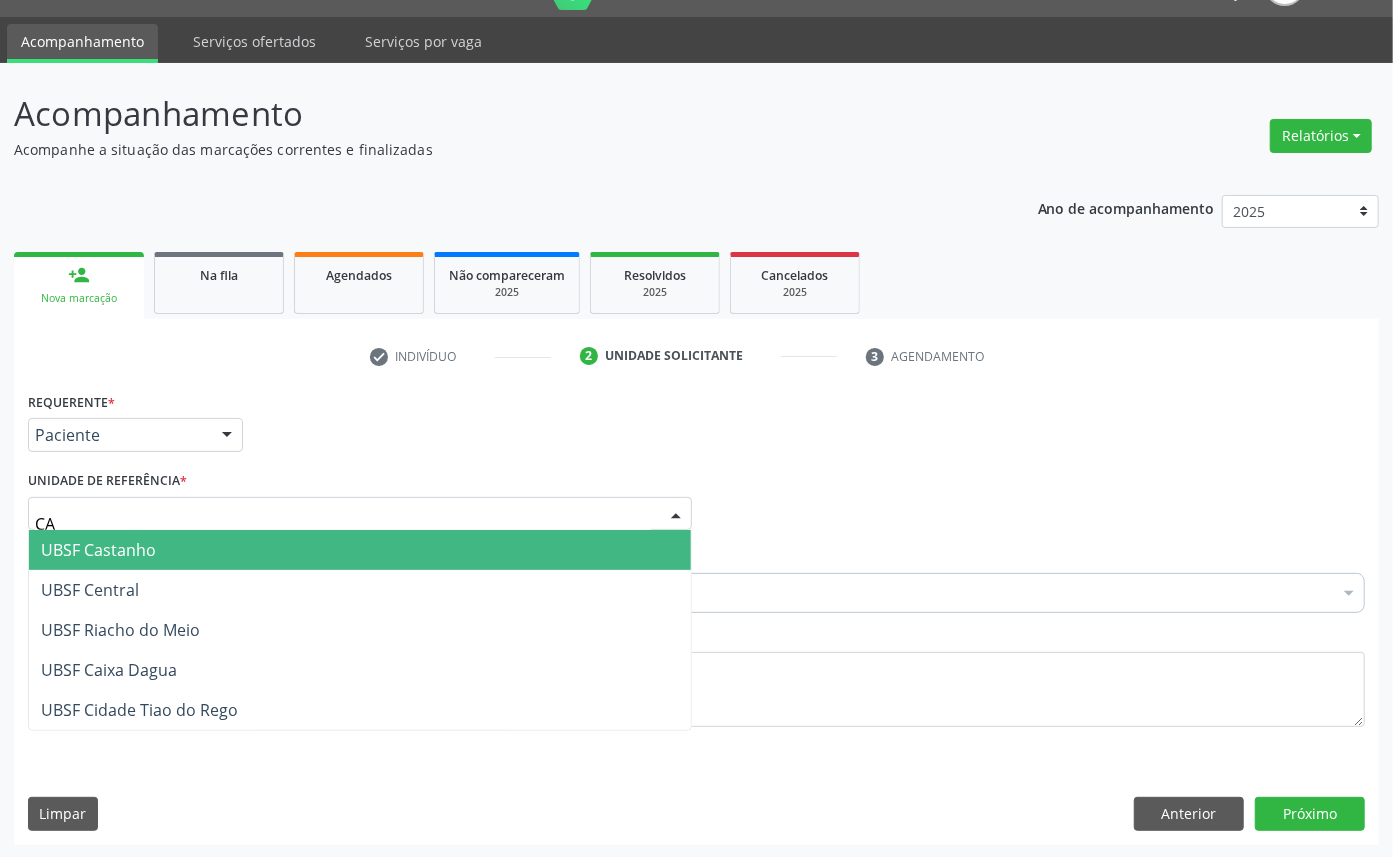 type on "CAS" 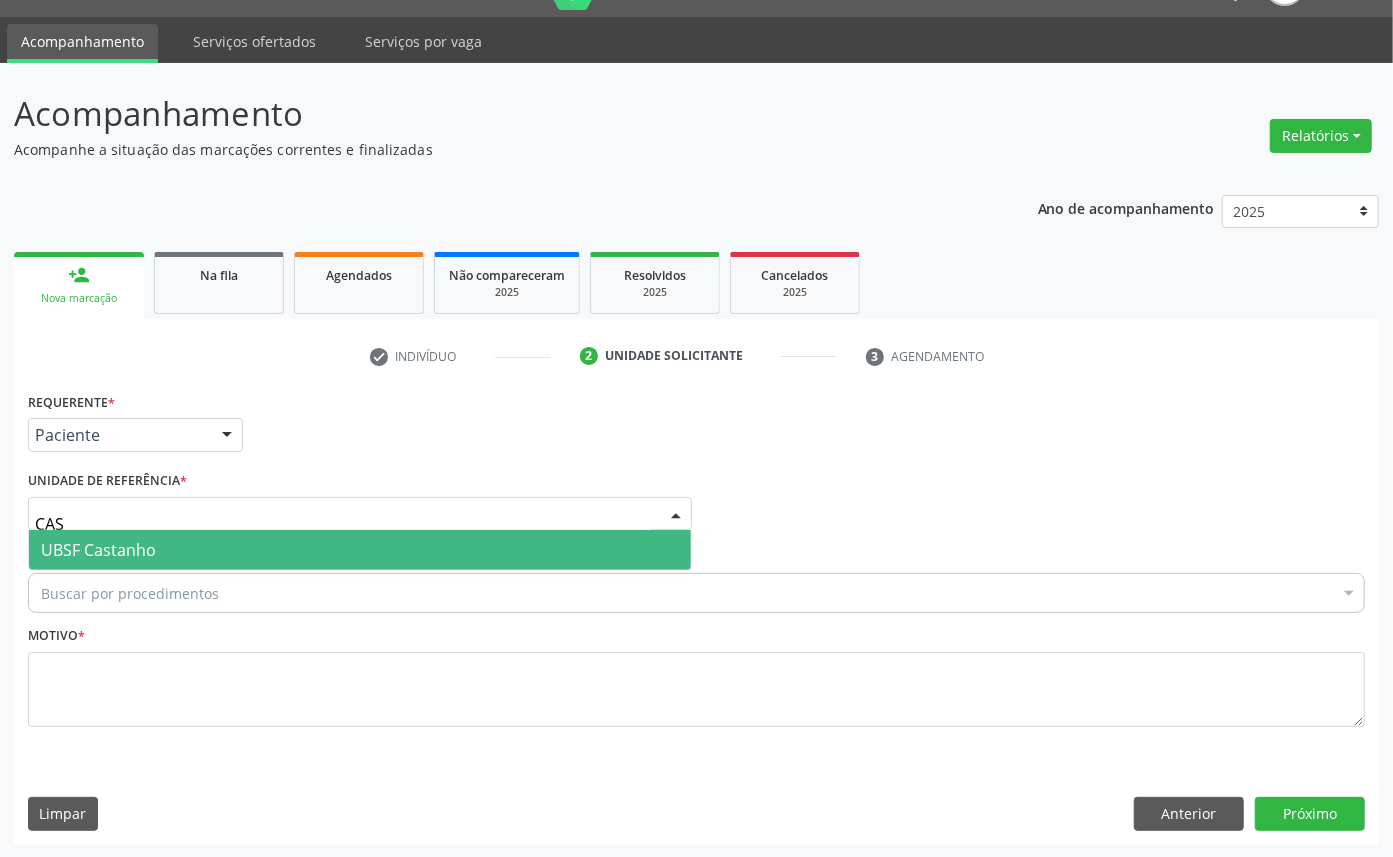 click on "UBSF Castanho" at bounding box center (360, 550) 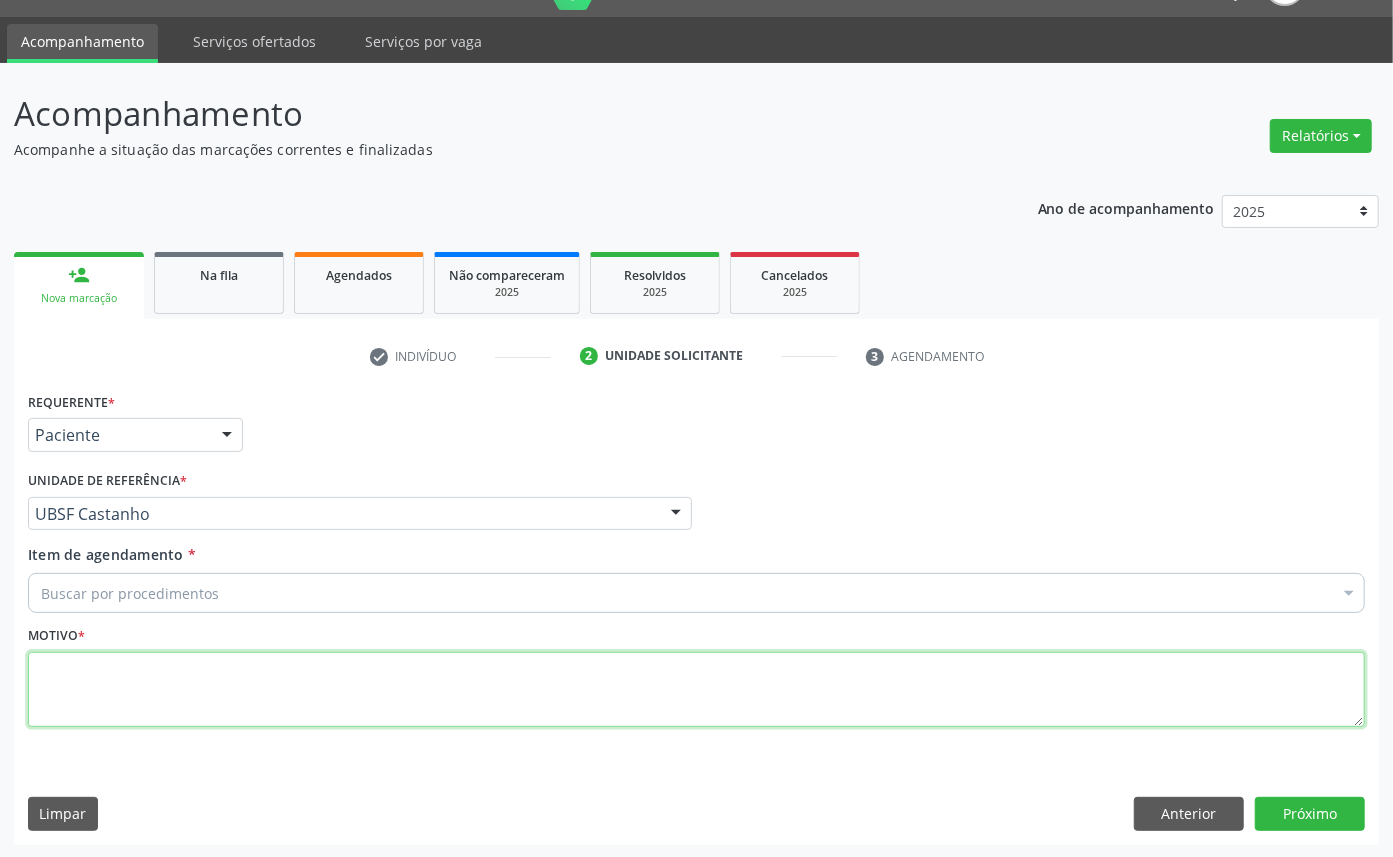 click at bounding box center (696, 690) 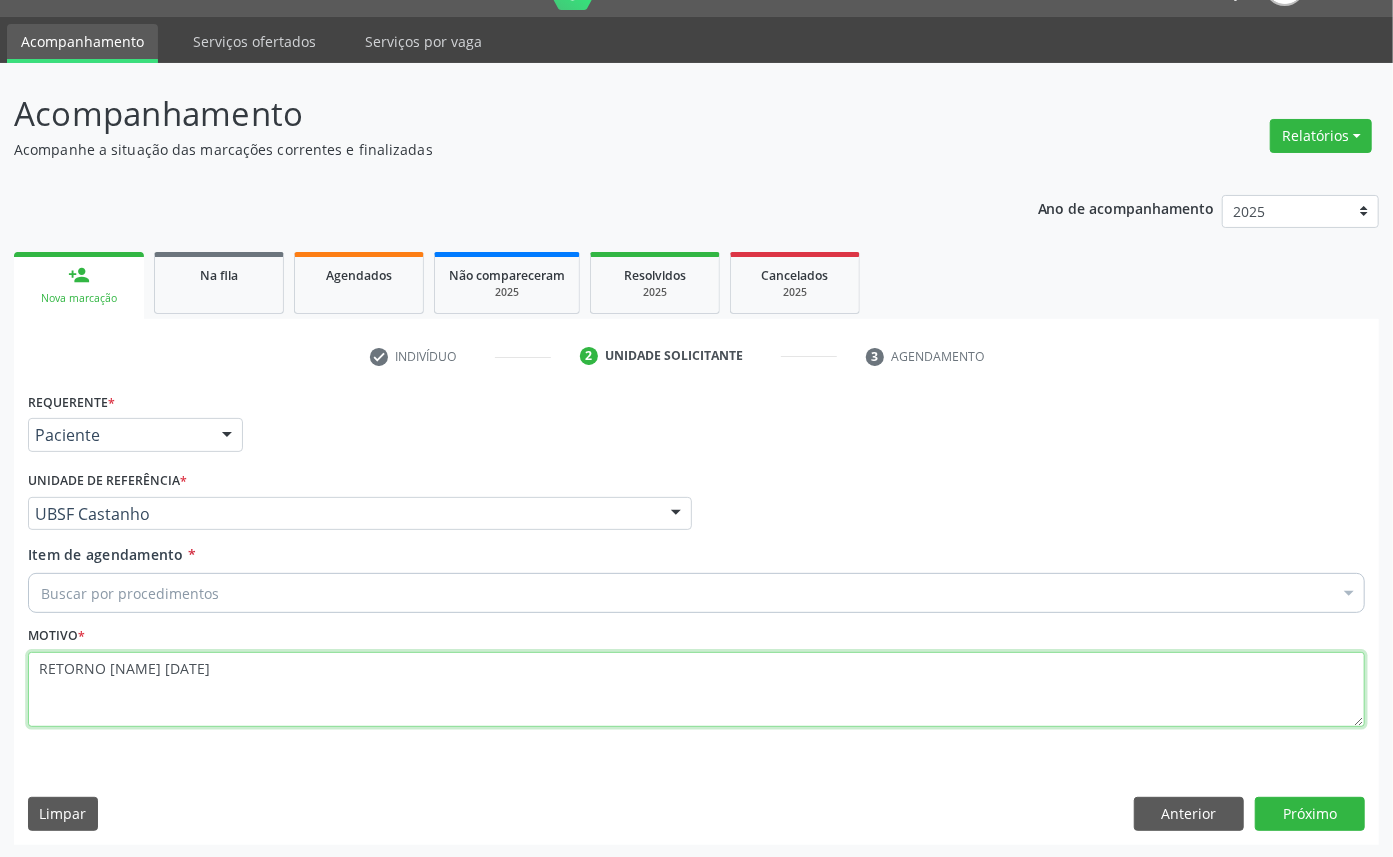 click on "RETORNO [NAME] [DATE]" at bounding box center [696, 690] 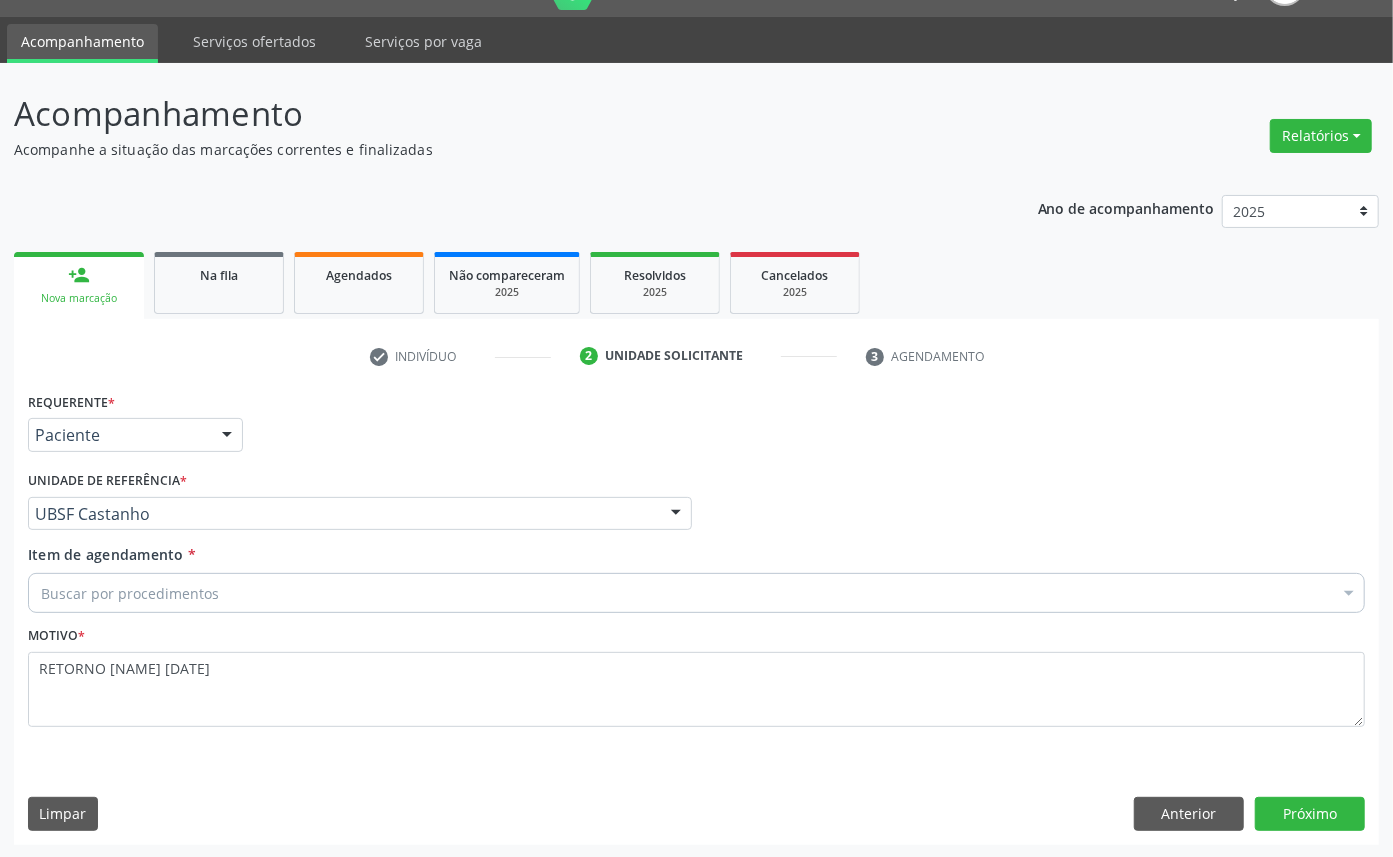 click on "Buscar por procedimentos" at bounding box center (696, 593) 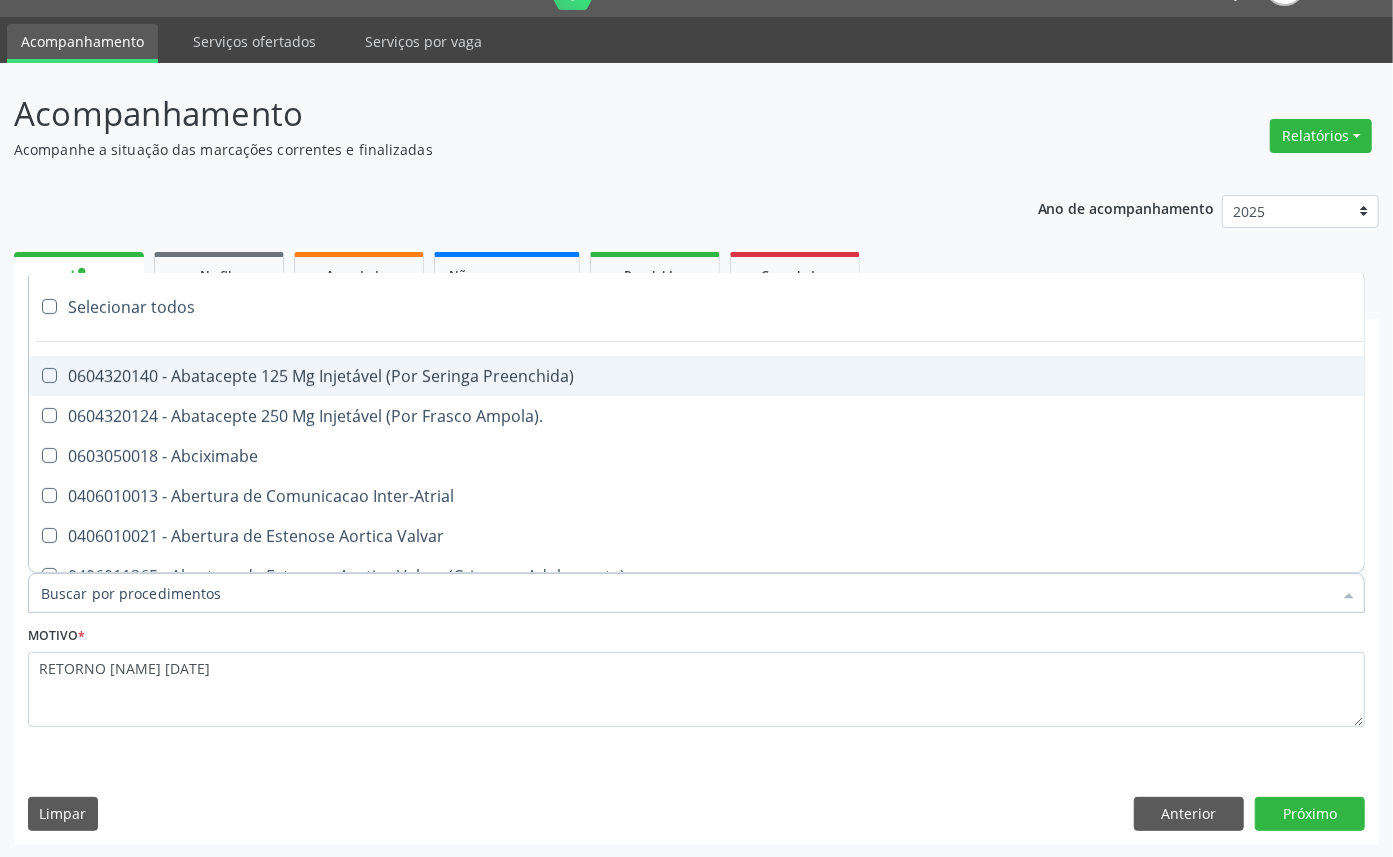 paste on "ENDOCRINOLOGISTA" 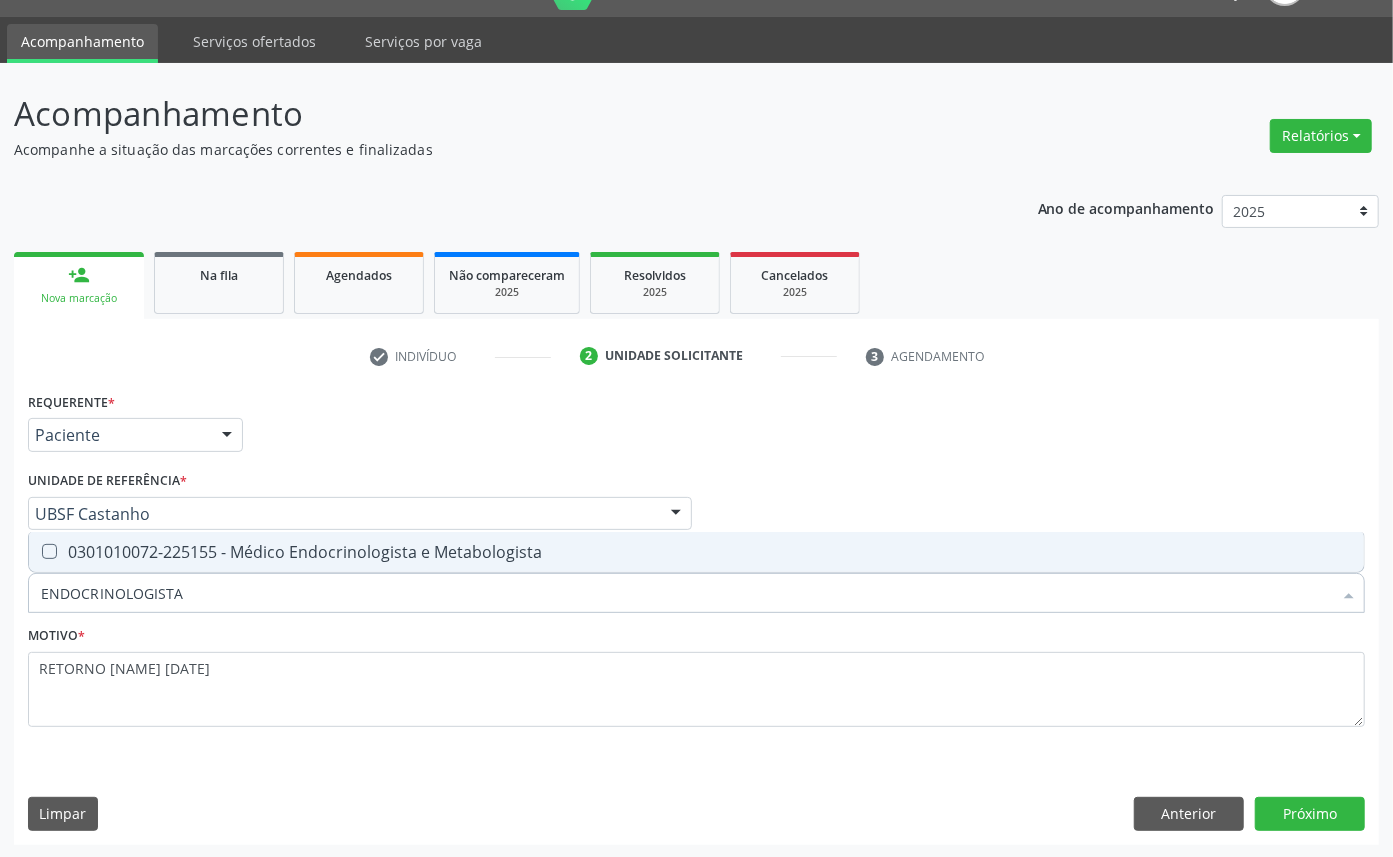 drag, startPoint x: 221, startPoint y: 551, endPoint x: 826, endPoint y: 681, distance: 618.8093 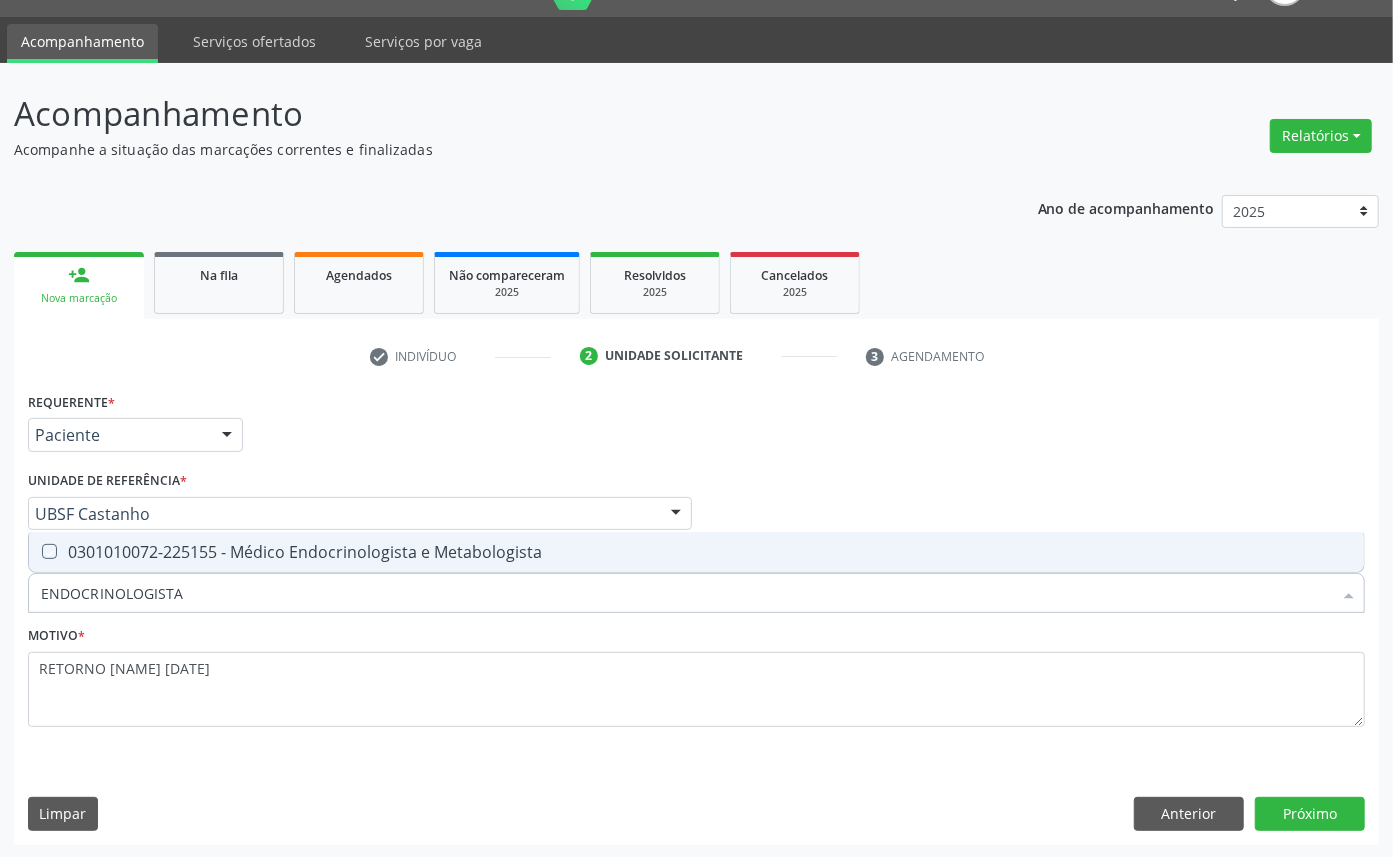 checkbox on "true" 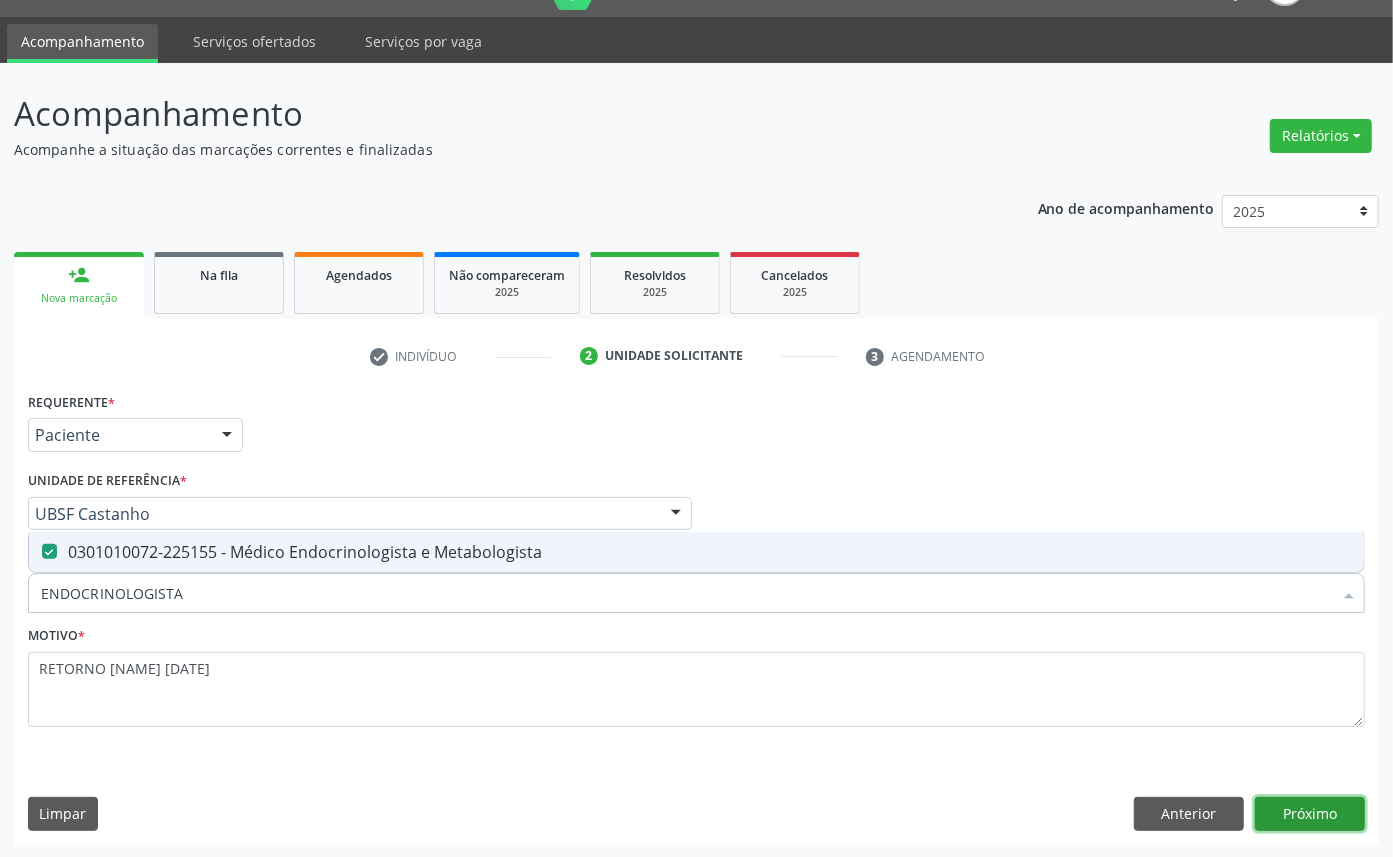 click on "Próximo" at bounding box center [1310, 814] 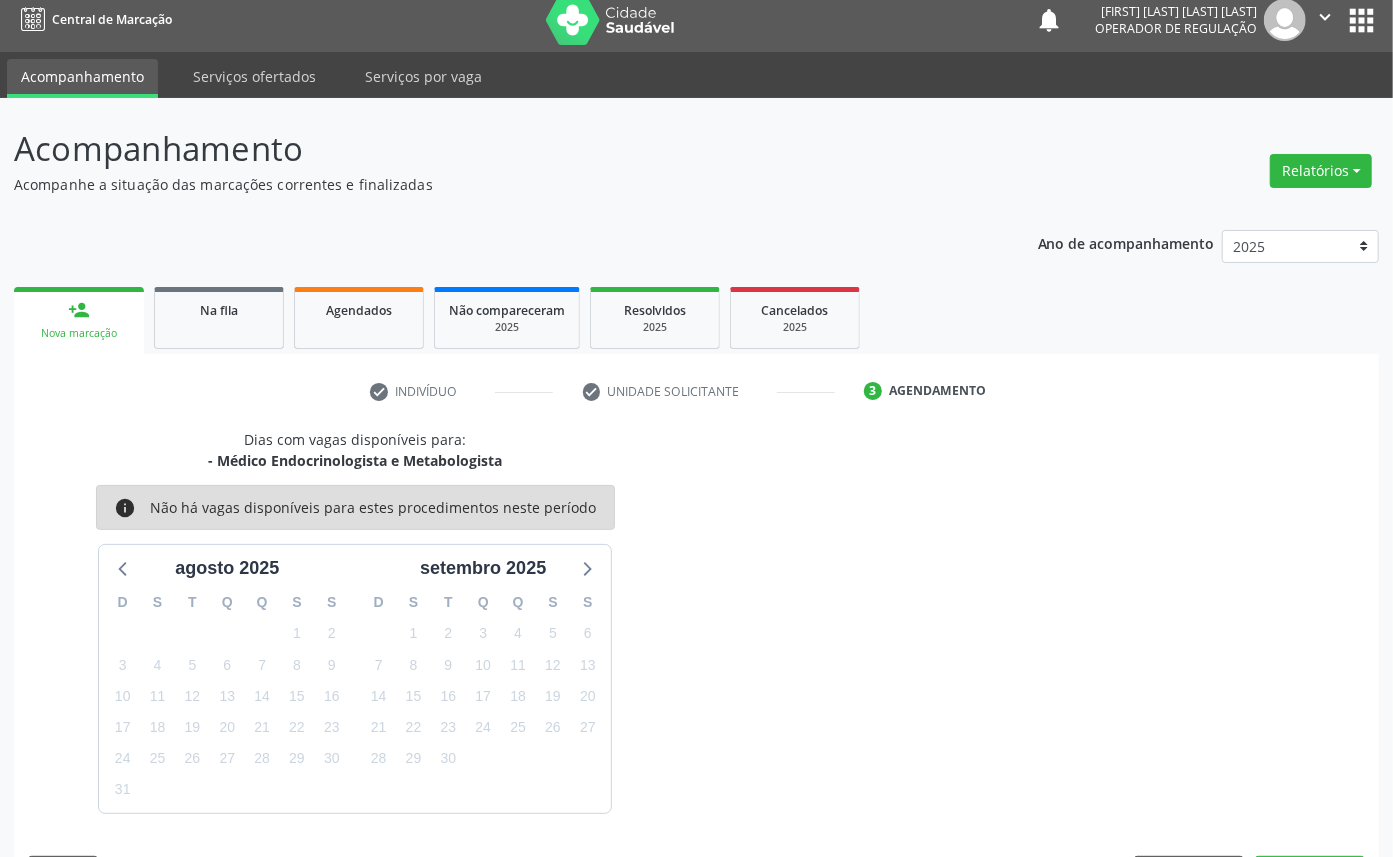scroll, scrollTop: 47, scrollLeft: 0, axis: vertical 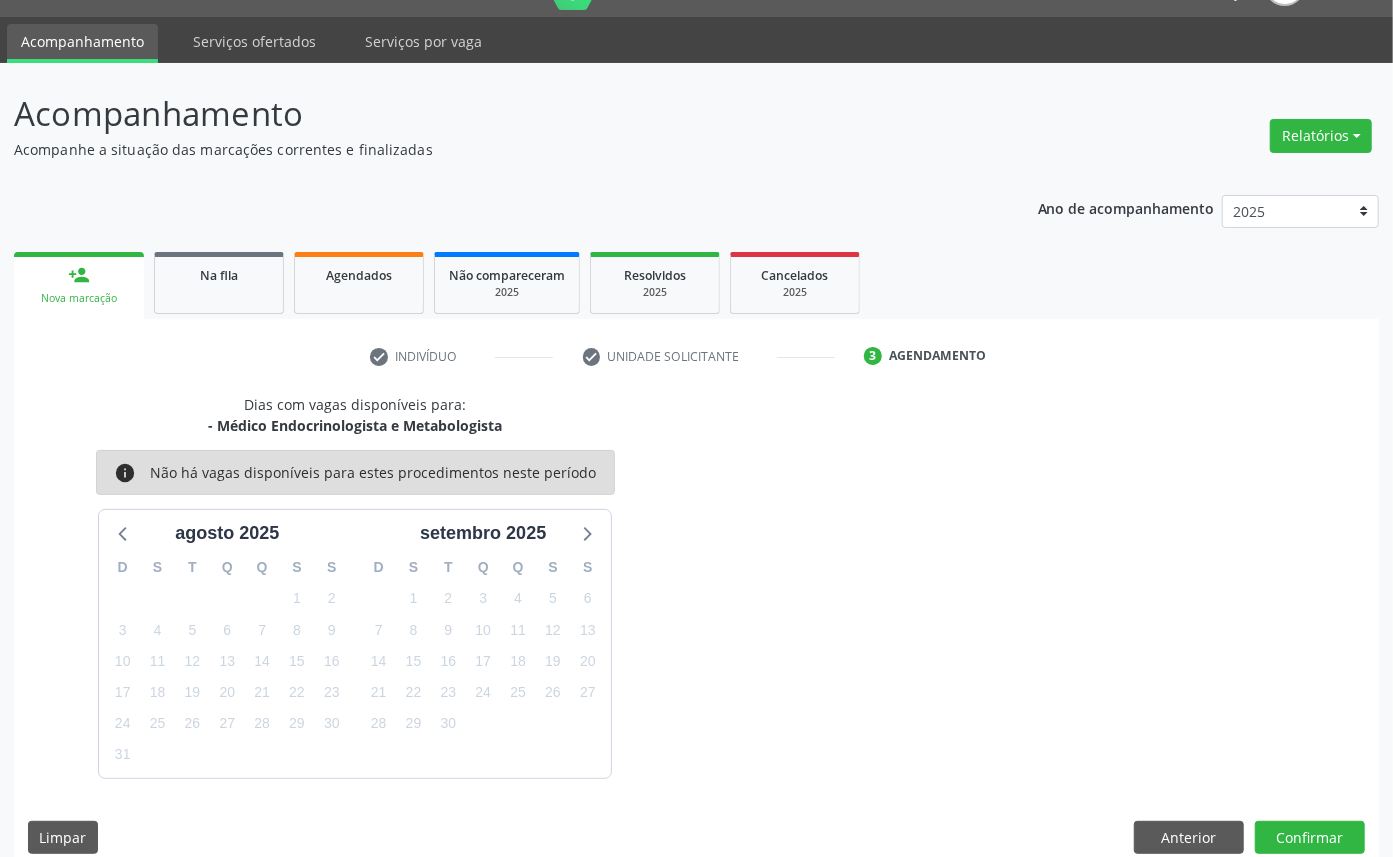 click on "20" at bounding box center (587, 661) 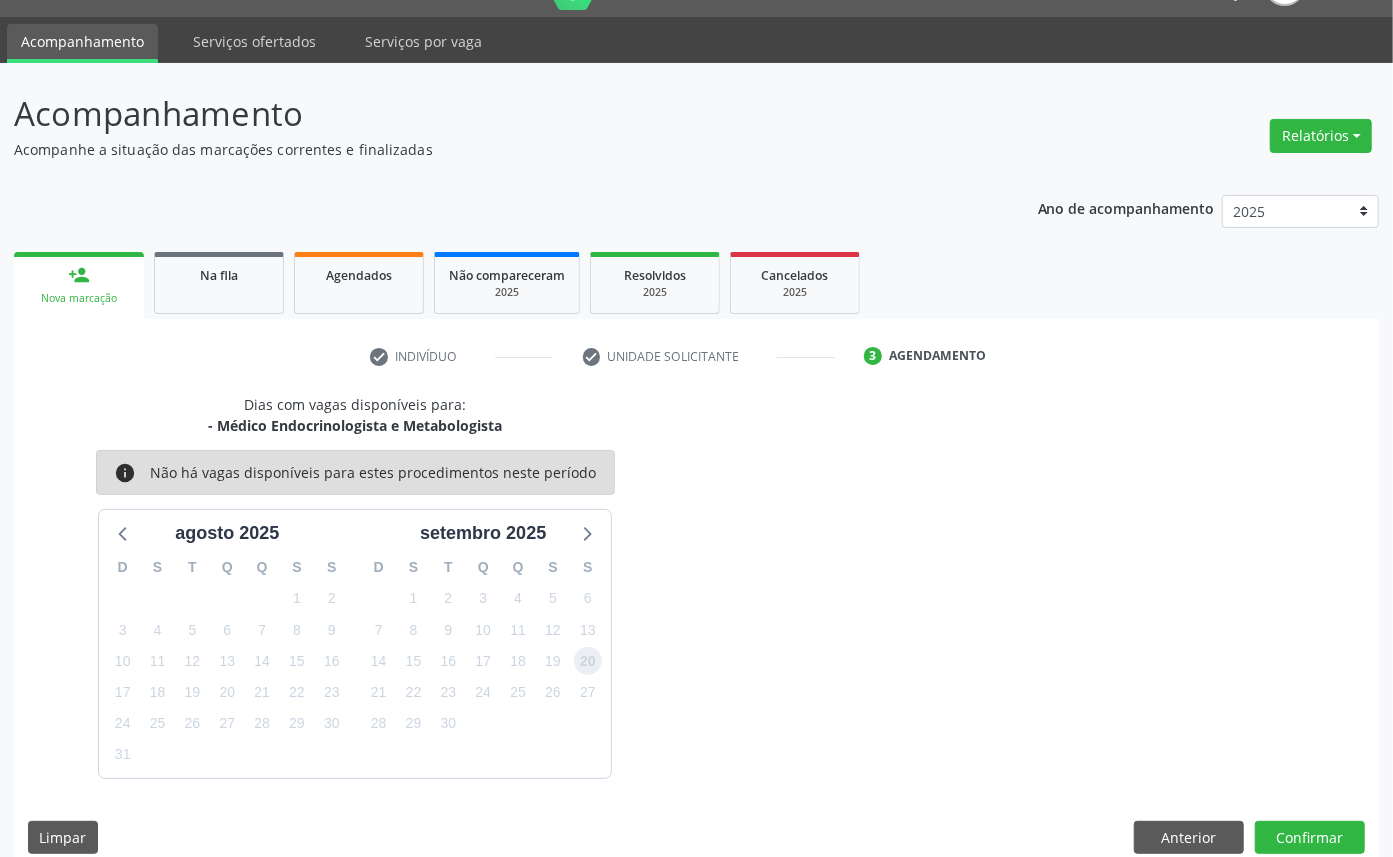 drag, startPoint x: 583, startPoint y: 666, endPoint x: 622, endPoint y: 674, distance: 39.812057 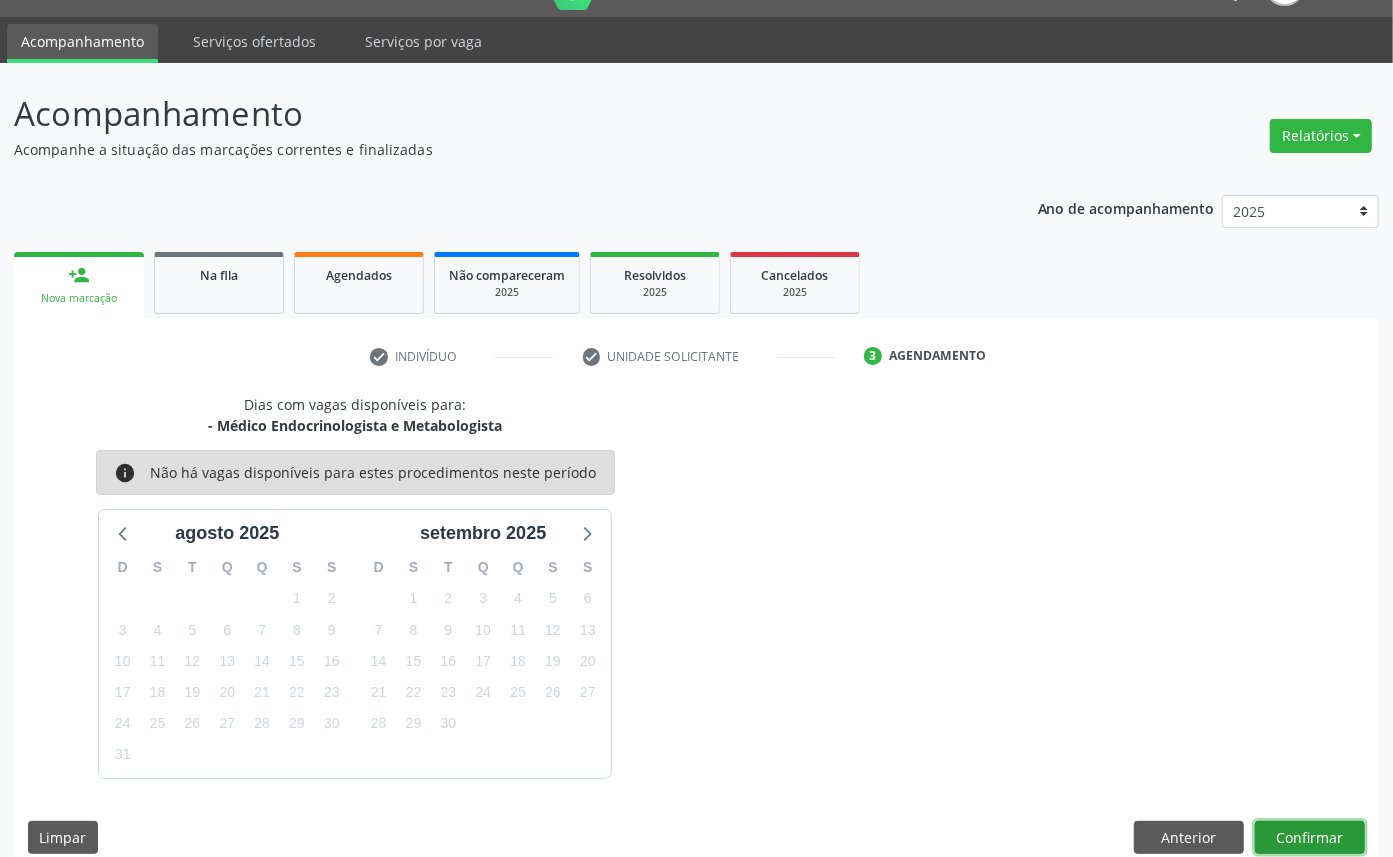 click on "Confirmar" at bounding box center [1310, 838] 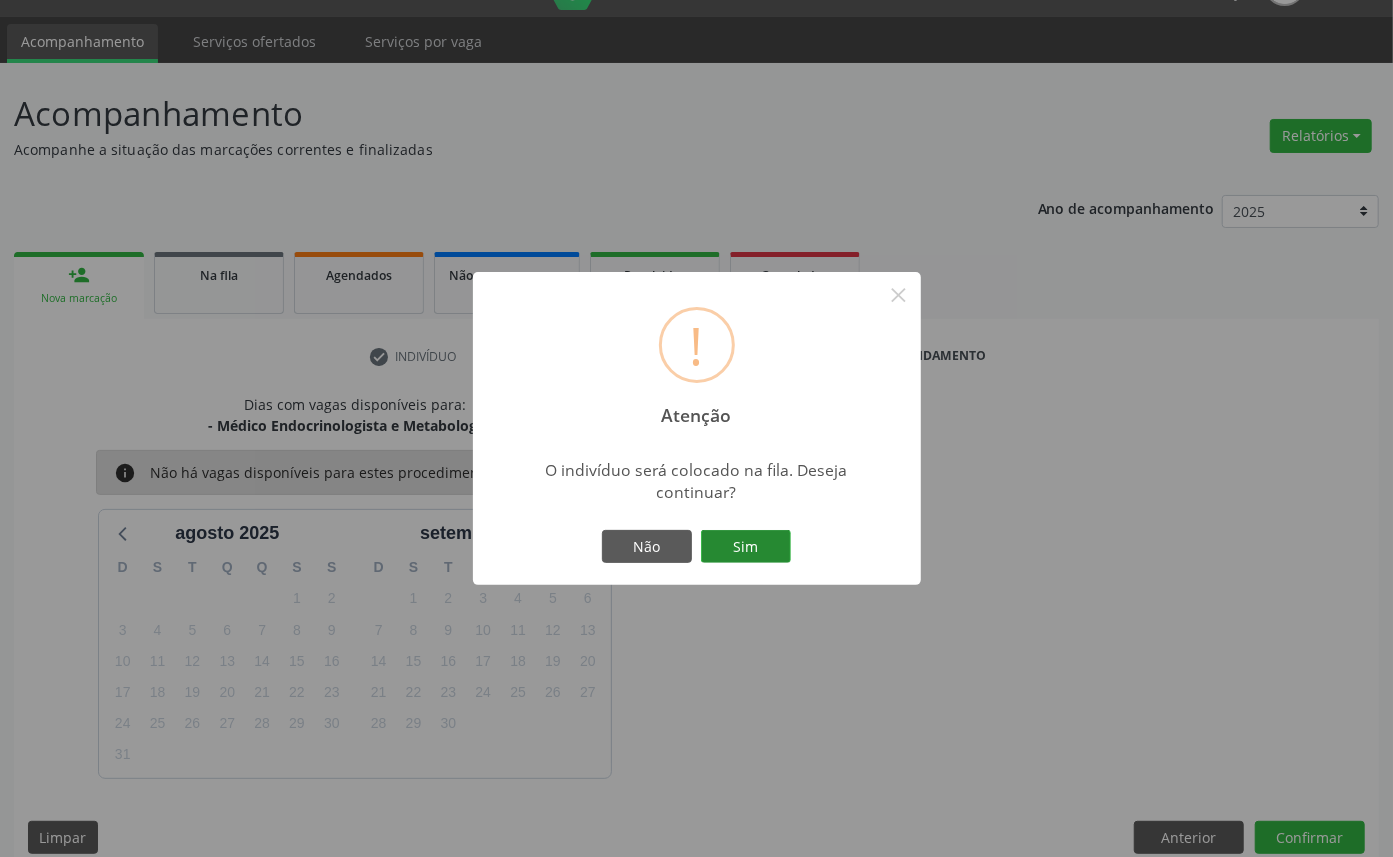 click on "Sim" at bounding box center [746, 547] 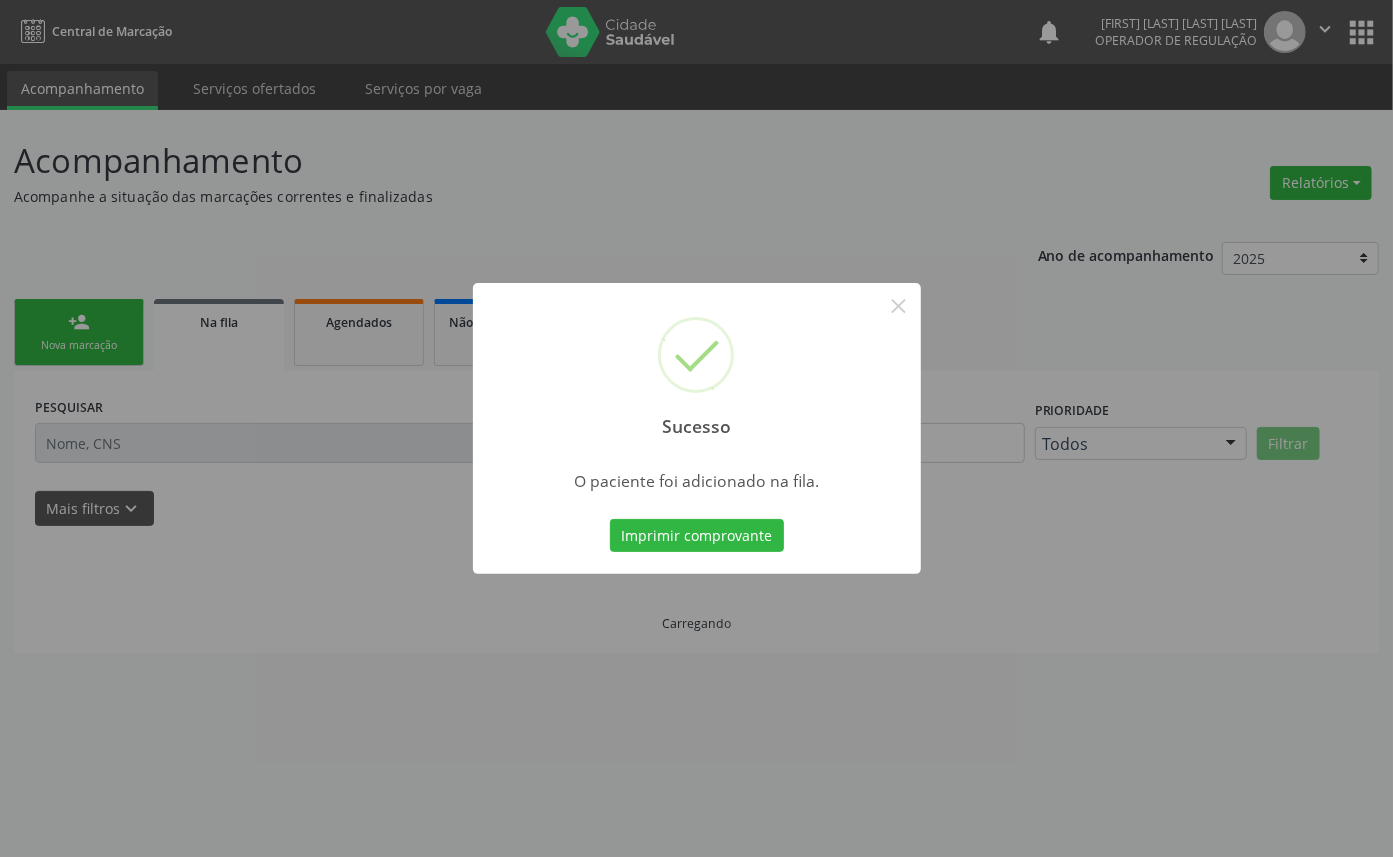 scroll, scrollTop: 0, scrollLeft: 0, axis: both 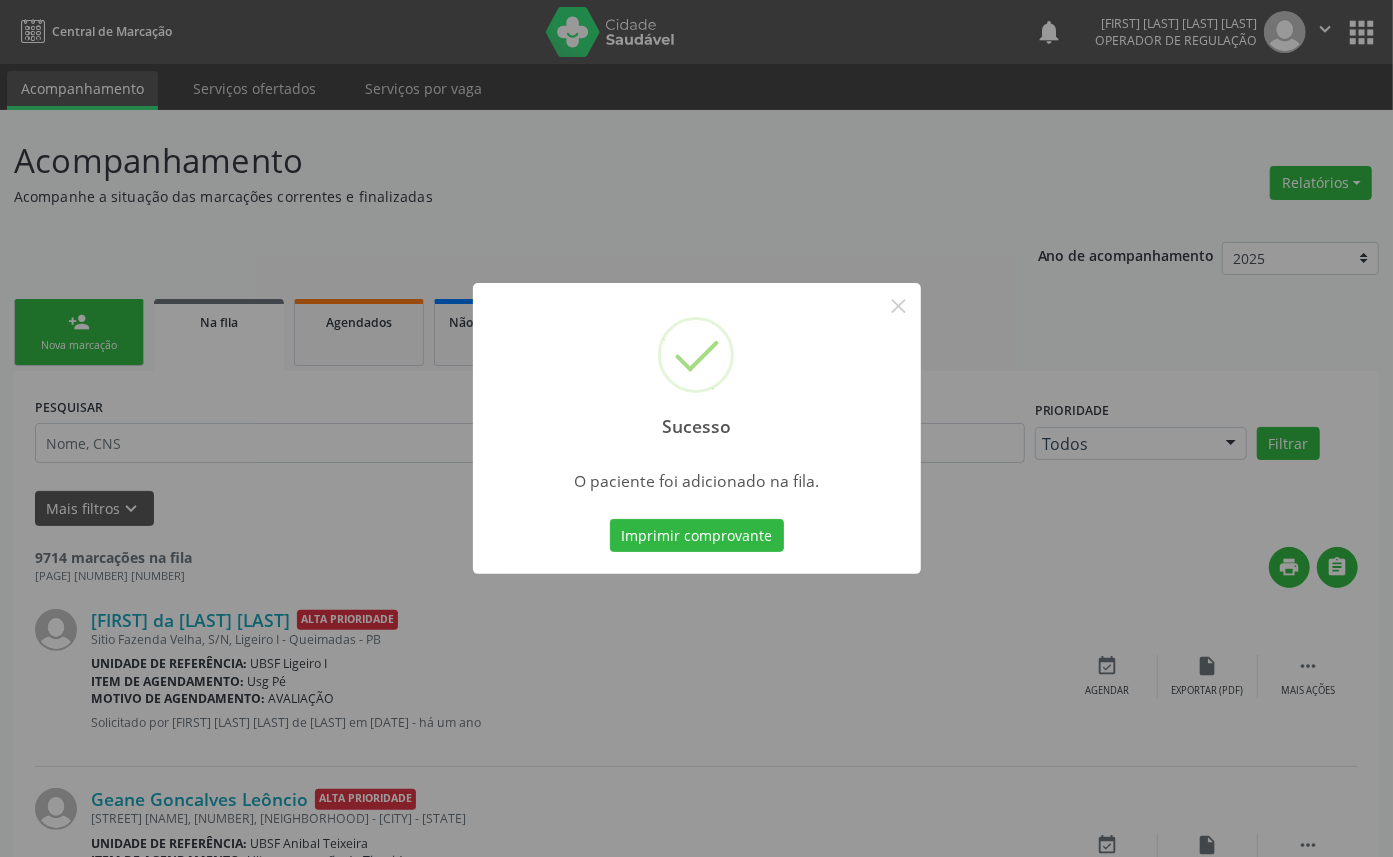 type 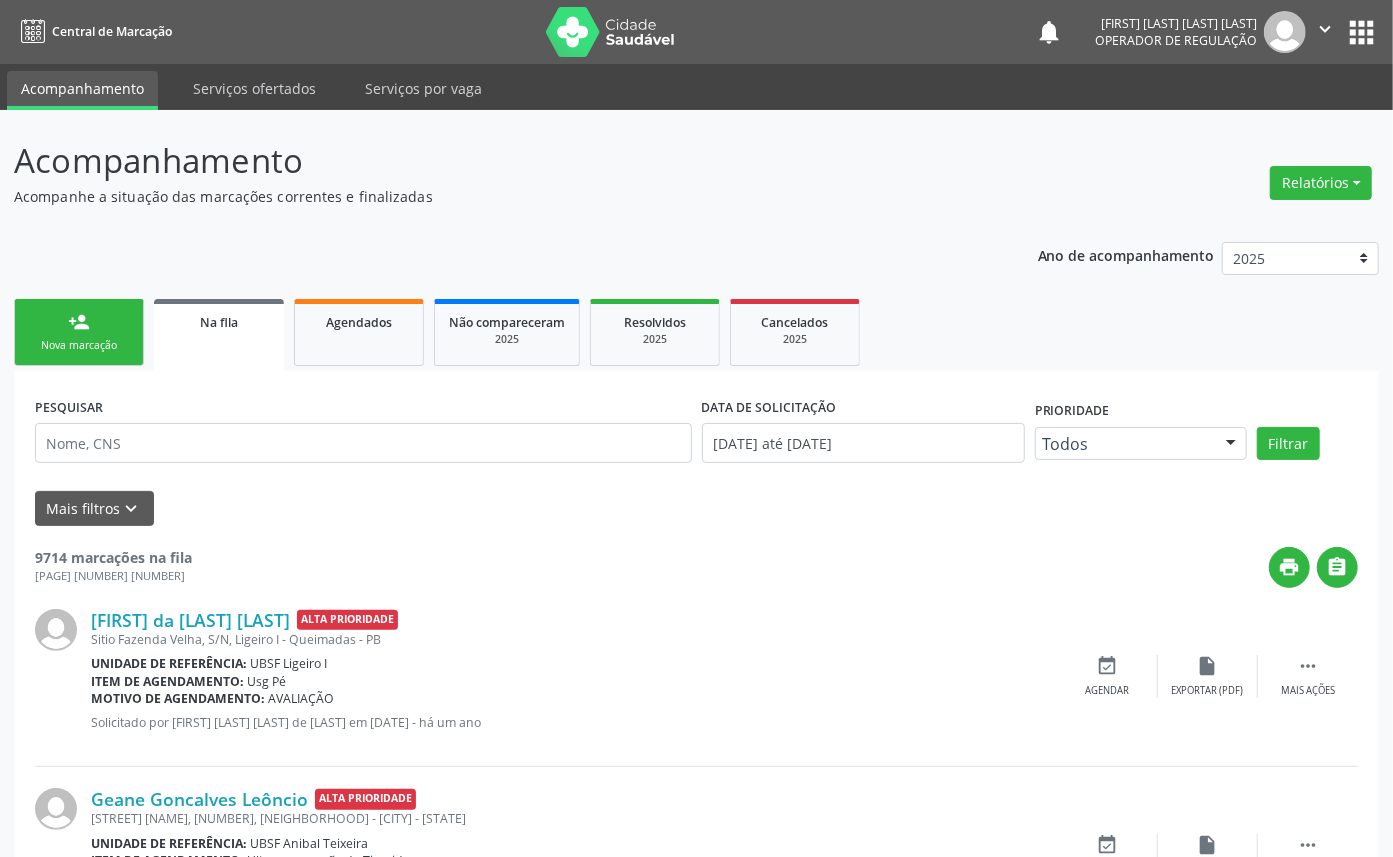 click on "Nova marcação" at bounding box center (79, 345) 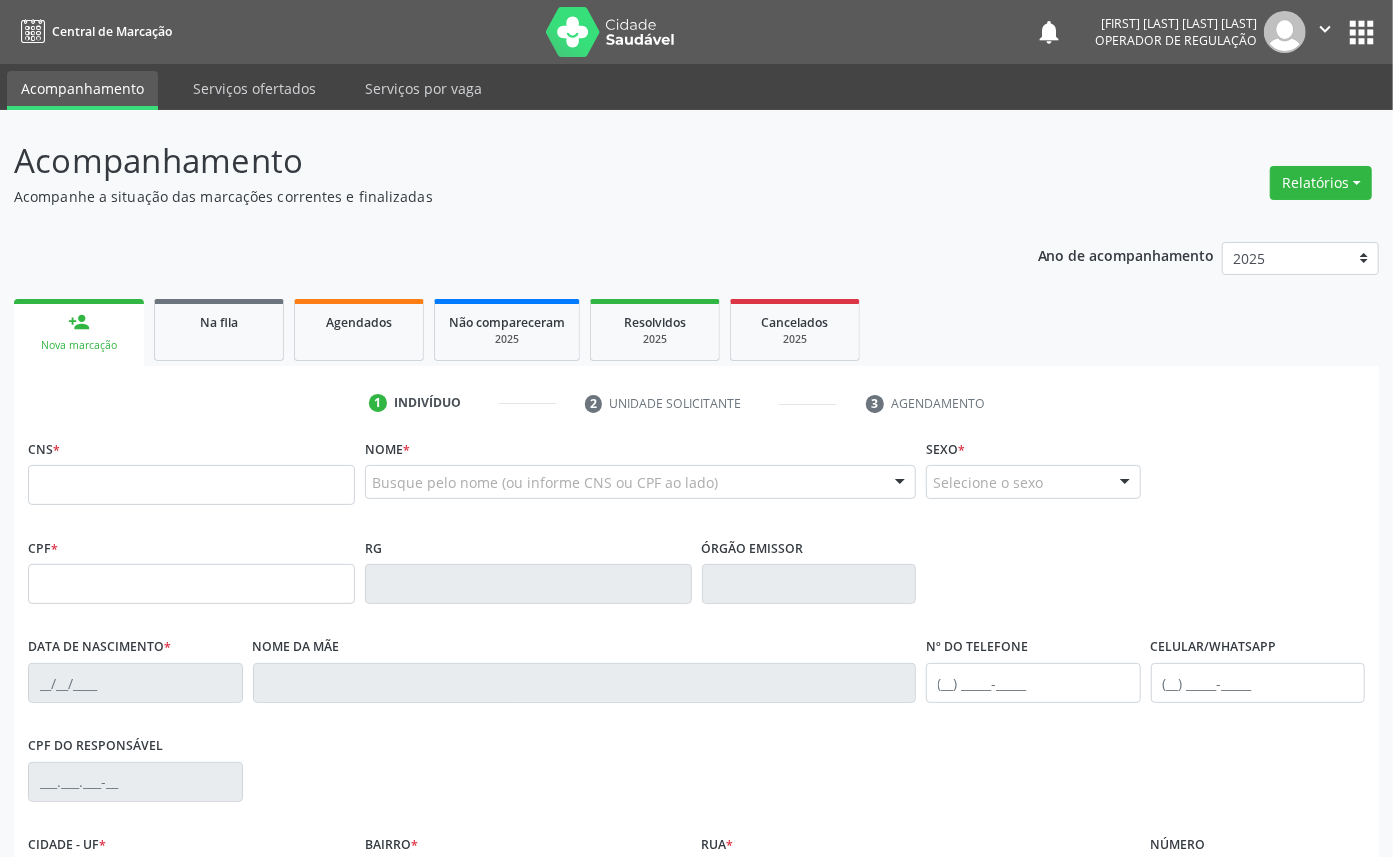 click on "Busque pelo nome (ou informe CNS ou CPF ao lado)" at bounding box center (640, 482) 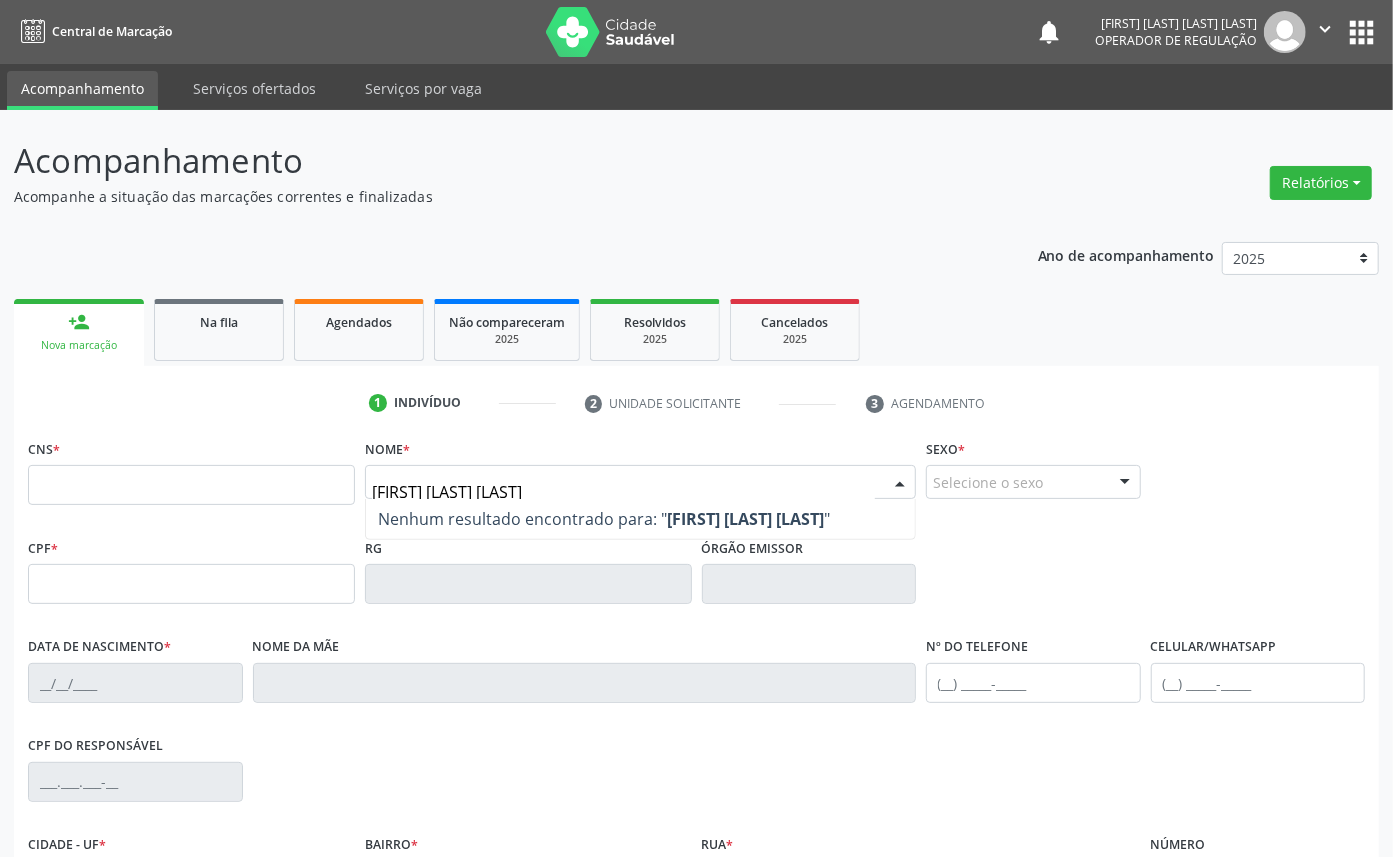 type on "[FIRST] [LAST] [LAST] [LAST]" 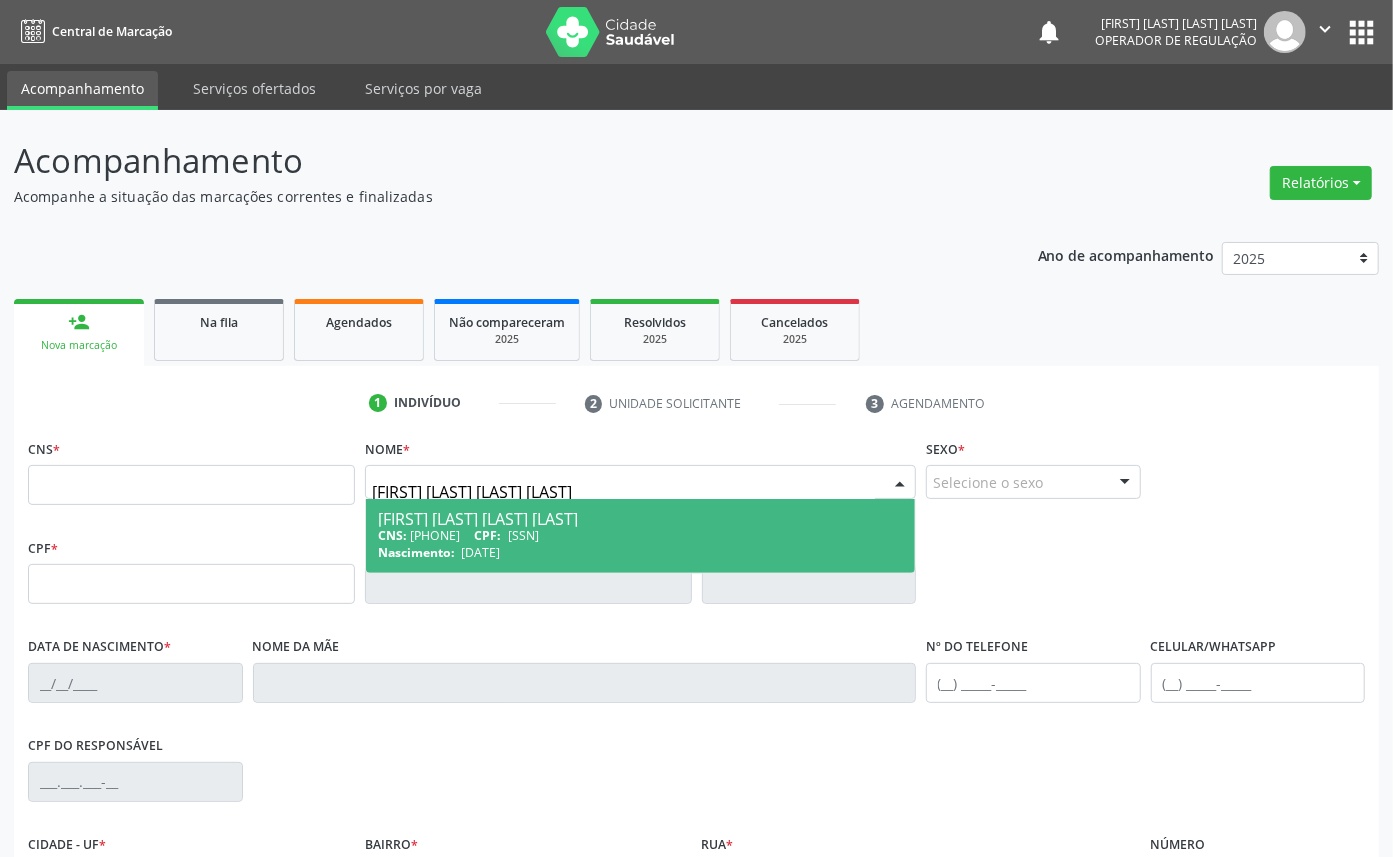 click on "CNS:
[PHONE]
CPF:
[SSN]" at bounding box center (640, 535) 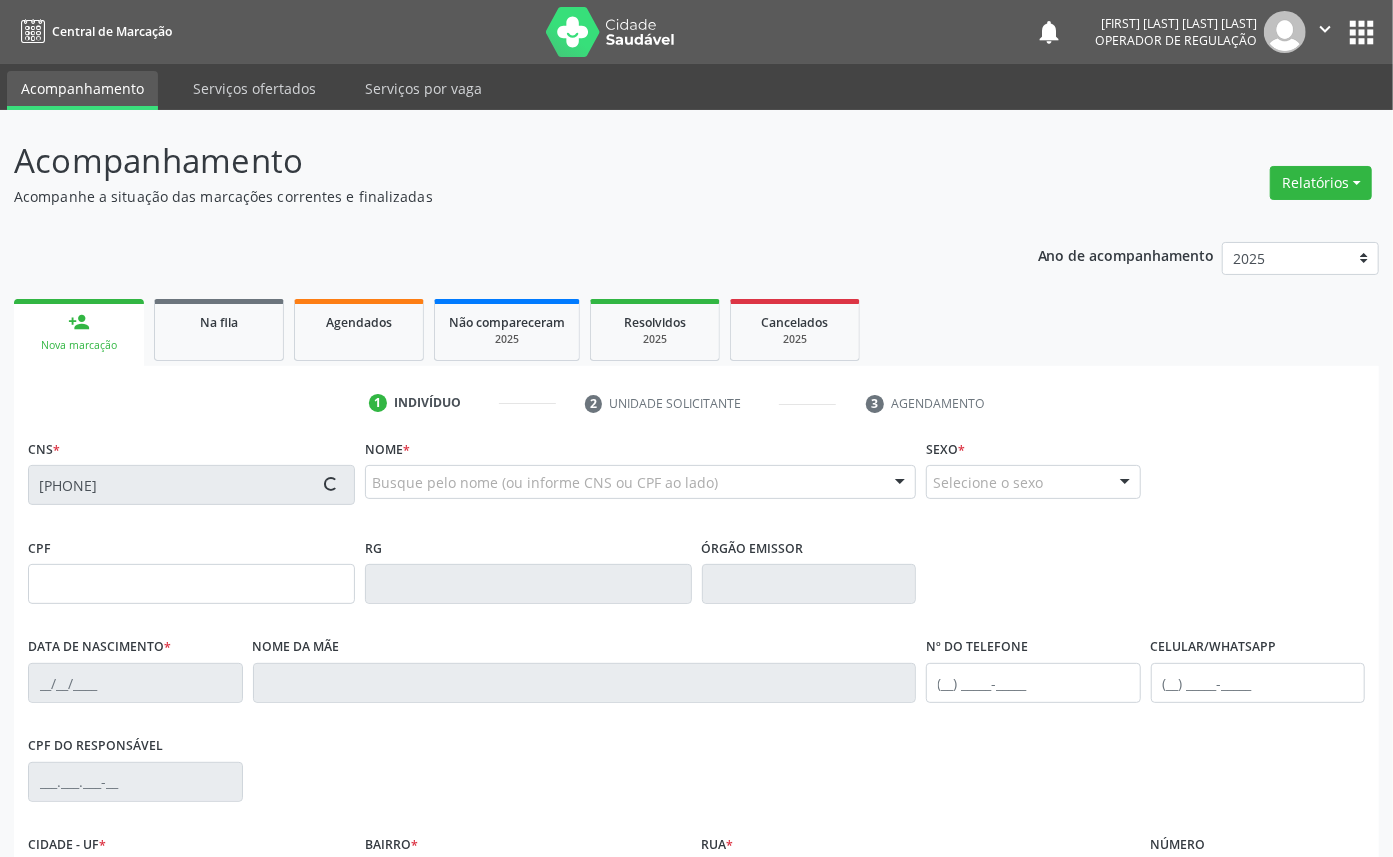 type on "[SSN]" 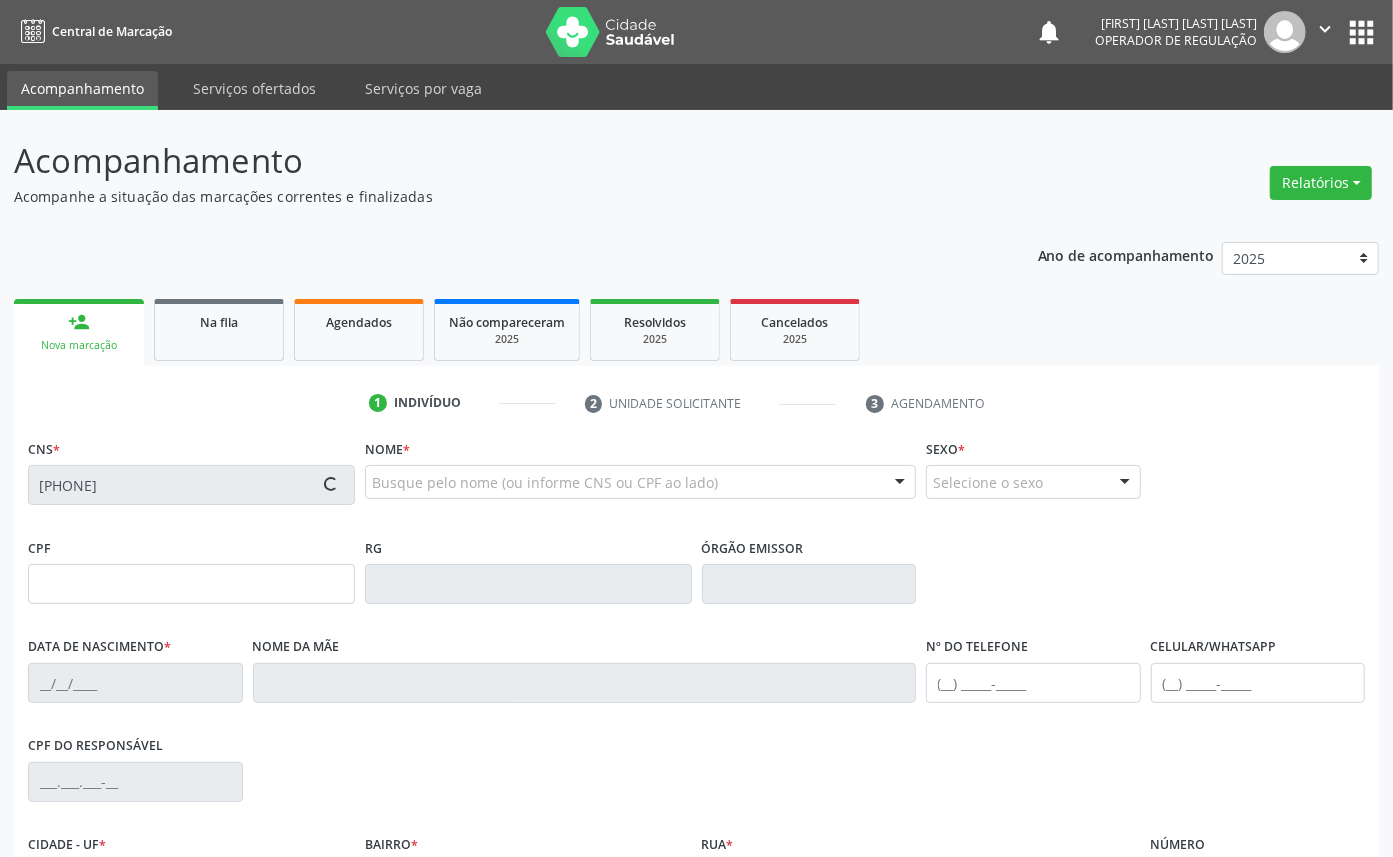 type on "[DATE]" 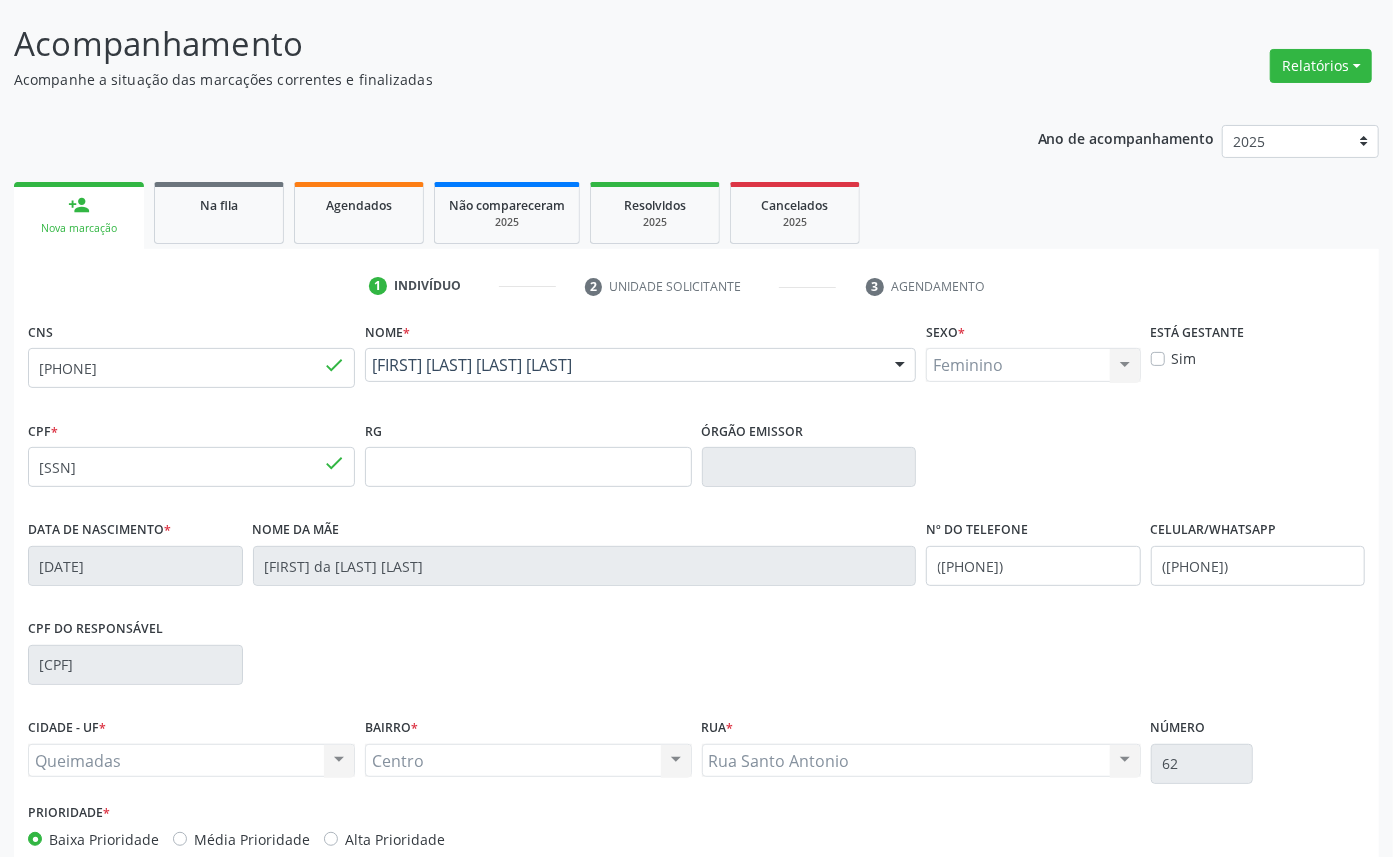 scroll, scrollTop: 225, scrollLeft: 0, axis: vertical 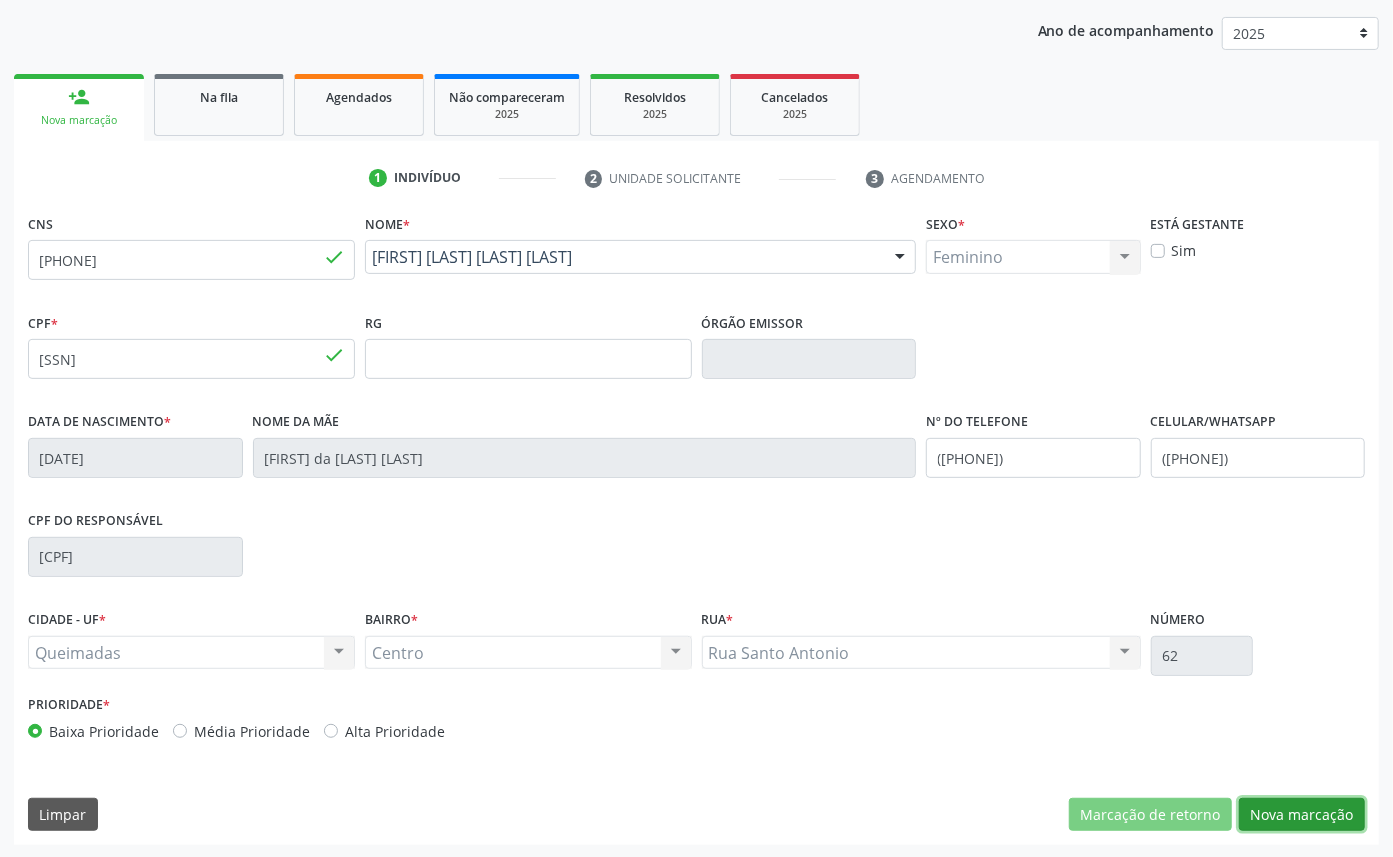 click on "Nova marcação" at bounding box center (1302, 815) 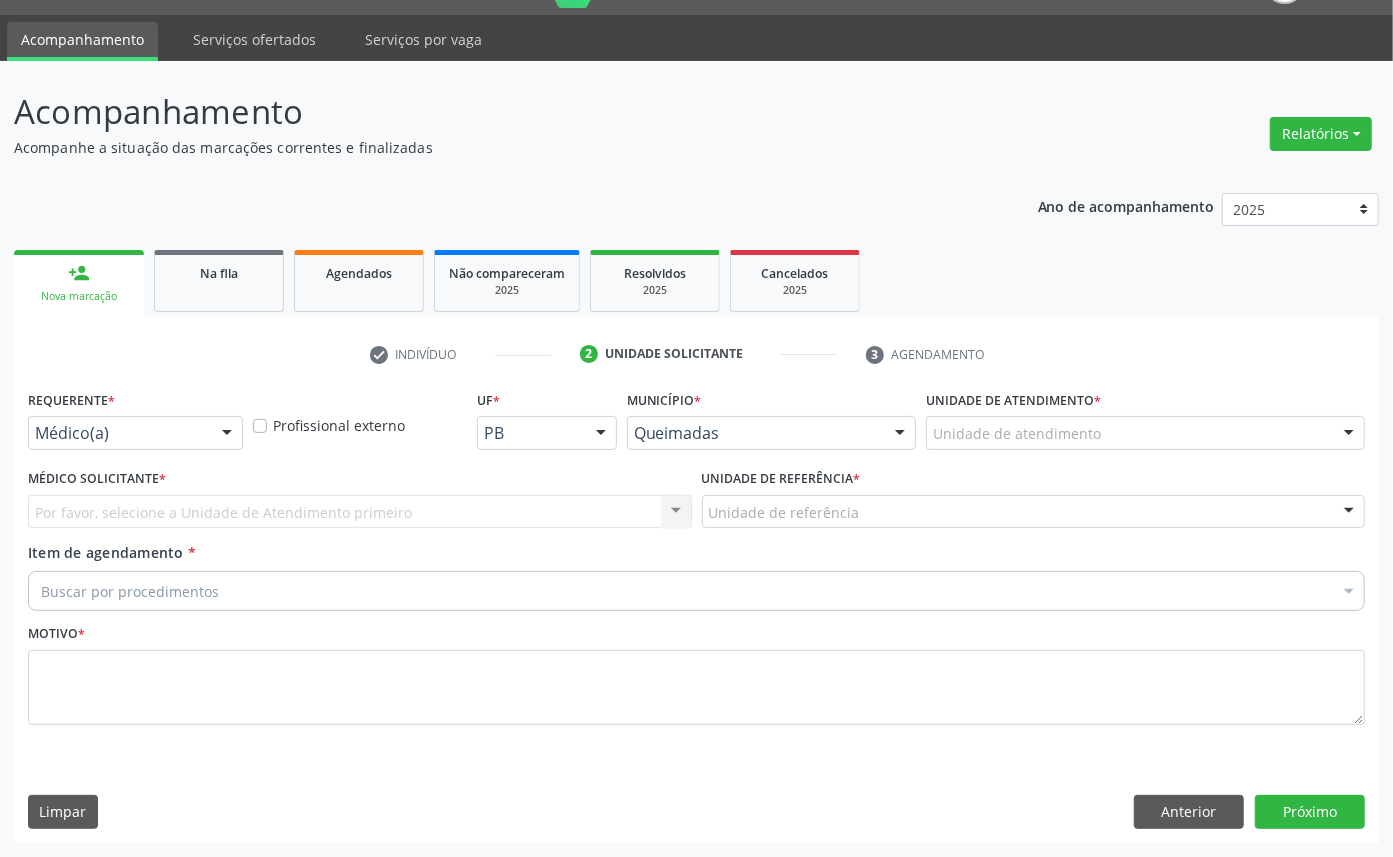 scroll, scrollTop: 47, scrollLeft: 0, axis: vertical 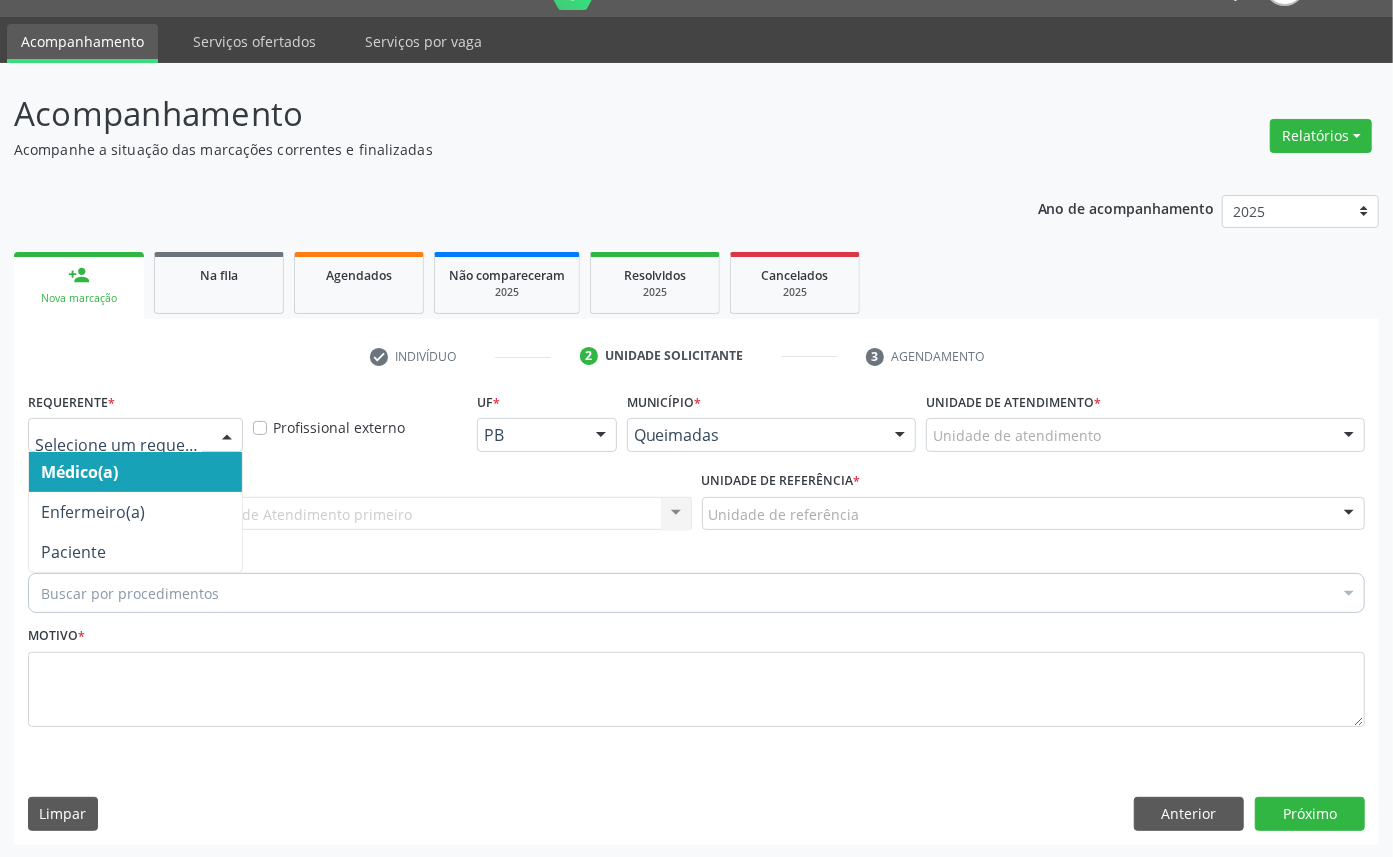 drag, startPoint x: 35, startPoint y: 418, endPoint x: 66, endPoint y: 530, distance: 116.21101 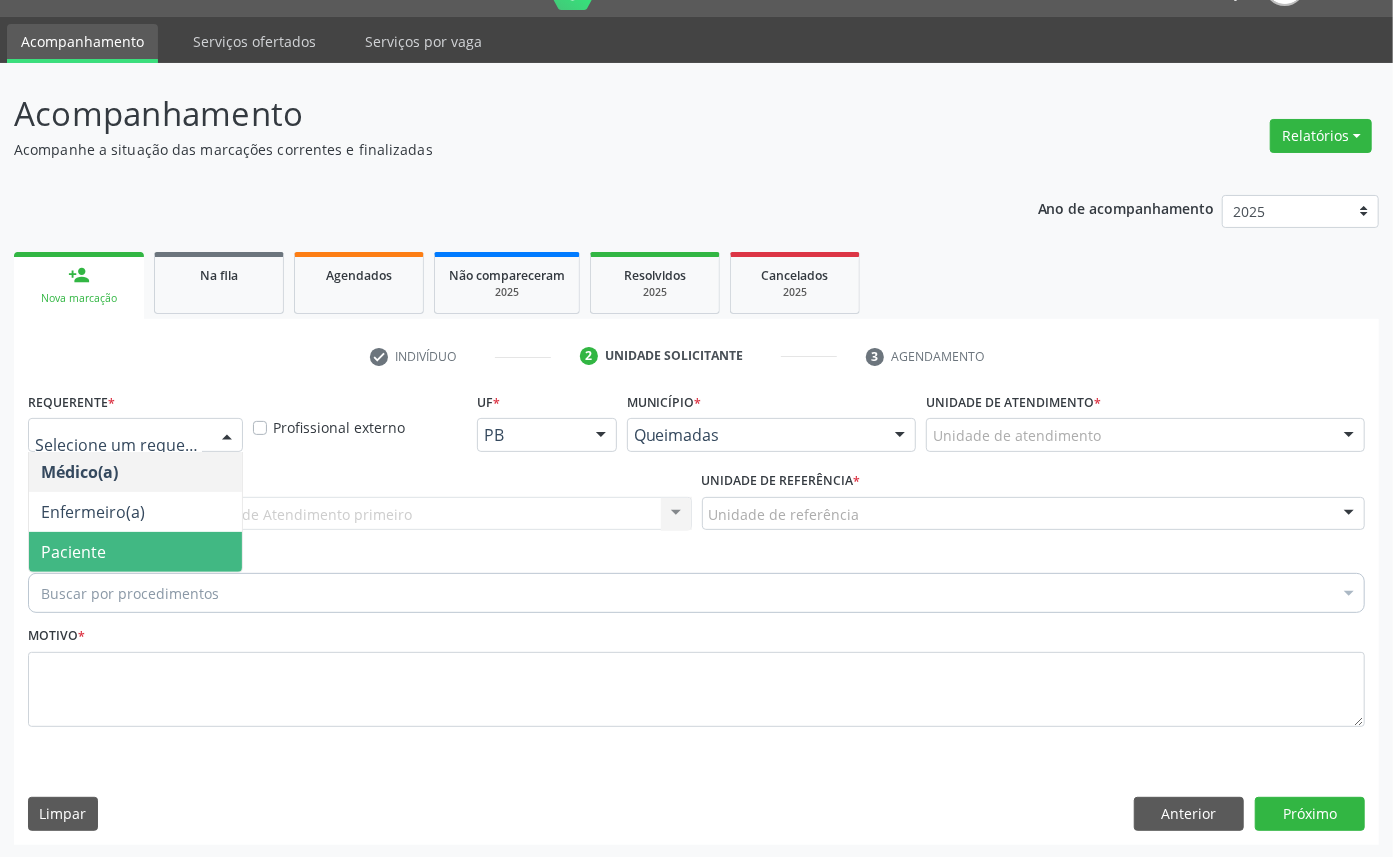 click on "Paciente" at bounding box center (135, 552) 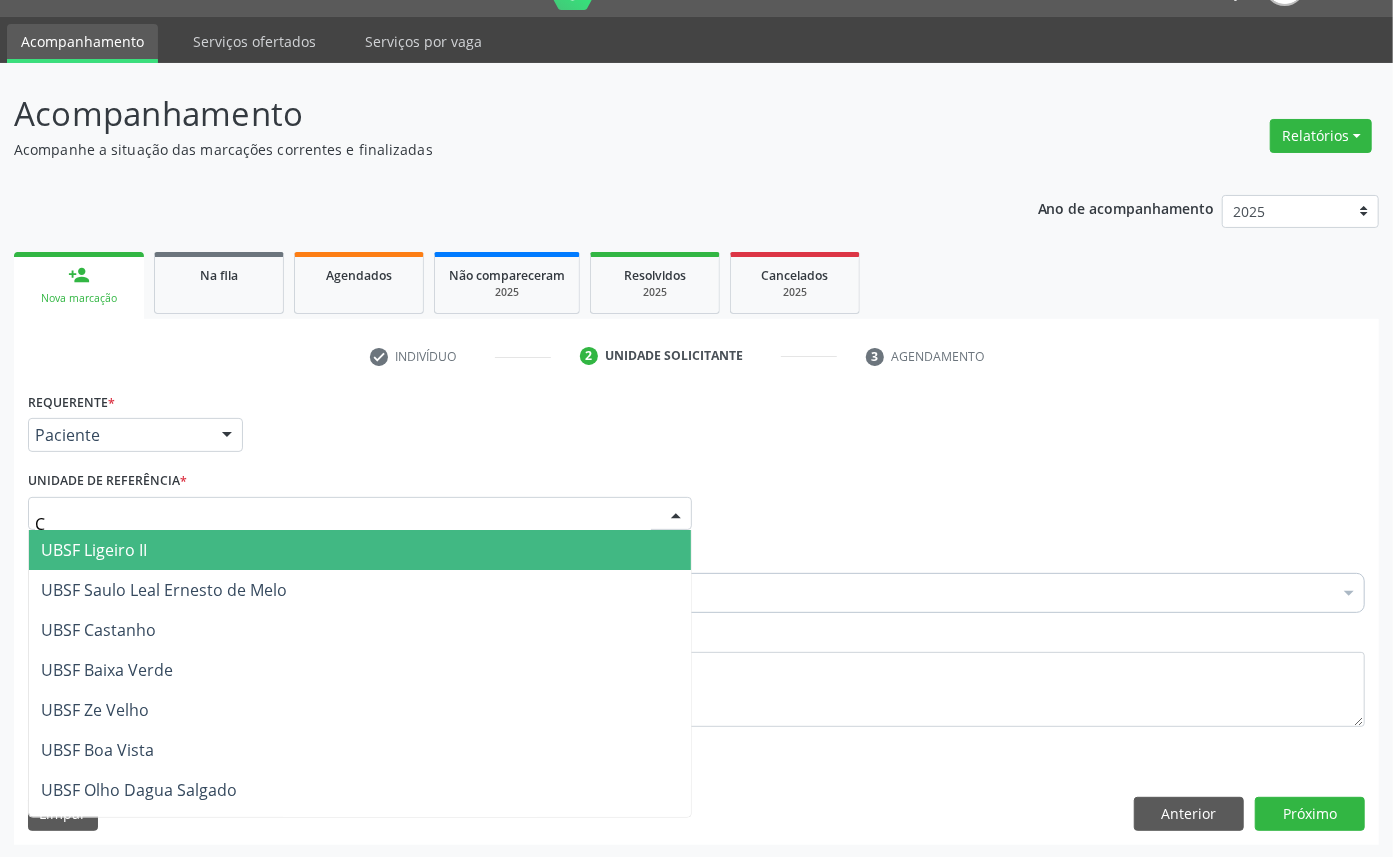 type on "CE" 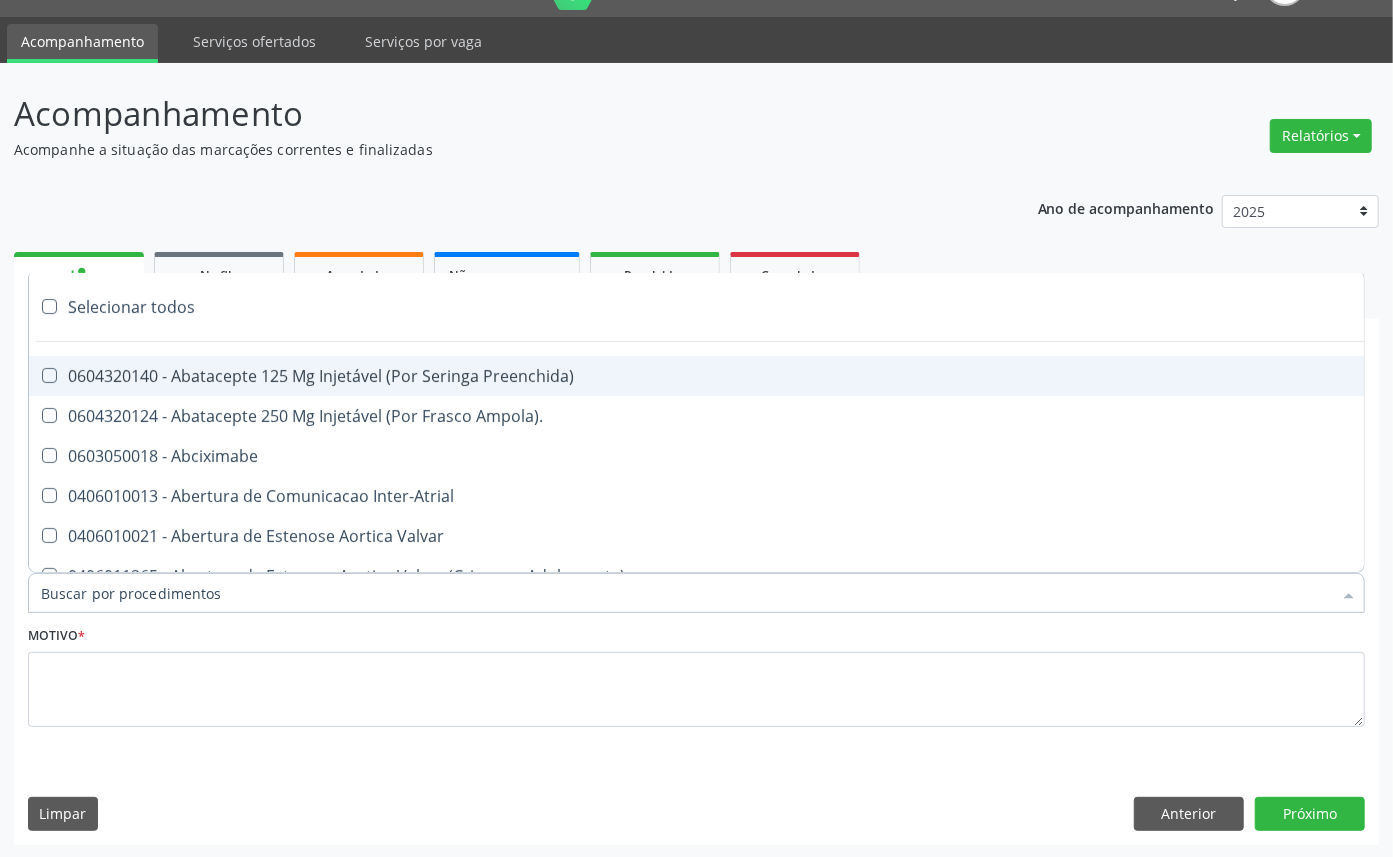 paste on "ENDOCRINOLOGISTA" 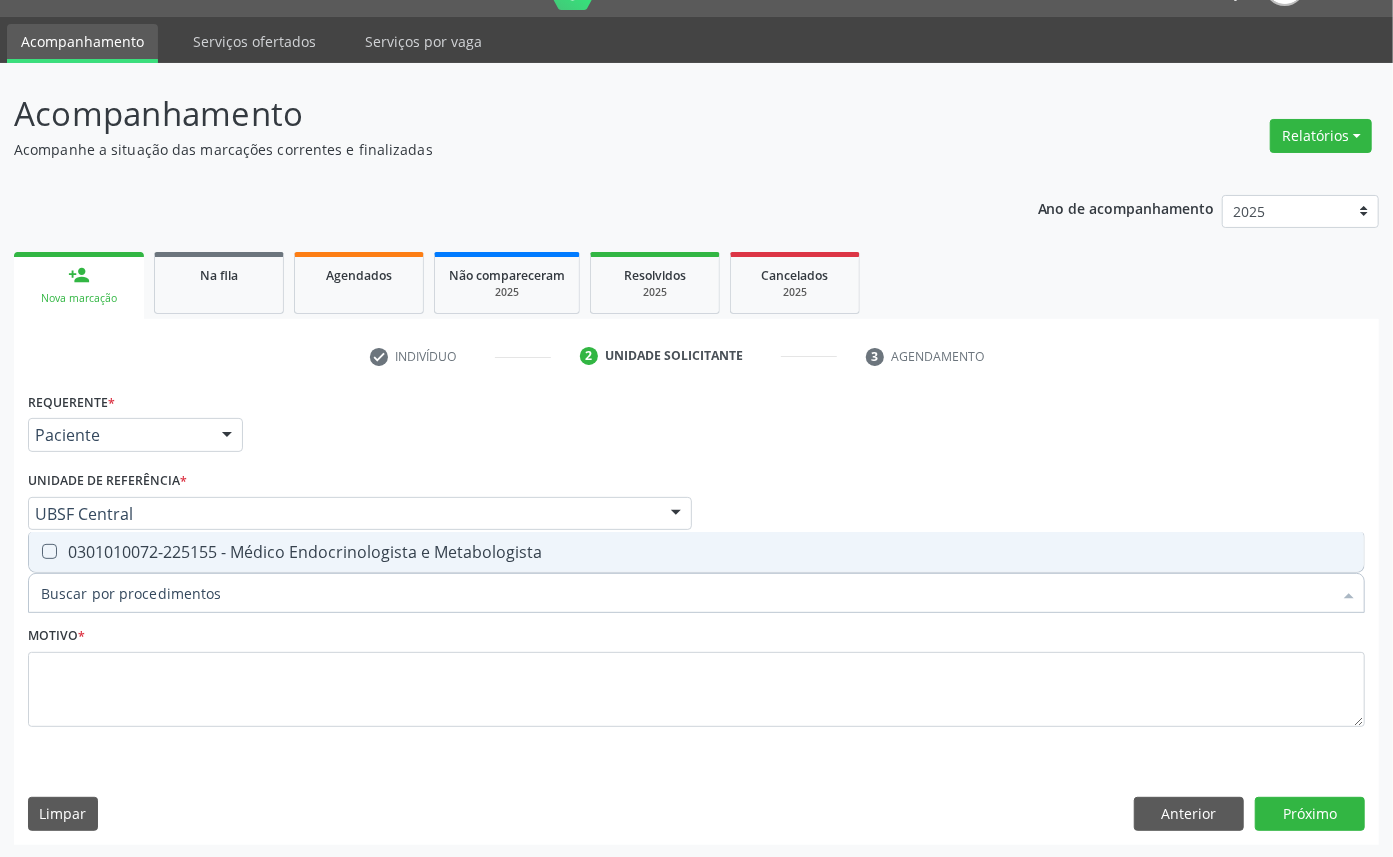 type on "ENDOCRINOLOGISTA" 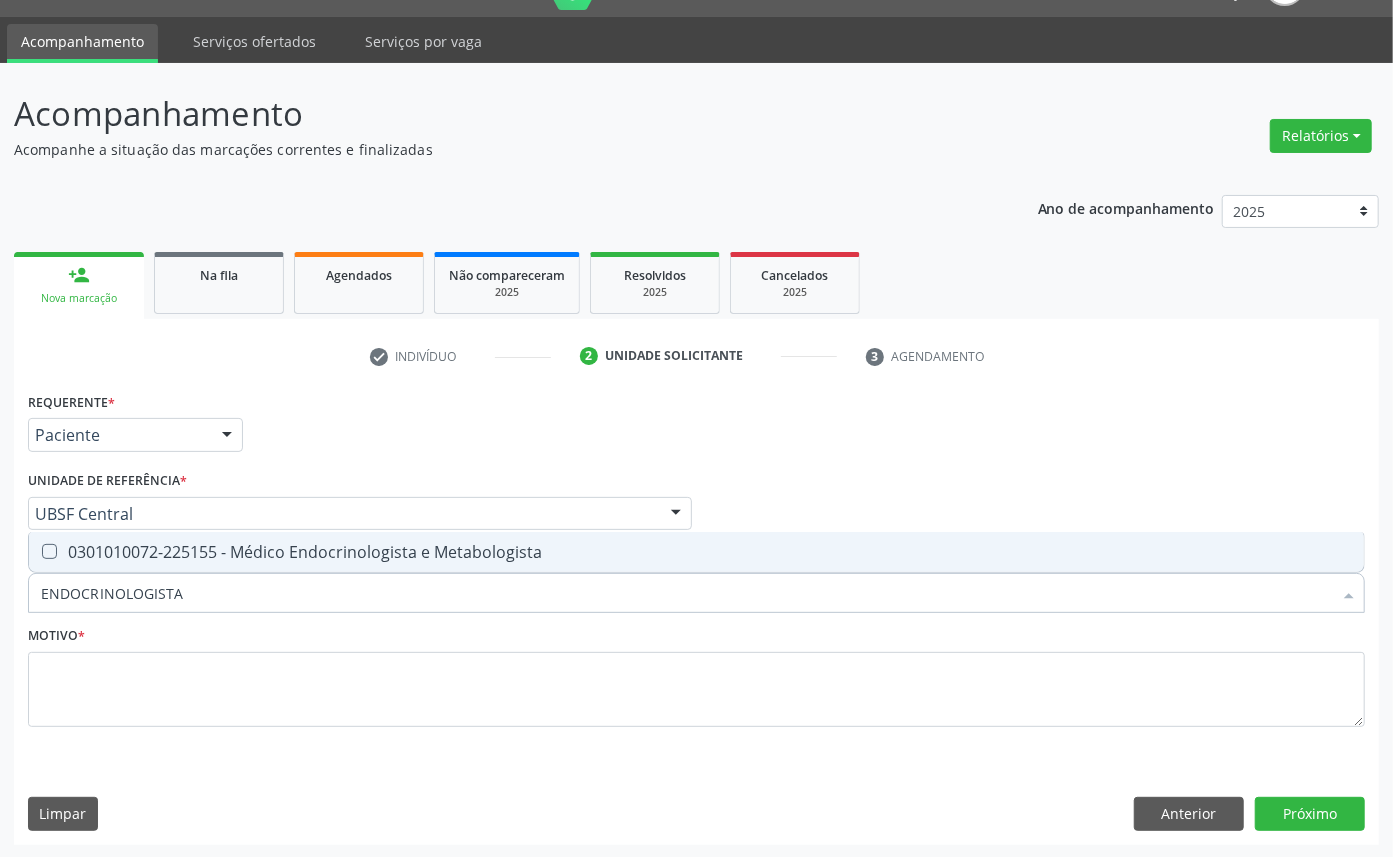 drag, startPoint x: 238, startPoint y: 550, endPoint x: 234, endPoint y: 534, distance: 16.492422 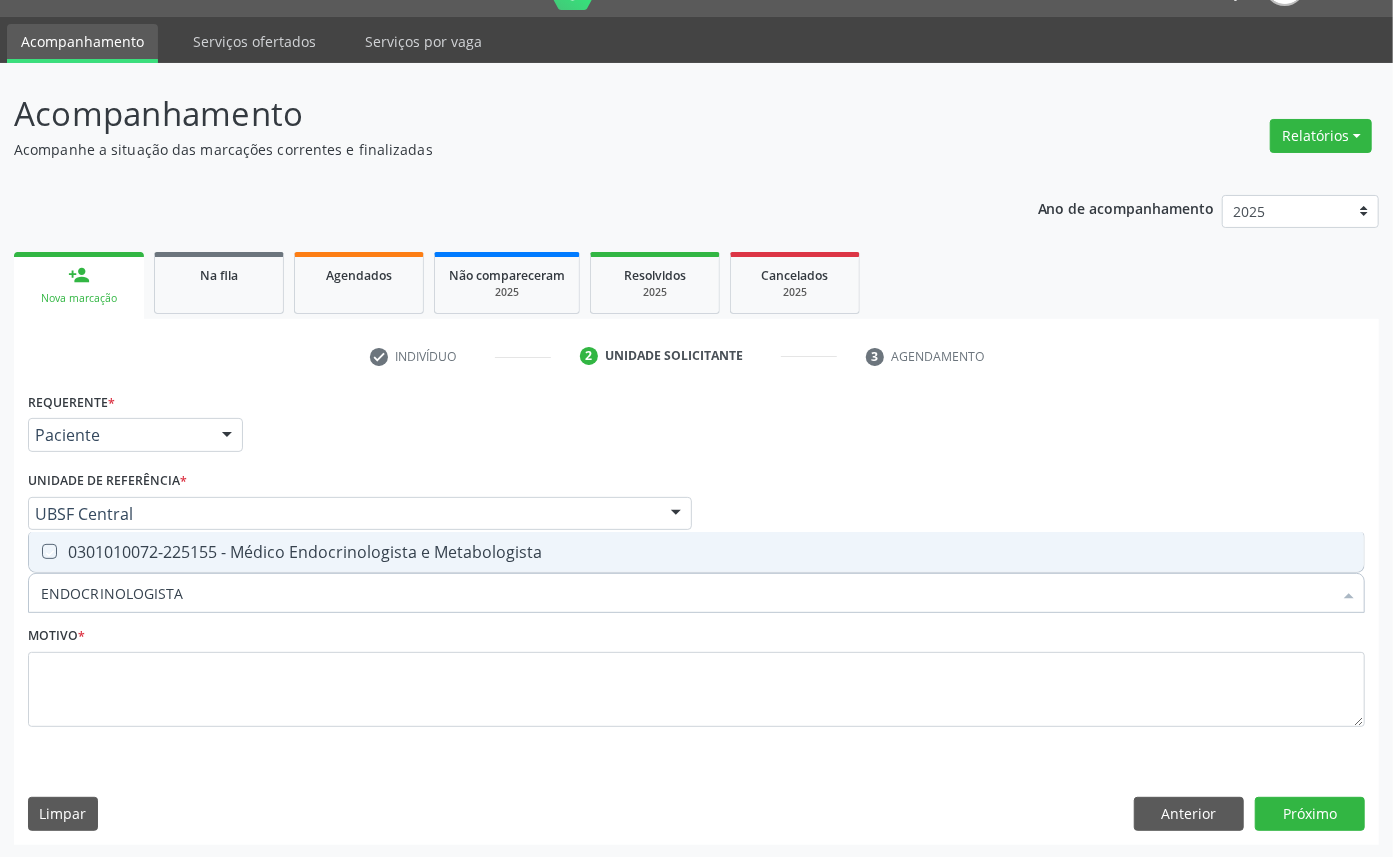 checkbox on "true" 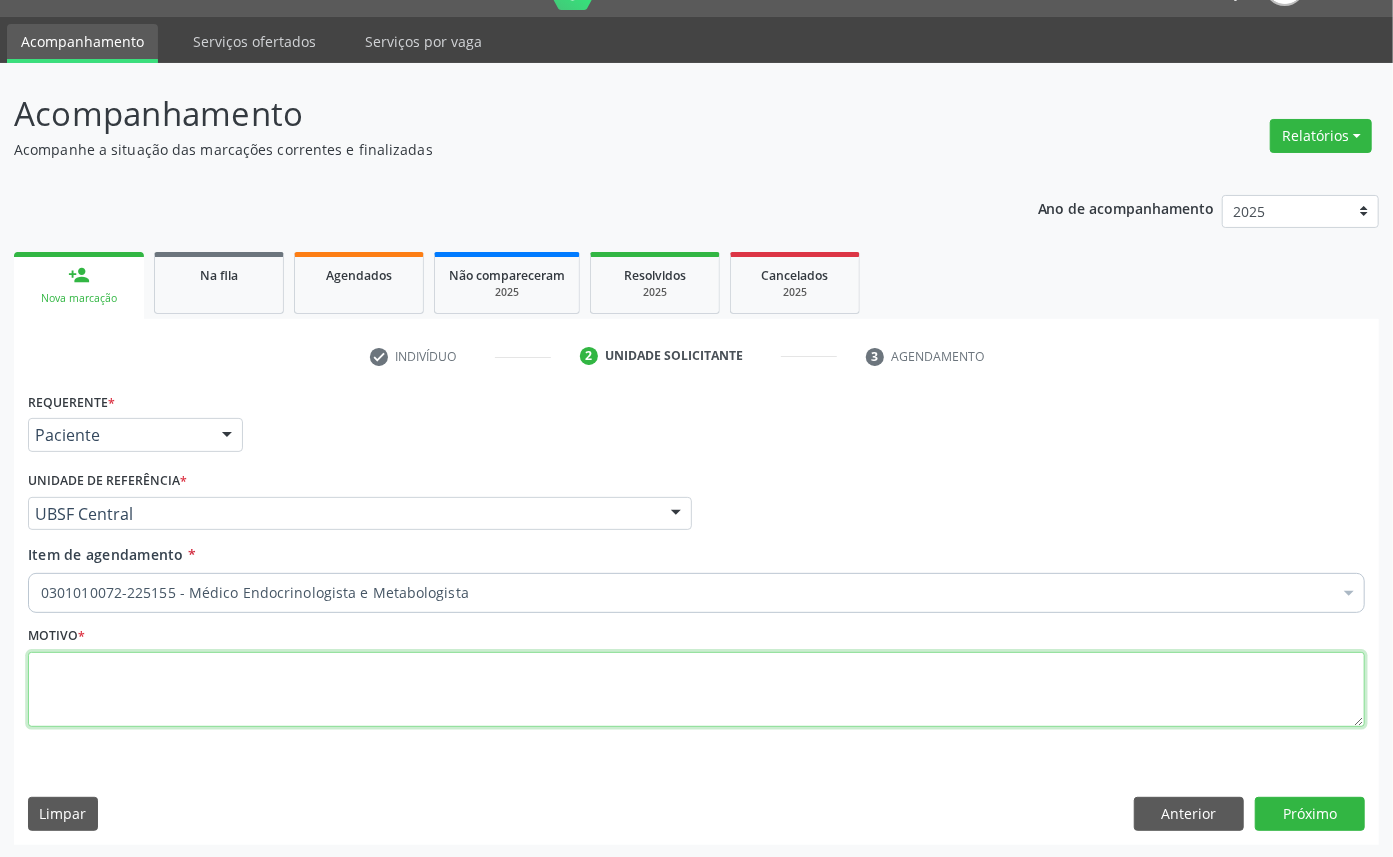 click at bounding box center [696, 690] 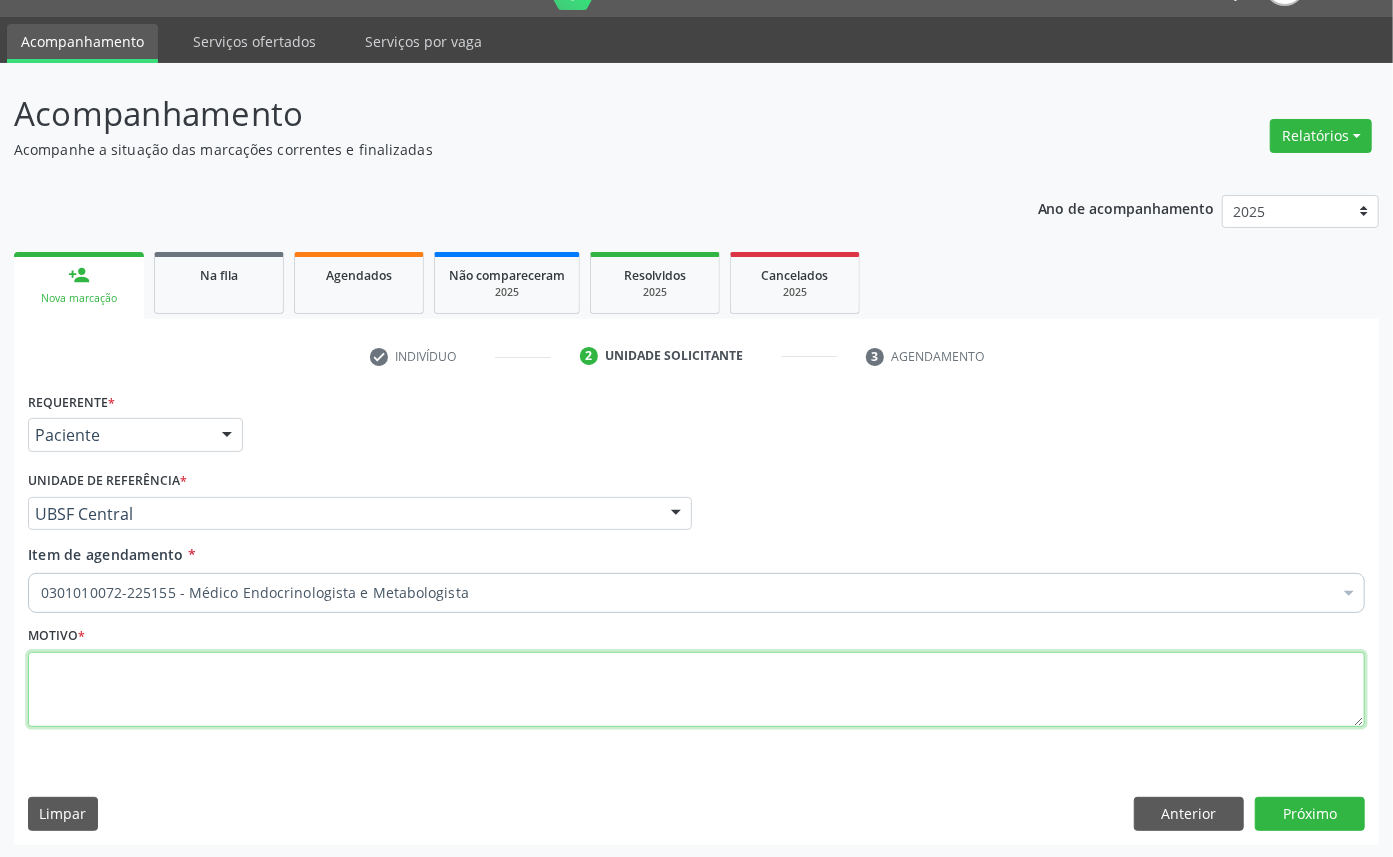 paste on "RETORNO [NAME] [DATE]" 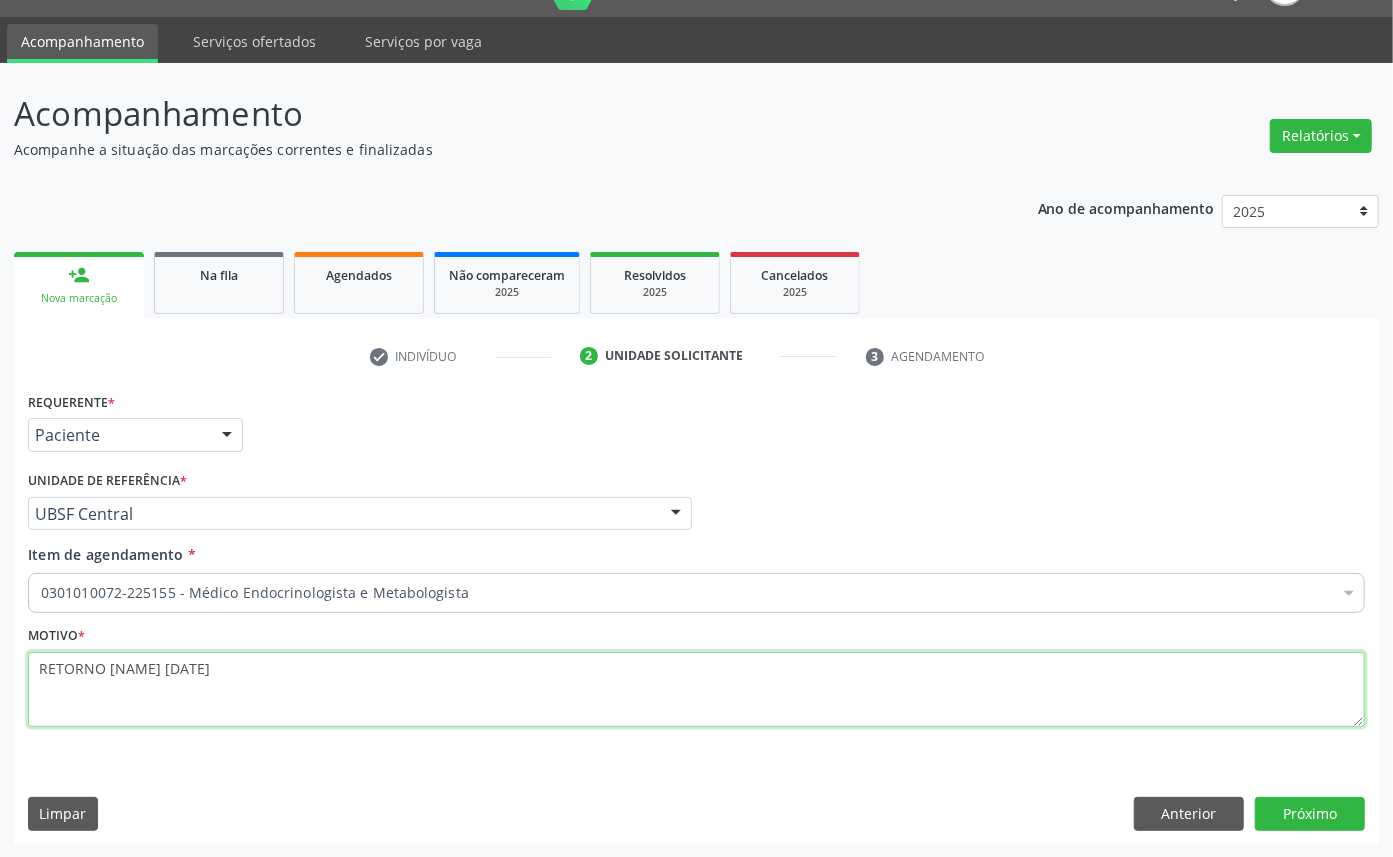 click on "RETORNO [NAME] [DATE]" at bounding box center [696, 690] 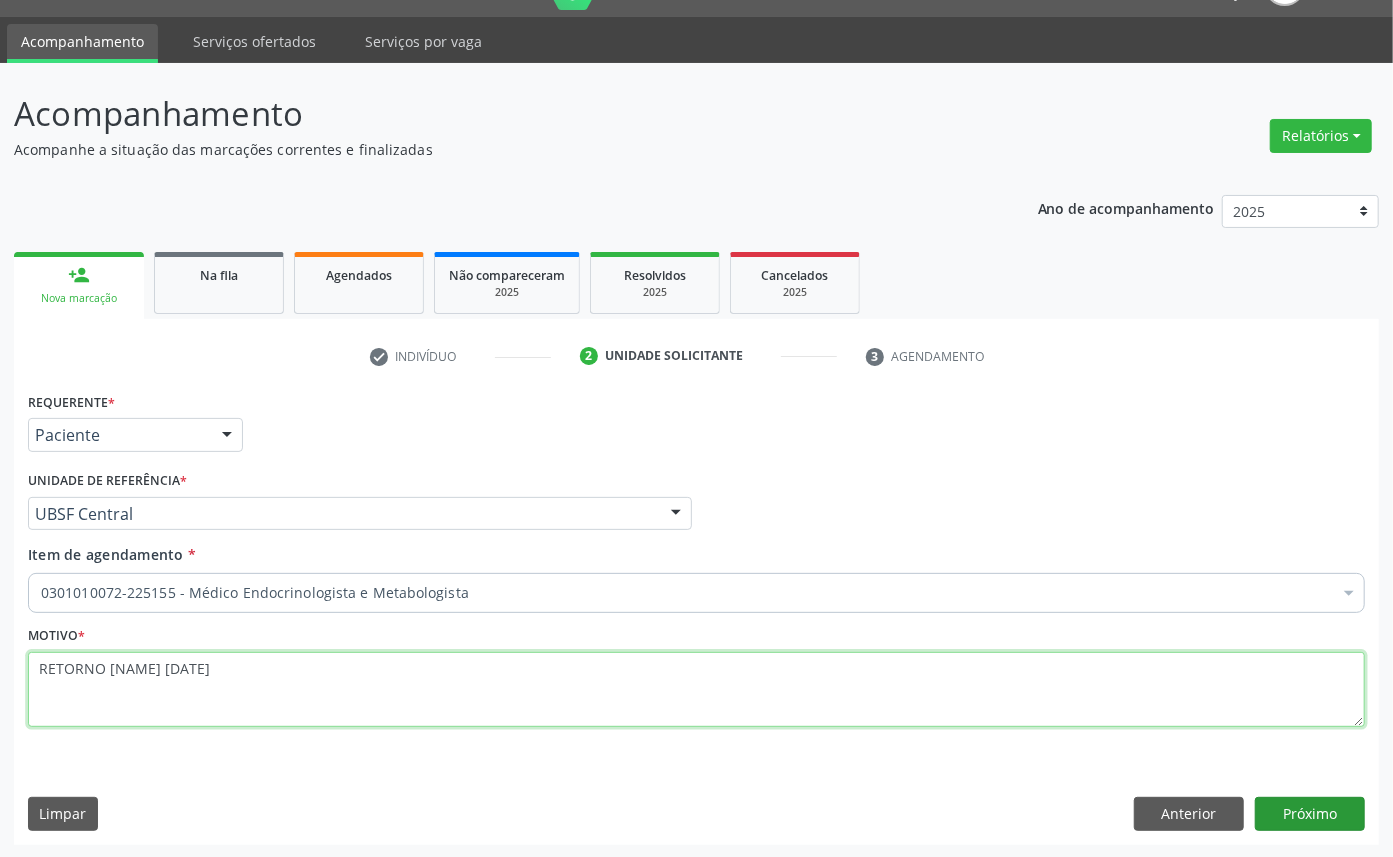 type on "RETORNO [NAME] [DATE]" 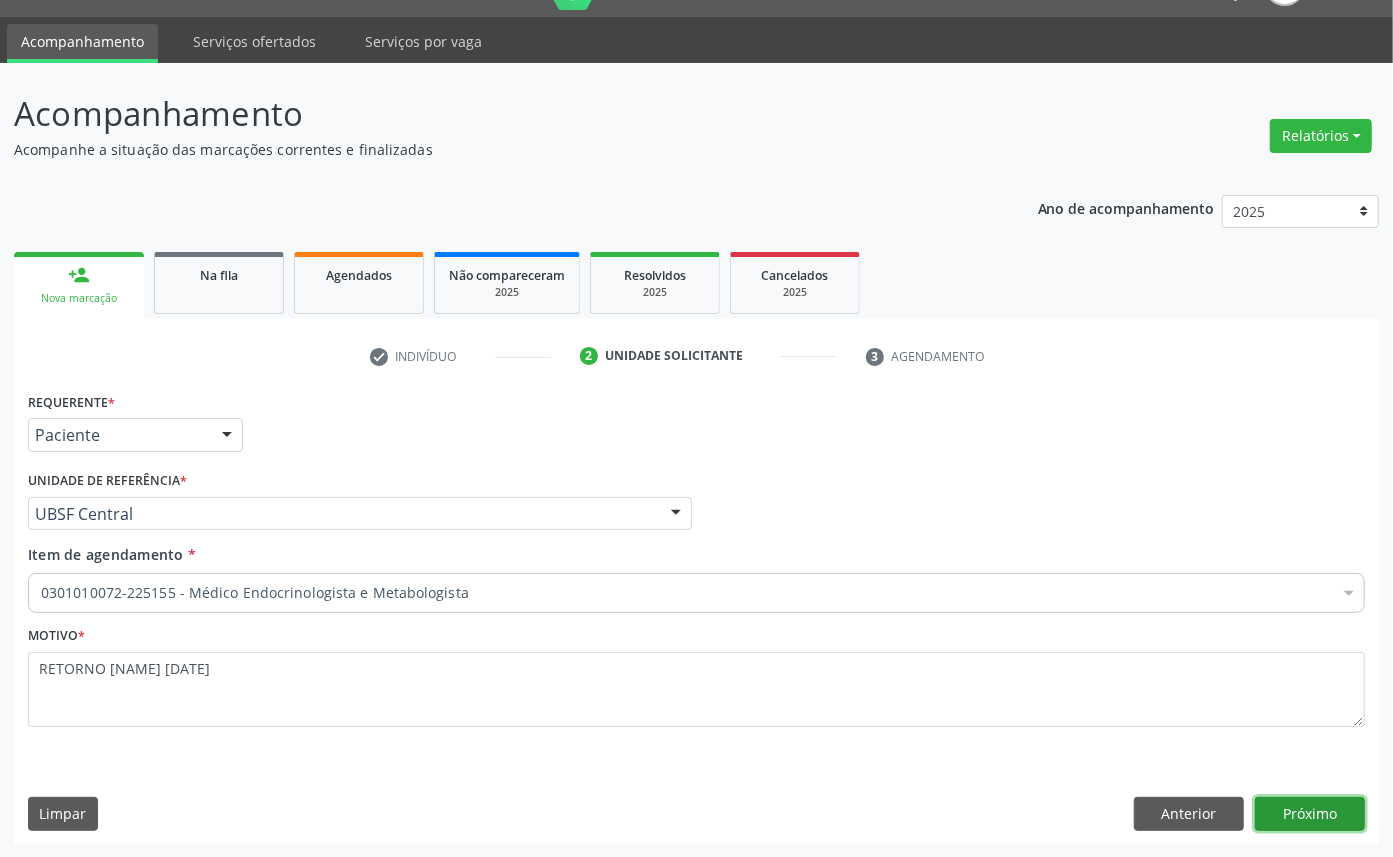 click on "Próximo" at bounding box center [1310, 814] 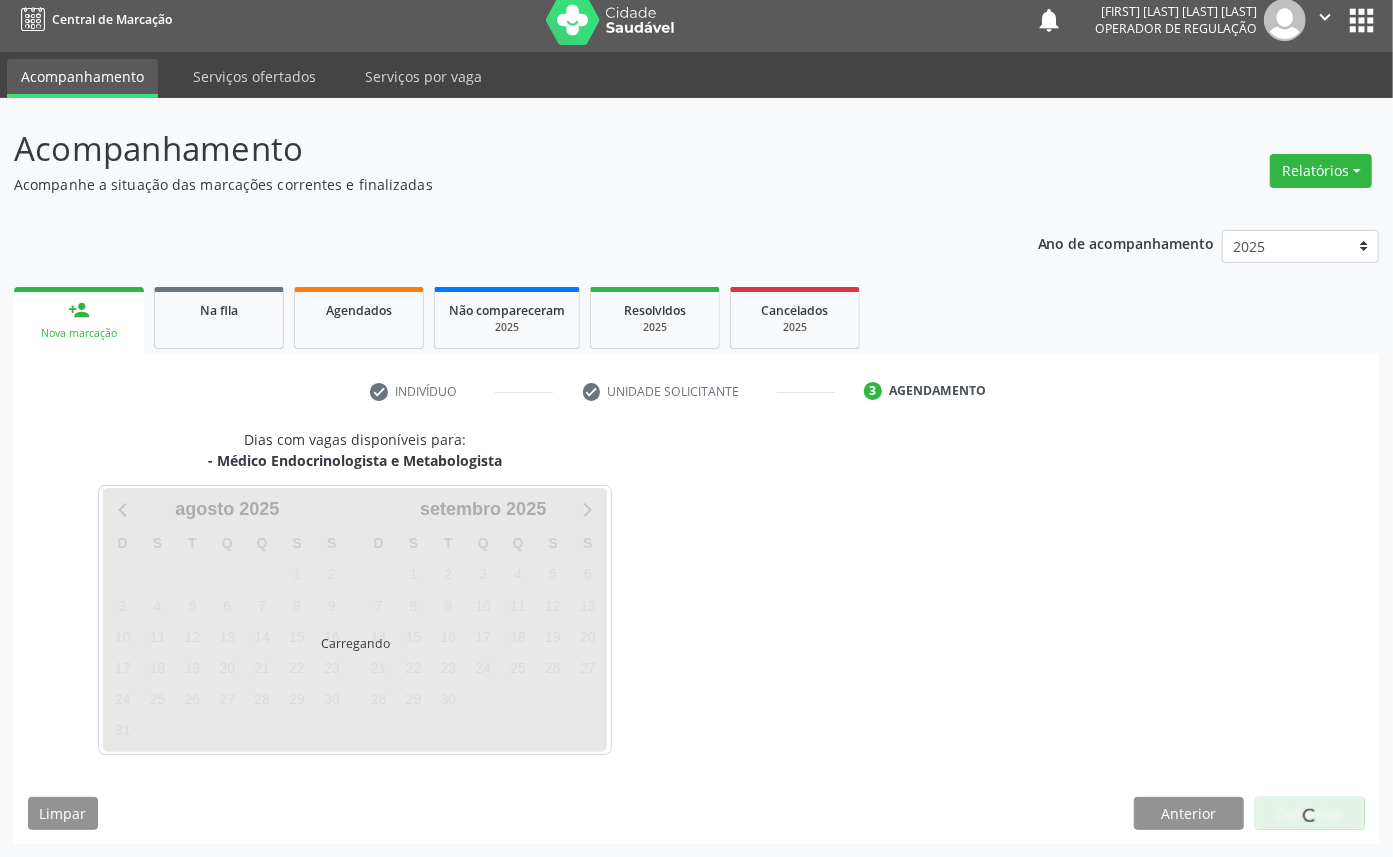 scroll, scrollTop: 47, scrollLeft: 0, axis: vertical 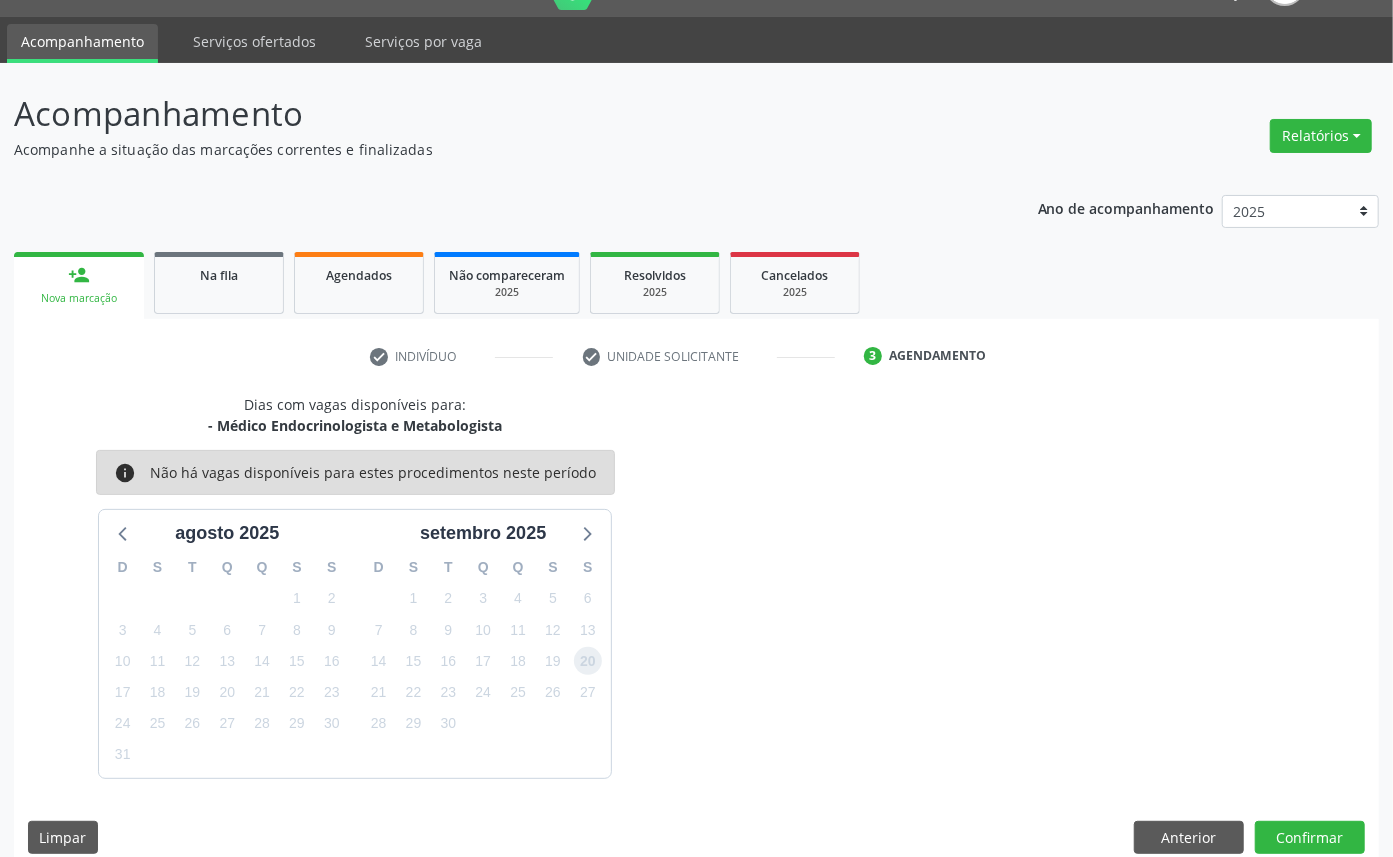 click on "20" at bounding box center (588, 661) 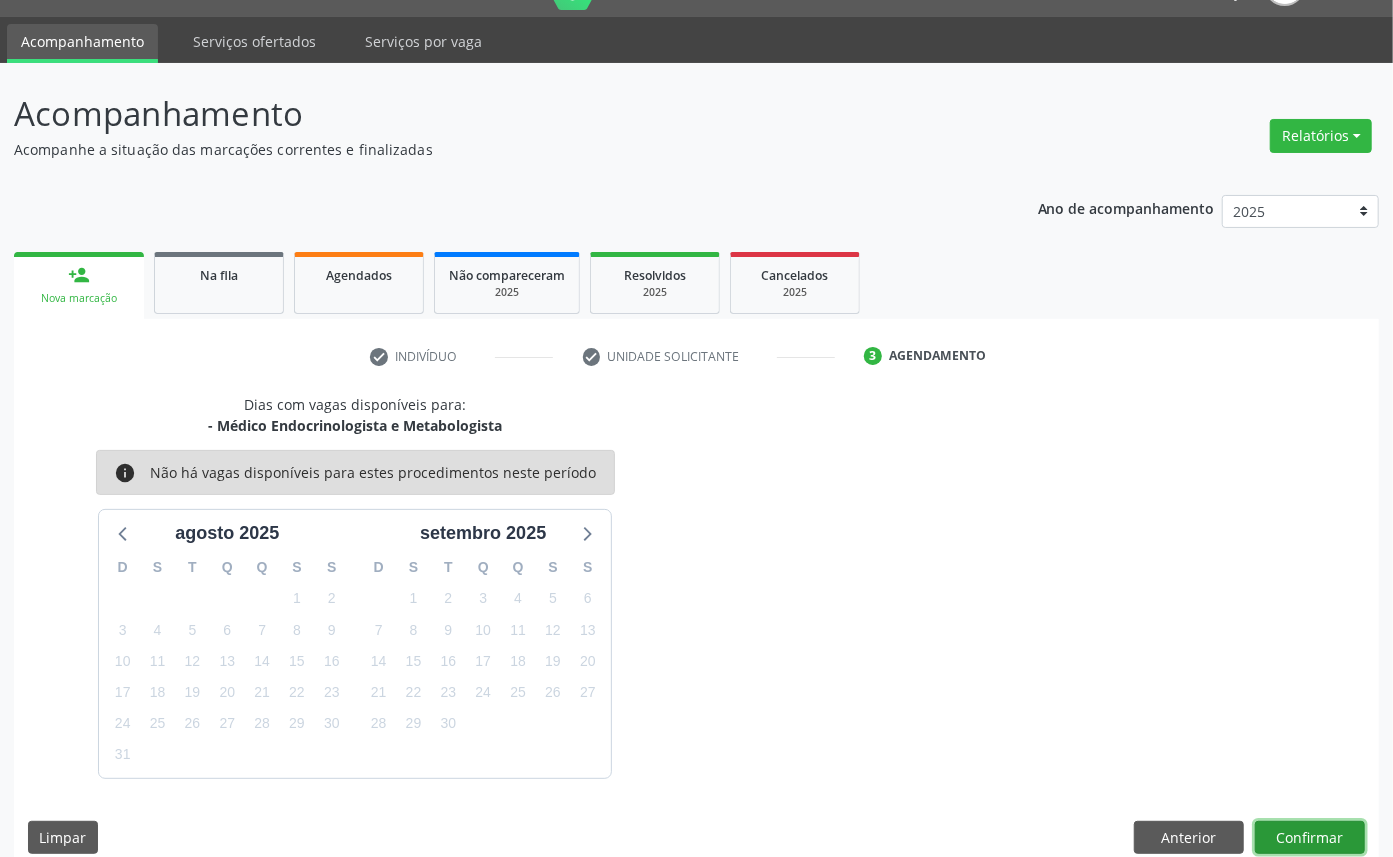 click on "Confirmar" at bounding box center (1310, 838) 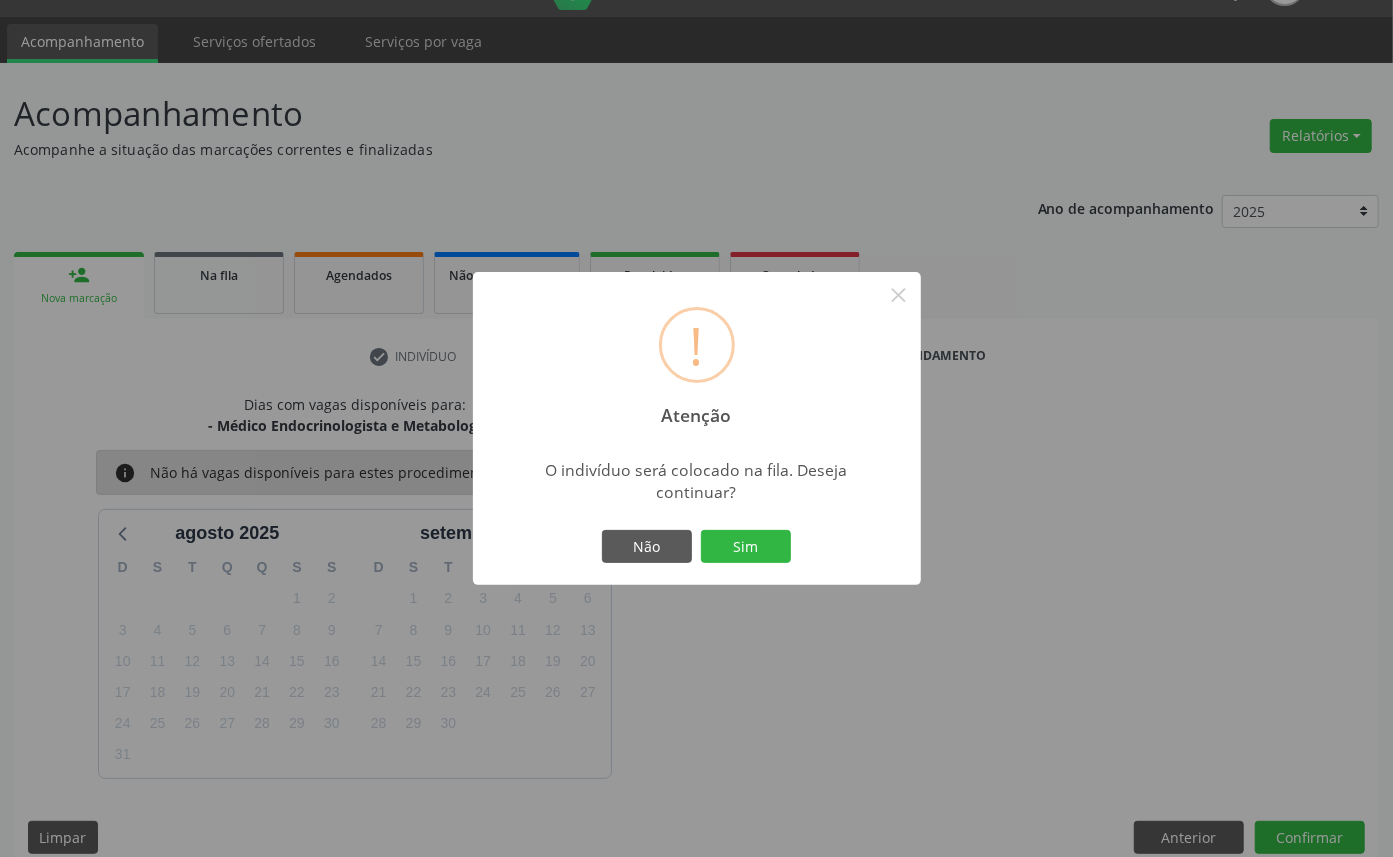 type 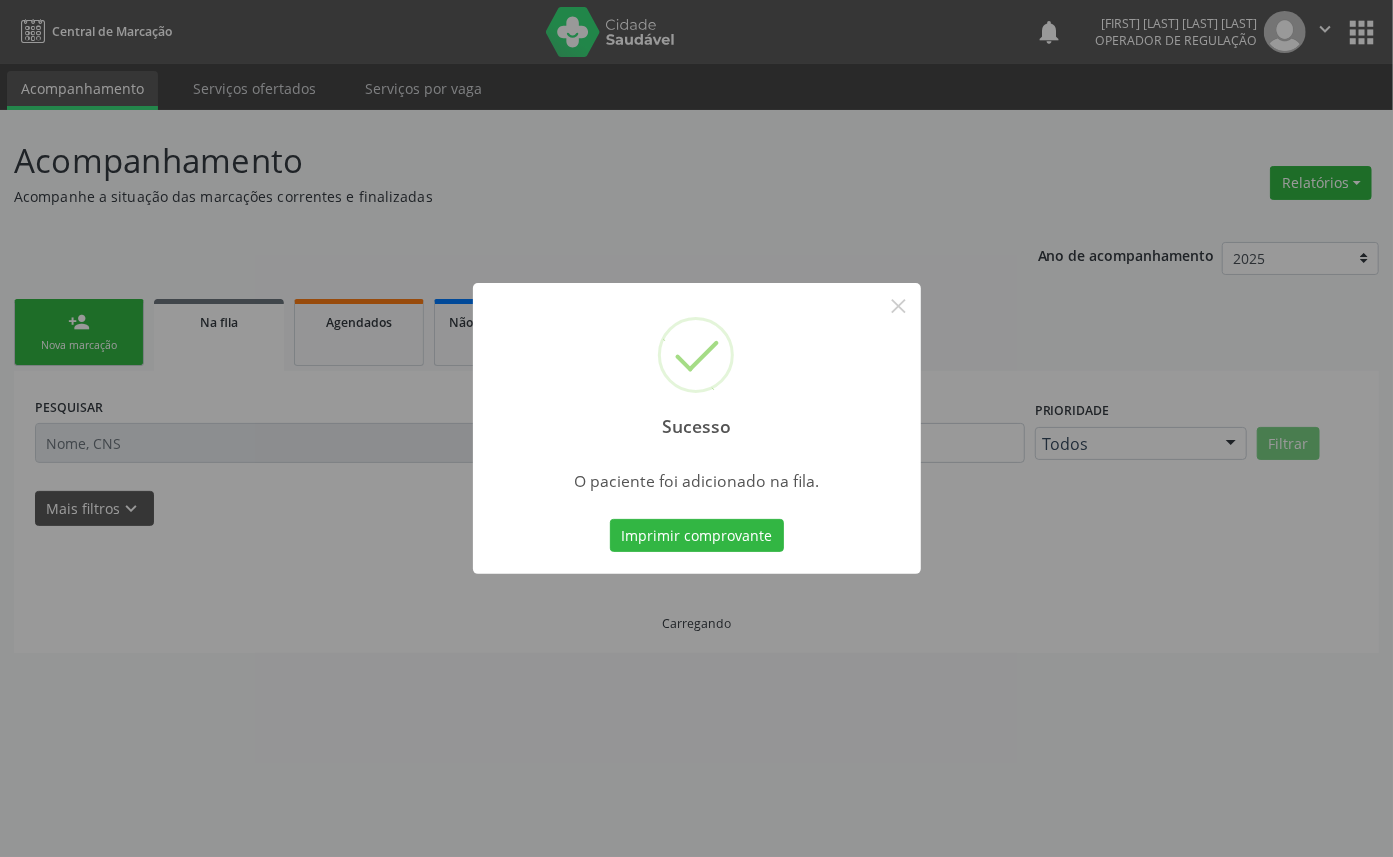 scroll, scrollTop: 0, scrollLeft: 0, axis: both 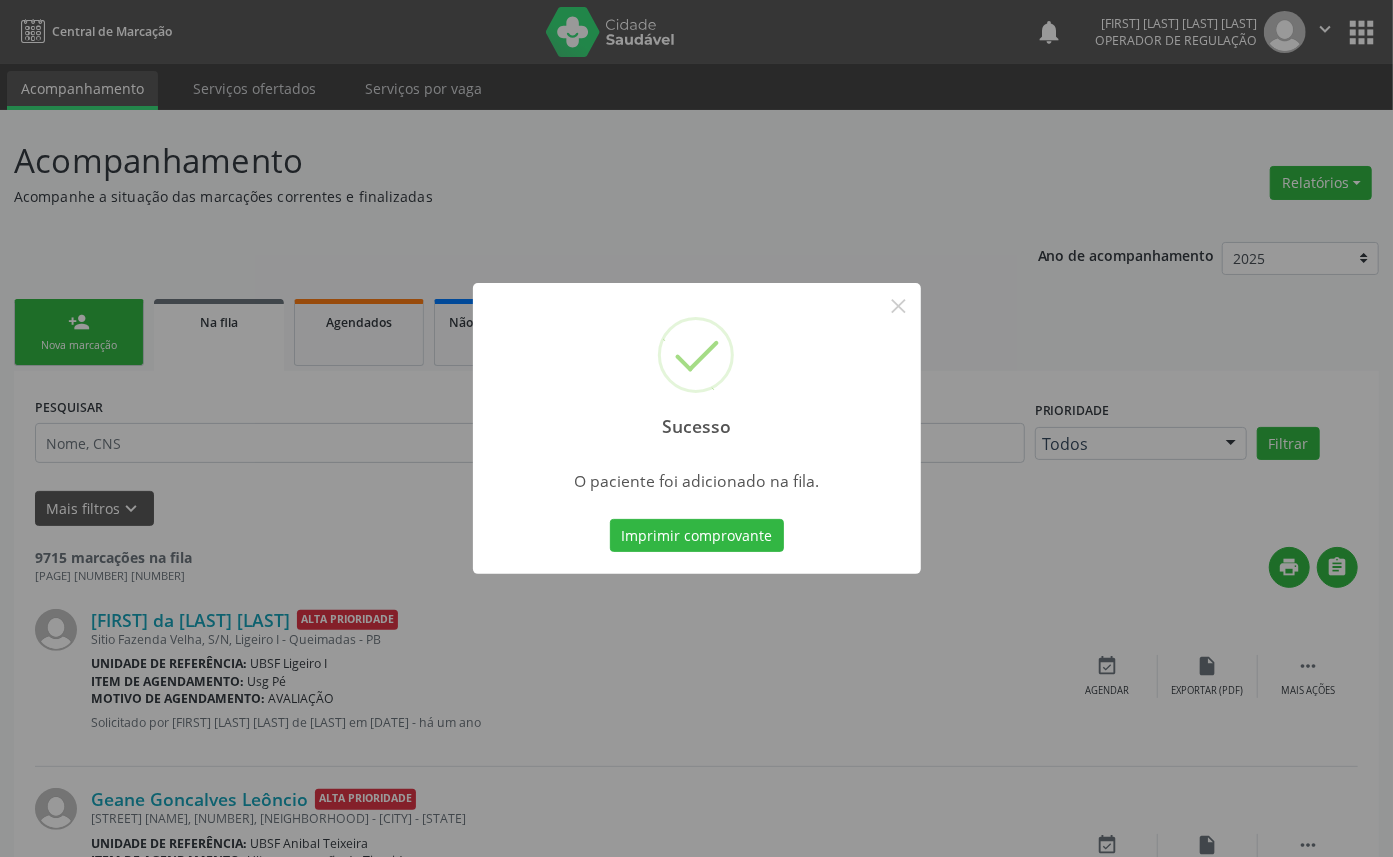 type 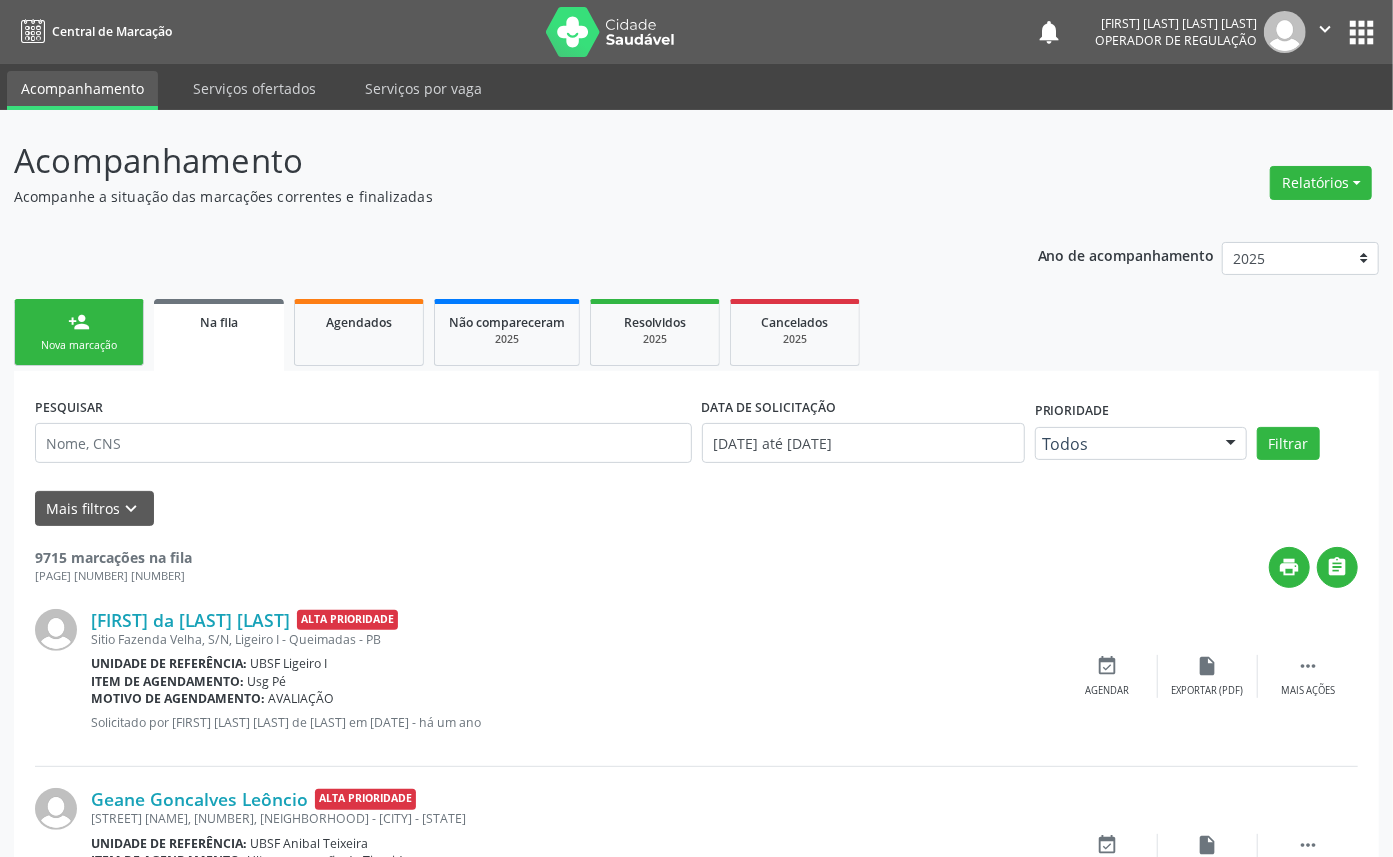 click on "person_add" at bounding box center [79, 322] 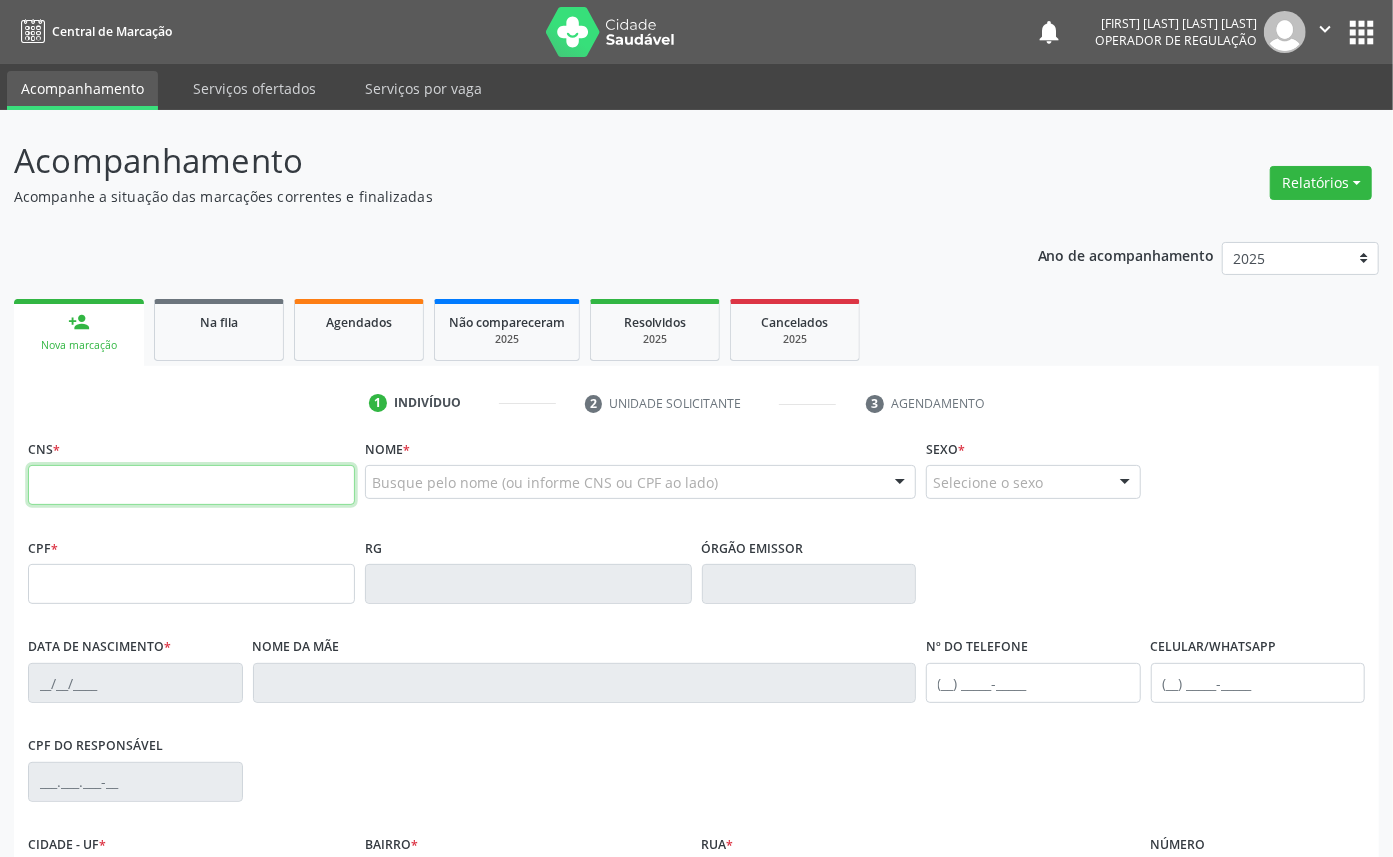 click at bounding box center [191, 485] 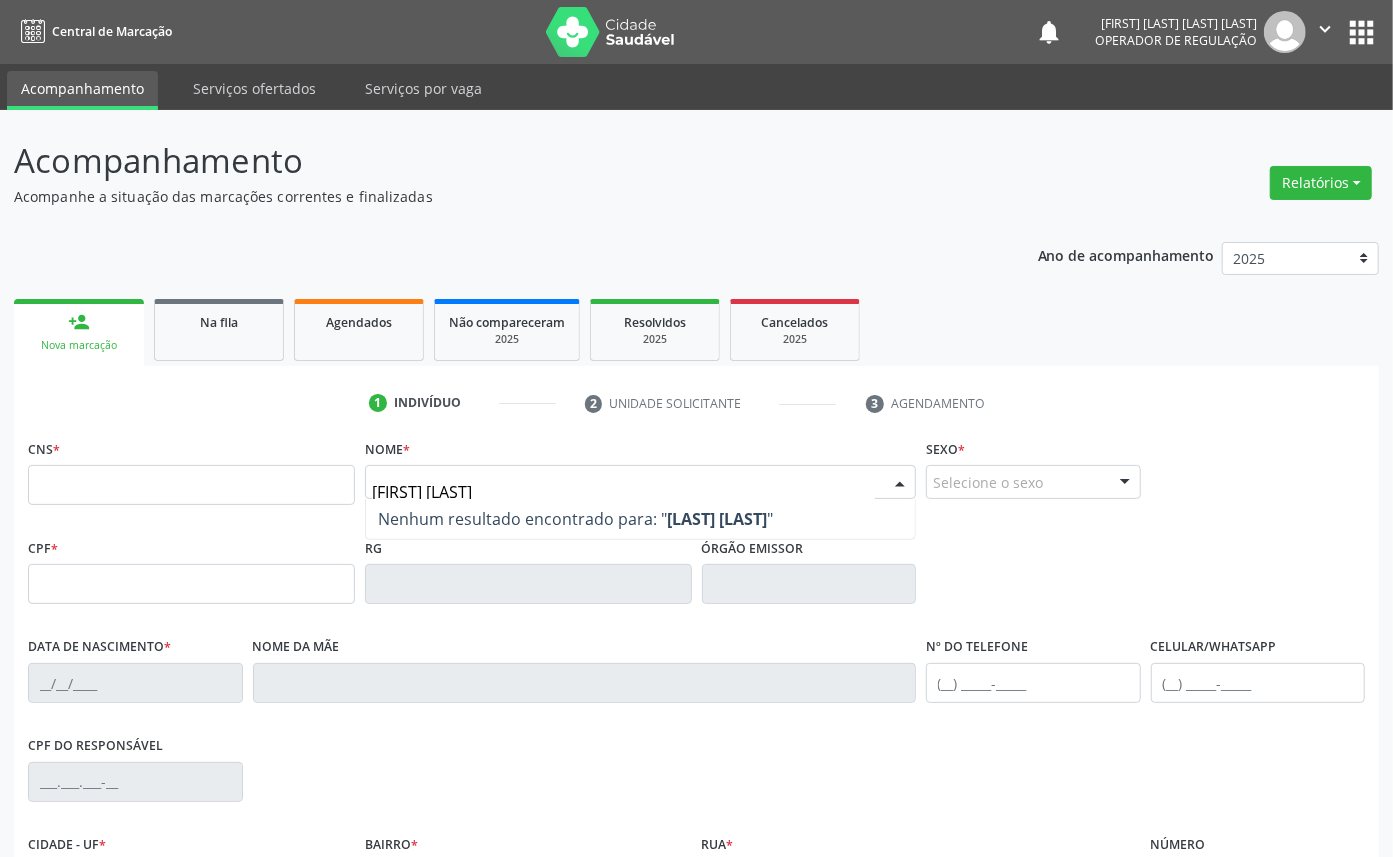 type on "[LAST] [LAST]" 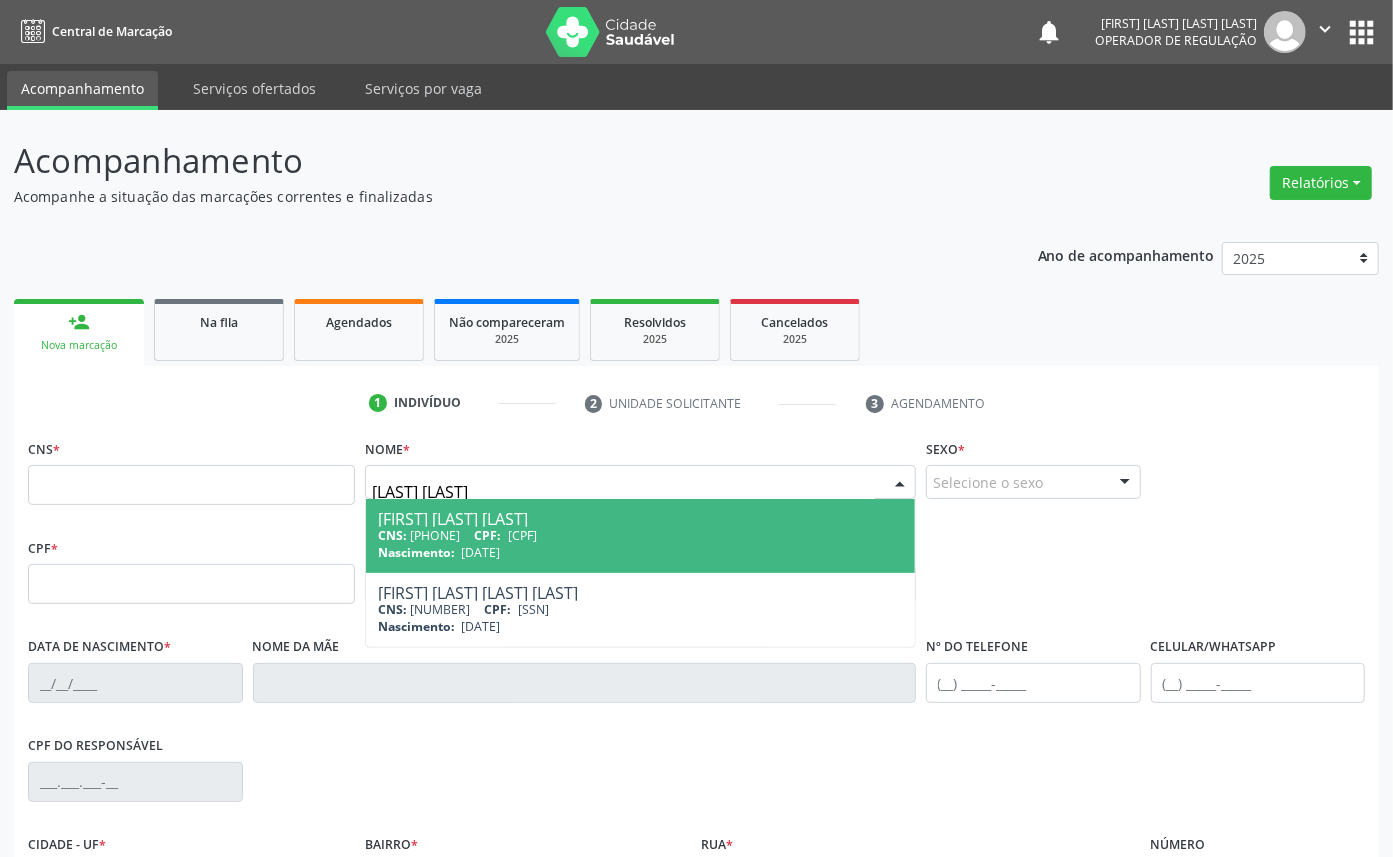 click on "[CPF]" at bounding box center [522, 535] 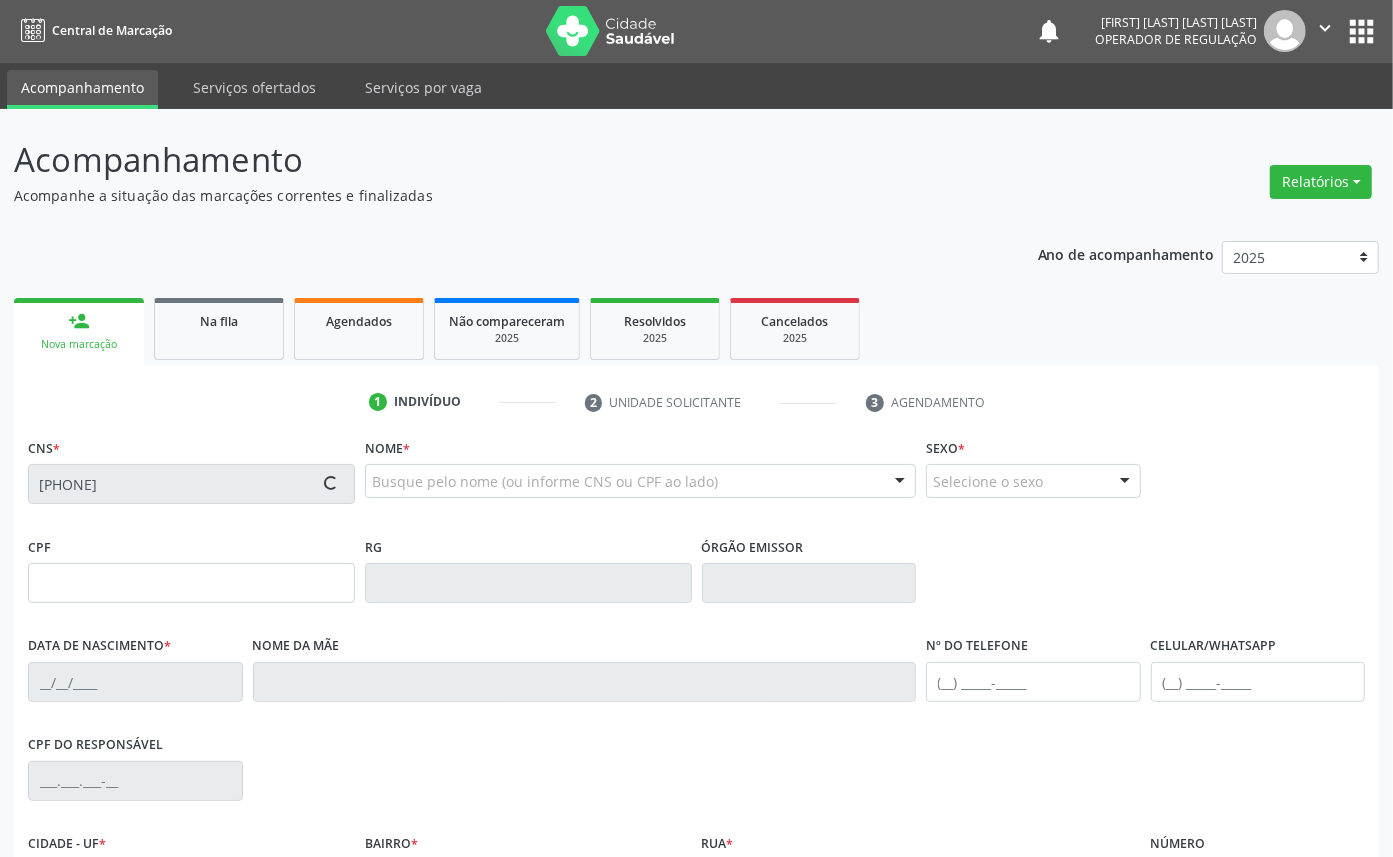scroll, scrollTop: 225, scrollLeft: 0, axis: vertical 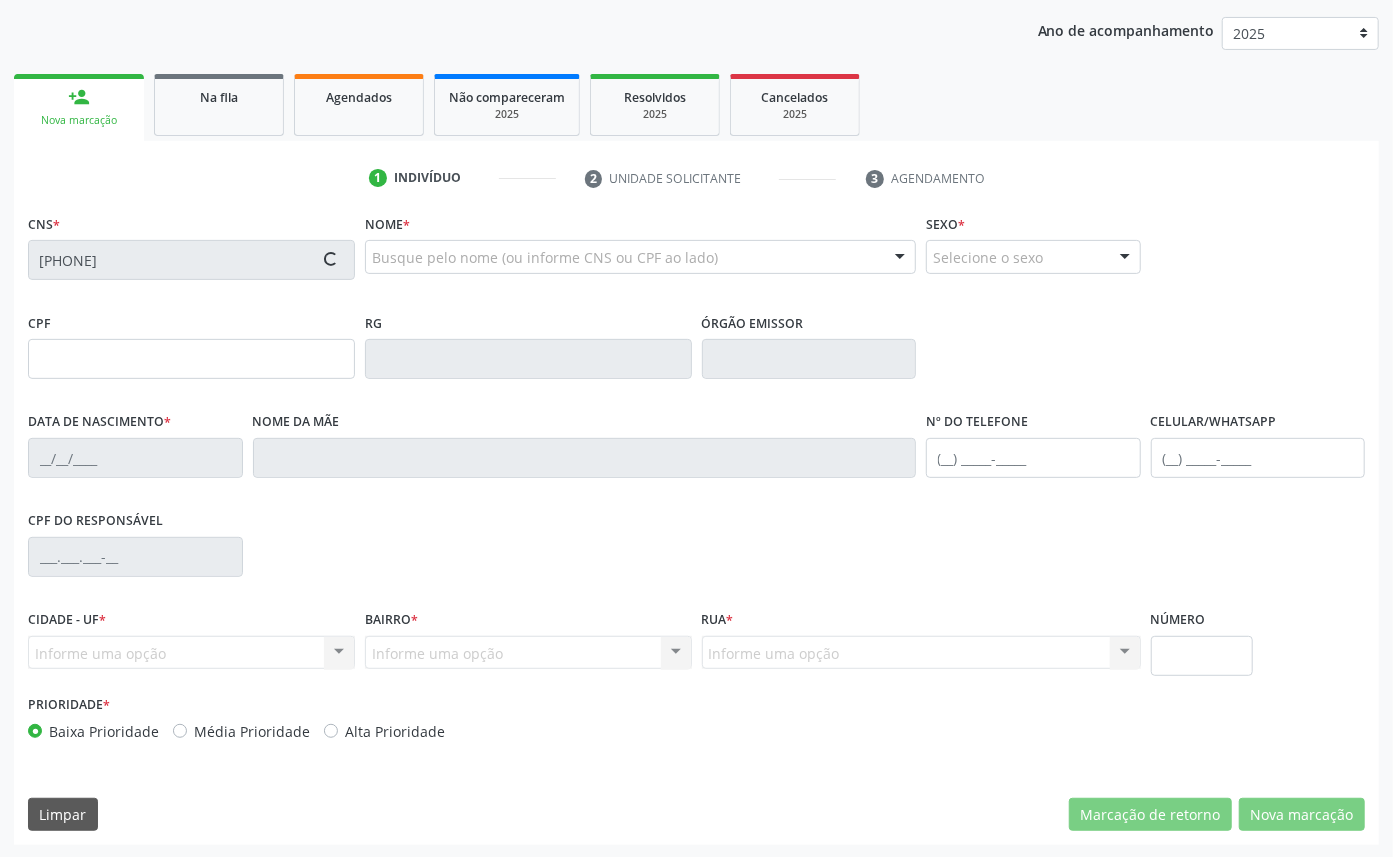 type on "[CPF]" 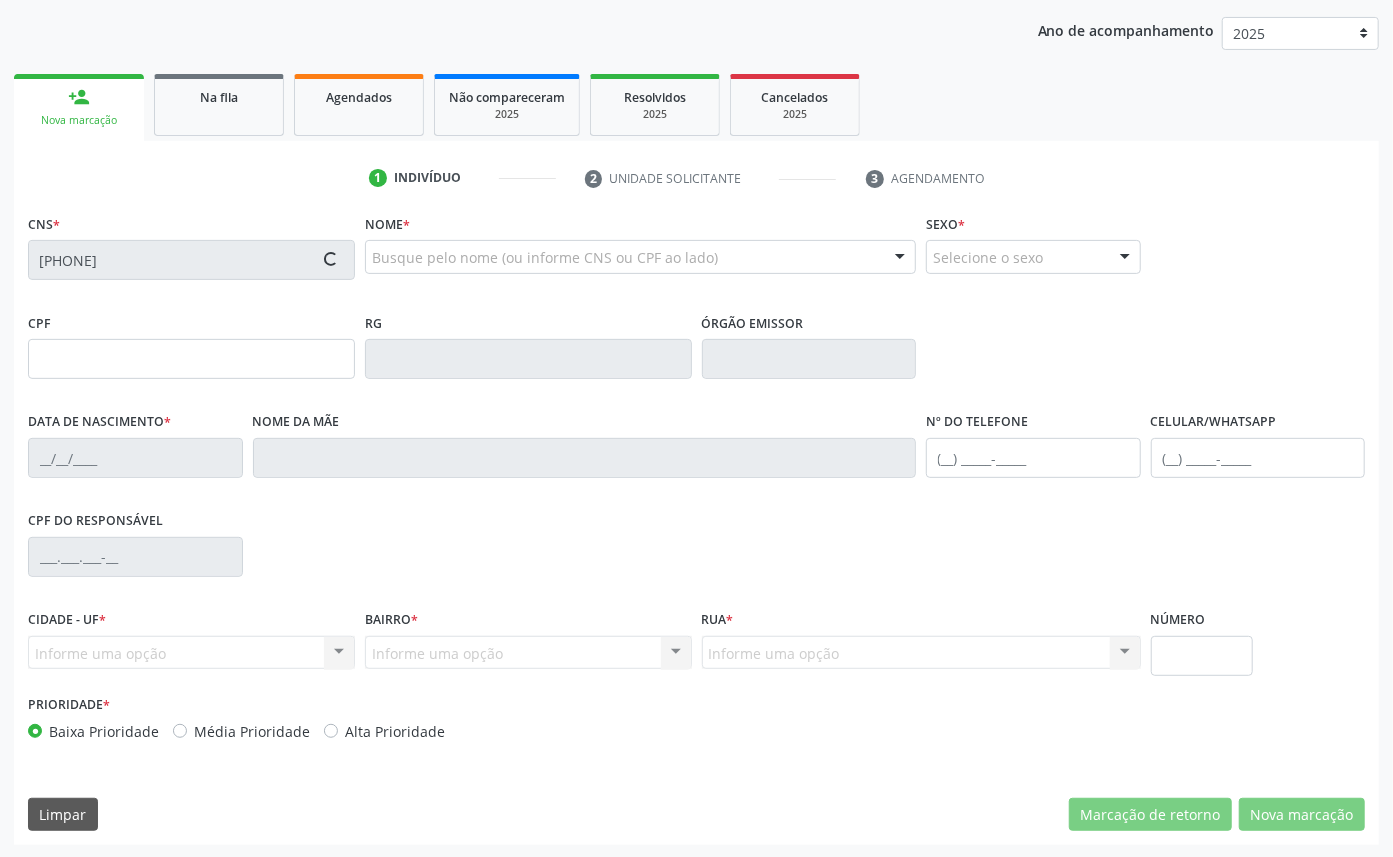type on "[DATE]" 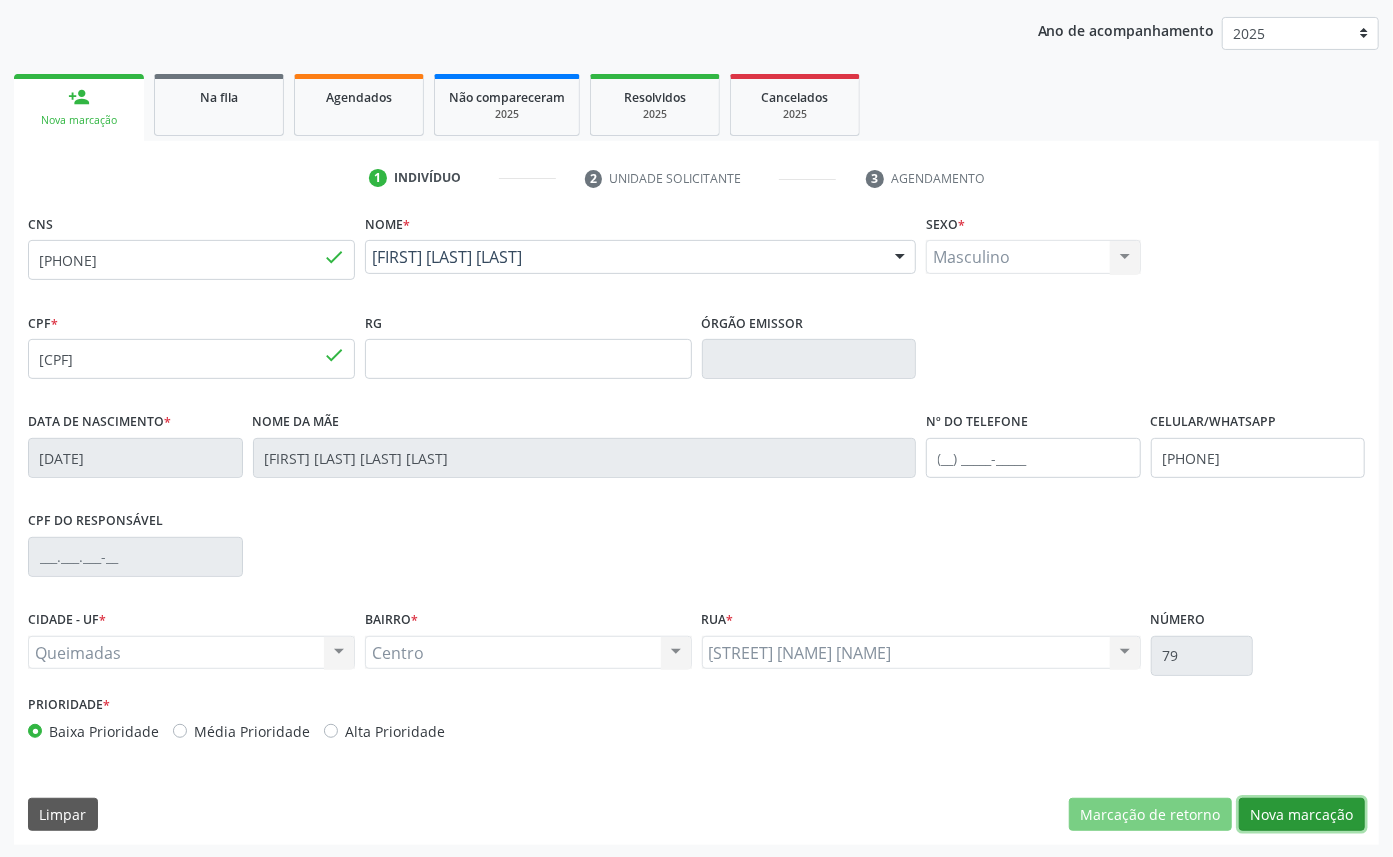 click on "Nova marcação" at bounding box center [1302, 815] 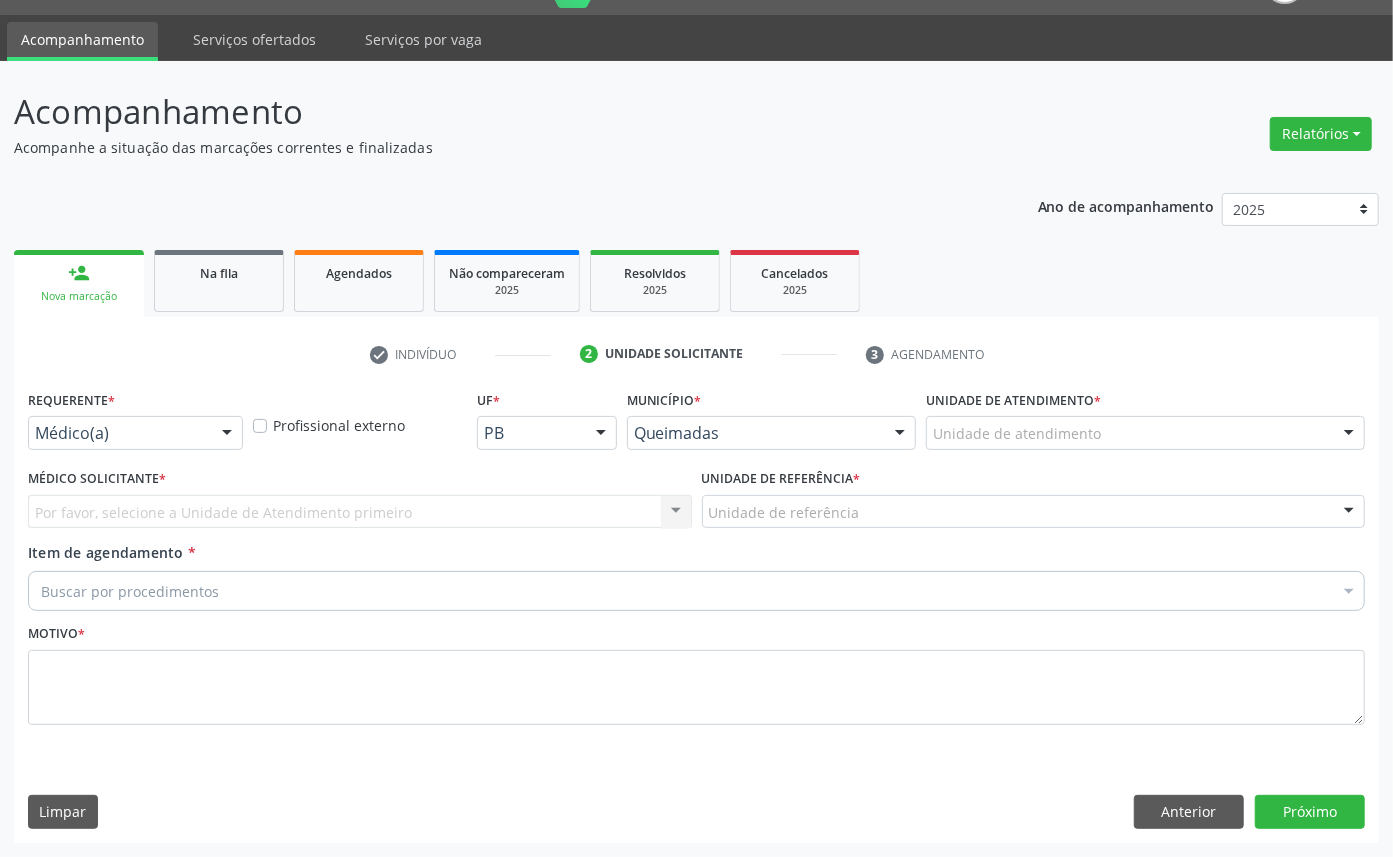scroll, scrollTop: 47, scrollLeft: 0, axis: vertical 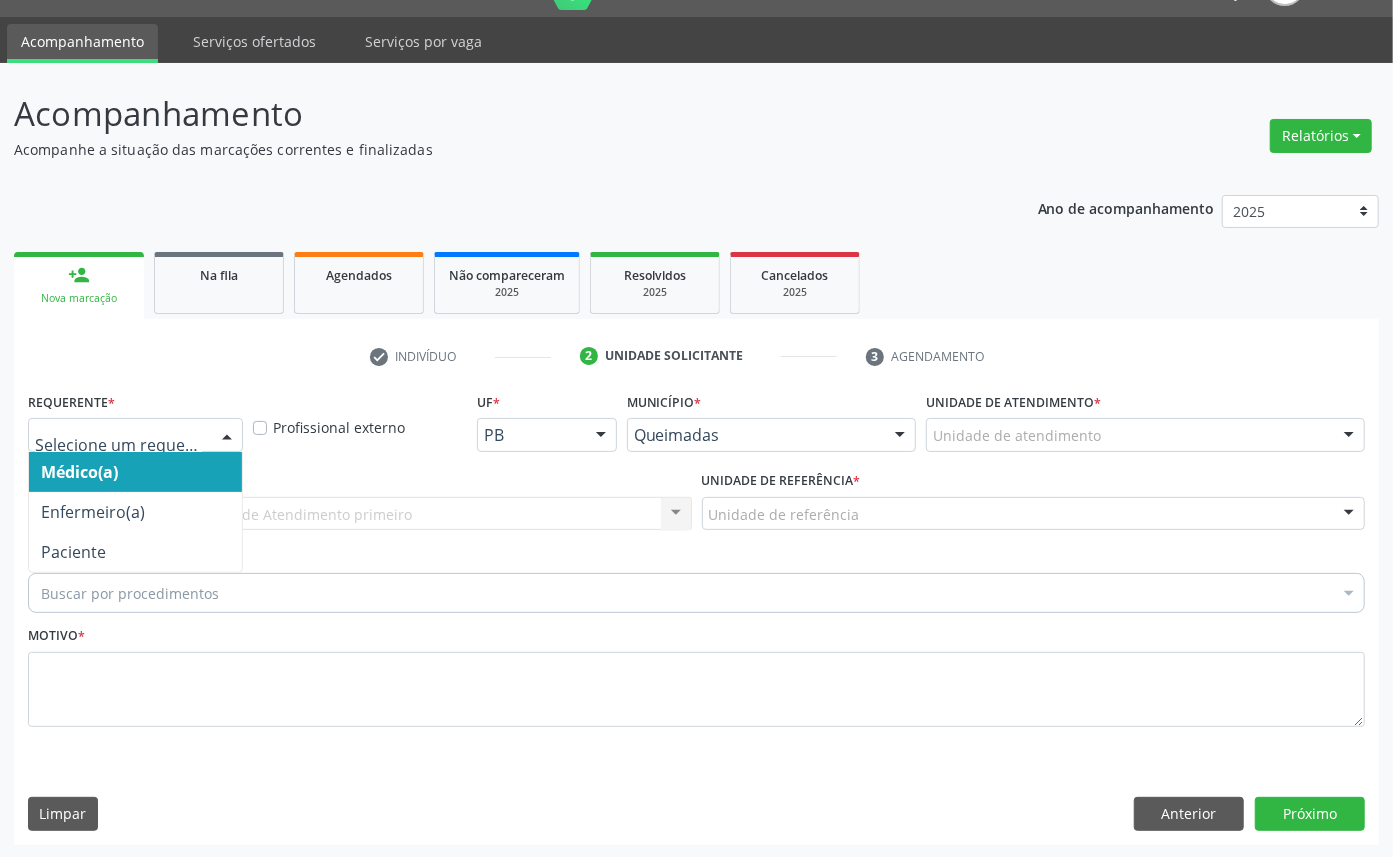 drag, startPoint x: 116, startPoint y: 442, endPoint x: 152, endPoint y: 555, distance: 118.595955 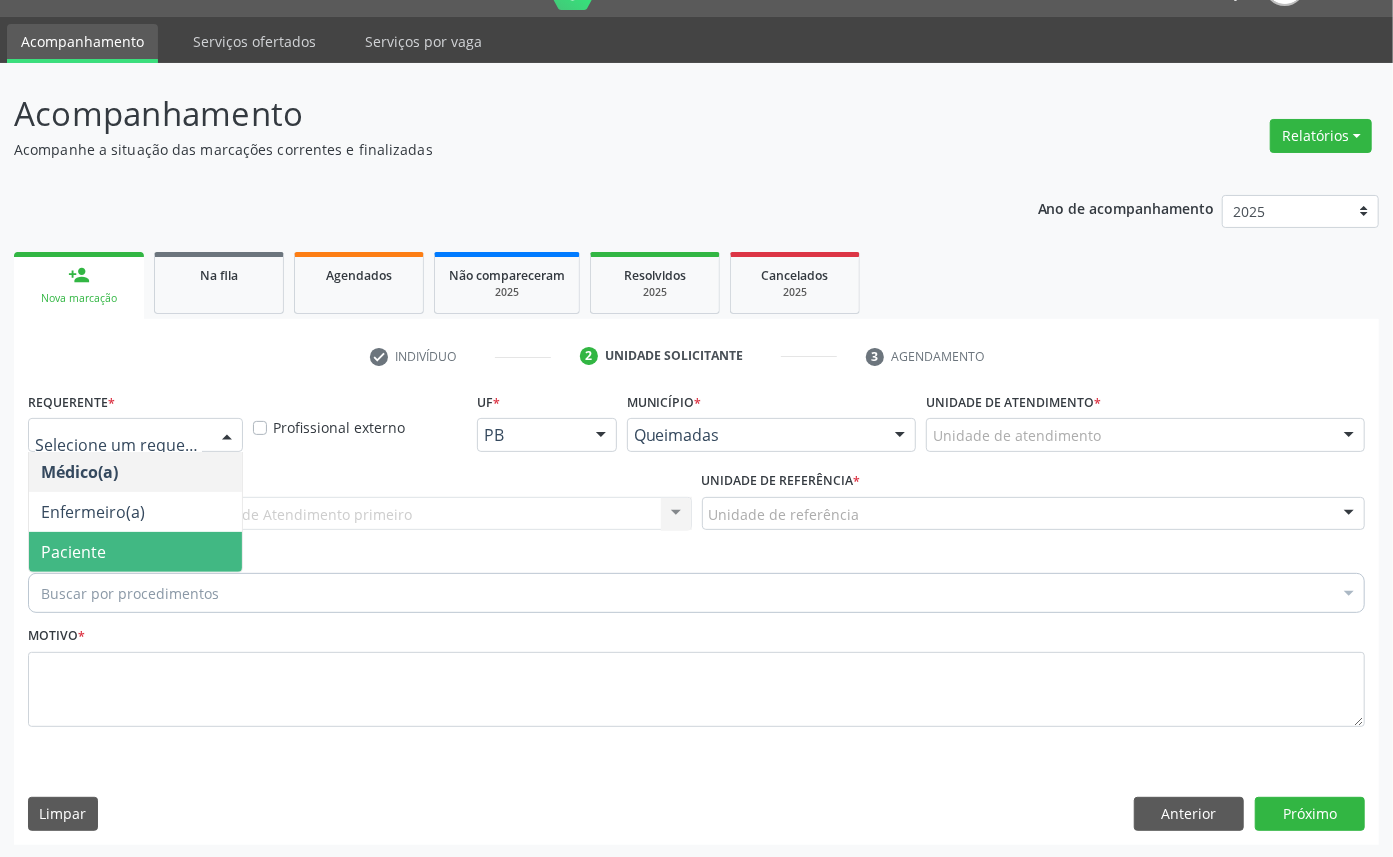 click on "Paciente" at bounding box center (135, 552) 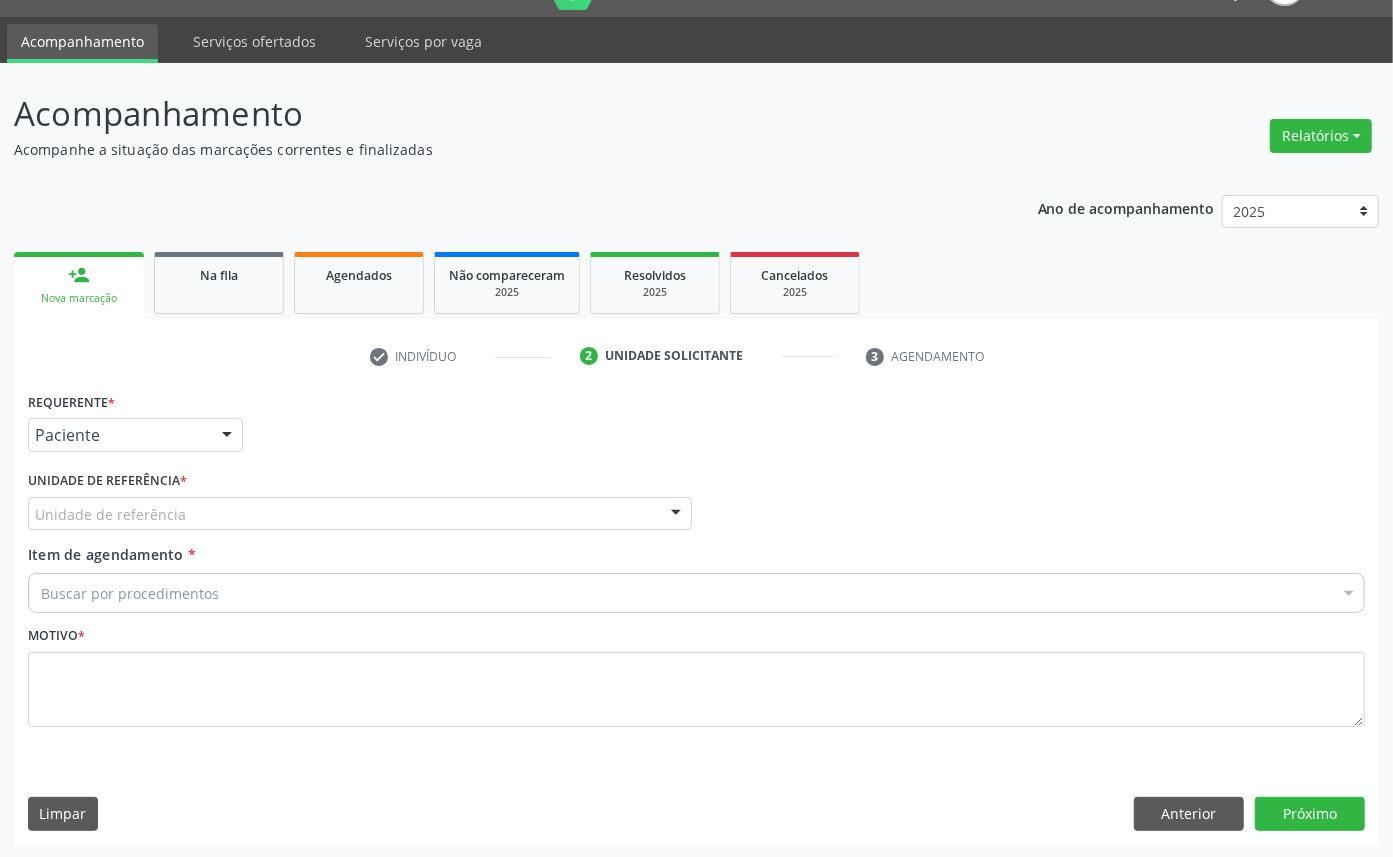 drag, startPoint x: 198, startPoint y: 516, endPoint x: 188, endPoint y: 513, distance: 10.440307 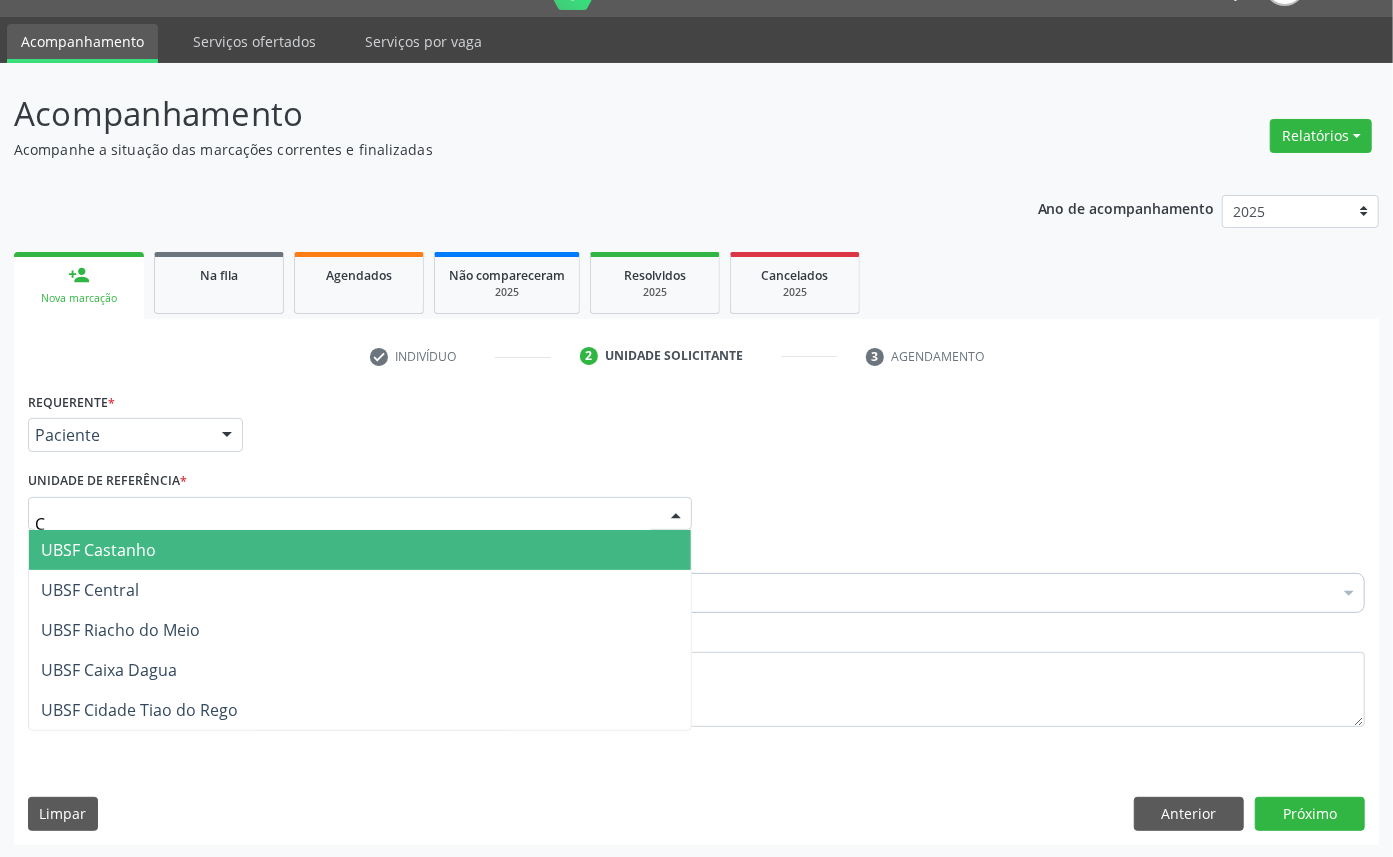 type on "CE" 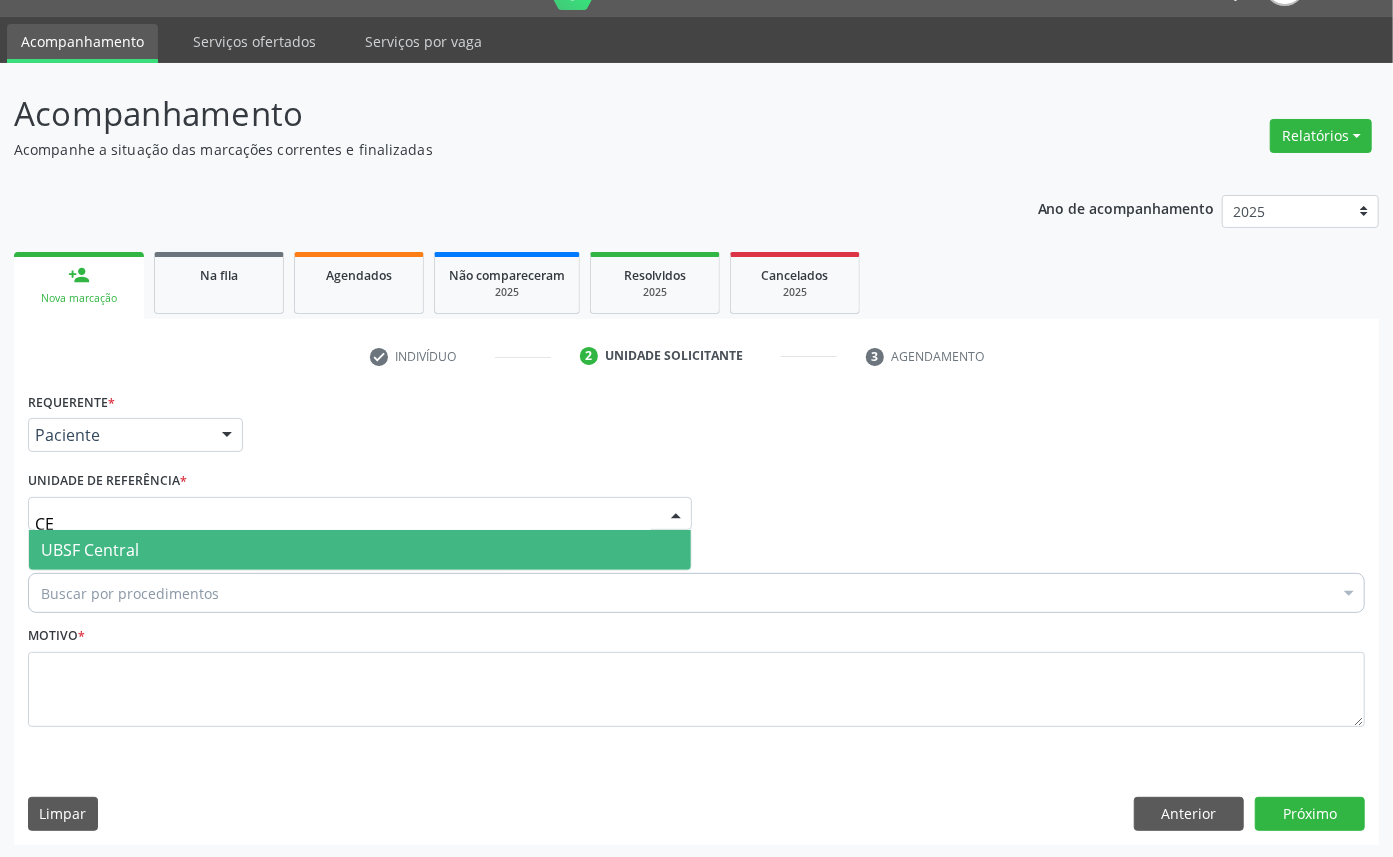click on "UBSF Central" at bounding box center [360, 550] 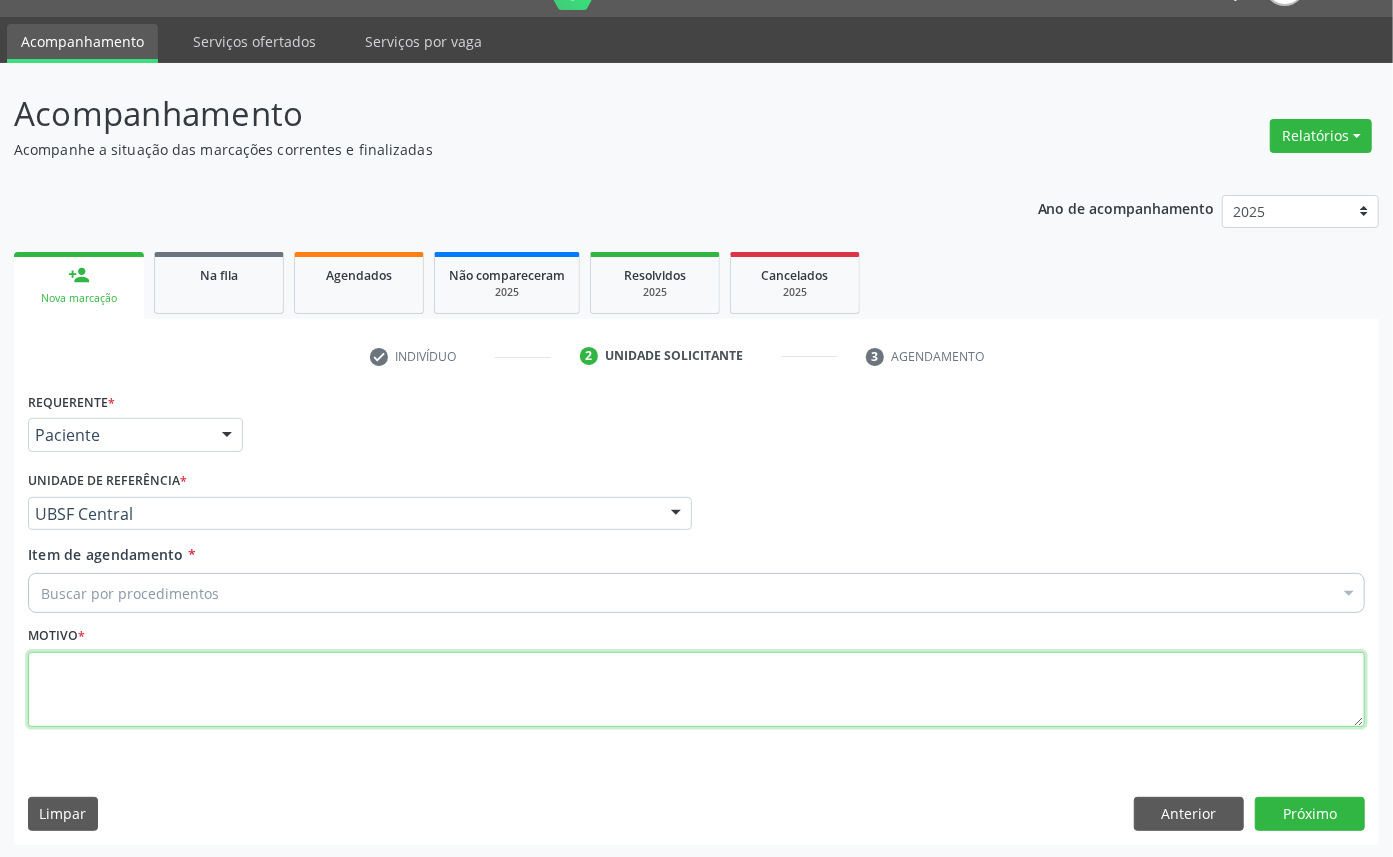 click at bounding box center [696, 690] 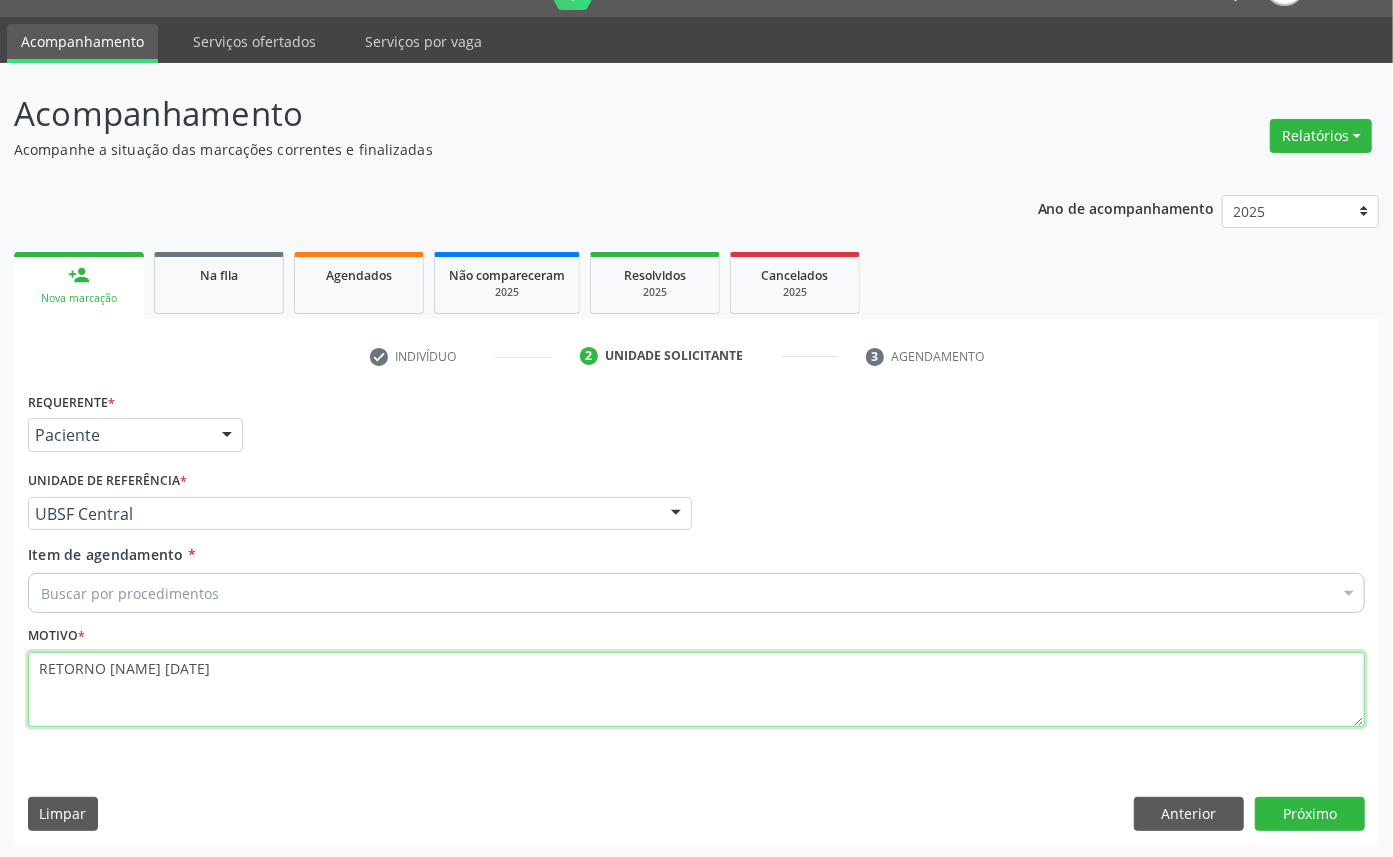 click on "RETORNO [NAME] [DATE]" at bounding box center (696, 690) 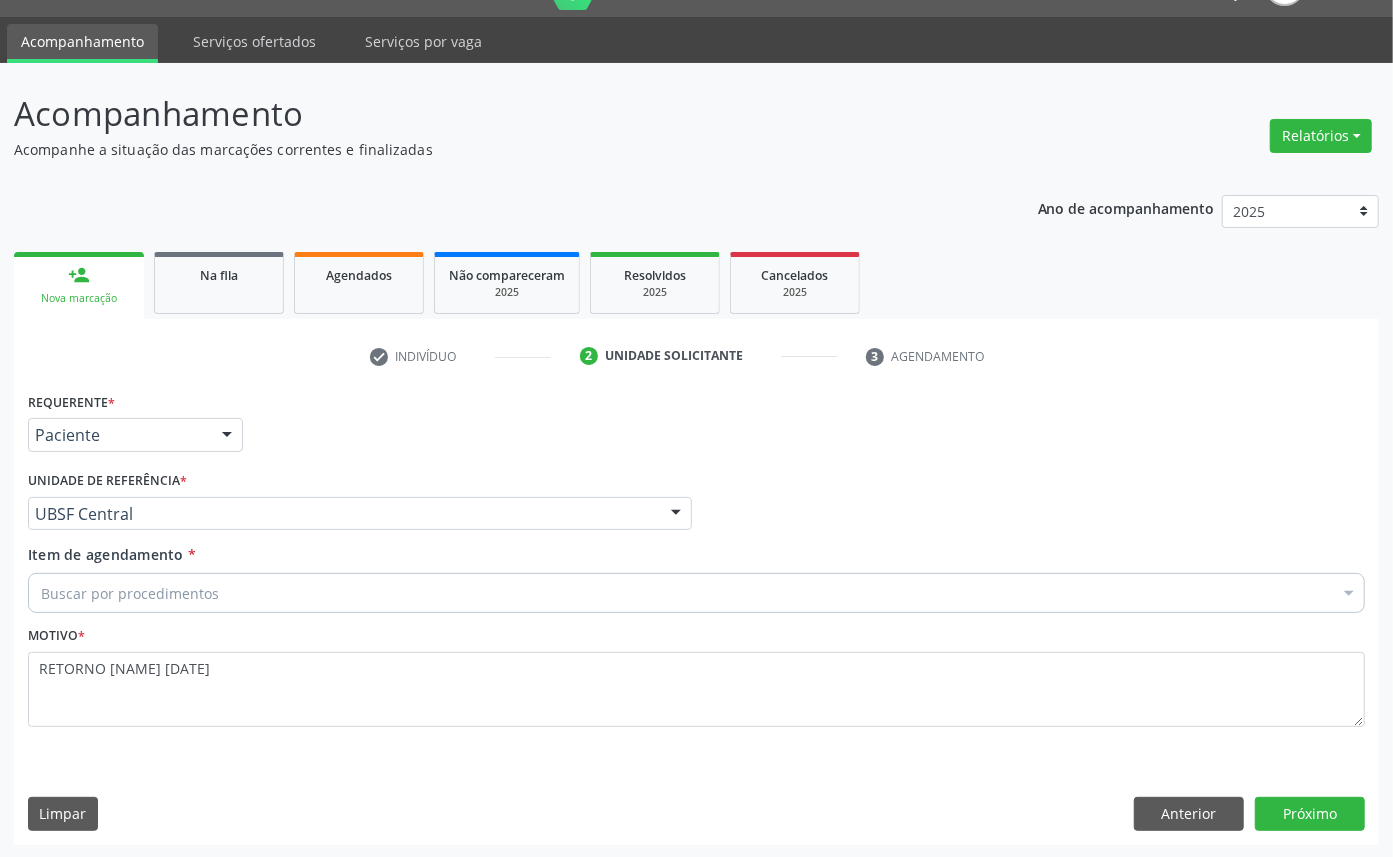 paste on "ENDOCRINOLOGISTA" 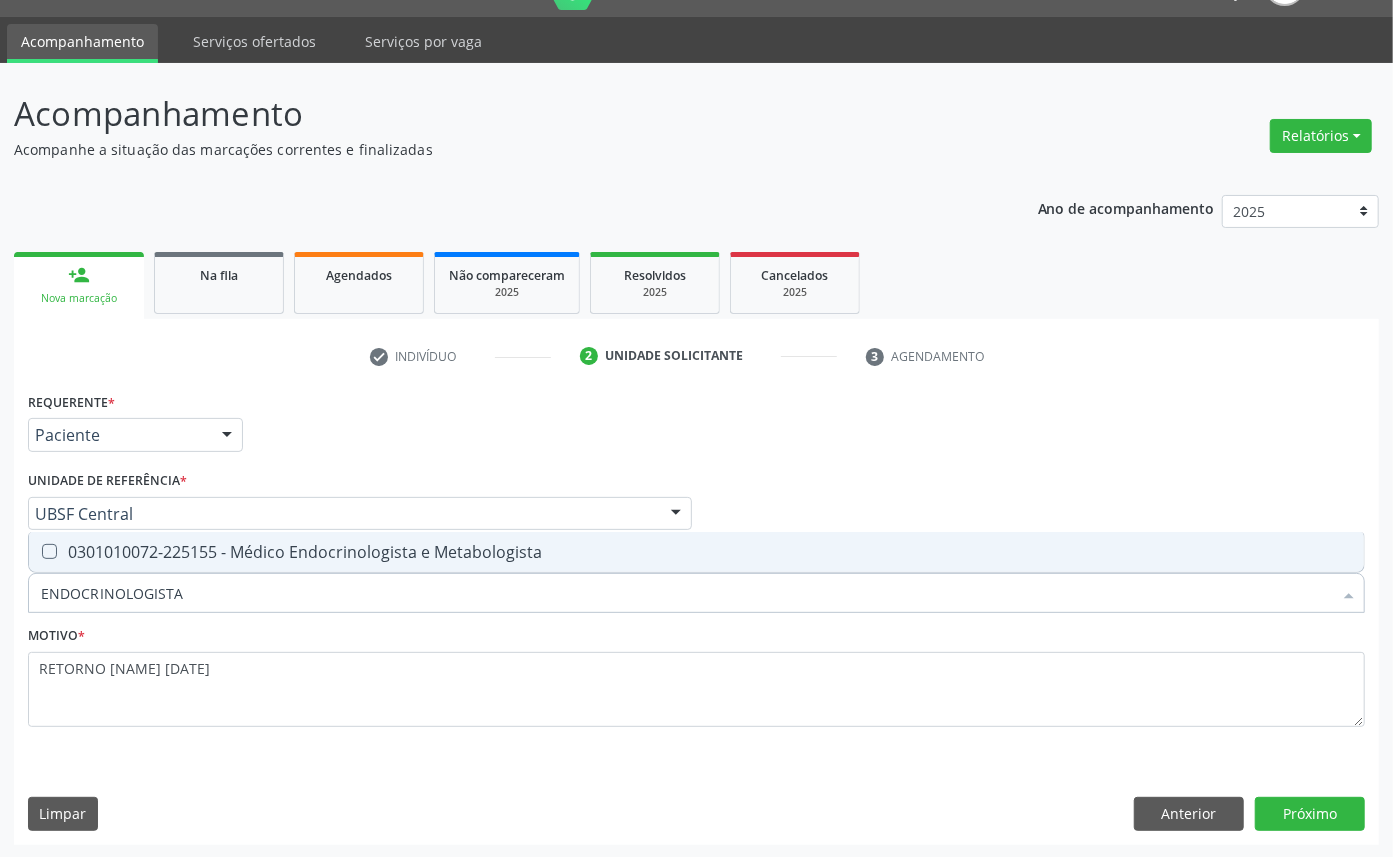 click on "0301010072-225155 - Médico Endocrinologista e Metabologista" at bounding box center [696, 552] 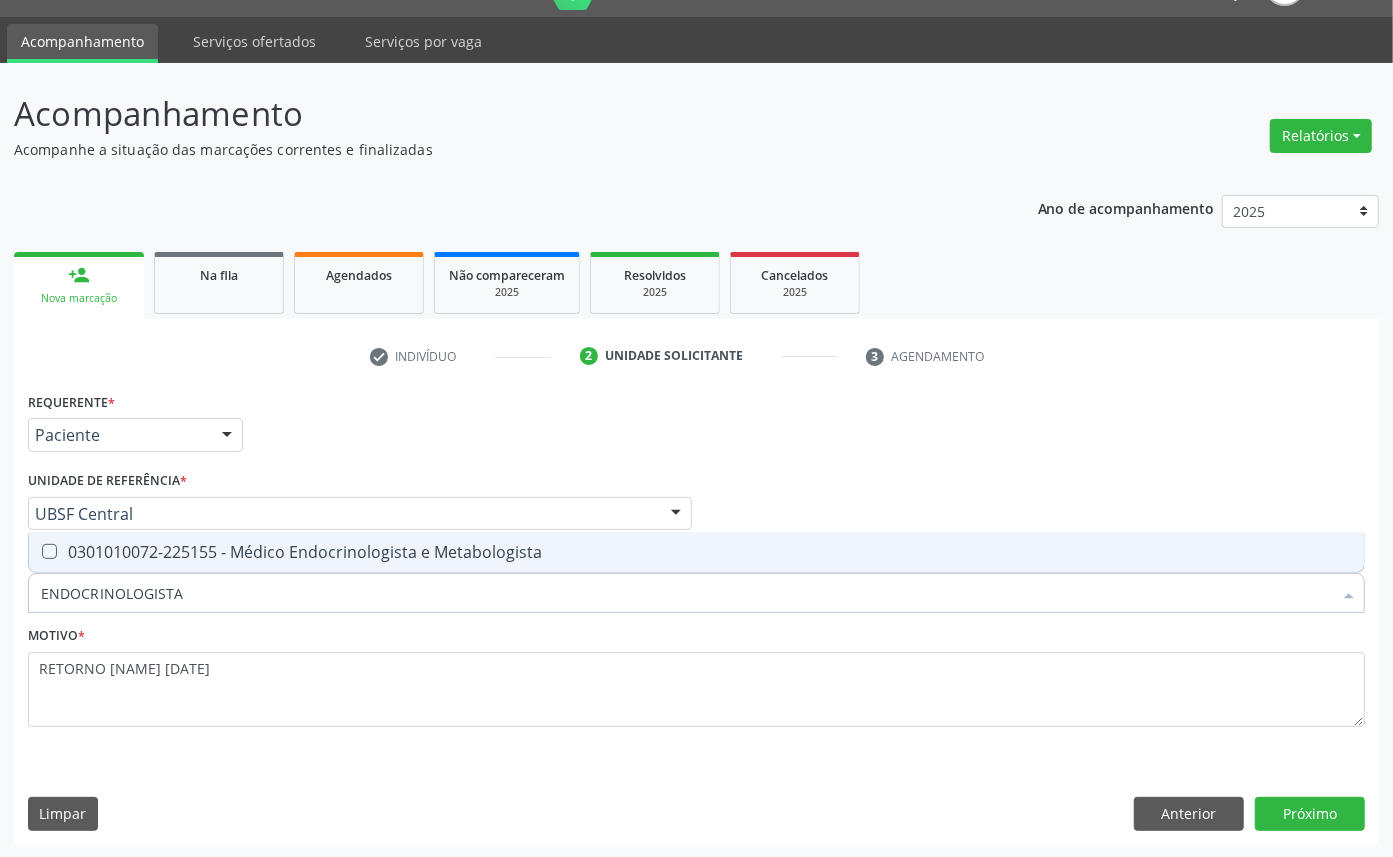 checkbox on "true" 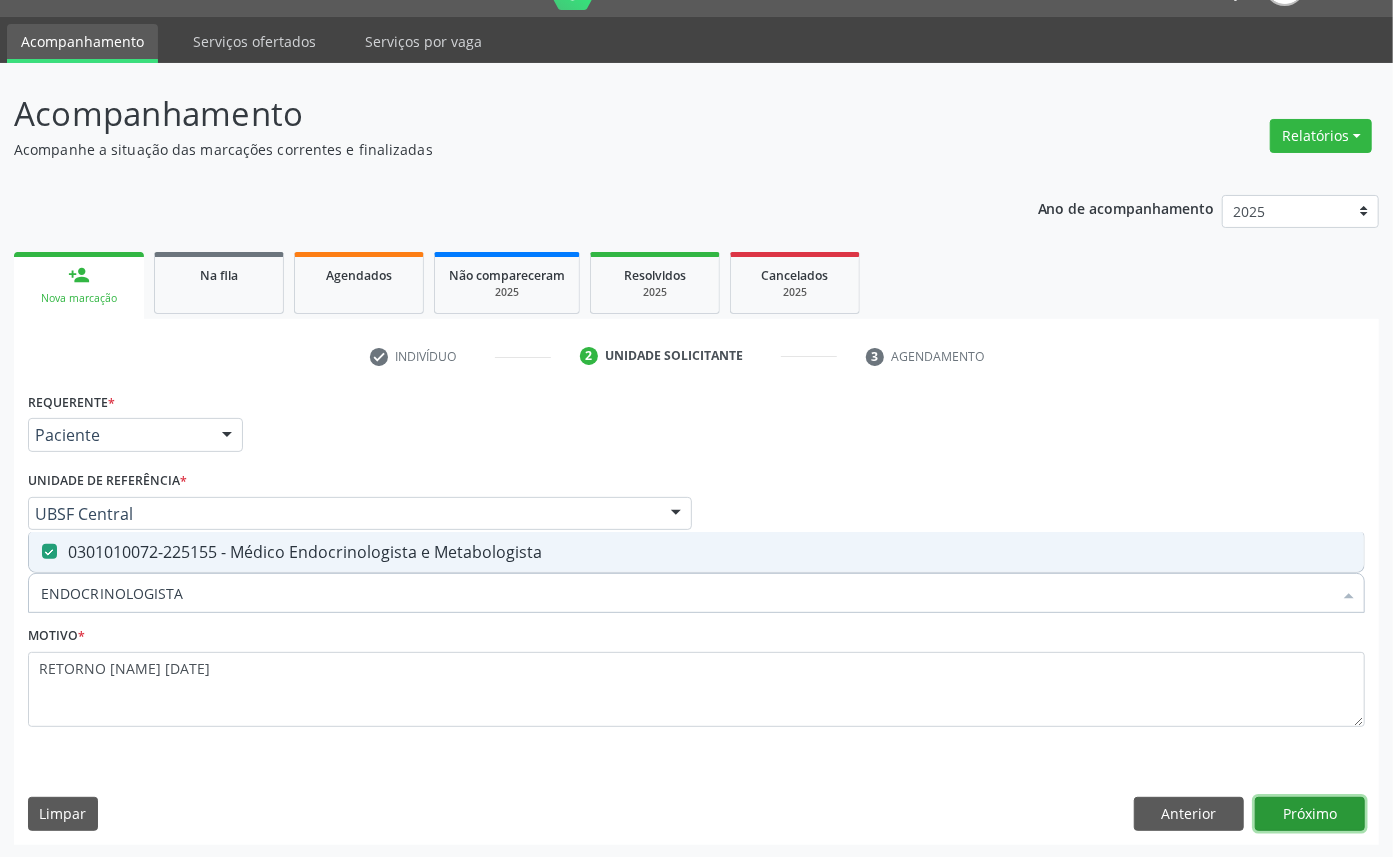 click on "Próximo" at bounding box center (1310, 814) 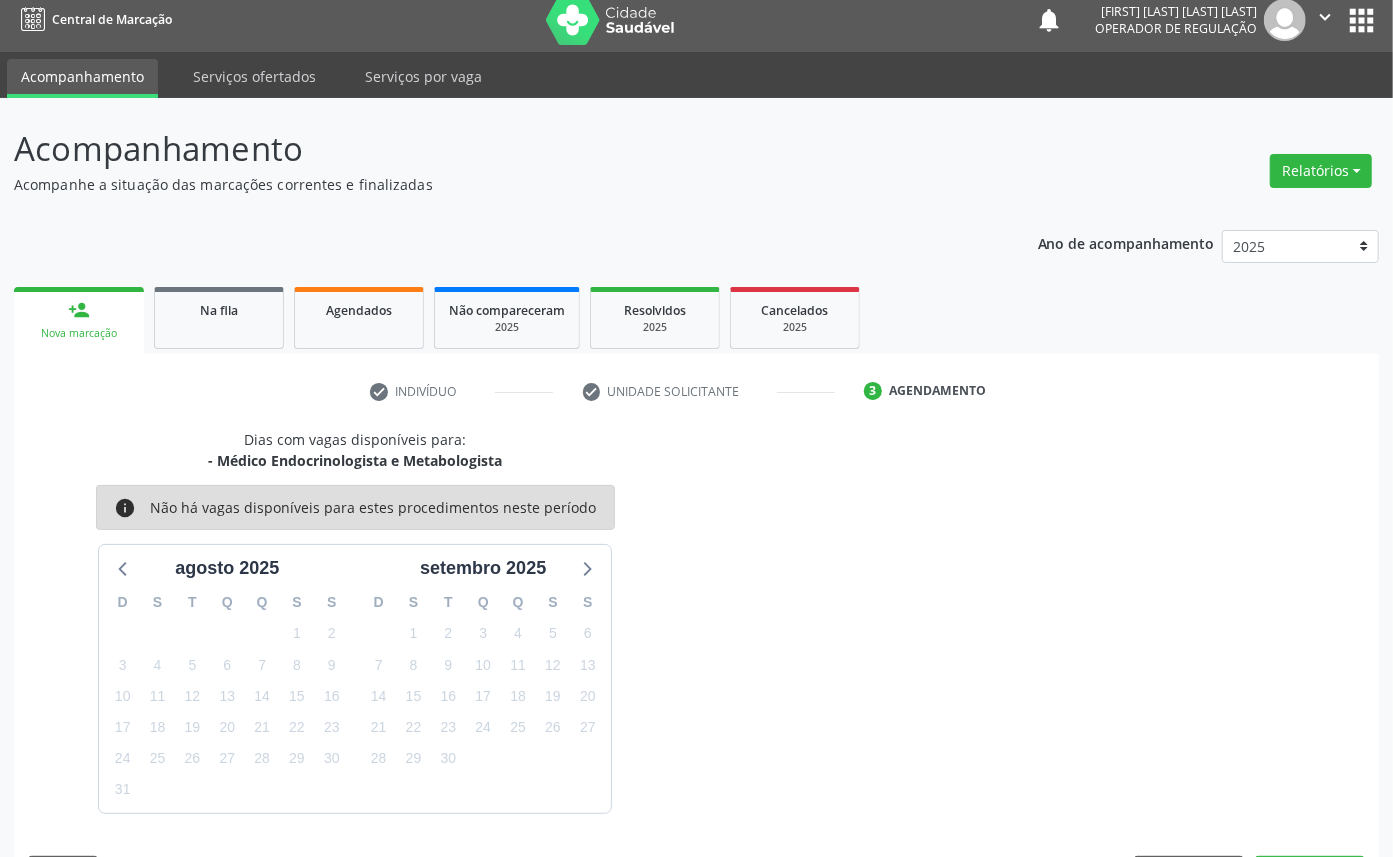scroll, scrollTop: 47, scrollLeft: 0, axis: vertical 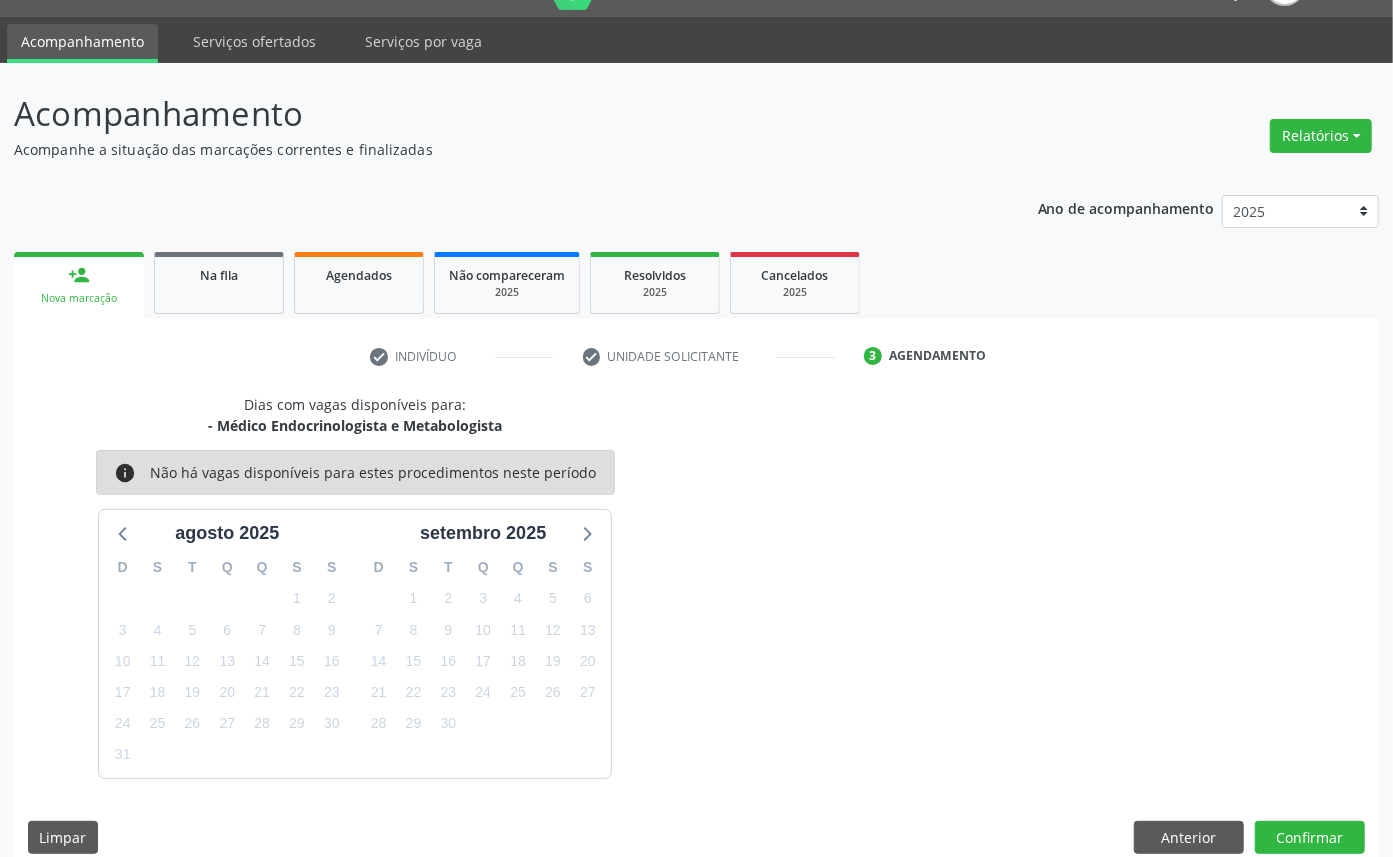 click on "11" at bounding box center [518, 630] 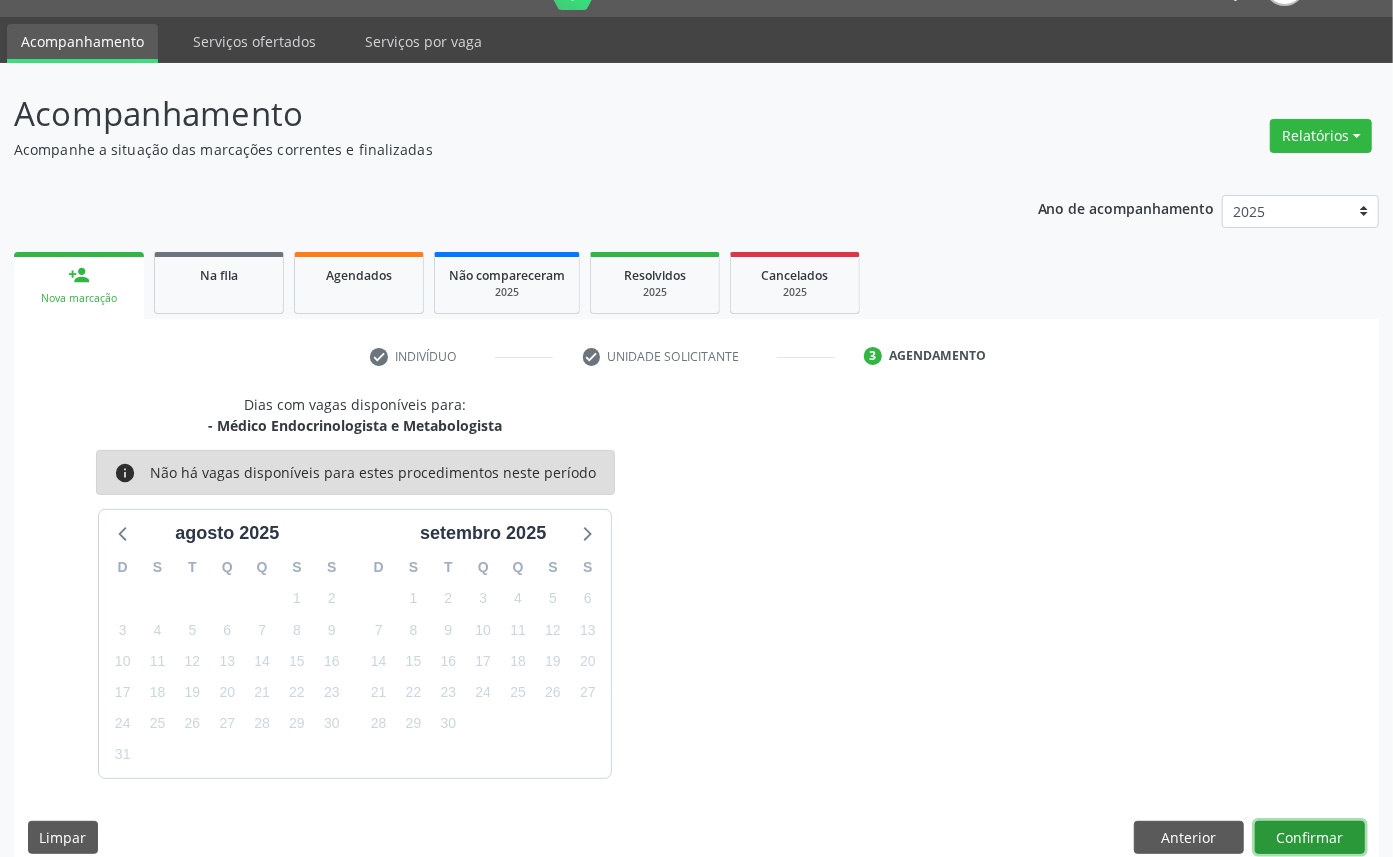 click on "Confirmar" at bounding box center (1310, 838) 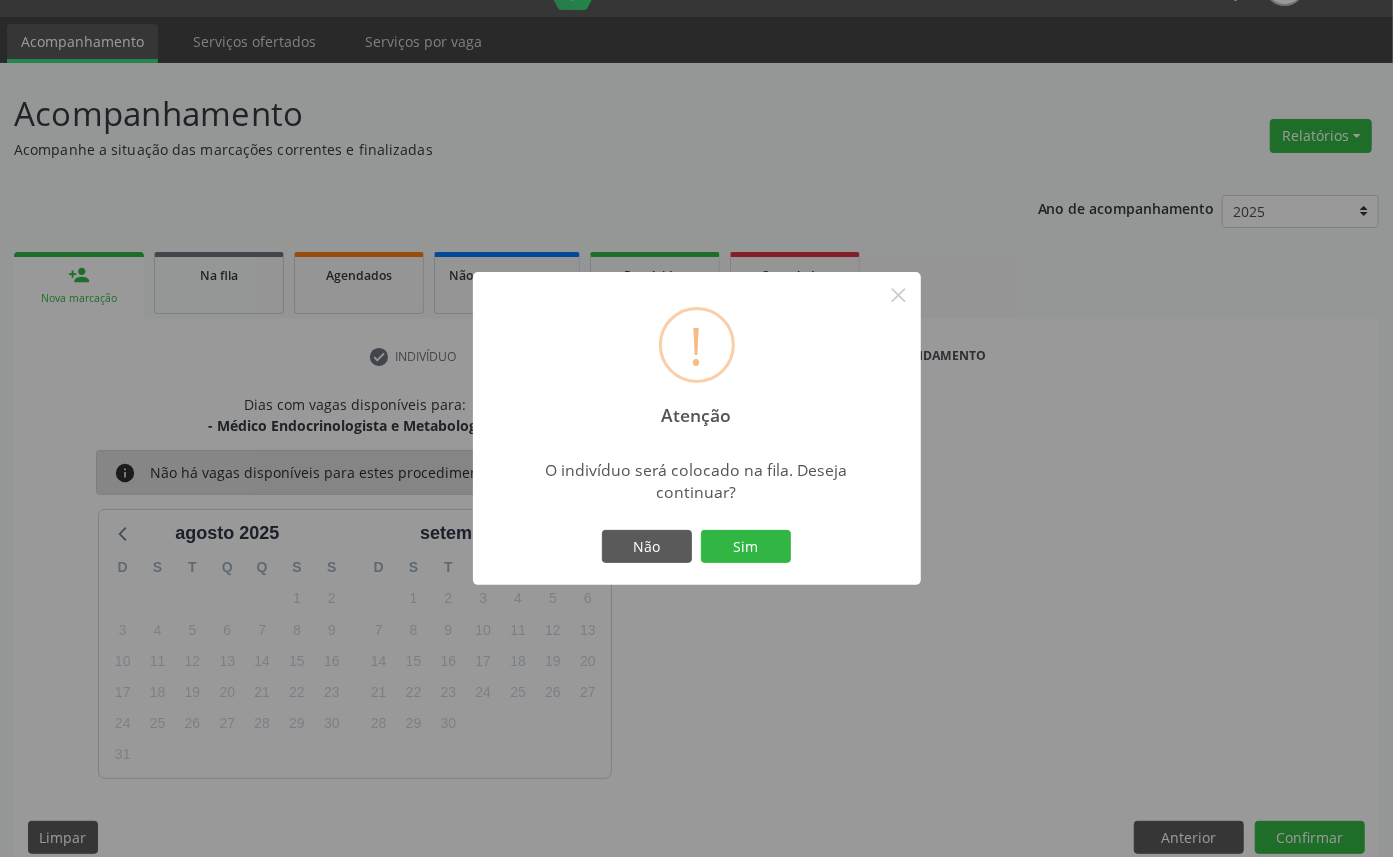 type 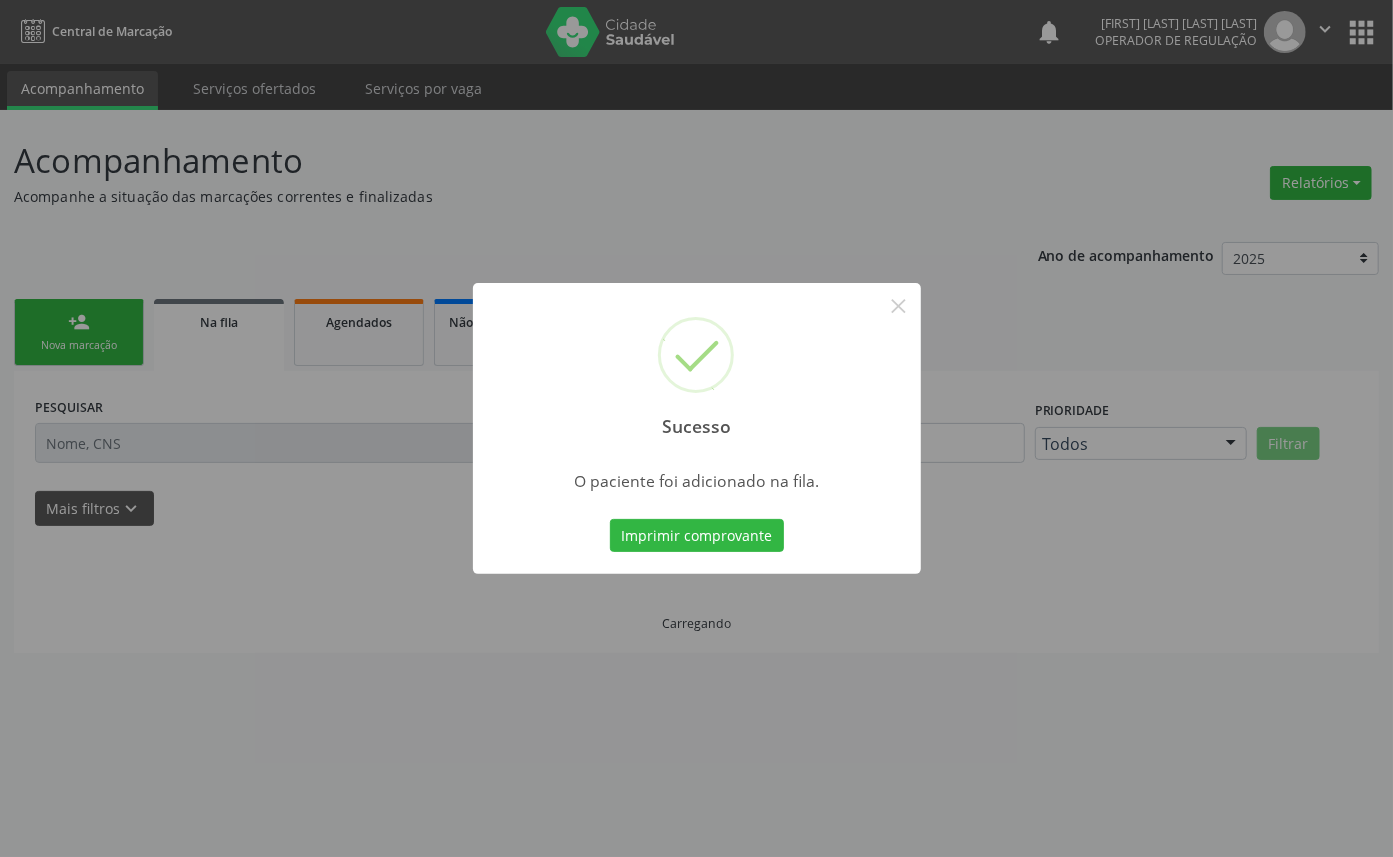 scroll, scrollTop: 0, scrollLeft: 0, axis: both 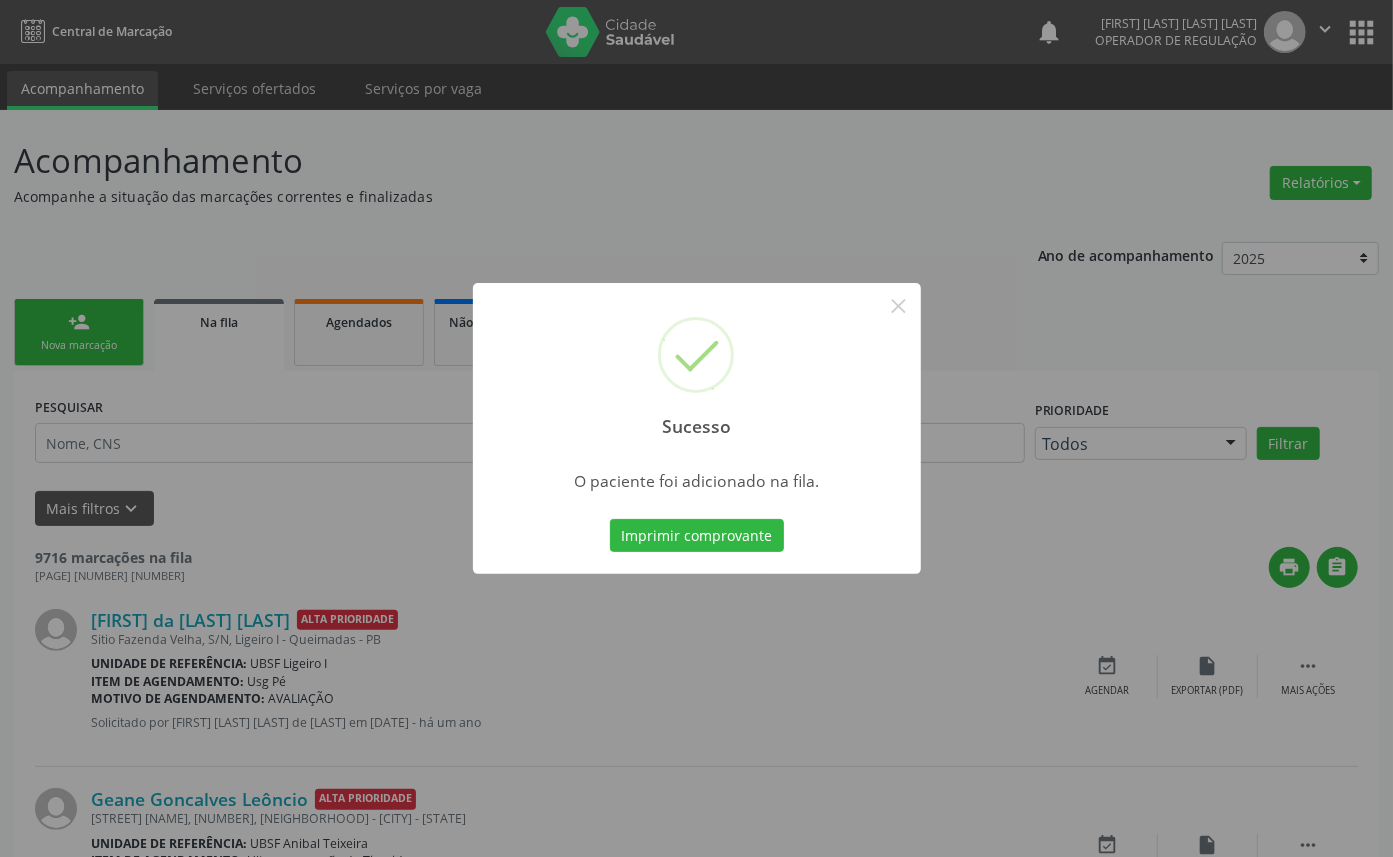 type 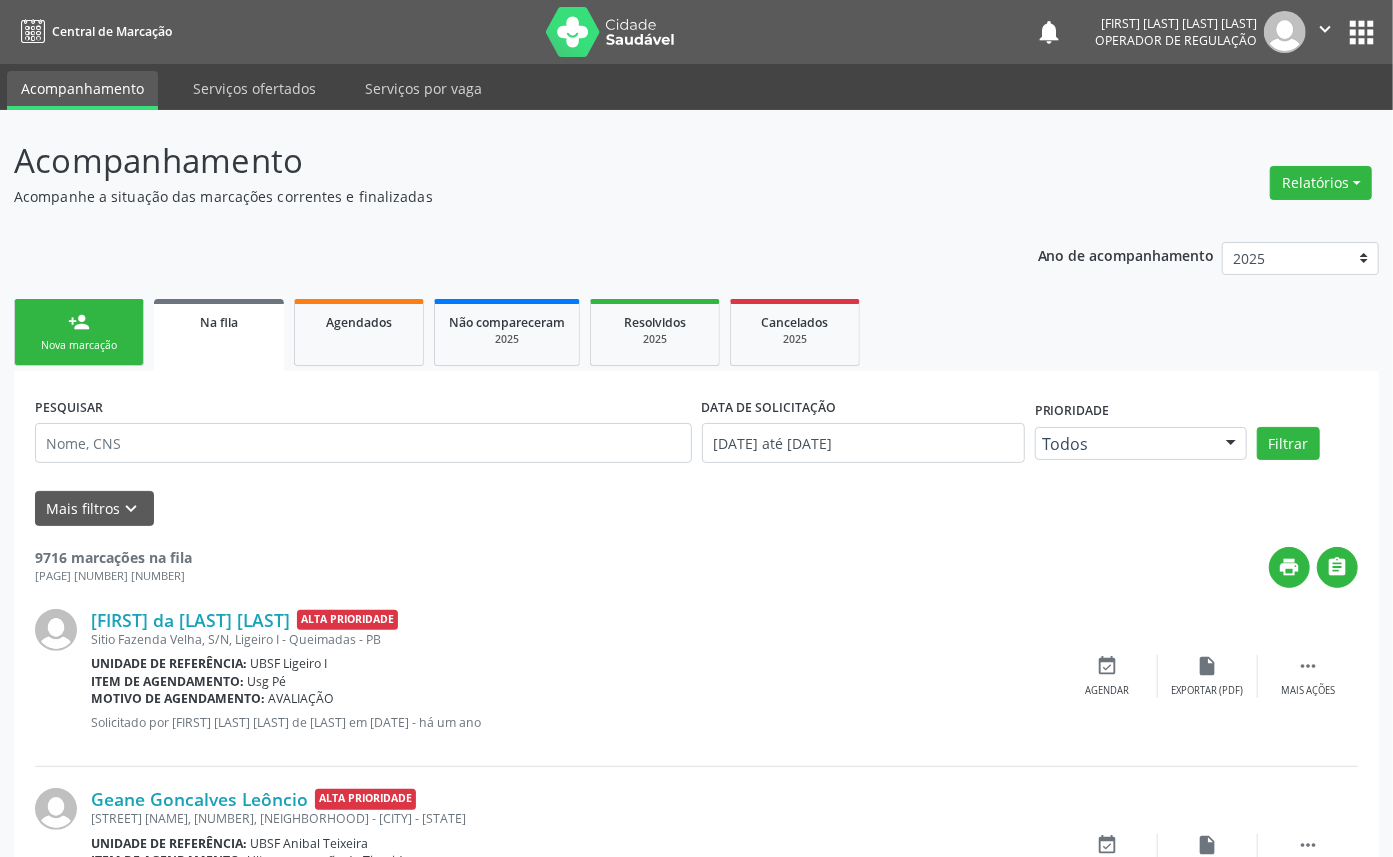 click on "person_add
Nova marcação" at bounding box center [79, 332] 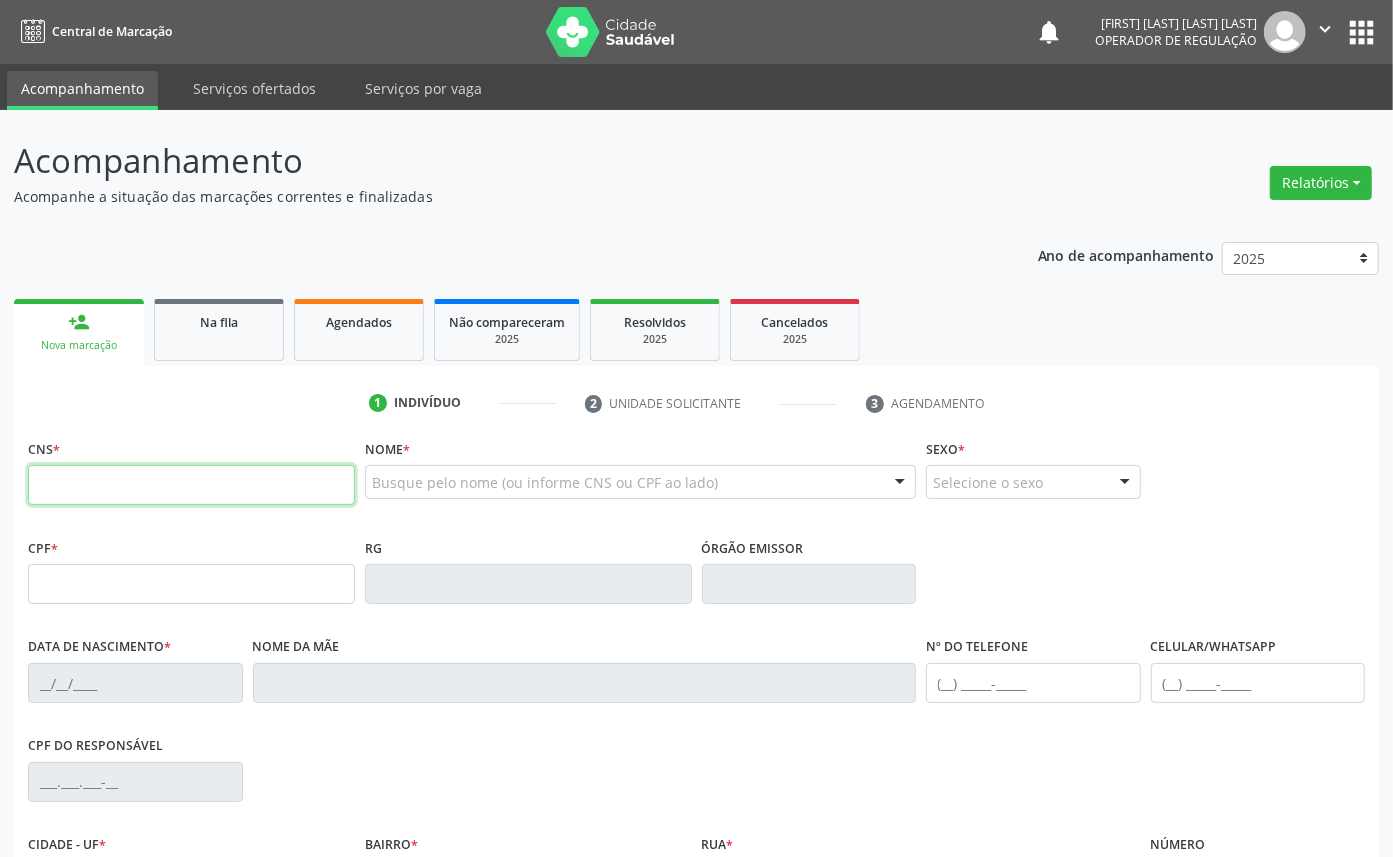 click at bounding box center [191, 485] 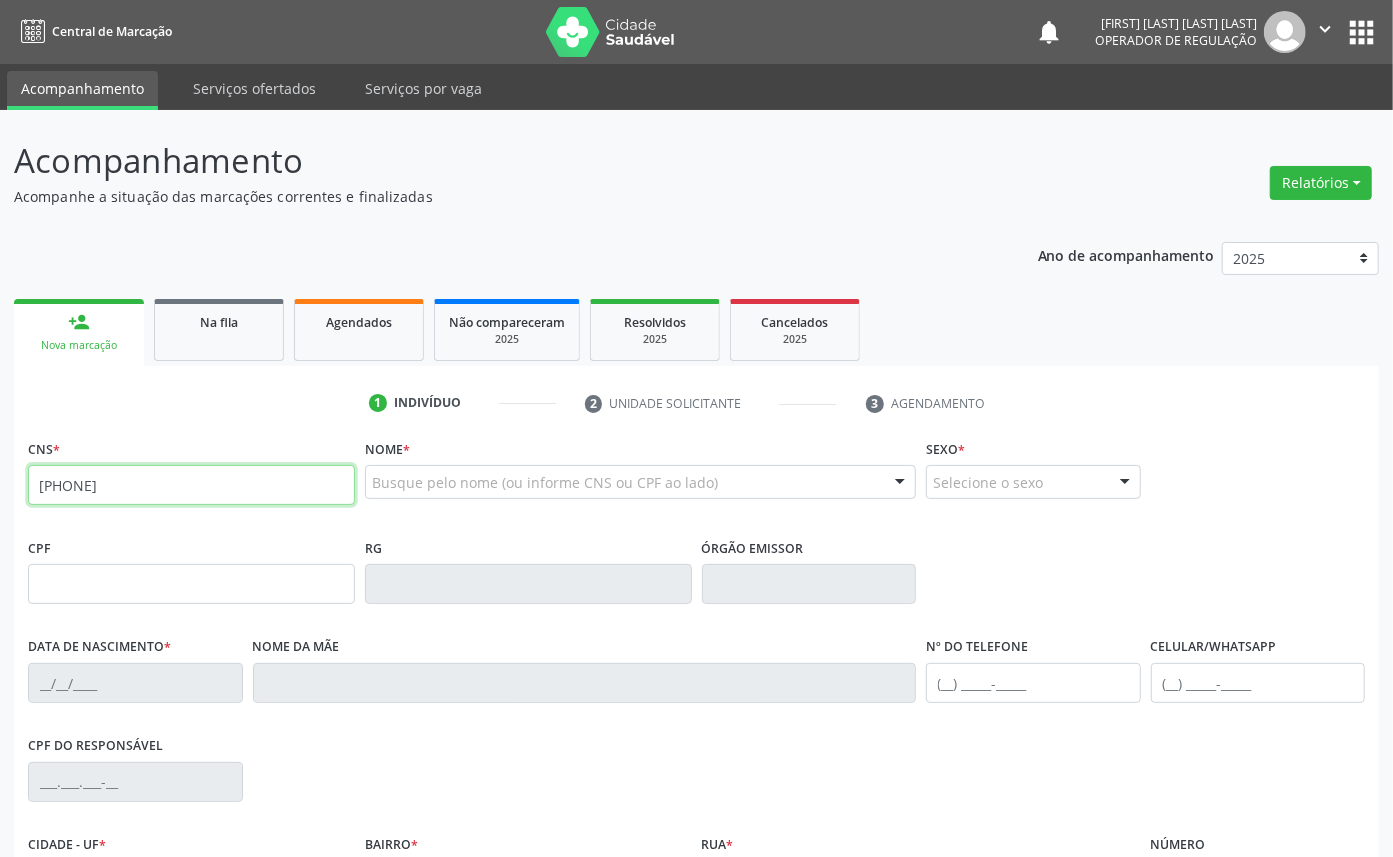 type on "[PHONE]" 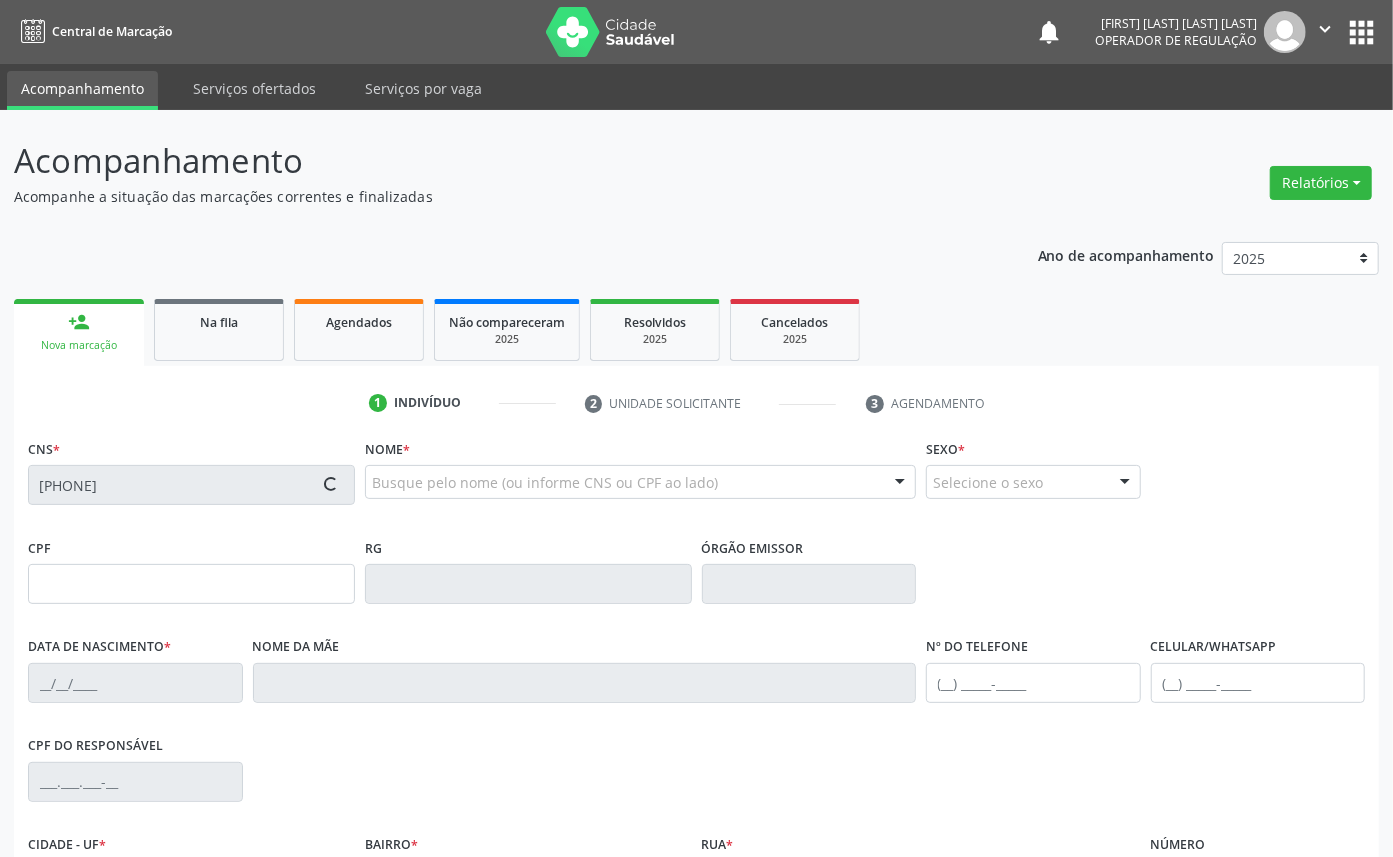 type on "[SSN]" 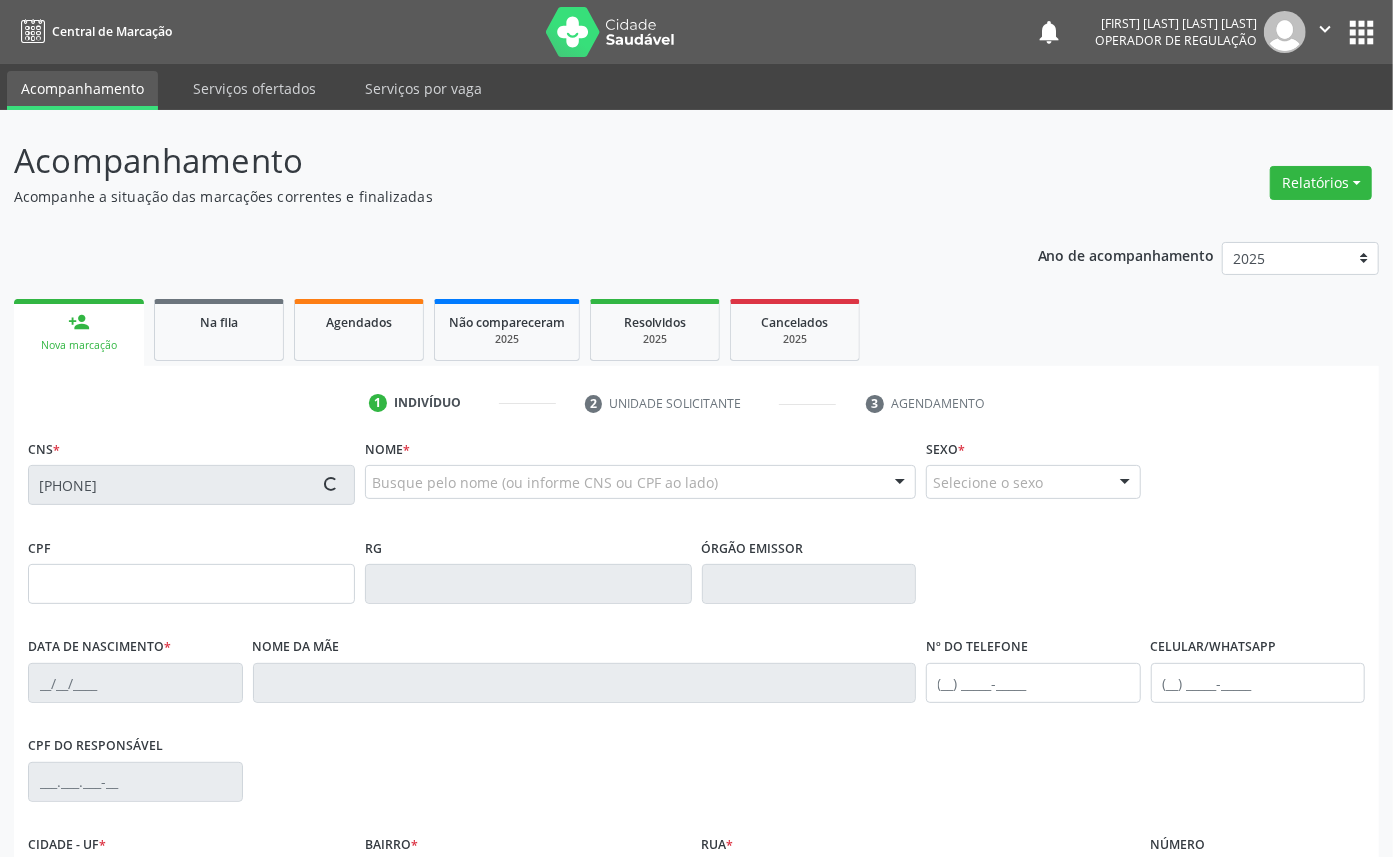 type on "[DATE]" 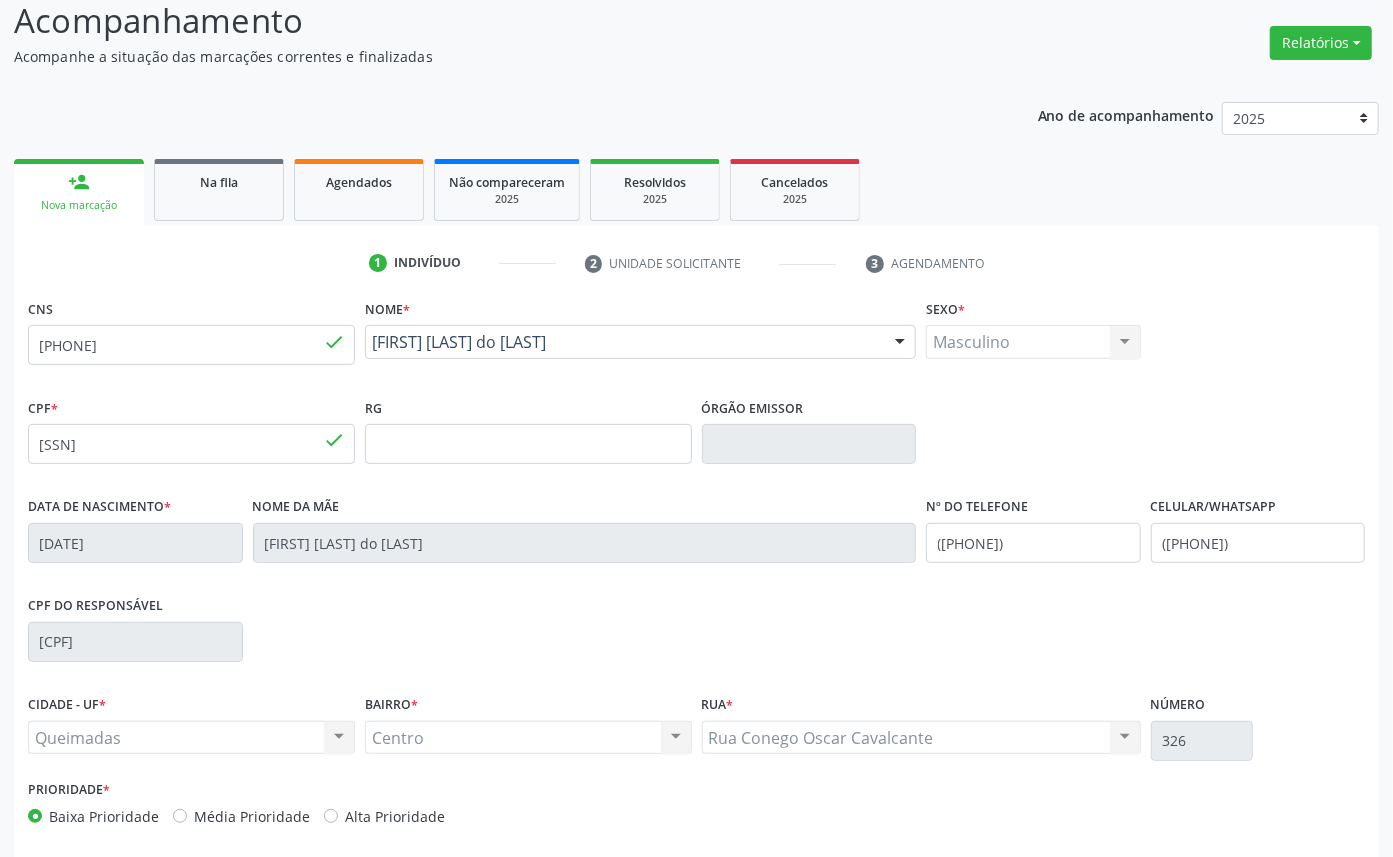 scroll, scrollTop: 225, scrollLeft: 0, axis: vertical 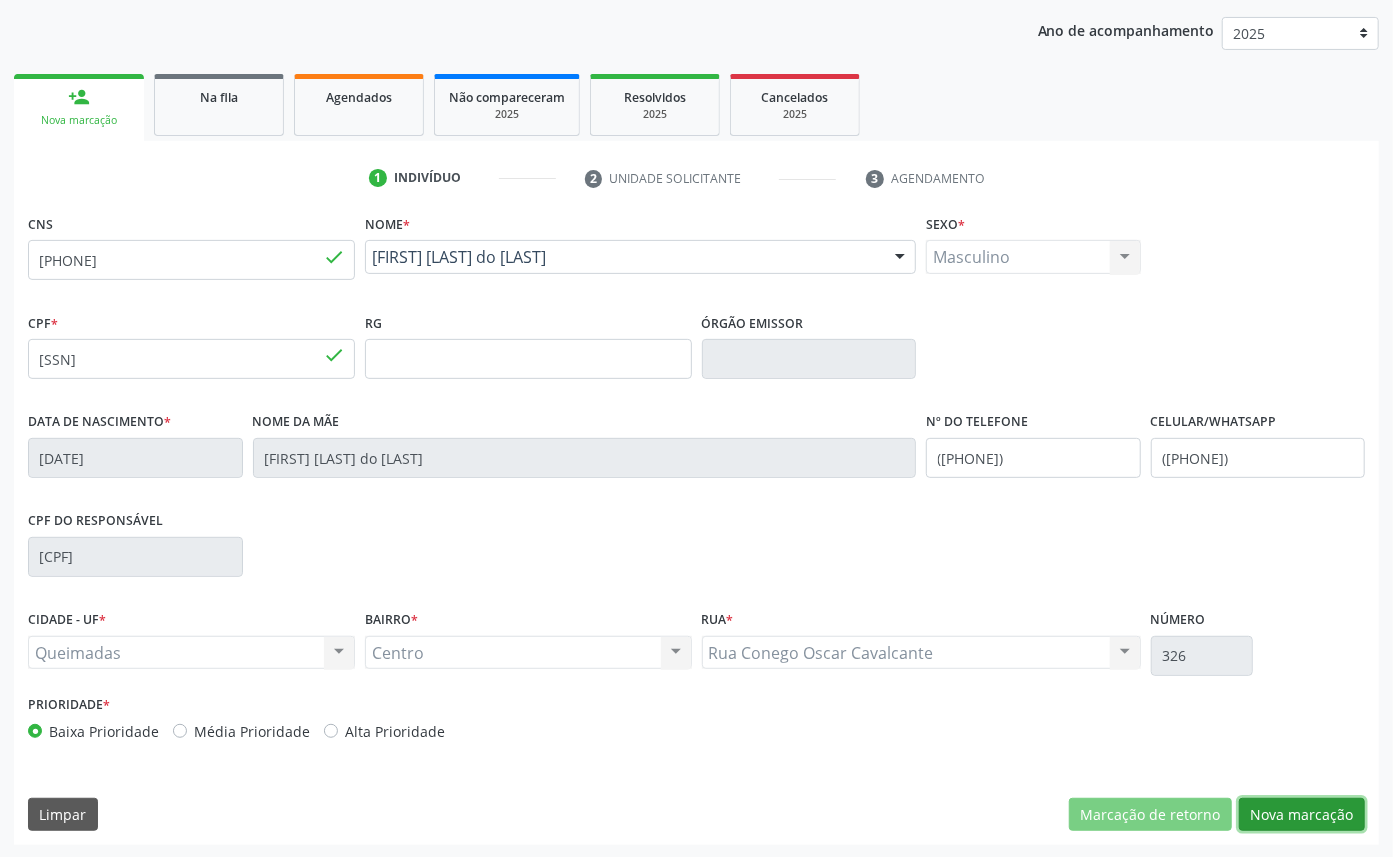 drag, startPoint x: 1321, startPoint y: 810, endPoint x: 522, endPoint y: 540, distance: 843.3866 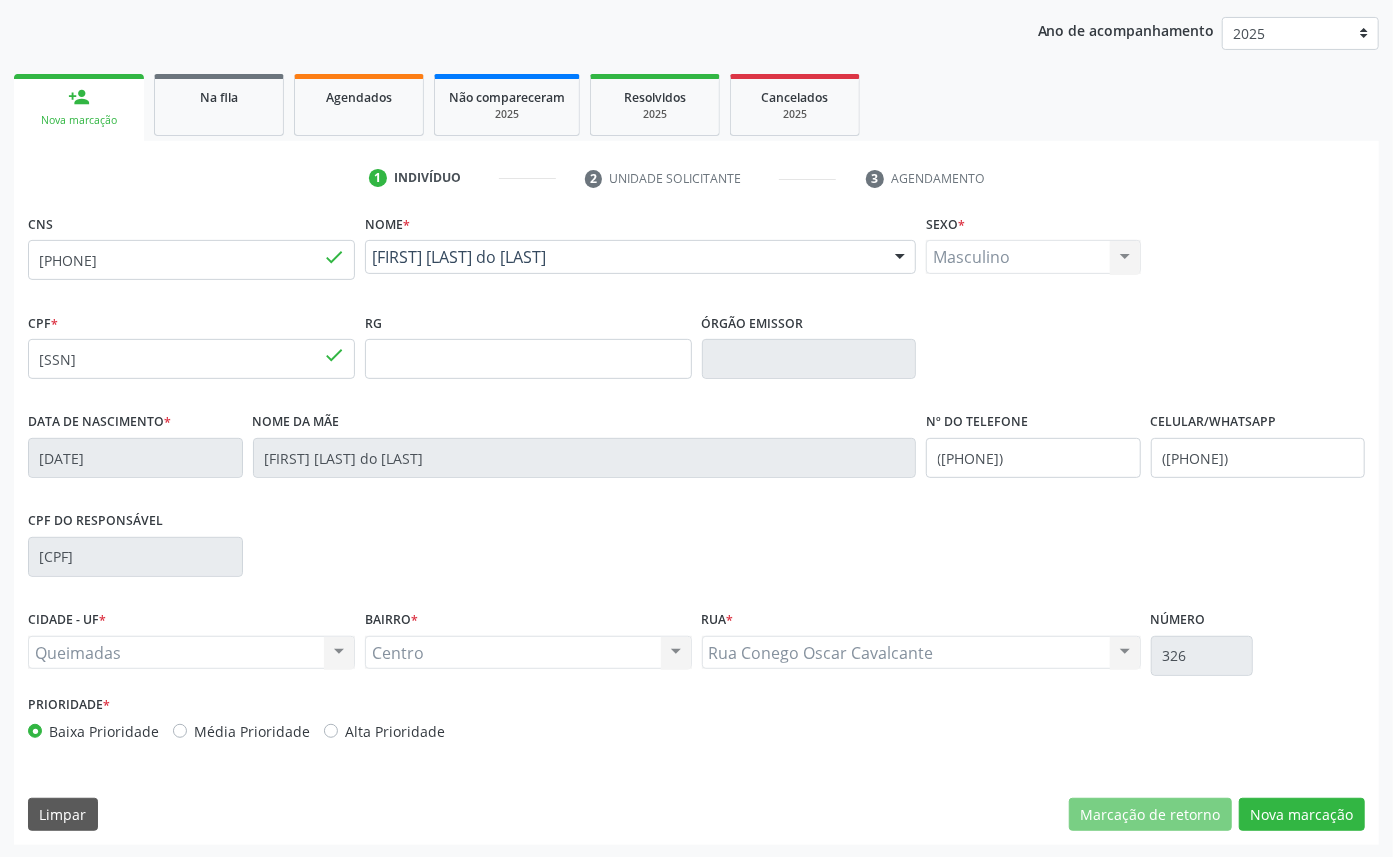 scroll, scrollTop: 47, scrollLeft: 0, axis: vertical 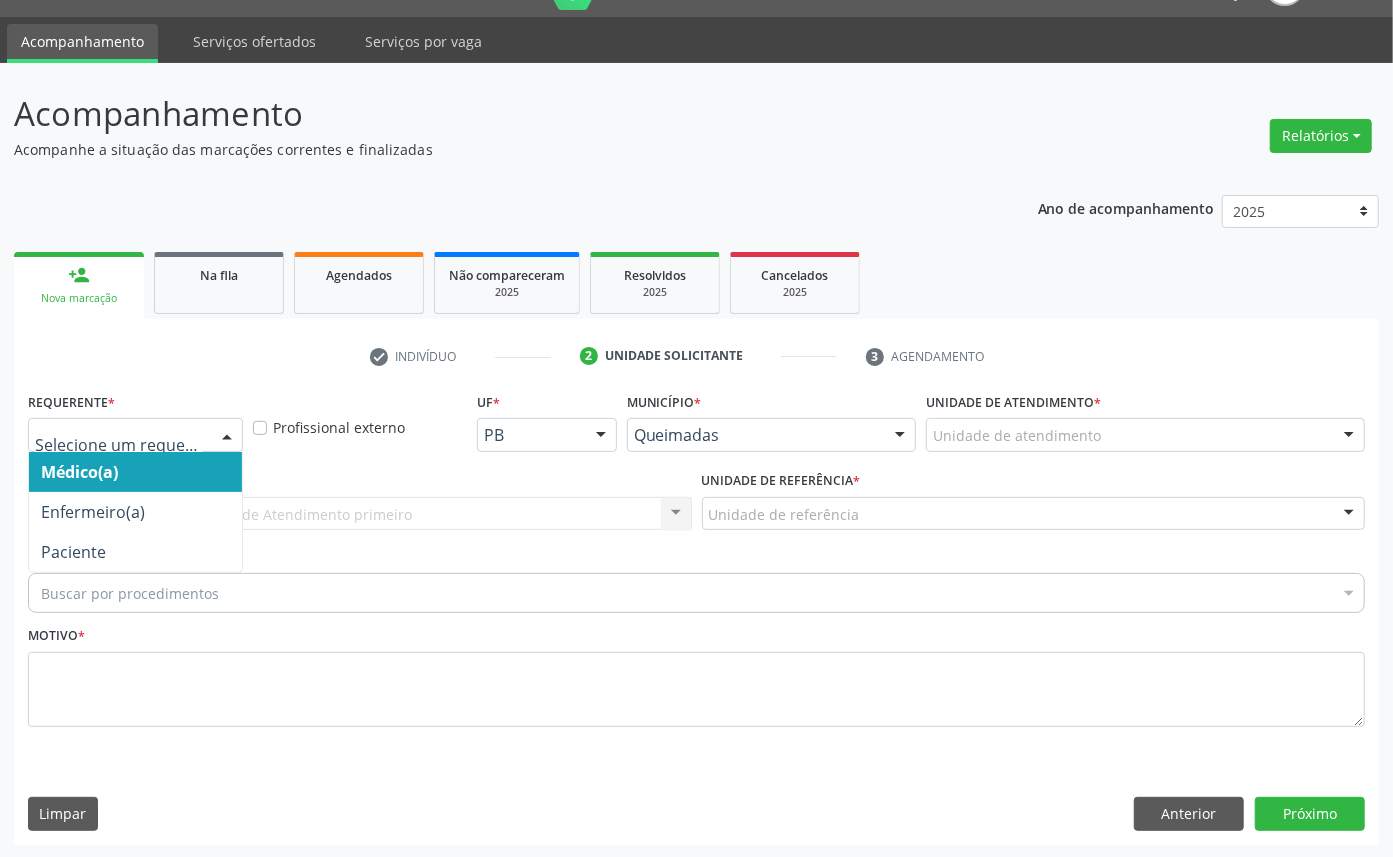 drag, startPoint x: 198, startPoint y: 425, endPoint x: 177, endPoint y: 553, distance: 129.71121 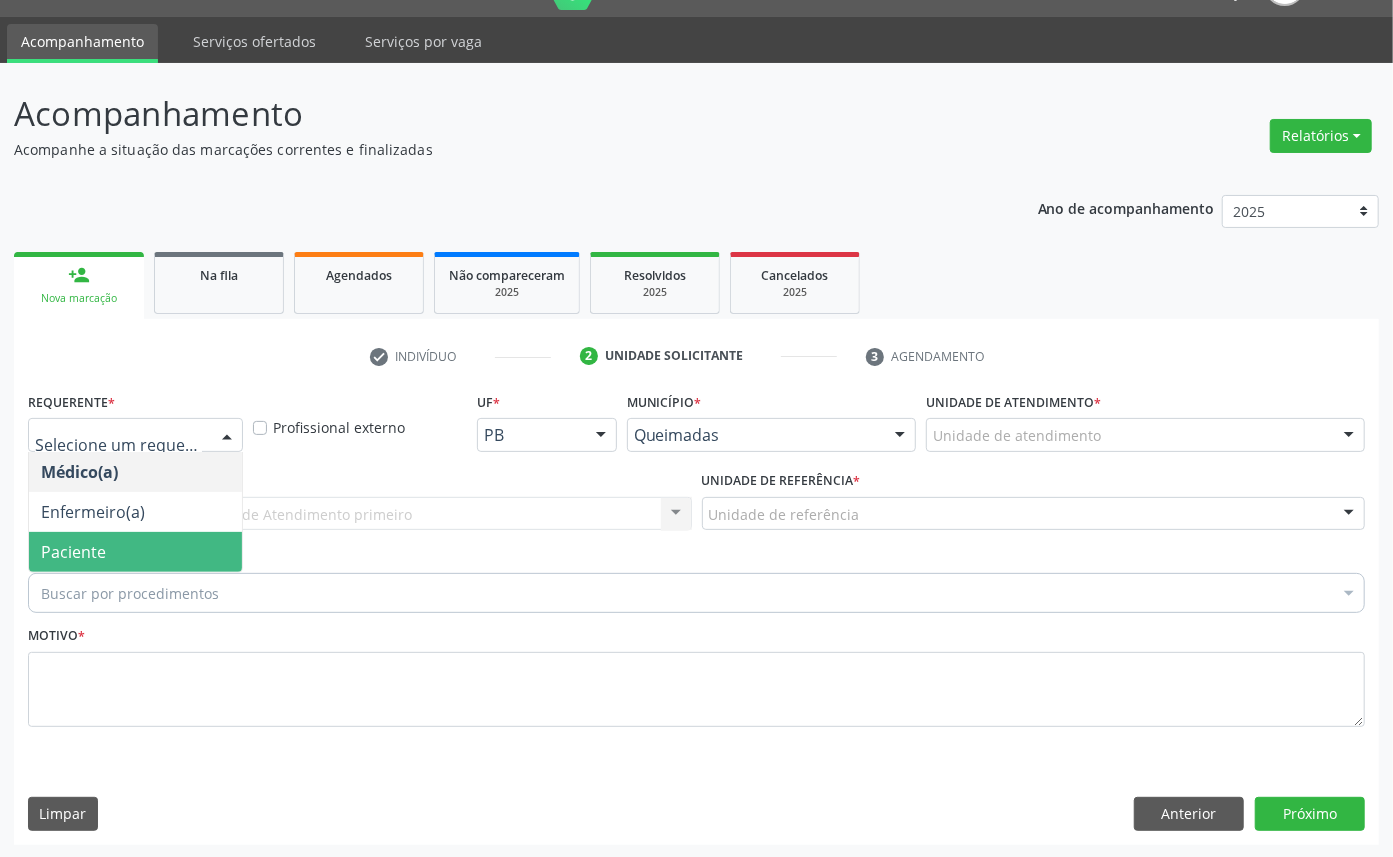 click on "Paciente" at bounding box center (135, 552) 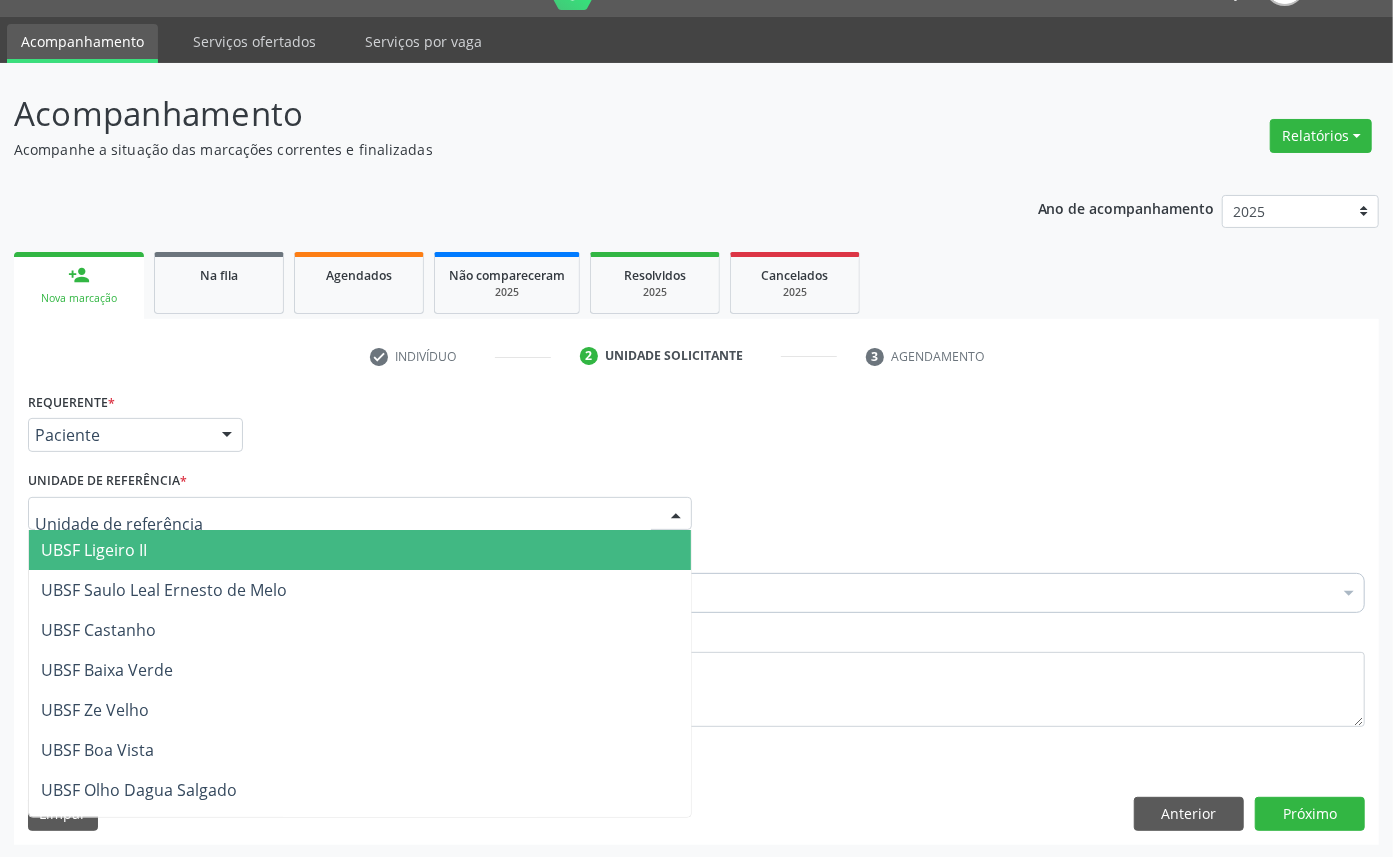 click at bounding box center [360, 514] 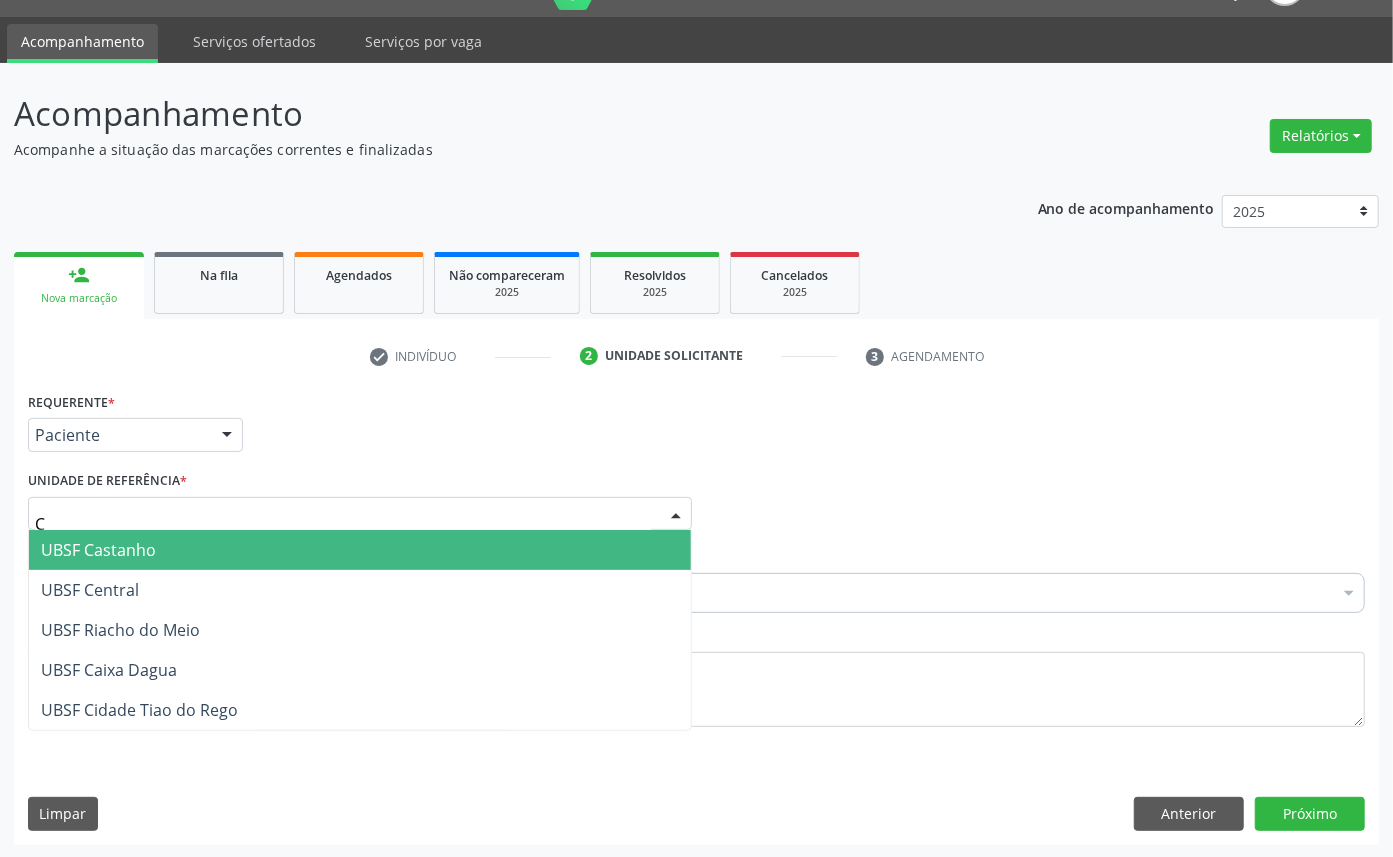 type on "CE" 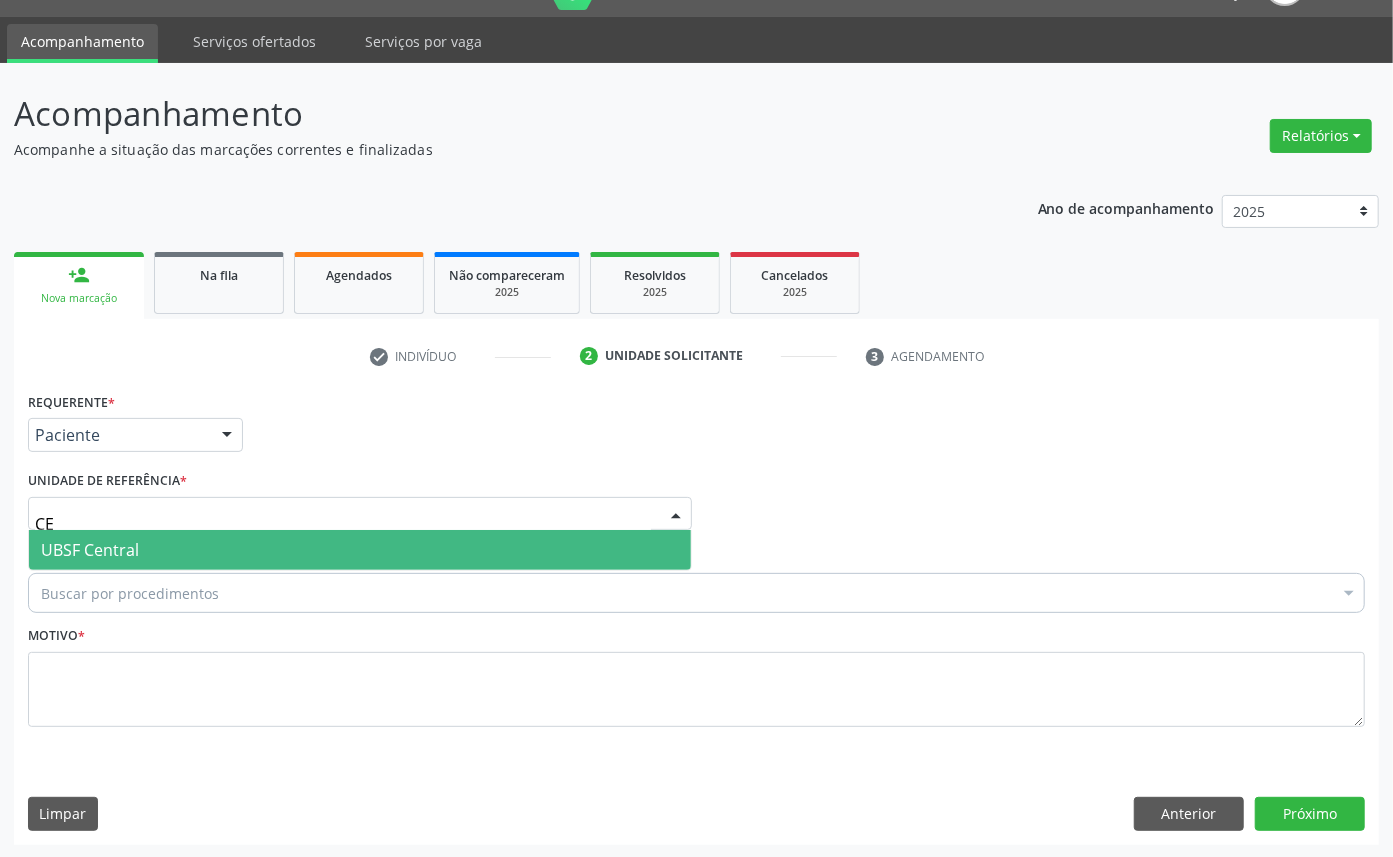 click on "UBSF Central" at bounding box center (360, 550) 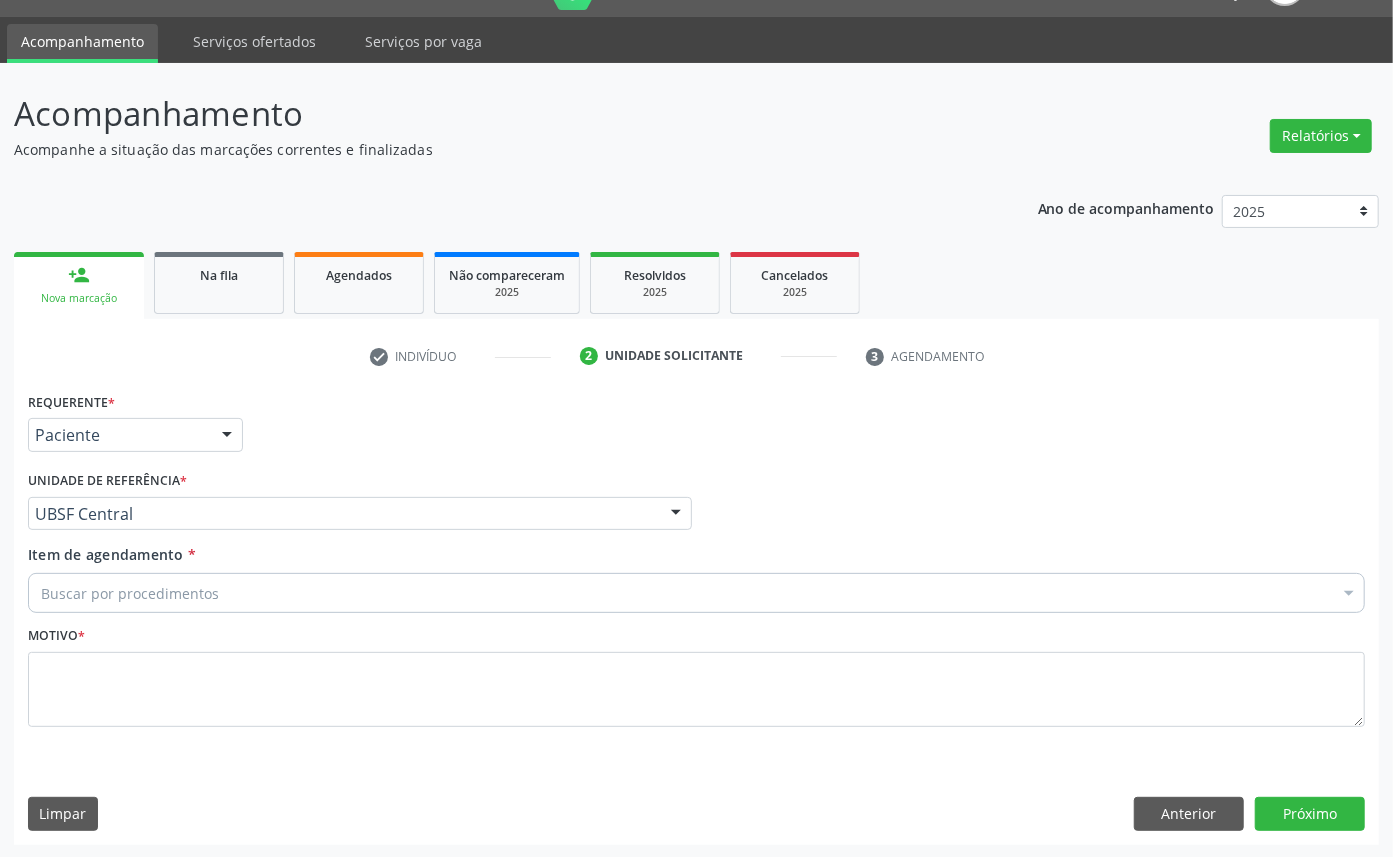paste on "ENDOCRINOLOGISTA" 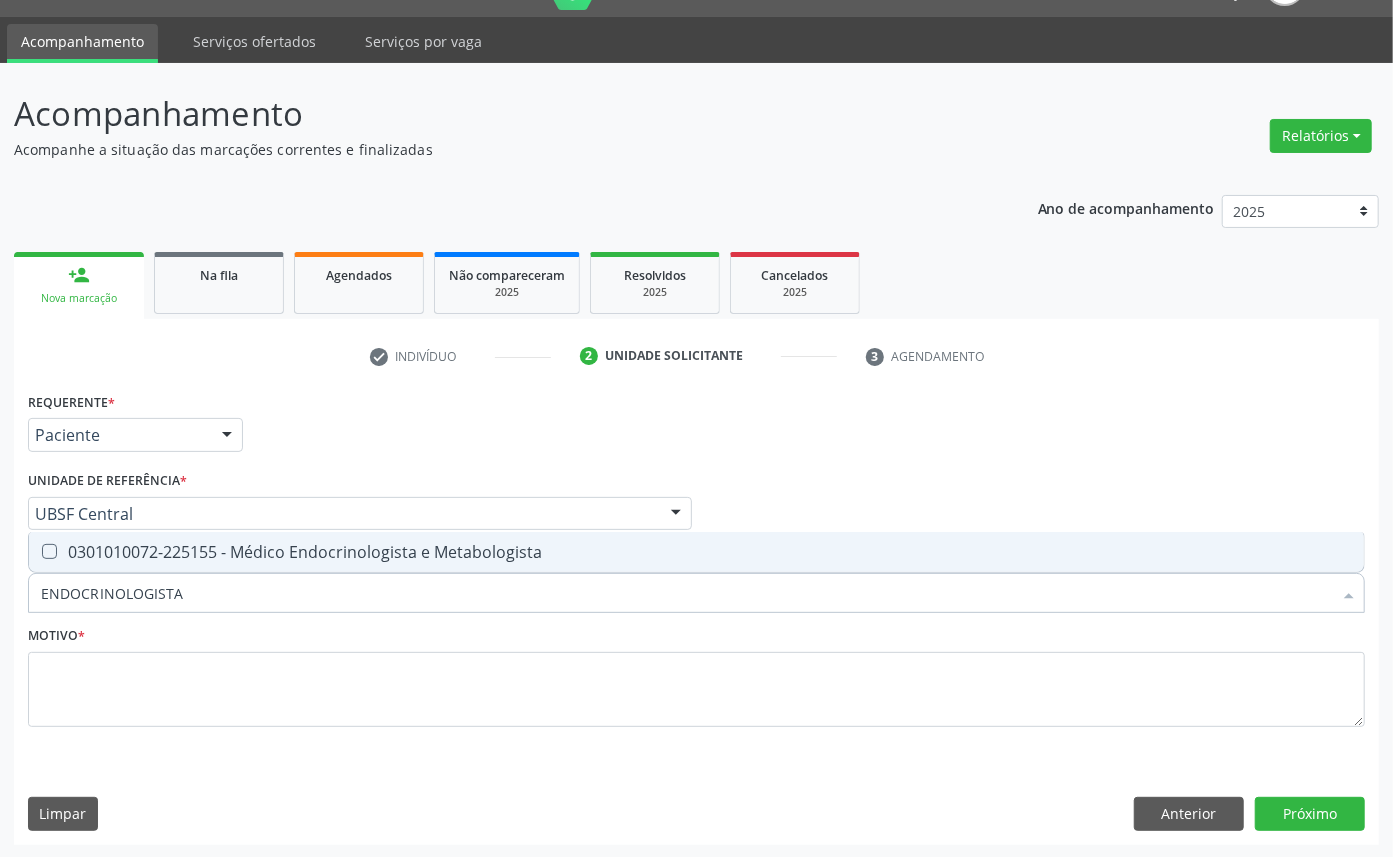 click on "0301010072-225155 - Médico Endocrinologista e Metabologista" at bounding box center (696, 552) 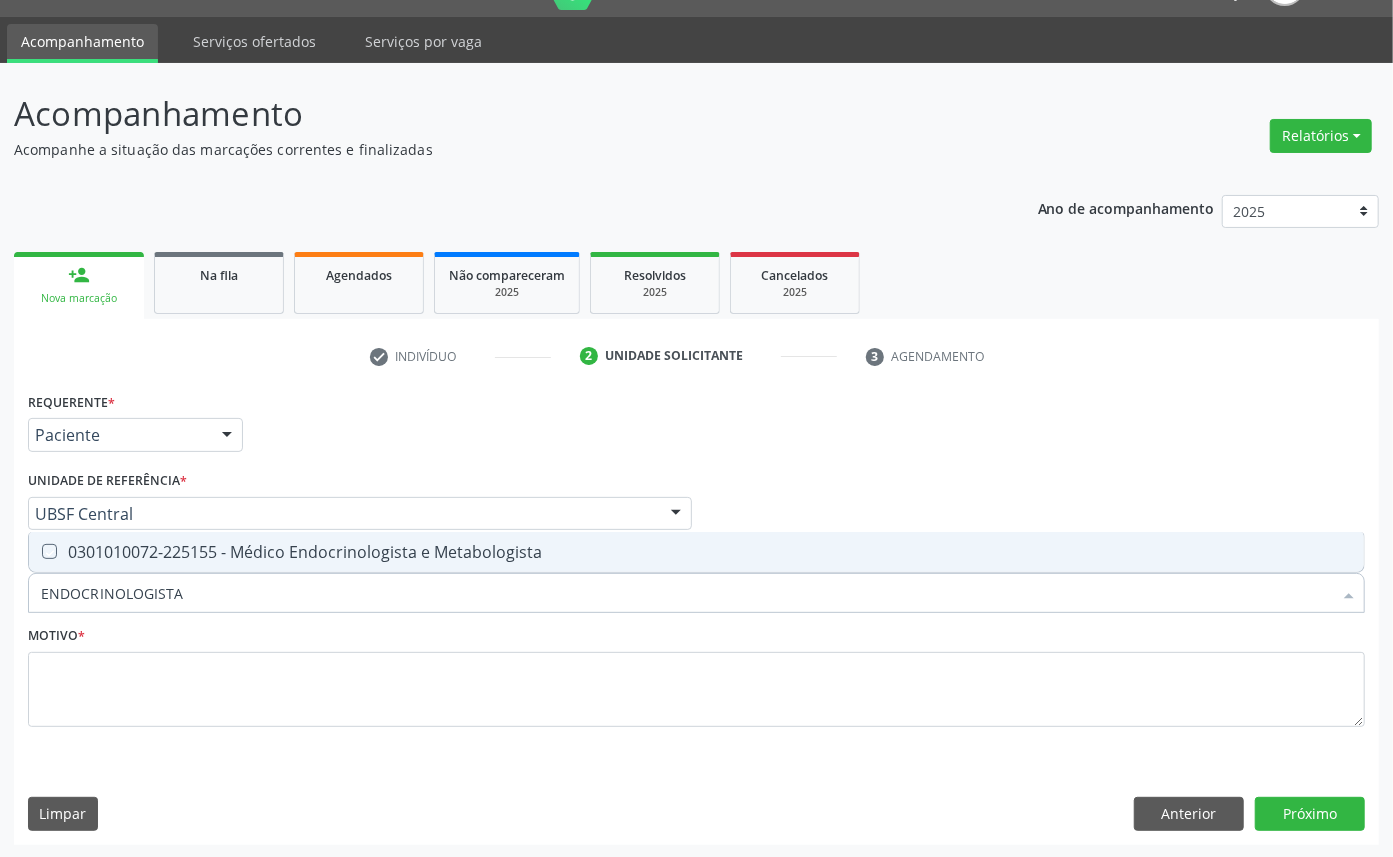 checkbox on "true" 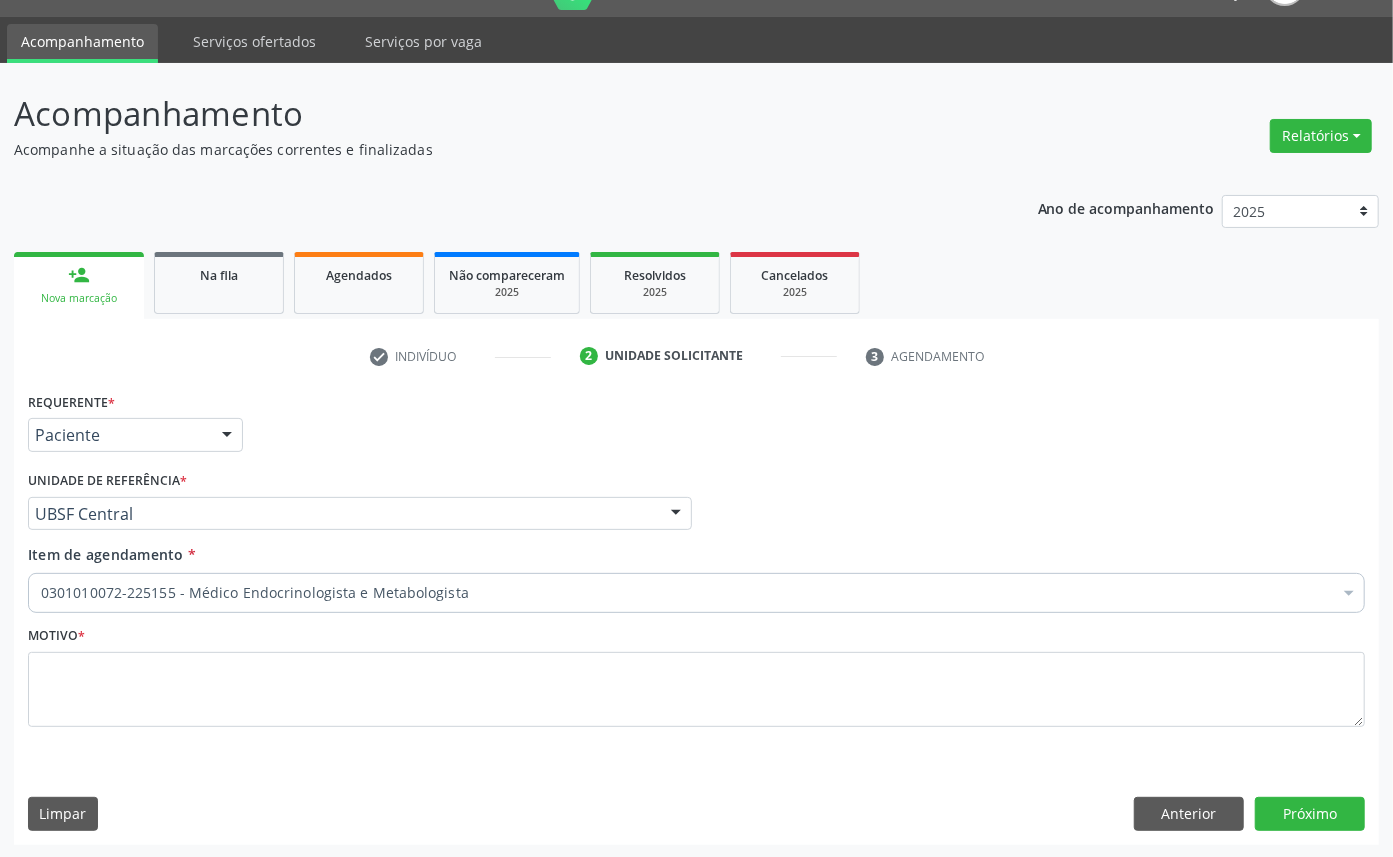 drag, startPoint x: 673, startPoint y: 733, endPoint x: 660, endPoint y: 707, distance: 29.068884 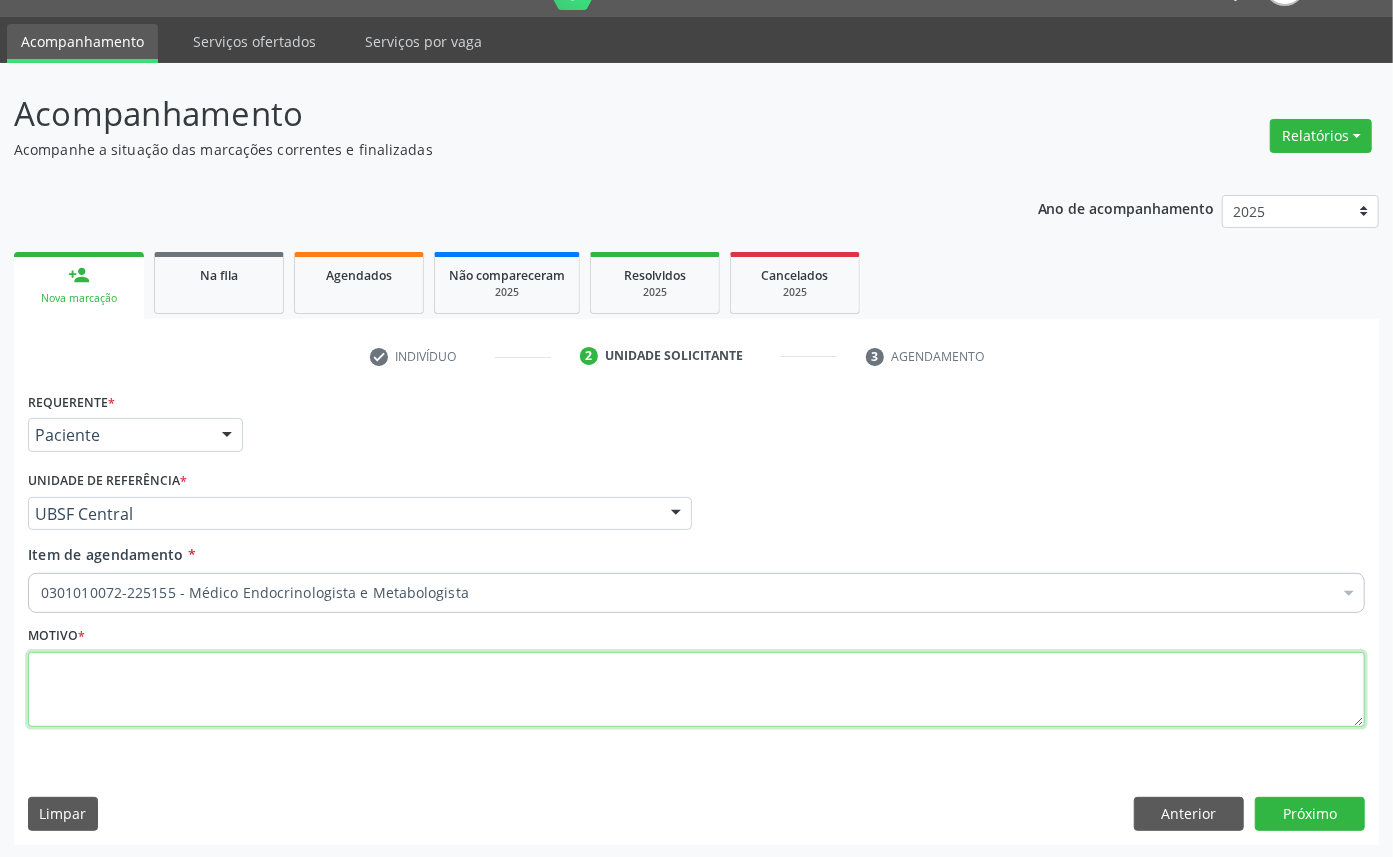 click at bounding box center [696, 690] 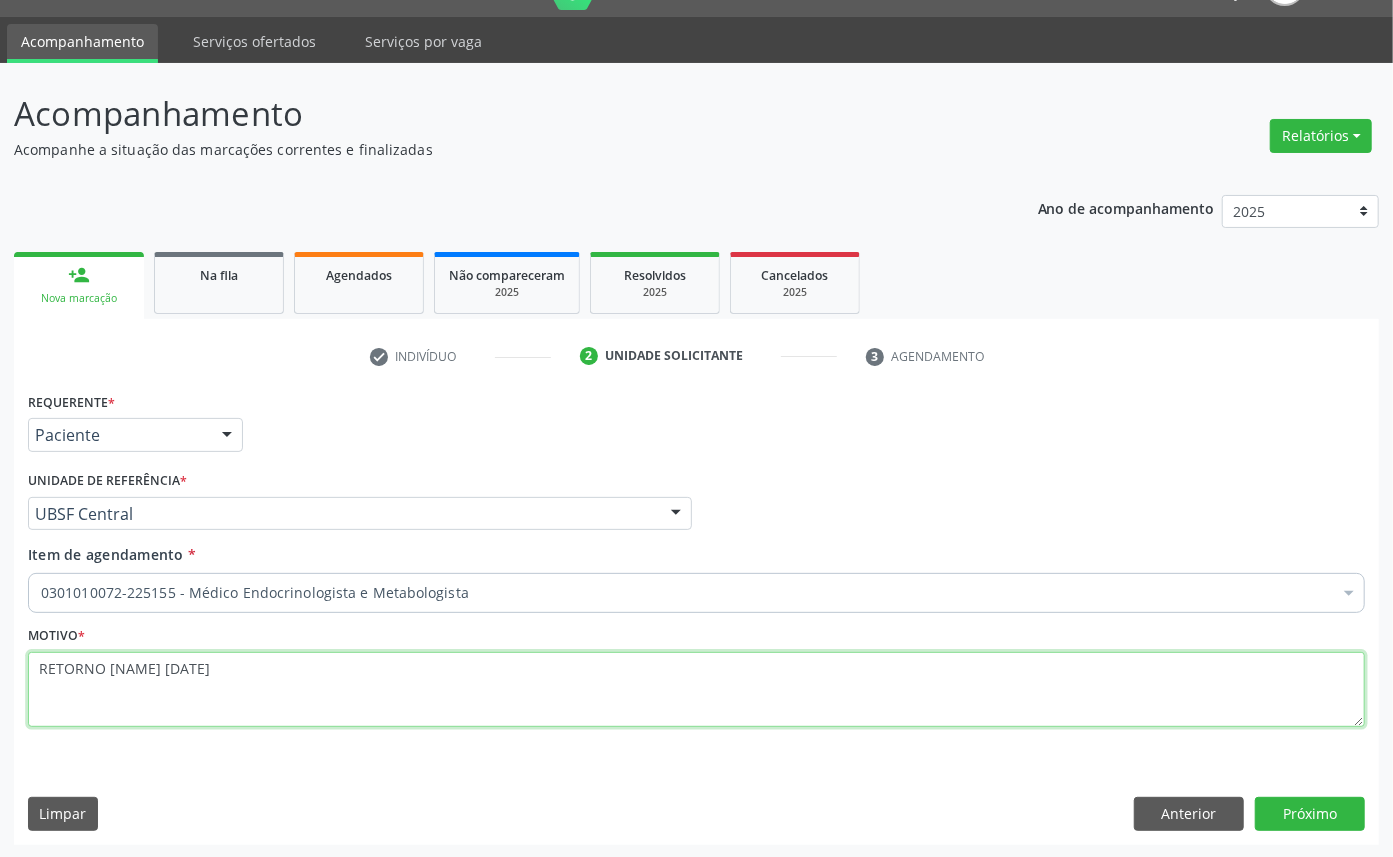 click on "RETORNO [NAME] [DATE]" at bounding box center (696, 690) 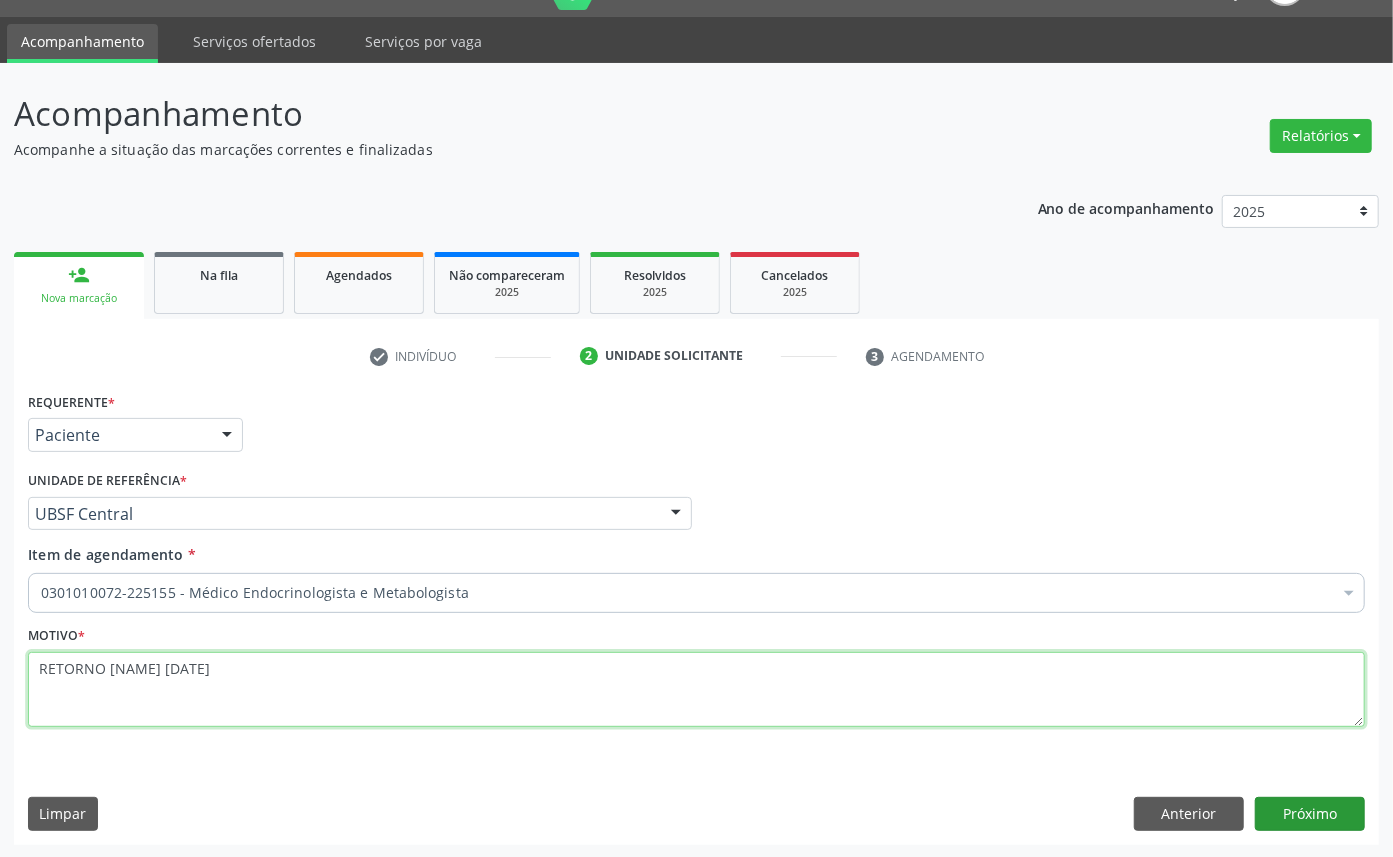 type on "RETORNO [NAME] [DATE]" 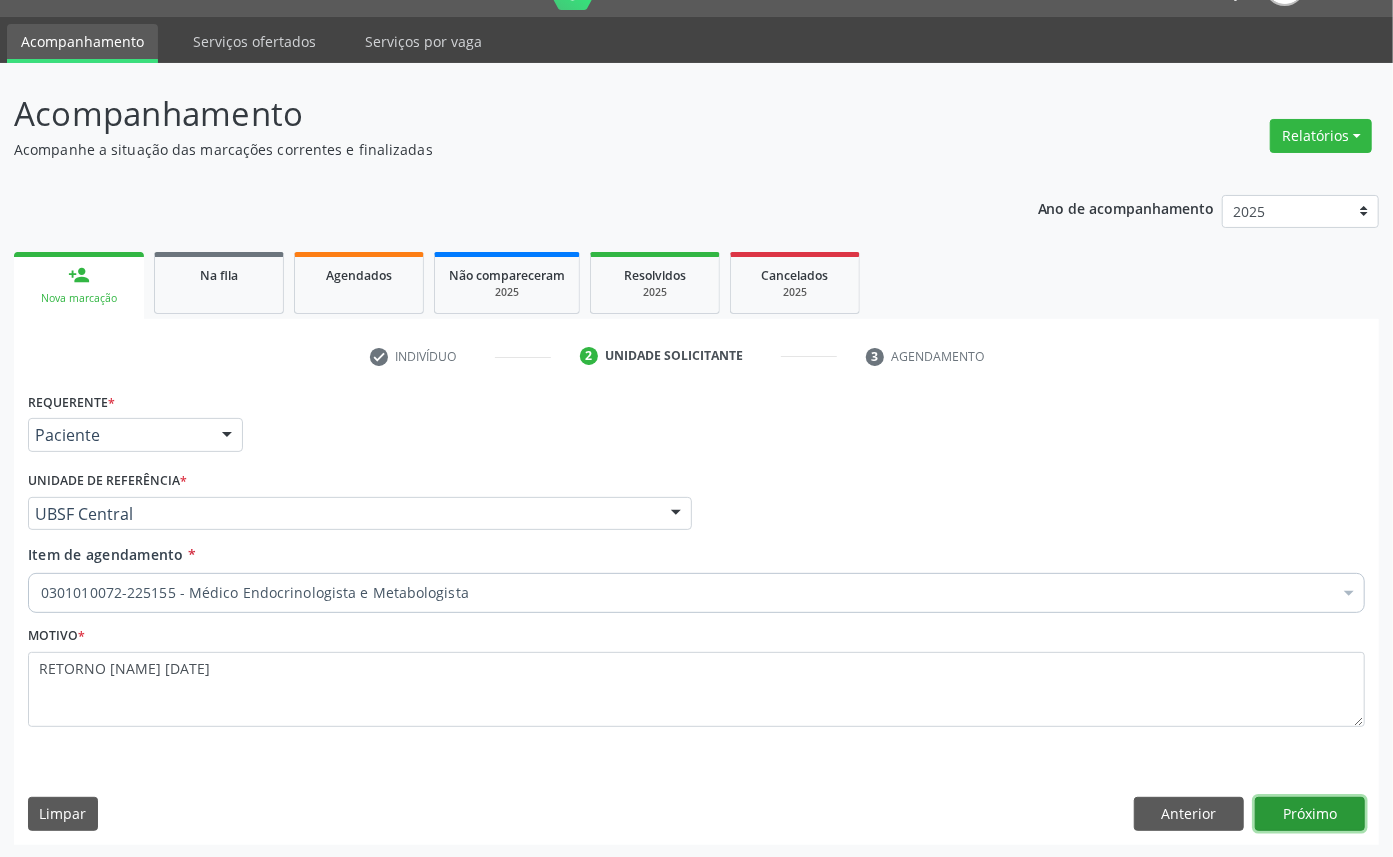 click on "Próximo" at bounding box center (1310, 814) 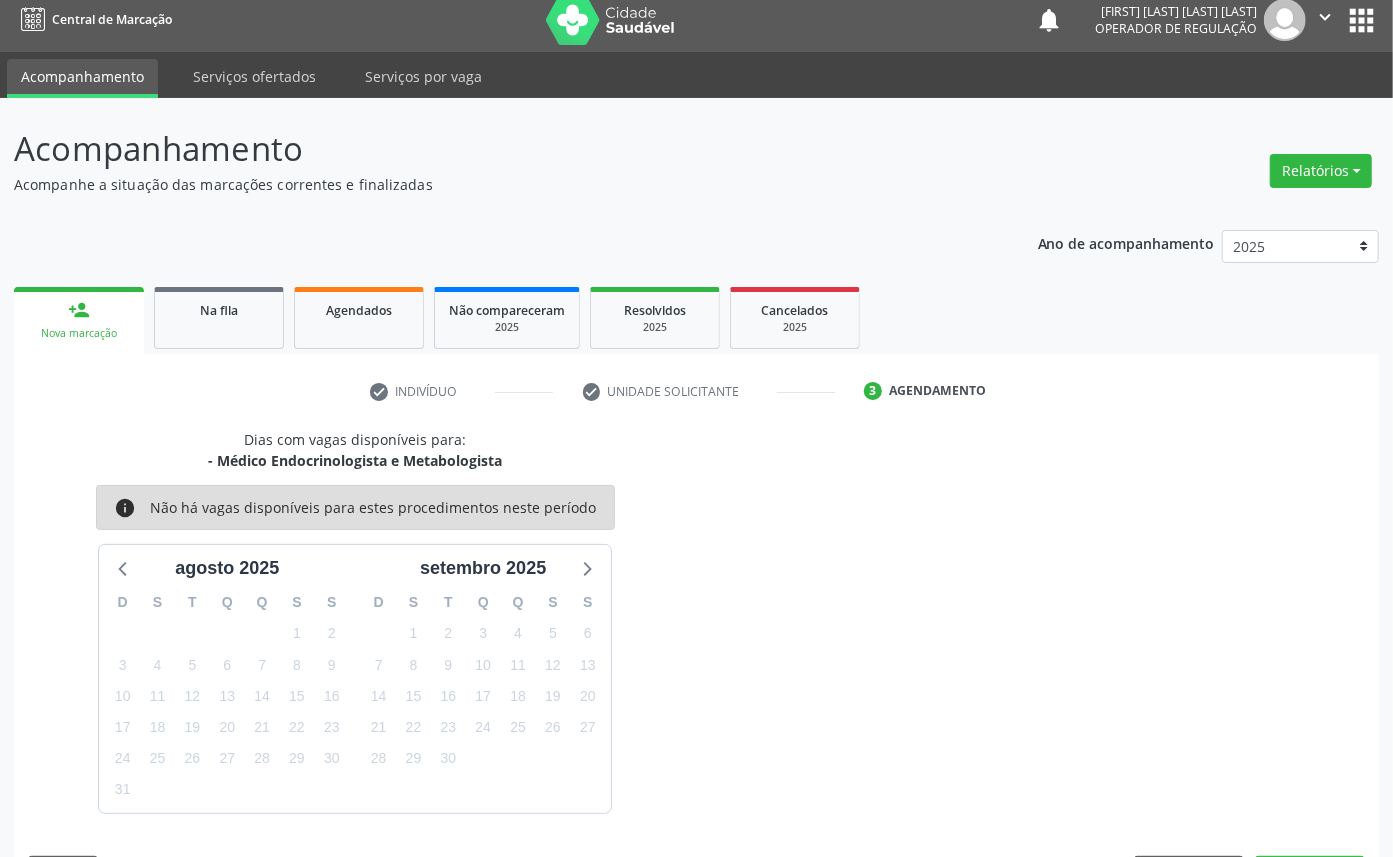 scroll, scrollTop: 47, scrollLeft: 0, axis: vertical 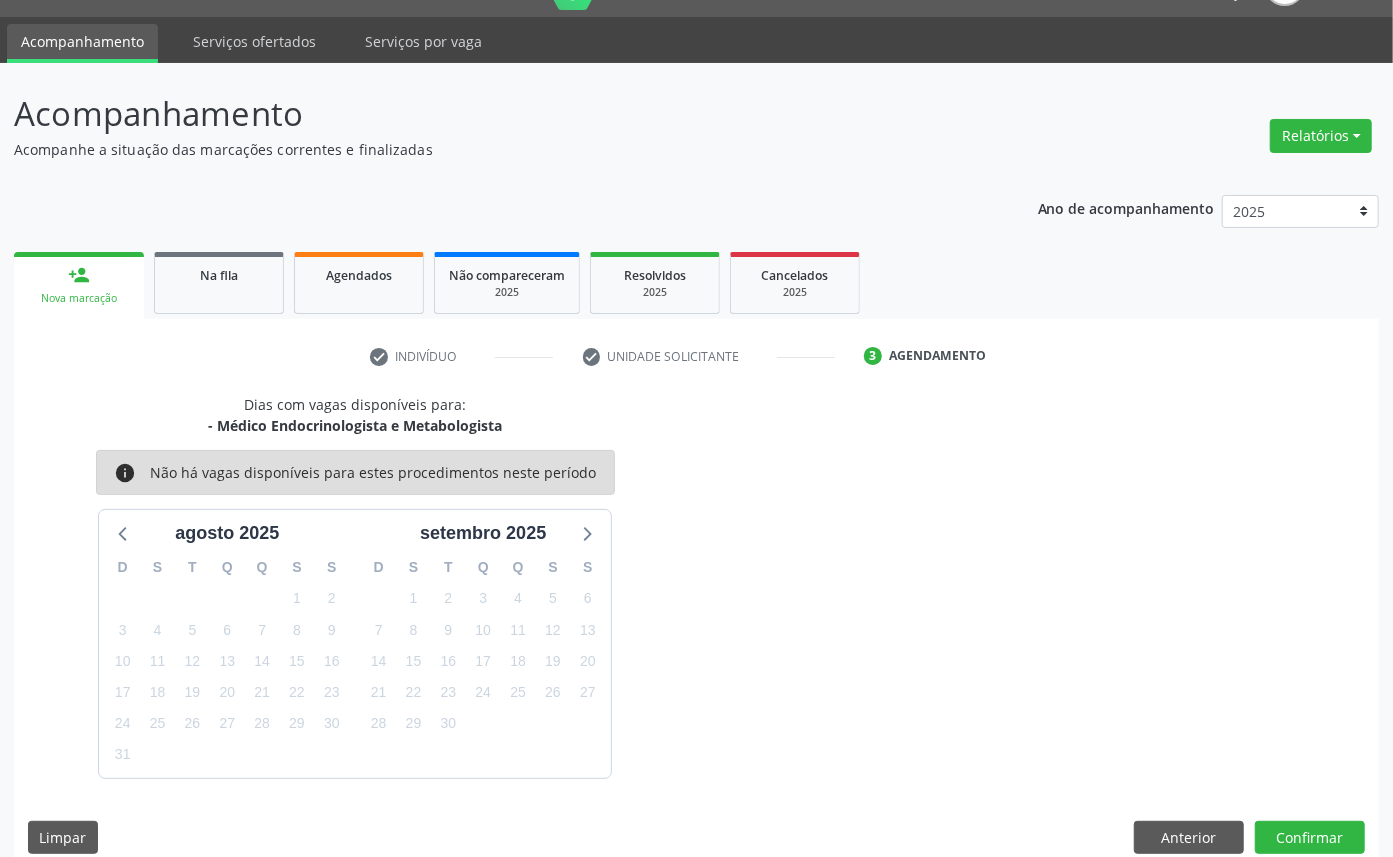 click on "2" at bounding box center (448, 598) 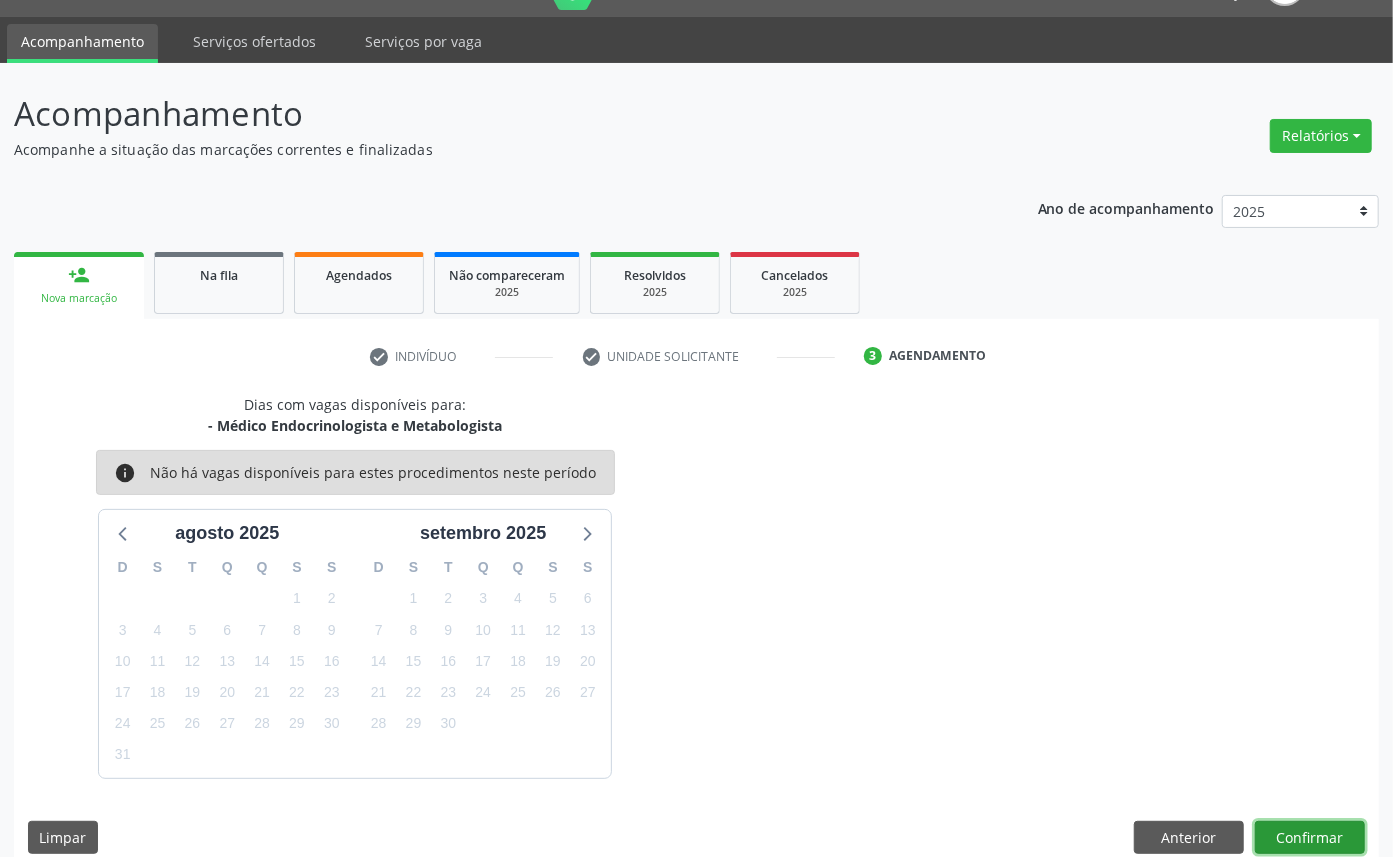 click on "Confirmar" at bounding box center (1310, 838) 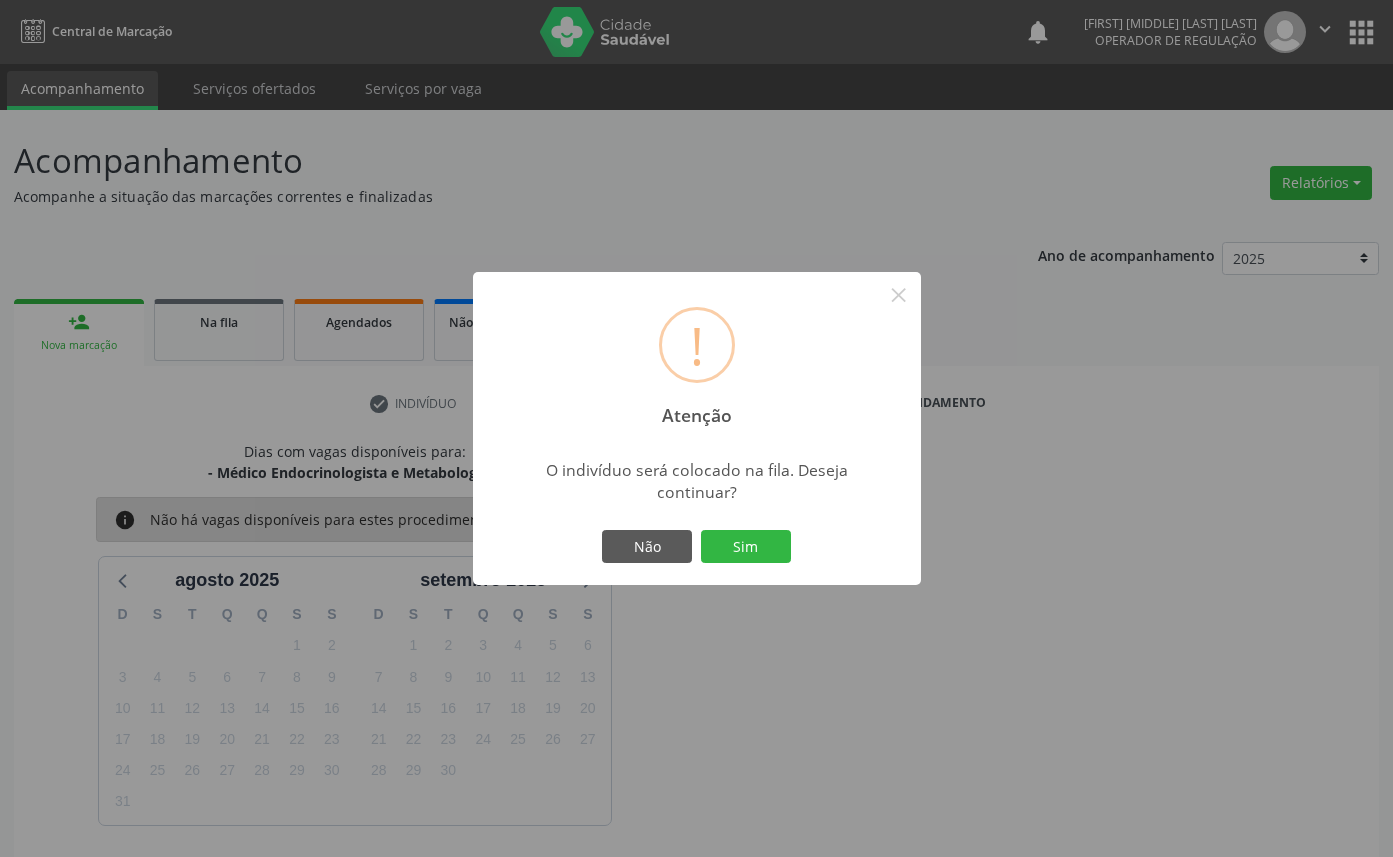 scroll, scrollTop: 47, scrollLeft: 0, axis: vertical 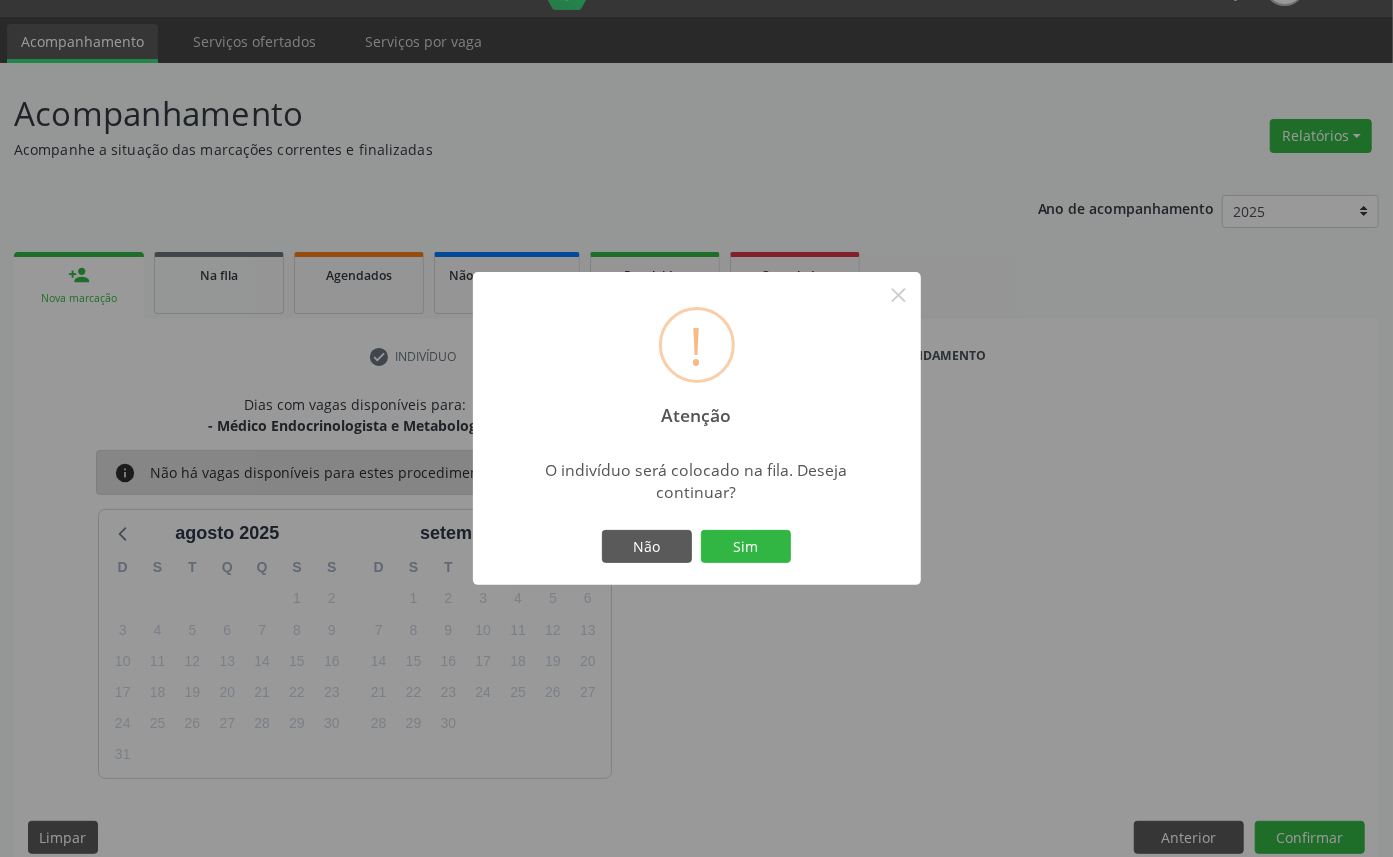 type 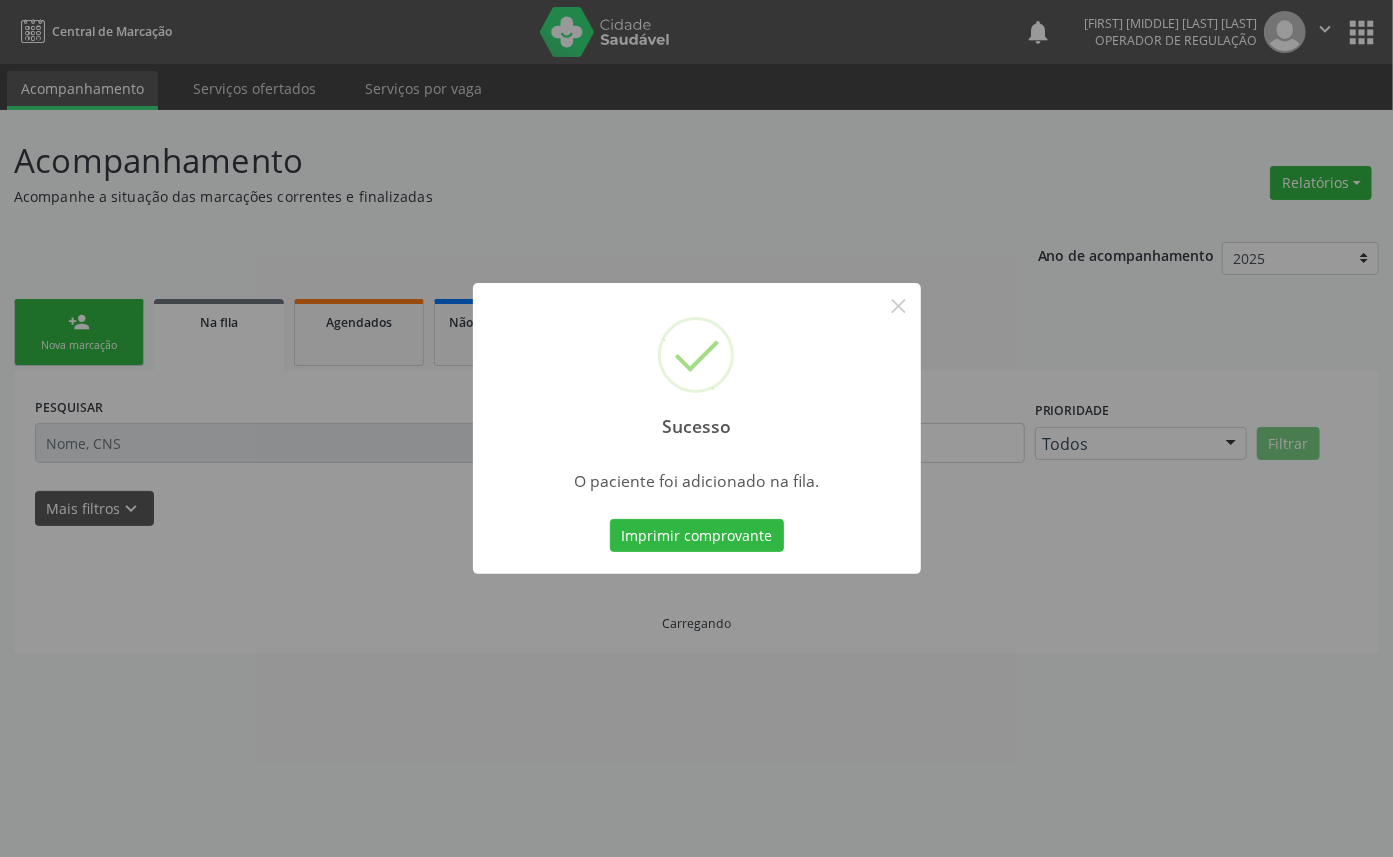 scroll, scrollTop: 0, scrollLeft: 0, axis: both 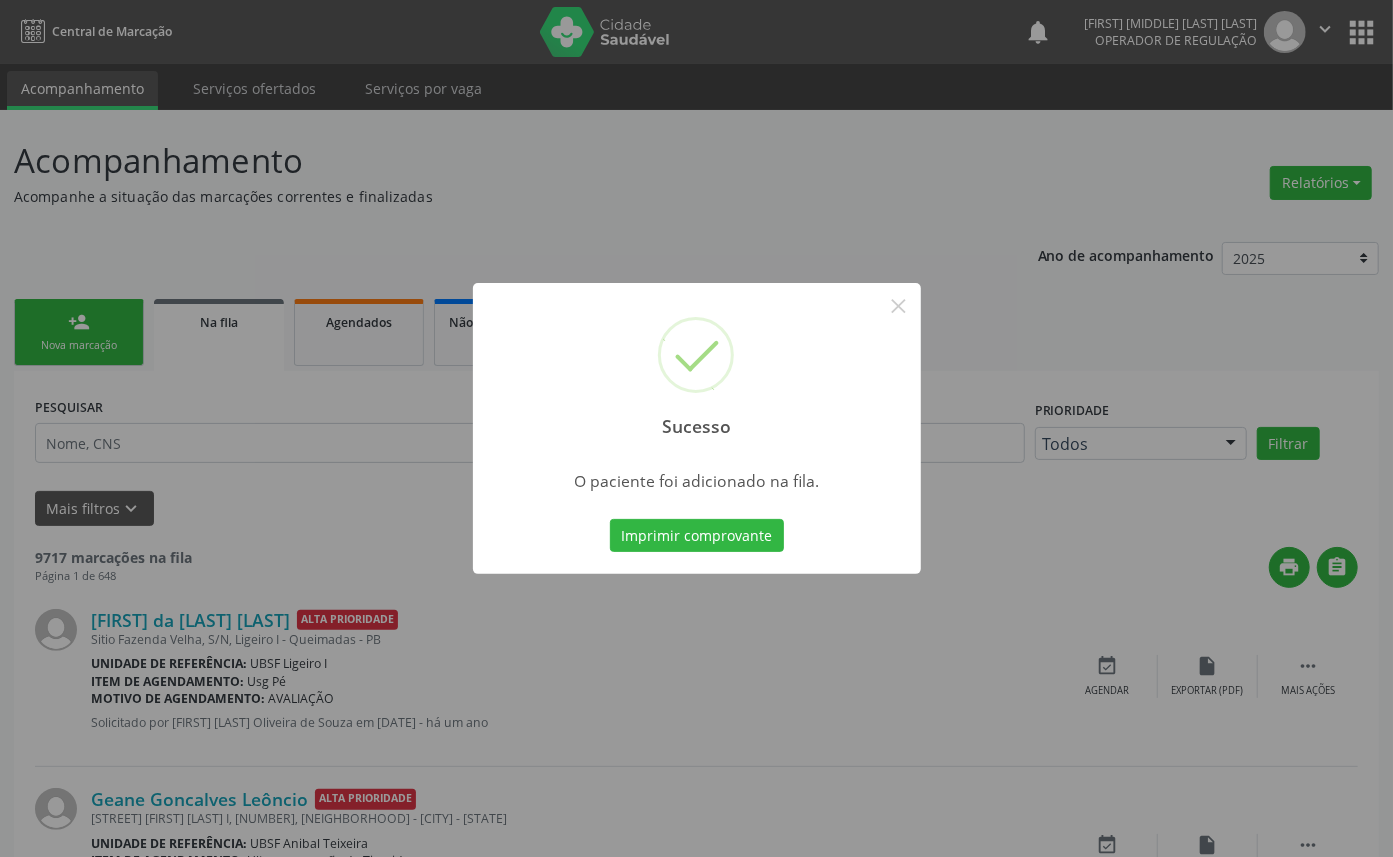 type 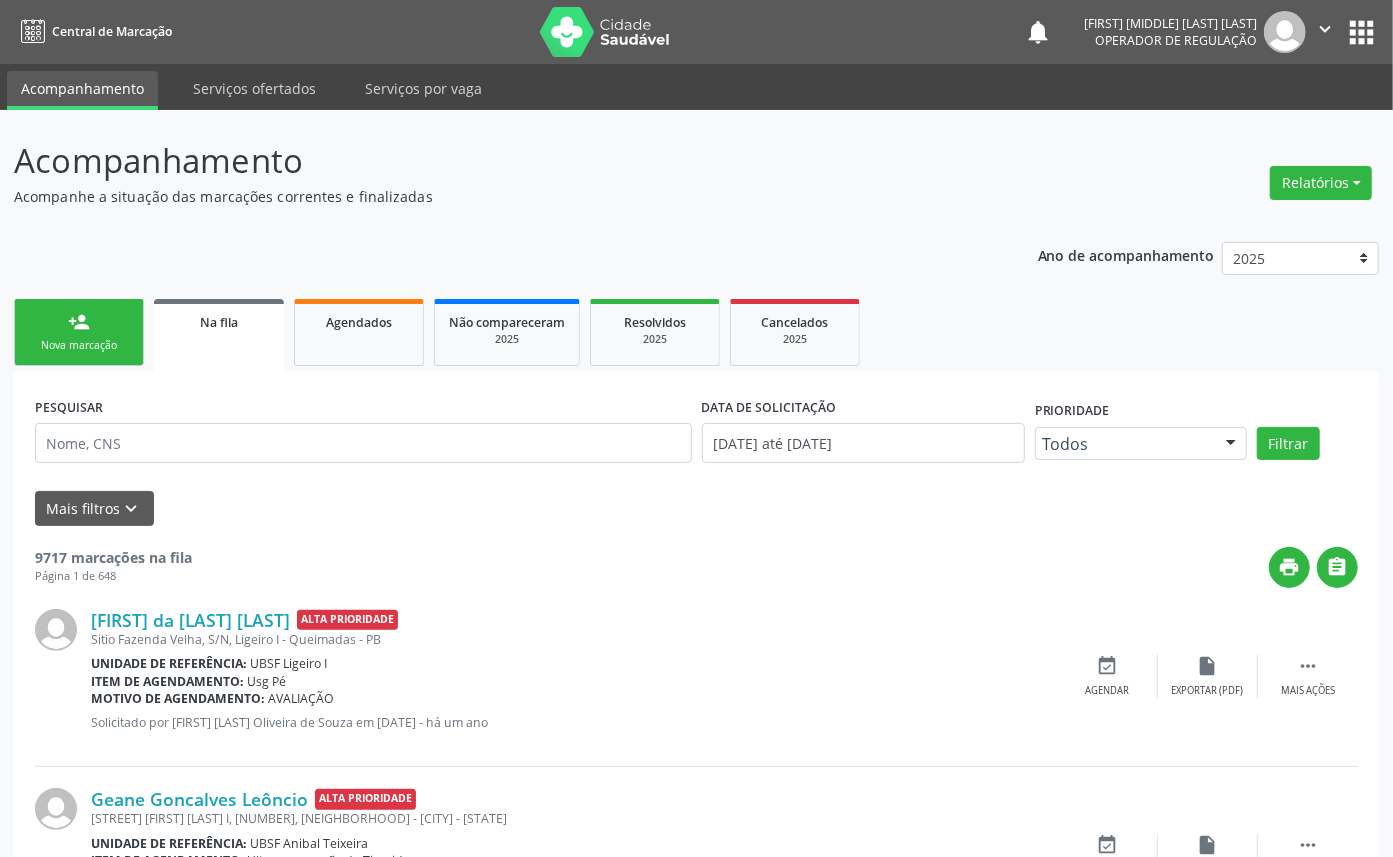 click on "person_add
Nova marcação" at bounding box center [79, 332] 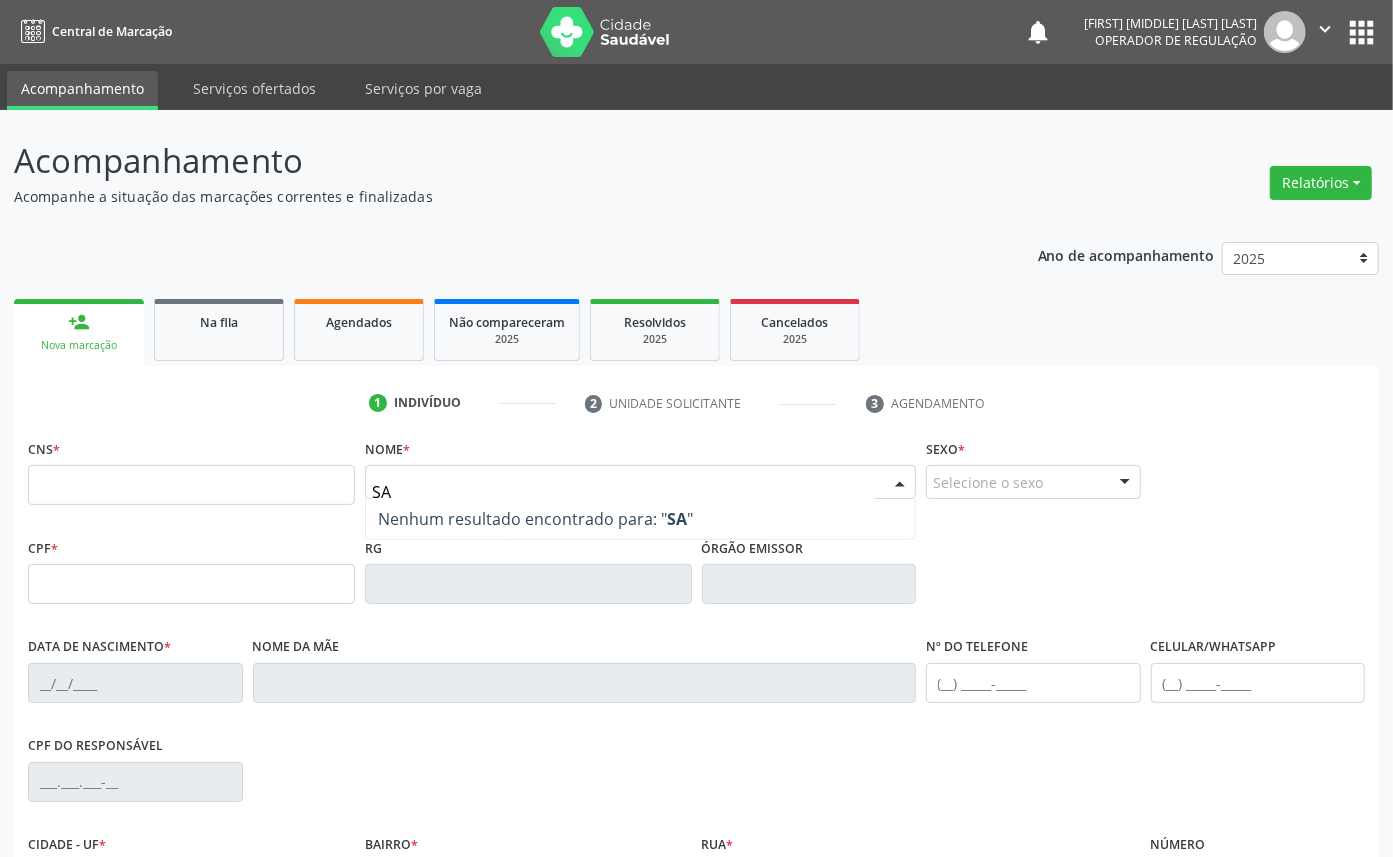 type on "S" 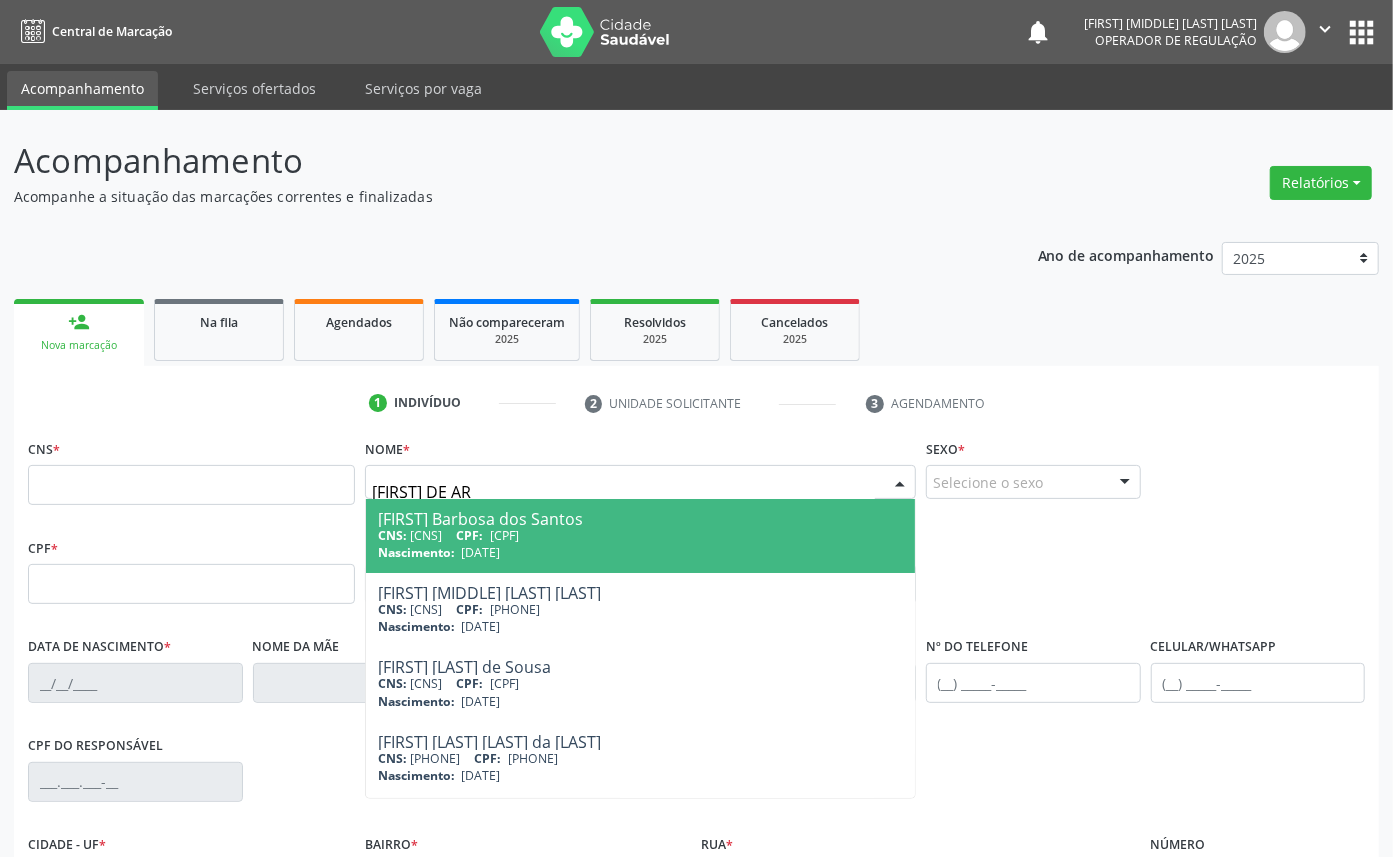 type on "DALVANIRA DE ARA" 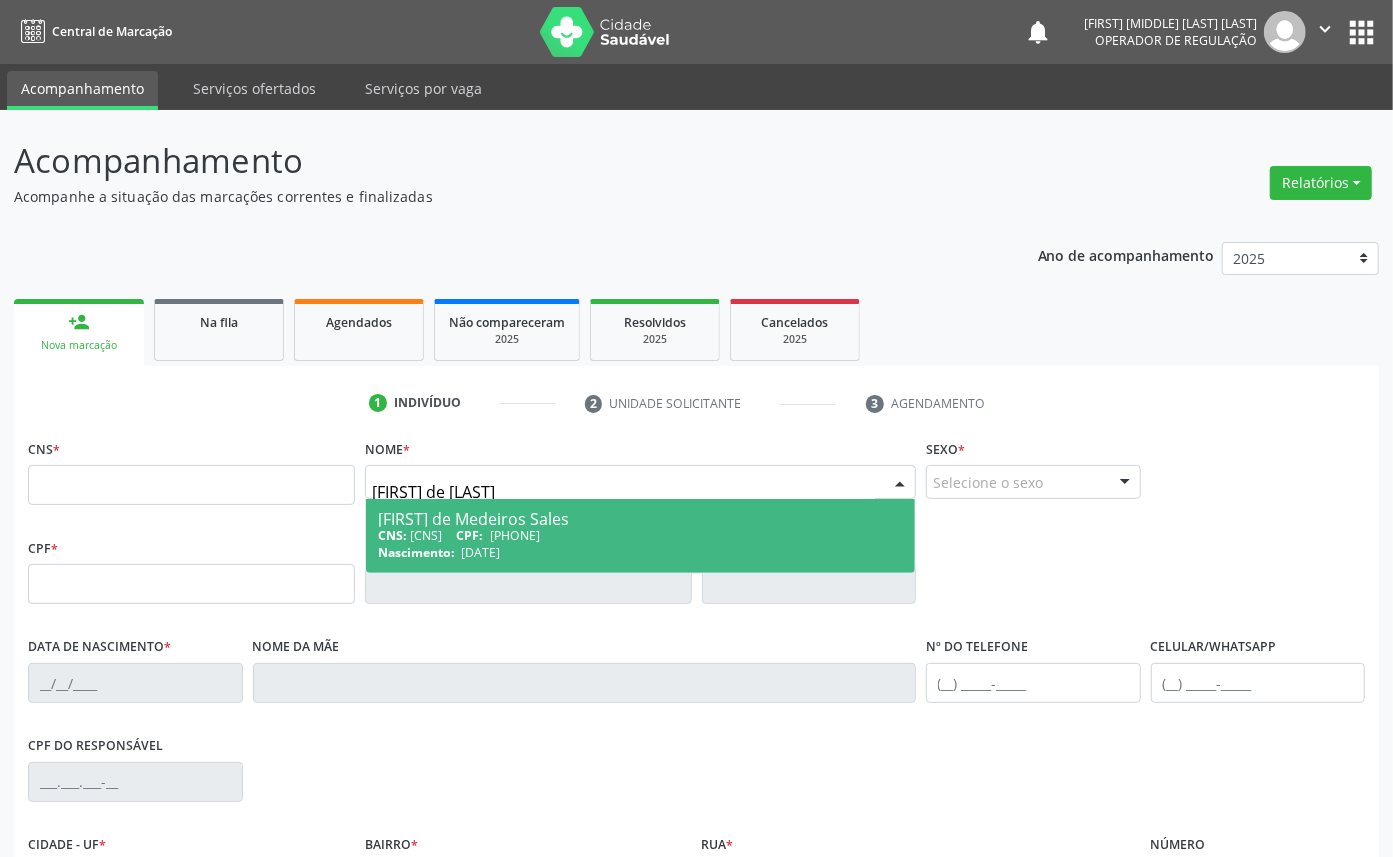 scroll, scrollTop: 111, scrollLeft: 0, axis: vertical 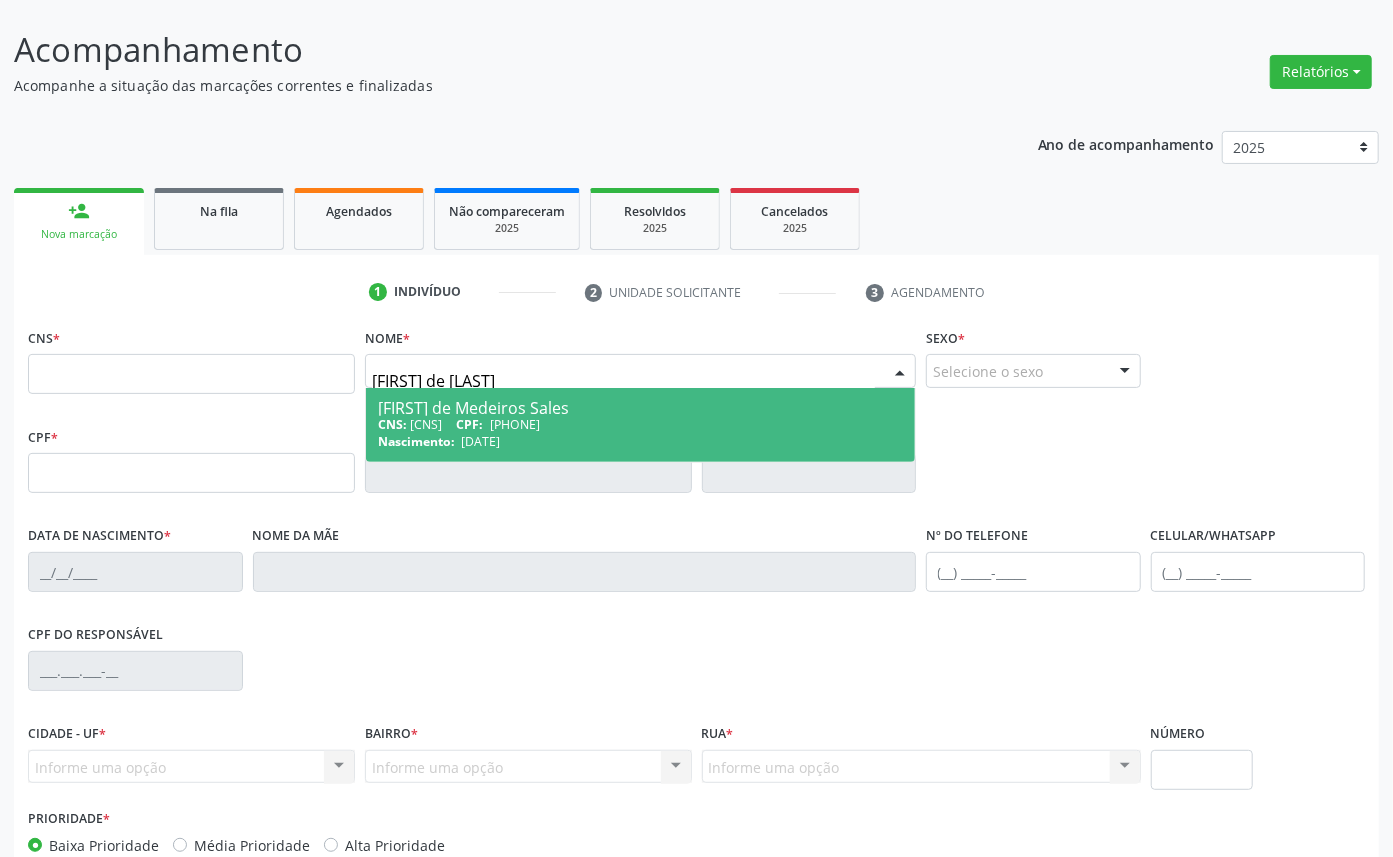 click on "CNS:
706 8072 2444 1429
CPF:
069.947.997-51" at bounding box center (640, 424) 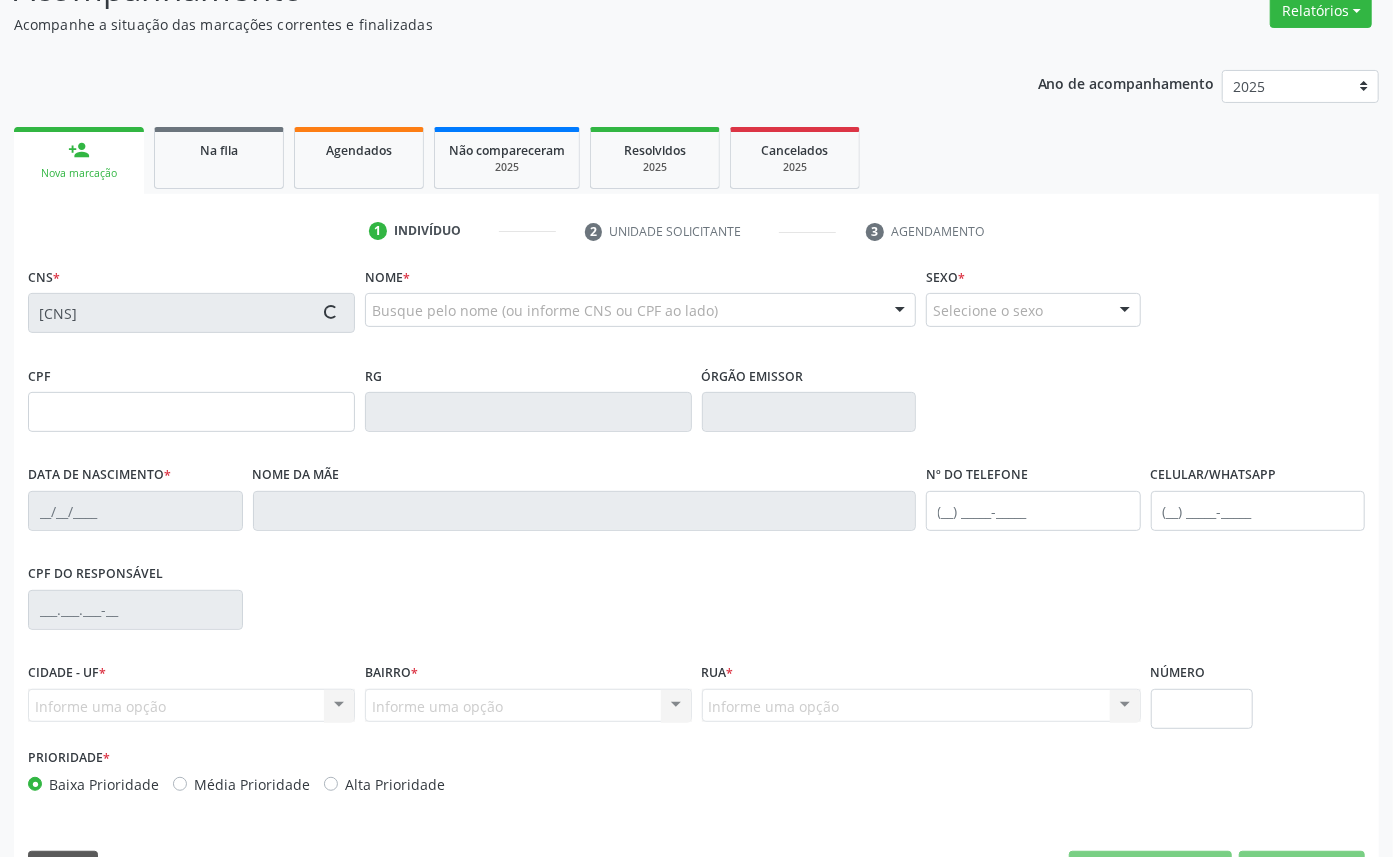 scroll, scrollTop: 225, scrollLeft: 0, axis: vertical 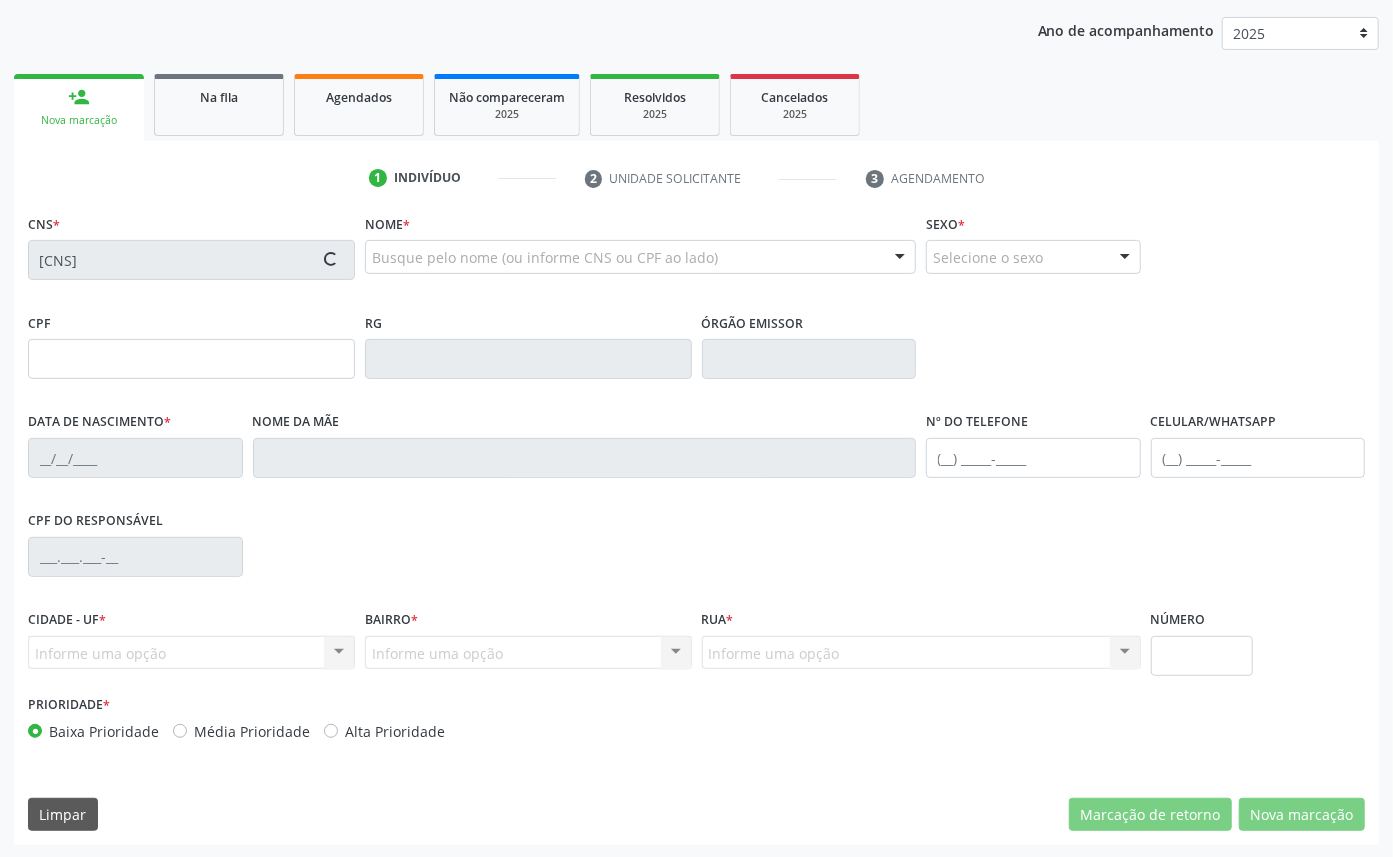 type on "069.947.997-51" 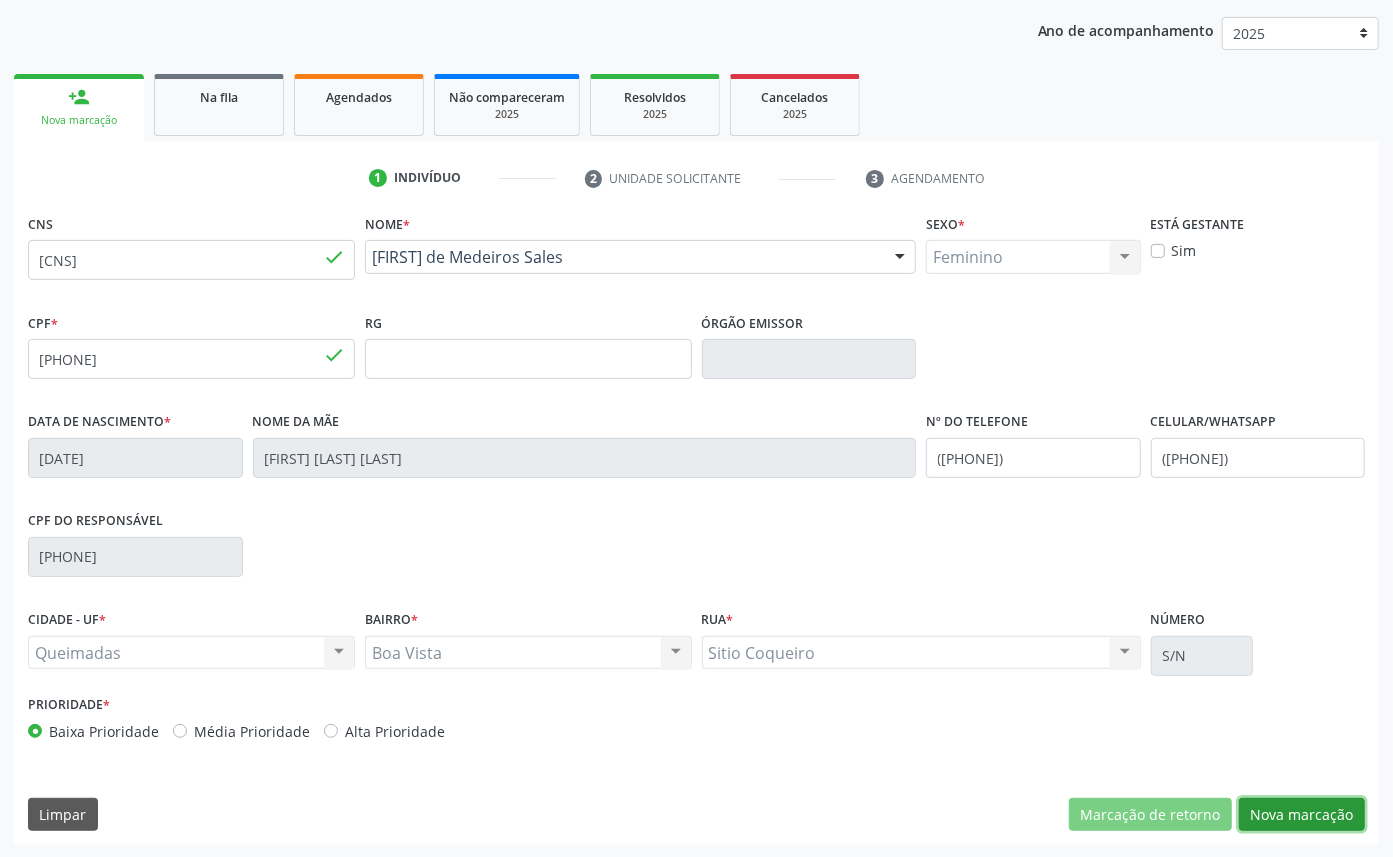 click on "Nova marcação" at bounding box center [1302, 815] 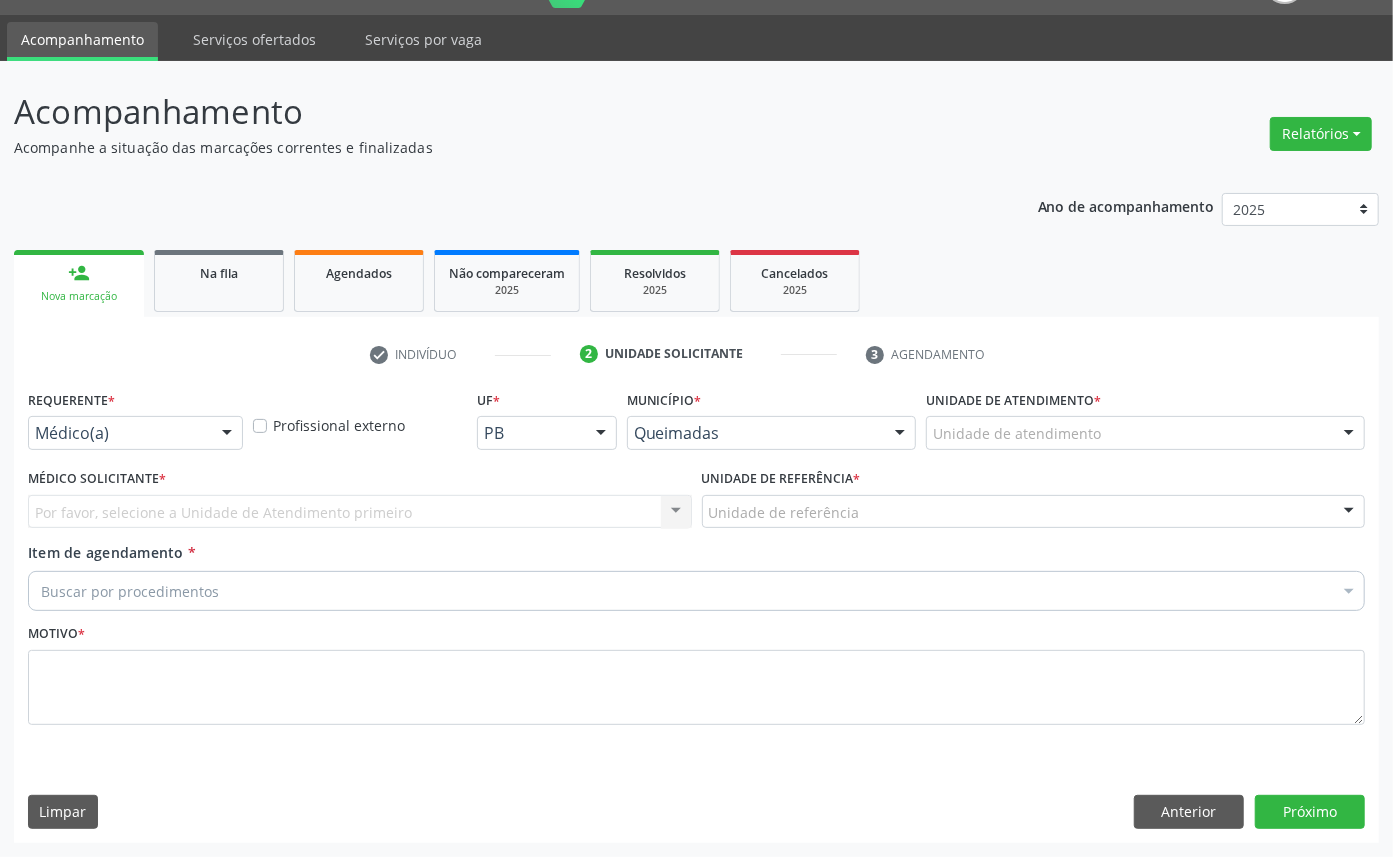 scroll, scrollTop: 47, scrollLeft: 0, axis: vertical 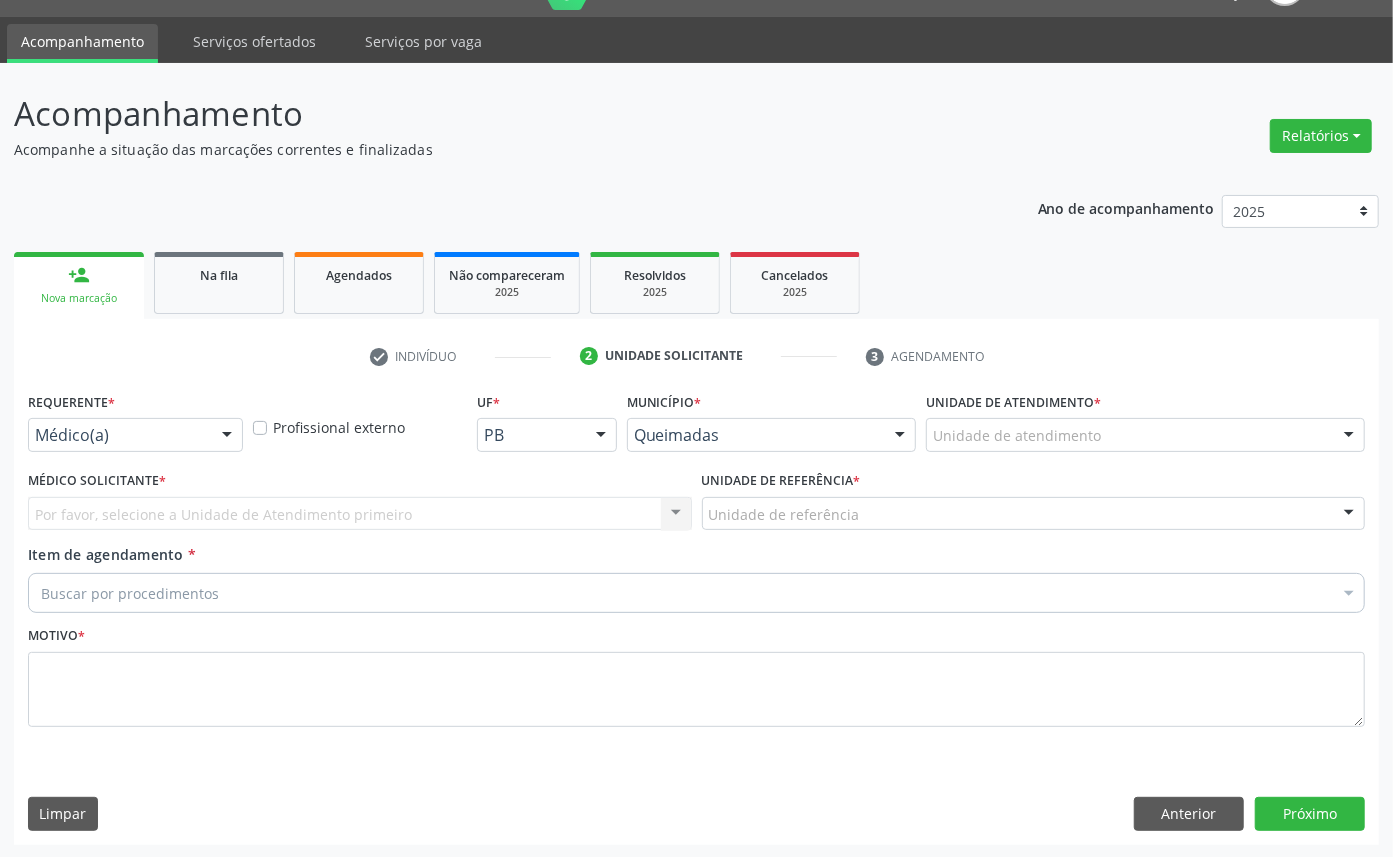 drag, startPoint x: 98, startPoint y: 411, endPoint x: 98, endPoint y: 430, distance: 19 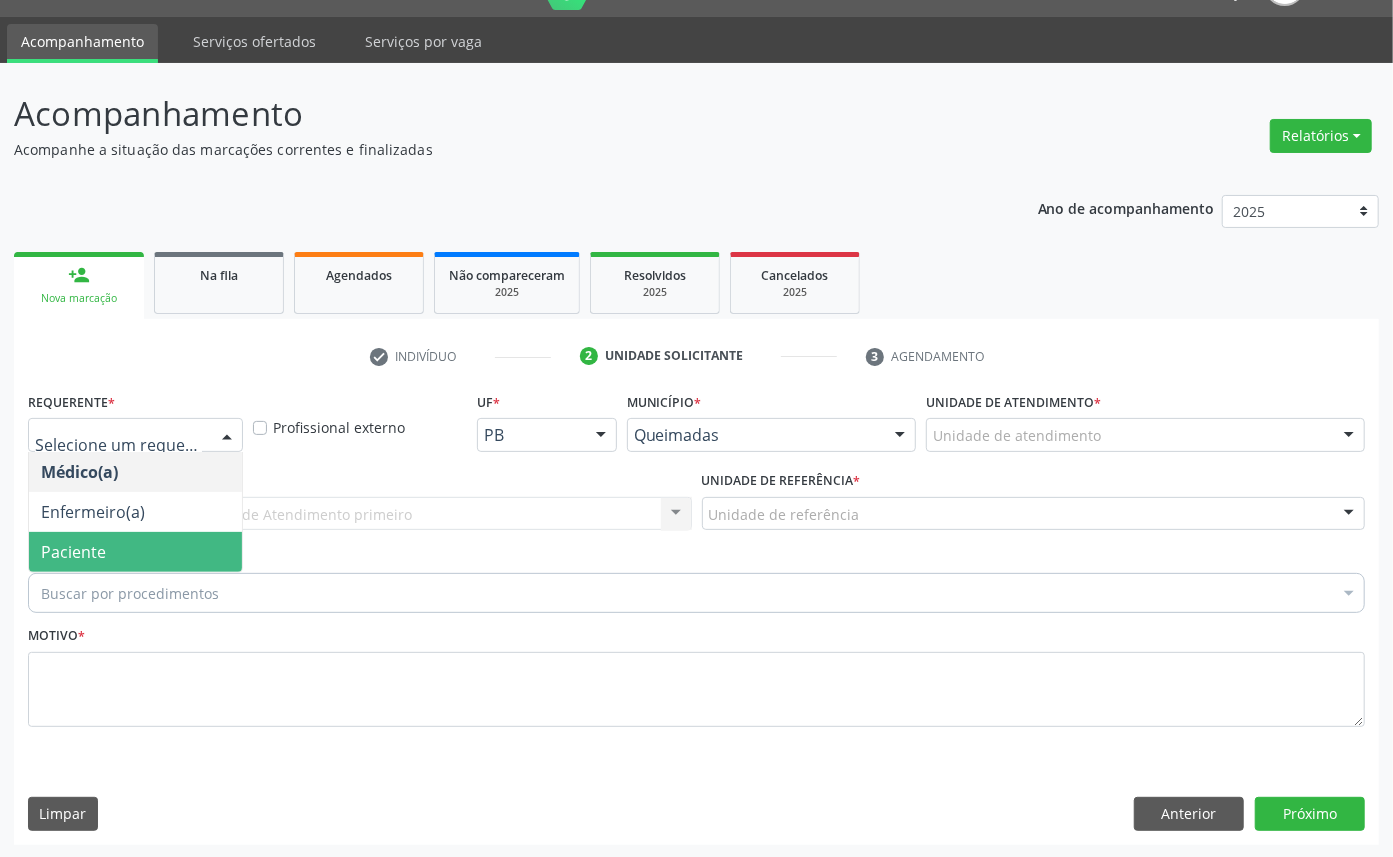 click on "Paciente" at bounding box center (135, 552) 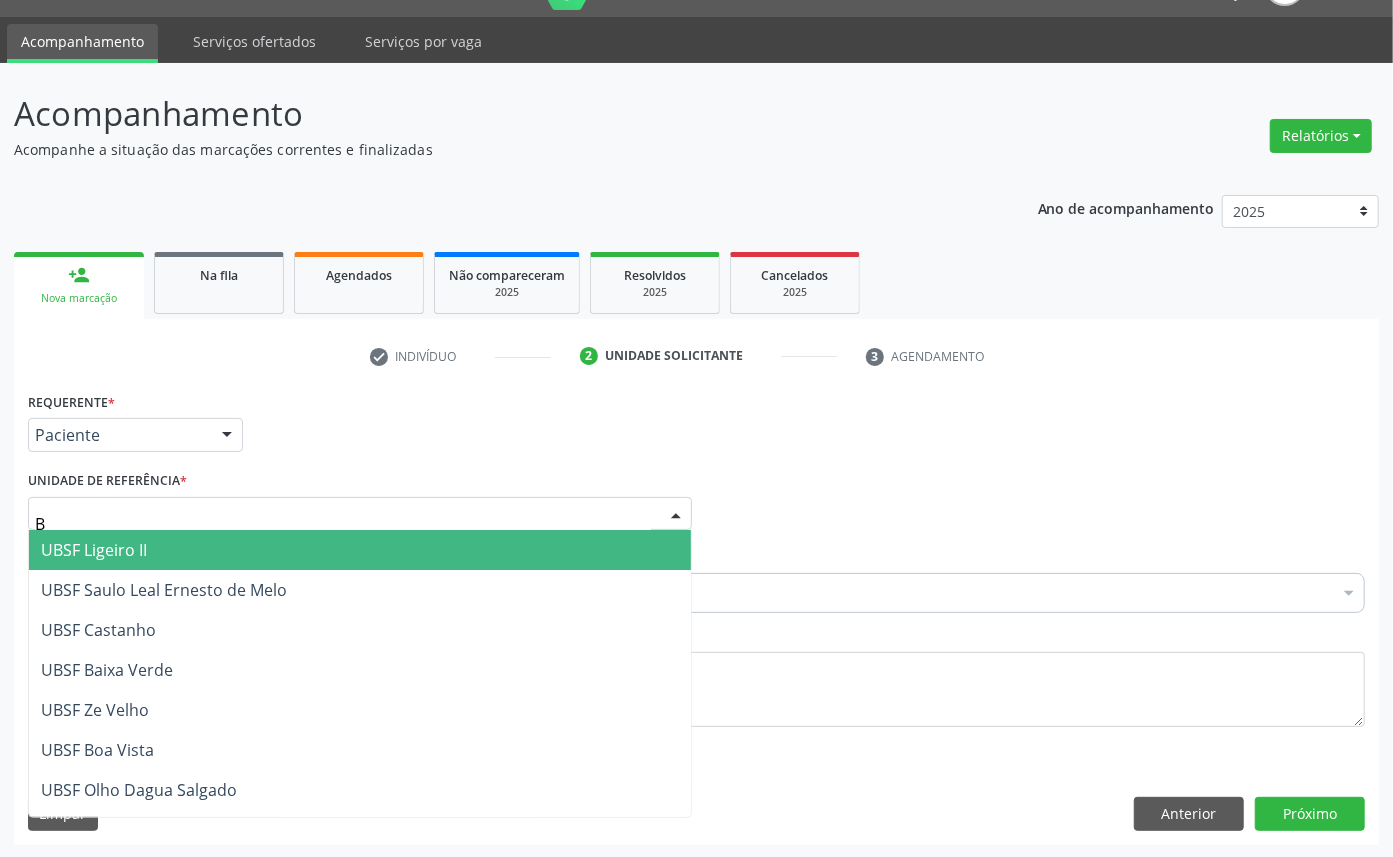 type on "BO" 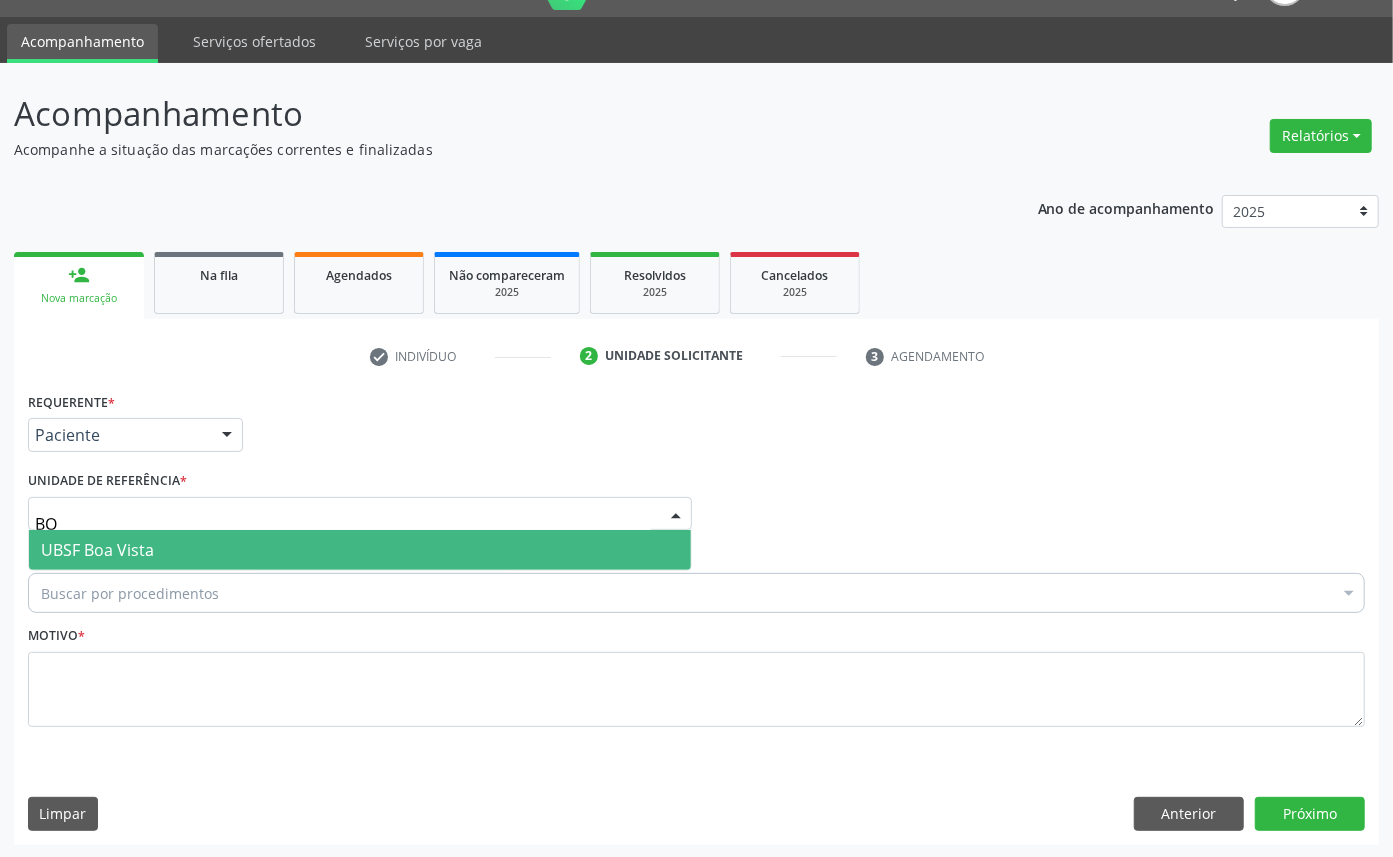 click on "UBSF Boa Vista" at bounding box center [360, 550] 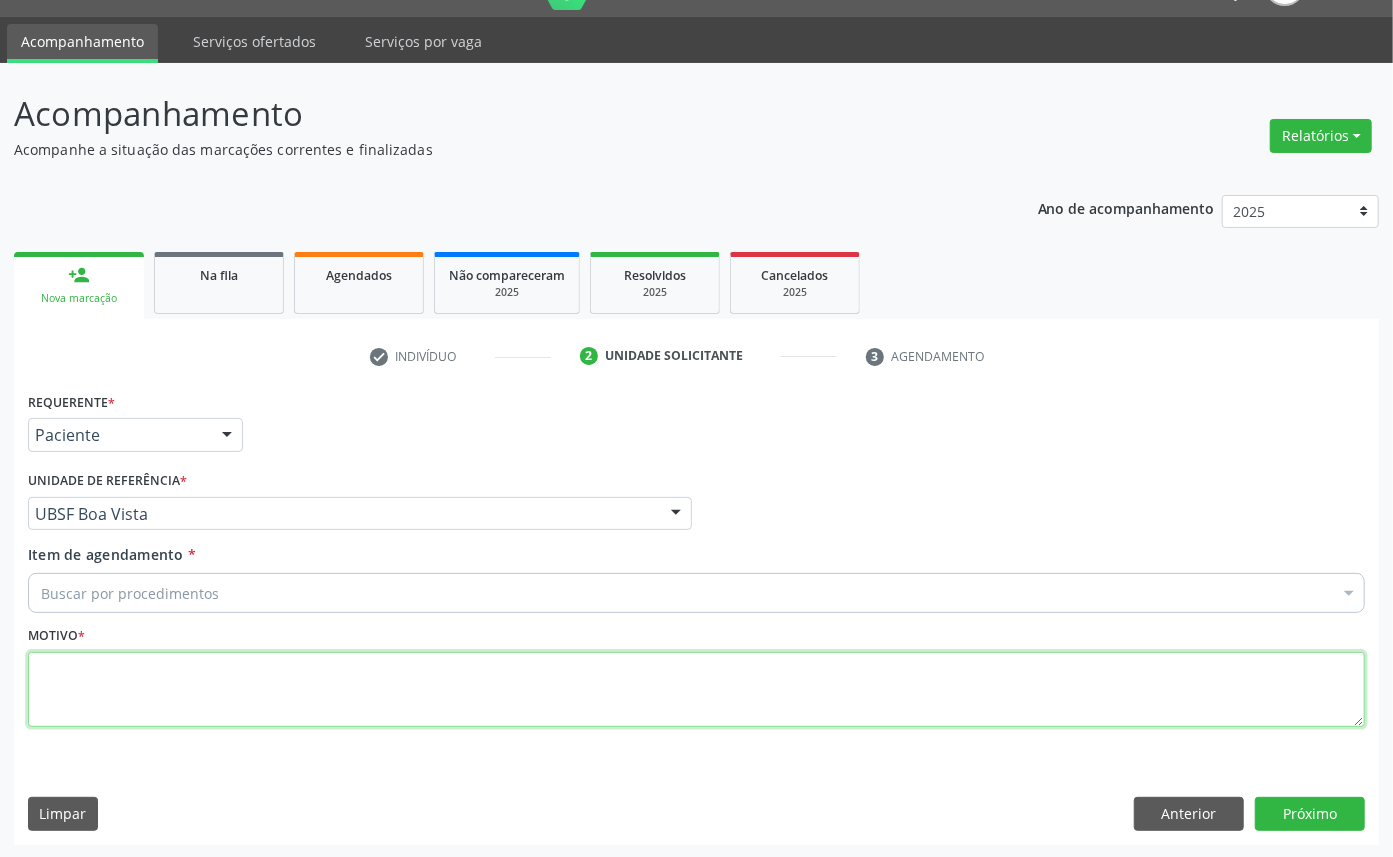 drag, startPoint x: 194, startPoint y: 666, endPoint x: 214, endPoint y: 607, distance: 62.297672 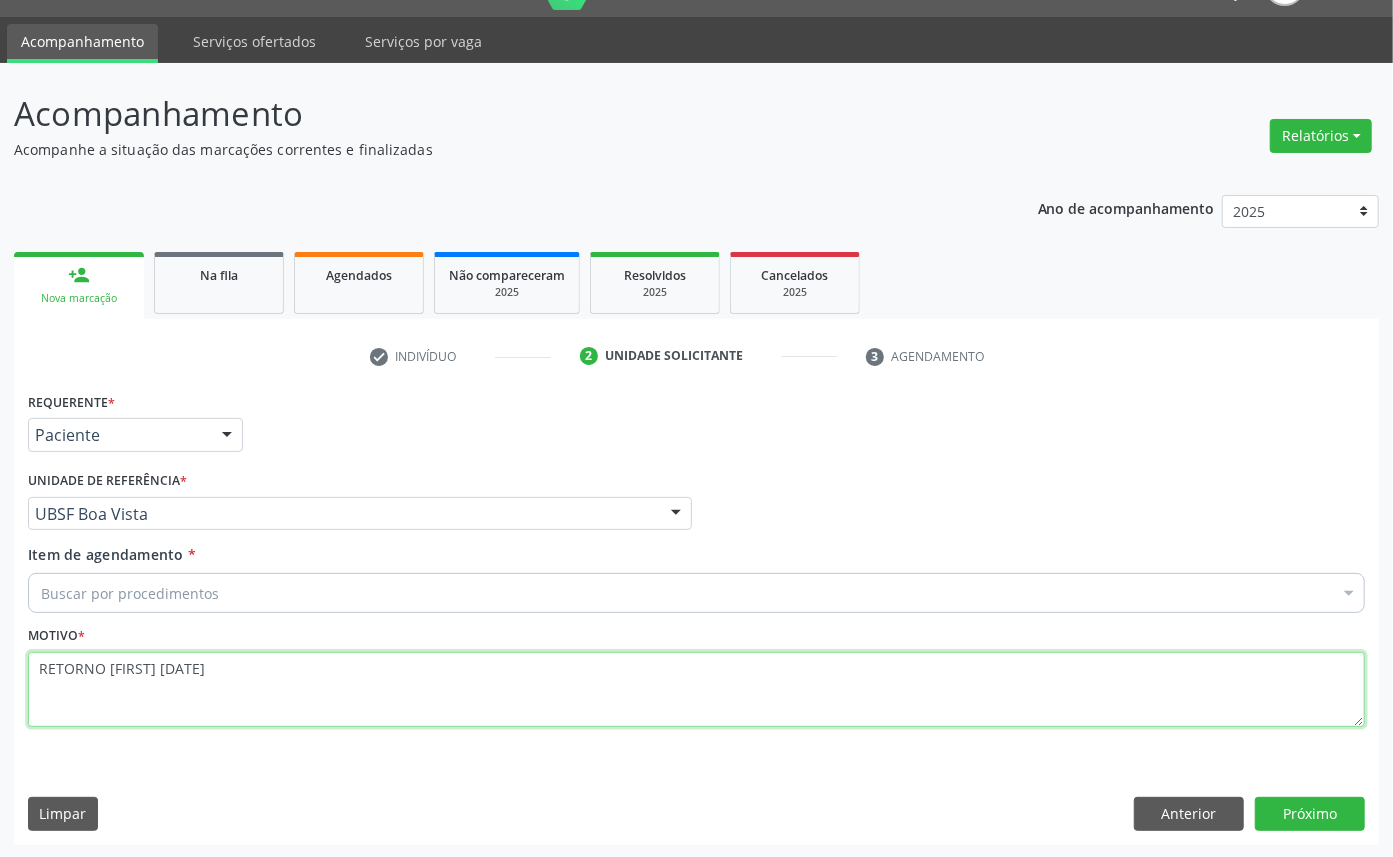 type on "RETORNO [NAME] [DATE]" 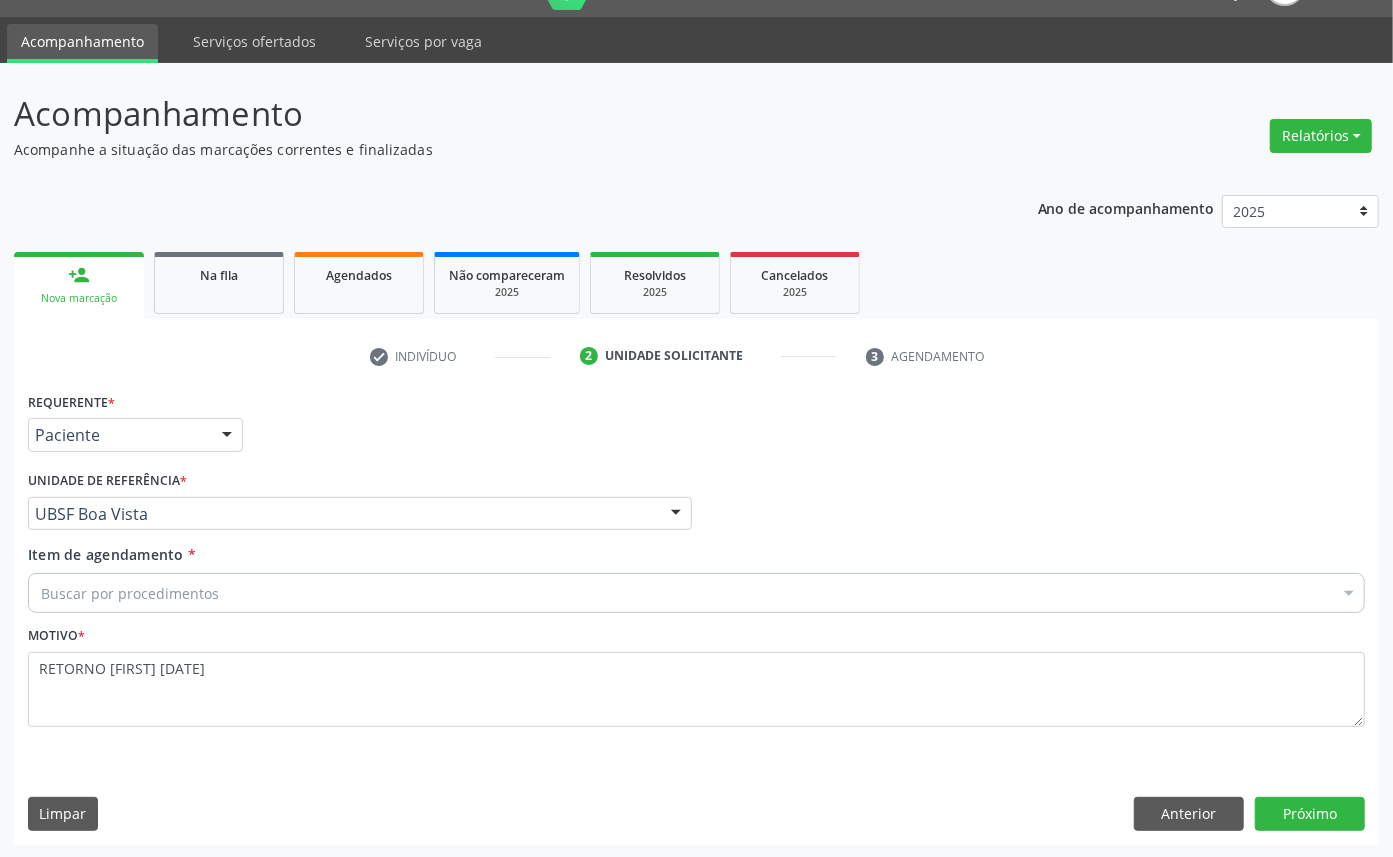 paste on "ENDOCRINOLOGISTA" 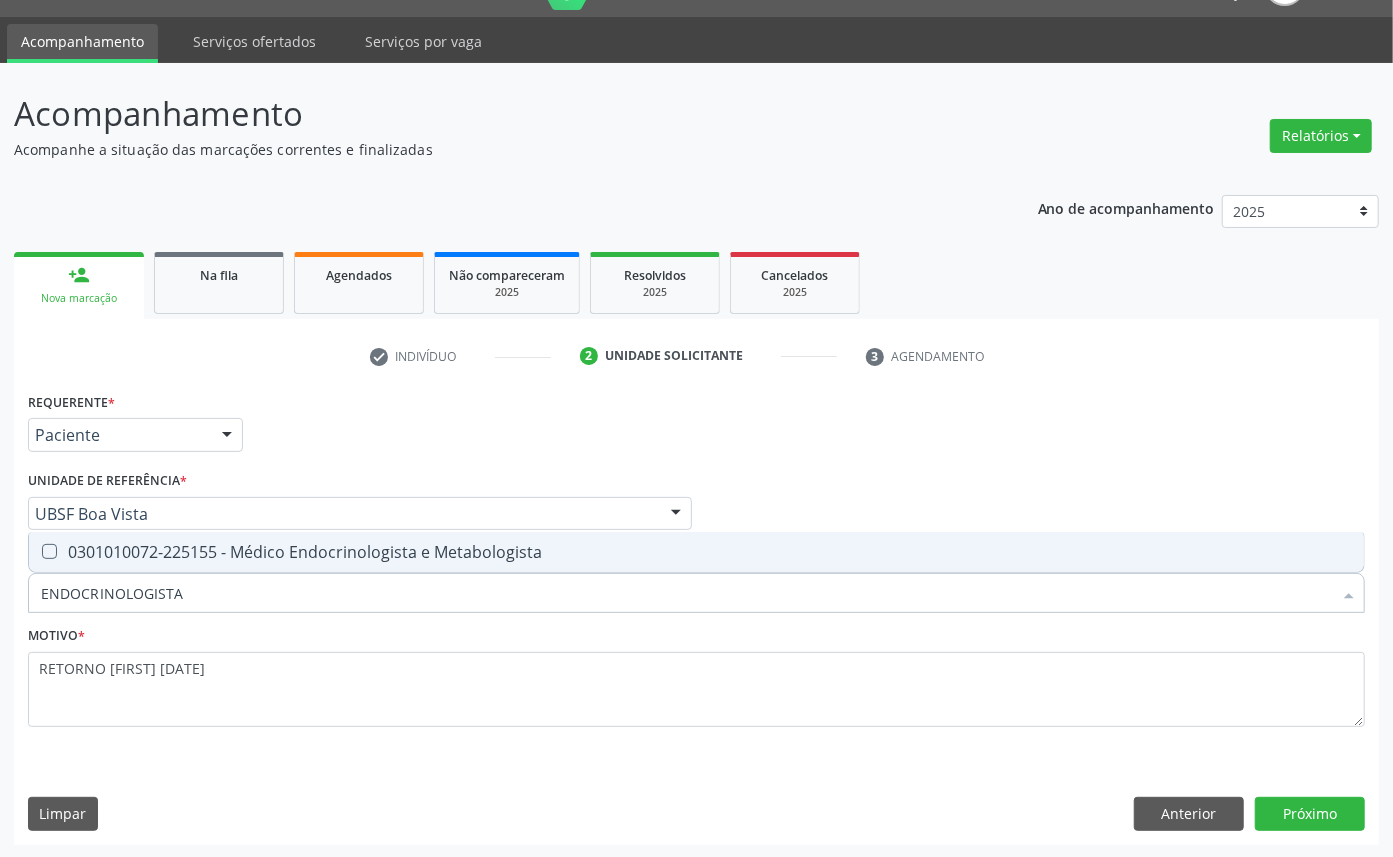 click on "0301010072-225155 - Médico Endocrinologista e Metabologista" at bounding box center (696, 552) 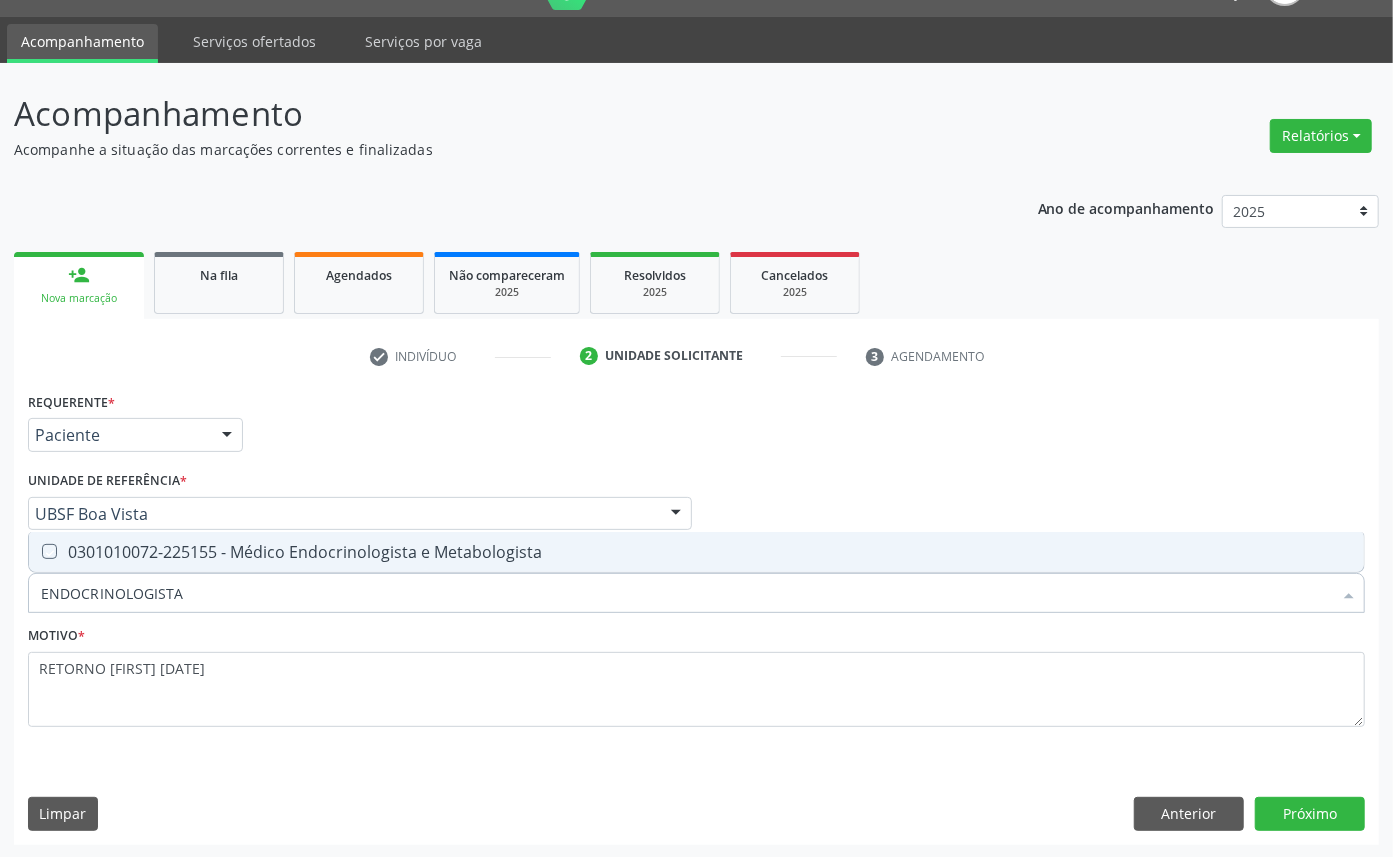 checkbox on "true" 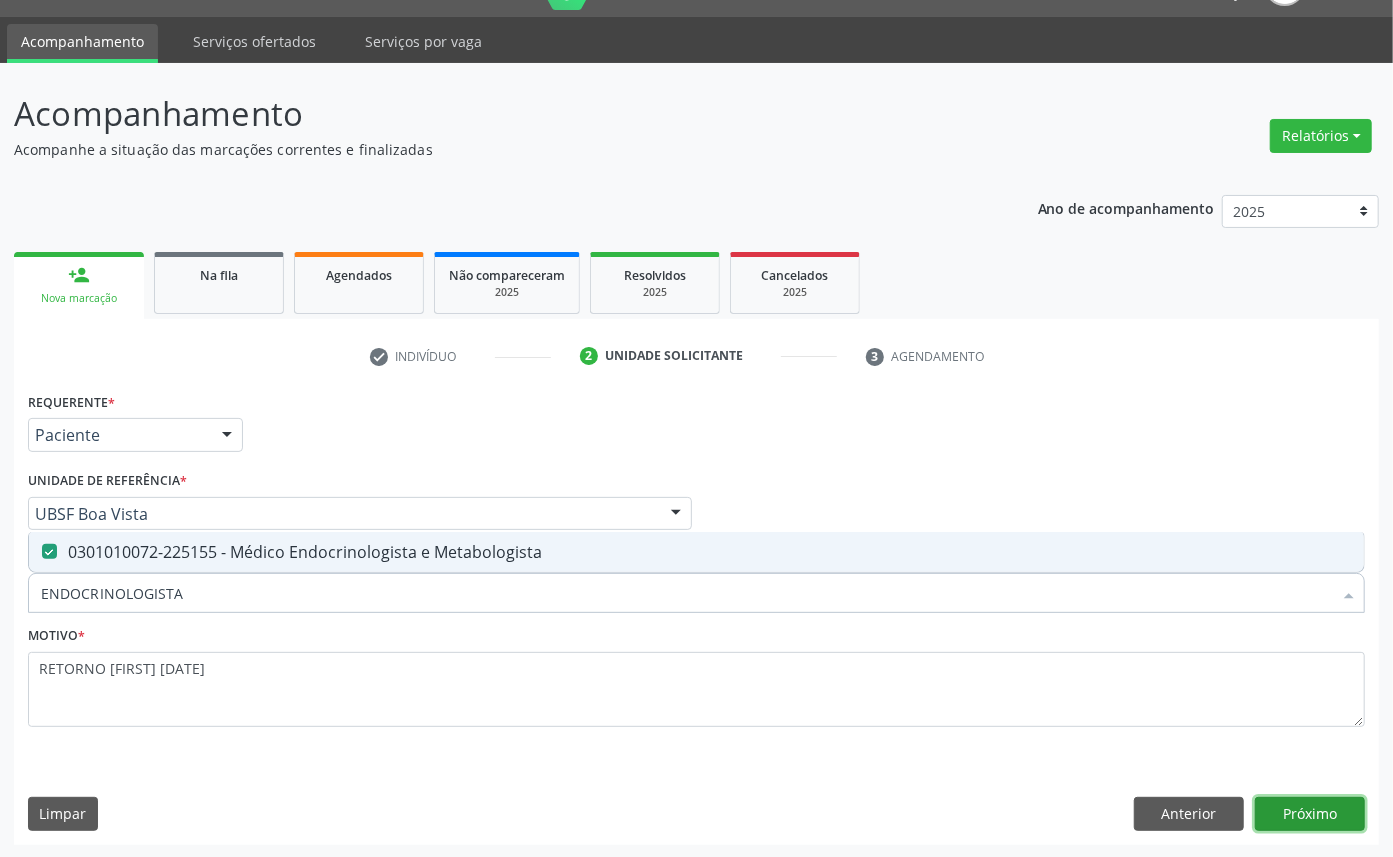 click on "Próximo" at bounding box center (1310, 814) 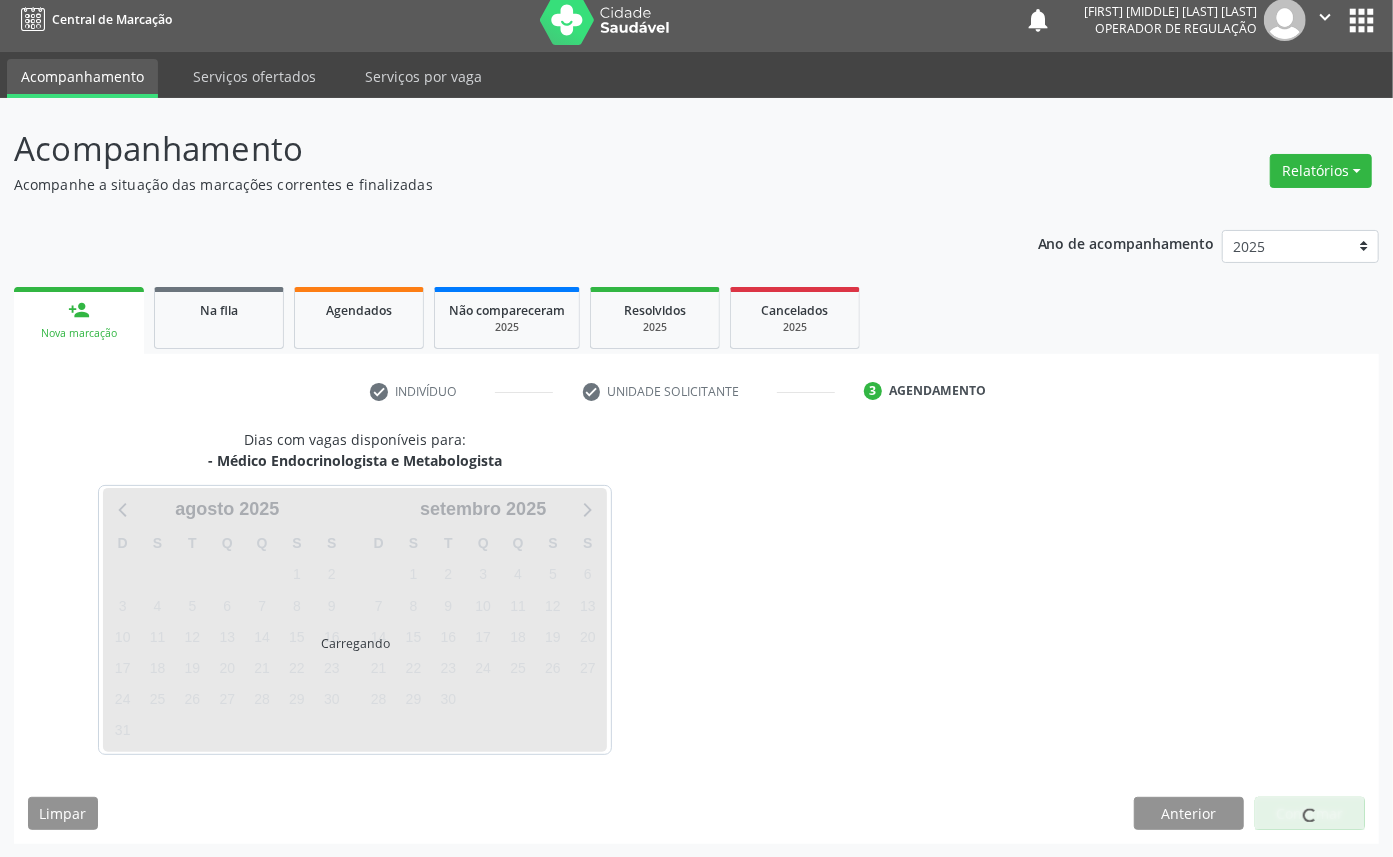 scroll, scrollTop: 47, scrollLeft: 0, axis: vertical 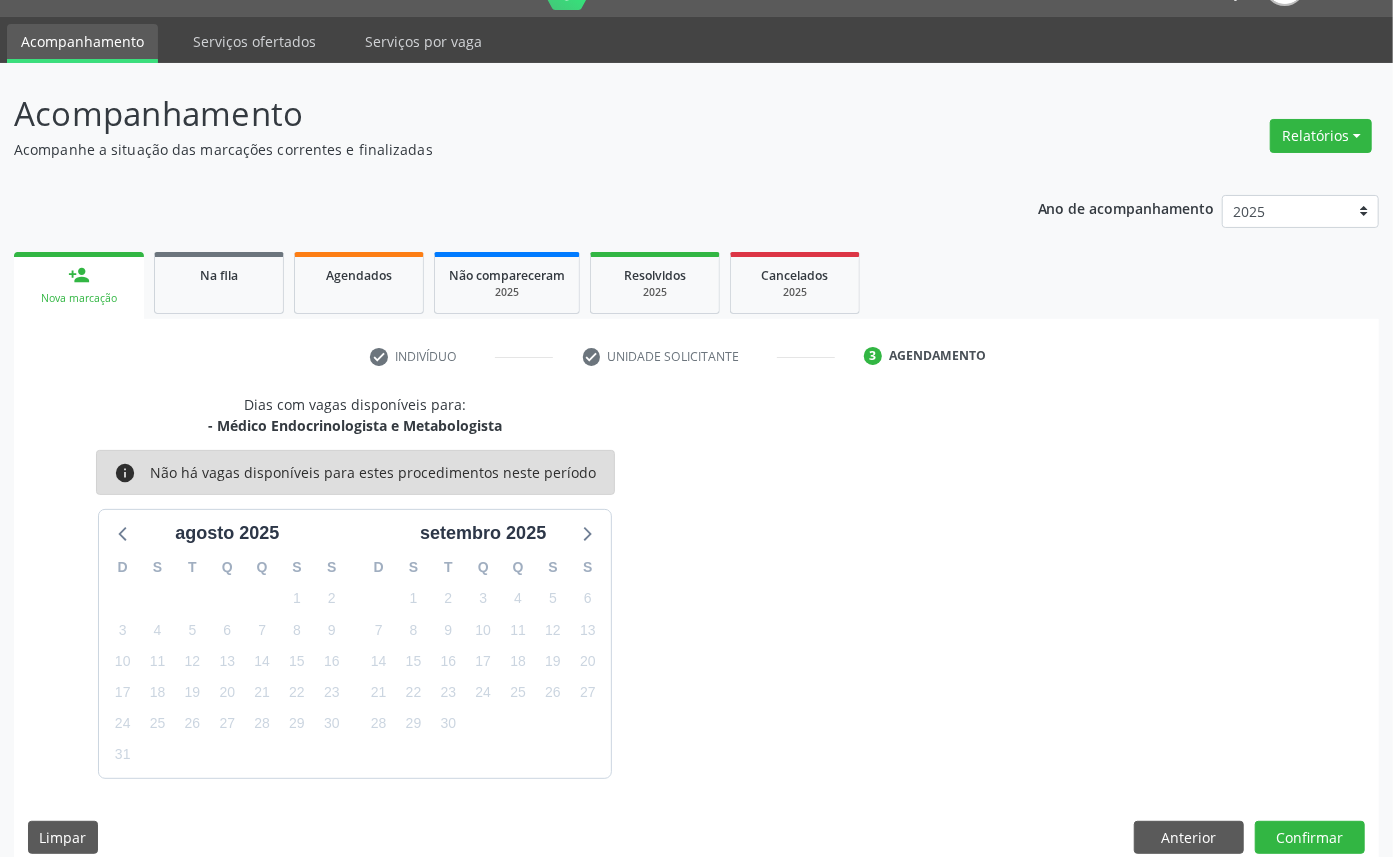 click on "18" at bounding box center [518, 661] 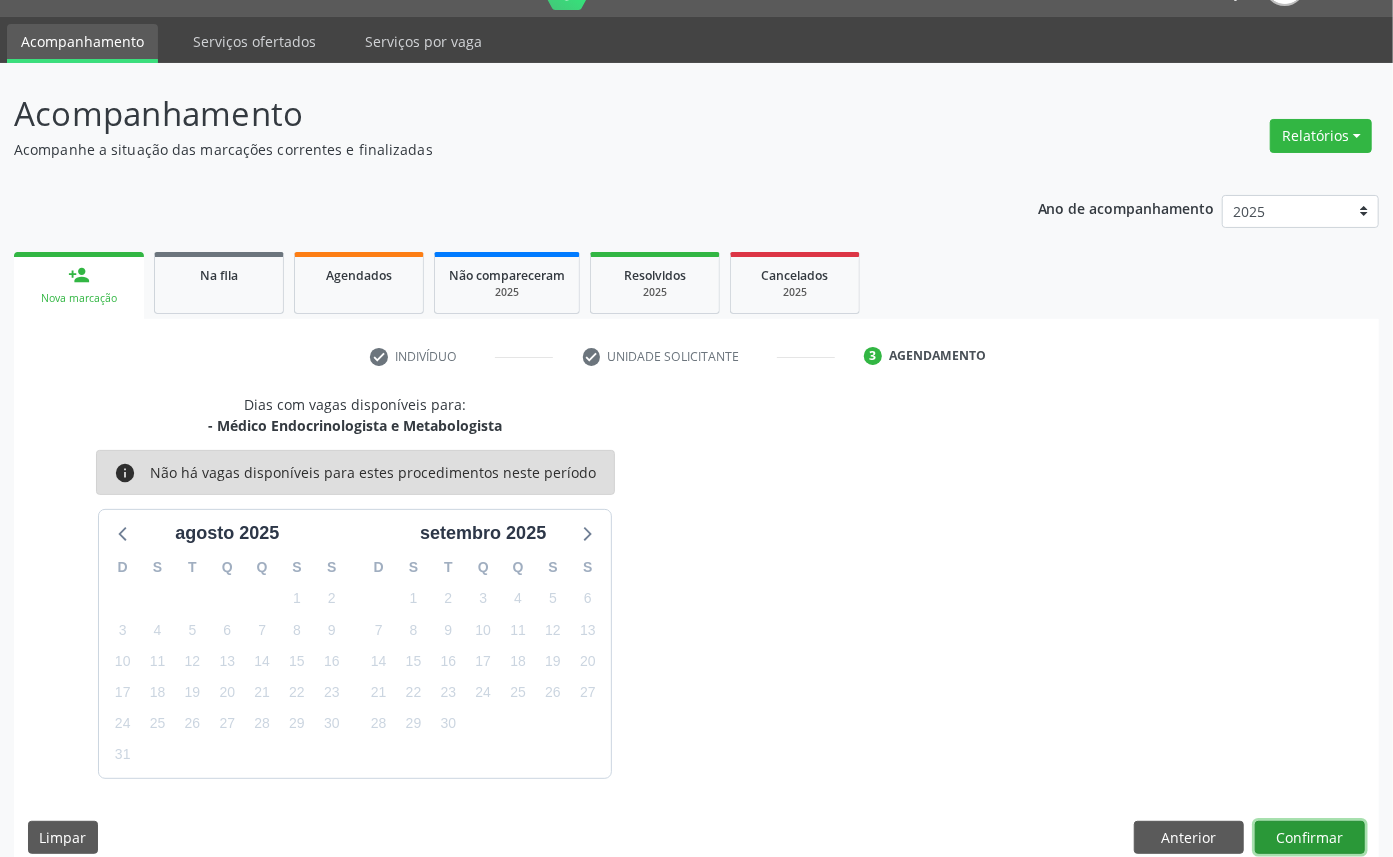 click on "Confirmar" at bounding box center [1310, 838] 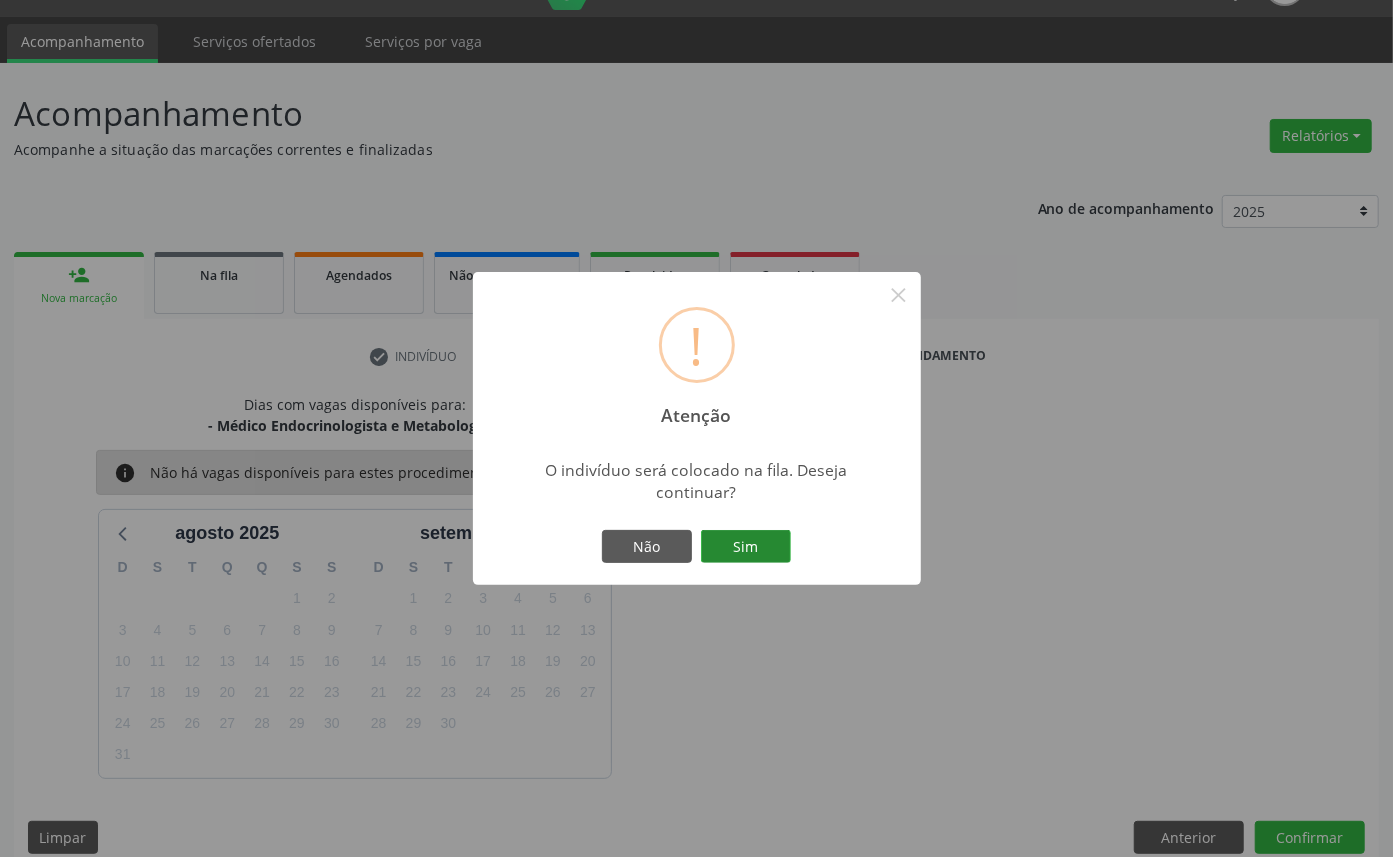 click on "Sim" at bounding box center [746, 547] 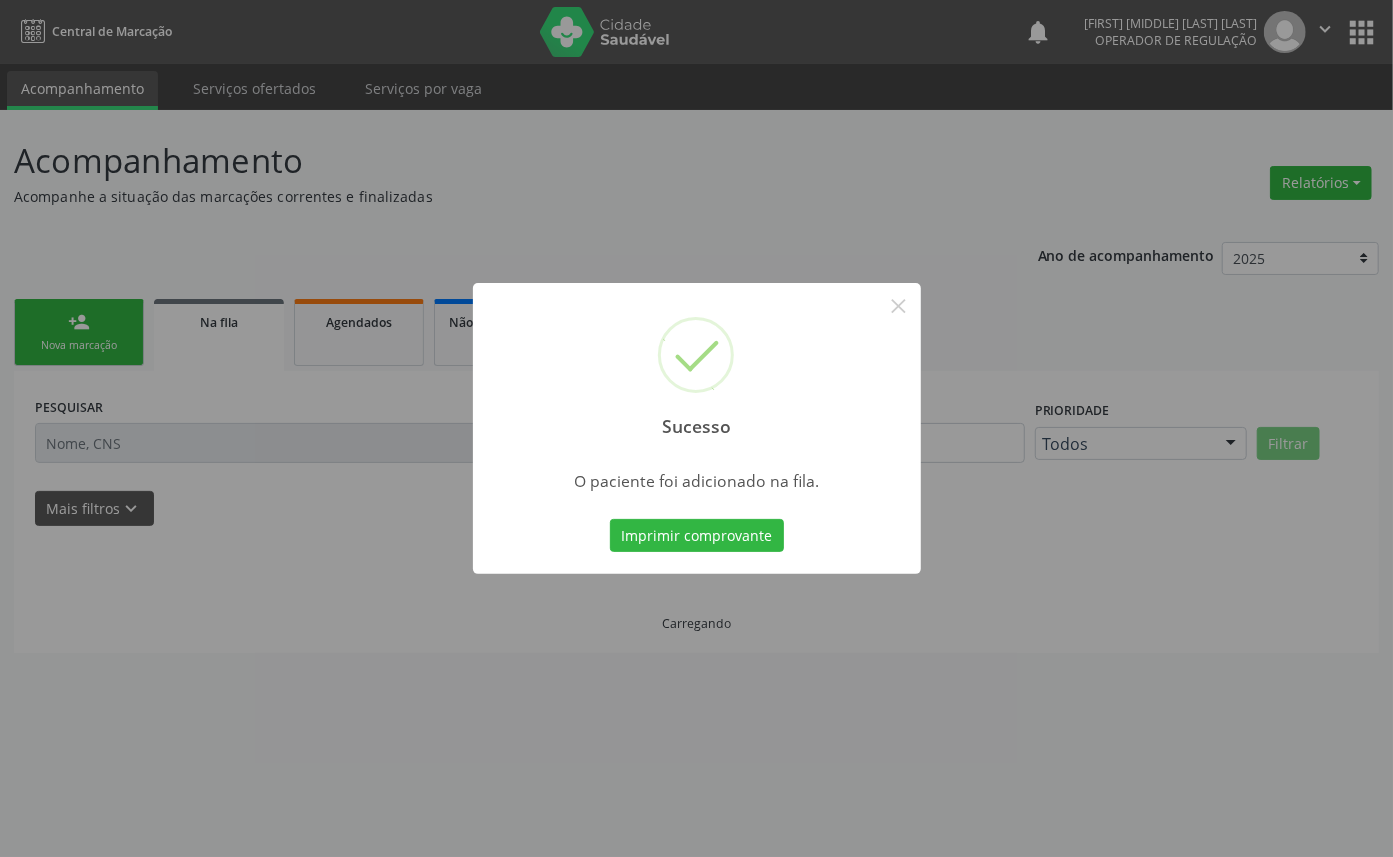 scroll, scrollTop: 0, scrollLeft: 0, axis: both 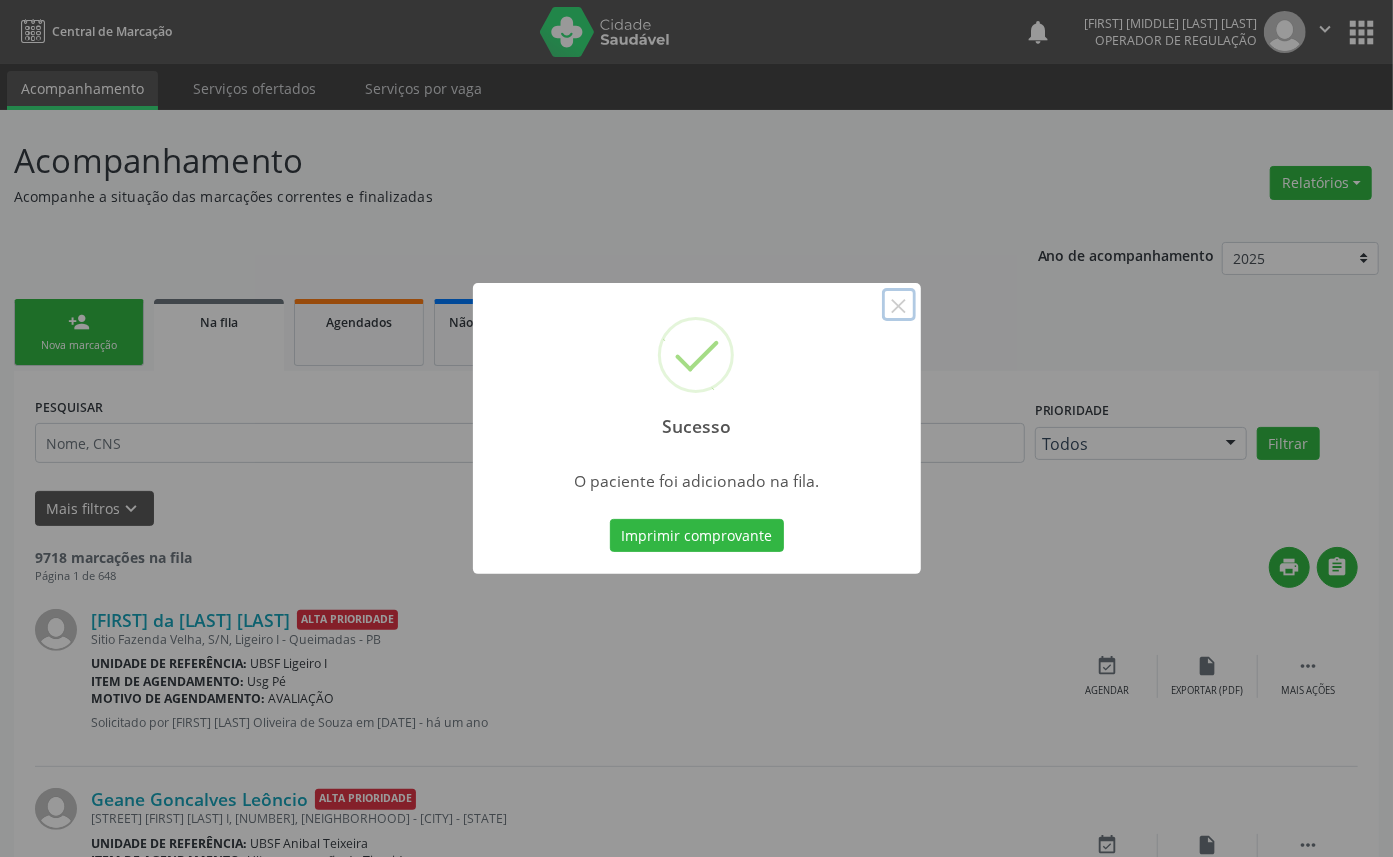 drag, startPoint x: 893, startPoint y: 297, endPoint x: 836, endPoint y: 284, distance: 58.463665 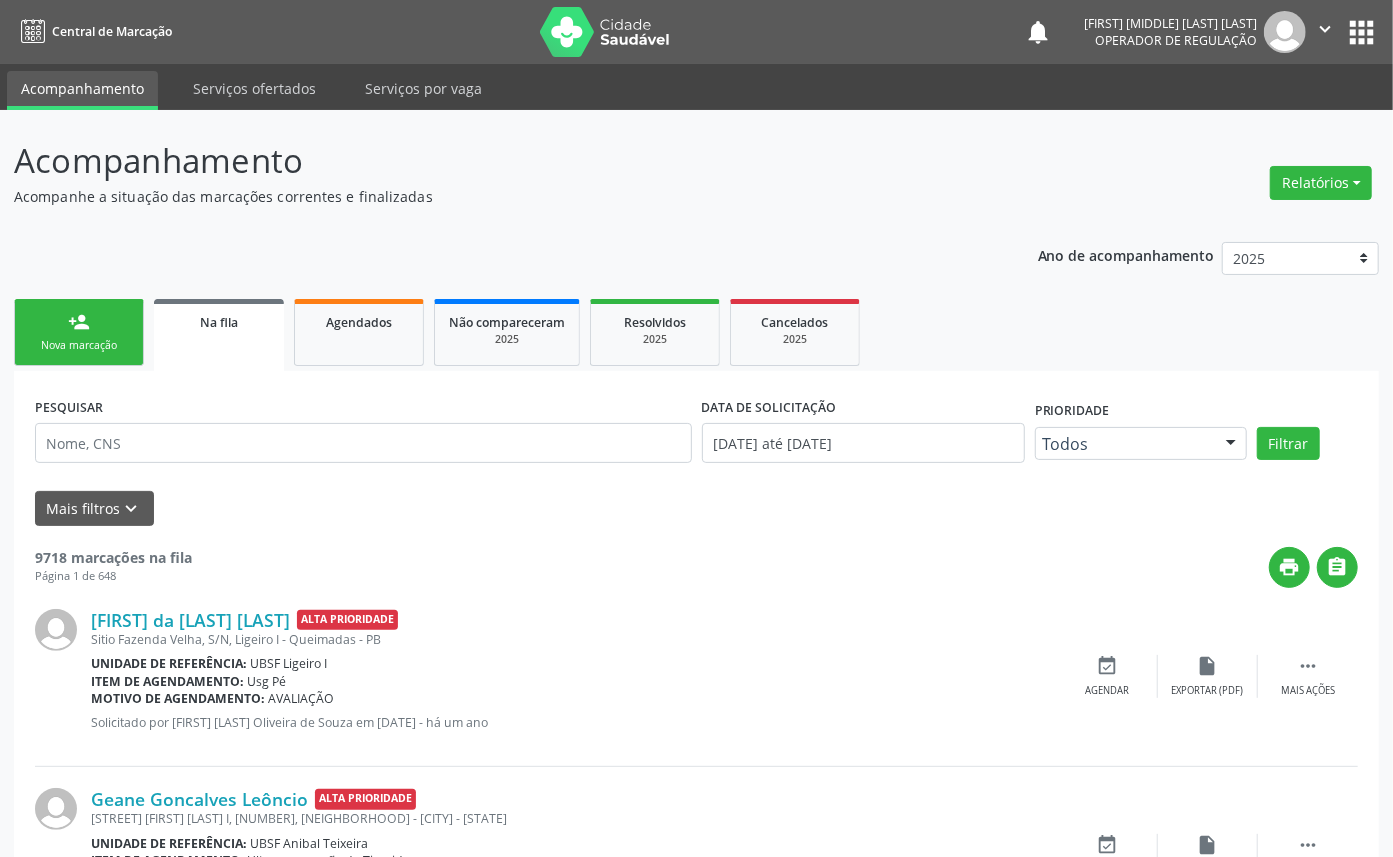 click on "person_add
Nova marcação" at bounding box center (79, 332) 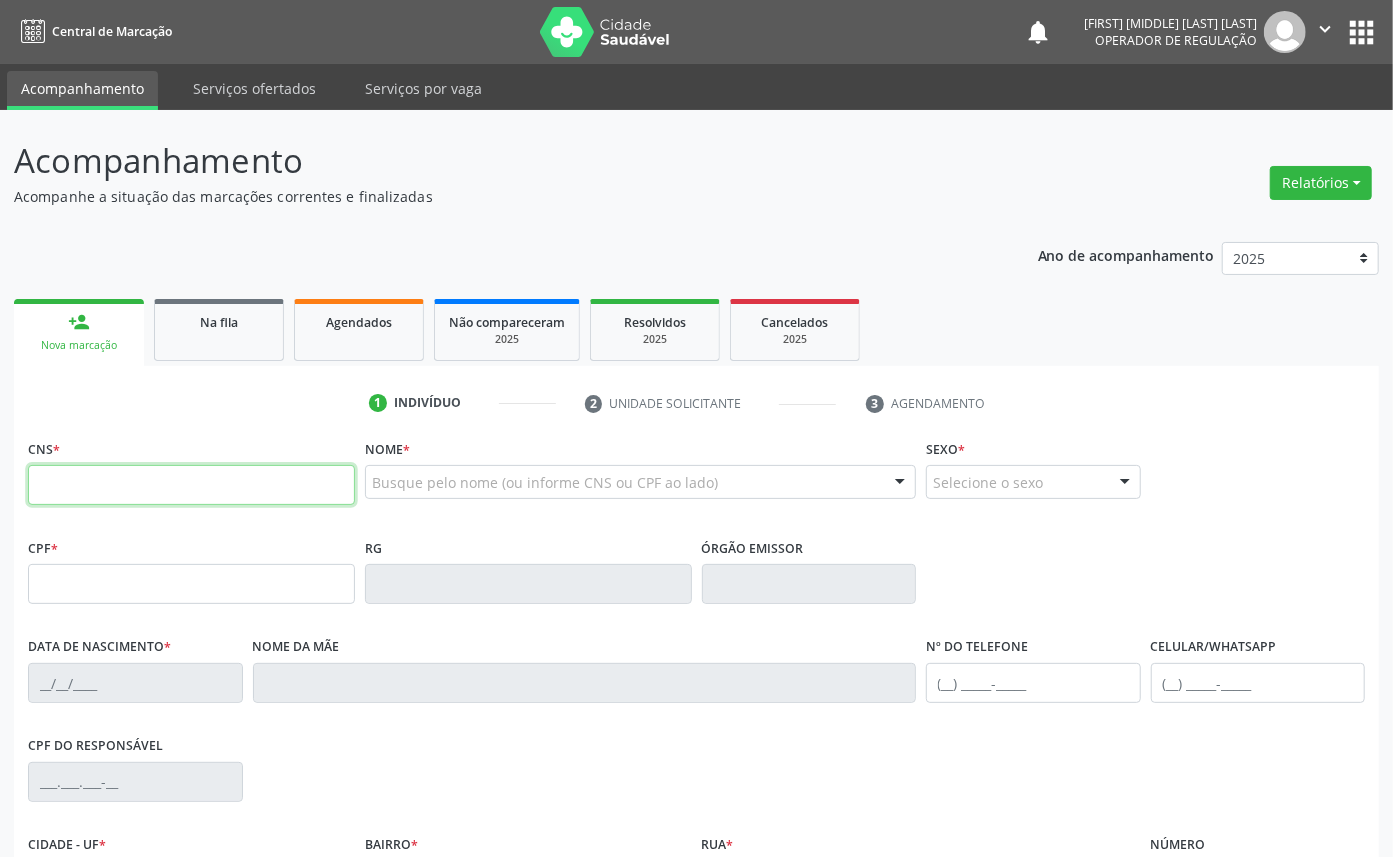 click at bounding box center (191, 485) 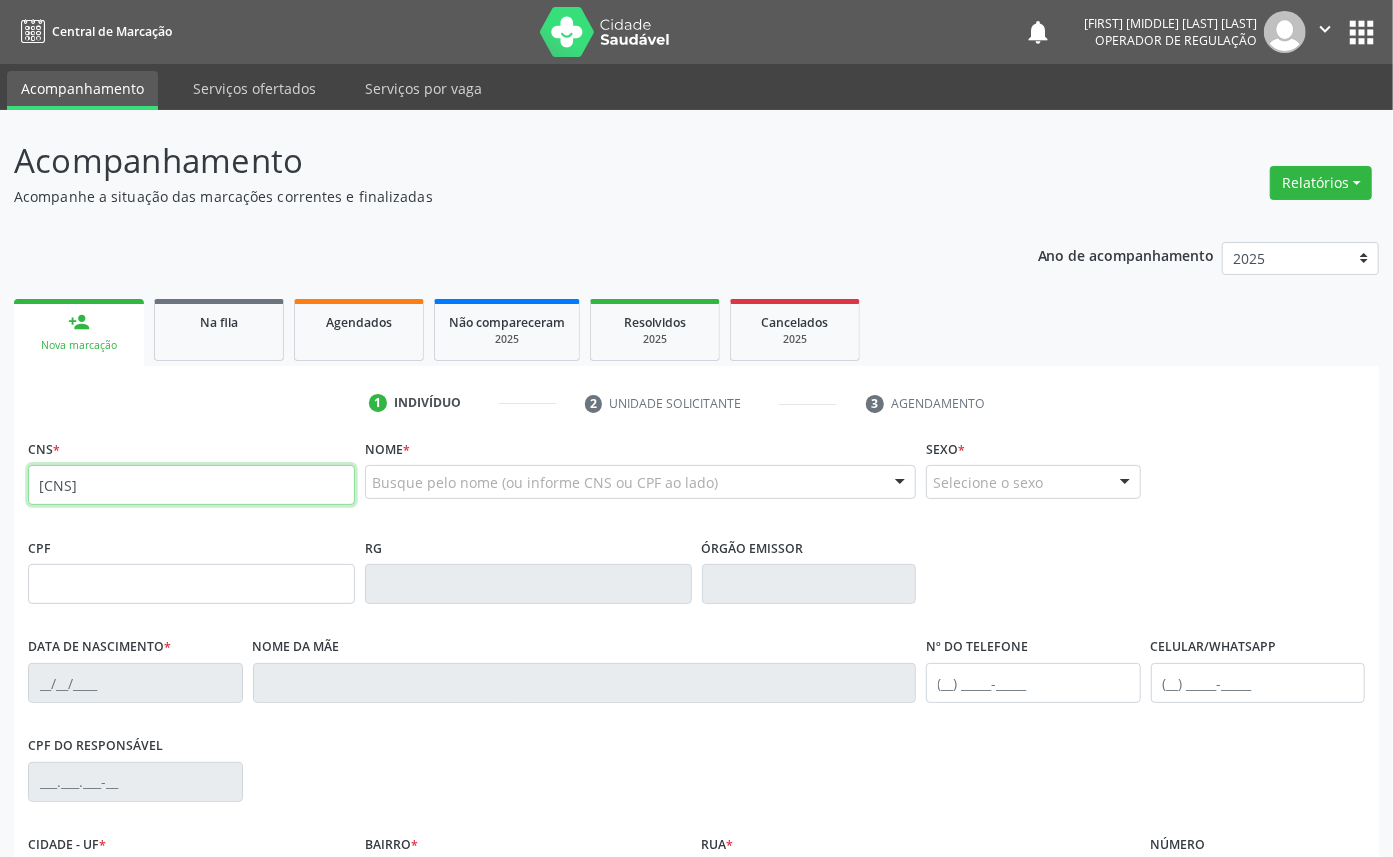 type on "700 5005 5202 3450" 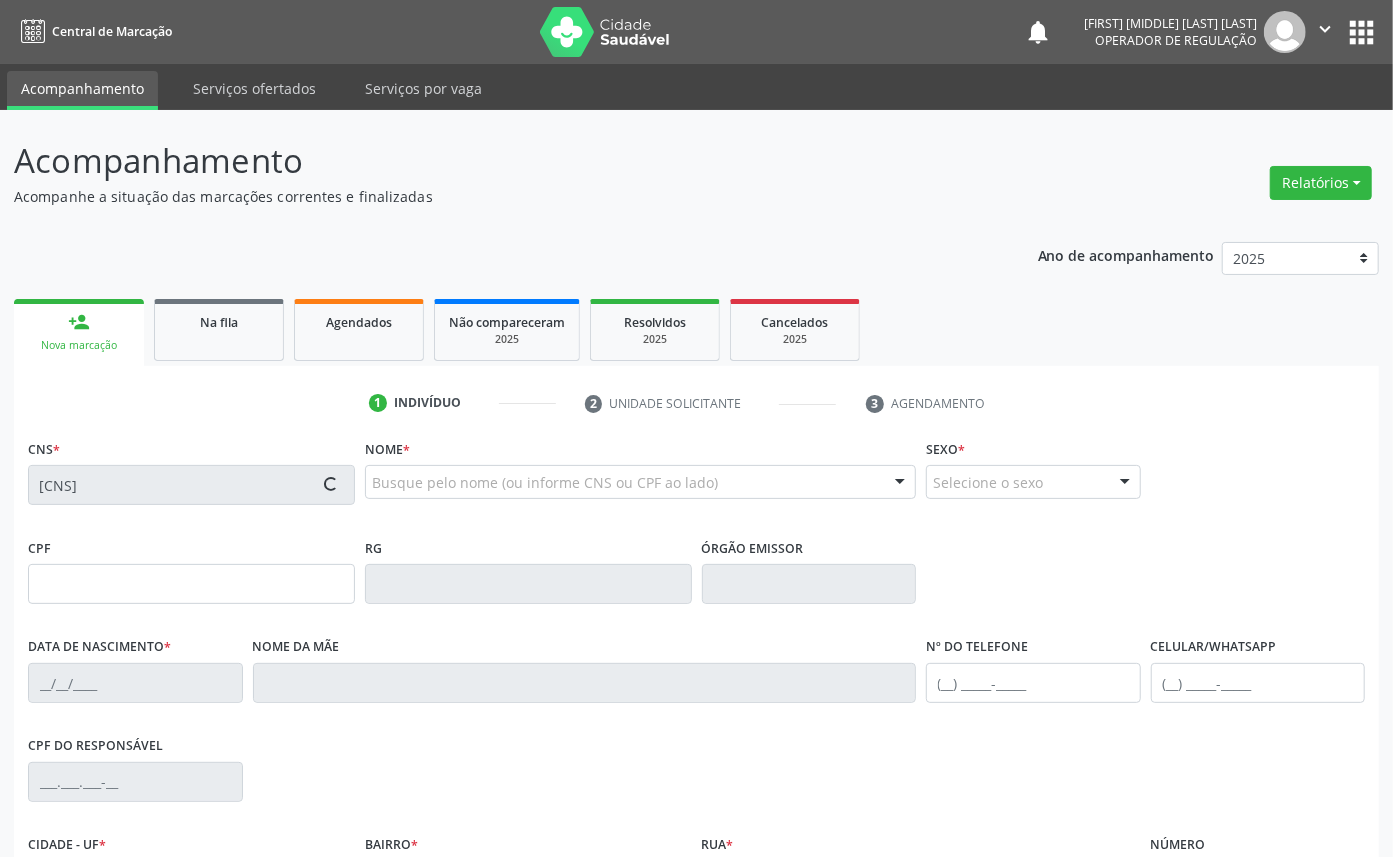 type on "021.334.564-14" 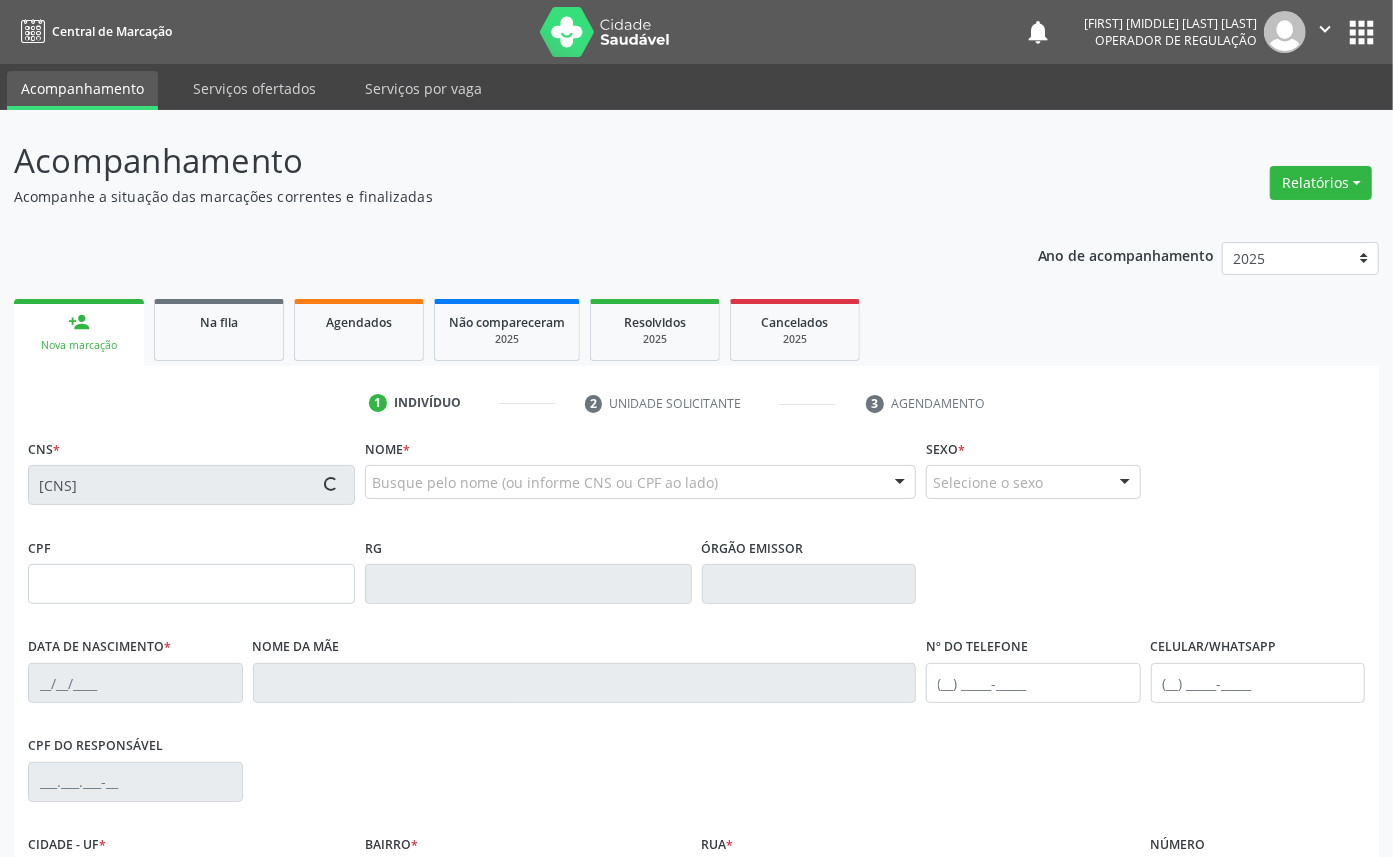 type on "23/02/1966" 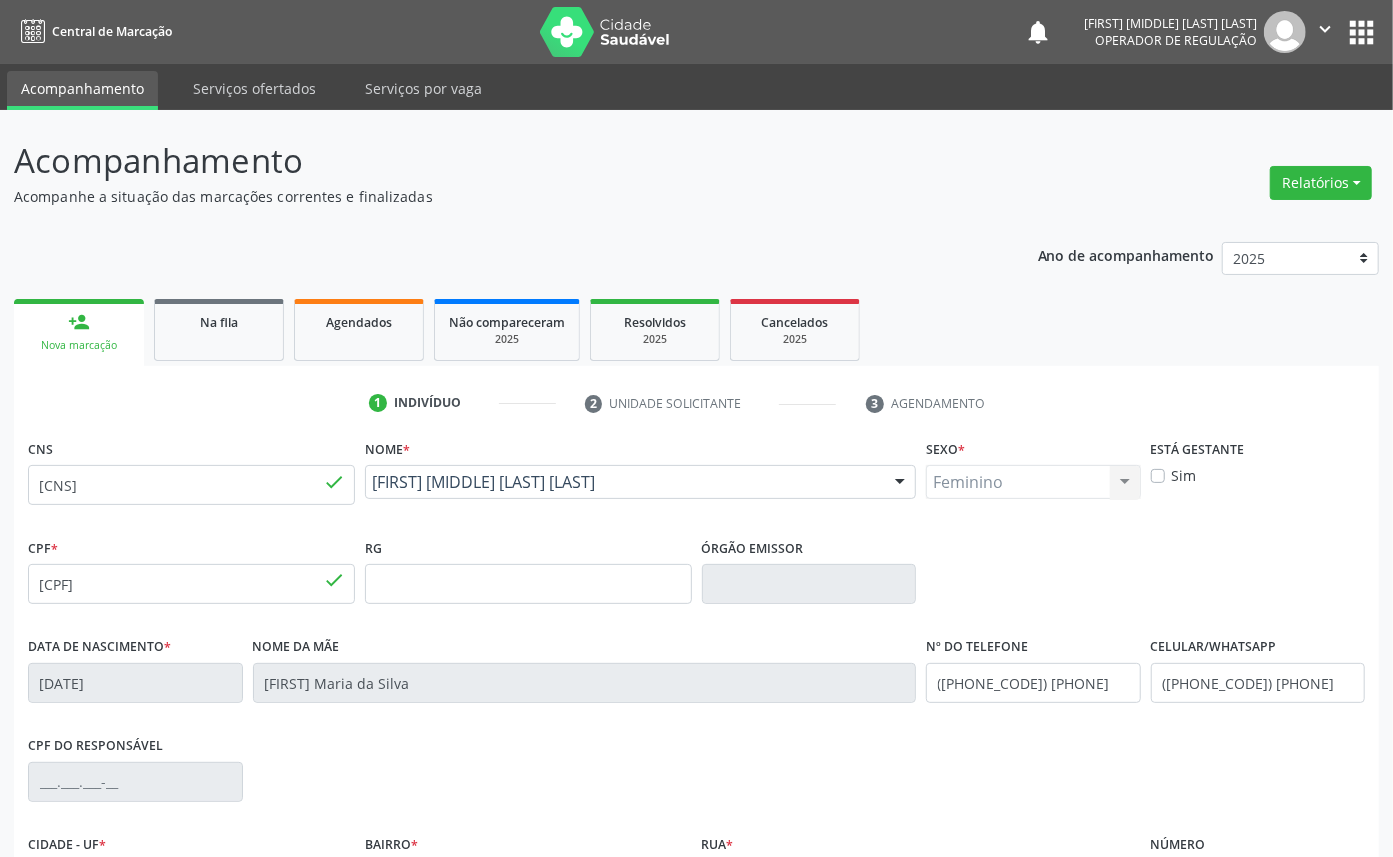 scroll, scrollTop: 225, scrollLeft: 0, axis: vertical 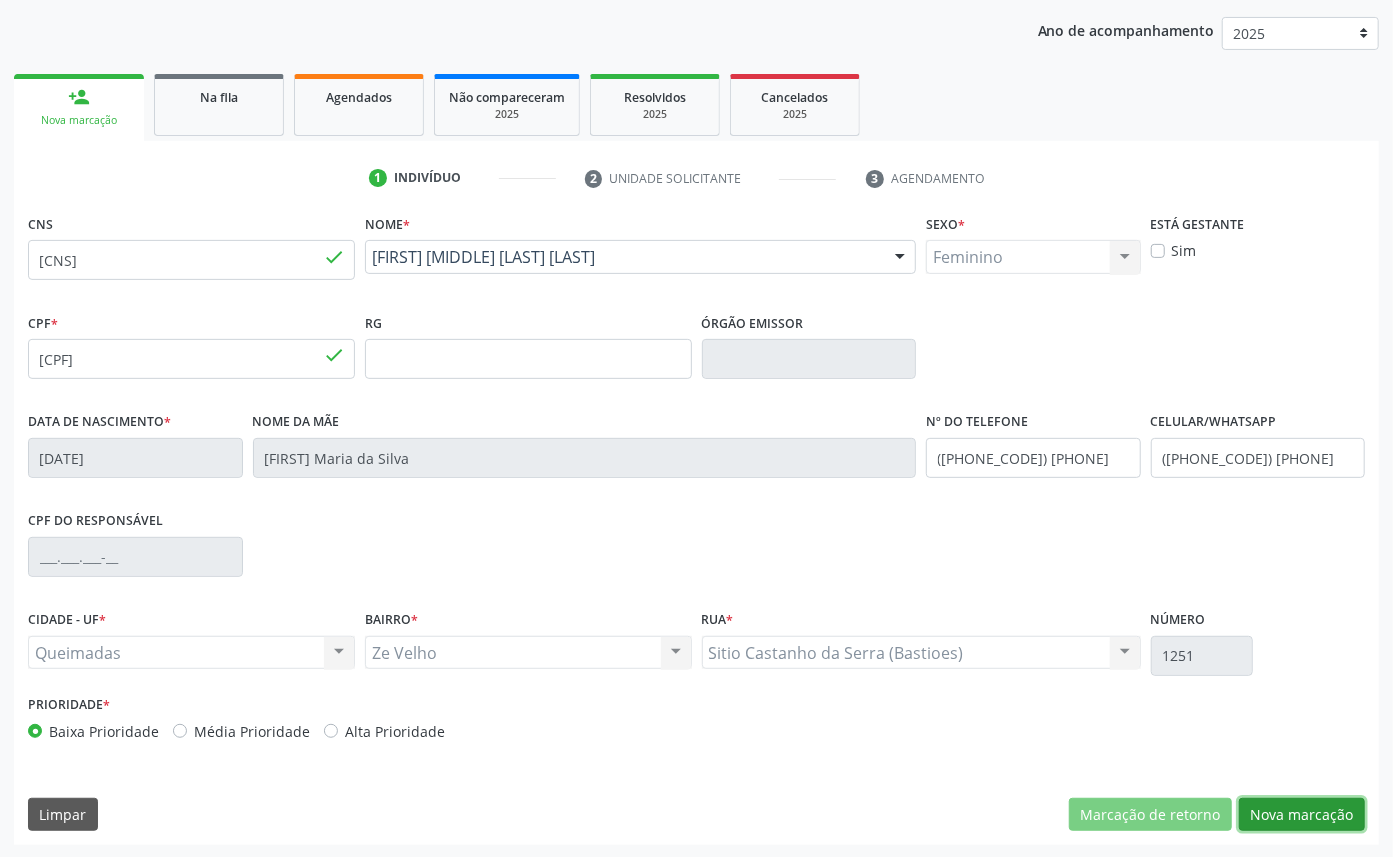 click on "Nova marcação" at bounding box center (1302, 815) 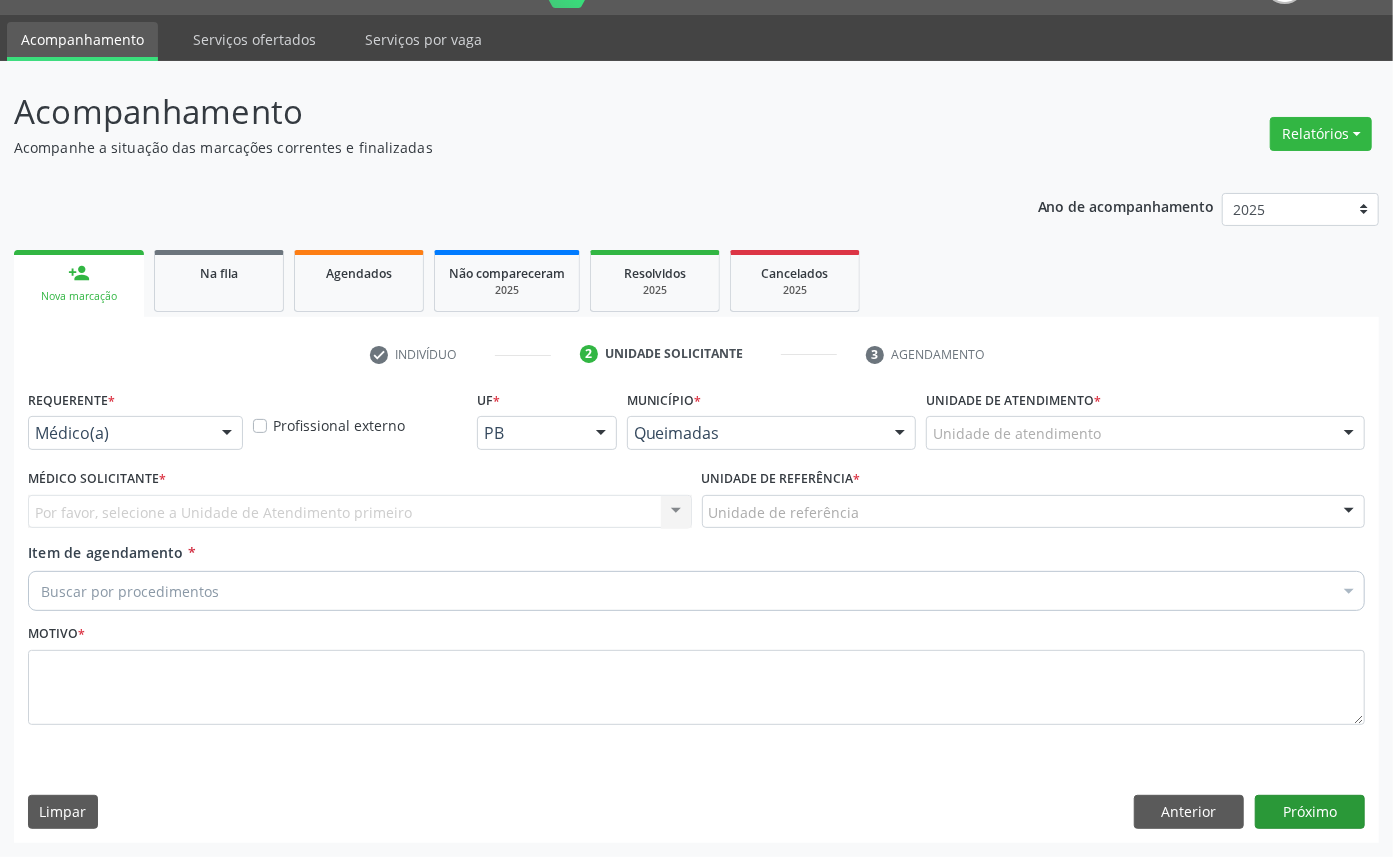 scroll, scrollTop: 47, scrollLeft: 0, axis: vertical 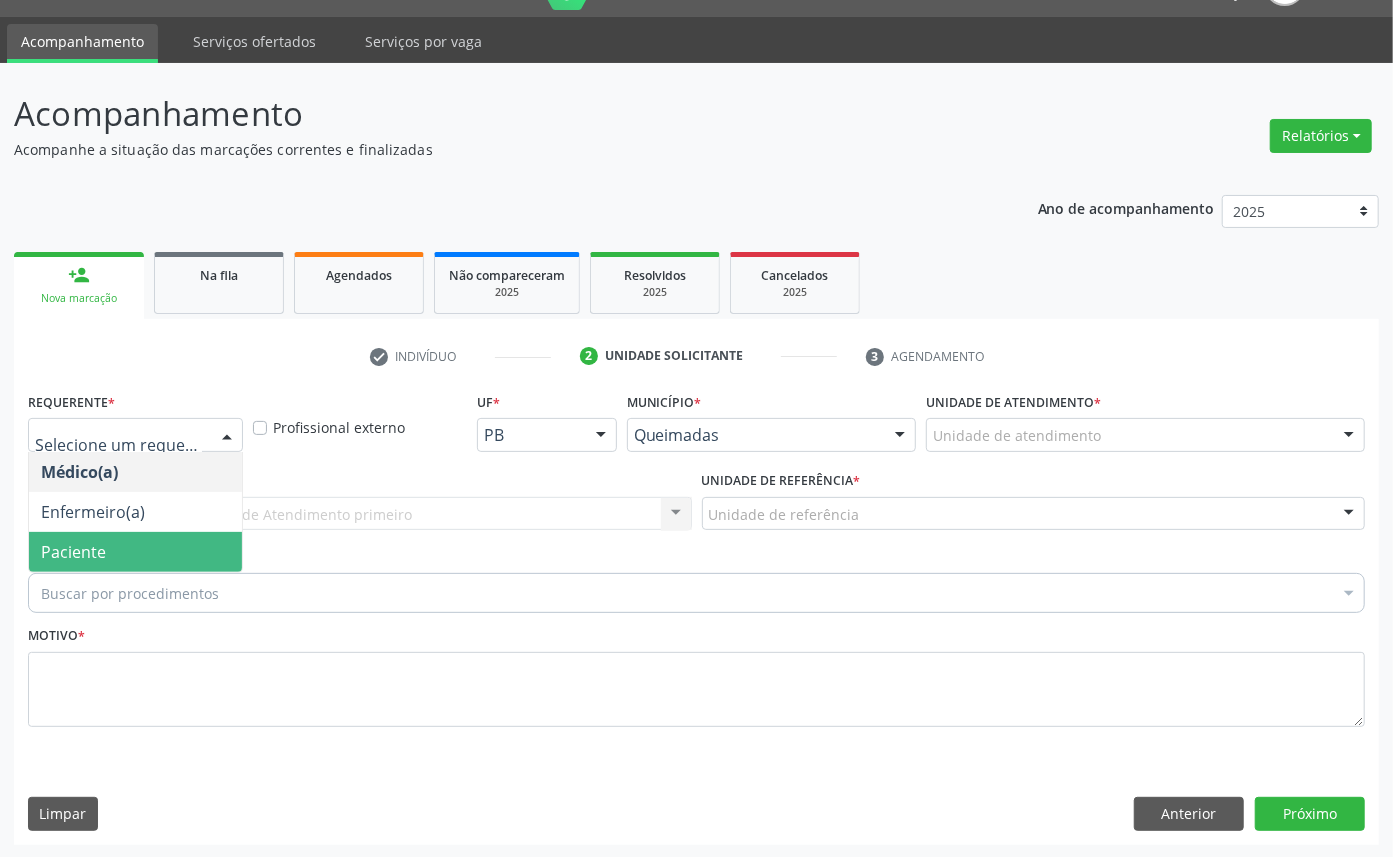 click on "Paciente" at bounding box center (135, 552) 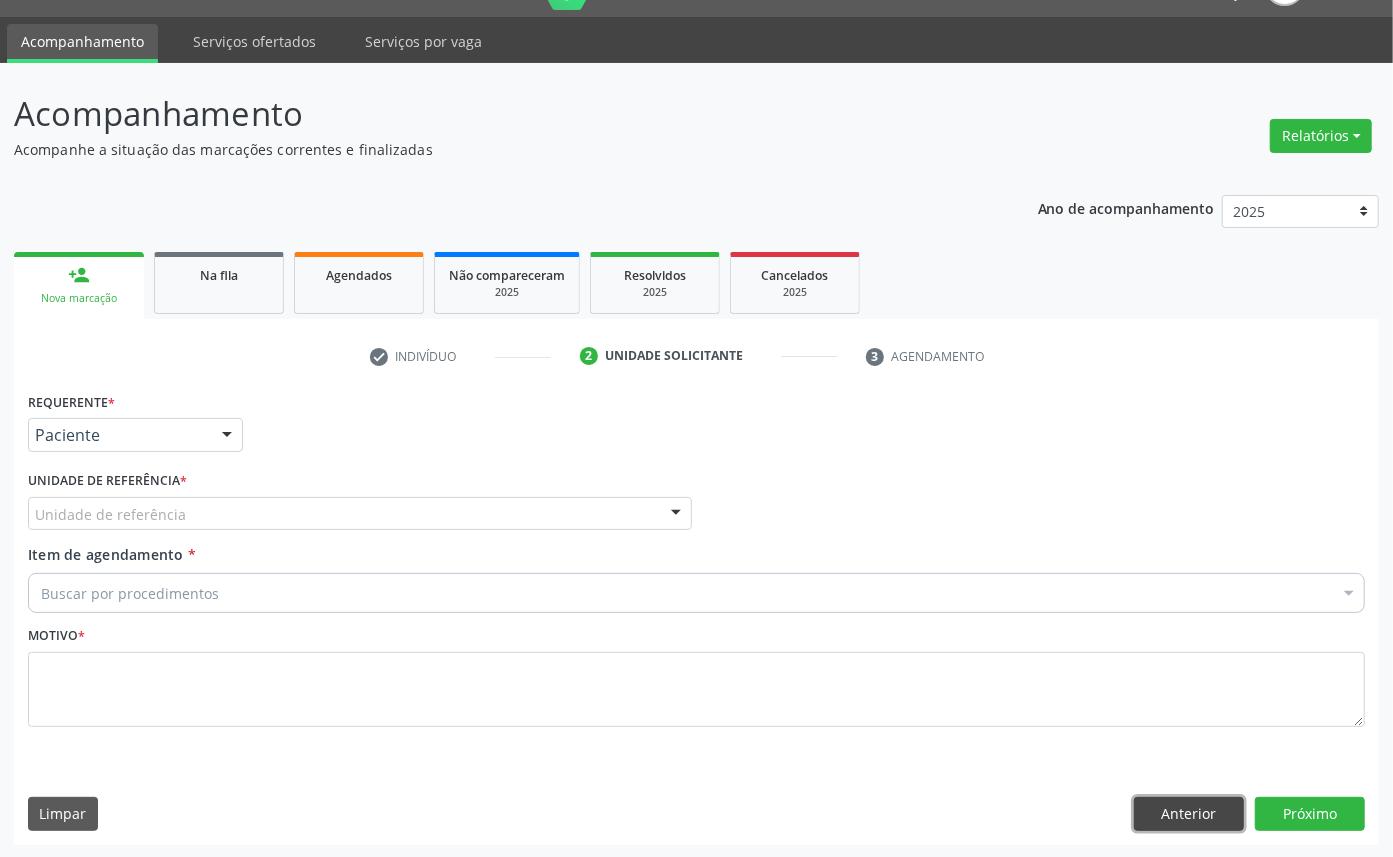 click on "Anterior" at bounding box center (1189, 814) 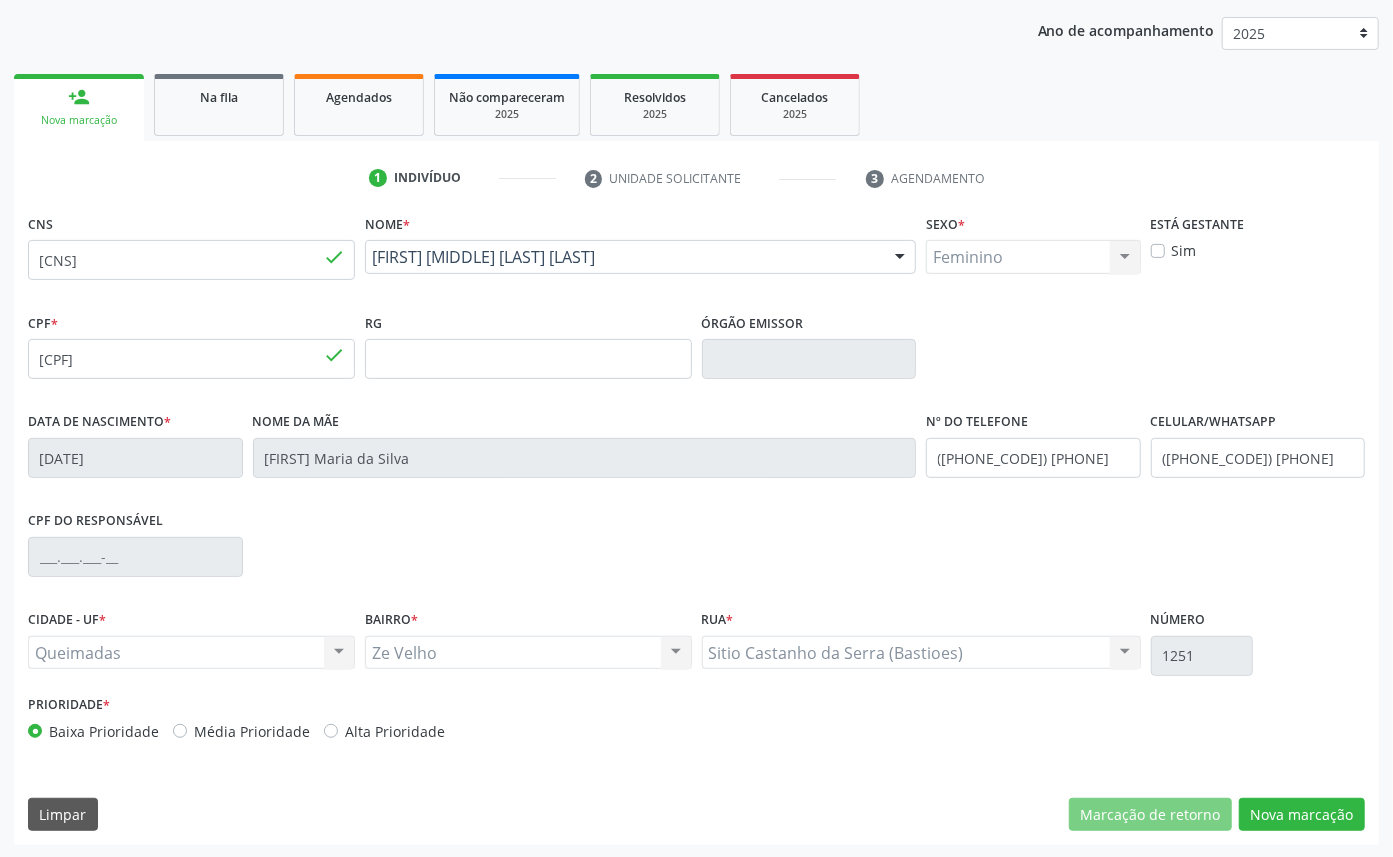 click on "CNS
700 5005 5202 3450       done
Nome
*
Maria Nalva da Silva Tavares
Maria Nalva da Silva Tavares
CNS:
700 5005 5202 3450
CPF:
021.334.564-14
Nascimento:
23/02/1966
Nenhum resultado encontrado para: "   "
Digite o nome
Sexo
*
Feminino         Masculino   Feminino
Nenhum resultado encontrado para: "   "
Não há nenhuma opção para ser exibida.
Está gestante
Sim
CPF
*
021.334.564-14       done
RG
Órgão emissor
Data de nascimento
*
23/02/1966
Nome da mãe
Severina Maria da Silva
Nº do Telefone
(83) 99149-6757
Celular/WhatsApp
(83) 99149-6757
CPF do responsável
CIDADE - UF" at bounding box center [696, 527] 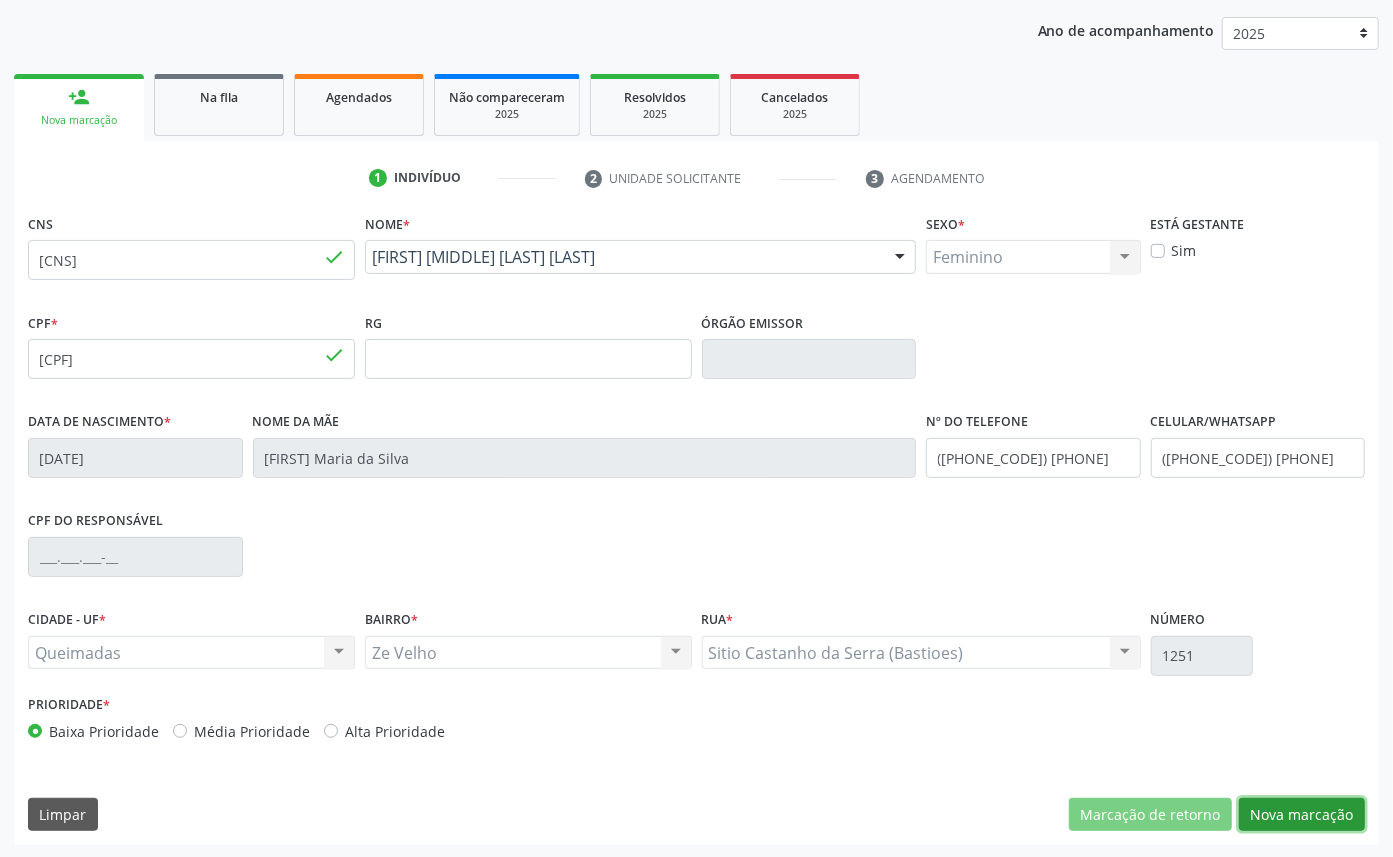 click on "Nova marcação" at bounding box center (1302, 815) 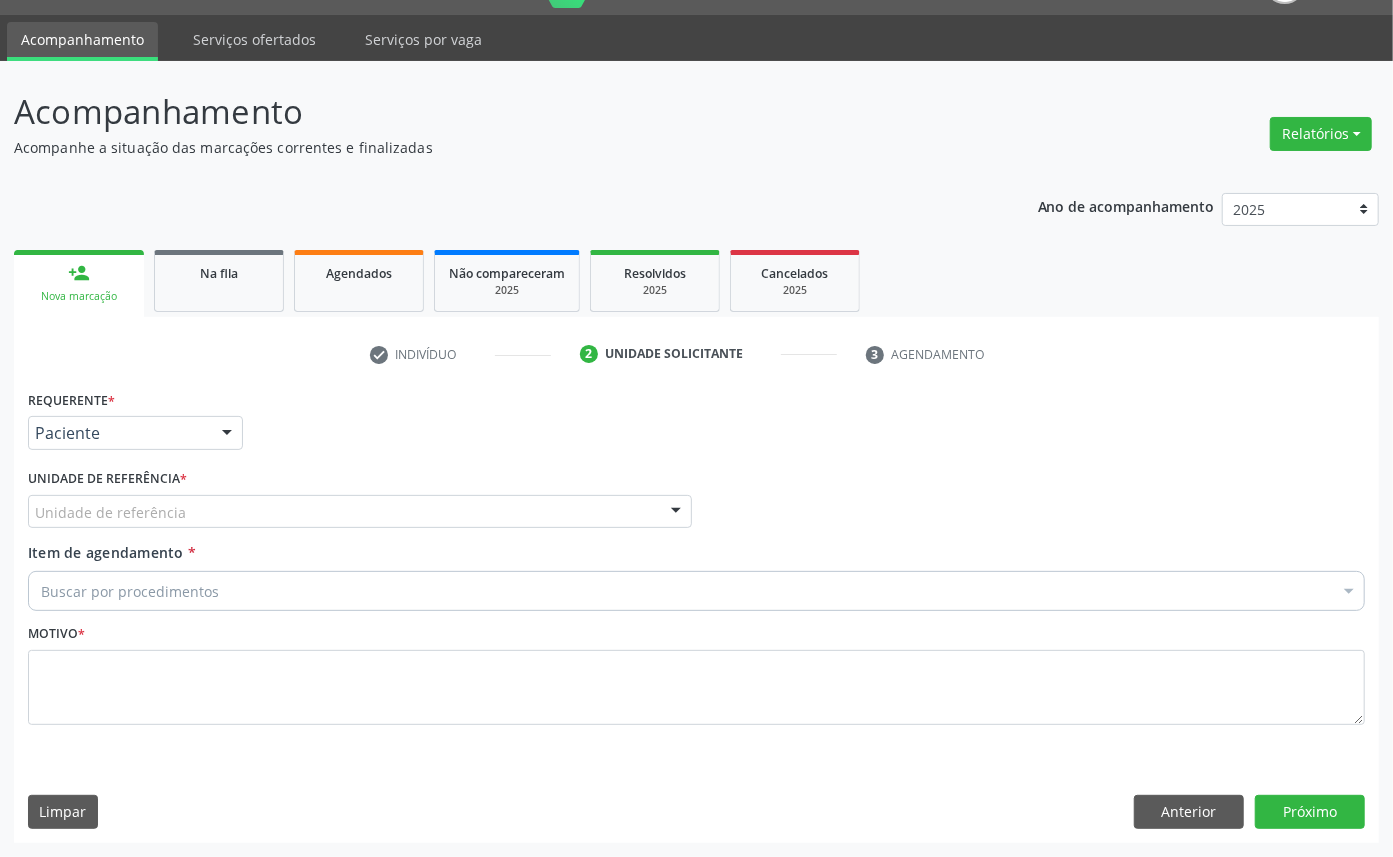 scroll, scrollTop: 47, scrollLeft: 0, axis: vertical 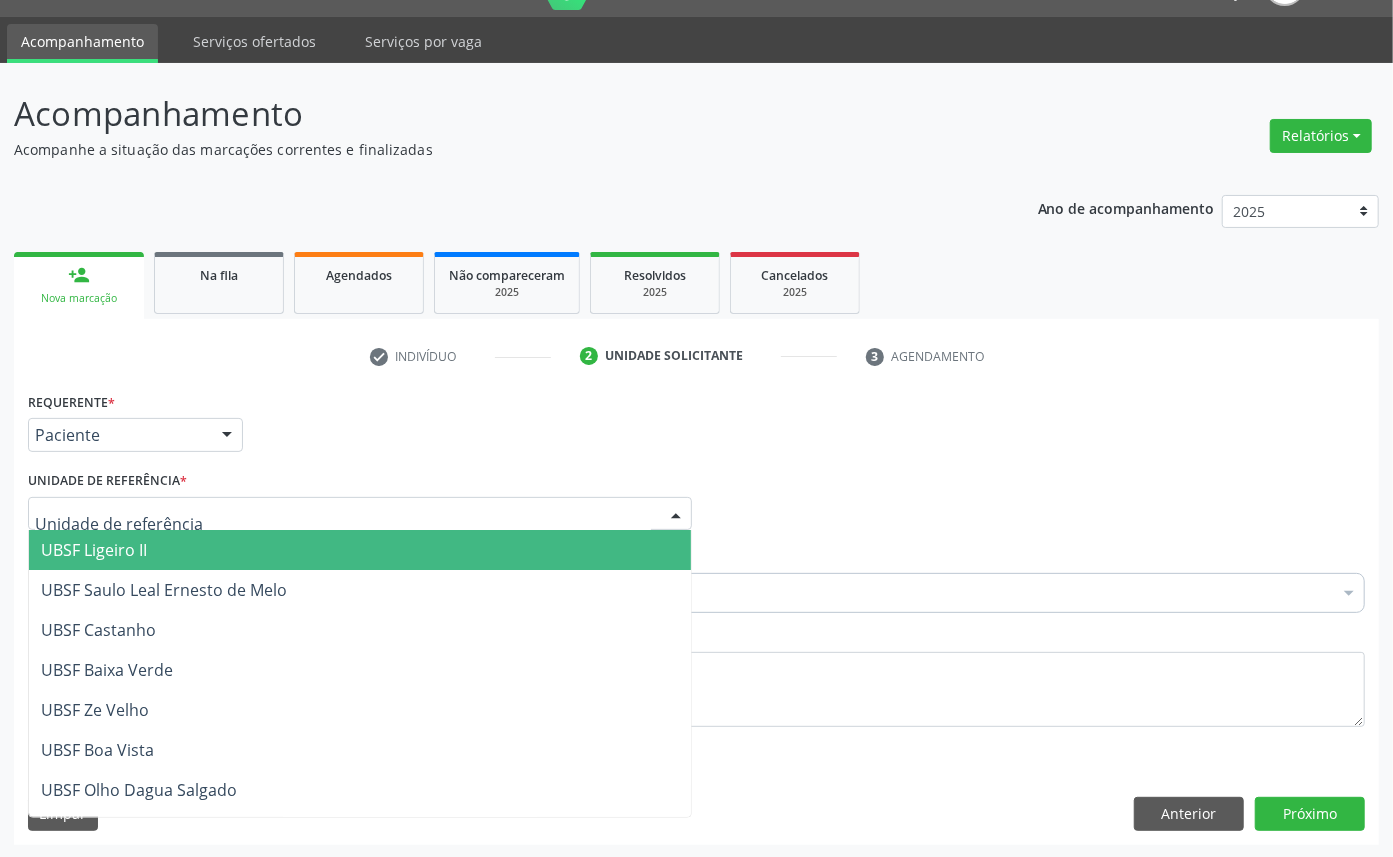 type on "X" 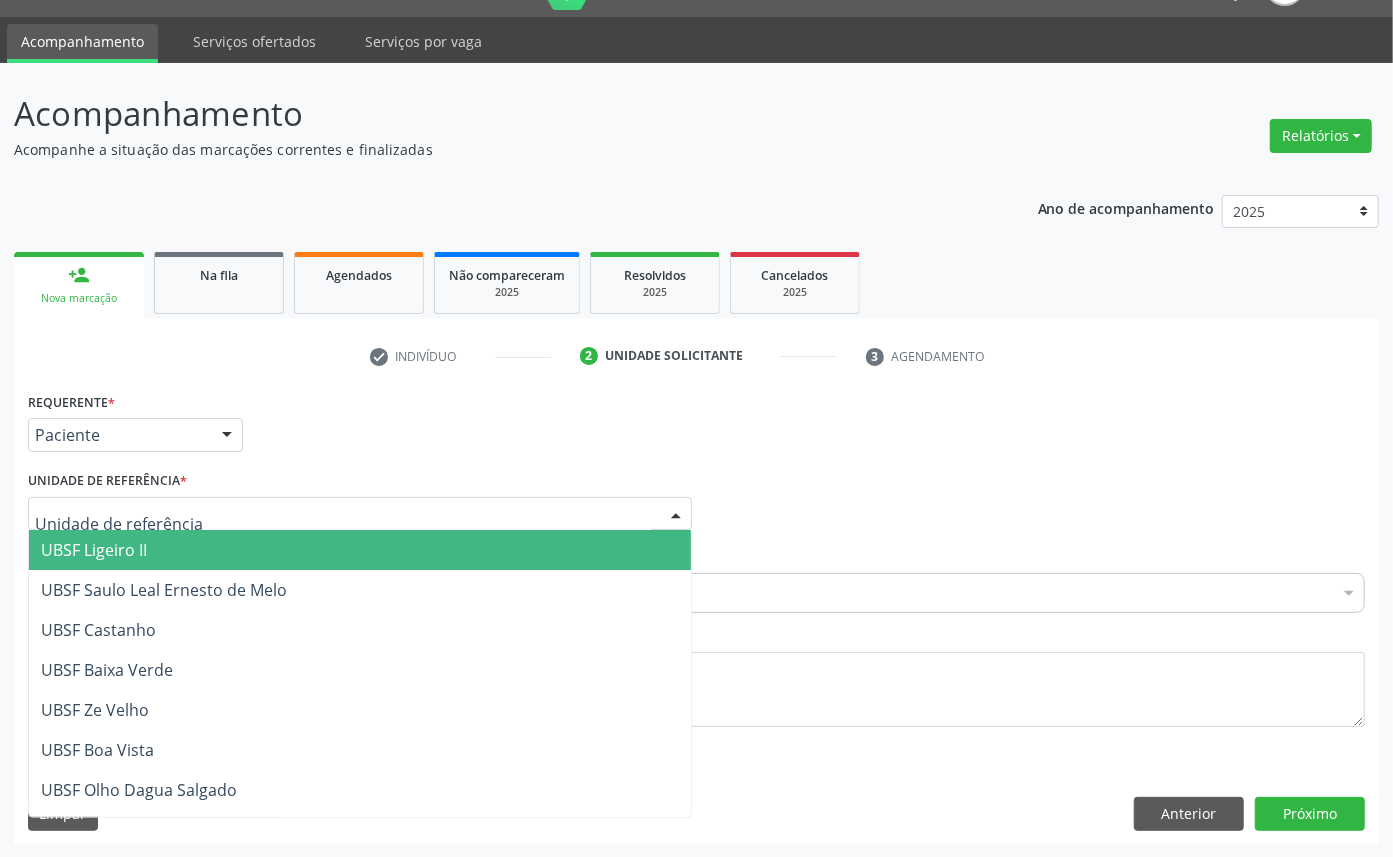 type on "Z" 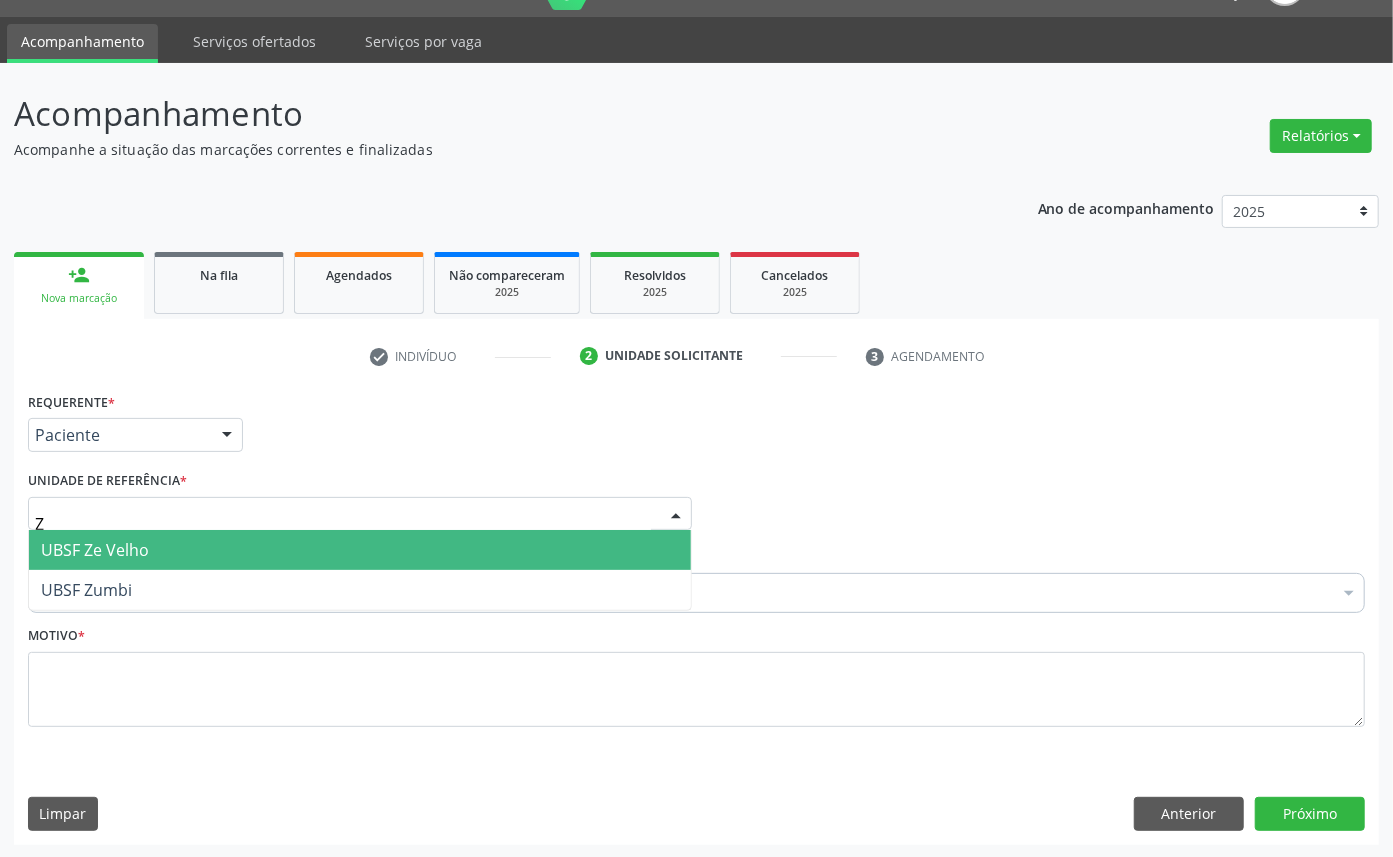 click on "UBSF Ze Velho" at bounding box center [360, 550] 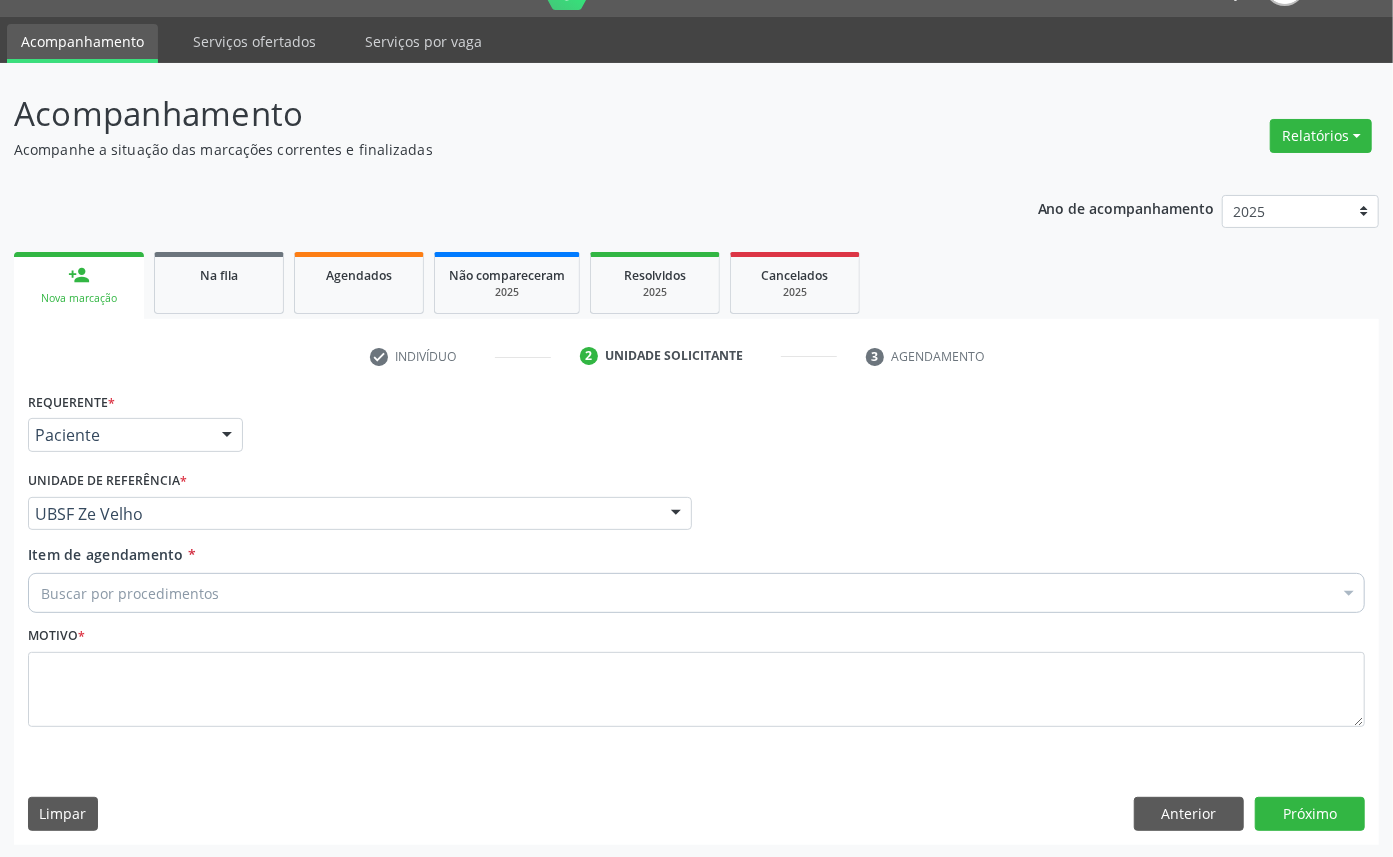 click on "Buscar por procedimentos" at bounding box center (696, 593) 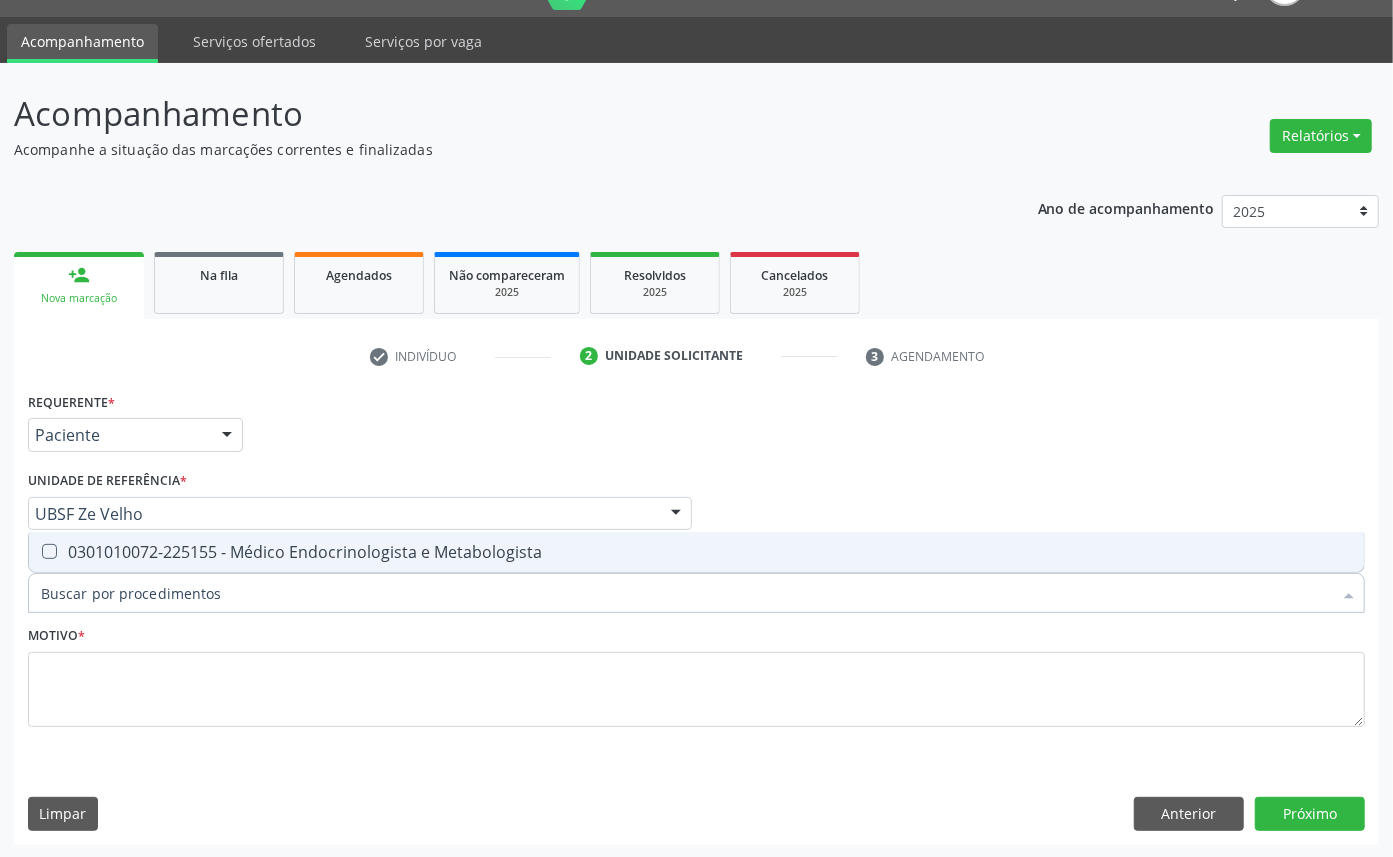 type on "ENDOCRINOLOGISTA" 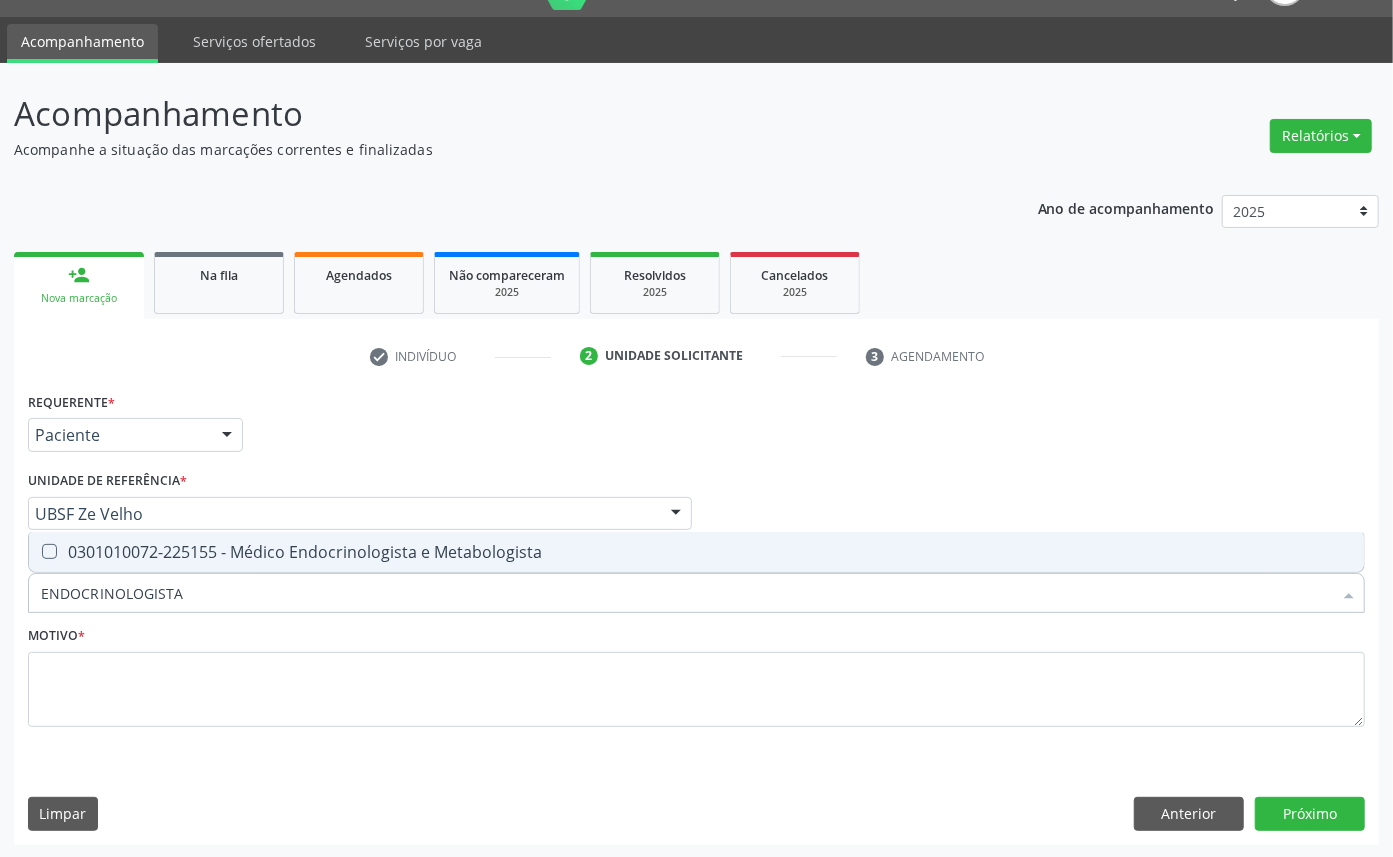 click on "0301010072-225155 - Médico Endocrinologista e Metabologista" at bounding box center [696, 552] 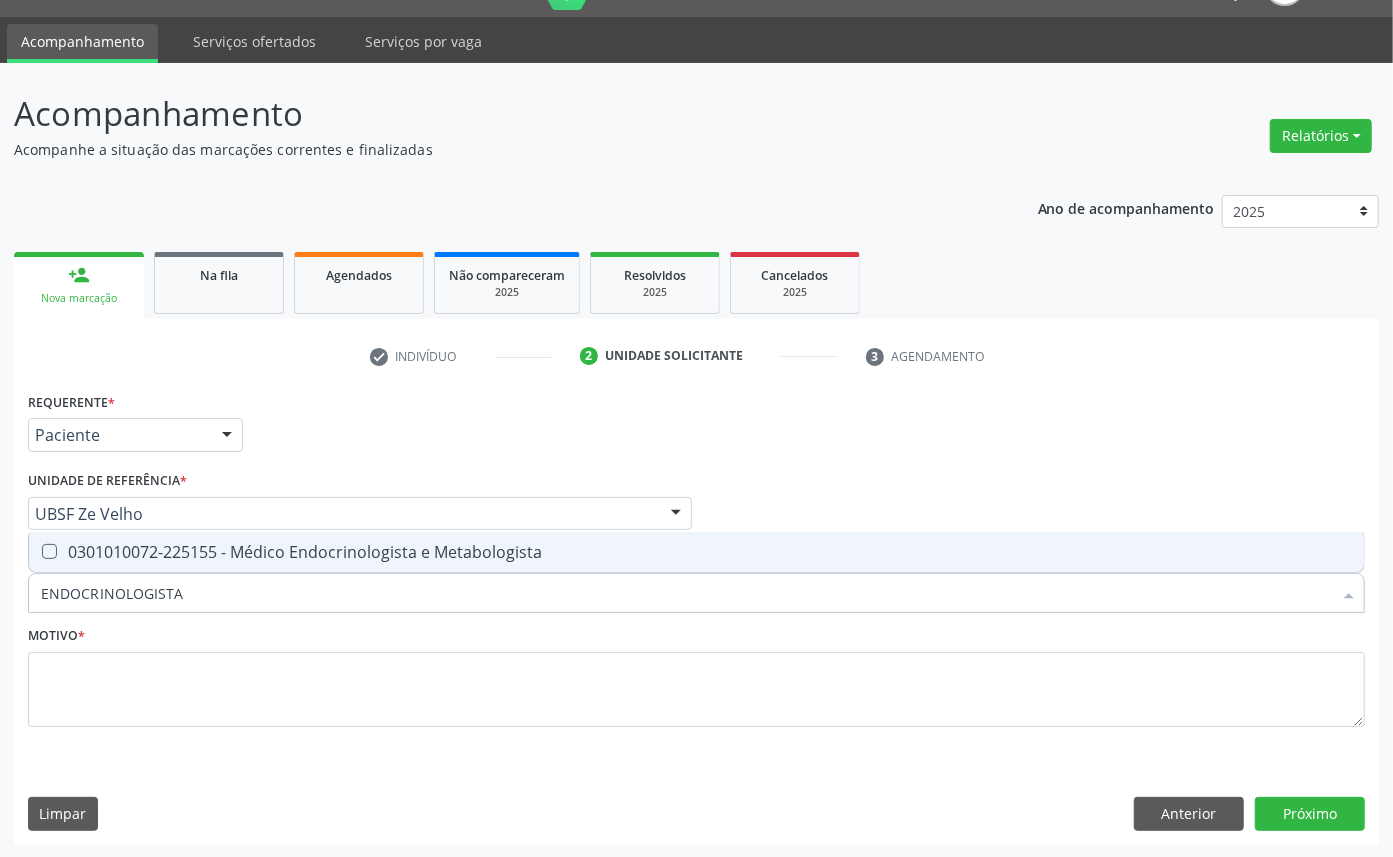 checkbox on "true" 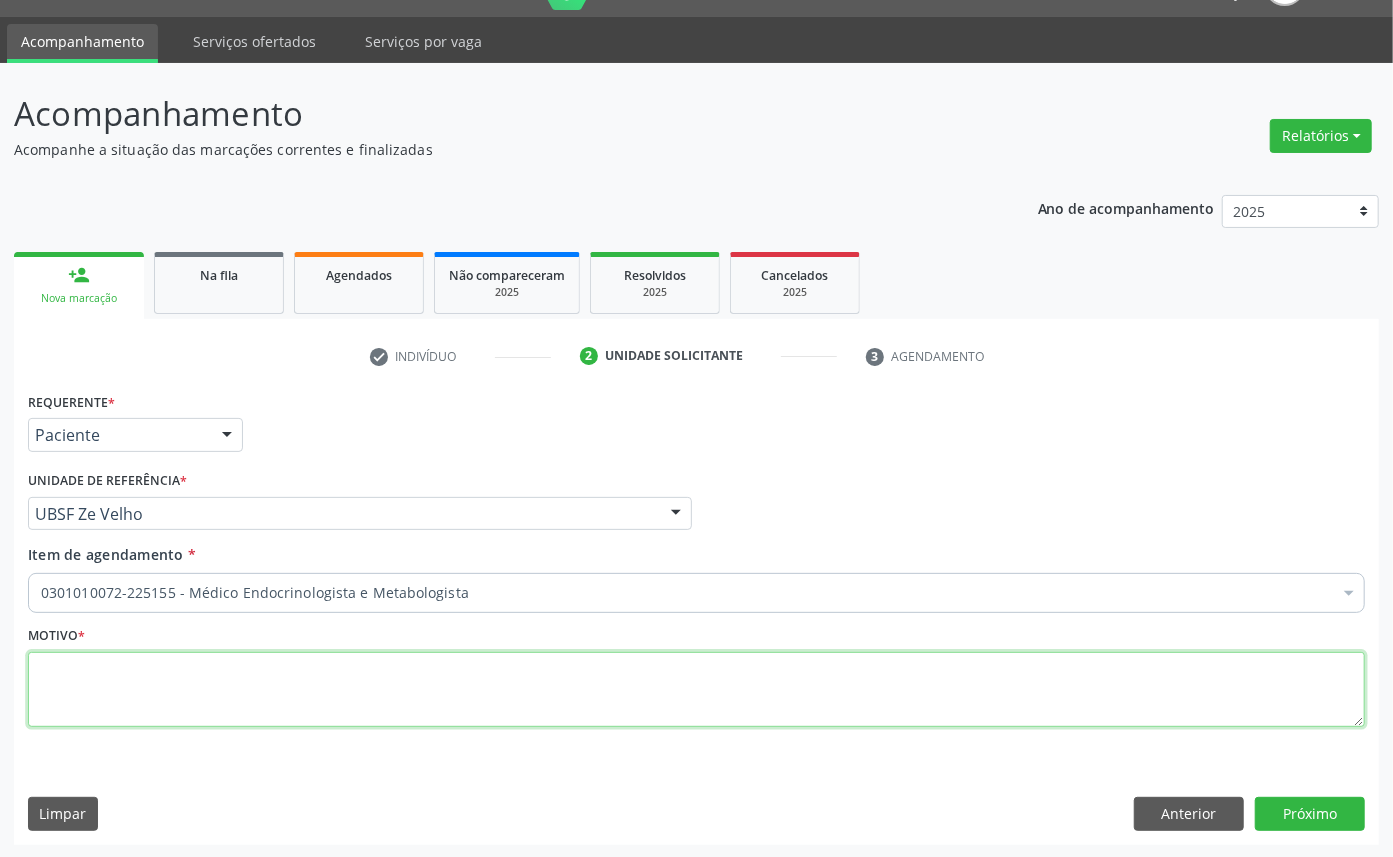 click at bounding box center (696, 690) 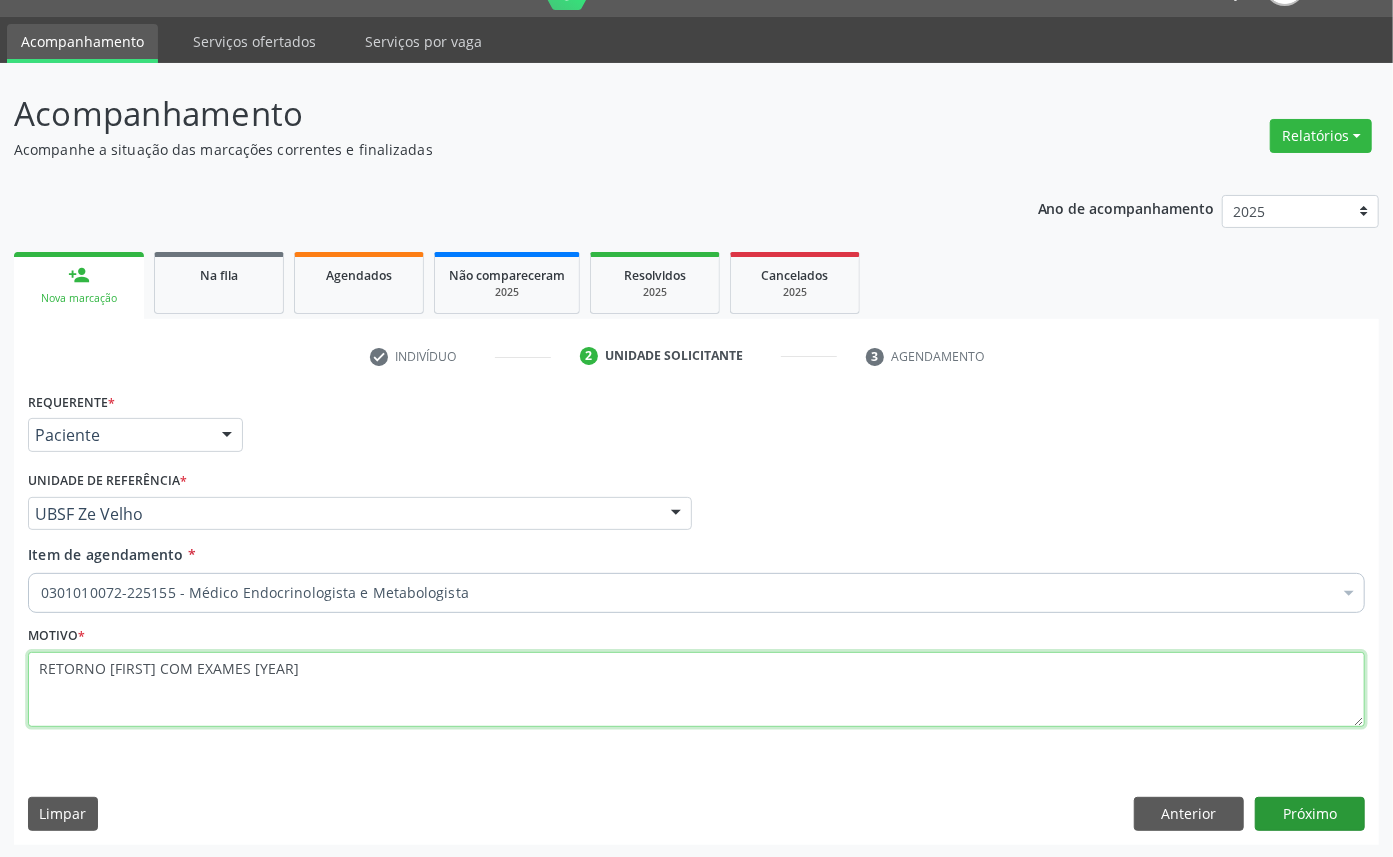type on "RETORNO [NAME] COM EXAMES [DATE]" 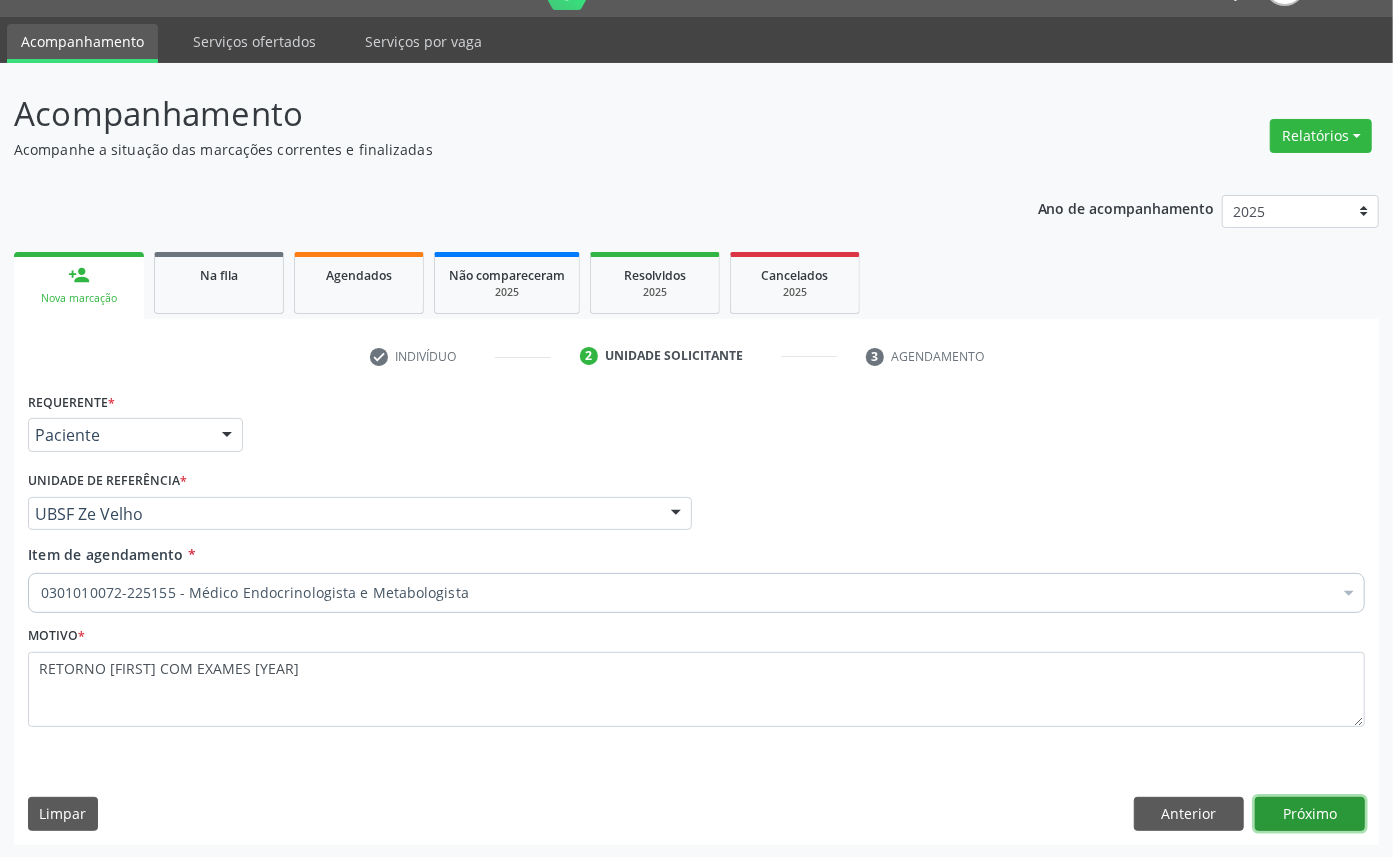 click on "Próximo" at bounding box center (1310, 814) 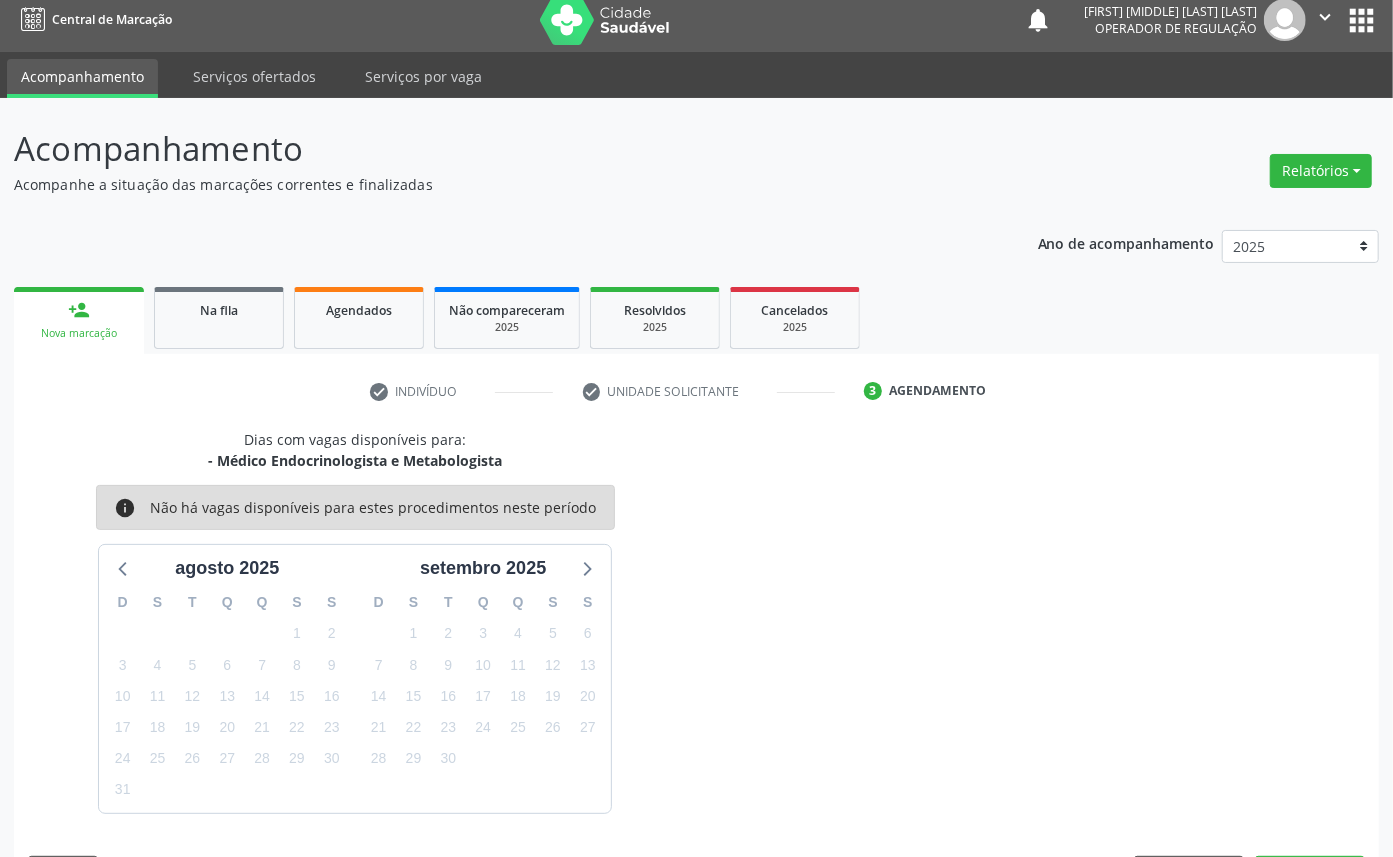 scroll, scrollTop: 47, scrollLeft: 0, axis: vertical 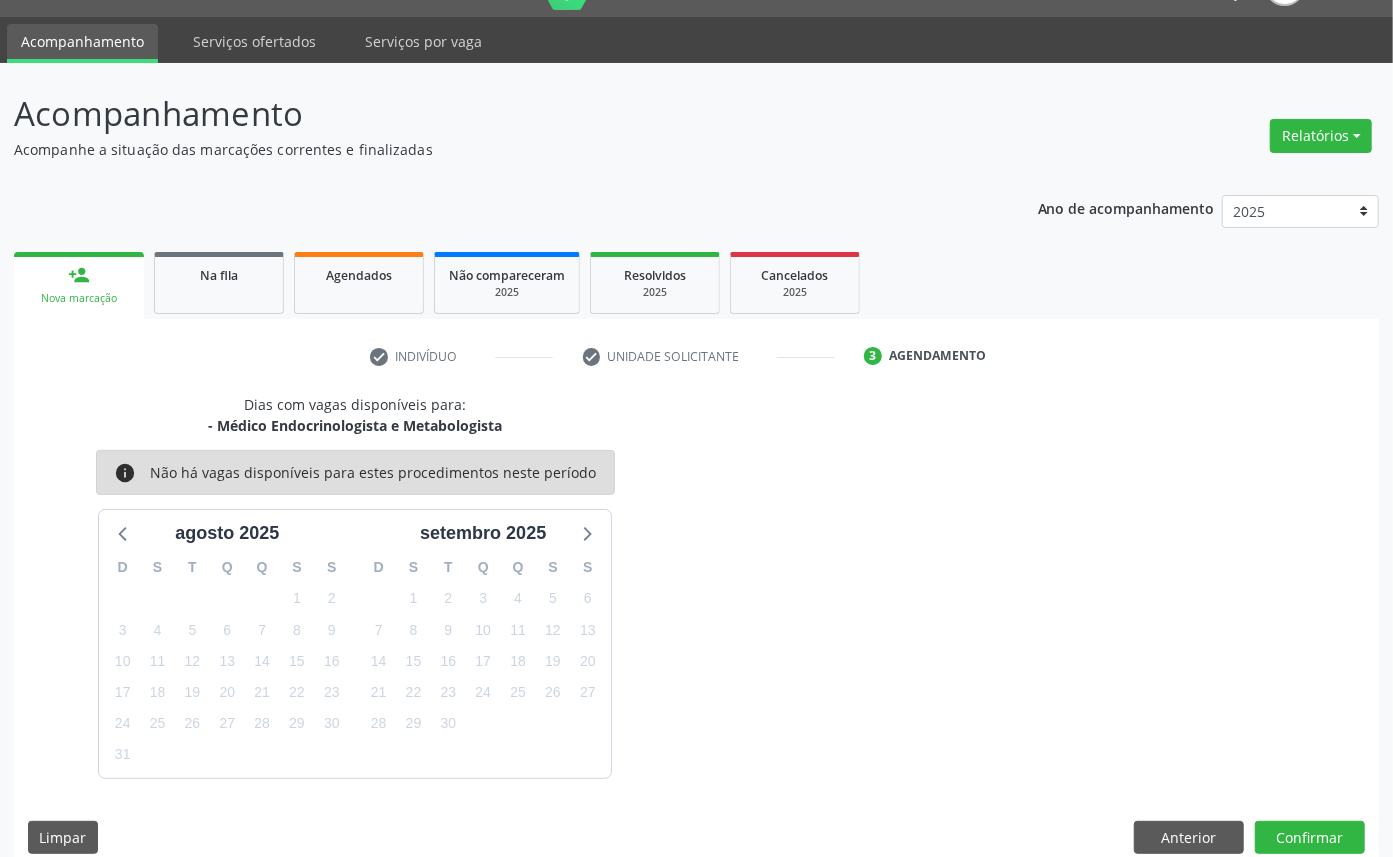 click on "17" at bounding box center [483, 661] 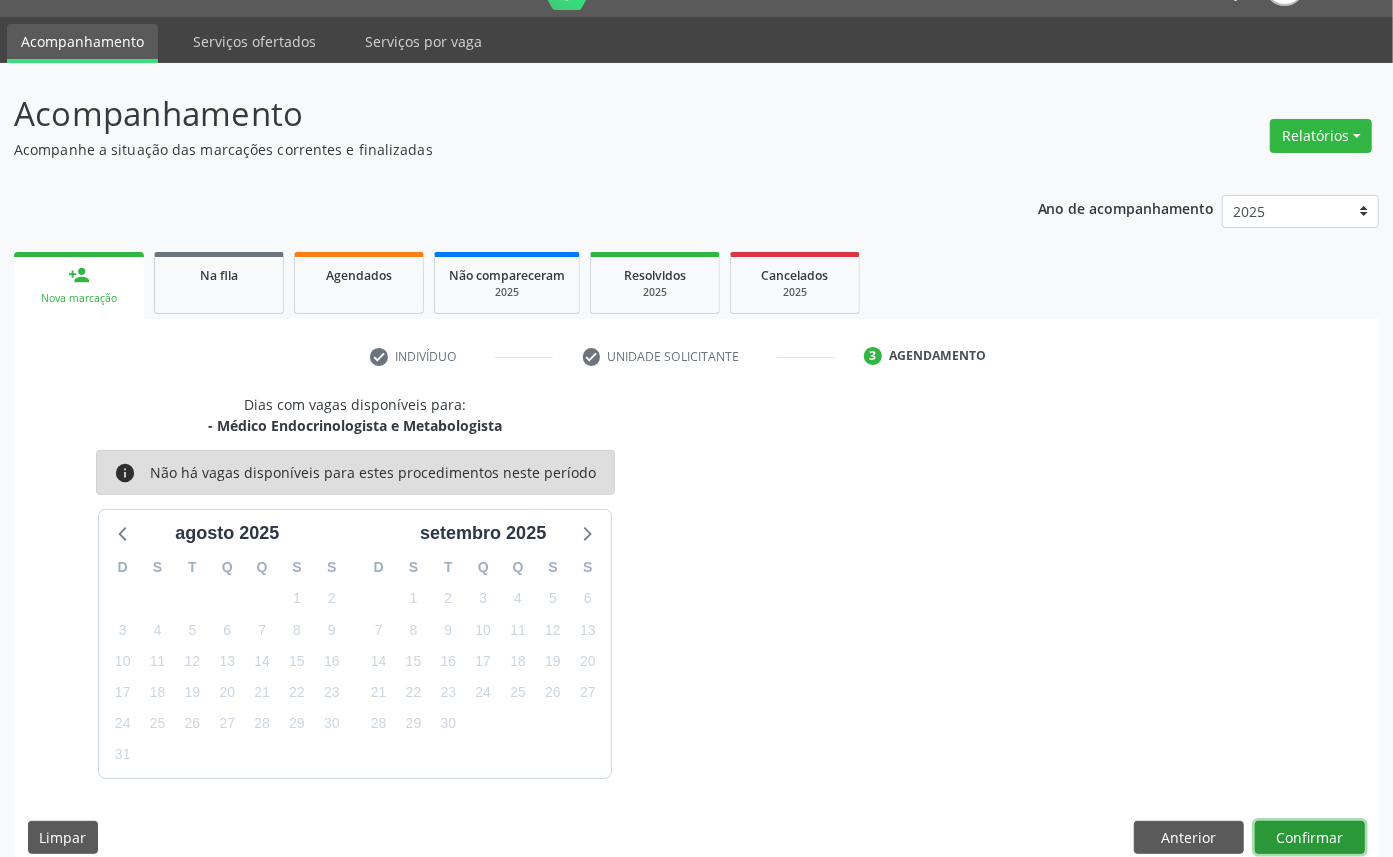 click on "Confirmar" at bounding box center (1310, 838) 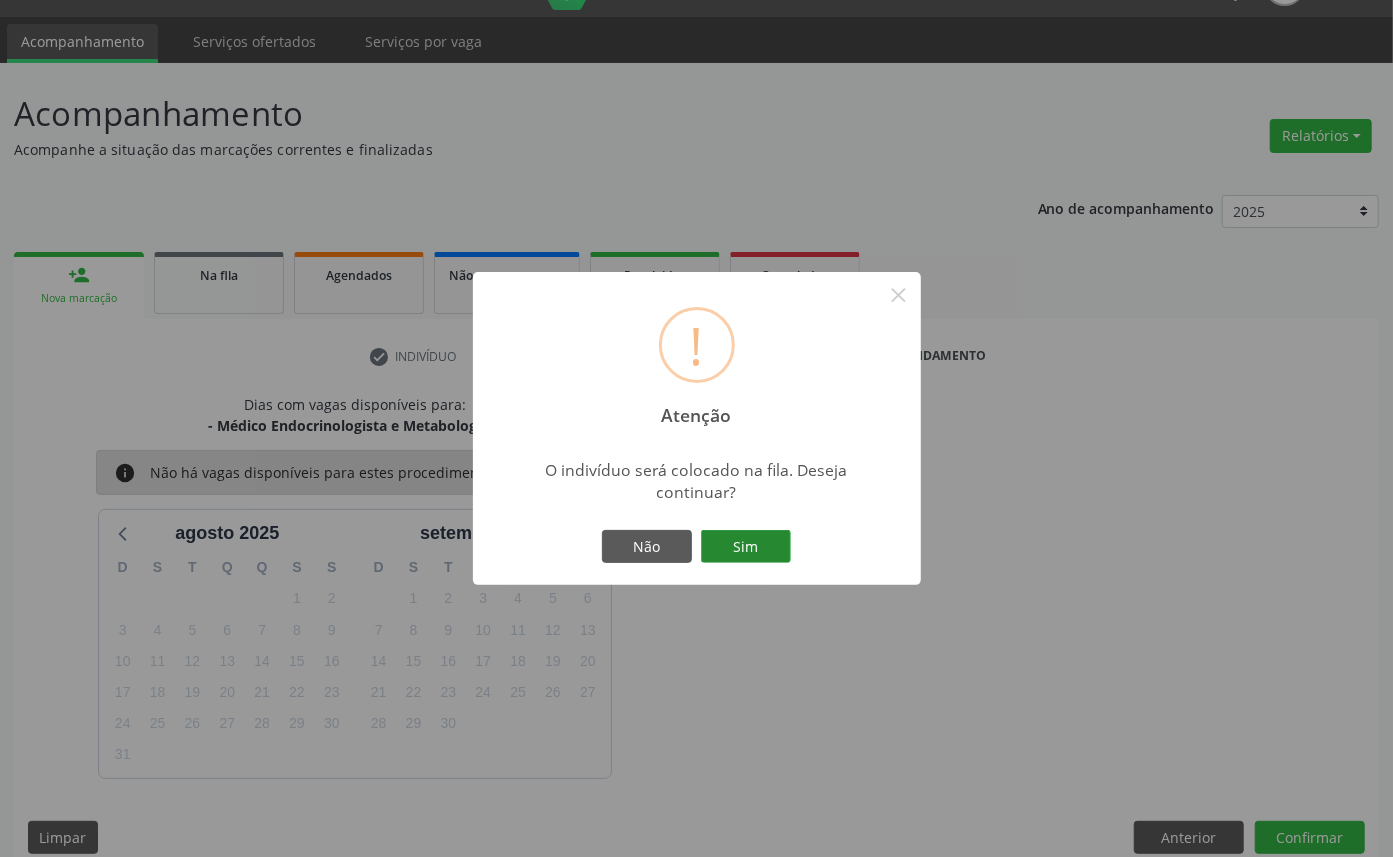 click on "Sim" at bounding box center [746, 547] 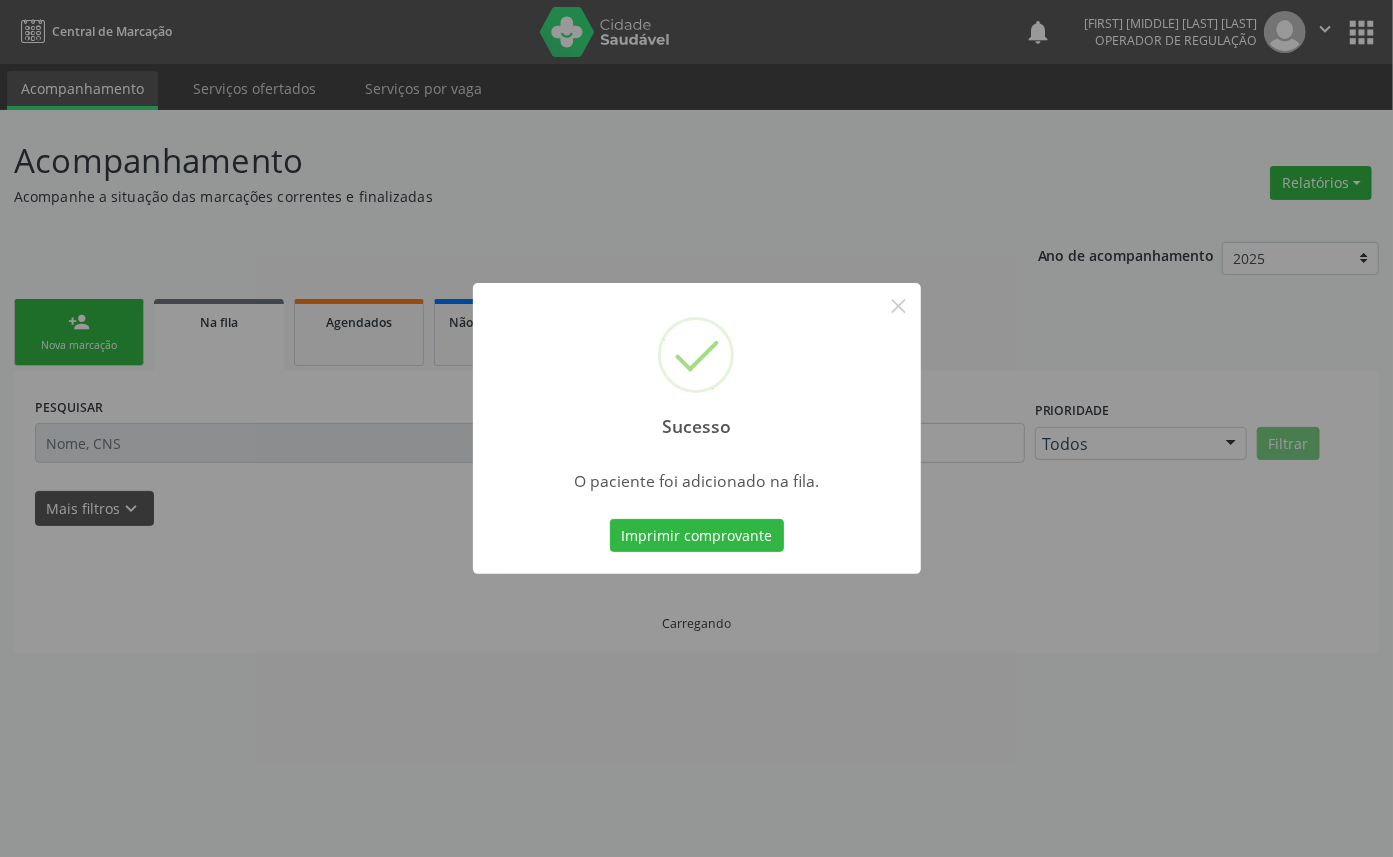 scroll, scrollTop: 0, scrollLeft: 0, axis: both 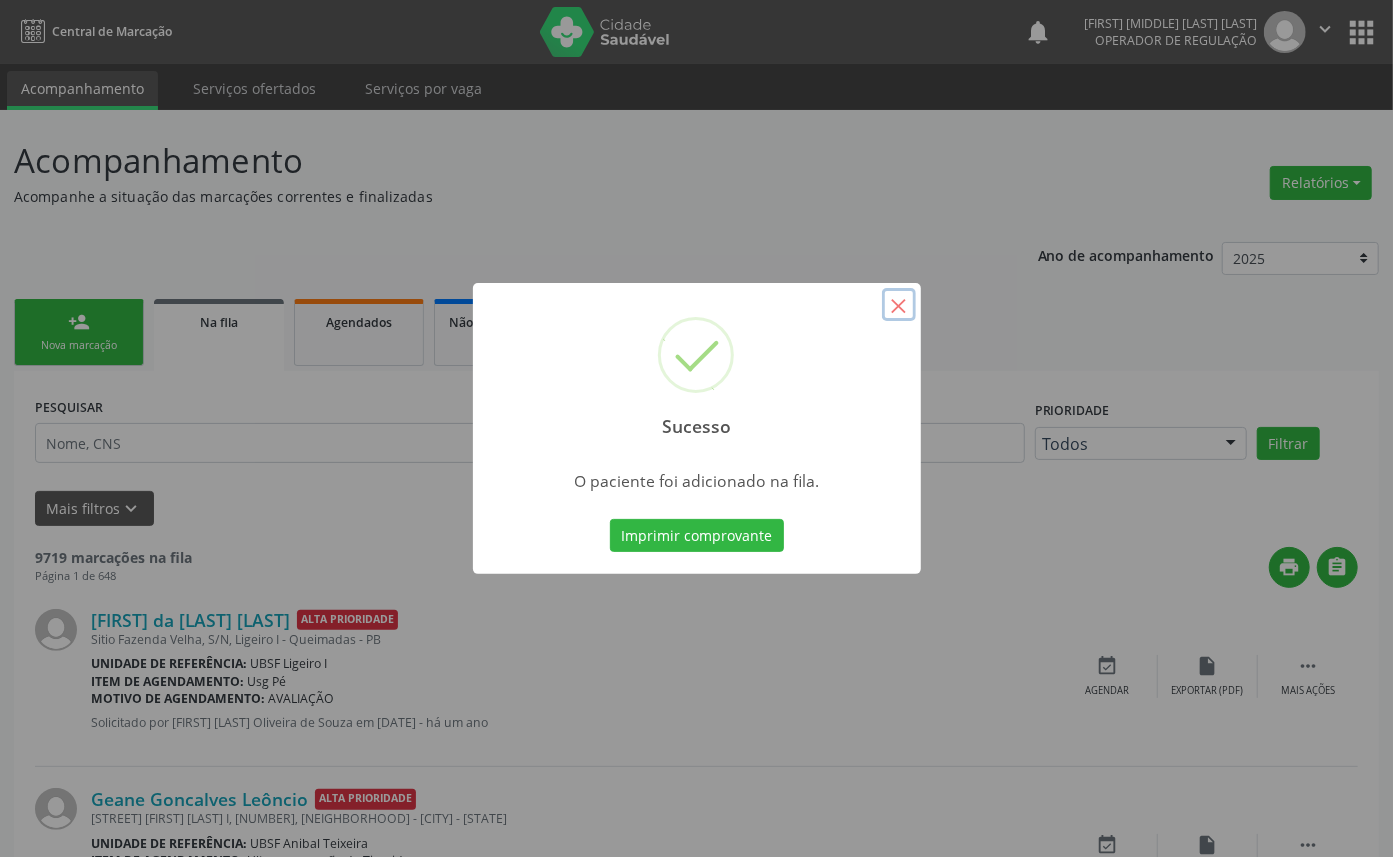 click on "×" at bounding box center [899, 305] 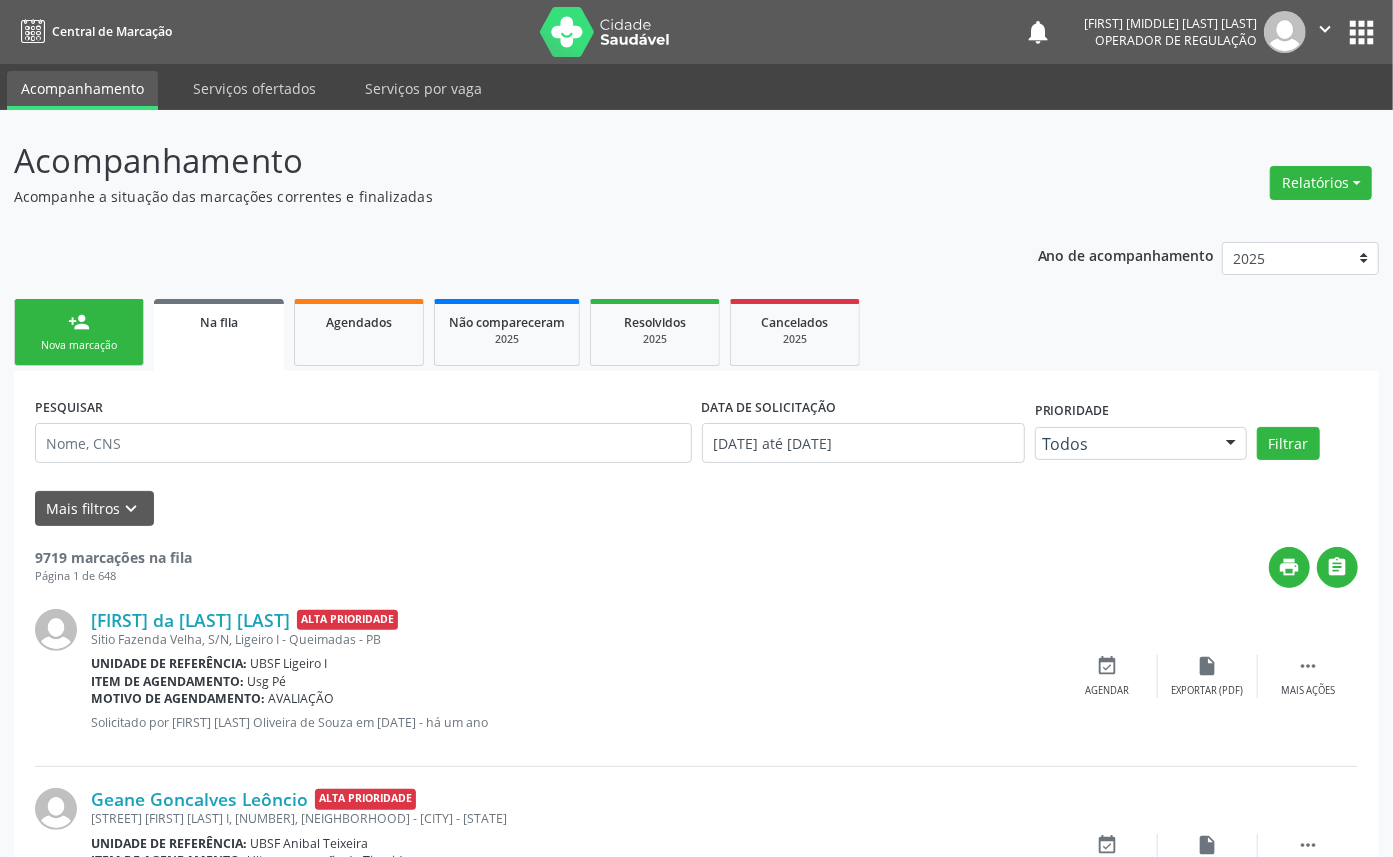 click on "person_add
Nova marcação" at bounding box center (79, 332) 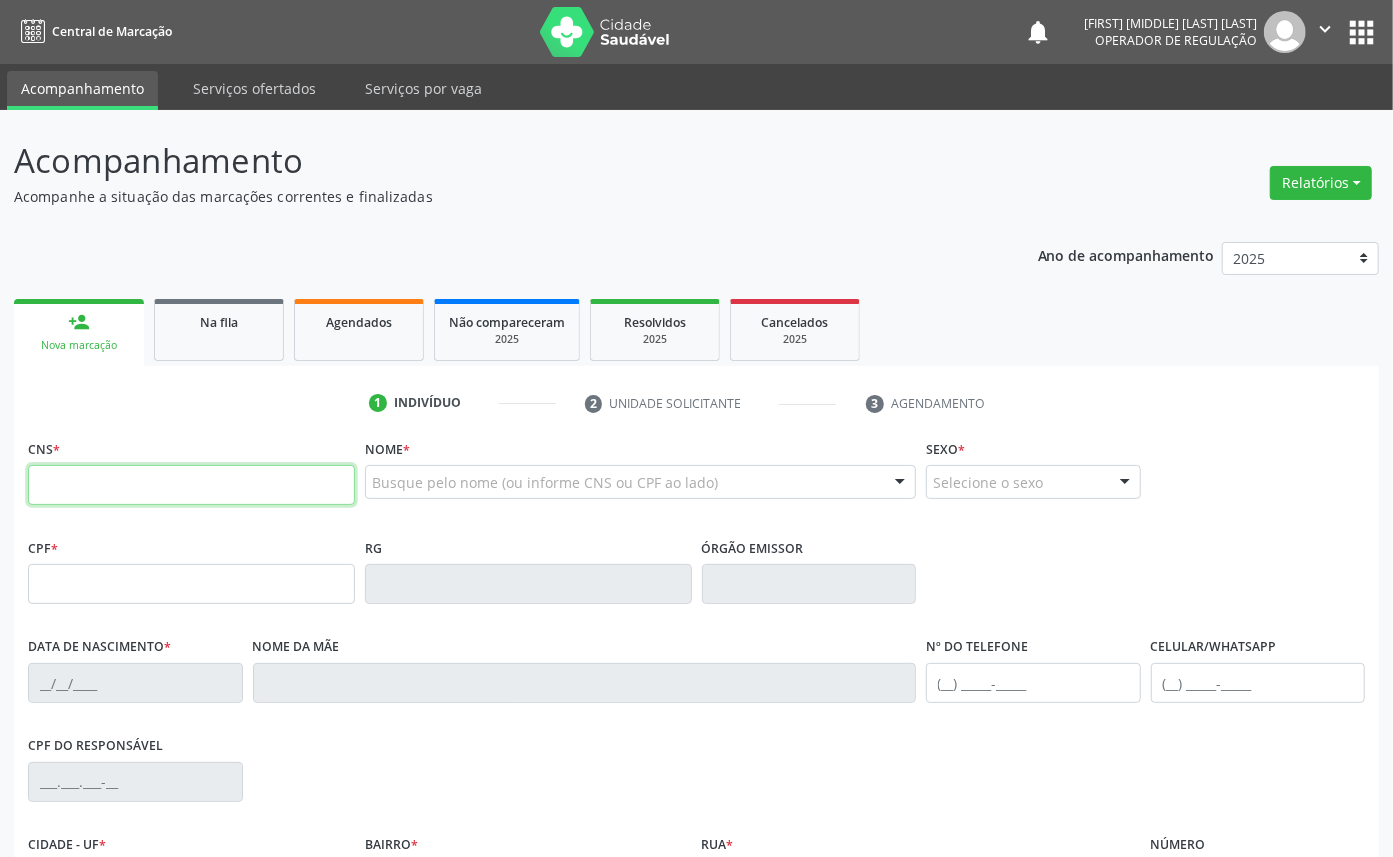 click at bounding box center [191, 485] 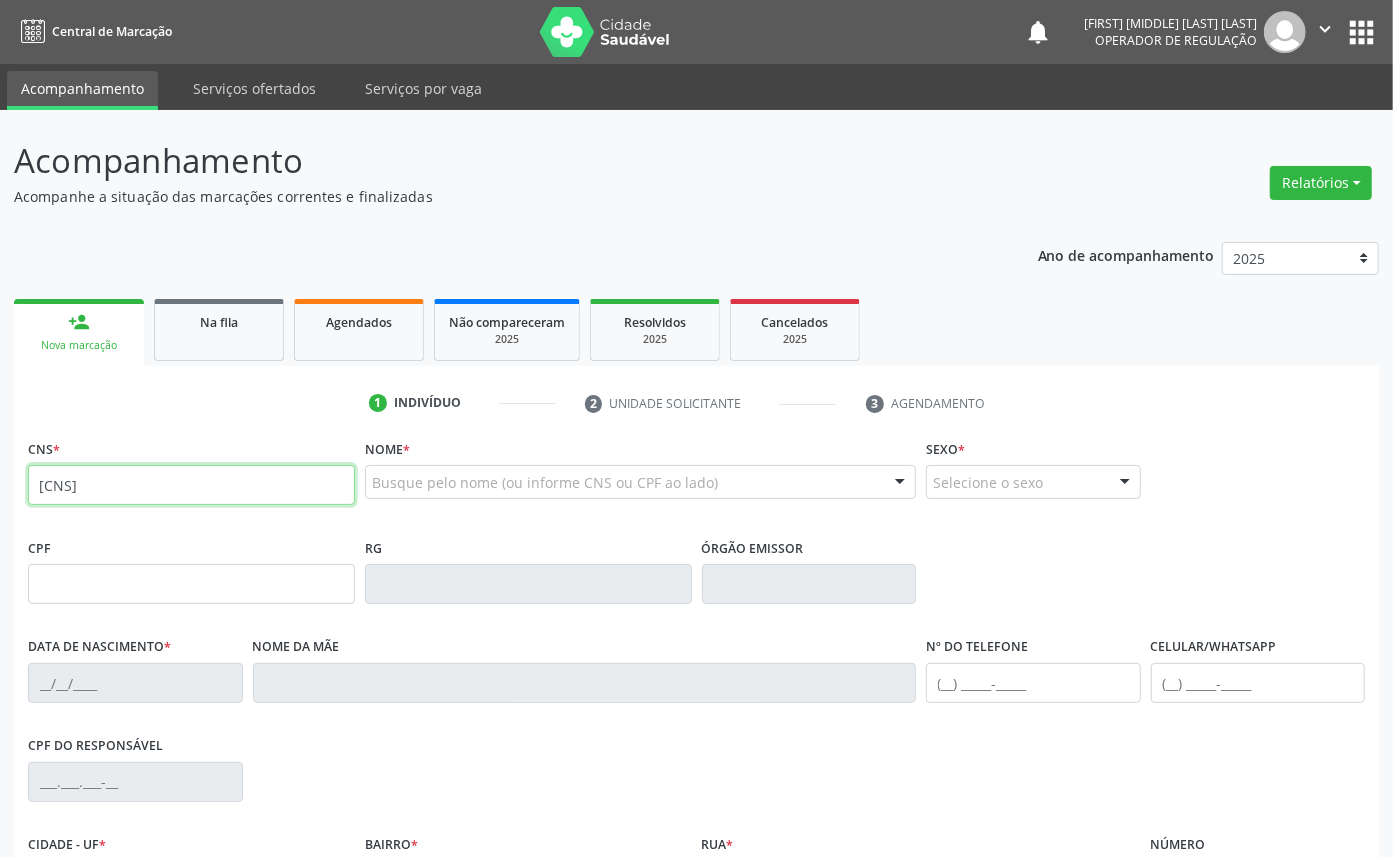 type on "700 0003 2728 6304" 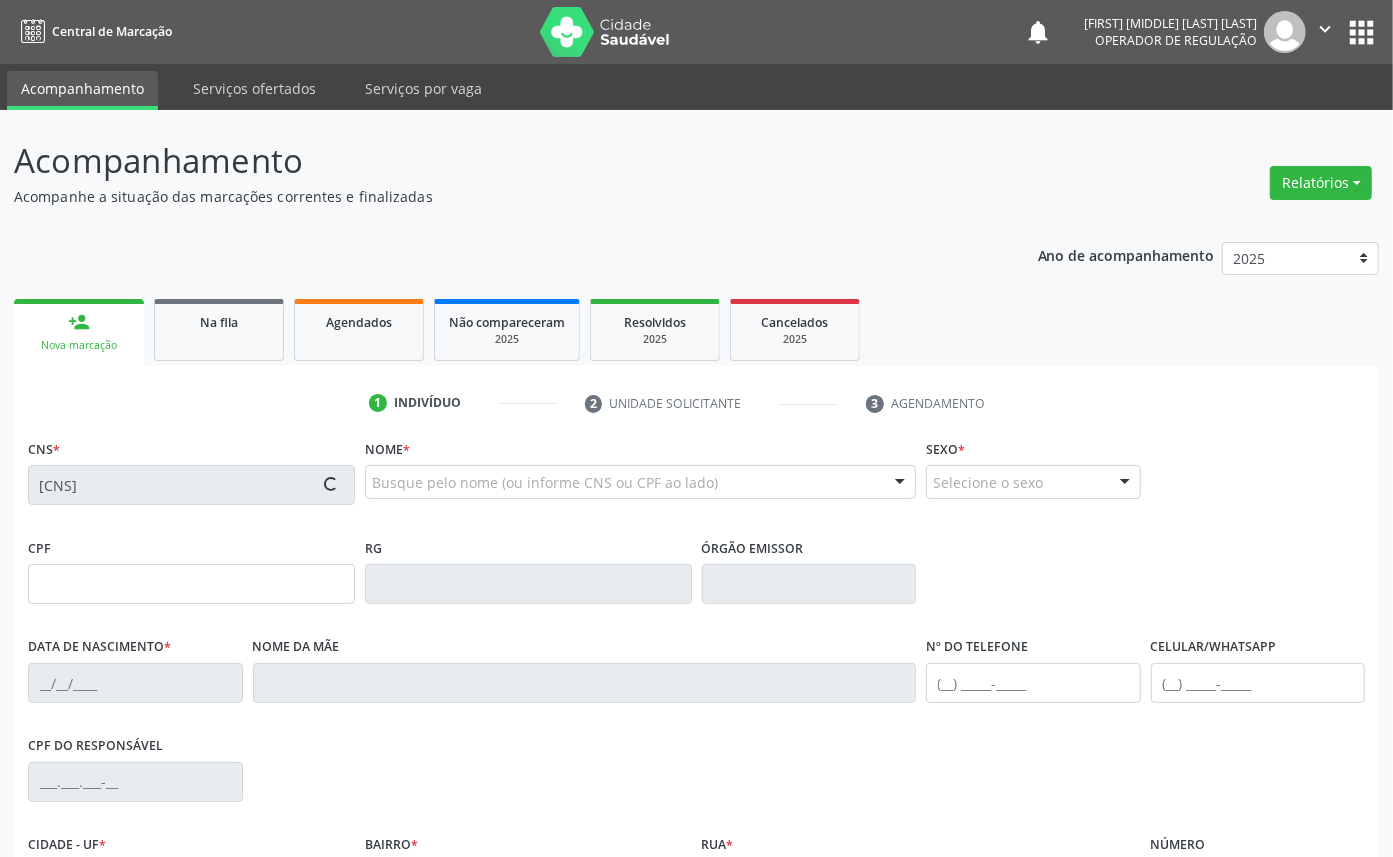 type on "526.761.294-49" 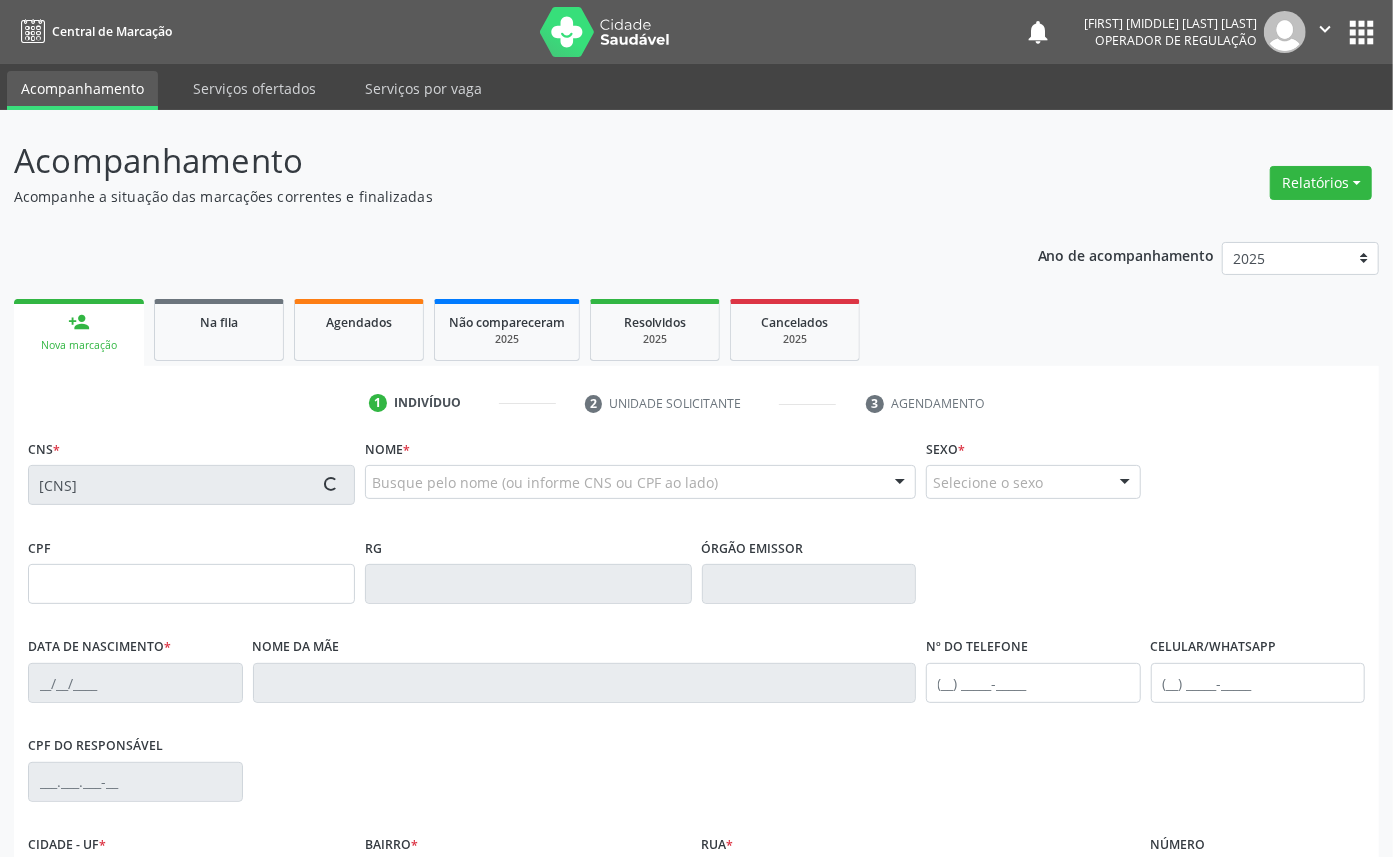 type on "24/04/1950" 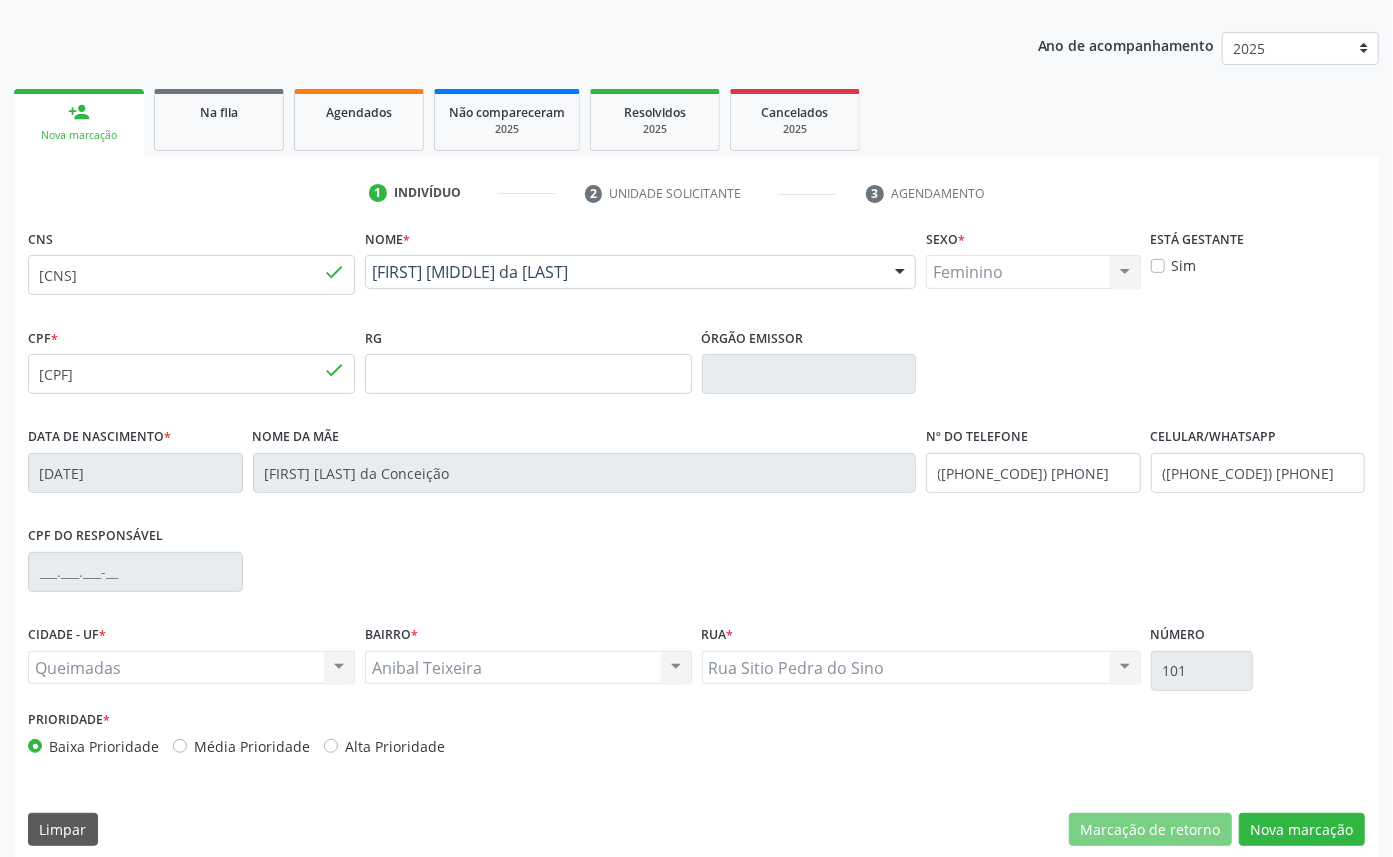 scroll, scrollTop: 225, scrollLeft: 0, axis: vertical 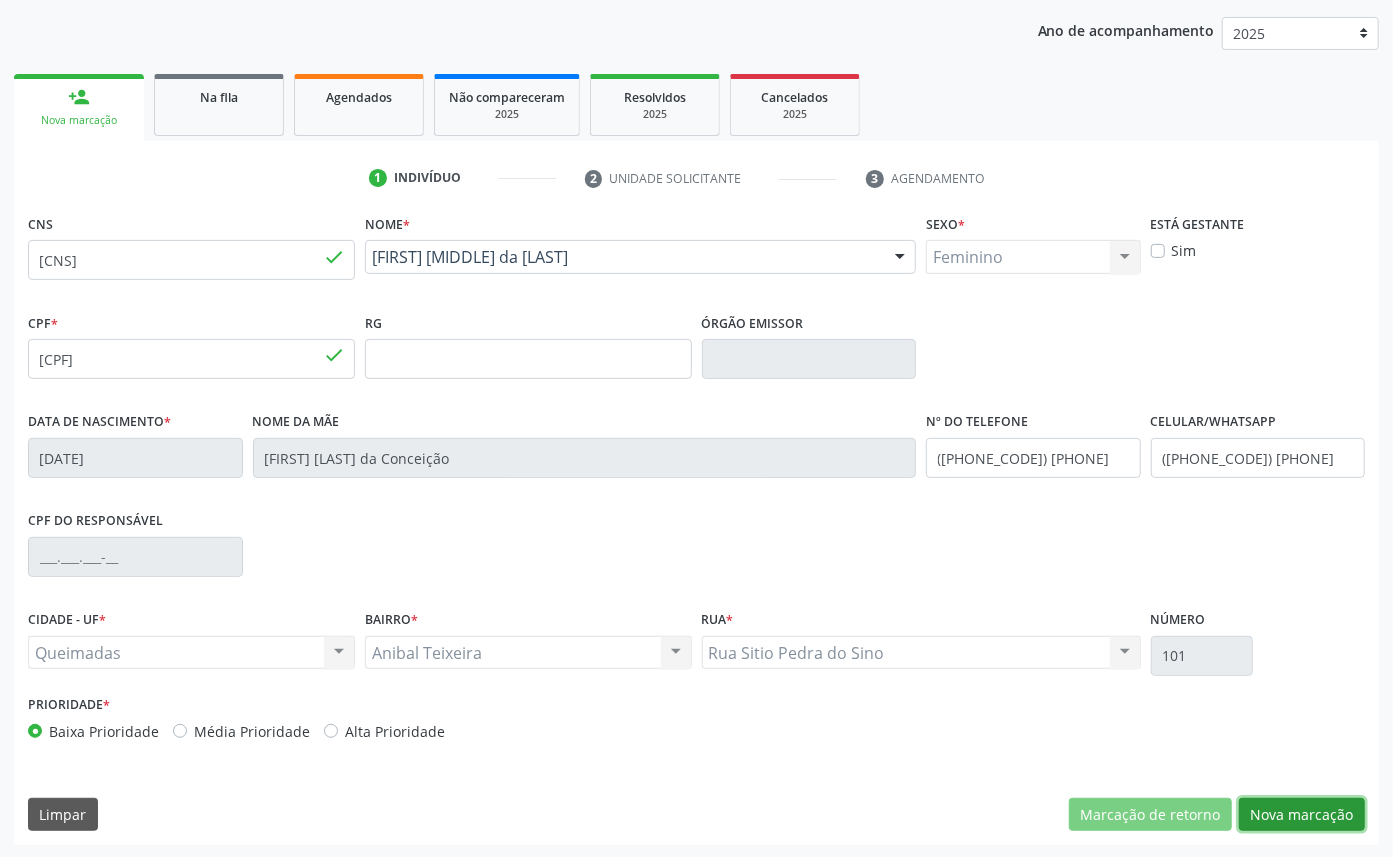 click on "Nova marcação" at bounding box center [1302, 815] 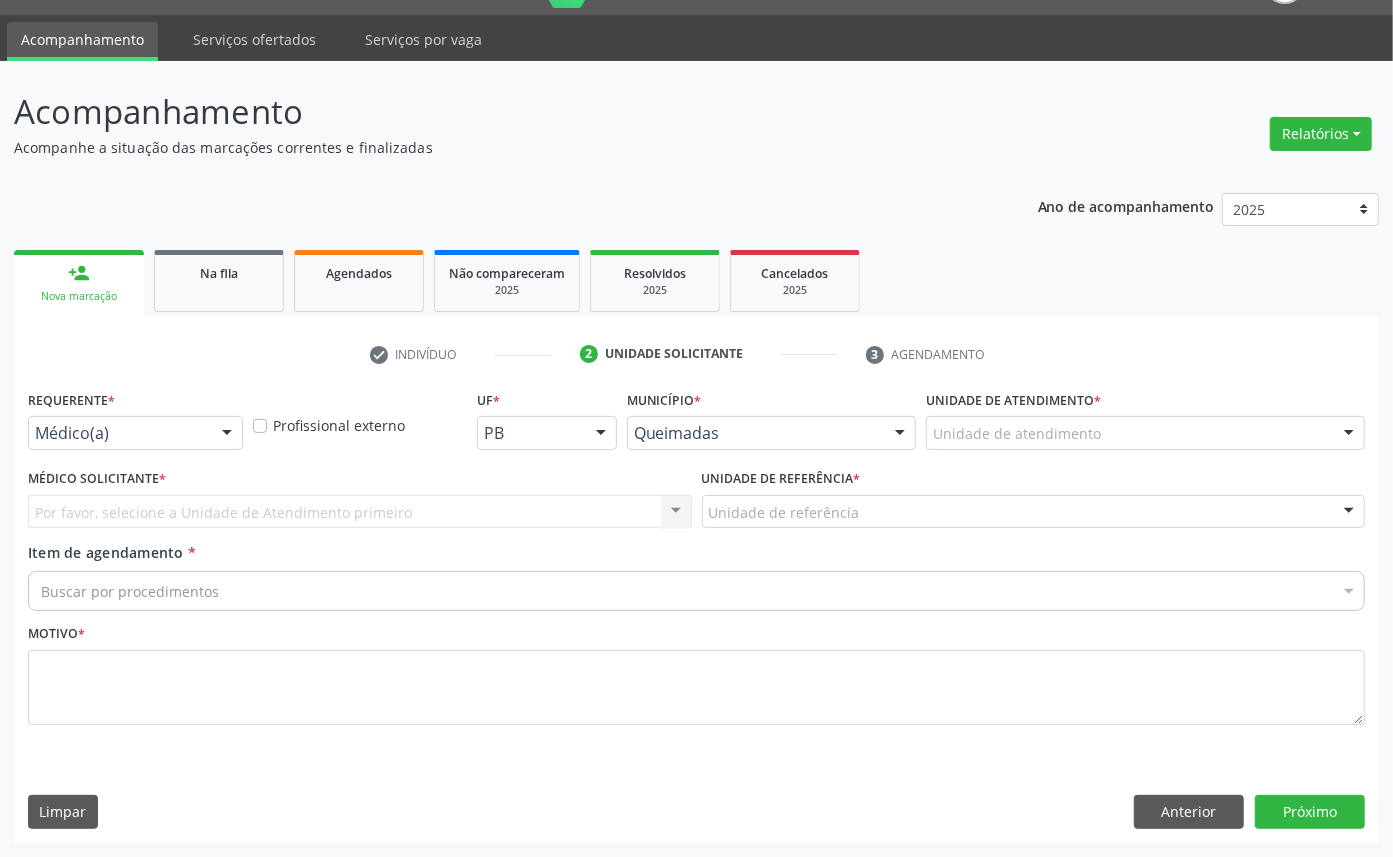 scroll, scrollTop: 47, scrollLeft: 0, axis: vertical 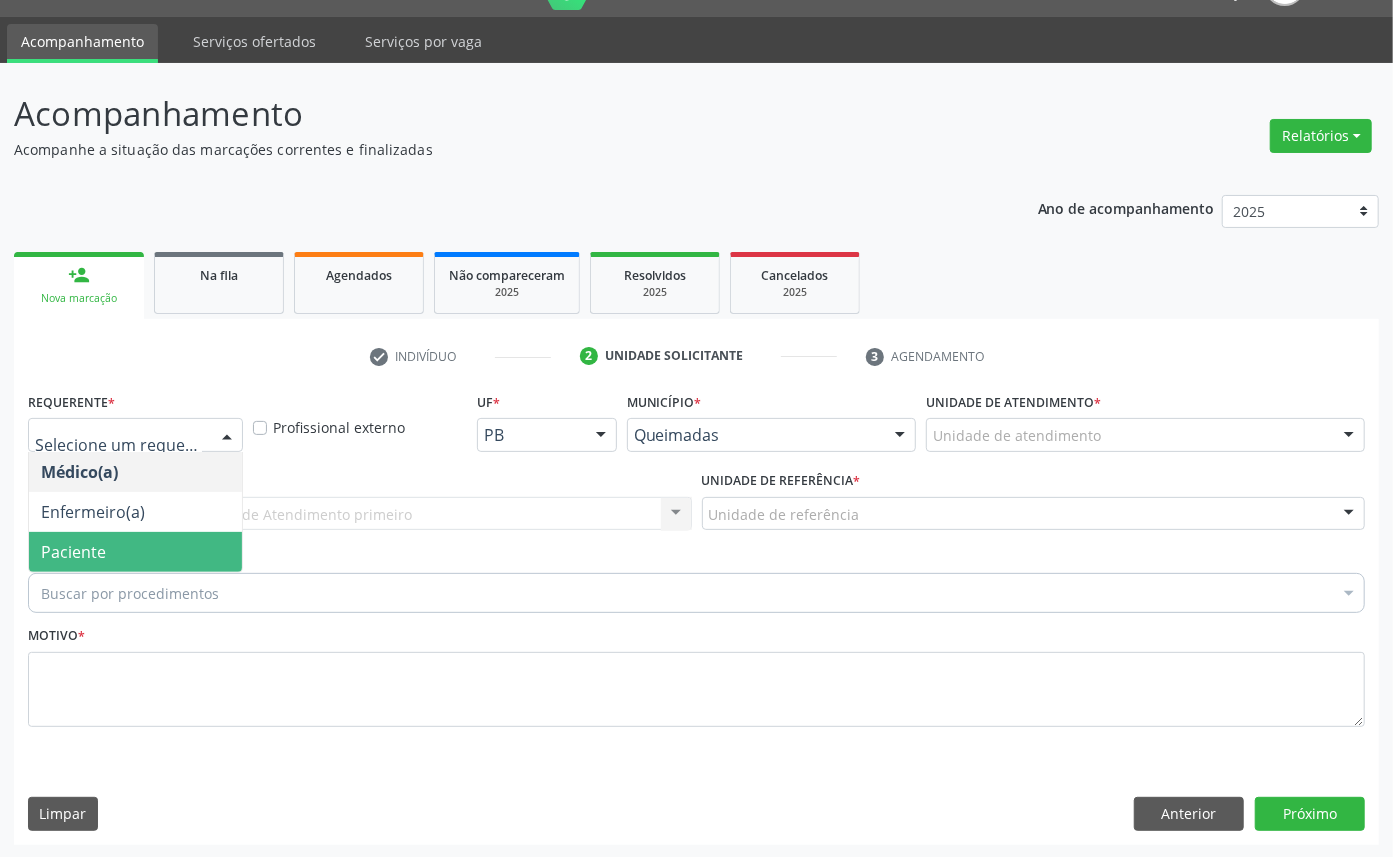 click on "Paciente" at bounding box center (135, 552) 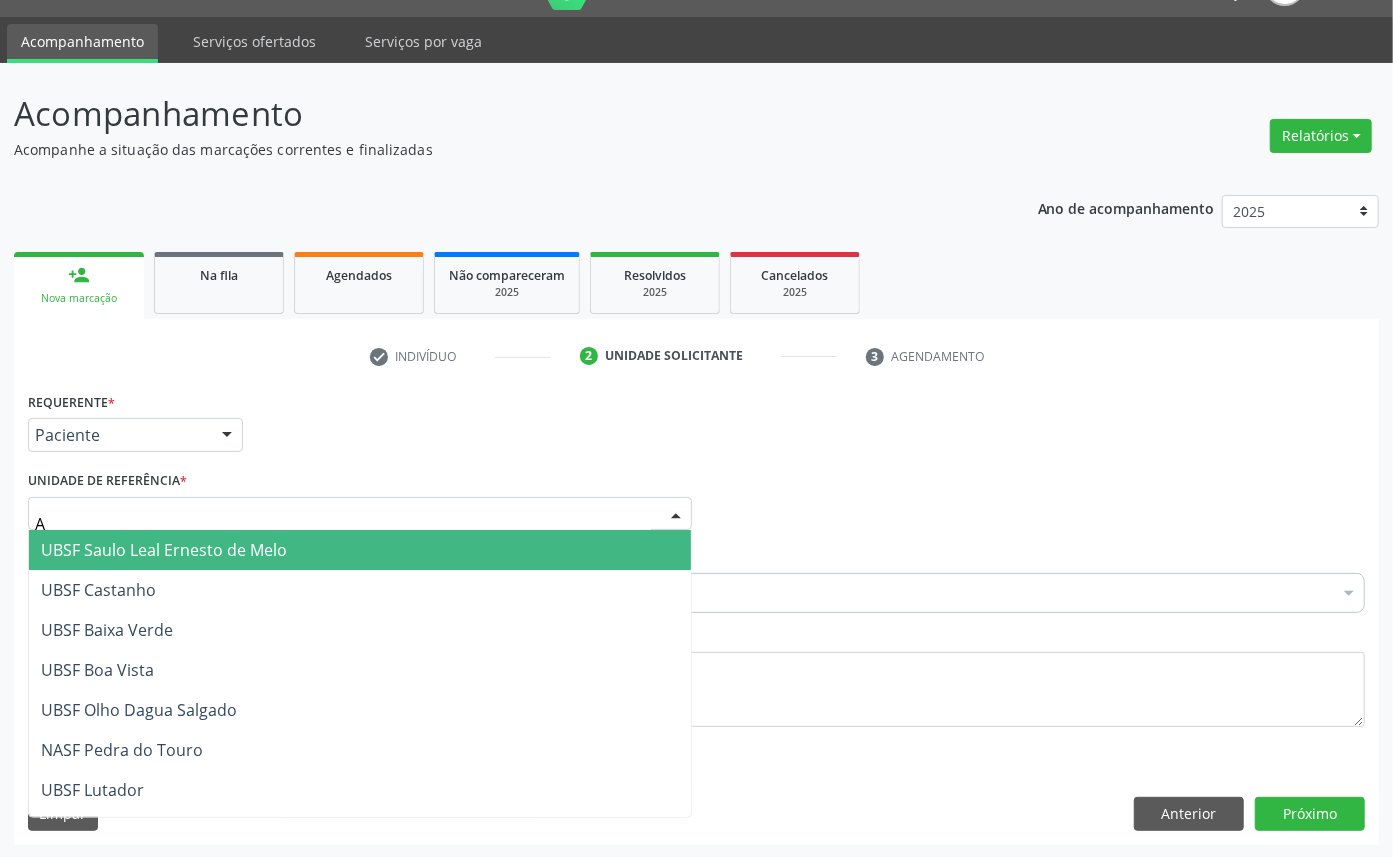 type on "AN" 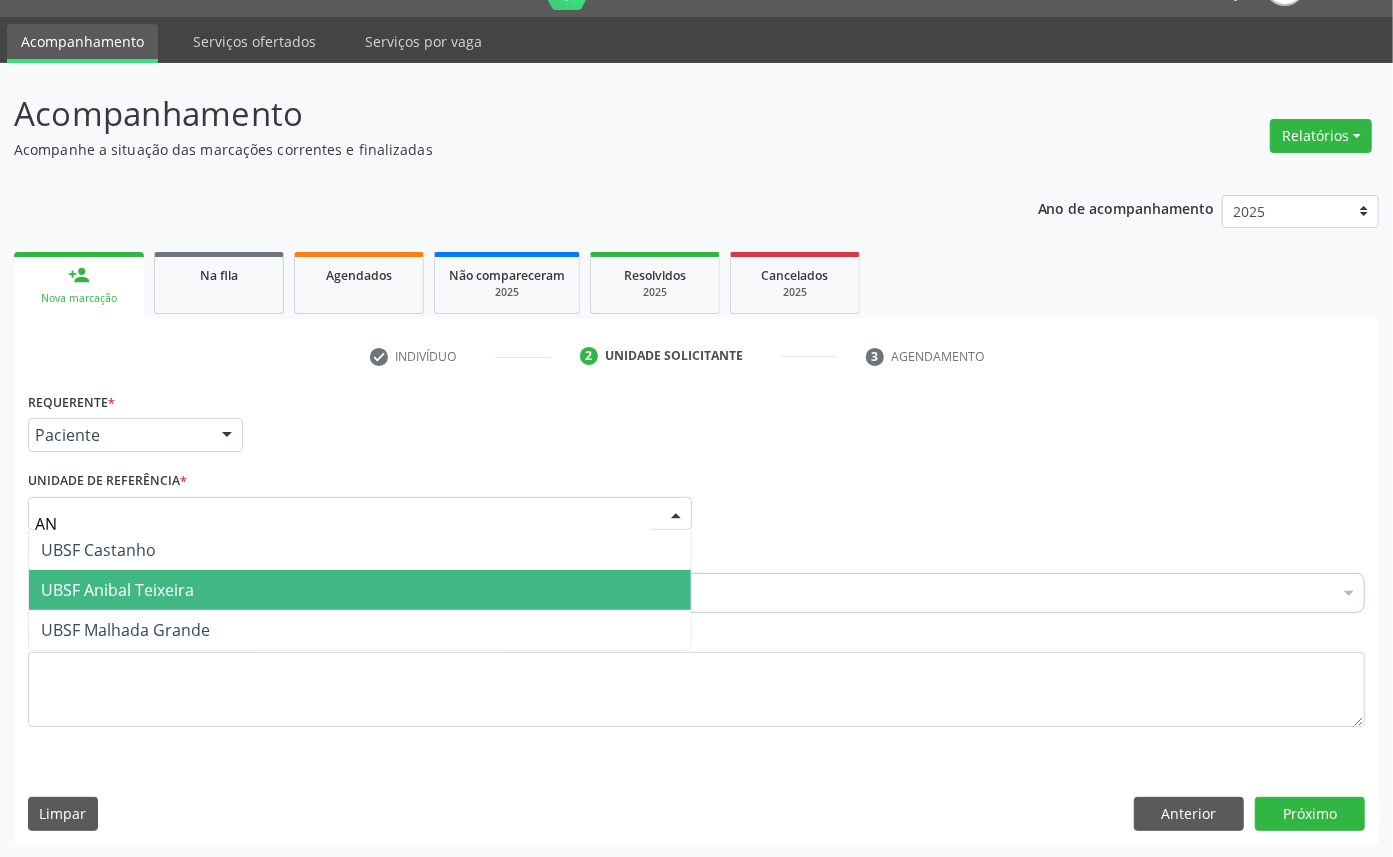 click on "UBSF Anibal Teixeira" at bounding box center [117, 590] 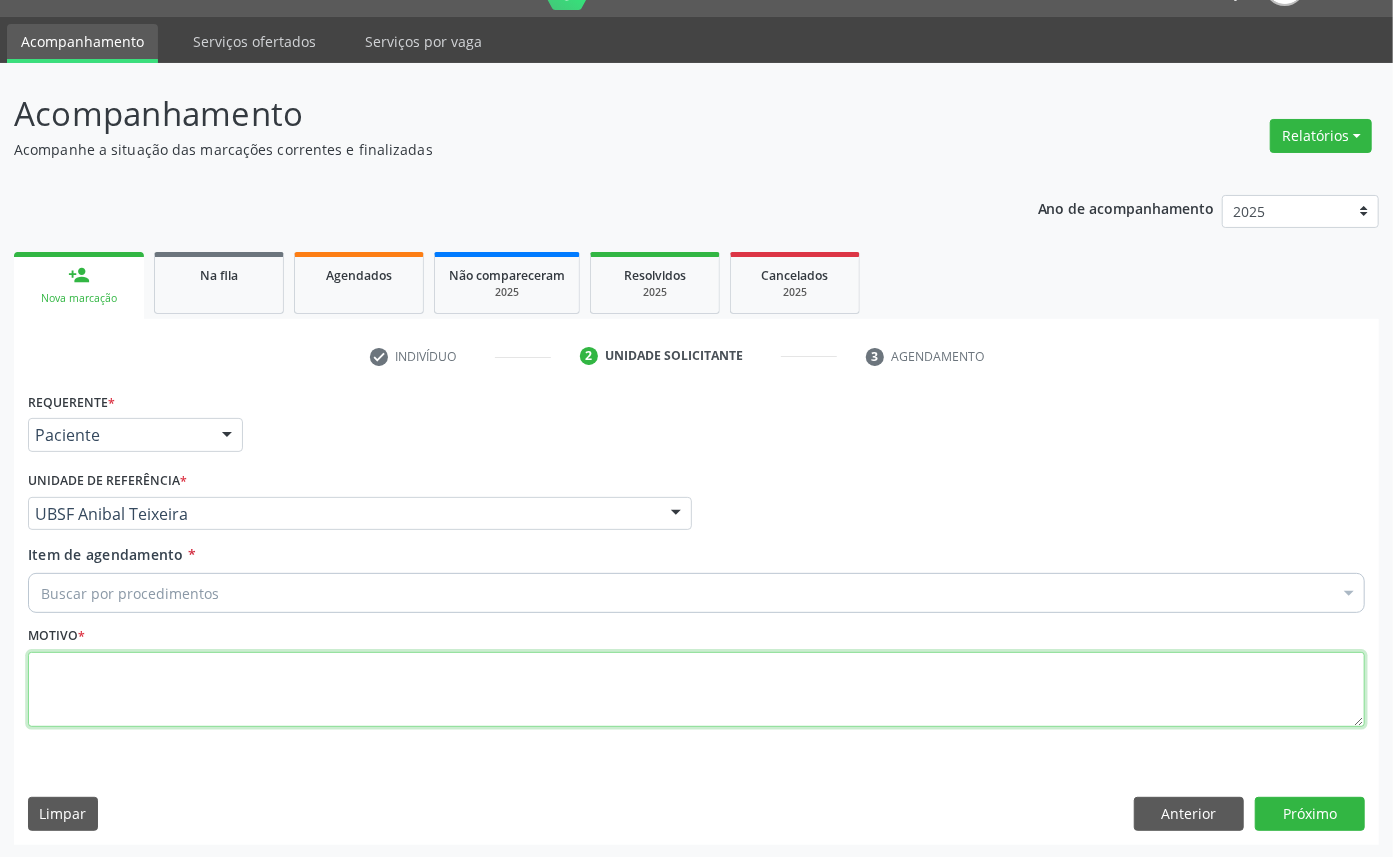 click at bounding box center [696, 690] 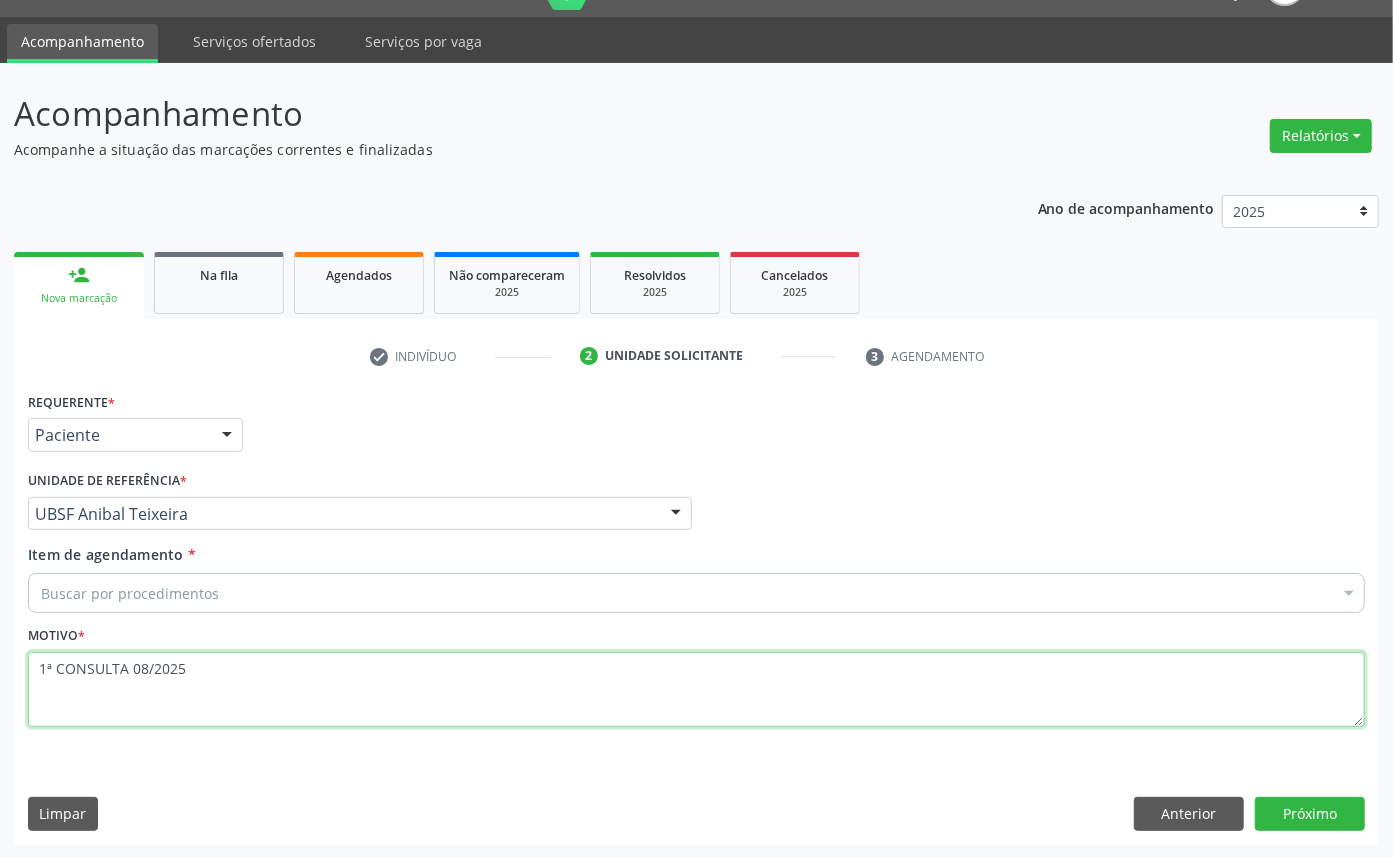 click on "1ª CONSULTA [DATE]" at bounding box center [696, 690] 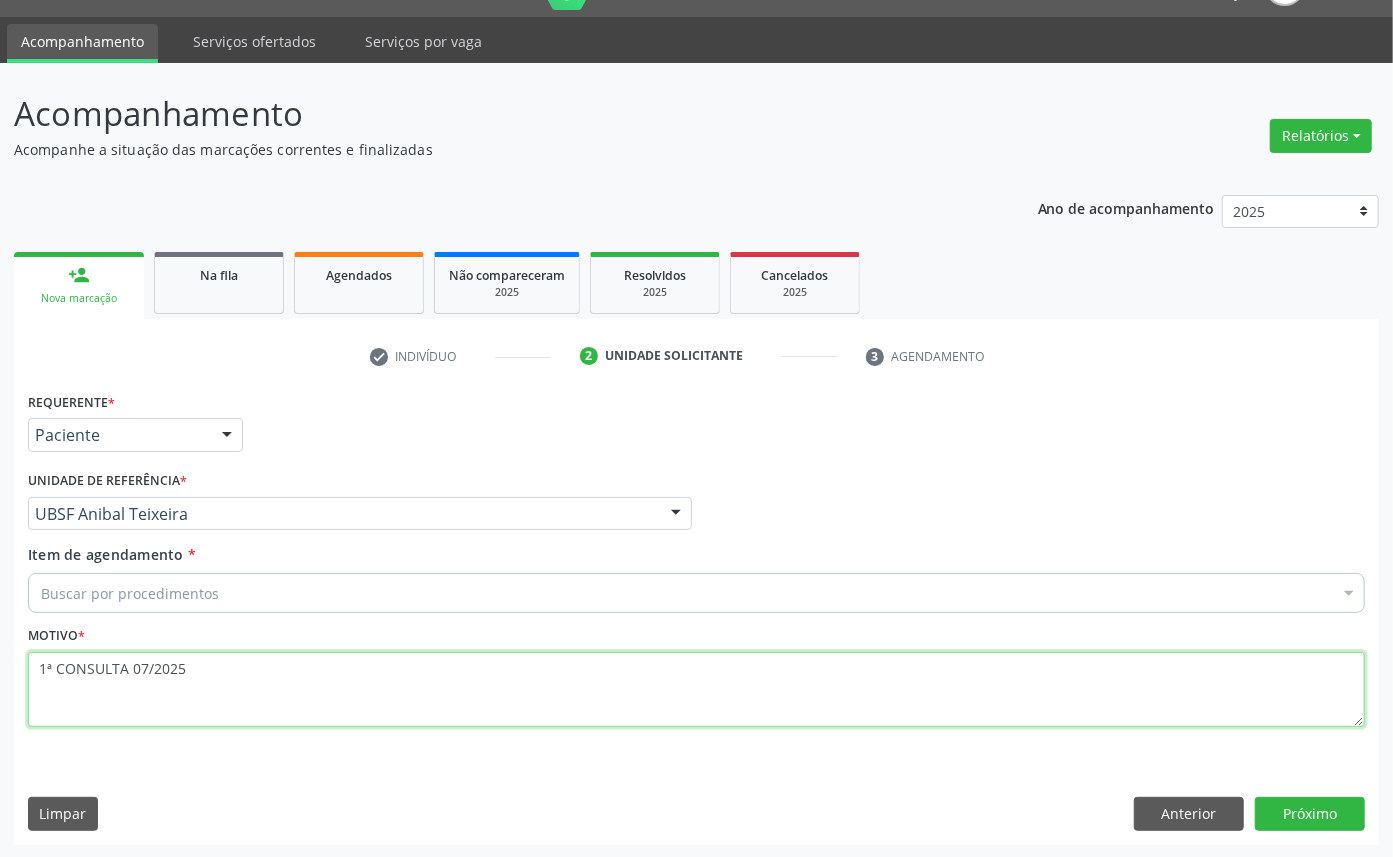 type on "1ª CONSULTA 07/2025" 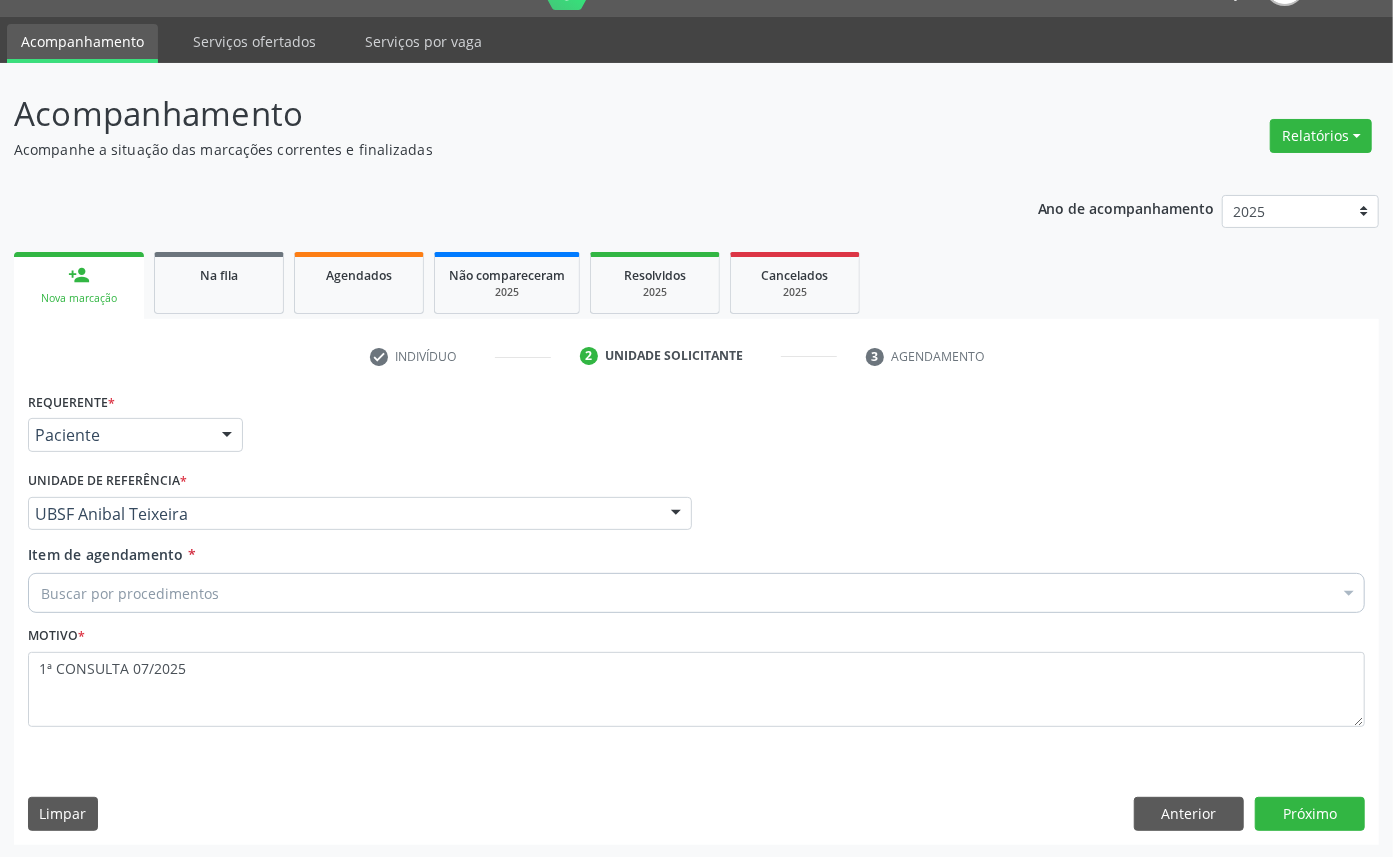 click on "Buscar por procedimentos" at bounding box center [696, 593] 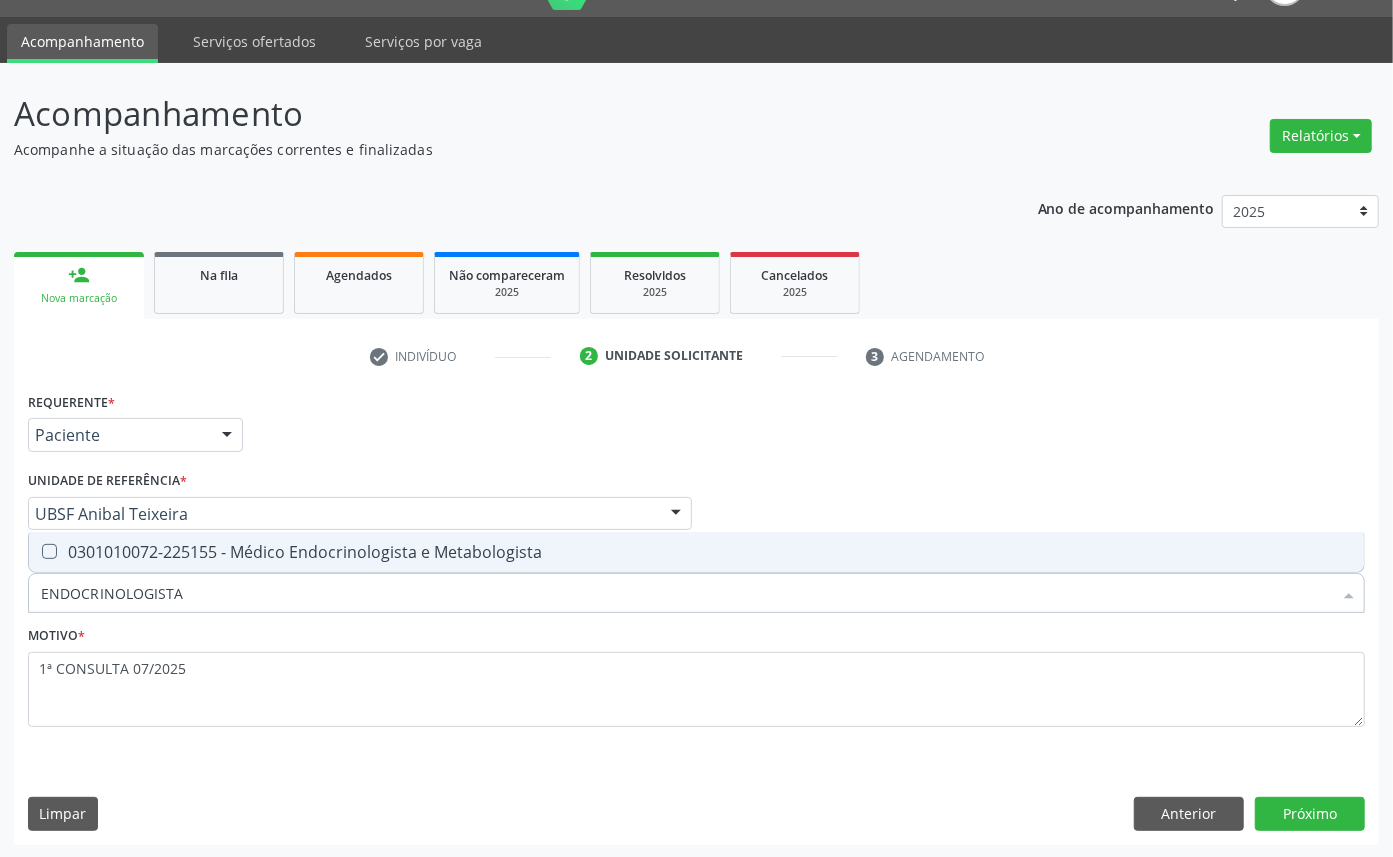click on "0301010072-225155 - Médico Endocrinologista e Metabologista" at bounding box center [696, 552] 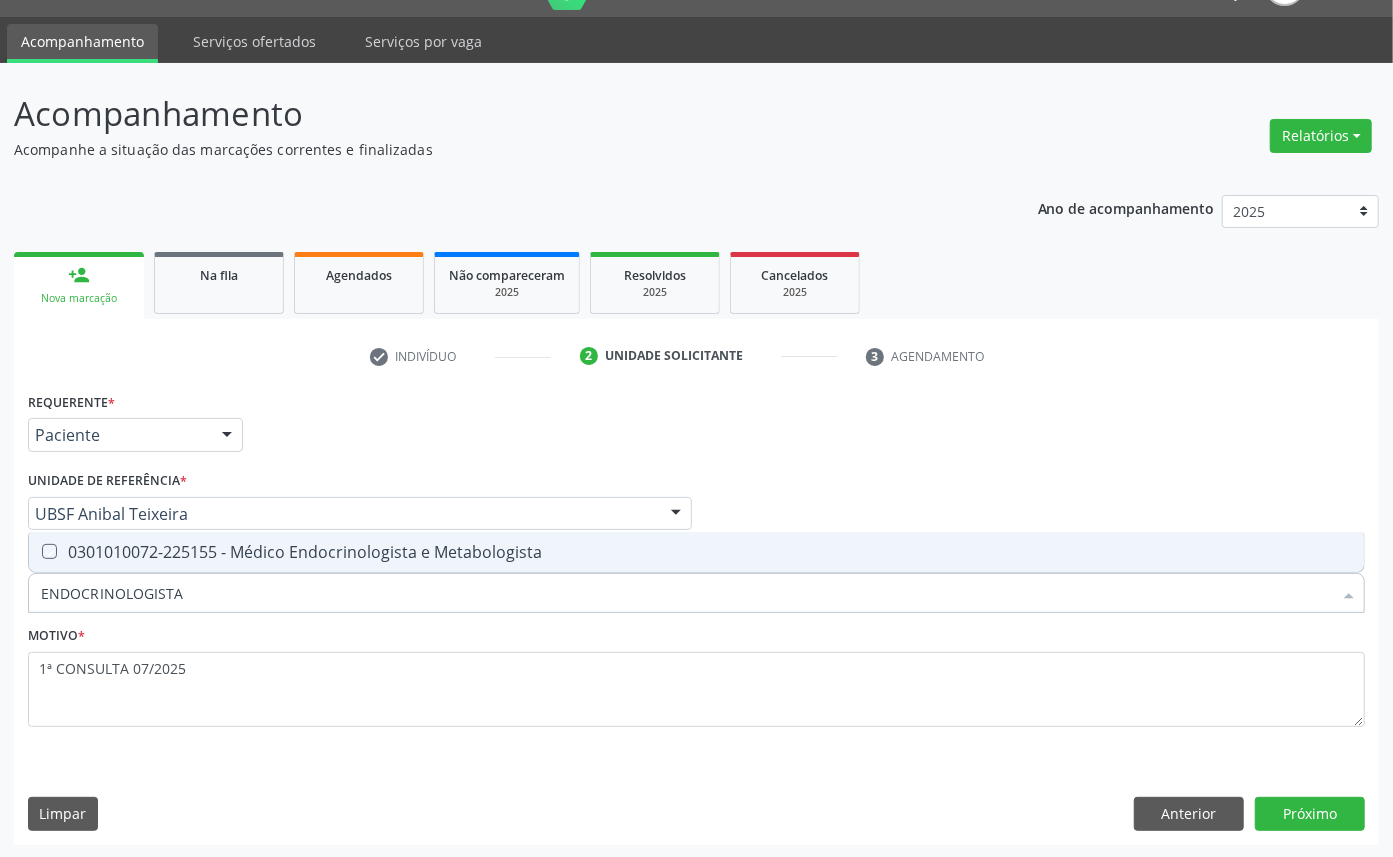 checkbox on "true" 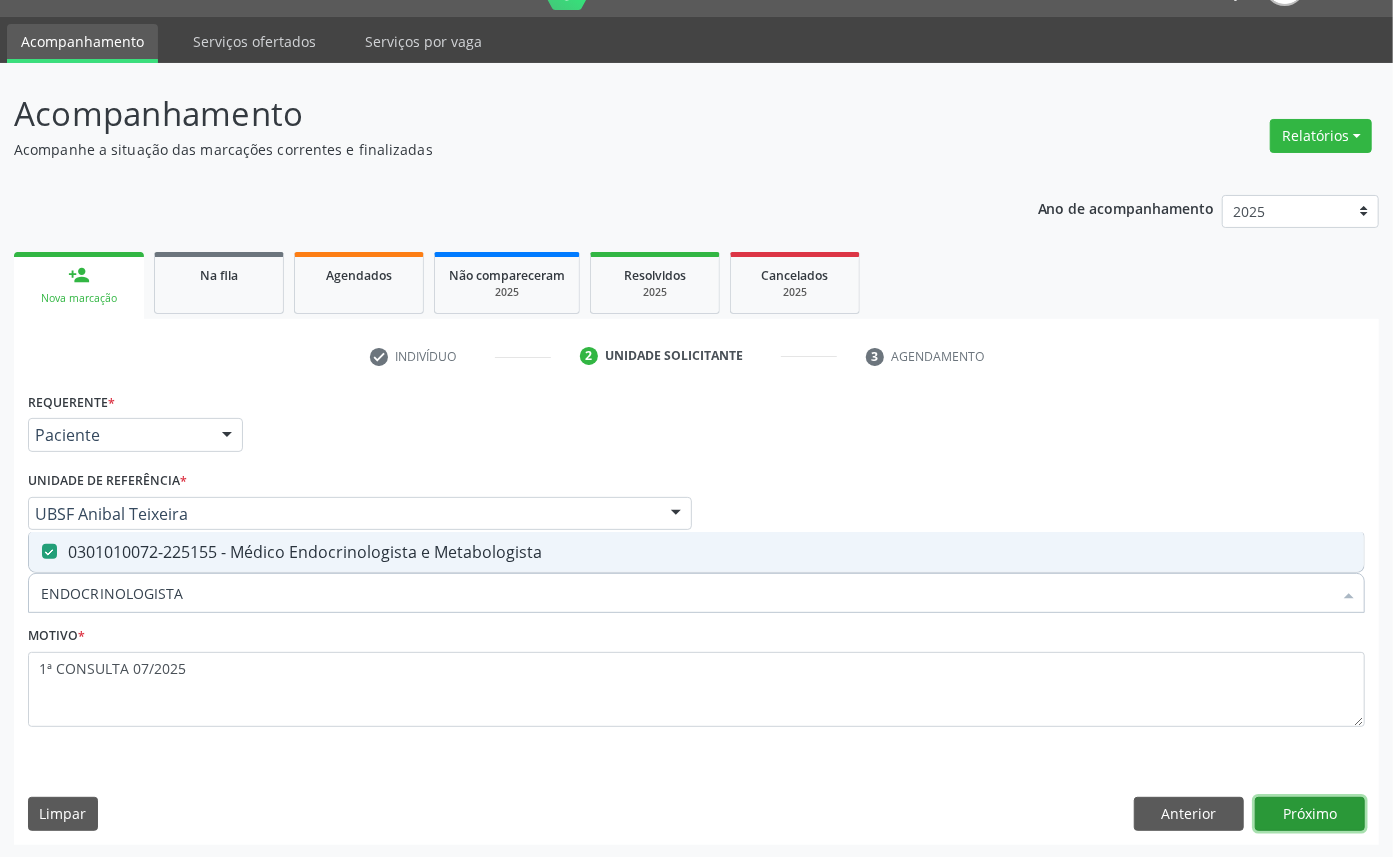 click on "Próximo" at bounding box center [1310, 814] 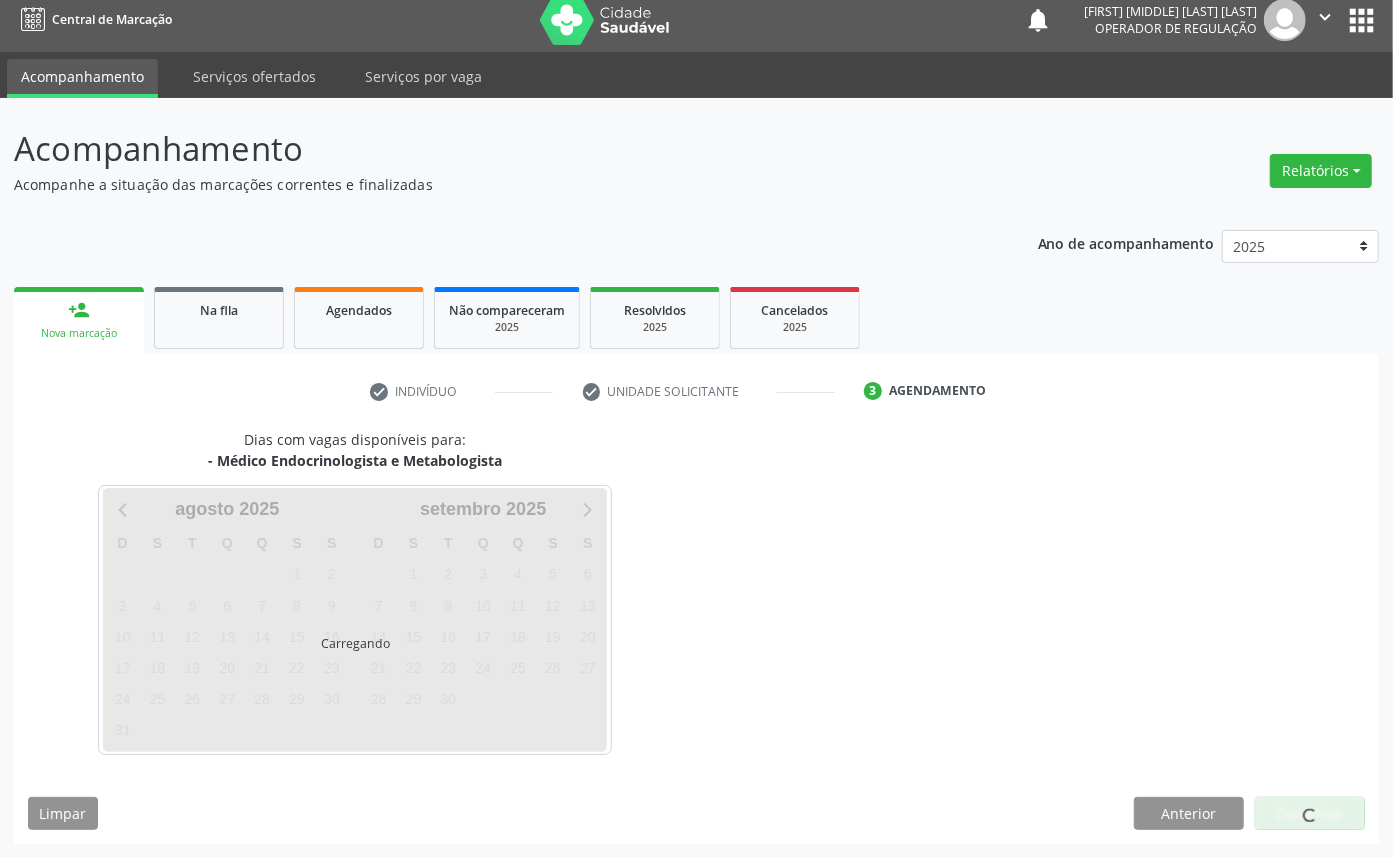 scroll, scrollTop: 47, scrollLeft: 0, axis: vertical 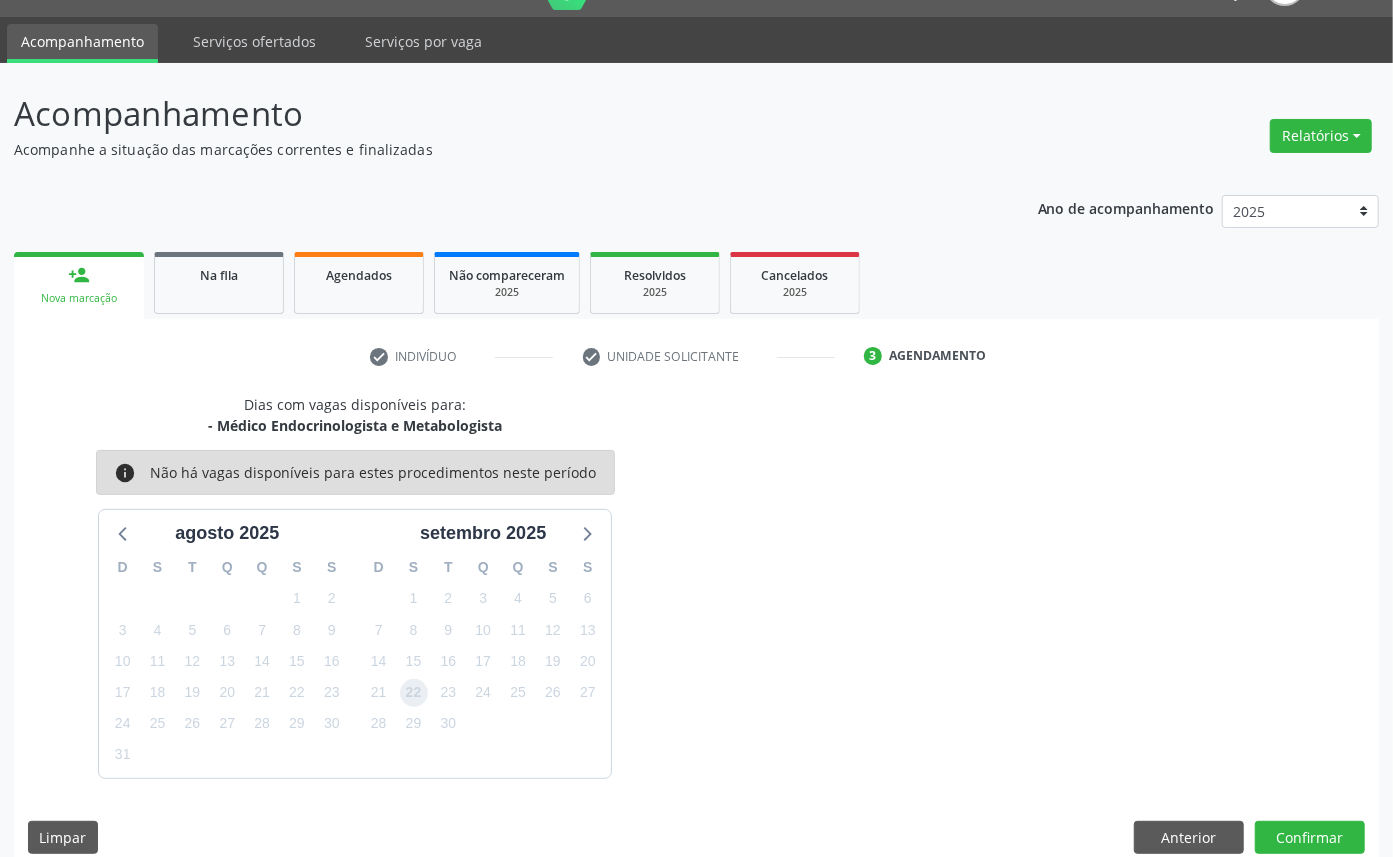 click on "22" at bounding box center (414, 693) 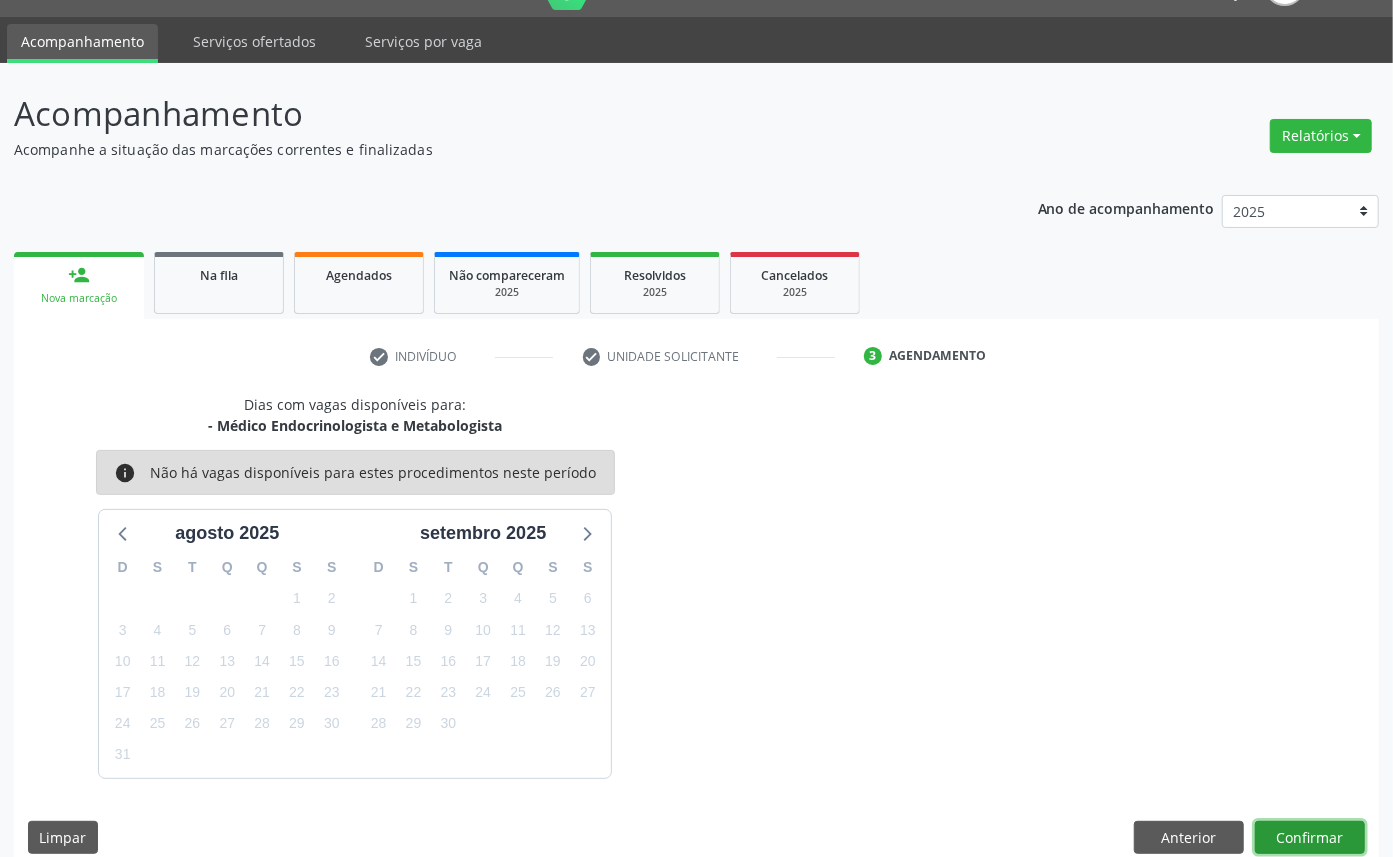 click on "Confirmar" at bounding box center [1310, 838] 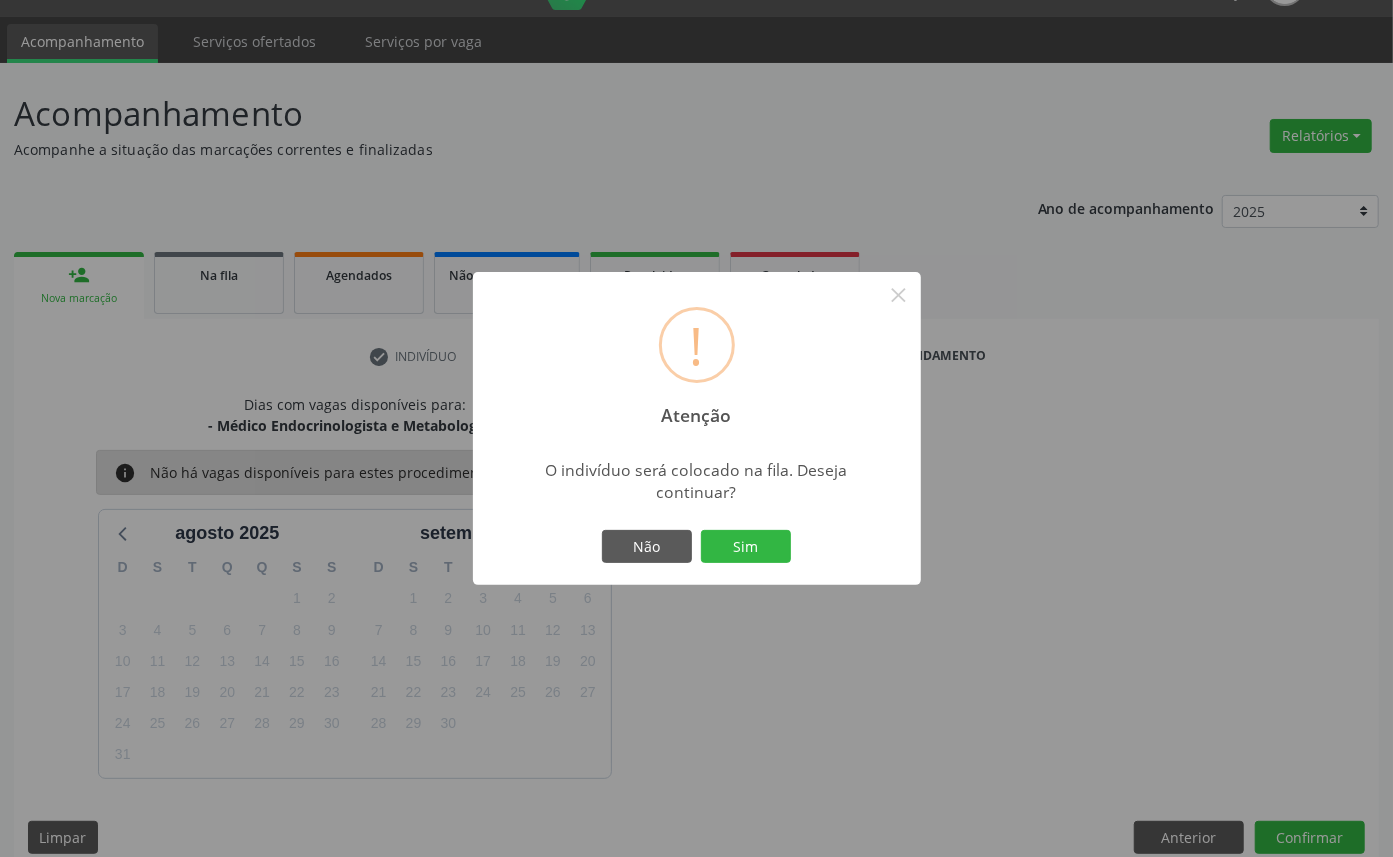 type 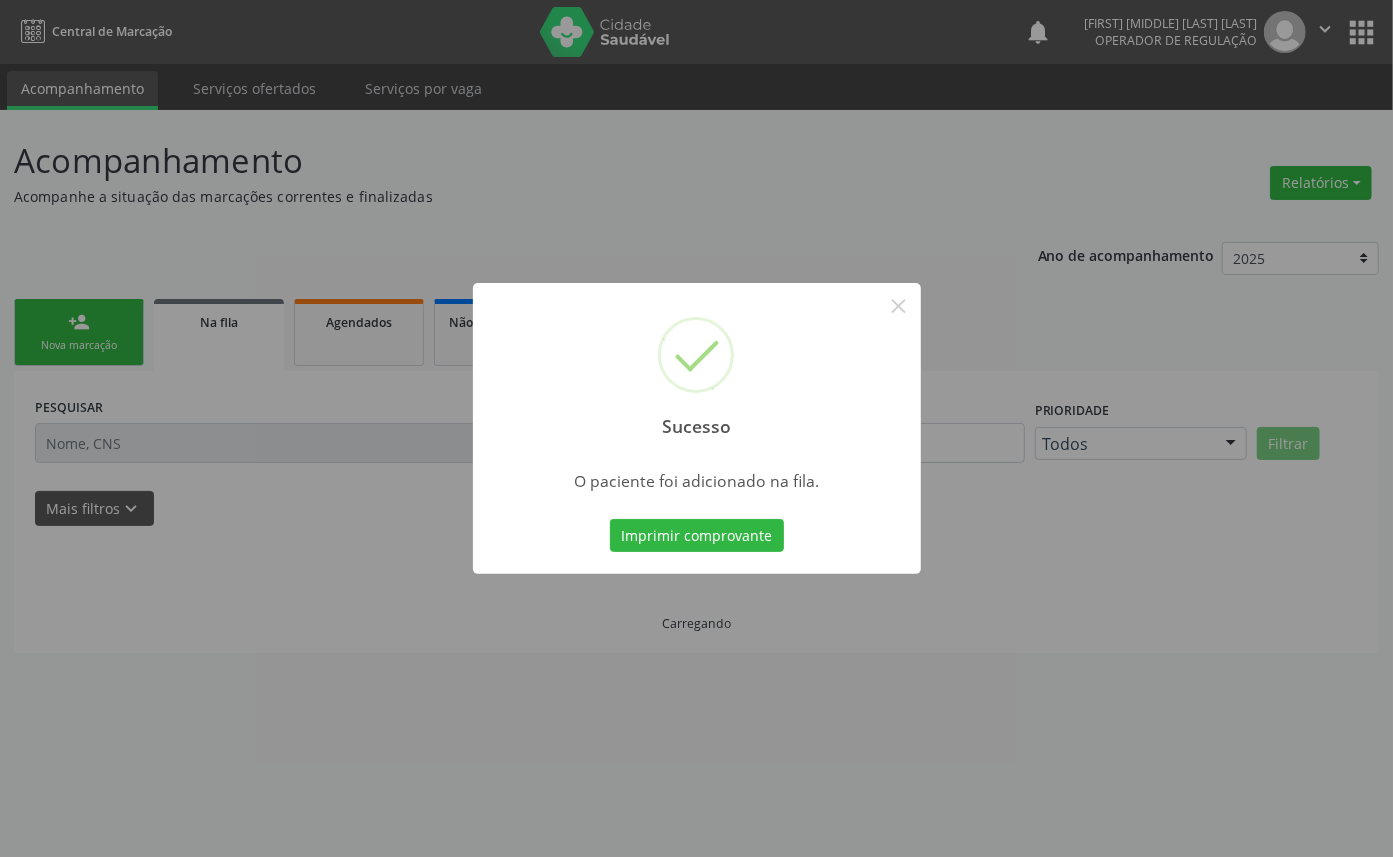 scroll, scrollTop: 0, scrollLeft: 0, axis: both 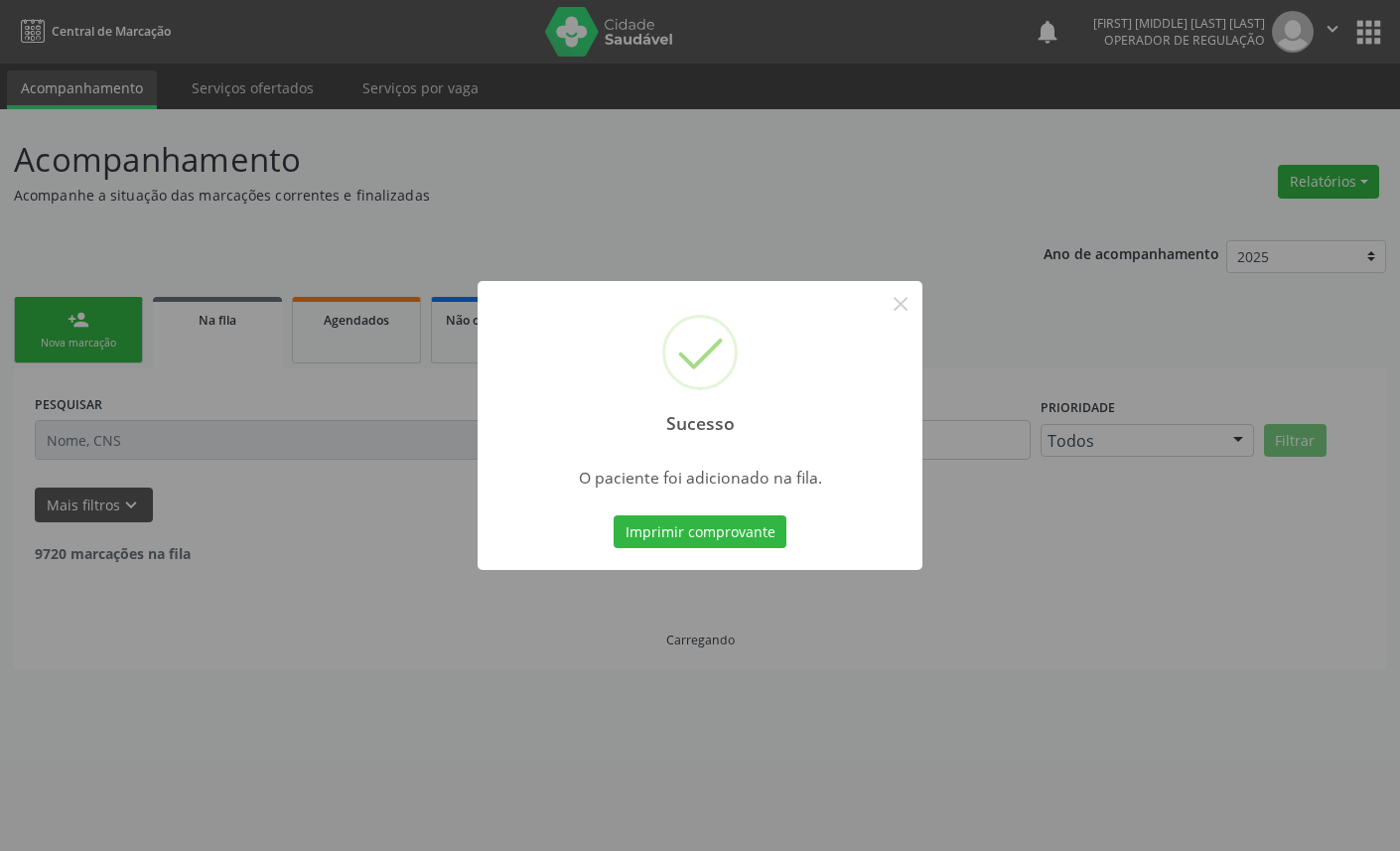 type 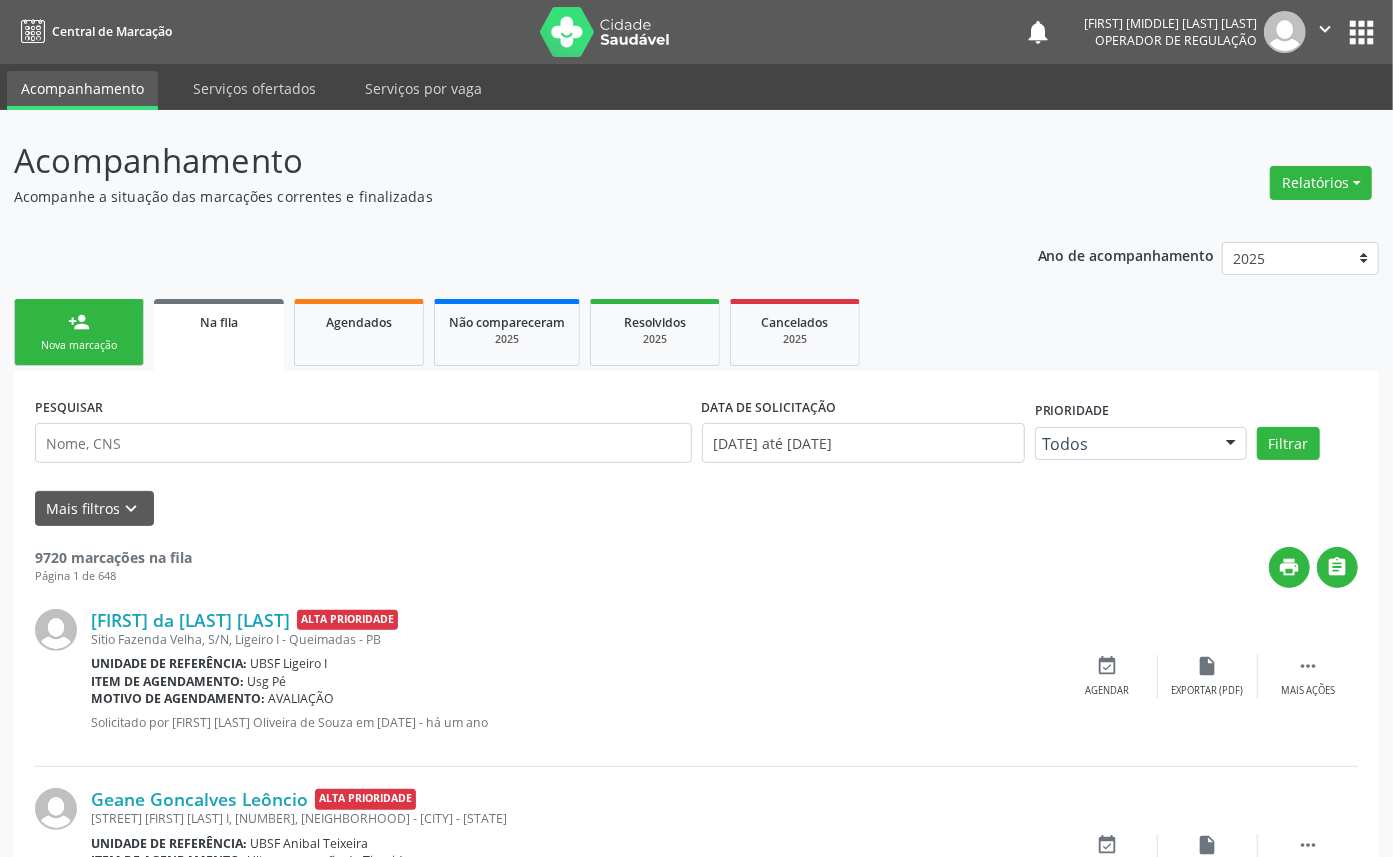 click on "person_add
Nova marcação" at bounding box center [79, 332] 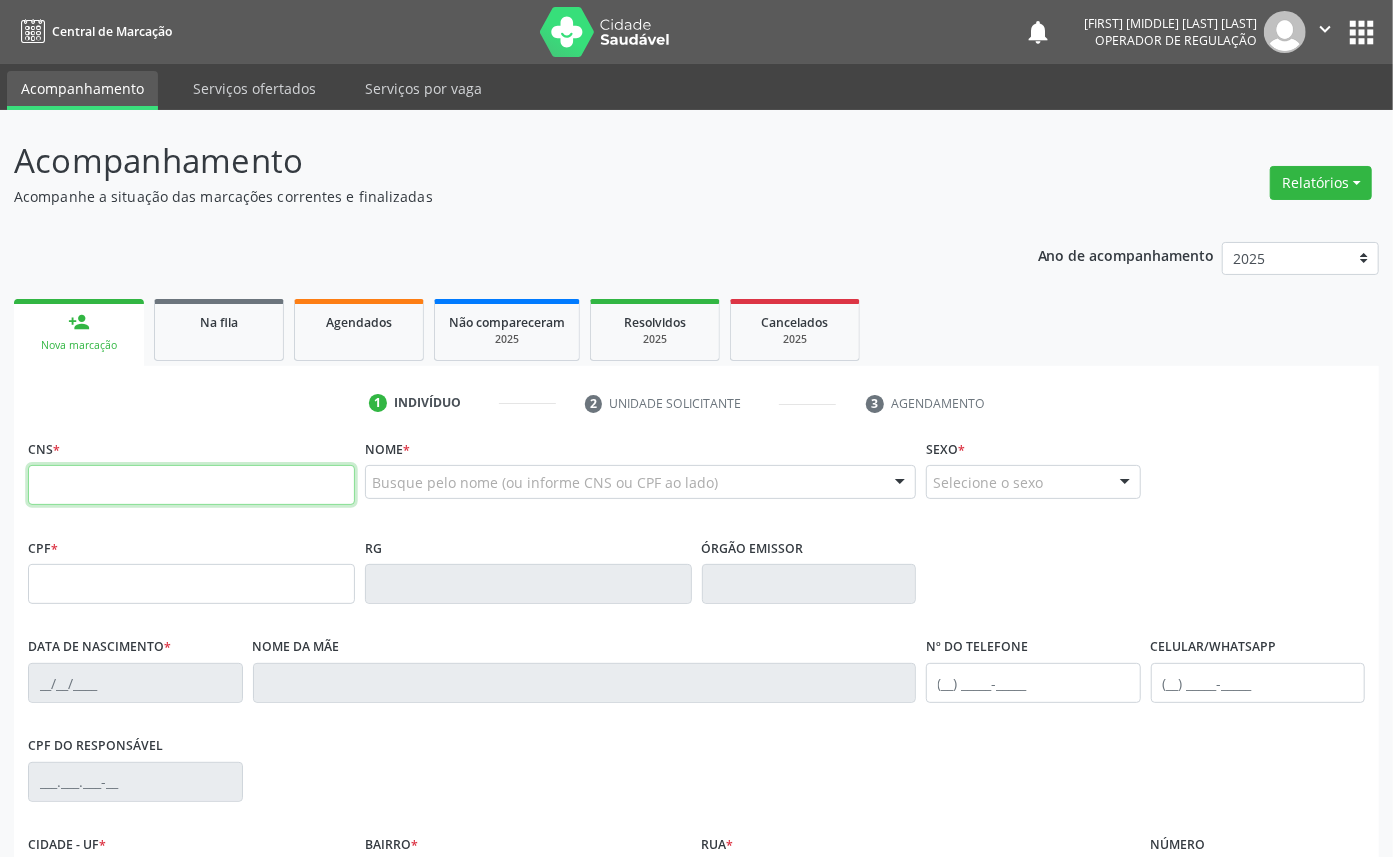 click at bounding box center (191, 485) 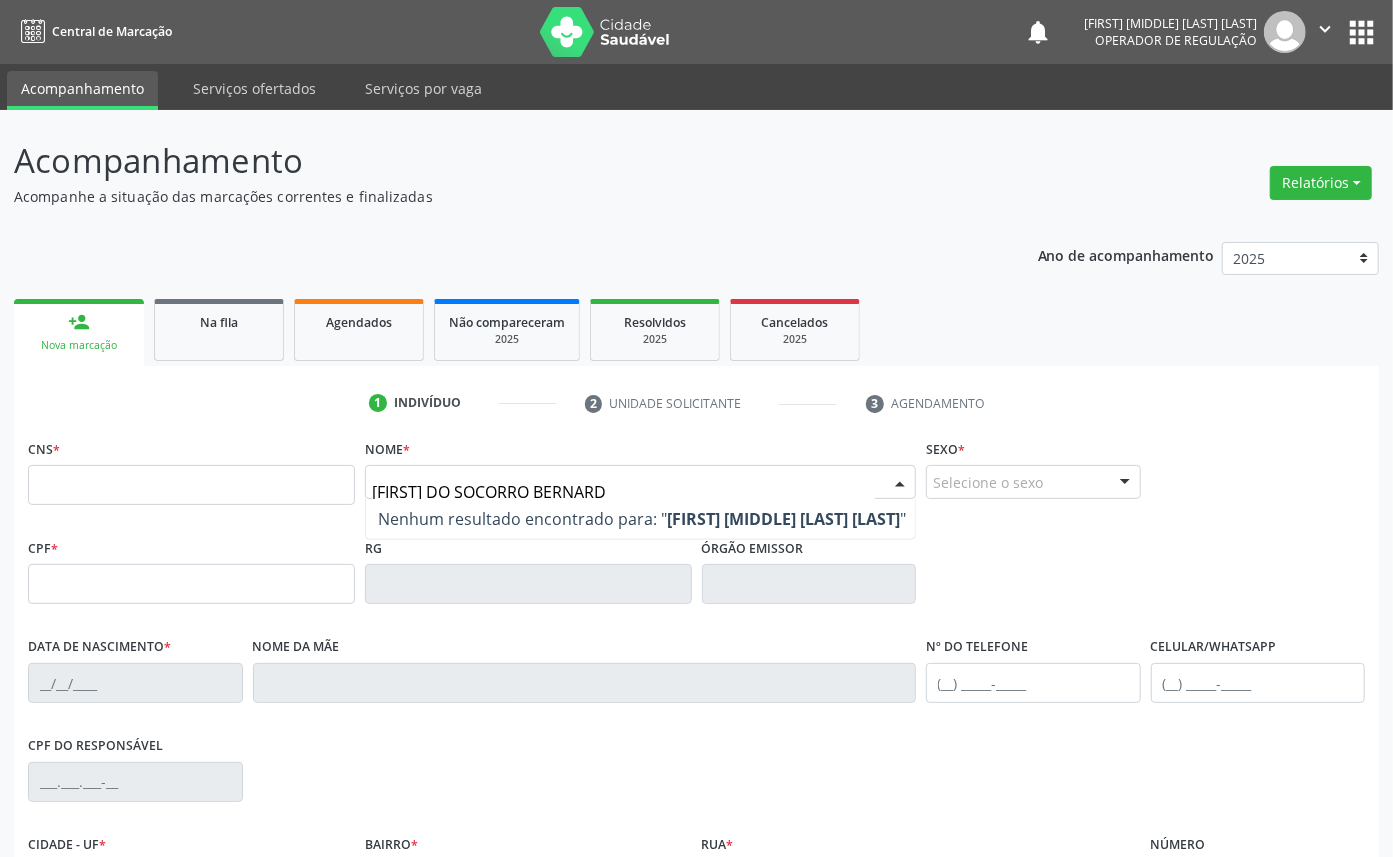 type on "MARIA DO SOCORRO BERNARDO" 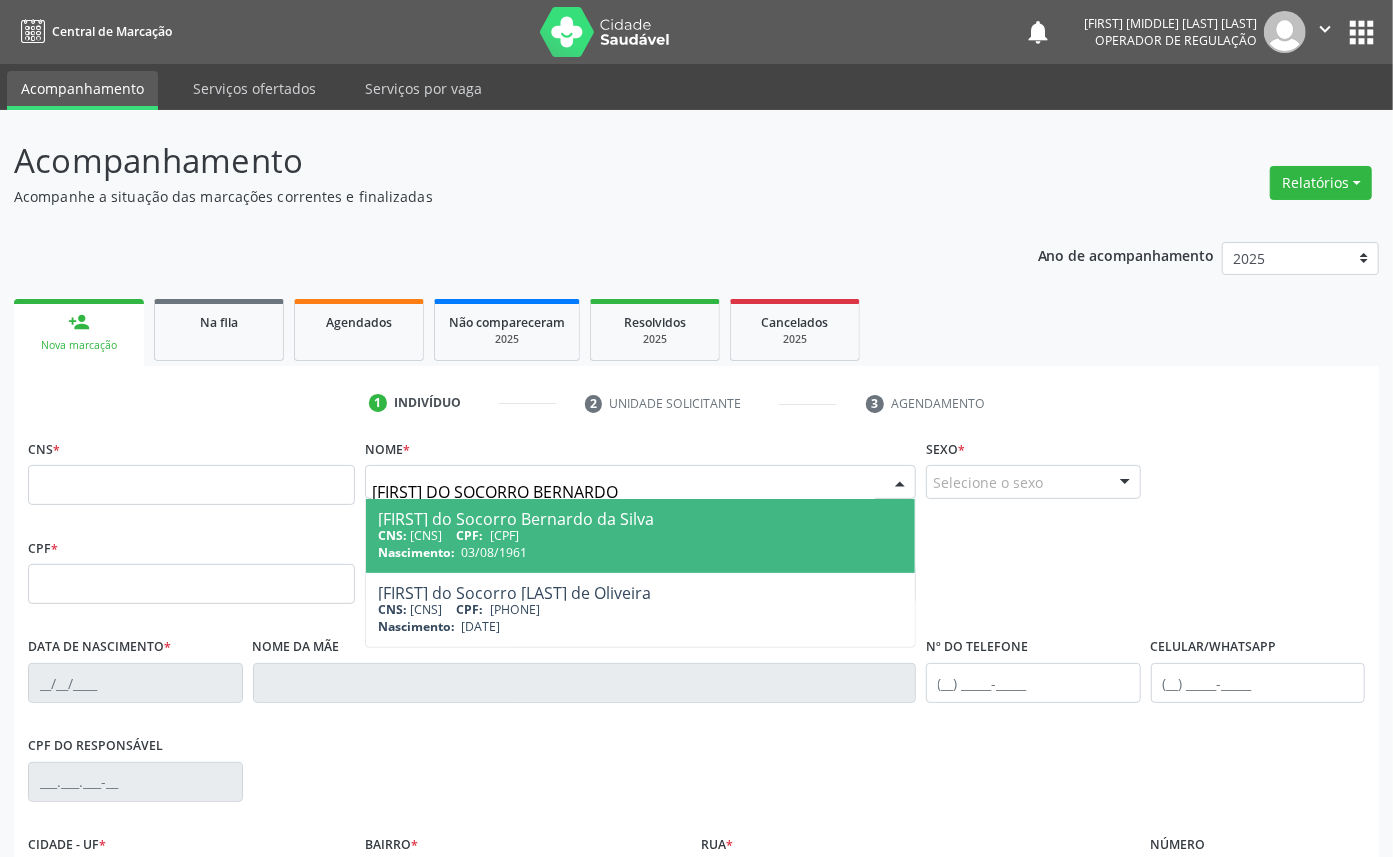click on "Maria do Socorro Bernardo da Silva" at bounding box center [640, 519] 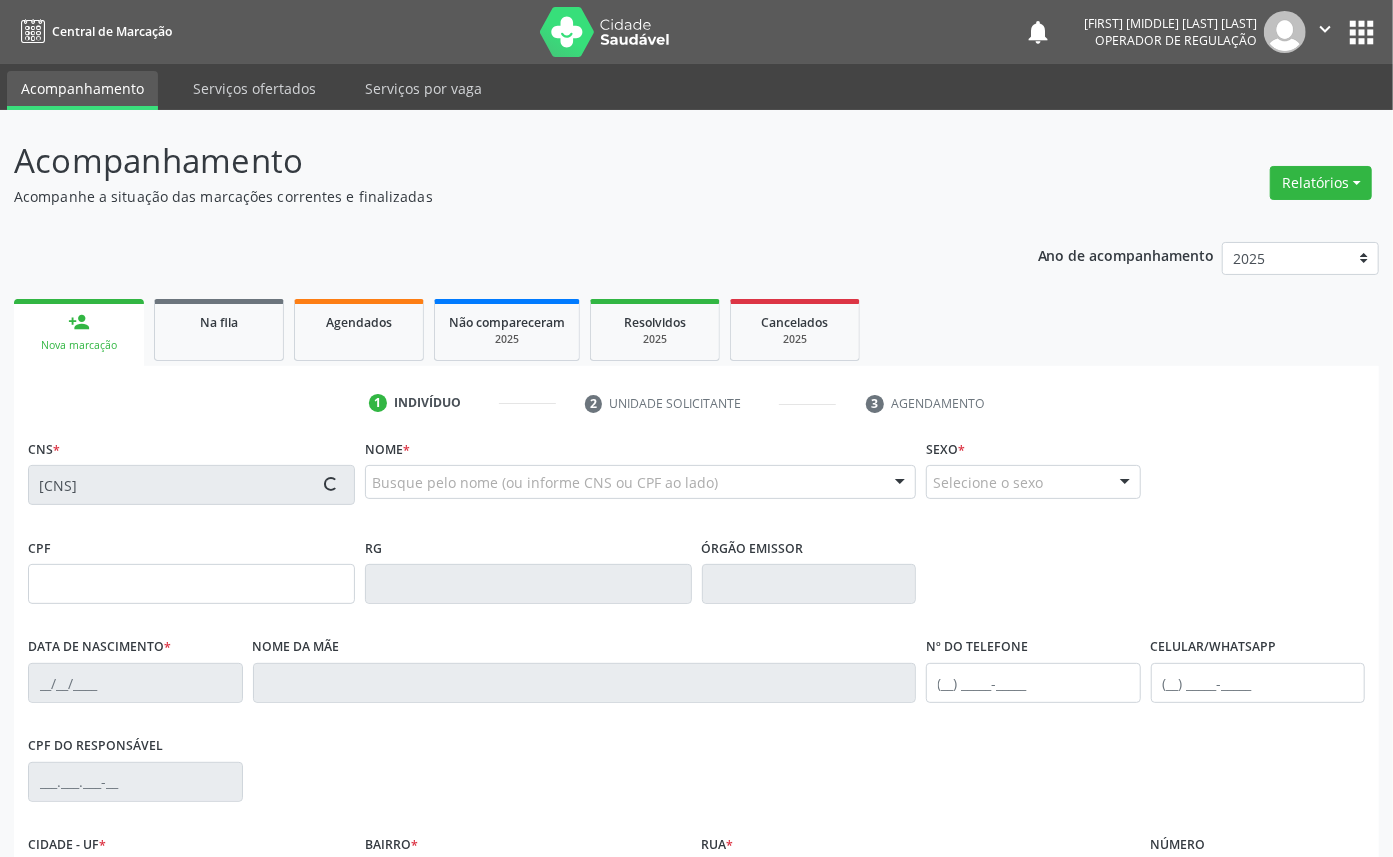 type on "186.070.007-13" 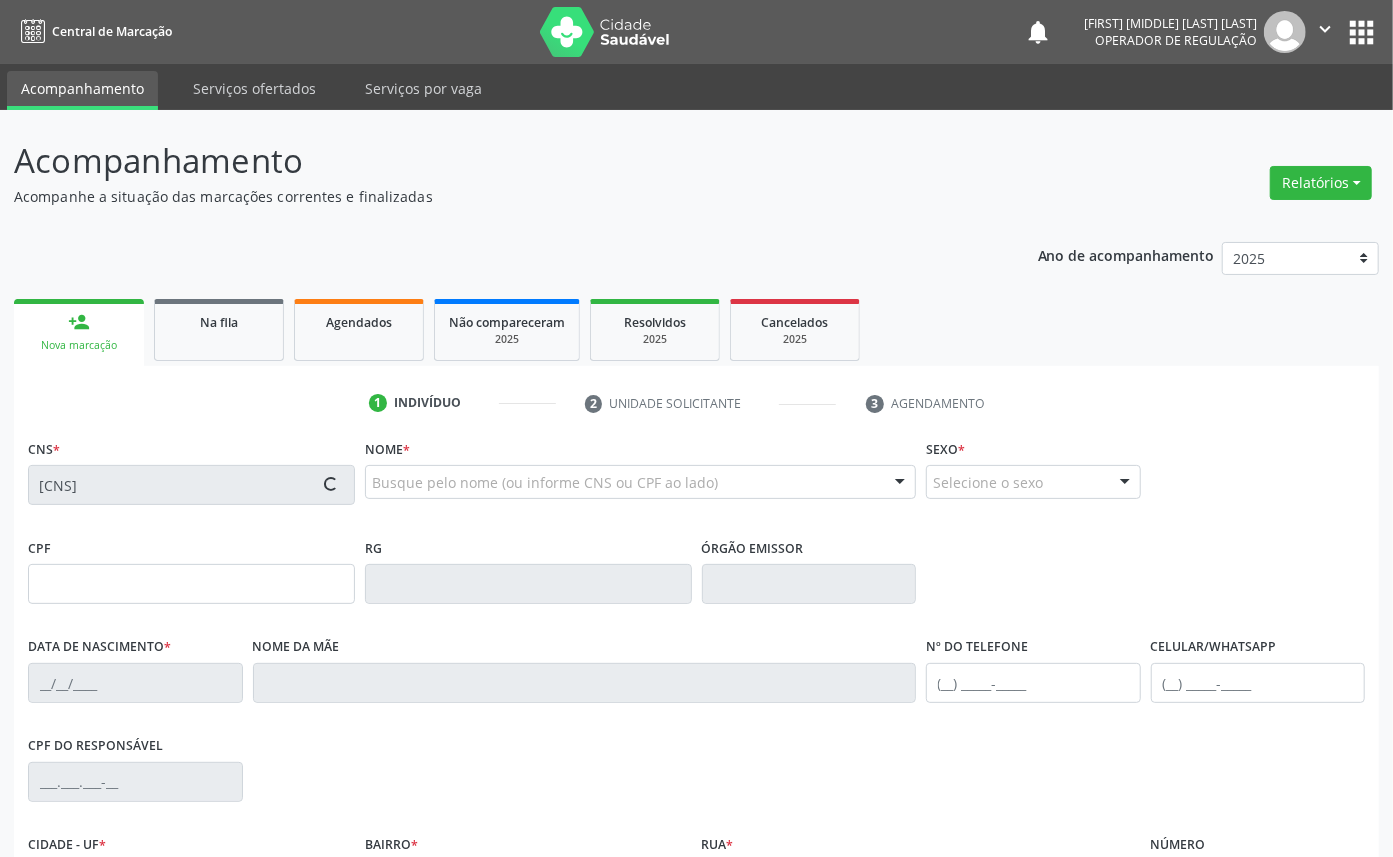 type on "03/08/1961" 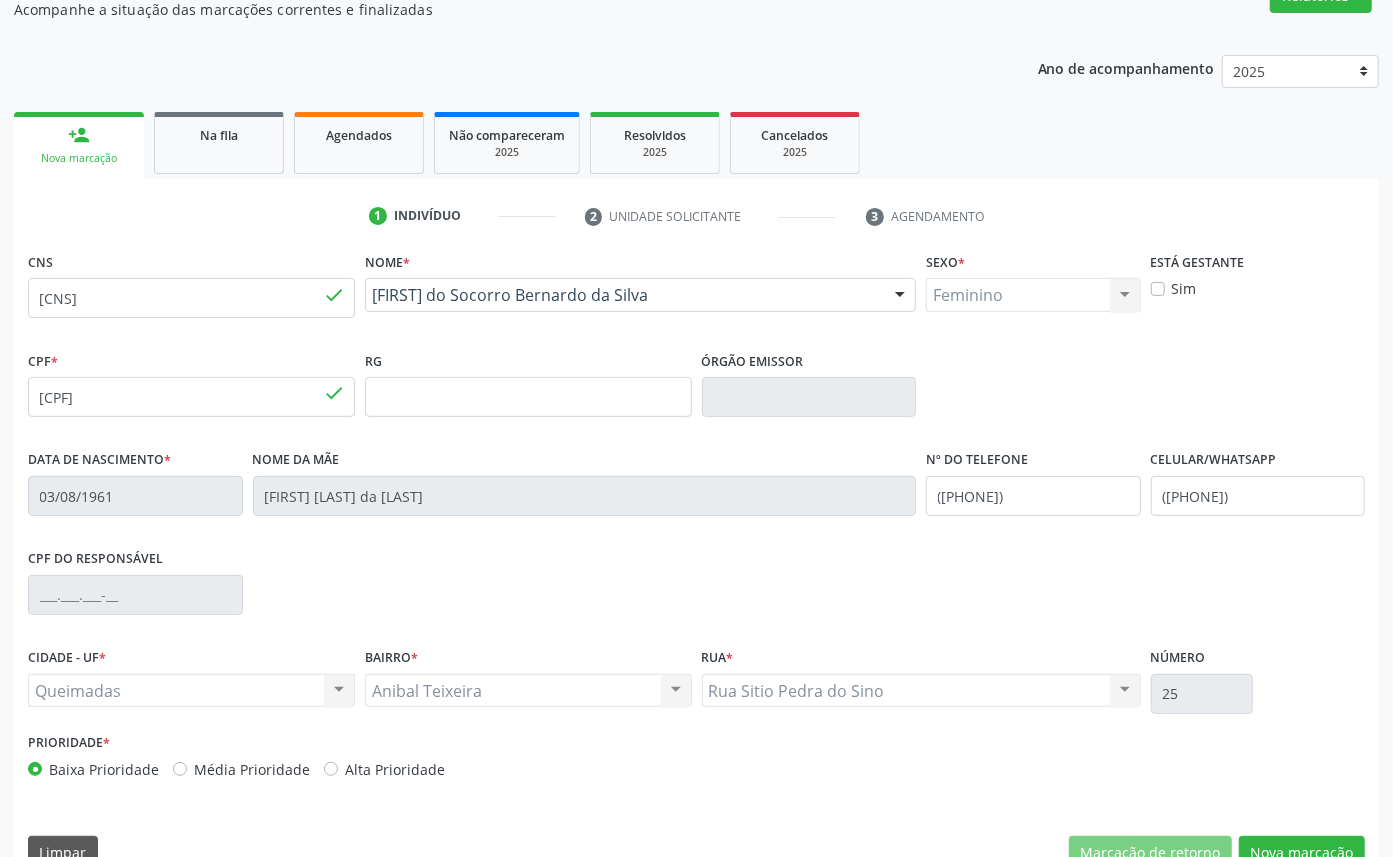 scroll, scrollTop: 225, scrollLeft: 0, axis: vertical 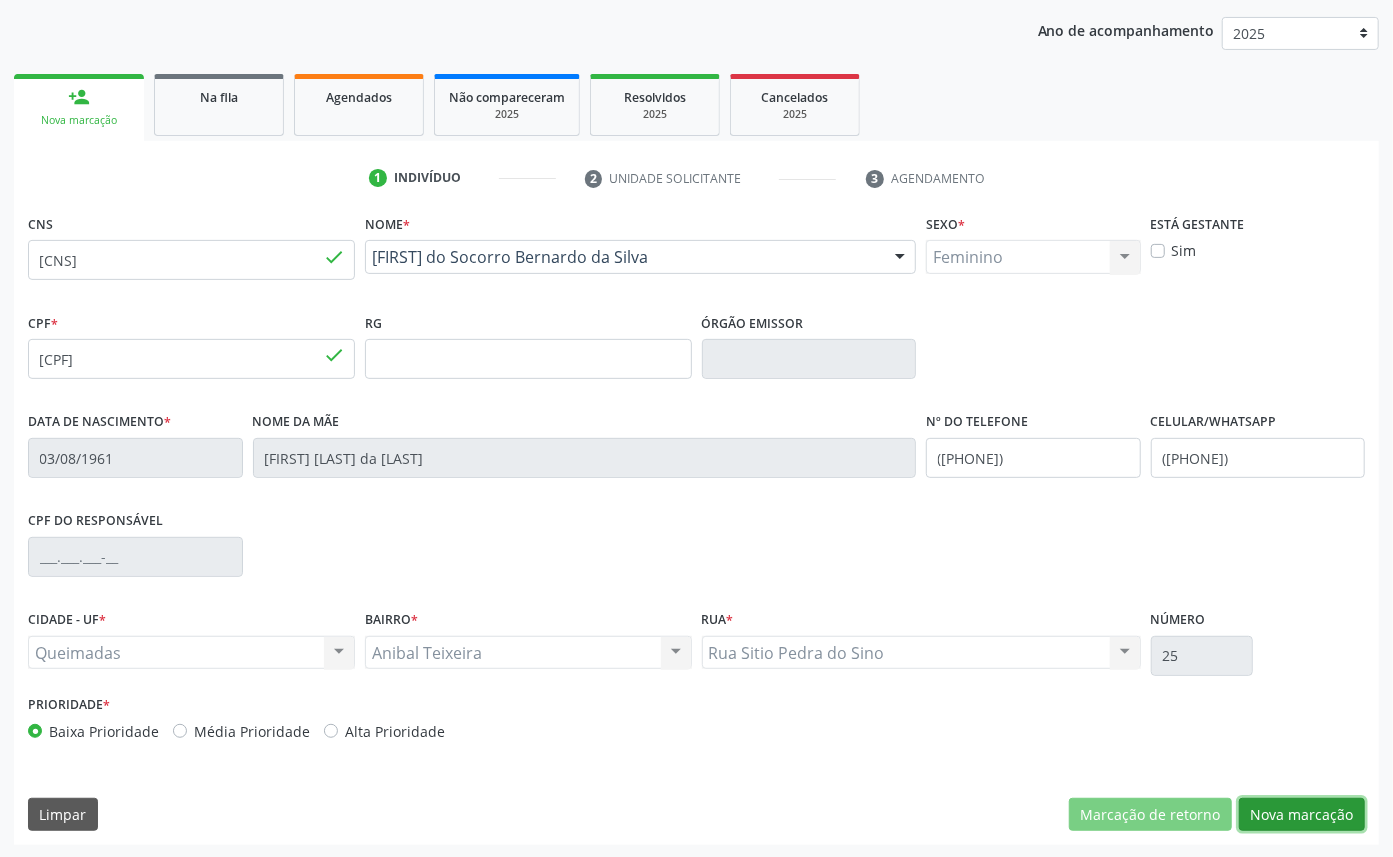 click on "Nova marcação" at bounding box center [1302, 815] 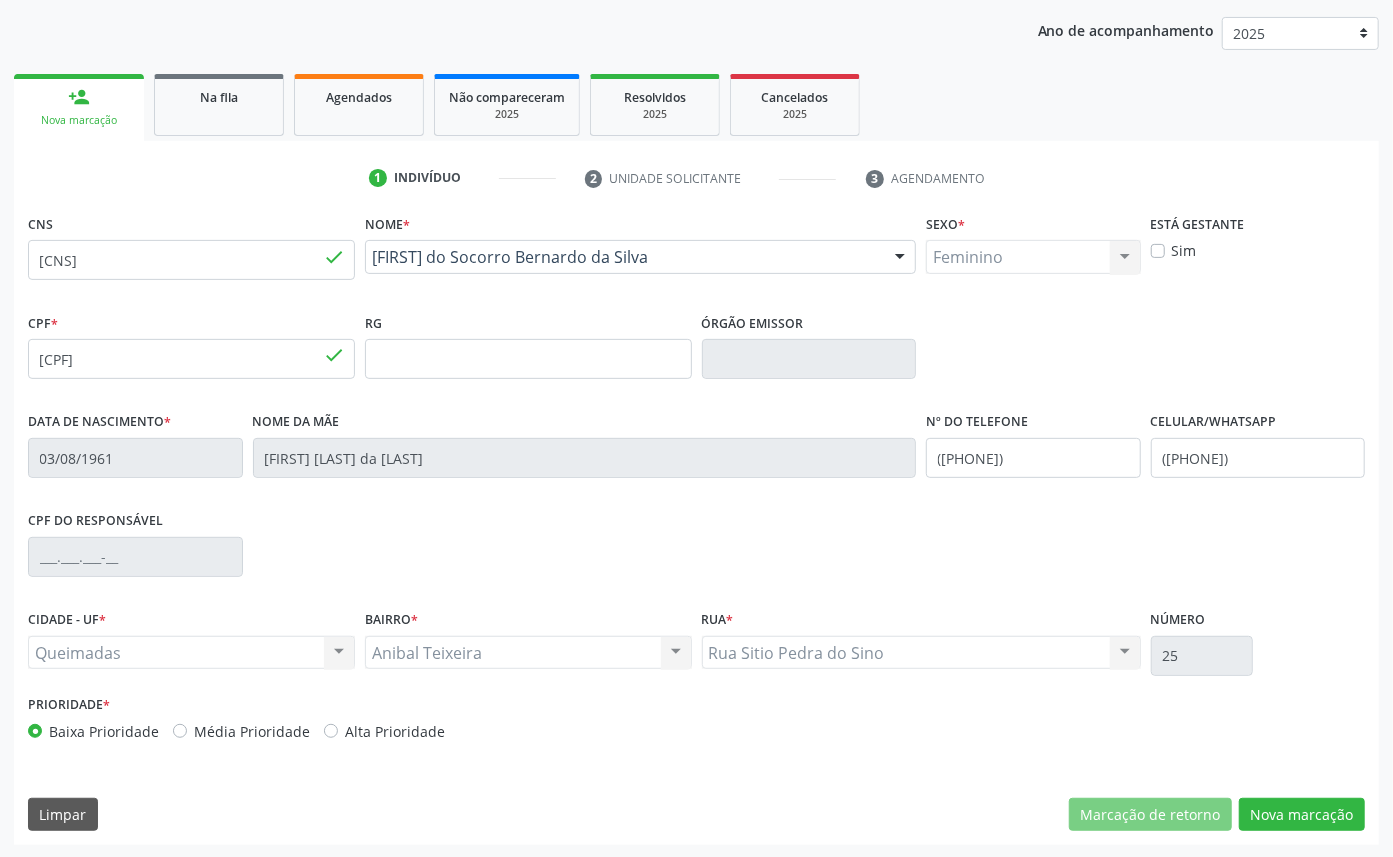 scroll, scrollTop: 47, scrollLeft: 0, axis: vertical 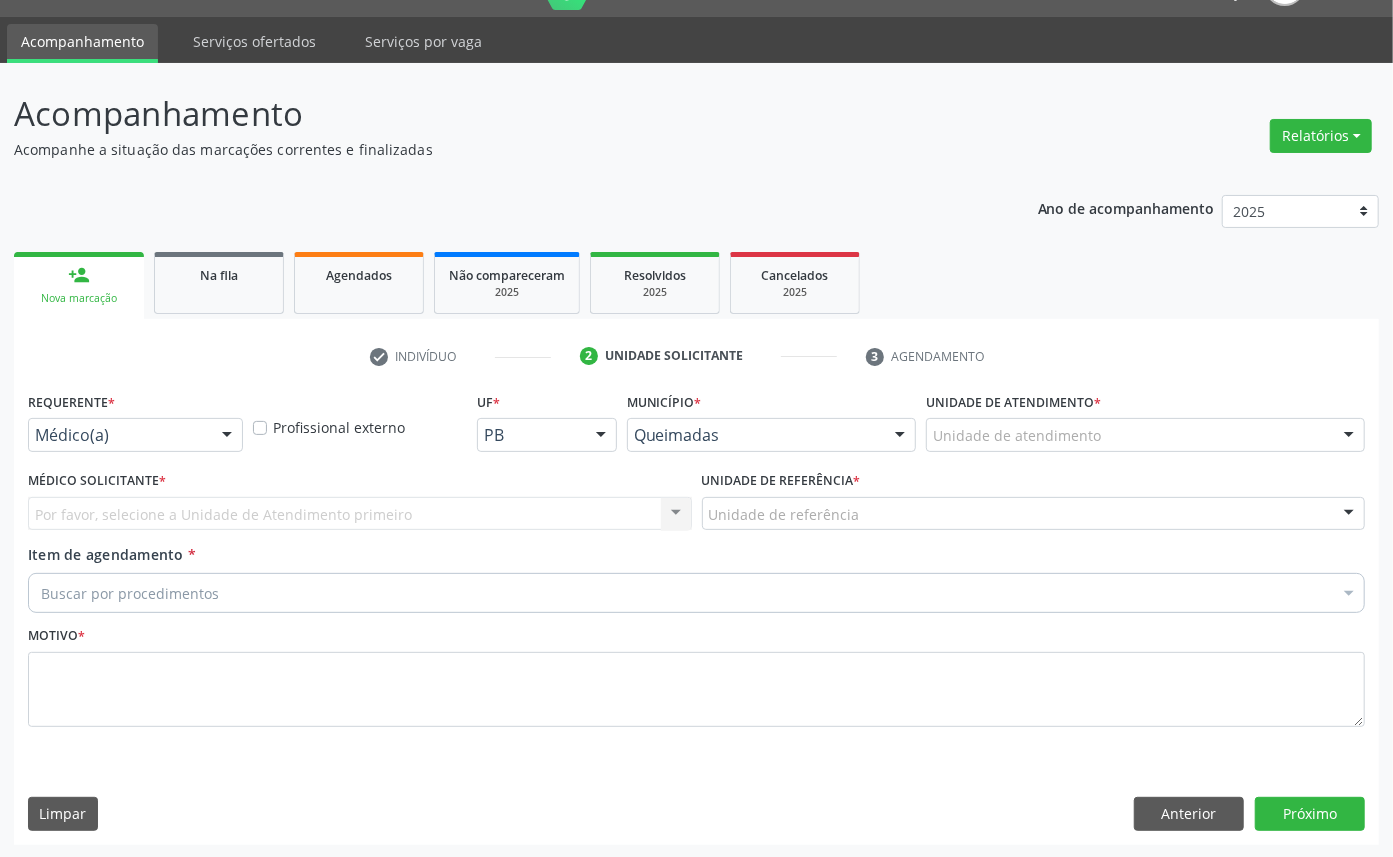 click on "Requerente
*
Médico(a)         Médico(a)   Enfermeiro(a)   Paciente
Nenhum resultado encontrado para: "   "
Não há nenhuma opção para ser exibida." at bounding box center [135, 426] 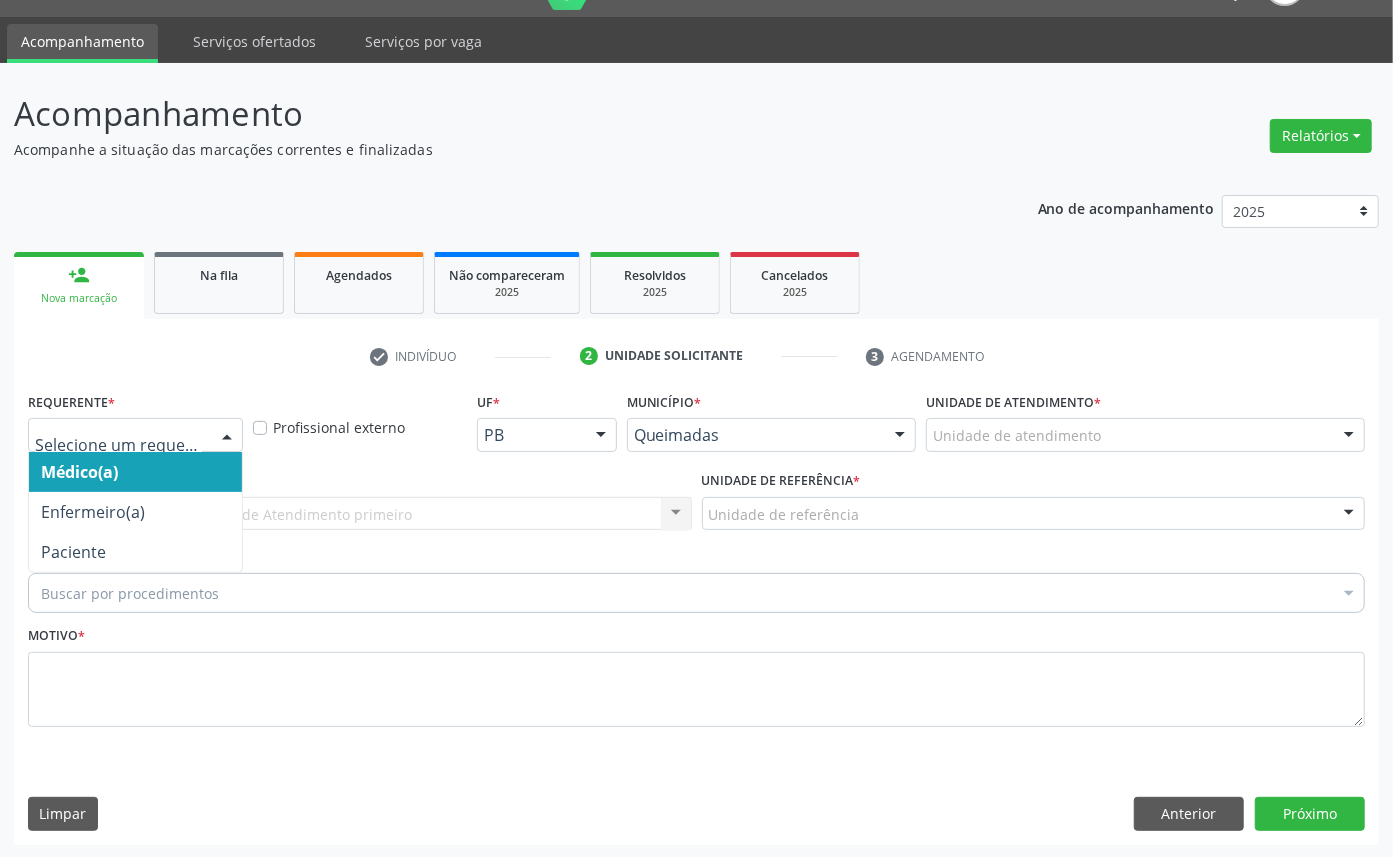 drag, startPoint x: 154, startPoint y: 445, endPoint x: 150, endPoint y: 457, distance: 12.649111 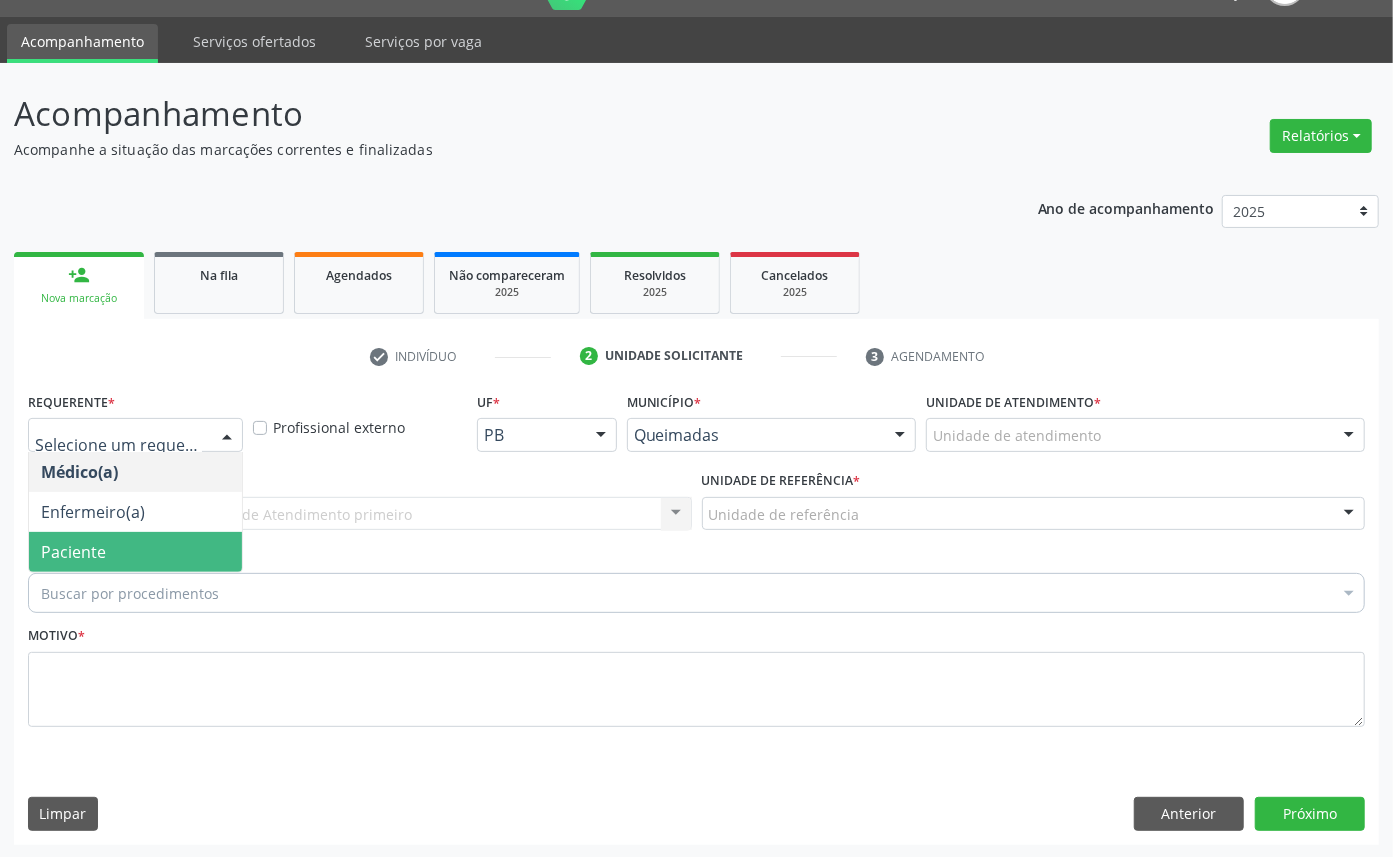 click on "Paciente" at bounding box center (135, 552) 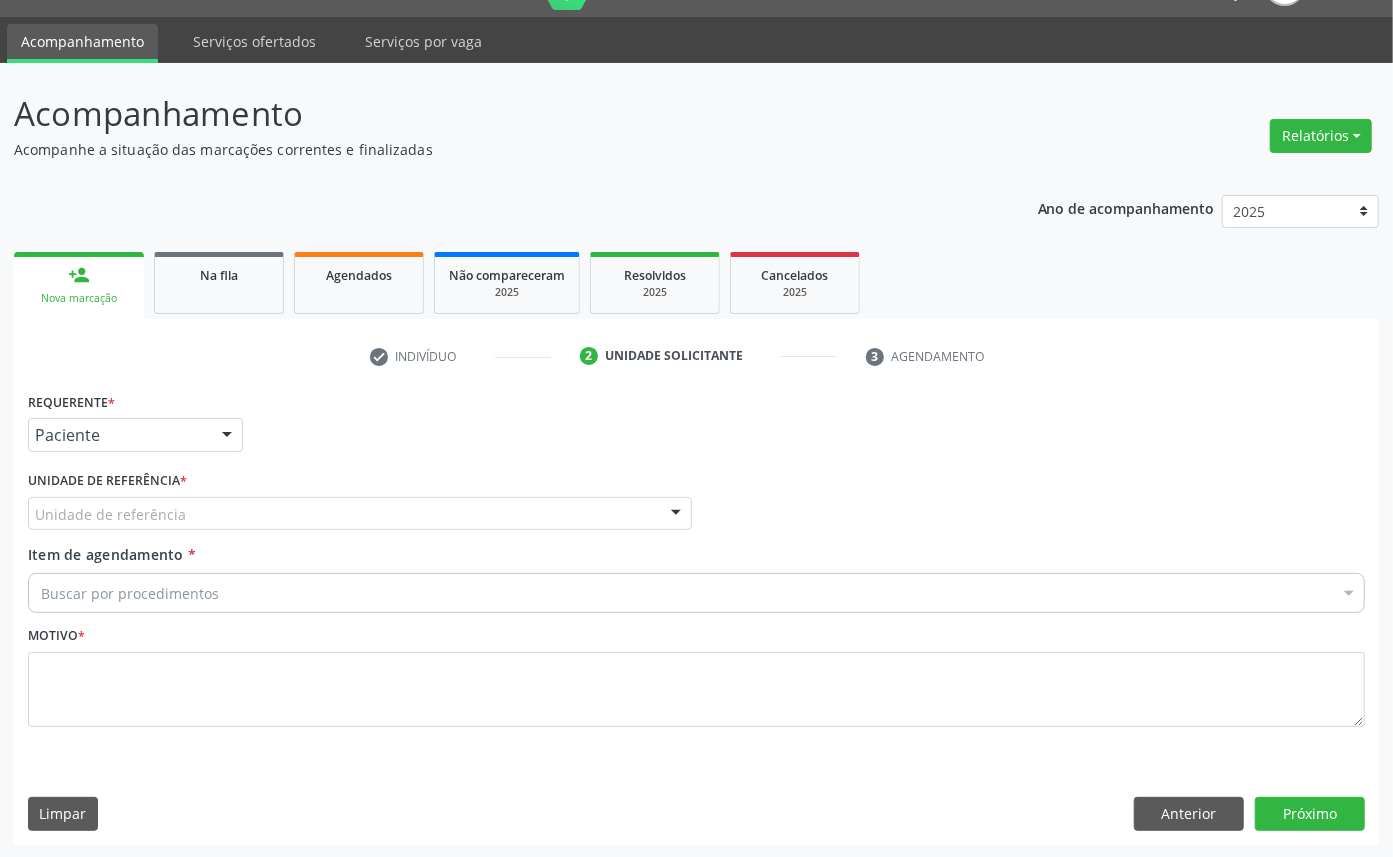 click on "Unidade de referência" at bounding box center (360, 514) 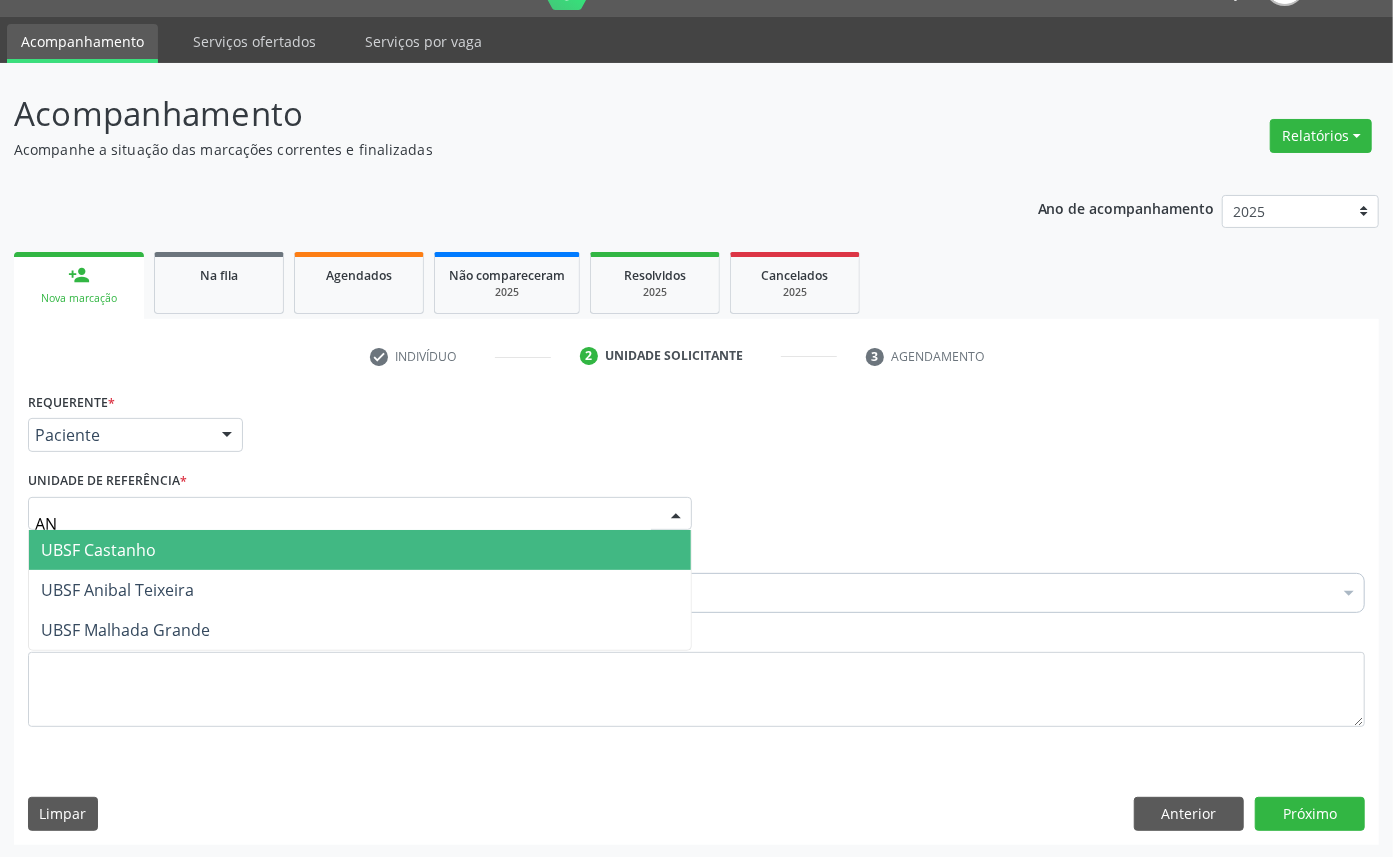 type on "ANI" 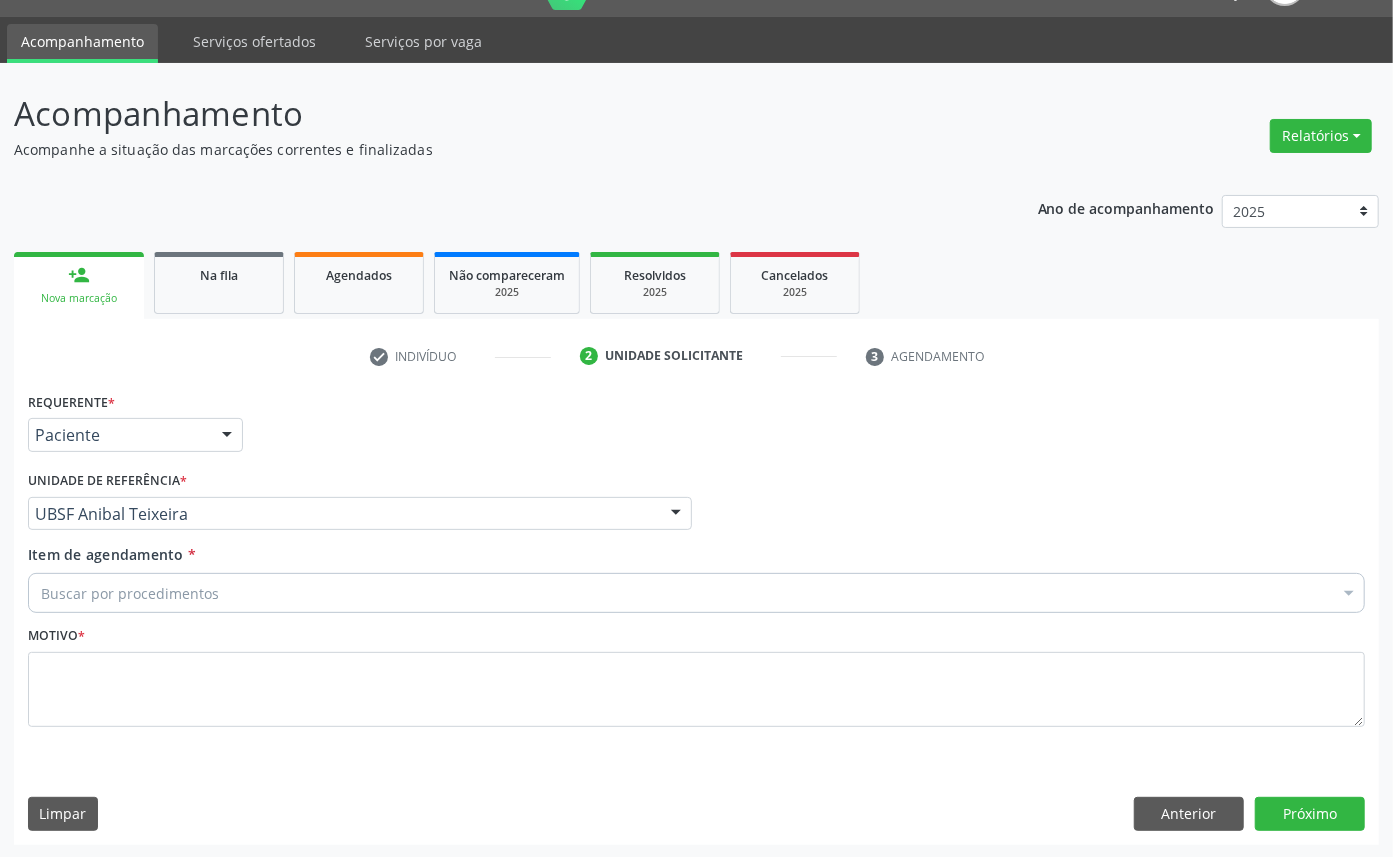 click on "Buscar por procedimentos" at bounding box center [696, 593] 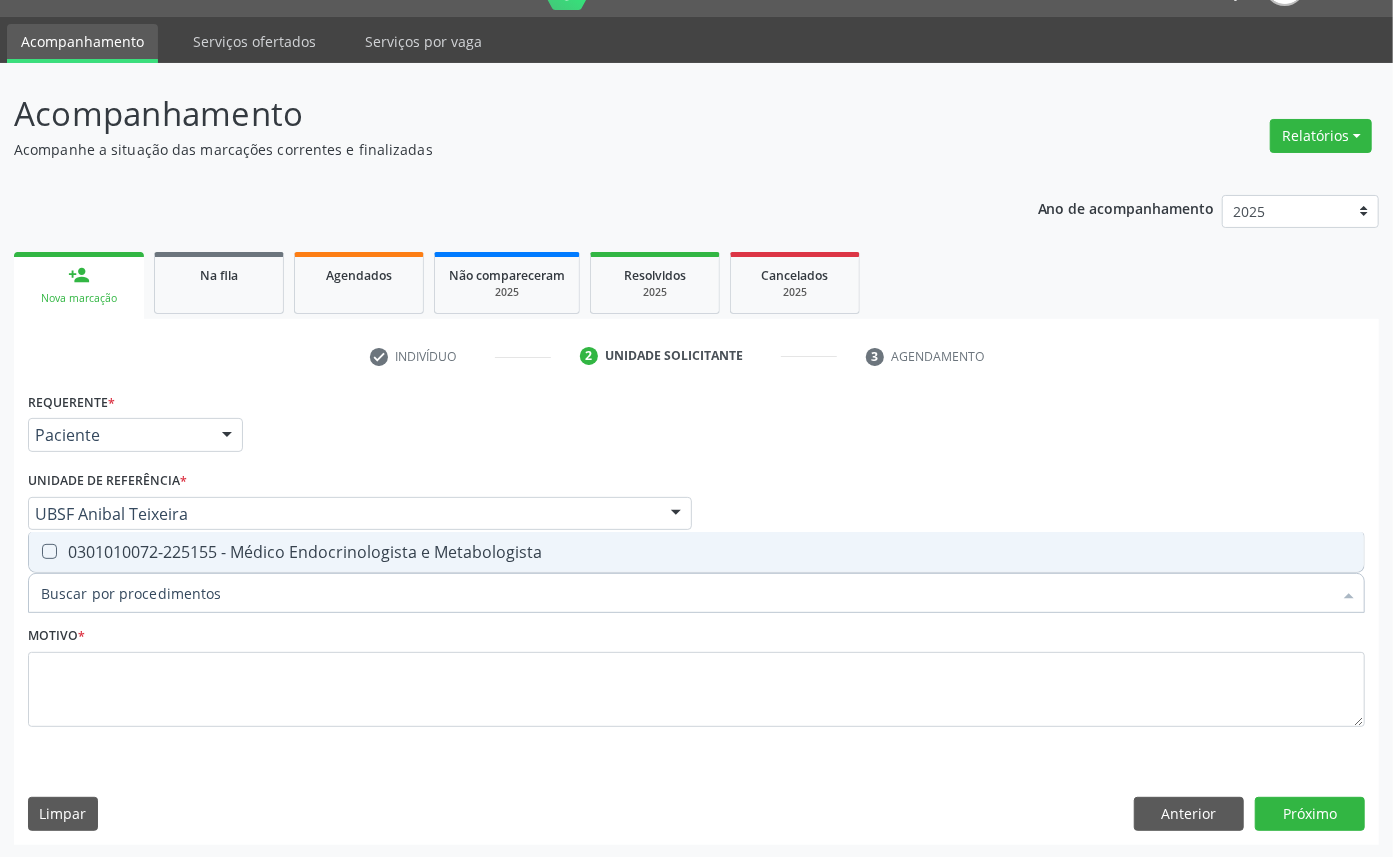 type on "ENDOCRINOLOGISTA" 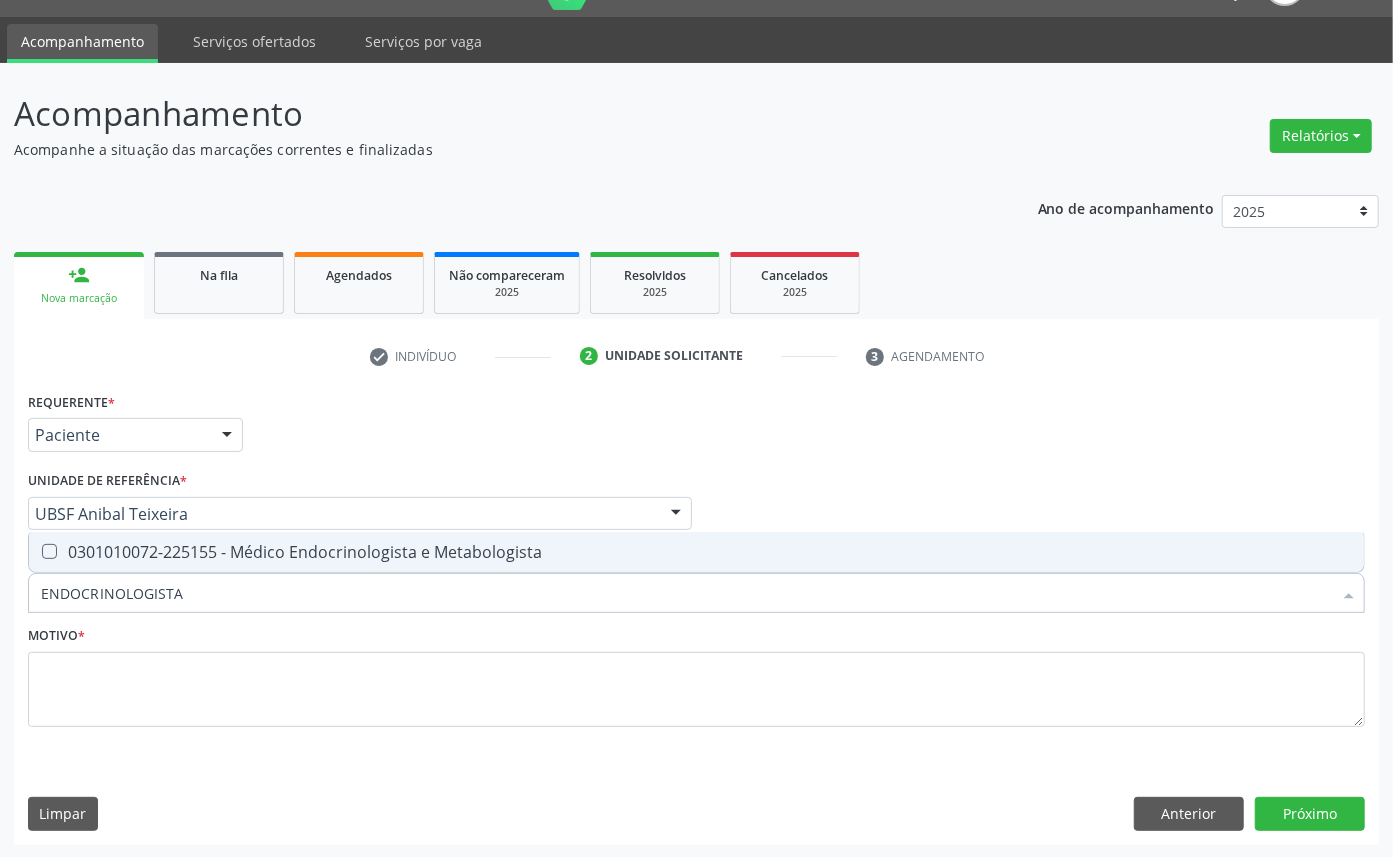click on "0301010072-225155 - Médico Endocrinologista e Metabologista" at bounding box center [696, 552] 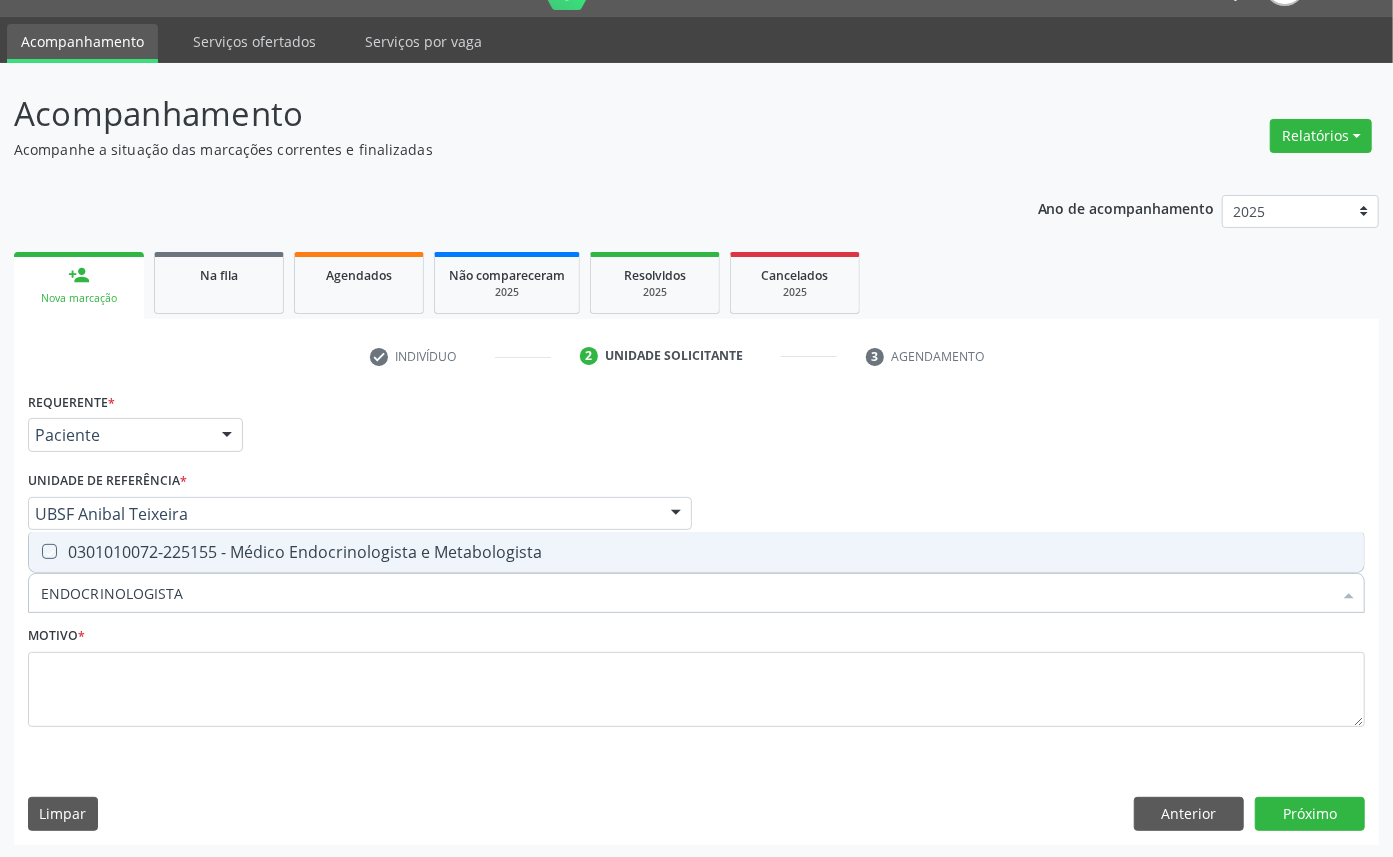checkbox on "true" 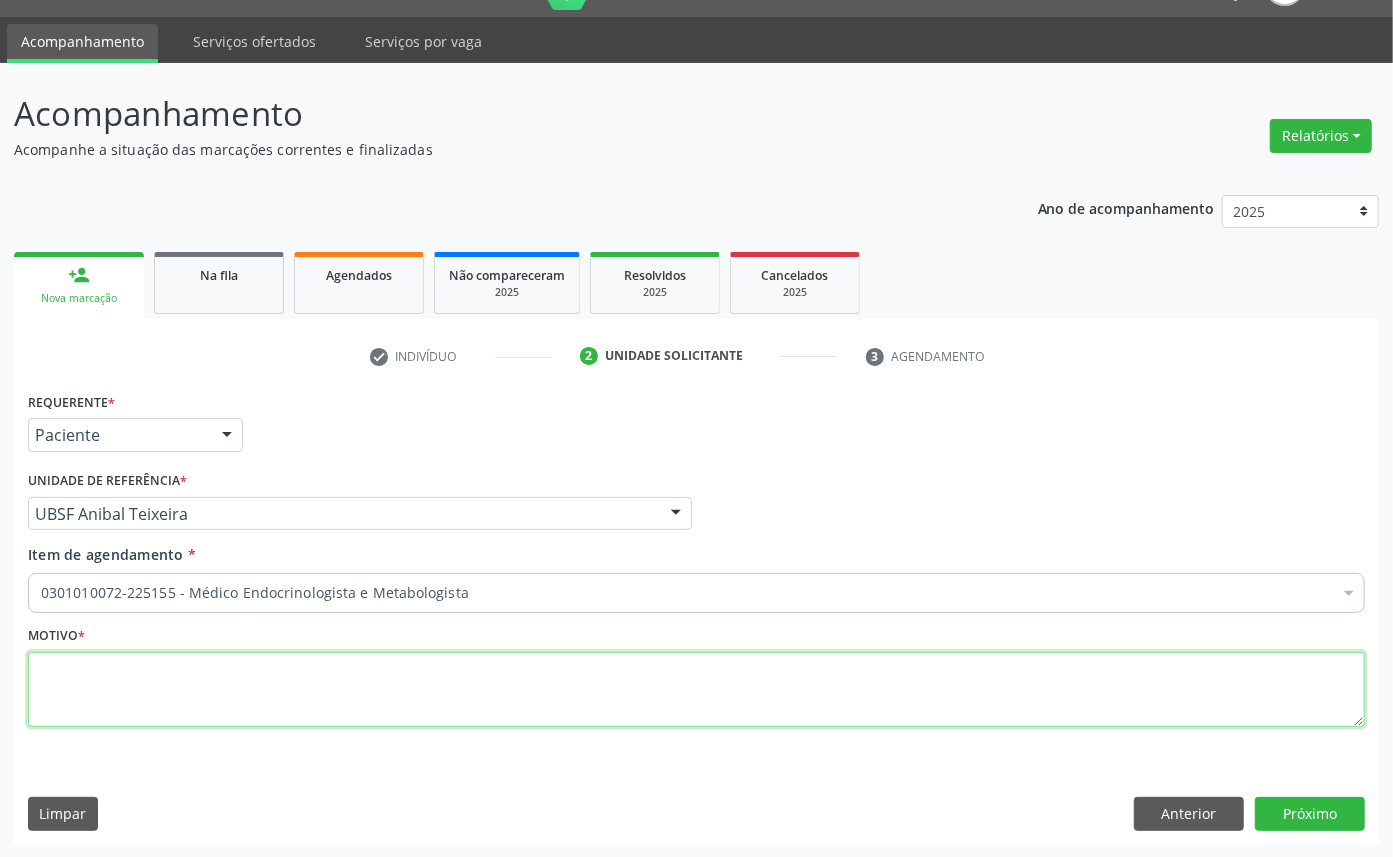 click at bounding box center (696, 690) 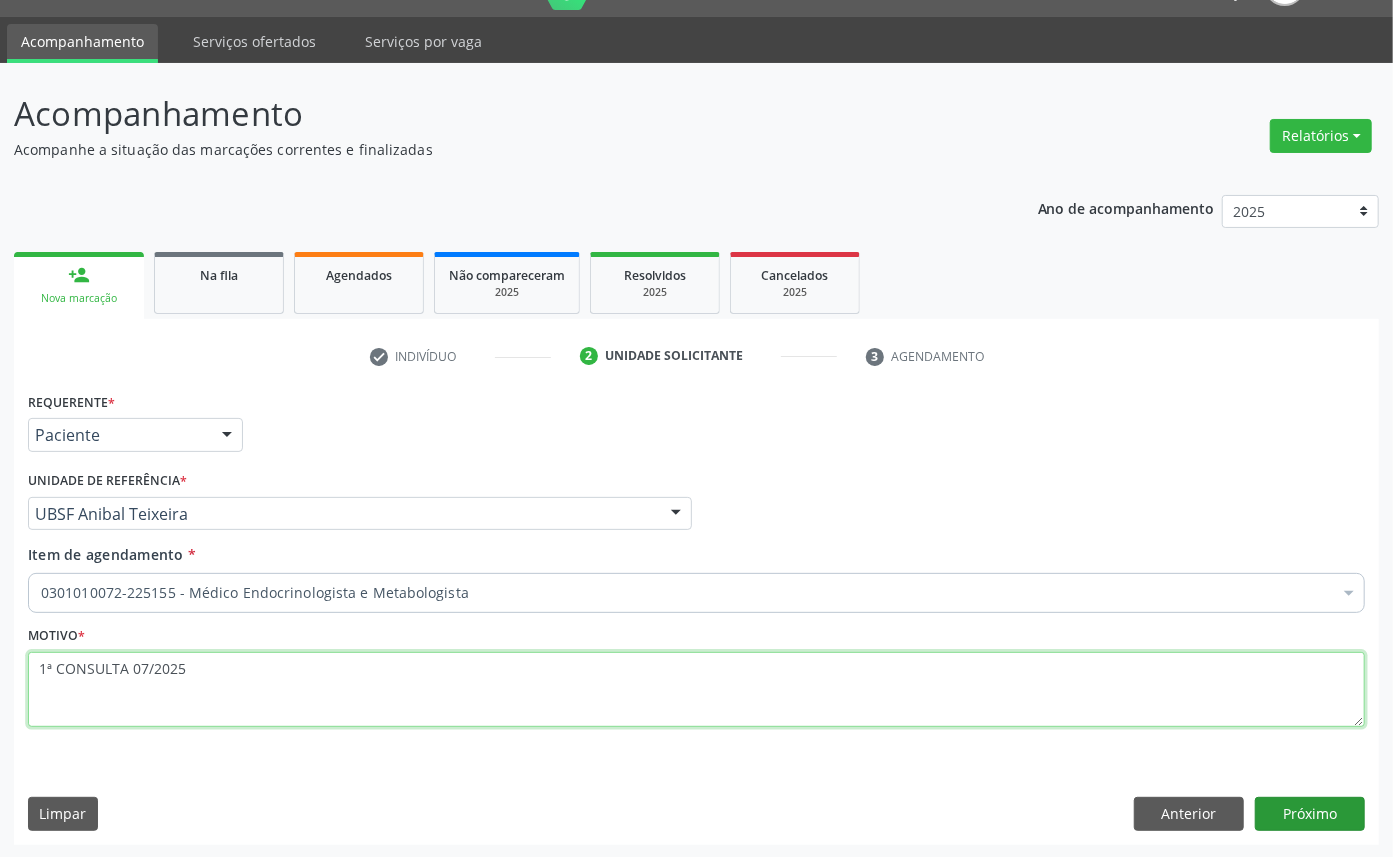 type on "1ª CONSULTA 07/2025" 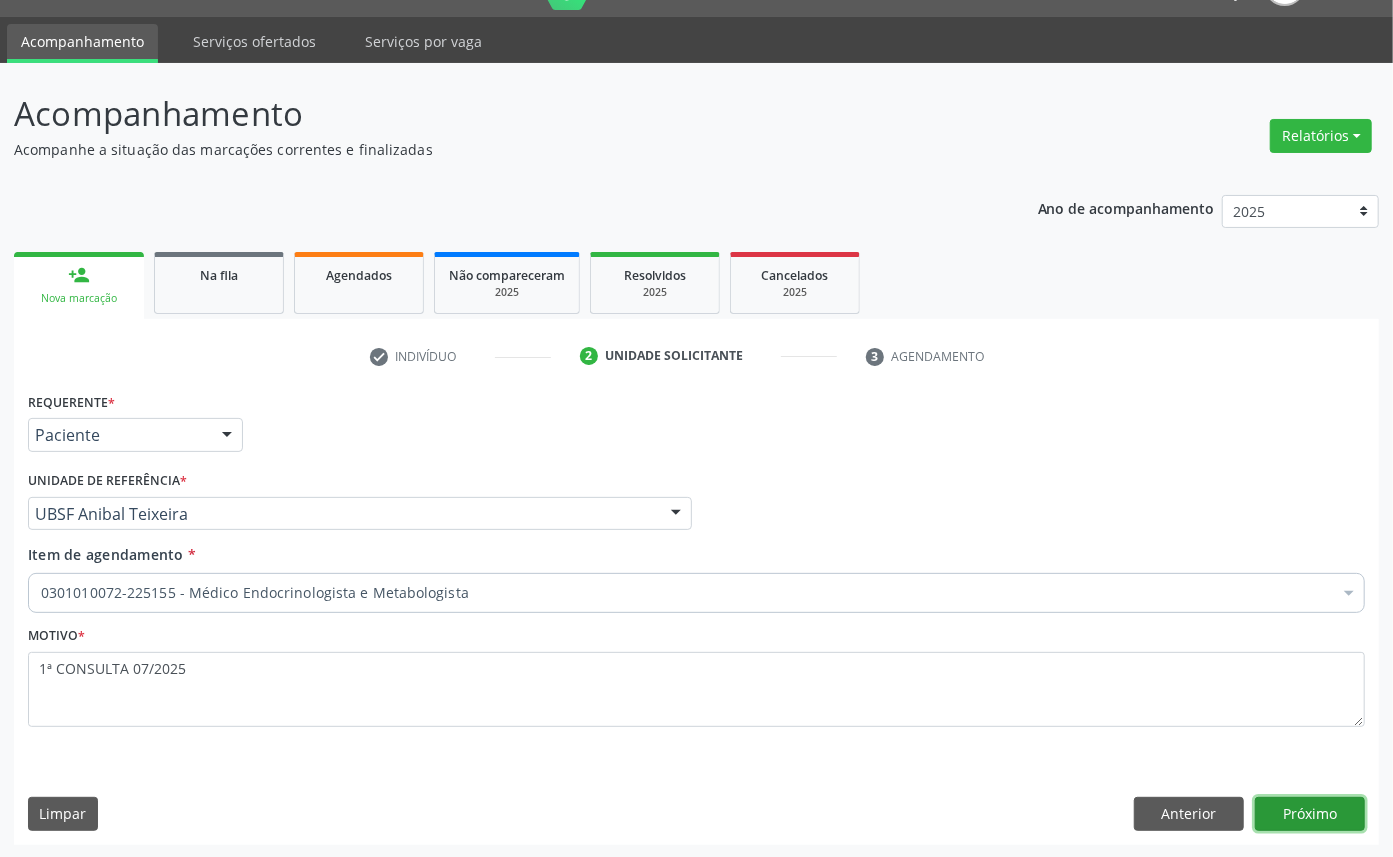 click on "Próximo" at bounding box center (1310, 814) 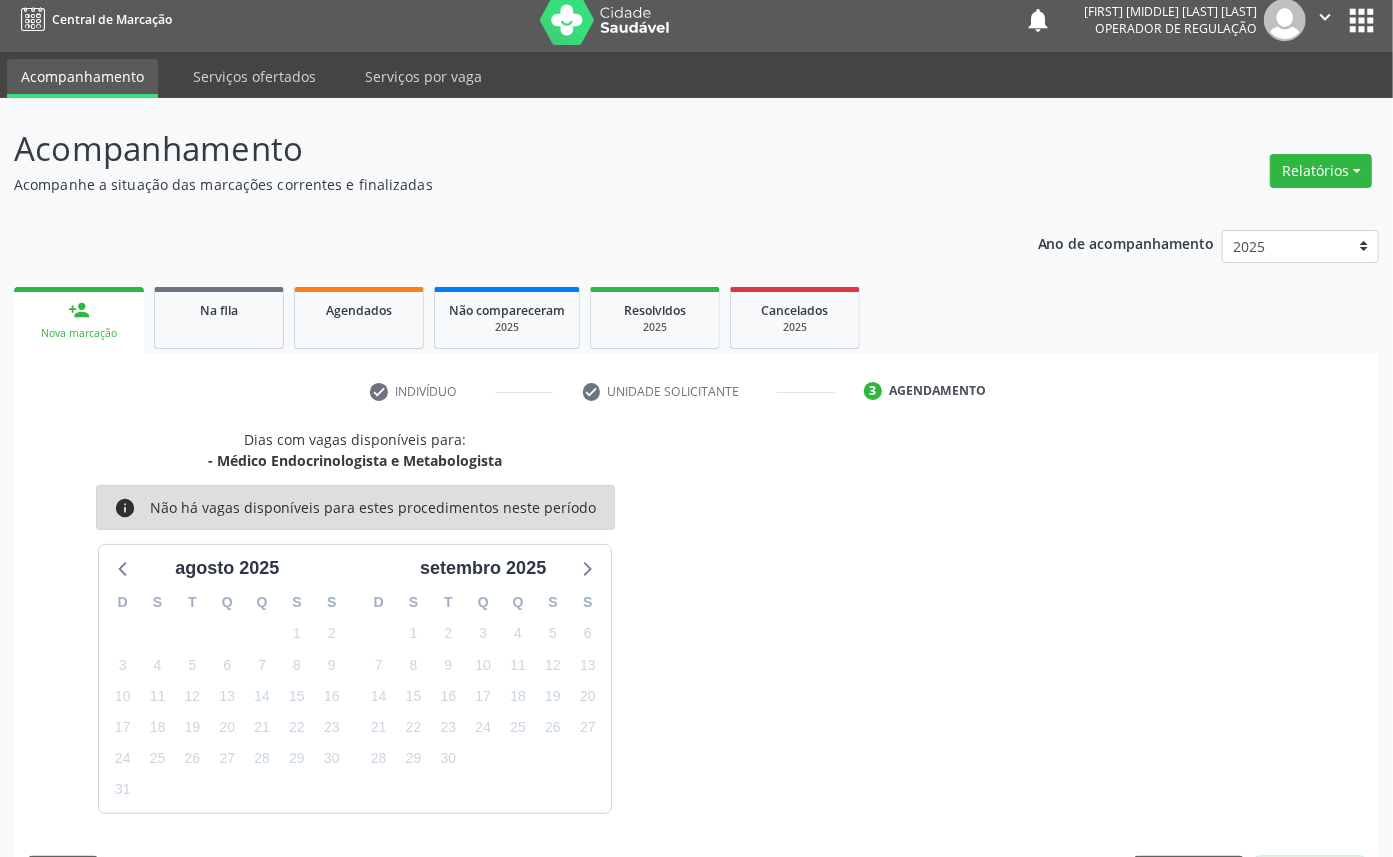 scroll, scrollTop: 47, scrollLeft: 0, axis: vertical 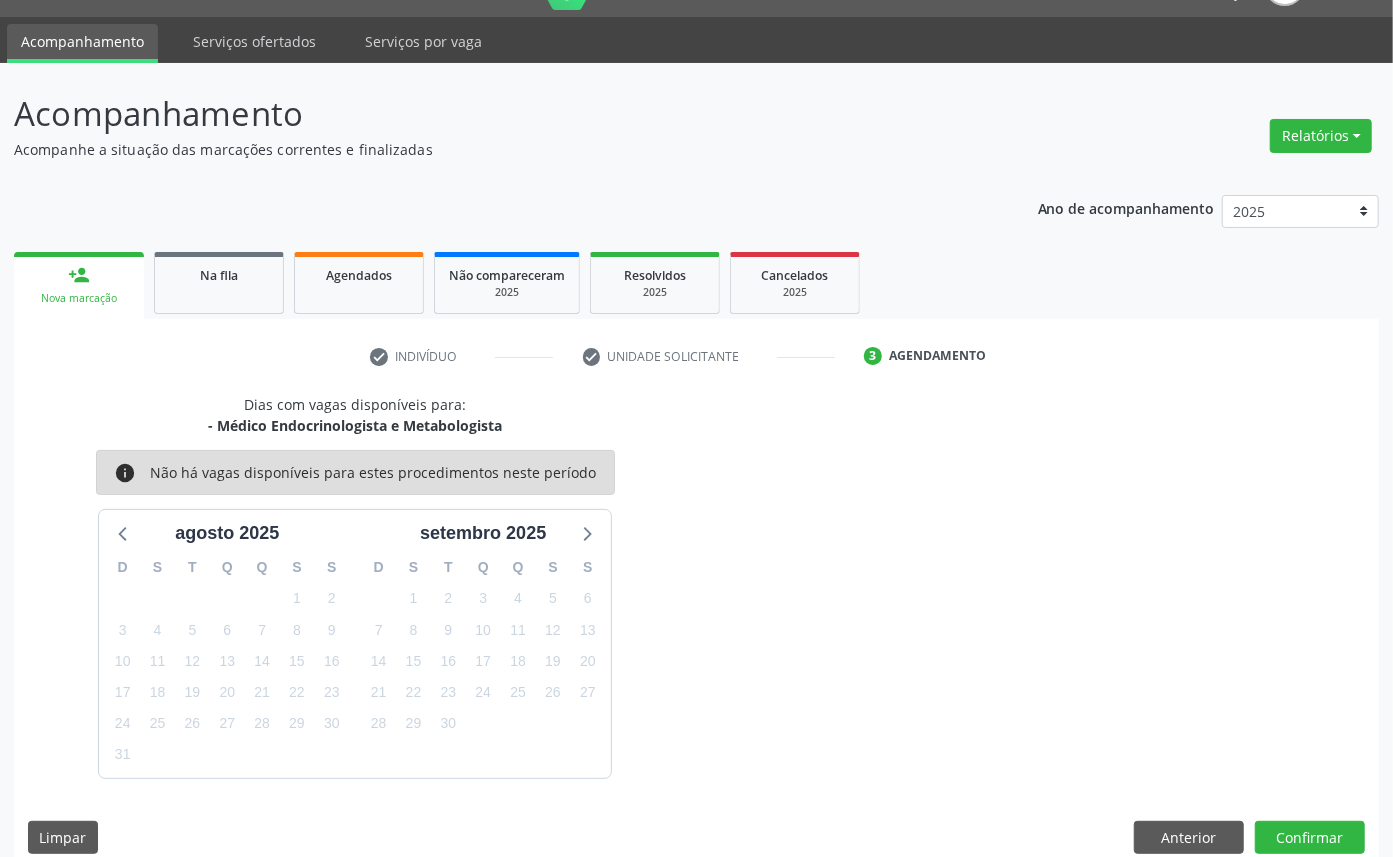 click on "6" at bounding box center (587, 598) 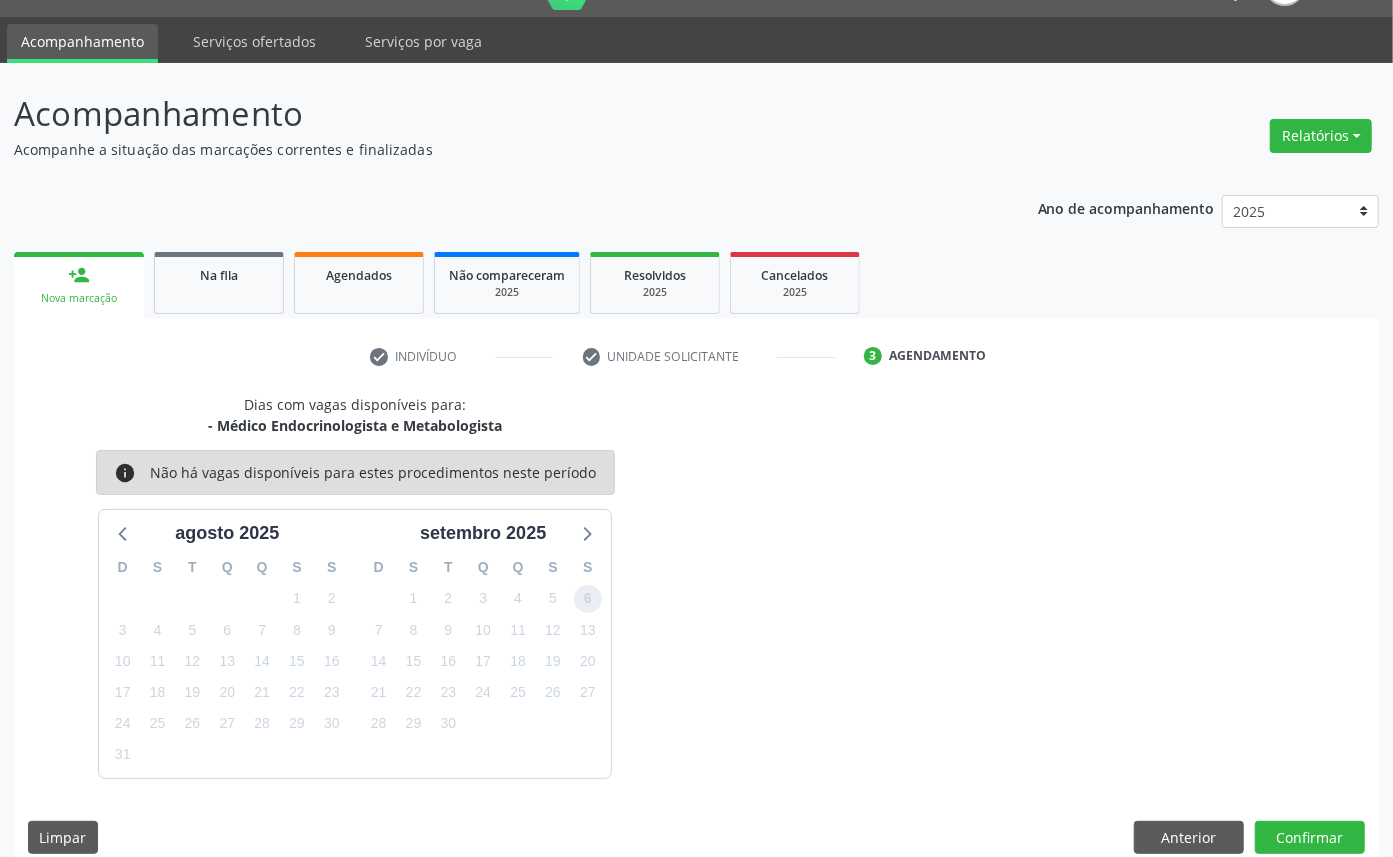 click on "6" at bounding box center [588, 599] 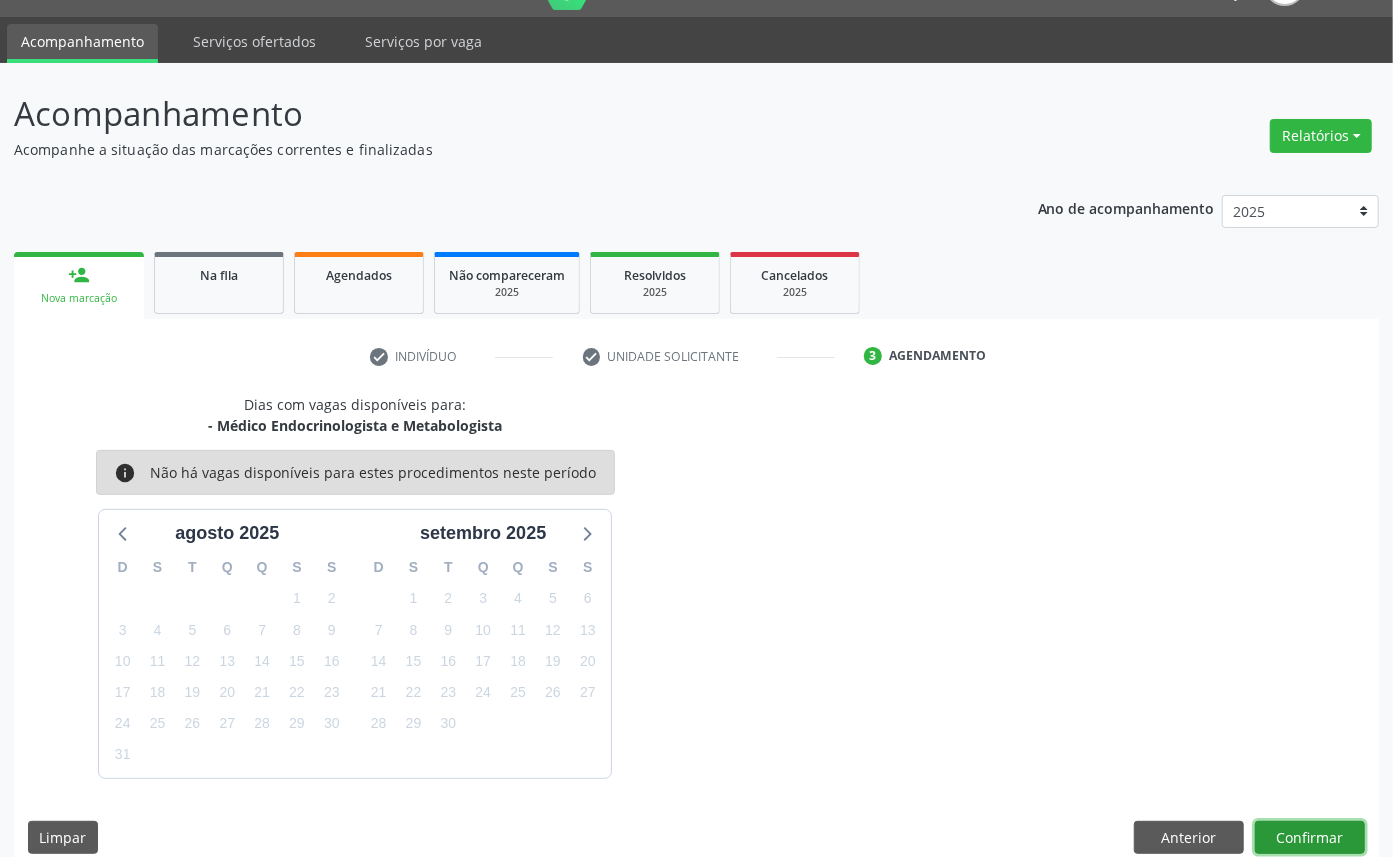 click on "Confirmar" at bounding box center (1310, 838) 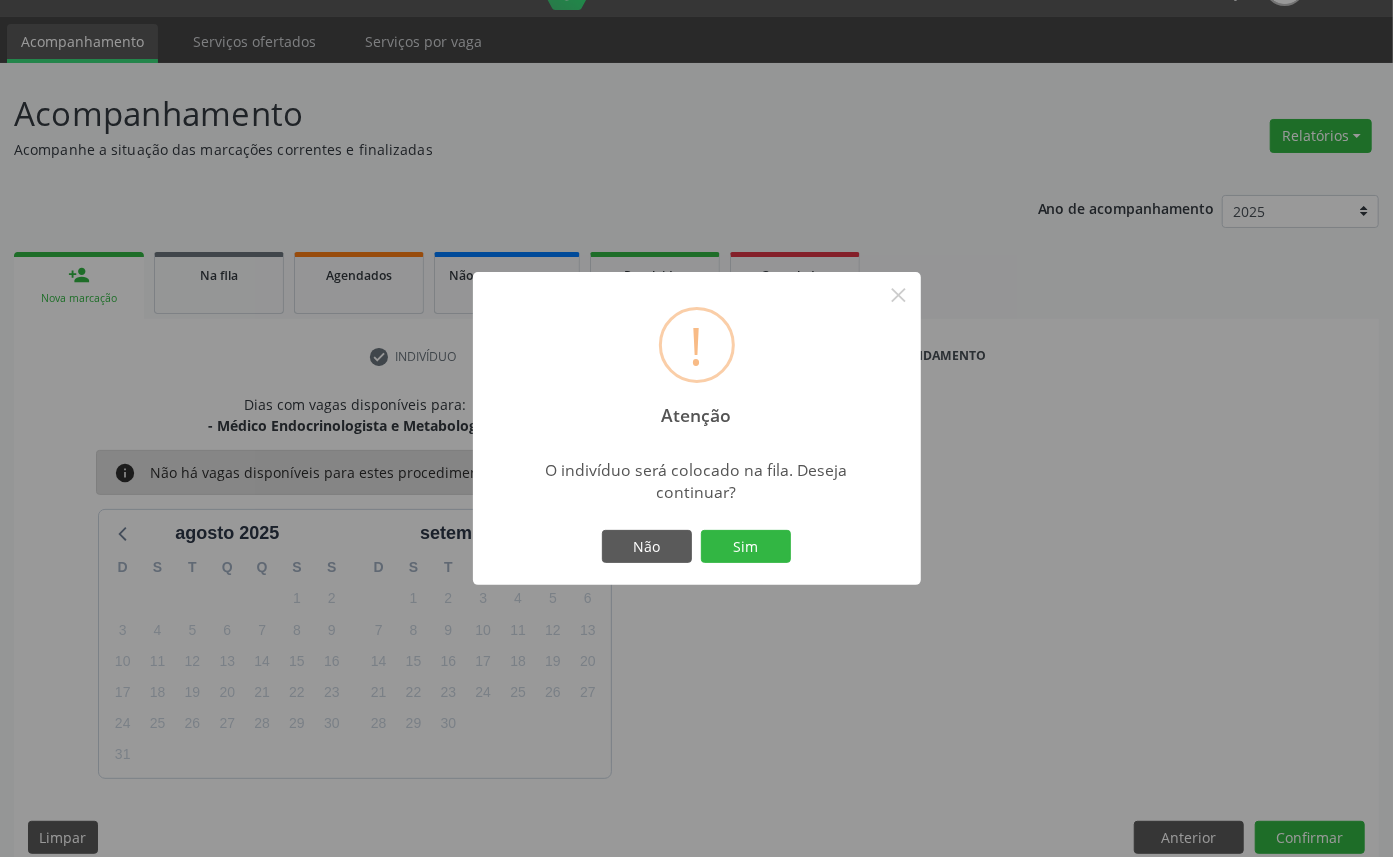 type 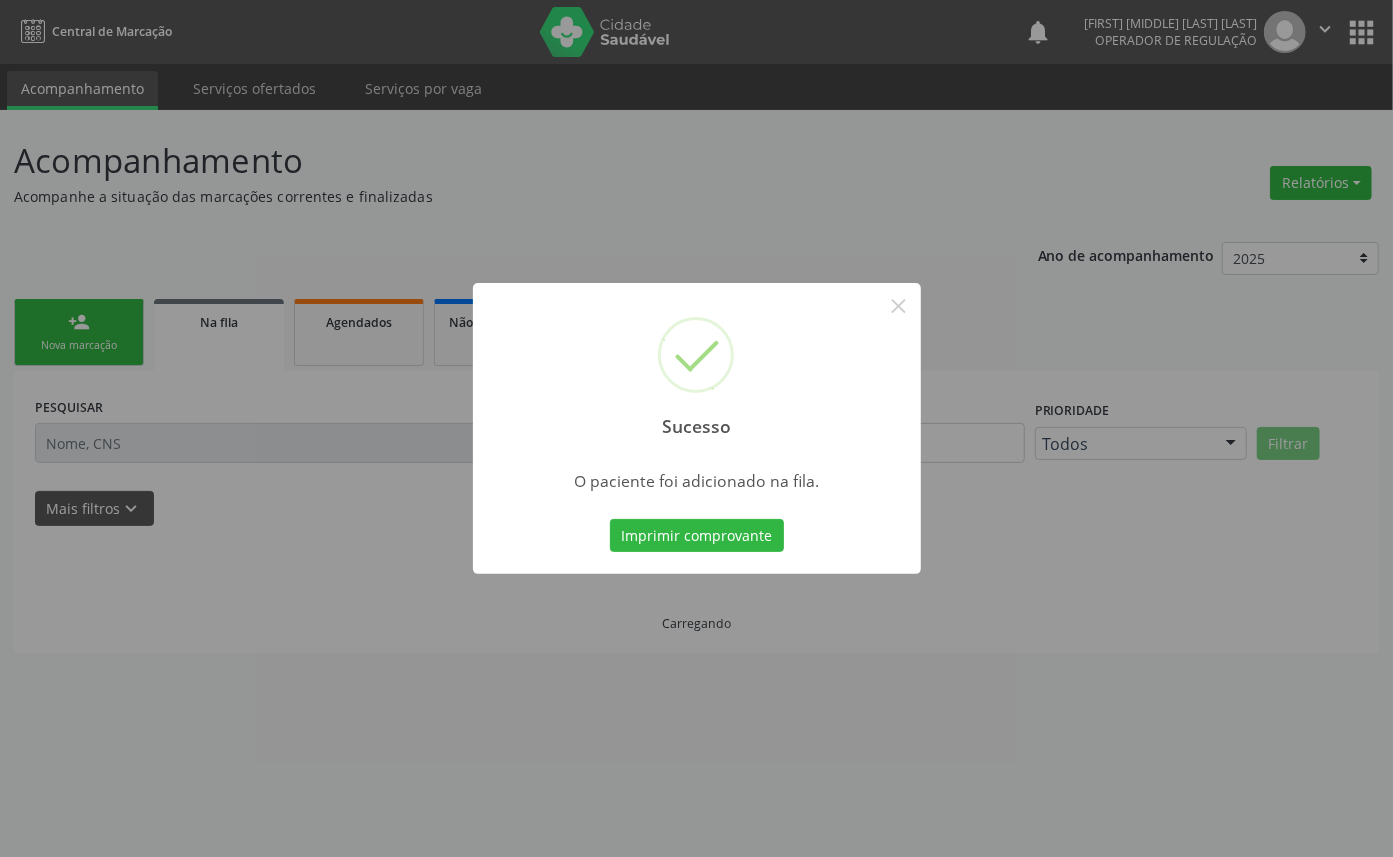 scroll, scrollTop: 0, scrollLeft: 0, axis: both 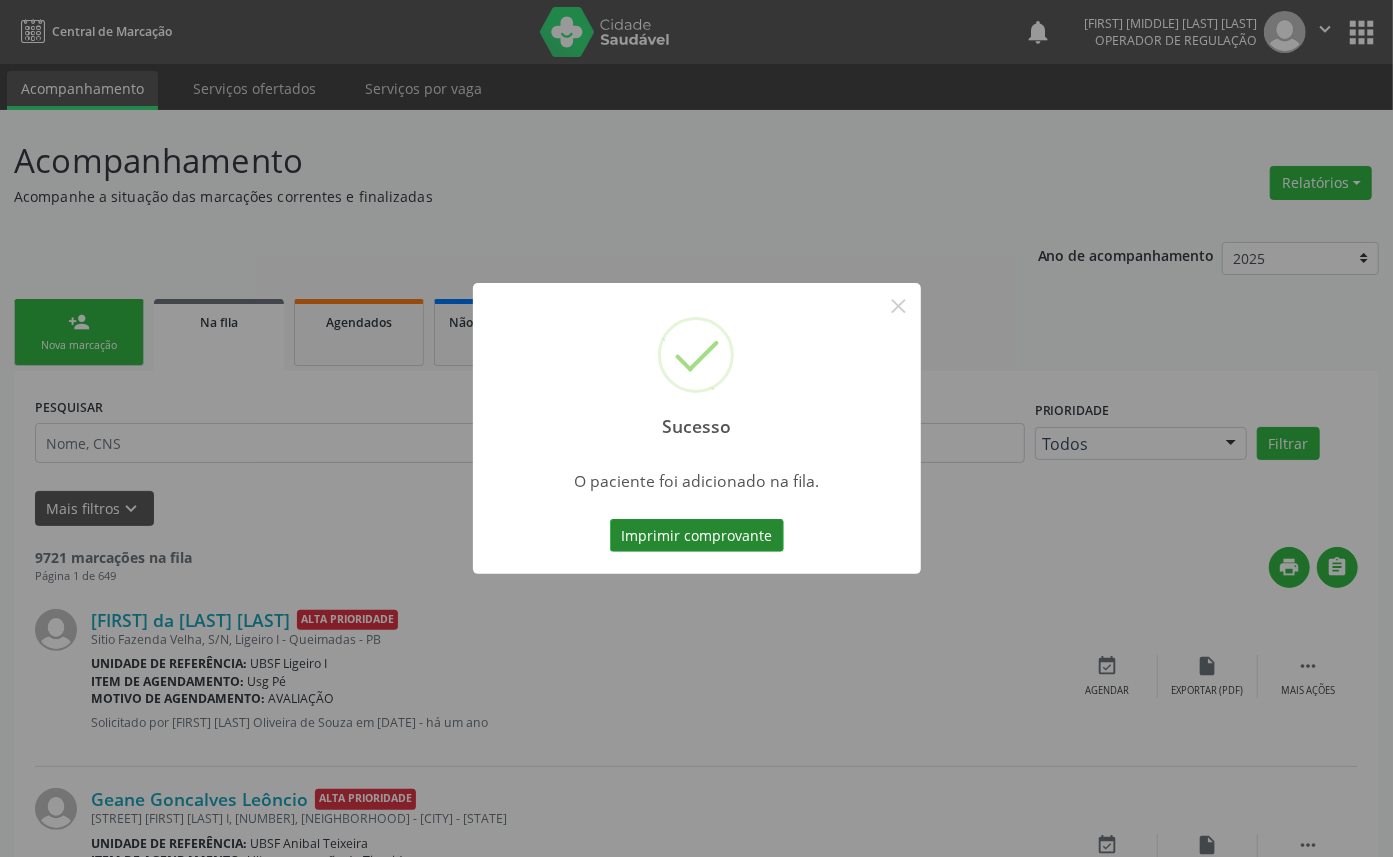 type 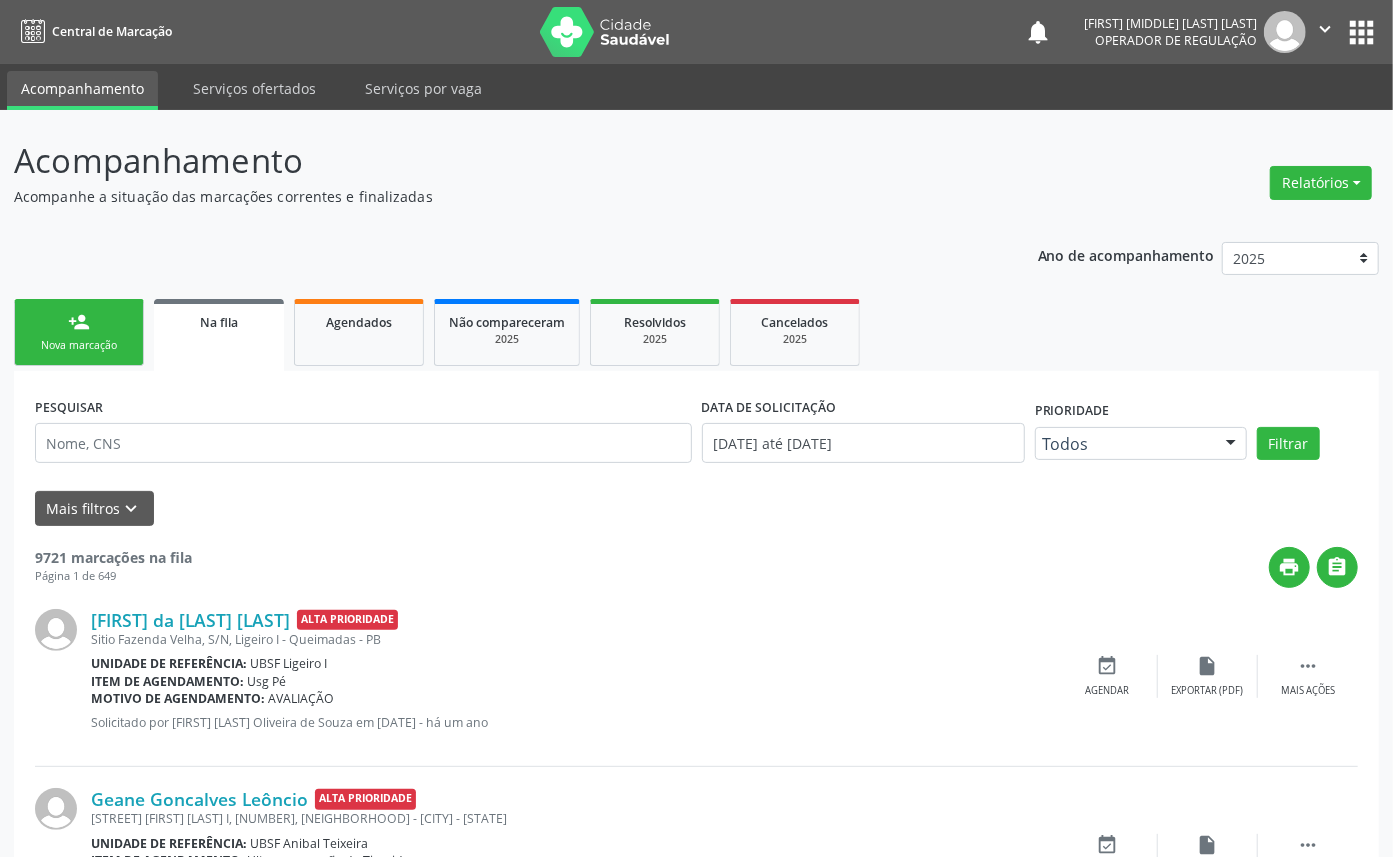 click on "Nova marcação" at bounding box center (79, 345) 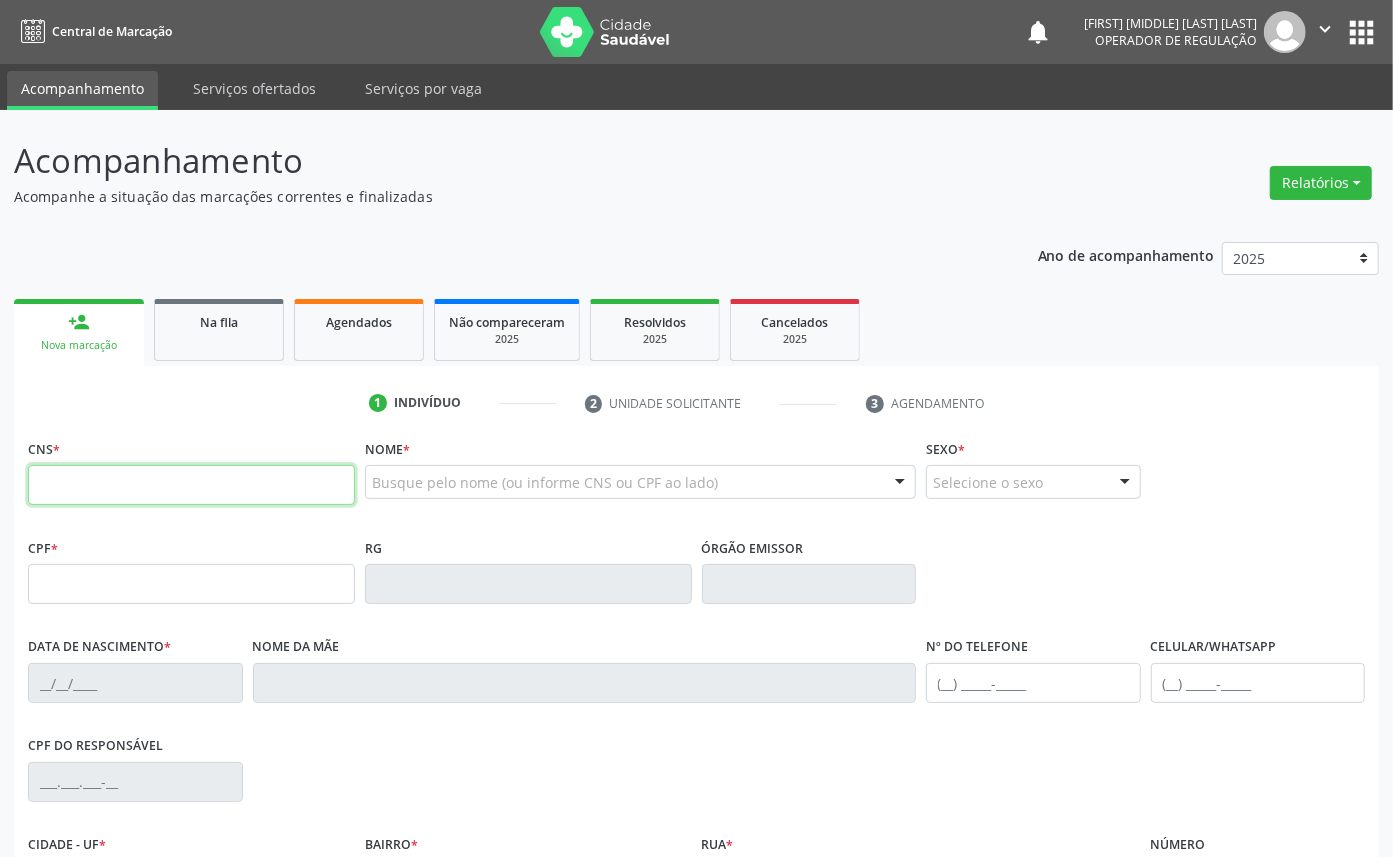 click at bounding box center (191, 485) 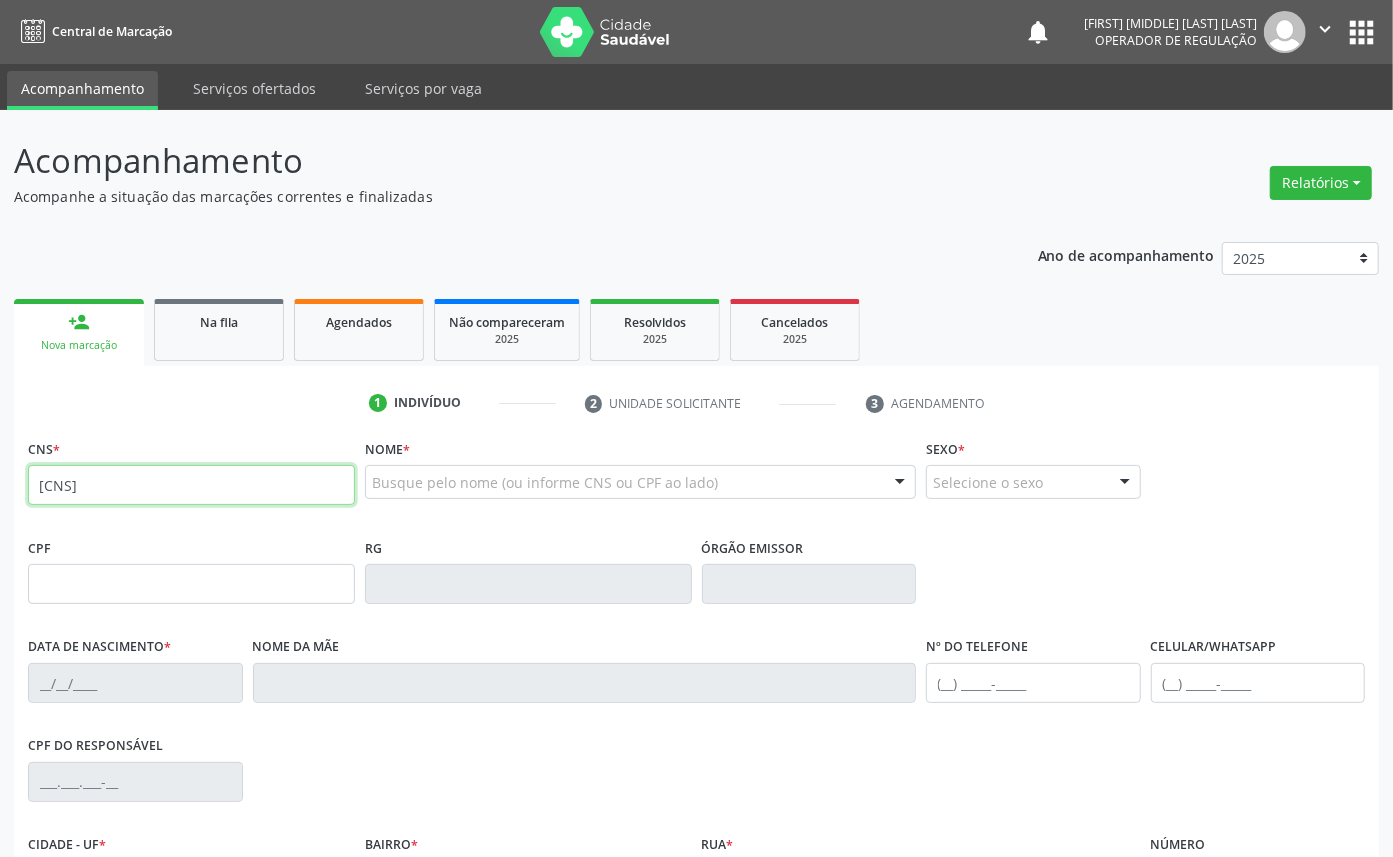 type on "702 3015 0333 0220" 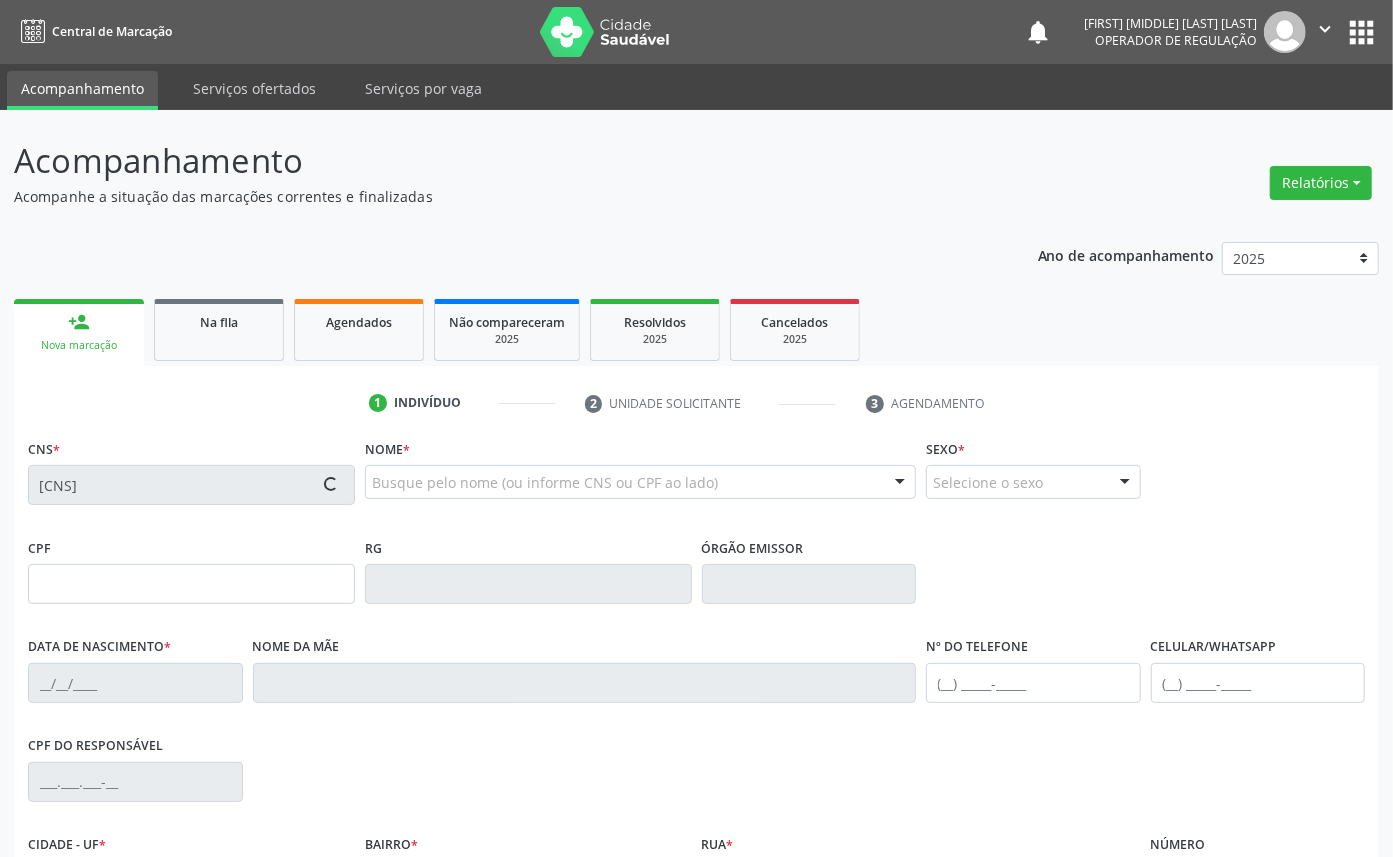 type on "817.211.024-34" 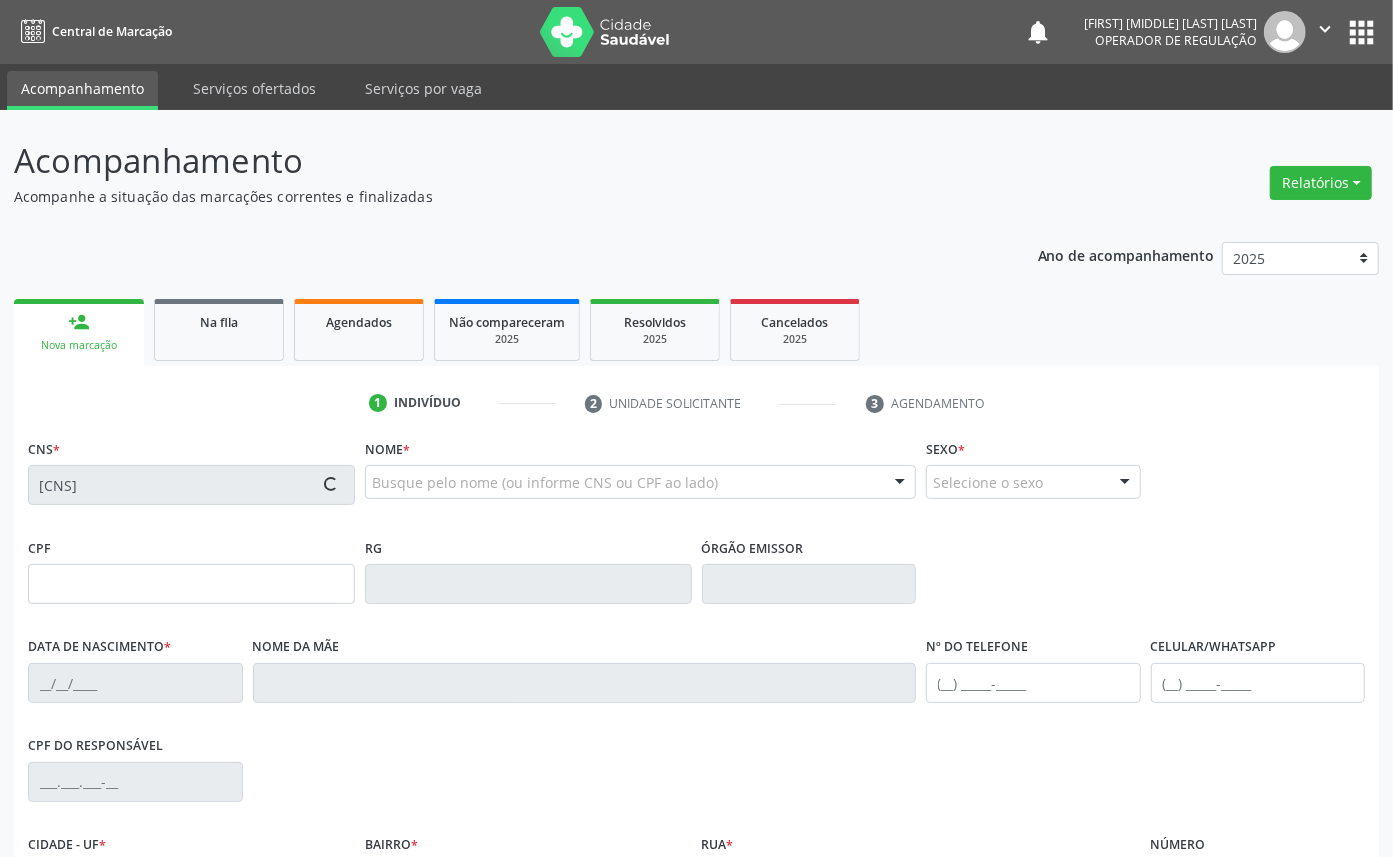 type on "03/09/1972" 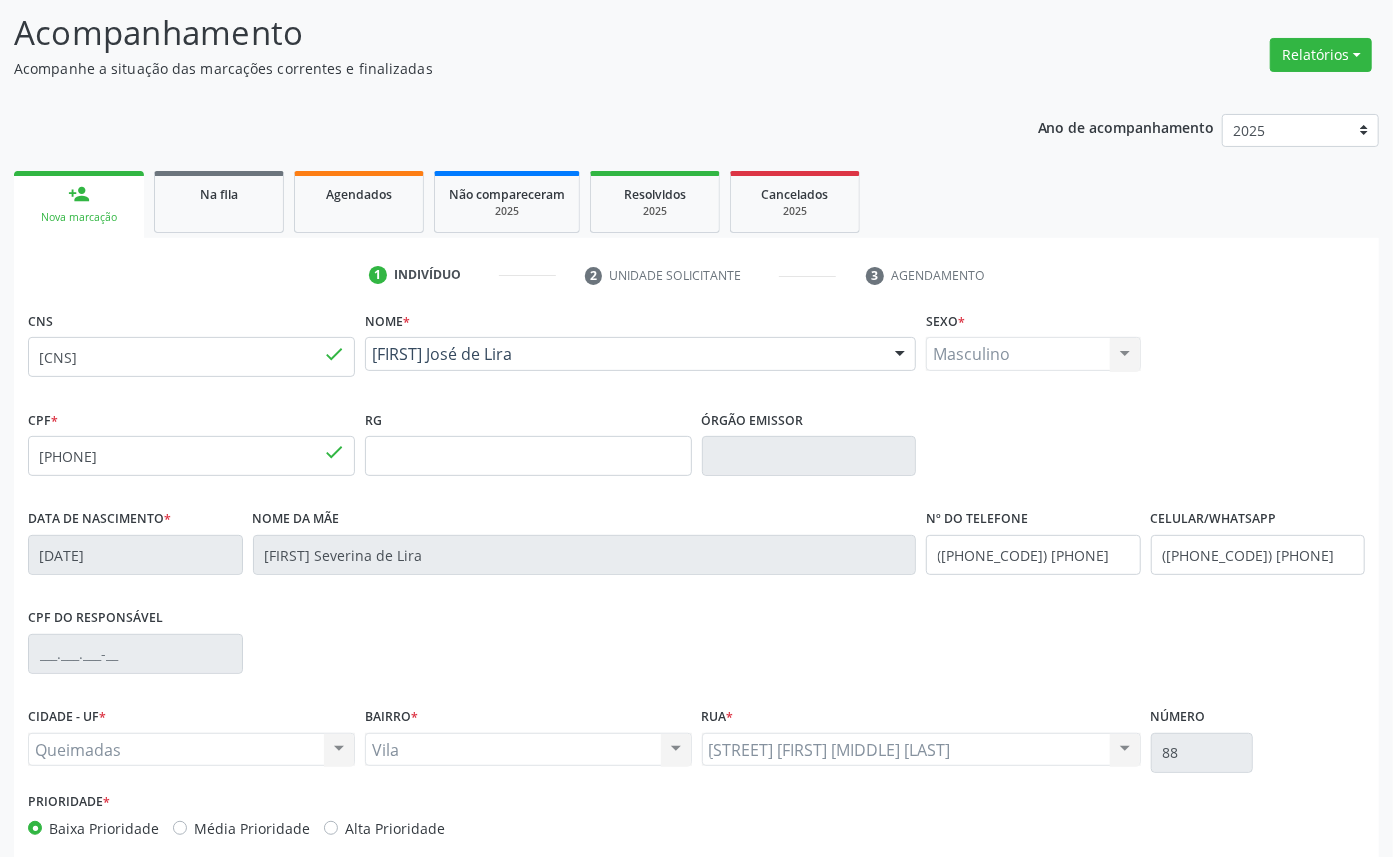 scroll, scrollTop: 225, scrollLeft: 0, axis: vertical 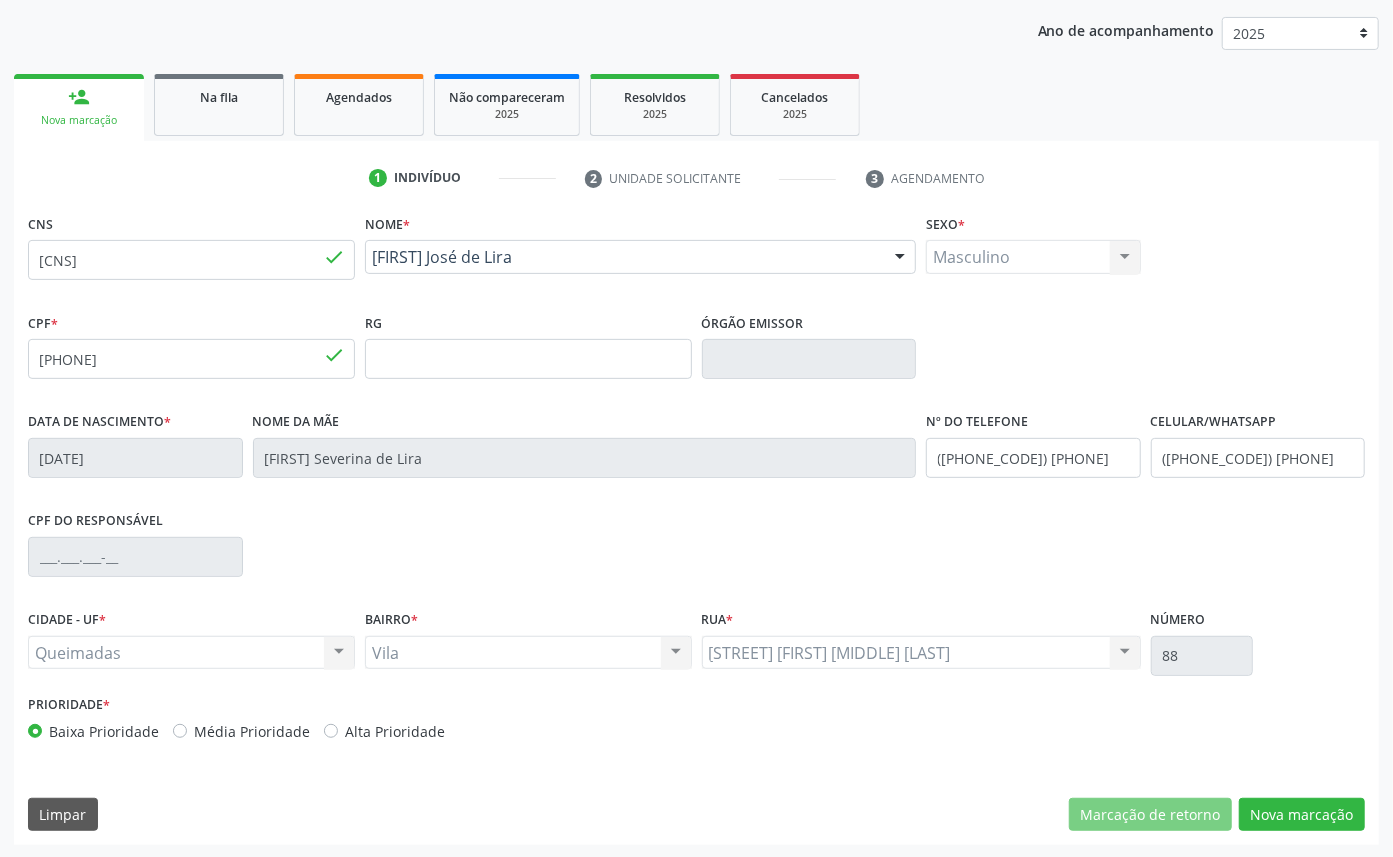 click on "Acompanhamento
Acompanhe a situação das marcações correntes e finalizadas
Relatórios
Acompanhamento
Consolidado
Procedimentos realizados
Ano de acompanhamento
2025 2024 2023 2022 2021
person_add
Nova marcação
Na fila   Agendados   Não compareceram
2025
Resolvidos
2025
Cancelados
2025
1
Indivíduo
2
Unidade solicitante
3
Agendamento
CNS
702 3015 0333 0220       done
Nome
*
Isac José de Lira
Isac José de Lira
CNS:
702 3015 0333 0220
CPF:
817.211.024-34
Nascimento:
03/09/1972
Nenhum resultado encontrado para: "   "
Digite o nome
Sexo
*
Masculino         Masculino   Feminino" at bounding box center [696, 372] 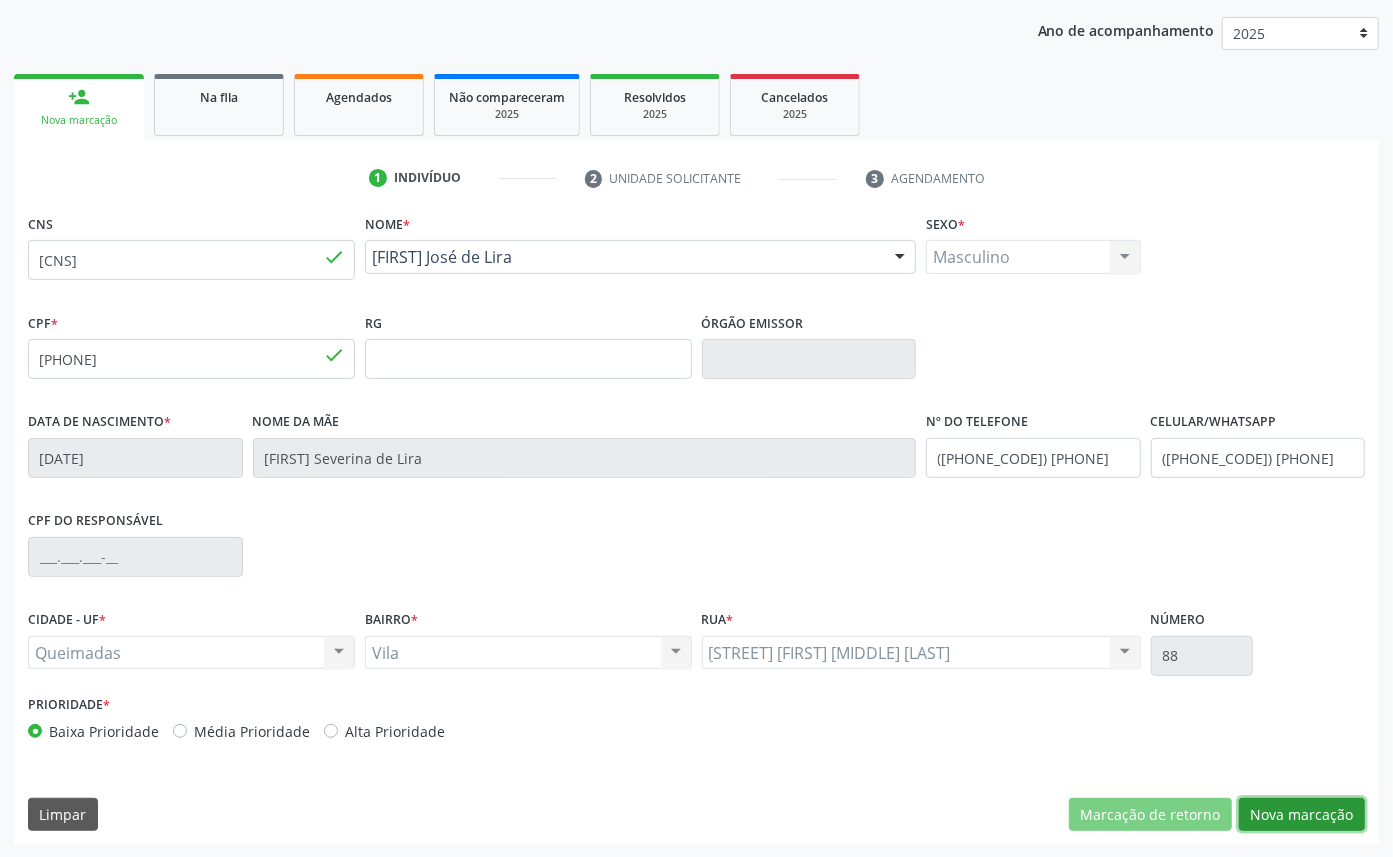 drag, startPoint x: 1325, startPoint y: 820, endPoint x: 915, endPoint y: 650, distance: 443.84683 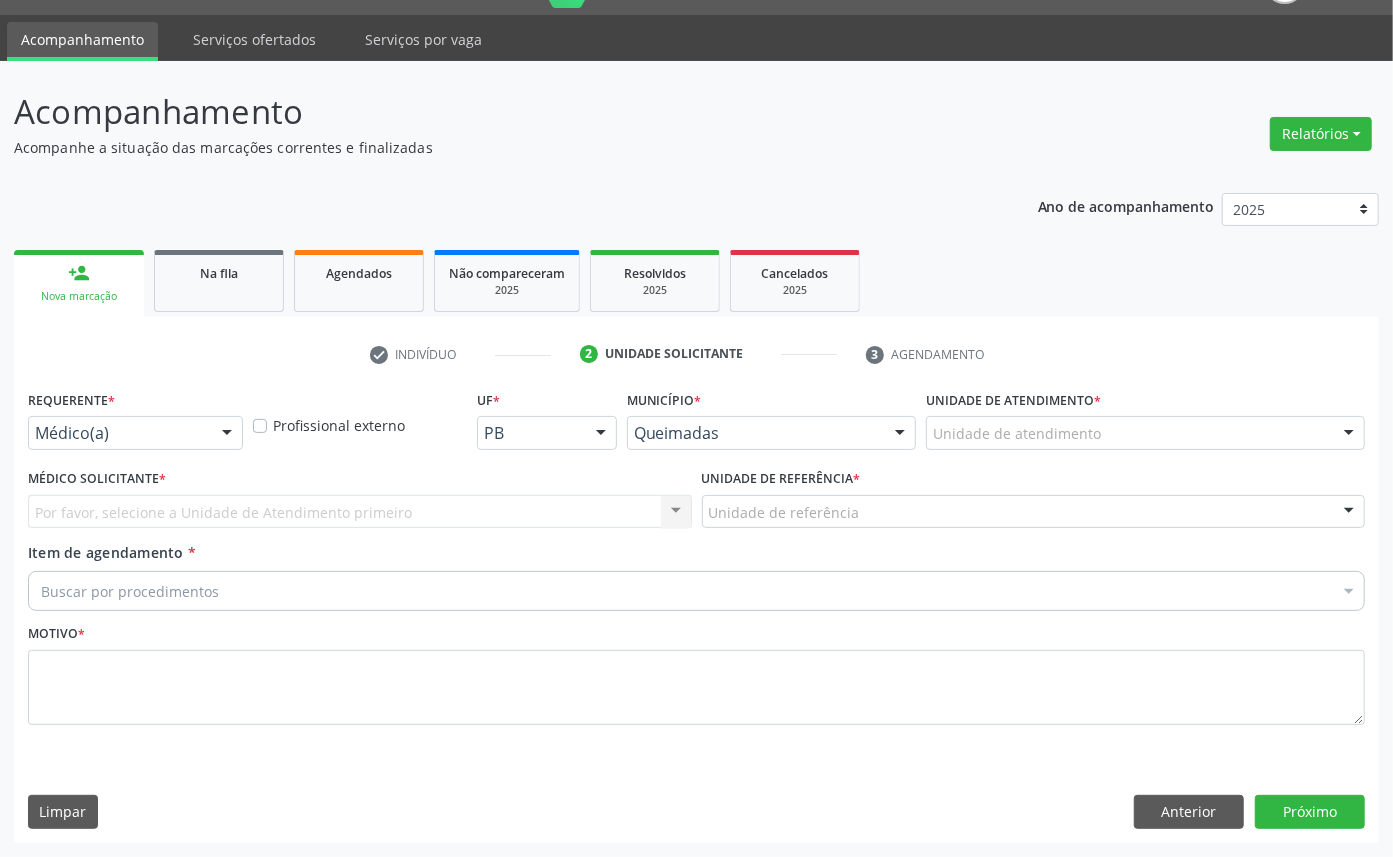 scroll, scrollTop: 47, scrollLeft: 0, axis: vertical 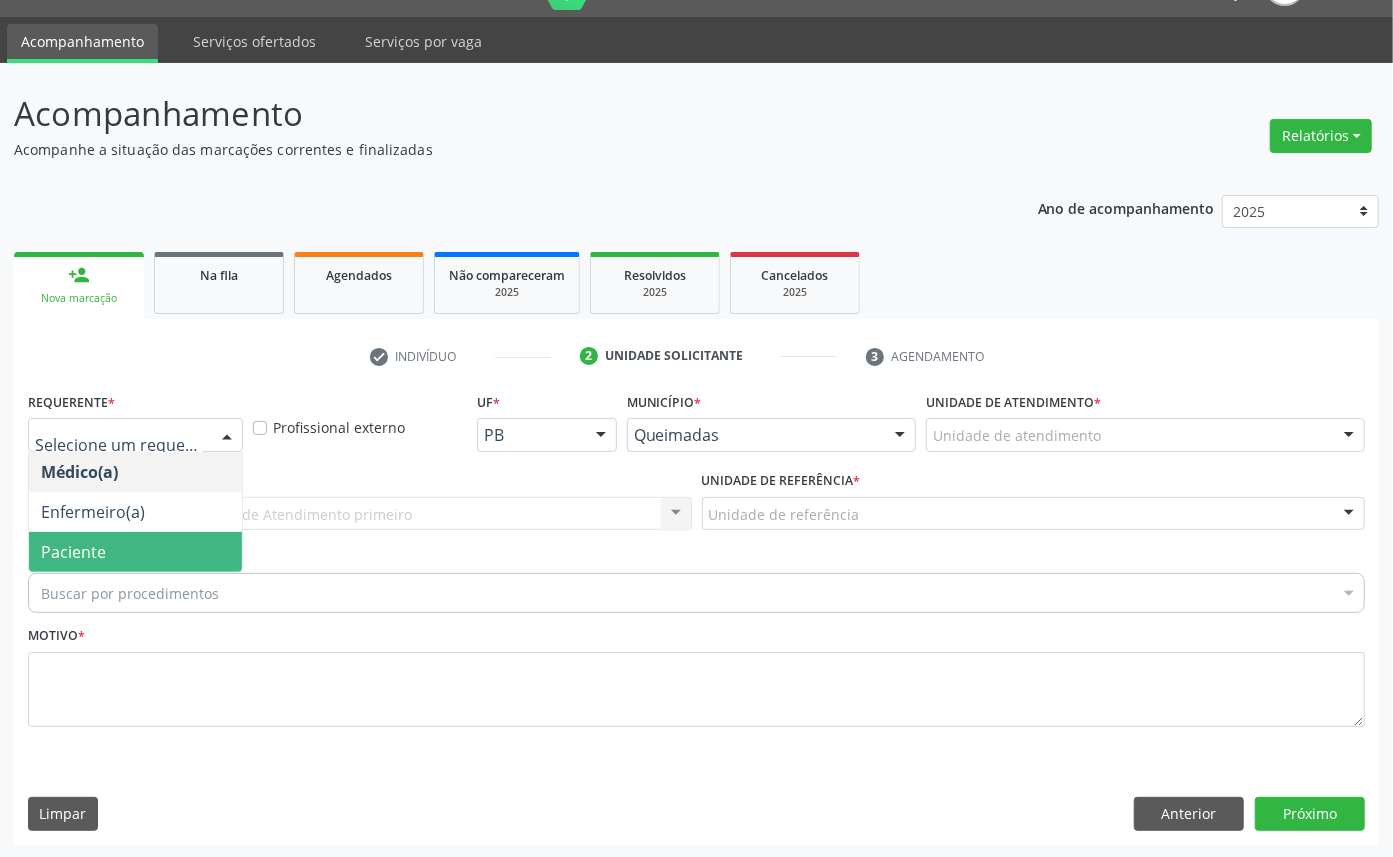 click on "Paciente" at bounding box center [135, 552] 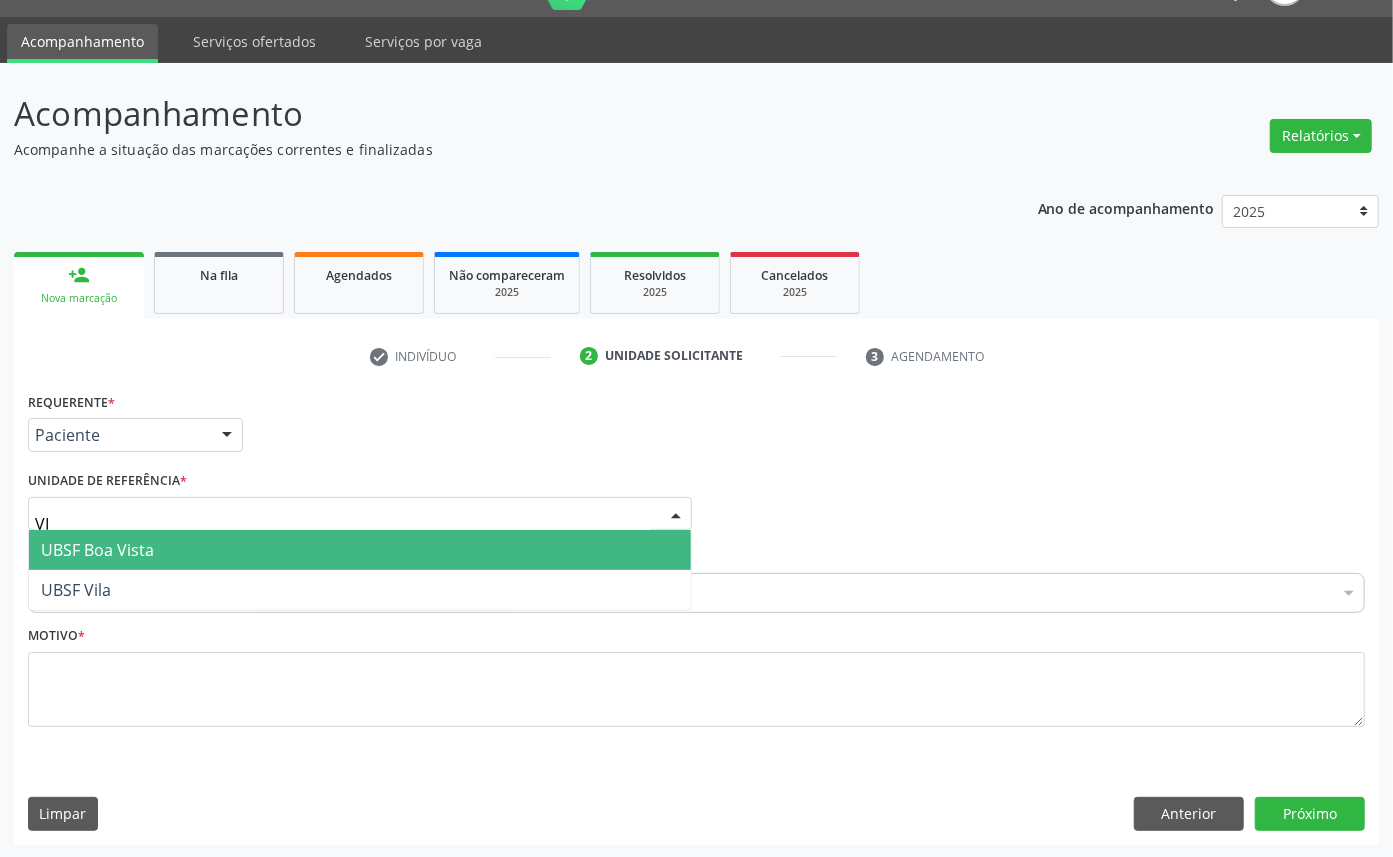 type on "VIL" 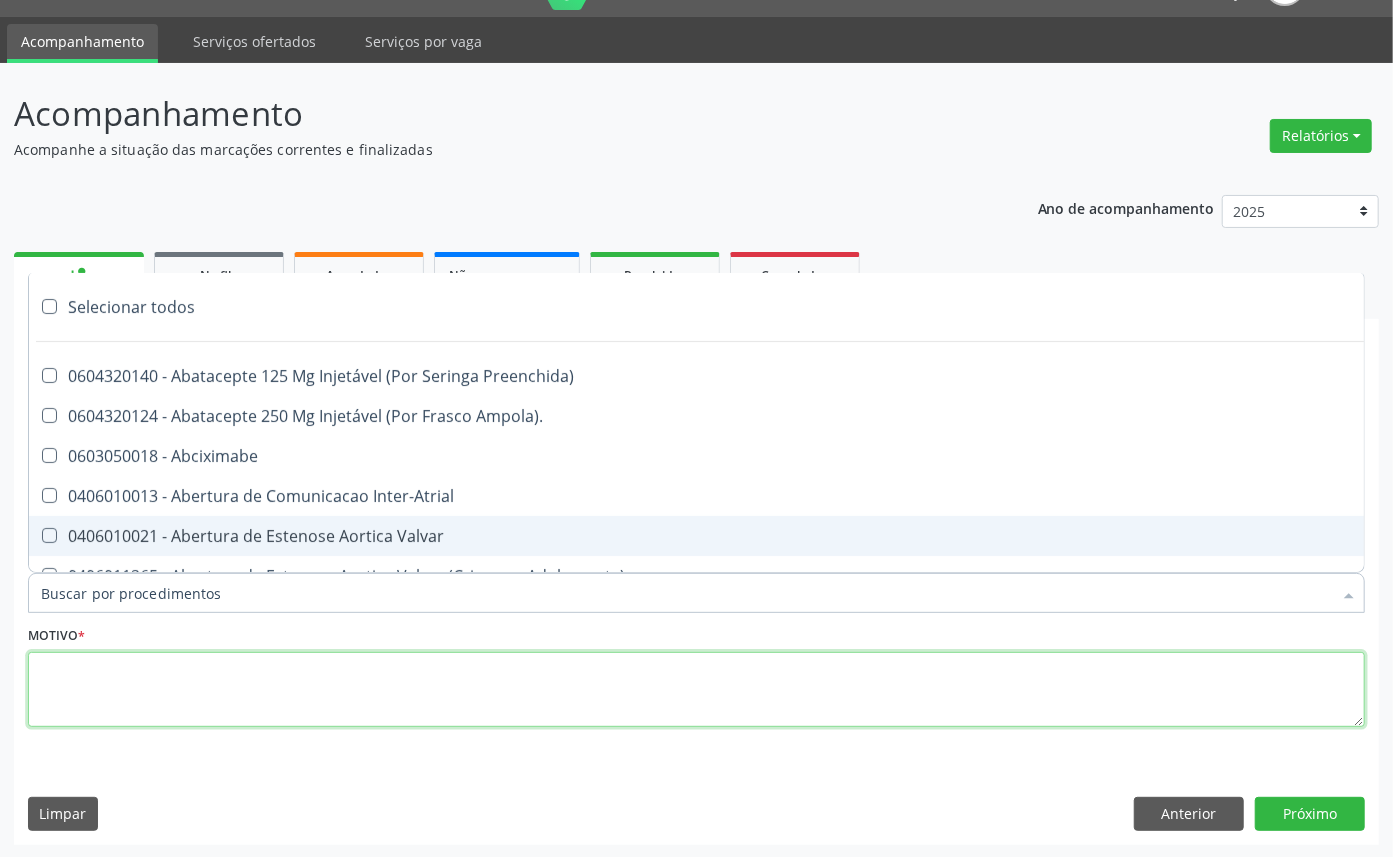 click at bounding box center (696, 690) 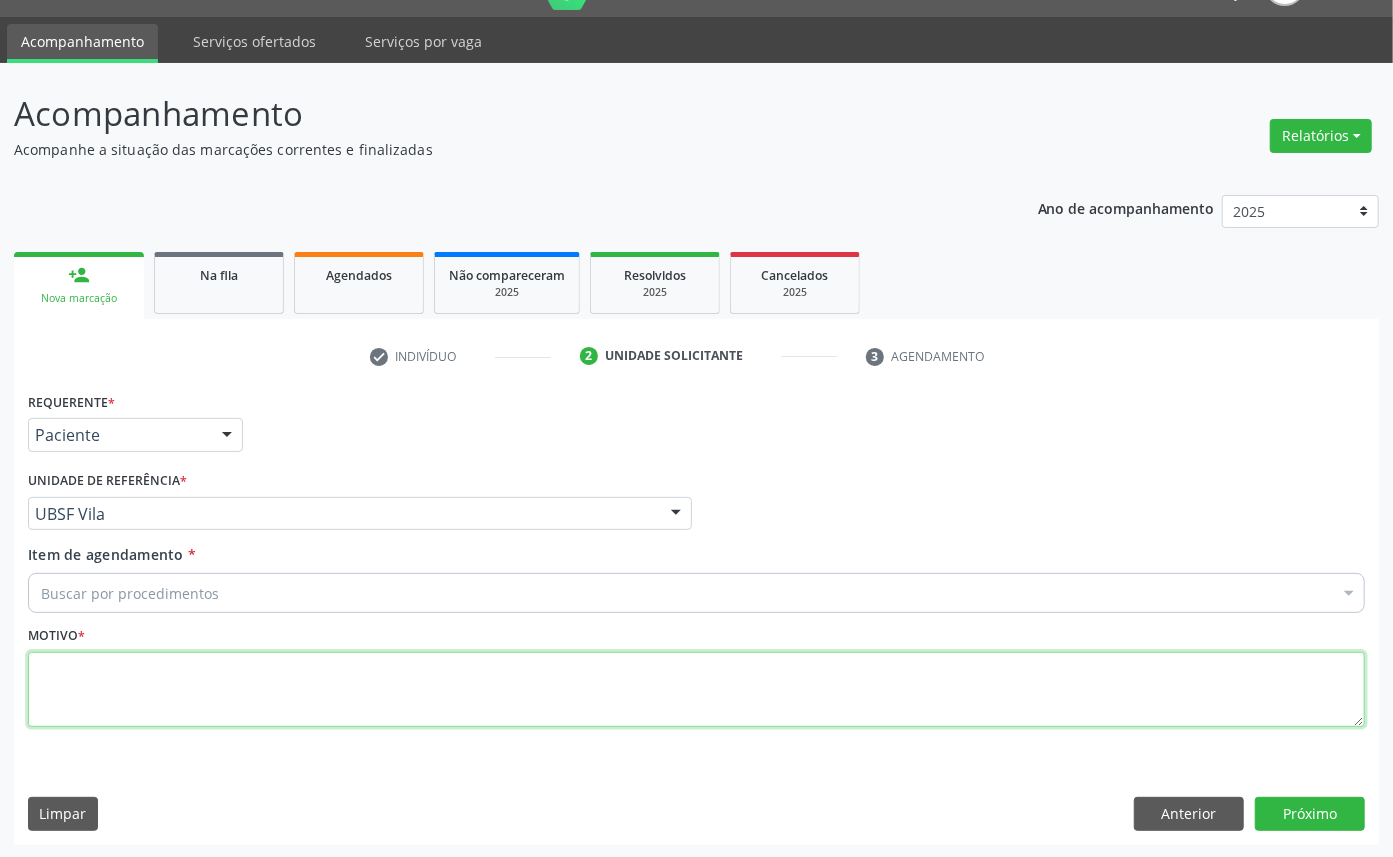 paste on "1ª CONSULTA 07/2025" 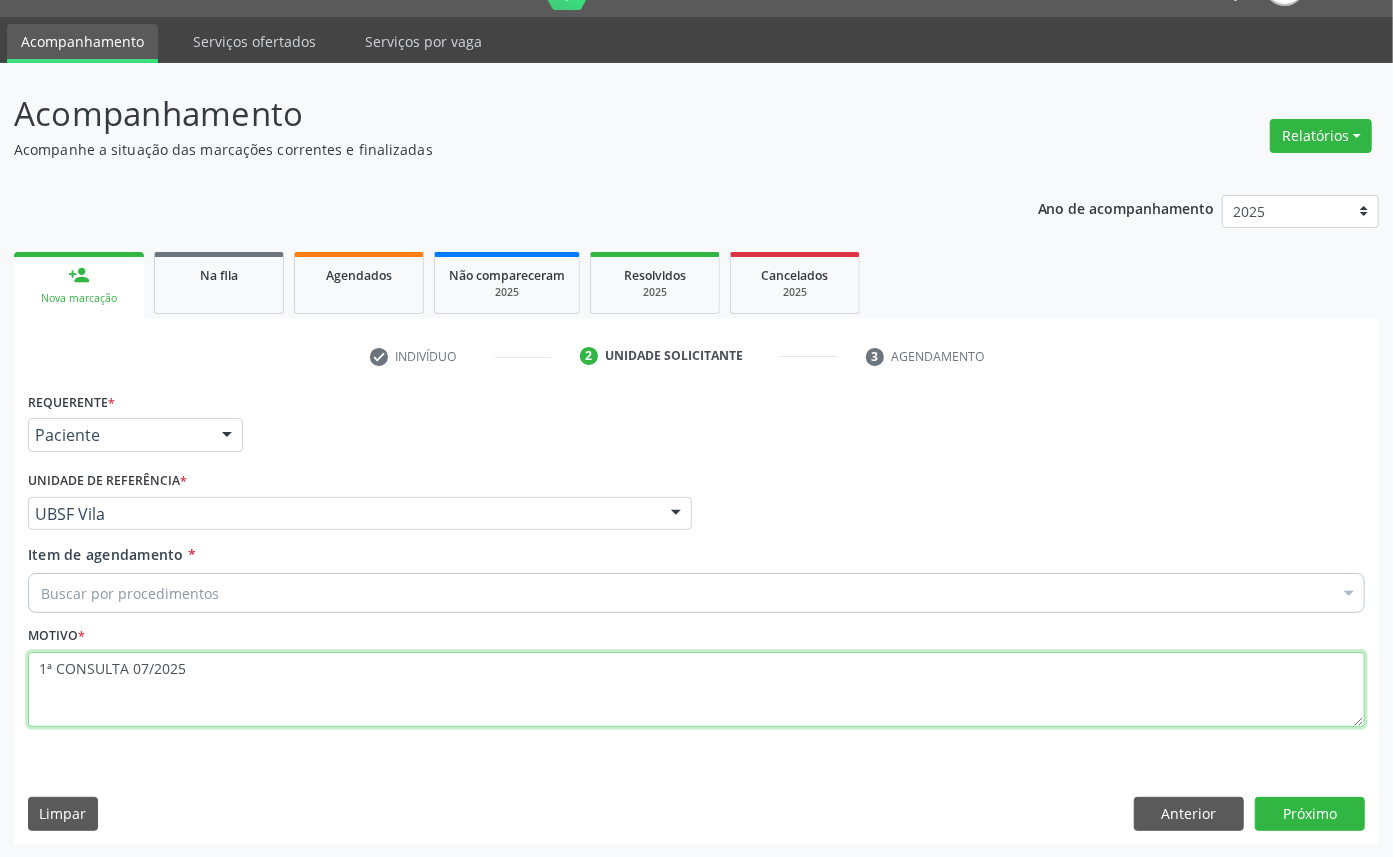 click on "1ª CONSULTA 07/2025" at bounding box center [696, 690] 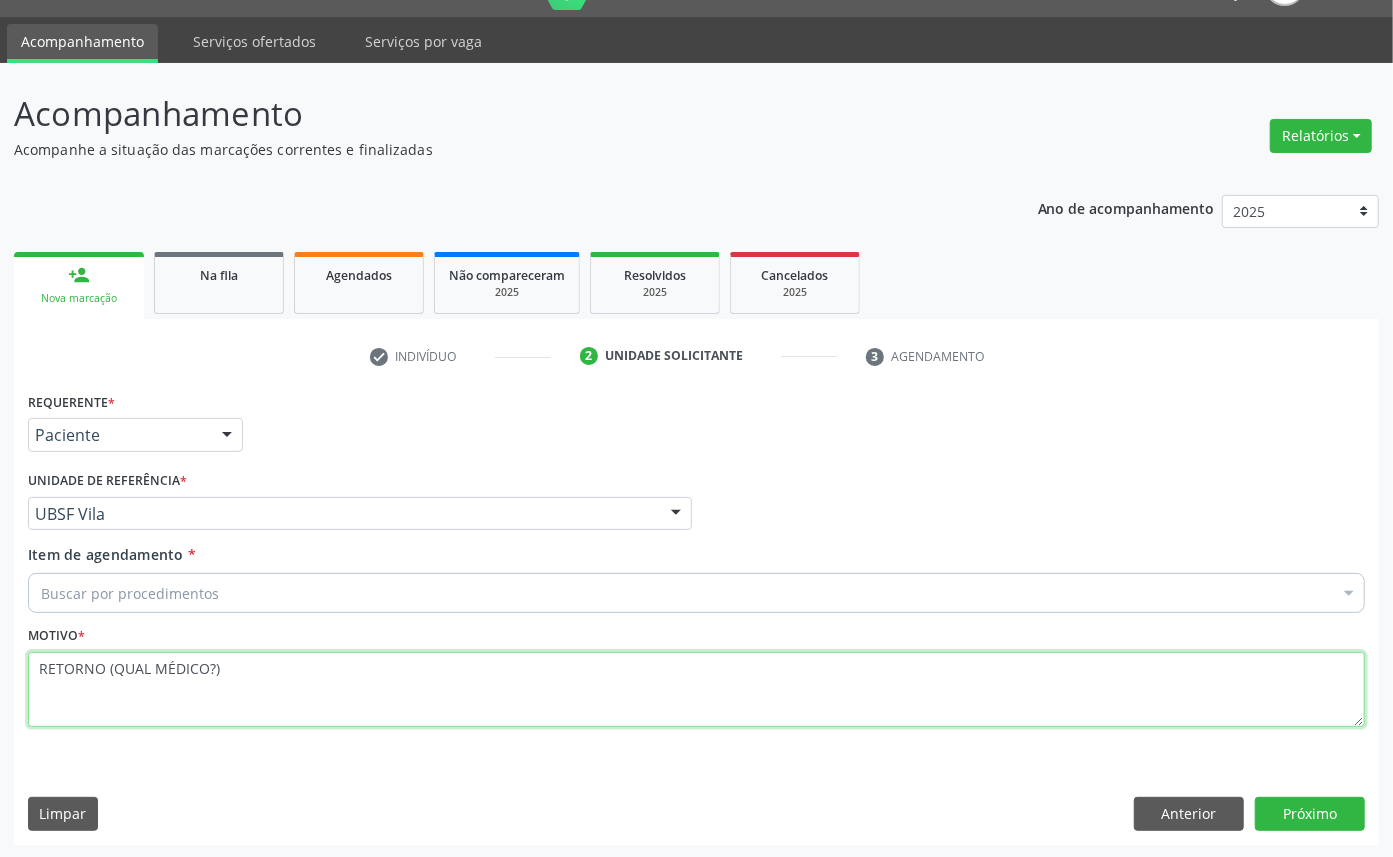 type on "RETORNO (QUAL MÉDICO?)" 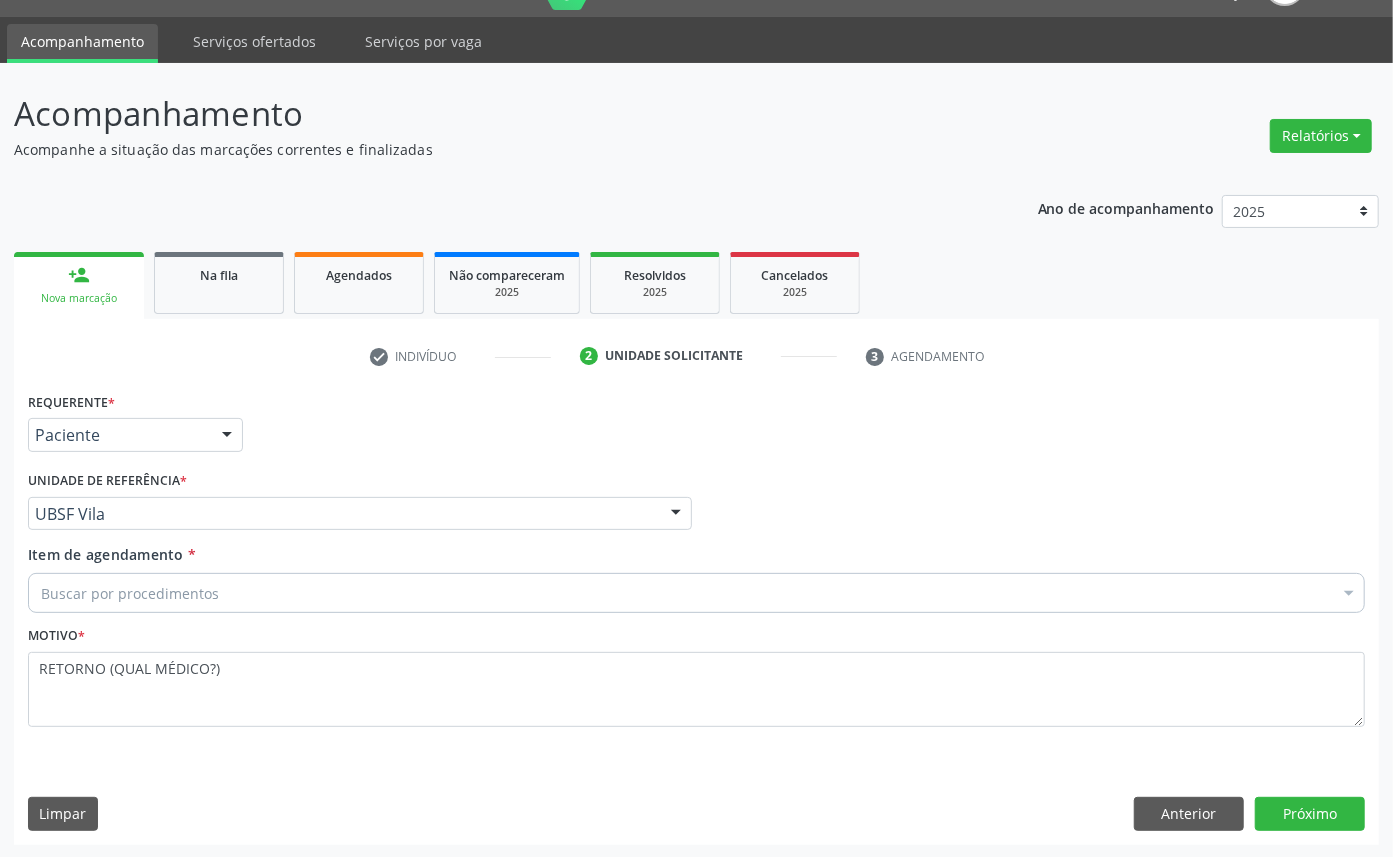 click on "Buscar por procedimentos" at bounding box center (696, 593) 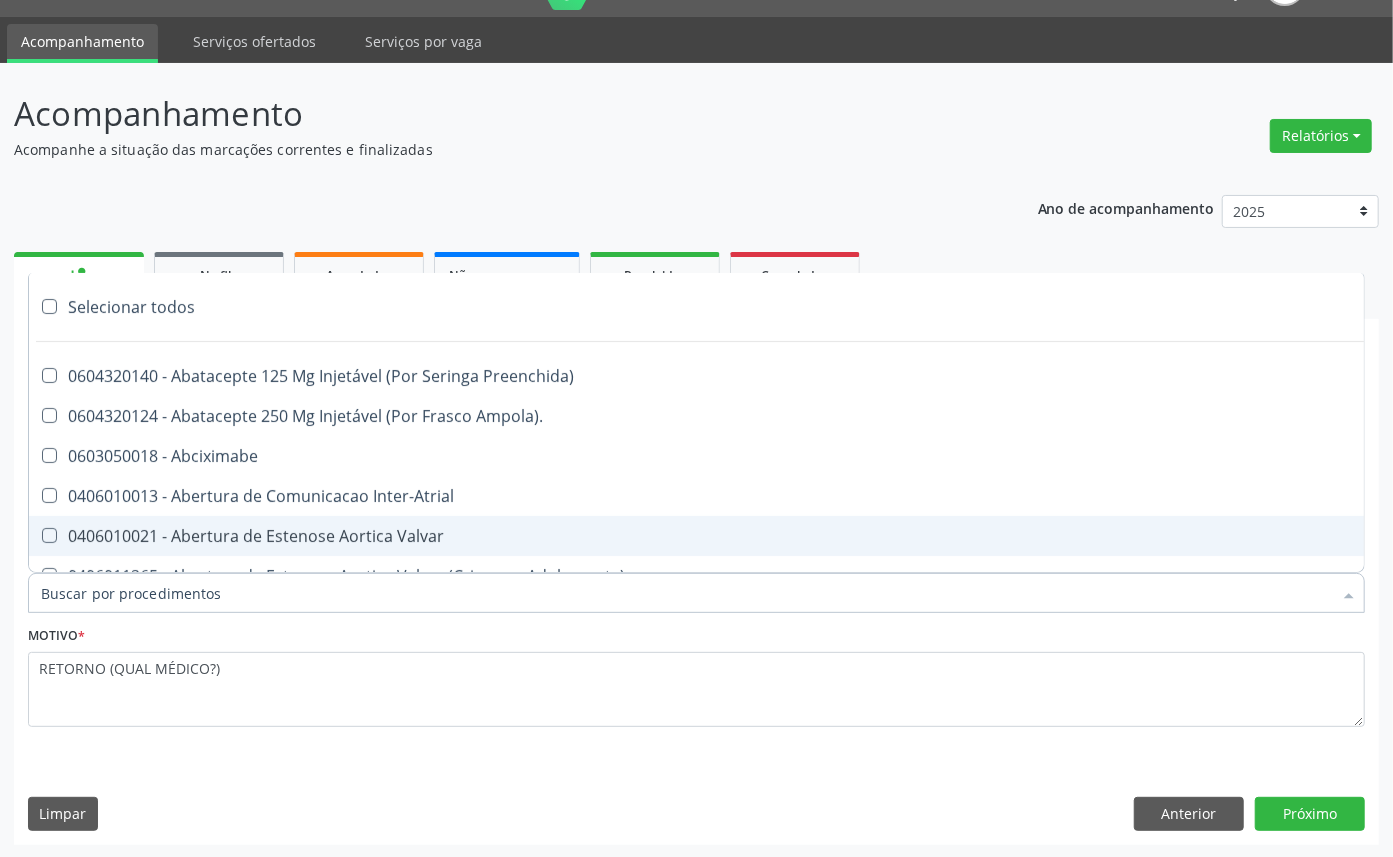paste on "ENDOCRINOLOGISTA" 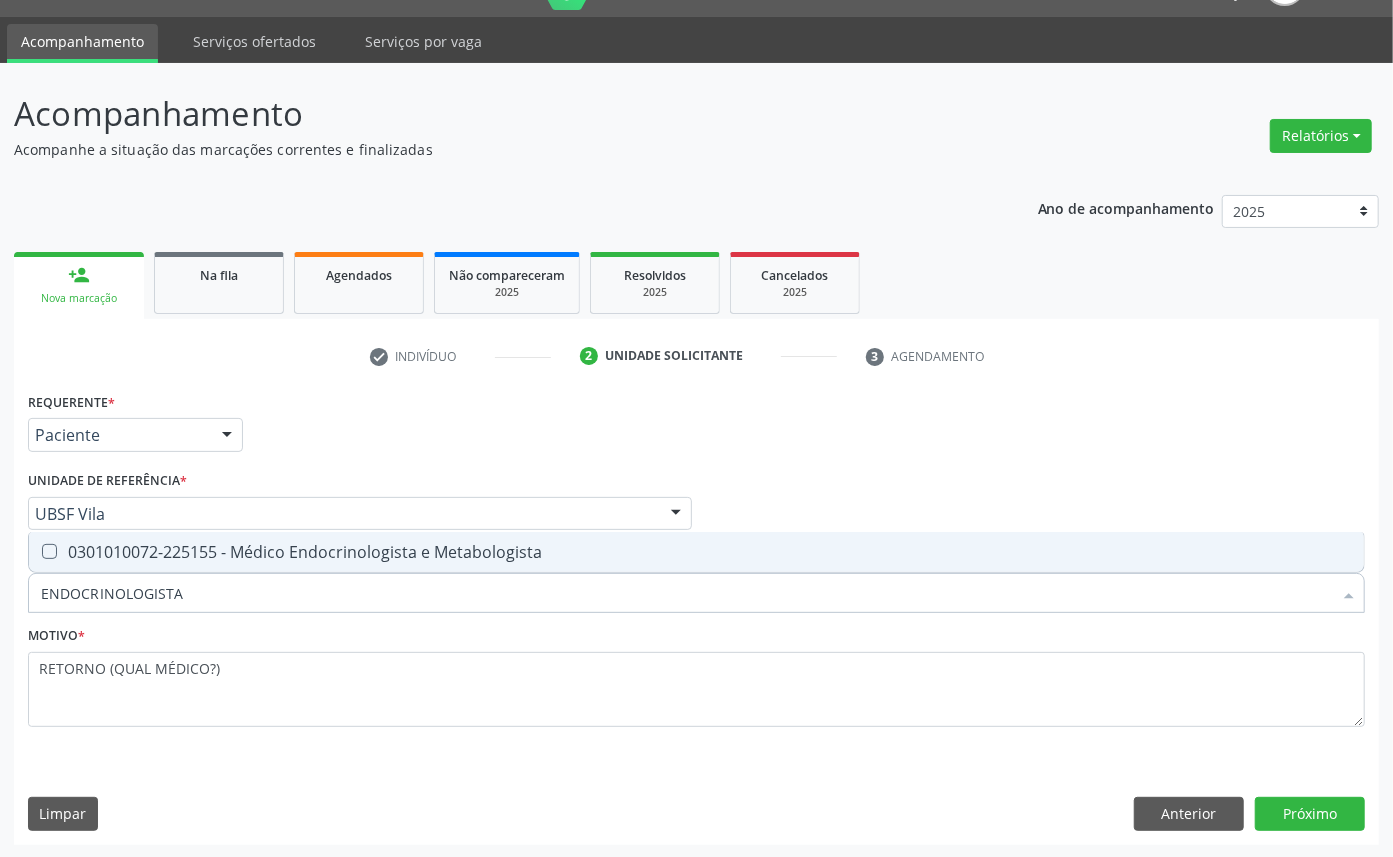 click on "0301010072-225155 - Médico Endocrinologista e Metabologista" at bounding box center [696, 552] 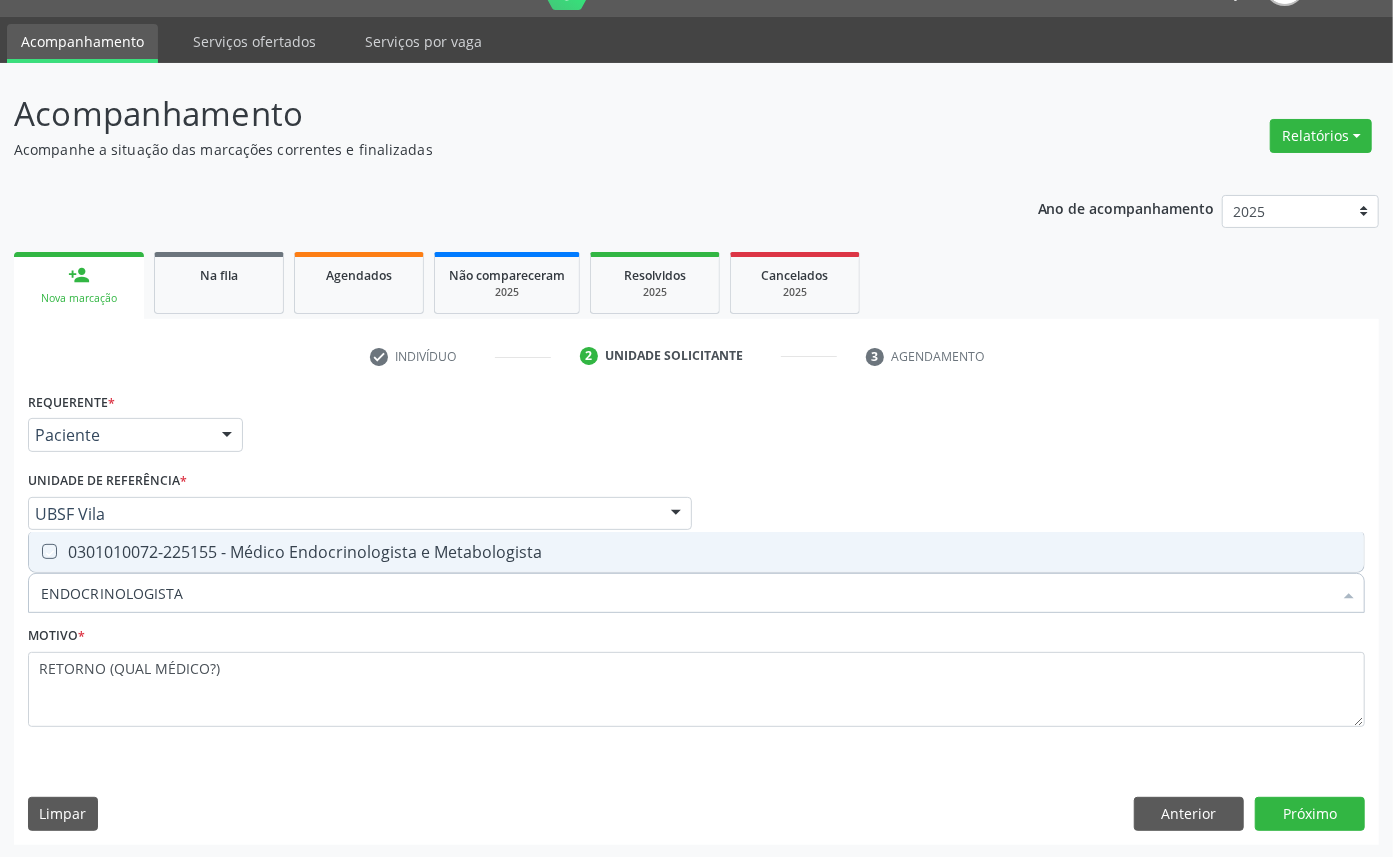 checkbox on "true" 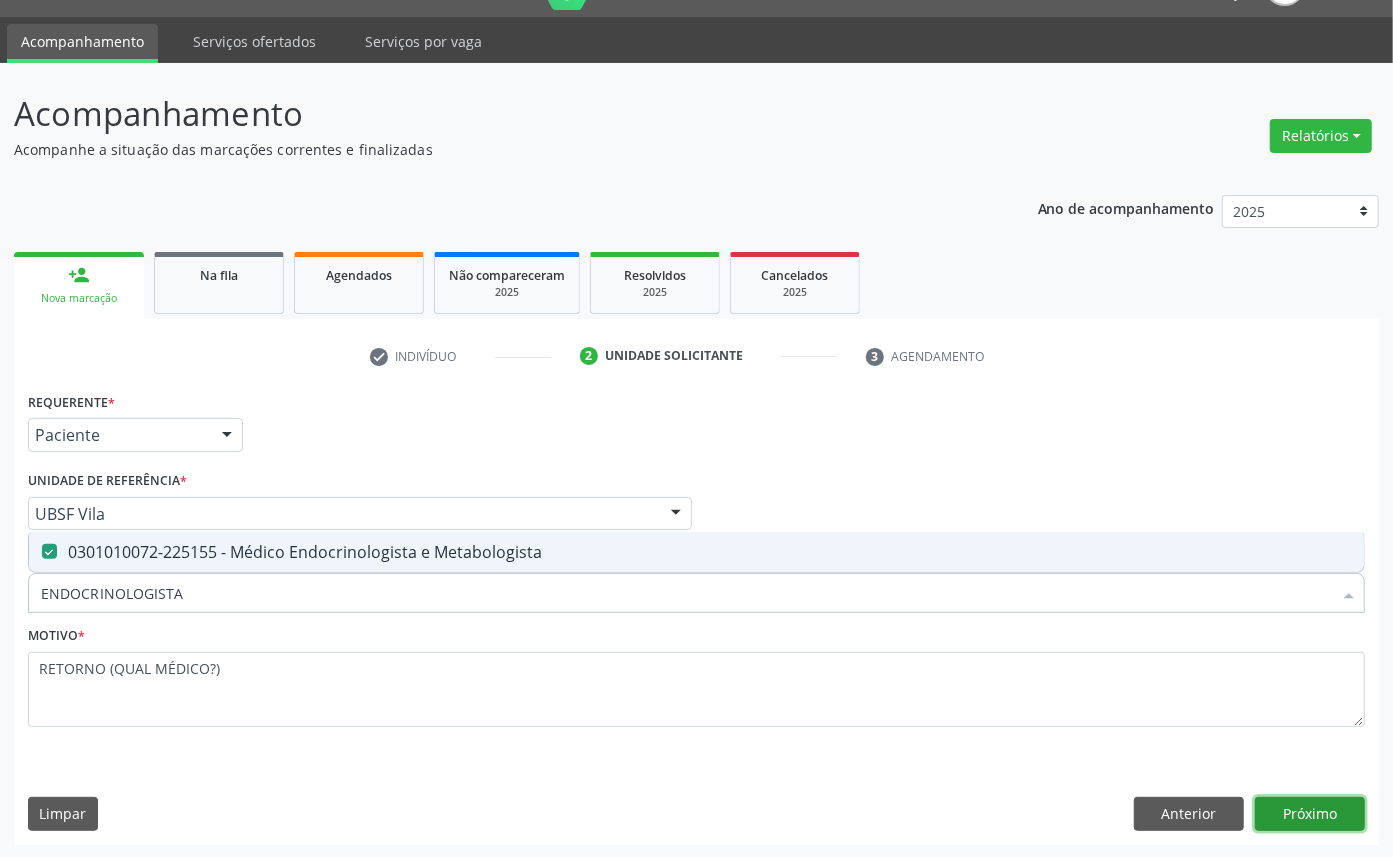 click on "Próximo" at bounding box center [1310, 814] 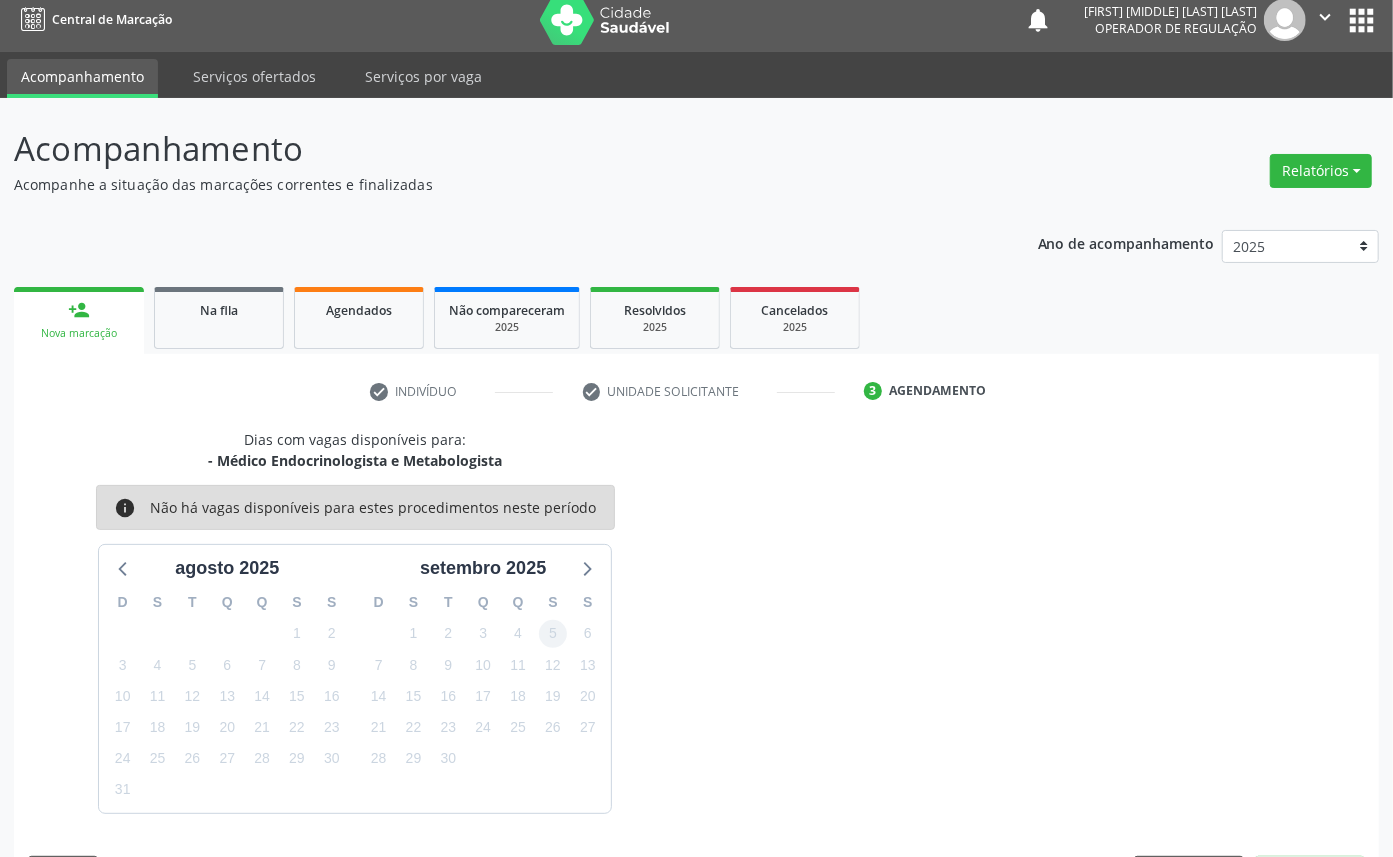 scroll, scrollTop: 47, scrollLeft: 0, axis: vertical 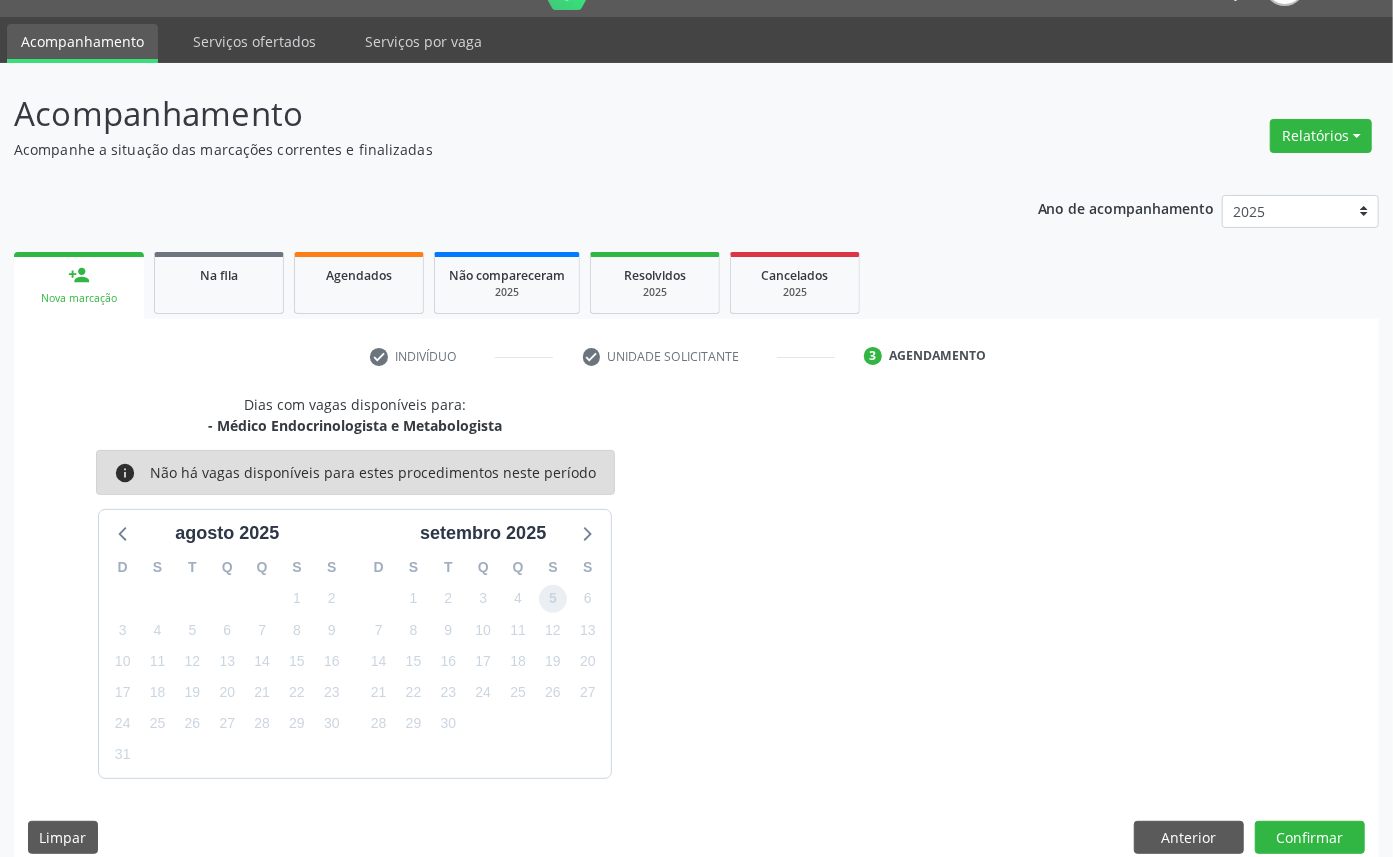 click on "5" at bounding box center (553, 599) 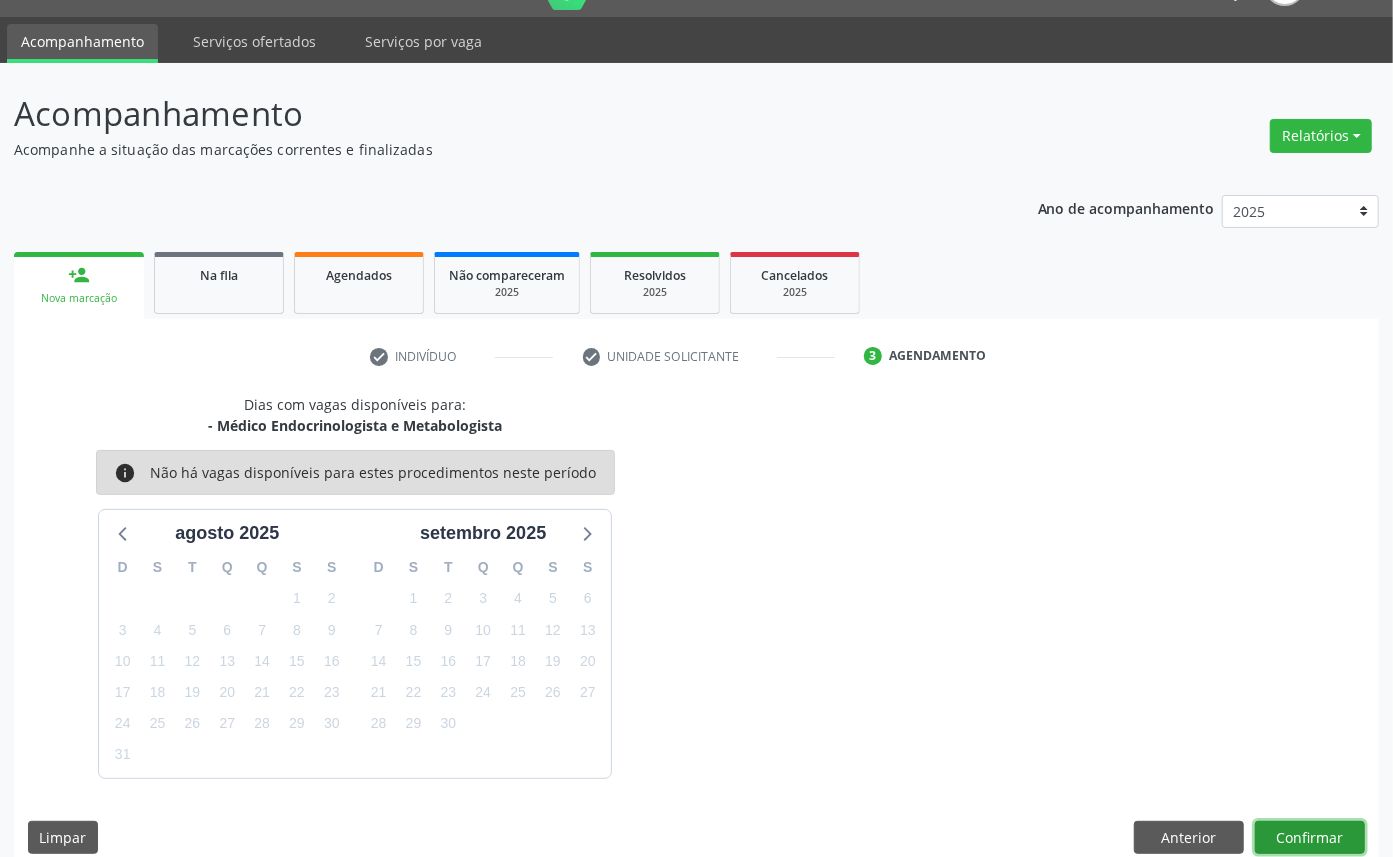 click on "Confirmar" at bounding box center (1310, 838) 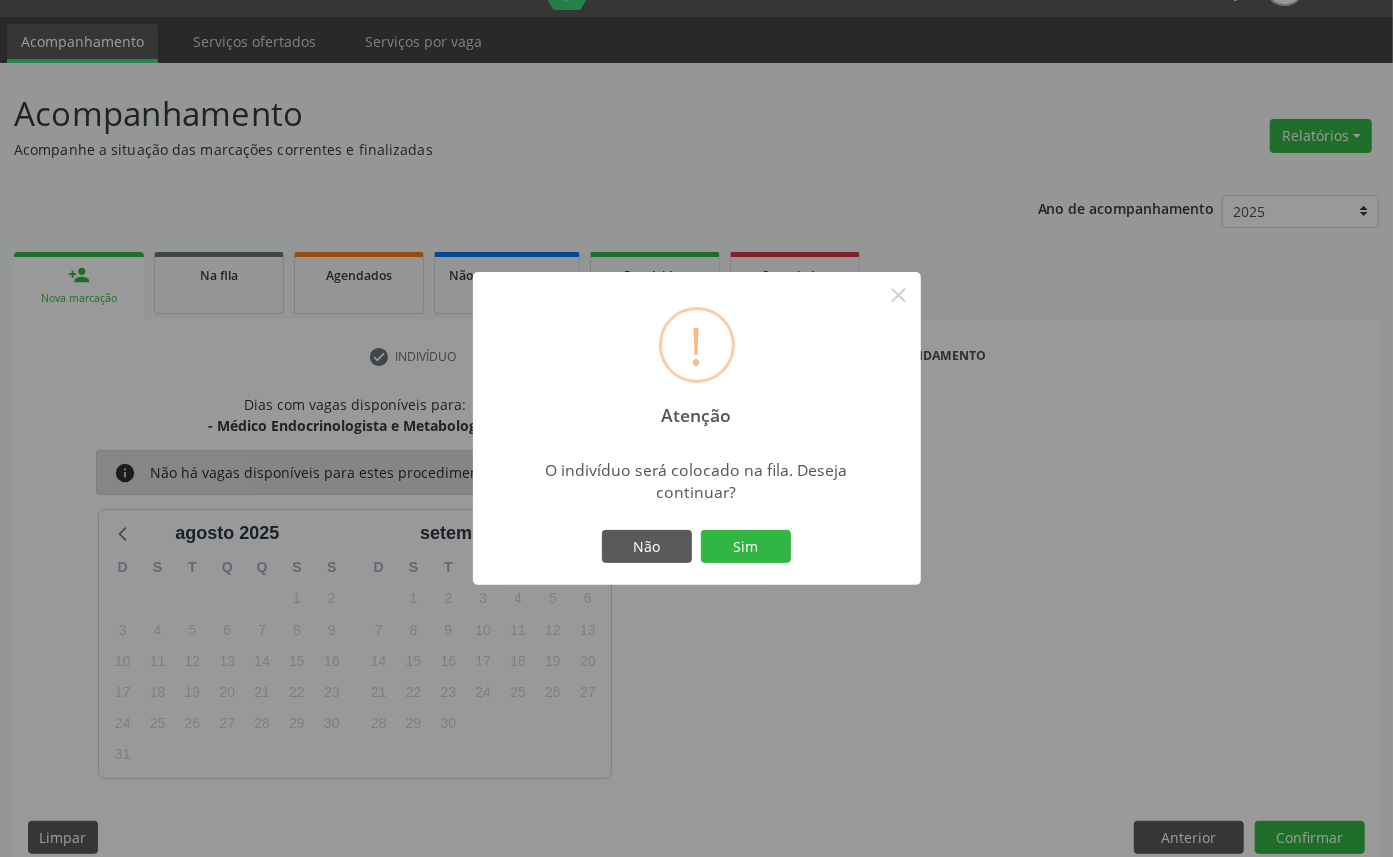 type 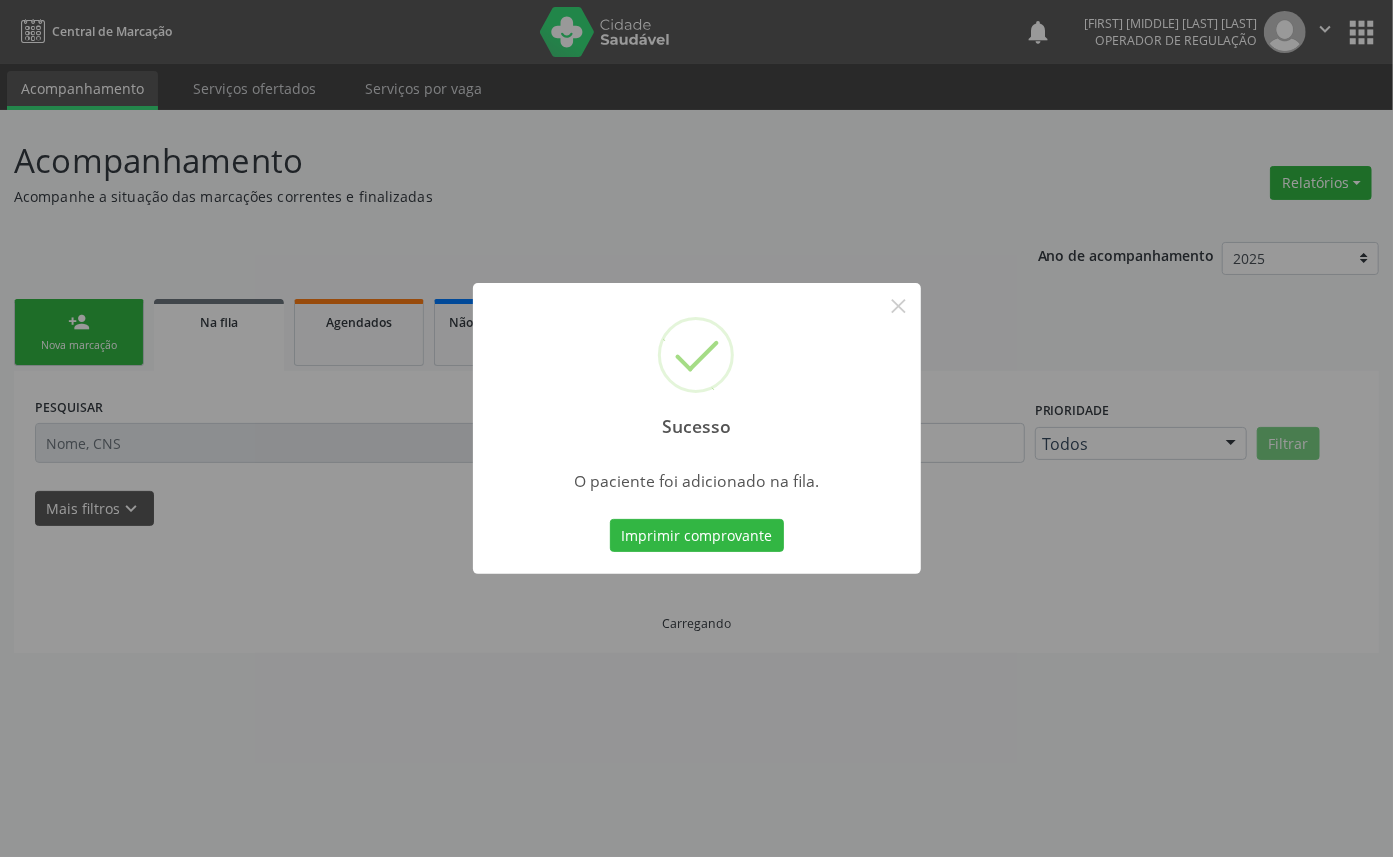 scroll, scrollTop: 0, scrollLeft: 0, axis: both 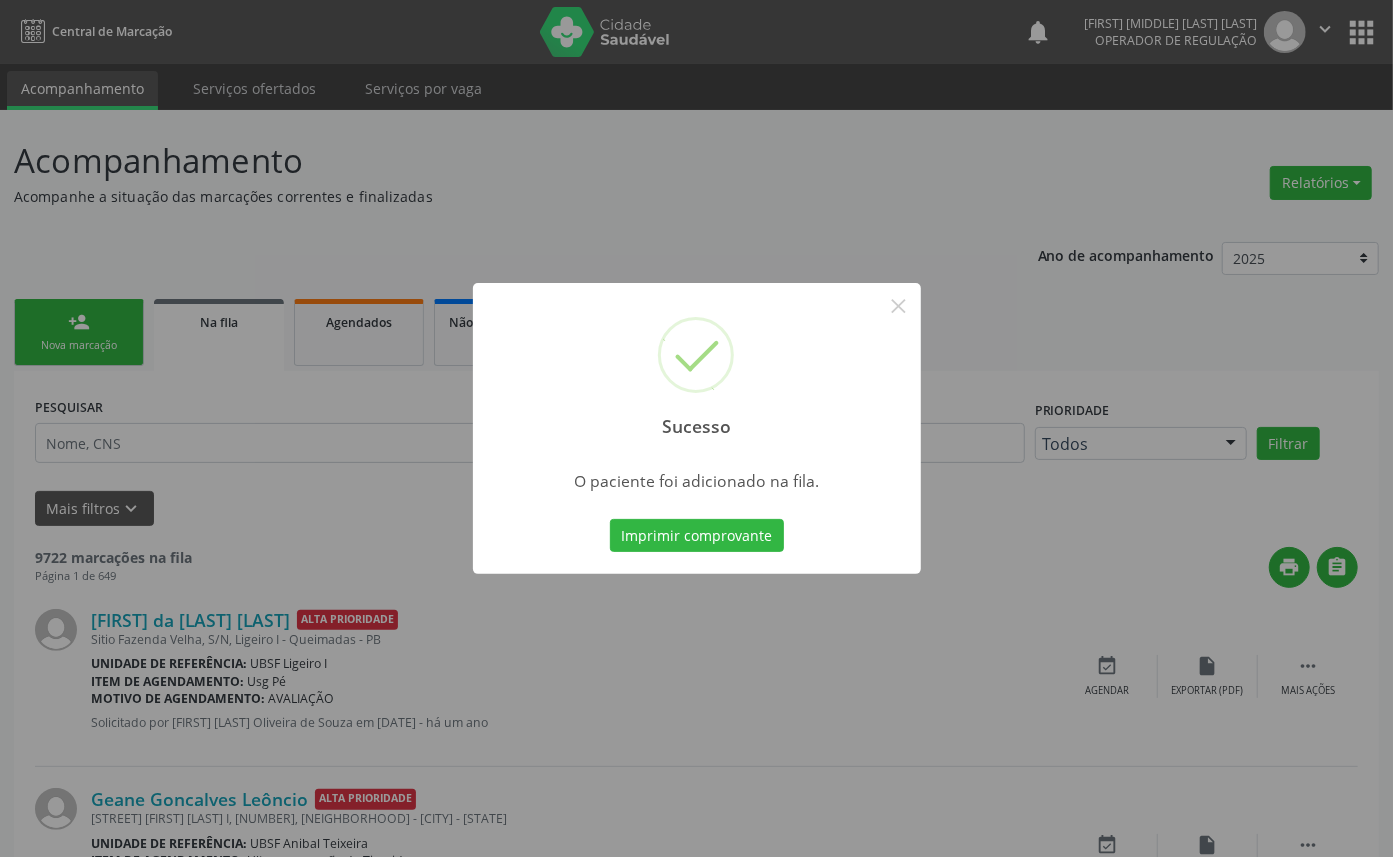 type 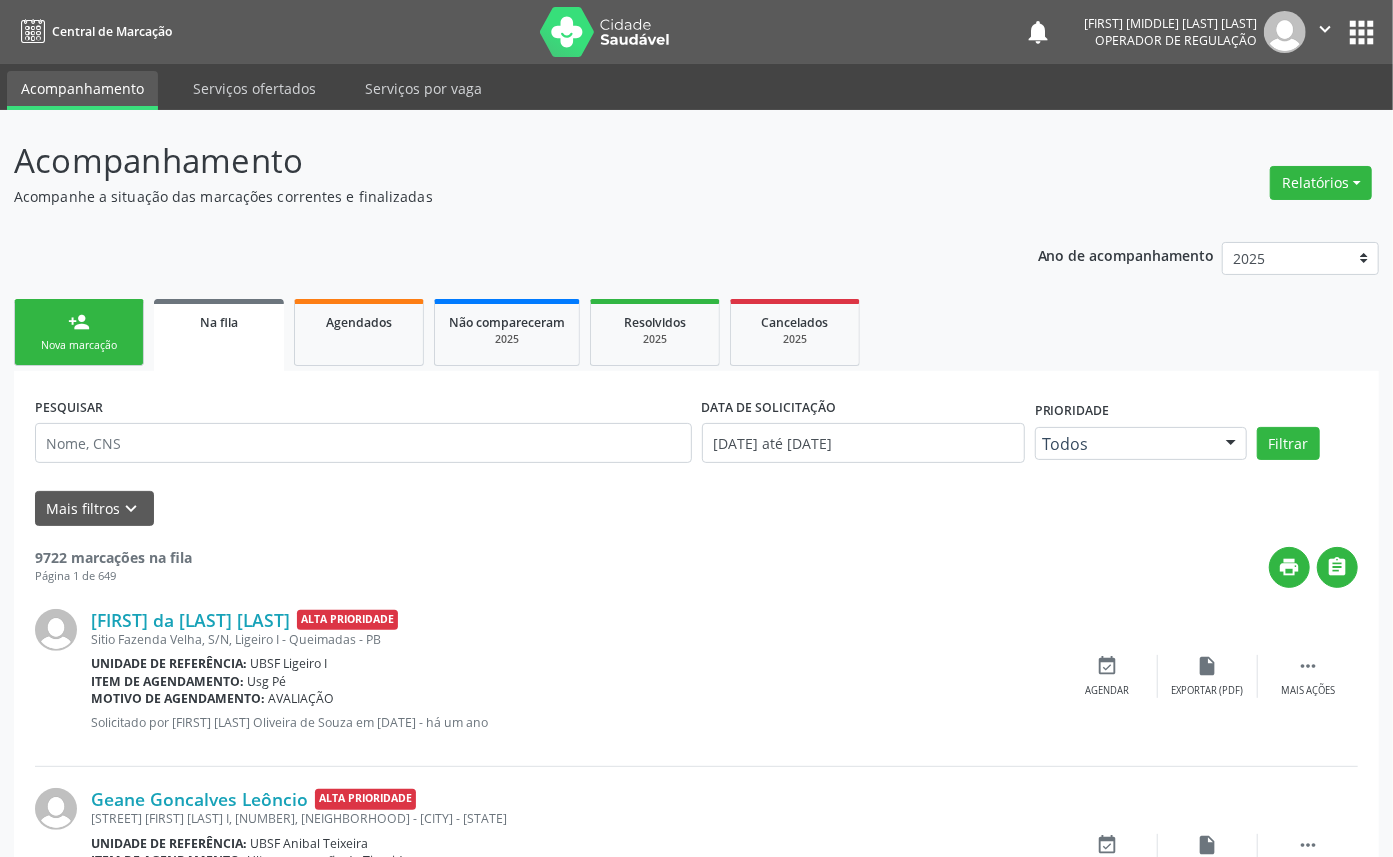drag, startPoint x: 78, startPoint y: 343, endPoint x: 77, endPoint y: 356, distance: 13.038404 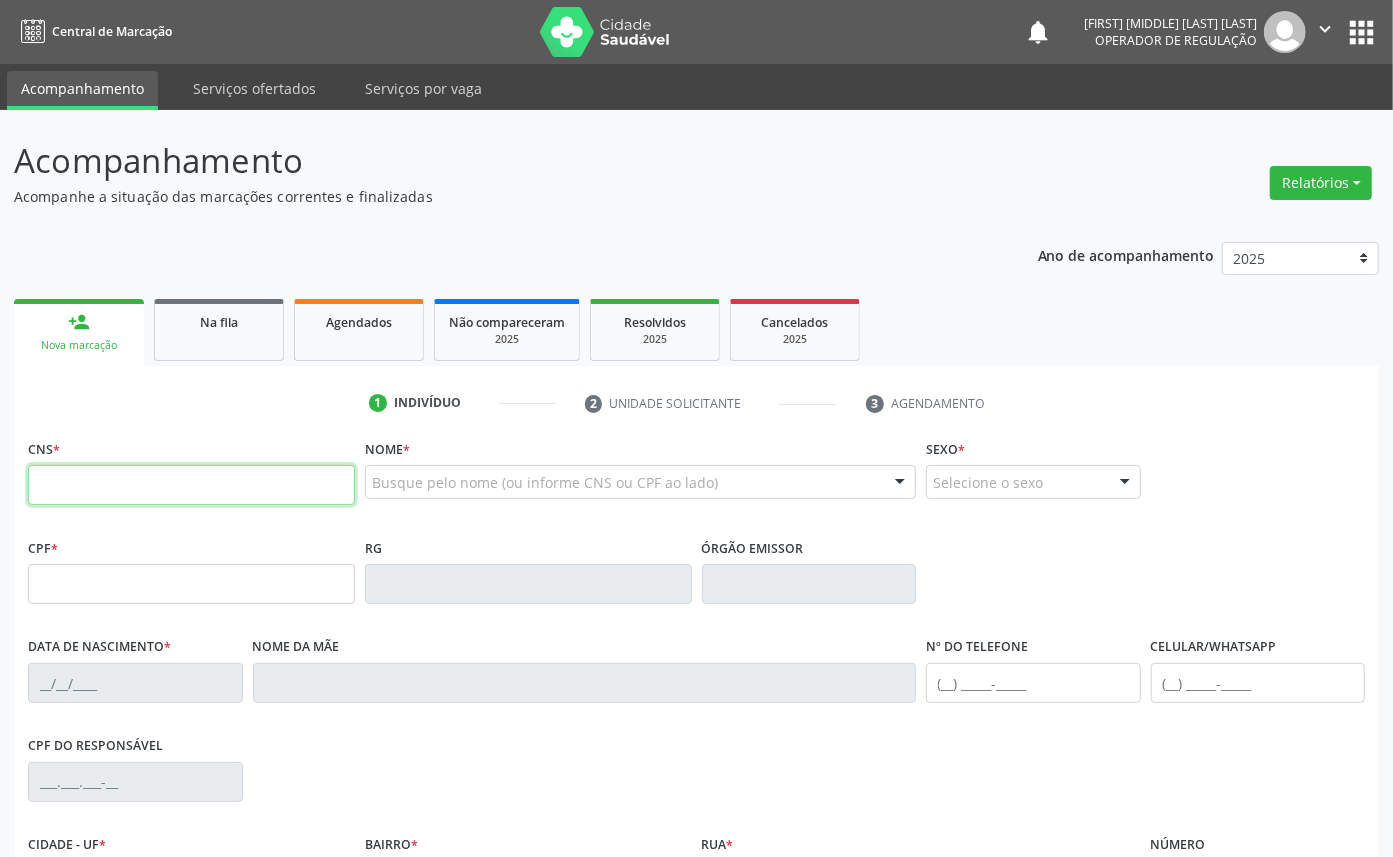 click at bounding box center (191, 485) 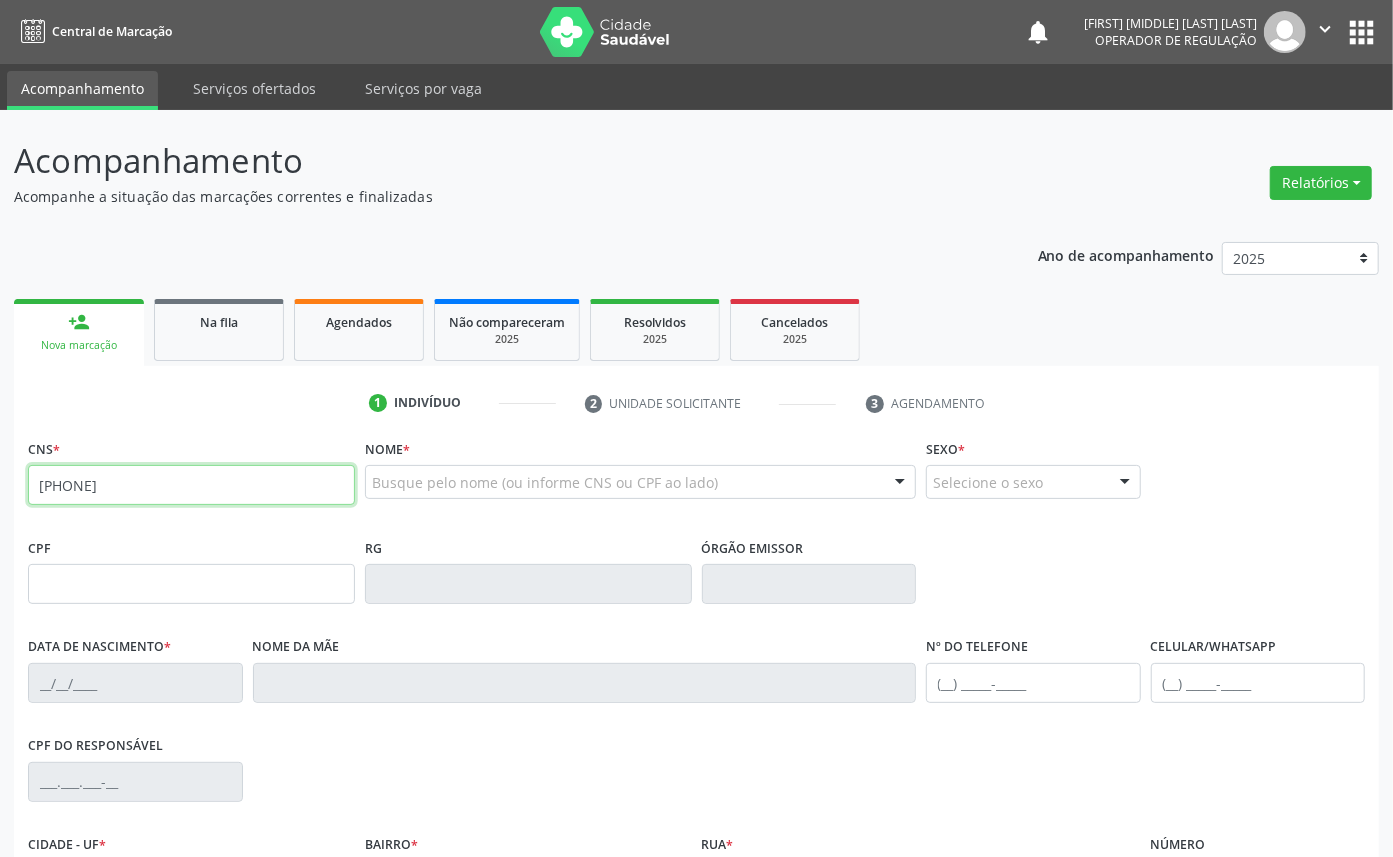 type on "700 6074 2032 0968" 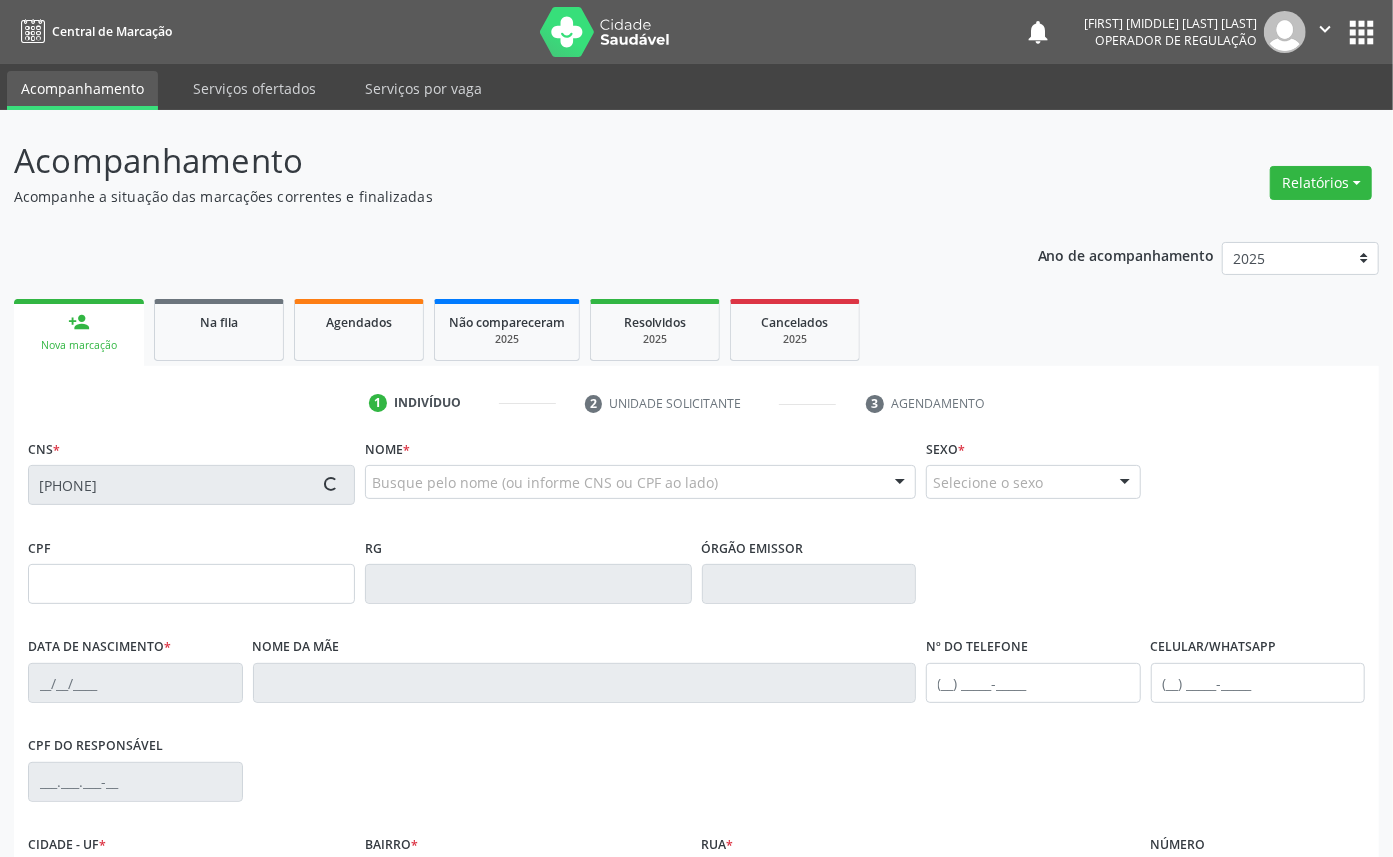 type on "699.880.801-15" 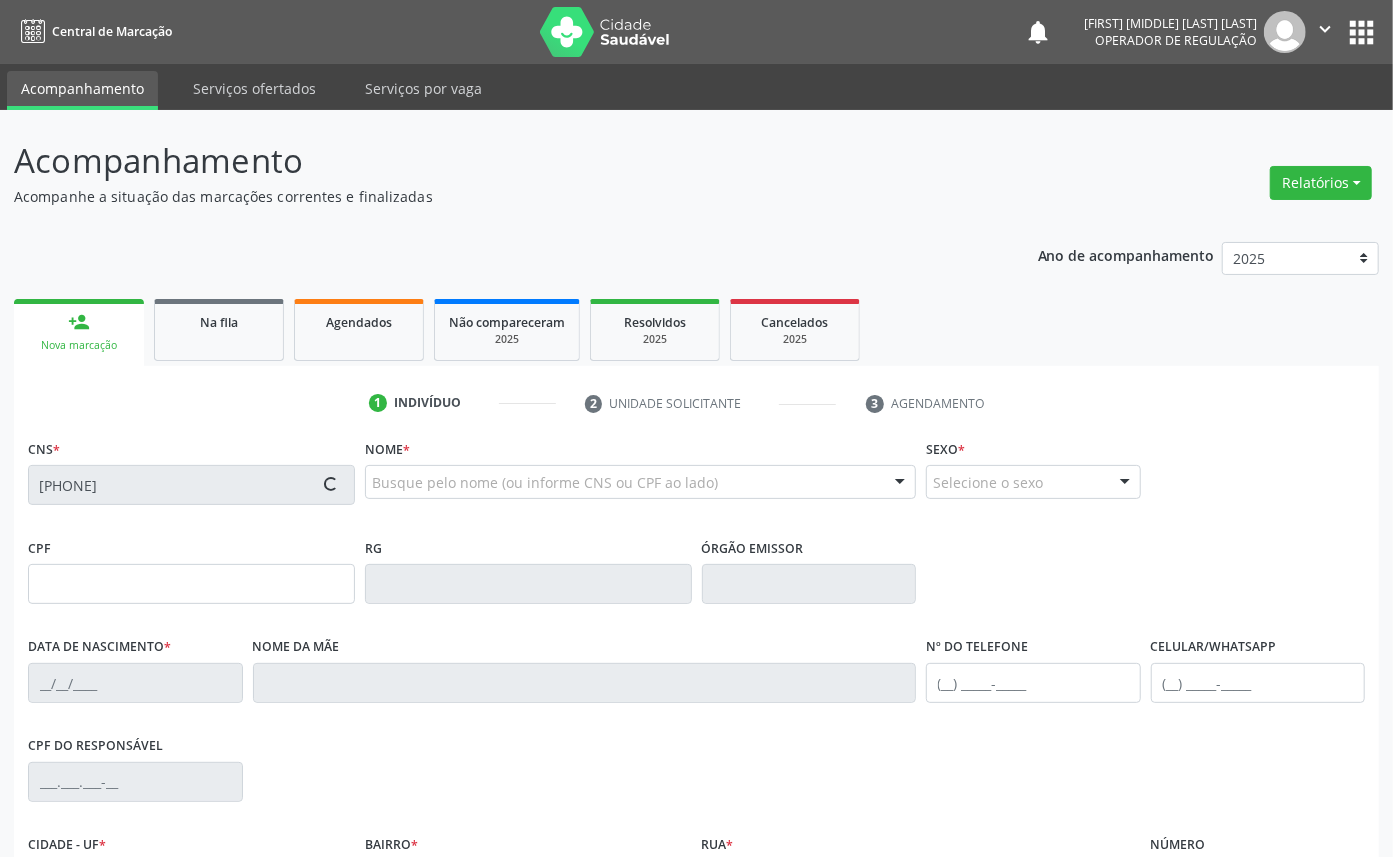 type on "07/06/1976" 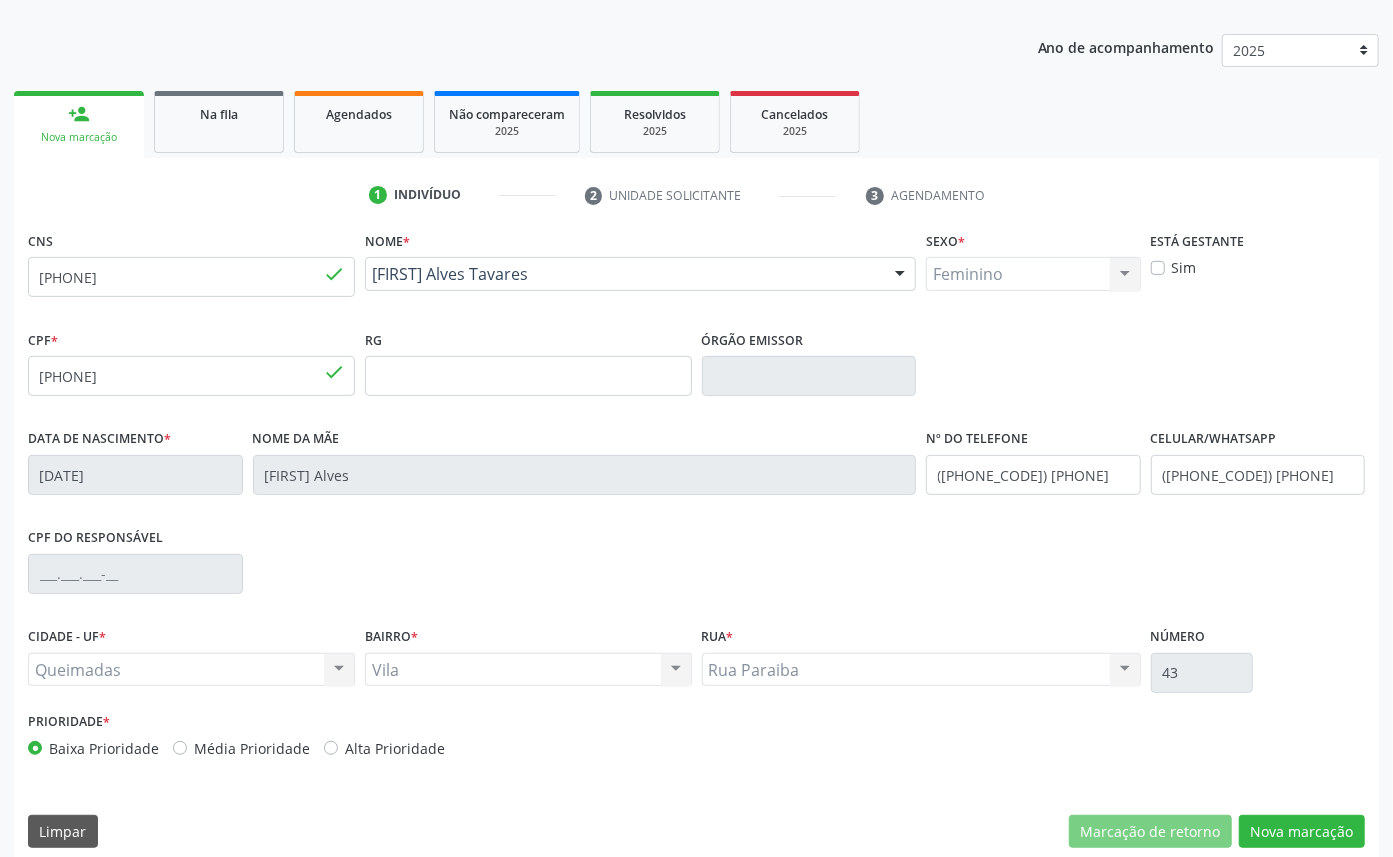scroll, scrollTop: 225, scrollLeft: 0, axis: vertical 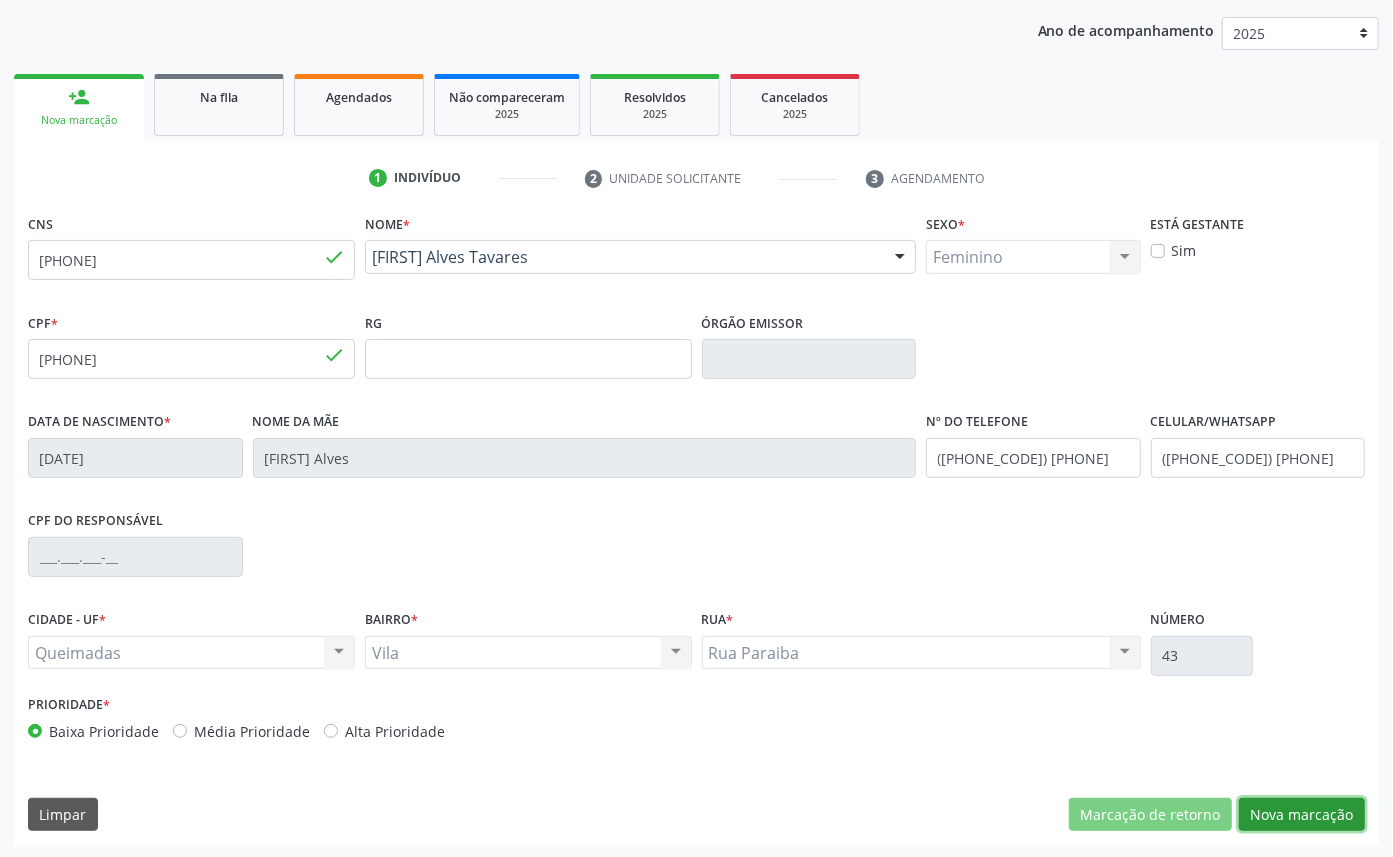 click on "Nova marcação" at bounding box center (1302, 815) 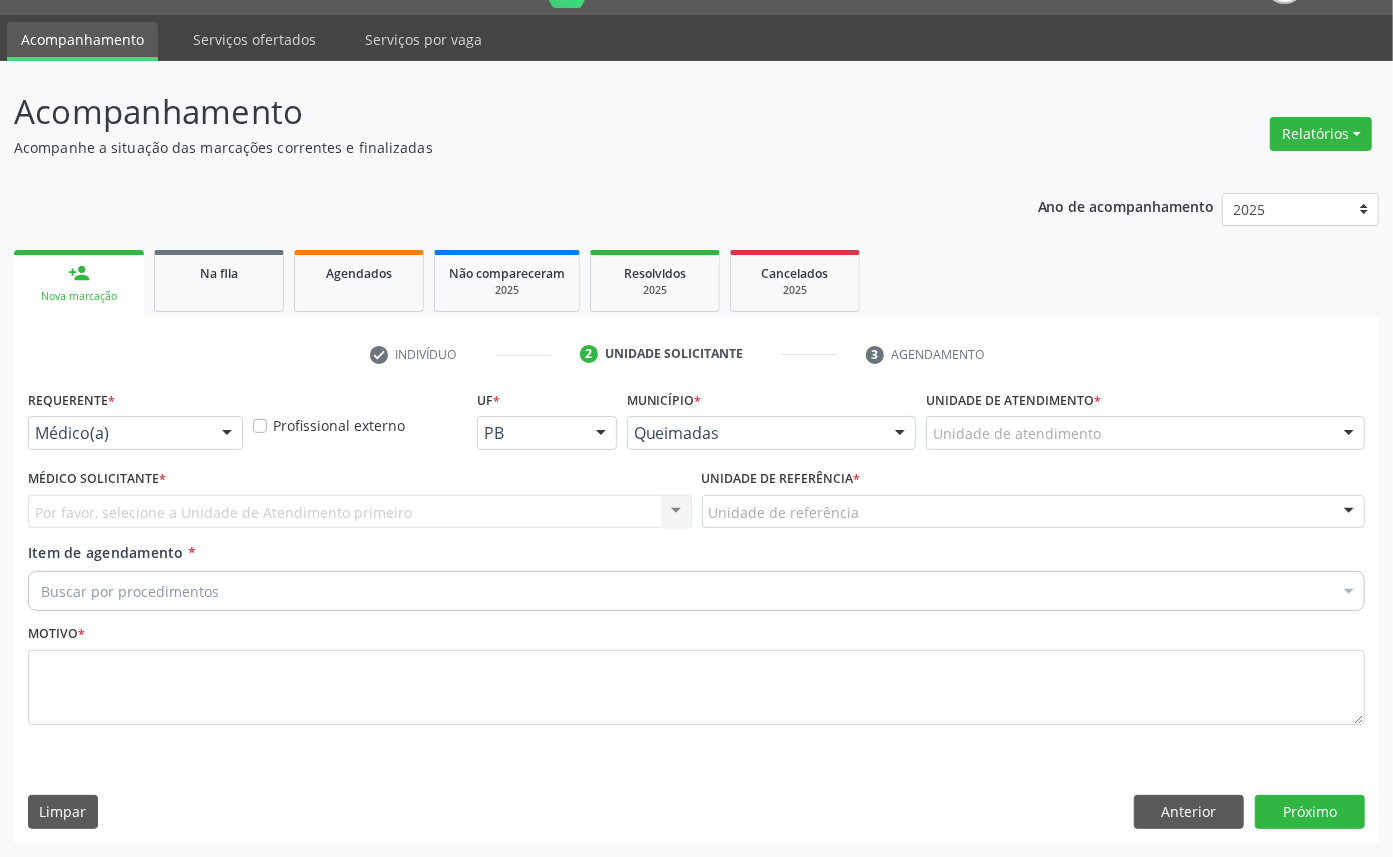 scroll, scrollTop: 47, scrollLeft: 0, axis: vertical 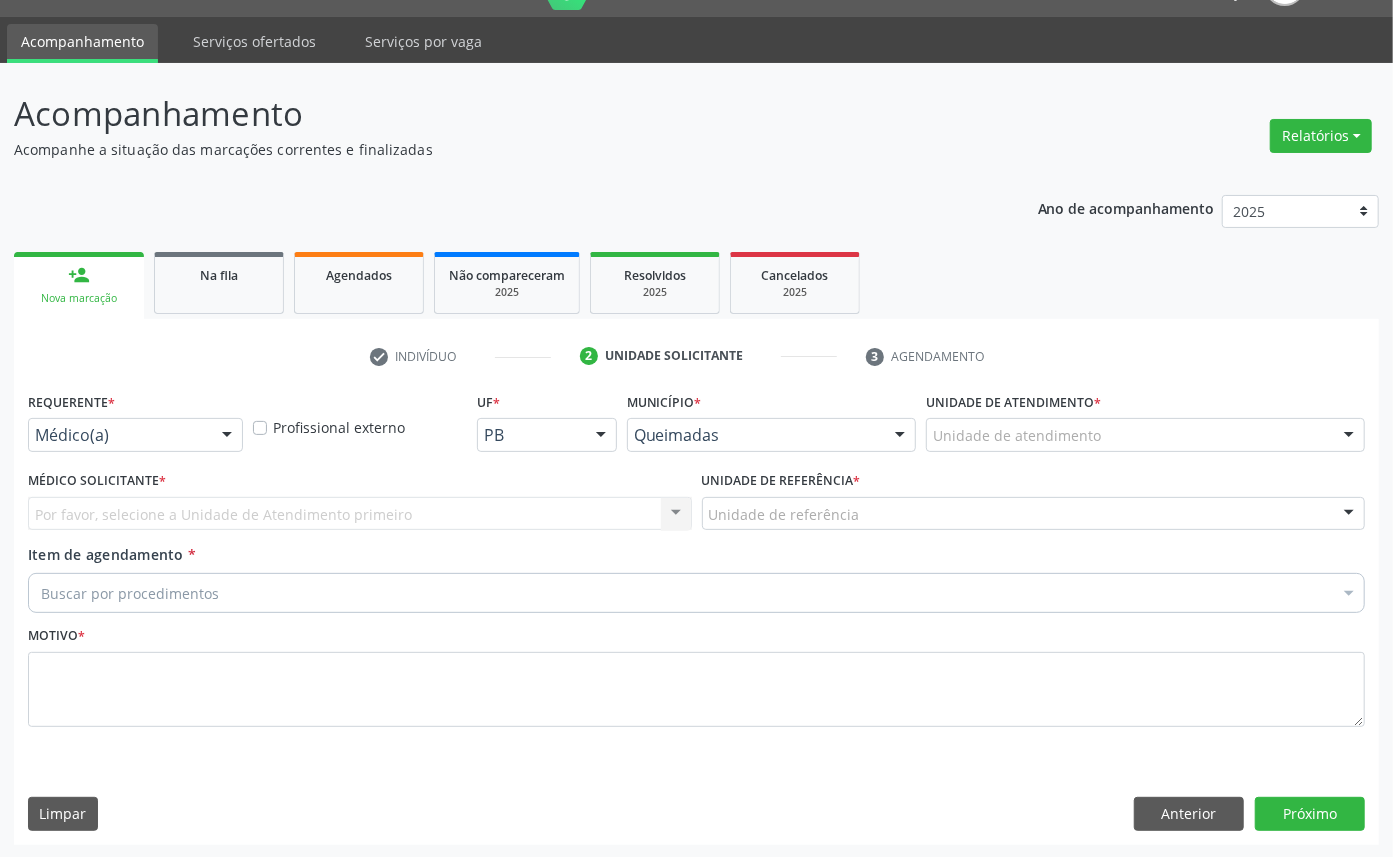 drag, startPoint x: 122, startPoint y: 437, endPoint x: 120, endPoint y: 480, distance: 43.046486 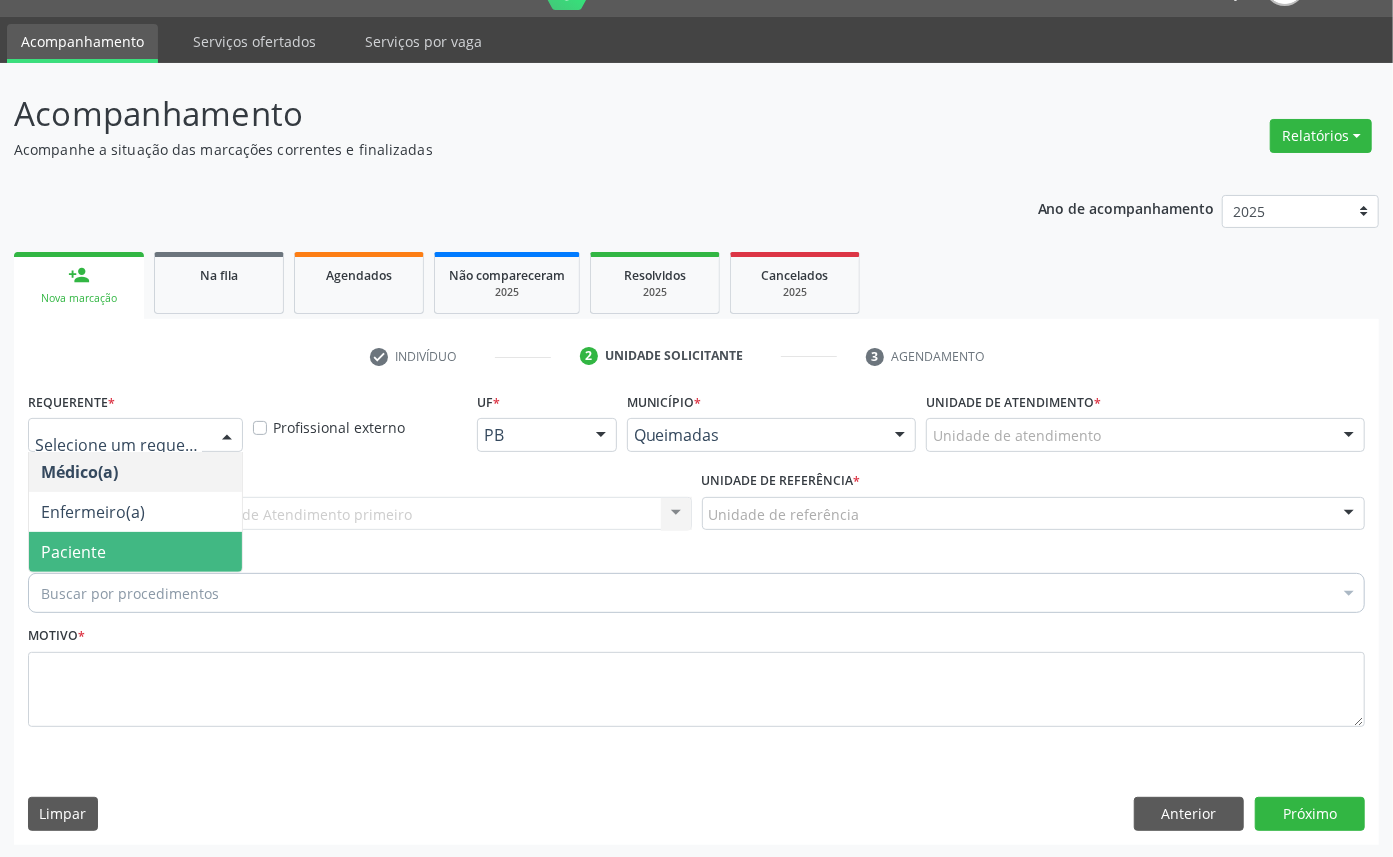 click on "Paciente" at bounding box center (135, 552) 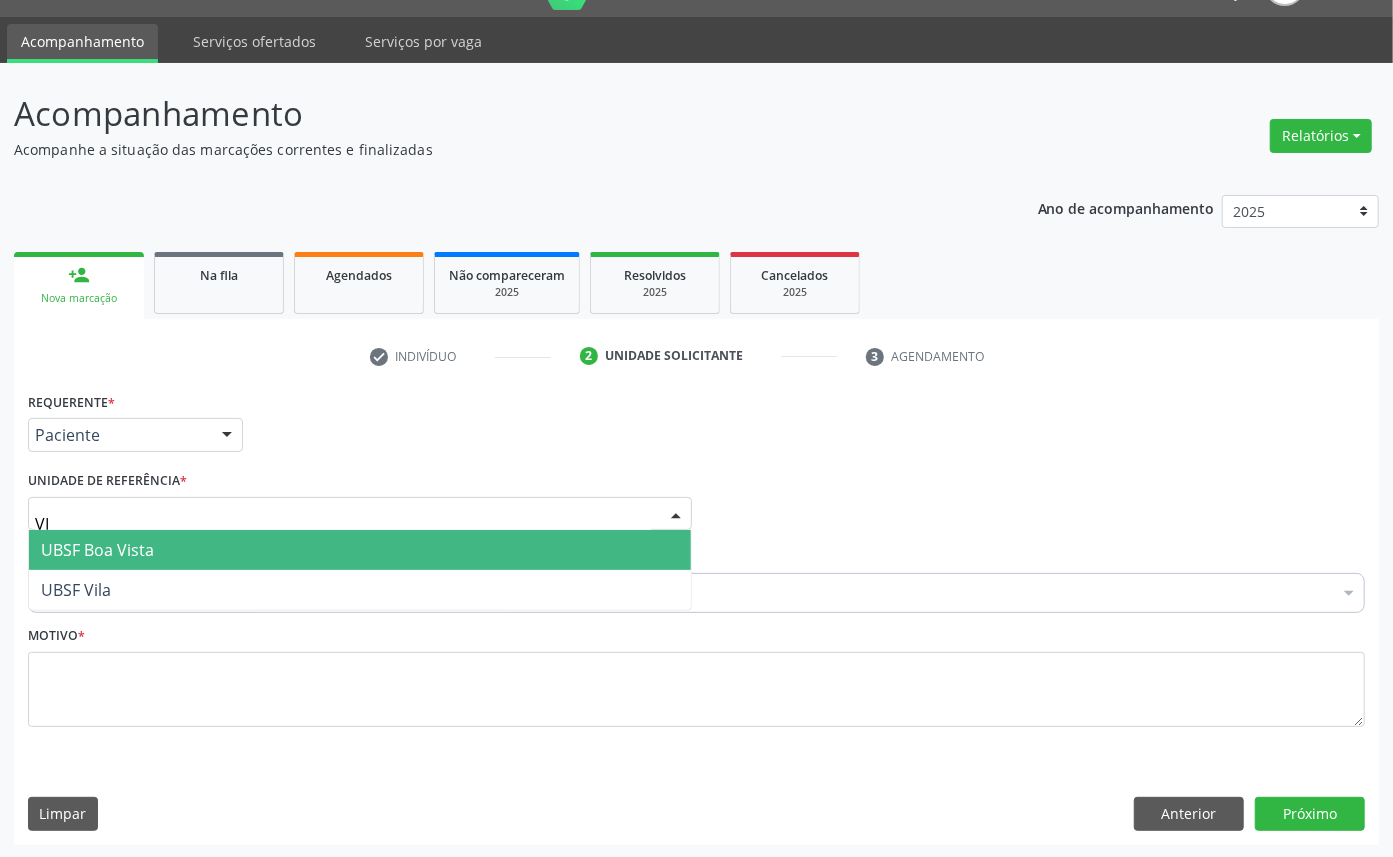 type on "VIL" 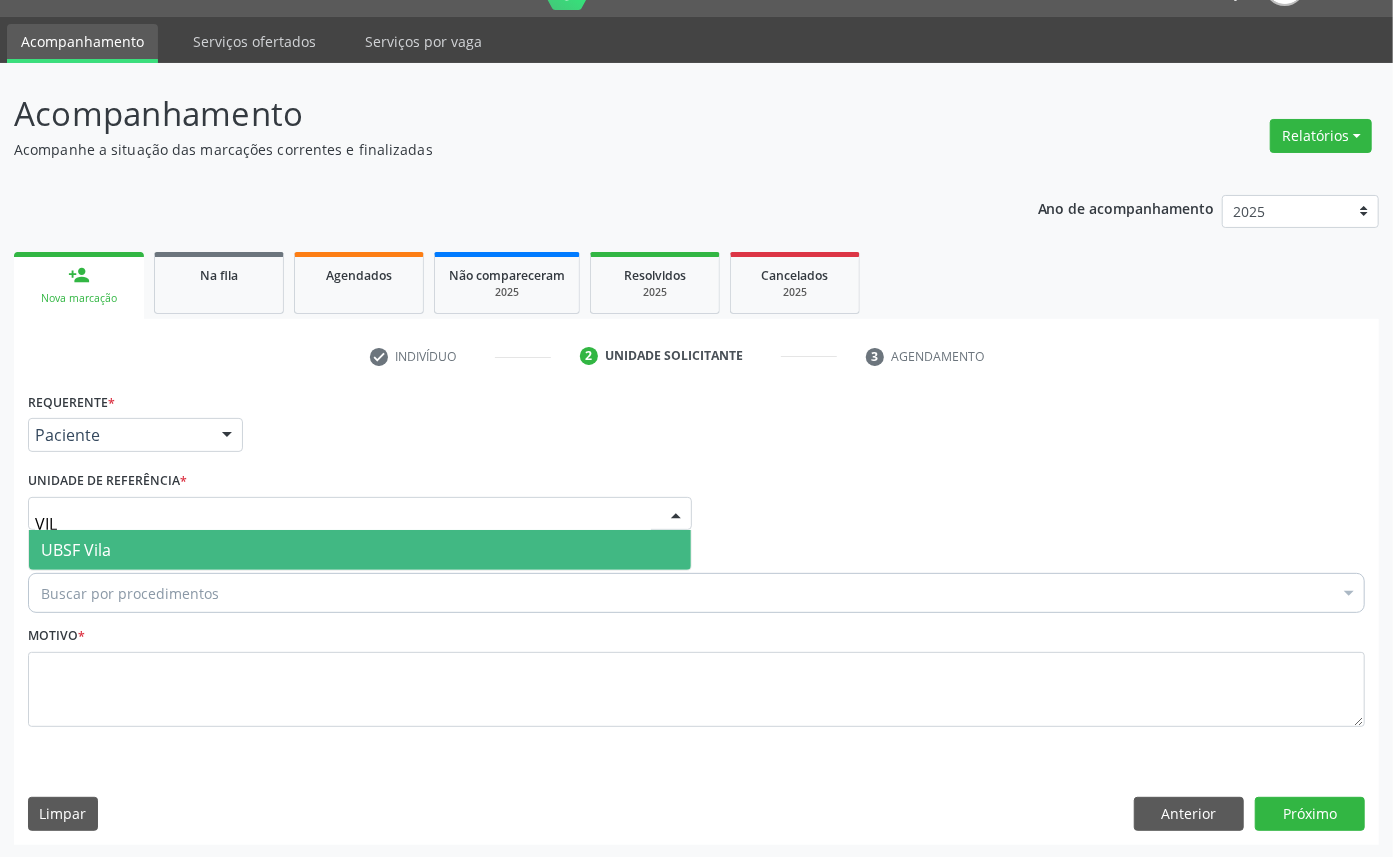 drag, startPoint x: 121, startPoint y: 550, endPoint x: 105, endPoint y: 541, distance: 18.35756 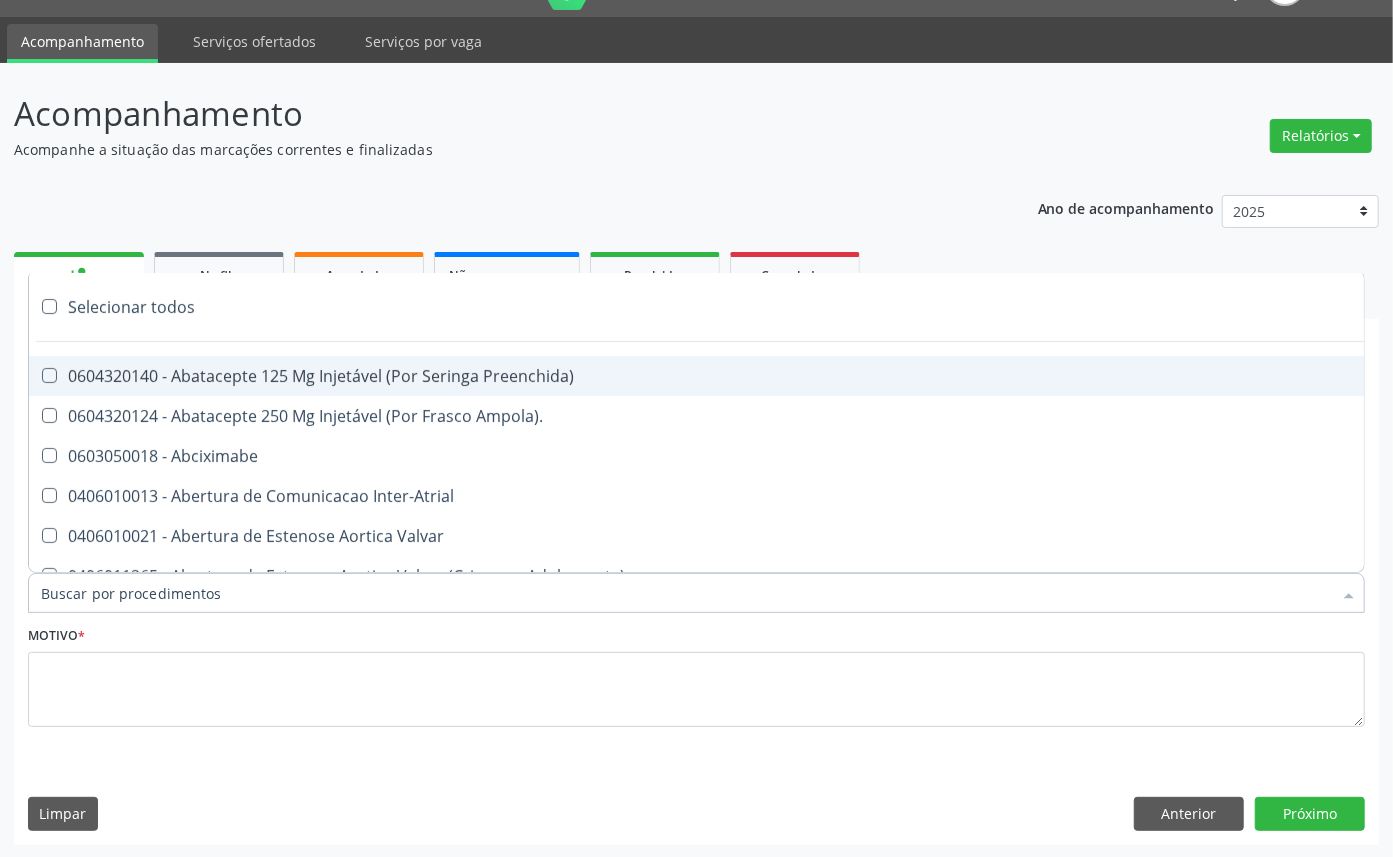 paste on "ENDOCRINOLOGISTA" 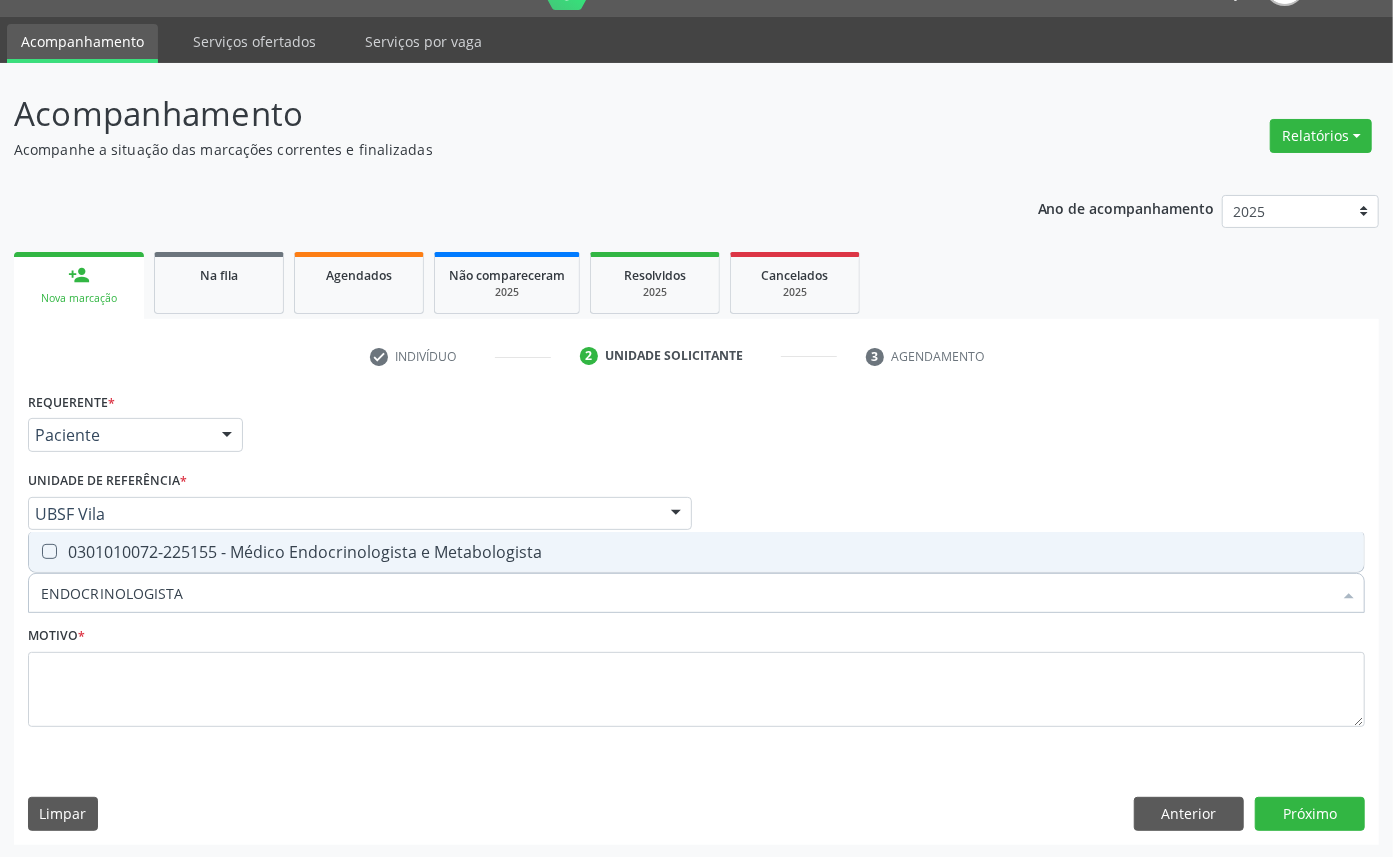 click on "0301010072-225155 - Médico Endocrinologista e Metabologista" at bounding box center (696, 552) 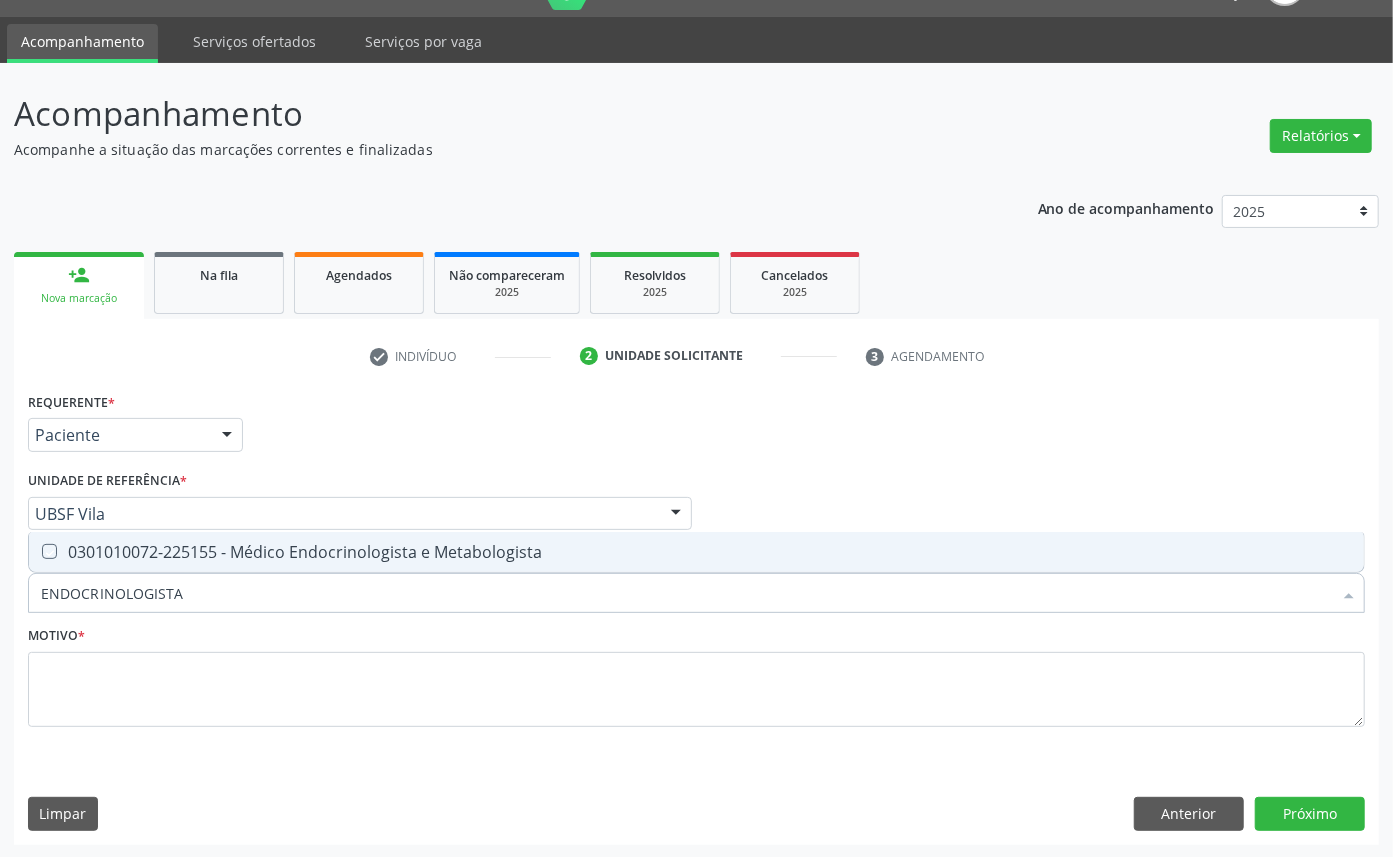 checkbox on "true" 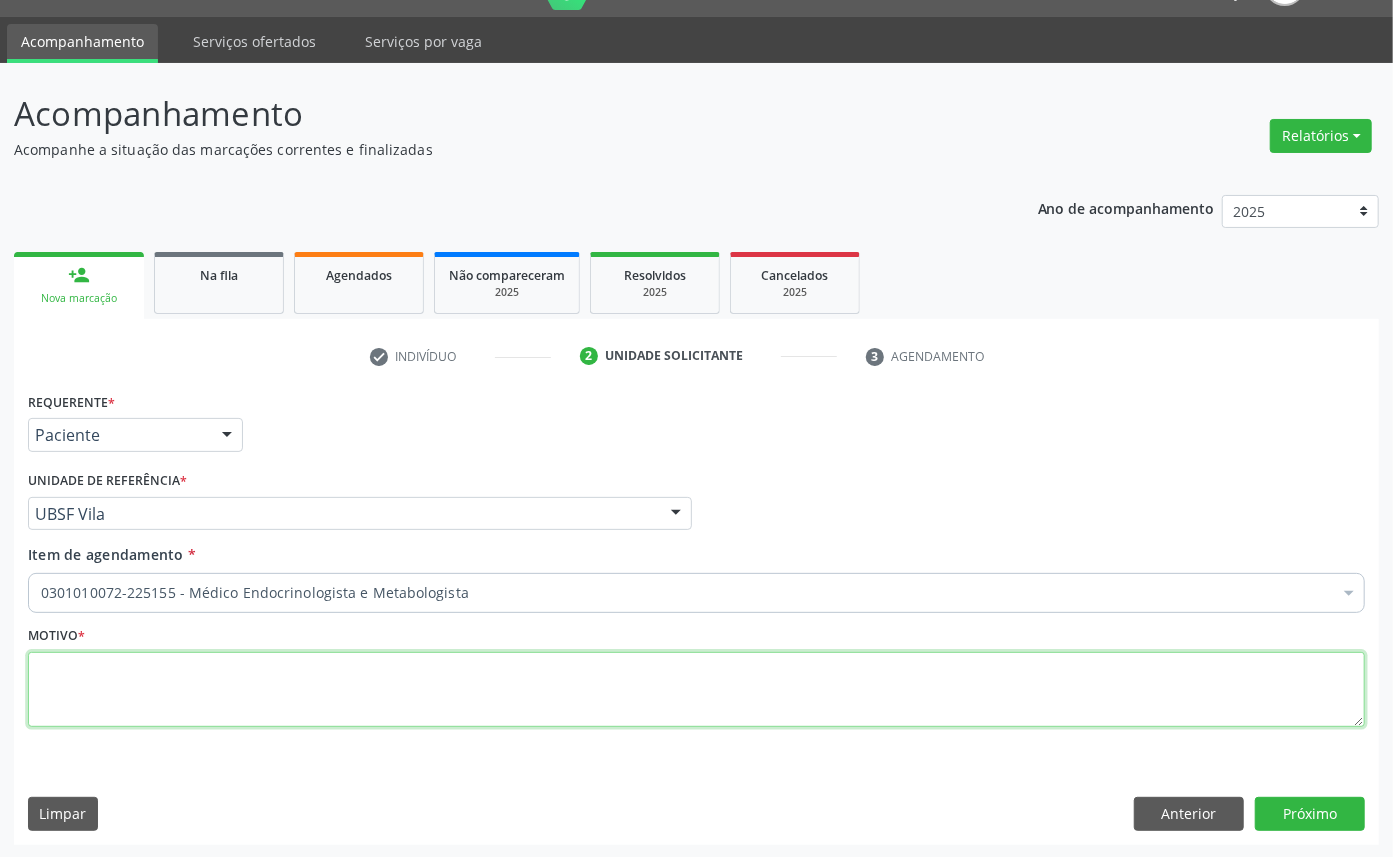 click at bounding box center (696, 690) 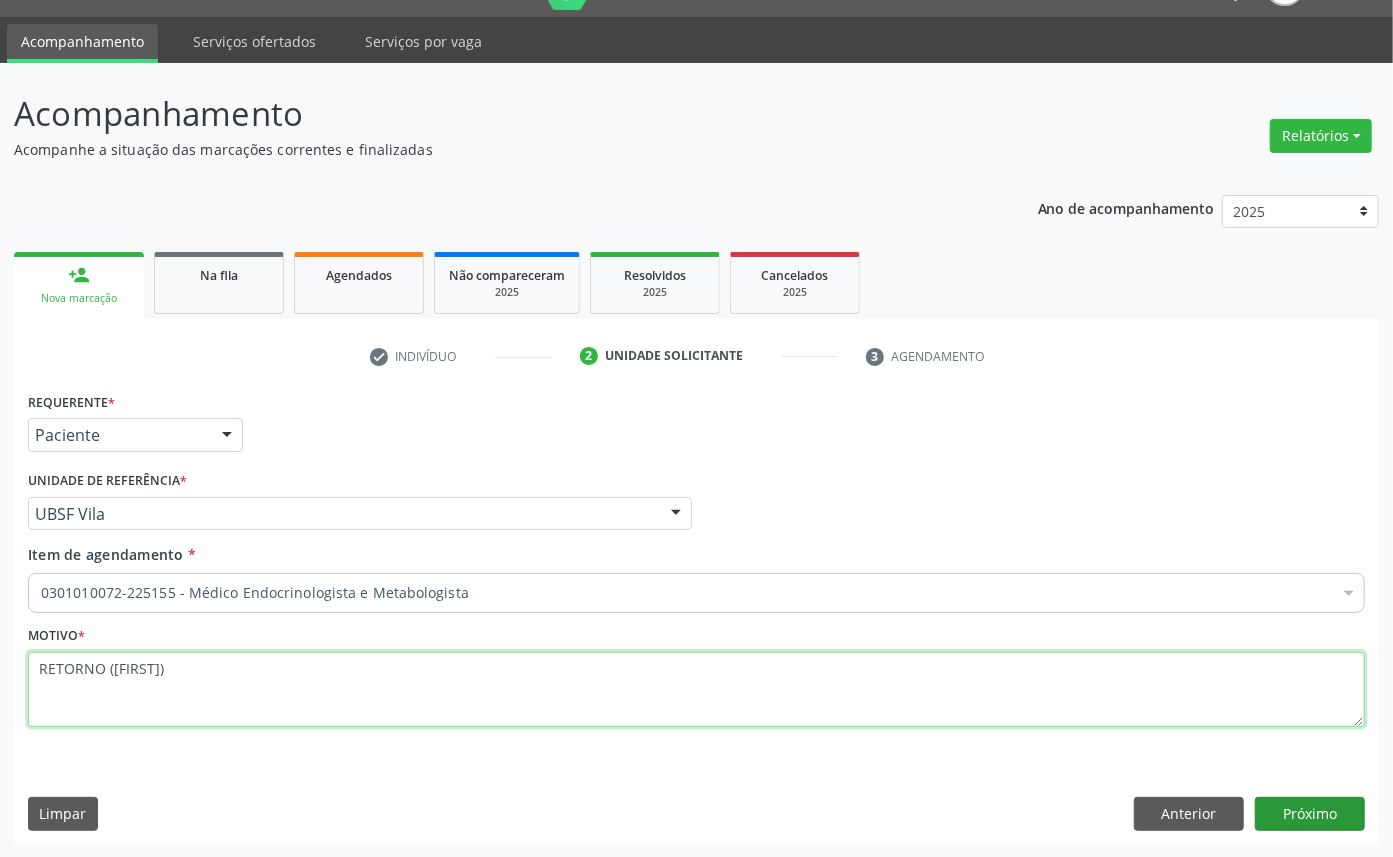 type on "RETORNO (MAYARA)" 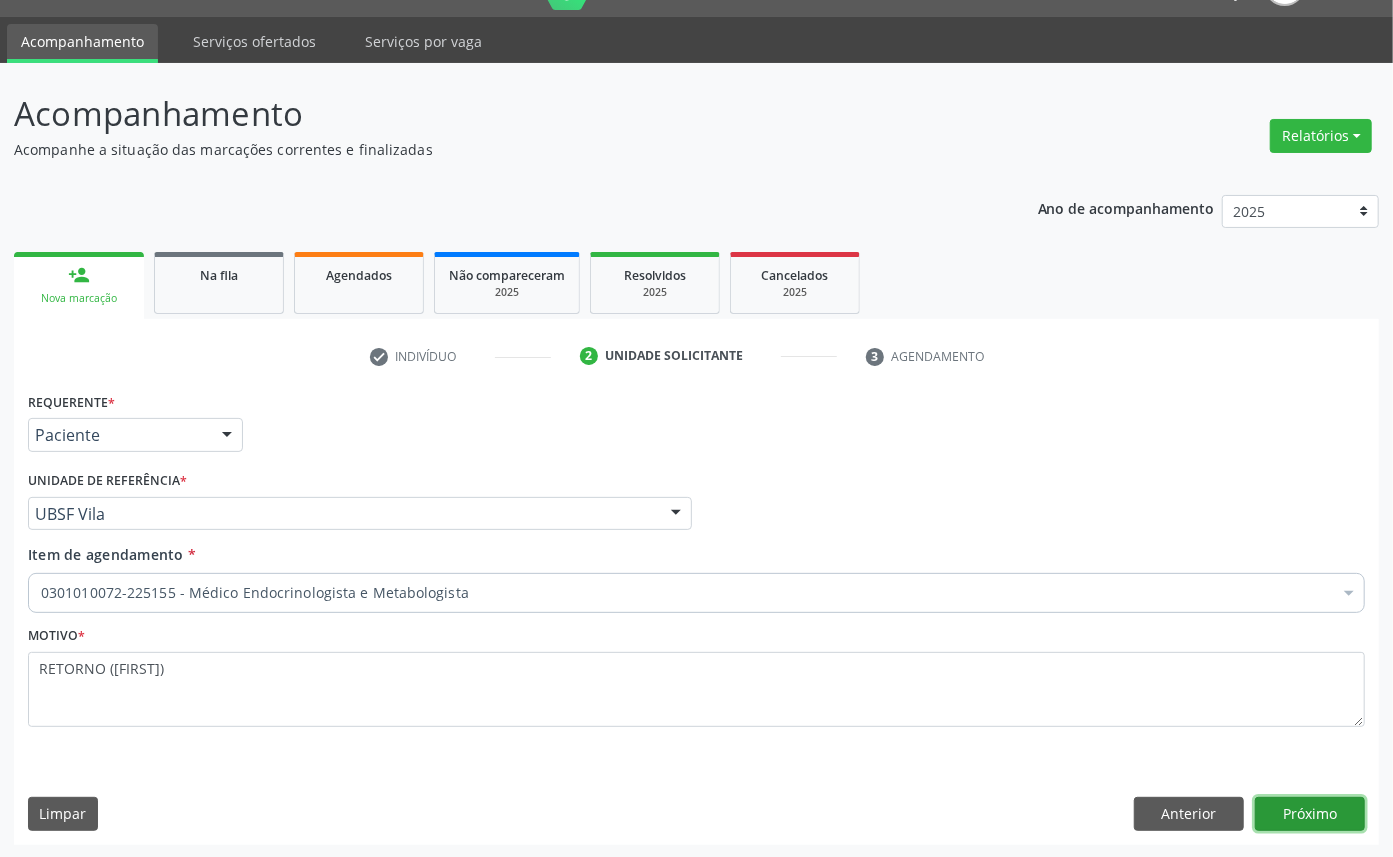 click on "Próximo" at bounding box center (1310, 814) 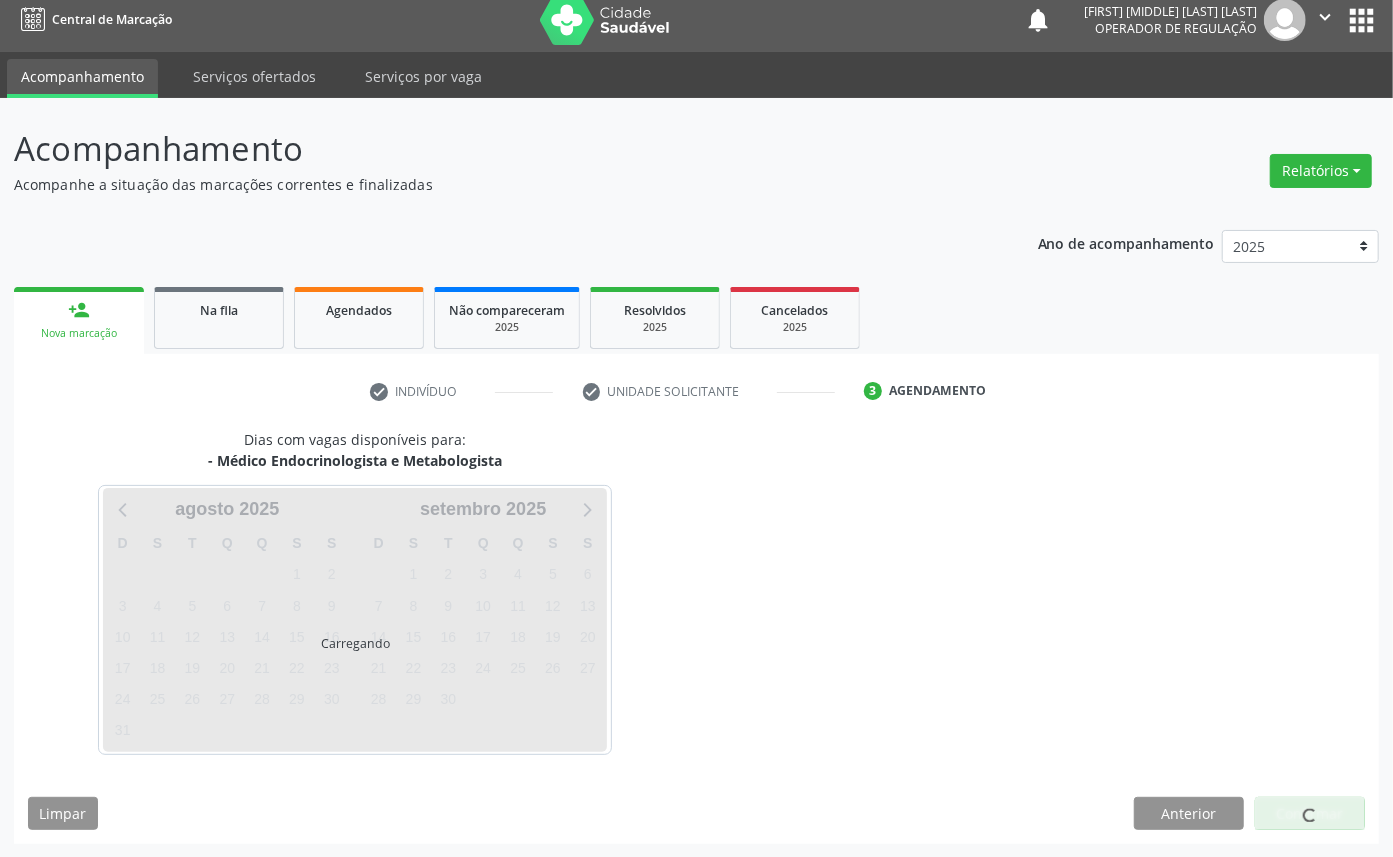 scroll, scrollTop: 47, scrollLeft: 0, axis: vertical 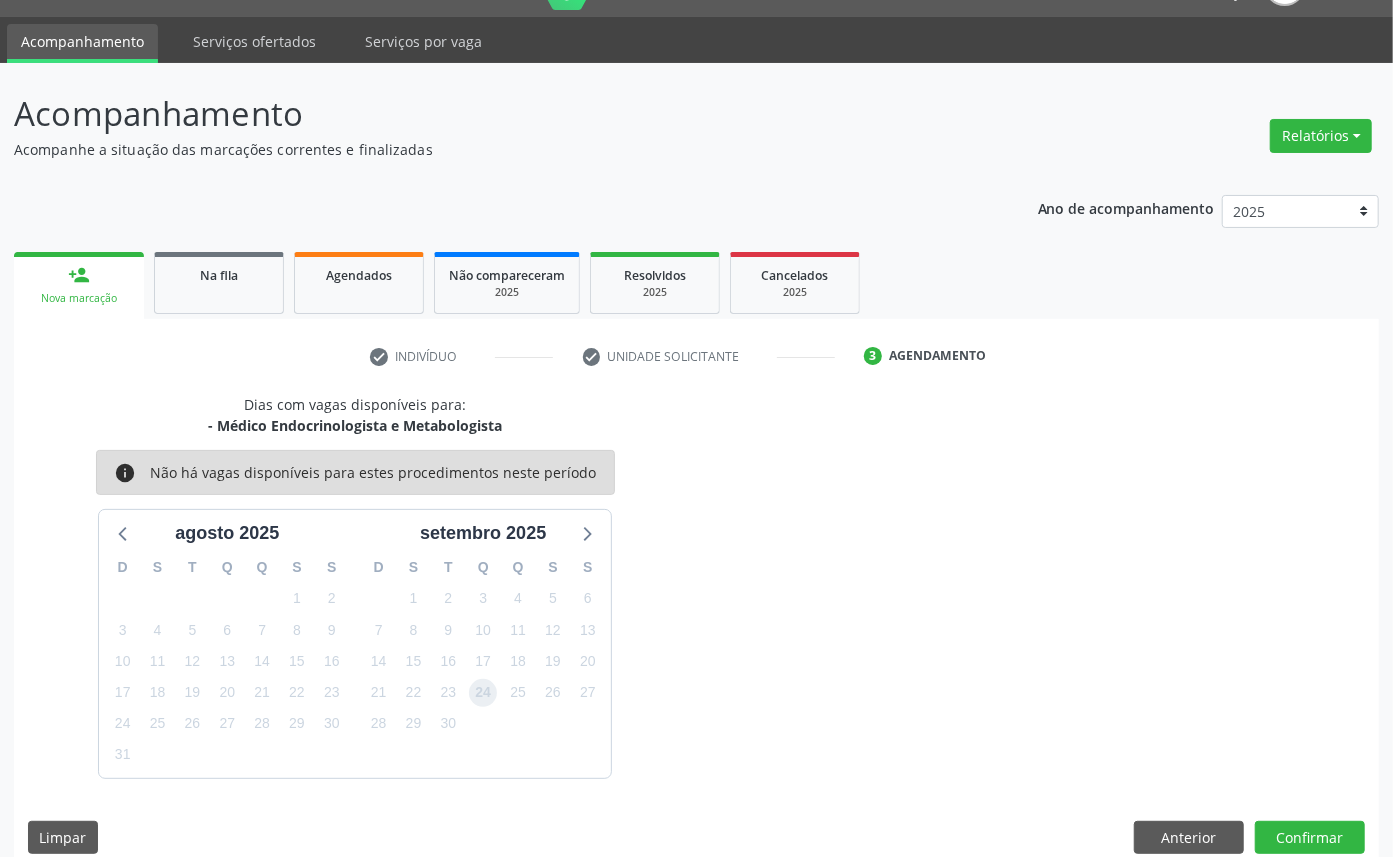 click on "24" at bounding box center (483, 693) 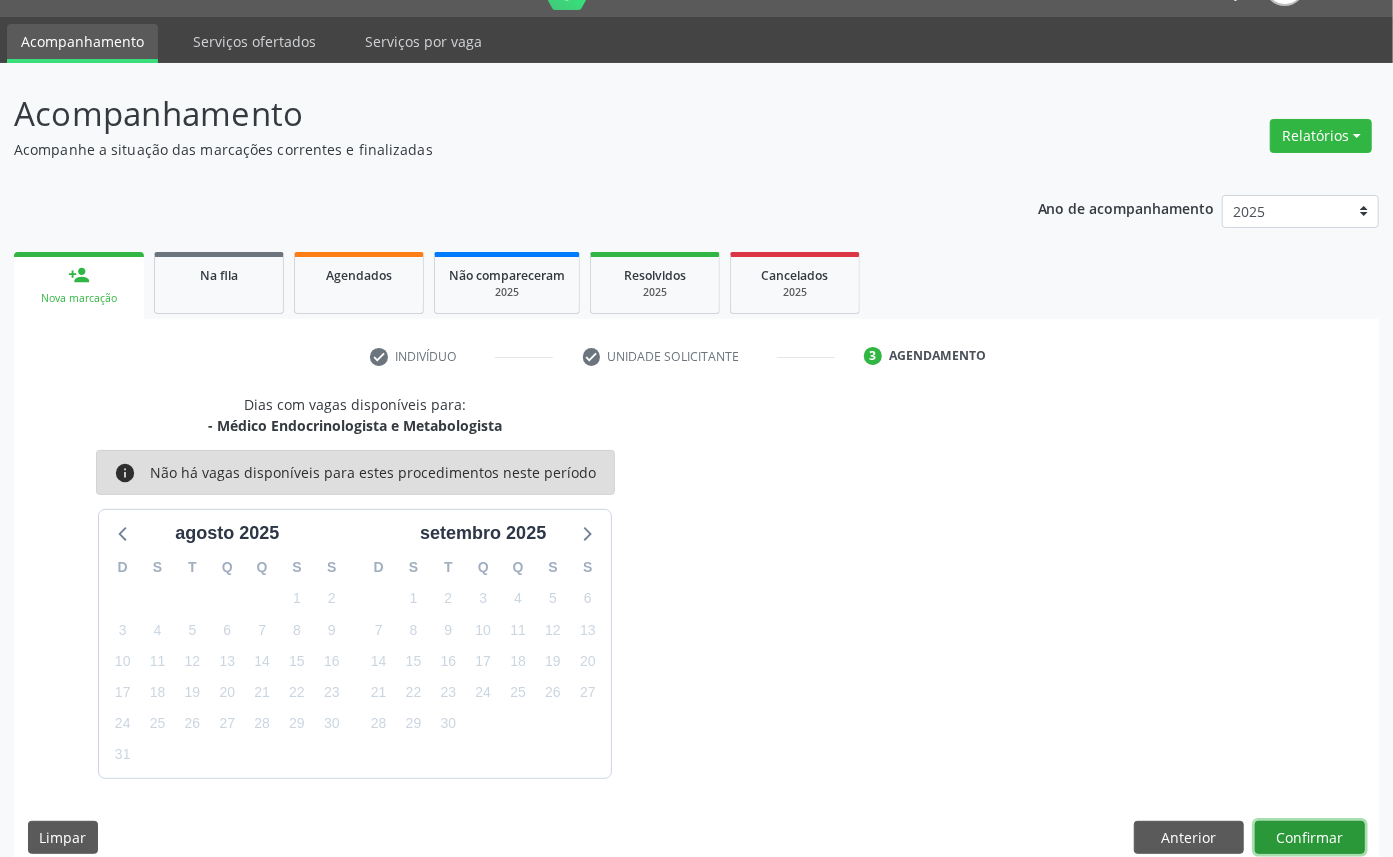 click on "Confirmar" at bounding box center (1310, 838) 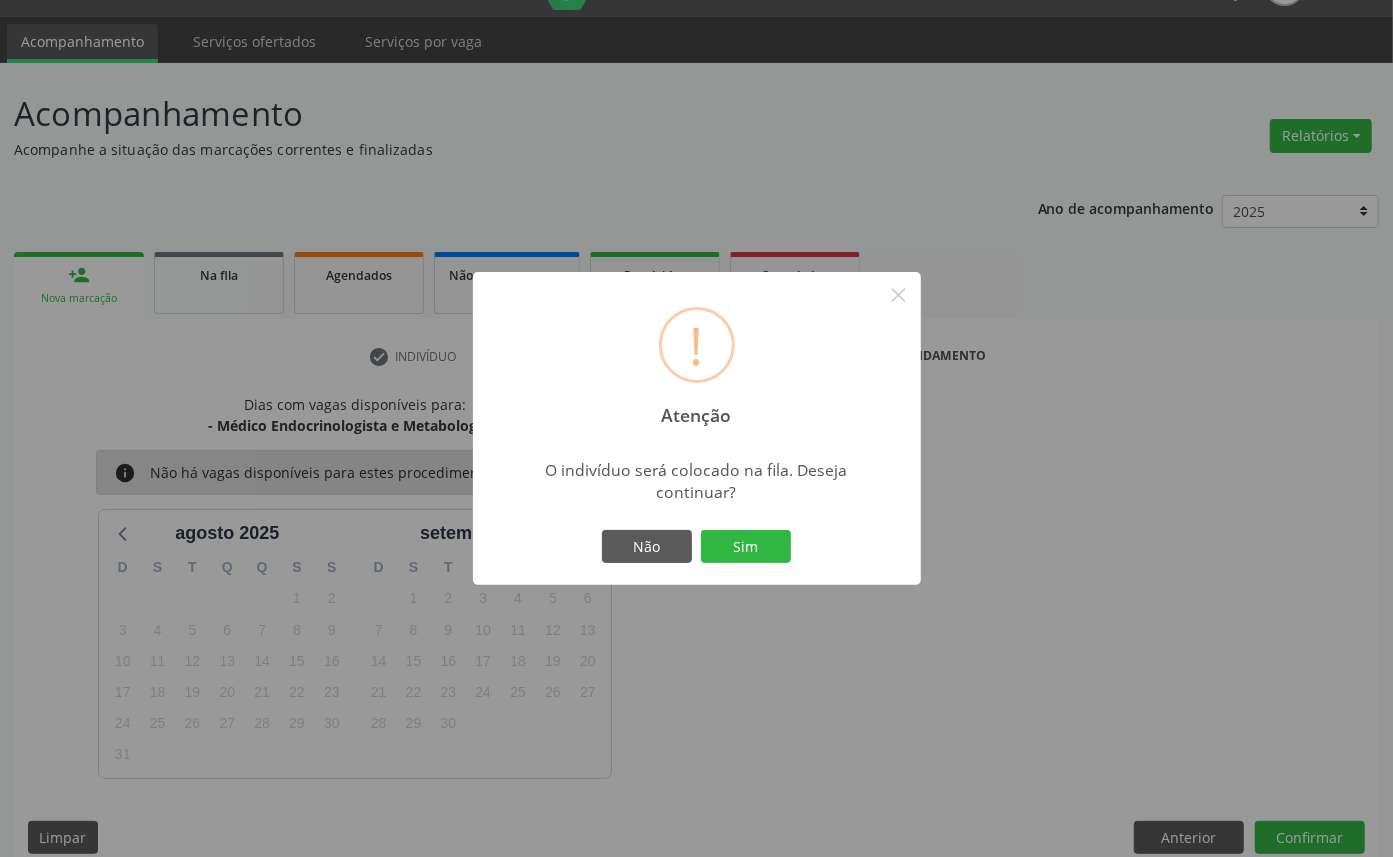 type 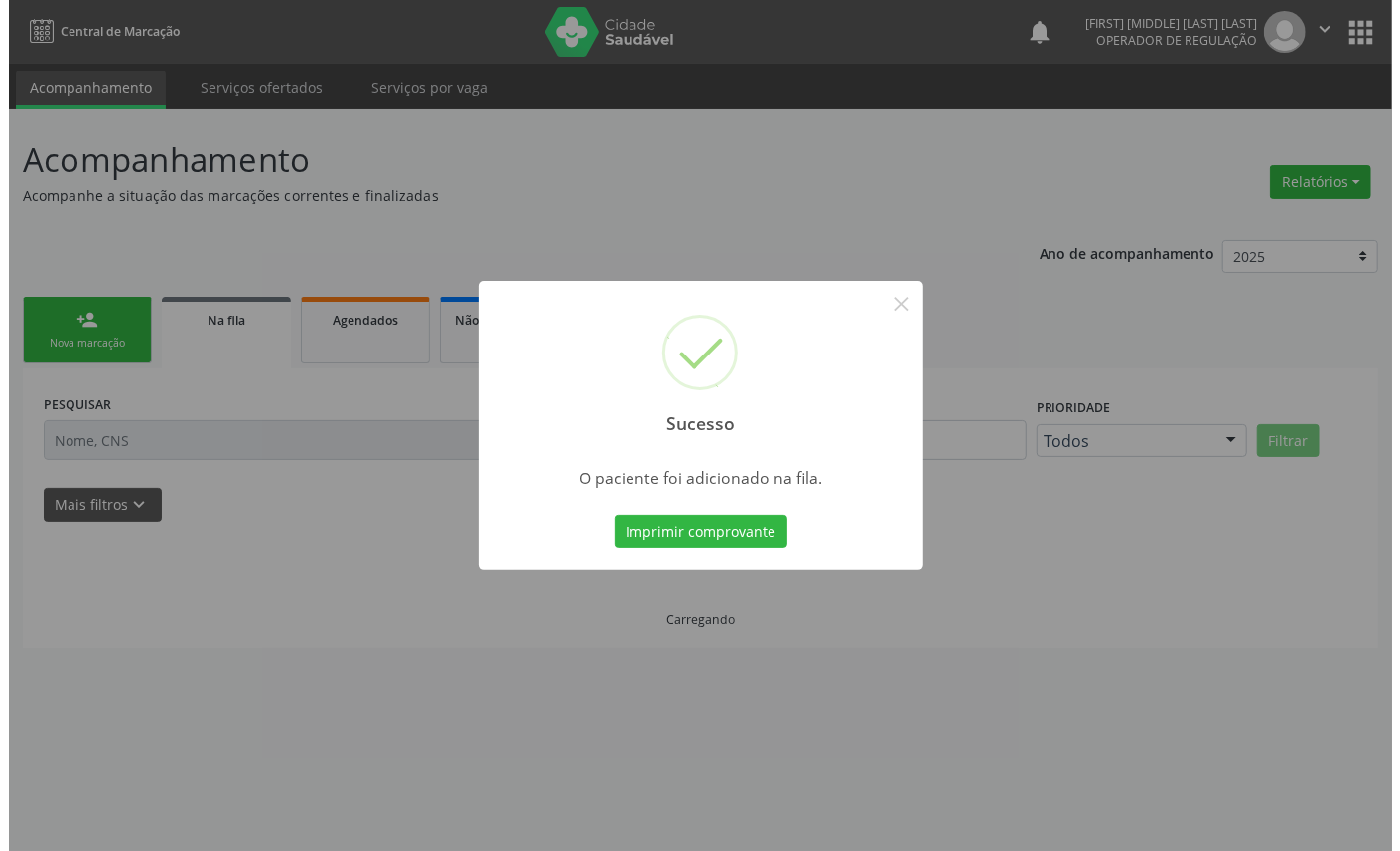 scroll, scrollTop: 0, scrollLeft: 0, axis: both 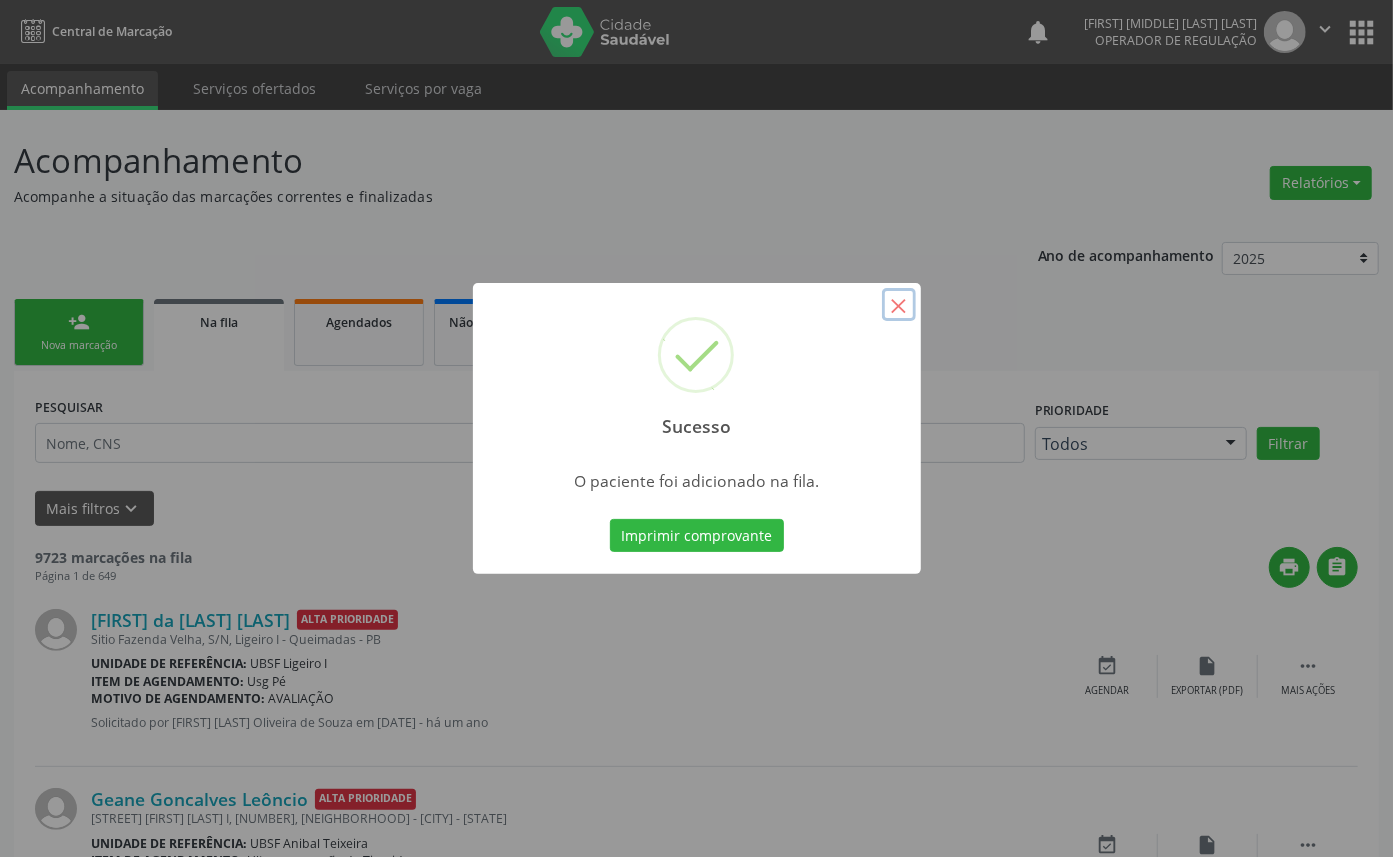click on "×" at bounding box center [899, 305] 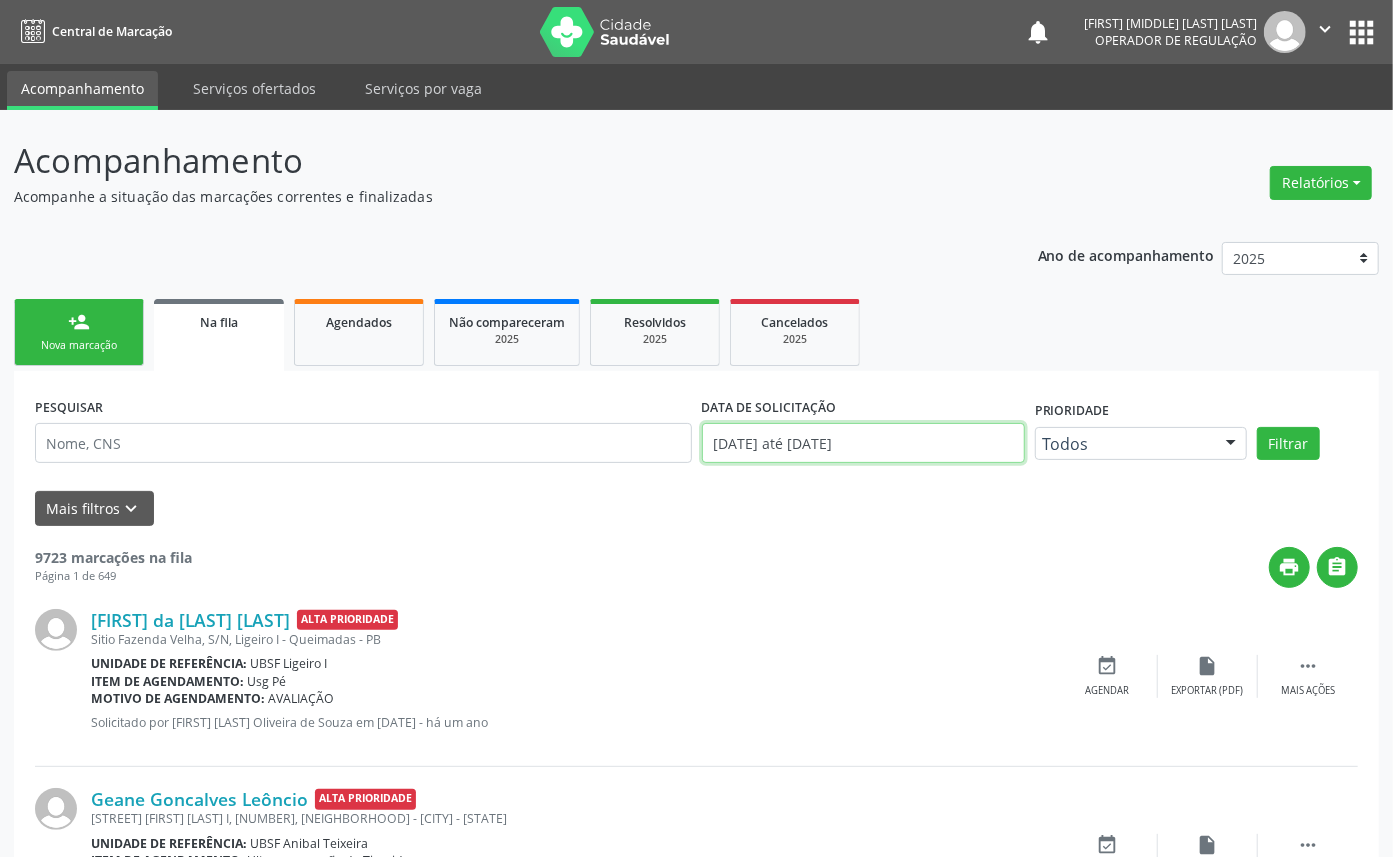 click on "[DATE] até [DATE]" at bounding box center [863, 443] 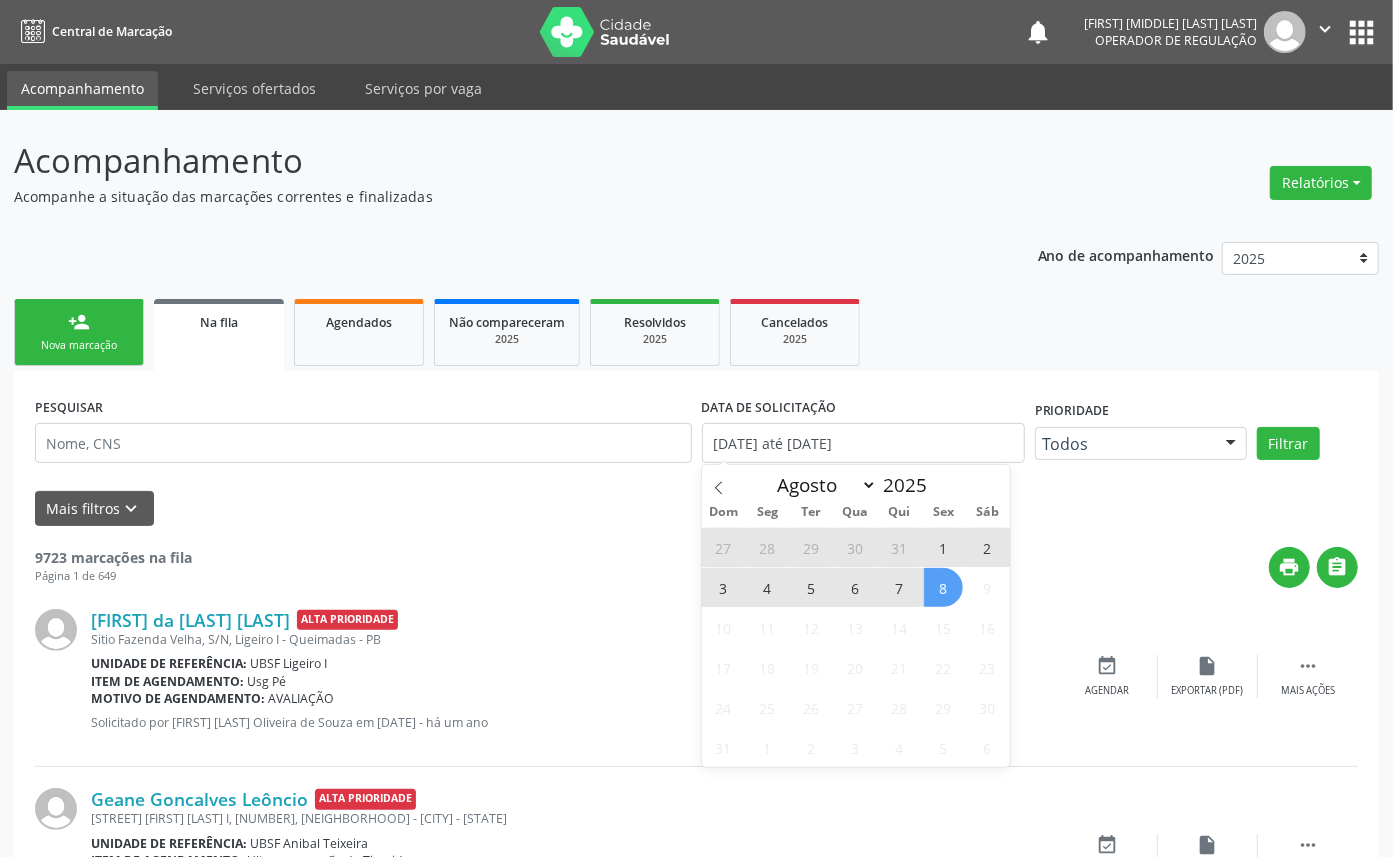 click on "8" at bounding box center (943, 587) 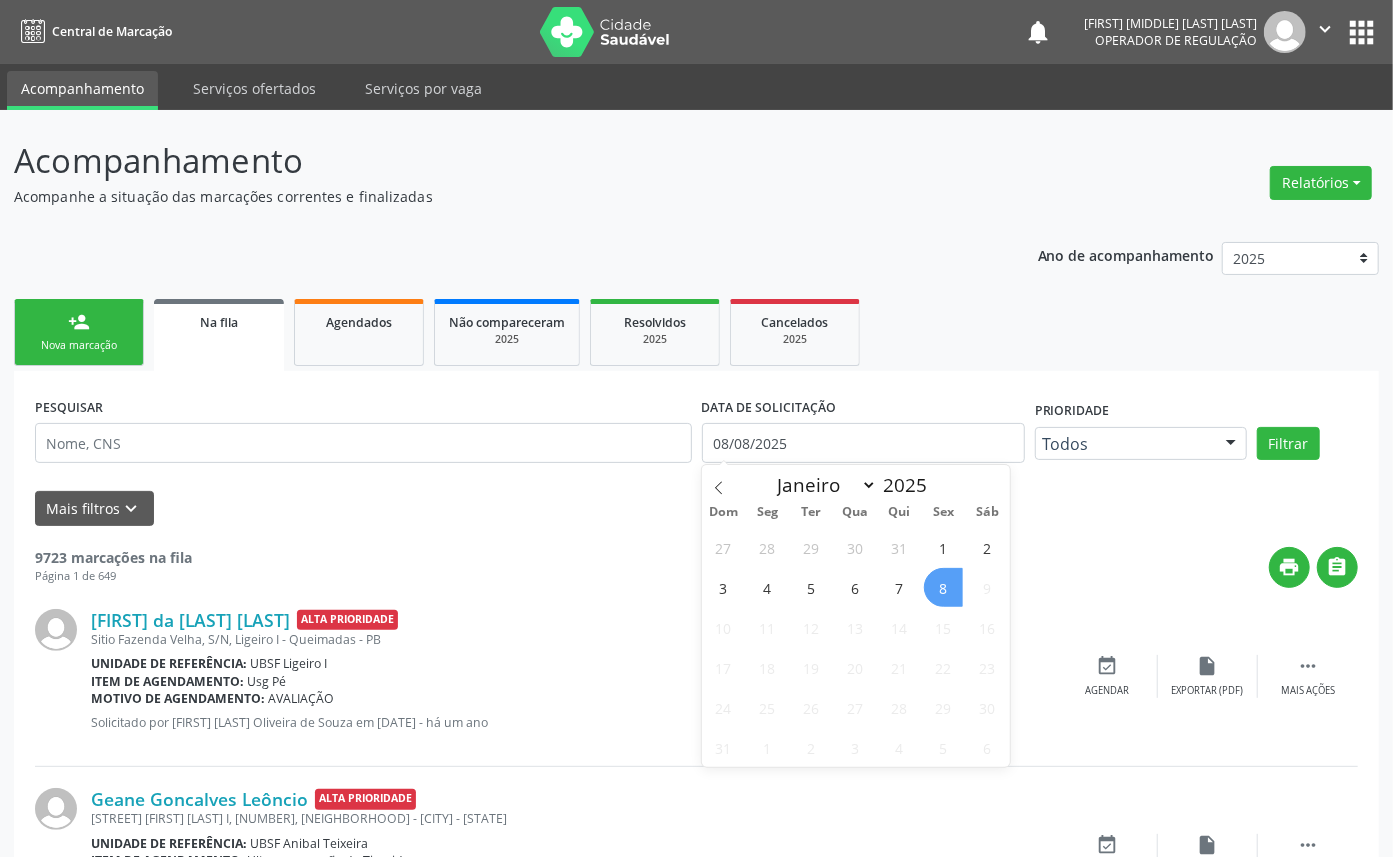 click on "8" at bounding box center [943, 587] 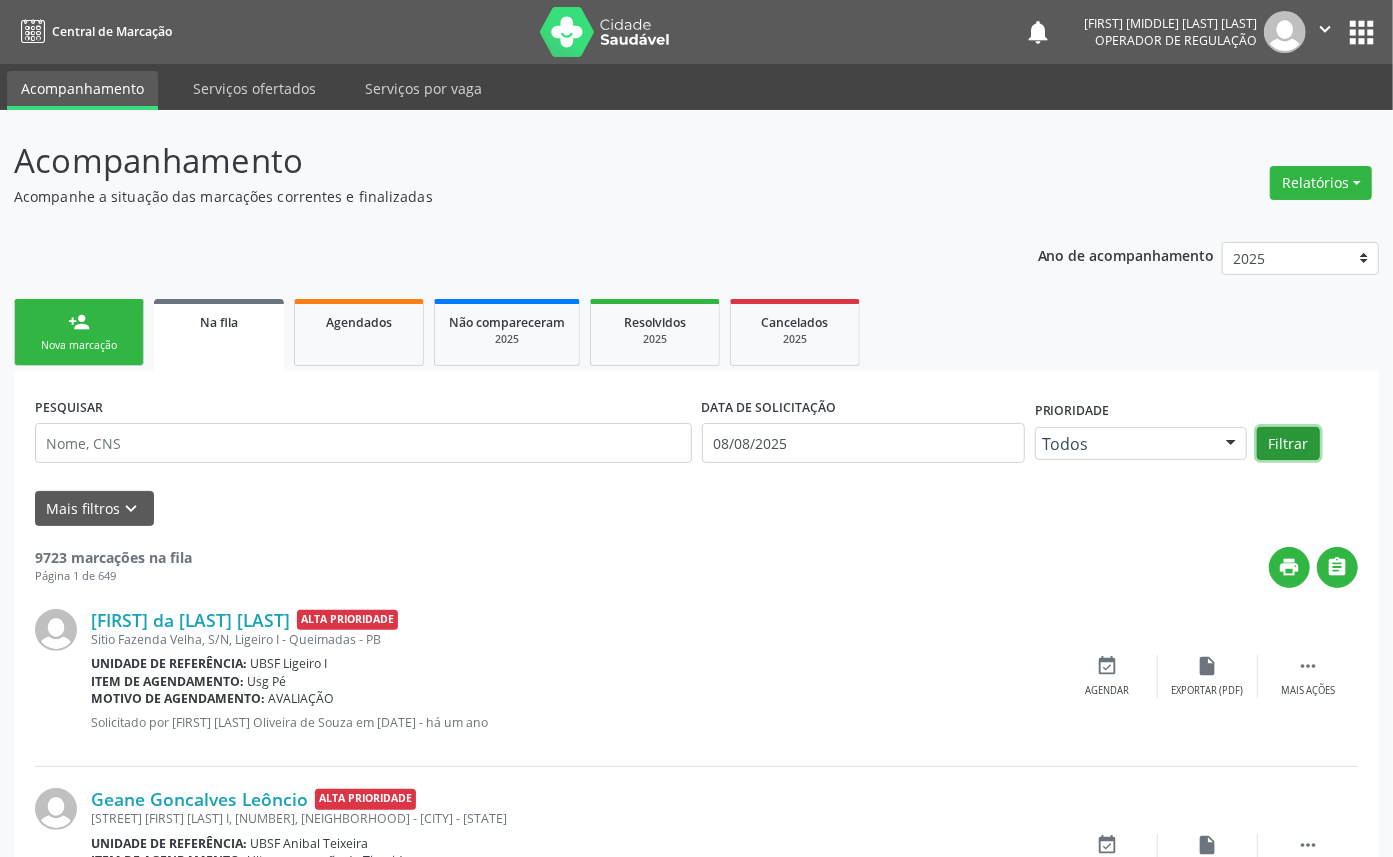 click on "Filtrar" at bounding box center (1288, 444) 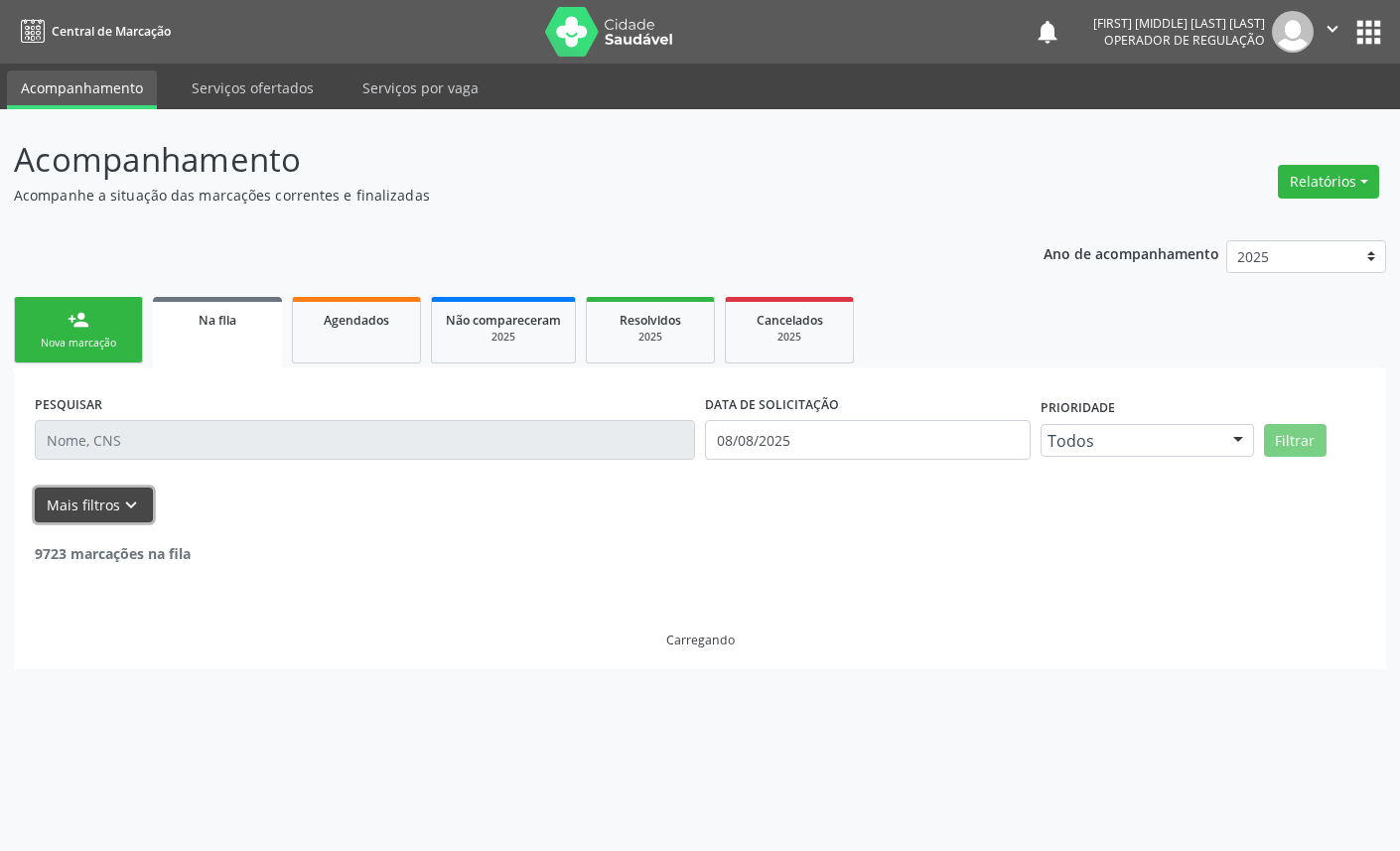 click on "Mais filtros
keyboard_arrow_down" at bounding box center (93, 504) 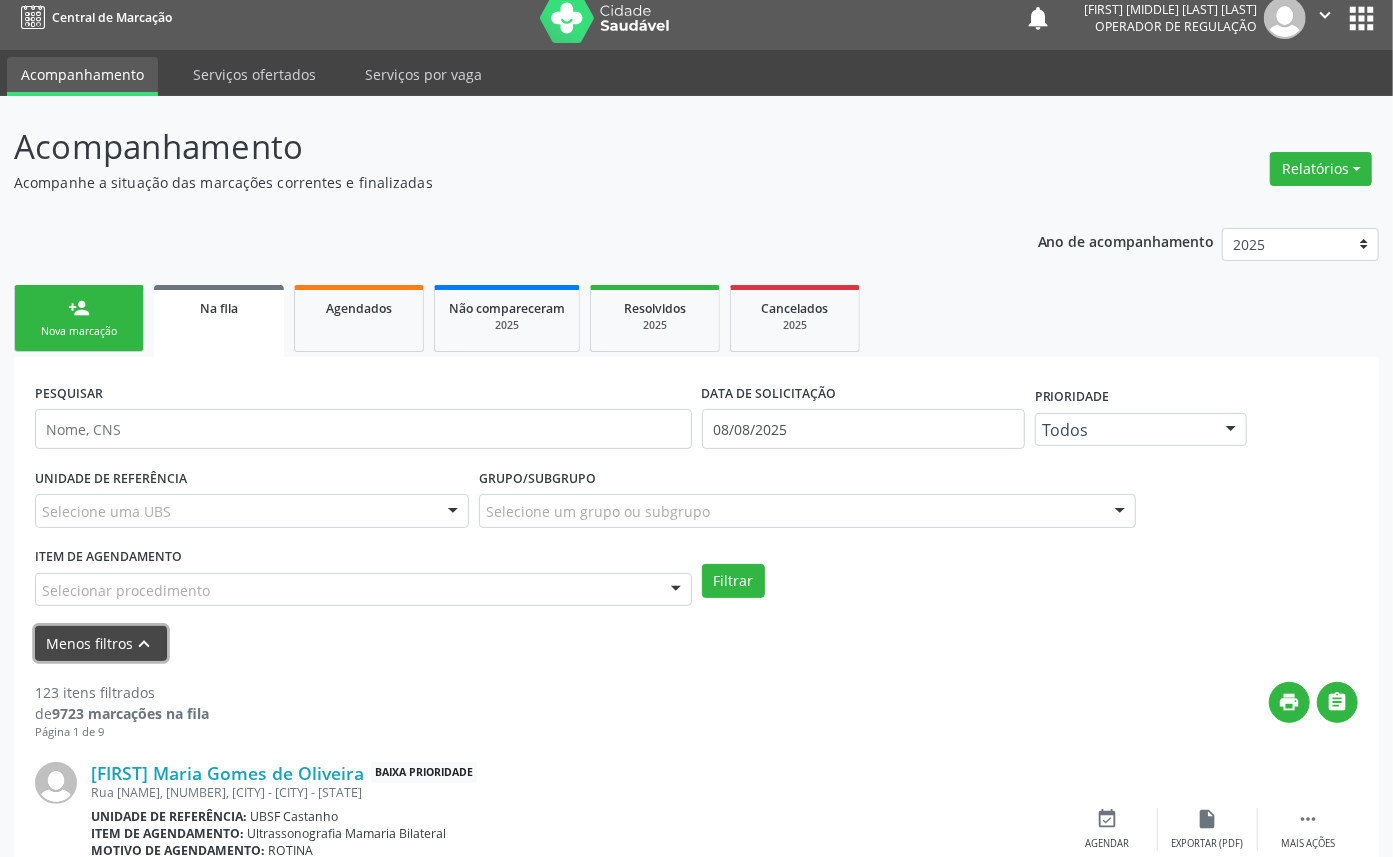 scroll, scrollTop: 222, scrollLeft: 0, axis: vertical 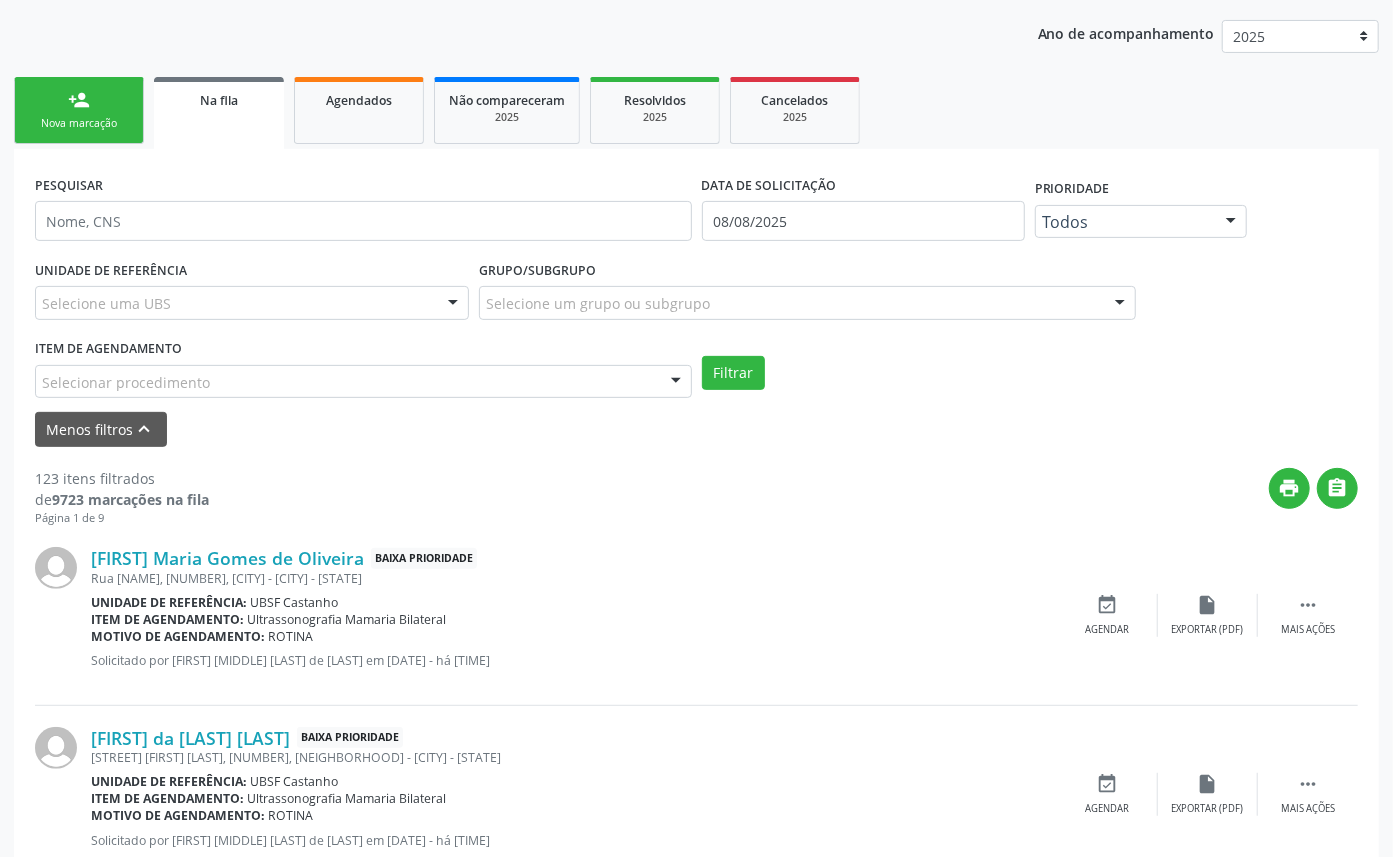 click on "print   " at bounding box center [783, 497] 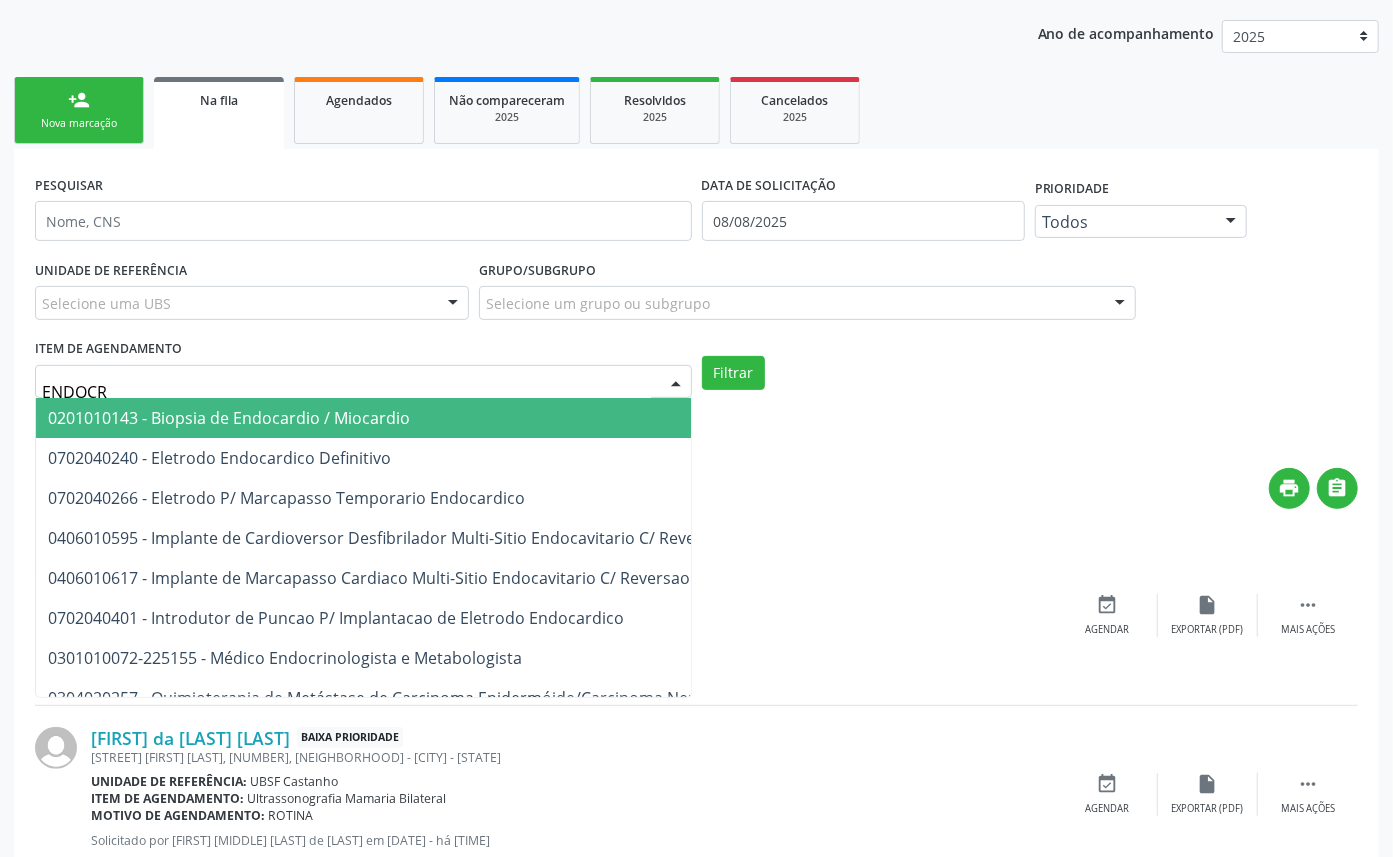 type on "ENDOCRI" 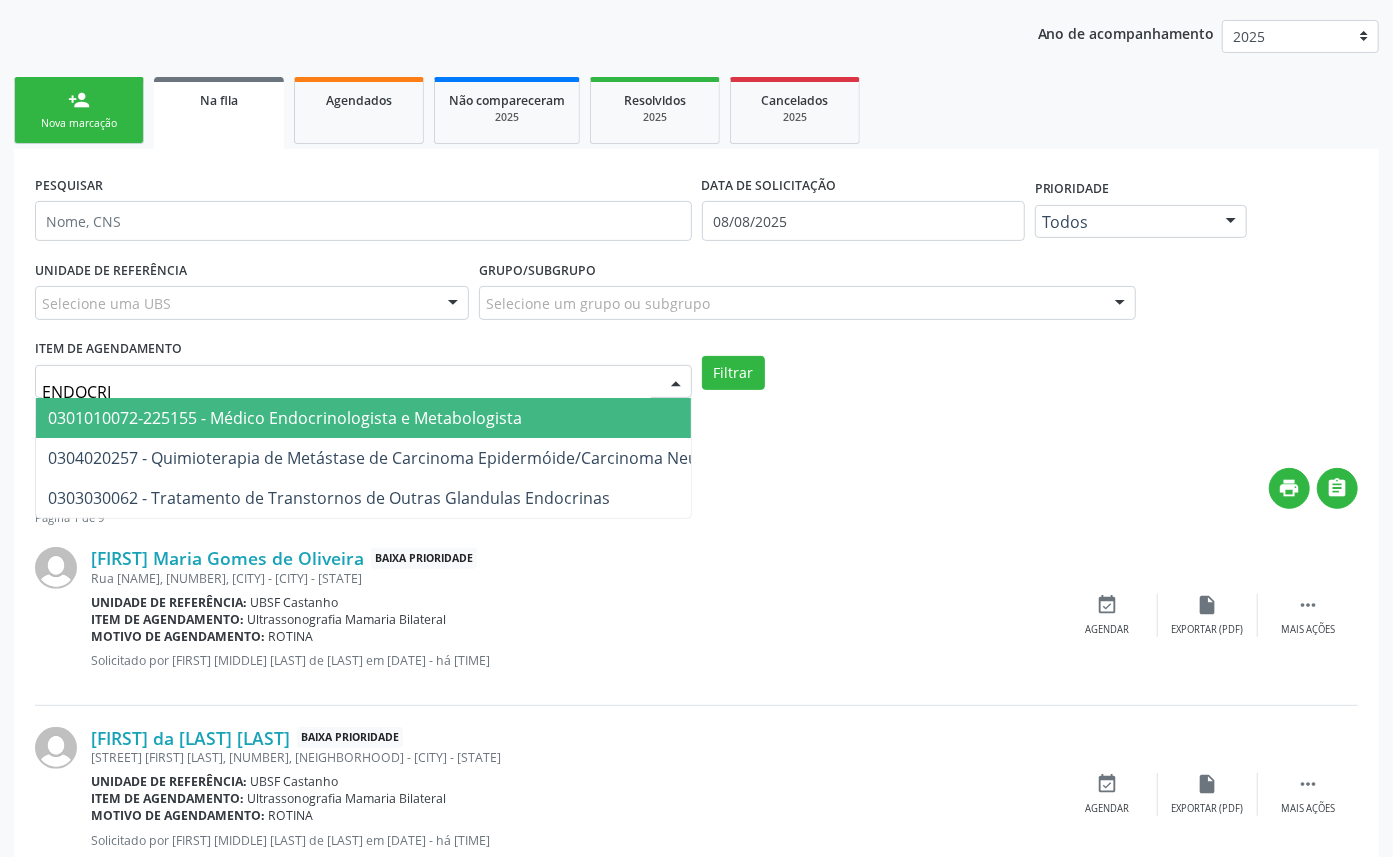 click on "0301010072-225155 - Médico Endocrinologista e Metabologista" at bounding box center [285, 418] 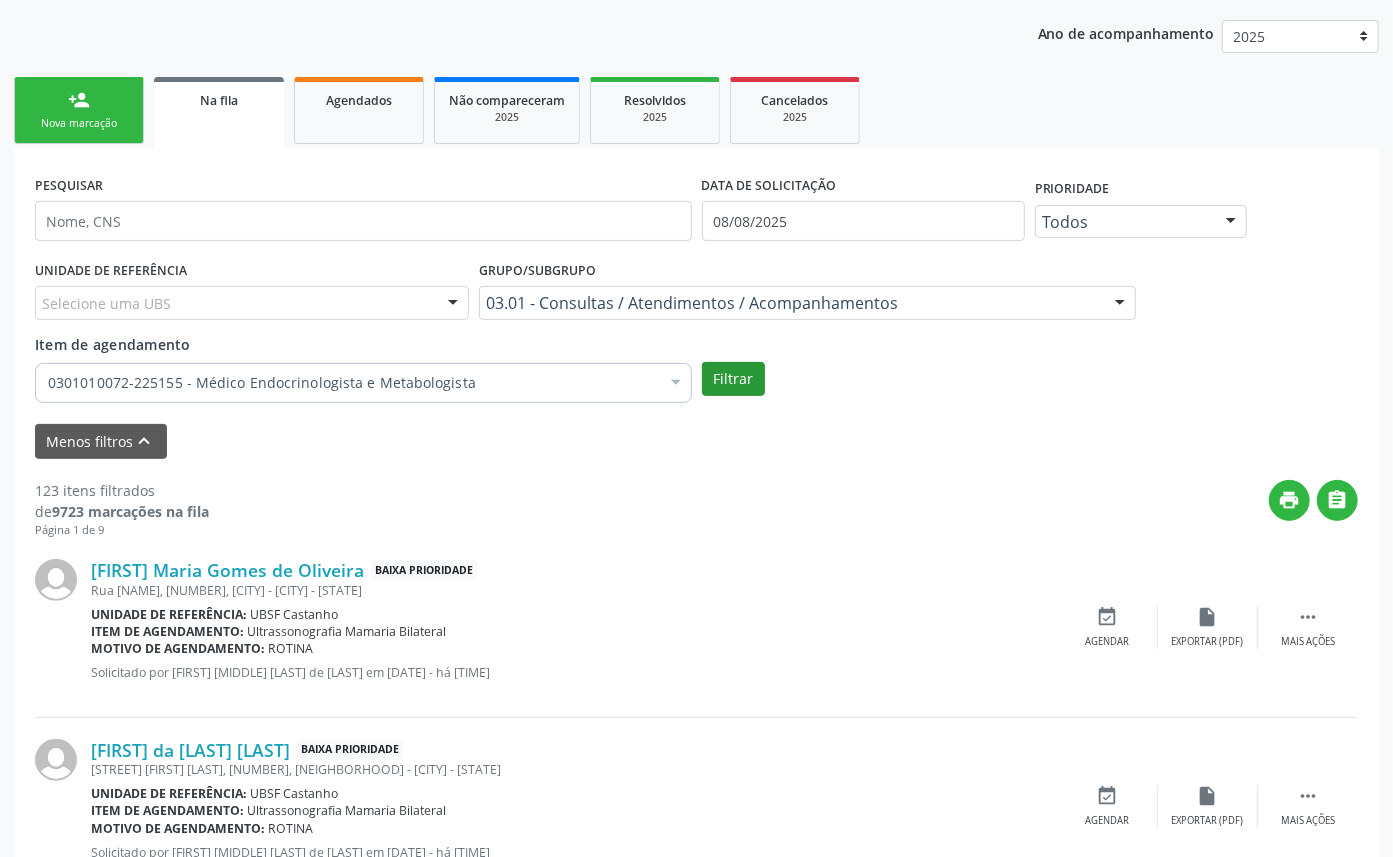 drag, startPoint x: 862, startPoint y: 377, endPoint x: 733, endPoint y: 377, distance: 129 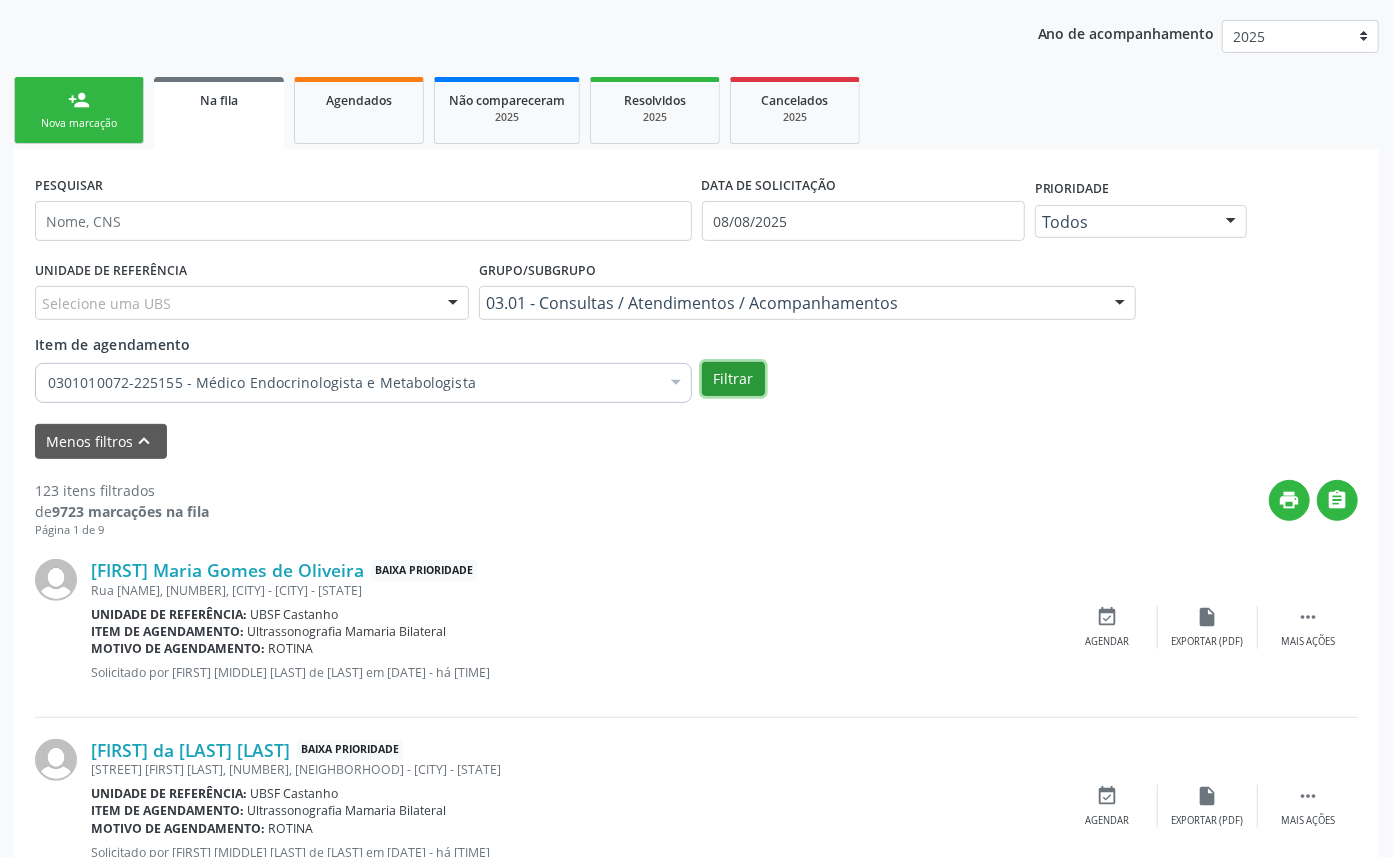 click on "Filtrar" at bounding box center (733, 379) 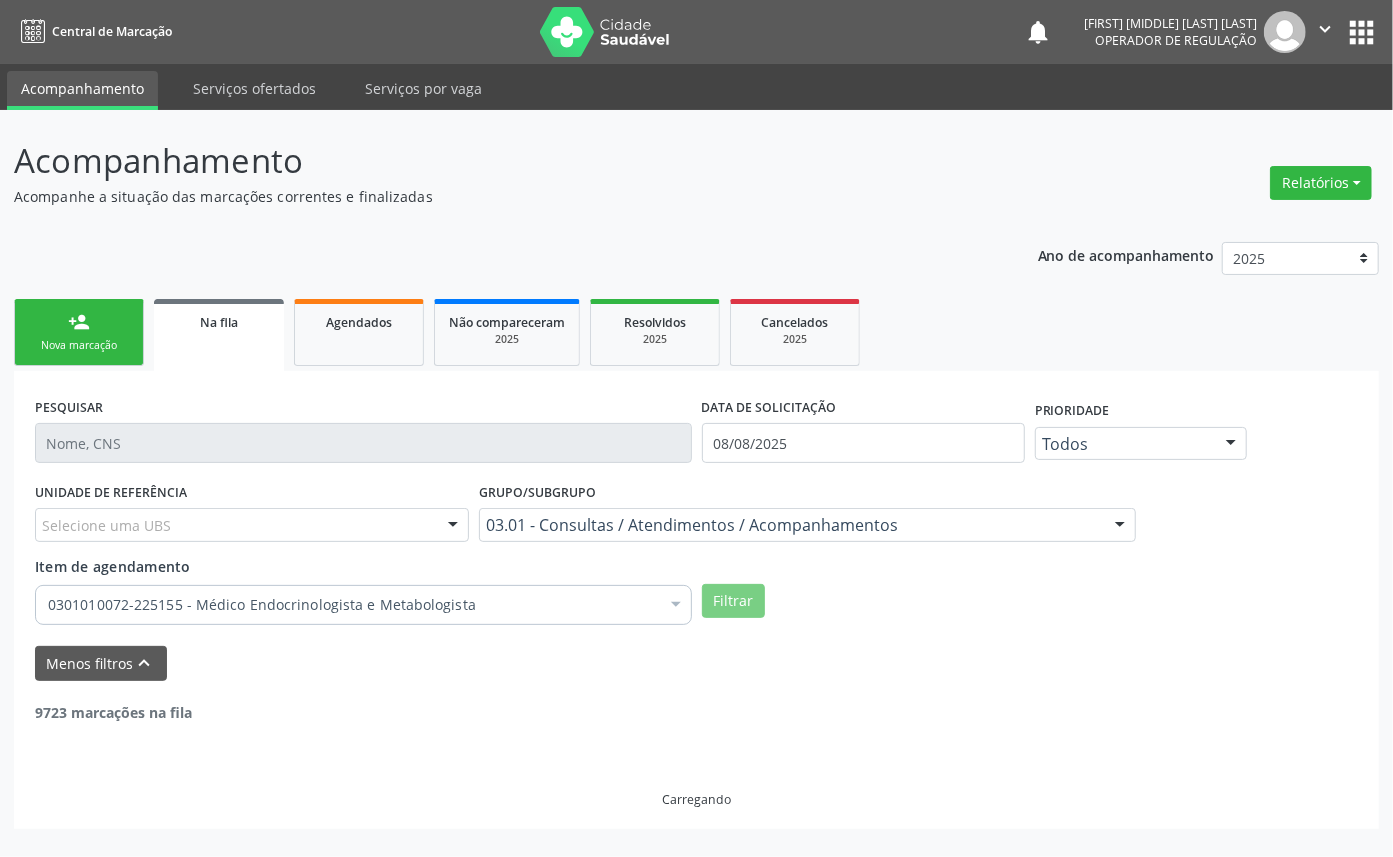 scroll, scrollTop: 0, scrollLeft: 0, axis: both 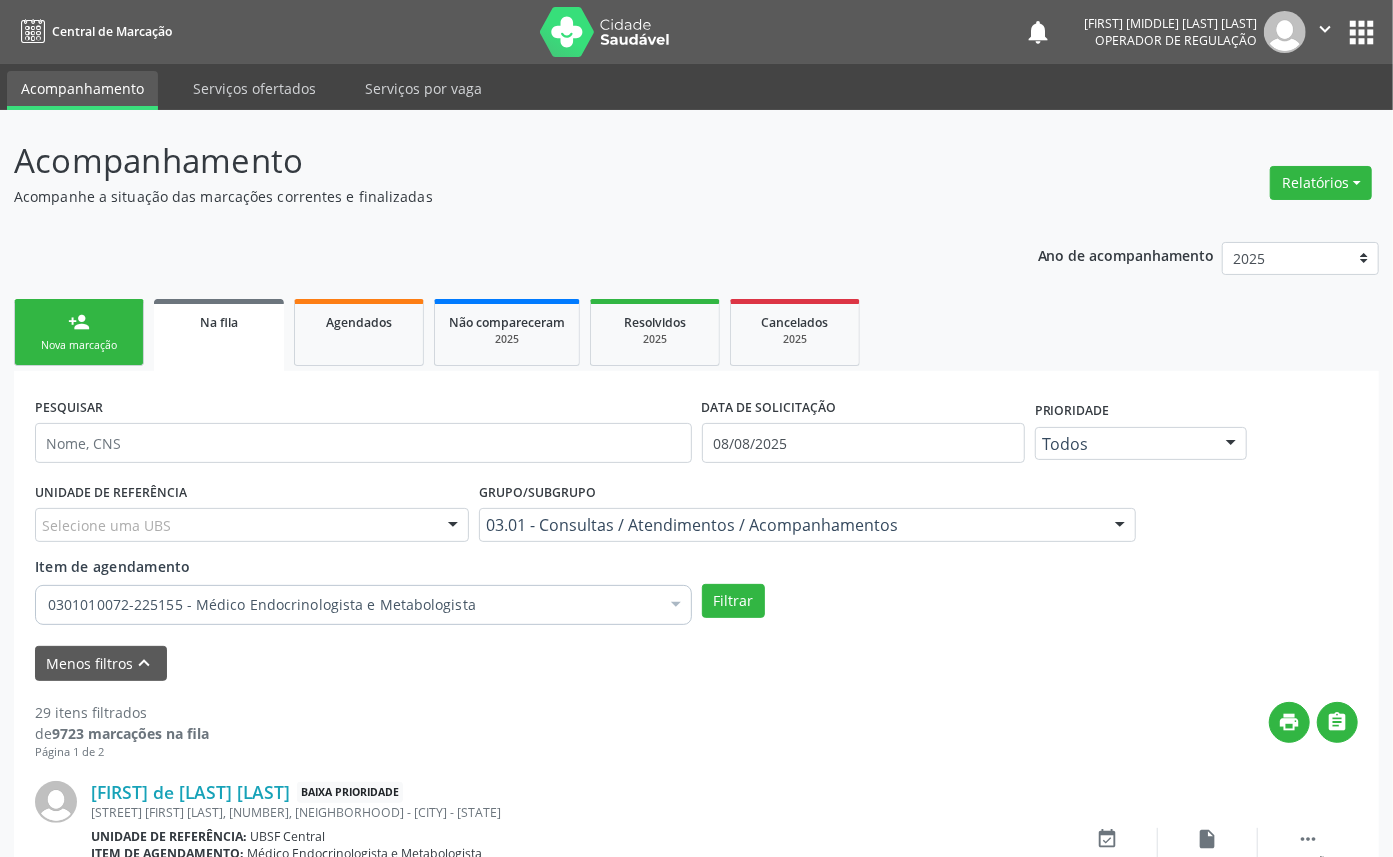 click on "Nova marcação" at bounding box center [79, 345] 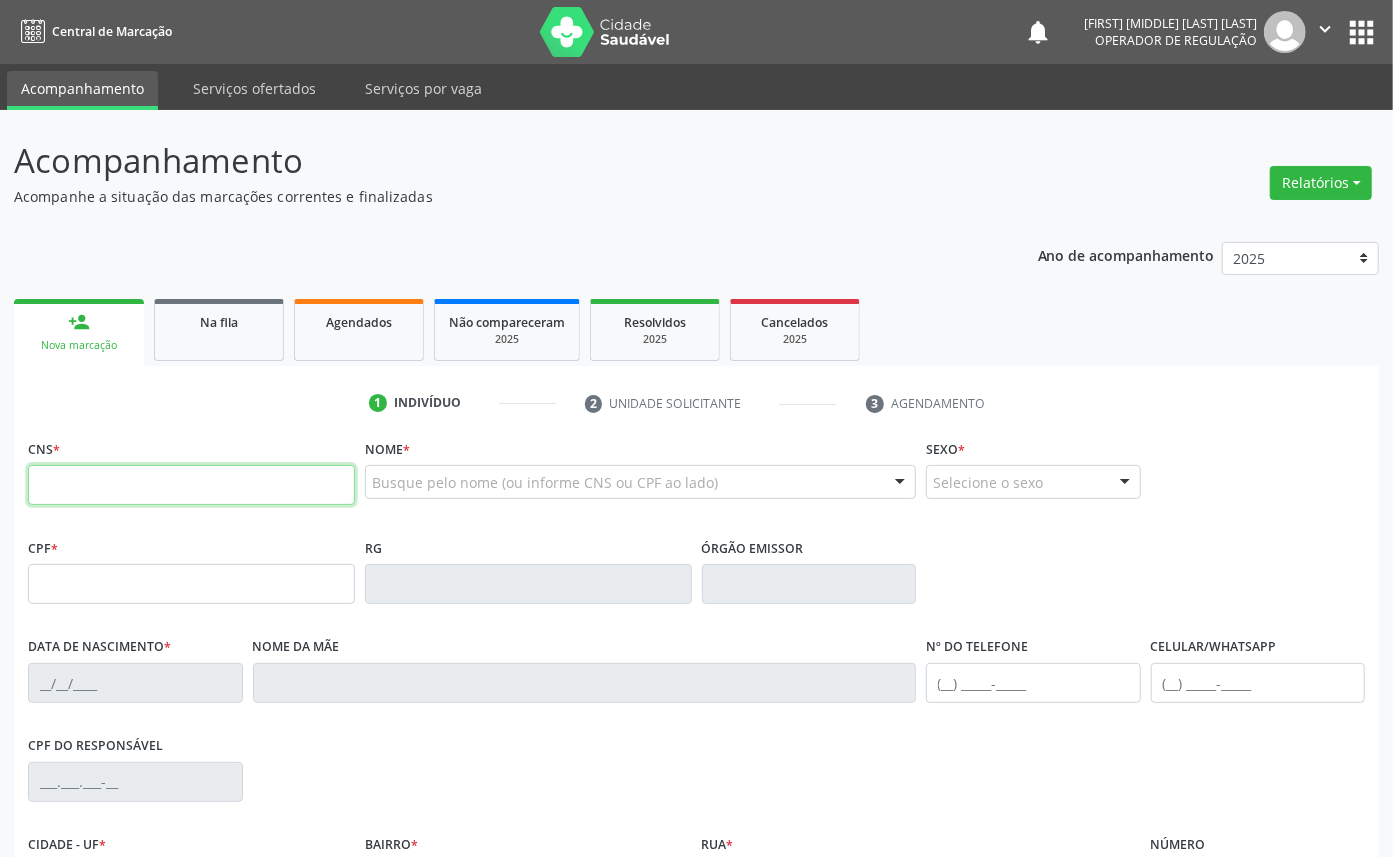 click at bounding box center [191, 485] 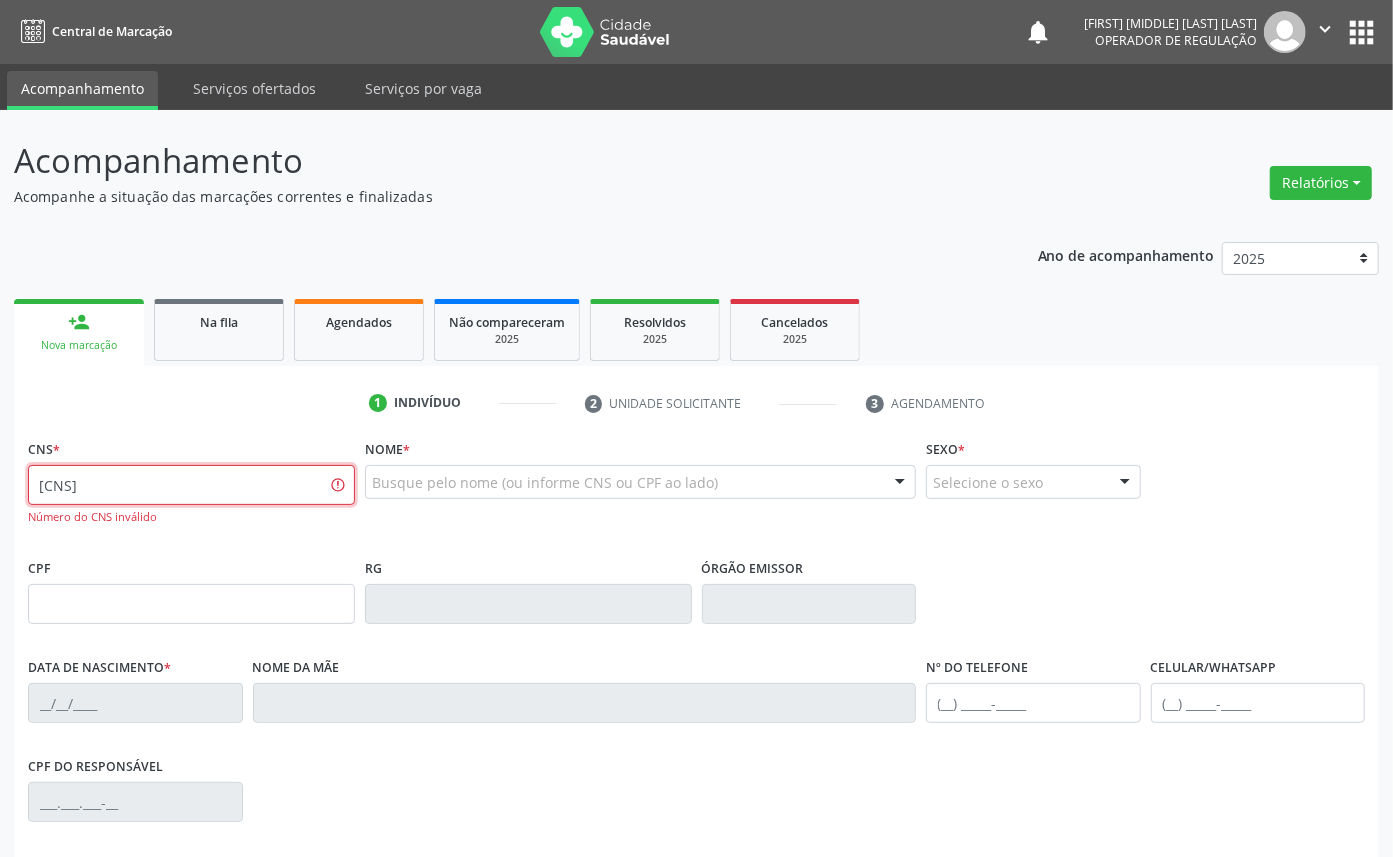click on "701 4046 9846 4833" at bounding box center (191, 485) 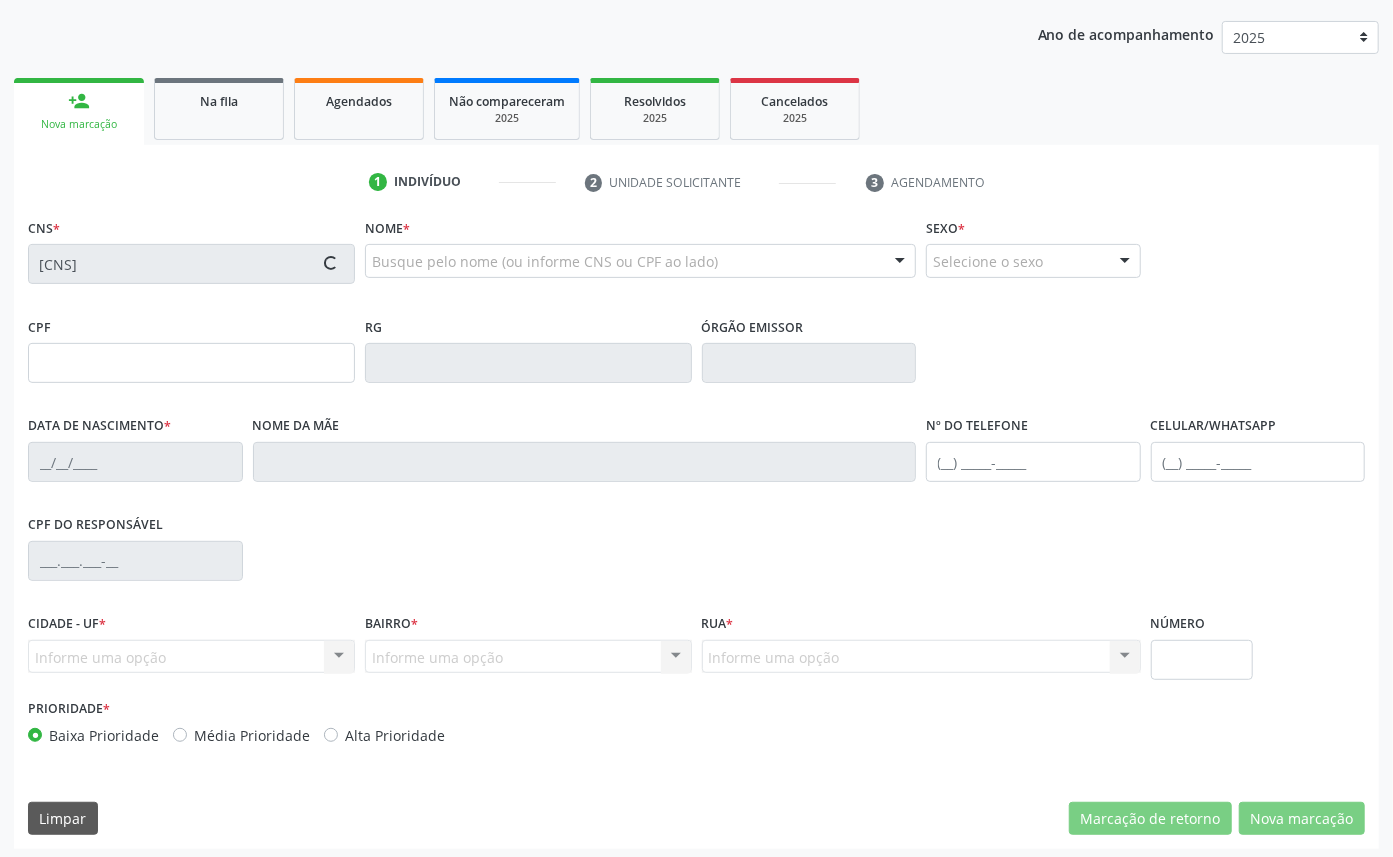 scroll, scrollTop: 225, scrollLeft: 0, axis: vertical 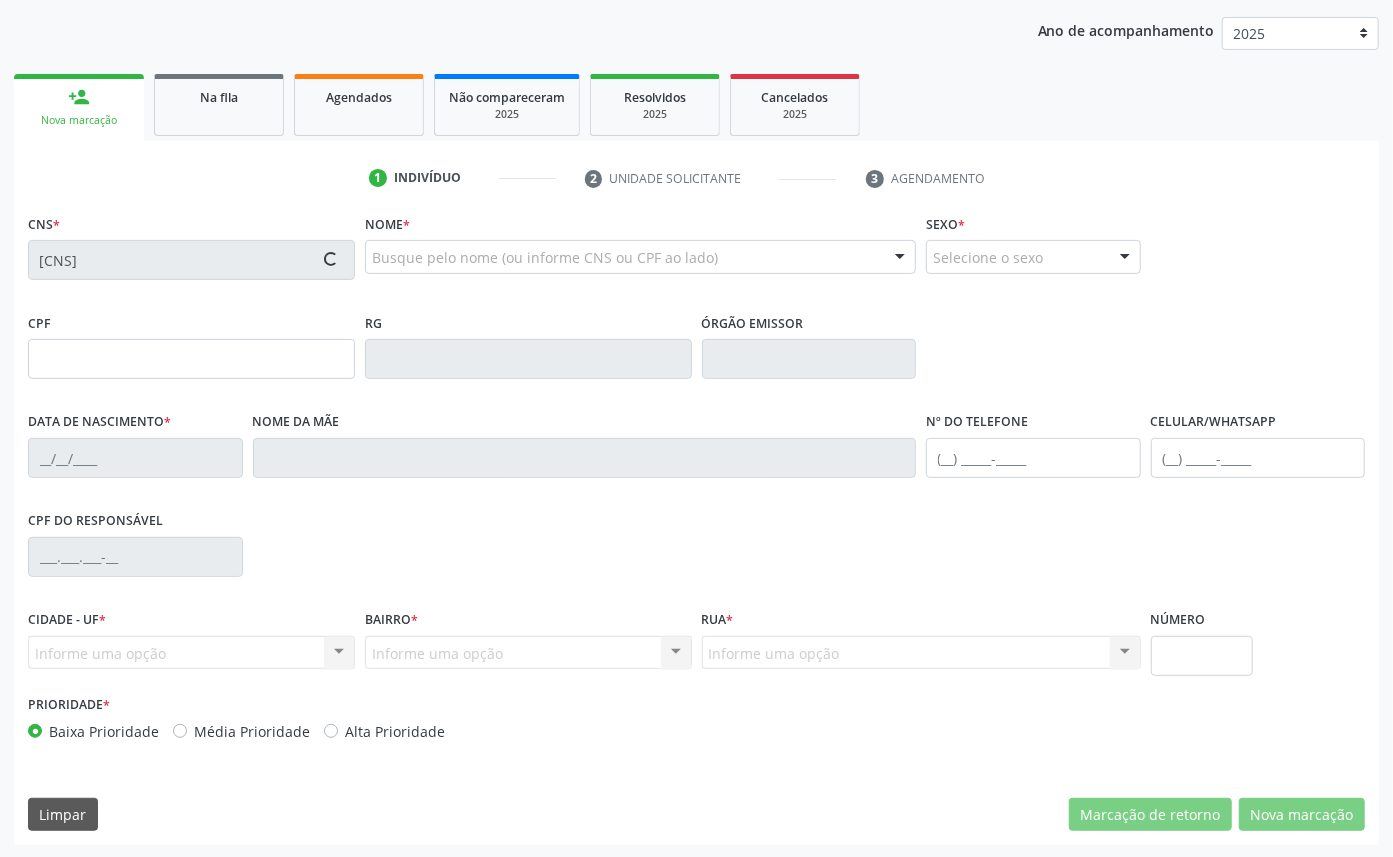 type on "675.658.594-00" 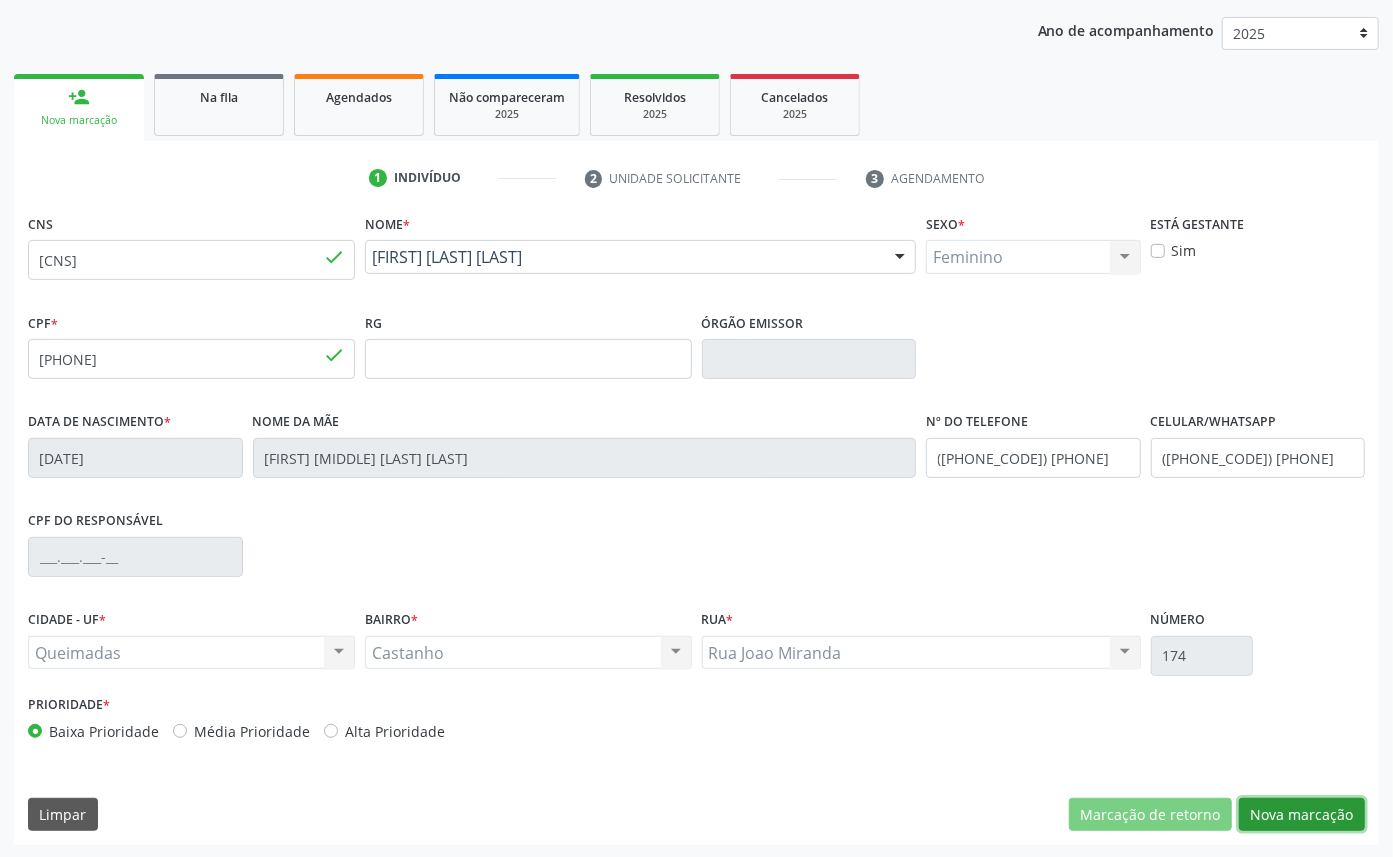 click on "Nova marcação" at bounding box center (1302, 815) 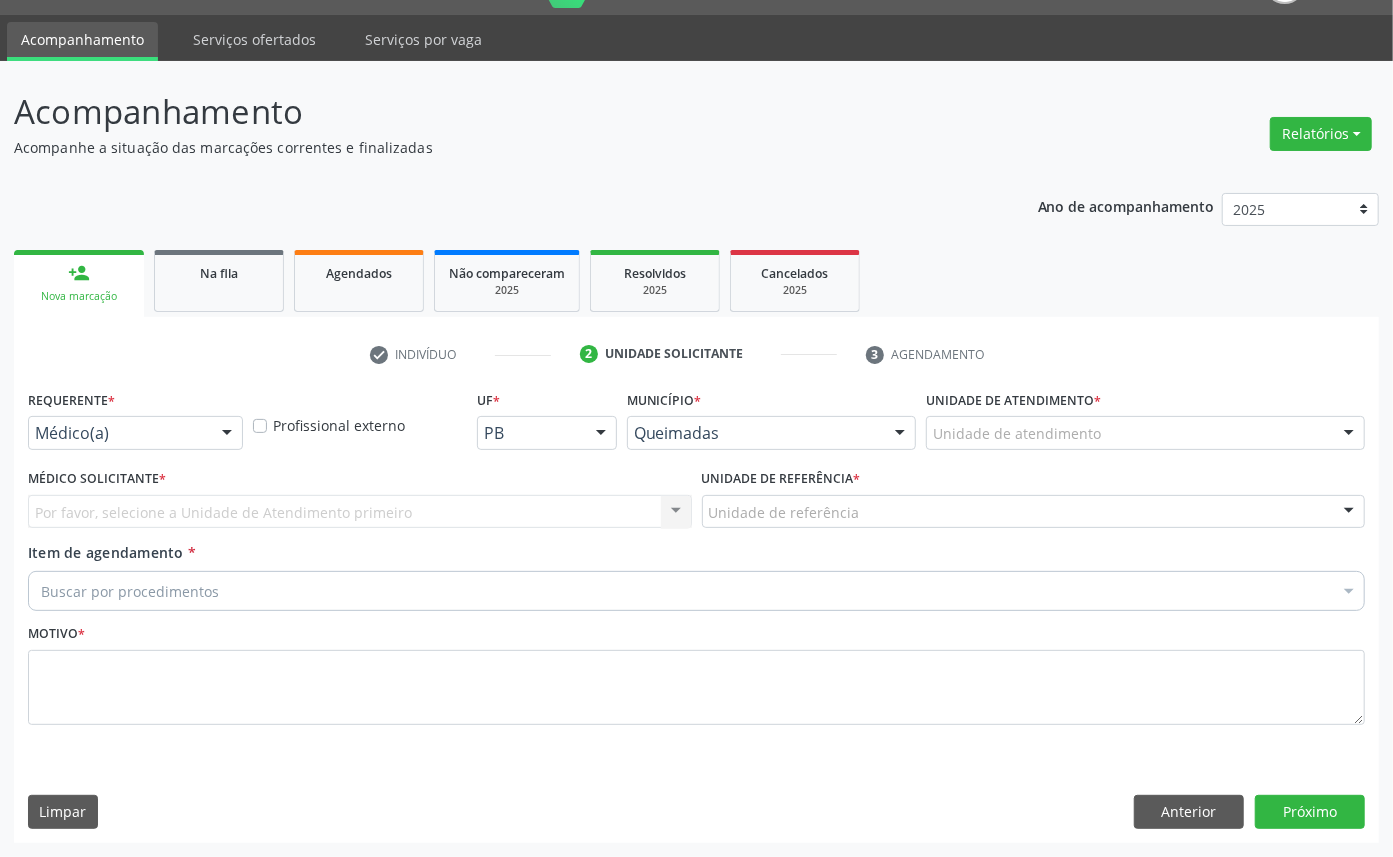 scroll, scrollTop: 47, scrollLeft: 0, axis: vertical 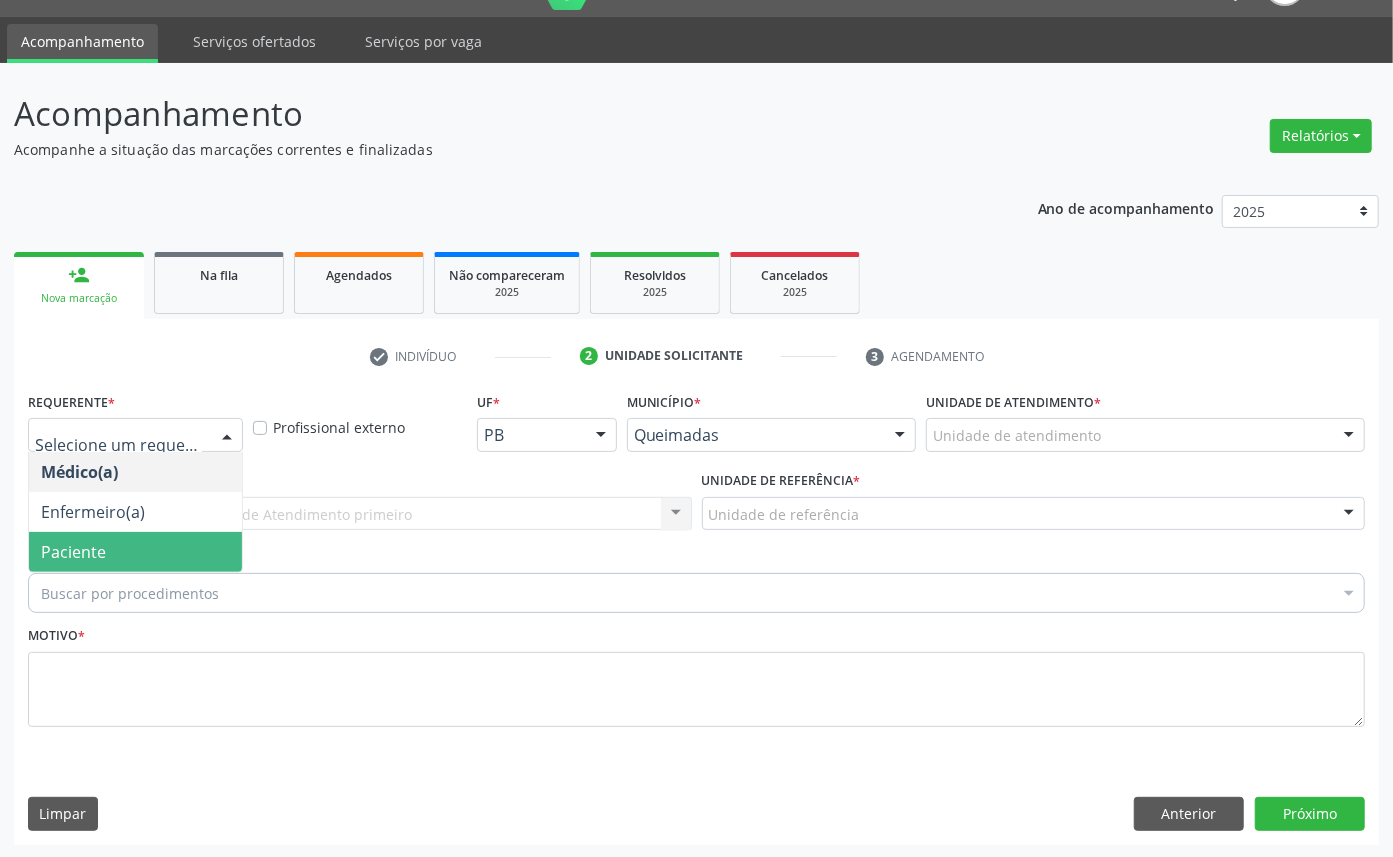drag, startPoint x: 96, startPoint y: 556, endPoint x: 95, endPoint y: 532, distance: 24.020824 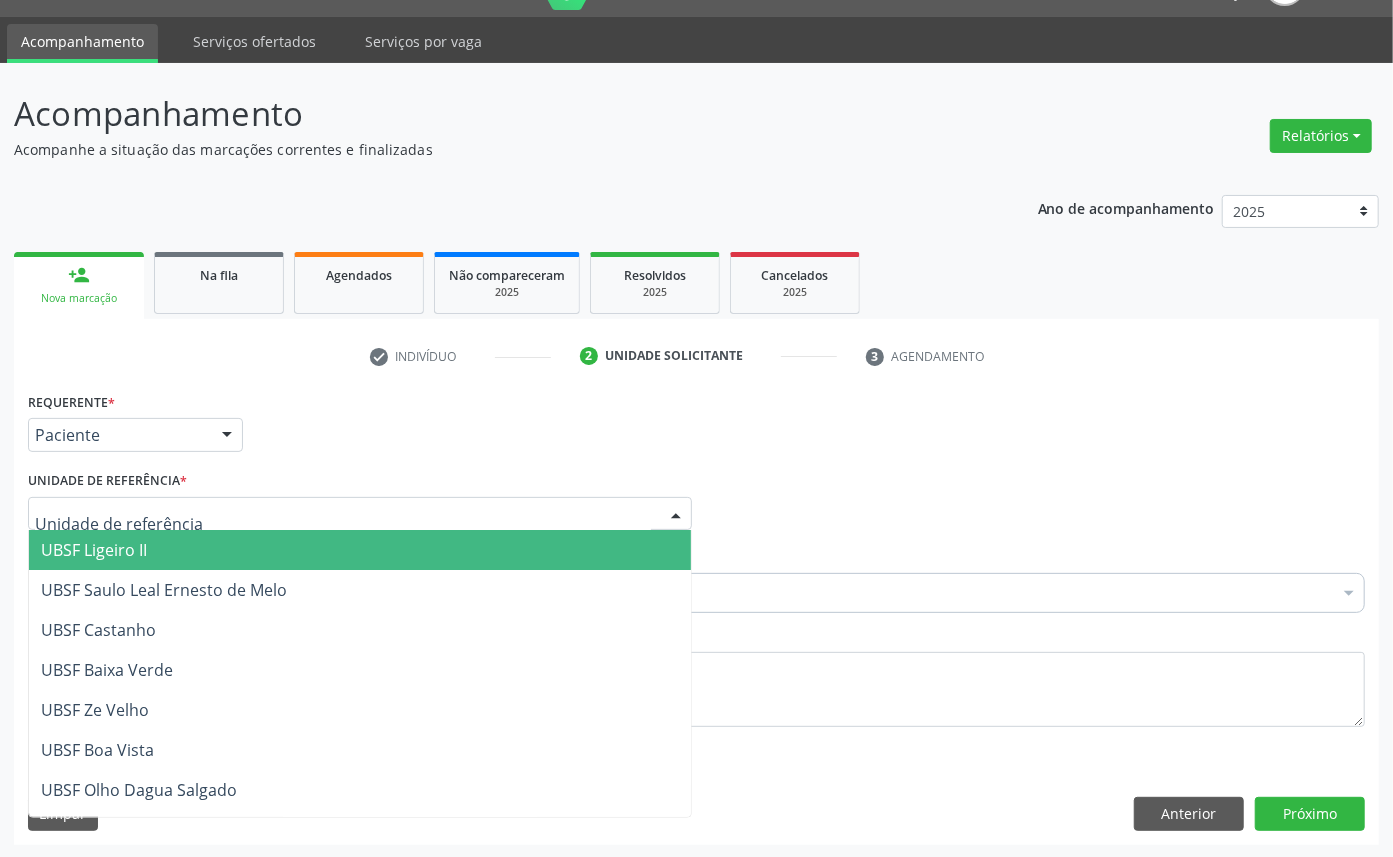 click at bounding box center (360, 514) 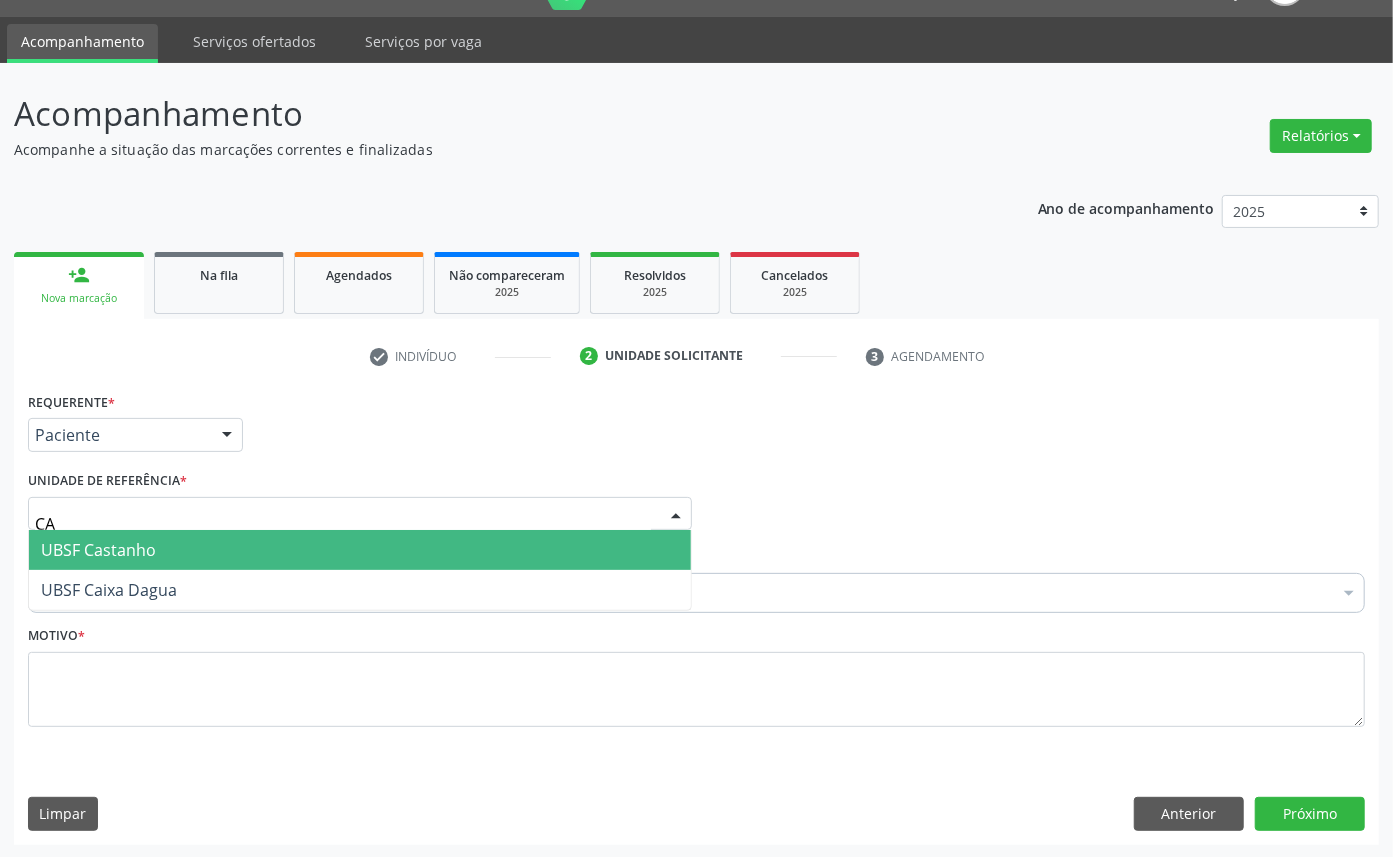 type on "CAS" 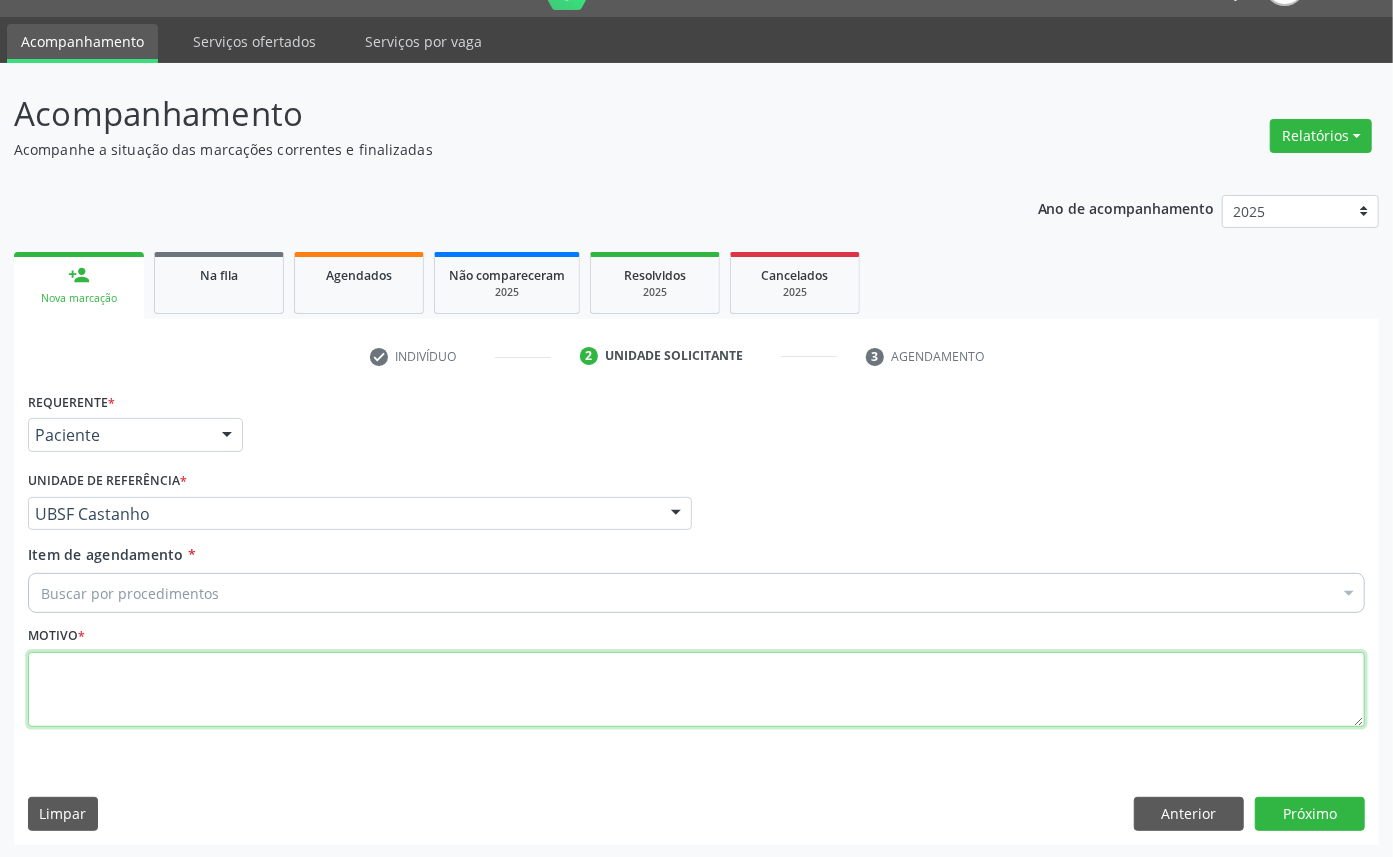 drag, startPoint x: 327, startPoint y: 685, endPoint x: 307, endPoint y: 676, distance: 21.931713 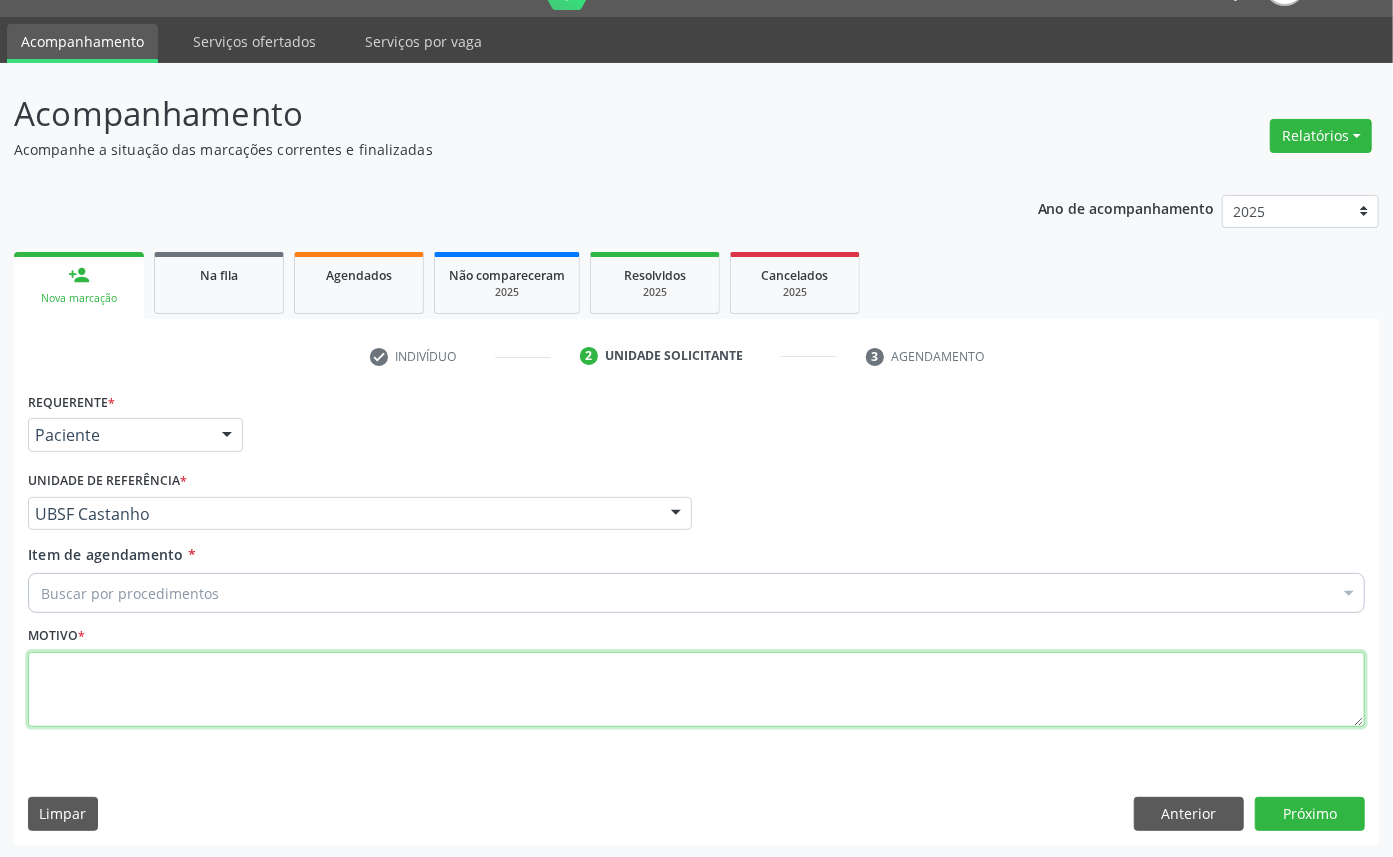 click at bounding box center [696, 690] 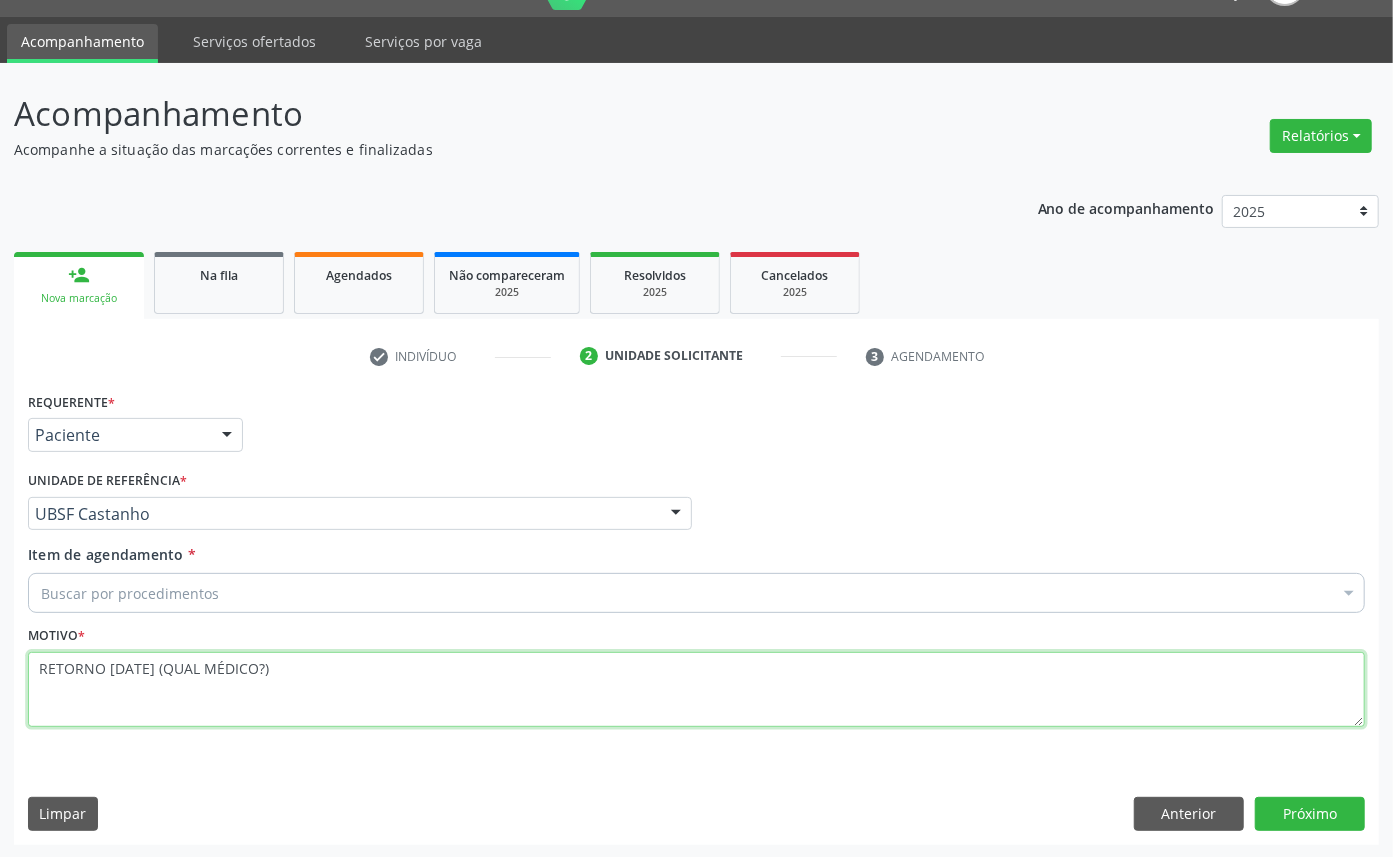 type on "RETORNO 06/2025 (QUAL MÉDICO?)" 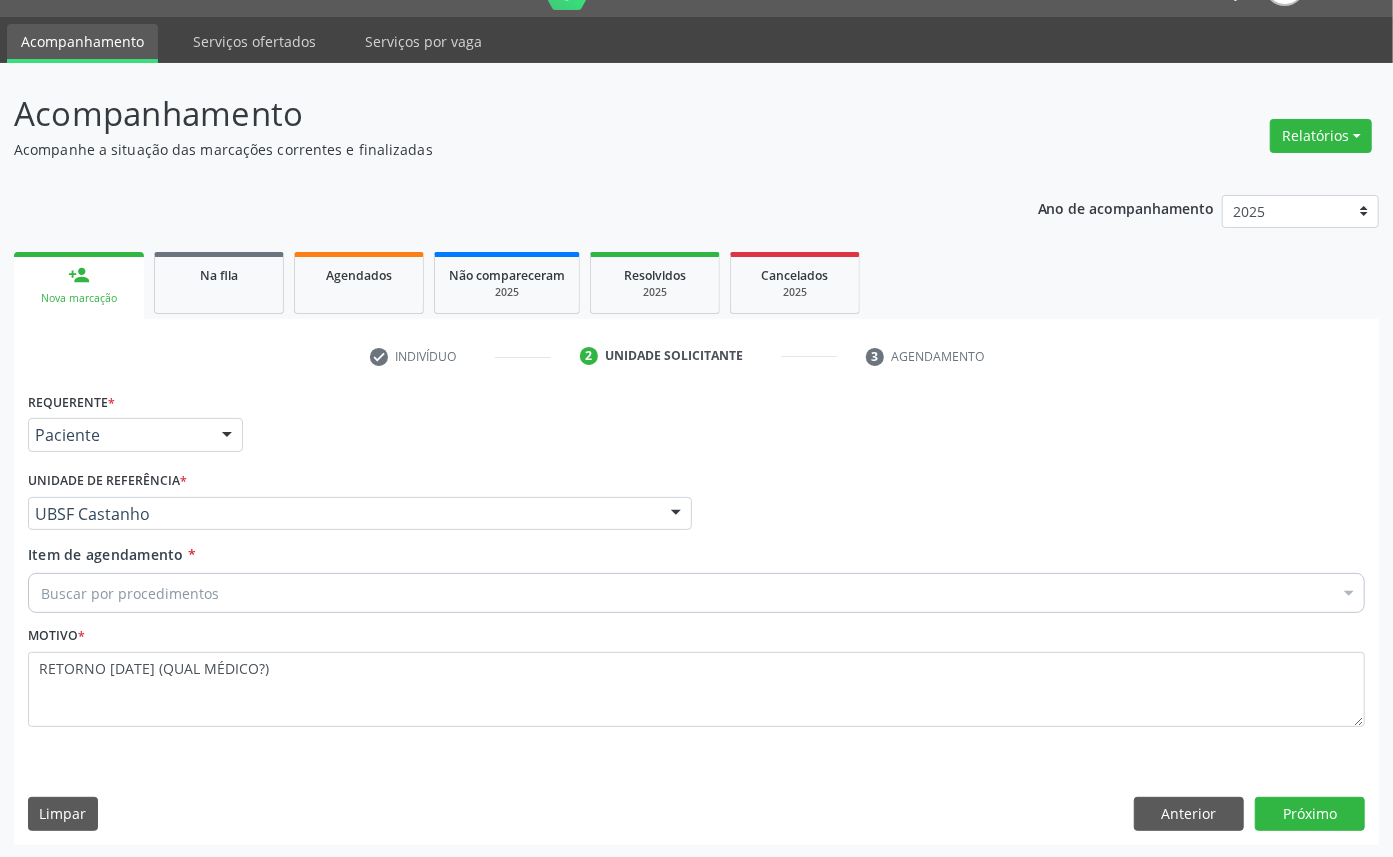 click on "Buscar por procedimentos" at bounding box center (696, 593) 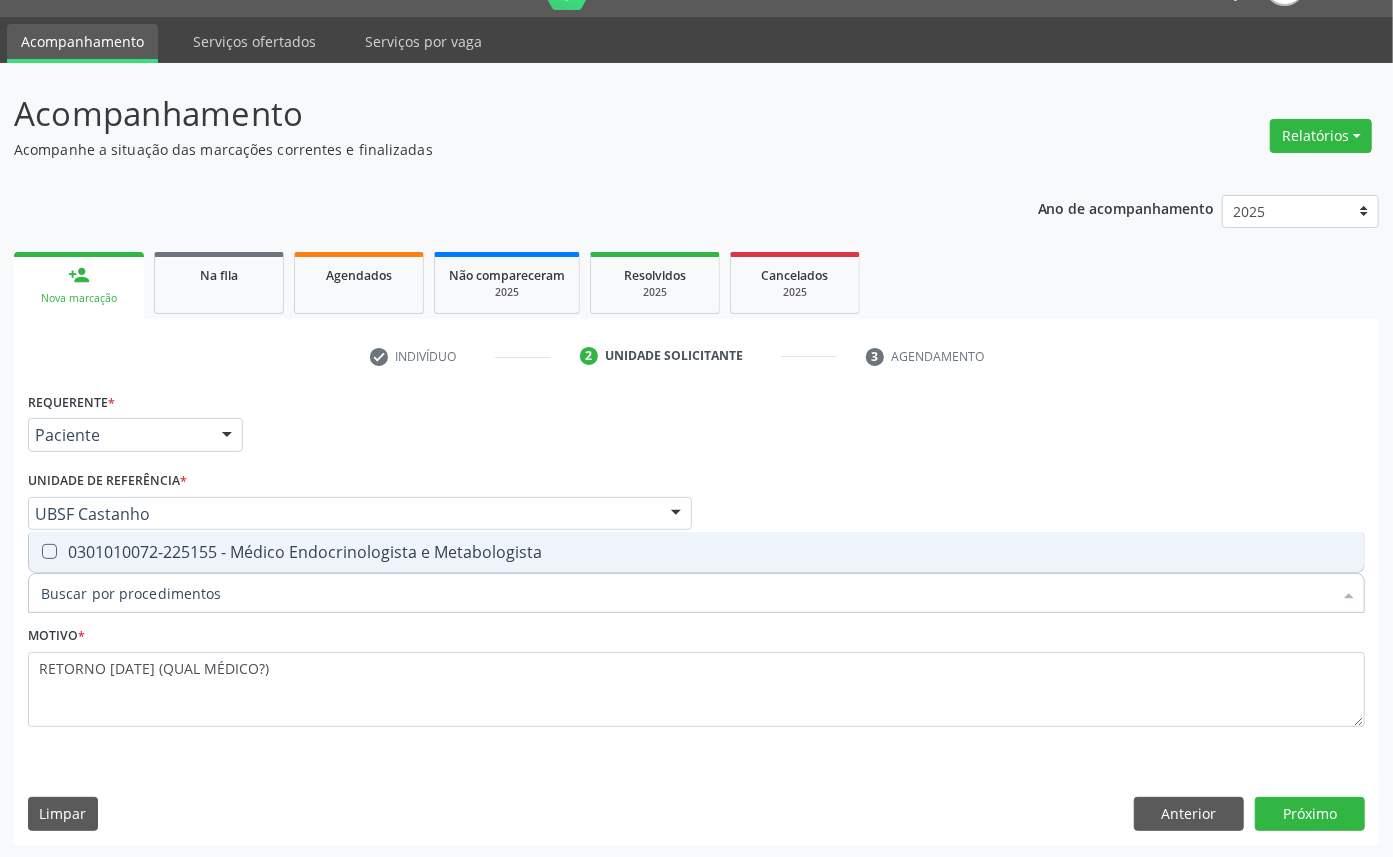 type on "ENDOCRINOLOGISTA" 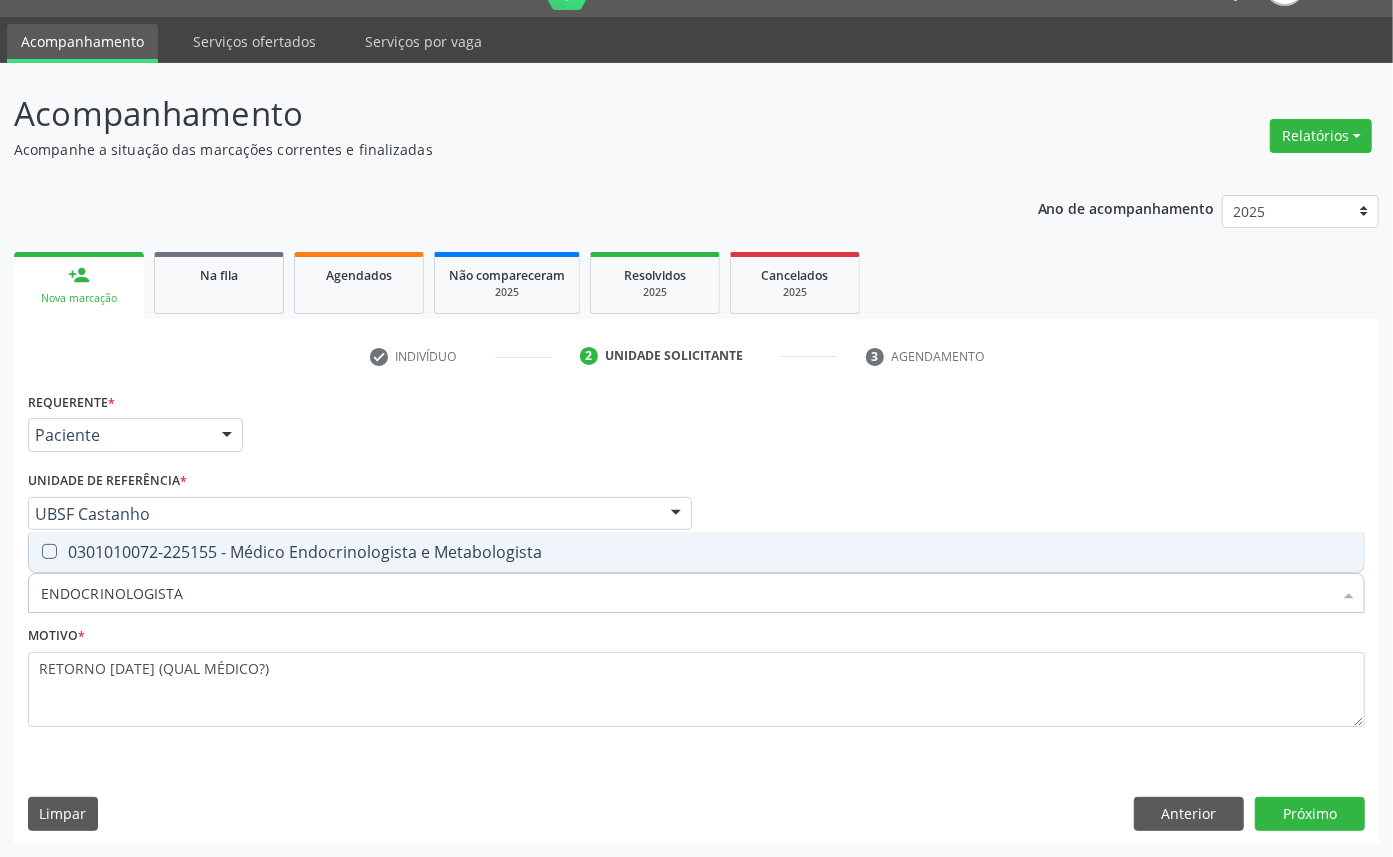click on "0301010072-225155 - Médico Endocrinologista e Metabologista" at bounding box center (696, 552) 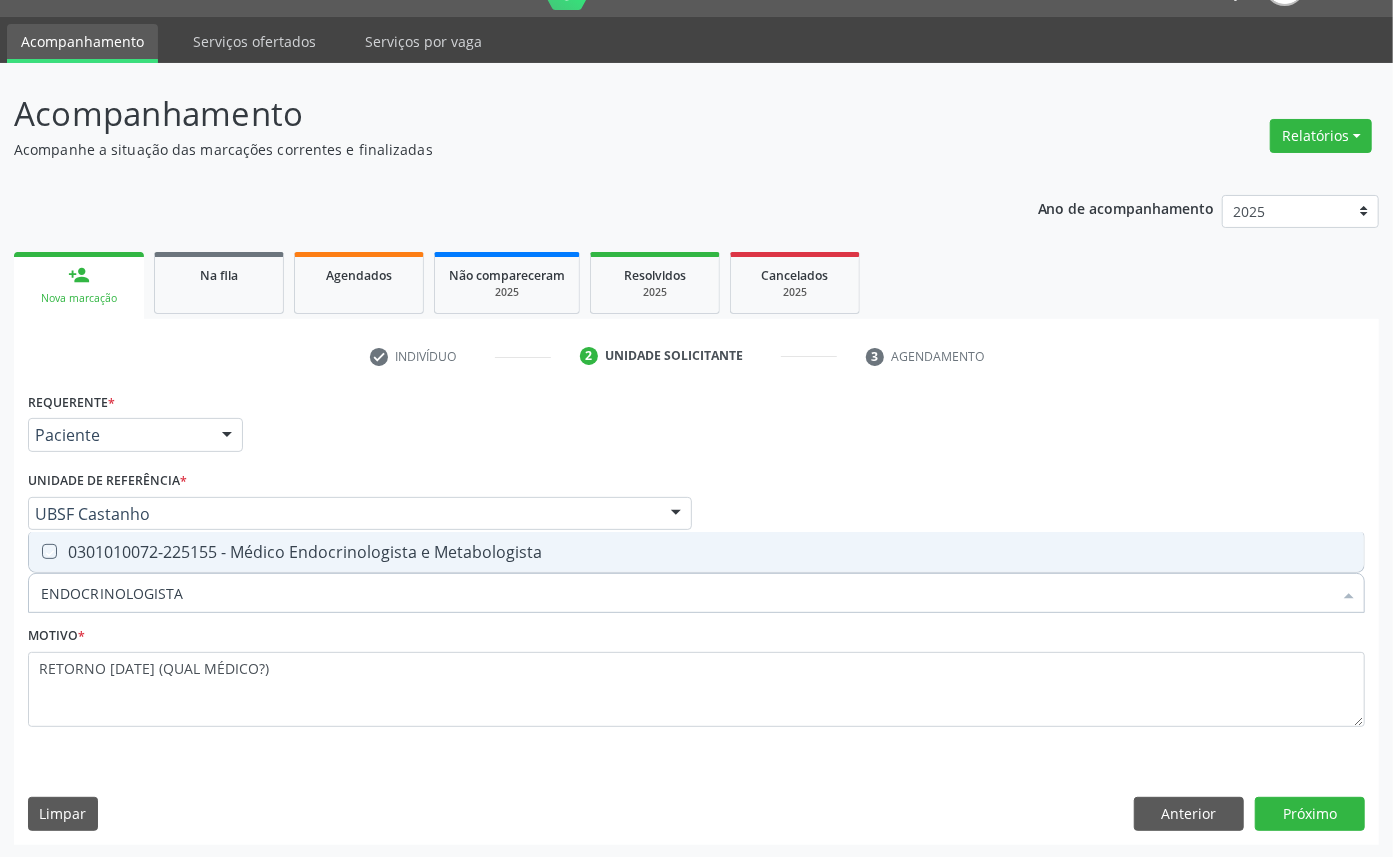 checkbox on "true" 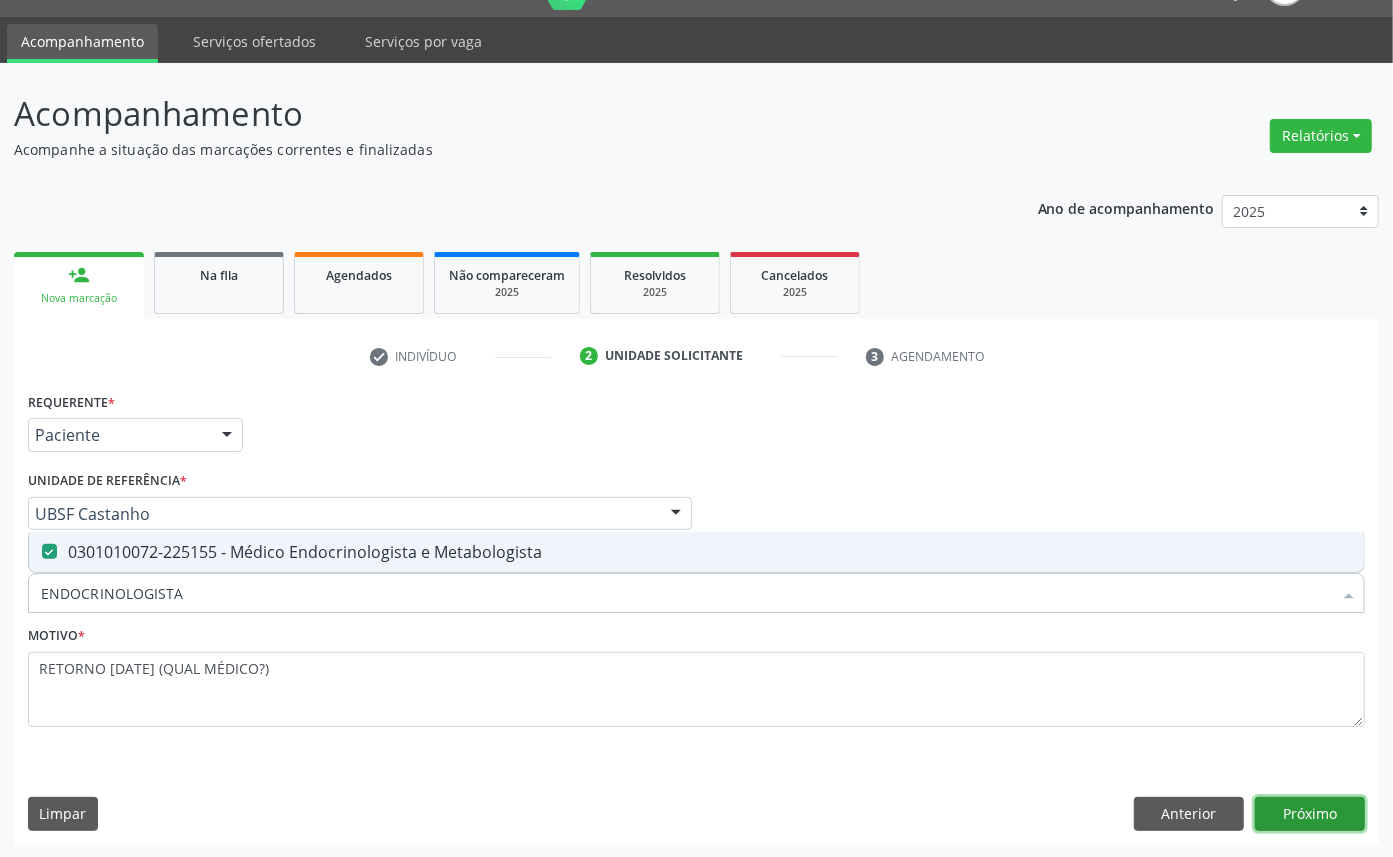 click on "Próximo" at bounding box center (1310, 814) 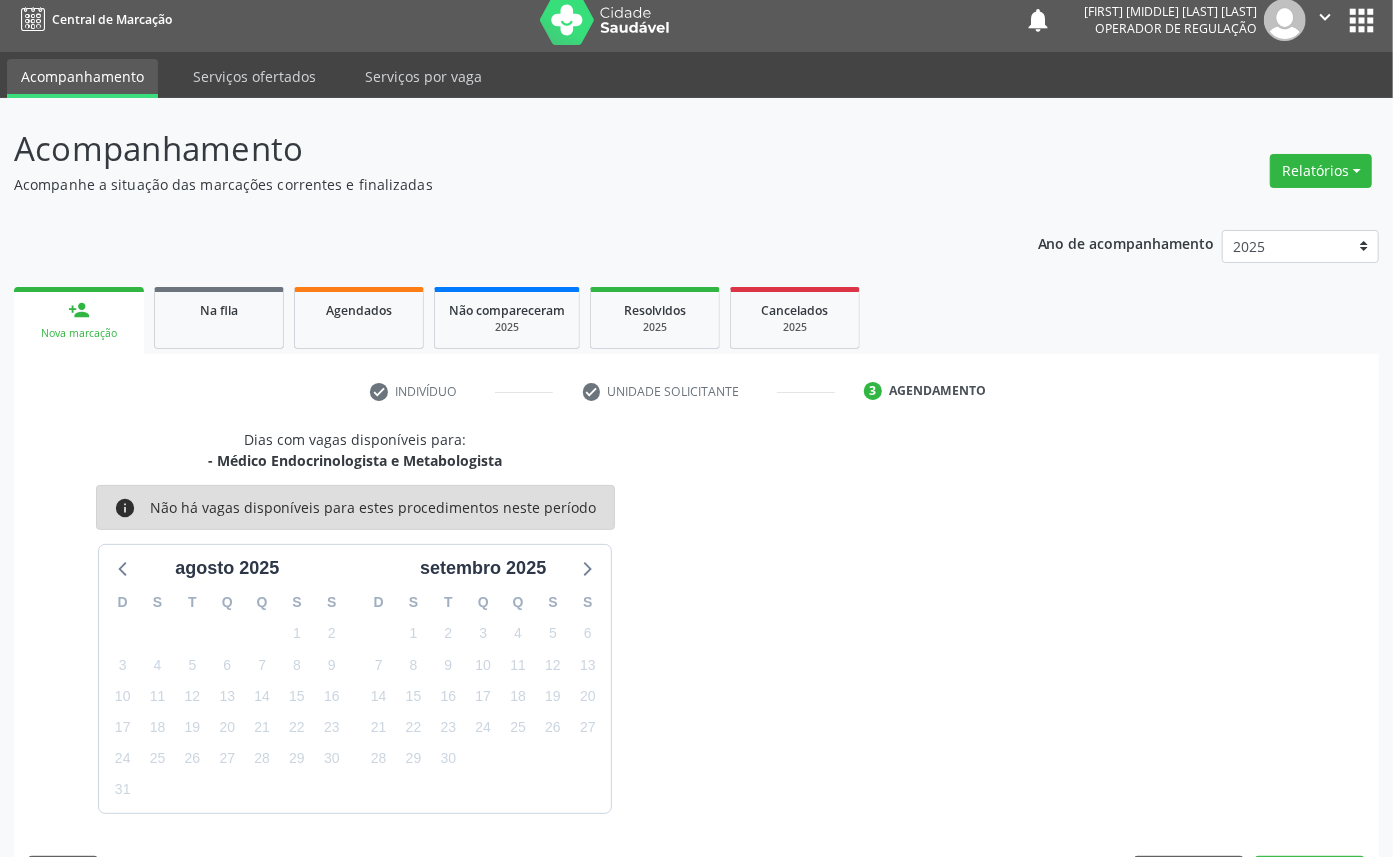 scroll, scrollTop: 47, scrollLeft: 0, axis: vertical 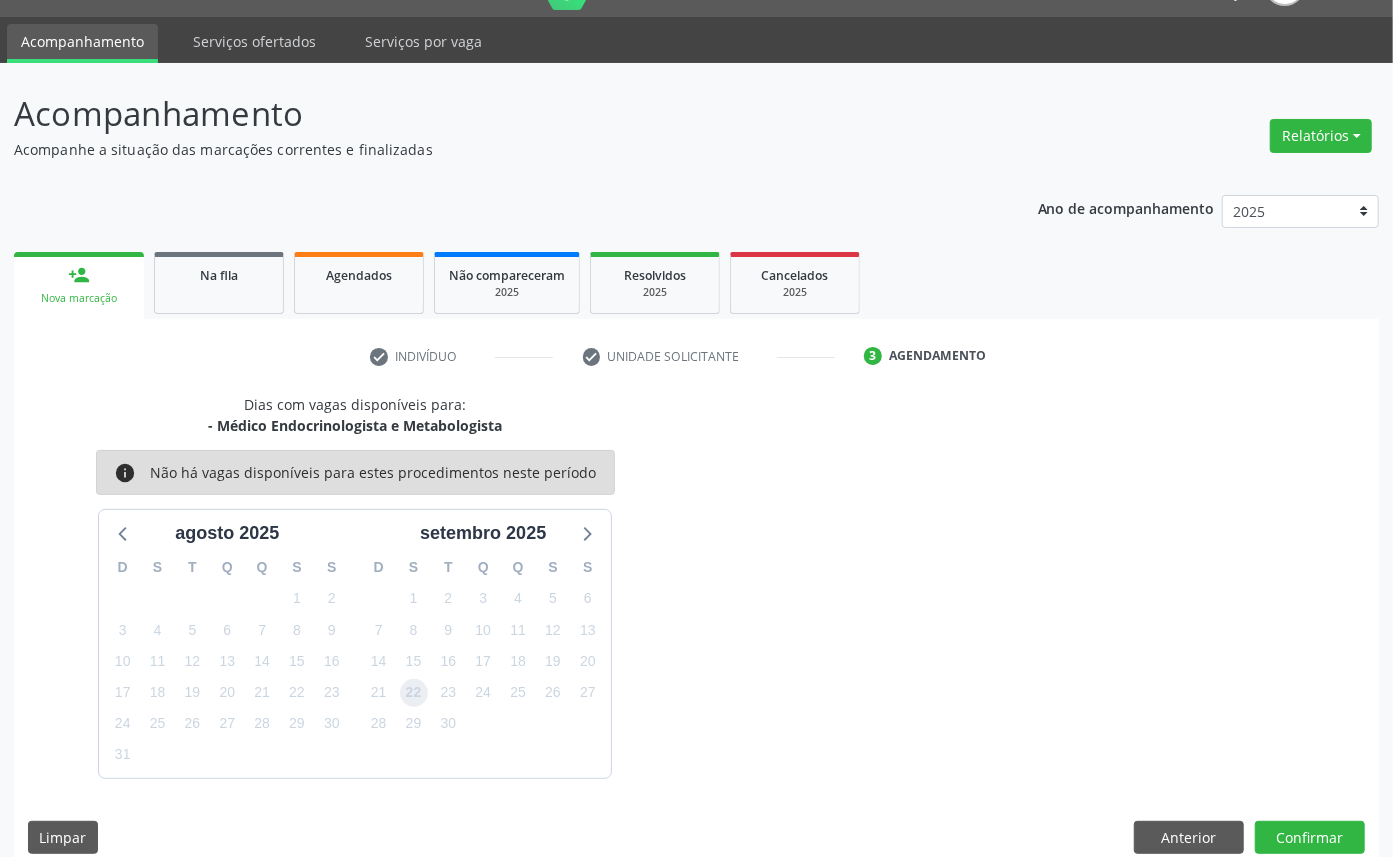 click on "22" at bounding box center (414, 693) 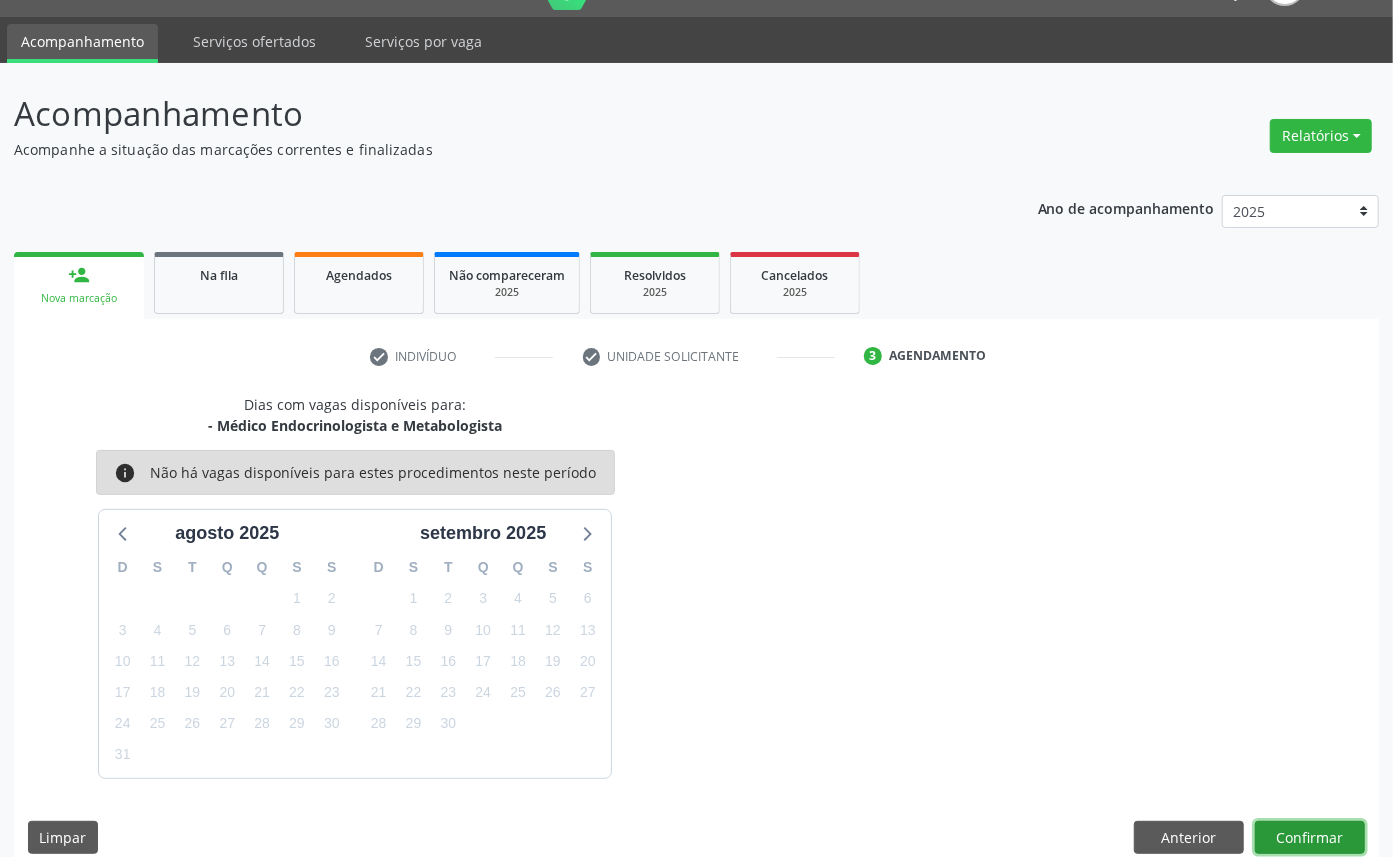 click on "Confirmar" at bounding box center [1310, 838] 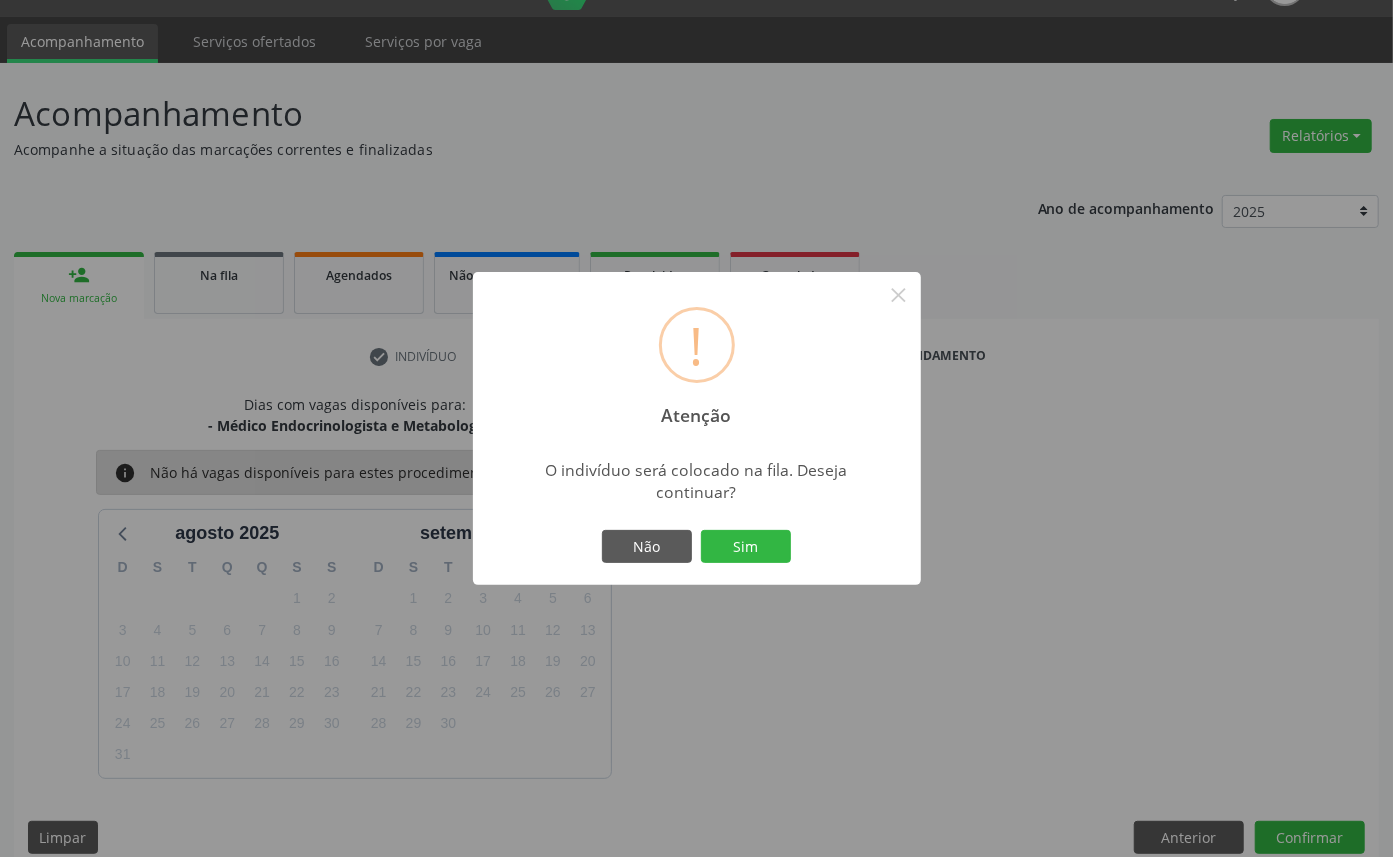 type 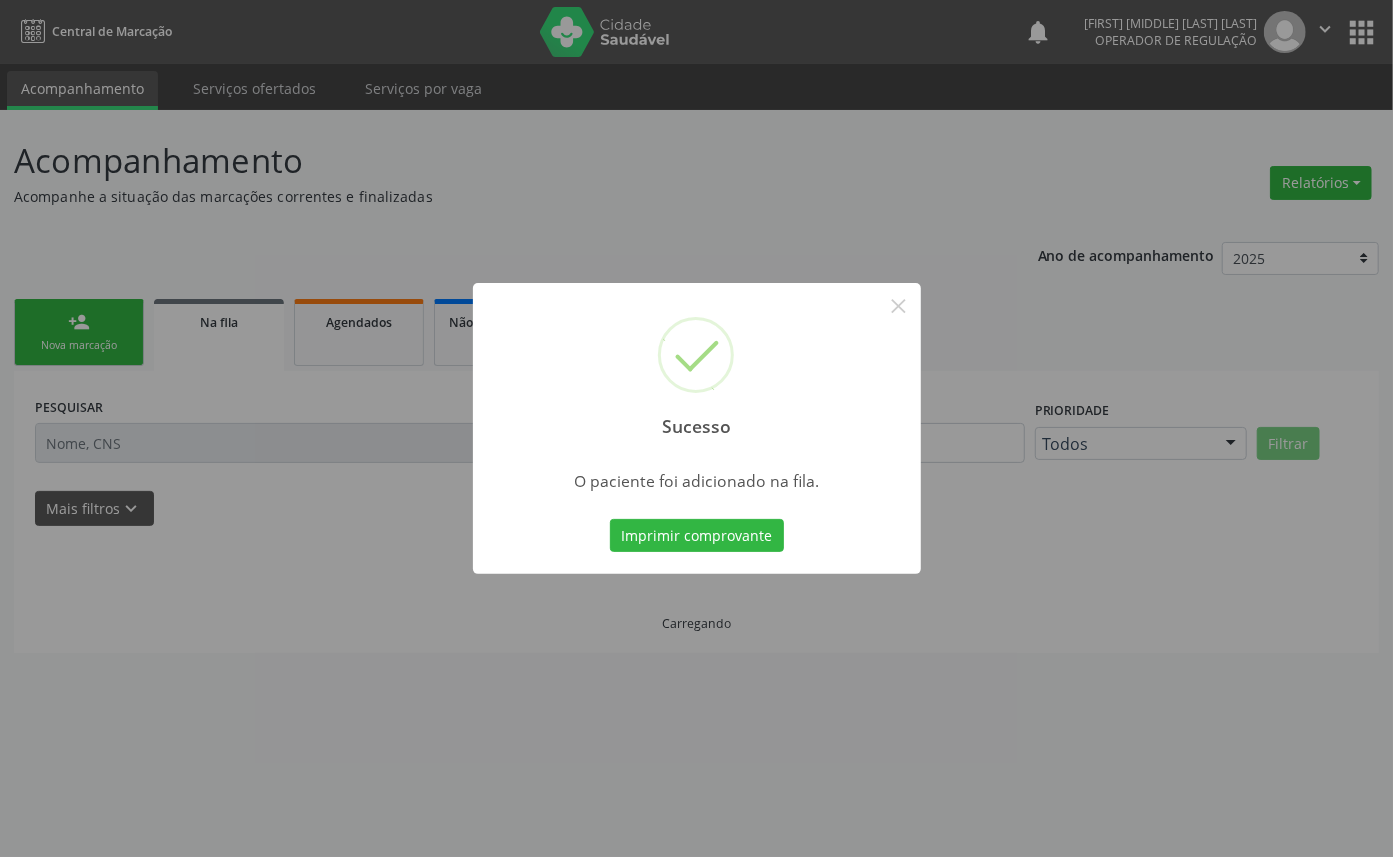 scroll, scrollTop: 0, scrollLeft: 0, axis: both 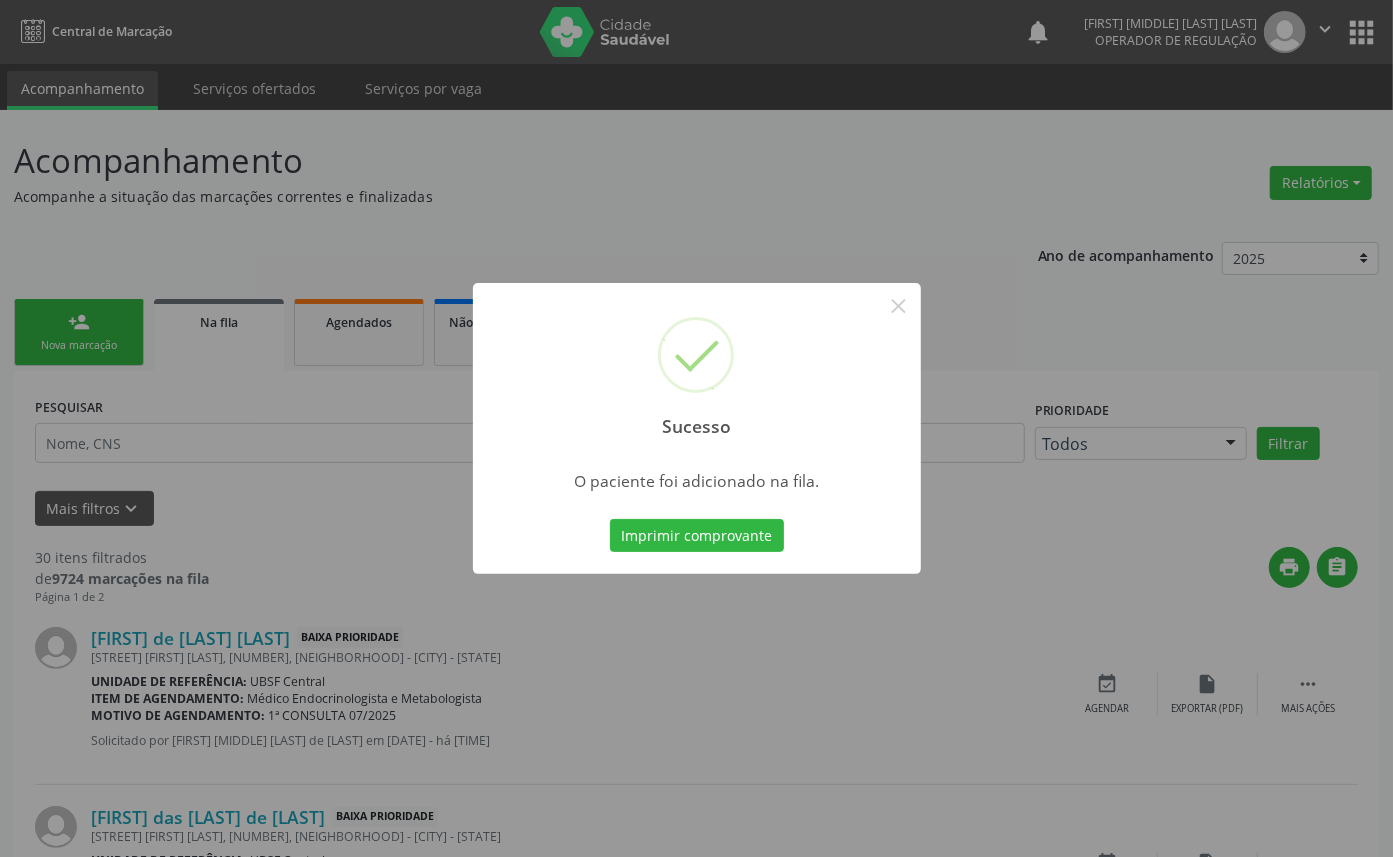 type 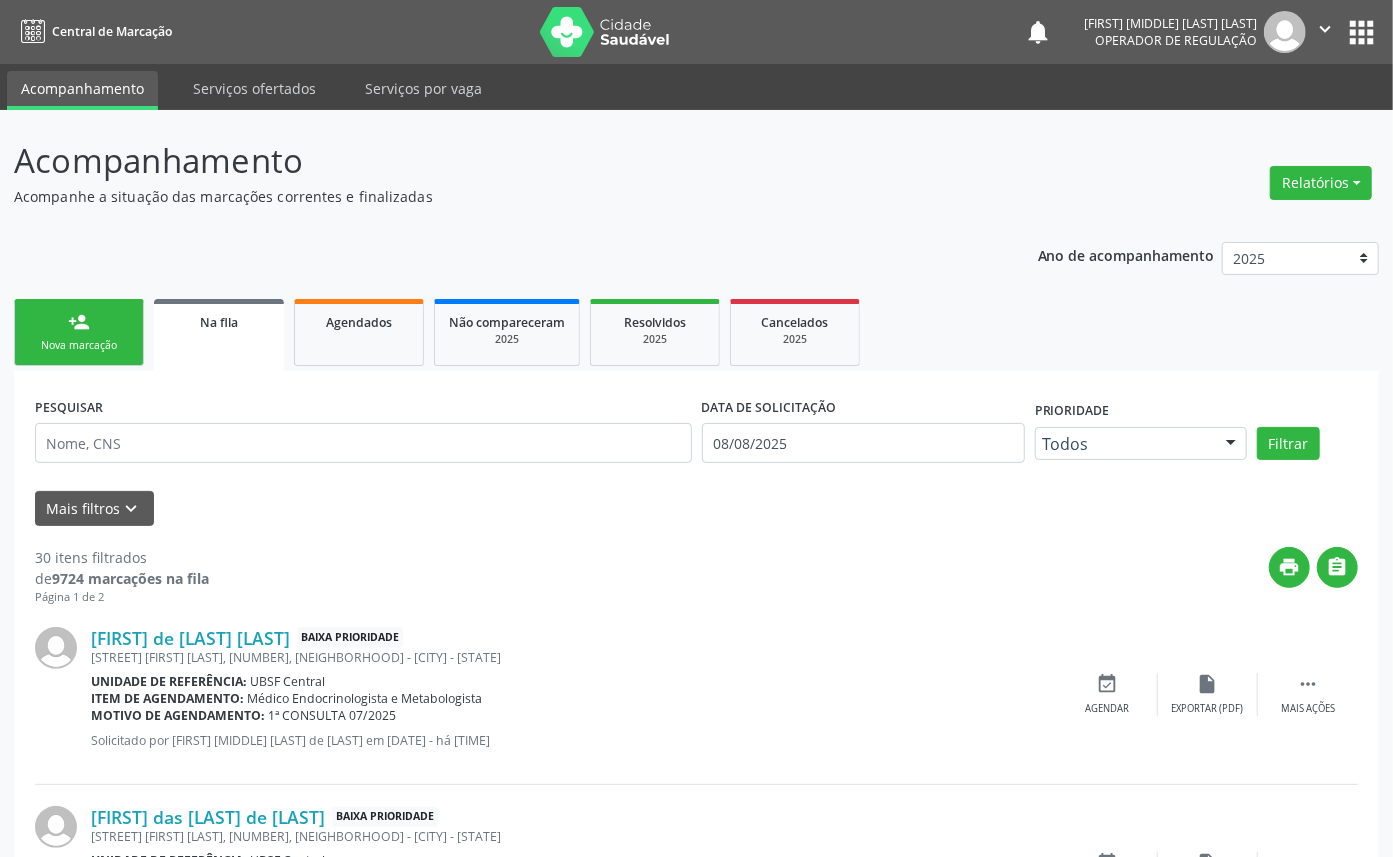 click on "person_add
Nova marcação" at bounding box center (79, 332) 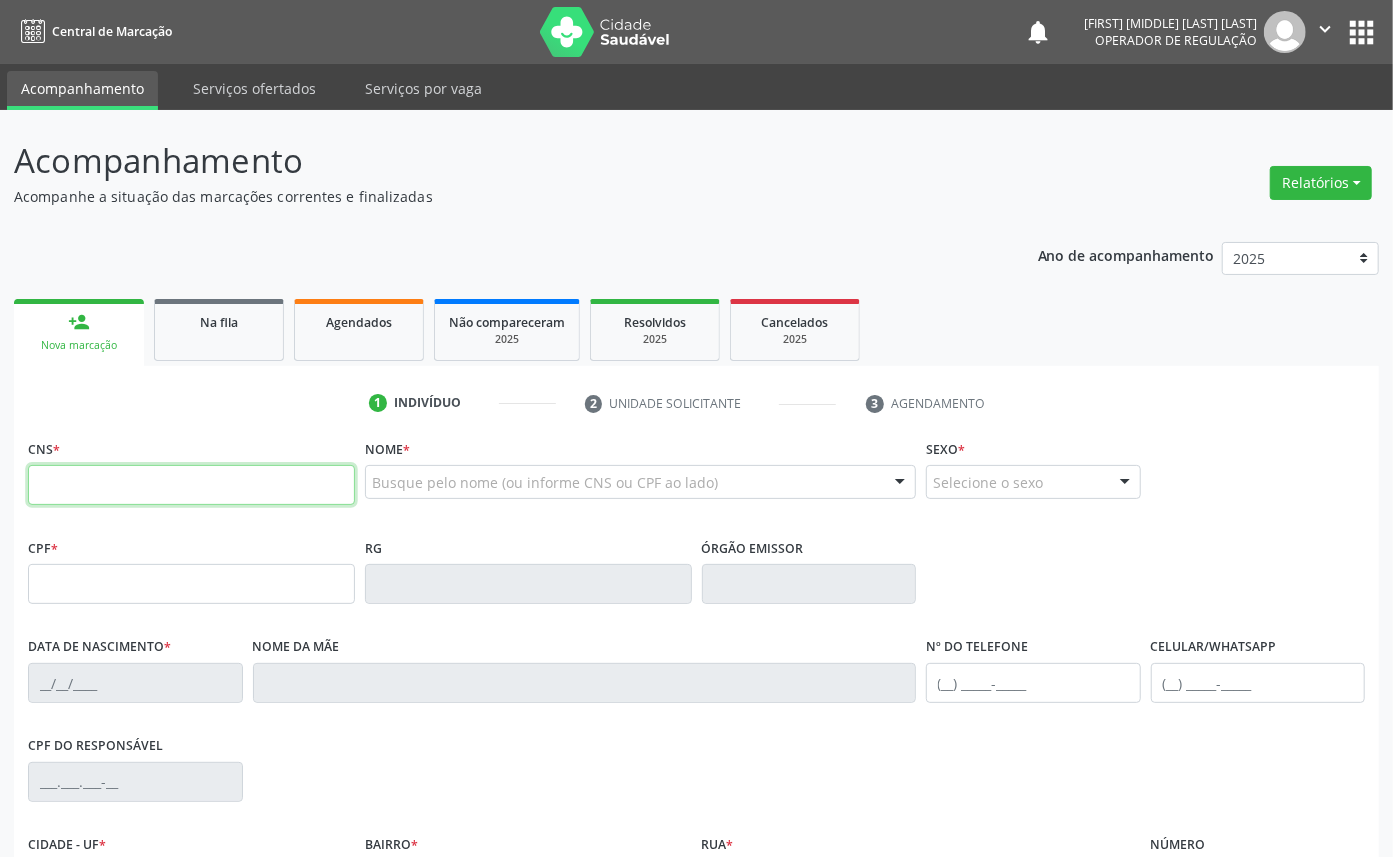 click at bounding box center (191, 485) 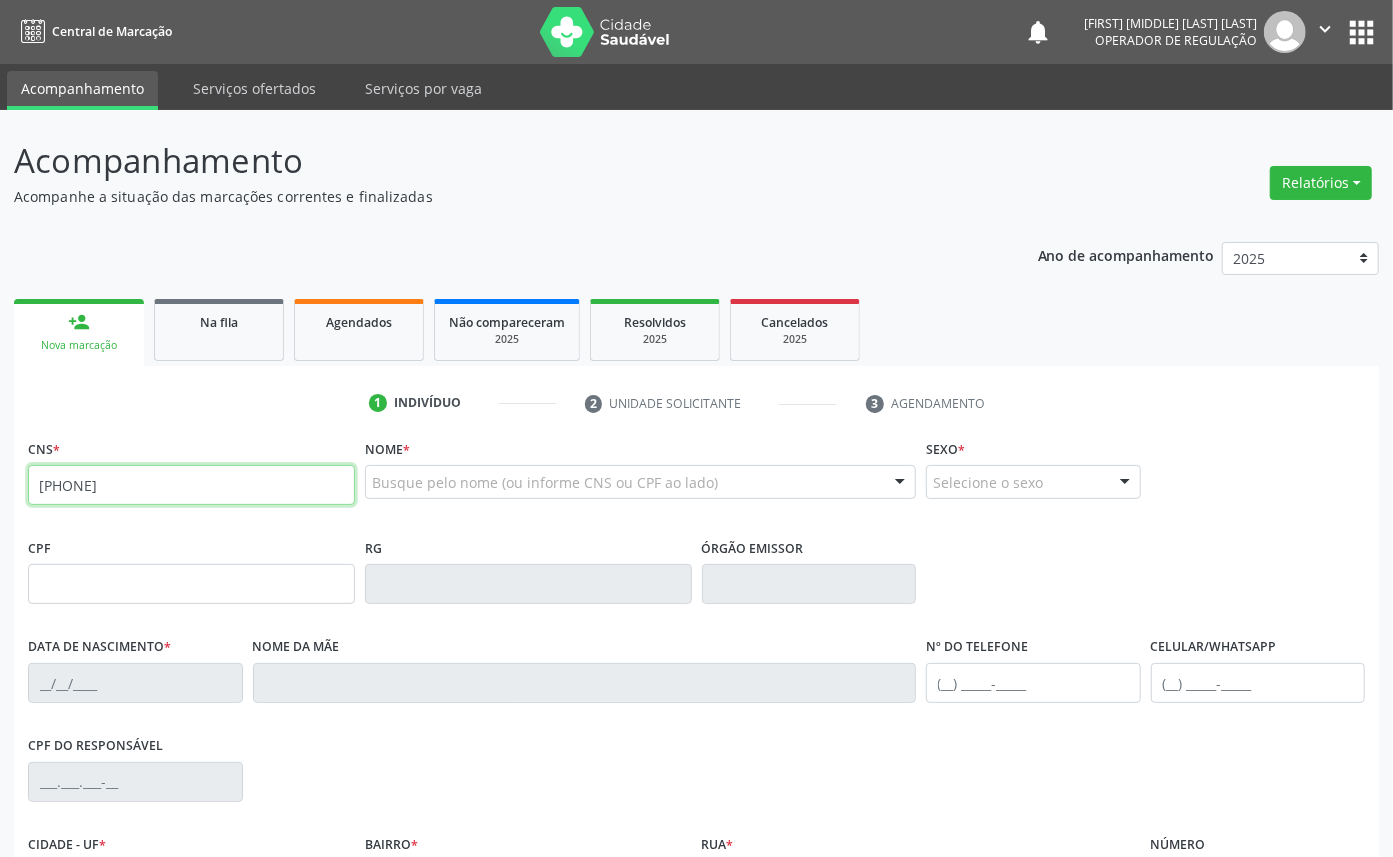 type on "708 2001 8125 1149" 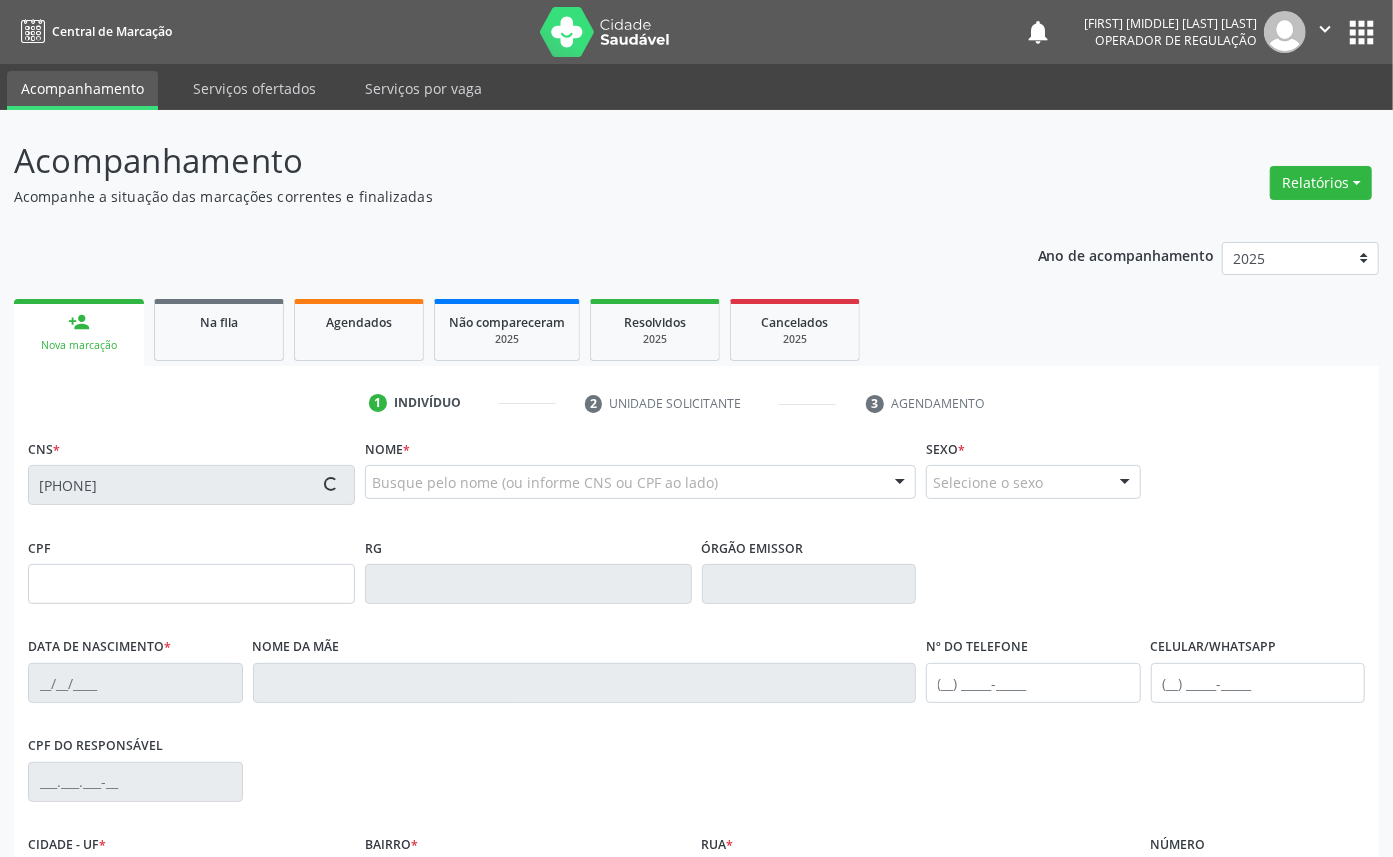 type on "145.145.304-33" 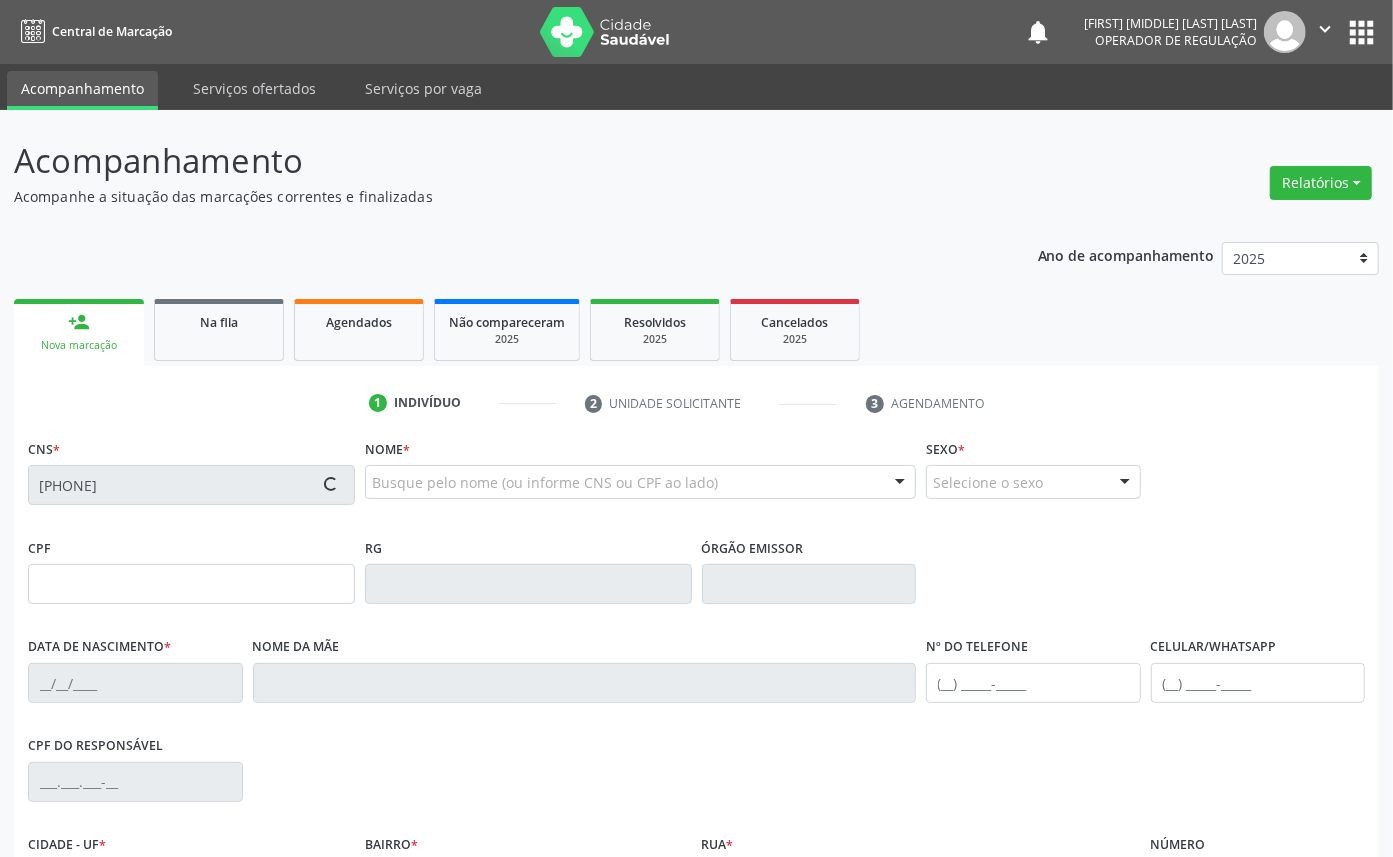 type on "02/08/2015" 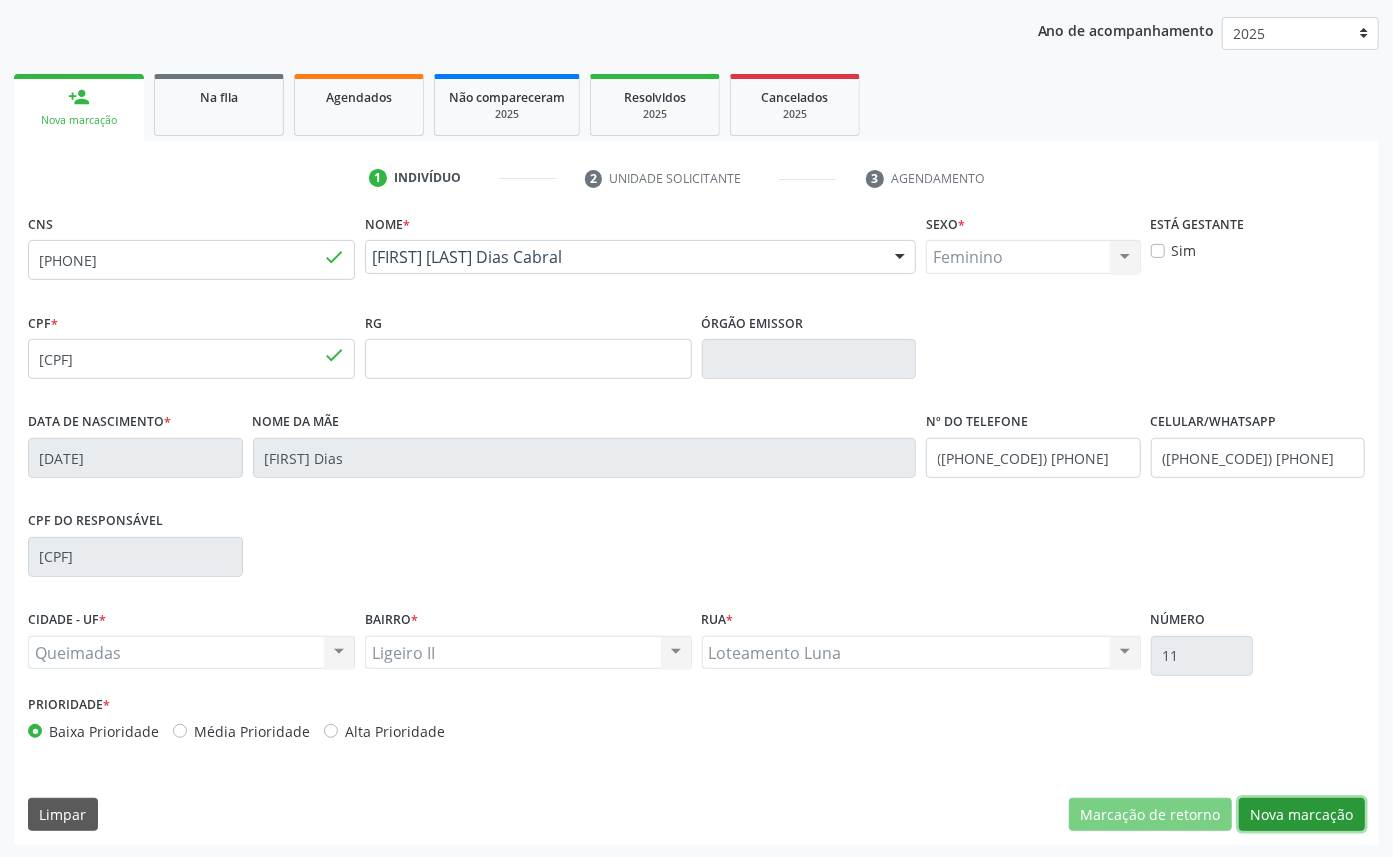 click on "Nova marcação" at bounding box center [1302, 815] 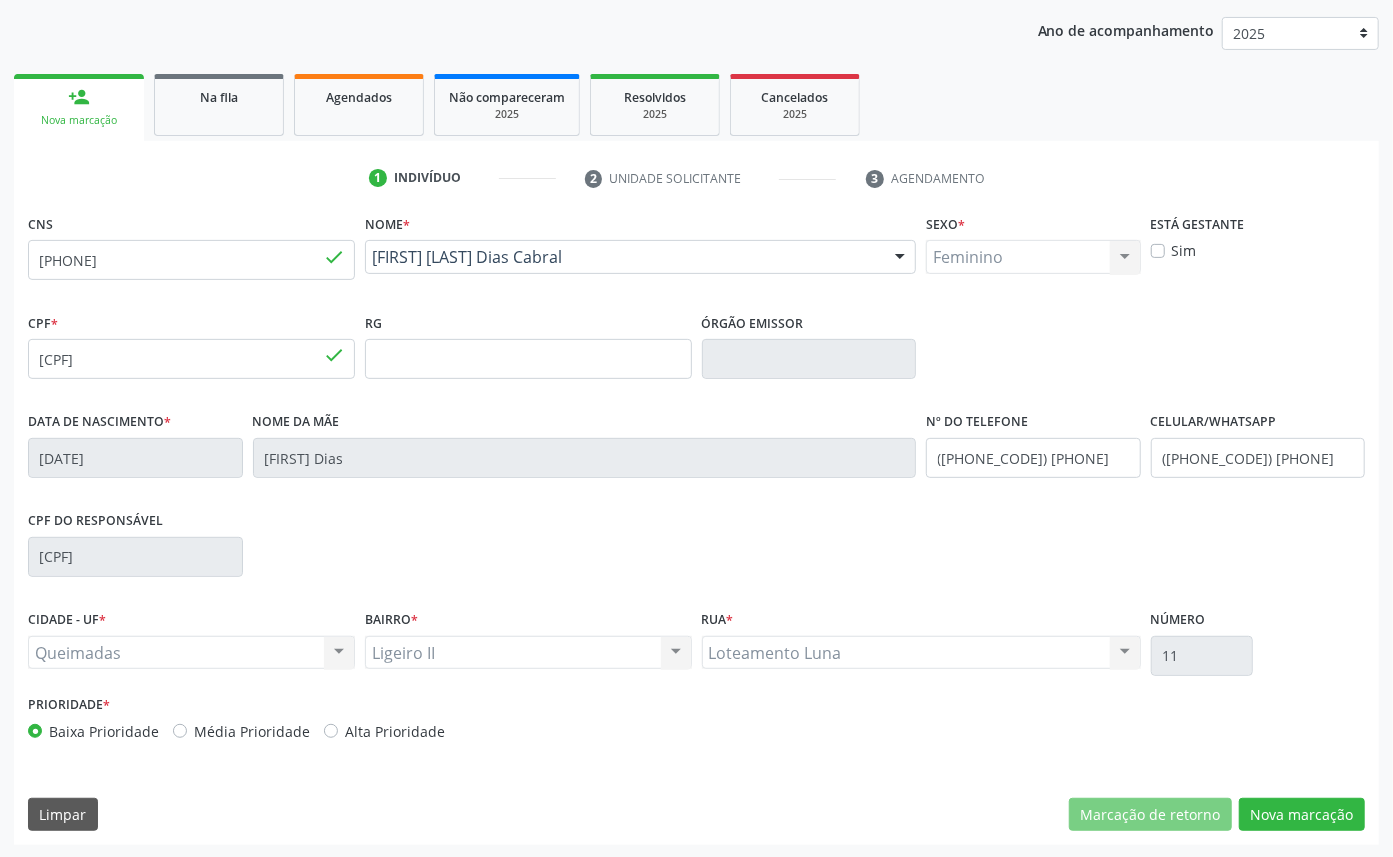 scroll, scrollTop: 47, scrollLeft: 0, axis: vertical 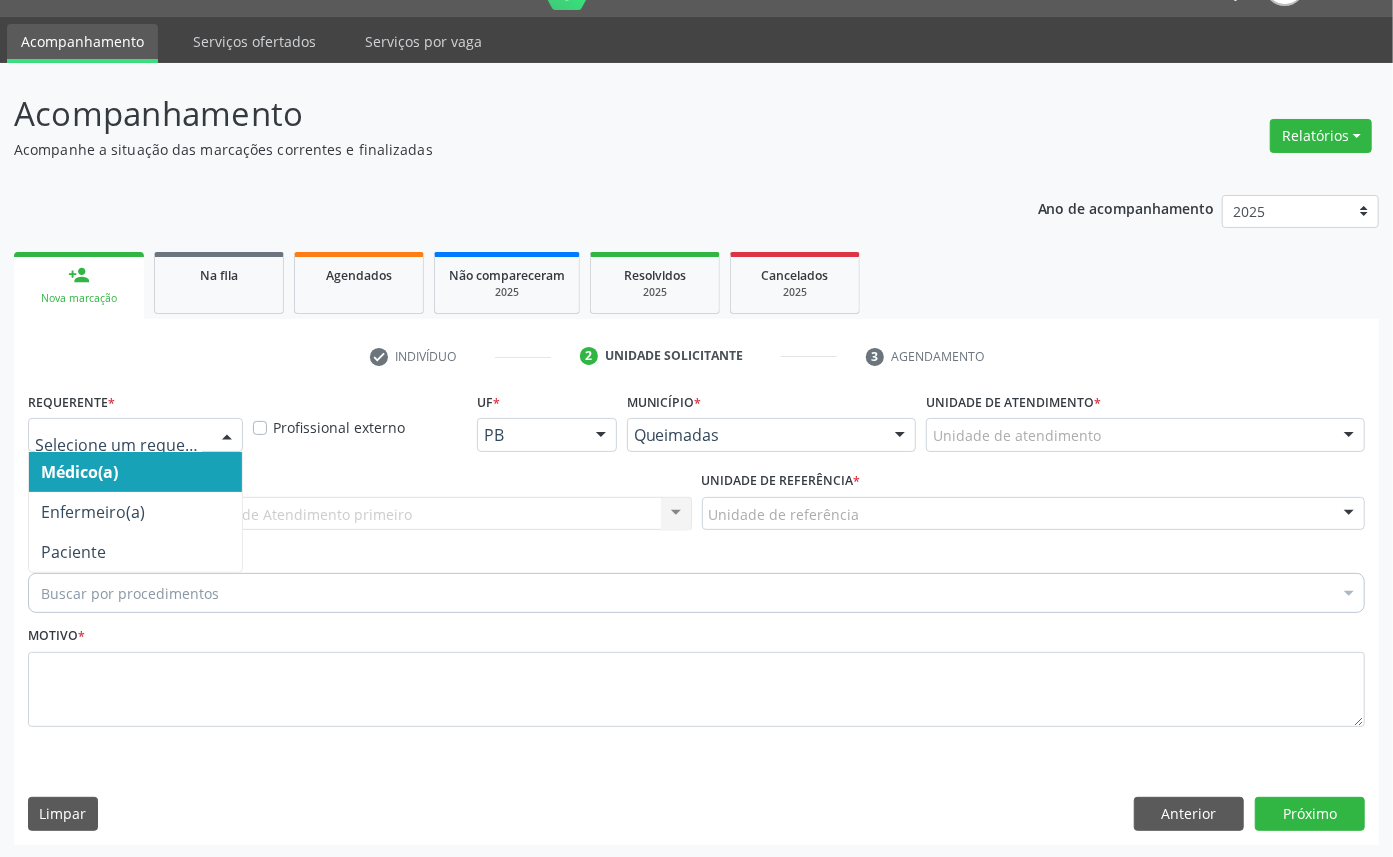 drag, startPoint x: 185, startPoint y: 440, endPoint x: 157, endPoint y: 520, distance: 84.758484 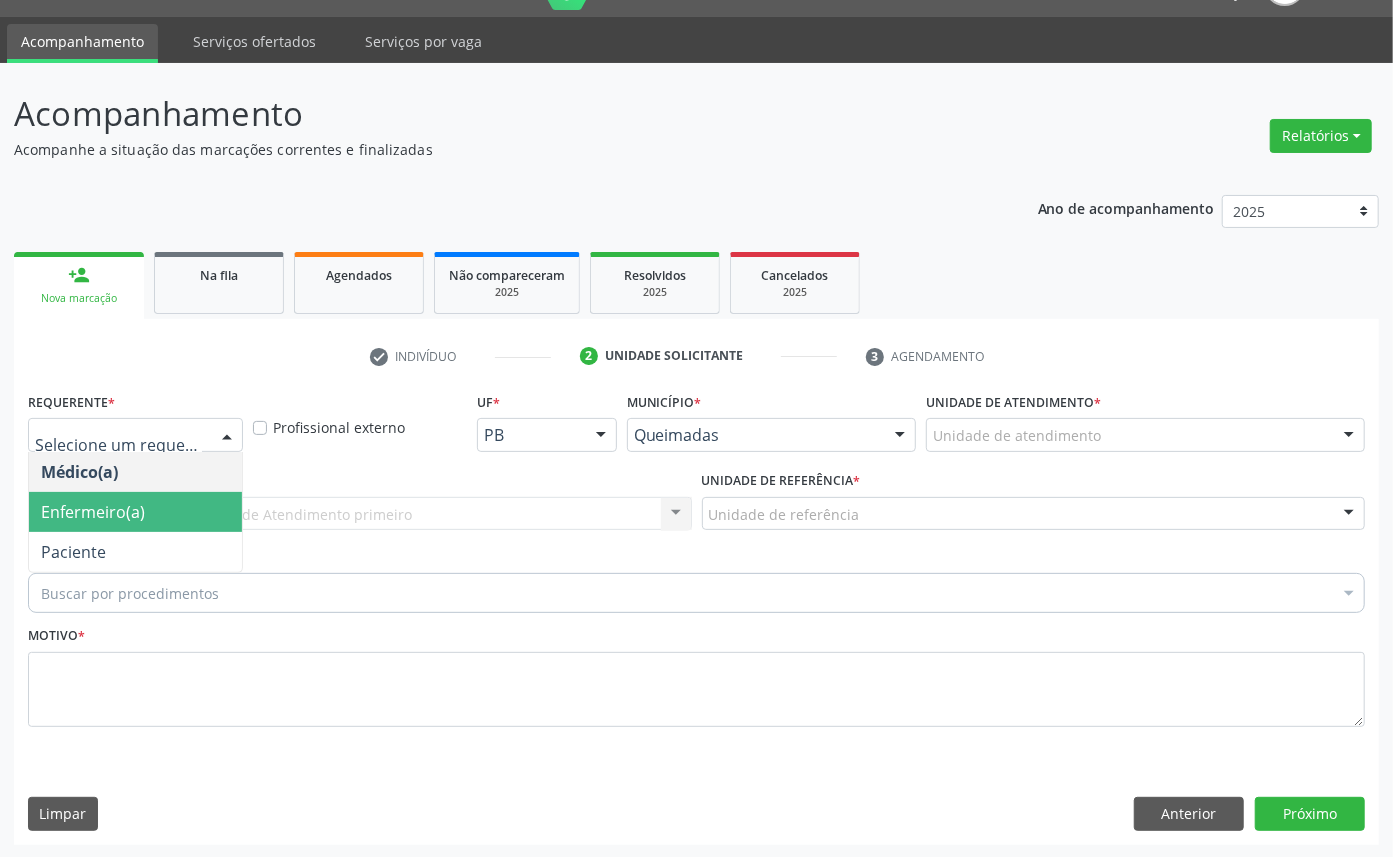 click on "Enfermeiro(a)" at bounding box center (135, 512) 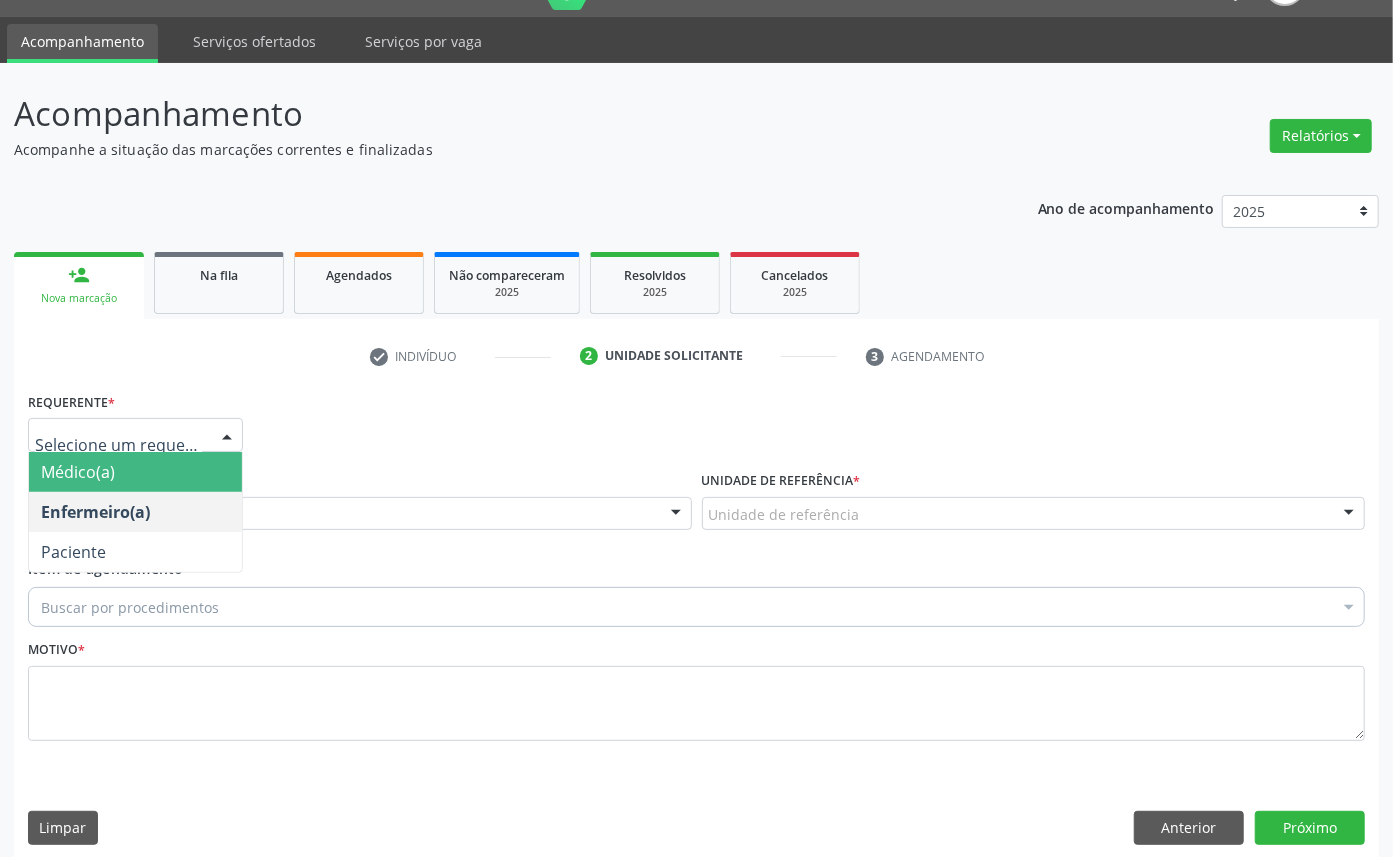drag, startPoint x: 168, startPoint y: 447, endPoint x: 162, endPoint y: 505, distance: 58.30952 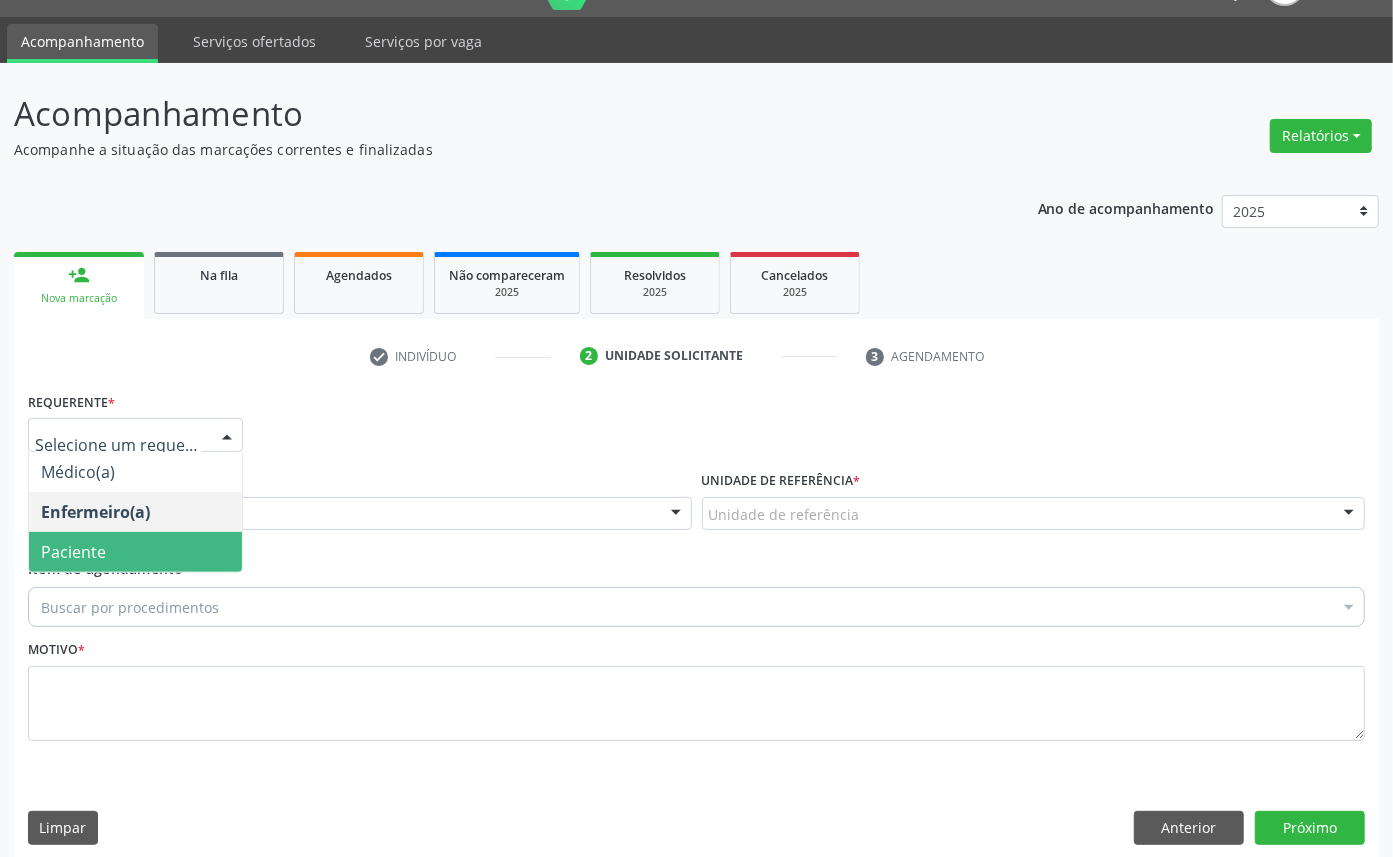 drag, startPoint x: 161, startPoint y: 543, endPoint x: 244, endPoint y: 497, distance: 94.89468 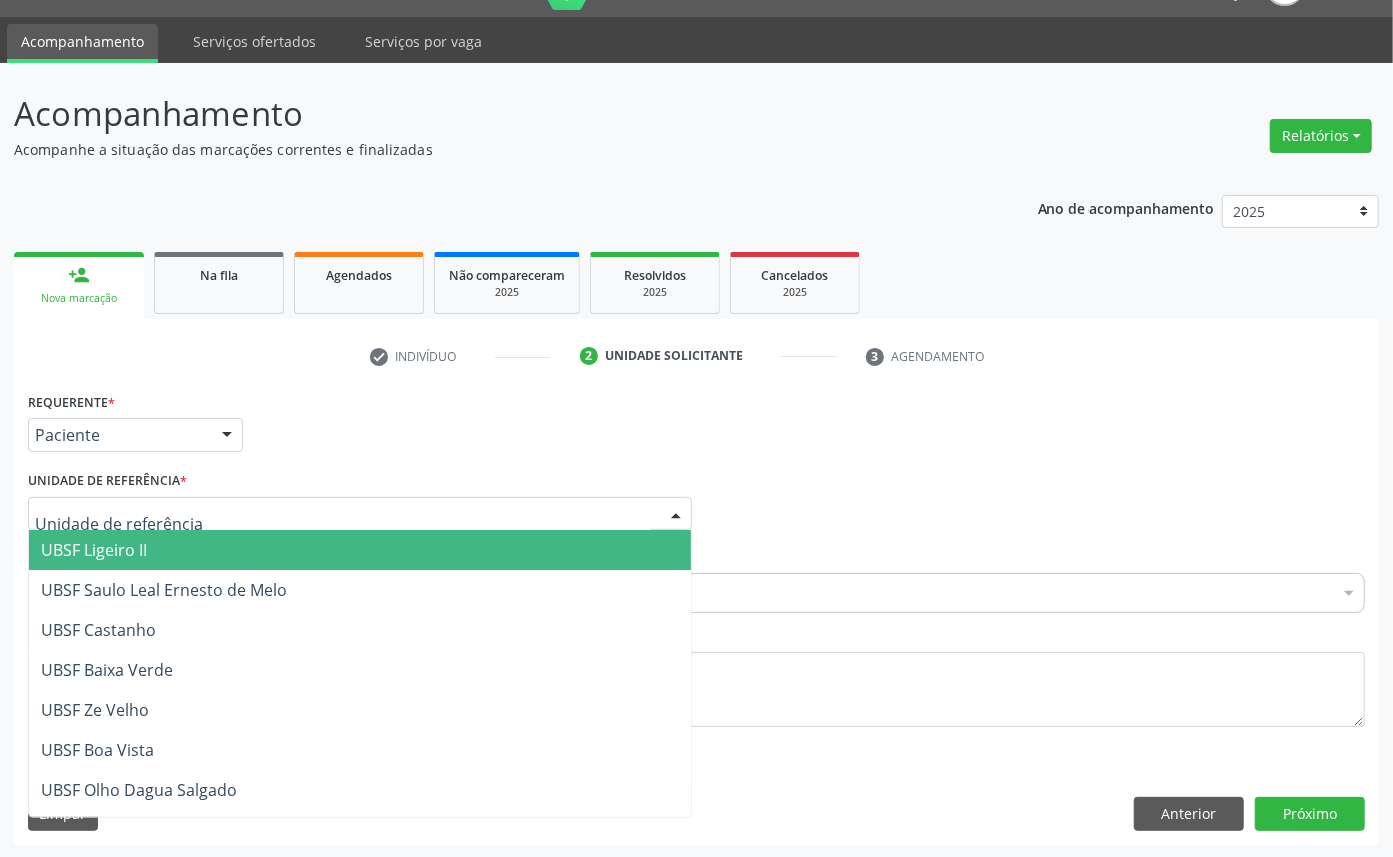 click at bounding box center [360, 514] 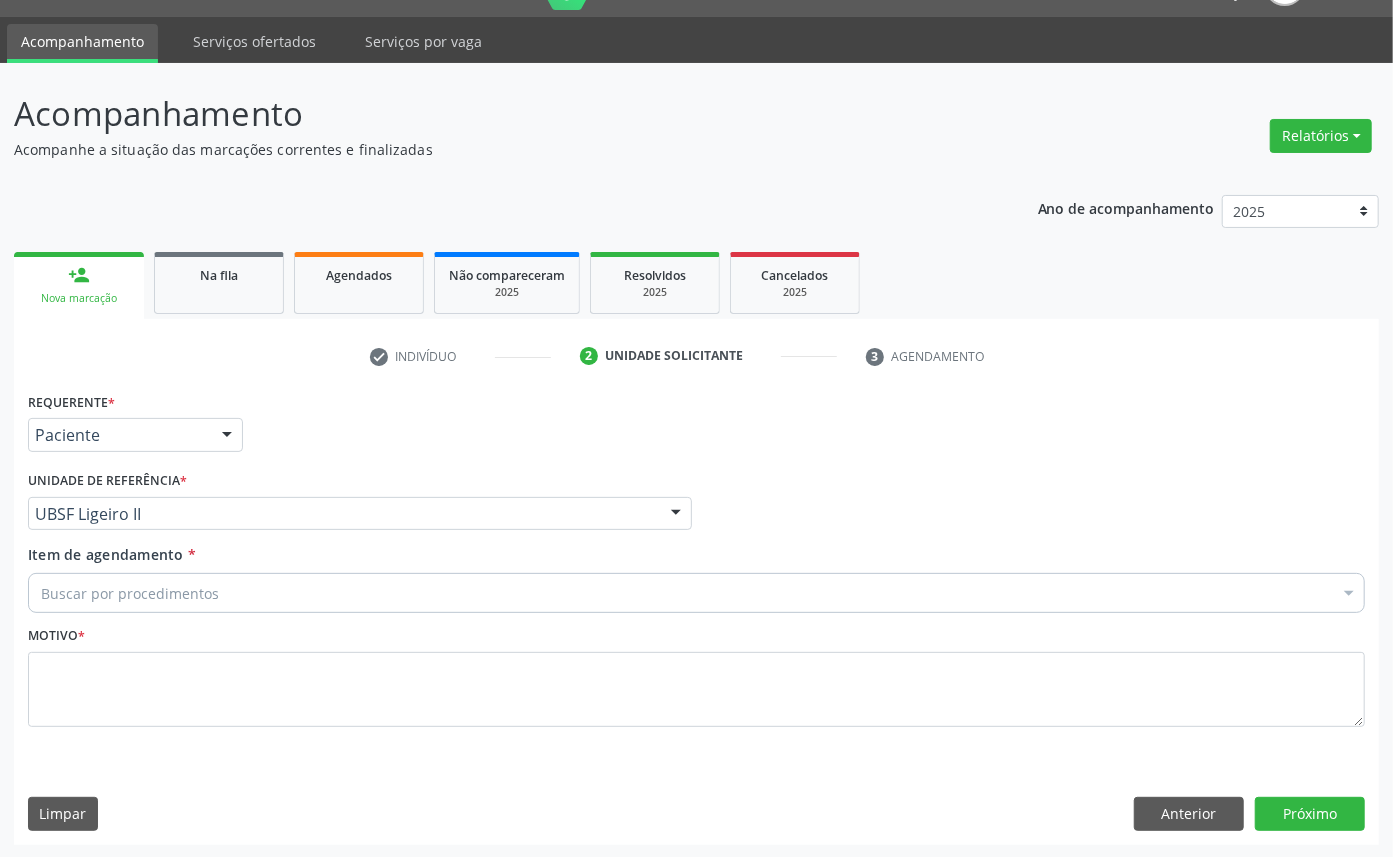 click on "Buscar por procedimentos" at bounding box center [696, 593] 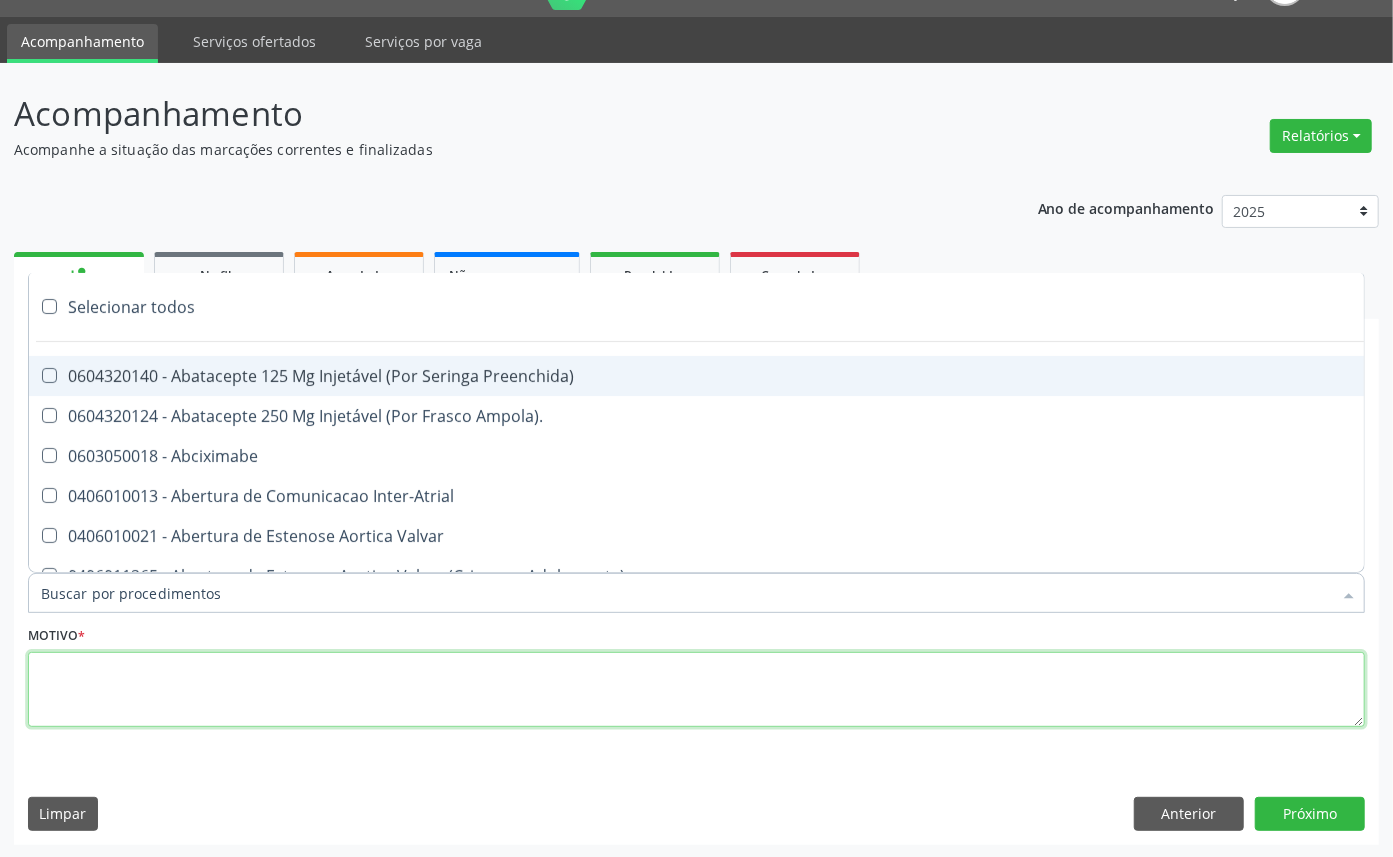 click at bounding box center [696, 690] 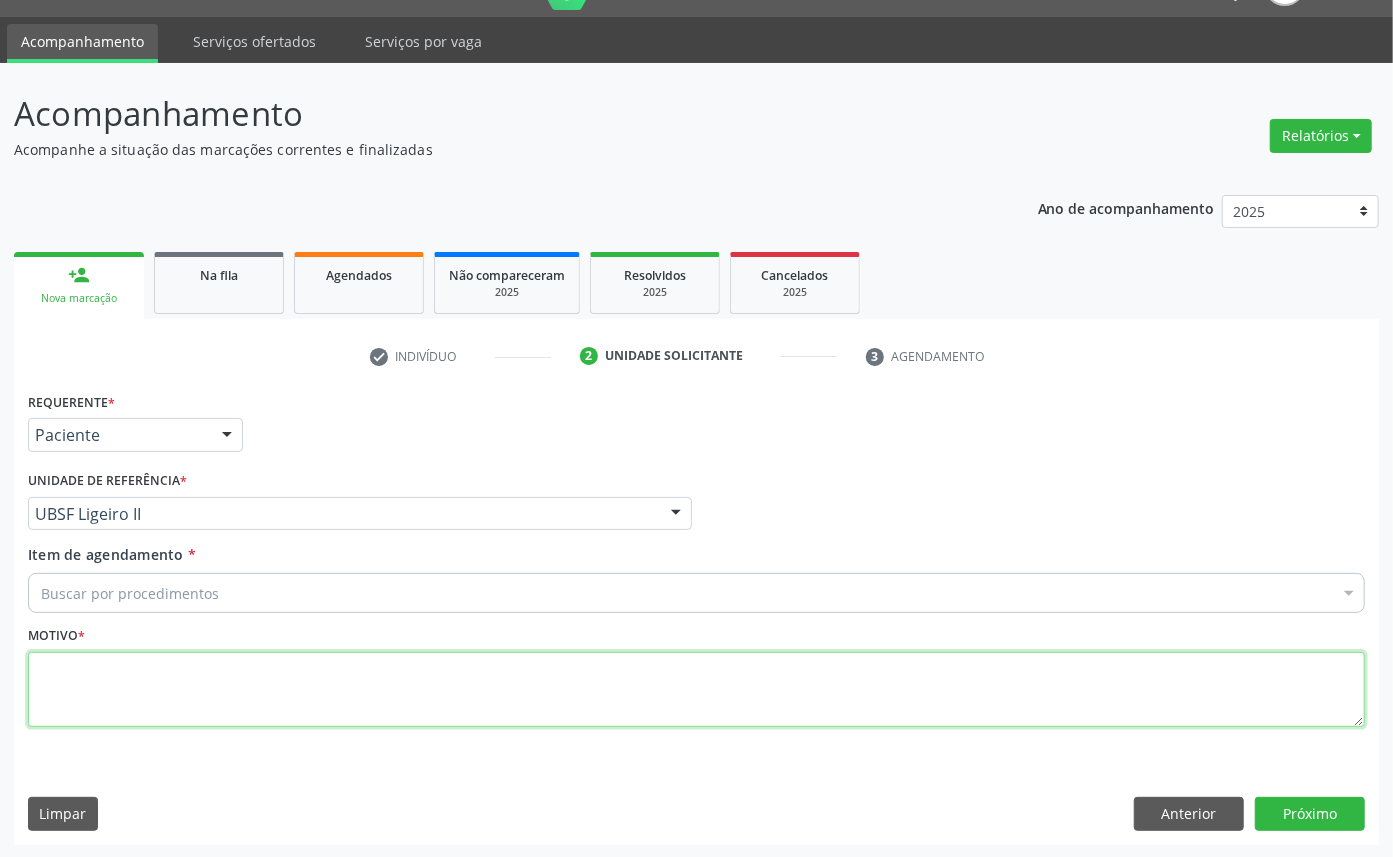 paste on "RETORNO 07/2025 (QUAL MÉDICO?)" 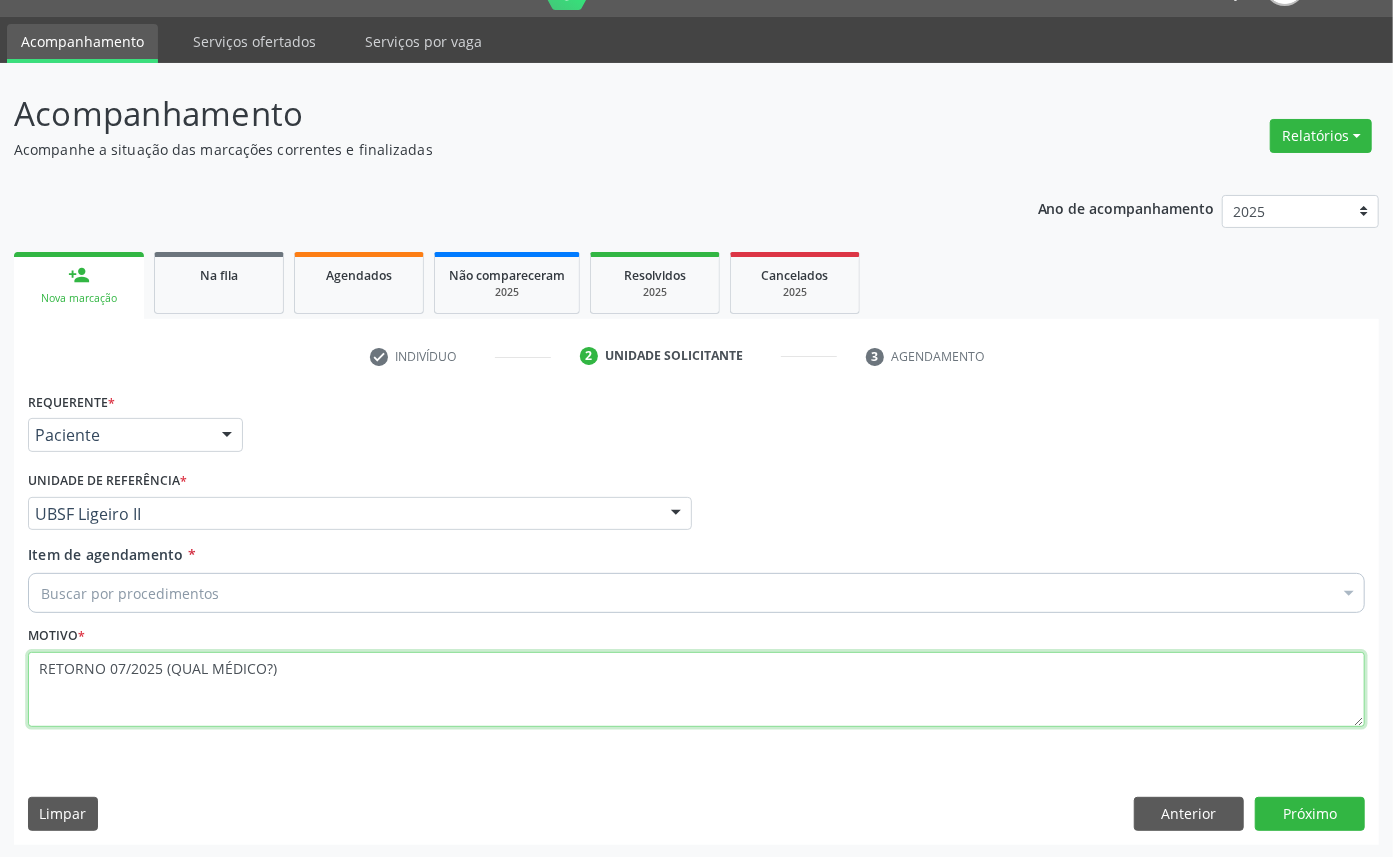 type on "RETORNO 07/2025 (QUAL MÉDICO?)" 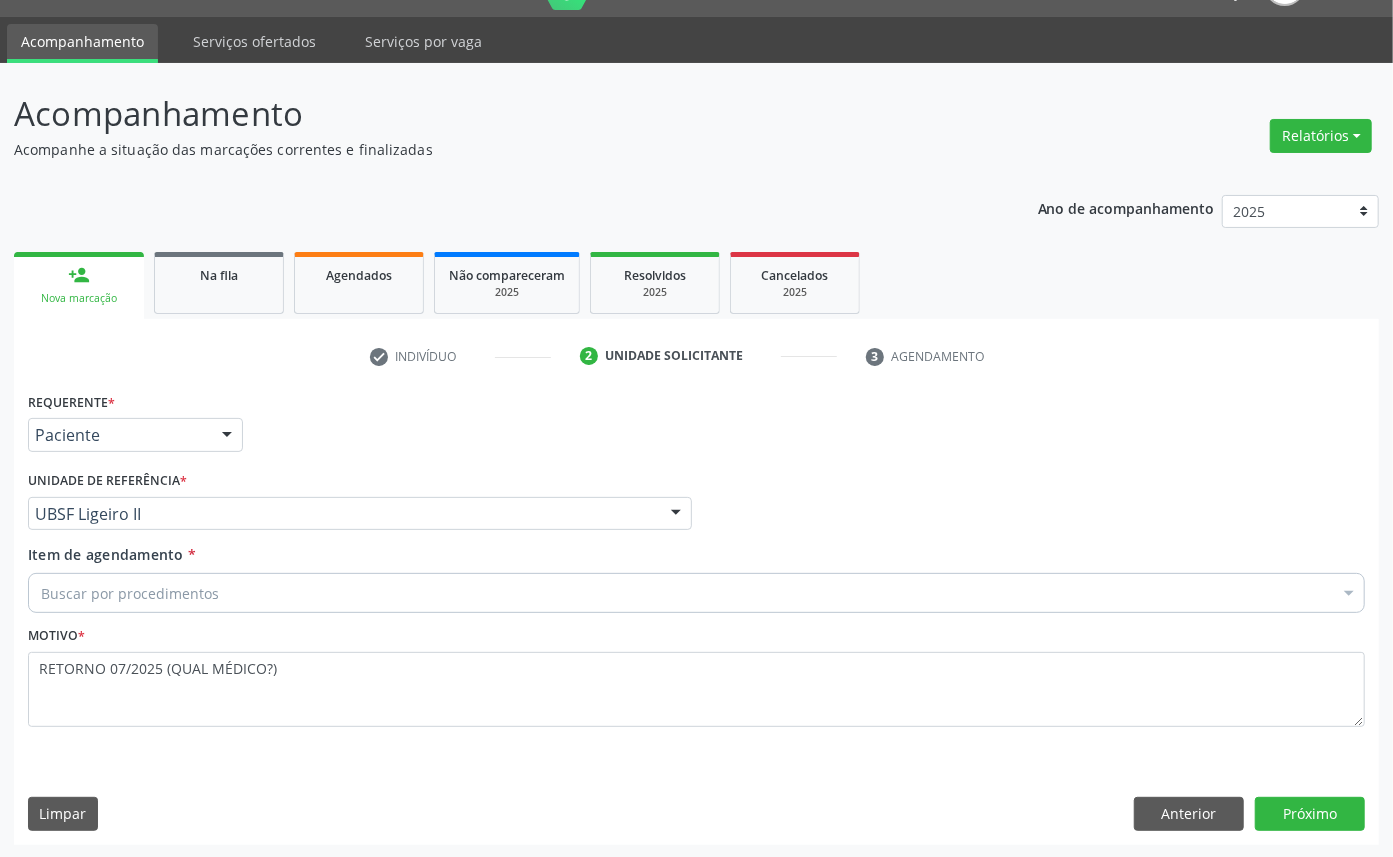 click on "Buscar por procedimentos" at bounding box center (696, 593) 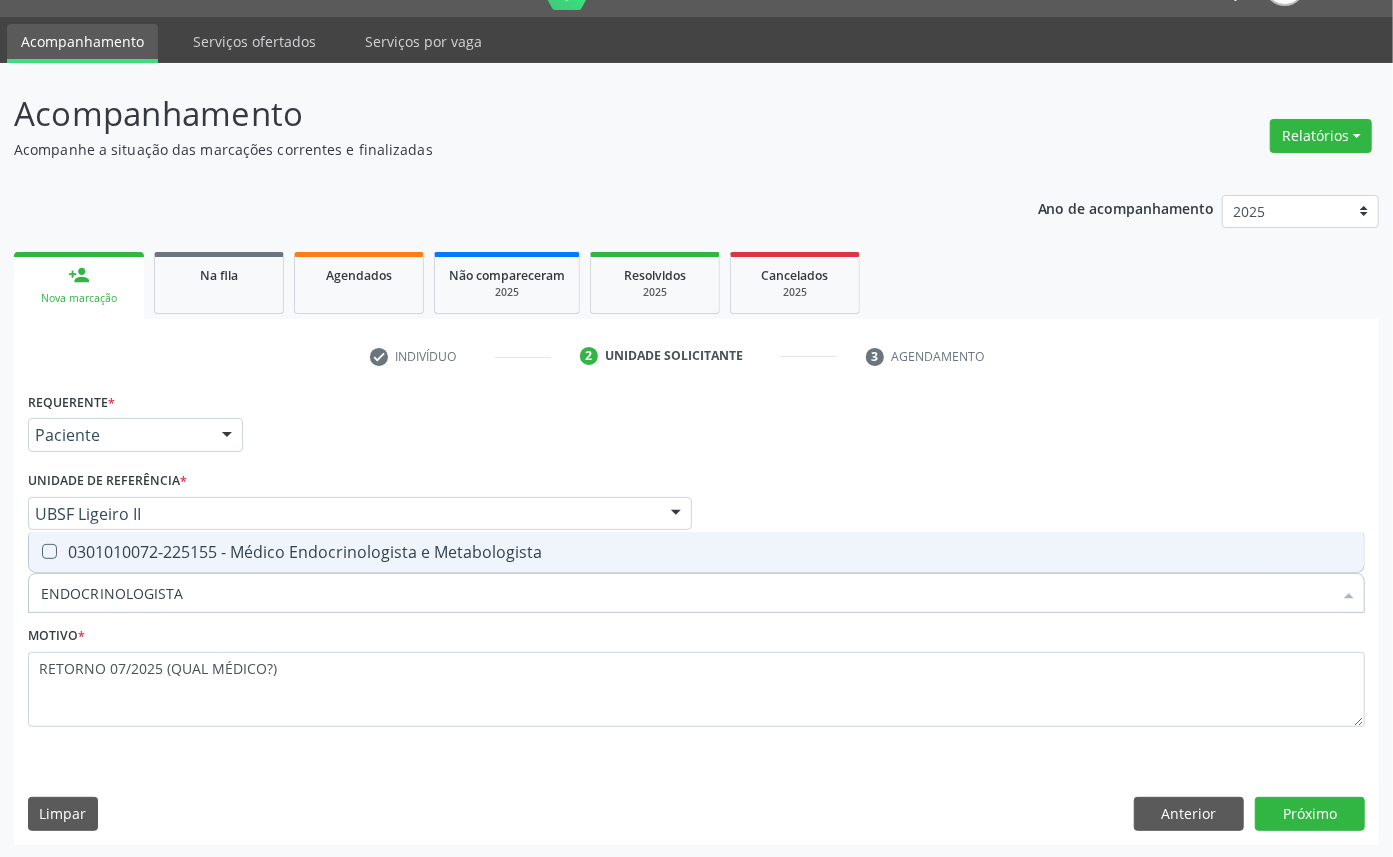 click on "0301010072-225155 - Médico Endocrinologista e Metabologista" at bounding box center [696, 552] 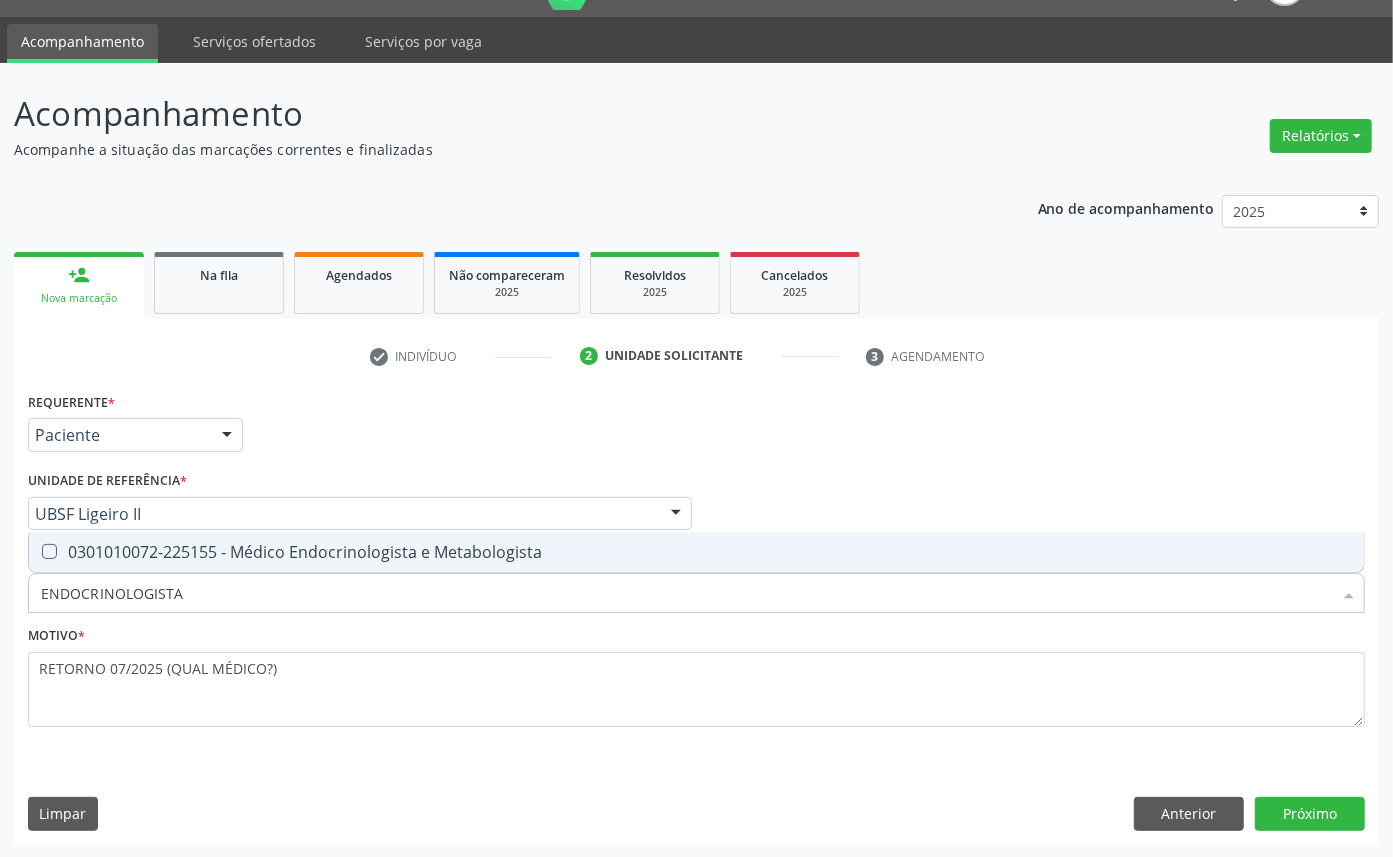 checkbox on "true" 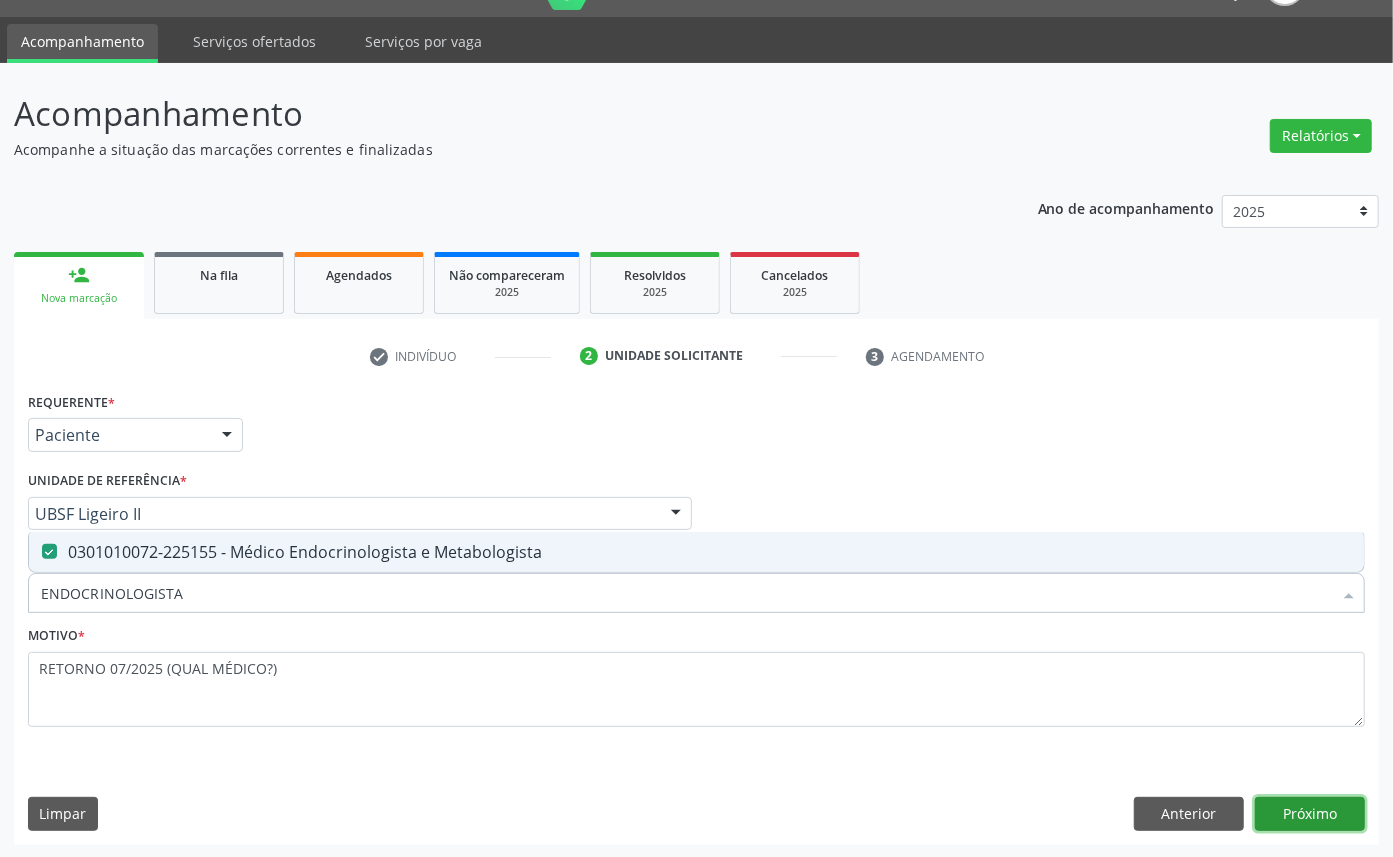 click on "Próximo" at bounding box center (1310, 814) 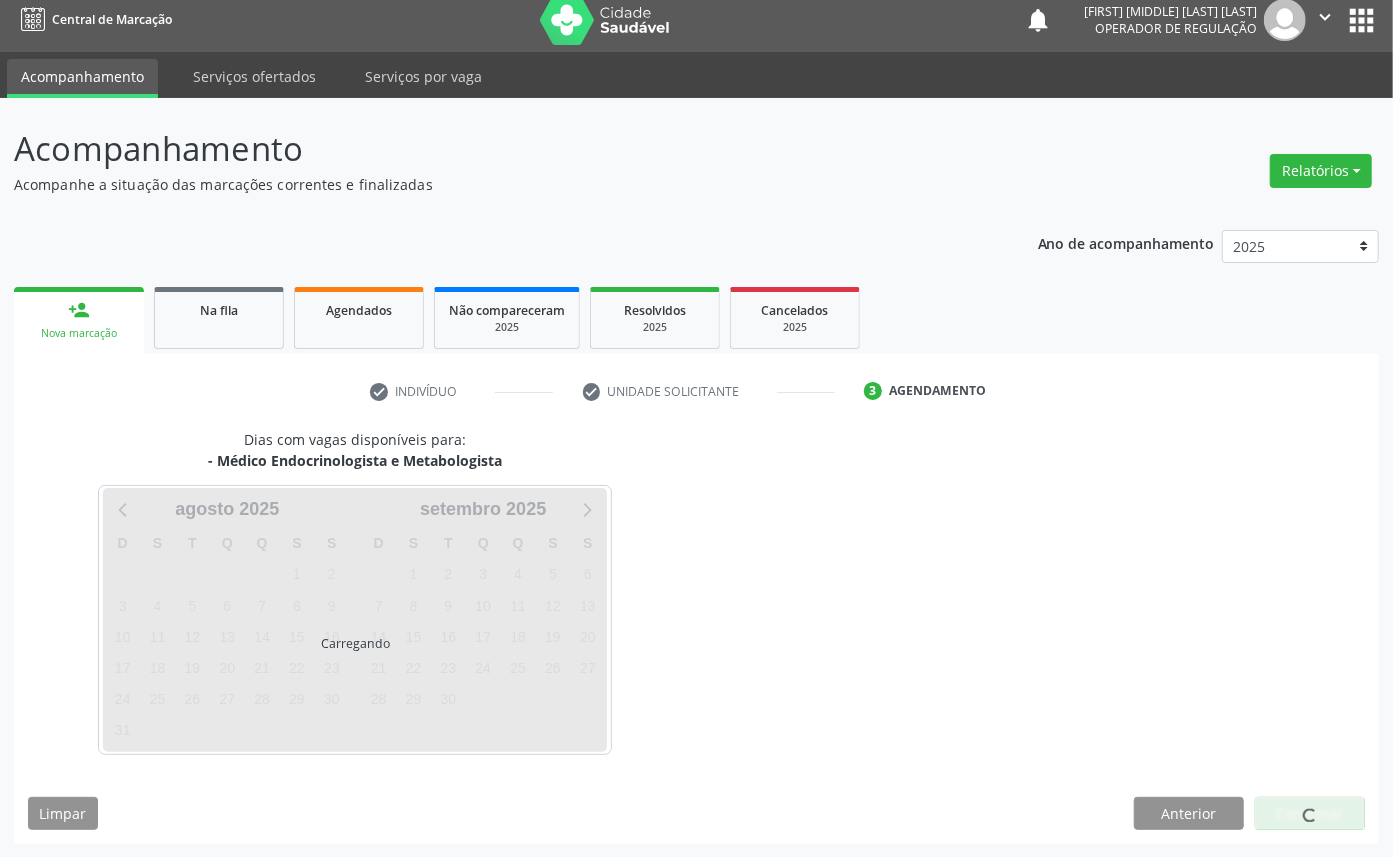 scroll, scrollTop: 47, scrollLeft: 0, axis: vertical 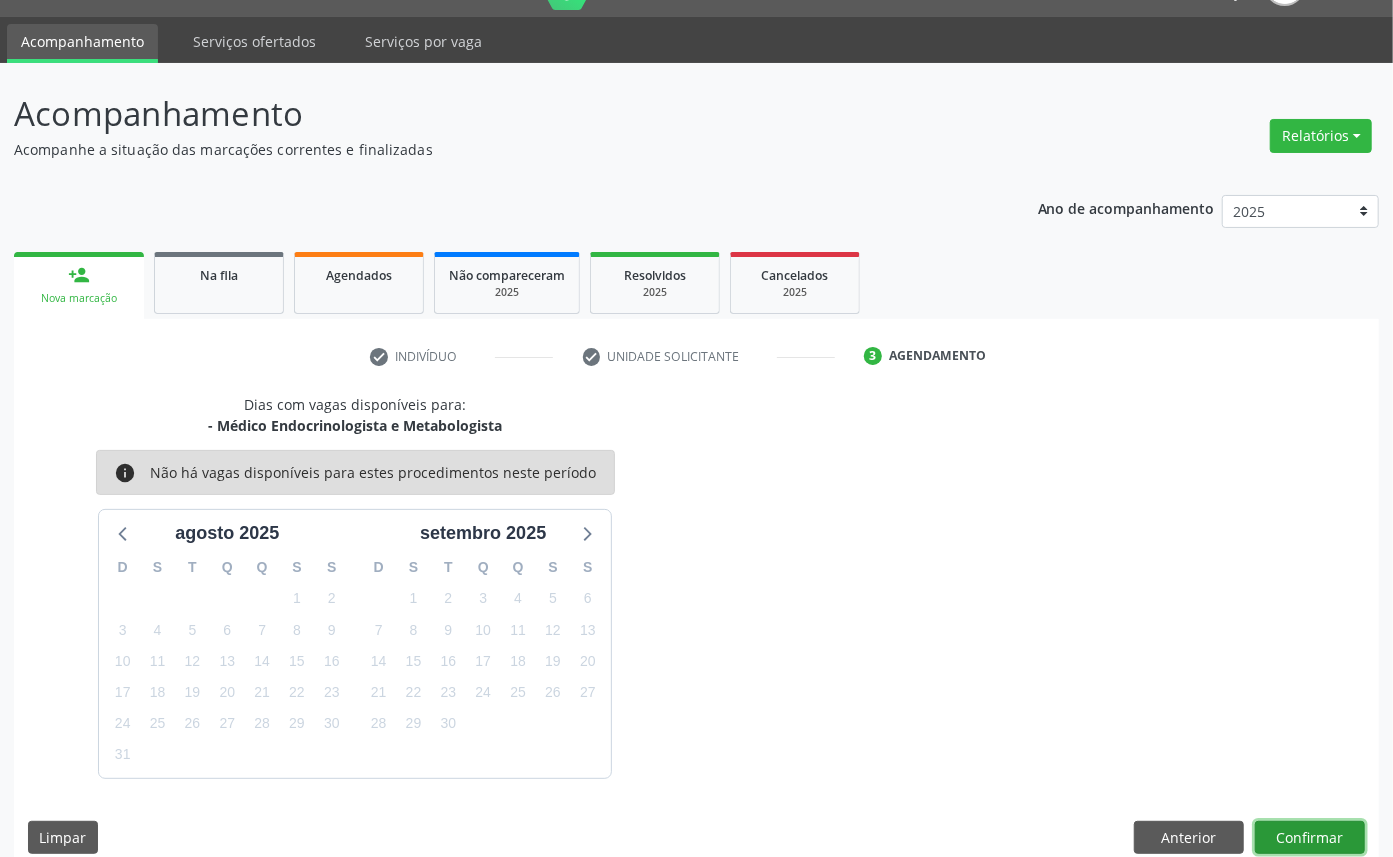 click on "Confirmar" at bounding box center (1310, 838) 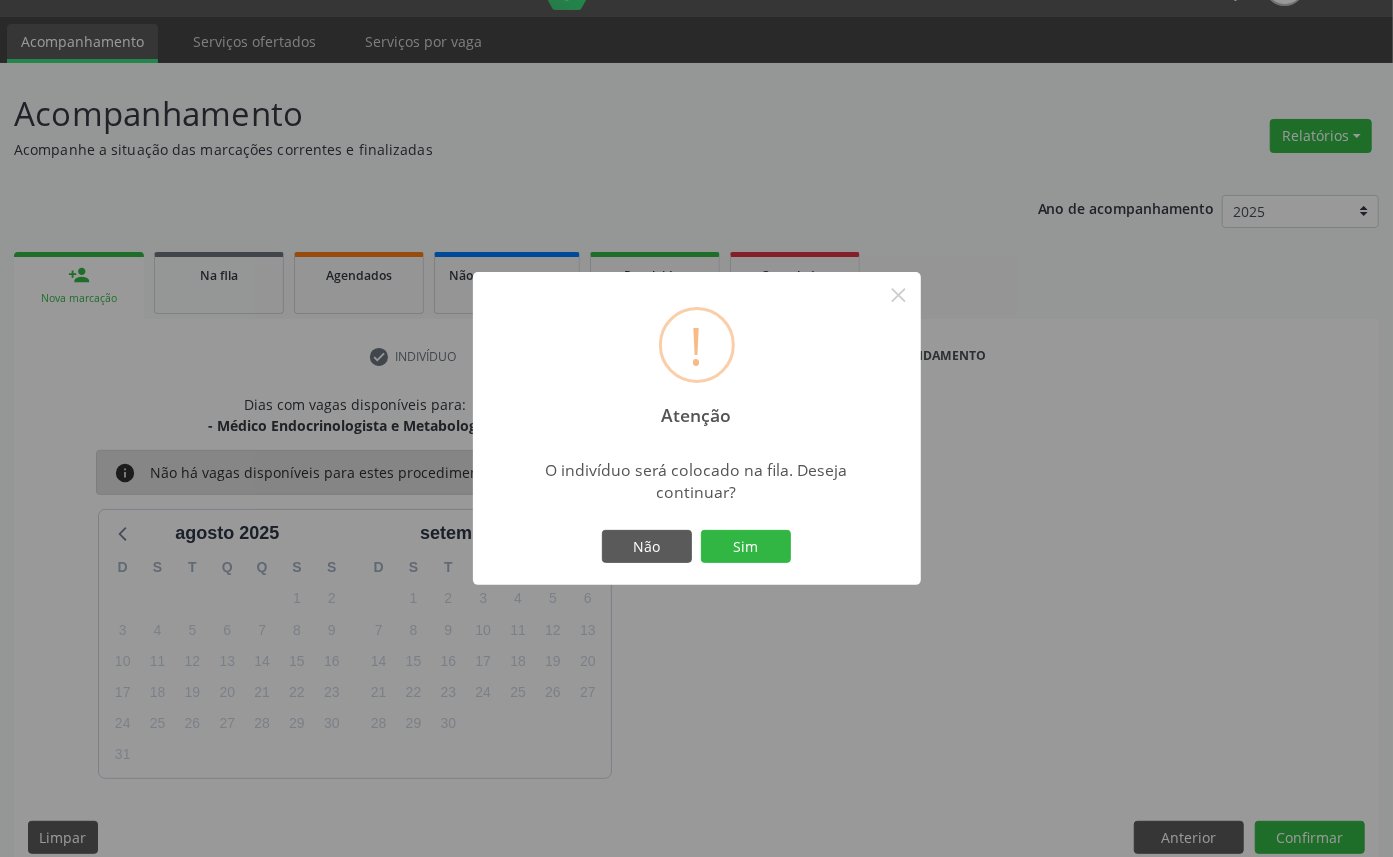 type 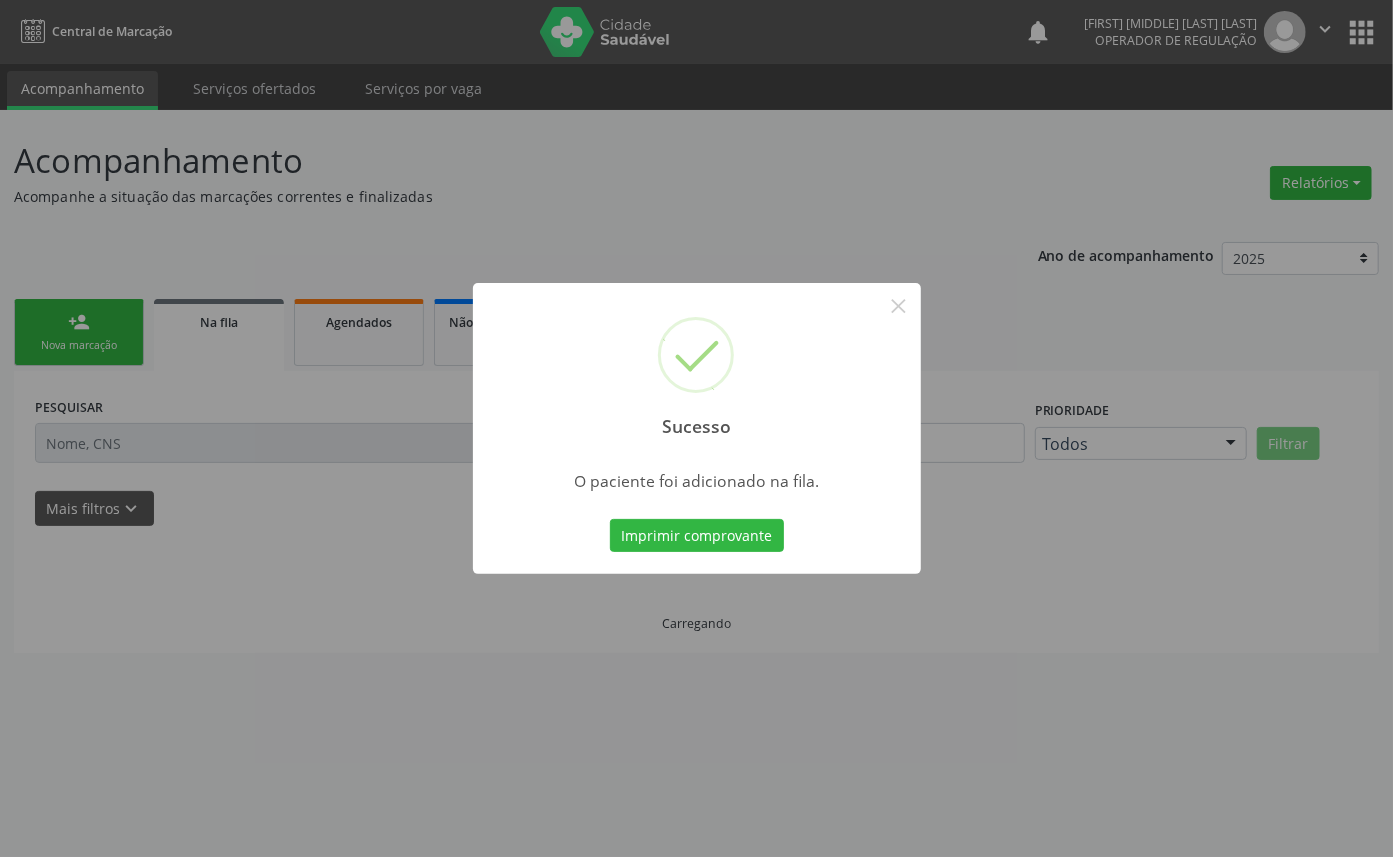 scroll, scrollTop: 0, scrollLeft: 0, axis: both 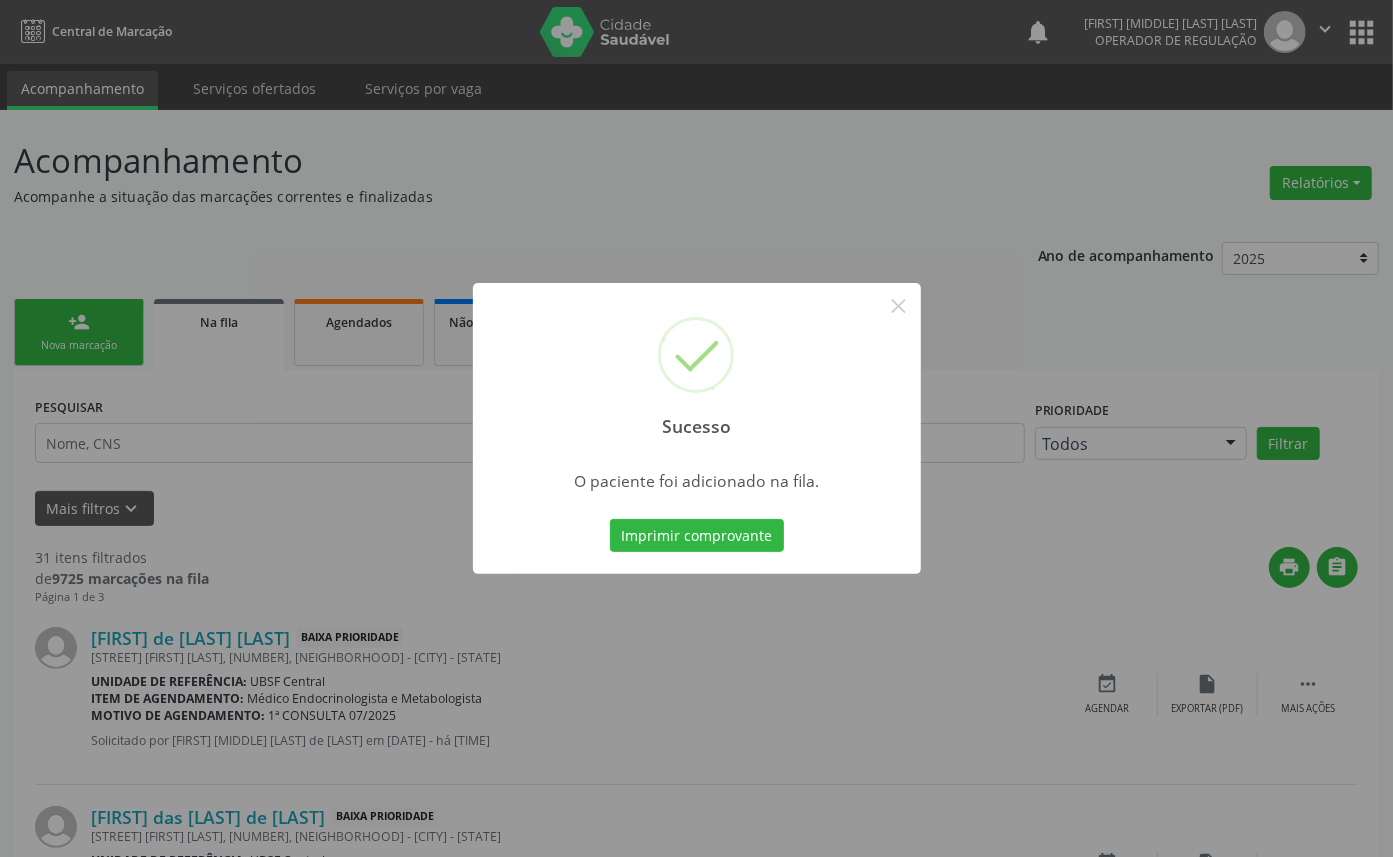 type 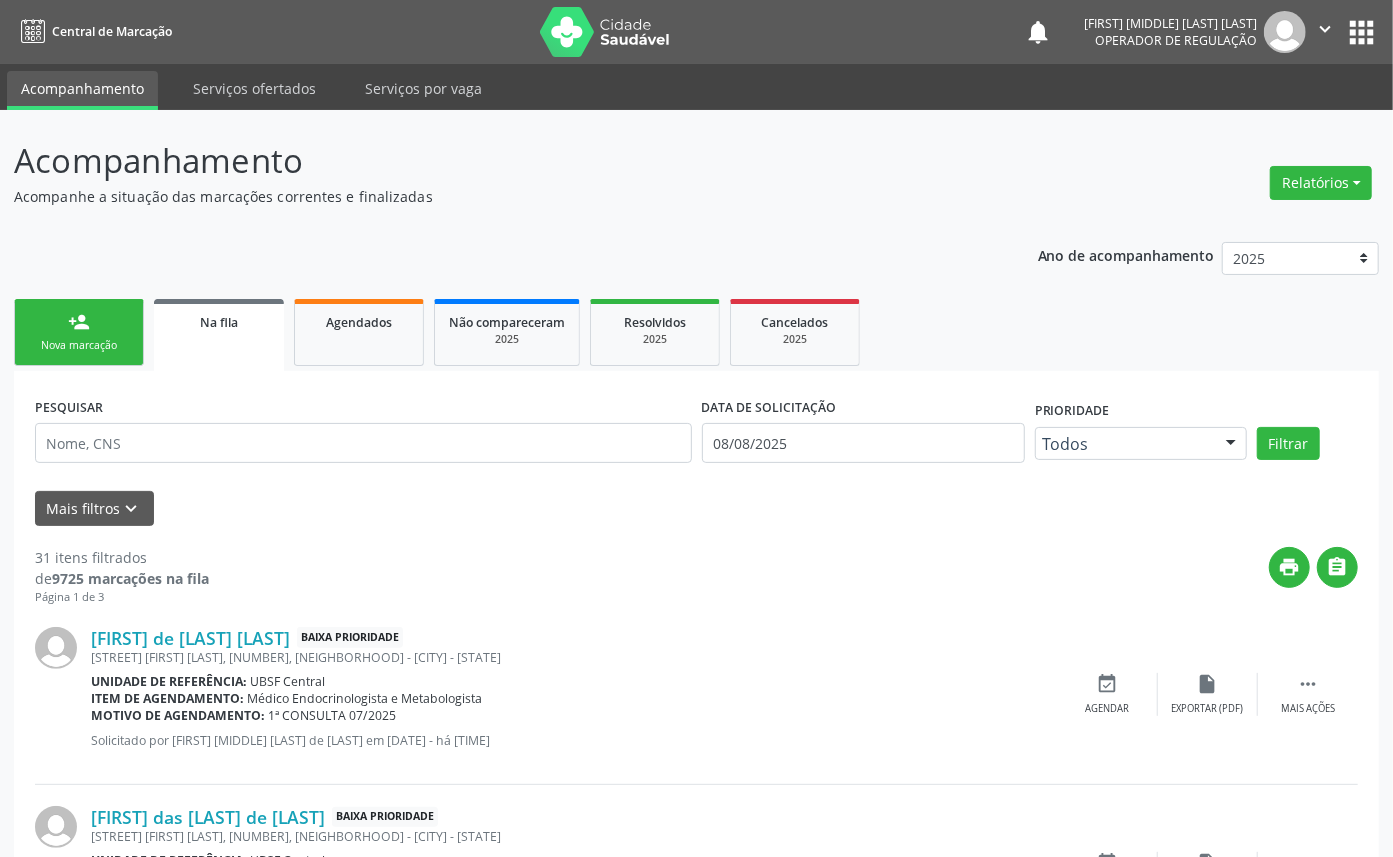 click on "Nova marcação" at bounding box center [79, 345] 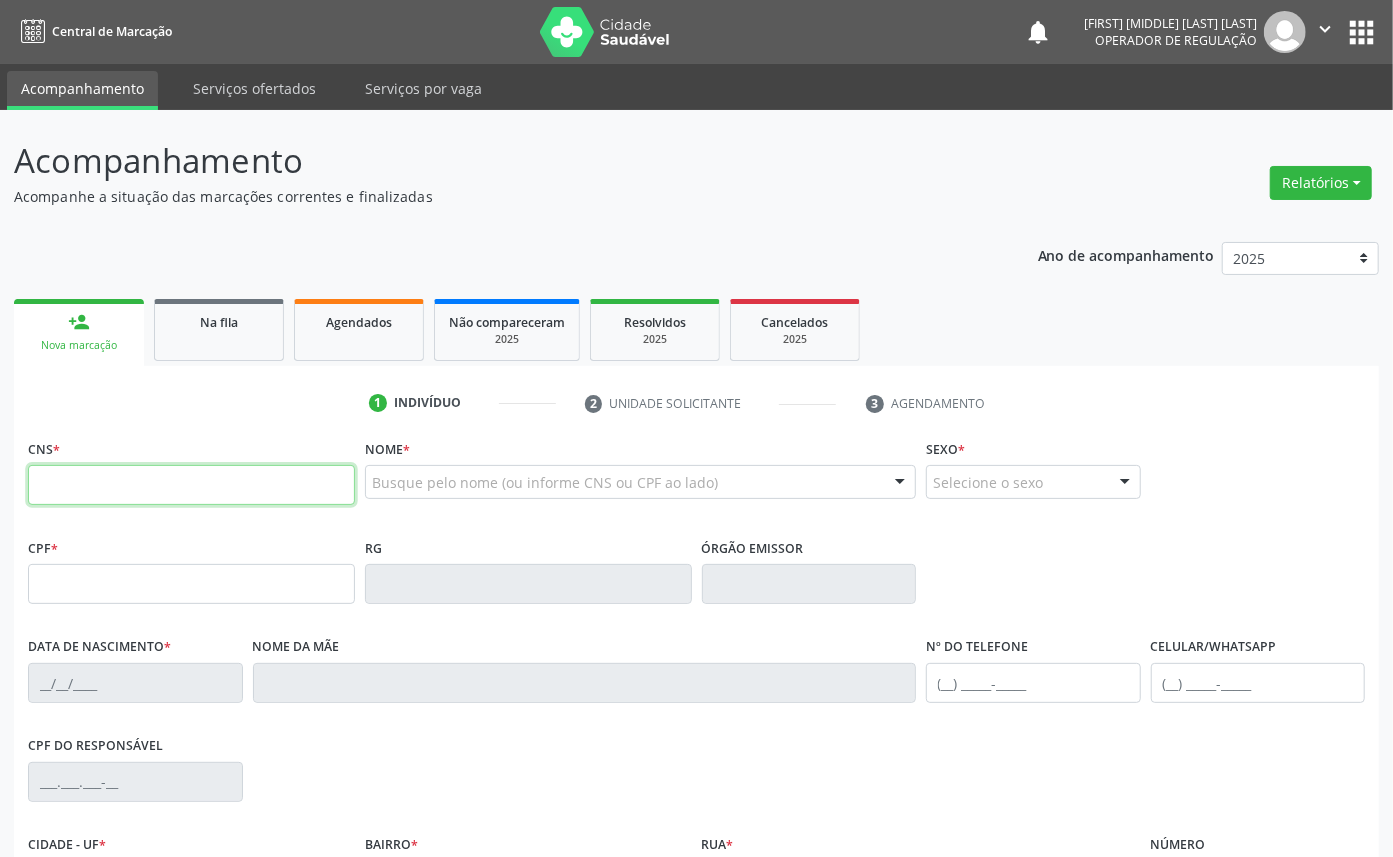 click at bounding box center [191, 485] 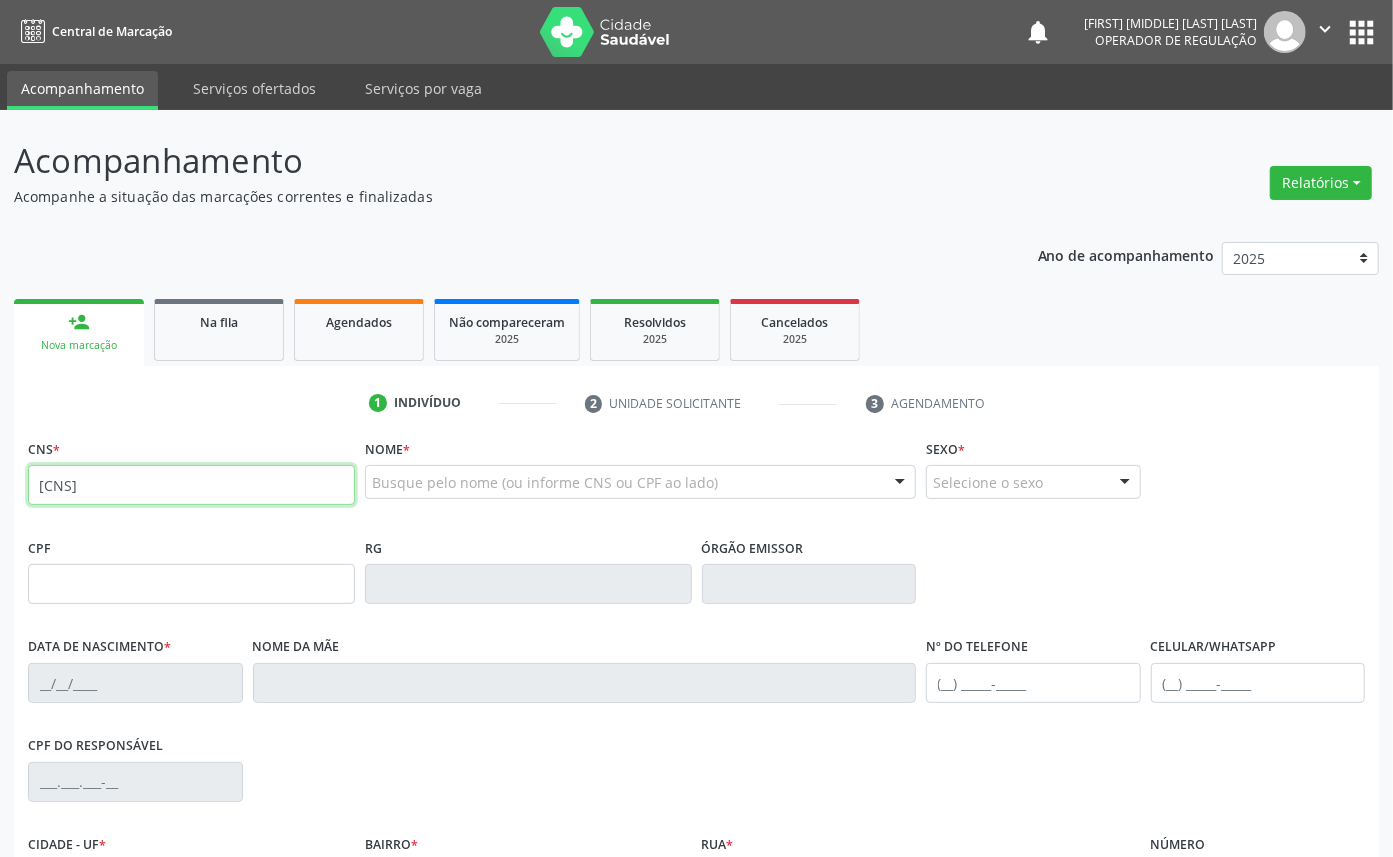 type on "708 2011 0738 1248" 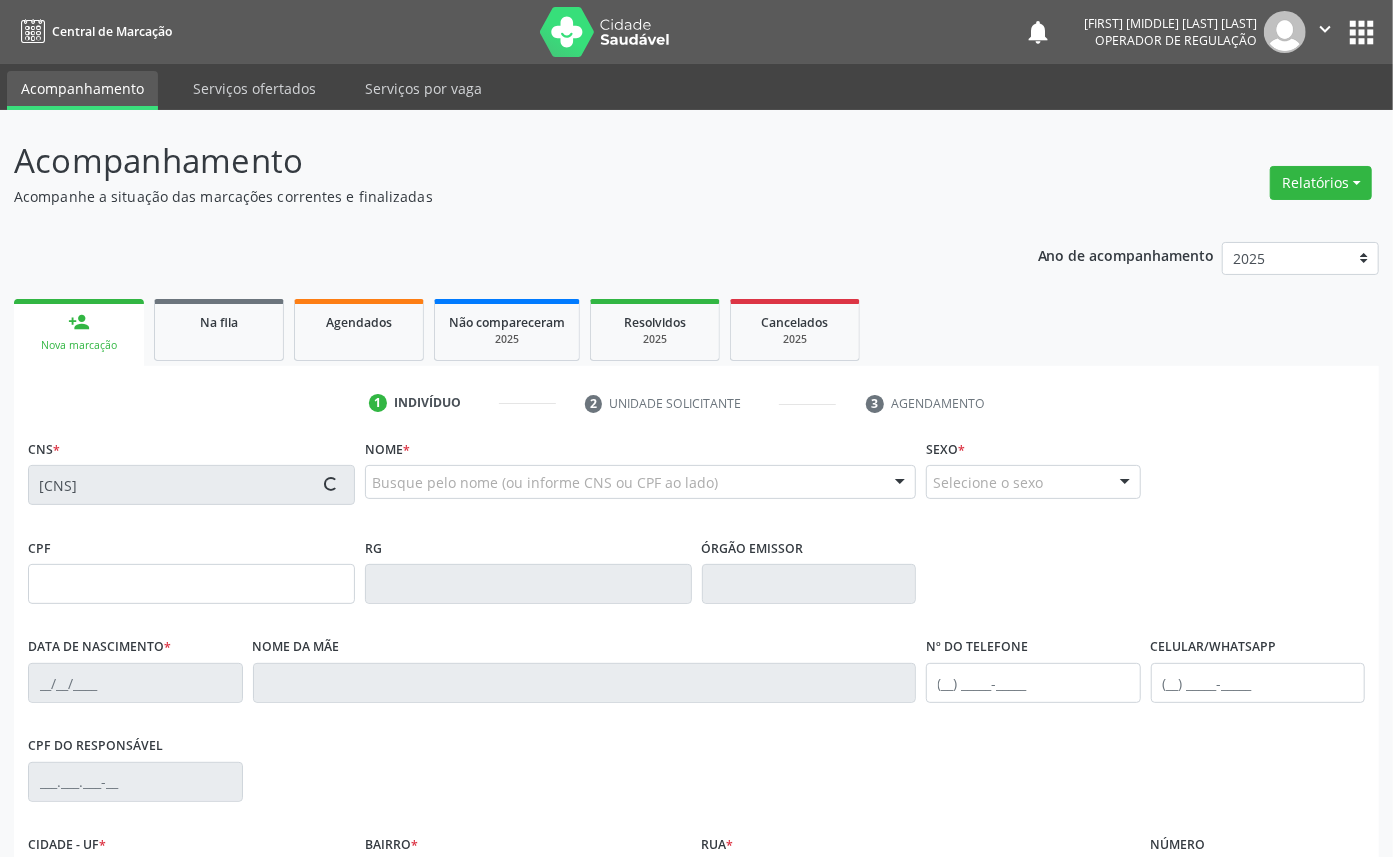 type on "071.674.924-69" 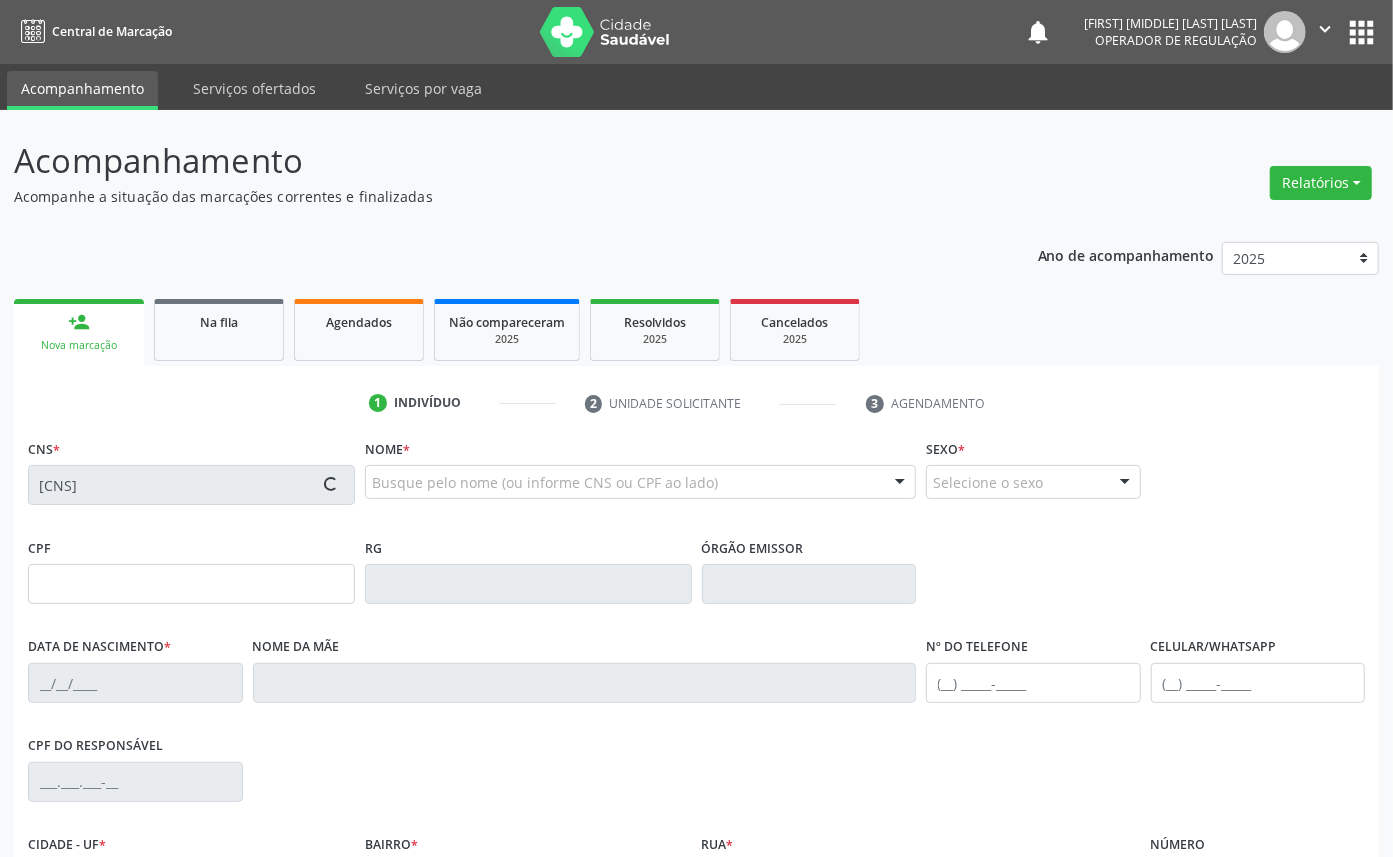 type on "04/11/1986" 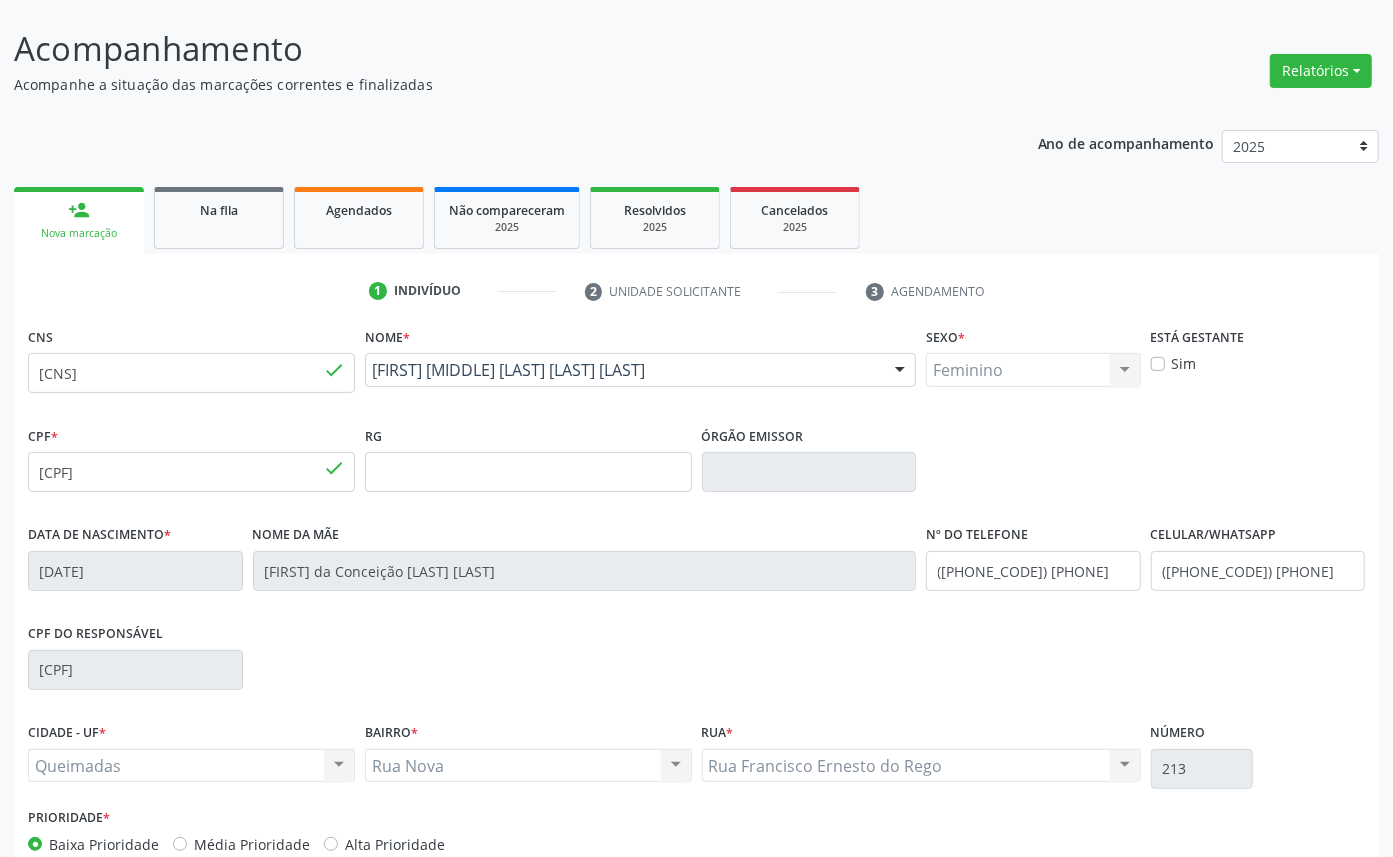 scroll, scrollTop: 225, scrollLeft: 0, axis: vertical 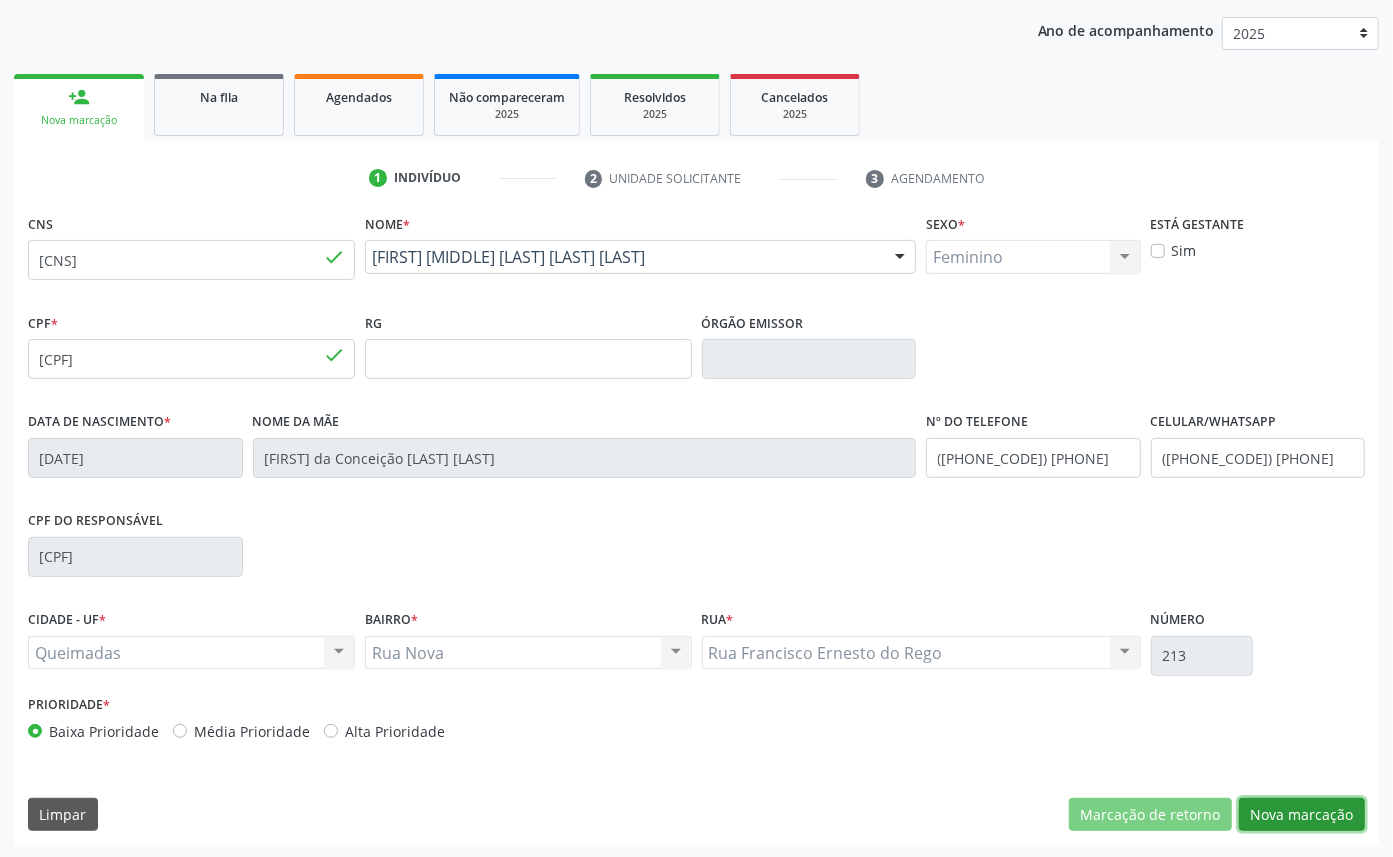 click on "Nova marcação" at bounding box center [1302, 815] 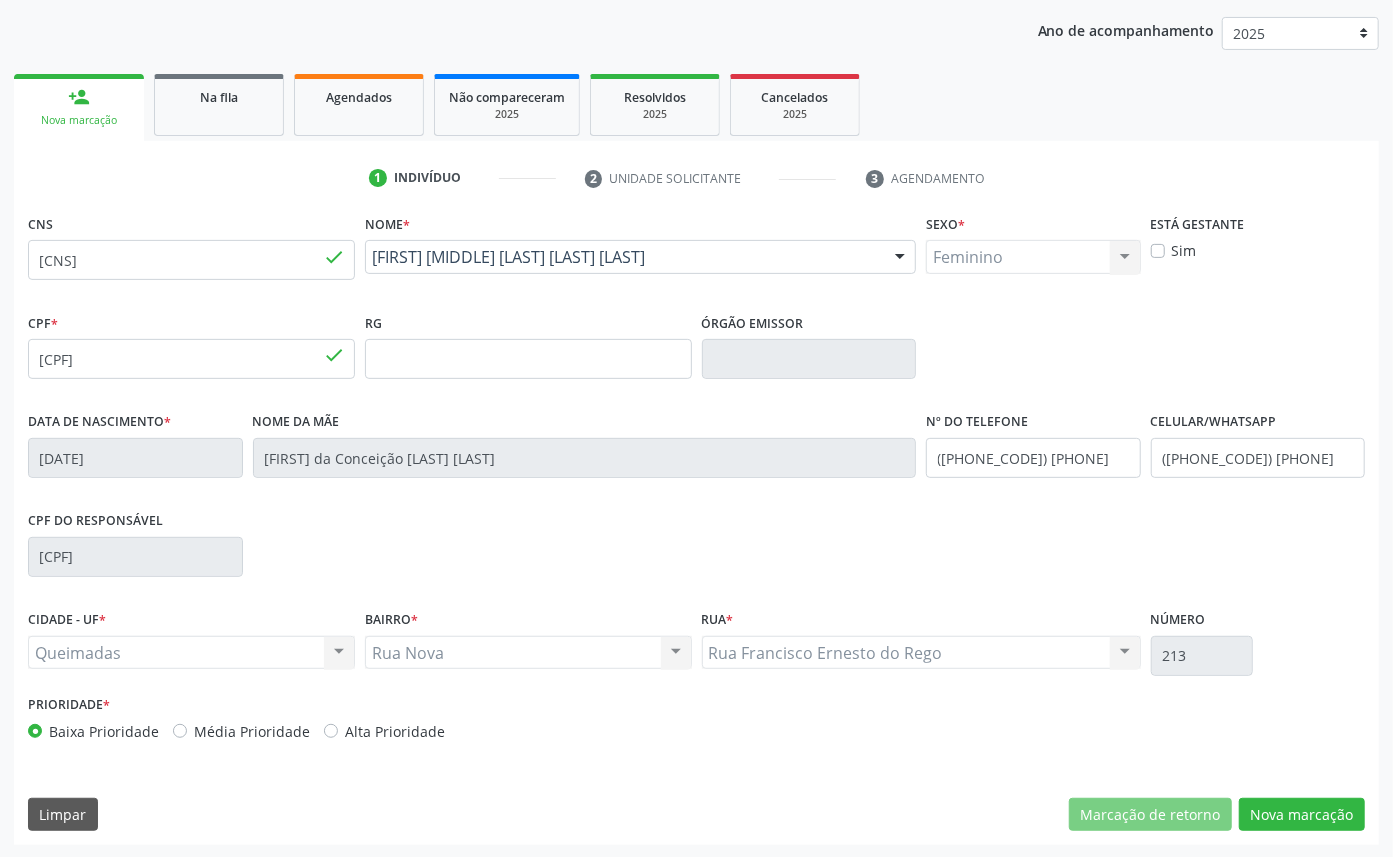 scroll, scrollTop: 47, scrollLeft: 0, axis: vertical 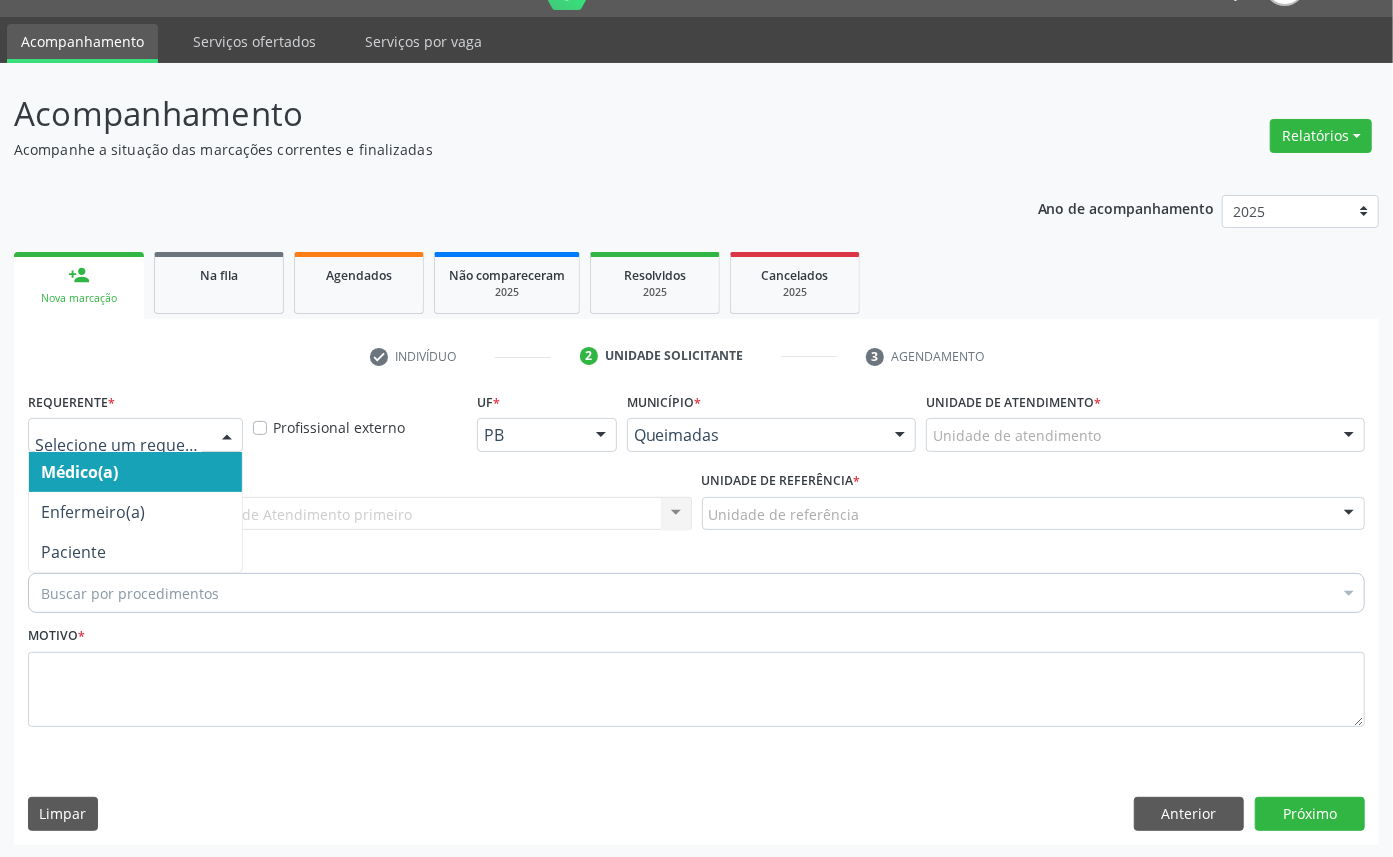 drag, startPoint x: 107, startPoint y: 430, endPoint x: 98, endPoint y: 537, distance: 107.37784 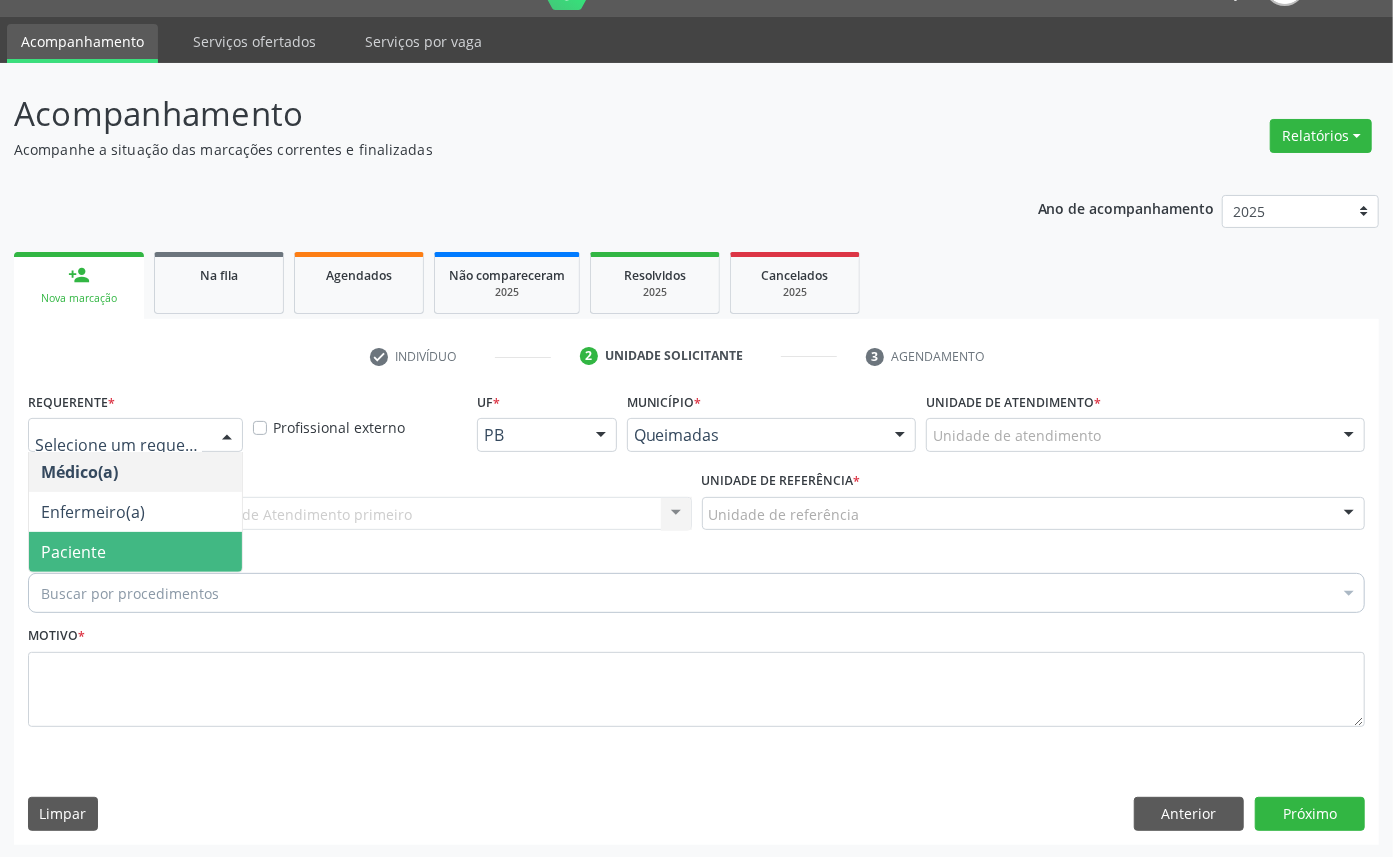 click on "Paciente" at bounding box center [73, 552] 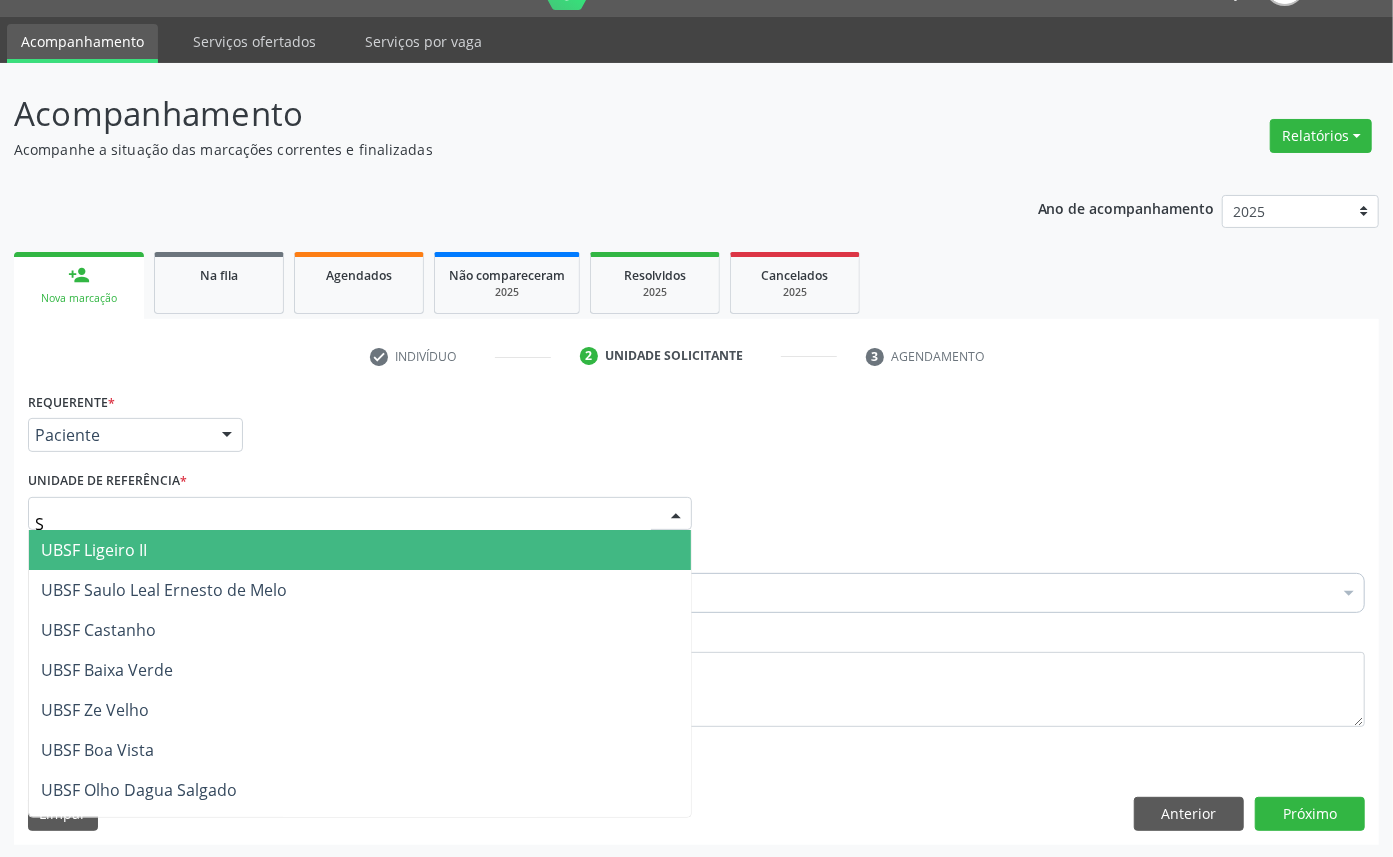 type on "SA" 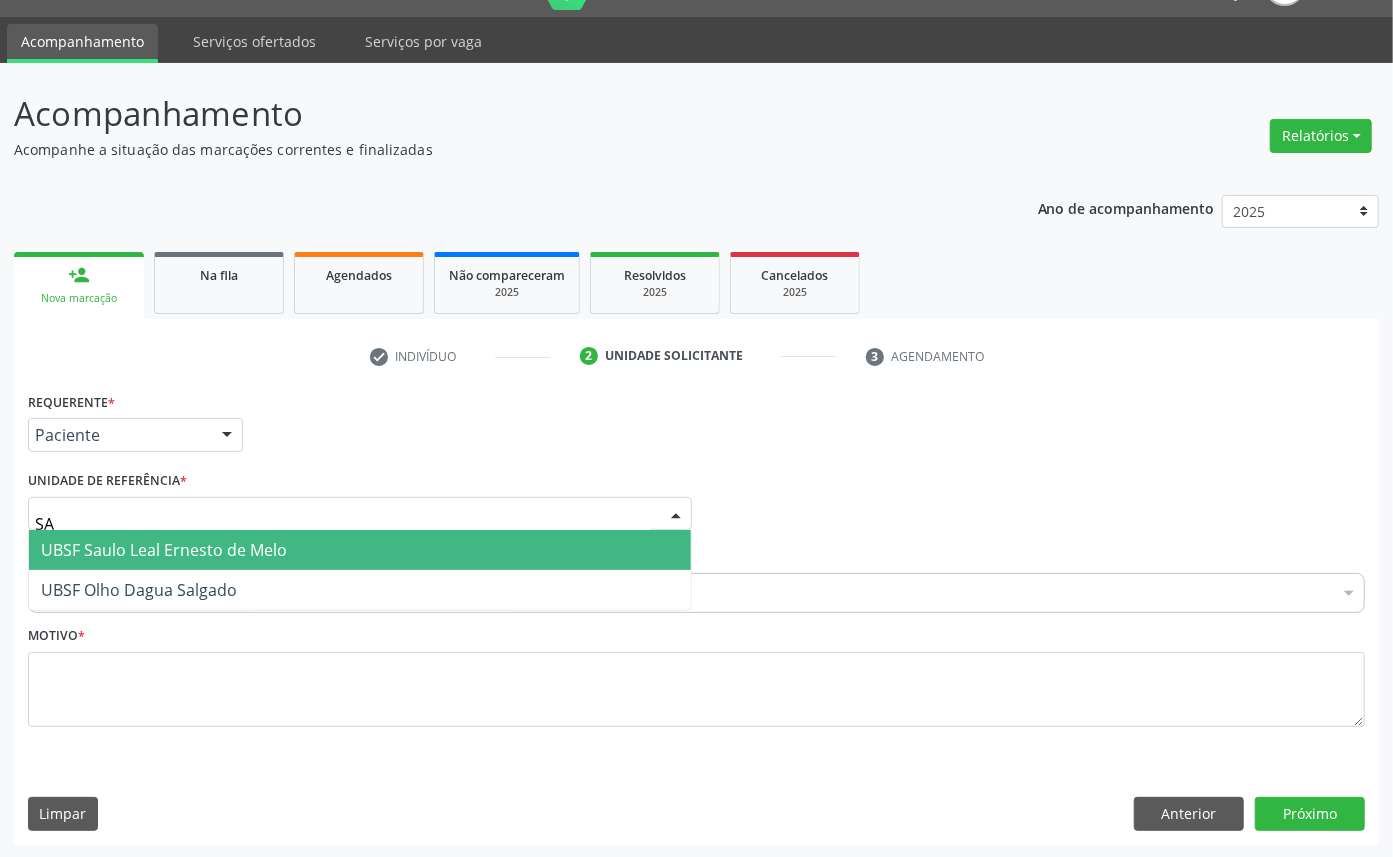 click on "UBSF Saulo Leal Ernesto de Melo" at bounding box center (164, 550) 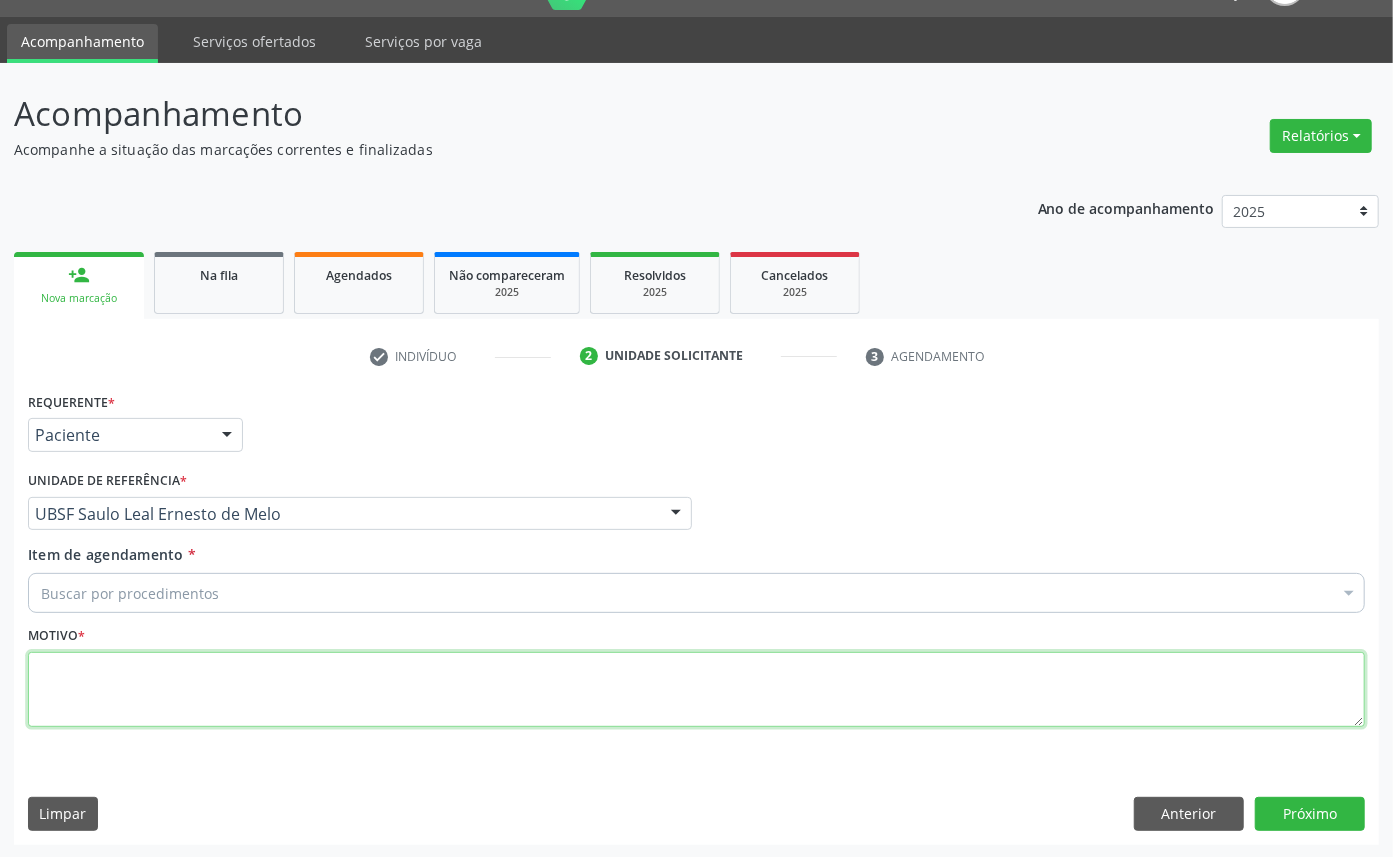 click at bounding box center [696, 690] 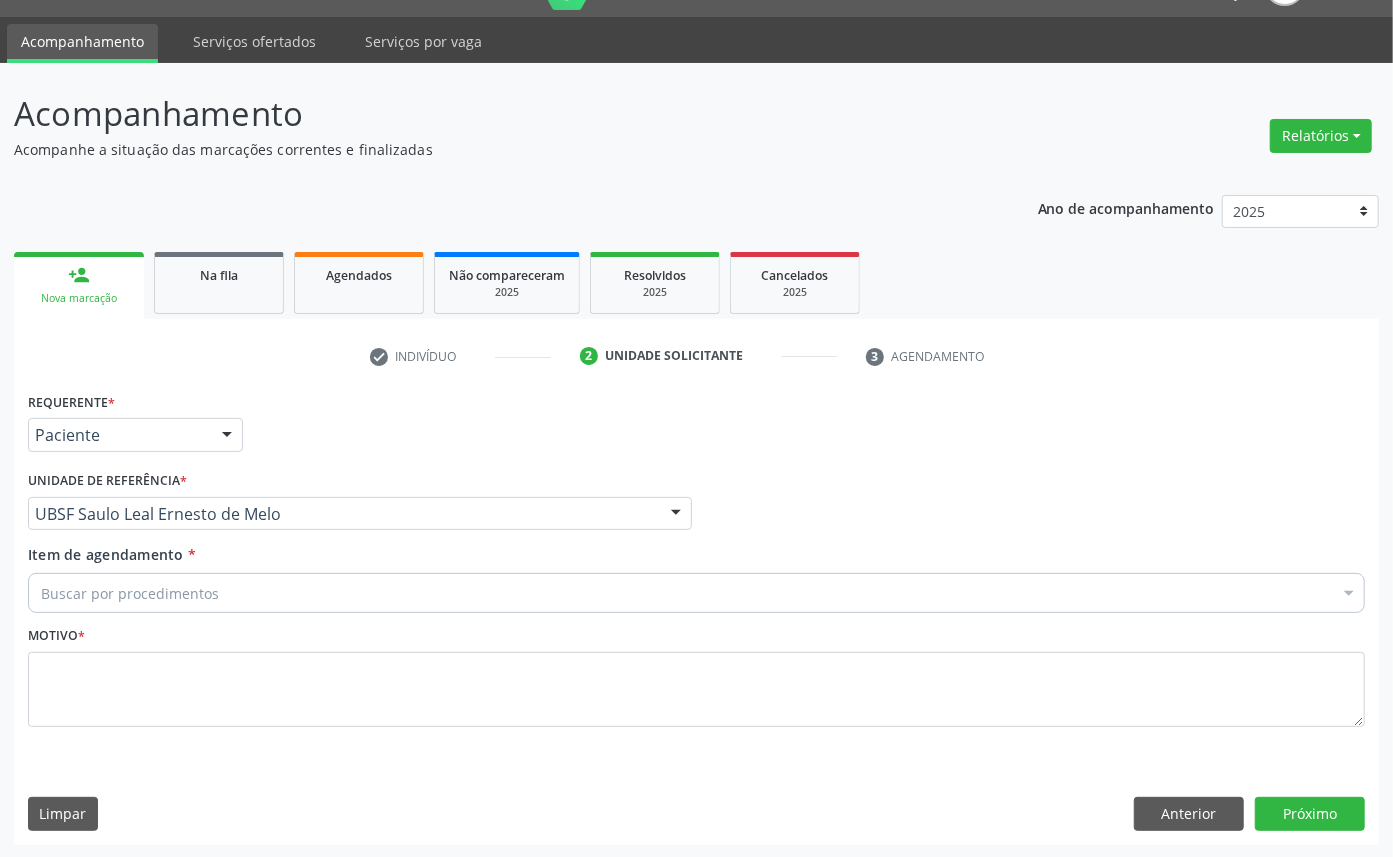 paste on "ENDOCRINOLOGISTA" 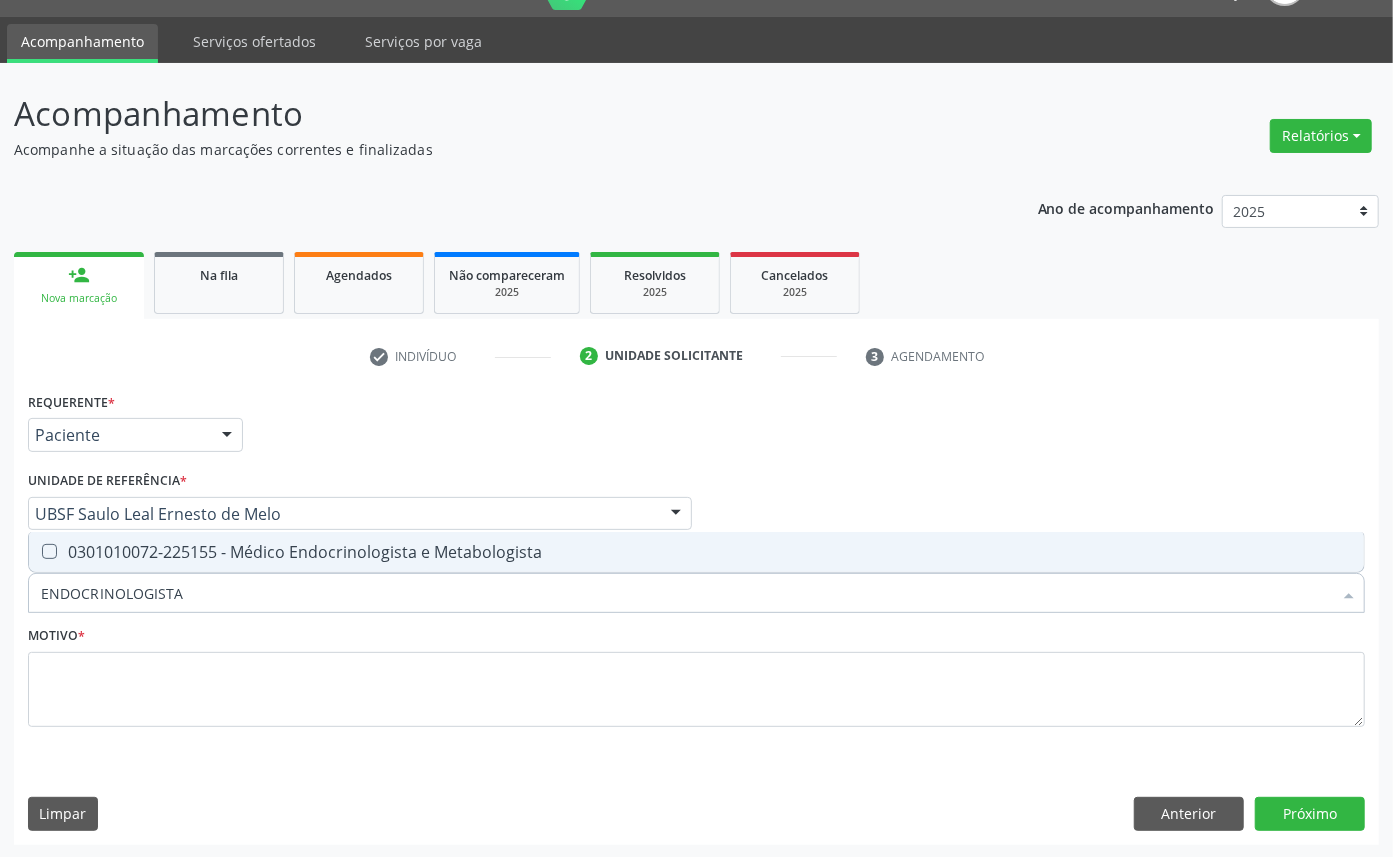click on "0301010072-225155 - Médico Endocrinologista e Metabologista" at bounding box center (696, 552) 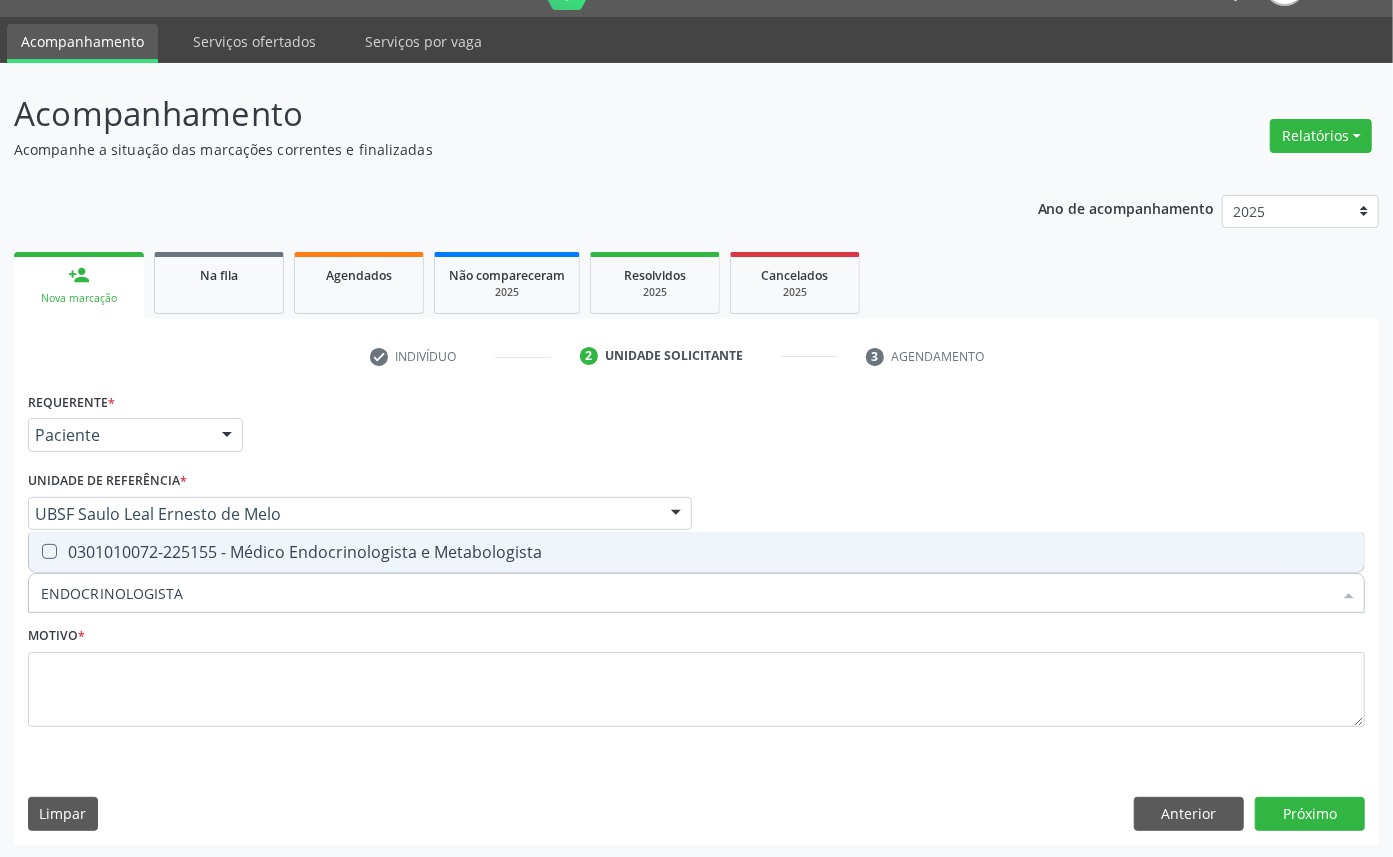 checkbox on "true" 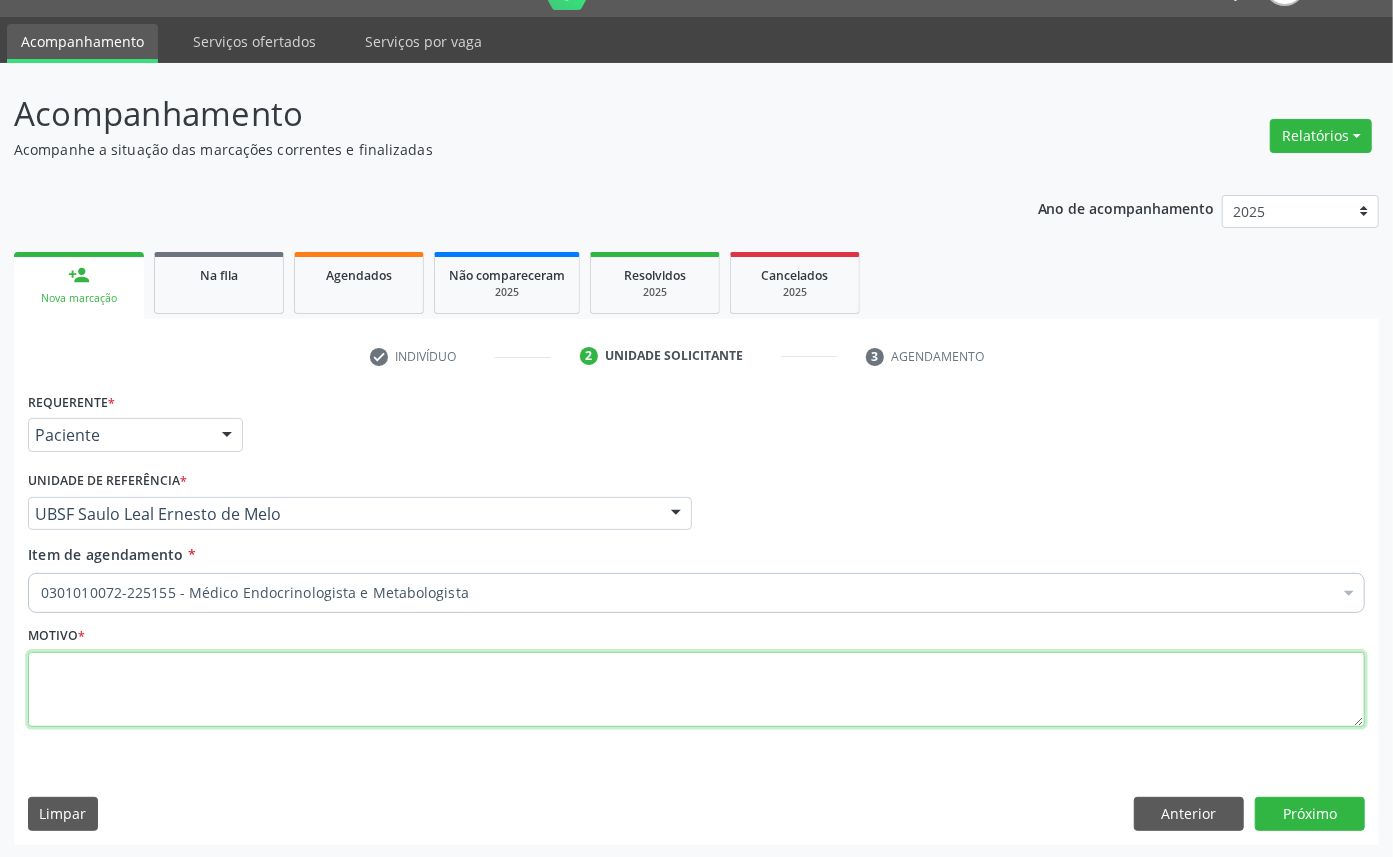 click at bounding box center (696, 690) 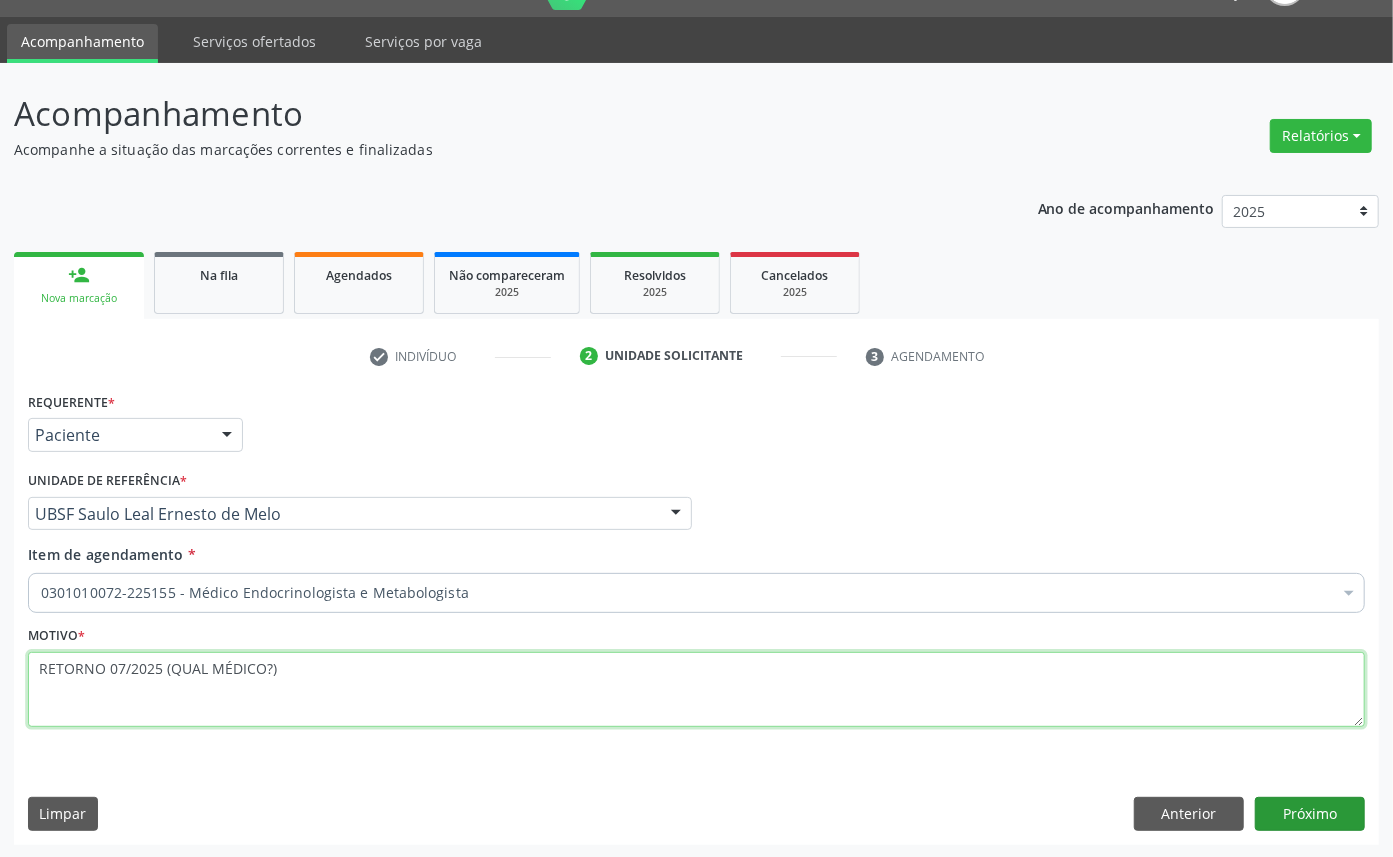 type on "RETORNO 07/2025 (QUAL MÉDICO?)" 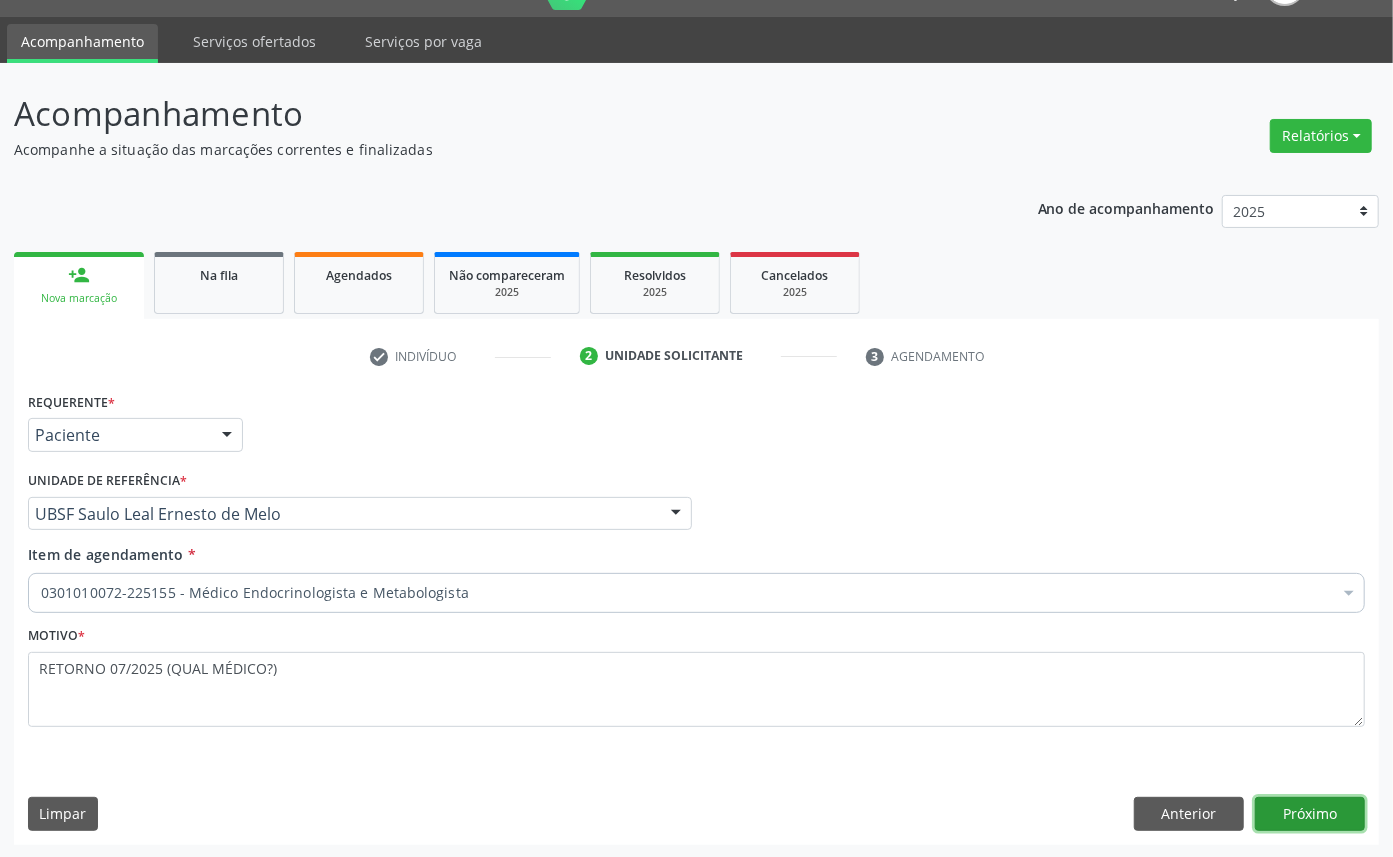 click on "Próximo" at bounding box center [1310, 814] 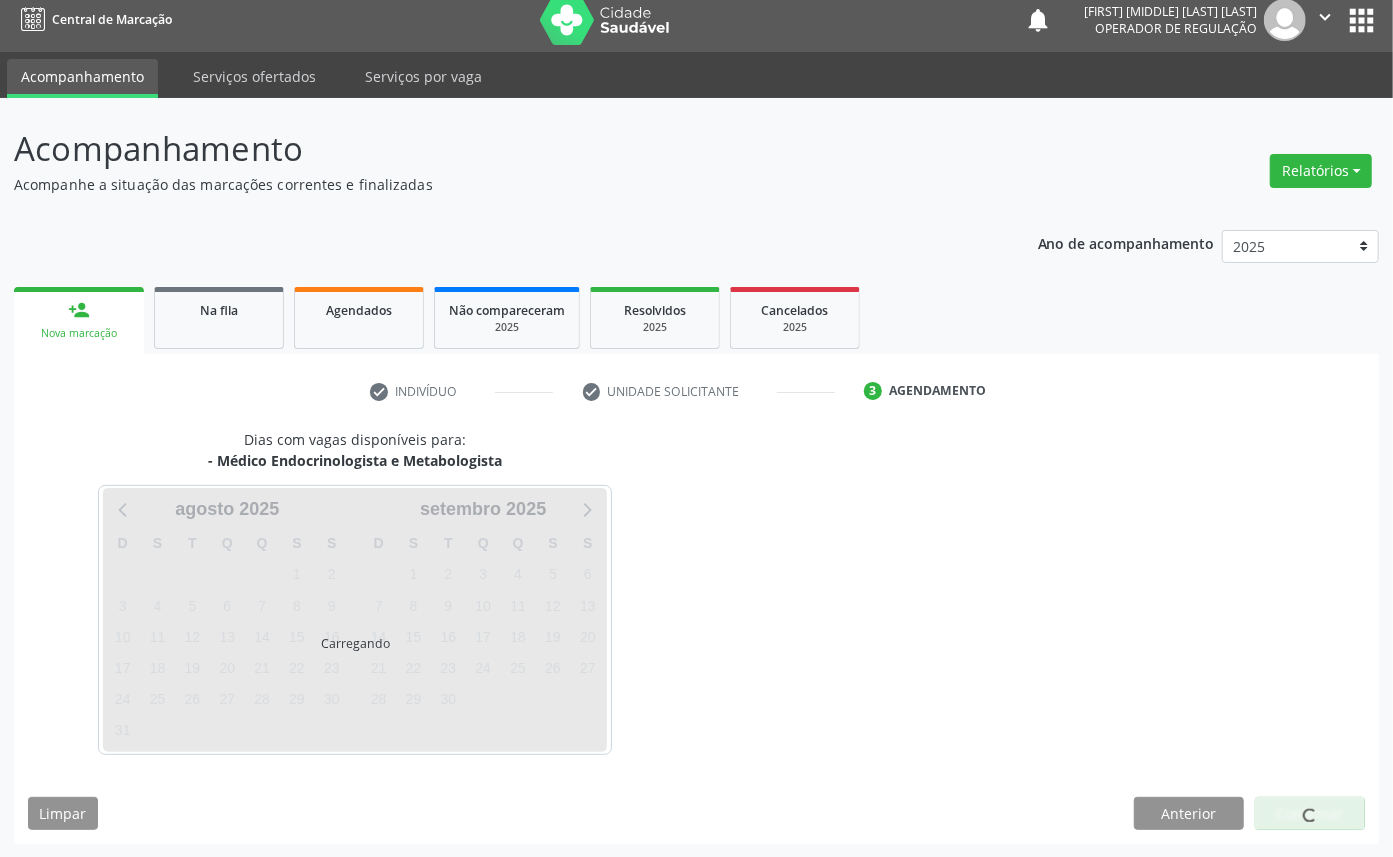 scroll, scrollTop: 47, scrollLeft: 0, axis: vertical 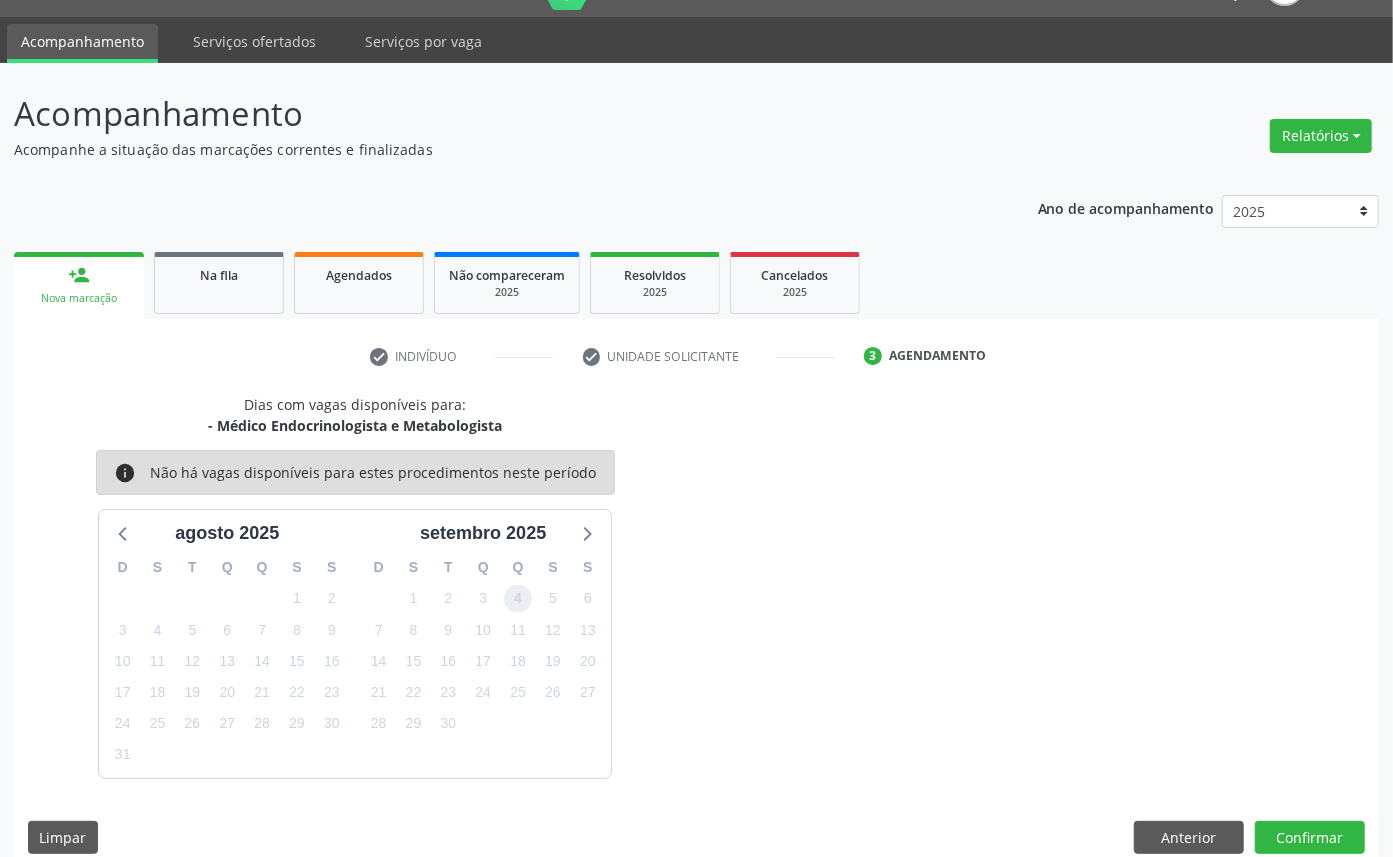 click on "4" at bounding box center (518, 599) 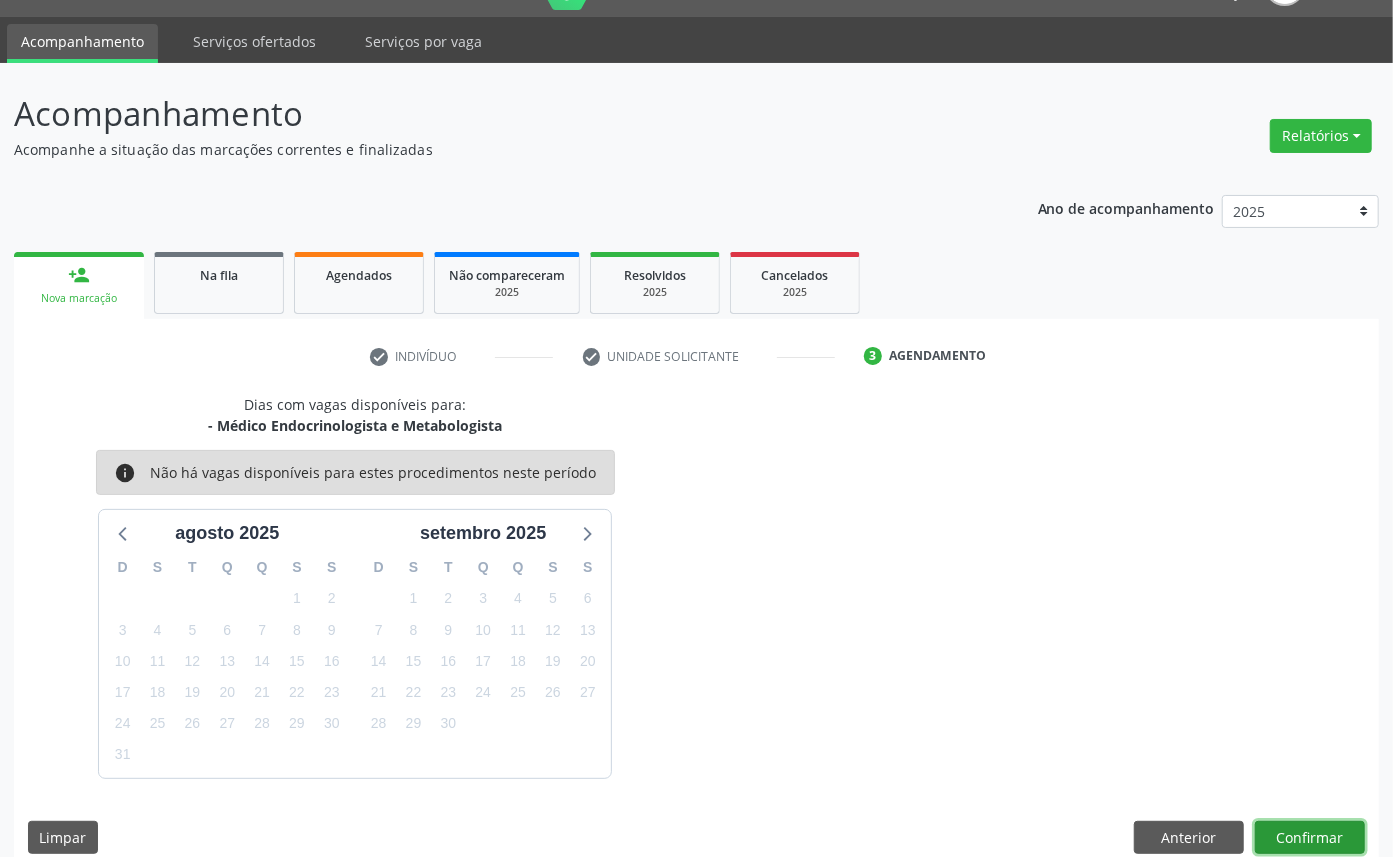 click on "Confirmar" at bounding box center (1310, 838) 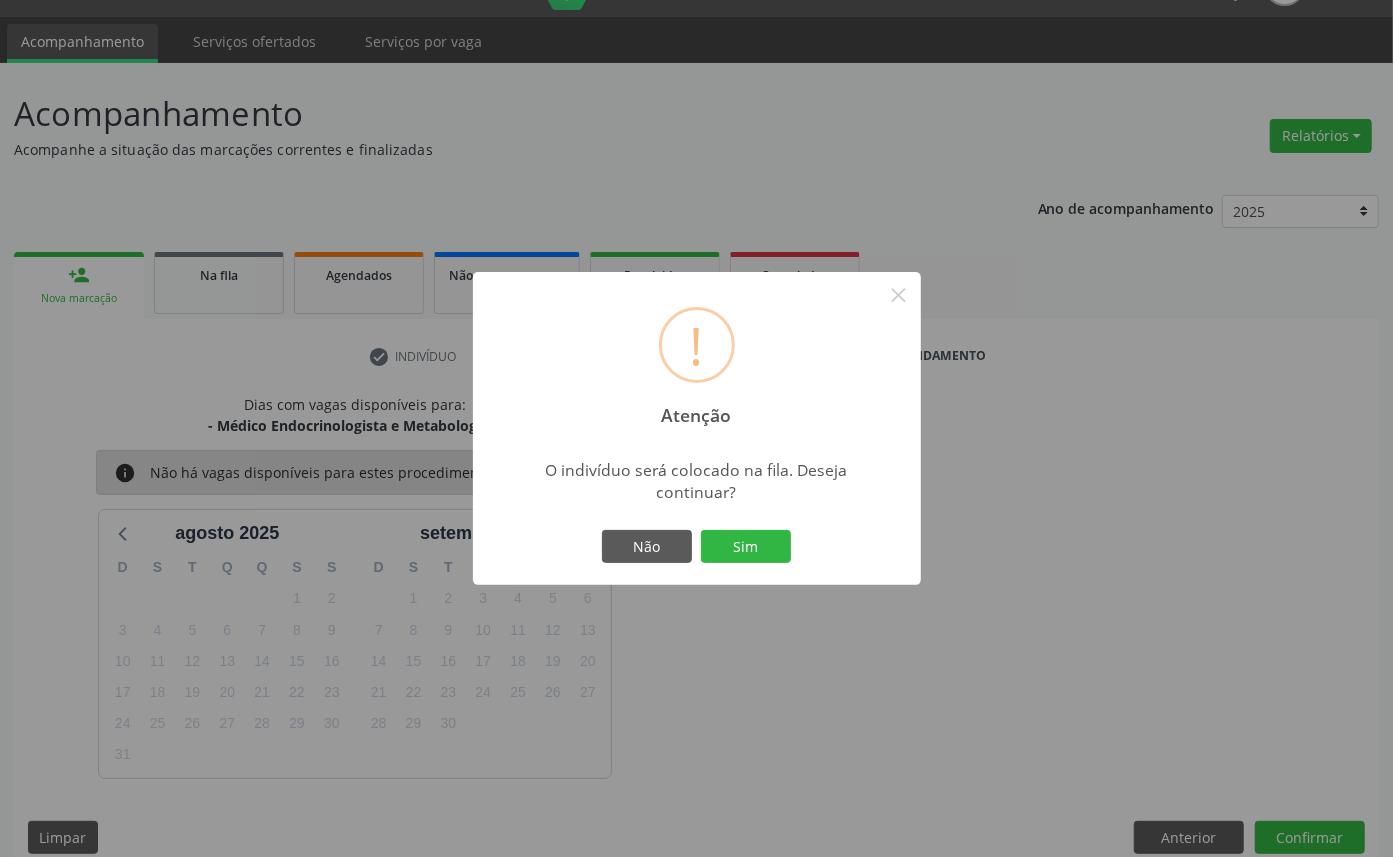 type 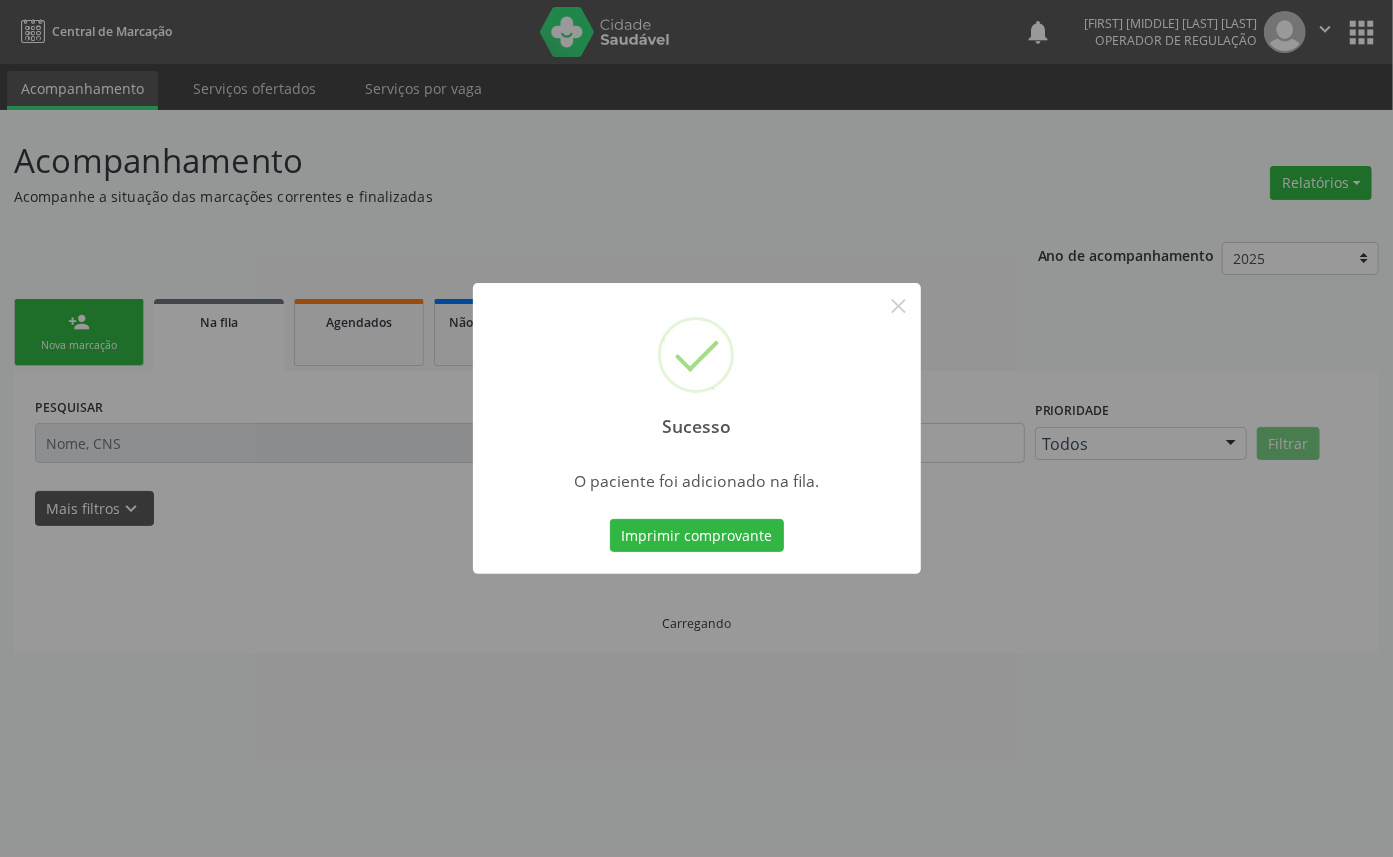 scroll, scrollTop: 0, scrollLeft: 0, axis: both 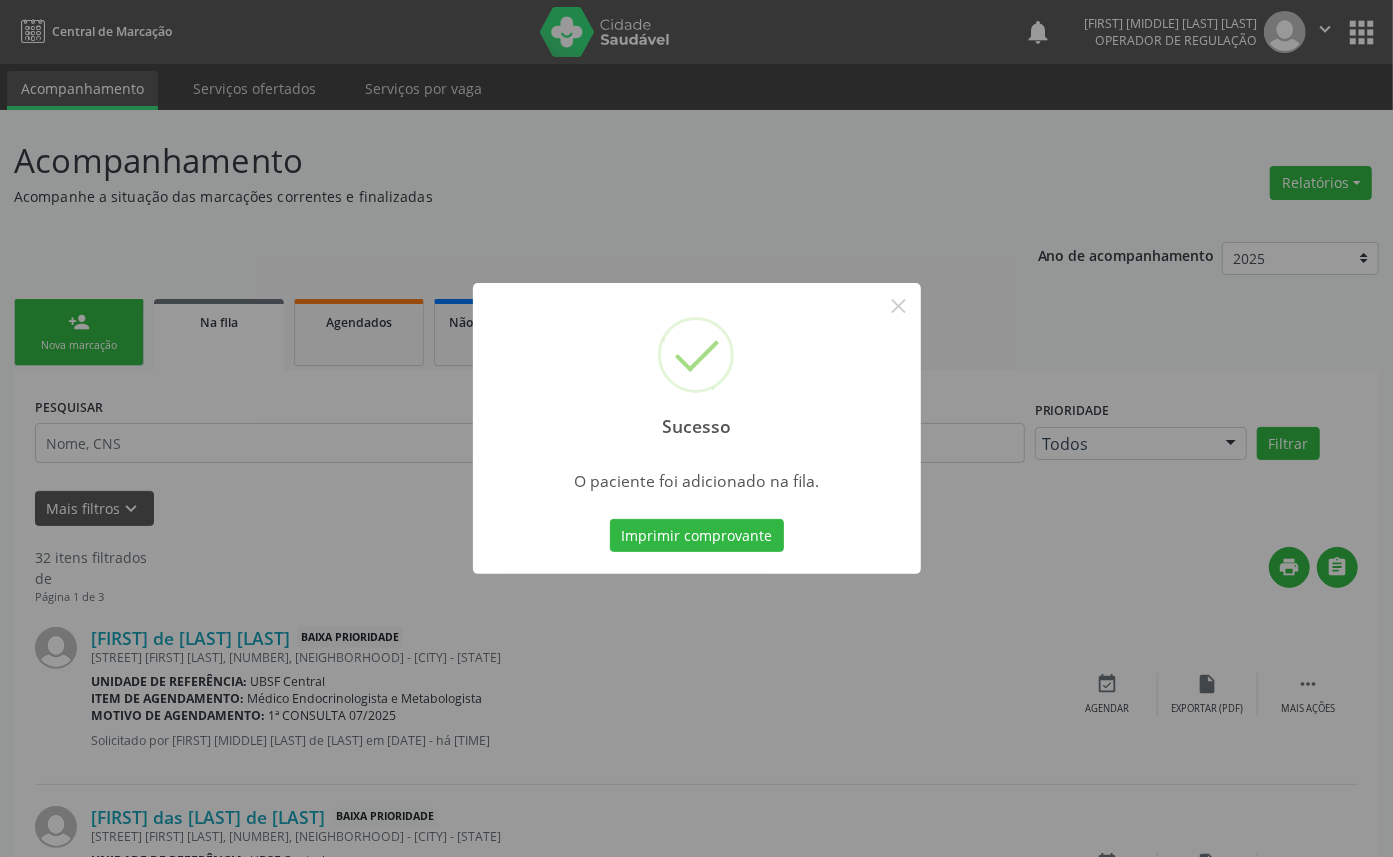 type 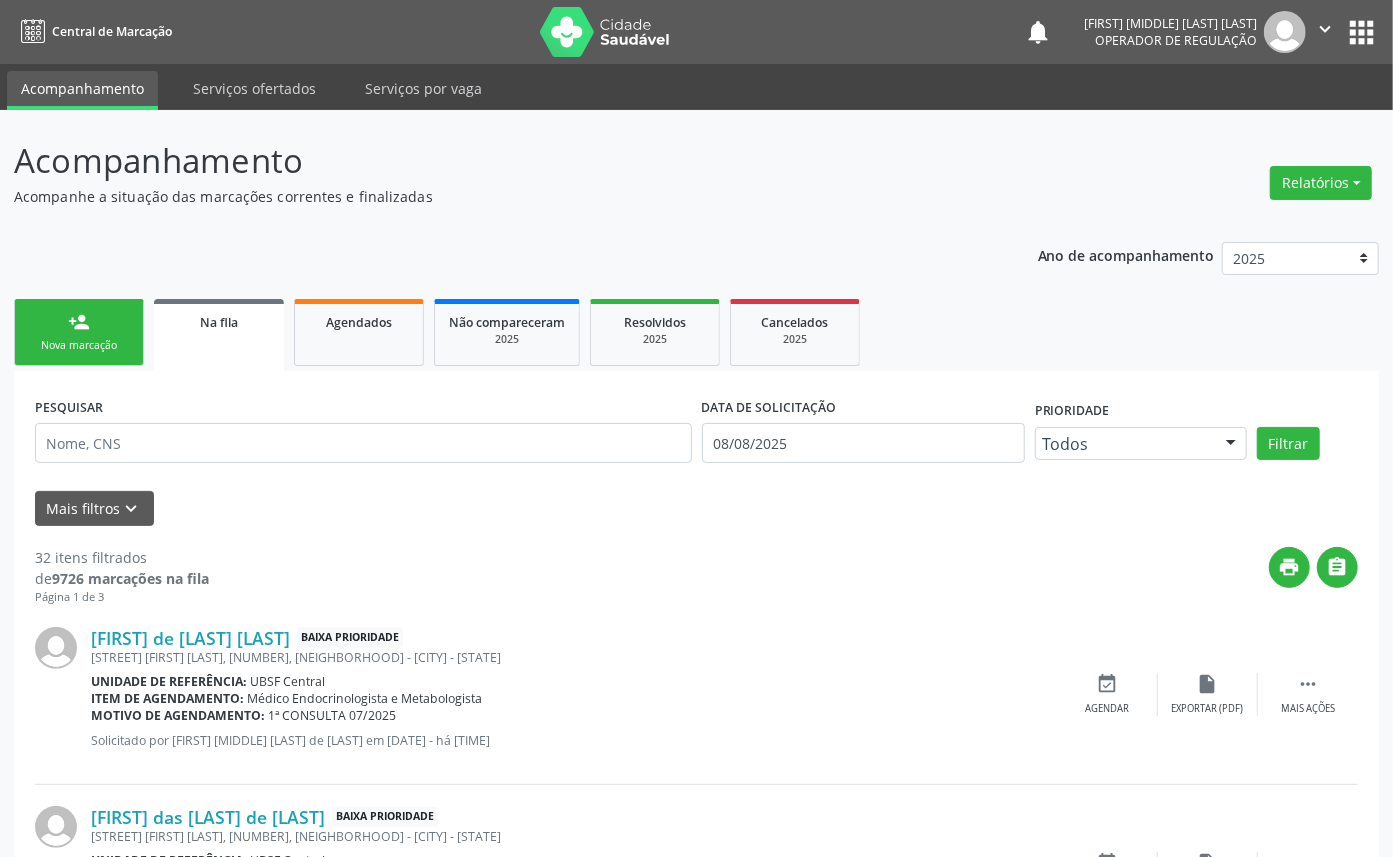 click on "person_add
Nova marcação" at bounding box center (79, 332) 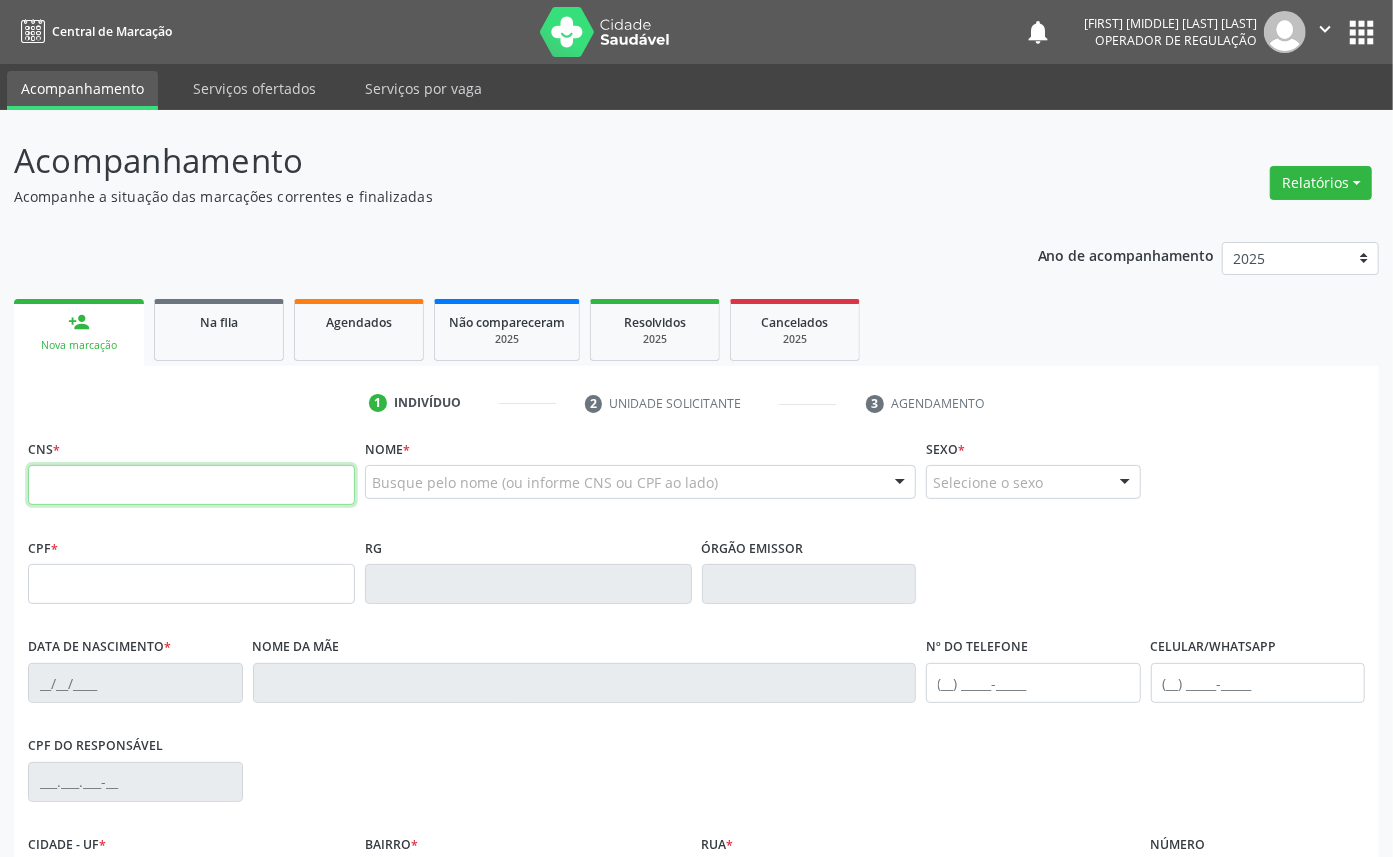 click at bounding box center (191, 485) 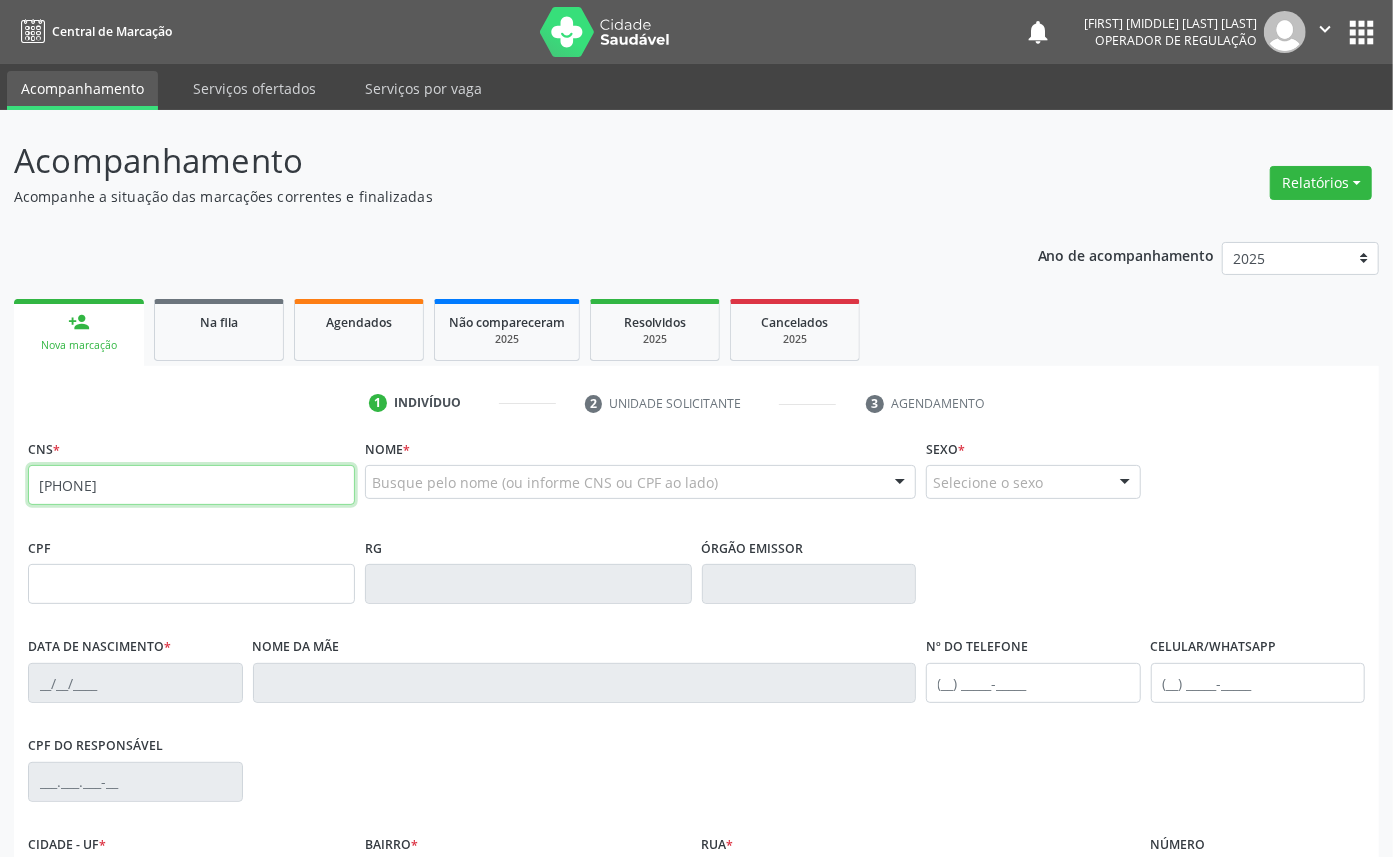 type on "702 3051 5656 0316" 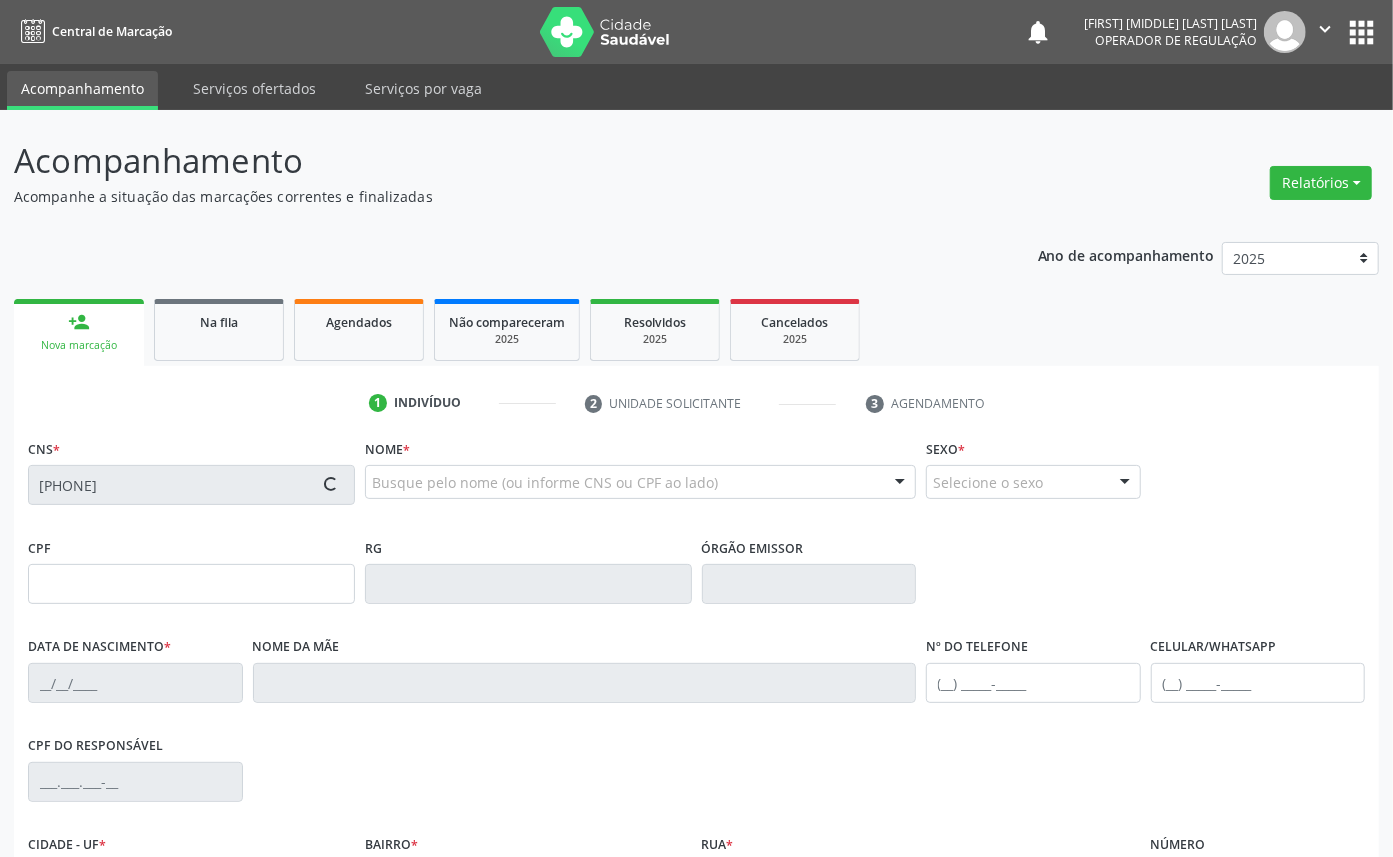 type on "065.233.424-50" 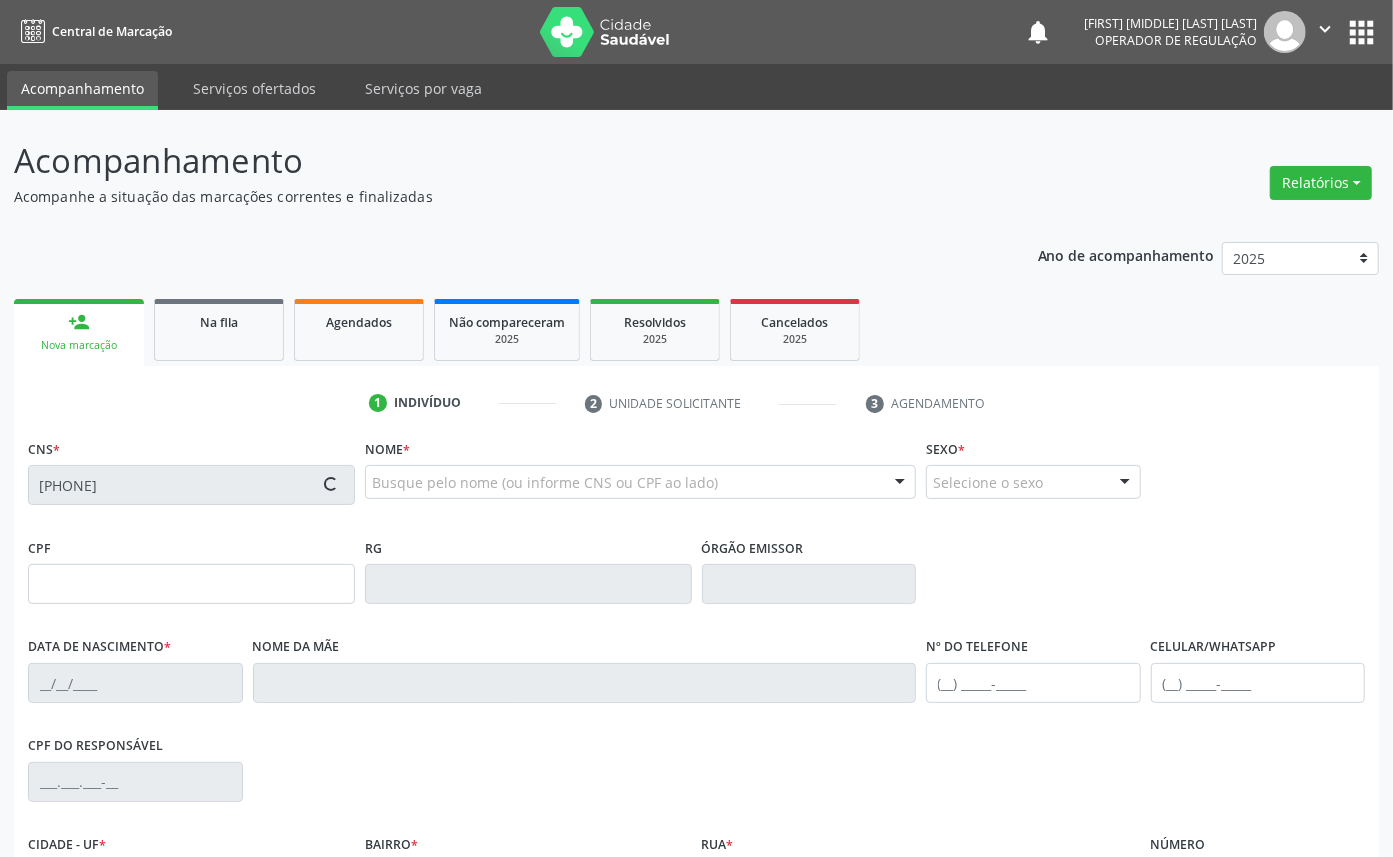 type on "02/08/1985" 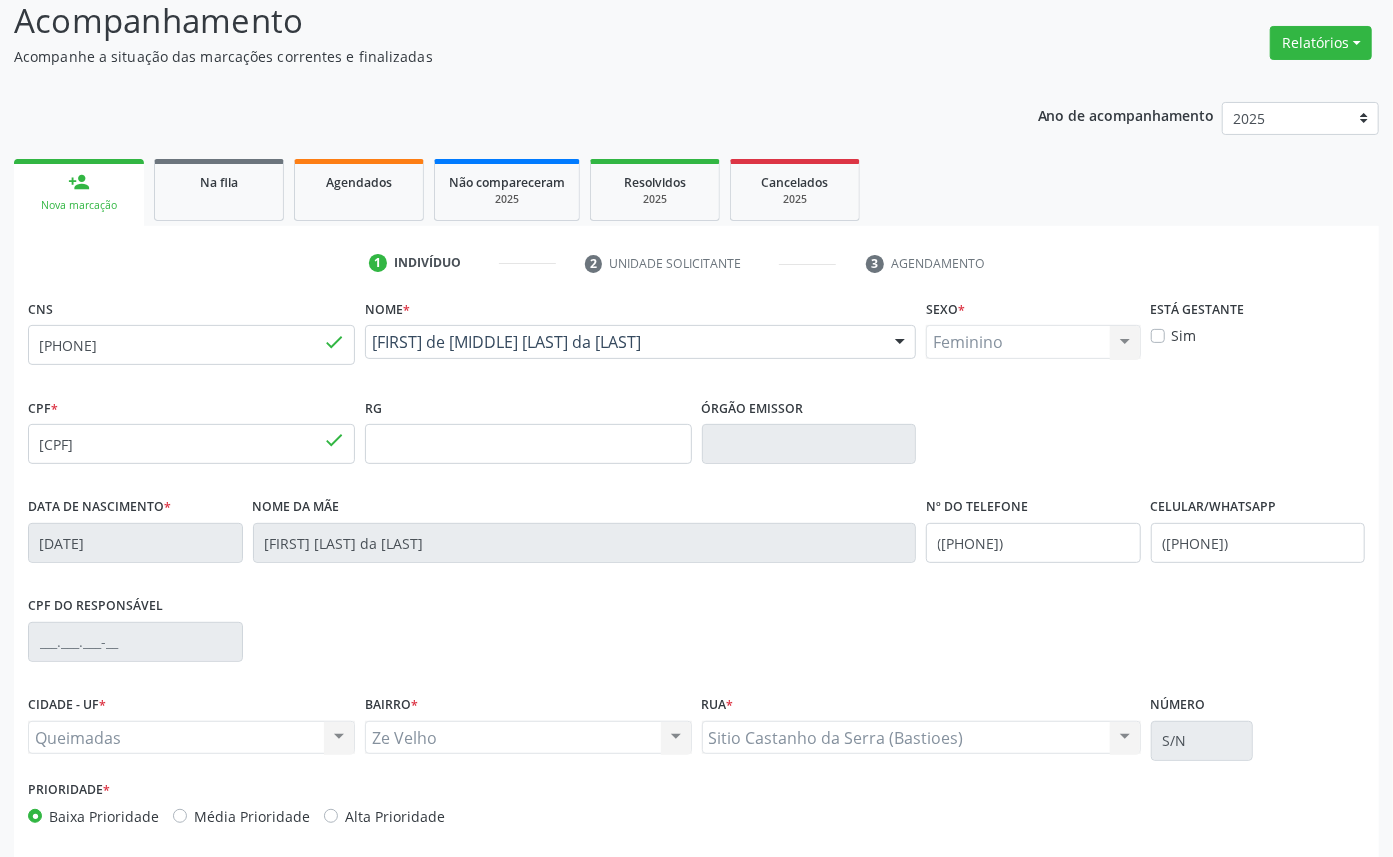 scroll, scrollTop: 225, scrollLeft: 0, axis: vertical 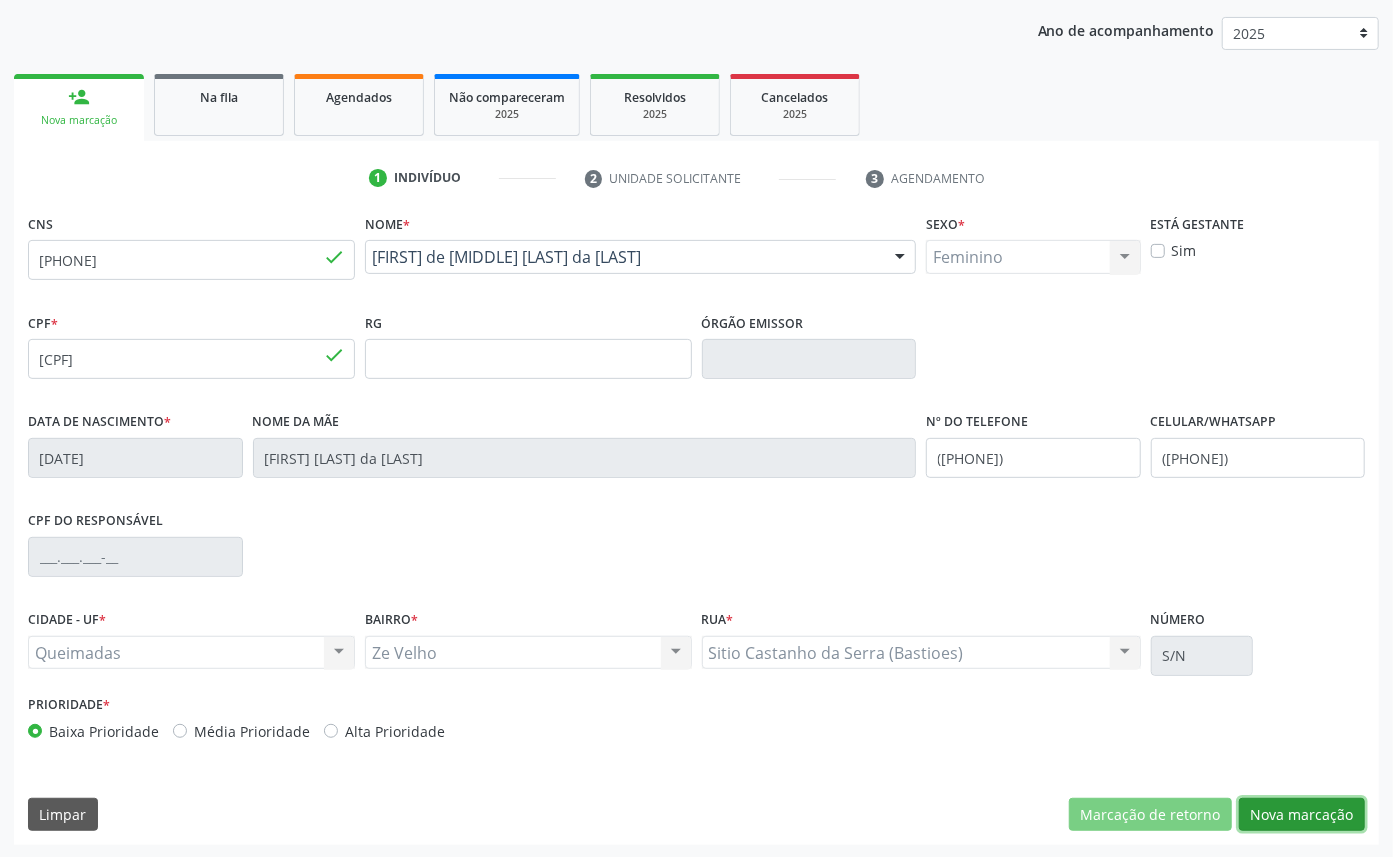 click on "Nova marcação" at bounding box center (1302, 815) 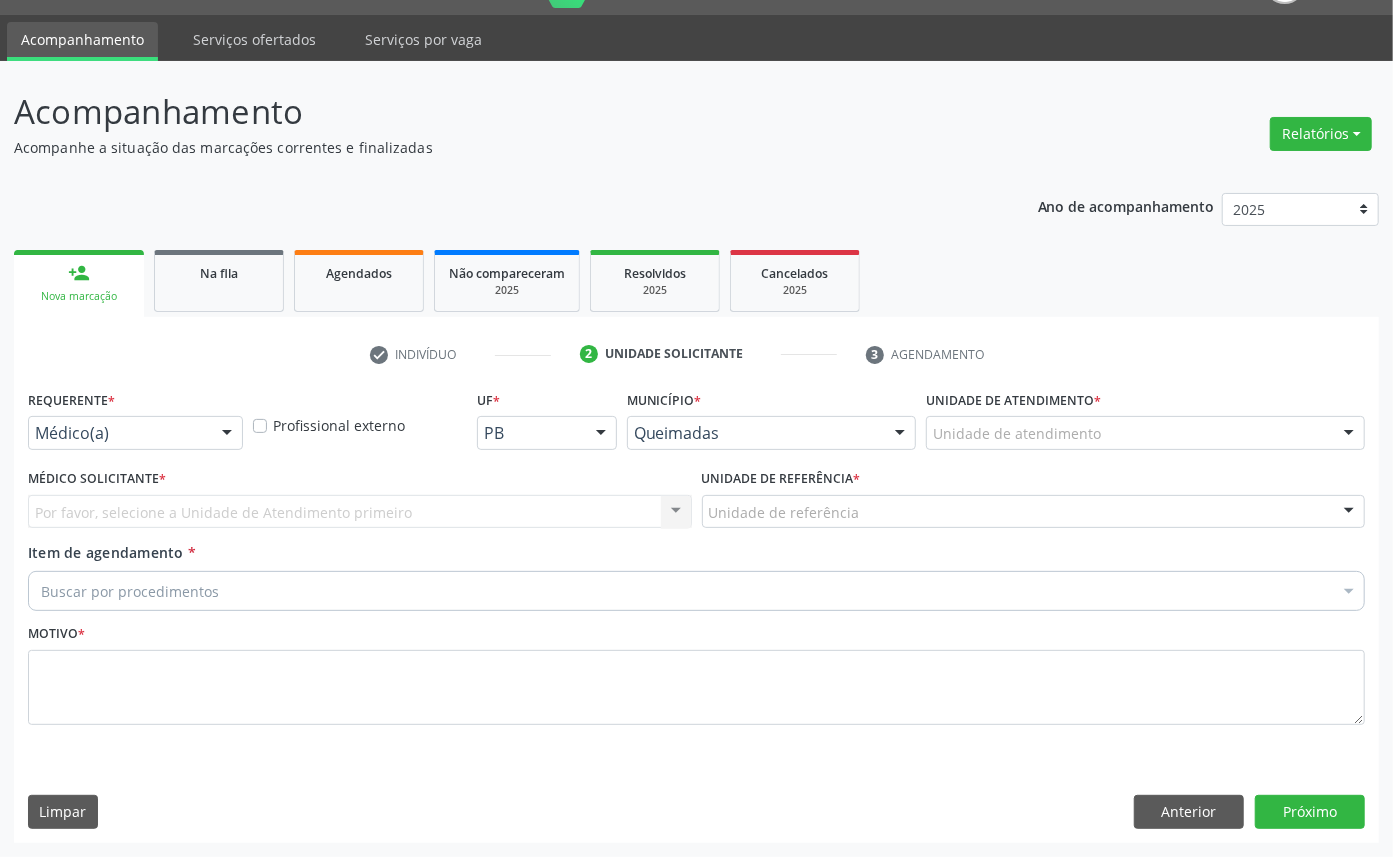 scroll, scrollTop: 47, scrollLeft: 0, axis: vertical 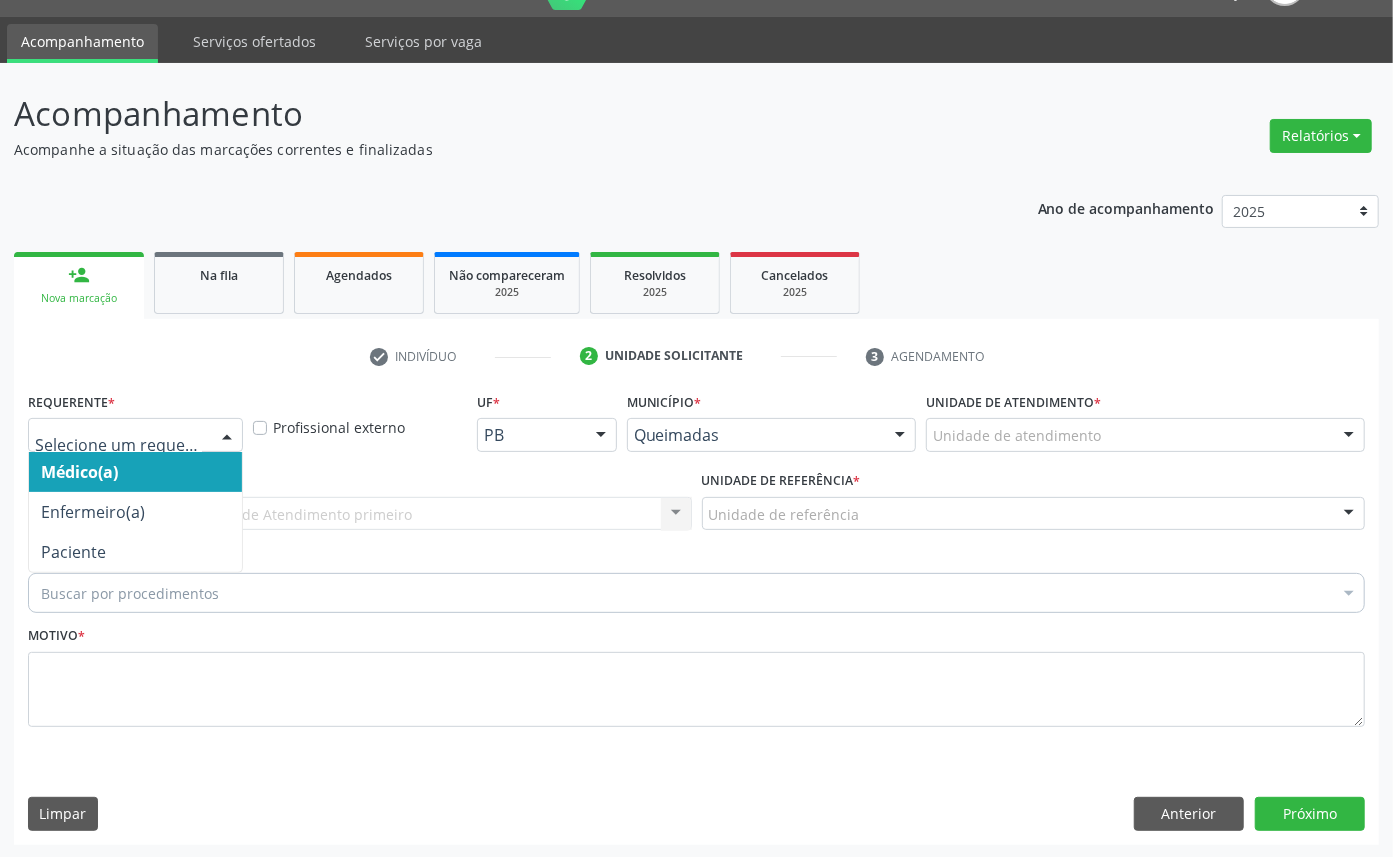 drag, startPoint x: 57, startPoint y: 441, endPoint x: 56, endPoint y: 548, distance: 107.00467 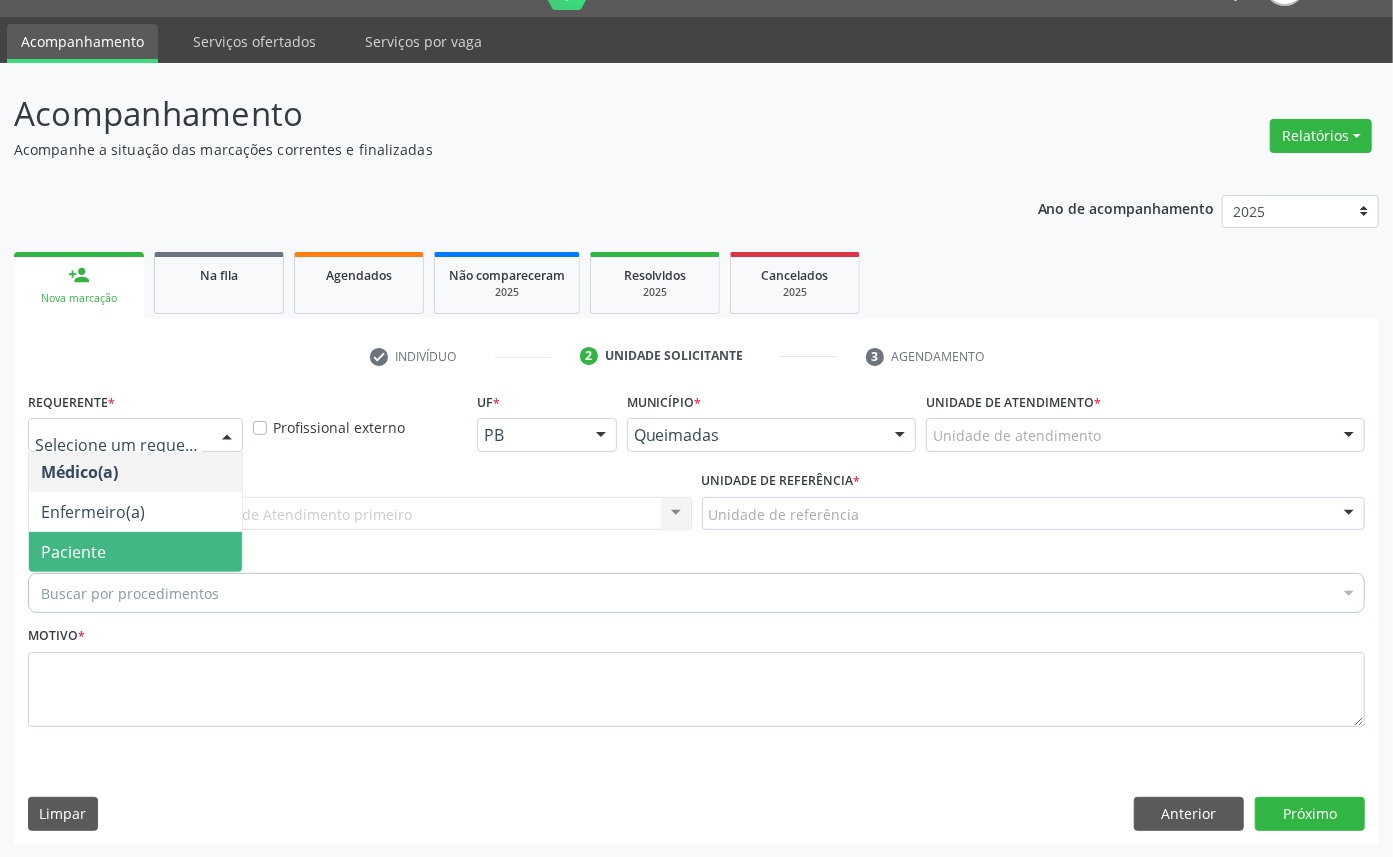 click on "Paciente" at bounding box center (73, 552) 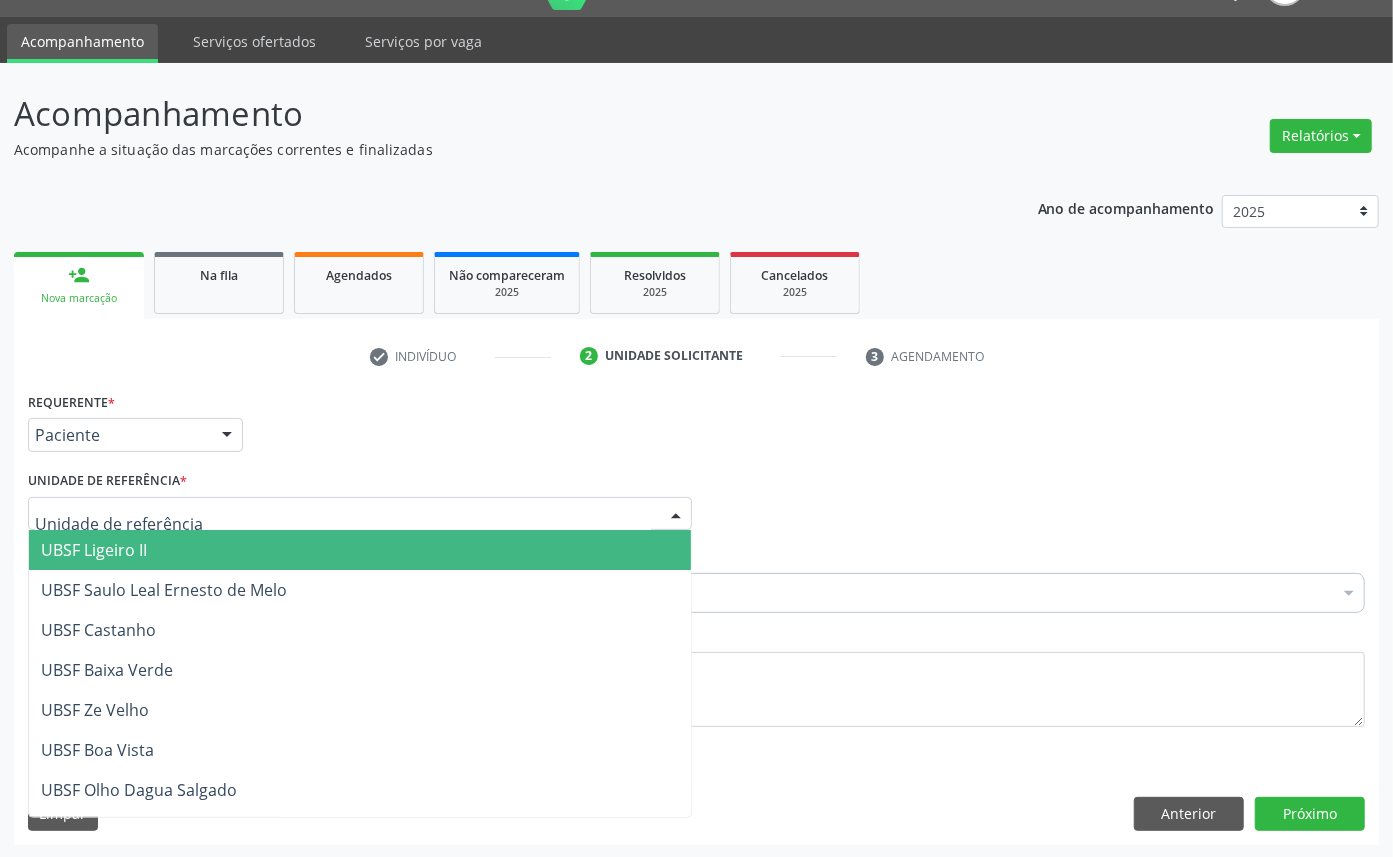 click at bounding box center (360, 514) 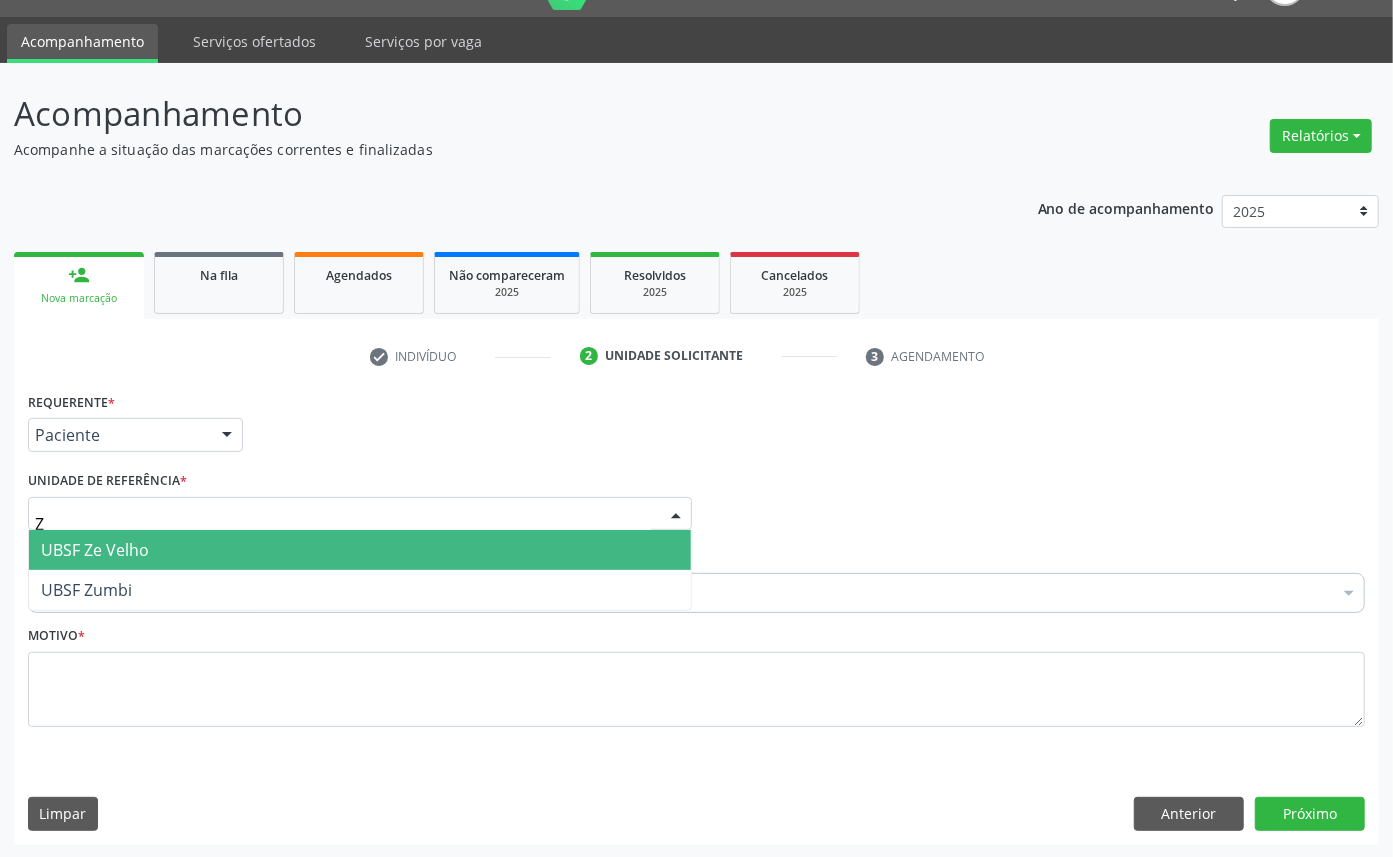 type on "ZE" 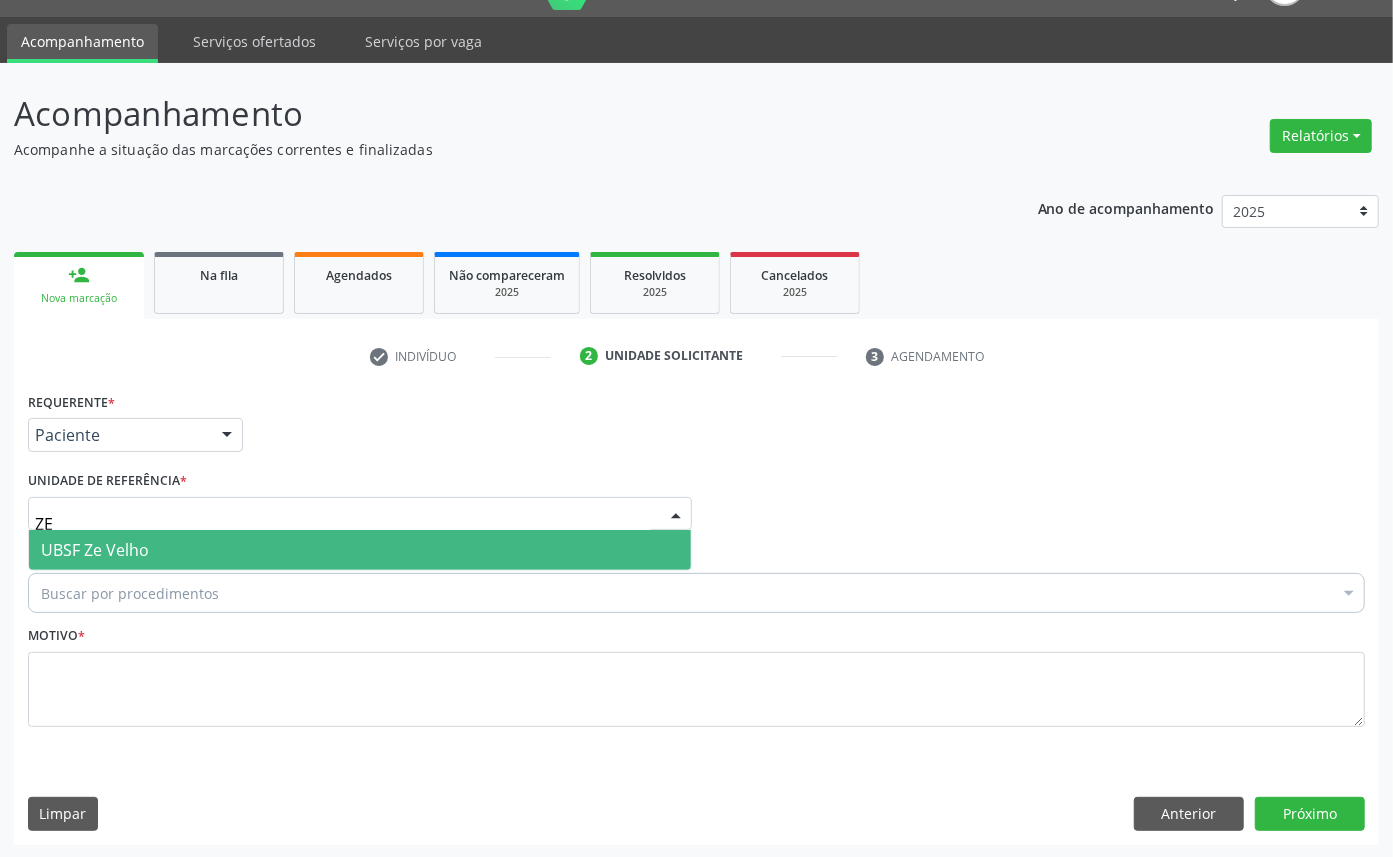 click on "UBSF Ze Velho" at bounding box center (360, 550) 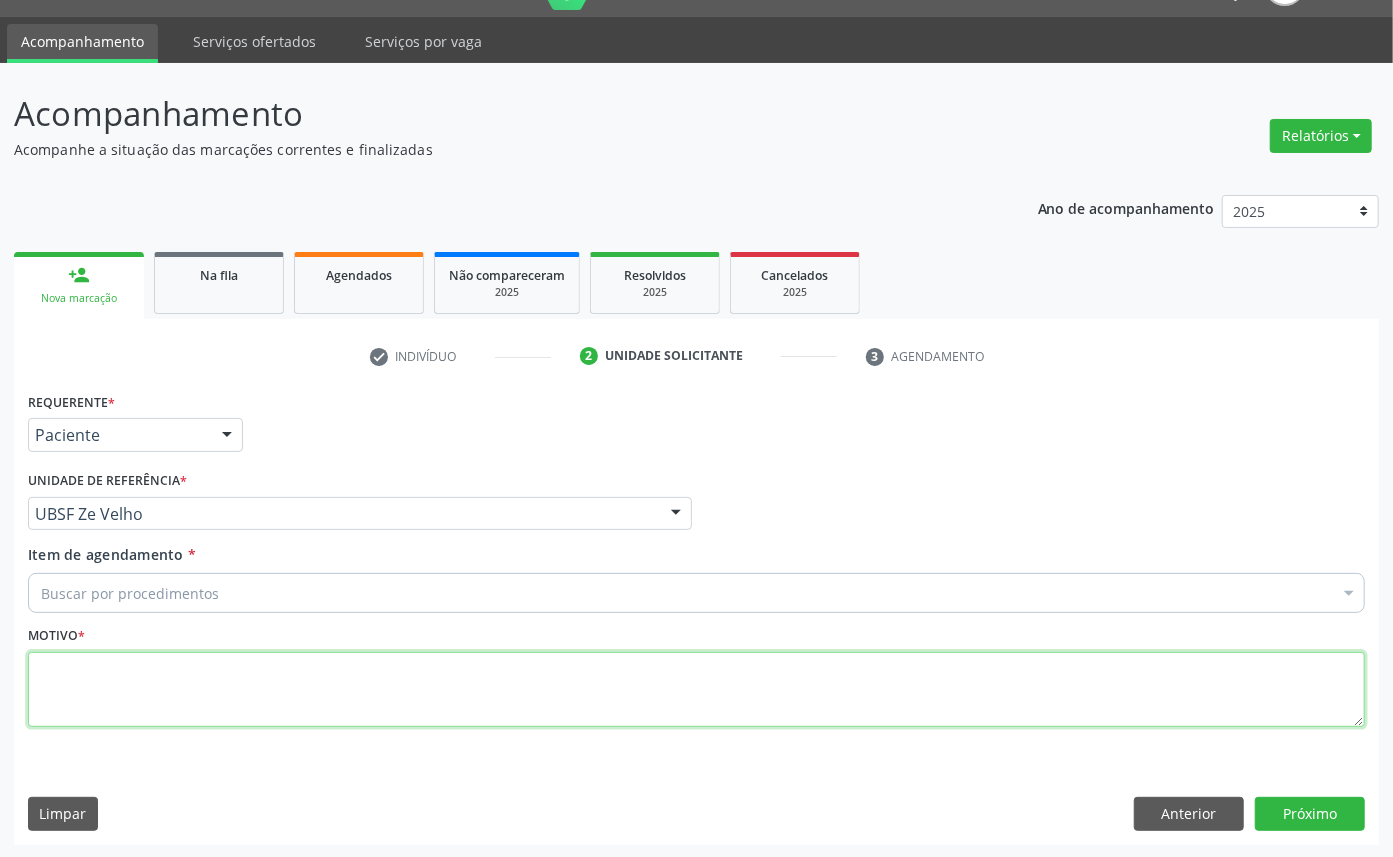 click at bounding box center [696, 690] 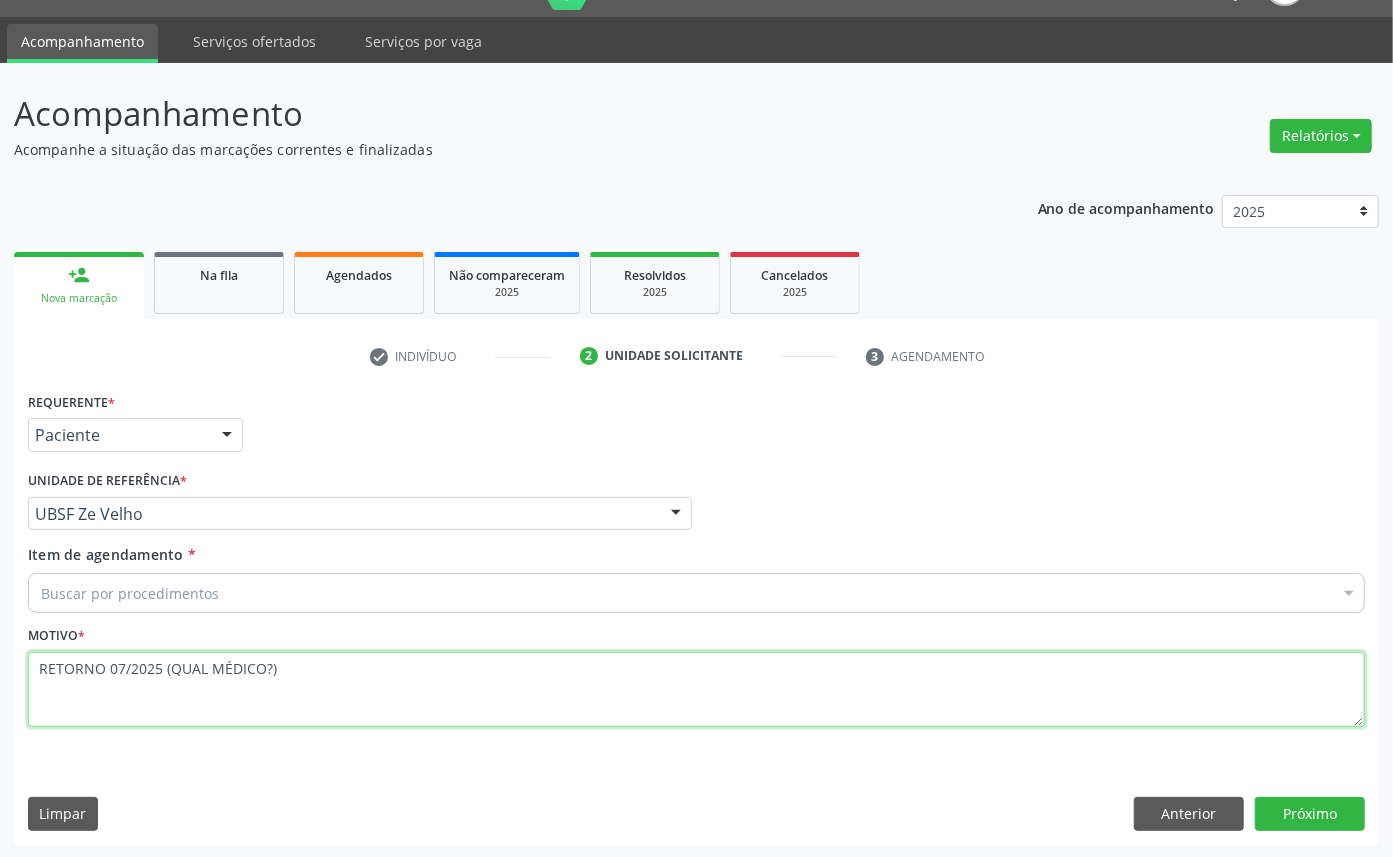 type on "RETORNO 07/2025 (QUAL MÉDICO?)" 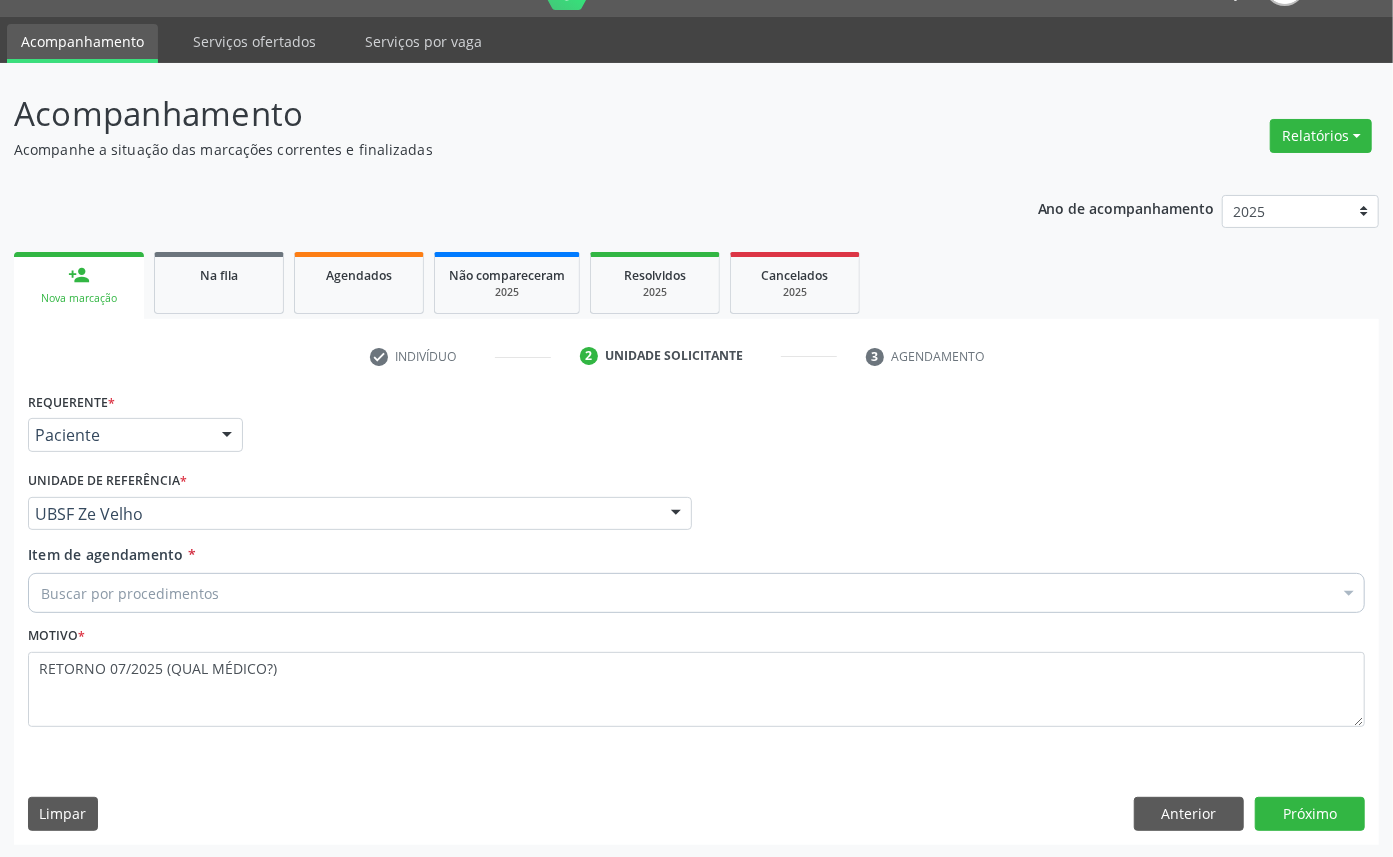 click on "Buscar por procedimentos" at bounding box center [696, 593] 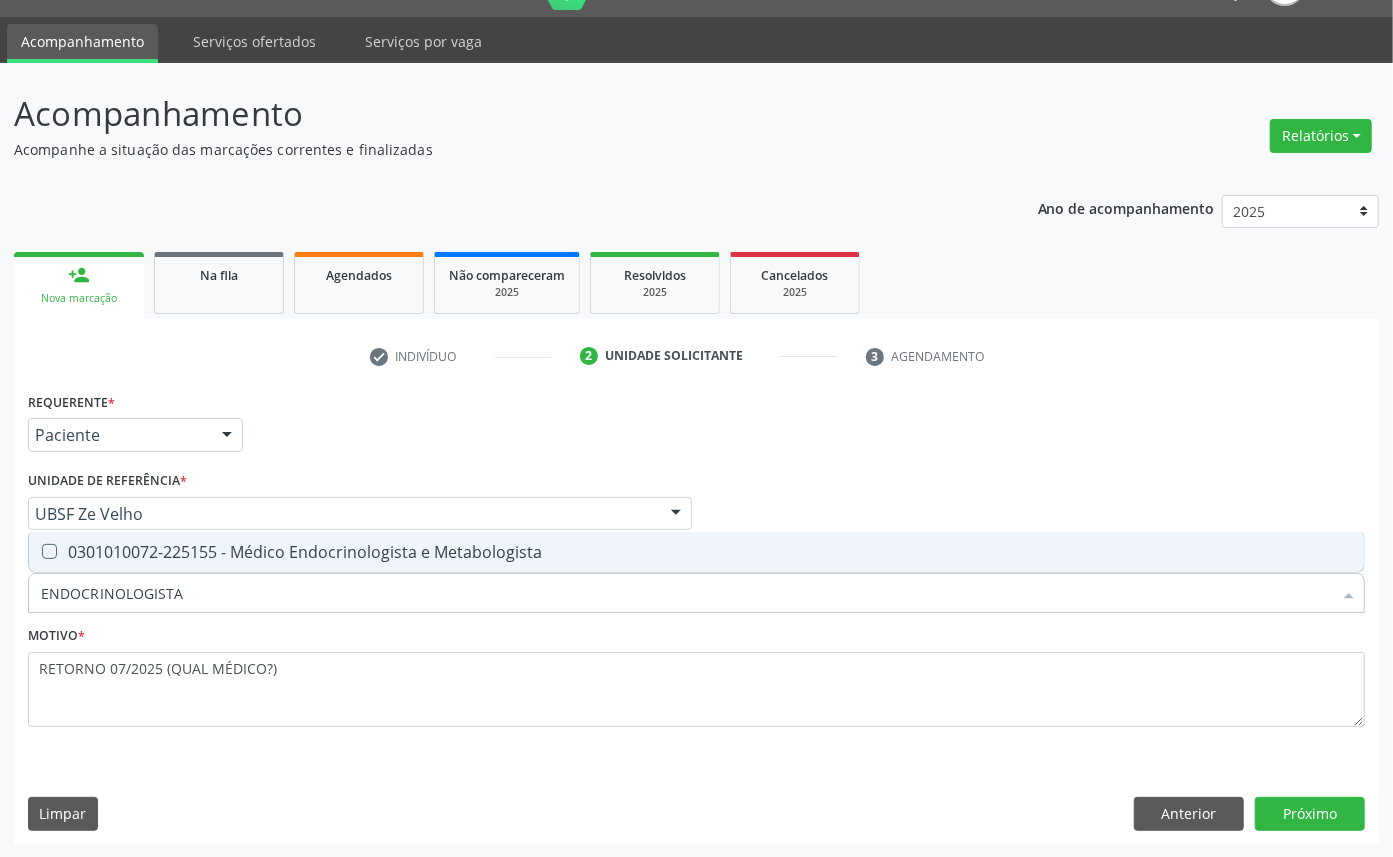 click on "0301010072-225155 - Médico Endocrinologista e Metabologista" at bounding box center (696, 552) 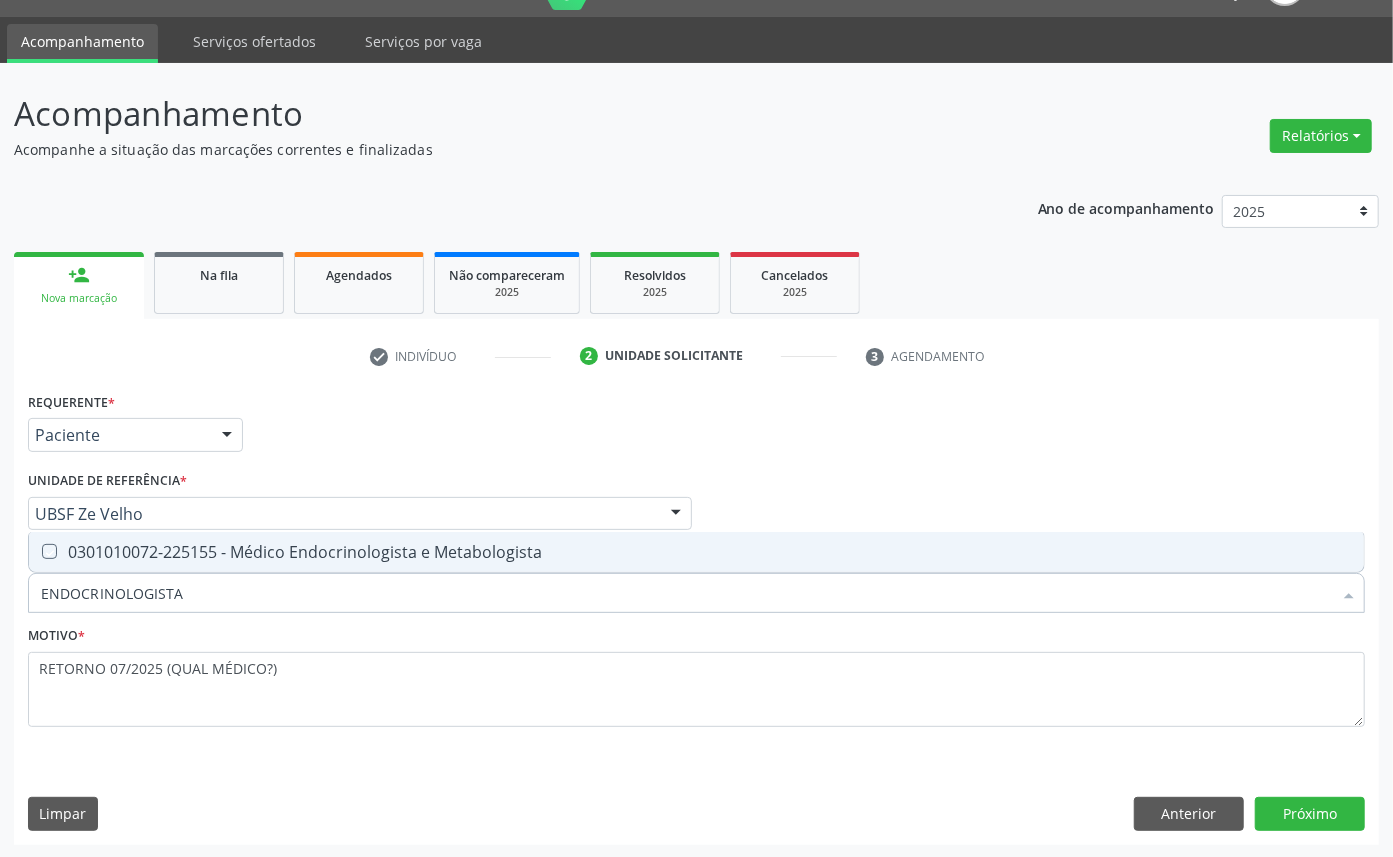 checkbox on "true" 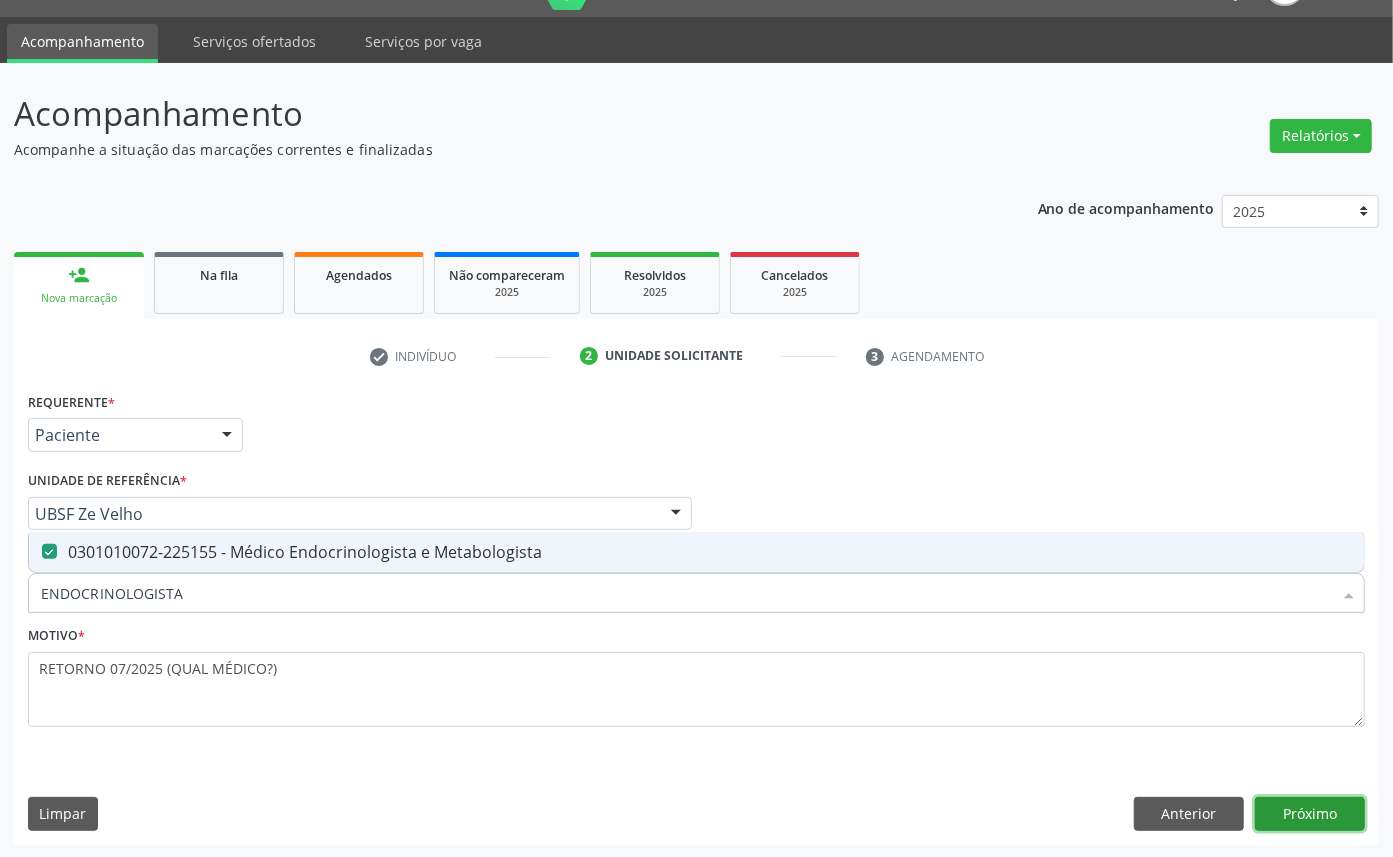 click on "Próximo" at bounding box center (1310, 814) 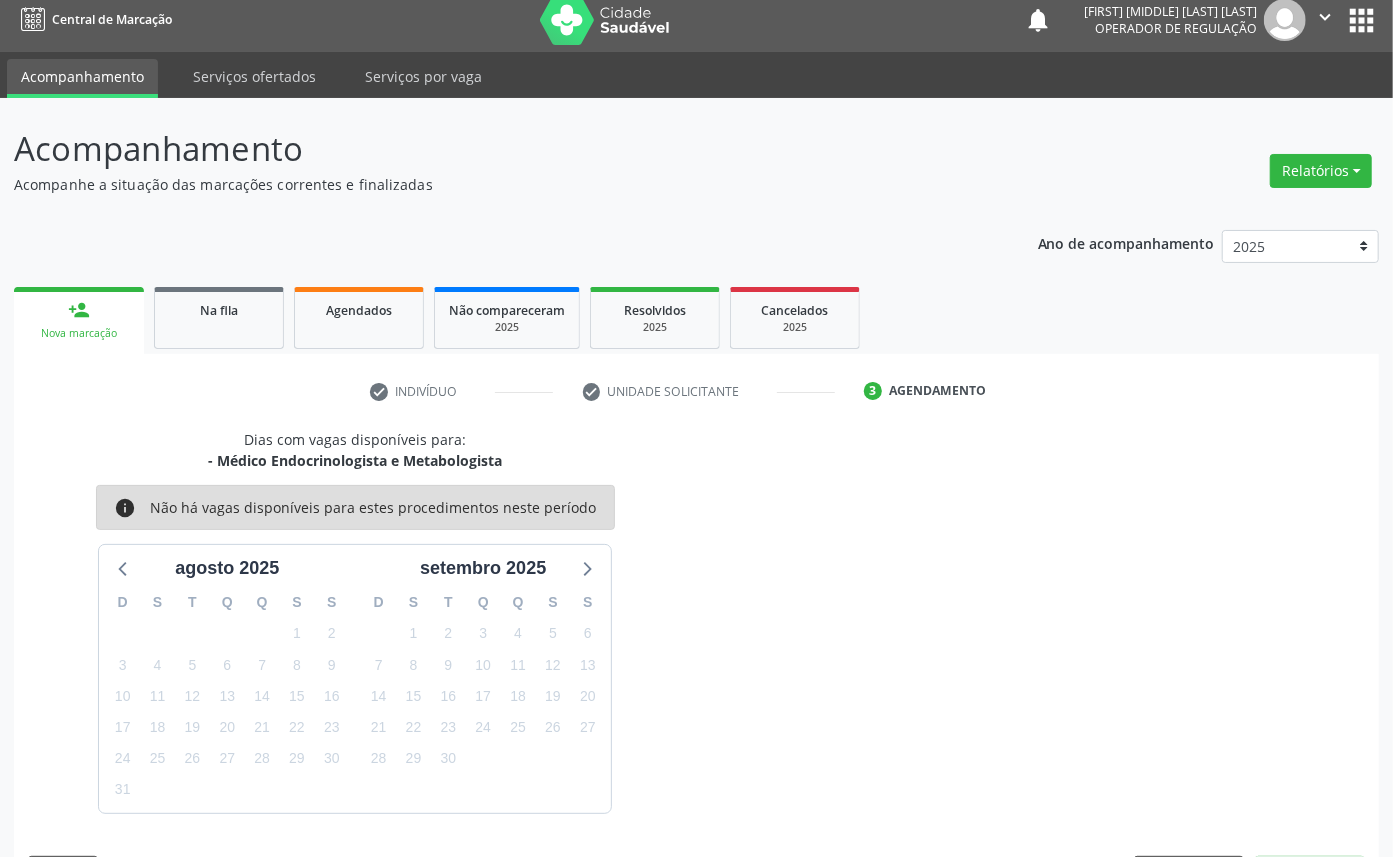 scroll, scrollTop: 47, scrollLeft: 0, axis: vertical 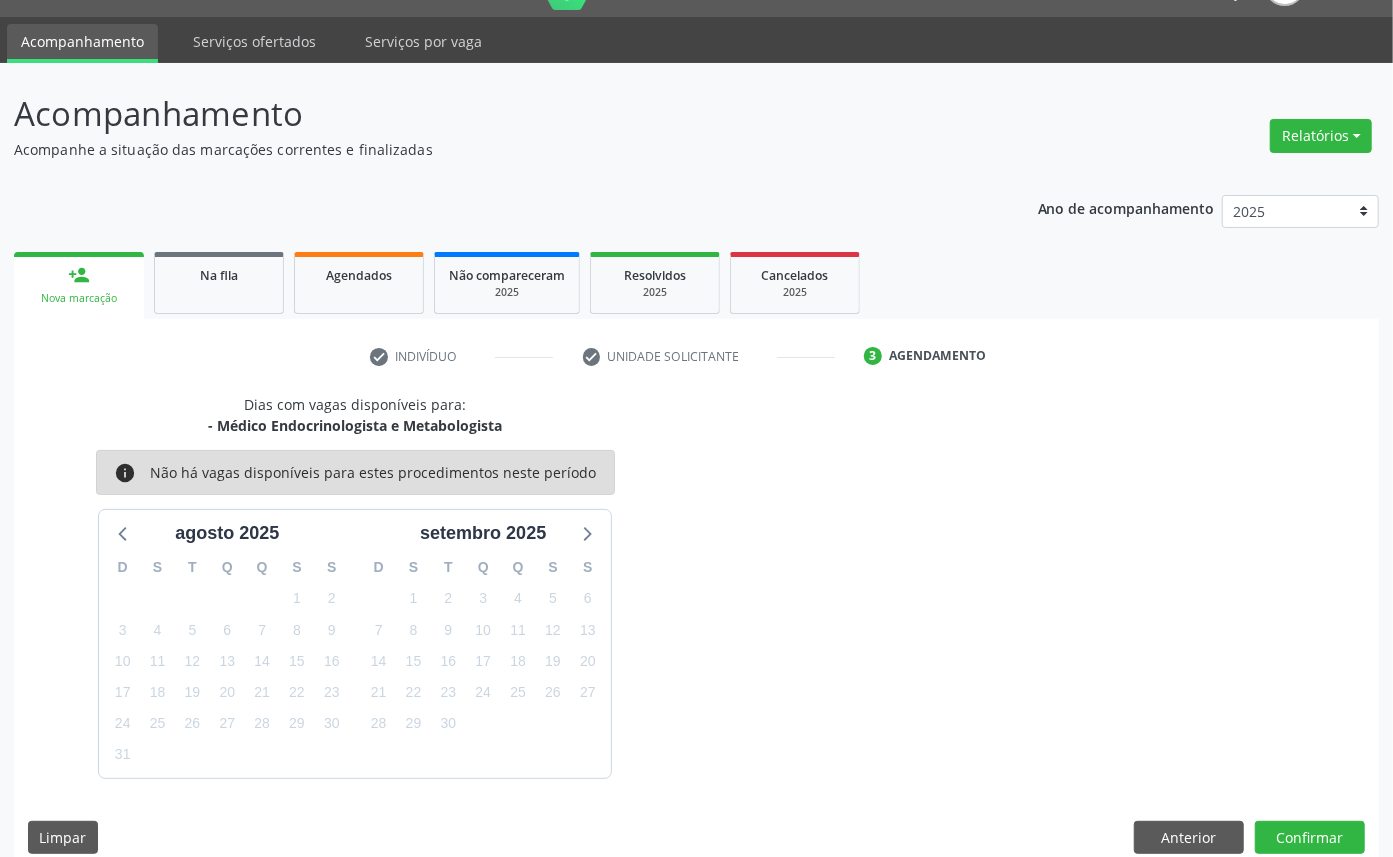click on "24" at bounding box center (483, 692) 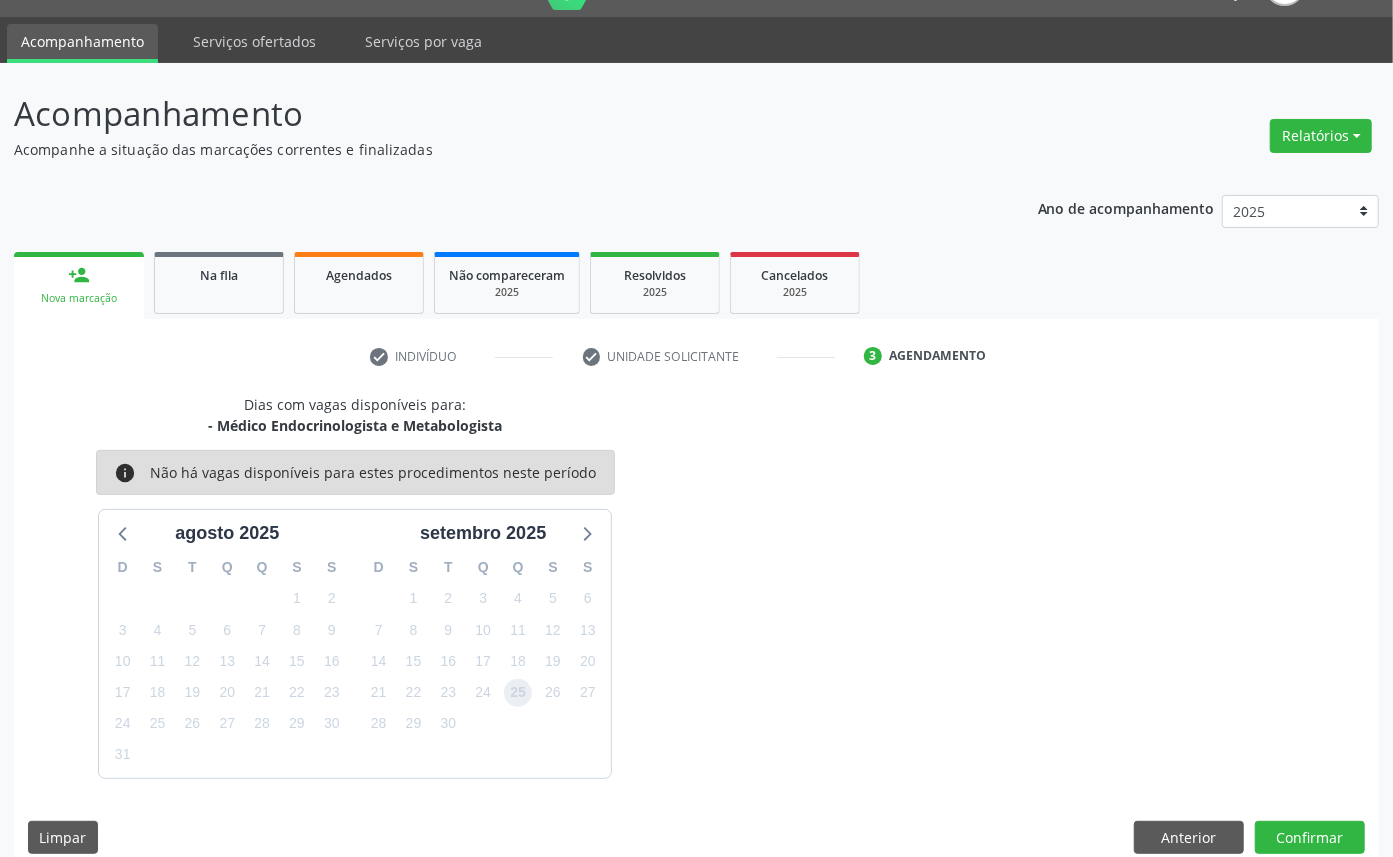 click on "25" at bounding box center (518, 693) 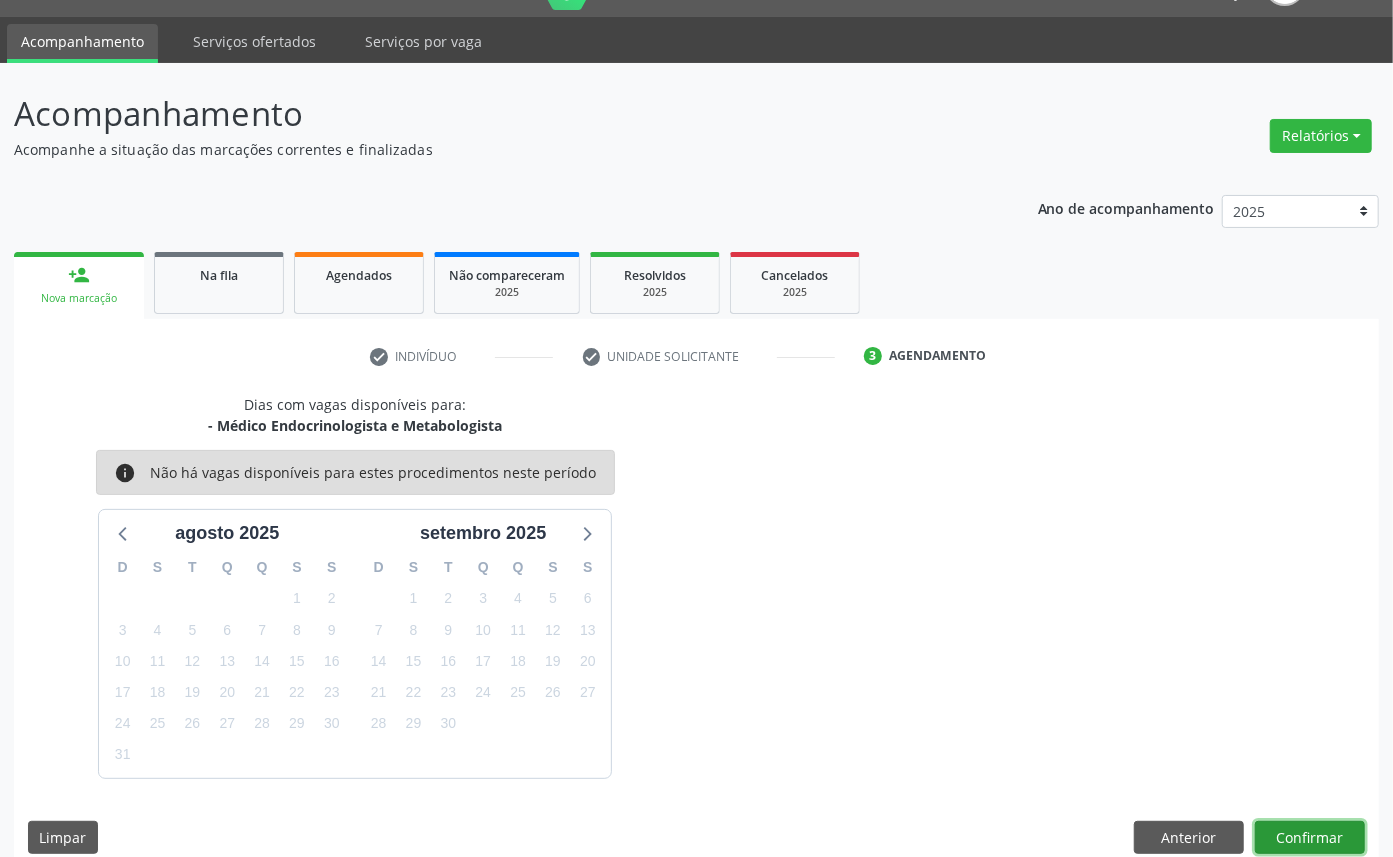 click on "Confirmar" at bounding box center [1310, 838] 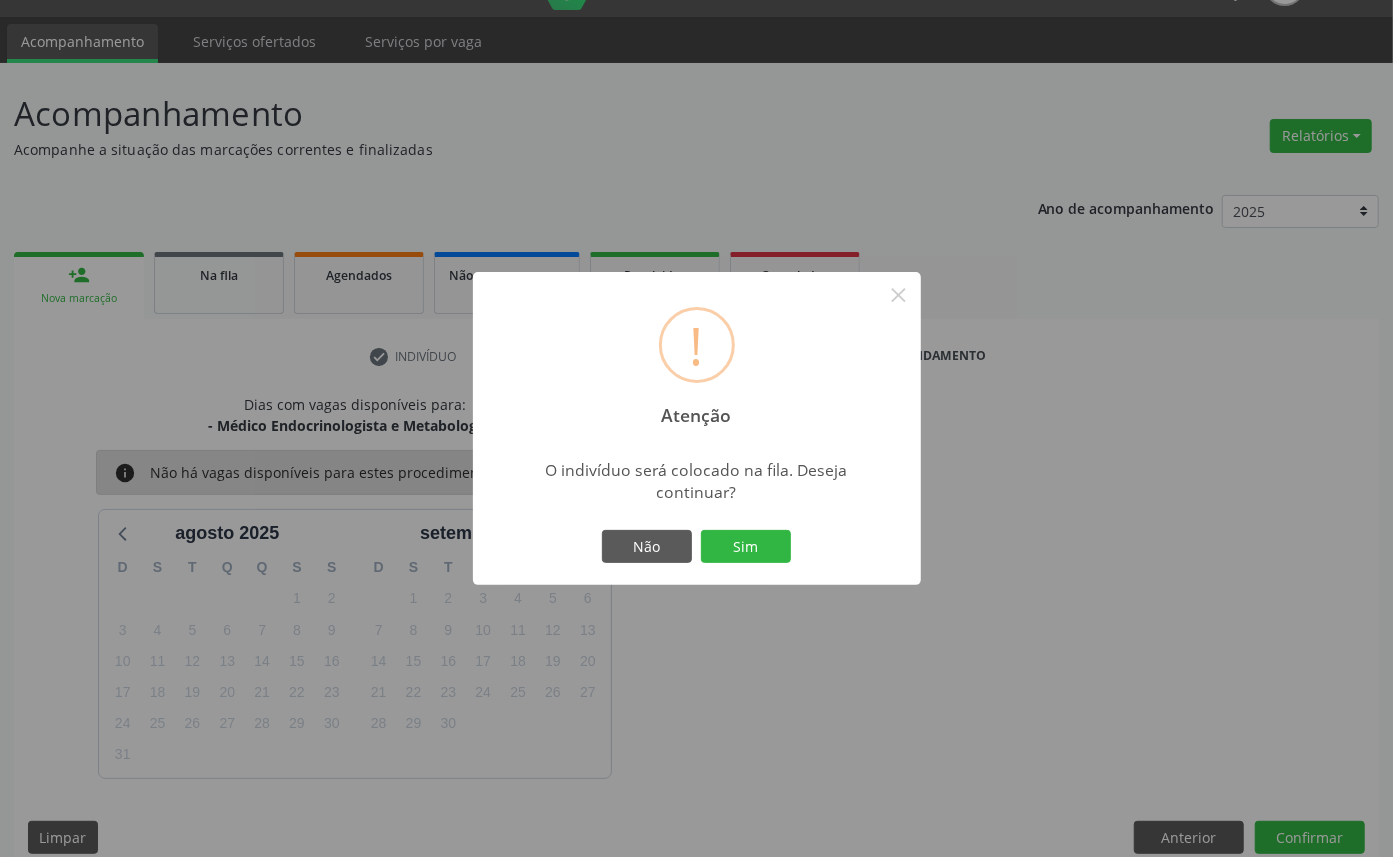 type 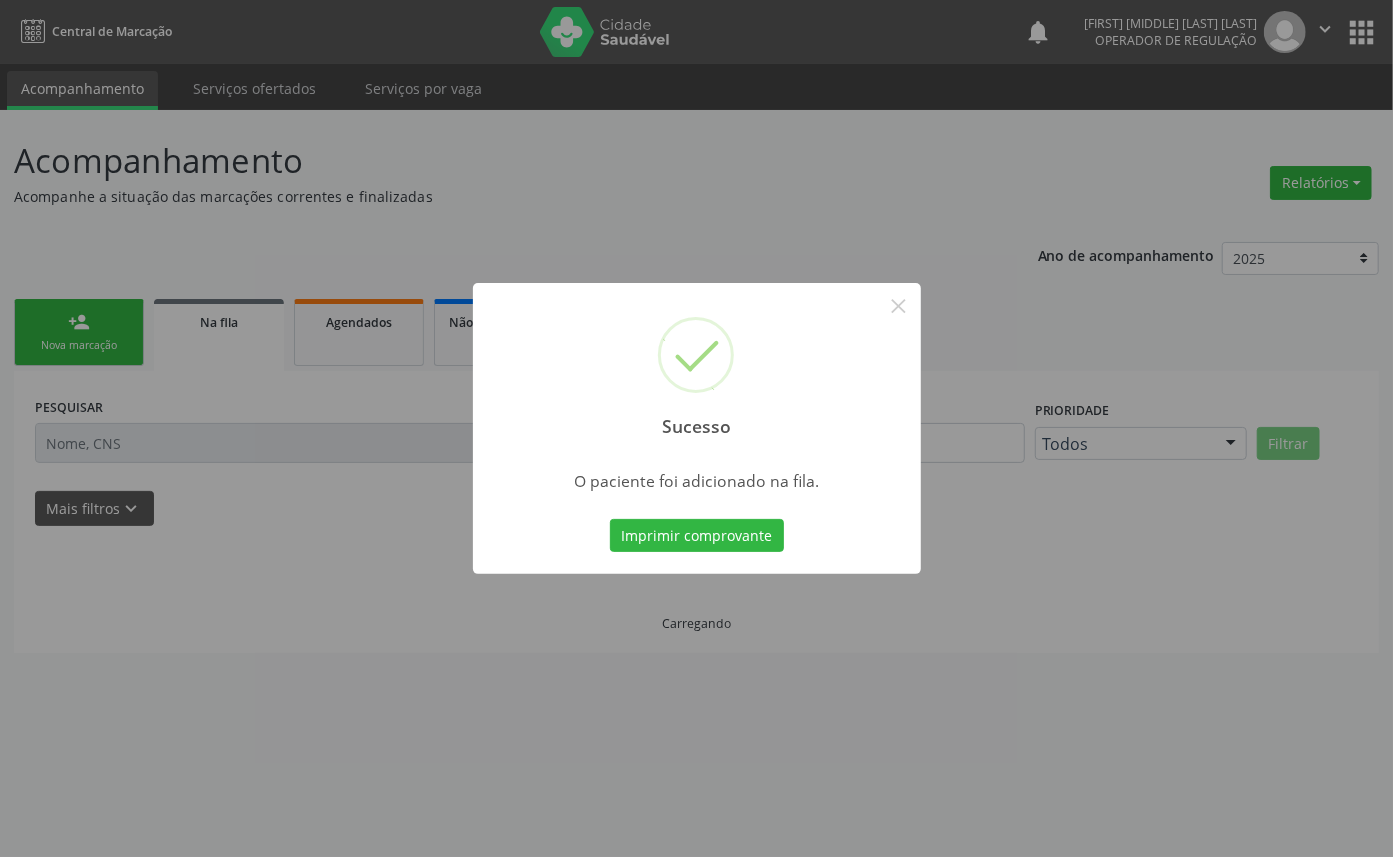 scroll, scrollTop: 0, scrollLeft: 0, axis: both 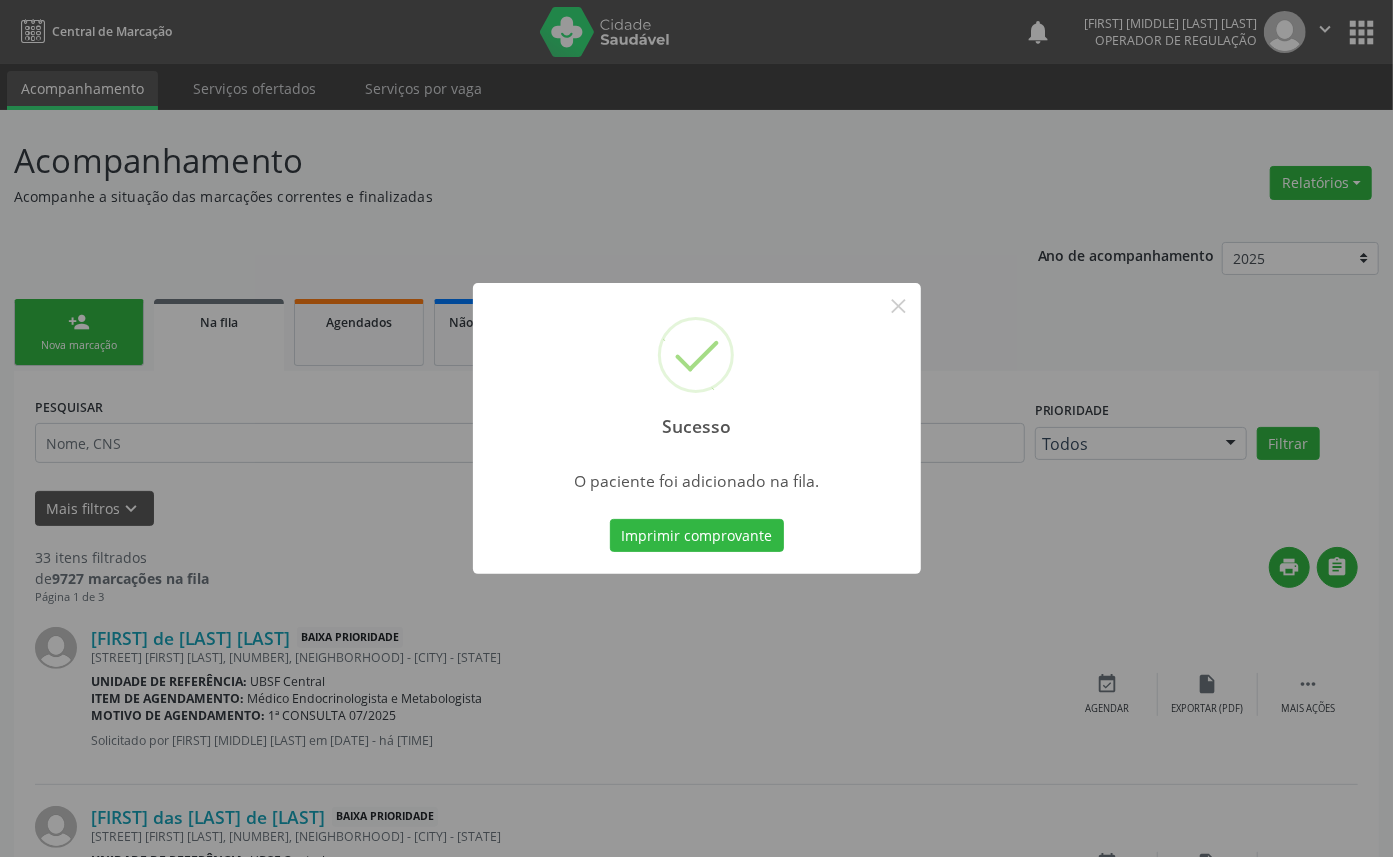 type 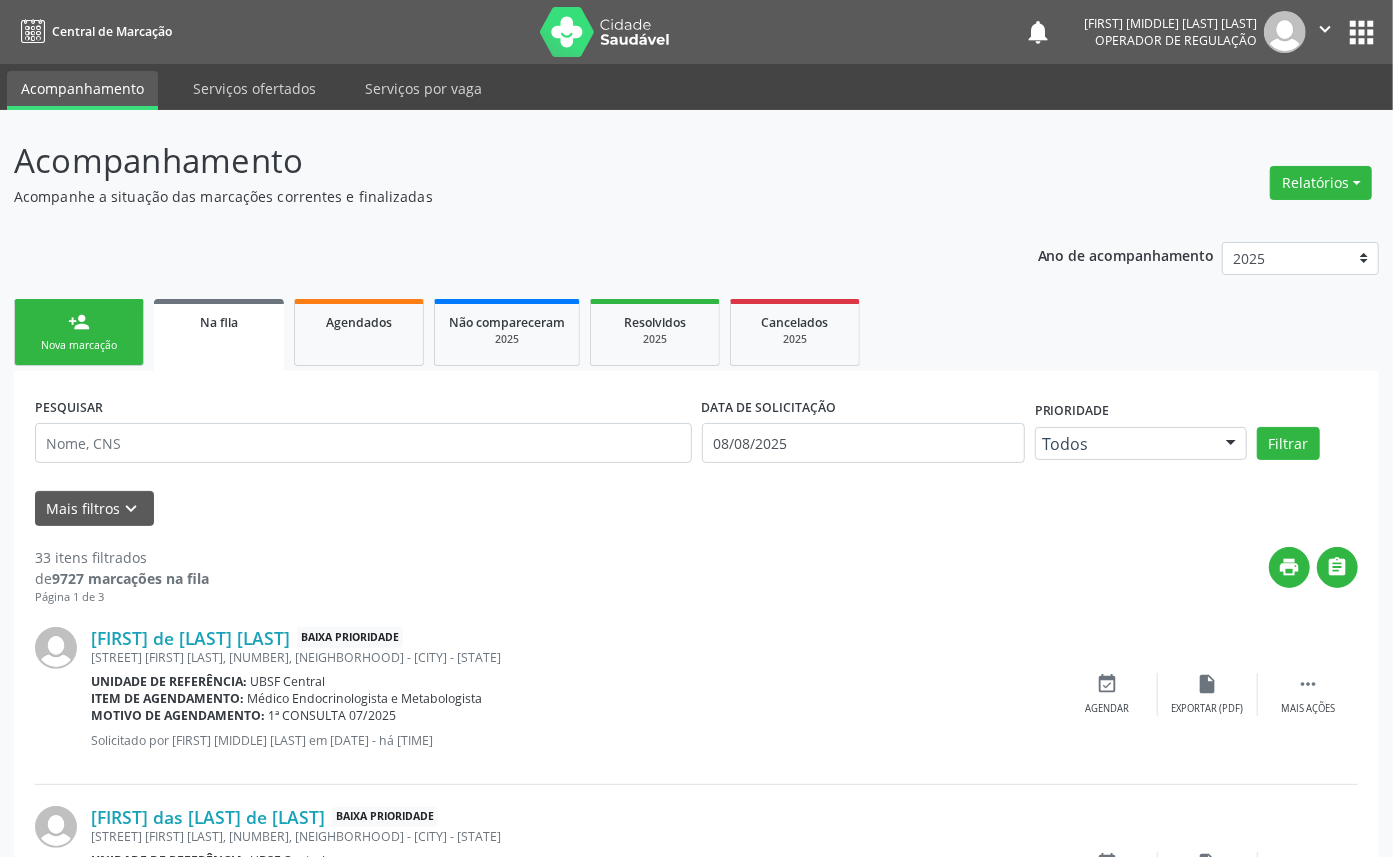 scroll, scrollTop: 750, scrollLeft: 0, axis: vertical 